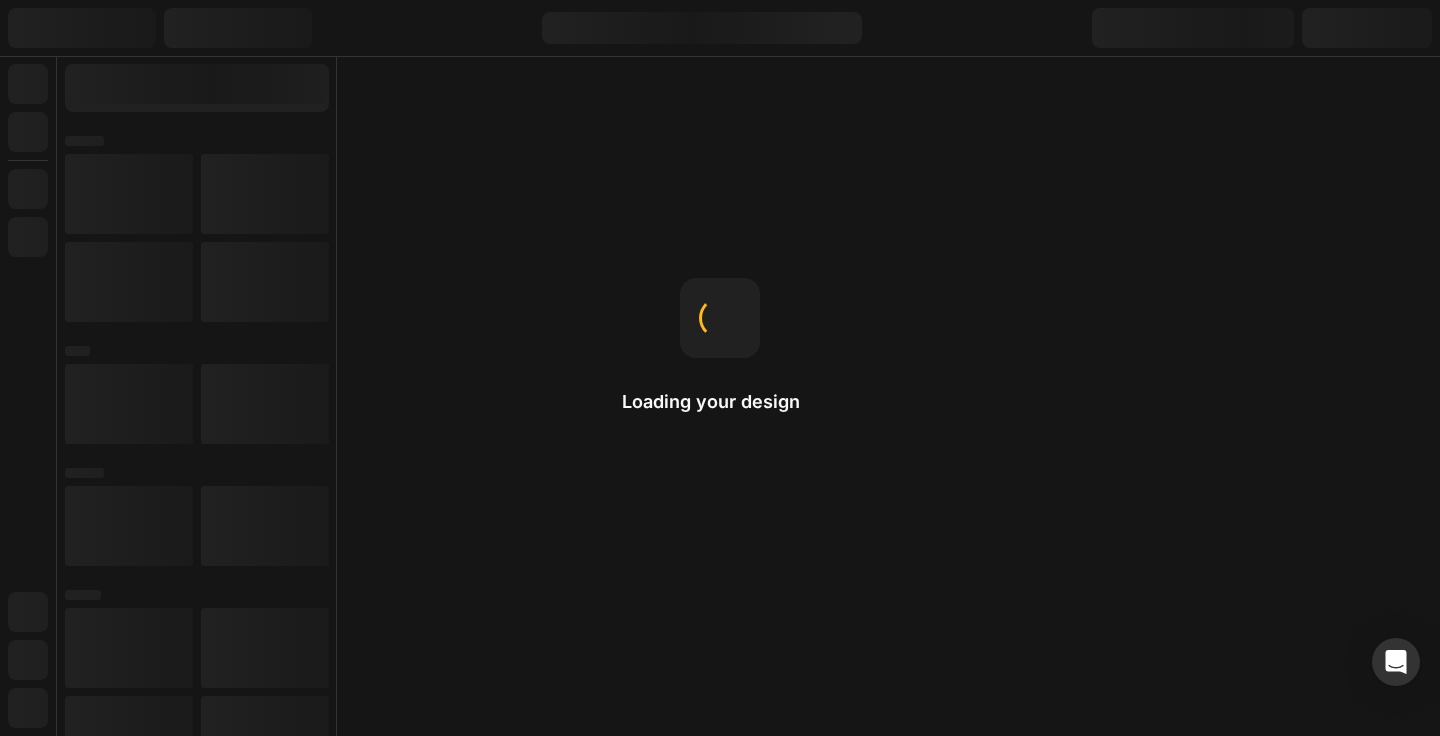 scroll, scrollTop: 0, scrollLeft: 0, axis: both 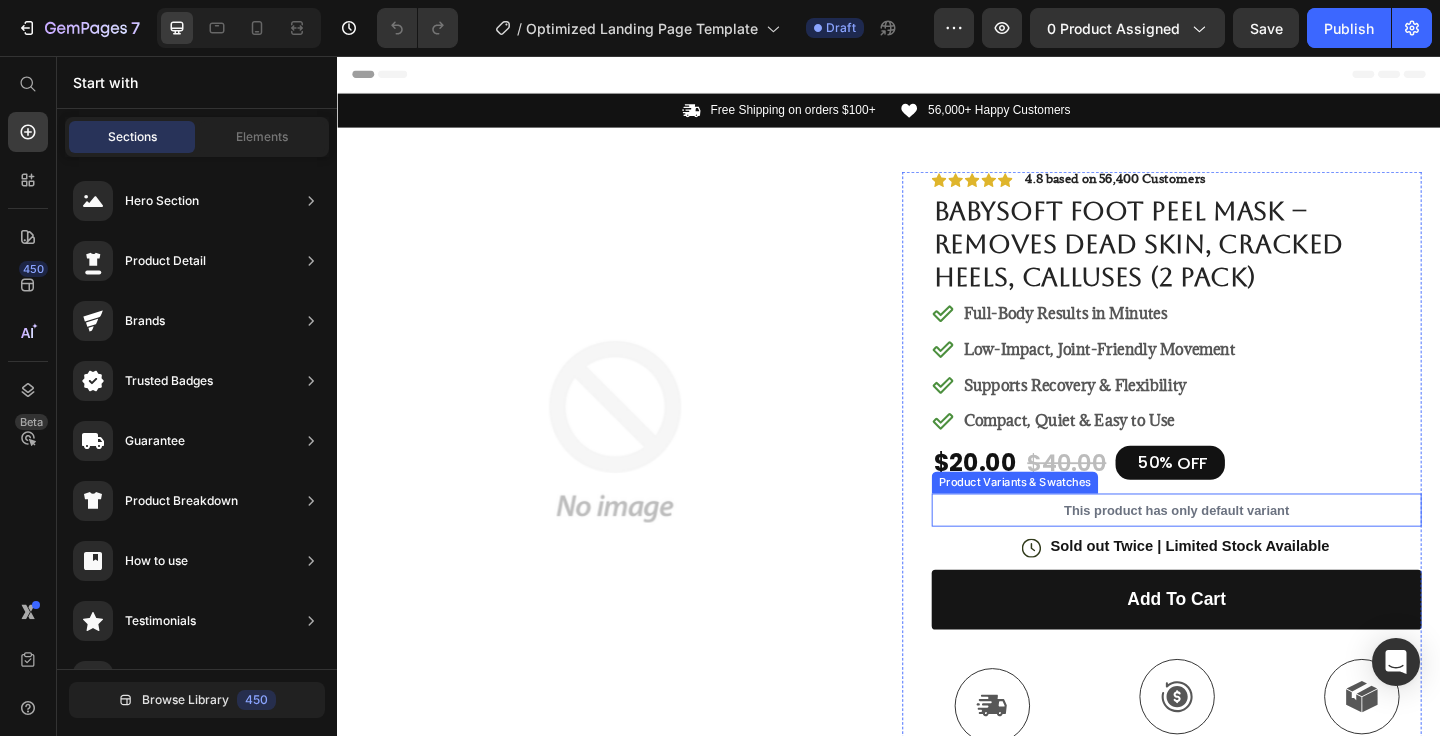 click on "This product has only default variant" at bounding box center (1250, 550) 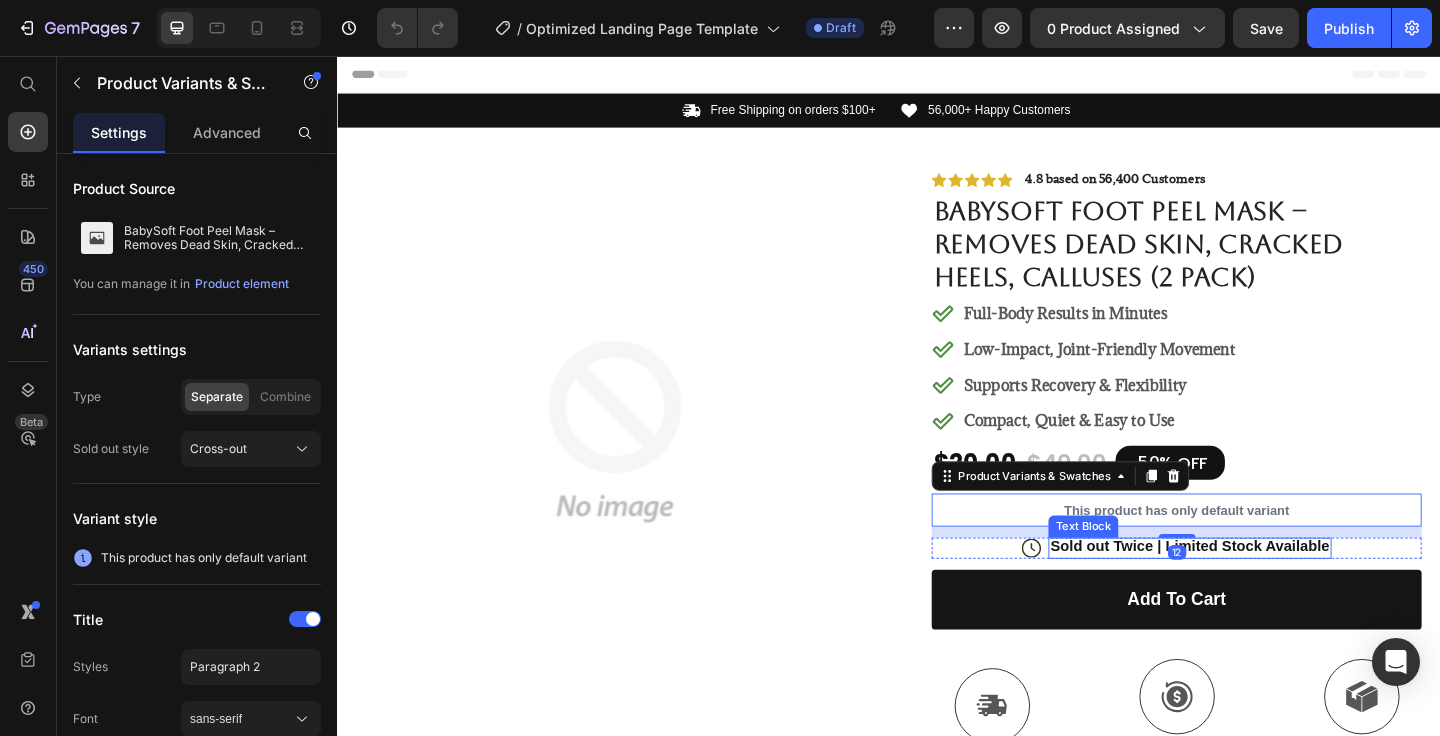 click on "Sold out Twice | Limited Stock Available" at bounding box center (1265, 590) 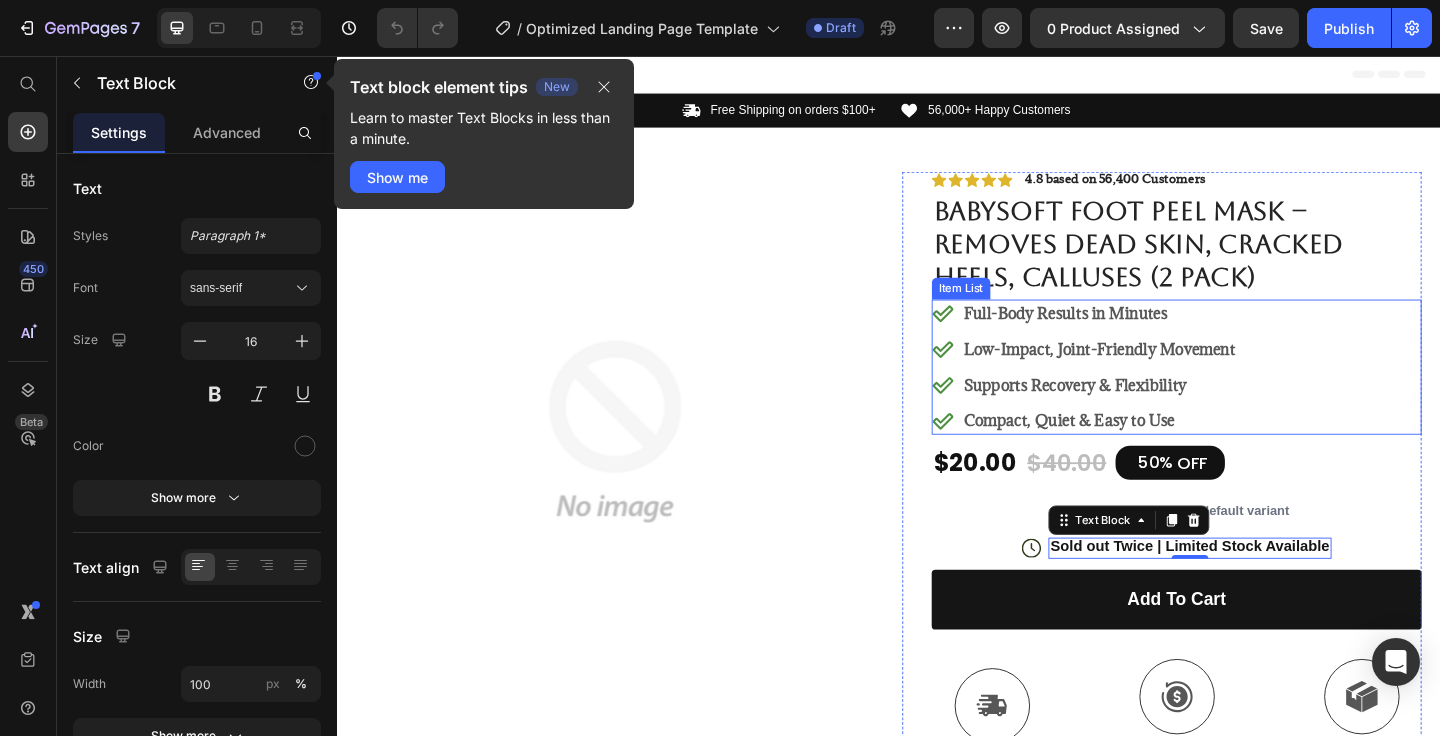click on "Low-Impact, Joint-Friendly Movement" at bounding box center (1166, 375) 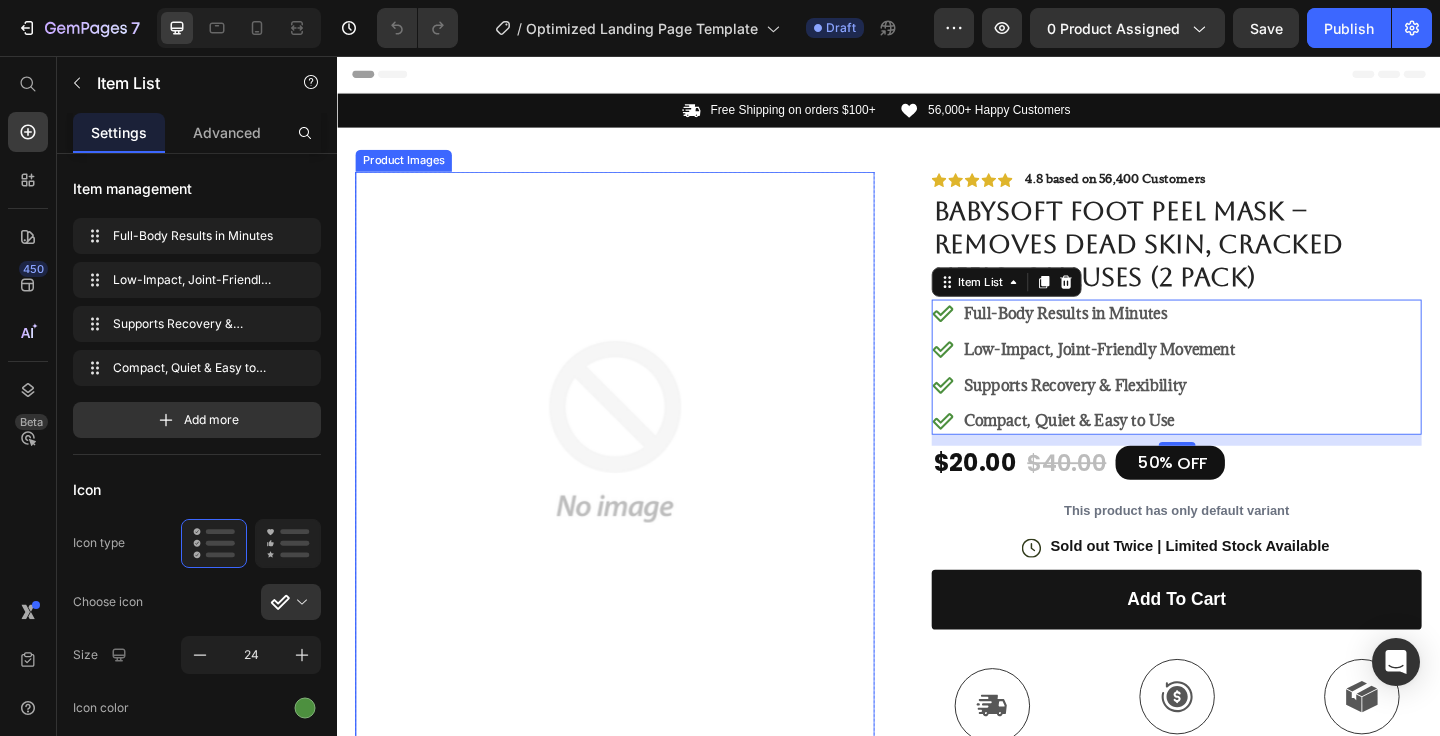 click at bounding box center (639, 464) 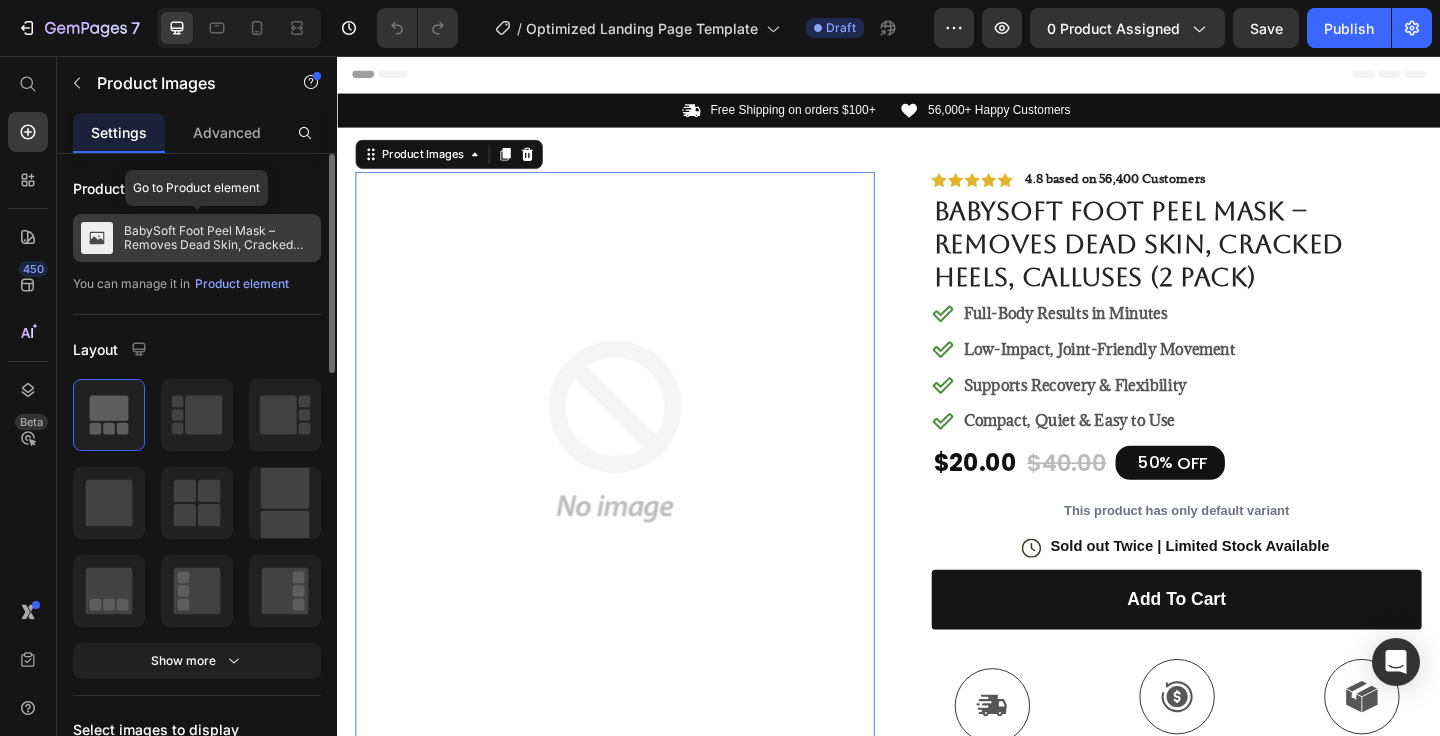 click on "BabySoft Foot Peel Mask – Removes Dead Skin, Cracked Heels, Calluses (2 Pack)" at bounding box center (218, 238) 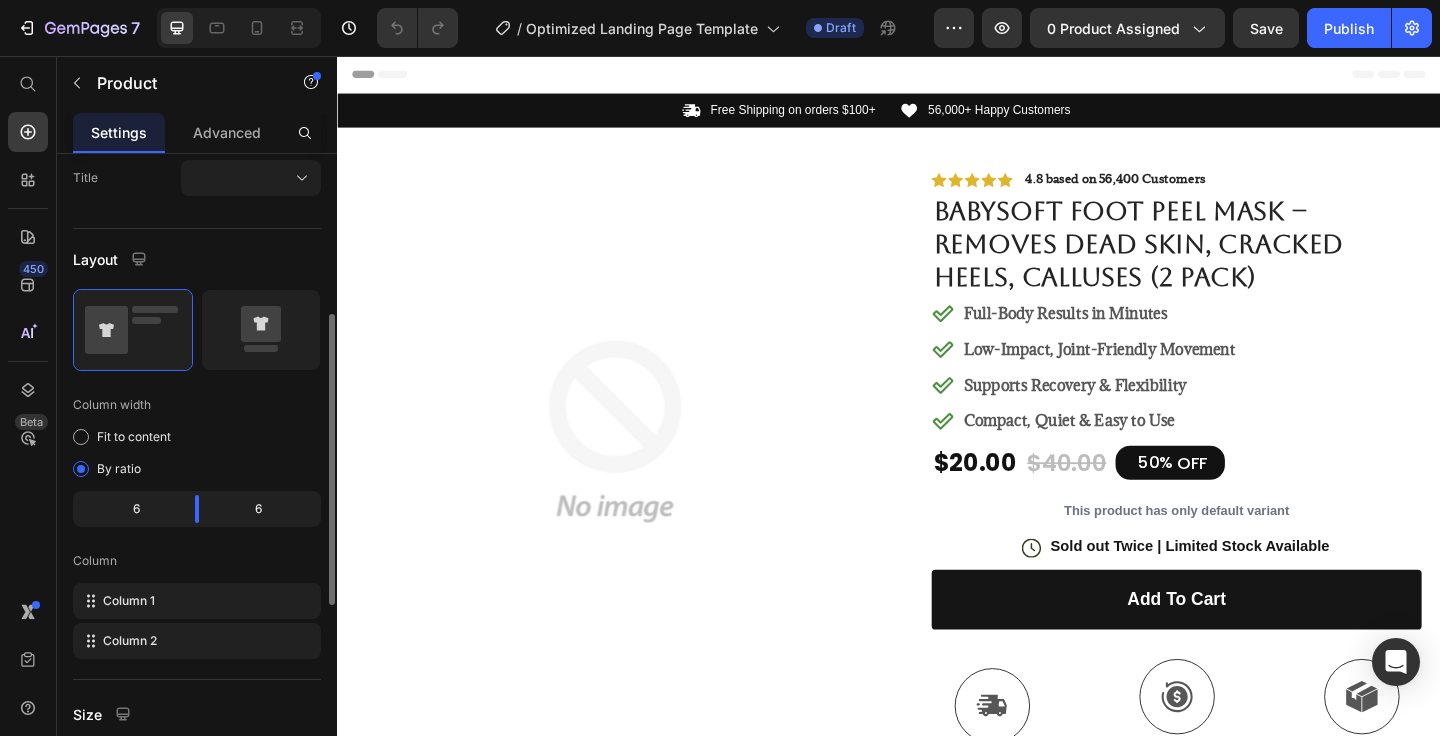 scroll, scrollTop: 354, scrollLeft: 0, axis: vertical 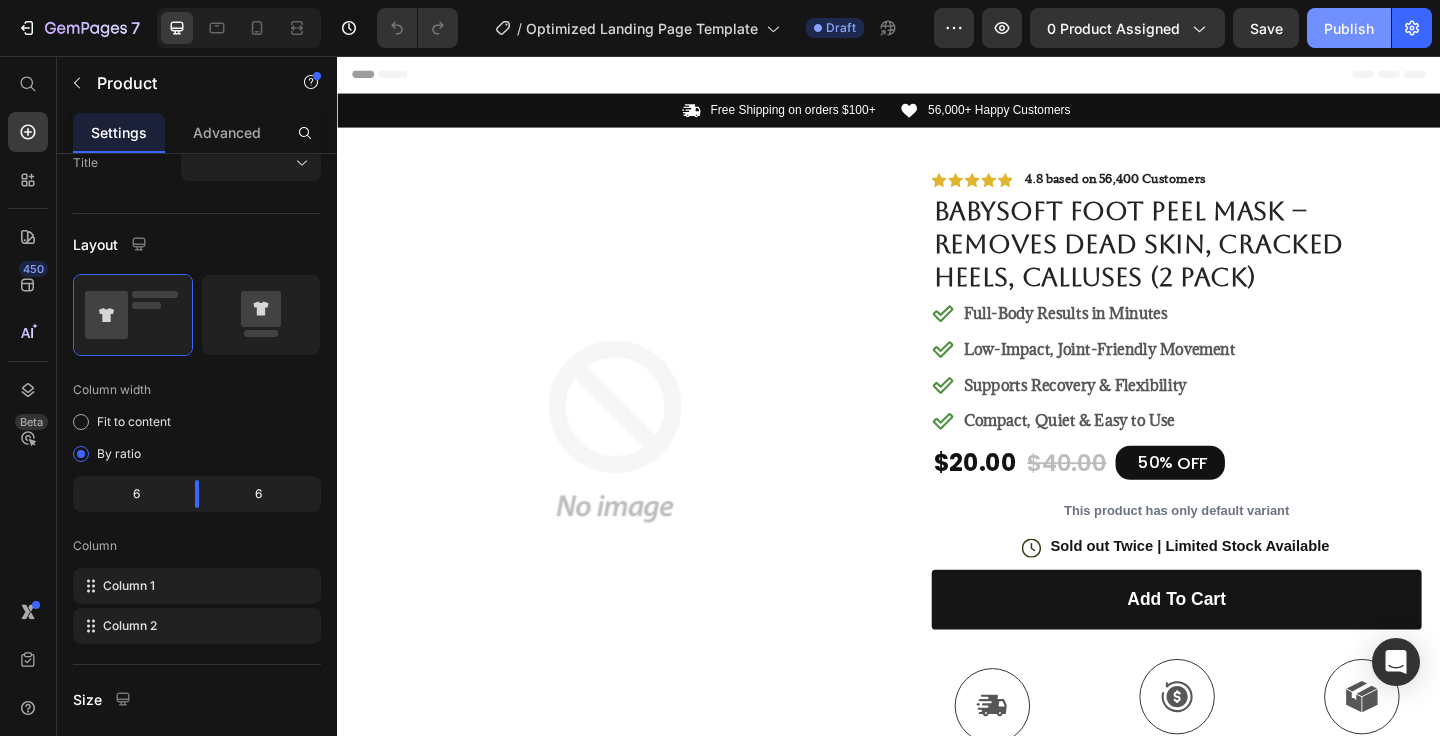 click on "Publish" 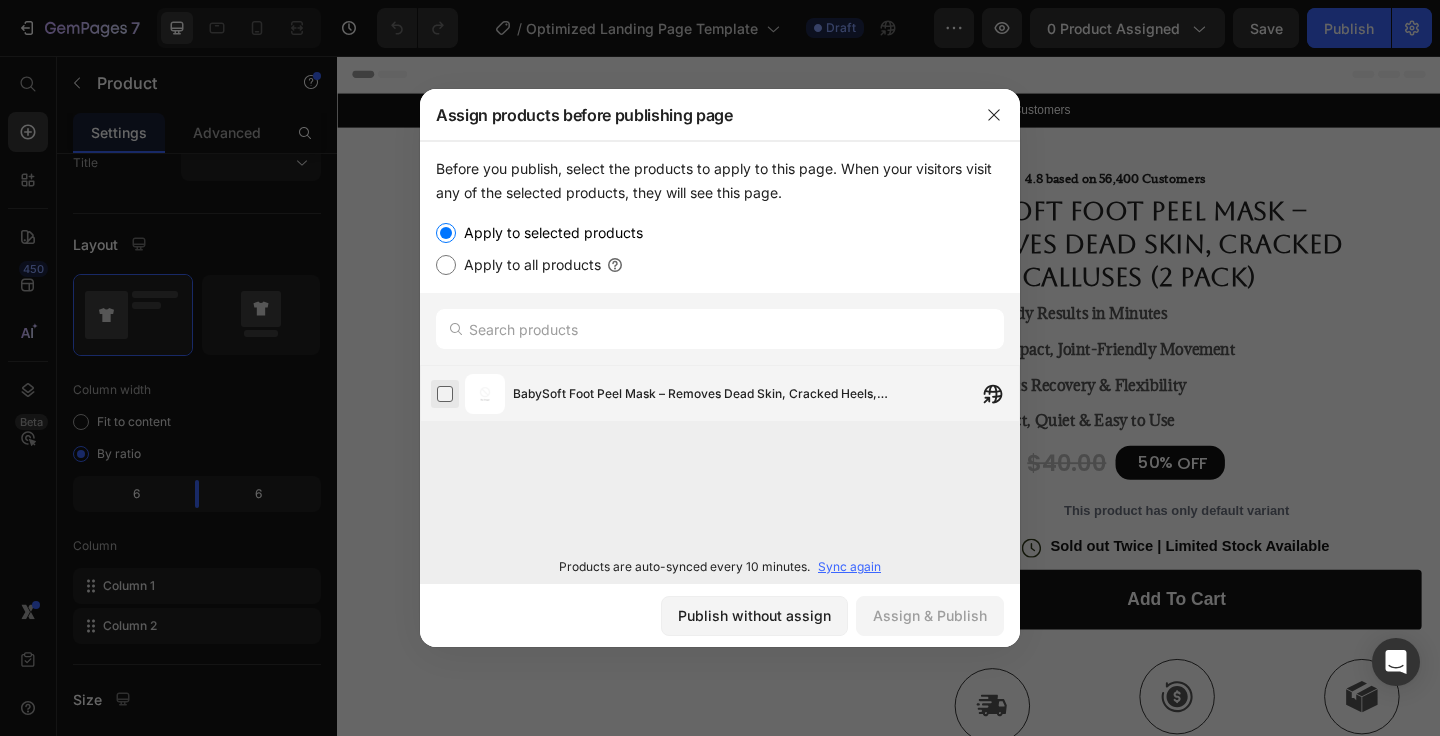 click at bounding box center [445, 394] 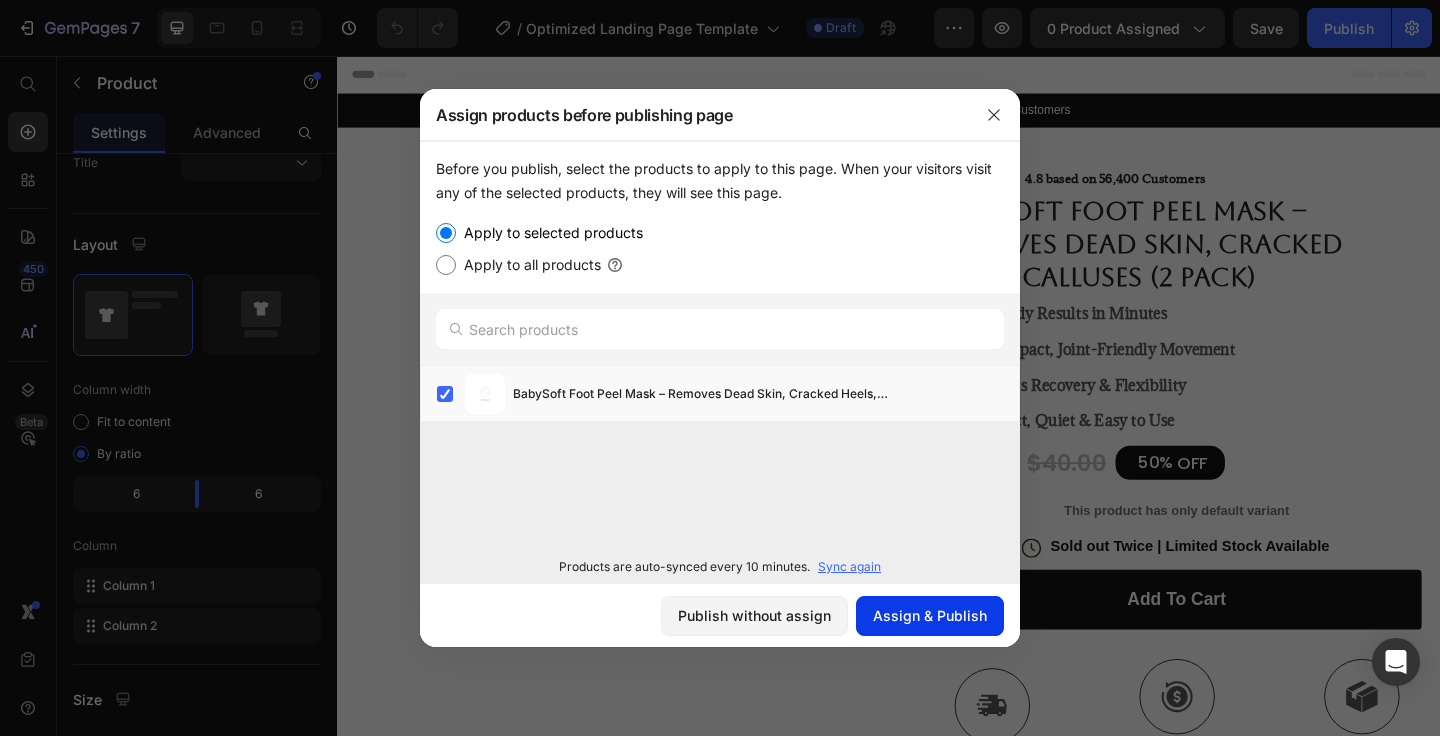 click on "Assign & Publish" at bounding box center [930, 615] 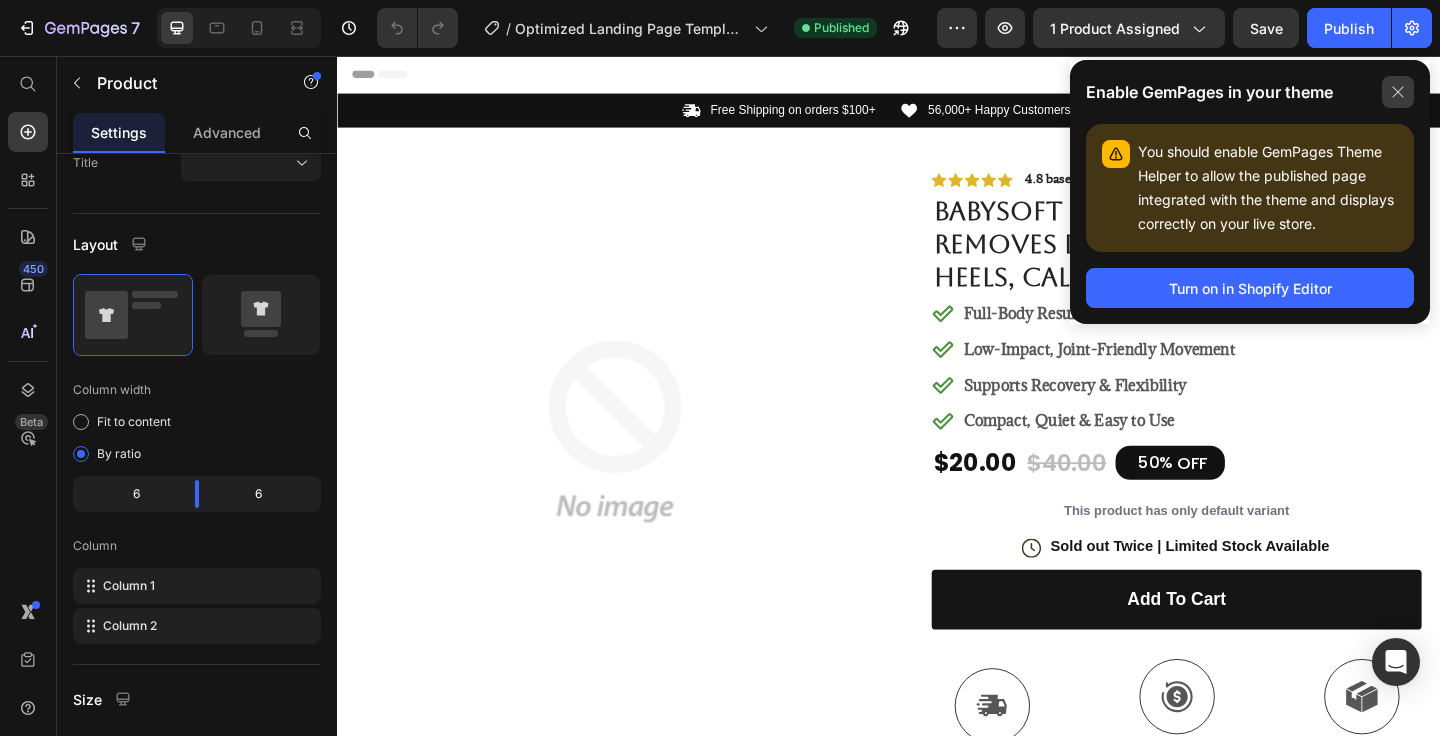 click 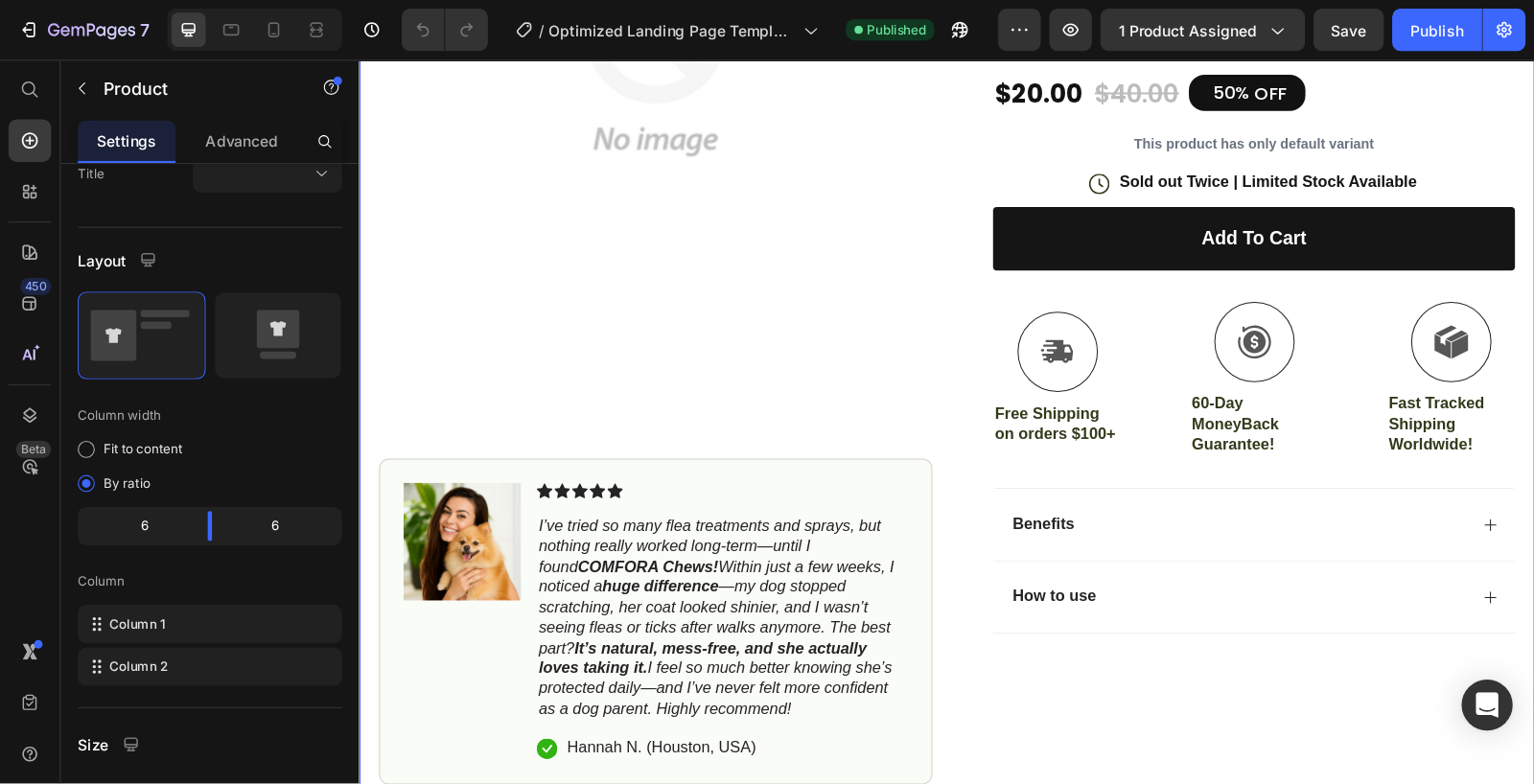 scroll, scrollTop: 0, scrollLeft: 0, axis: both 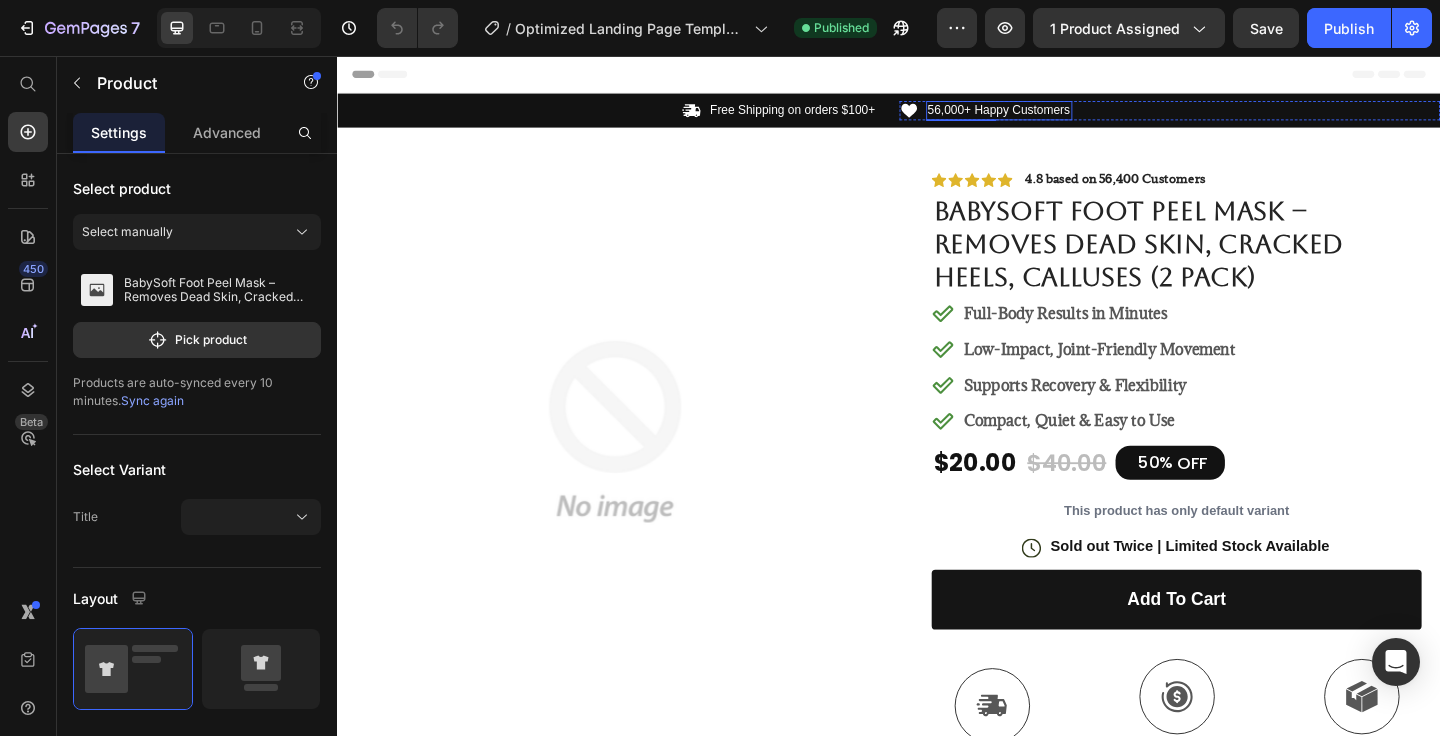 click on "56,000+ Happy Customers" at bounding box center (1057, 115) 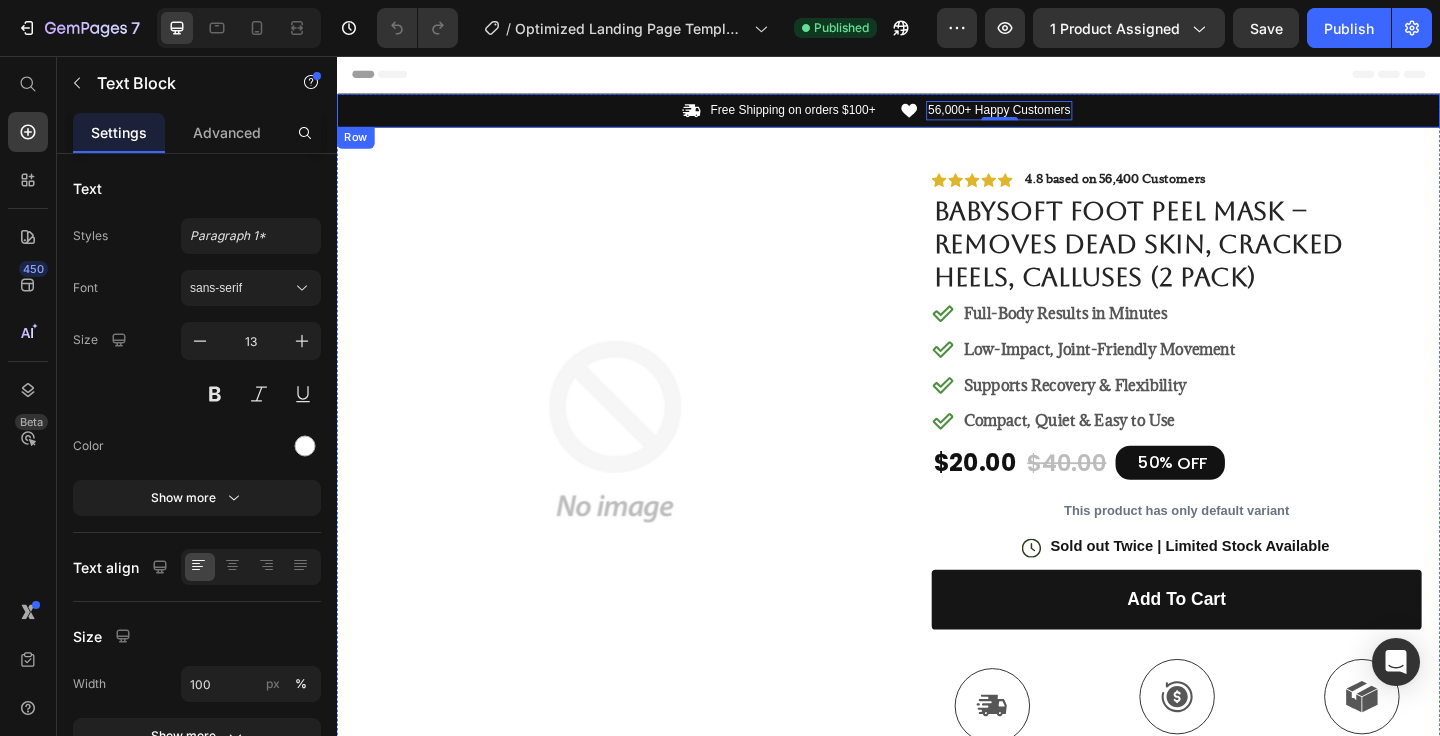 click on "Free Shipping on orders $100+" at bounding box center (833, 115) 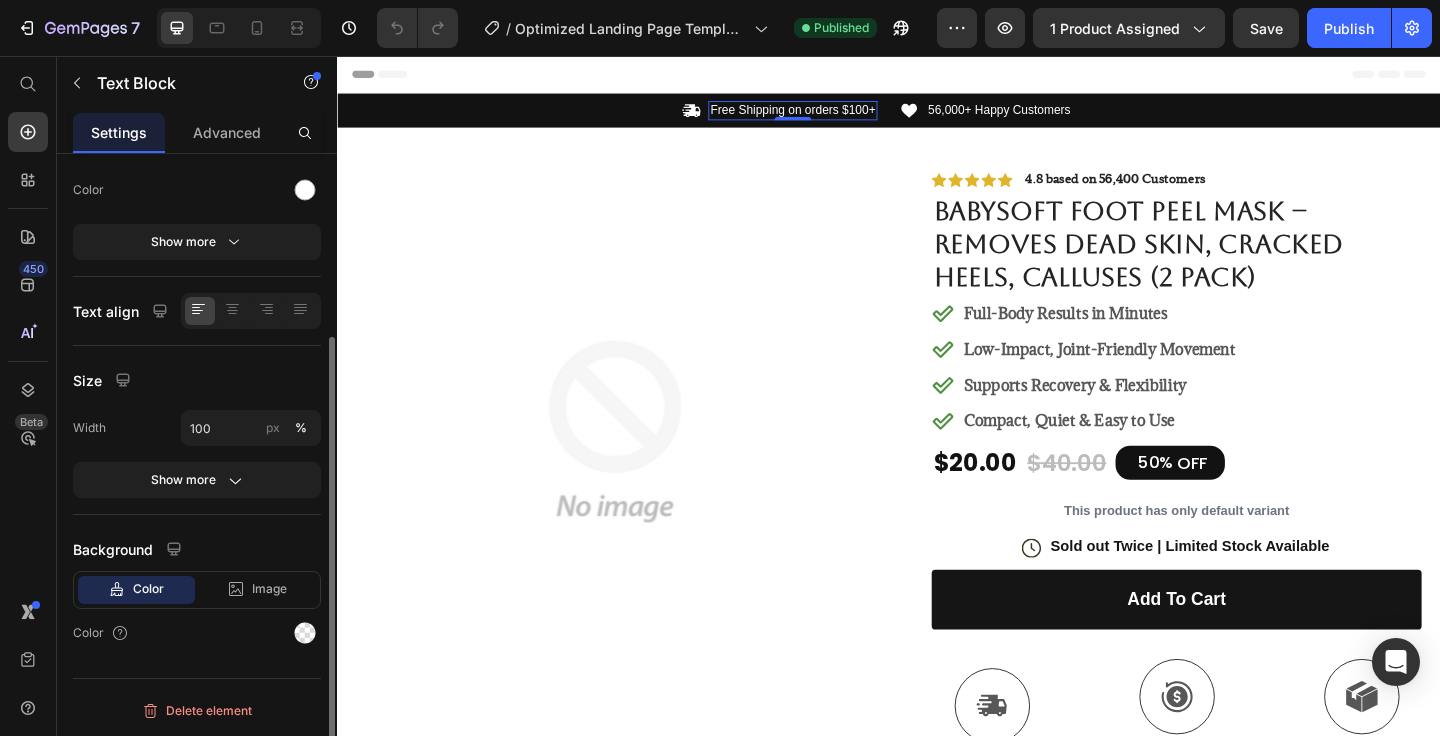 scroll, scrollTop: 0, scrollLeft: 0, axis: both 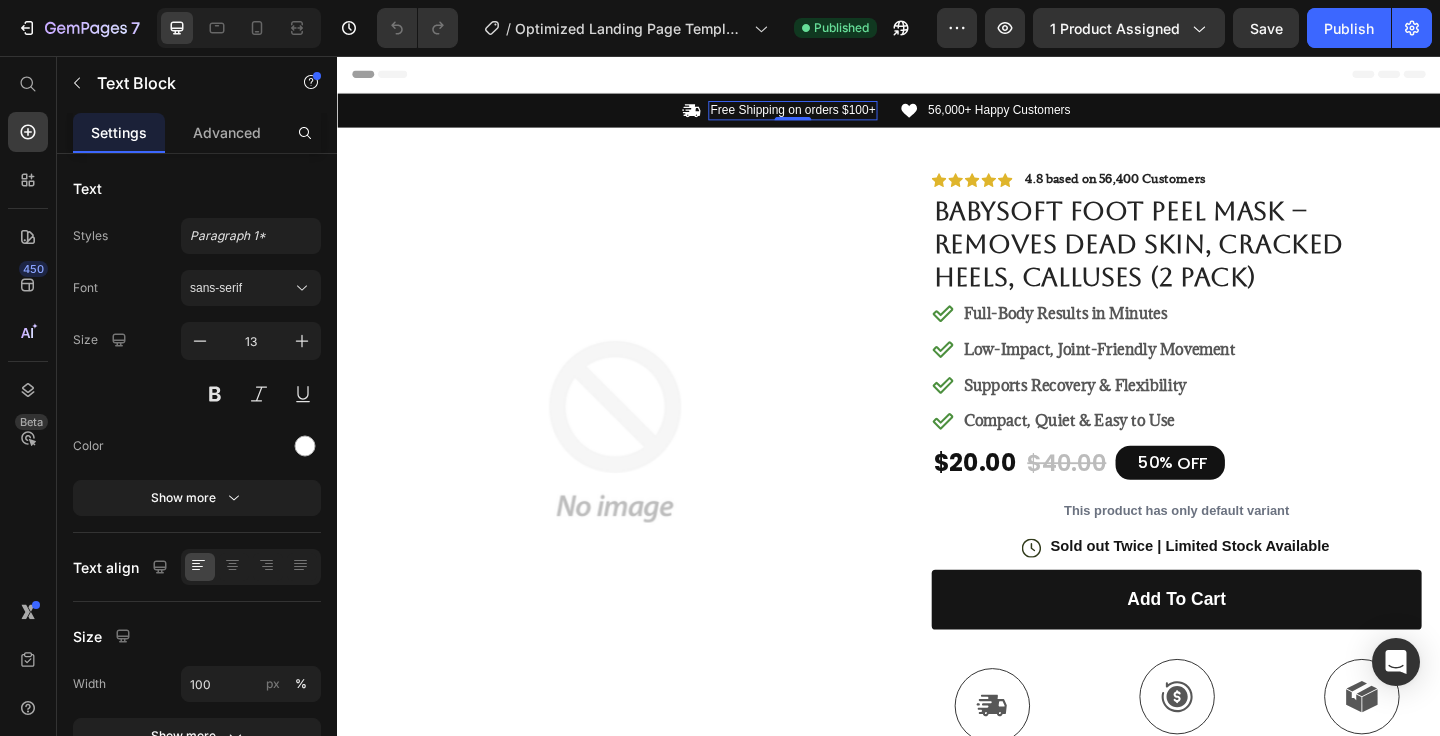 click on "Free Shipping on orders $100+" at bounding box center (833, 115) 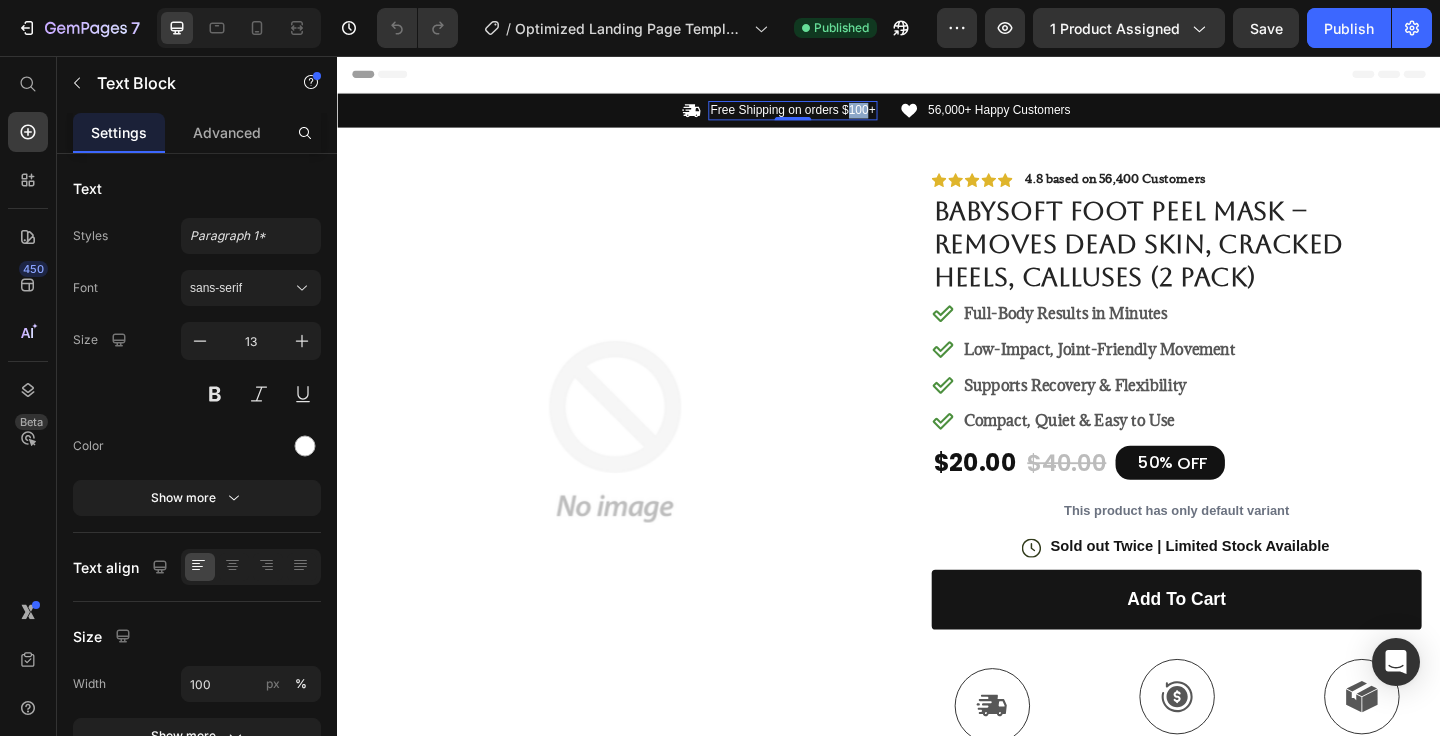 click on "Free Shipping on orders $100+" at bounding box center [833, 115] 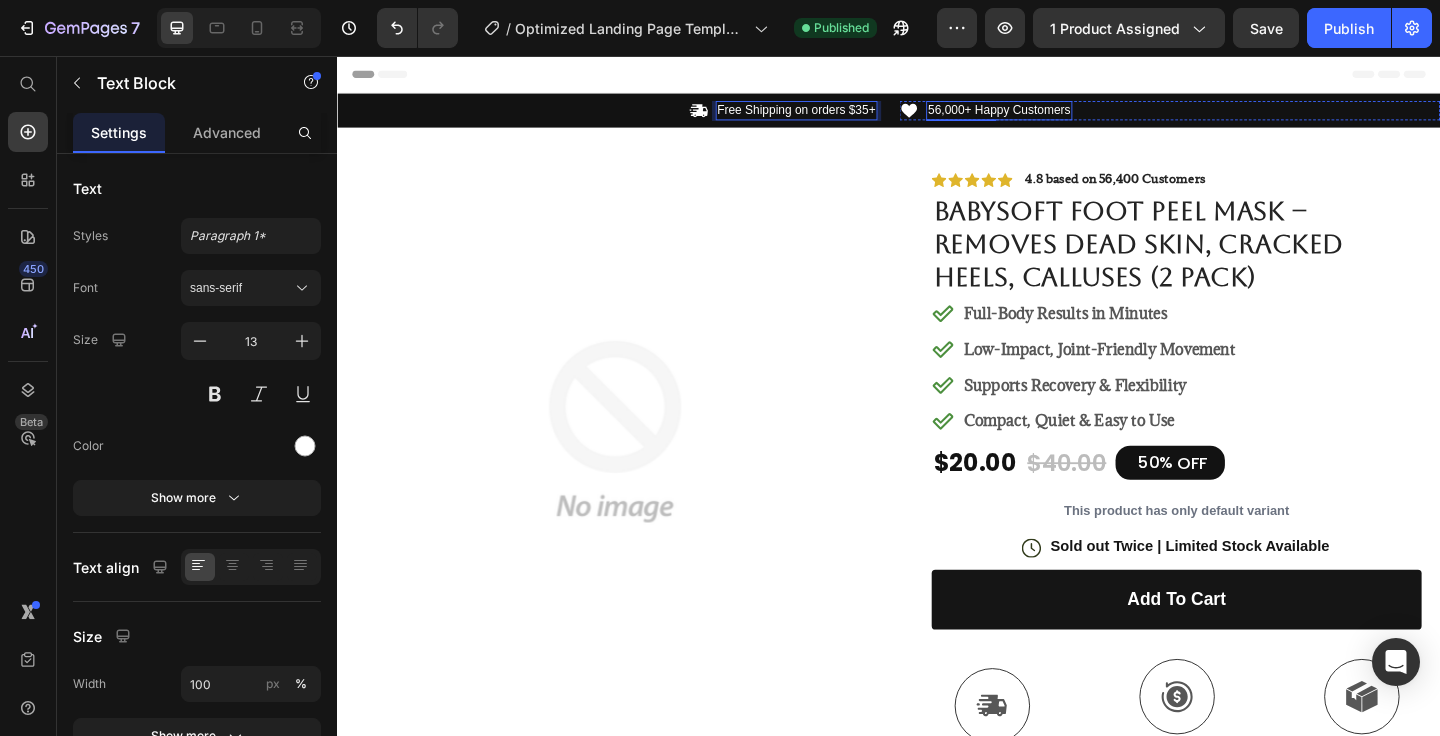 click on "56,000+ Happy Customers" at bounding box center (1057, 115) 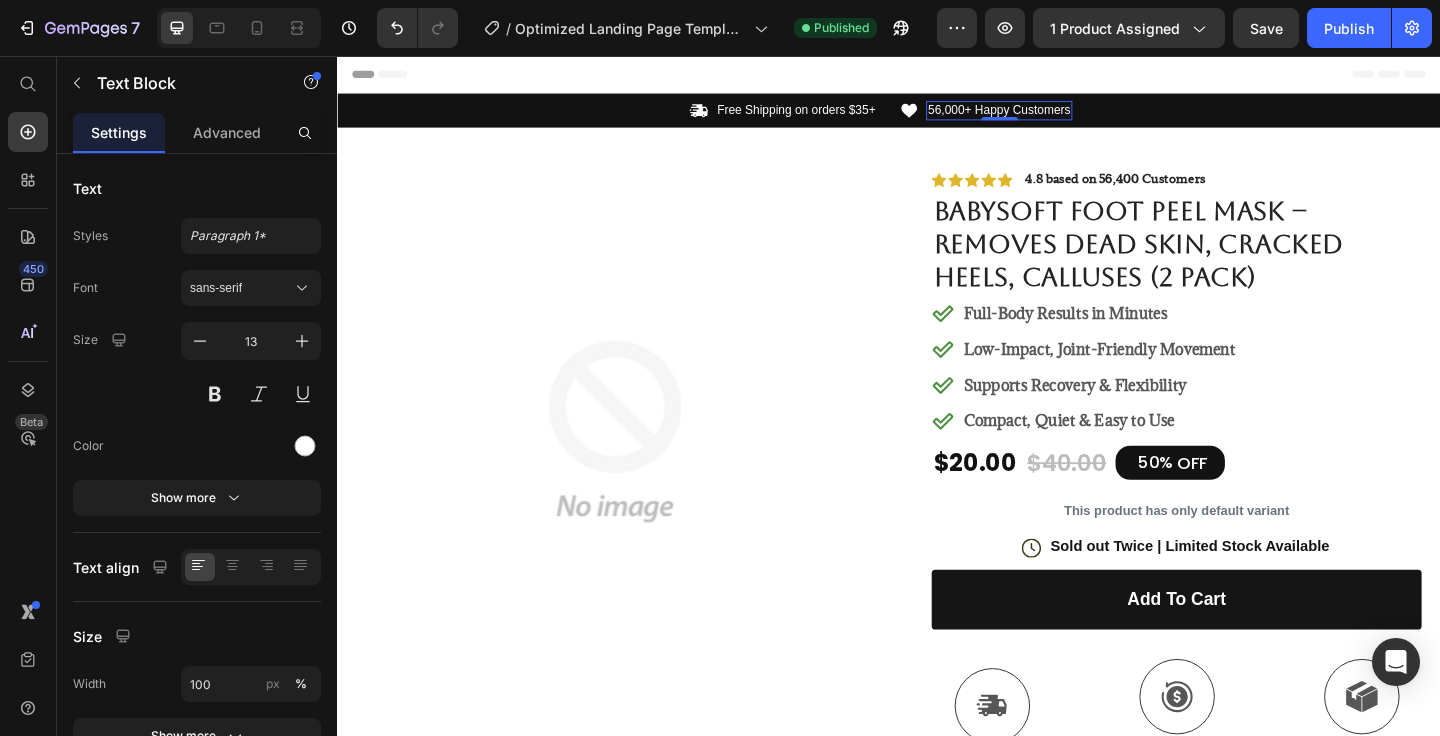 click on "56,000+ Happy Customers" at bounding box center [1057, 115] 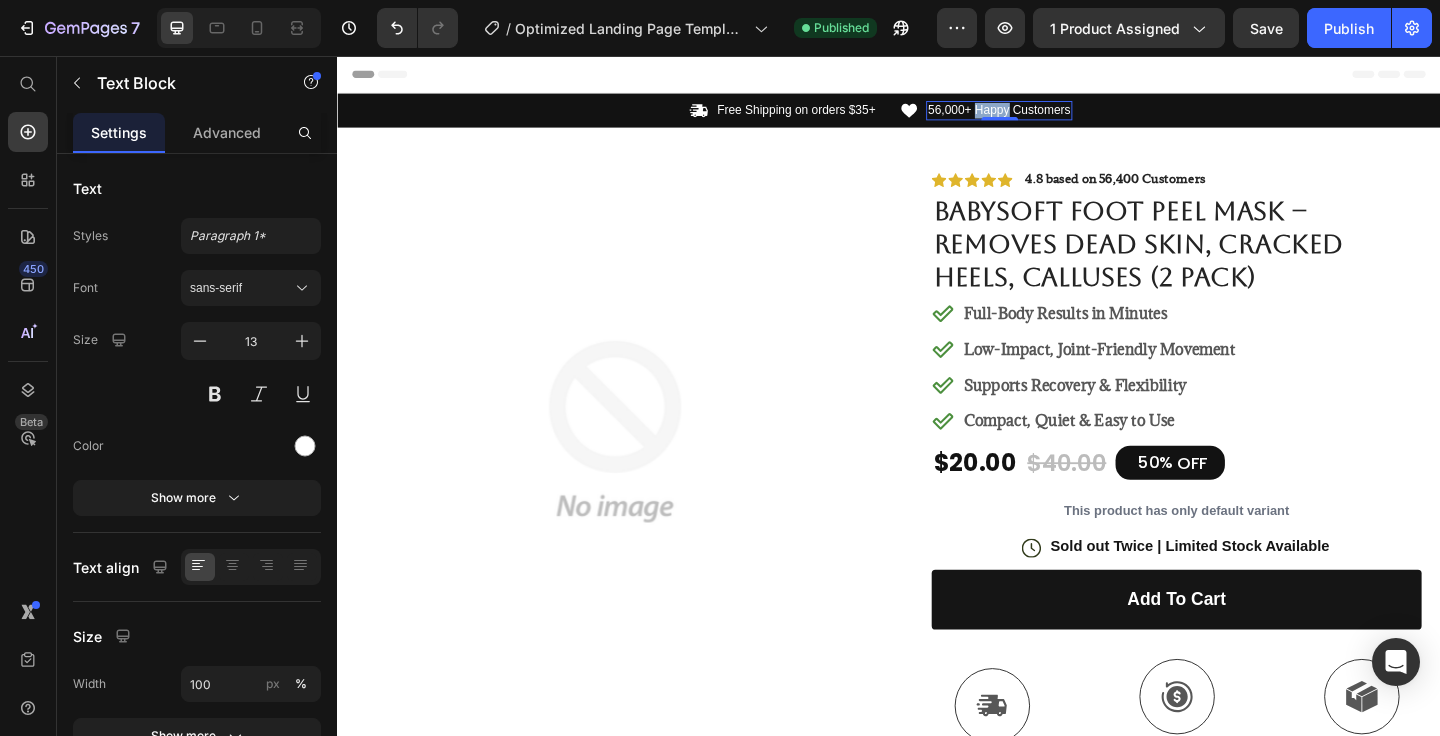 click on "56,000+ Happy Customers" at bounding box center (1057, 115) 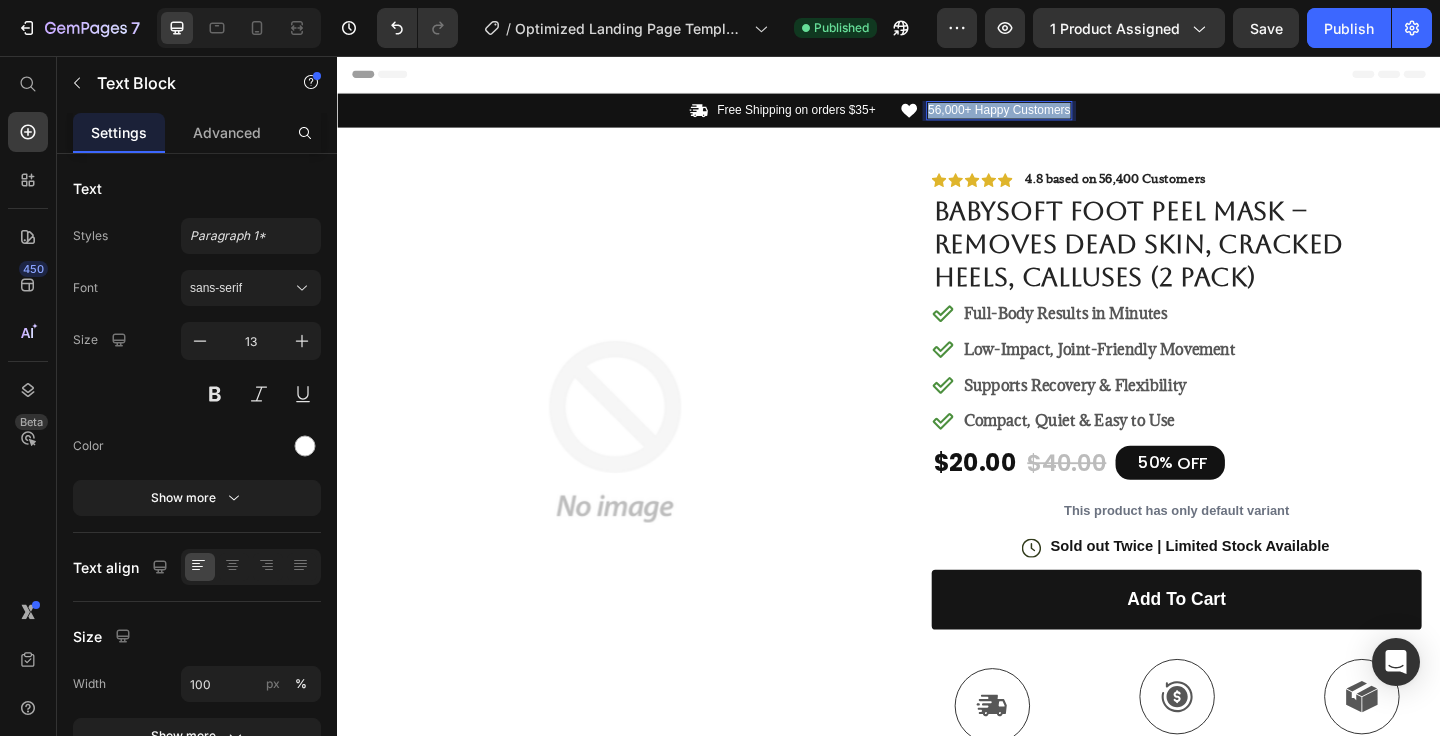 click on "56,000+ Happy Customers" at bounding box center [1057, 115] 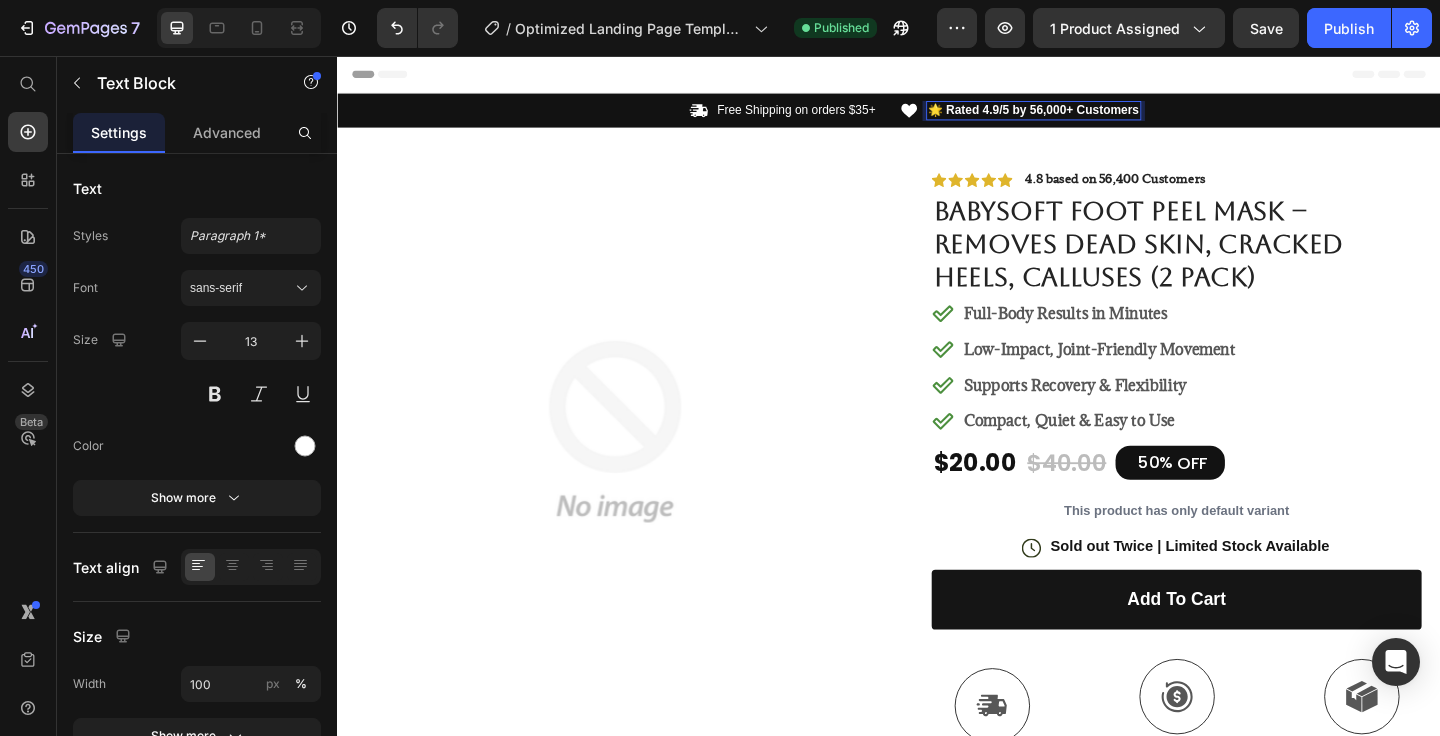 click on "🌟 Rated 4.9/5 by 56,000+ Customers" at bounding box center [1095, 114] 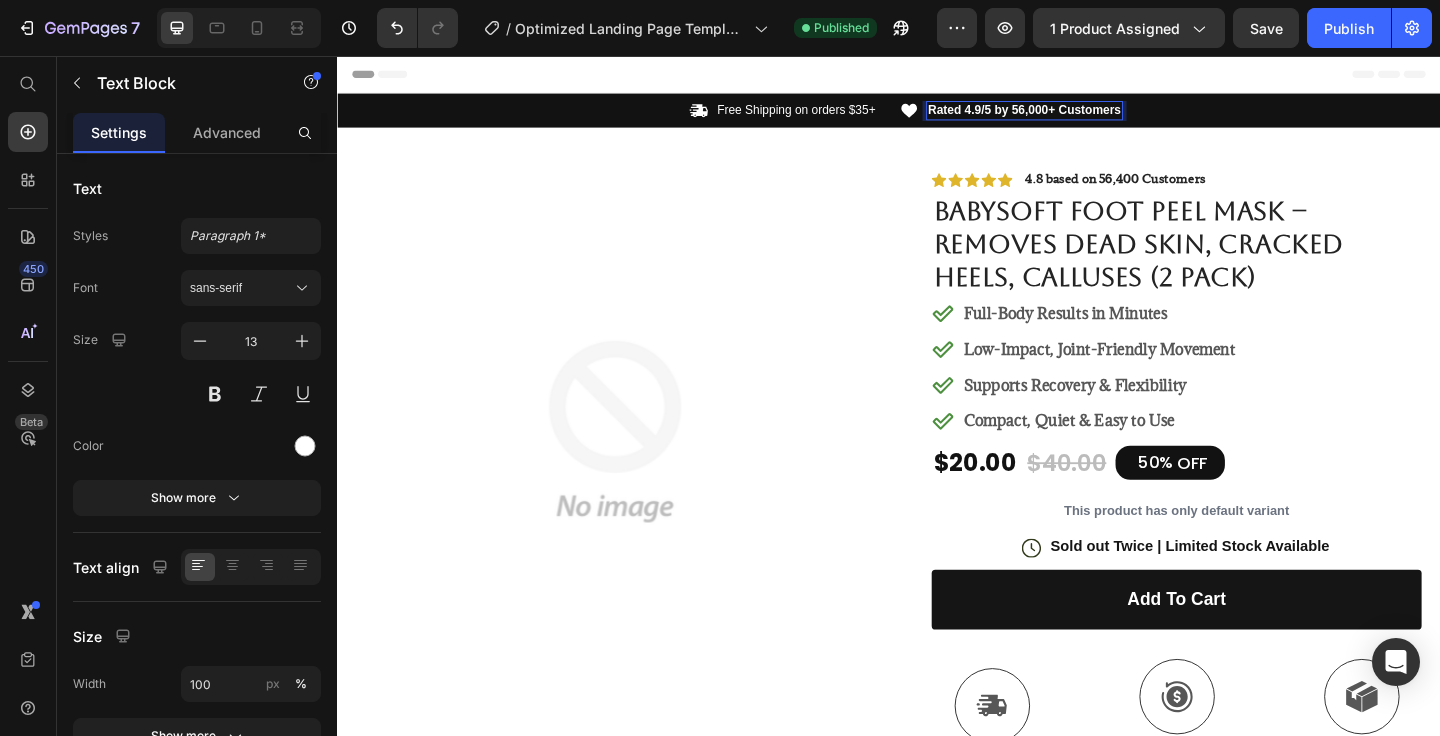 click on "Header" at bounding box center (937, 76) 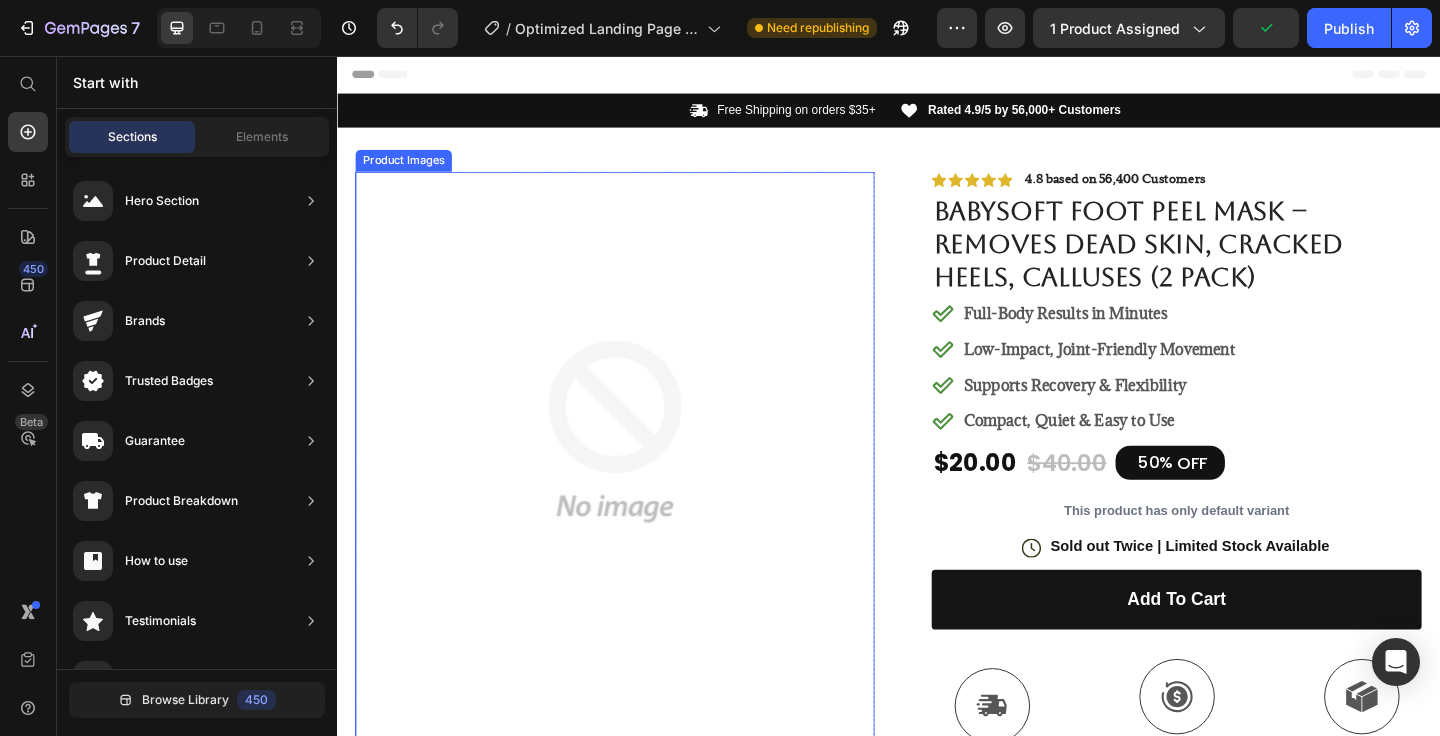 click at bounding box center [639, 464] 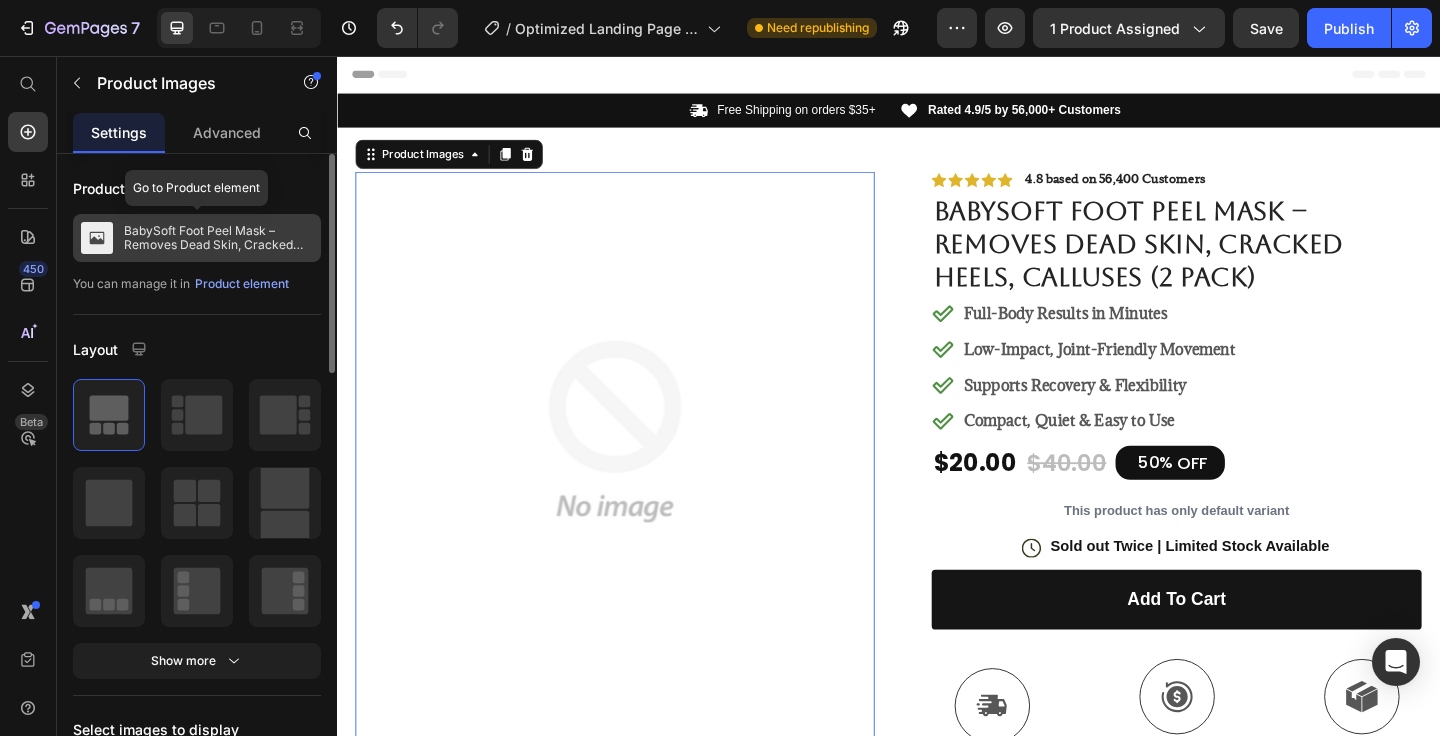 click on "BabySoft Foot Peel Mask – Removes Dead Skin, Cracked Heels, Calluses (2 Pack)" at bounding box center (218, 238) 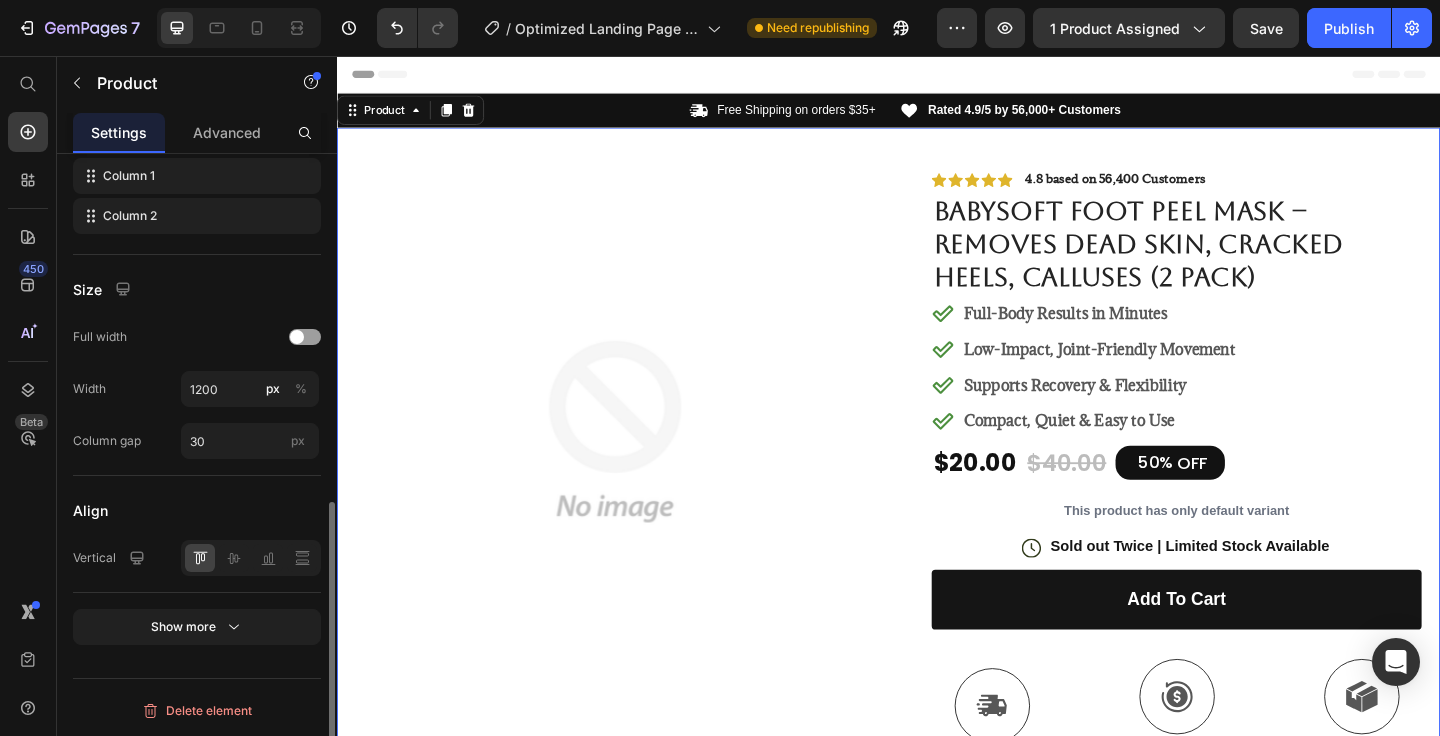scroll, scrollTop: 0, scrollLeft: 0, axis: both 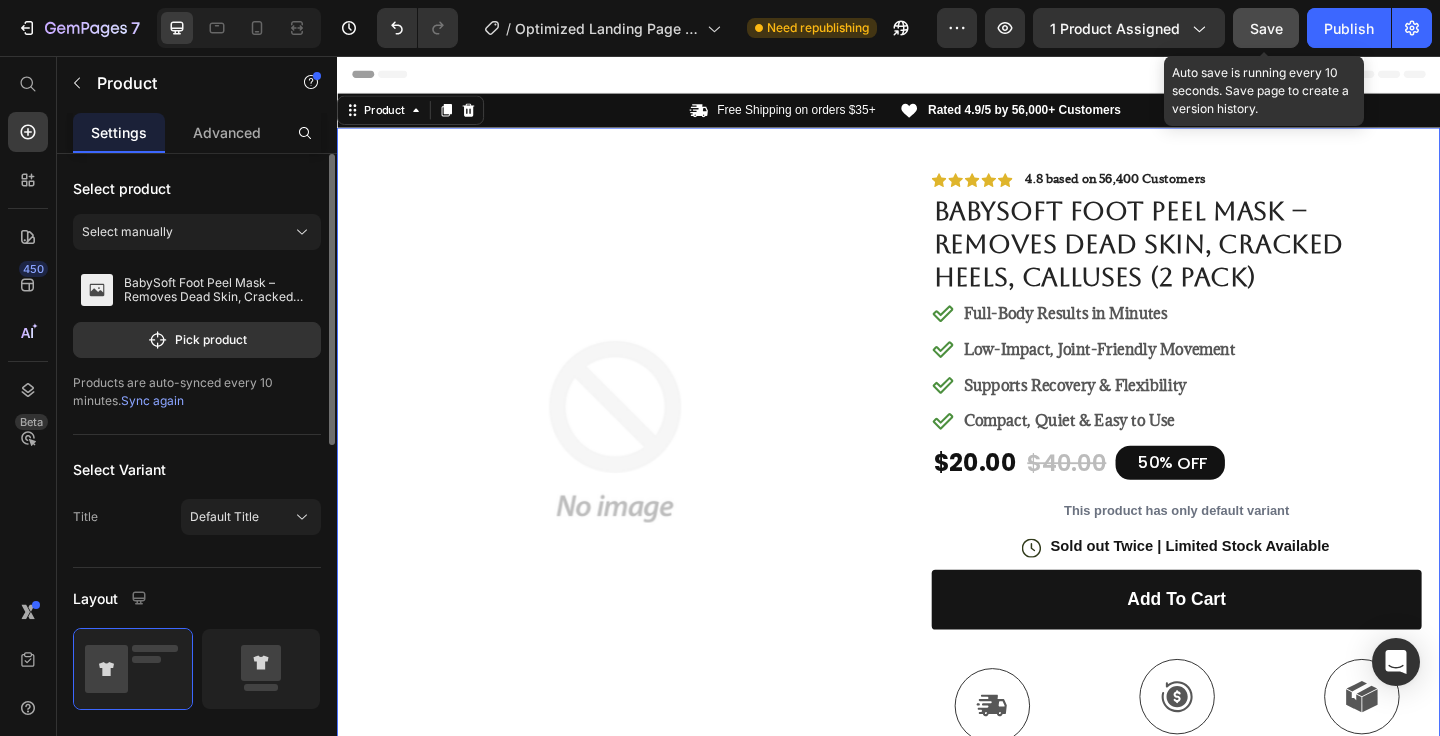 click on "Save" at bounding box center [1266, 28] 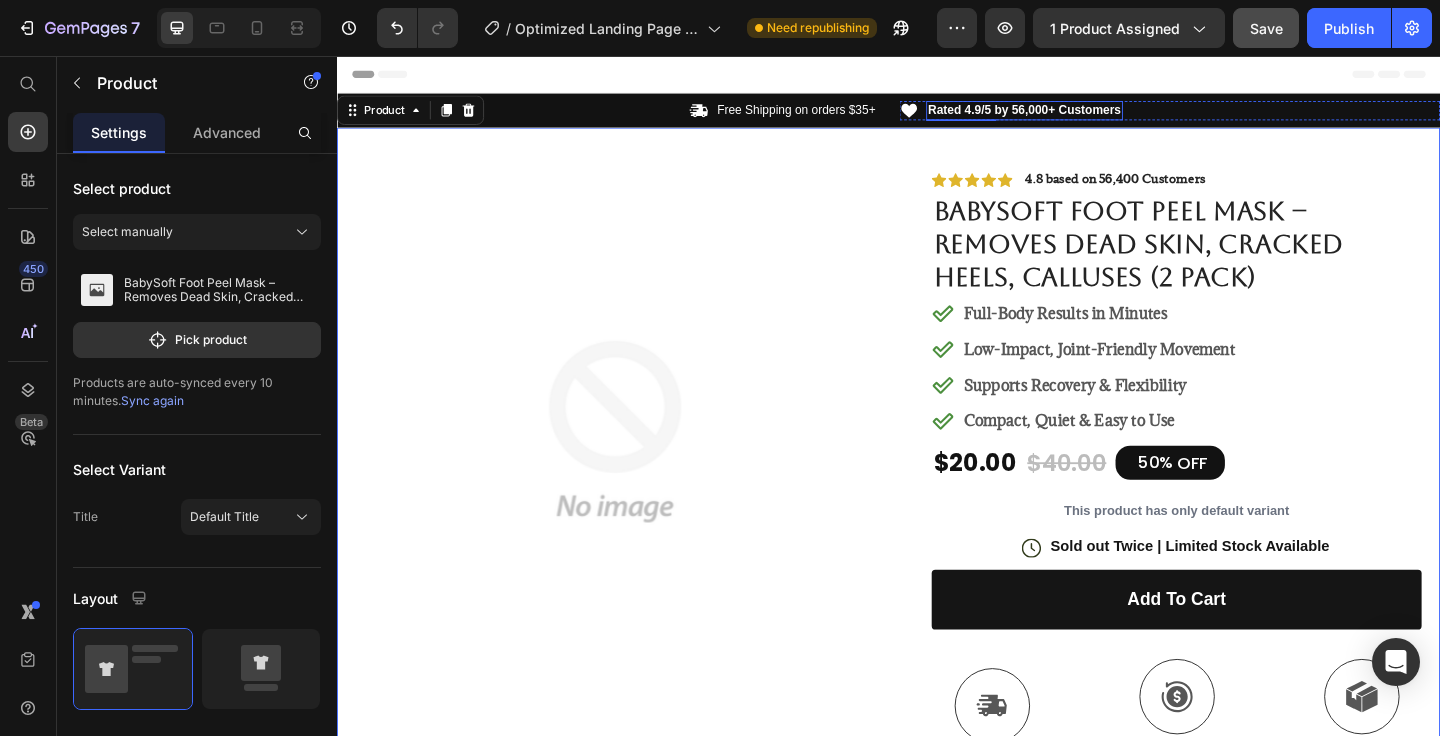 click on "Rated 4.9/5 by 56,000+ Customers" at bounding box center [1085, 114] 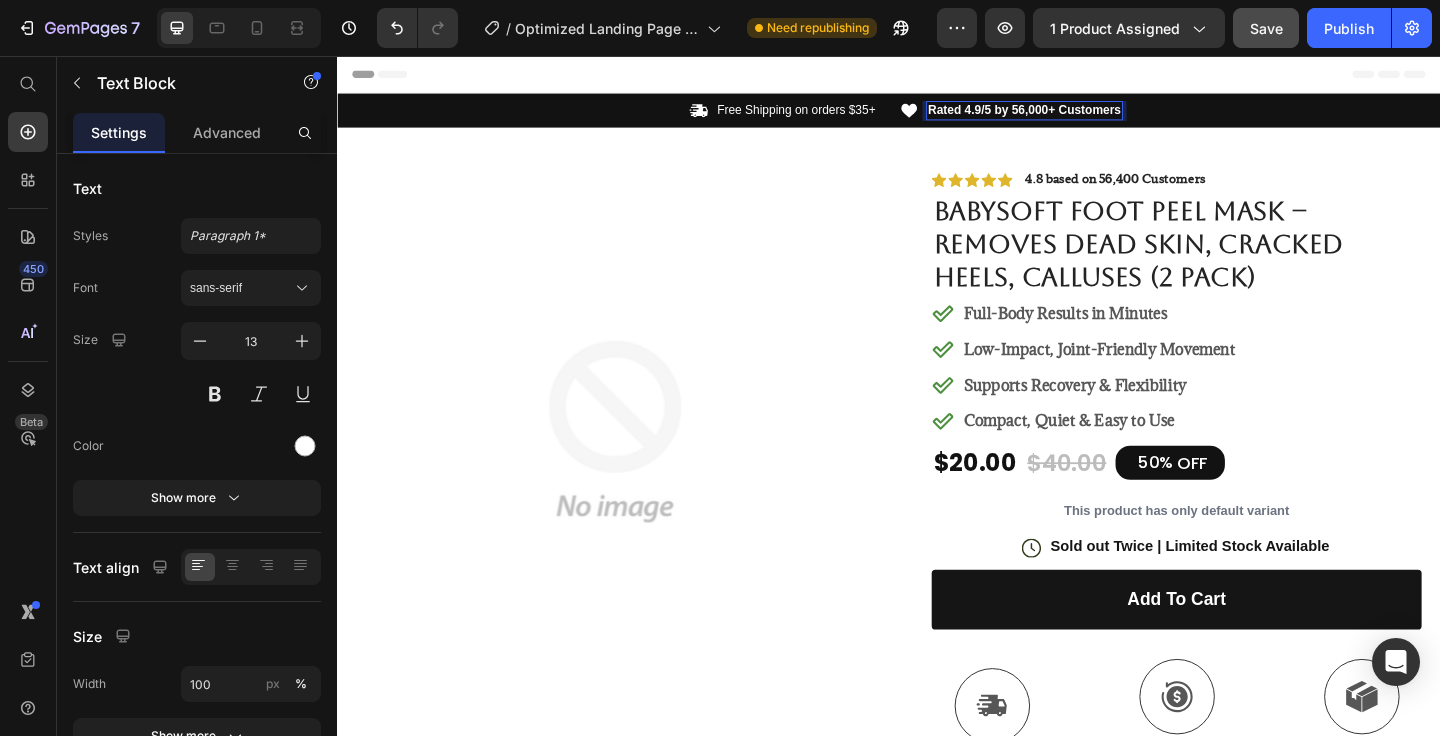 click on "Rated 4.9/5 by 56,000+ Customers" at bounding box center [1085, 114] 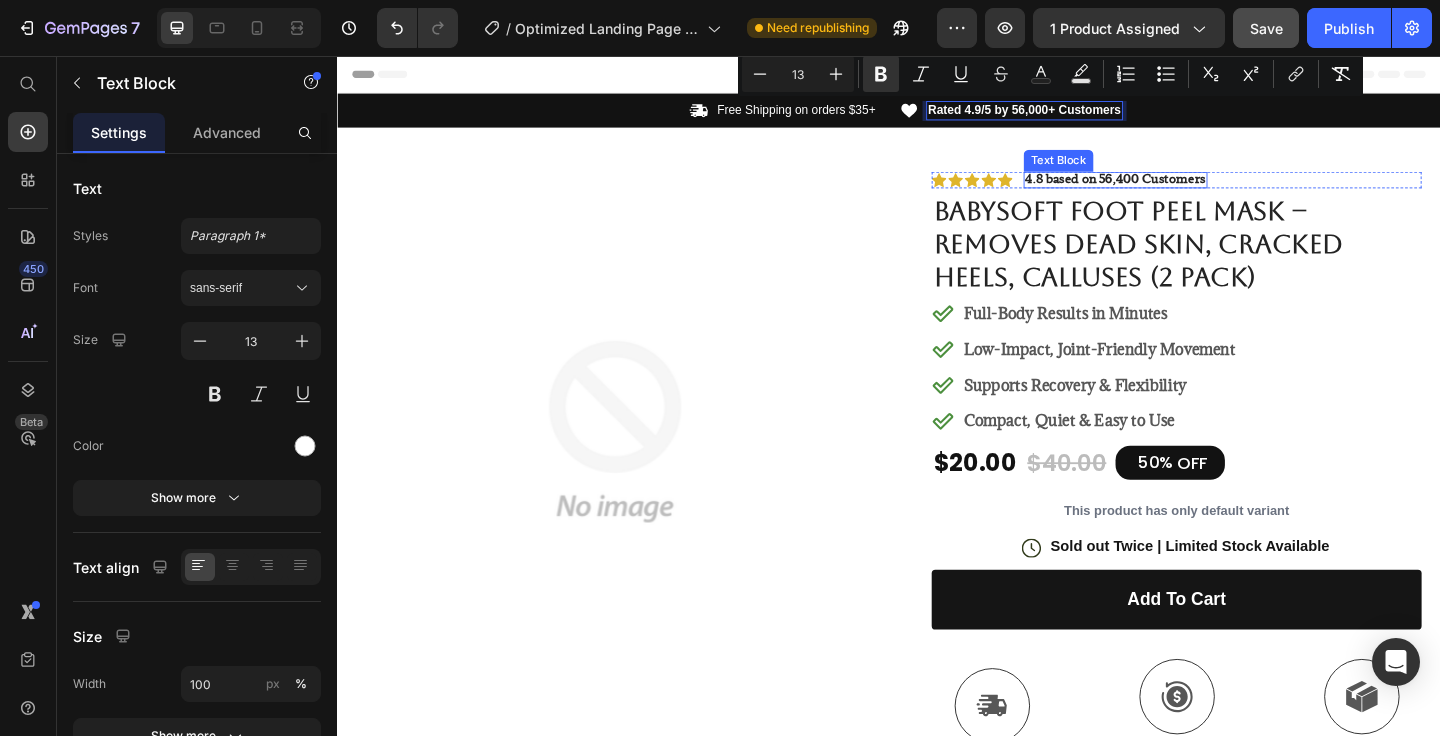 click on "4.8 based on 56,400 Customers" at bounding box center (1184, 189) 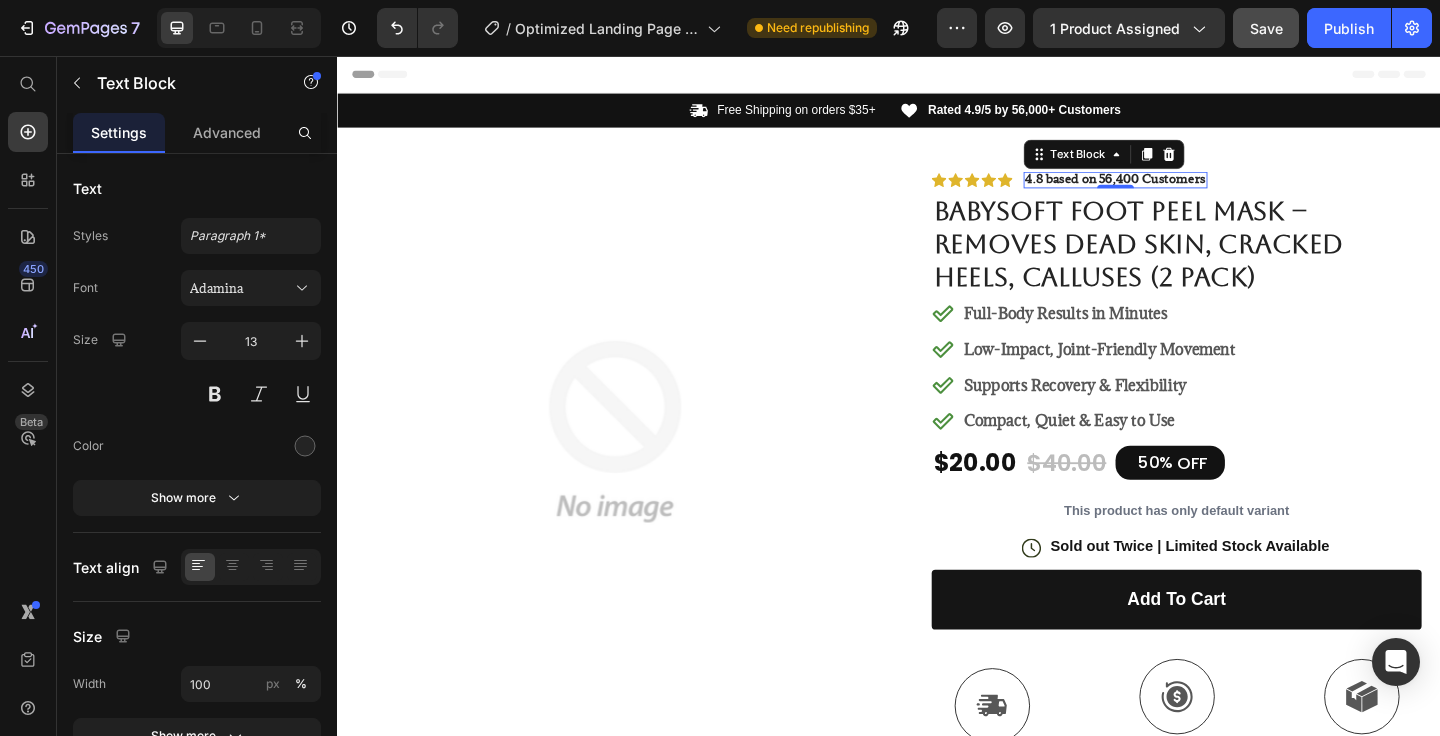 click on "4.8 based on 56,400 Customers" at bounding box center (1184, 189) 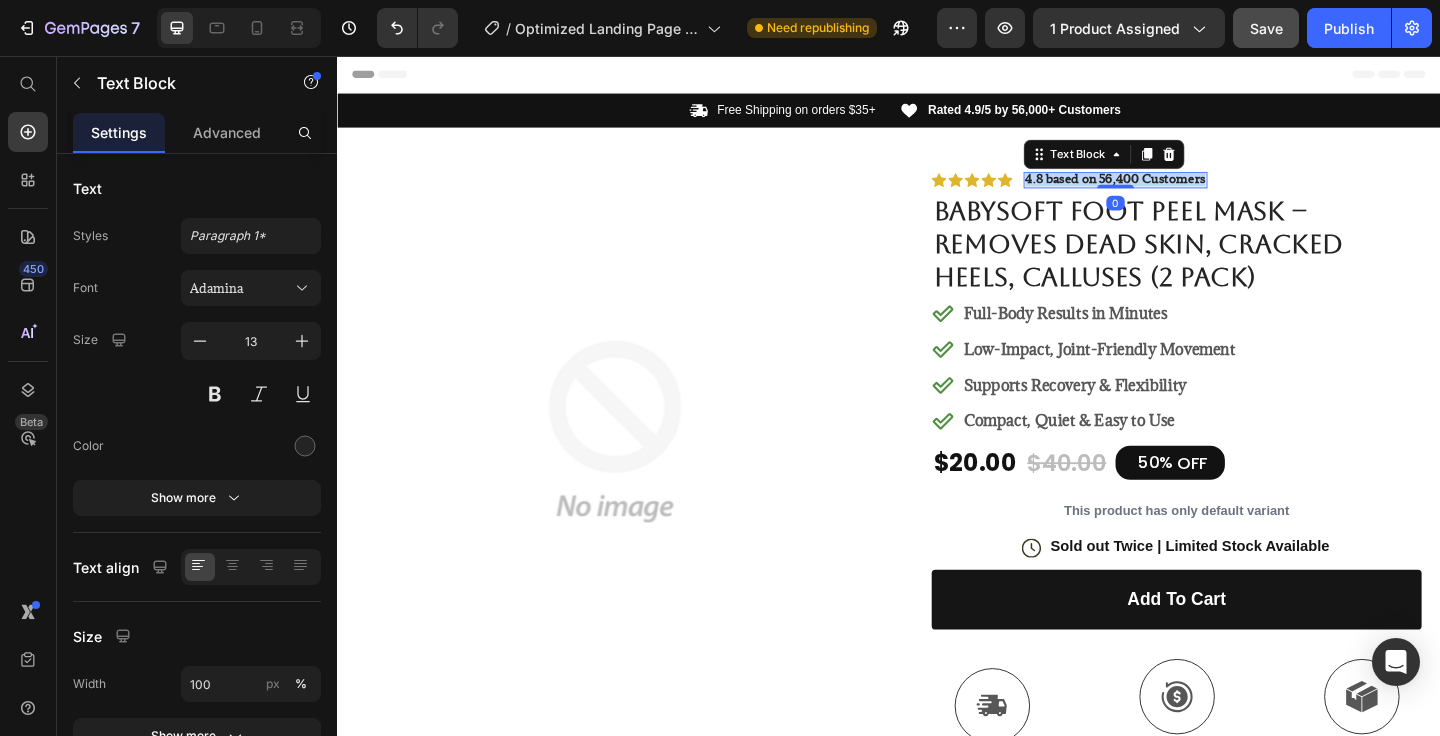 click on "4.8 based on 56,400 Customers" at bounding box center (1184, 189) 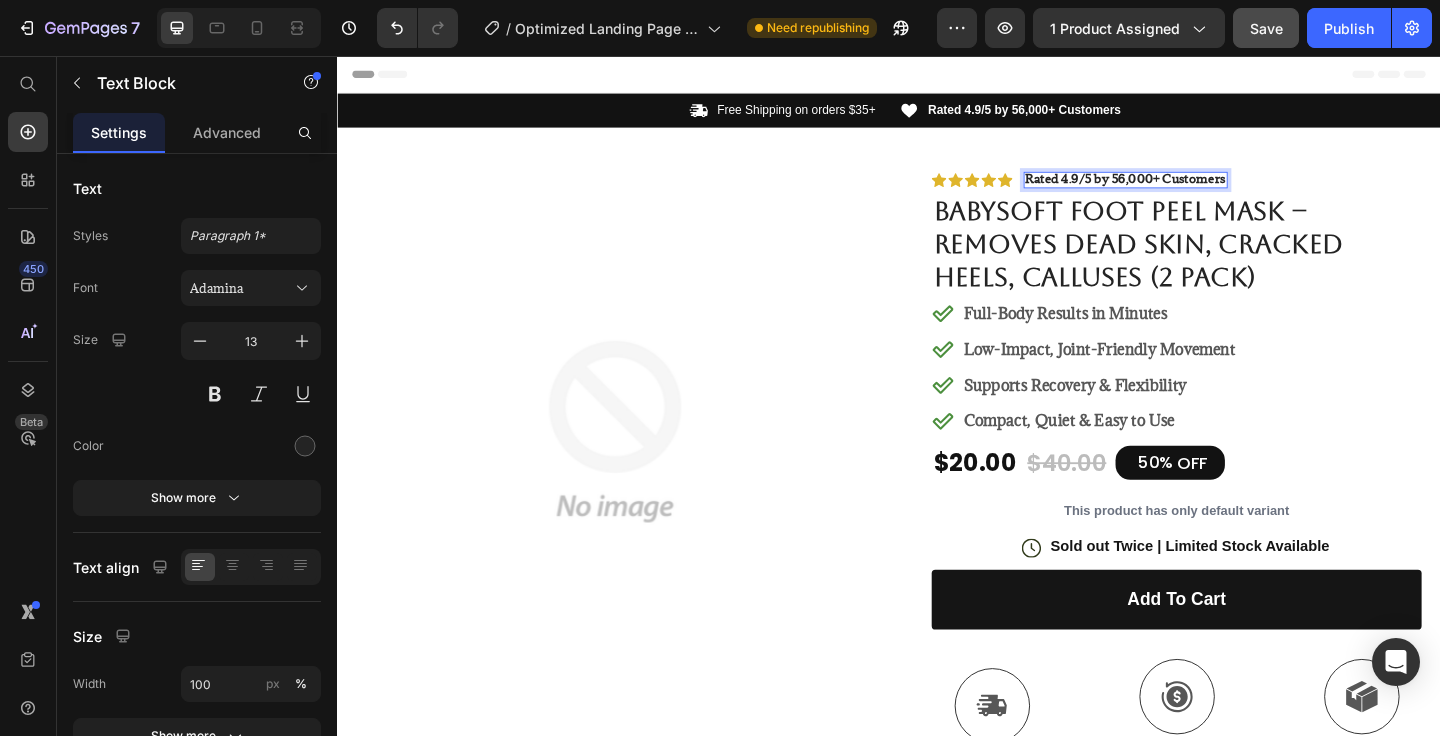 click on "Rated 4.9/5 by 56,000+ Customers" at bounding box center (1195, 189) 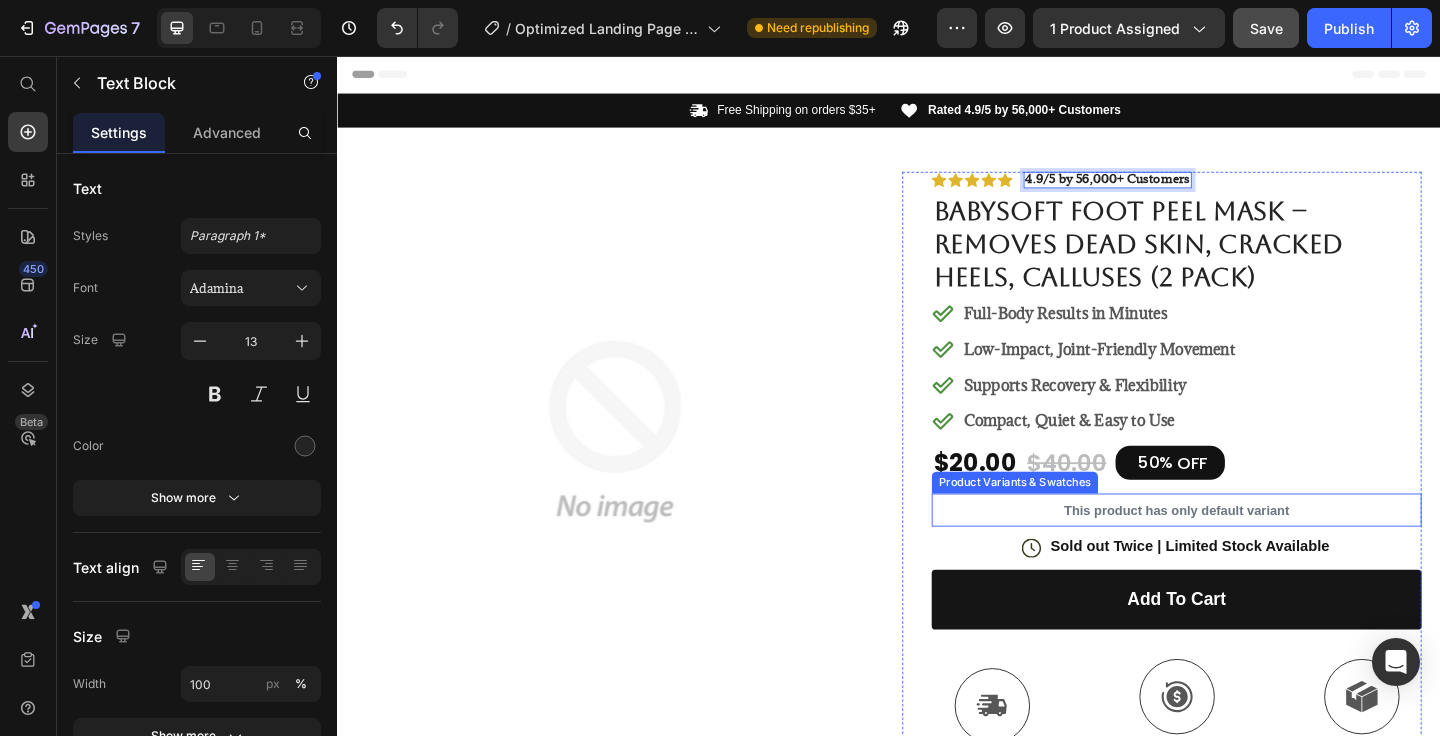 click on "This product has only default variant" at bounding box center (1250, 550) 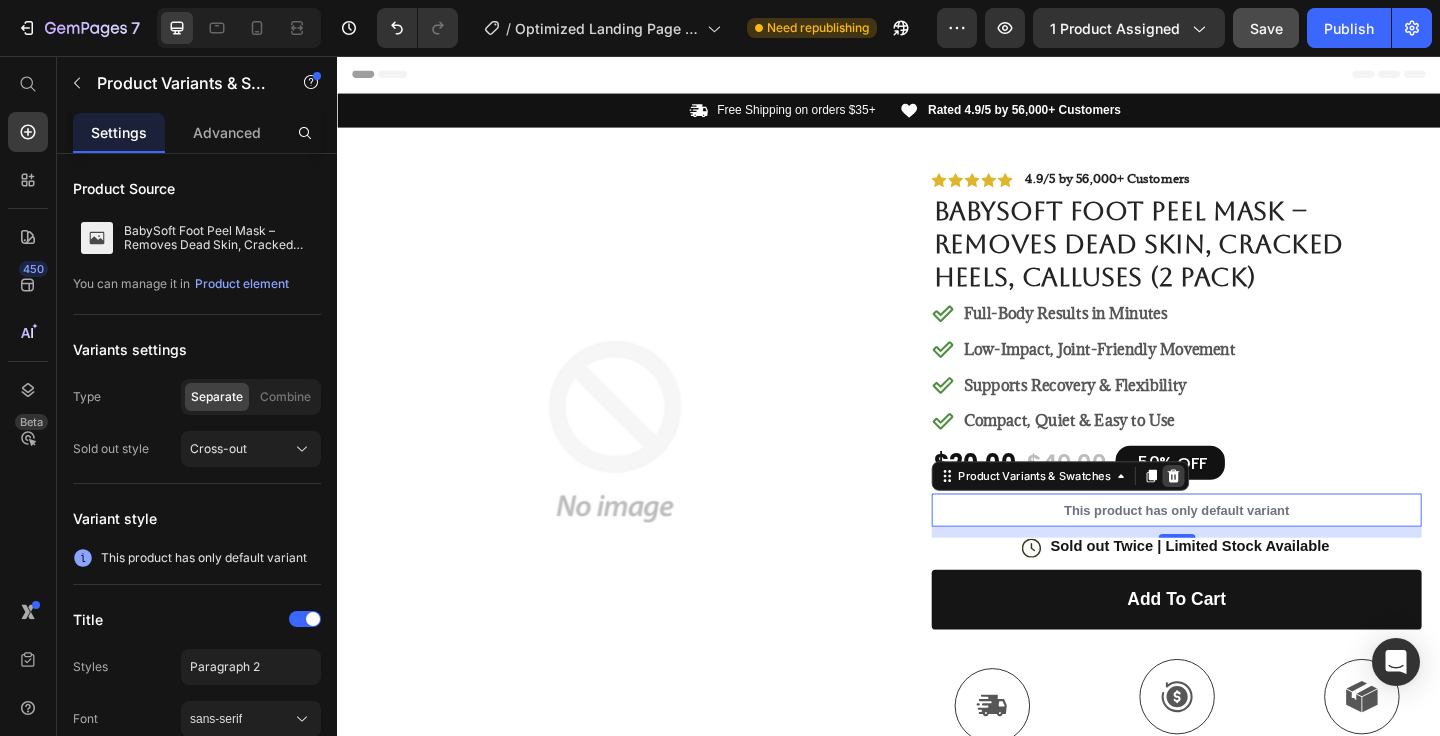 click 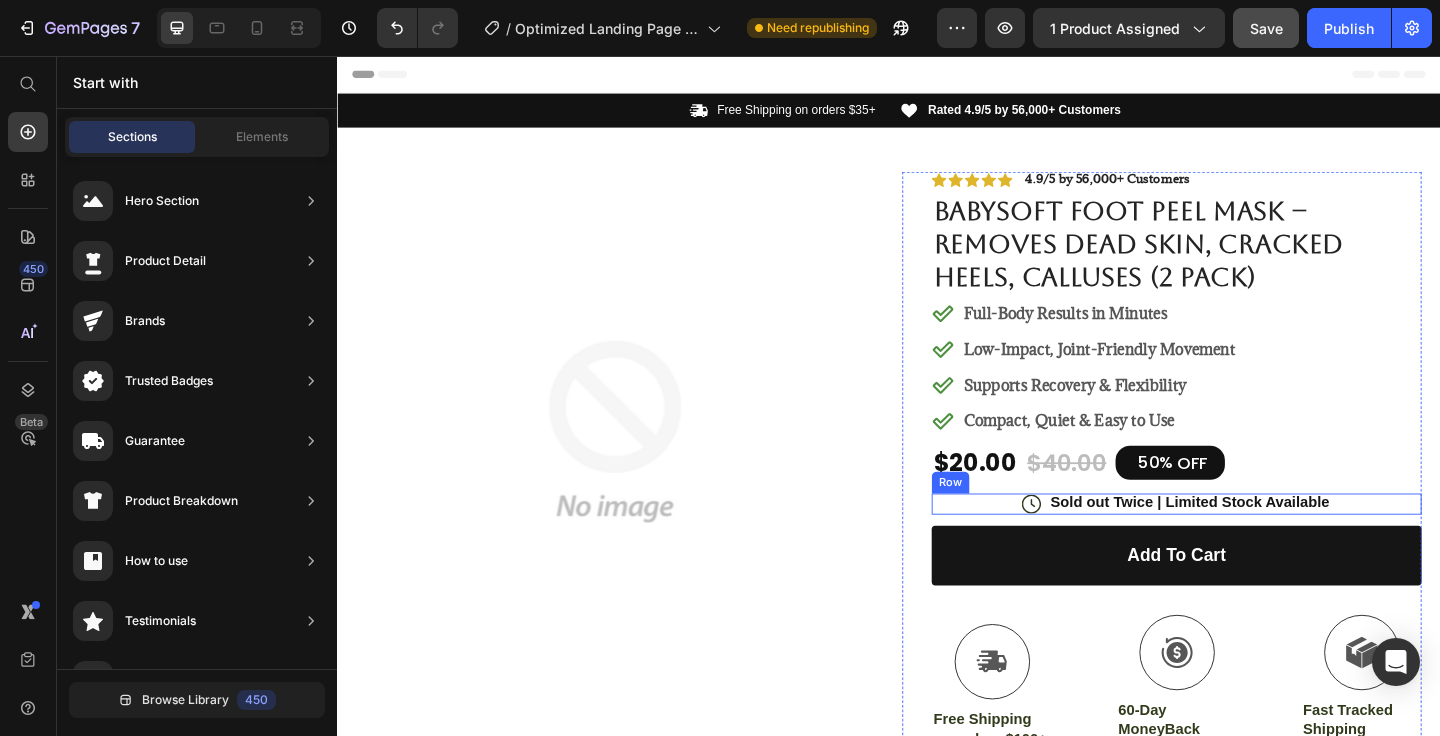 click on "Icon Sold out Twice | Limited Stock Available Text Block Row" at bounding box center [1250, 543] 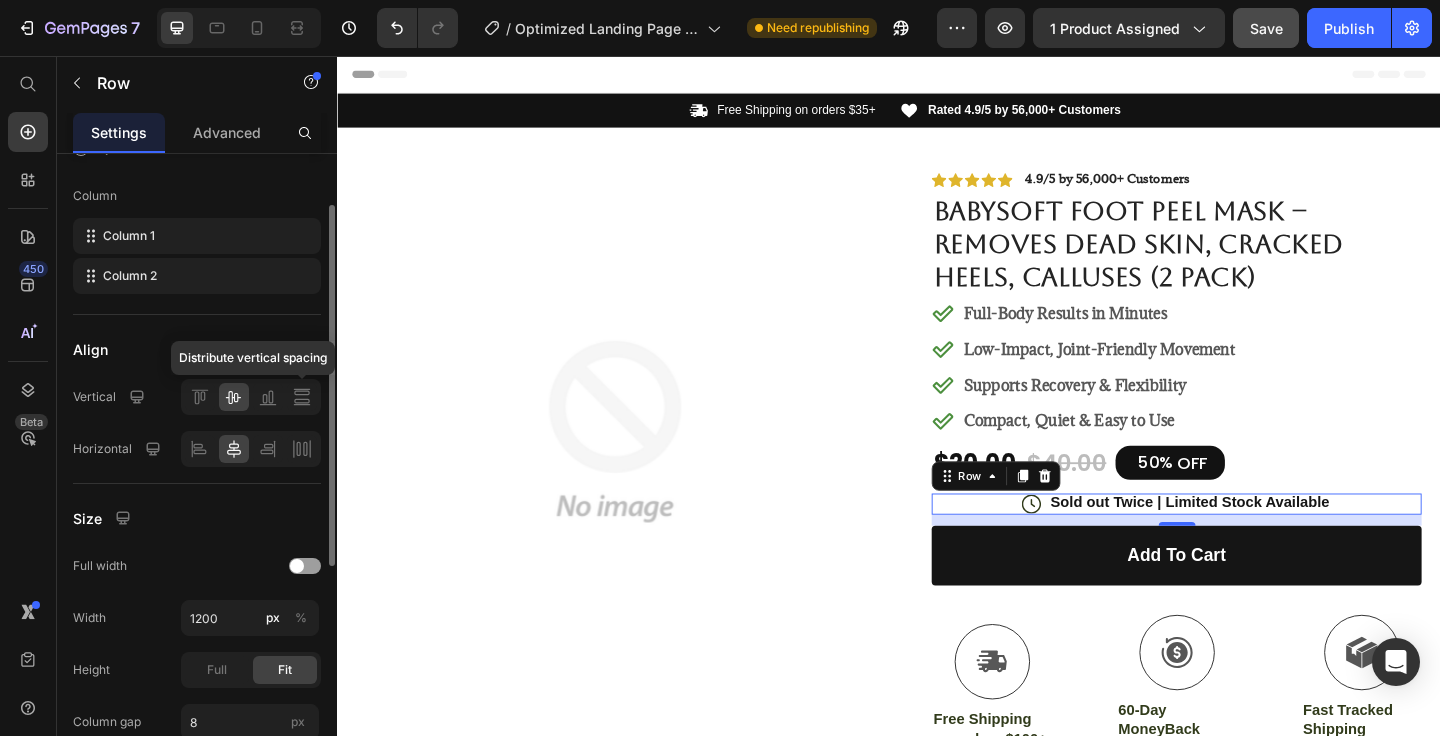 scroll, scrollTop: 0, scrollLeft: 0, axis: both 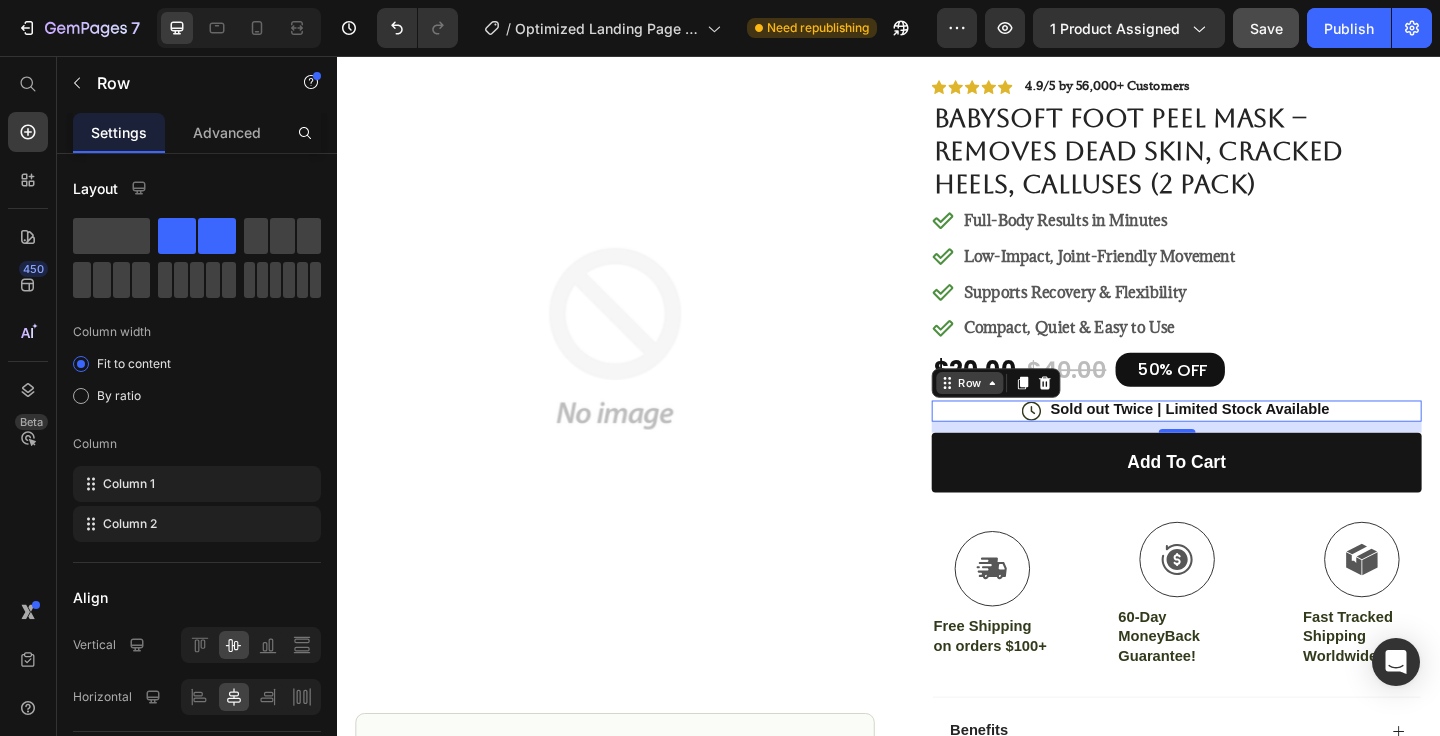 click on "Row" at bounding box center (1025, 412) 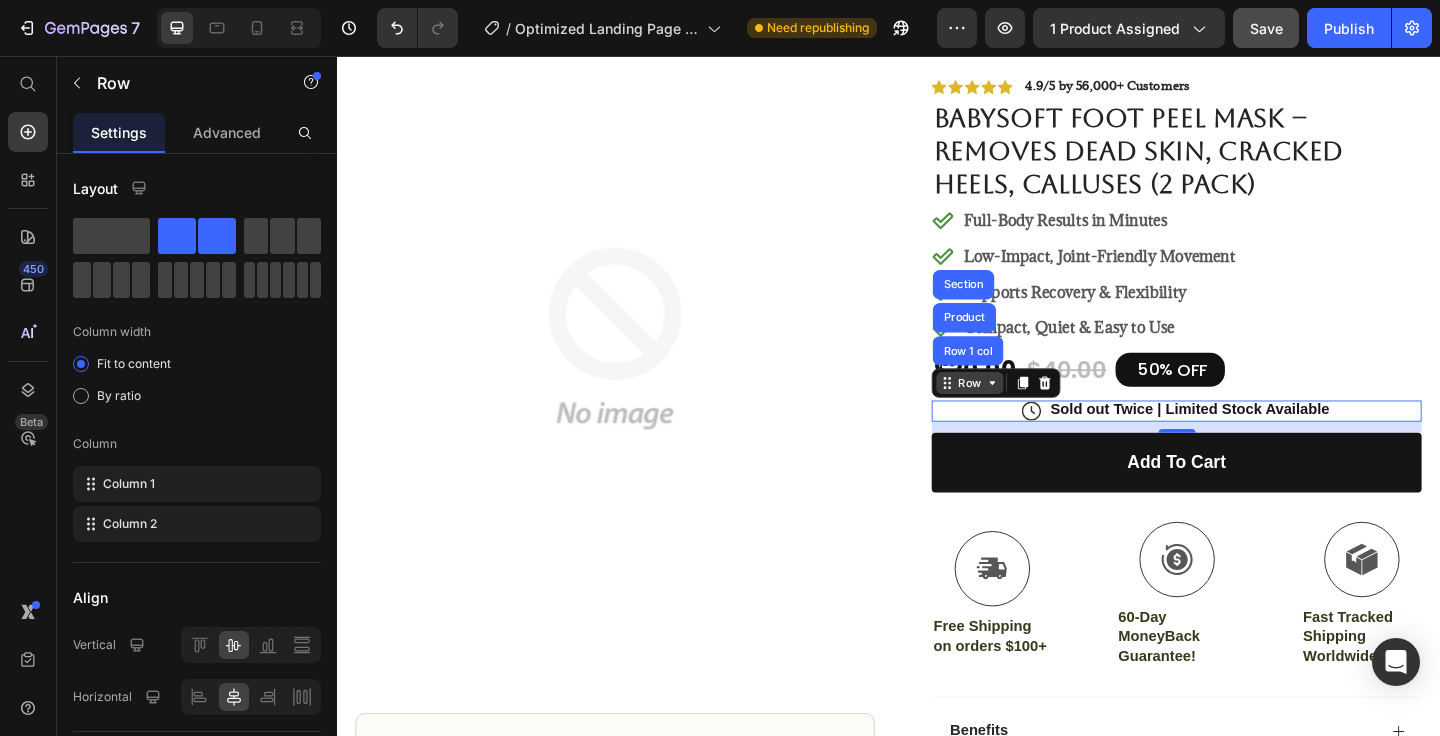 click on "Row" at bounding box center [1025, 412] 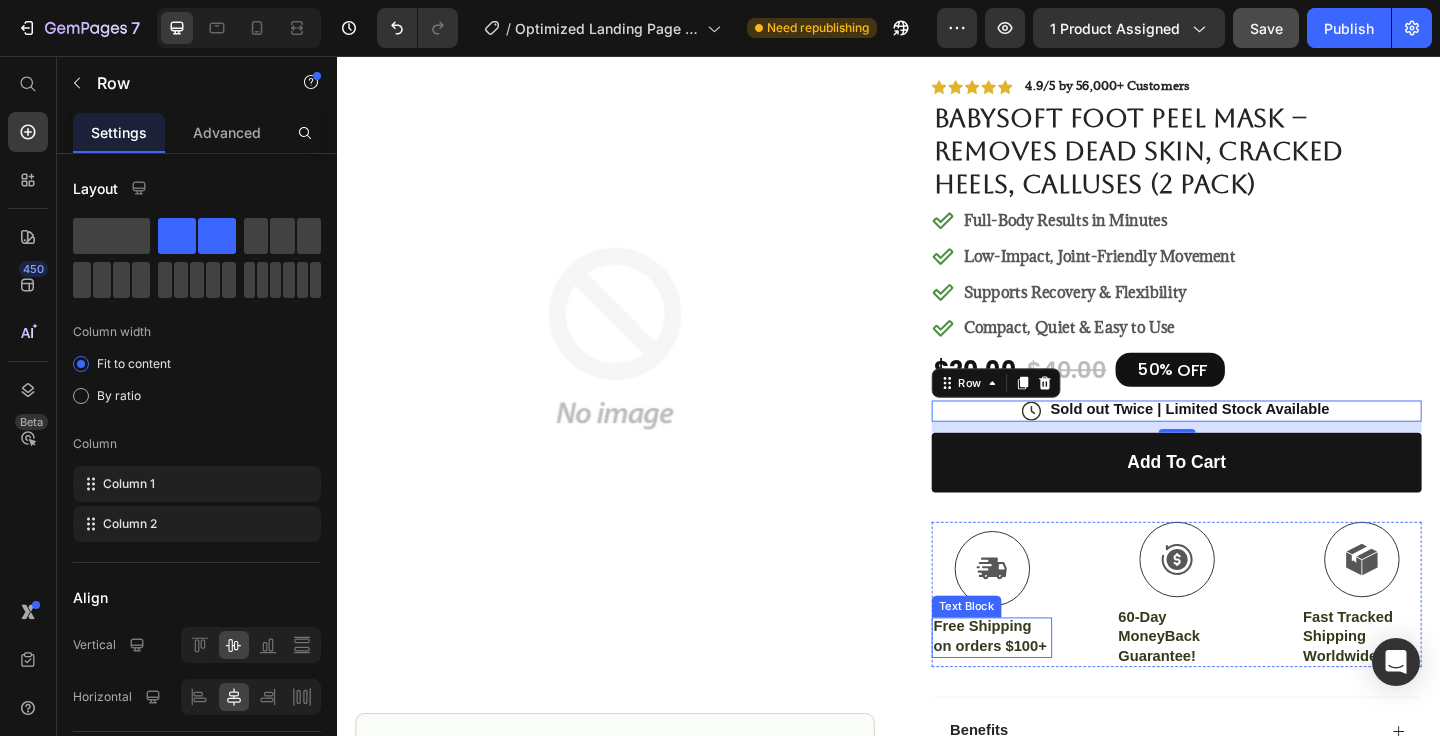 click on "Free Shipping on orders $100+" at bounding box center [1049, 688] 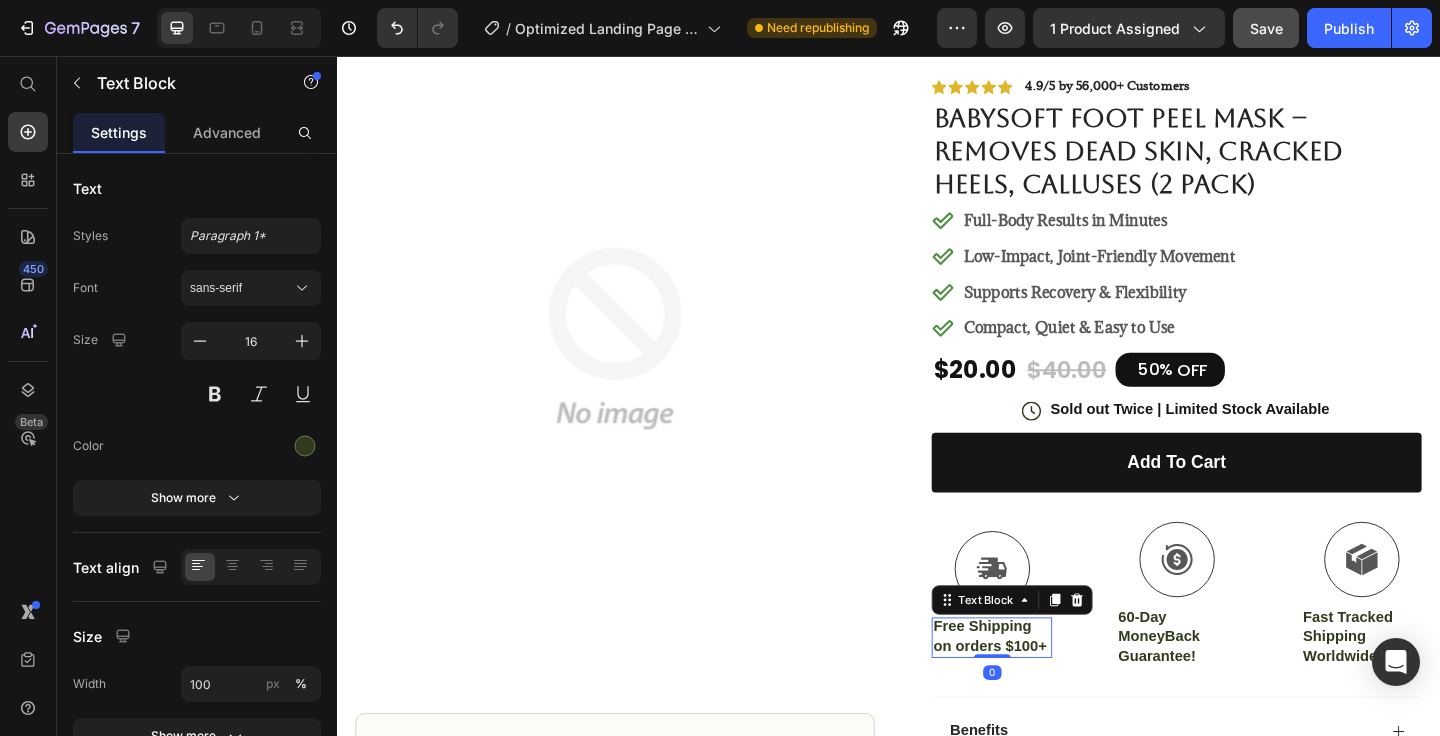 click on "Free Shipping on orders $100+" at bounding box center [1049, 688] 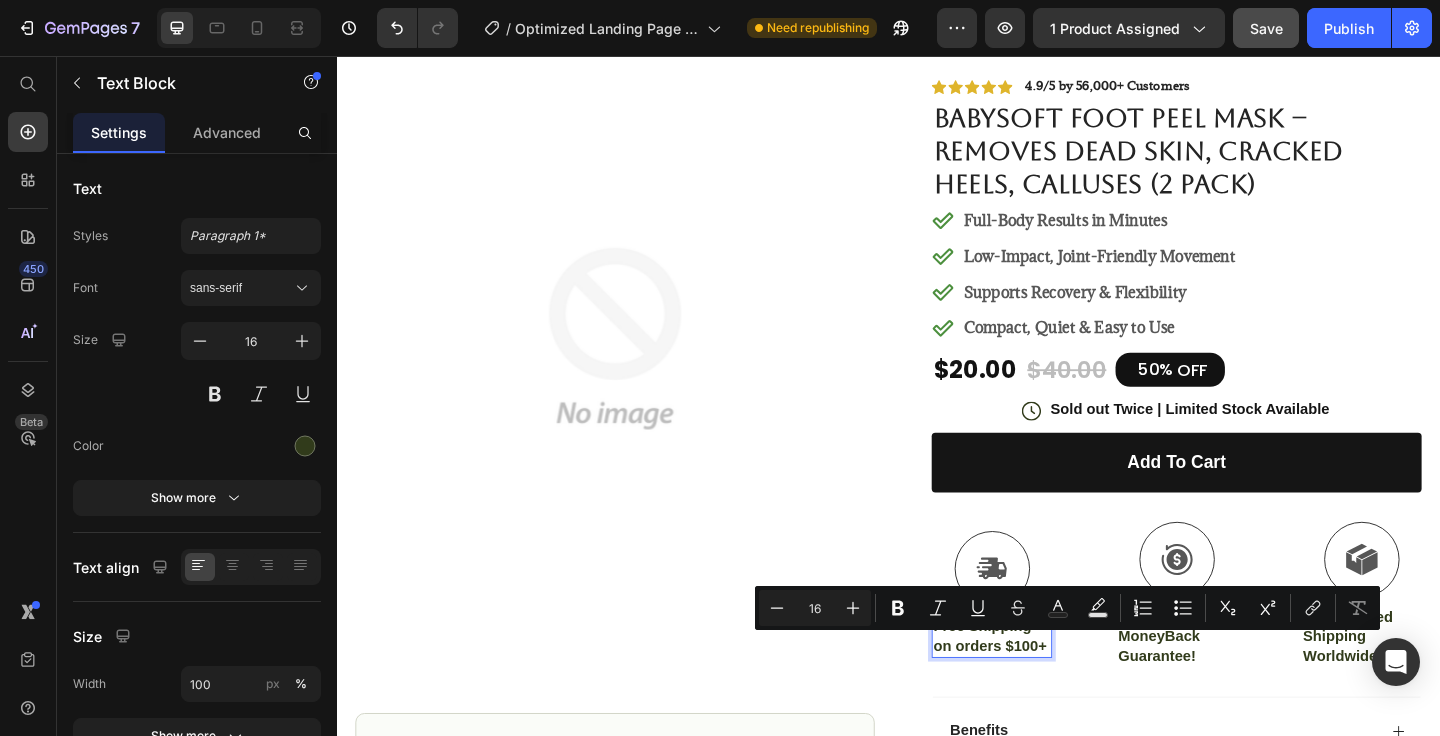click on "Free Shipping on orders $100+" at bounding box center [1049, 688] 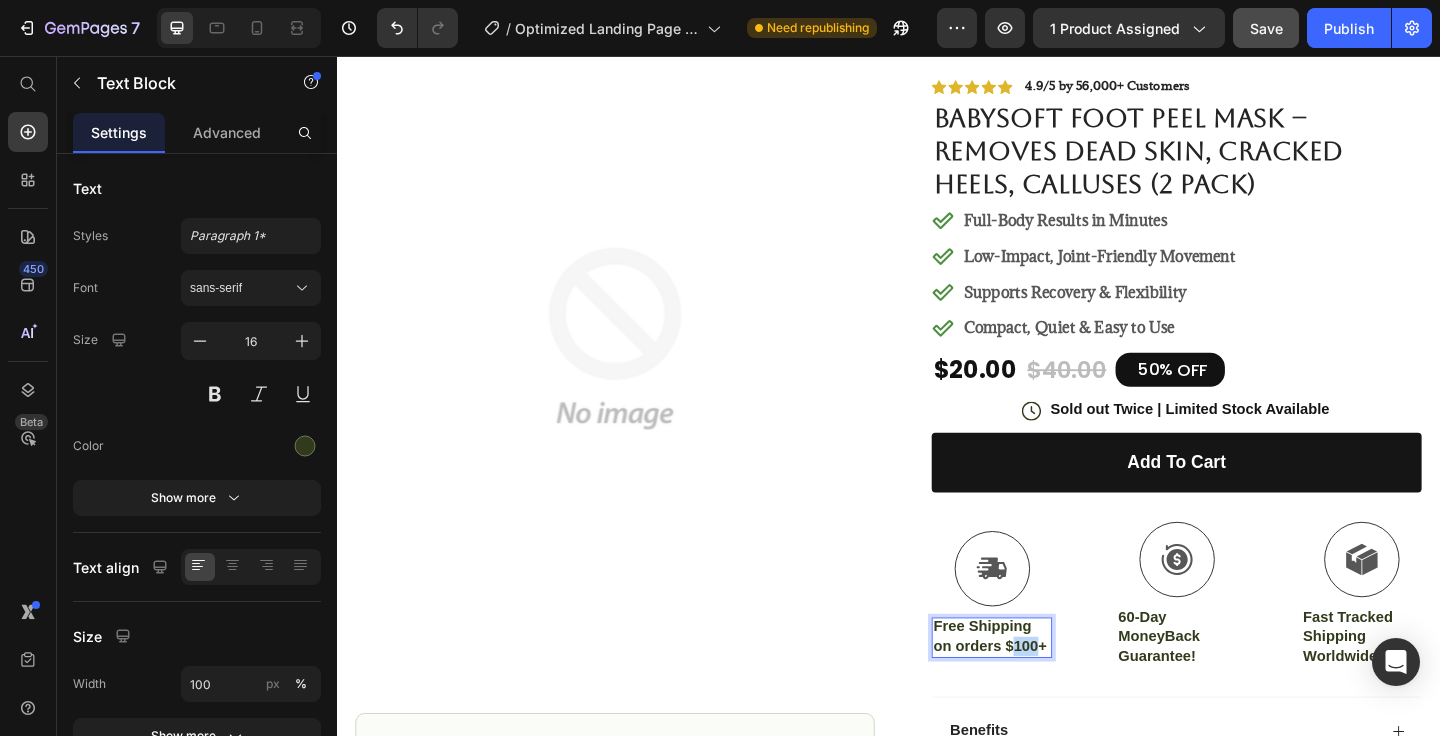 click on "Free Shipping on orders $100+" at bounding box center (1049, 688) 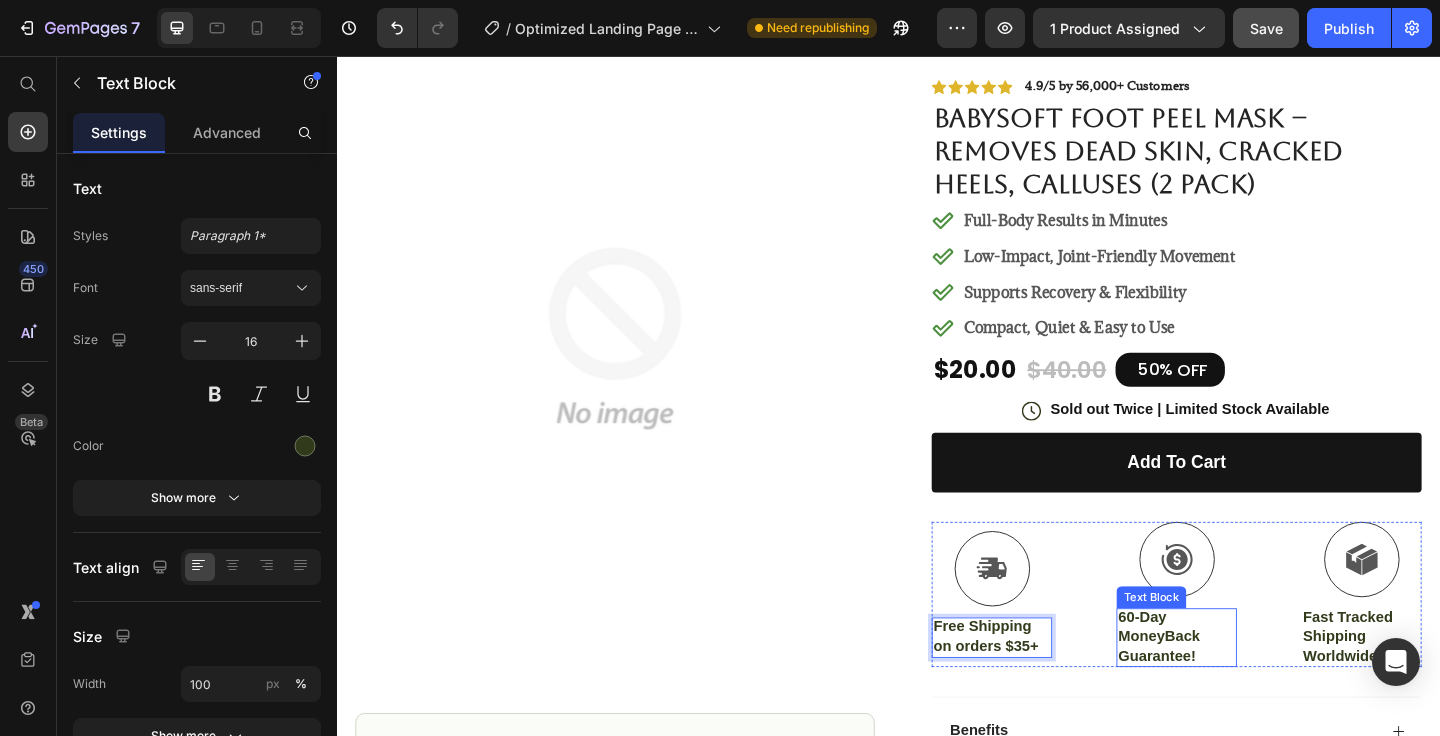 click on "60-Day MoneyBack Guarantee!" at bounding box center (1250, 688) 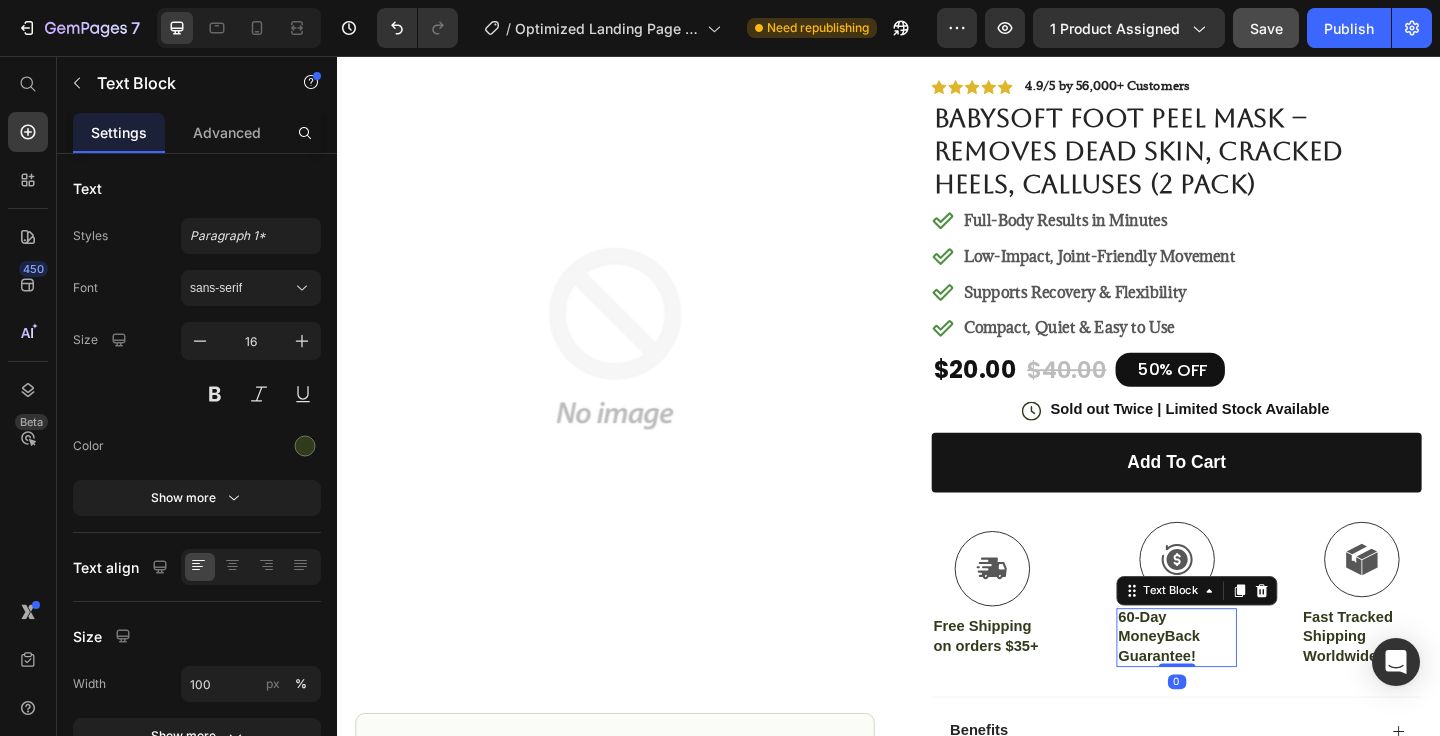 click on "60-Day MoneyBack Guarantee!" at bounding box center [1250, 688] 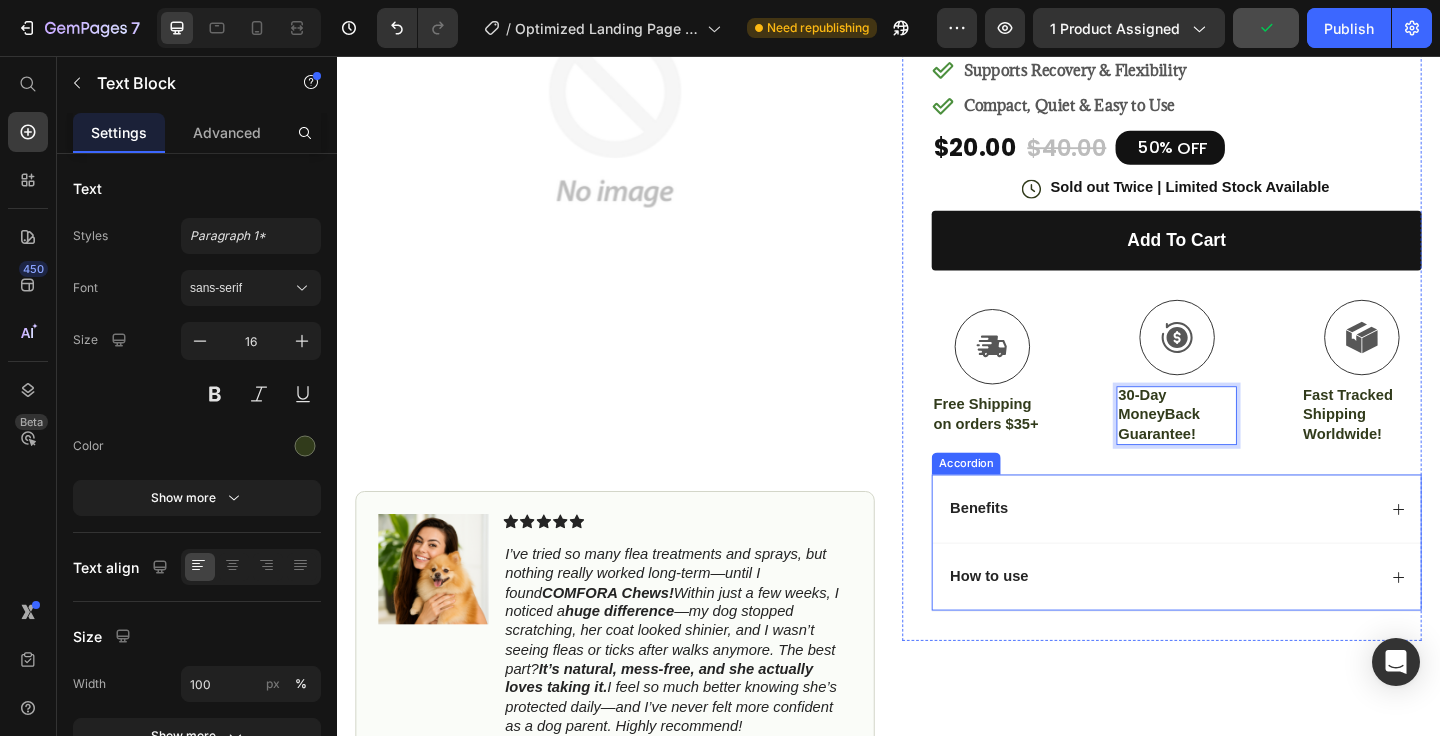 scroll, scrollTop: 377, scrollLeft: 0, axis: vertical 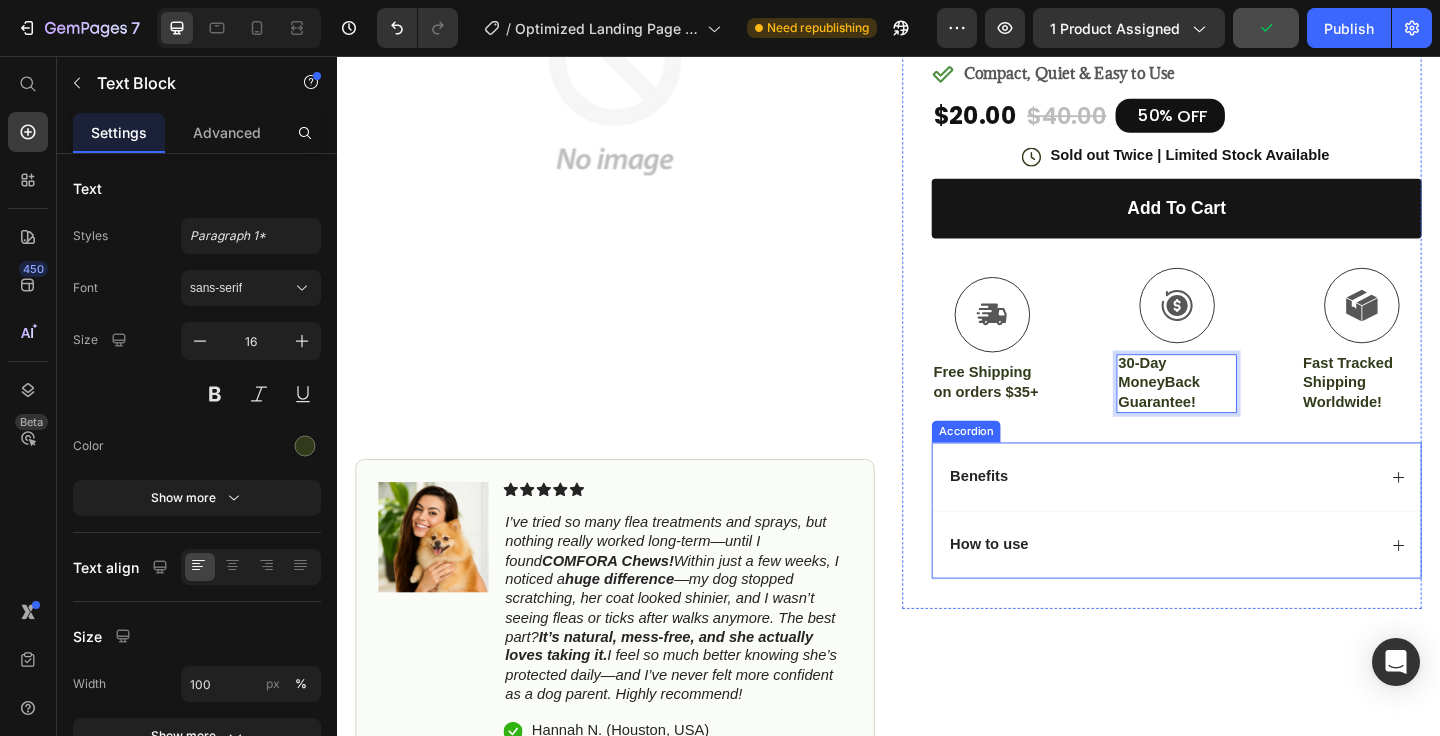 click on "Benefits" at bounding box center [1250, 514] 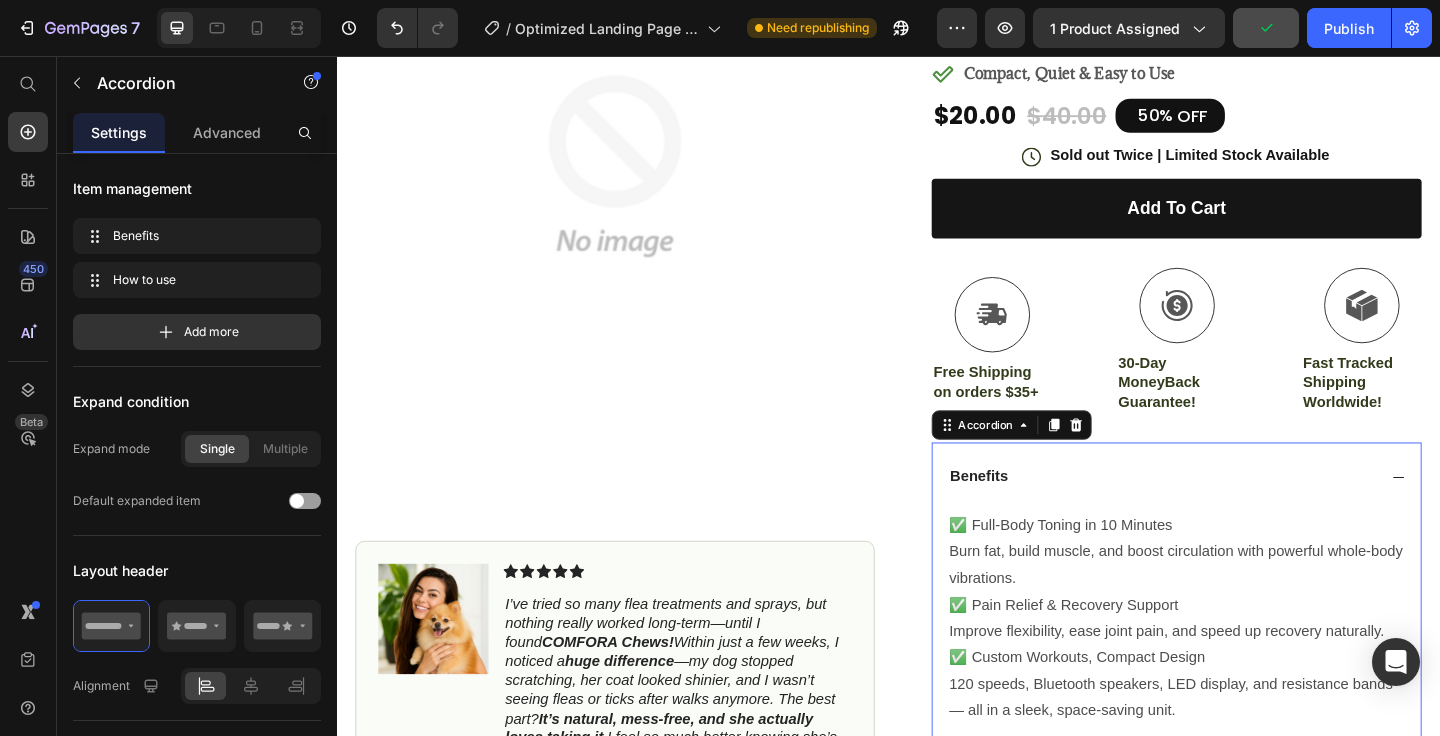 click on "Benefits" at bounding box center (1234, 514) 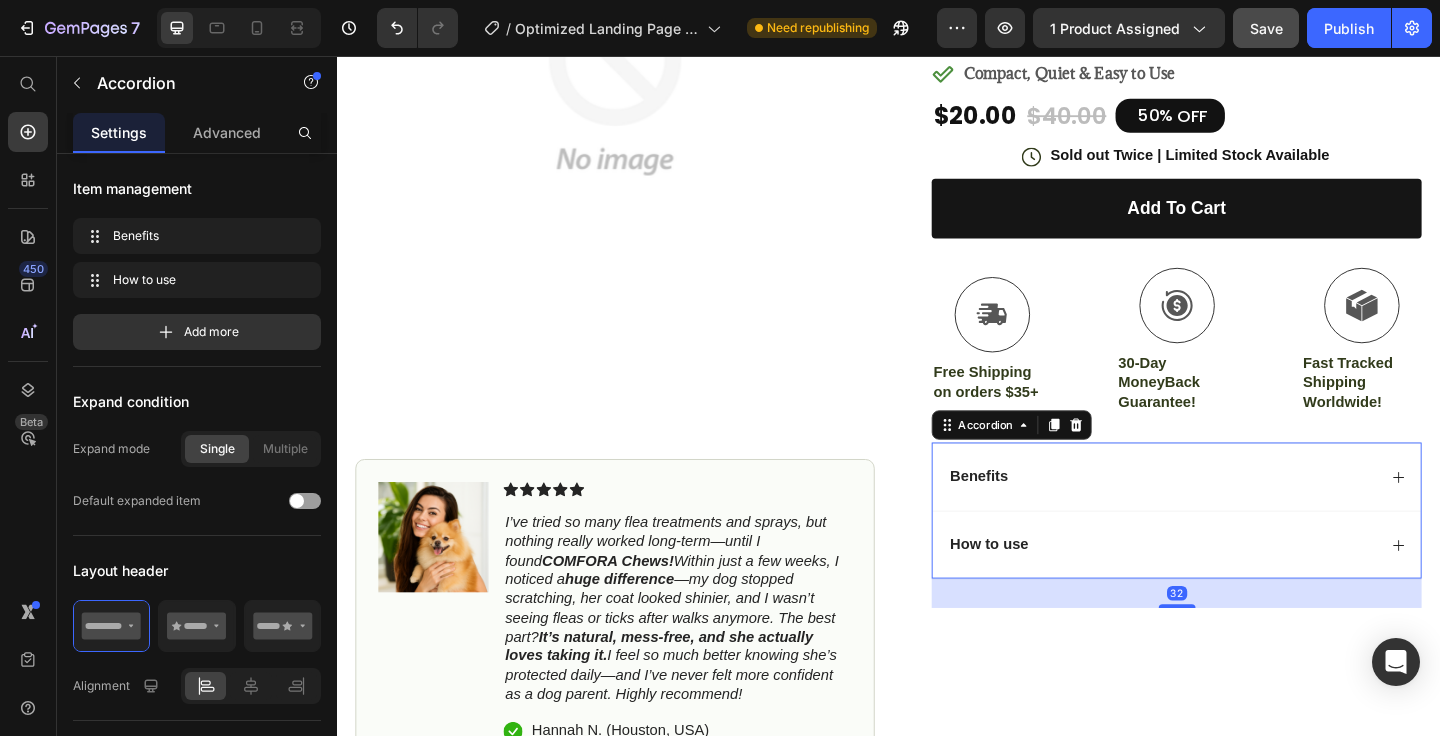 click on "Benefits" at bounding box center [1234, 514] 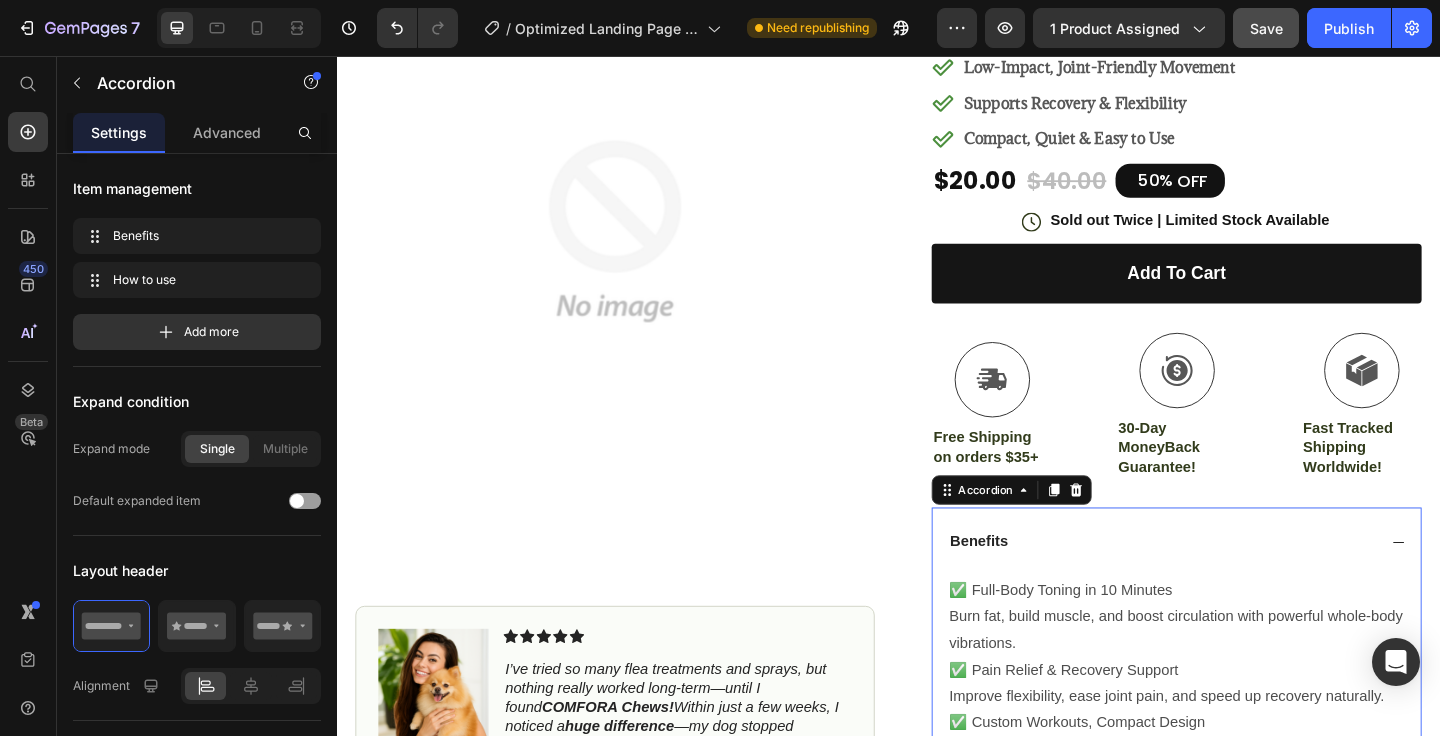 scroll, scrollTop: 305, scrollLeft: 0, axis: vertical 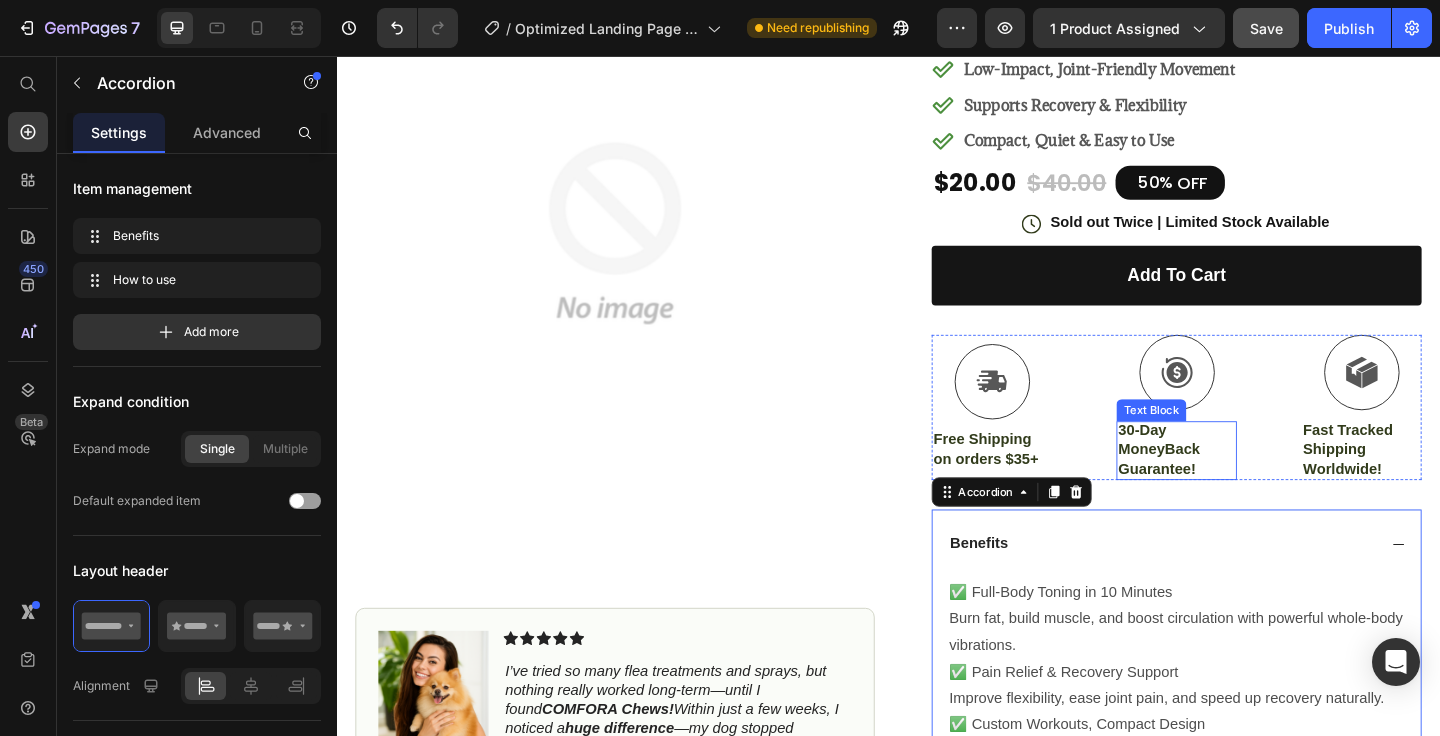 click on "30-Day MoneyBack Guarantee!" at bounding box center [1250, 484] 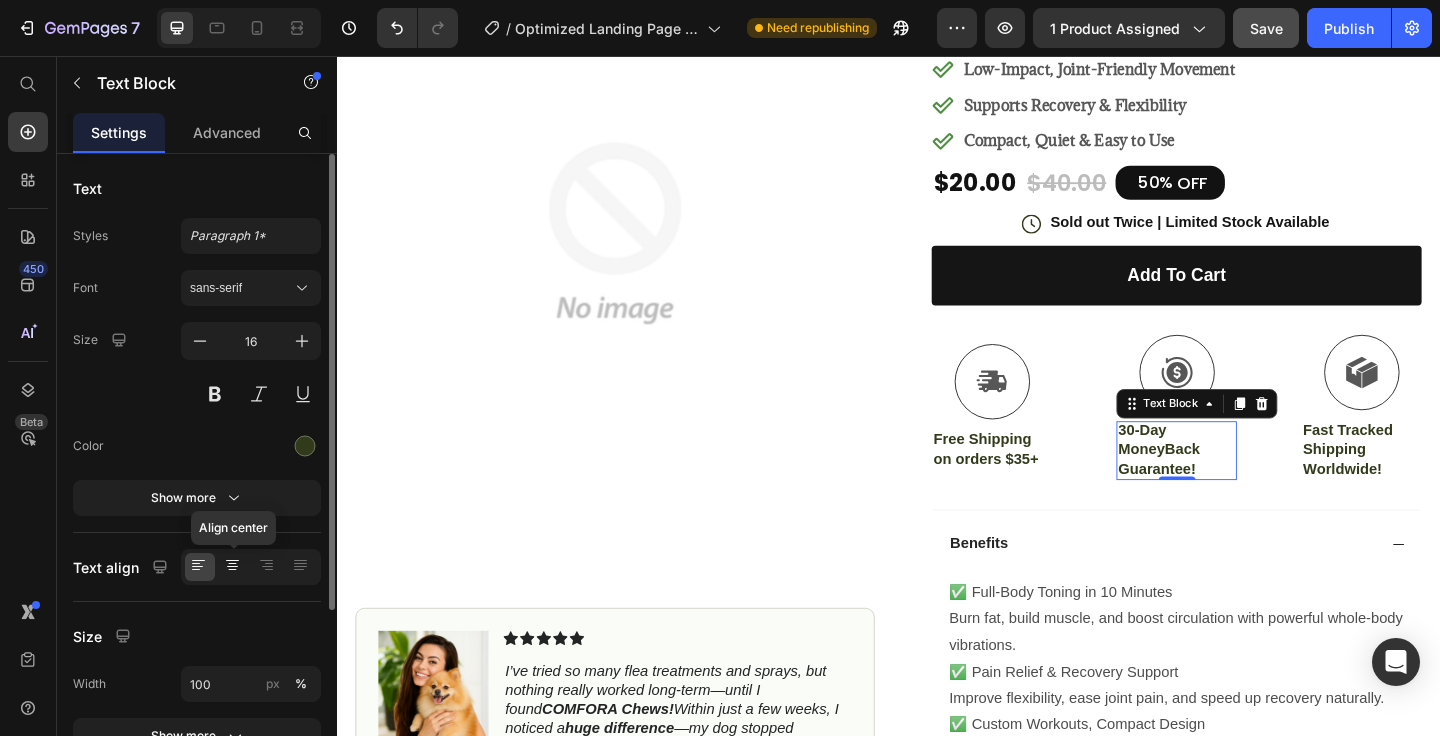 click 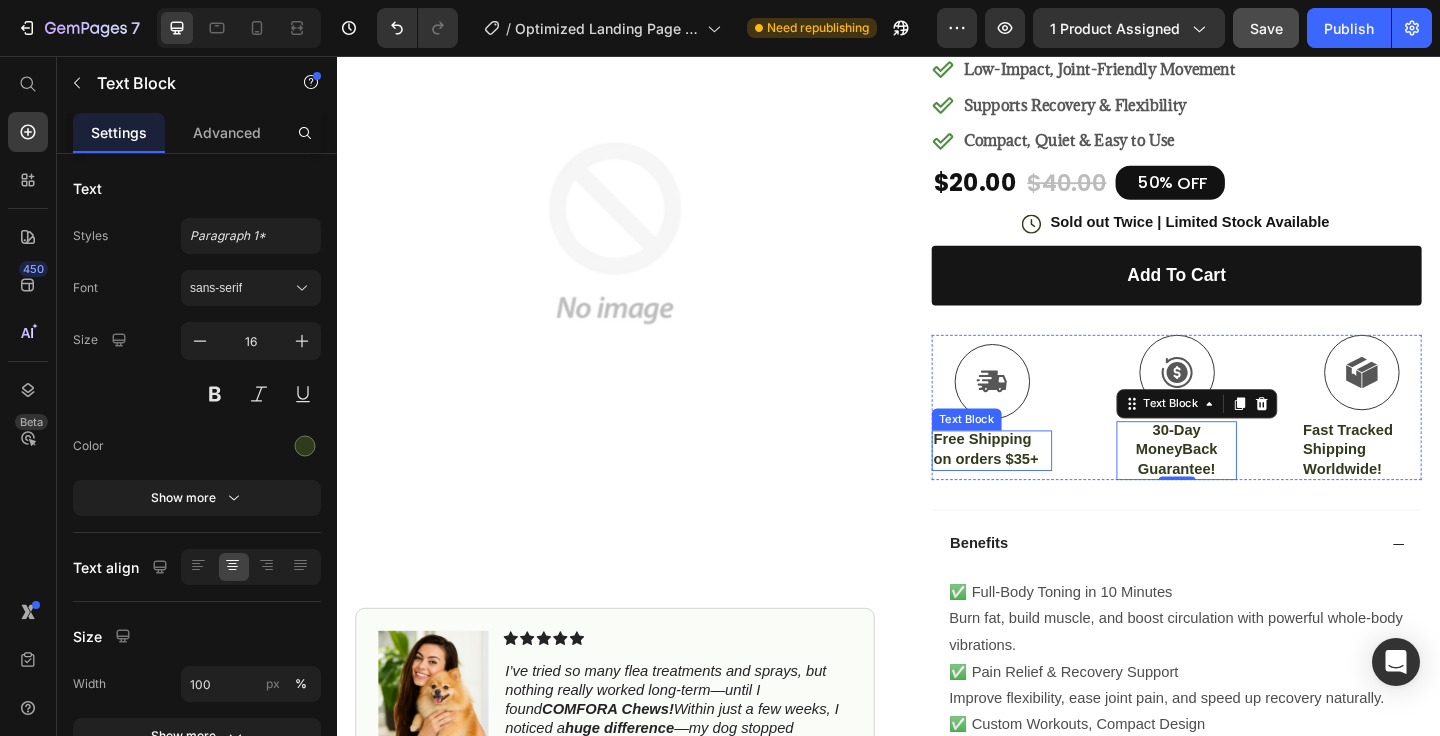 click on "Free Shipping on orders $35+" at bounding box center [1049, 484] 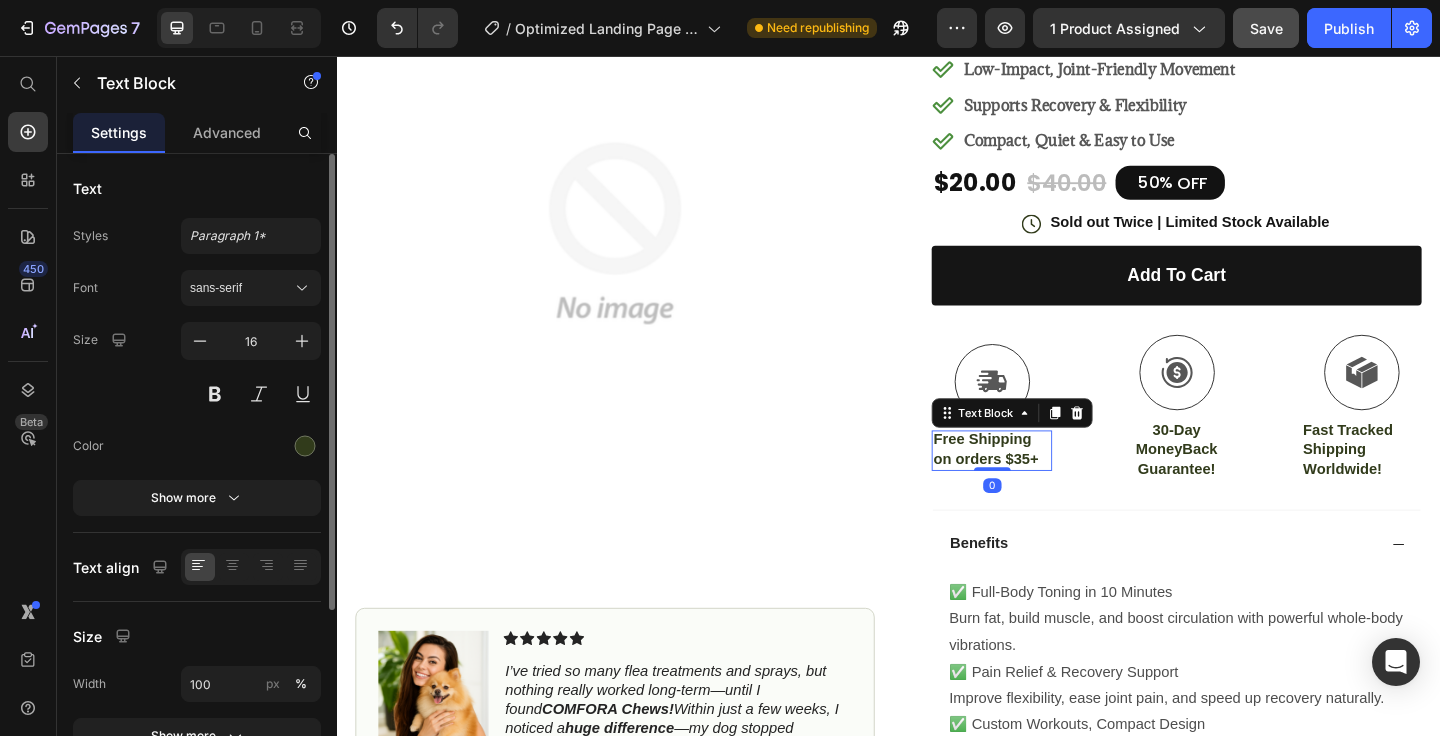 click 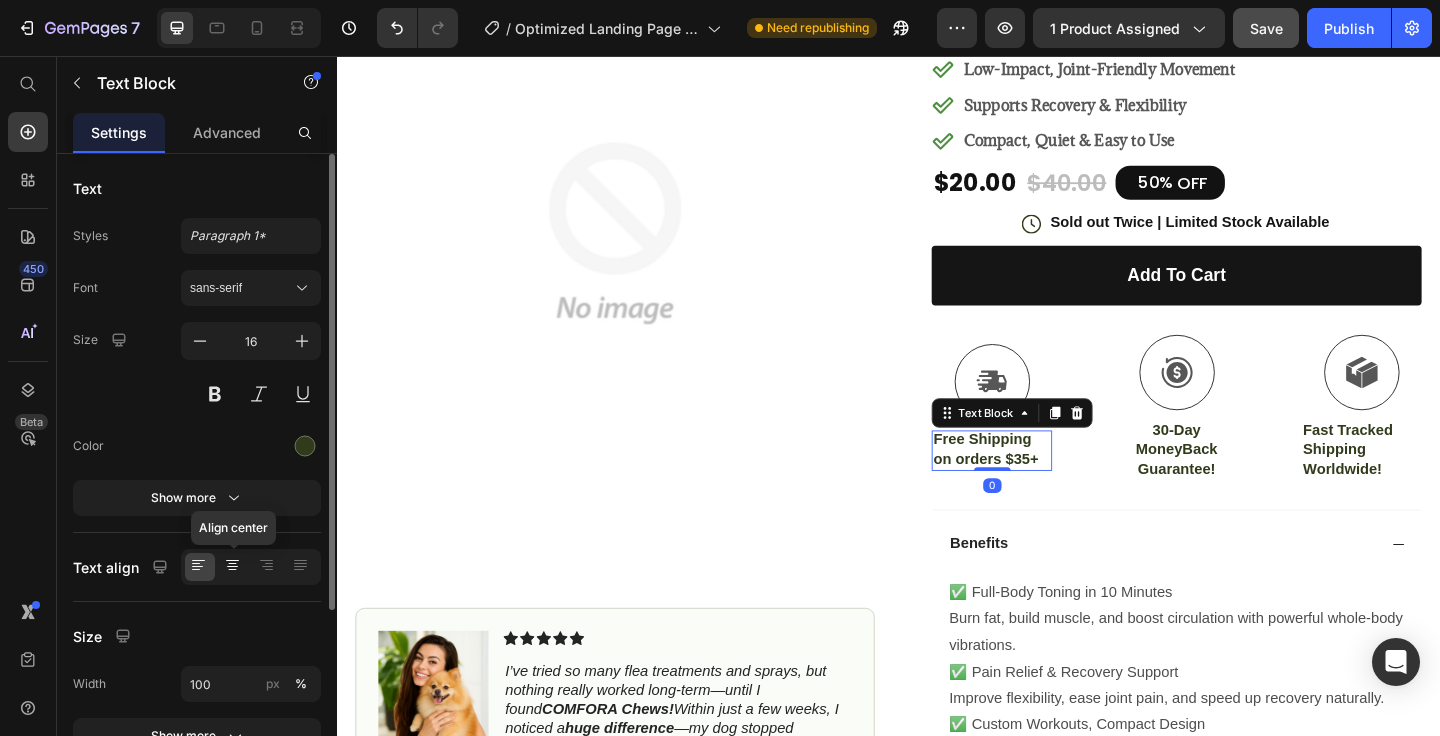 click 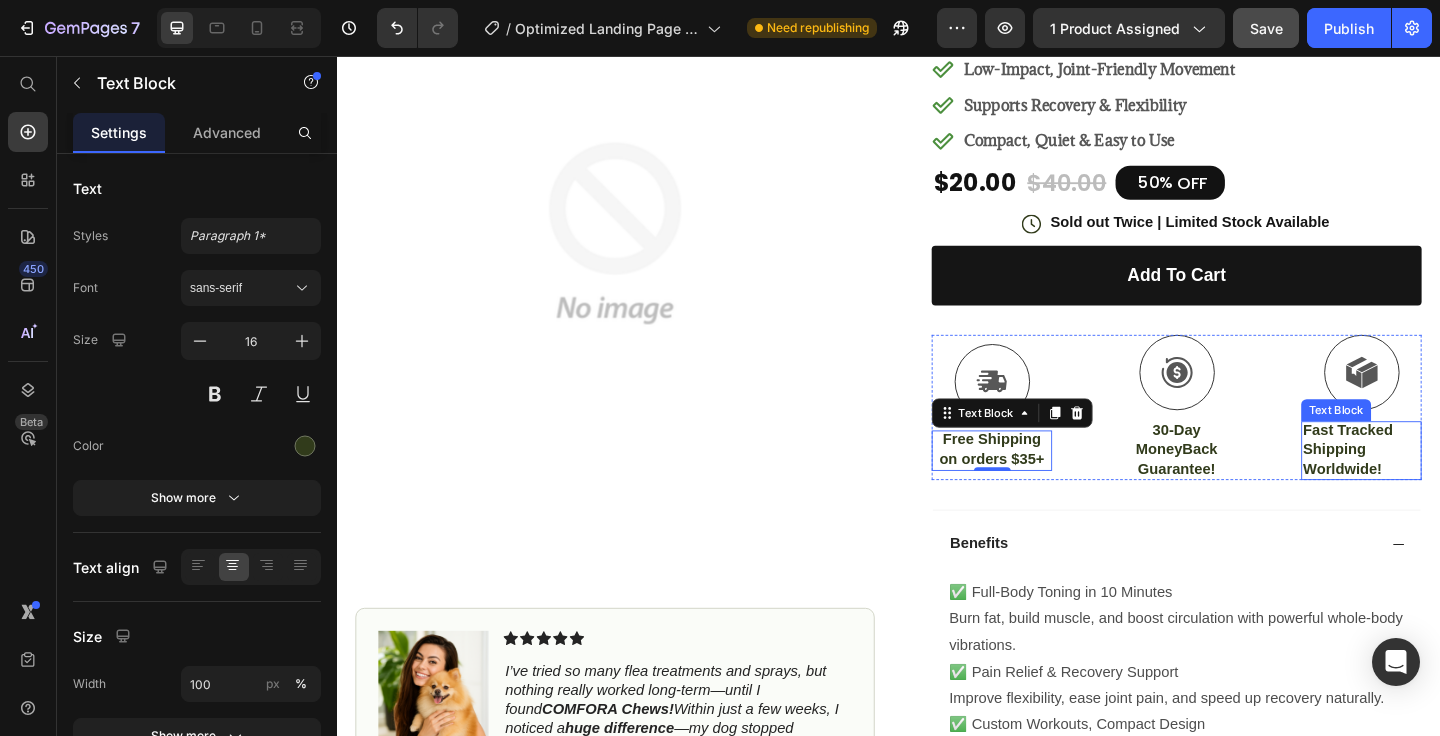 click on "Fast Tracked Shipping Worldwide!" at bounding box center (1451, 484) 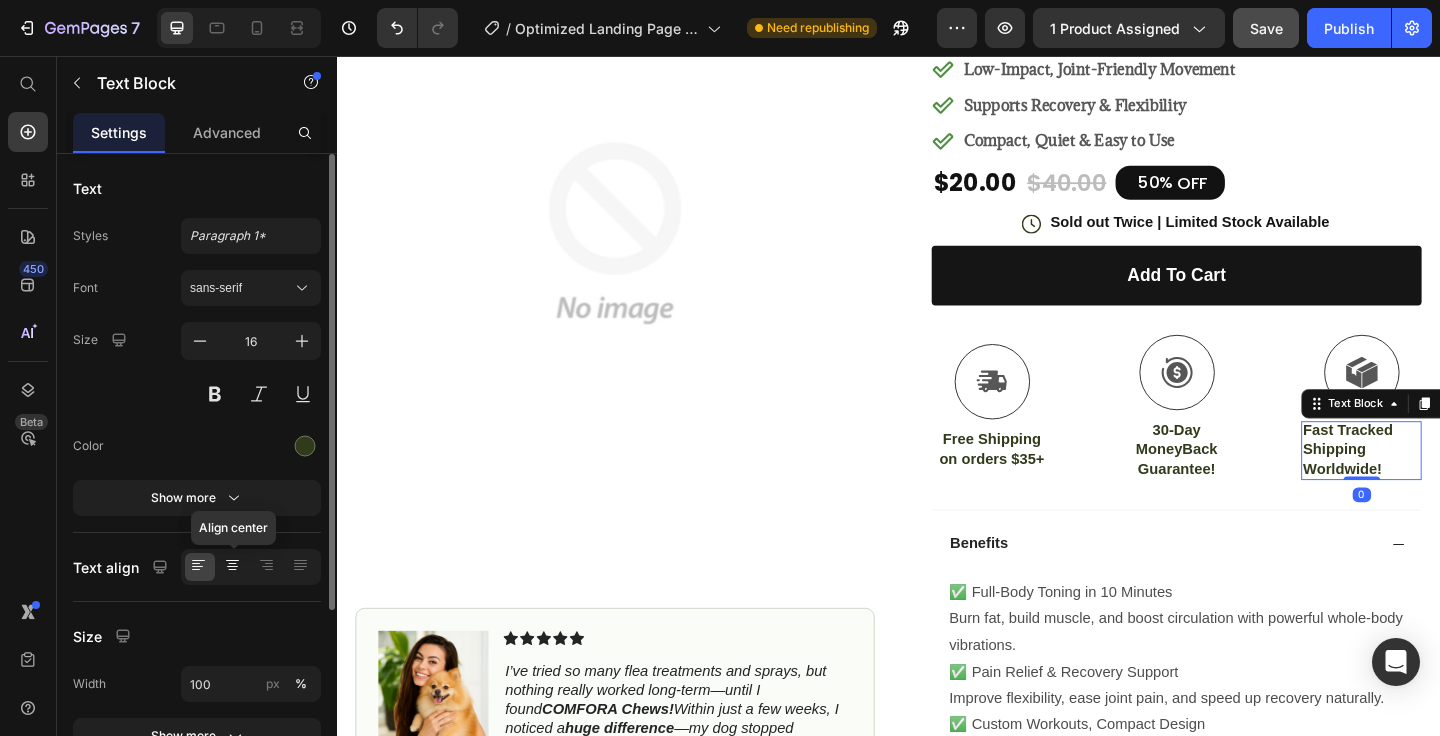 click 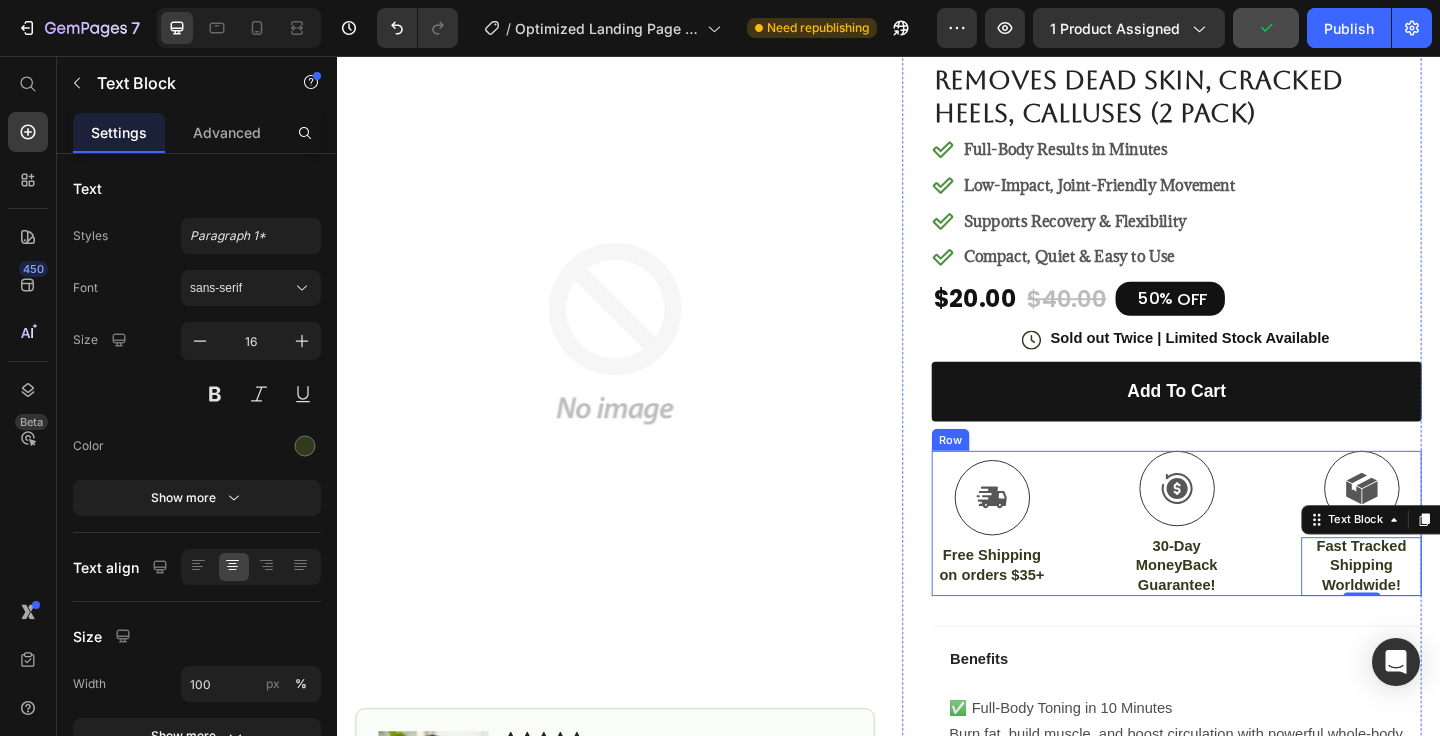 scroll, scrollTop: 177, scrollLeft: 0, axis: vertical 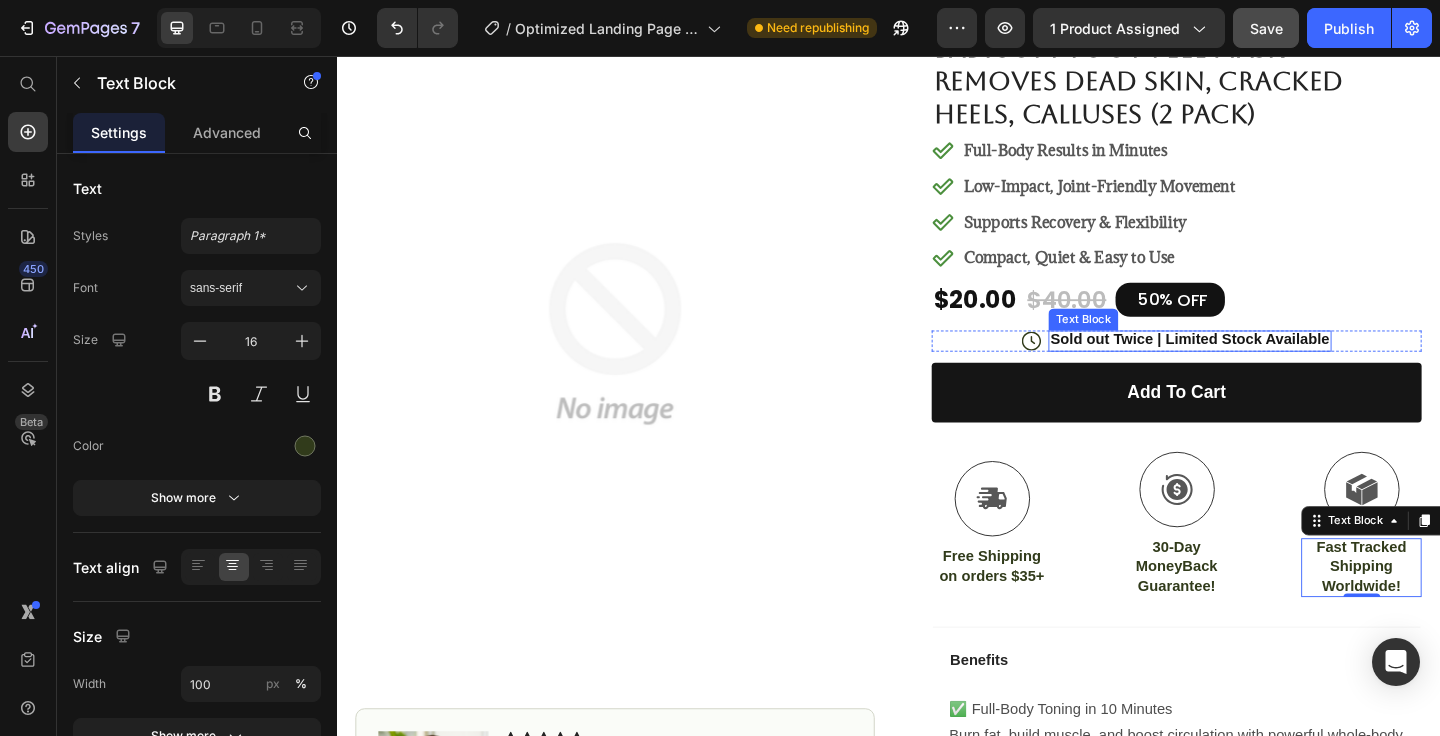 click on "Sold out Twice | Limited Stock Available" at bounding box center (1265, 365) 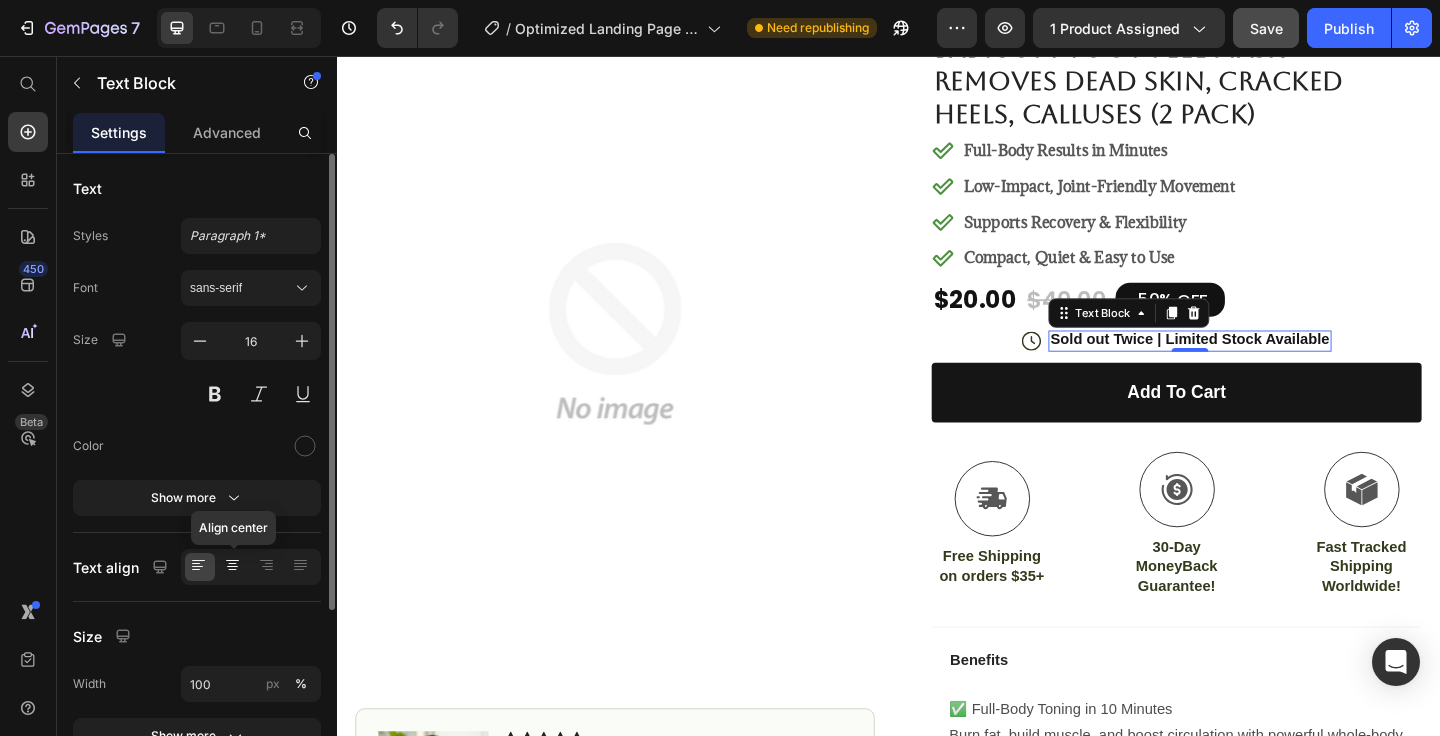 click 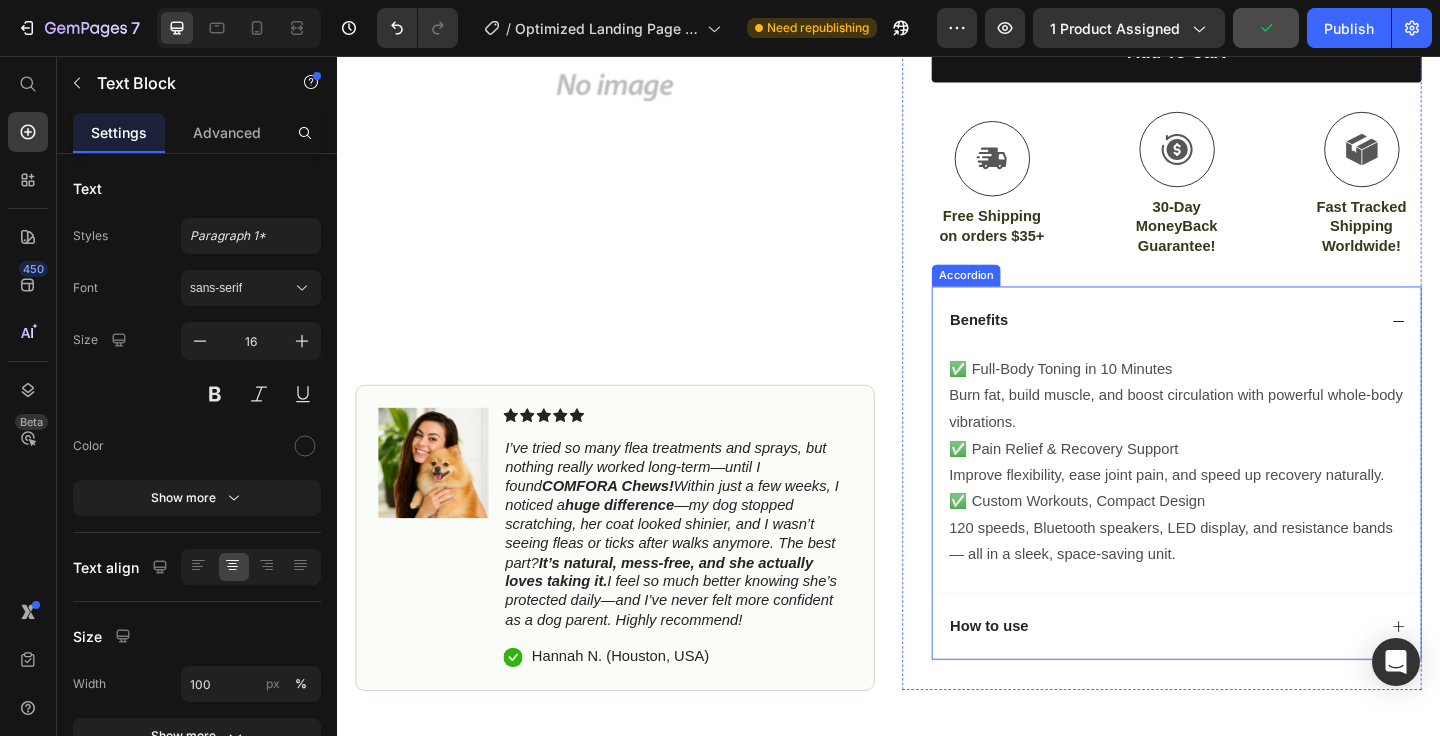 scroll, scrollTop: 548, scrollLeft: 0, axis: vertical 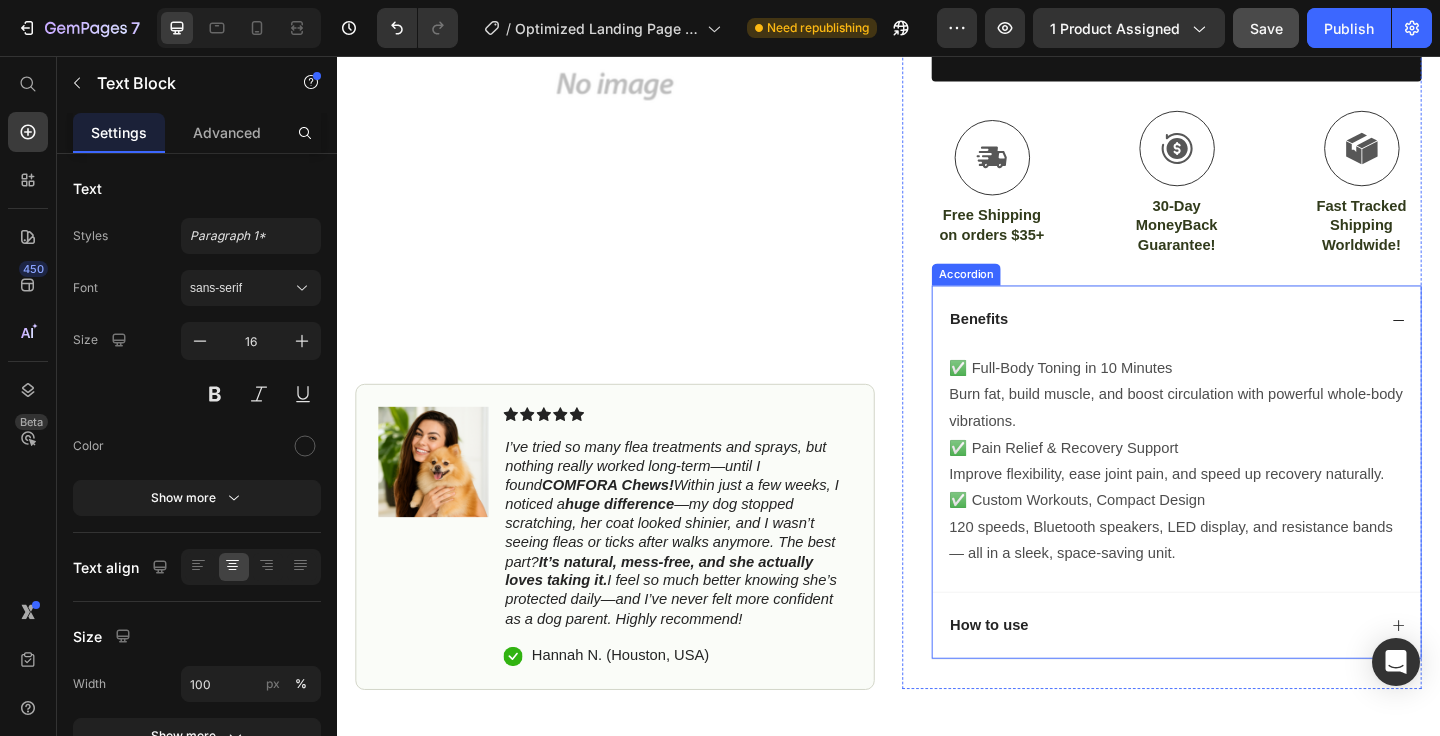 click on "How to use" at bounding box center (1046, 676) 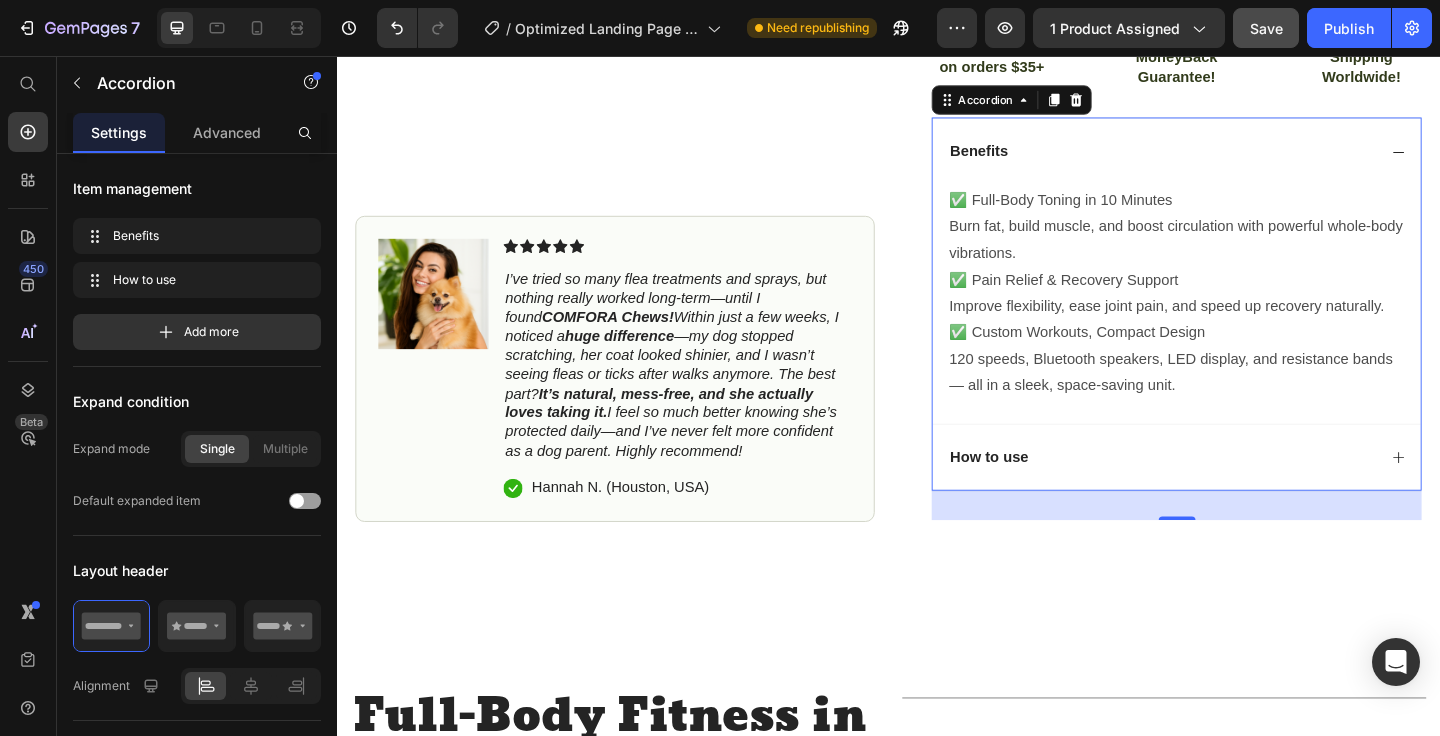 scroll, scrollTop: 734, scrollLeft: 0, axis: vertical 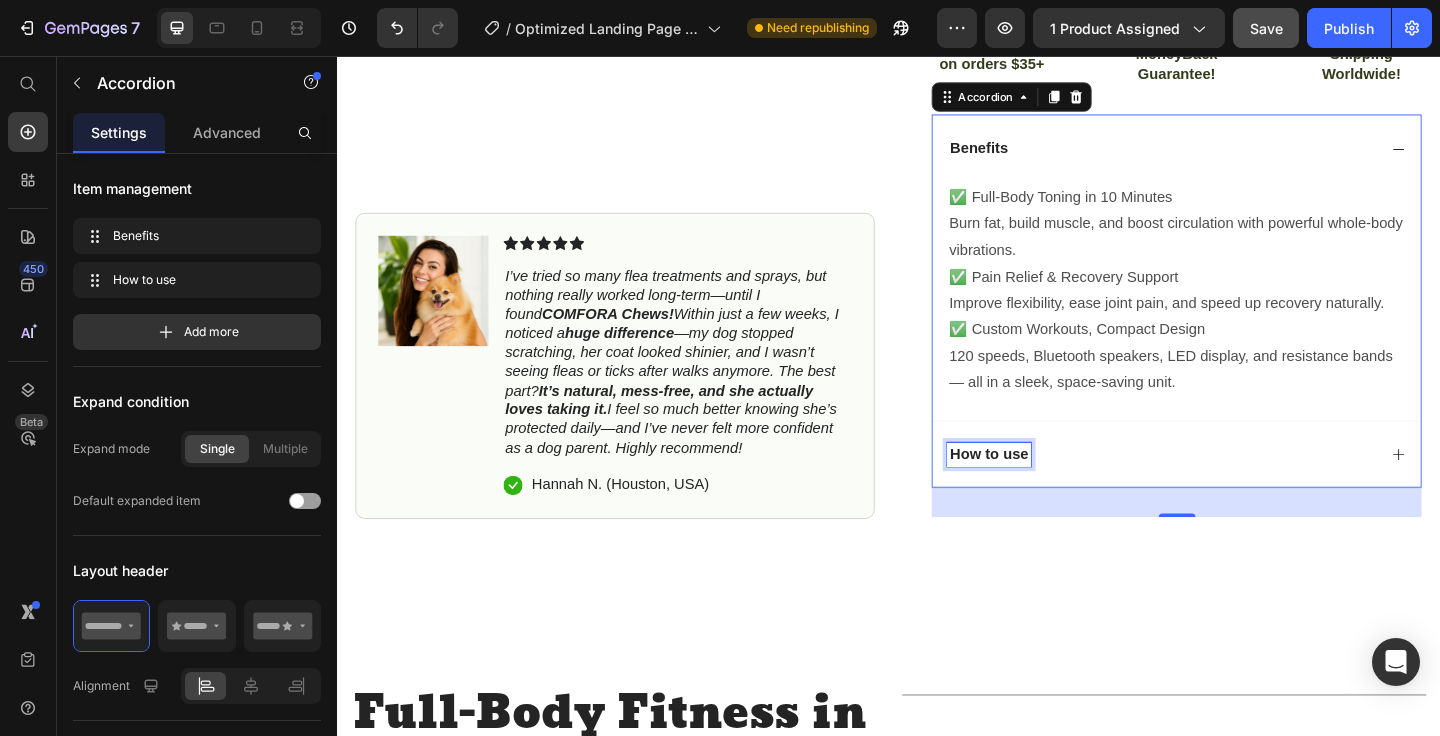 click on "How to use" at bounding box center [1046, 490] 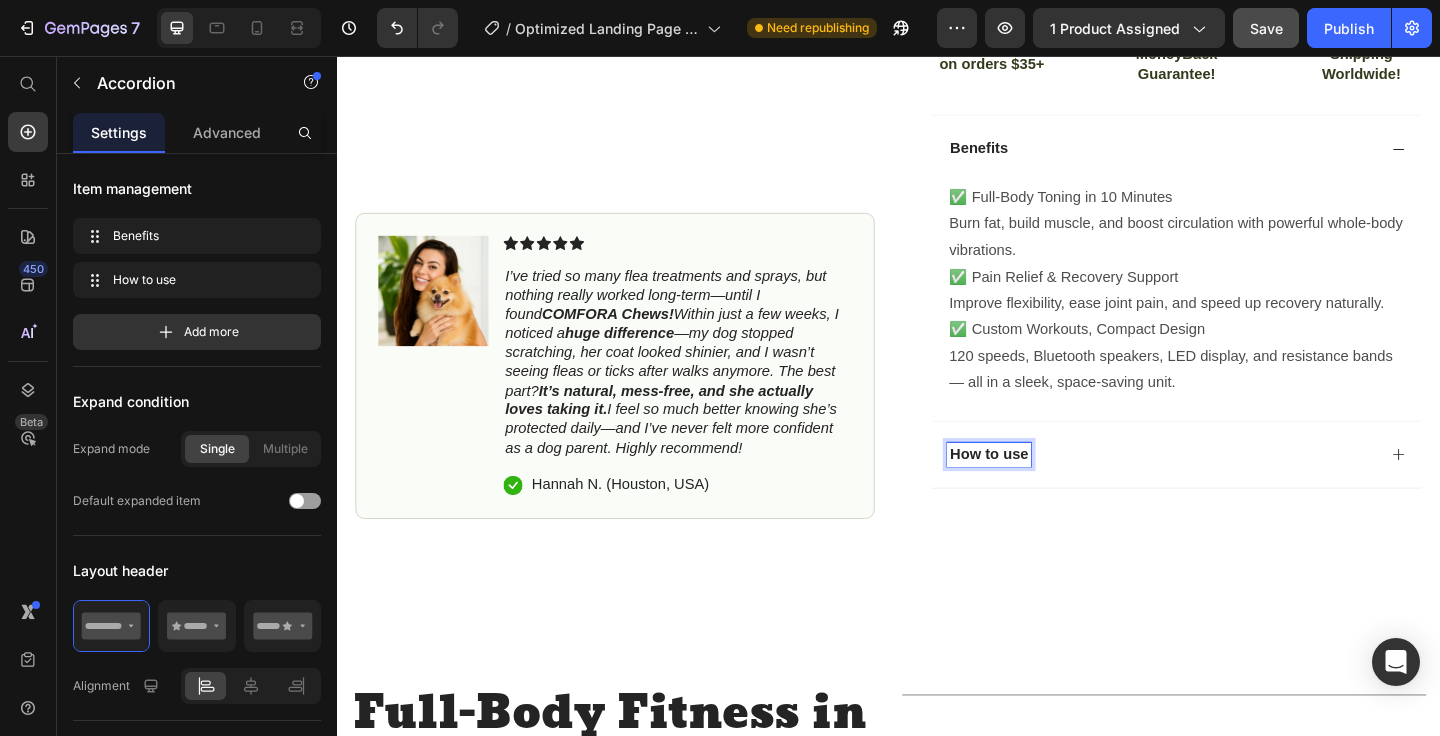 click on "How to use" at bounding box center (1234, 490) 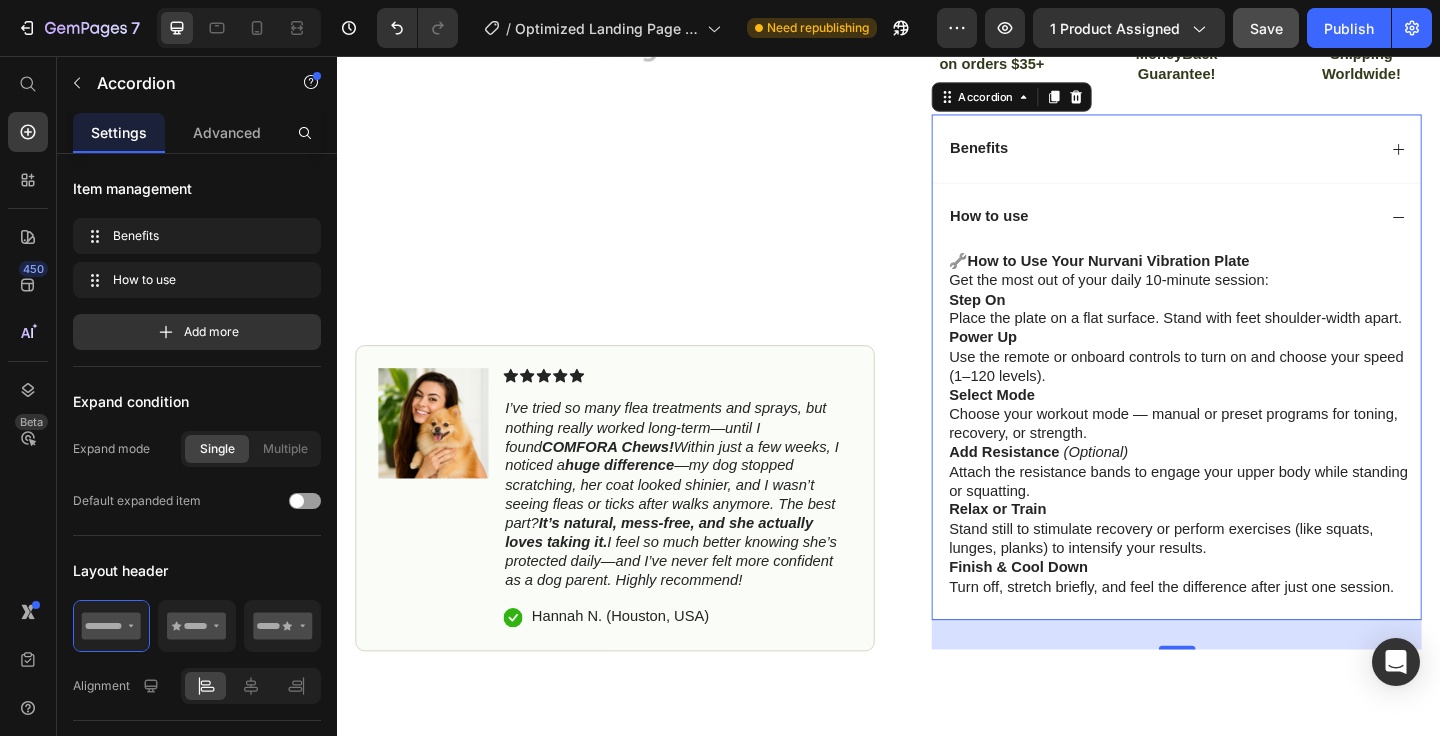 click on "How to use" at bounding box center [1250, 231] 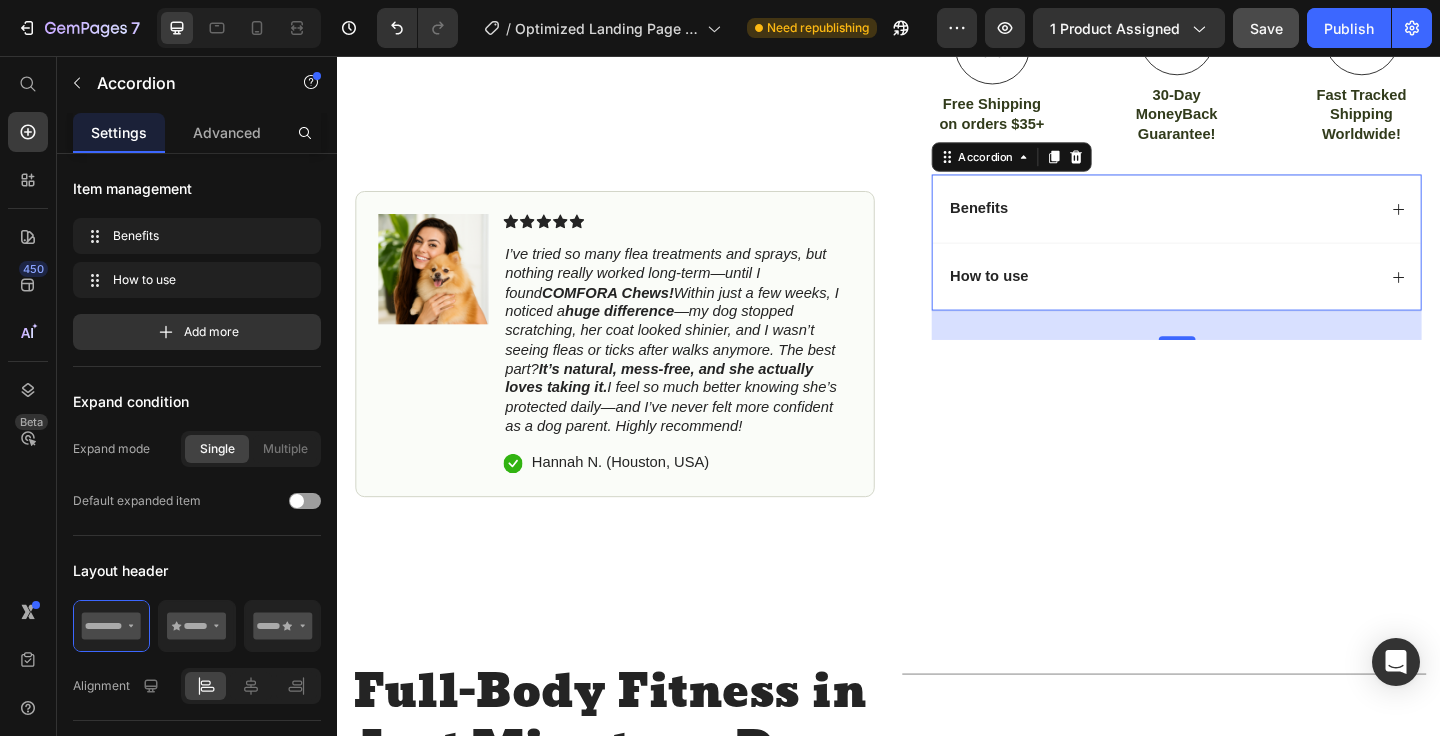 scroll, scrollTop: 654, scrollLeft: 0, axis: vertical 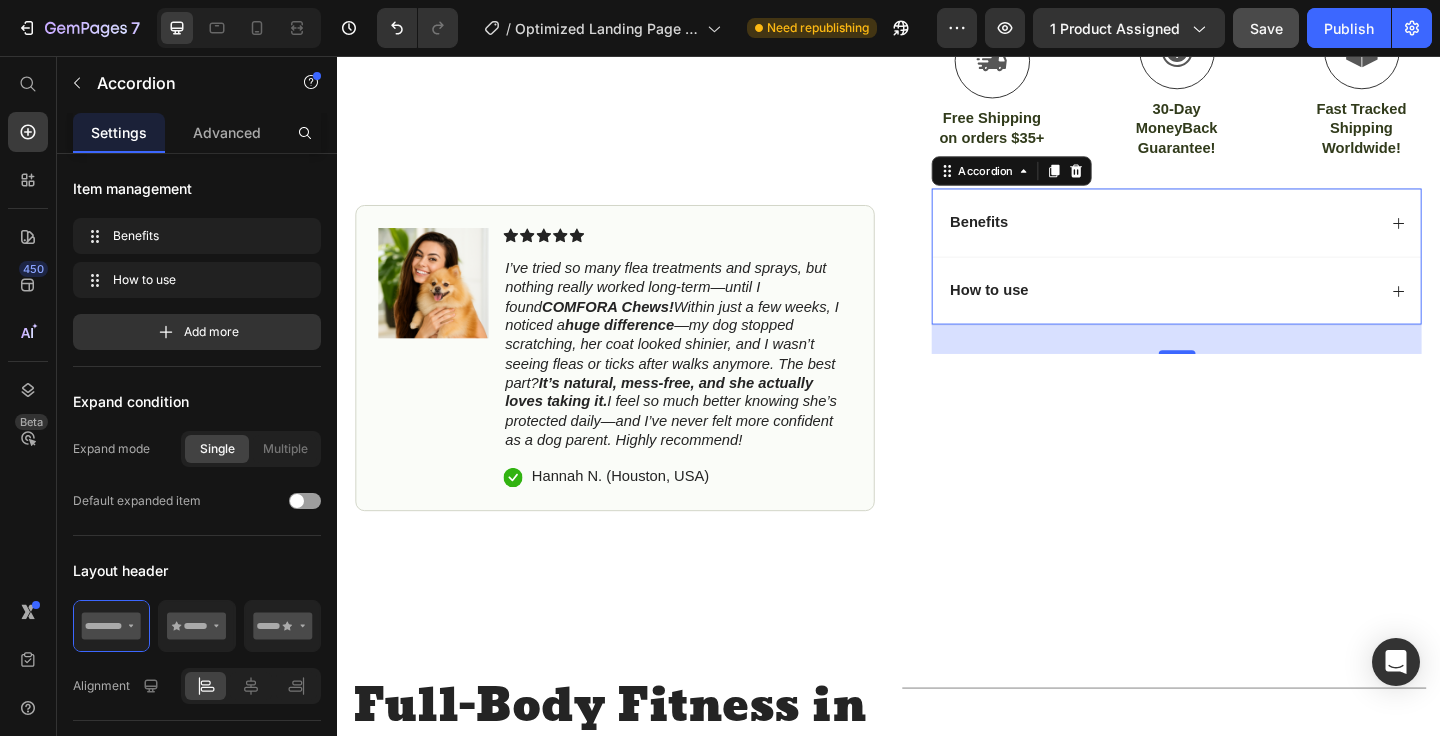 click on "Benefits" at bounding box center [1234, 237] 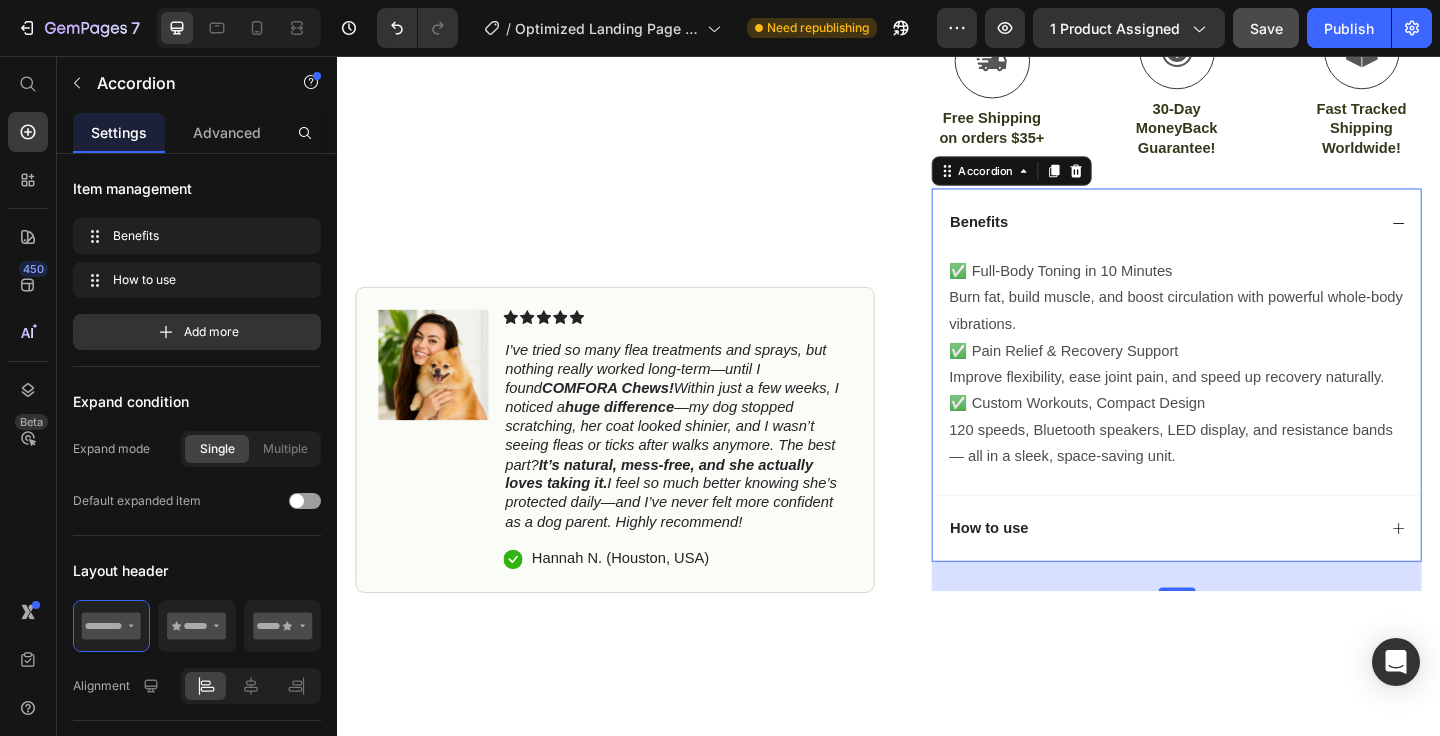 click on "How to use" at bounding box center [1234, 570] 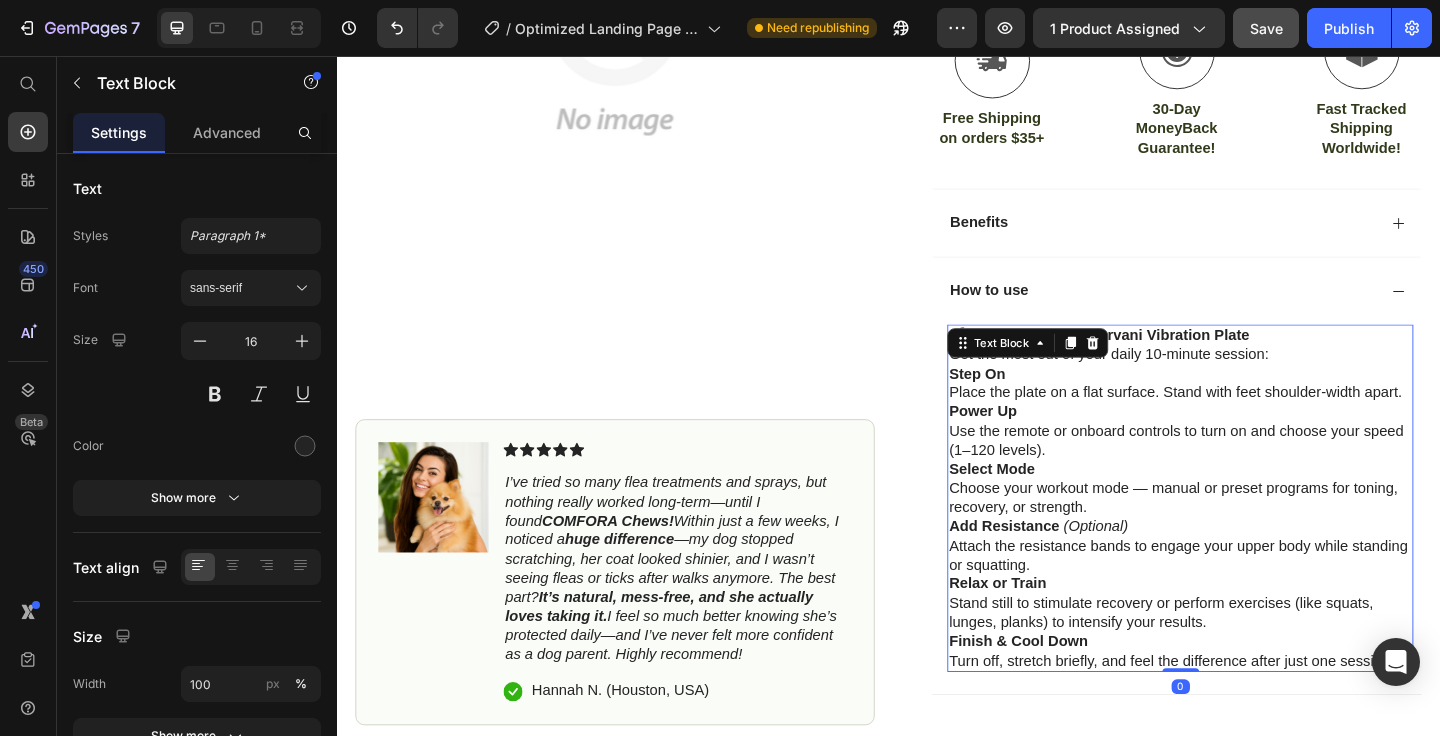 scroll, scrollTop: 753, scrollLeft: 0, axis: vertical 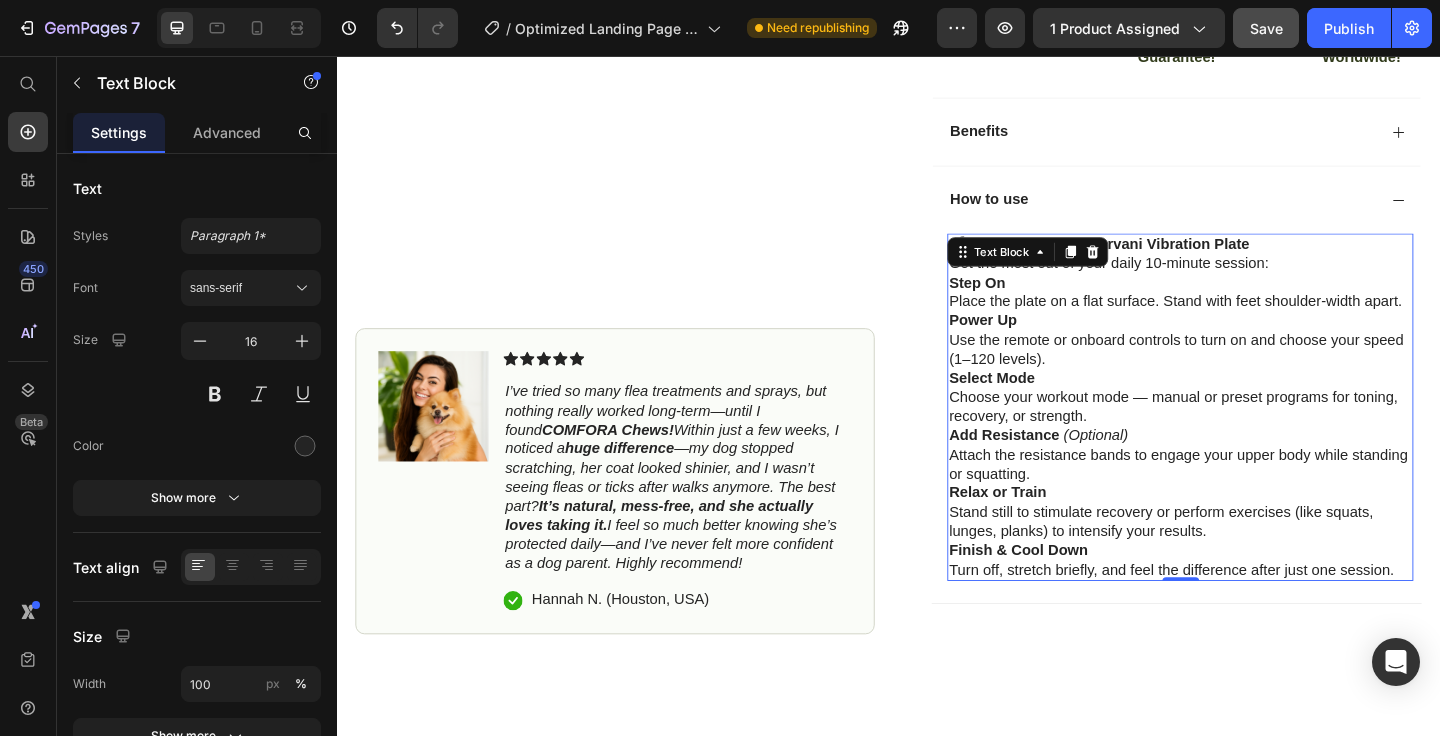 click on "Select Mode Choose your workout mode — manual or preset programs for toning, recovery, or strength." at bounding box center (1254, 428) 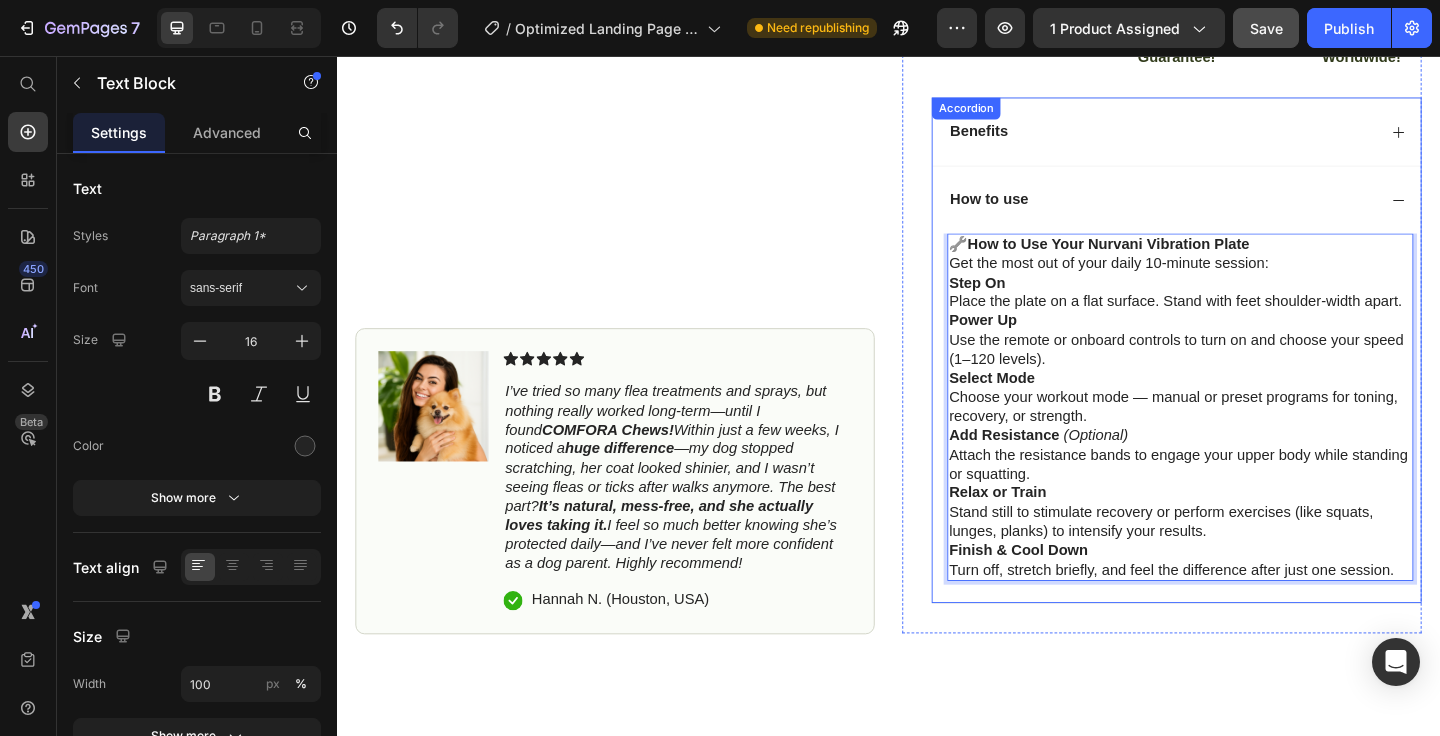 click on "Benefits" at bounding box center (1234, 138) 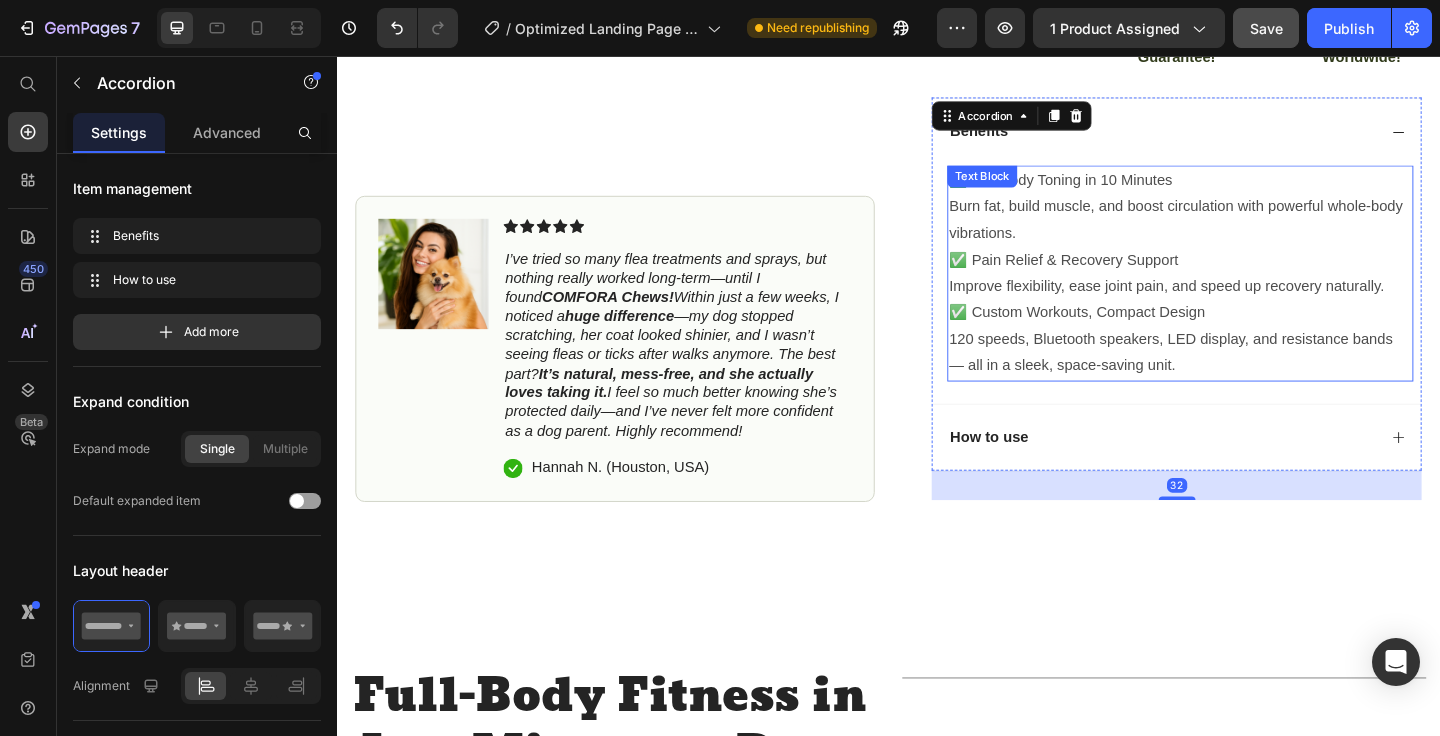 click on "Burn fat, build muscle, and boost circulation with powerful whole-body vibrations." at bounding box center [1254, 235] 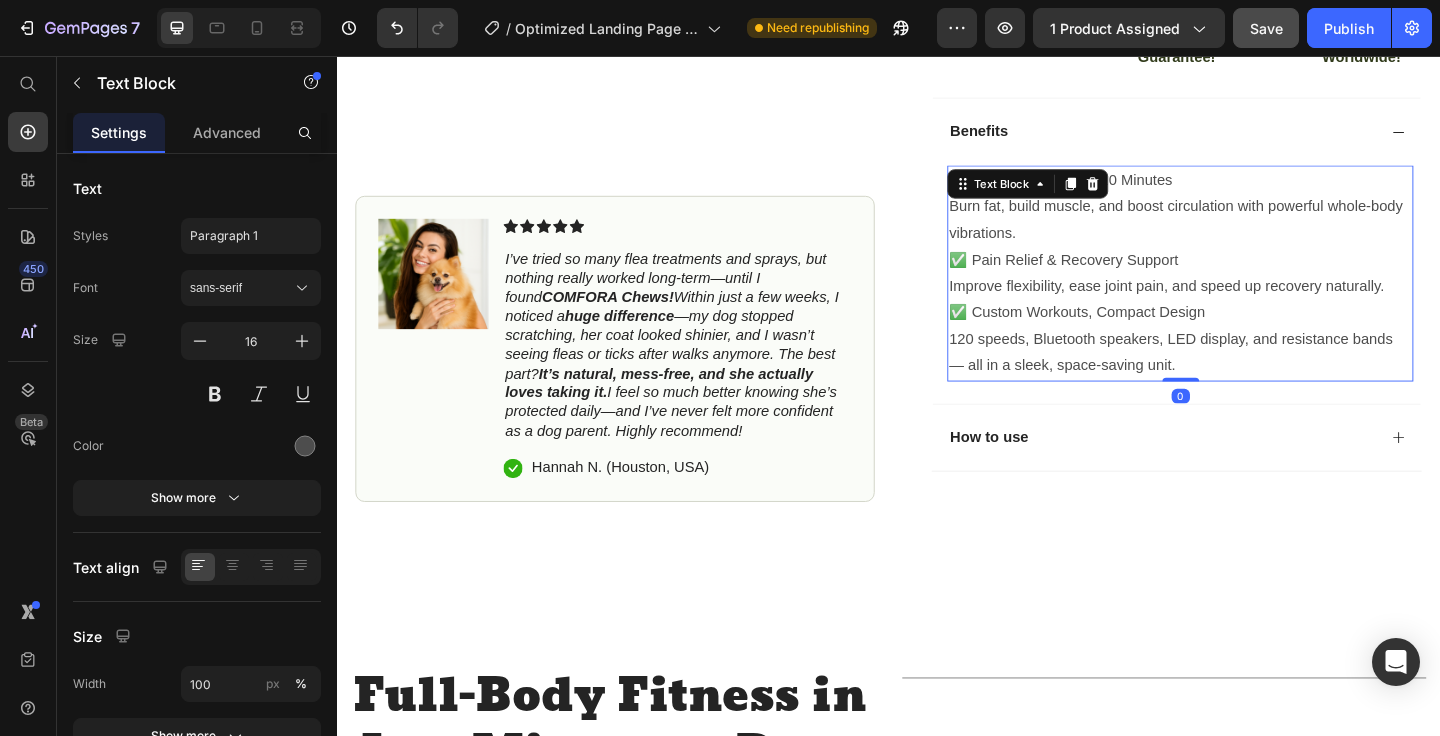click on "✅ Pain Relief & Recovery Support" at bounding box center [1254, 278] 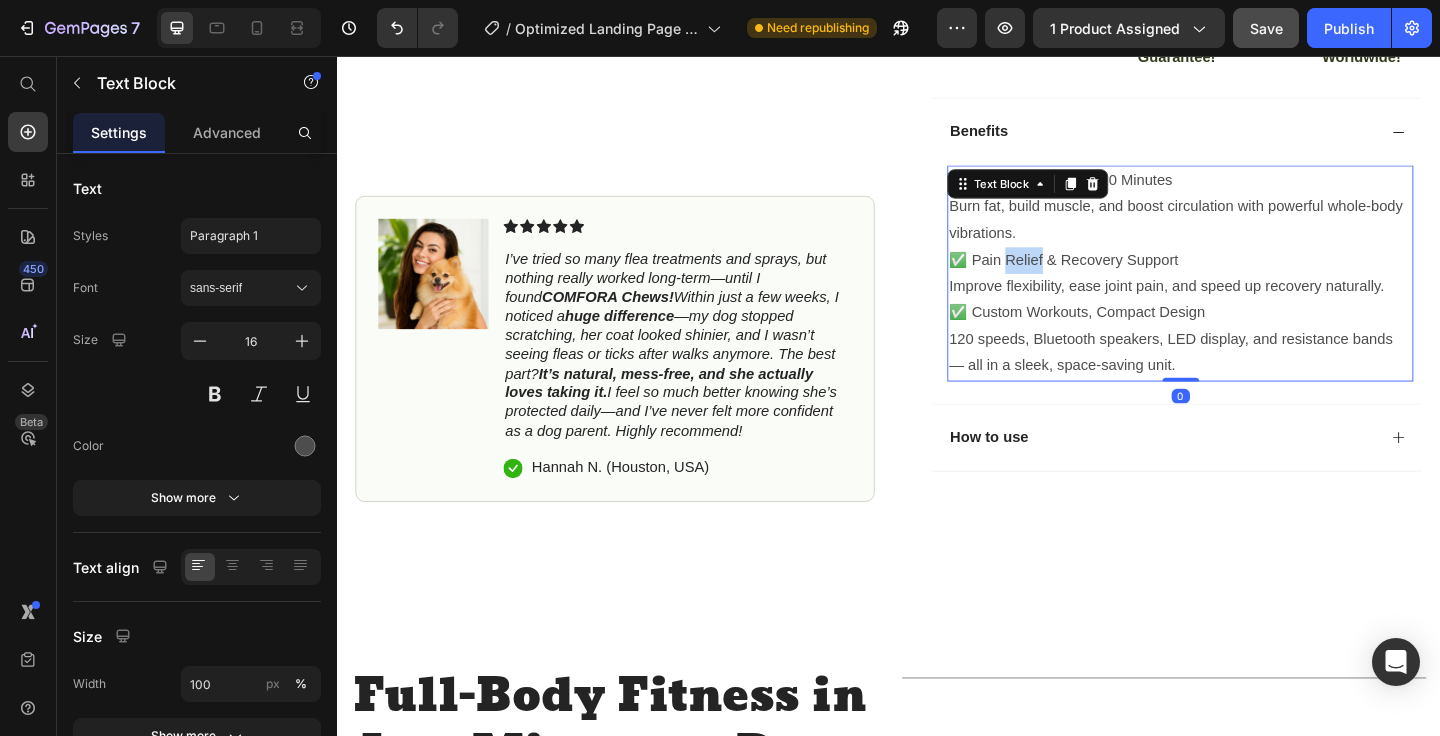 click on "✅ Pain Relief & Recovery Support" at bounding box center (1254, 278) 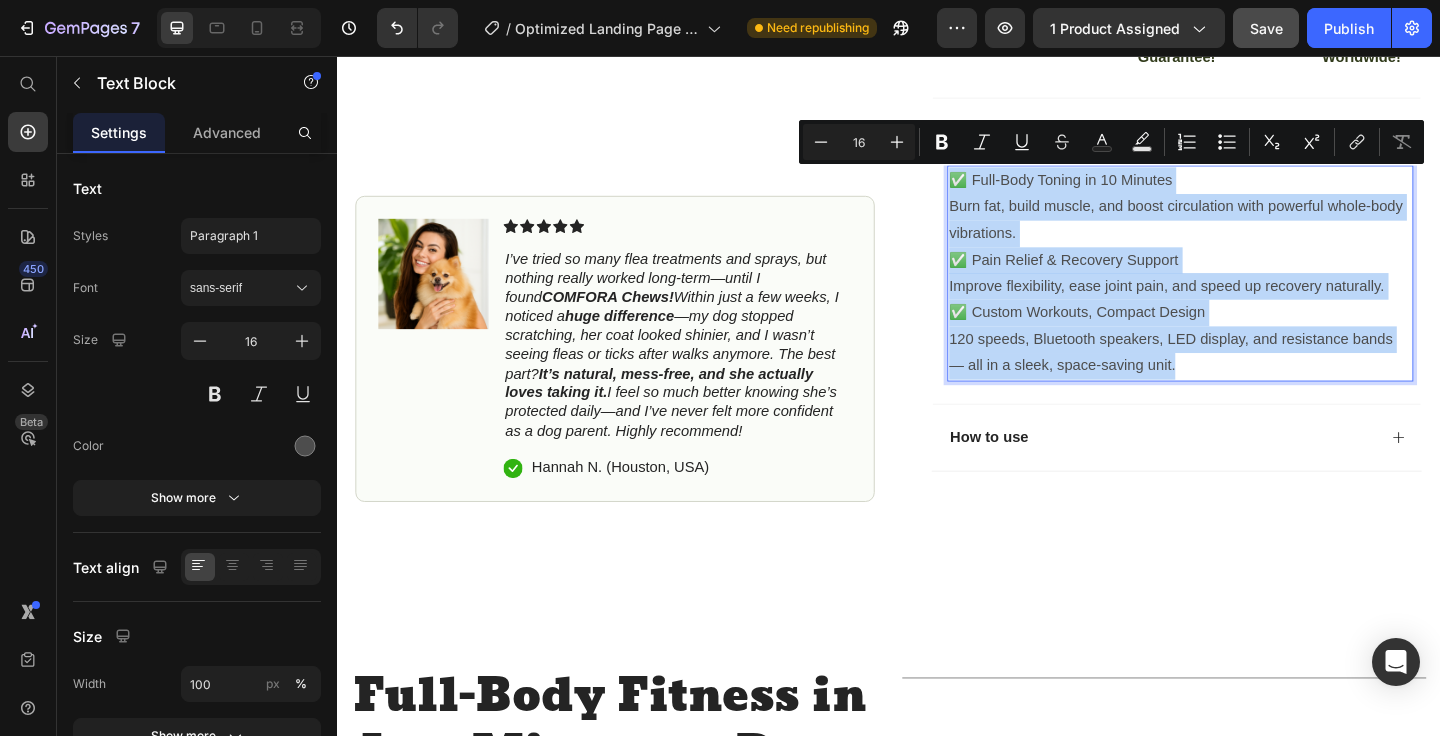 drag, startPoint x: 1308, startPoint y: 396, endPoint x: 1002, endPoint y: 195, distance: 366.11063 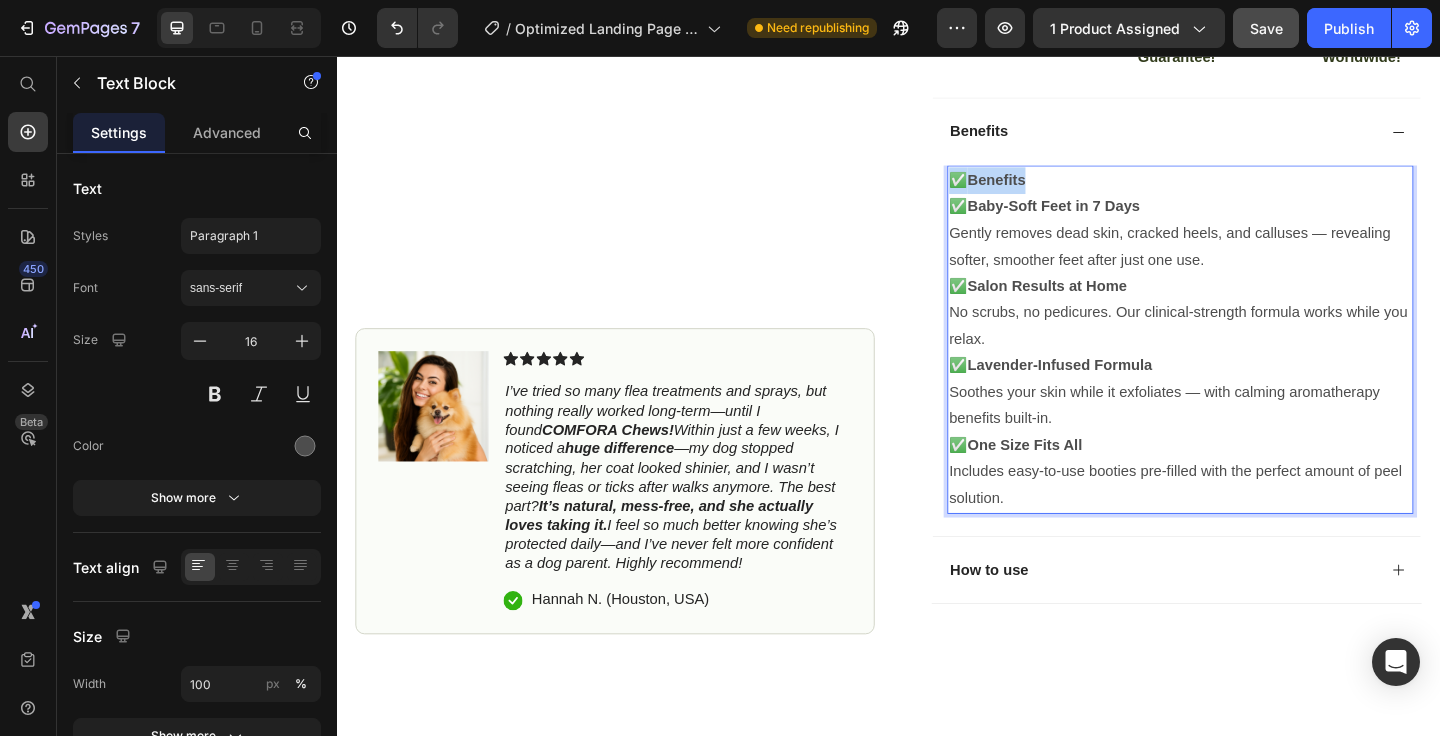 drag, startPoint x: 1113, startPoint y: 185, endPoint x: 1008, endPoint y: 184, distance: 105.00476 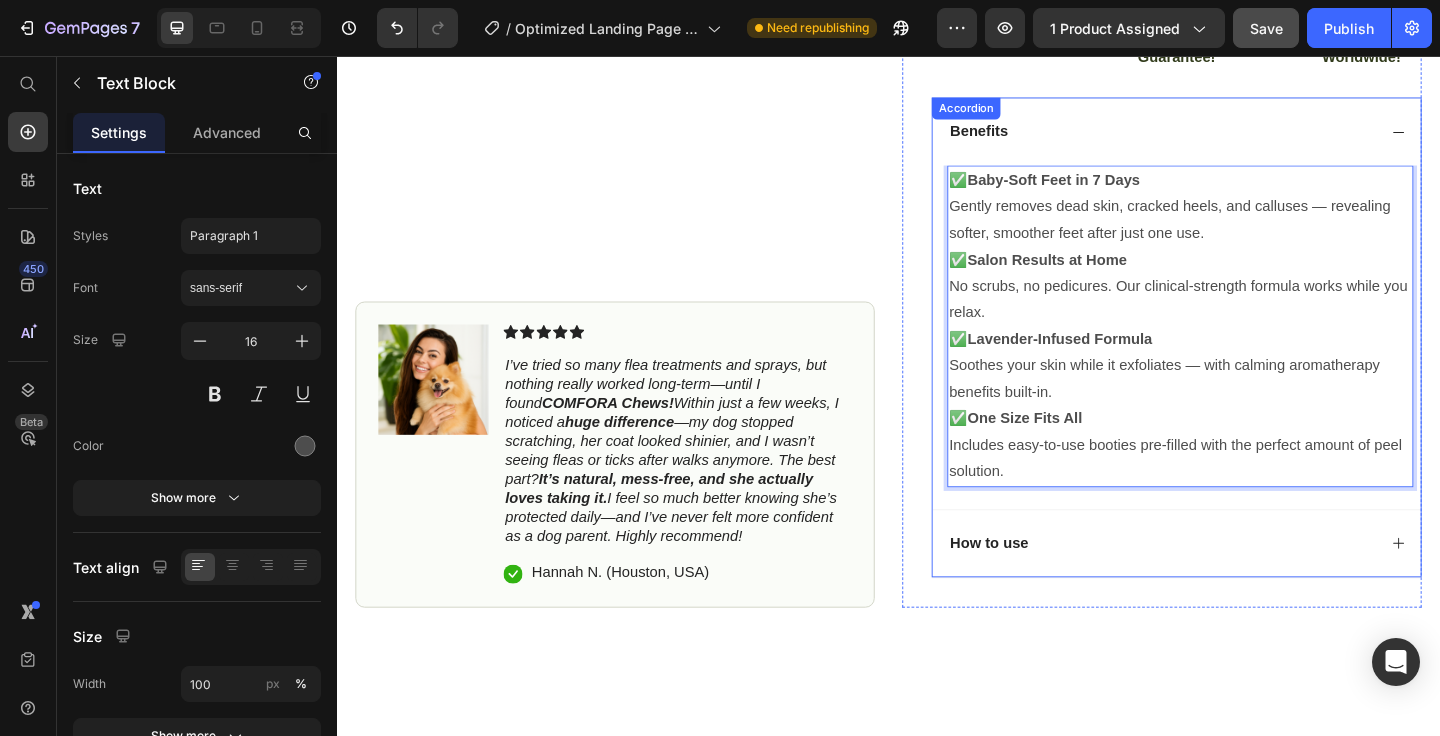click on "How to use" at bounding box center [1250, 586] 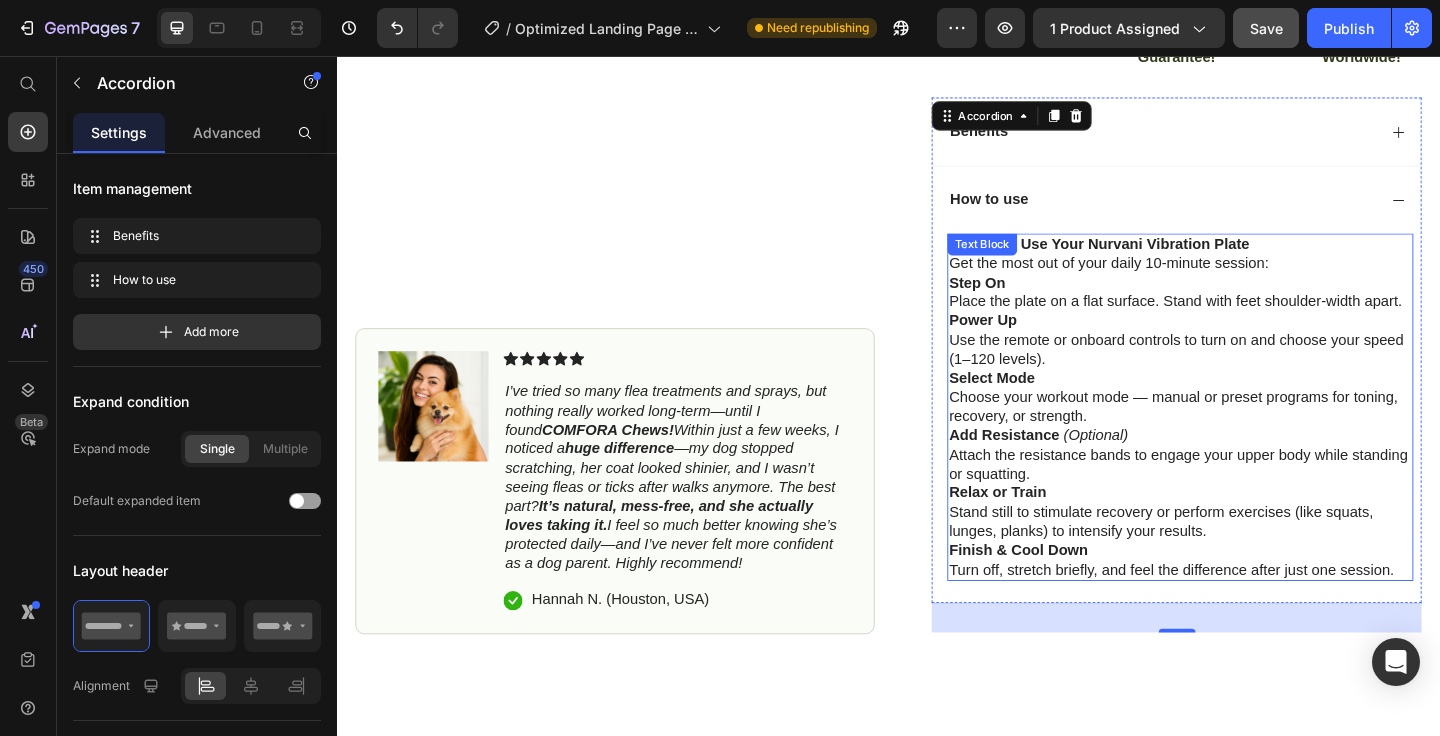 click on "Relax or Train Stand still to stimulate recovery or perform exercises (like squats, lunges, planks) to intensify your results." at bounding box center [1254, 552] 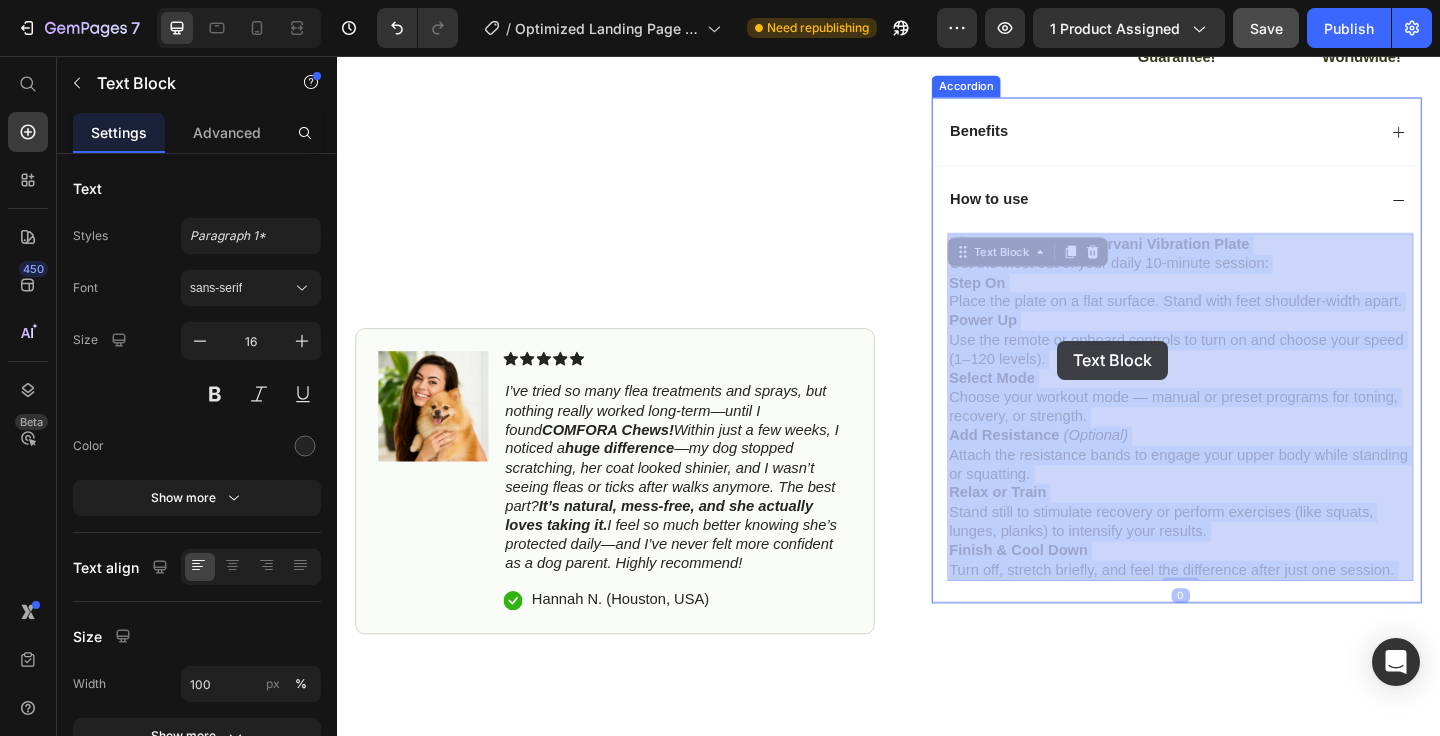 drag, startPoint x: 1488, startPoint y: 617, endPoint x: 1118, endPoint y: 365, distance: 447.66504 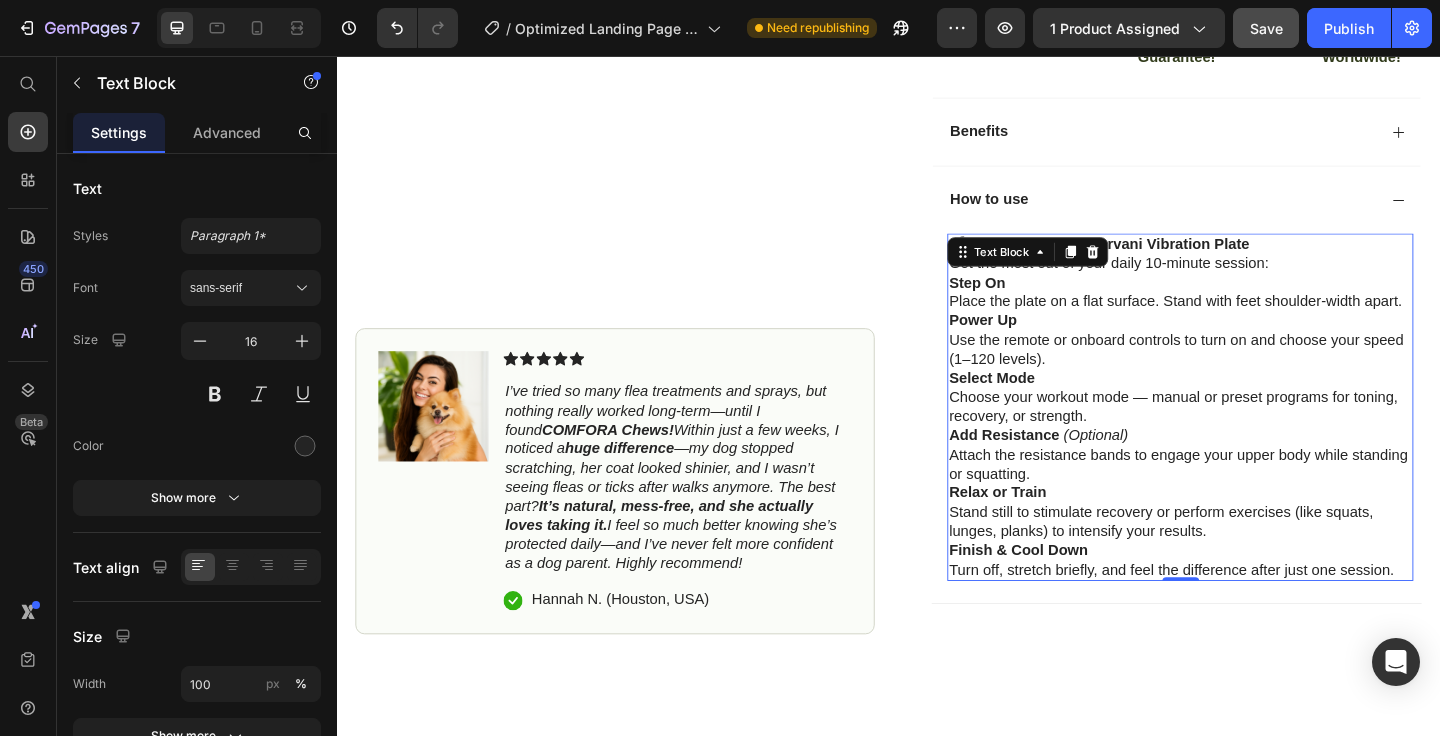 click on "Power Up Use the remote or onboard controls to turn on and choose your speed (1–120 levels)." at bounding box center (1254, 365) 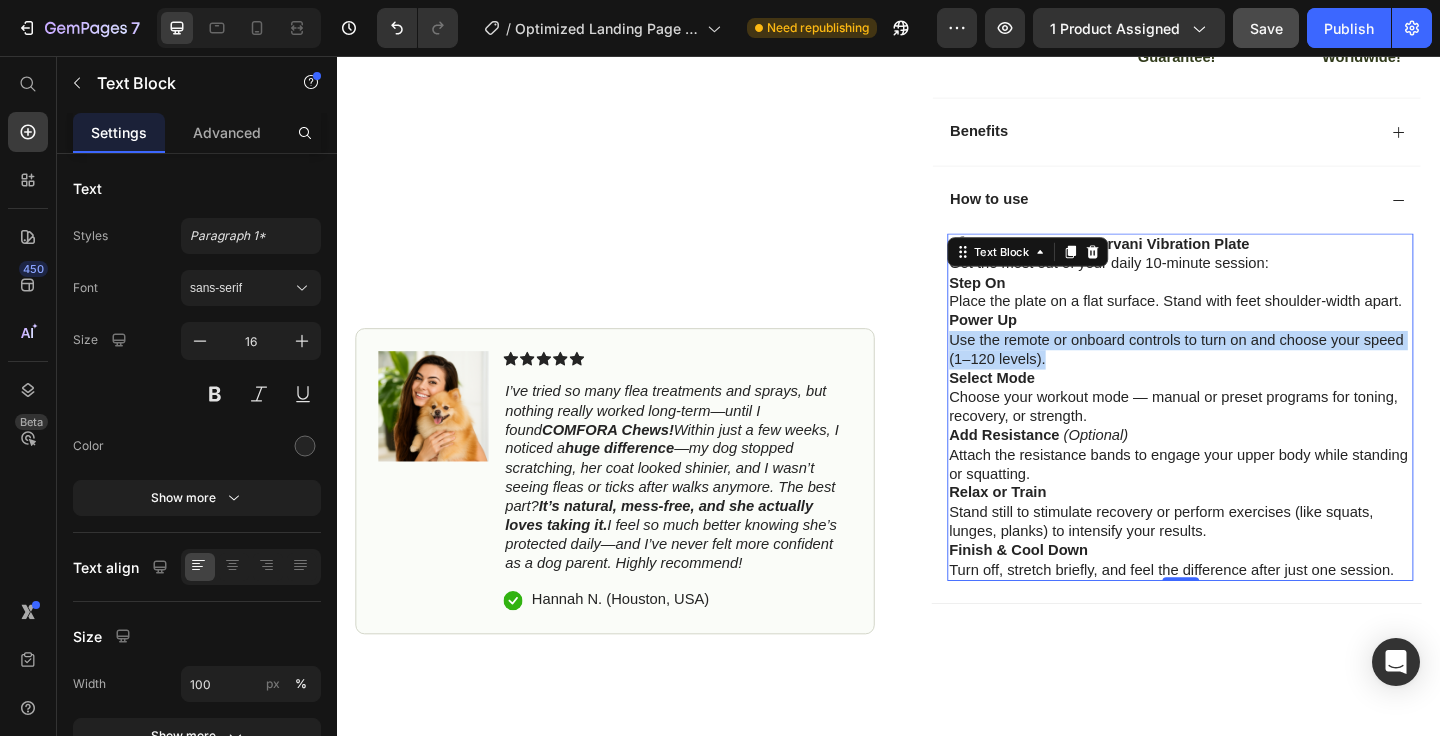 click on "Power Up Use the remote or onboard controls to turn on and choose your speed (1–120 levels)." at bounding box center (1254, 365) 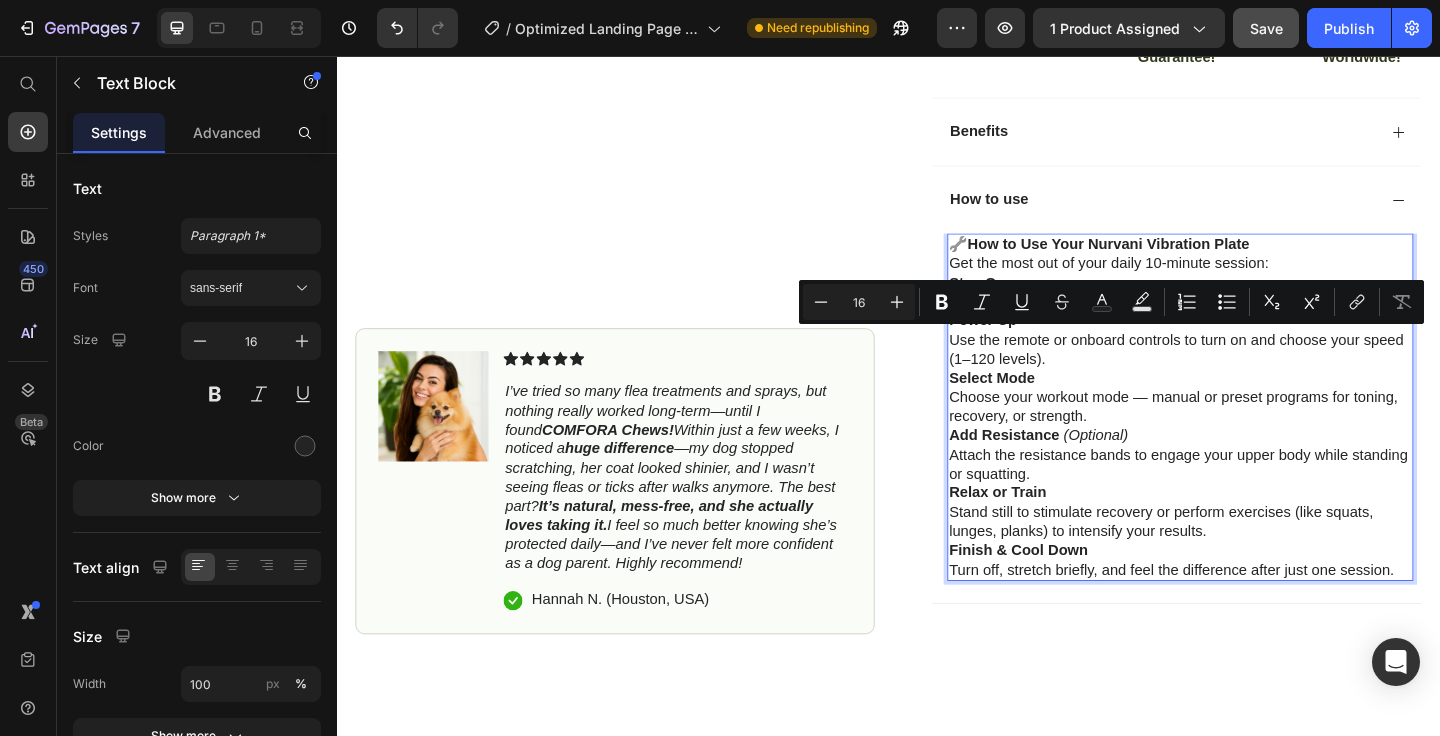 click on "(Optional)" at bounding box center (1163, 468) 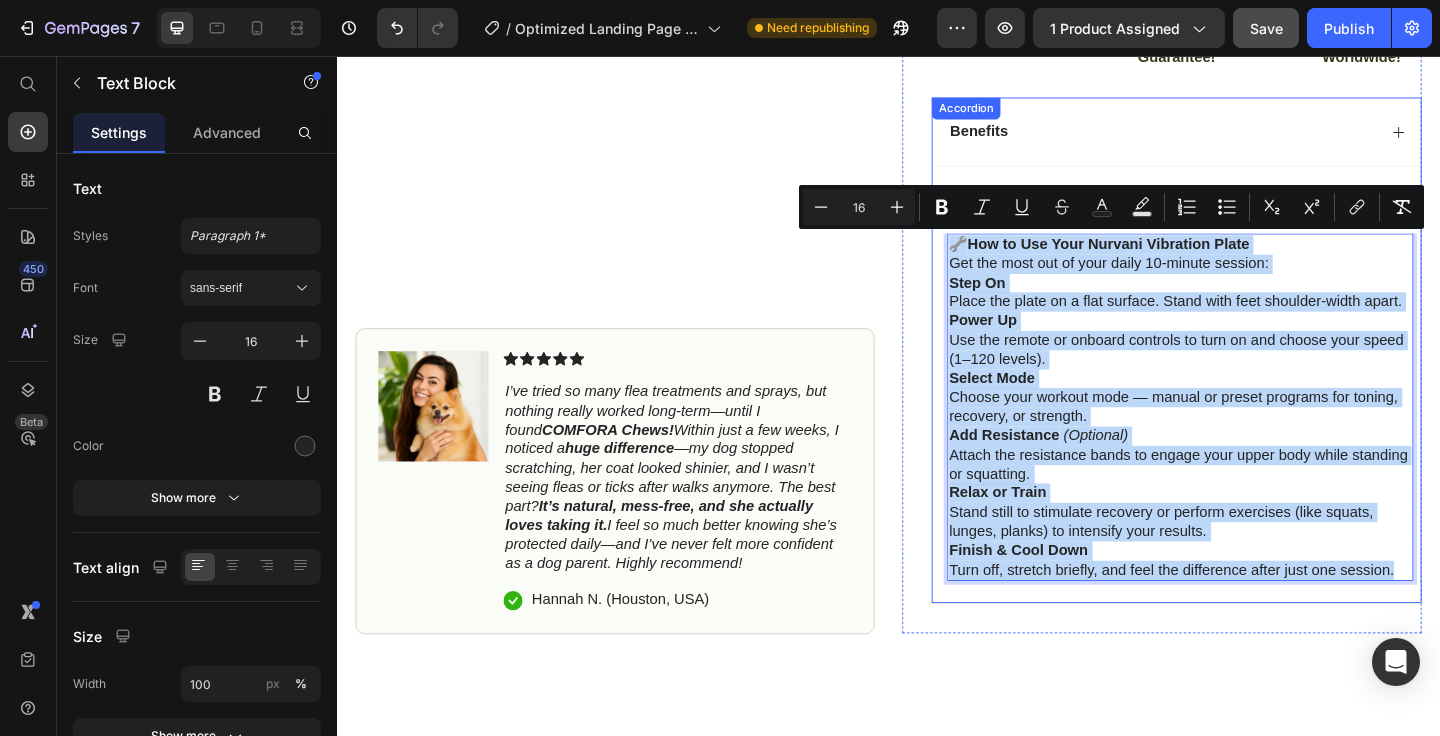 drag, startPoint x: 1495, startPoint y: 612, endPoint x: 986, endPoint y: 235, distance: 633.4114 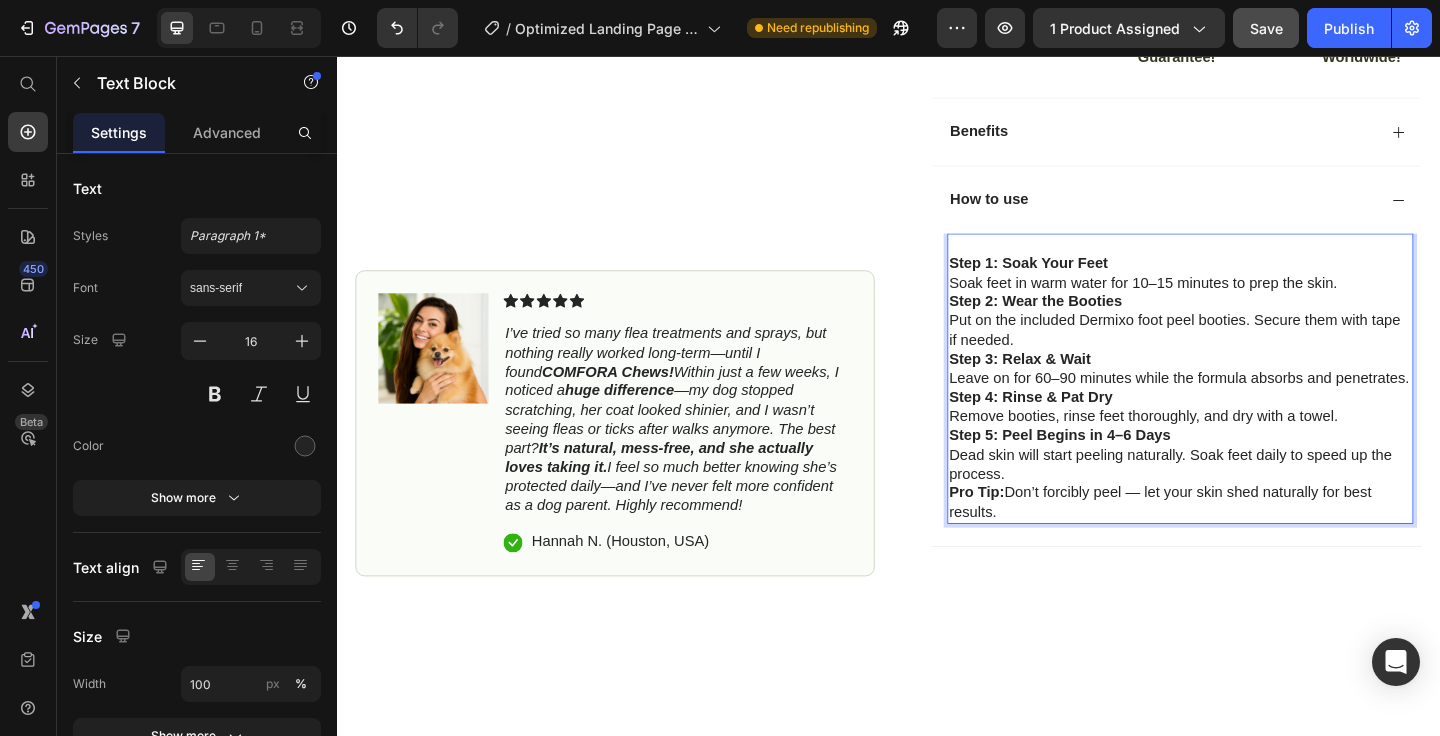 click at bounding box center (1254, 261) 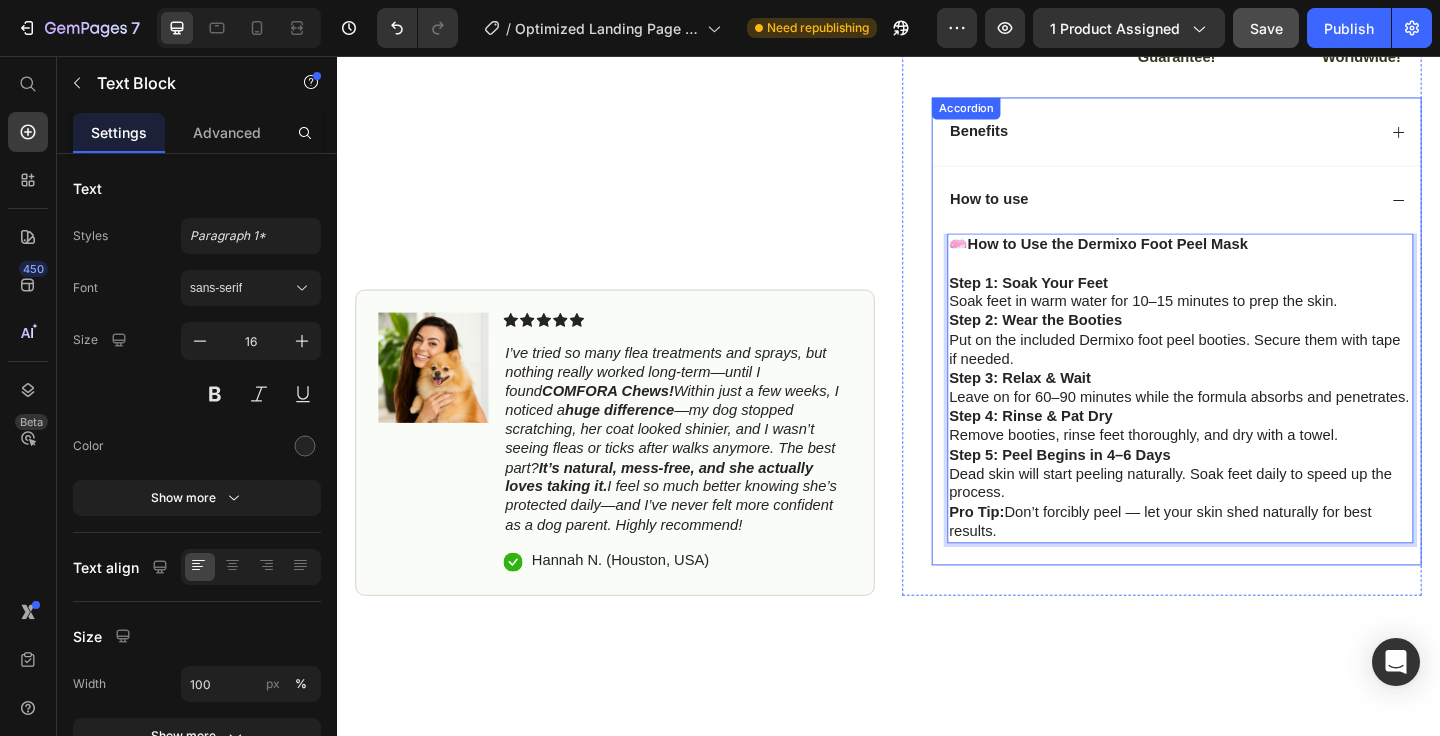 click on "Benefits" at bounding box center [1250, 138] 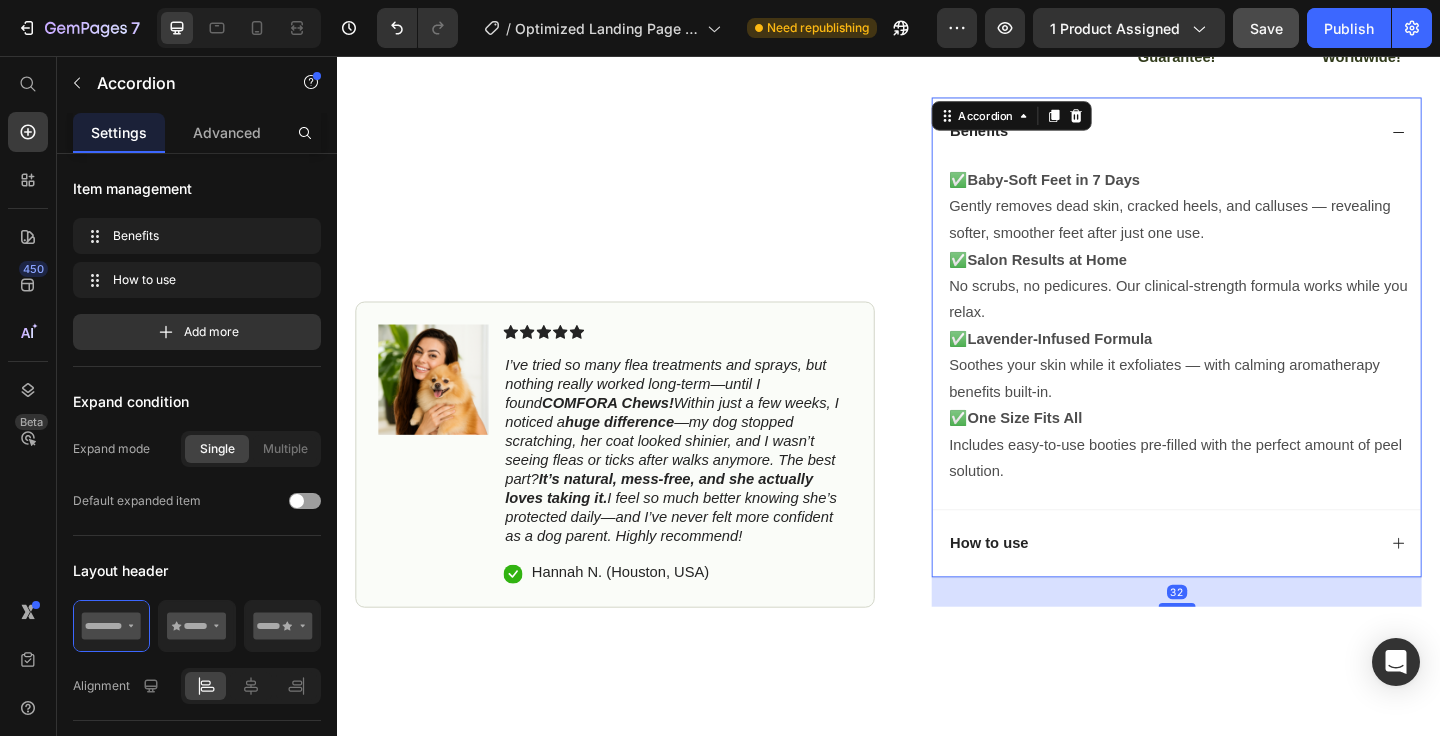 click on "Benefits" at bounding box center [1234, 138] 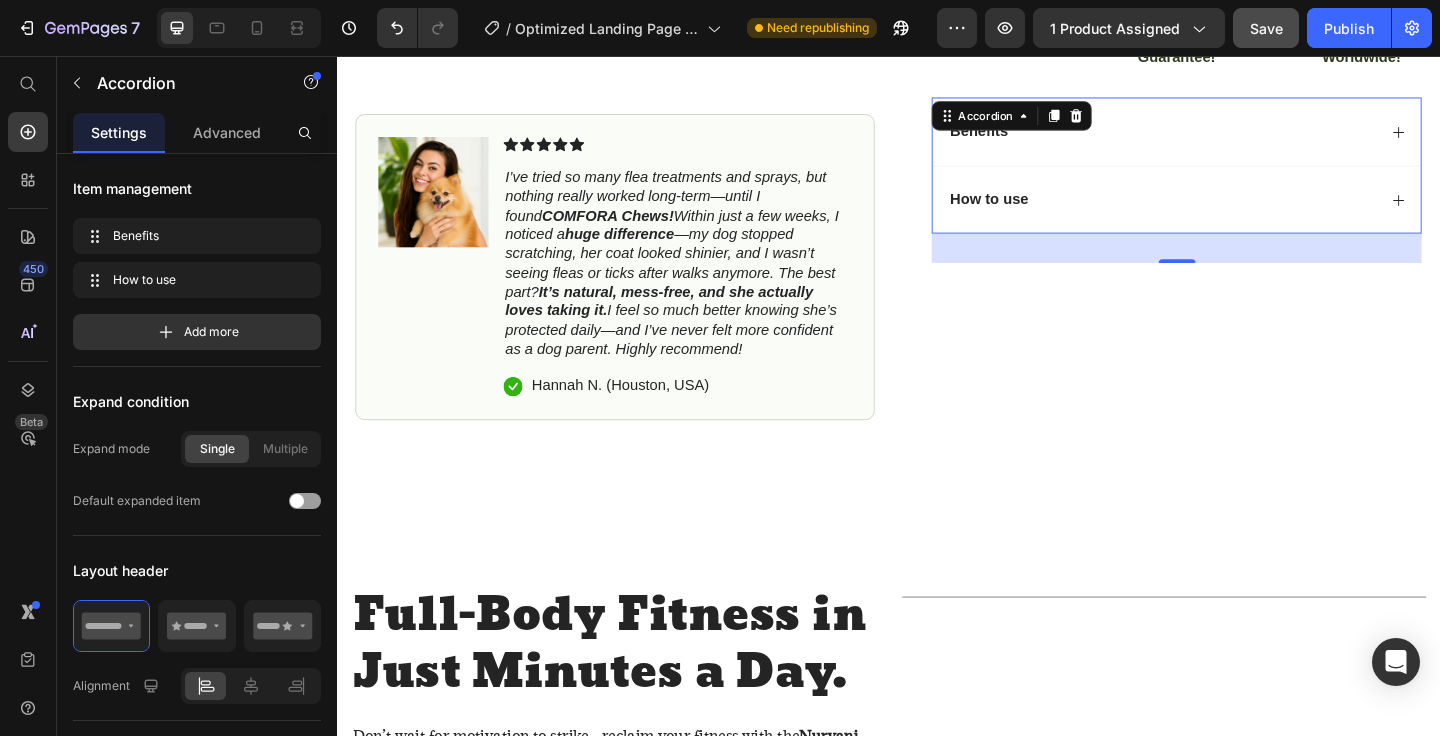 click on "Benefits" at bounding box center (1250, 138) 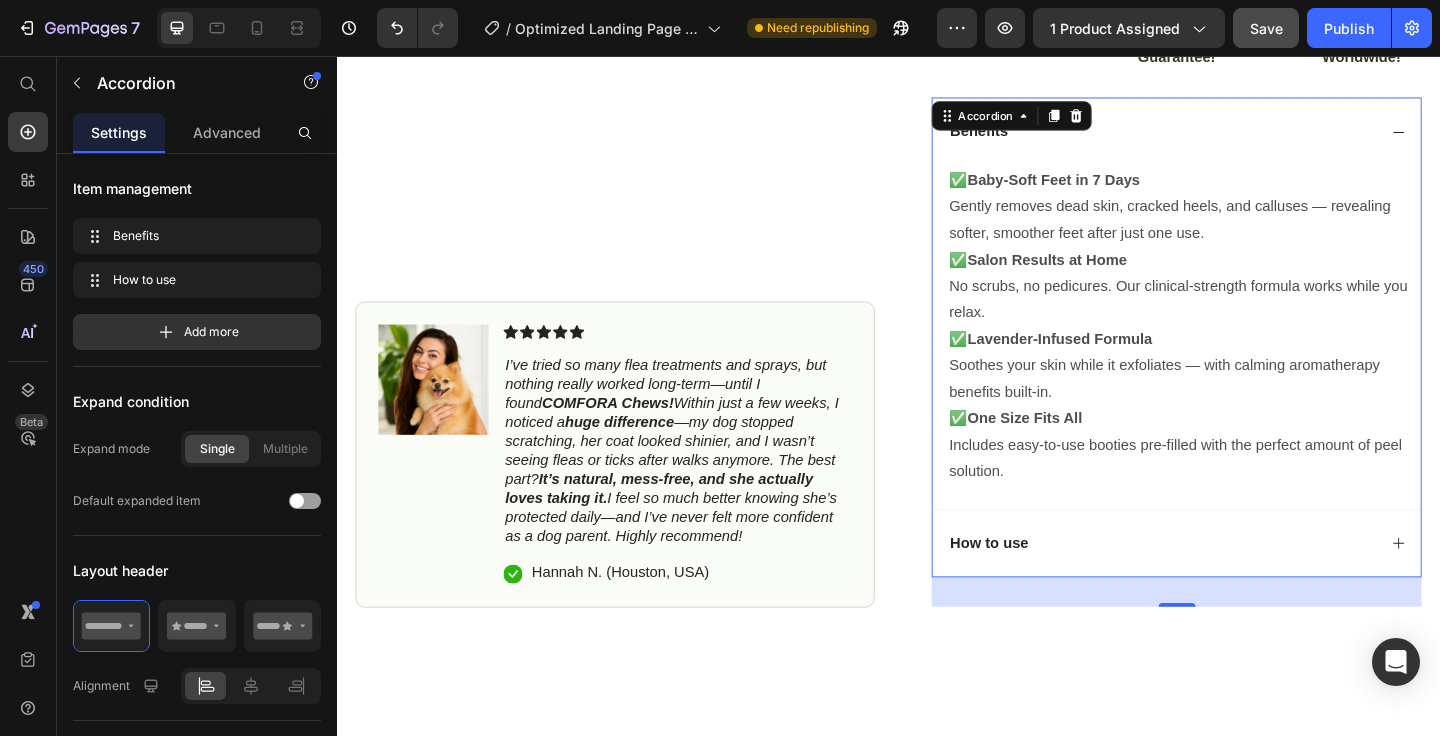 click on "Benefits" at bounding box center [1250, 138] 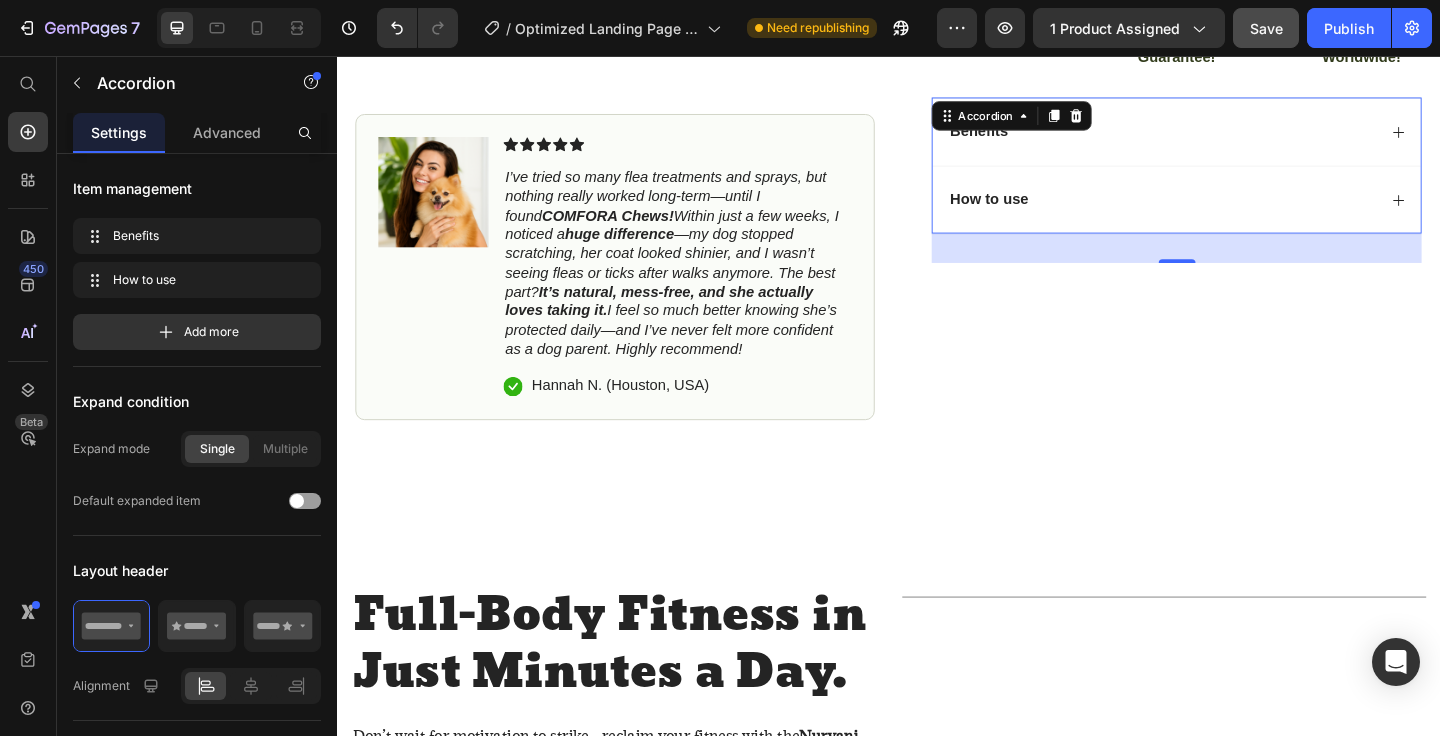 scroll, scrollTop: 752, scrollLeft: 0, axis: vertical 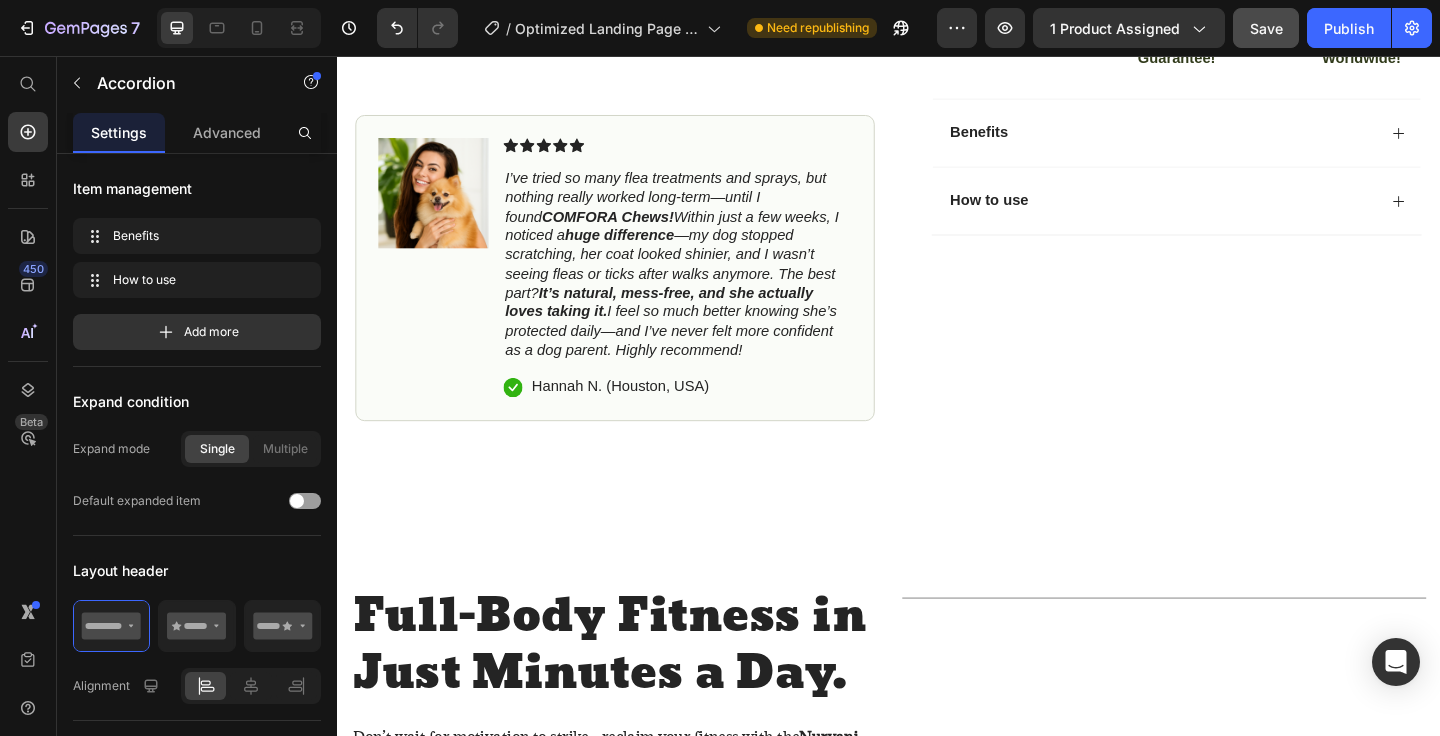 click on "Benefits" at bounding box center [1250, 139] 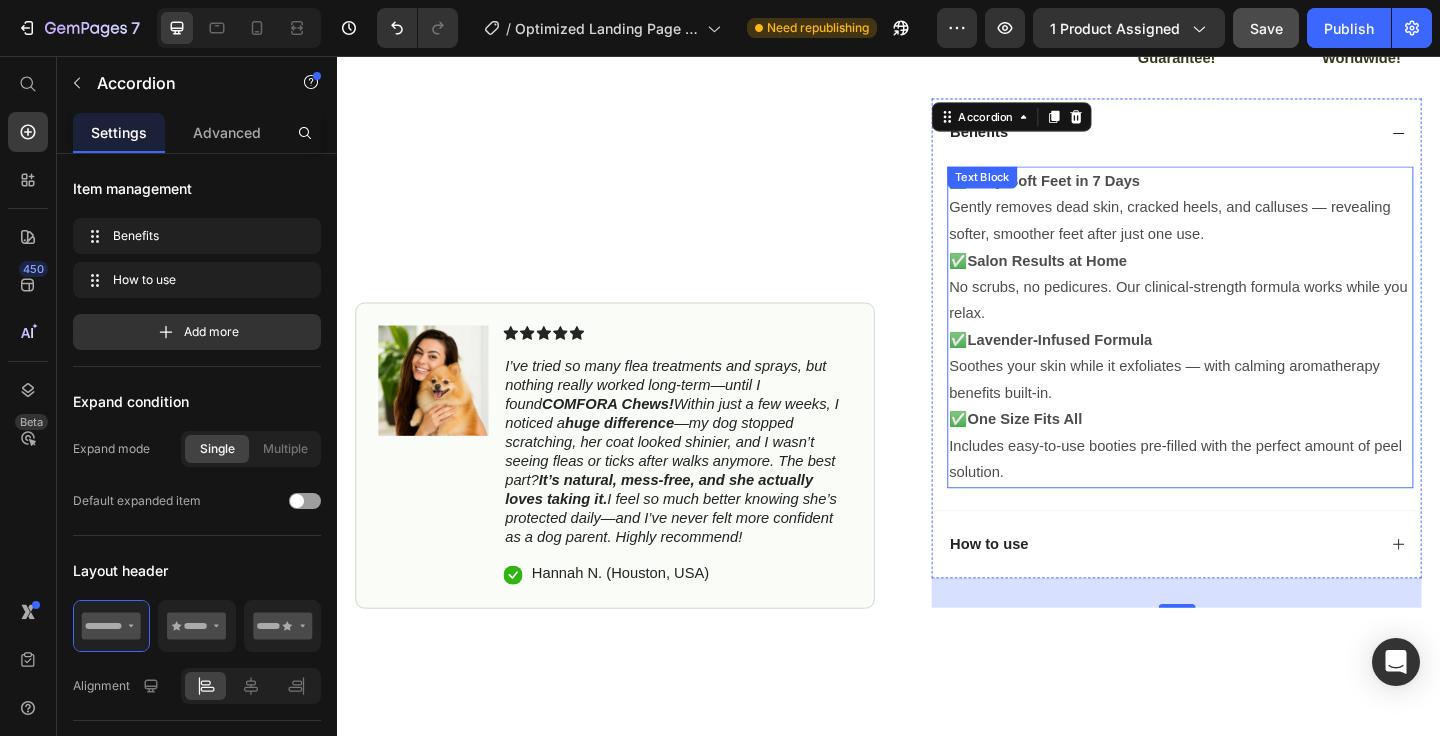 click on "✅  Baby-Soft Feet in 7 Days Gently removes dead skin, cracked heels, and calluses — revealing softer, smoother feet after just one use." at bounding box center (1254, 221) 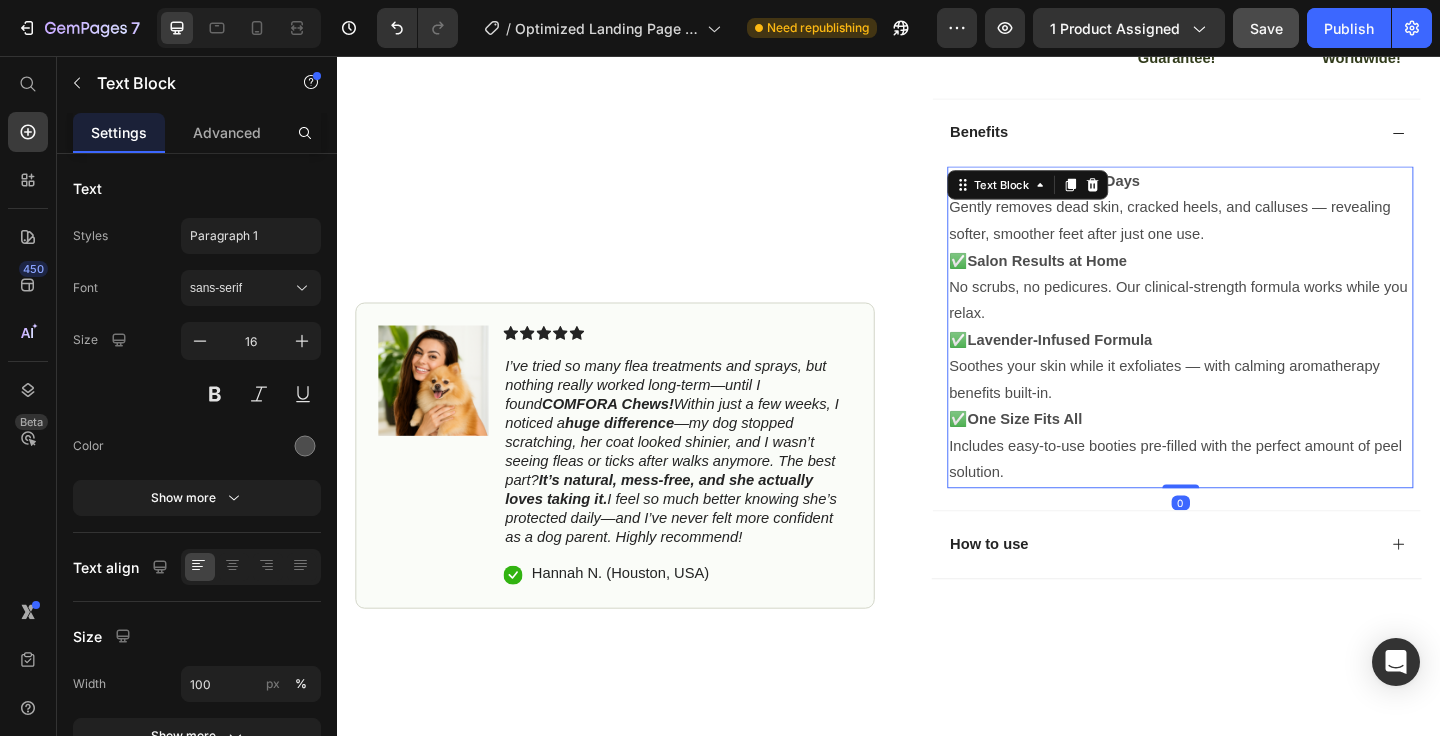 click on "✅  Baby-Soft Feet in 7 Days Gently removes dead skin, cracked heels, and calluses — revealing softer, smoother feet after just one use." at bounding box center (1254, 221) 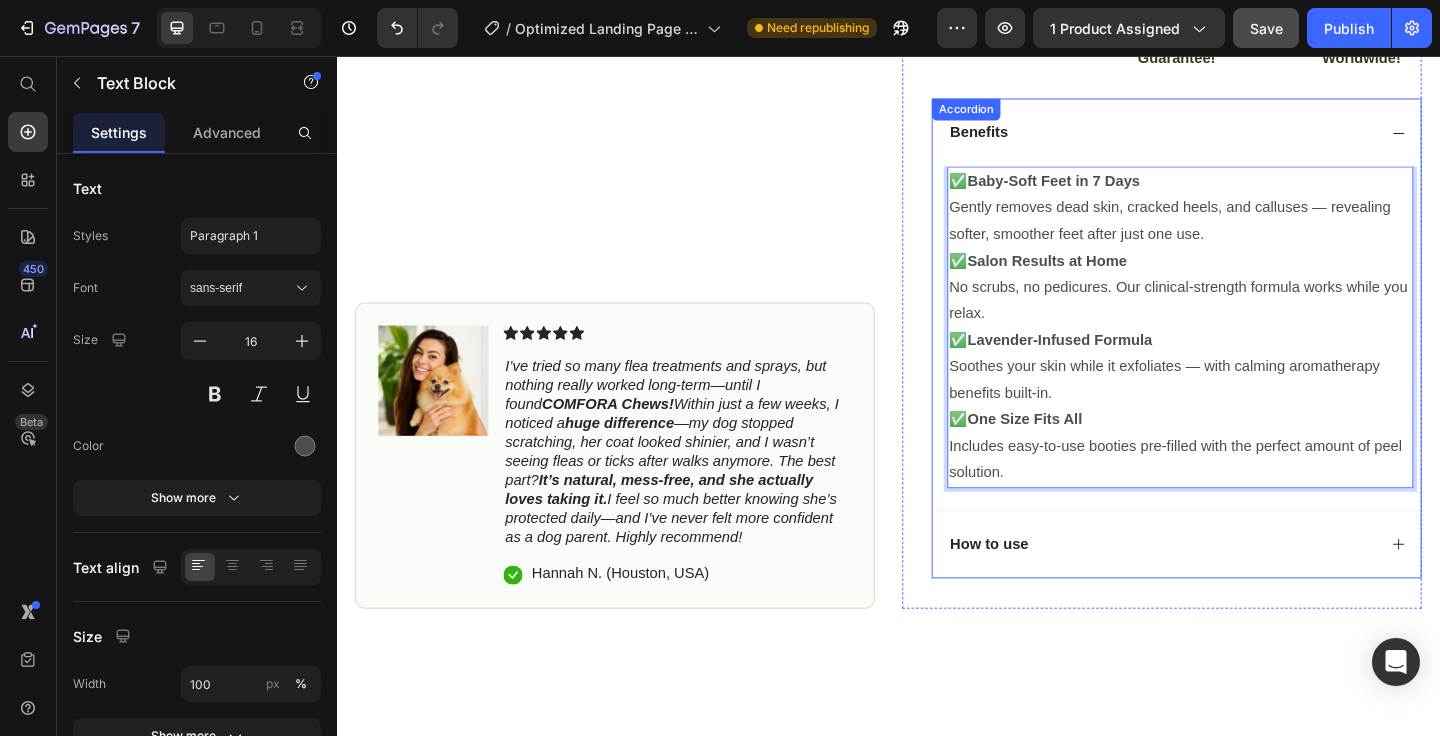 click on "How to use" at bounding box center [1234, 587] 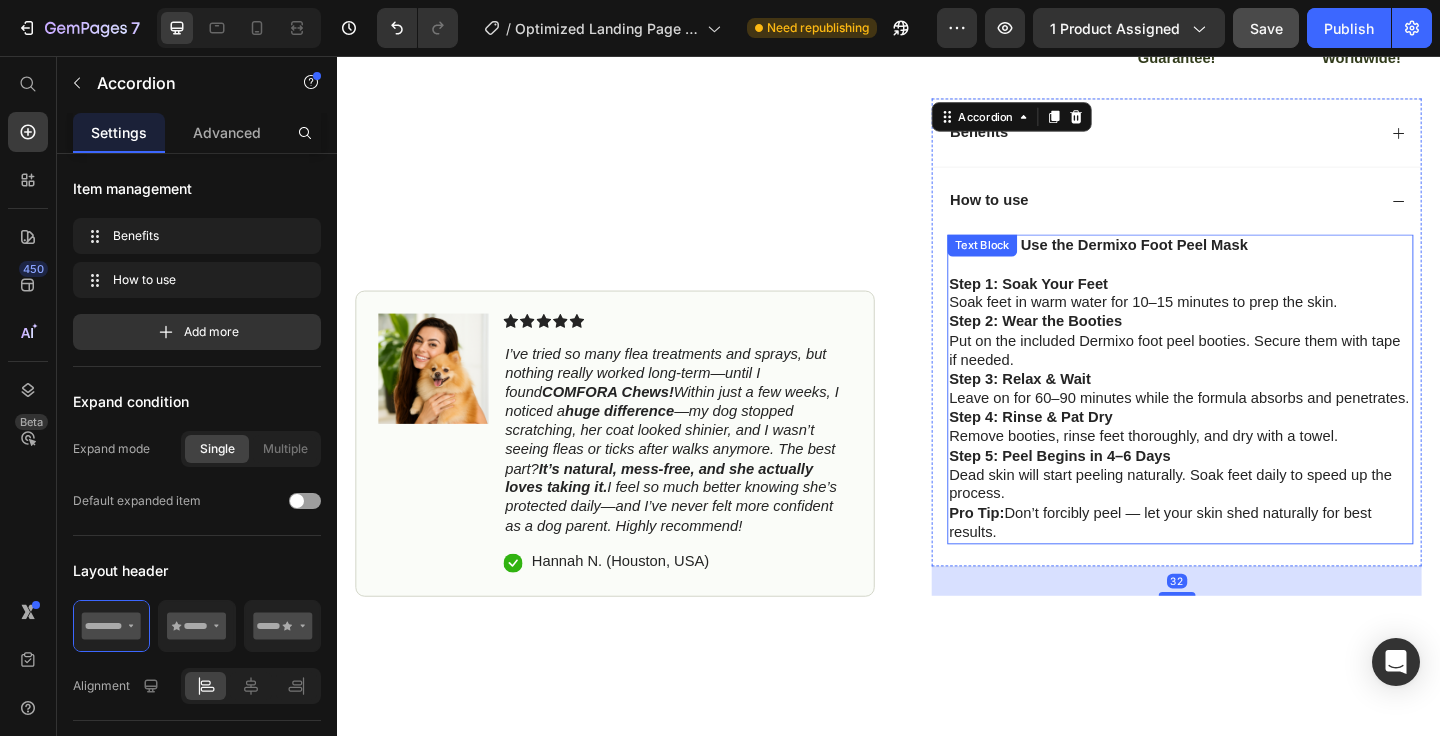 click at bounding box center (1254, 283) 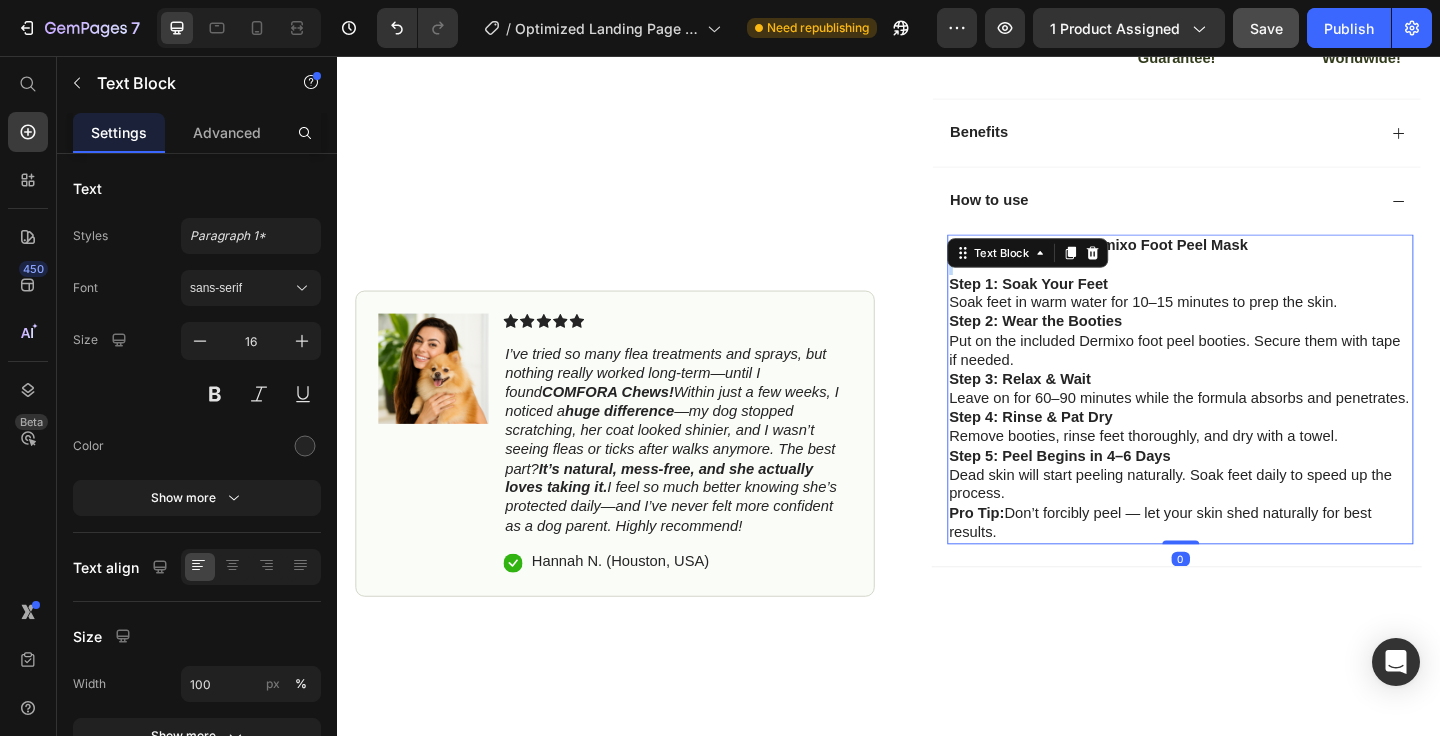 click at bounding box center [1254, 283] 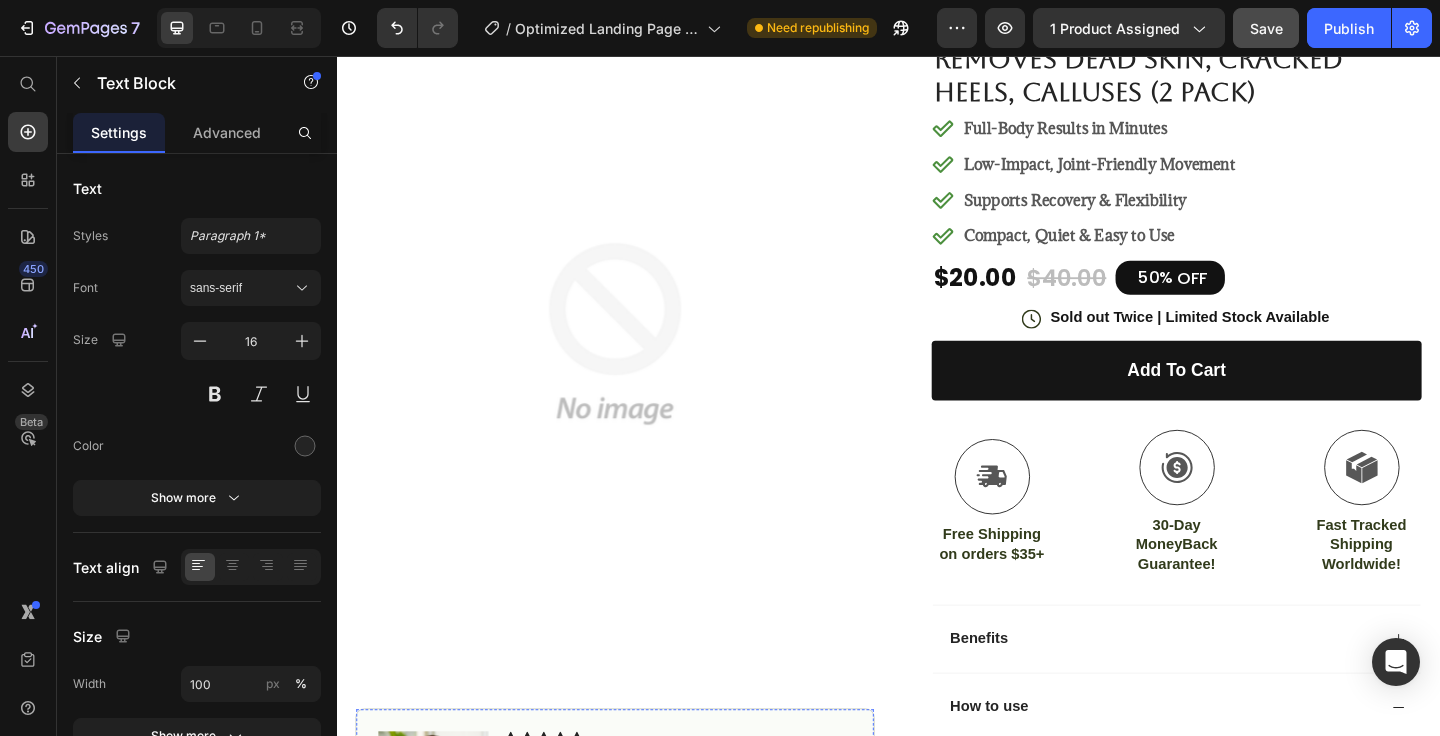 scroll, scrollTop: 204, scrollLeft: 0, axis: vertical 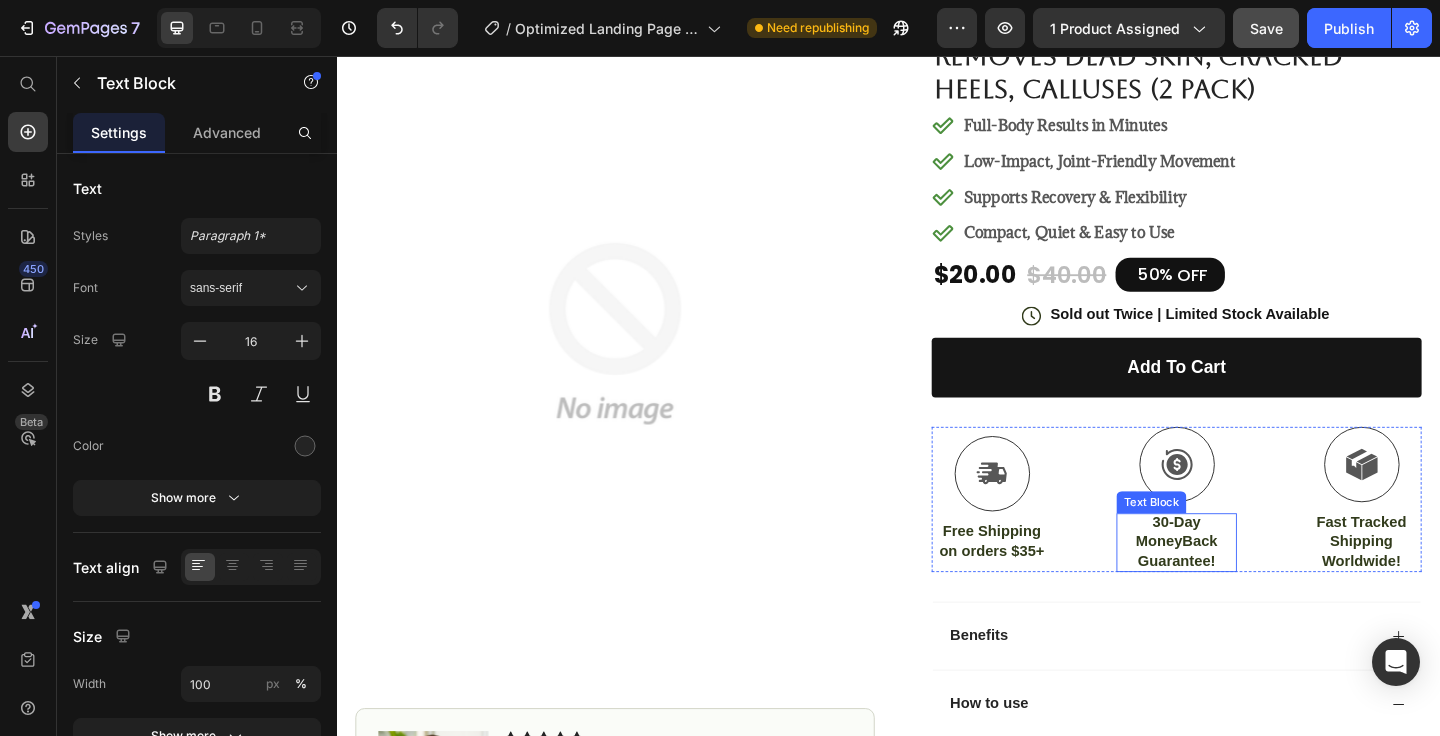 click on "30-Day MoneyBack Guarantee!" at bounding box center [1250, 585] 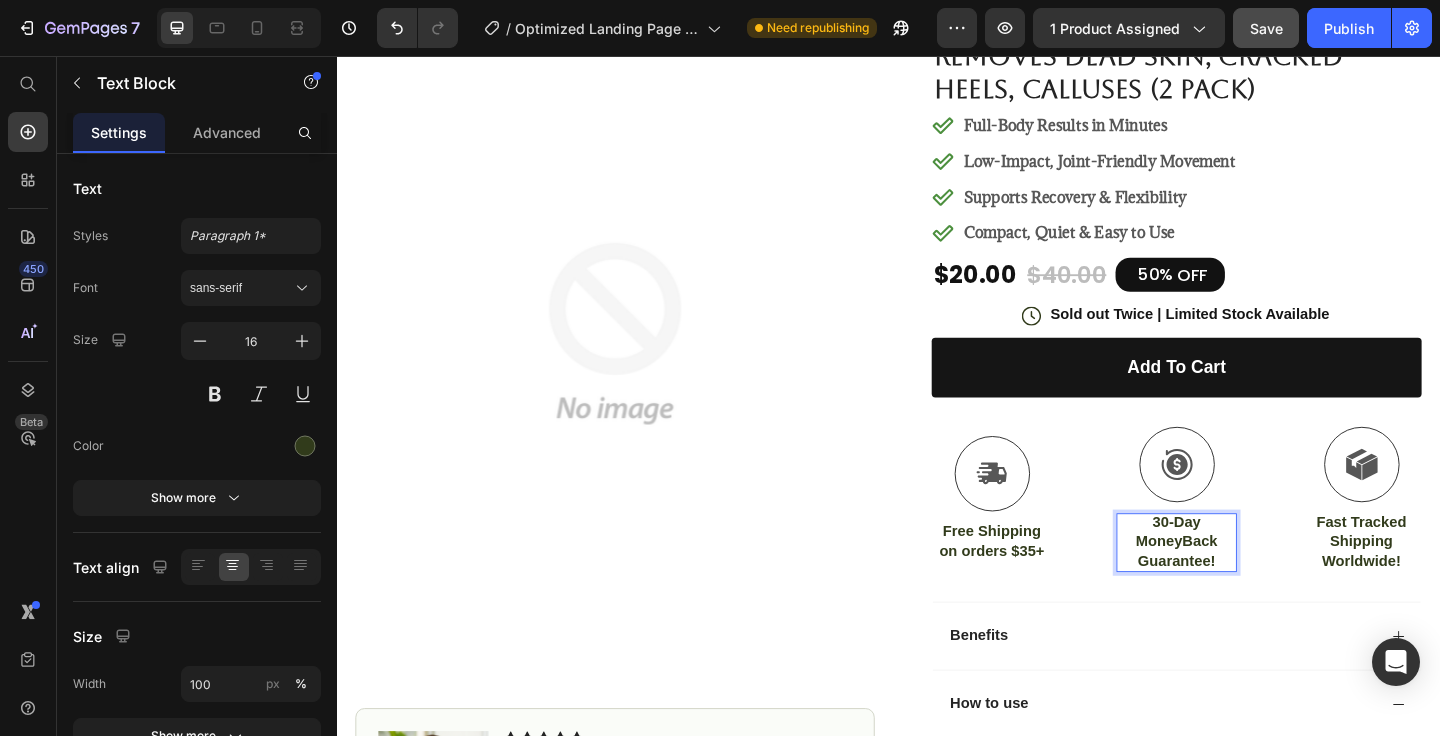 click on "30-Day MoneyBack Guarantee!" at bounding box center (1250, 585) 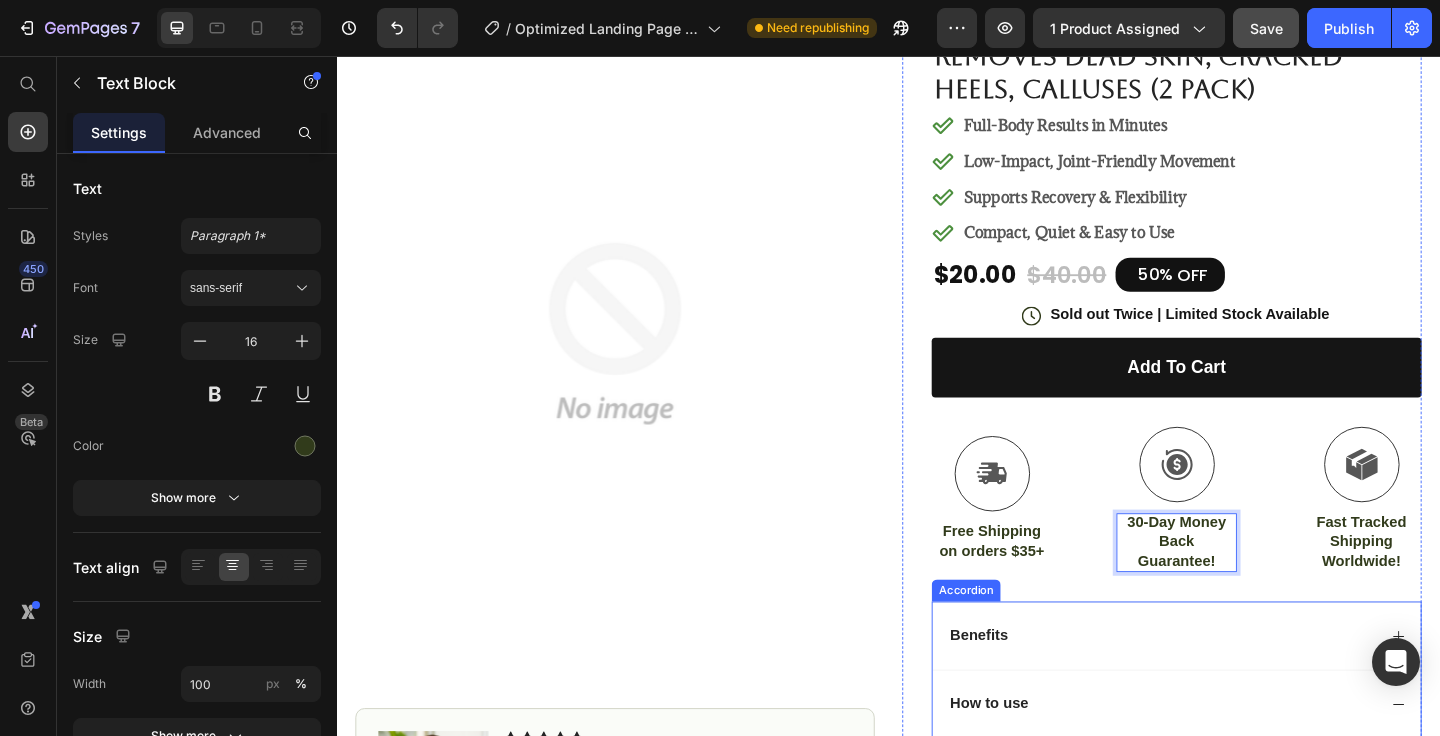 click on "Benefits" at bounding box center (1250, 687) 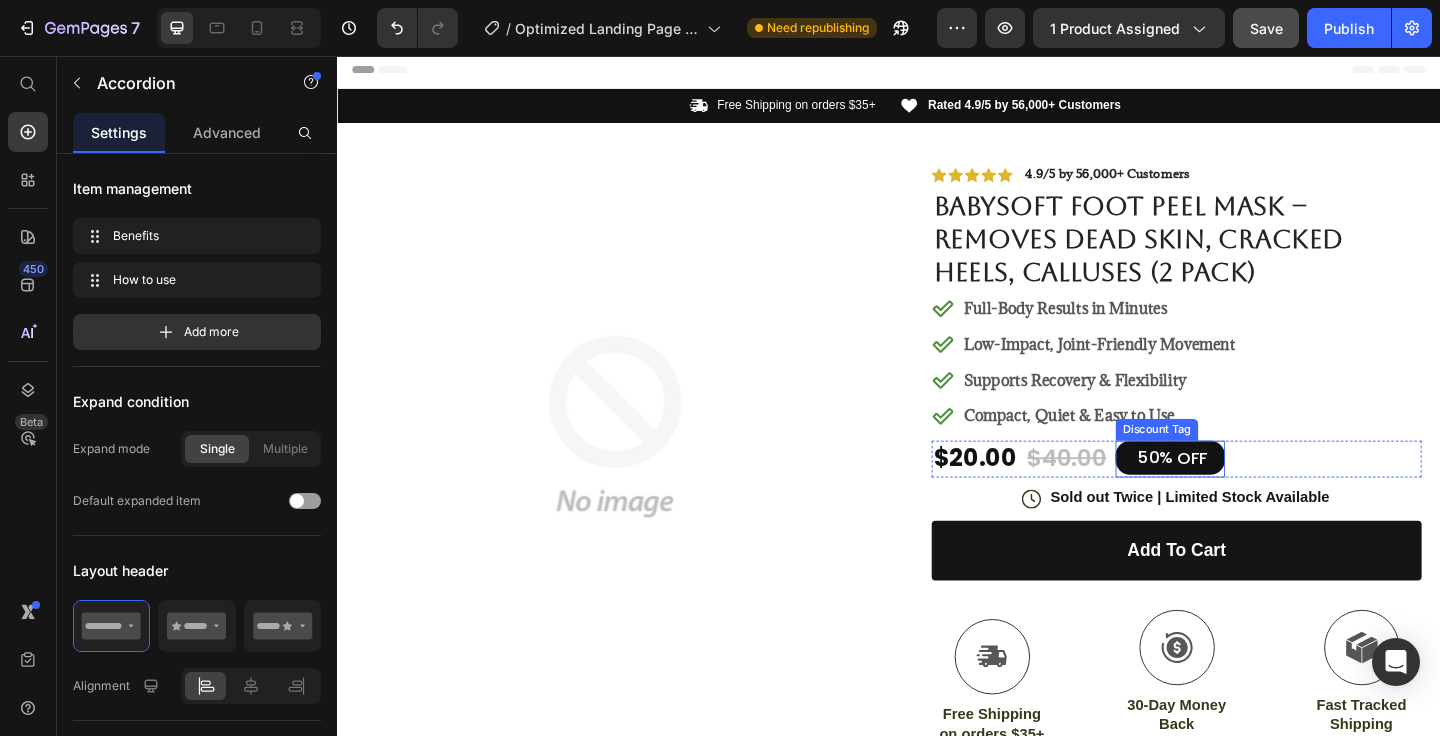 scroll, scrollTop: 4, scrollLeft: 0, axis: vertical 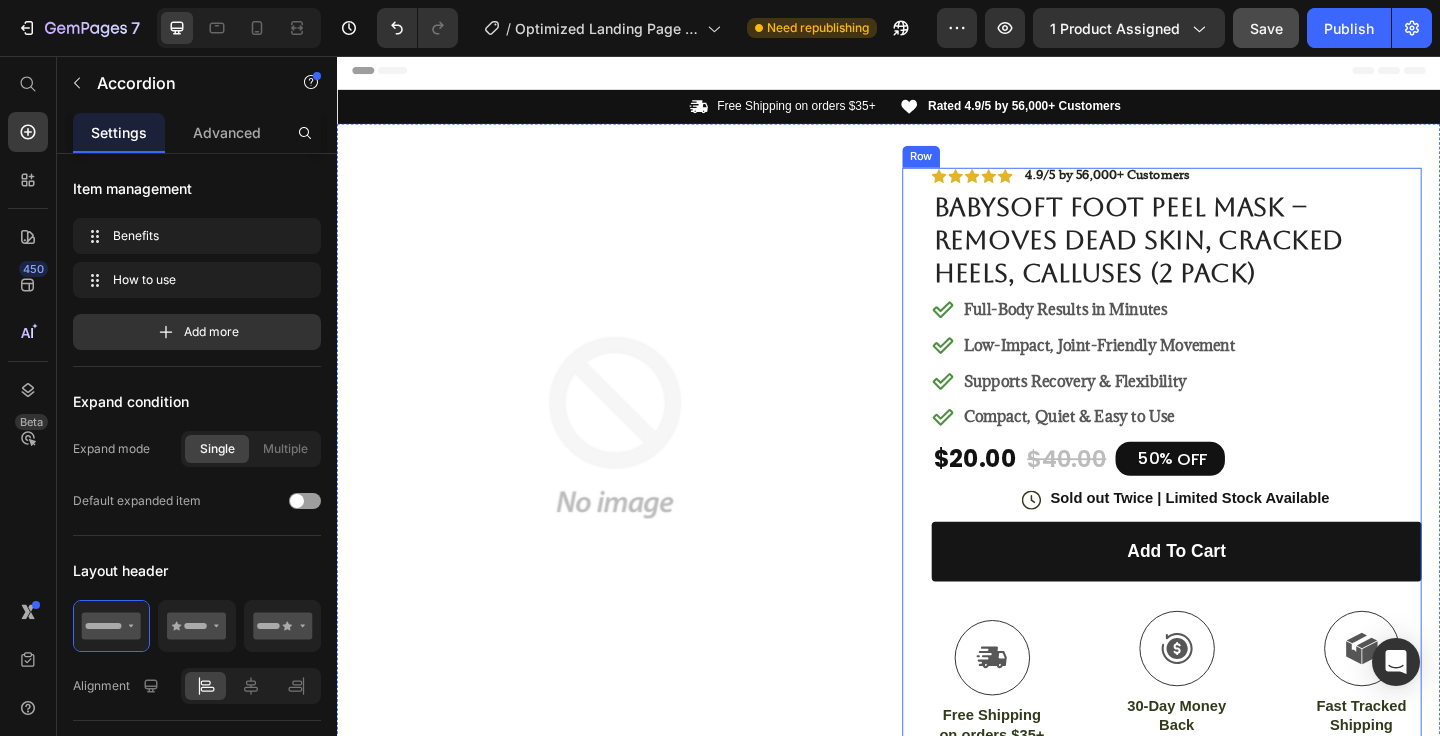 click on "Icon Icon Icon Icon Icon Icon List 4.9/5 by 56,000+ Customers Text Block Row BabySoft Foot Peel Mask – Removes Dead Skin, Cracked Heels, Calluses (2 Pack) Product Title
Full-Body Results in Minutes
Low-Impact, Joint-Friendly Movement
Supports Recovery & Flexibility
Compact, Quiet & Easy to Use Item List $20.00 Product Price $40.00 Product Price 50% OFF Discount Tag Row
Icon Sold out Twice | Limited Stock Available Text Block Row add to cart Add to Cart
Icon Free Shipping on orders $35+ Text Block
Icon 30-Day Money Back Guarantee! Text Block
Icon Fast Tracked Shipping Worldwide! Text Block Row Image Icon Icon Icon Icon Icon Icon List “I knew the Nurvani Plate was working when my friends started asking, ‘What are you doing? You look stronger and more toned!’ Text Block
Icon Hannah N. (Houston, USA) Text Block Row Row
Benefits" at bounding box center (1234, 791) 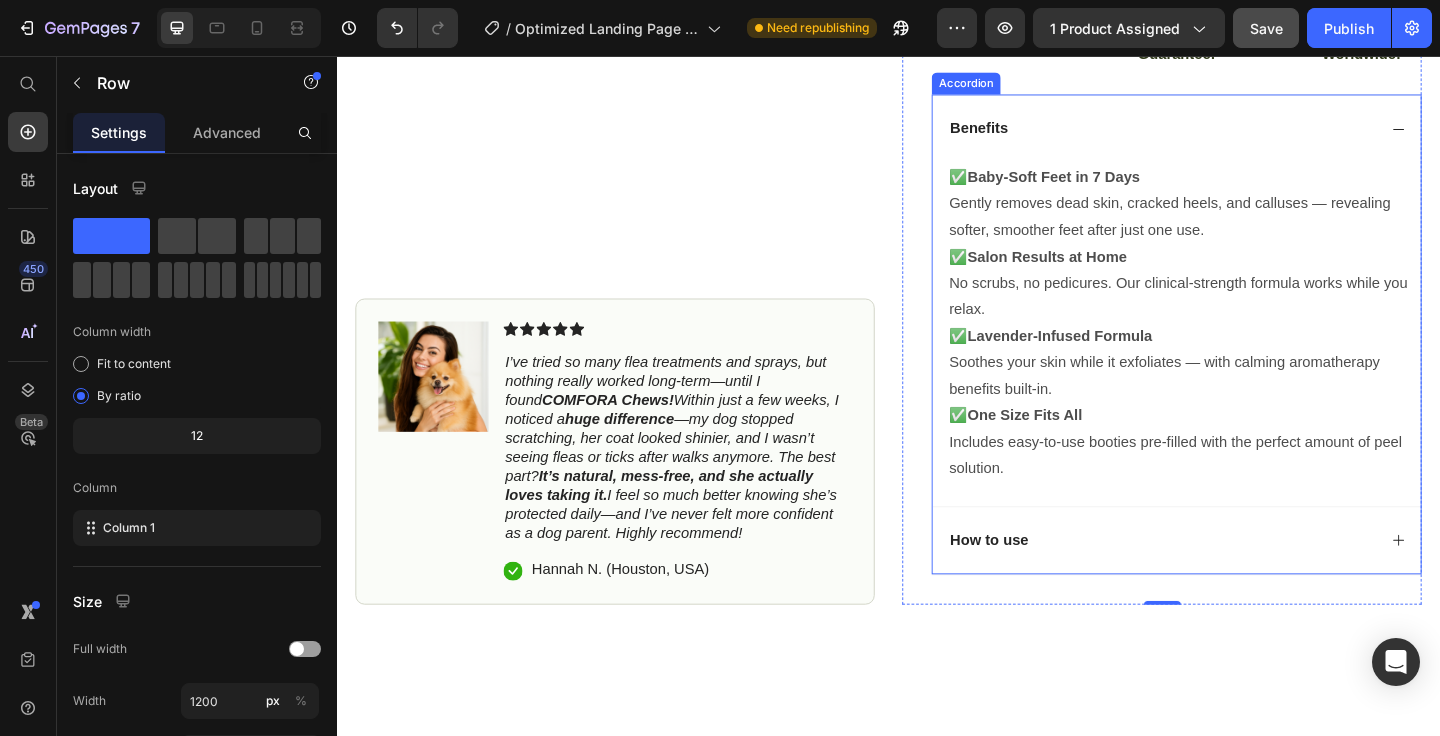 scroll, scrollTop: 759, scrollLeft: 0, axis: vertical 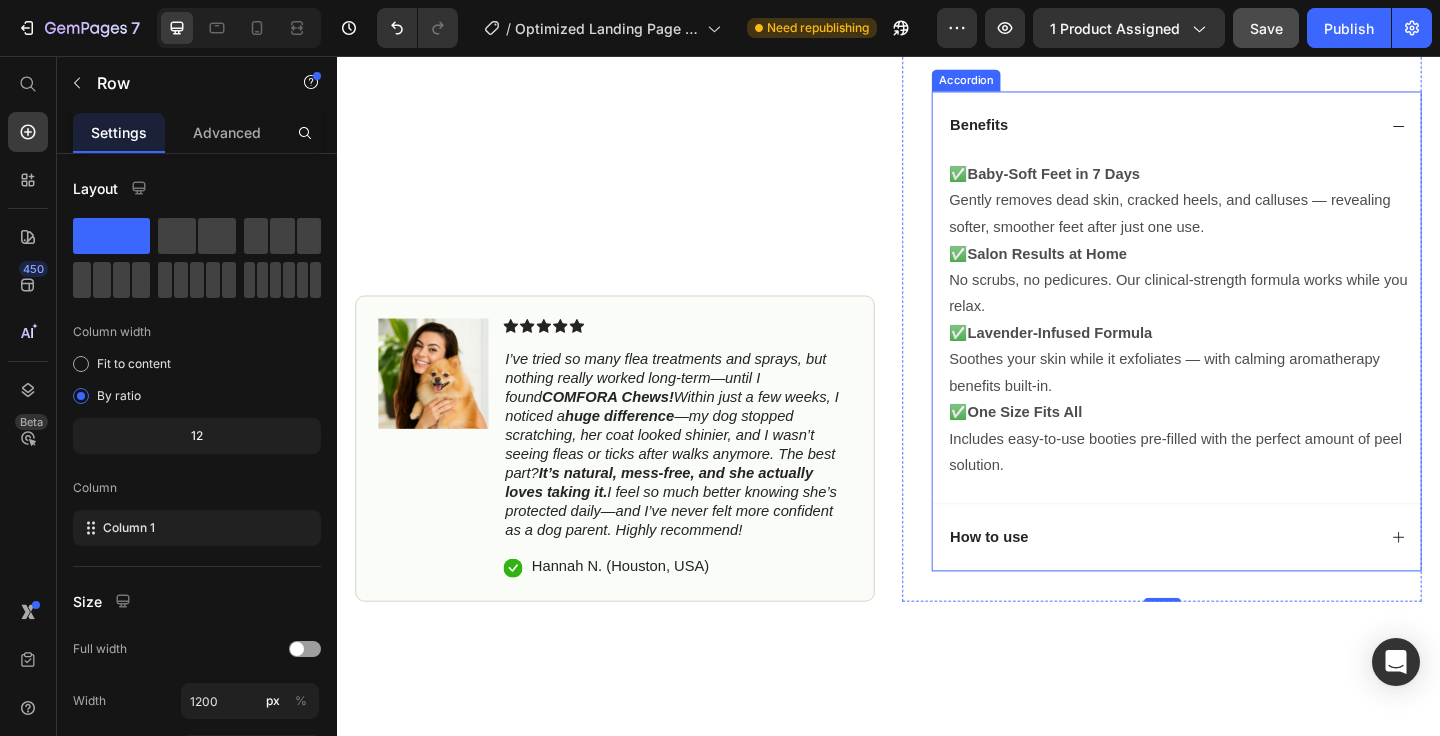 click on "How to use" at bounding box center [1234, 580] 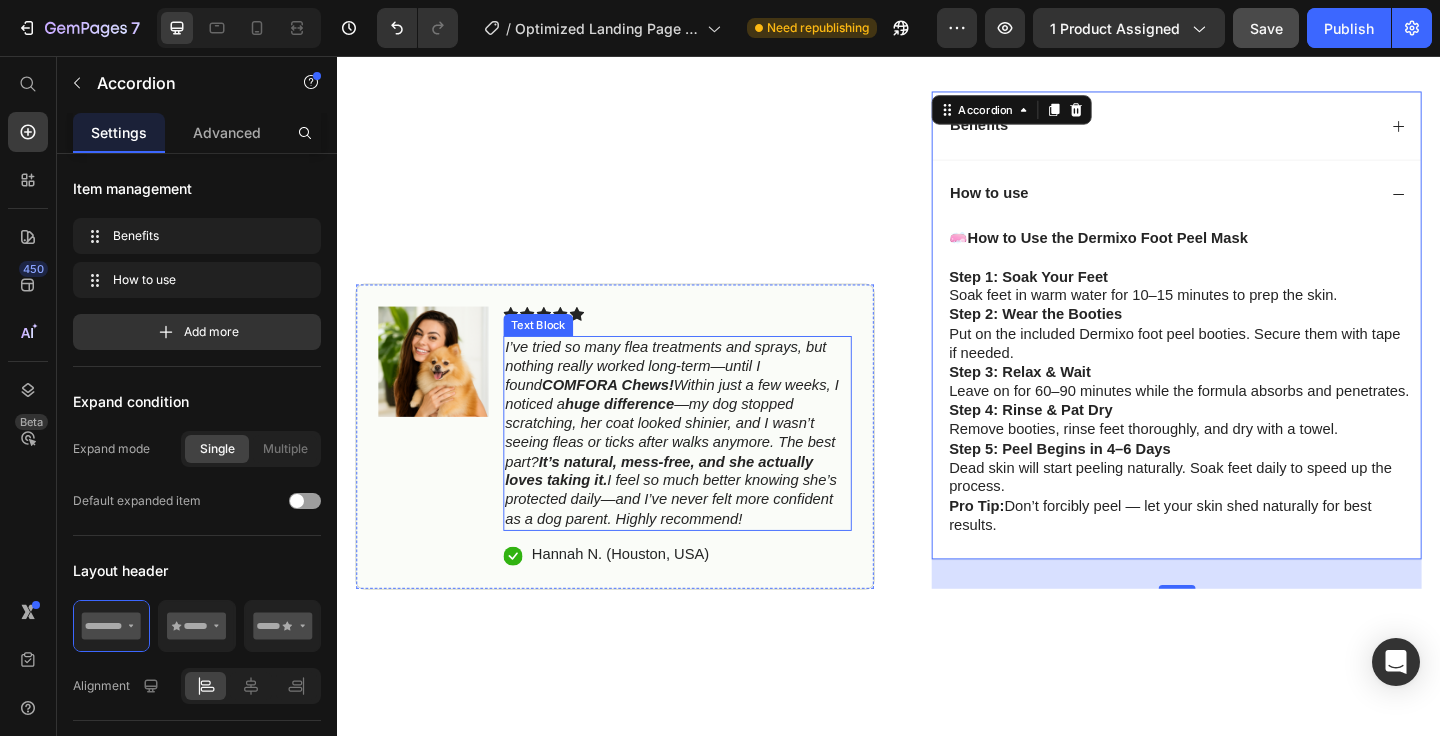 click on "I’ve tried so many flea treatments and sprays, but nothing really worked long-term—until I found  COMFORA Chews!  Within just a few weeks, I noticed a  huge difference —my dog stopped scratching, her coat looked shinier, and I wasn’t seeing fleas or ticks after walks anymore. The best part?  It’s natural, mess-free, and she actually loves taking it.  I feel so much better knowing she’s protected daily—and I’ve never felt more confident as a dog parent. Highly recommend!" at bounding box center [701, 466] 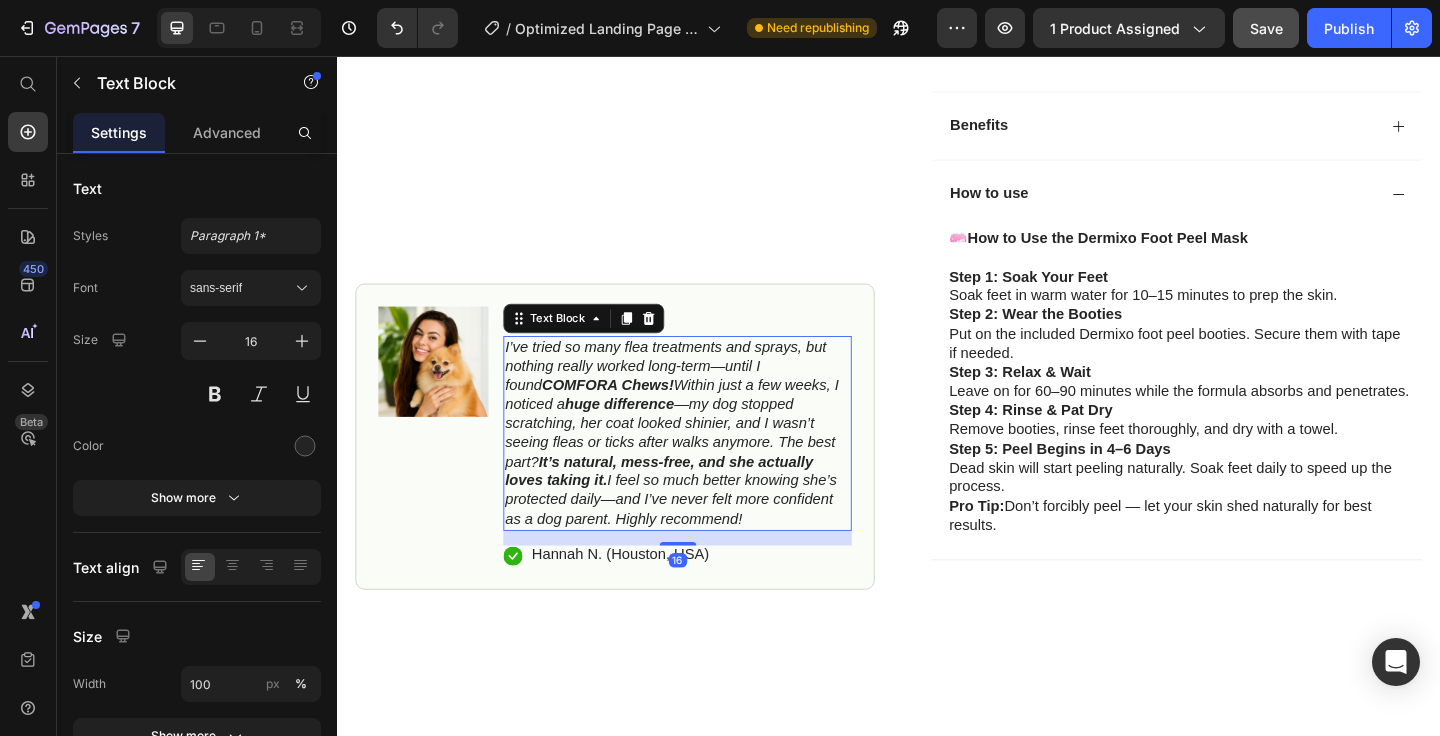 click on "I’ve tried so many flea treatments and sprays, but nothing really worked long-term—until I found  COMFORA Chews!  Within just a few weeks, I noticed a  huge difference —my dog stopped scratching, her coat looked shinier, and I wasn’t seeing fleas or ticks after walks anymore. The best part?  It’s natural, mess-free, and she actually loves taking it.  I feel so much better knowing she’s protected daily—and I’ve never felt more confident as a dog parent. Highly recommend!" at bounding box center [701, 466] 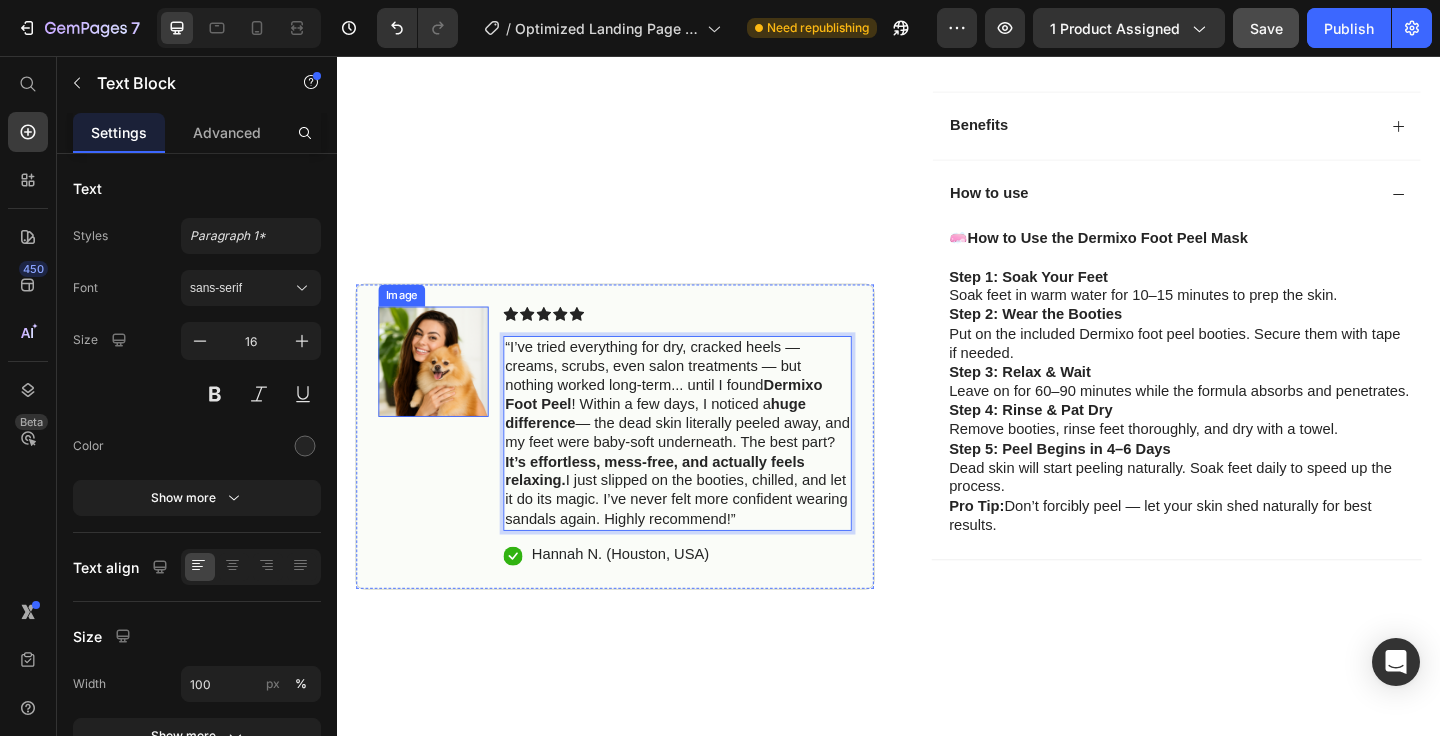 click at bounding box center [442, 389] 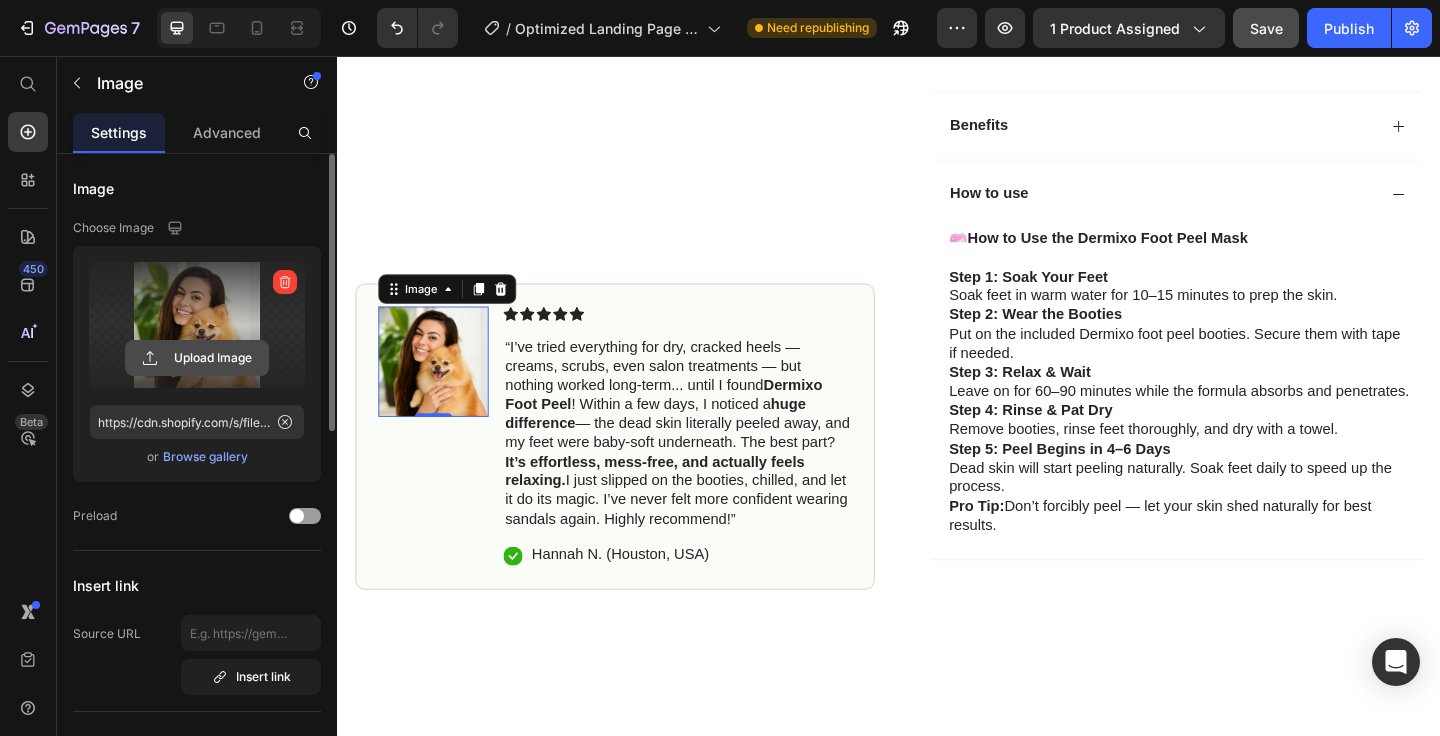 click 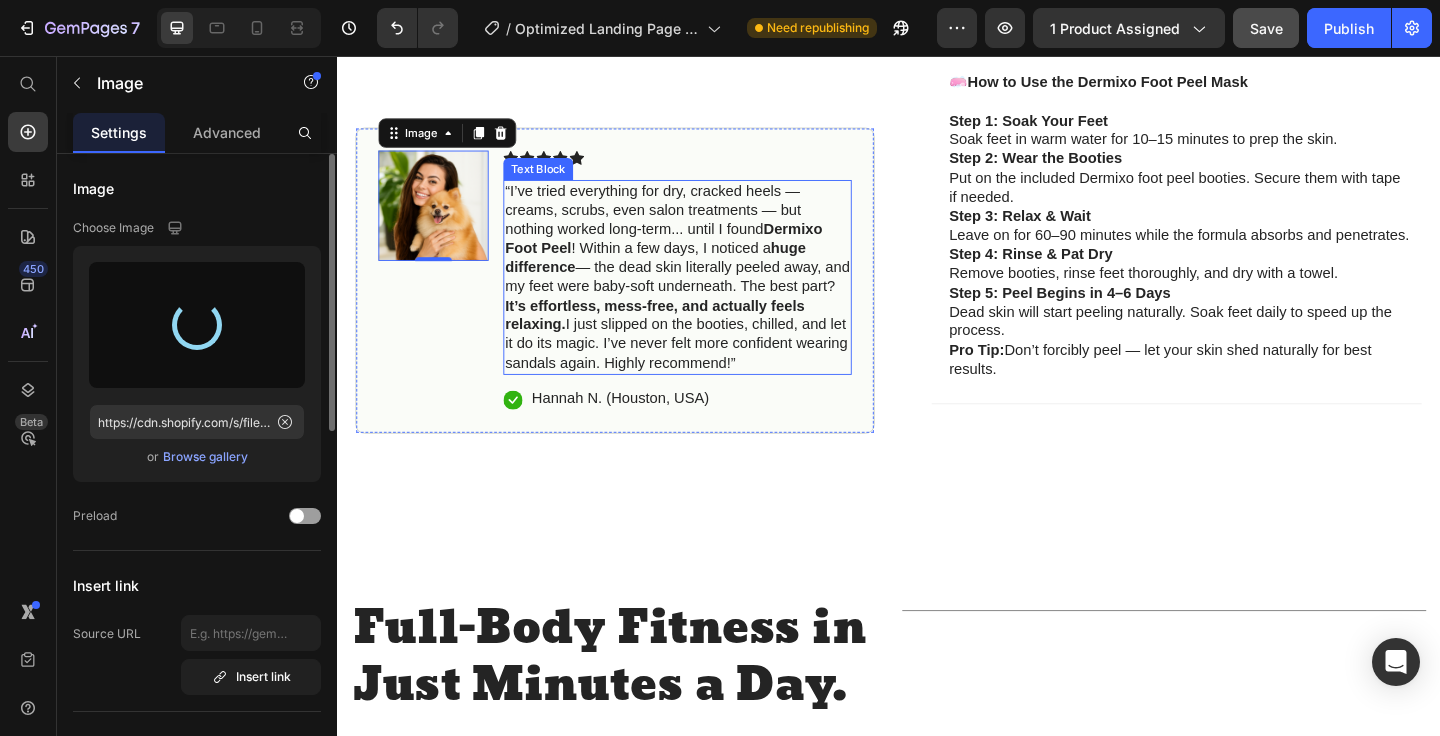 scroll, scrollTop: 923, scrollLeft: 0, axis: vertical 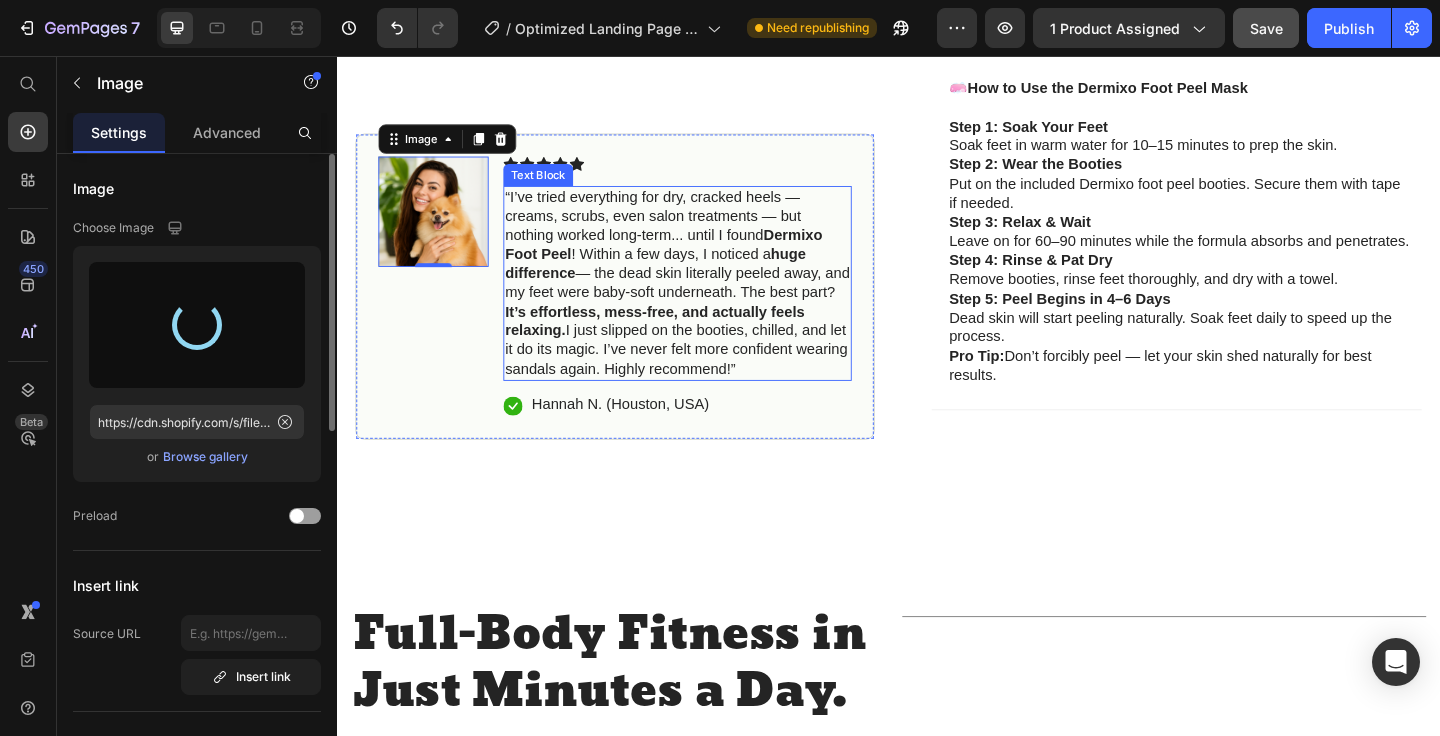 type on "https://cdn.shopify.com/s/files/1/0707/3621/6249/files/gempages_574896671410881380-0ed51774-4bba-489d-ae0b-42f6ecf1bd3f.png" 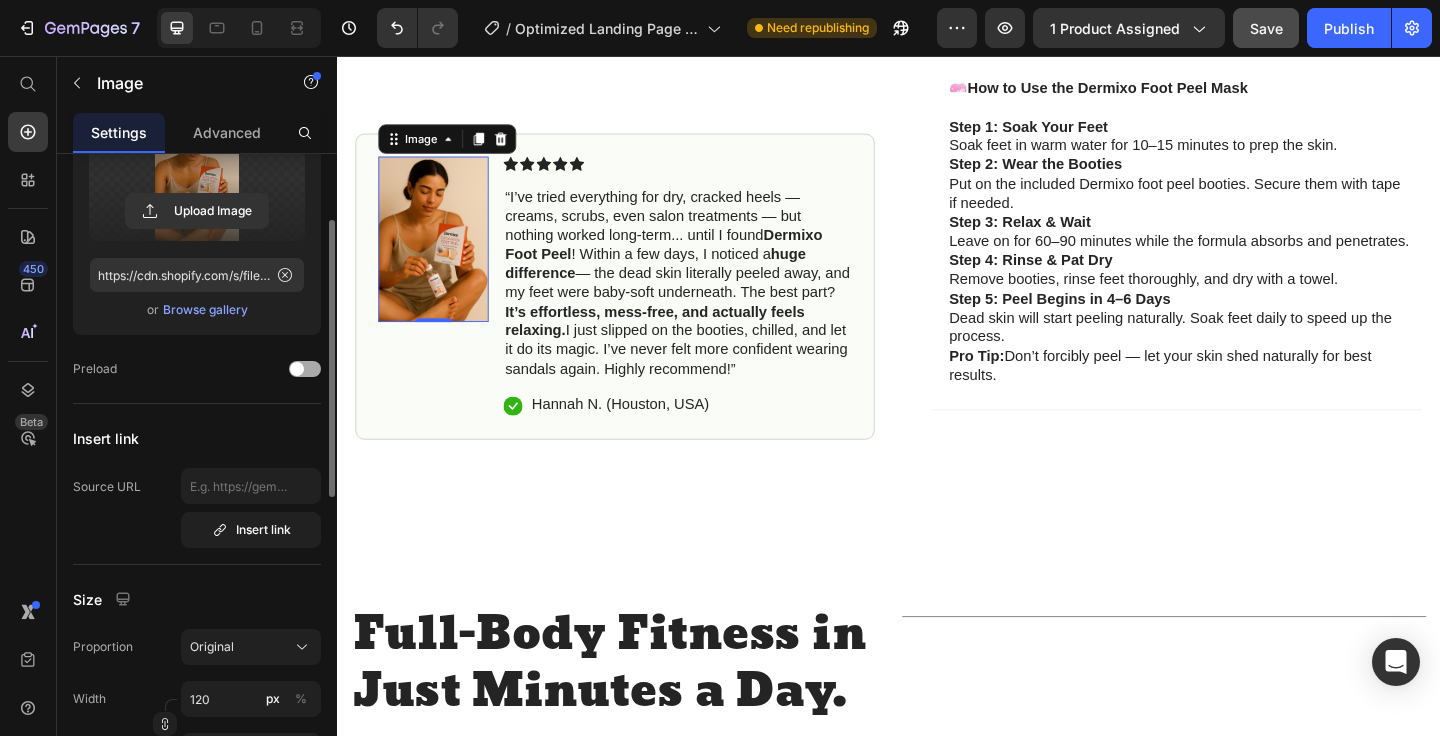 scroll, scrollTop: 149, scrollLeft: 0, axis: vertical 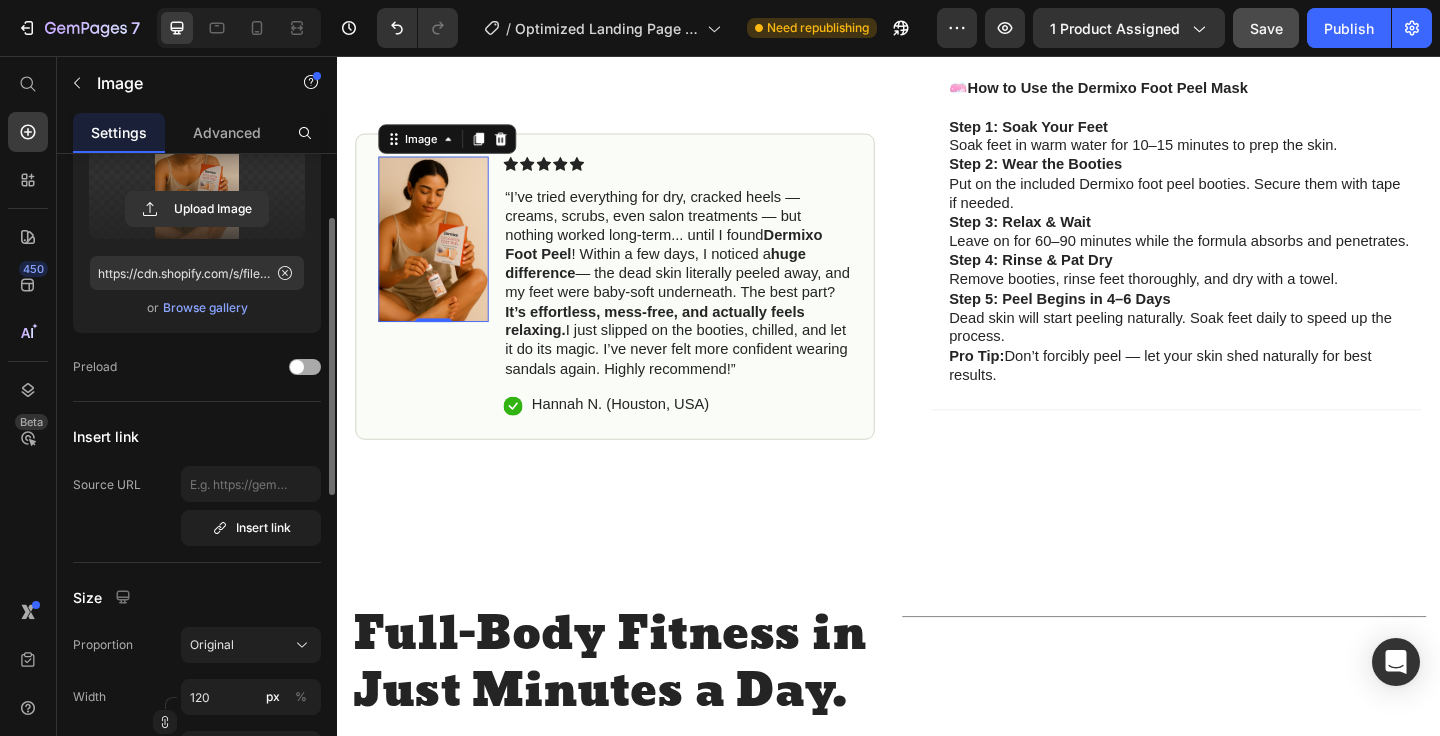 click at bounding box center (297, 367) 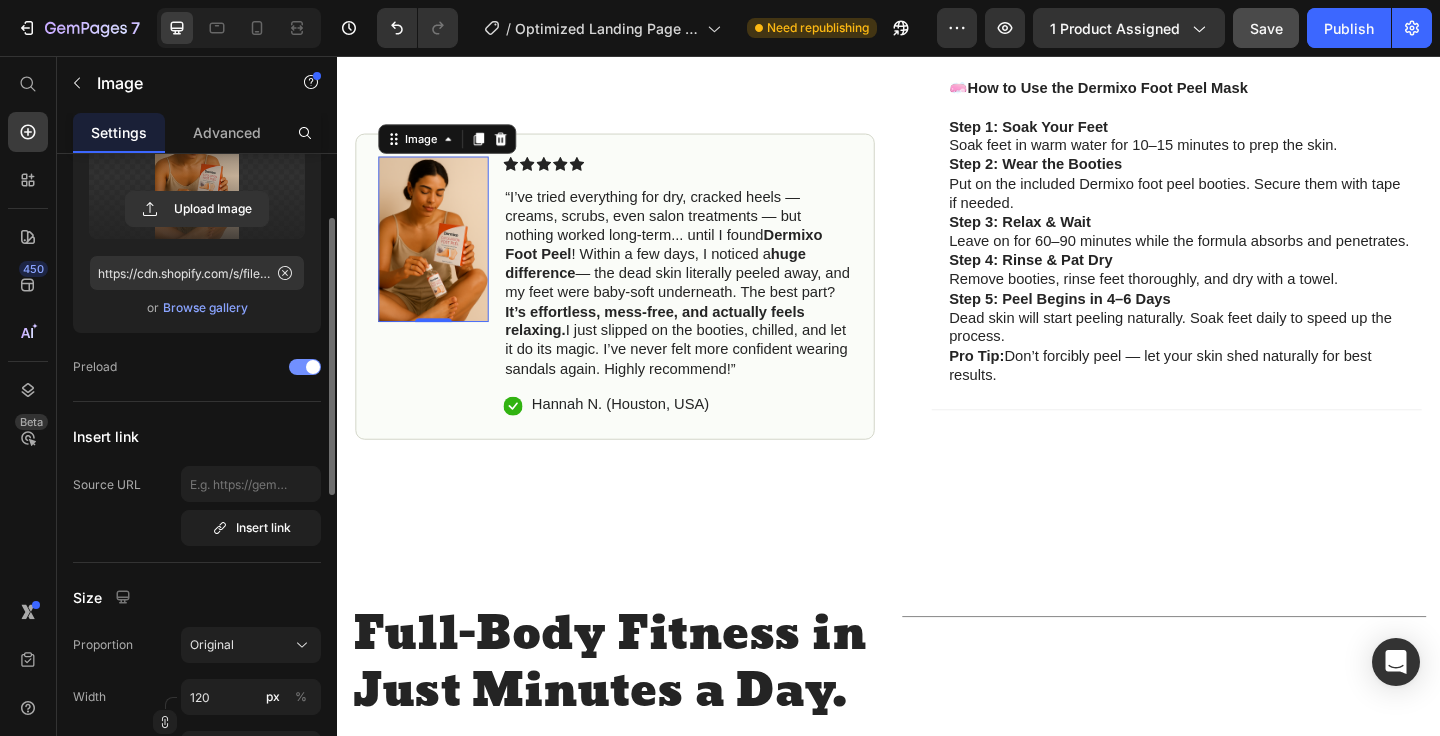 click at bounding box center (313, 367) 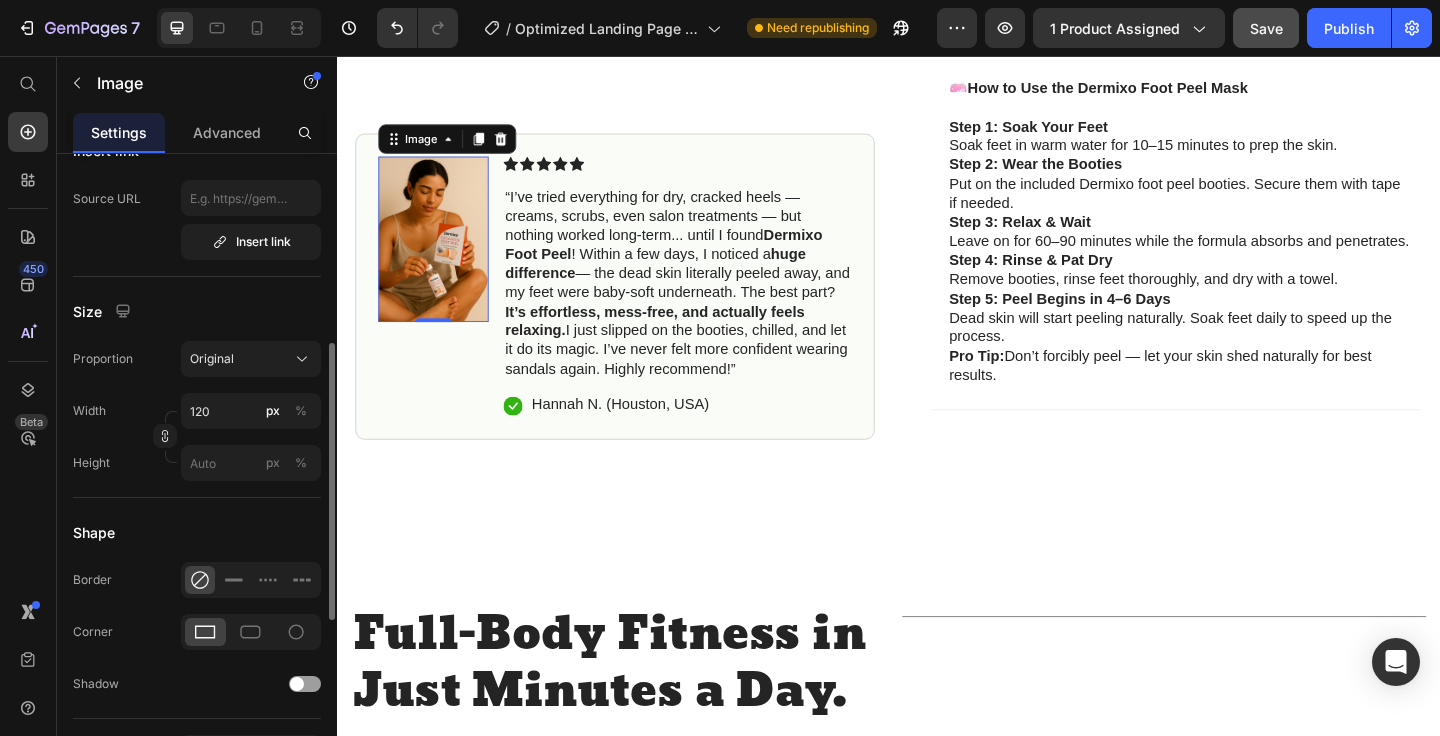 scroll, scrollTop: 437, scrollLeft: 0, axis: vertical 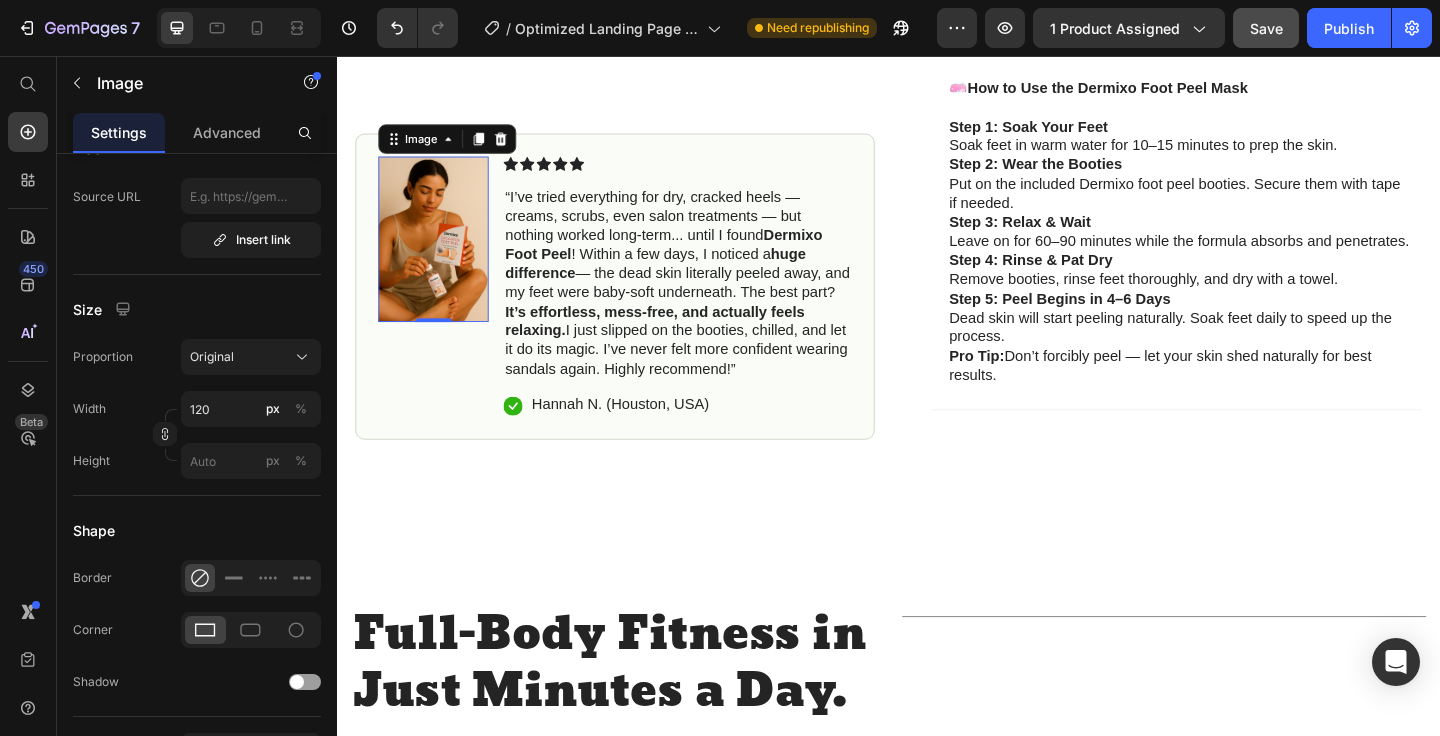 click at bounding box center [442, 255] 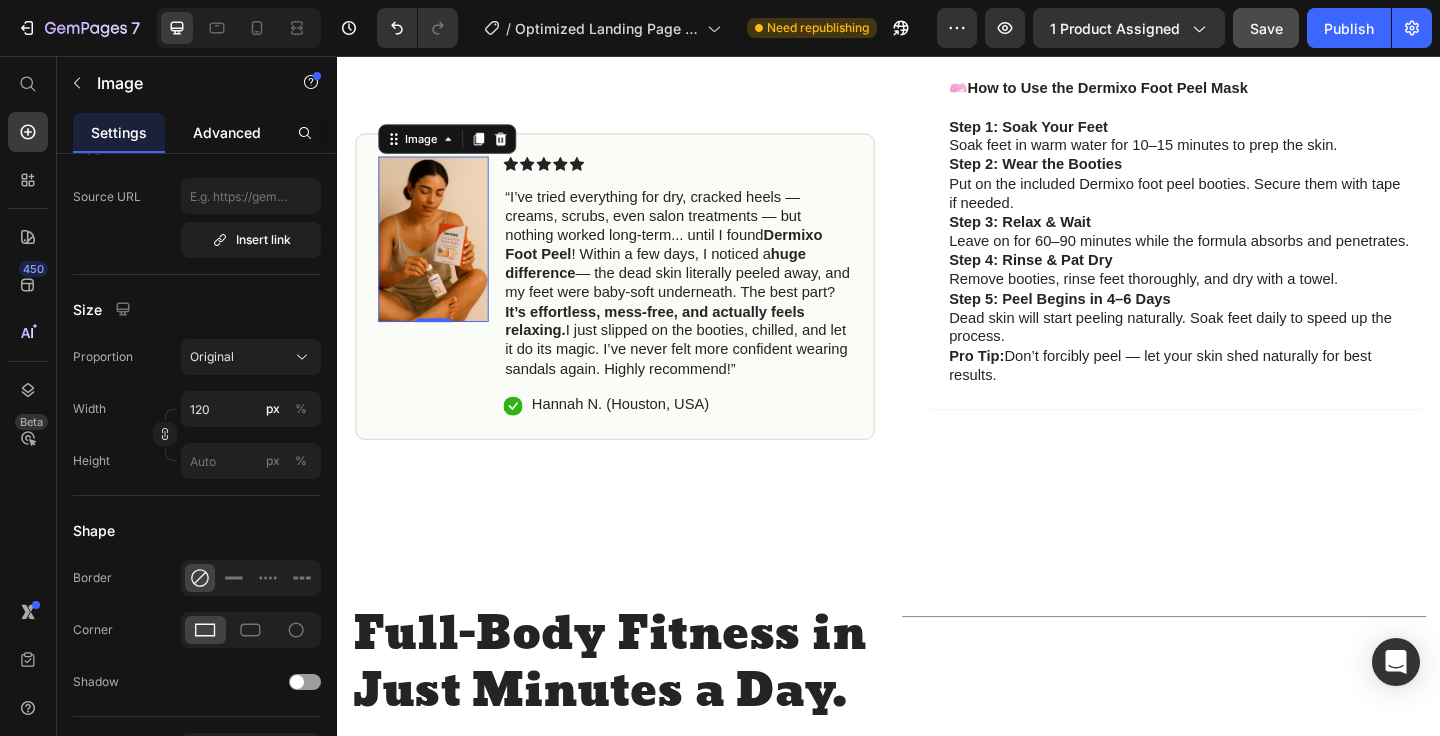 click on "Advanced" 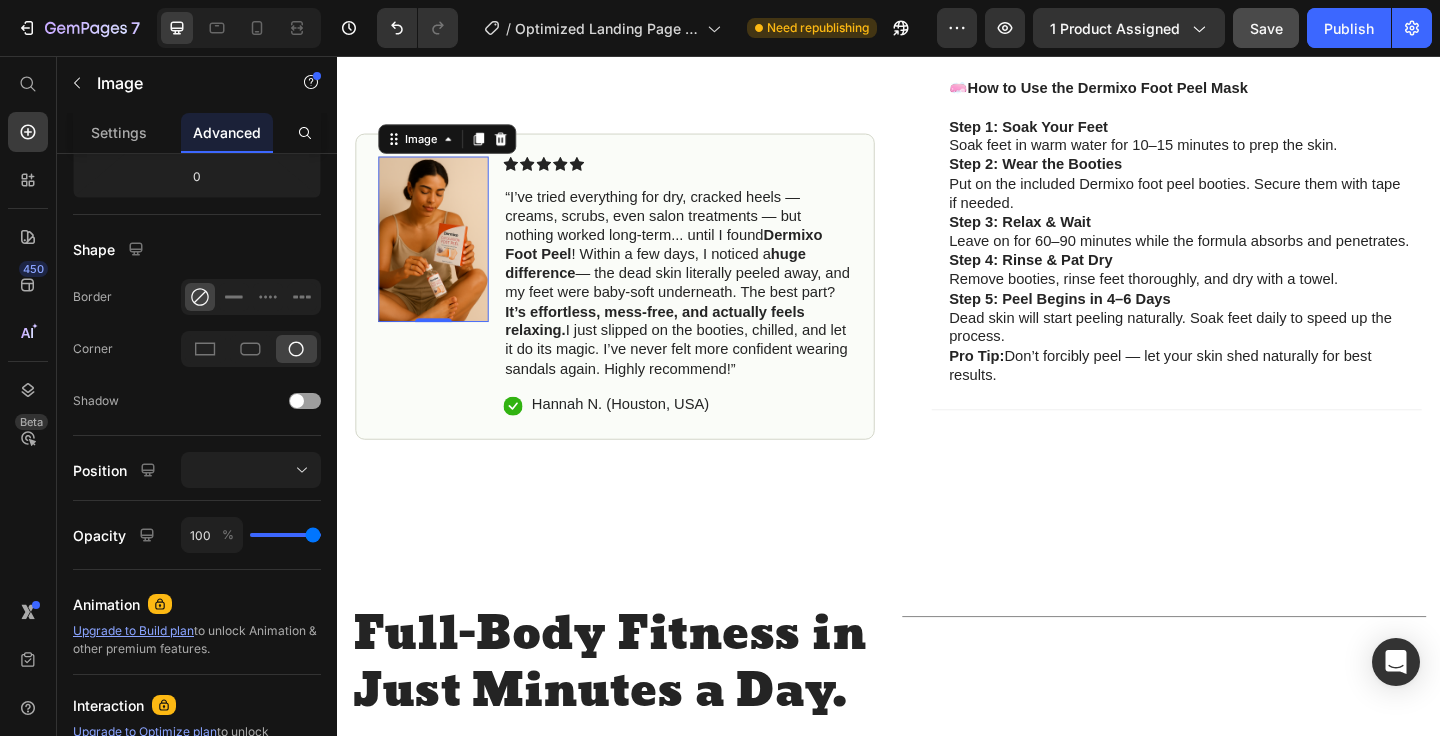 scroll, scrollTop: 0, scrollLeft: 0, axis: both 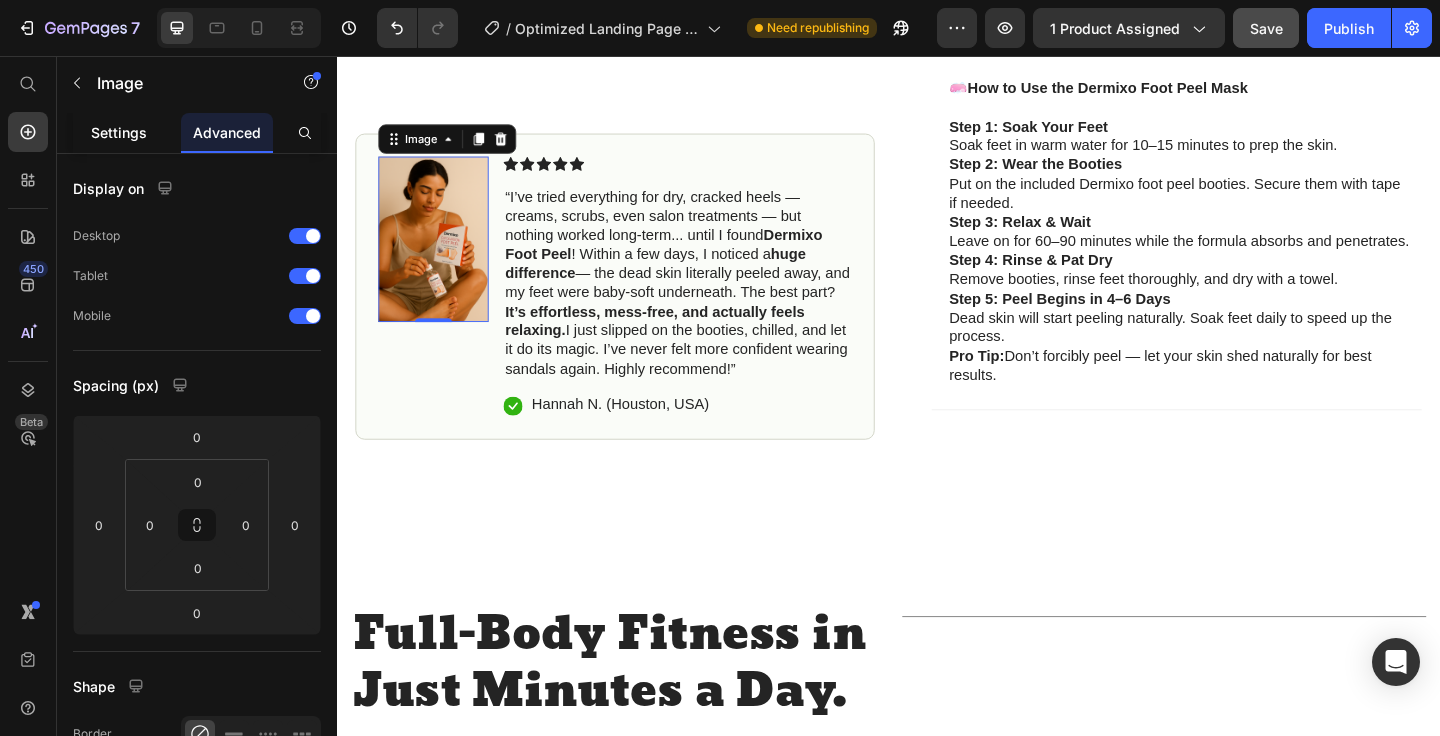 click on "Settings" at bounding box center (119, 132) 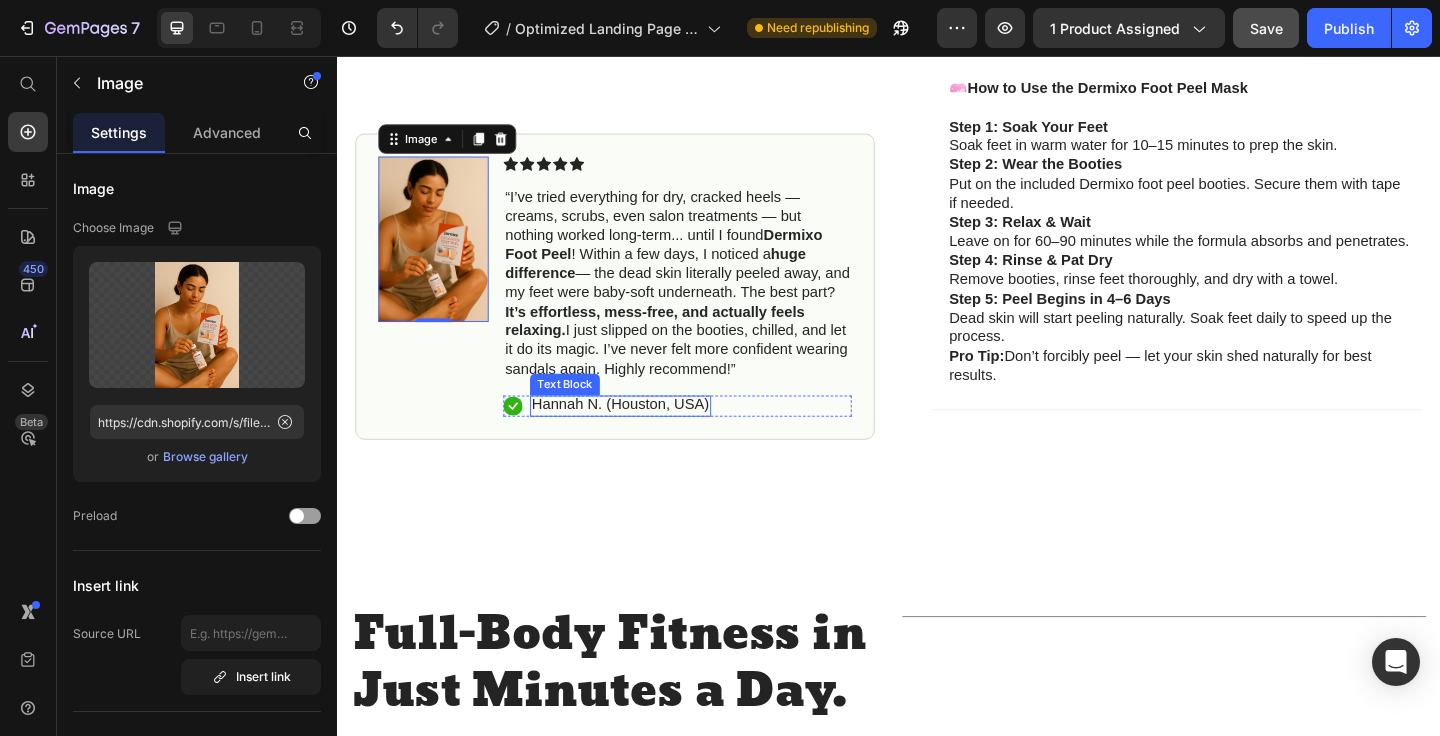 click on "Hannah N. (Houston, USA)" at bounding box center [645, 435] 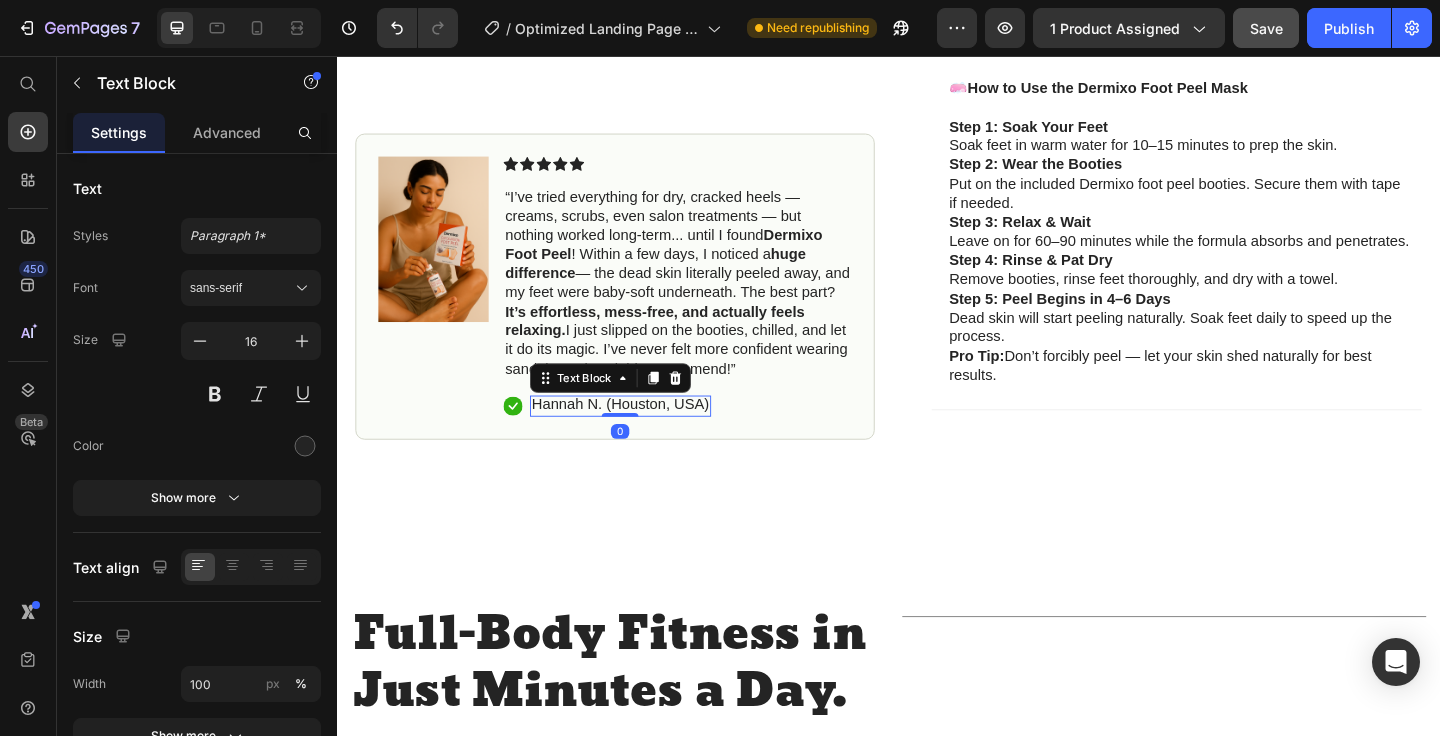 click on "Hannah N. (Houston, USA)" at bounding box center (645, 435) 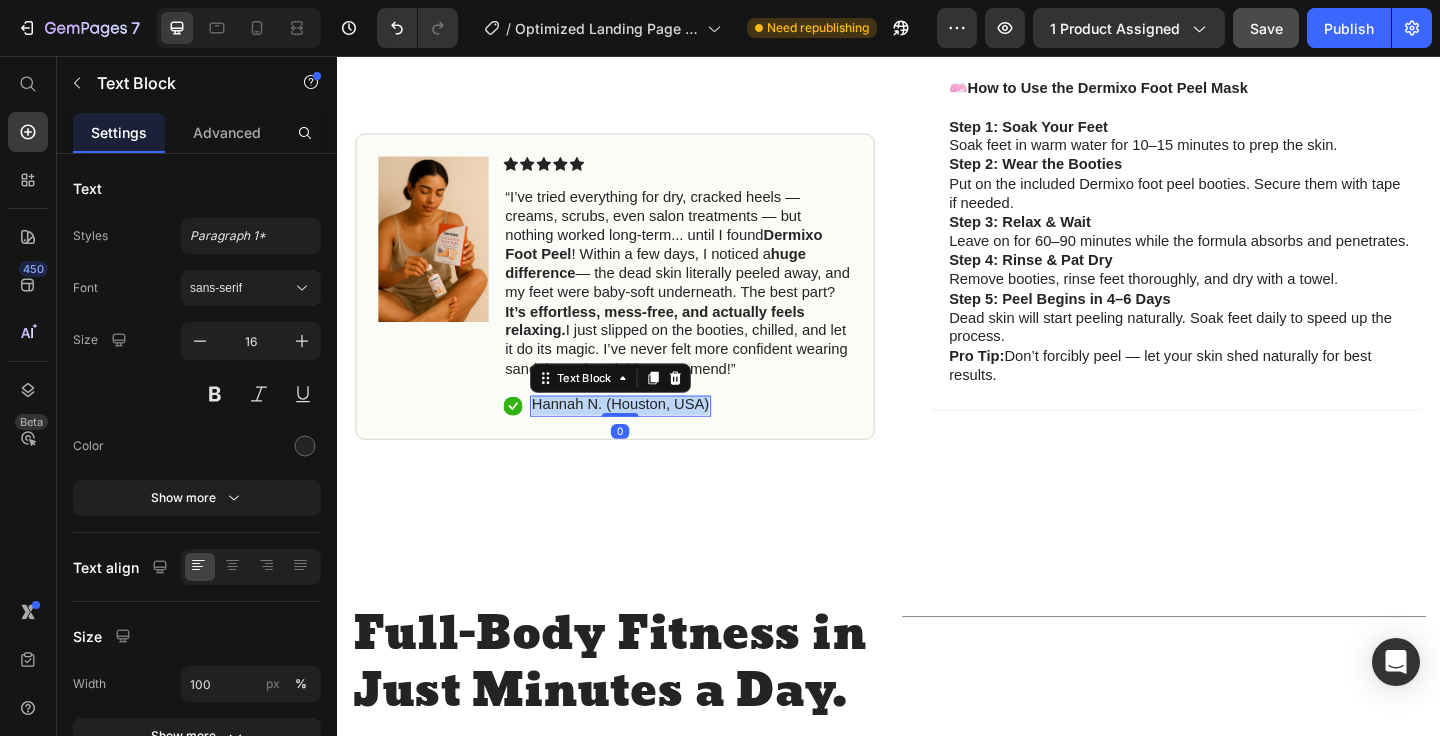click on "Hannah N. (Houston, USA)" at bounding box center (645, 435) 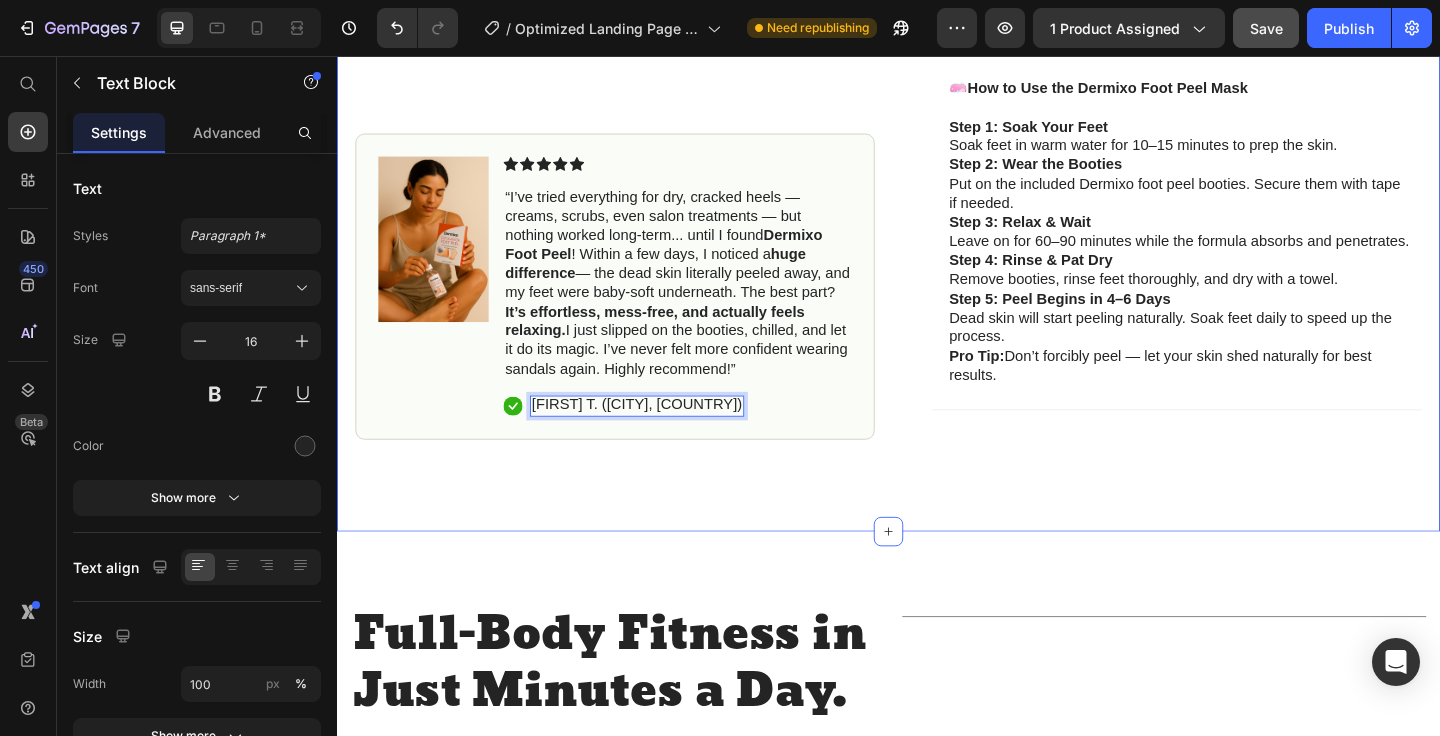 click on "Icon Free Shipping on orders $35+ Text Block Row
Icon  Rated 4.9/5 by 56,000+ Customers Text Block Row Carousel Row Product Images #1 Home fitness Product of 2024 Text Block Image Icon Icon Icon Icon Icon Icon List “I’ve tried everything for dry, cracked heels — creams, scrubs, even salon treatments — but nothing worked long-term... until I found  Dermixo Foot Peel ! Within a few days, I noticed a  huge difference  — the dead skin literally peeled away, and my feet were baby-soft underneath. The best part?  It’s effortless, mess-free, and actually feels relaxing.  I just slipped on the booties, chilled, and let it do its magic. I’ve never felt more confident wearing sandals again. Highly recommend!” Text Block
Icon Jasmine T. (Austin, USA) Text Block   0 Row Row Row Icon Icon Icon Icon Icon Icon List 4.9/5 by 56,000+ Customers Text Block Row BabySoft Foot Peel Mask – Removes Dead Skin, Cracked Heels, Calluses (2 Pack) Product Title
Item List" at bounding box center [937, -127] 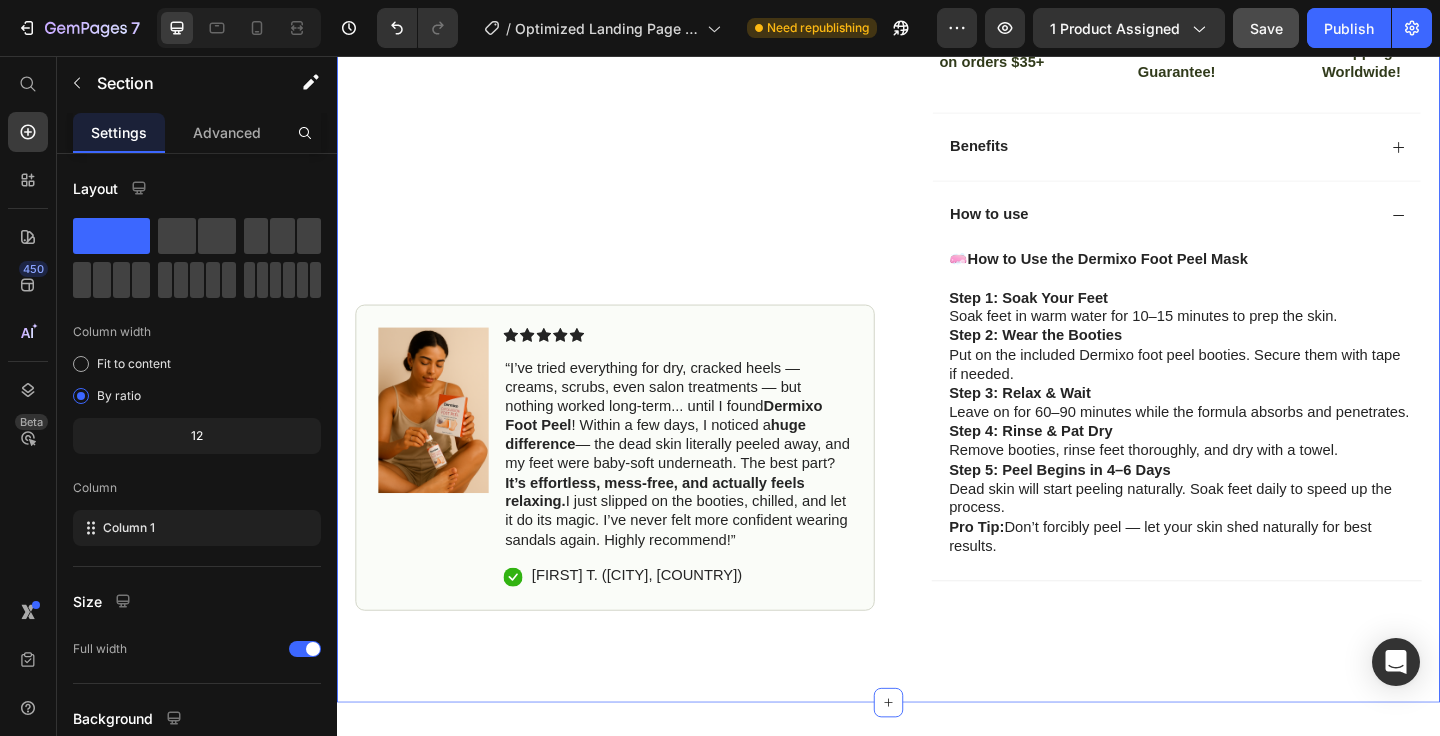 scroll, scrollTop: 734, scrollLeft: 0, axis: vertical 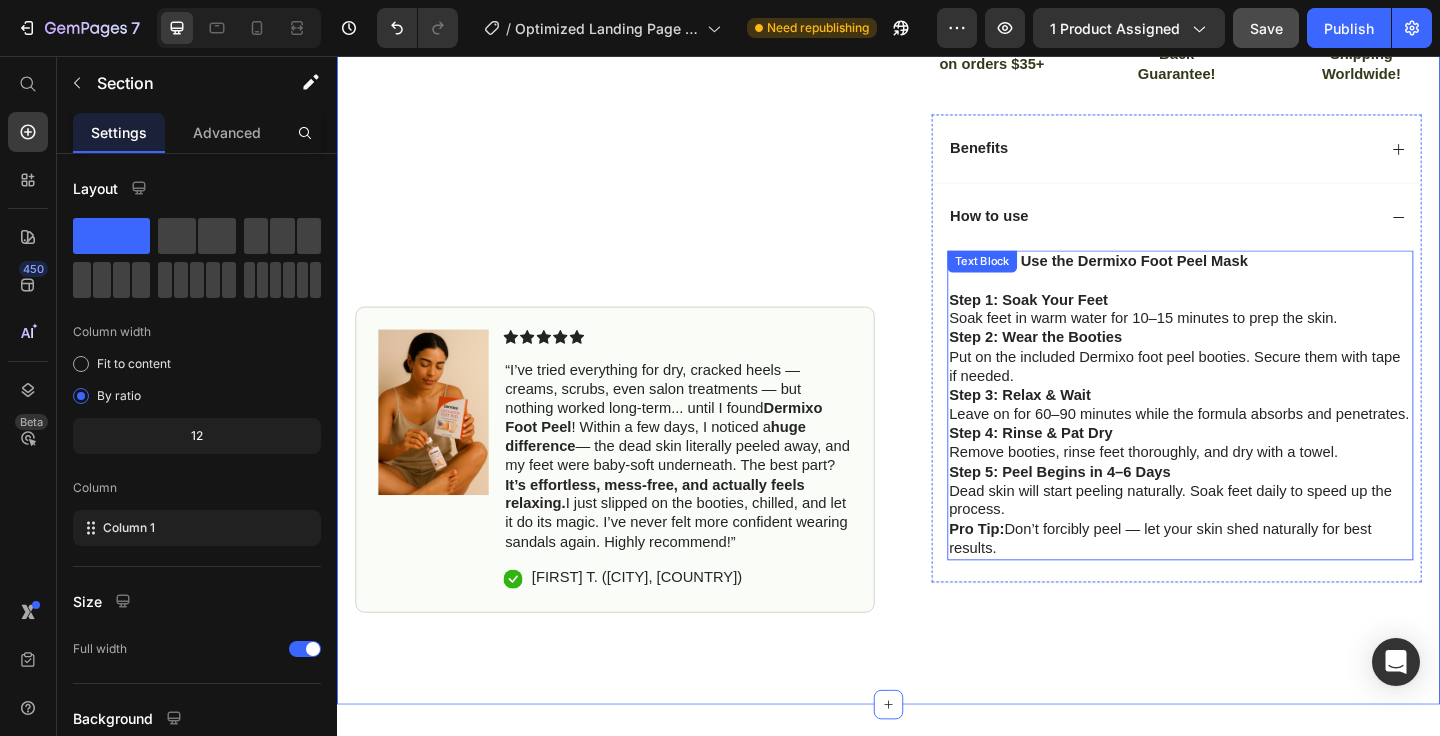 click on "Step 5: Peel Begins in 4–6 Days Dead skin will start peeling naturally. Soak feet daily to speed up the process." at bounding box center [1254, 530] 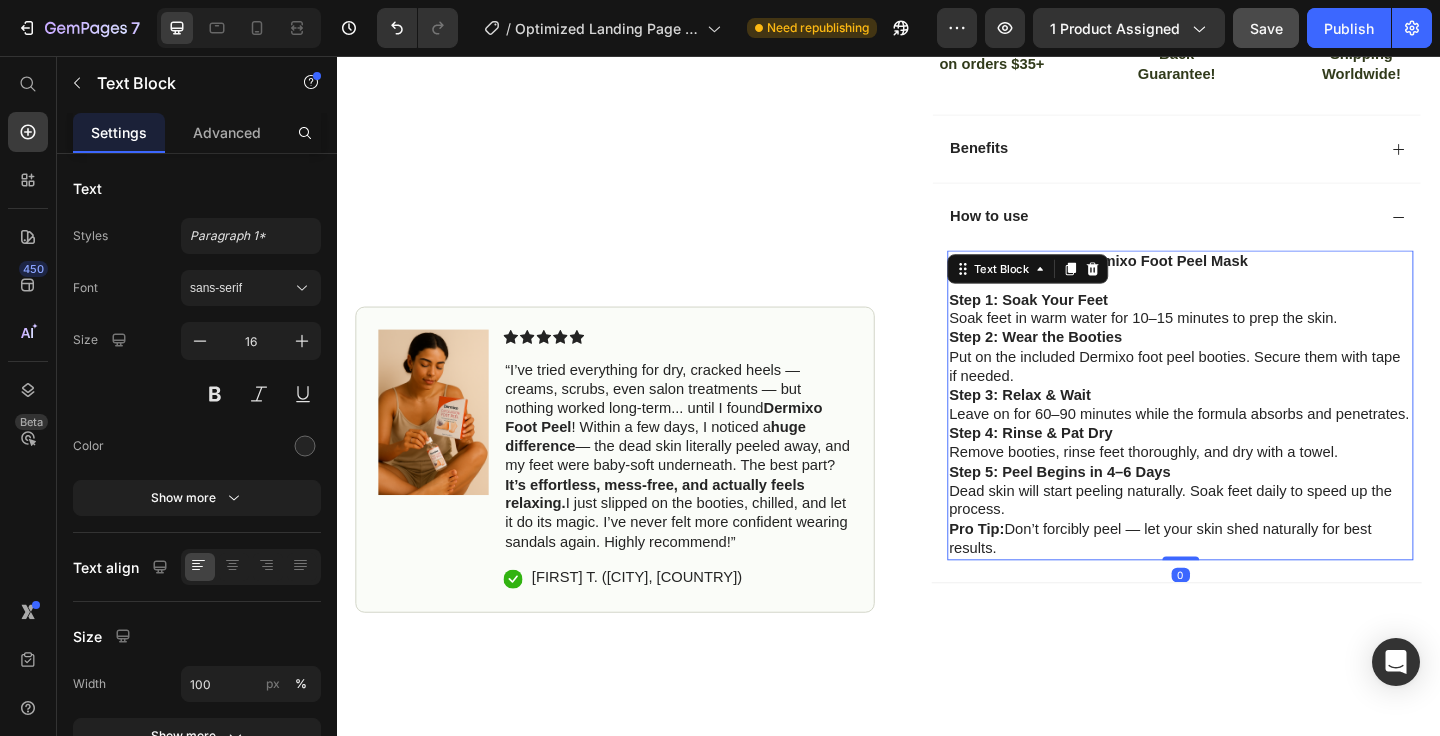 click on "Step 5: Peel Begins in 4–6 Days Dead skin will start peeling naturally. Soak feet daily to speed up the process." at bounding box center [1254, 530] 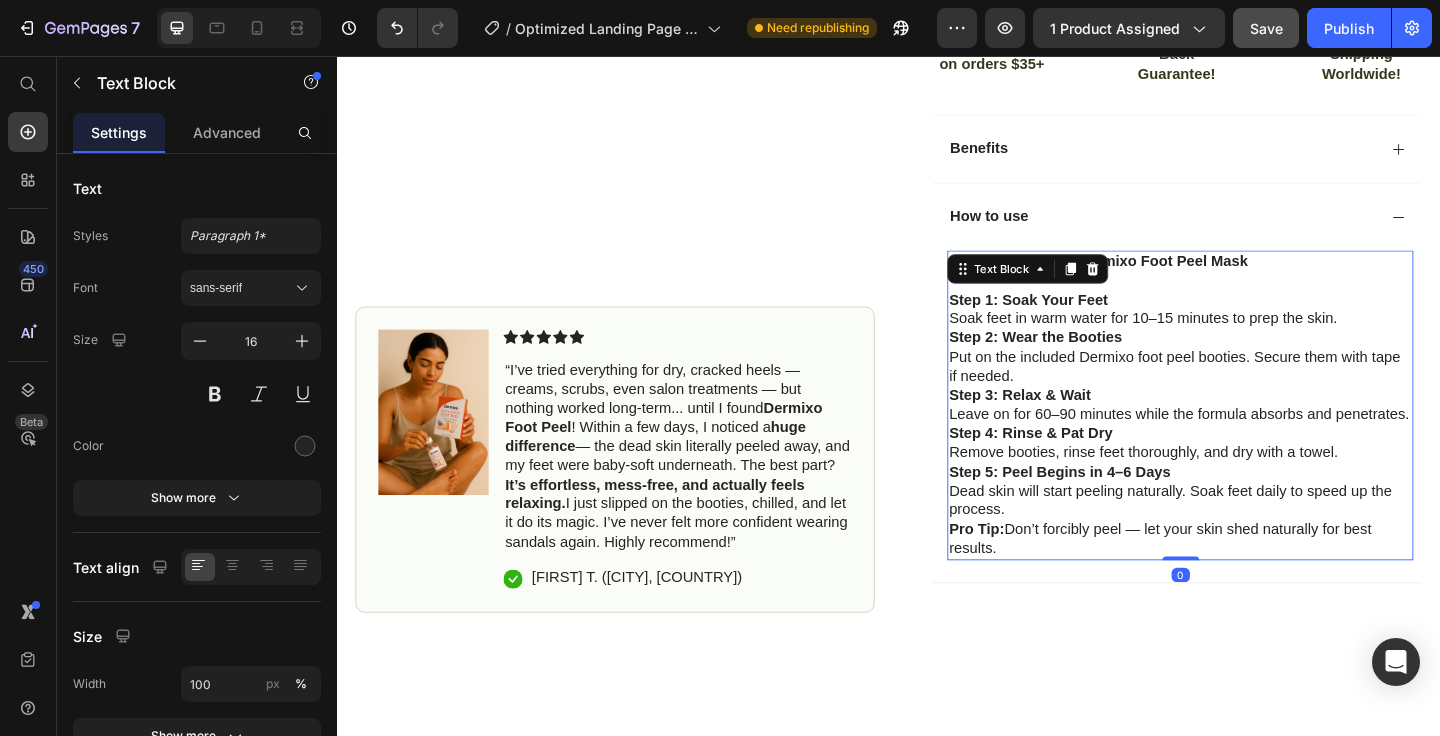 click on "Step 5: Peel Begins in 4–6 Days Dead skin will start peeling naturally. Soak feet daily to speed up the process." at bounding box center [1254, 530] 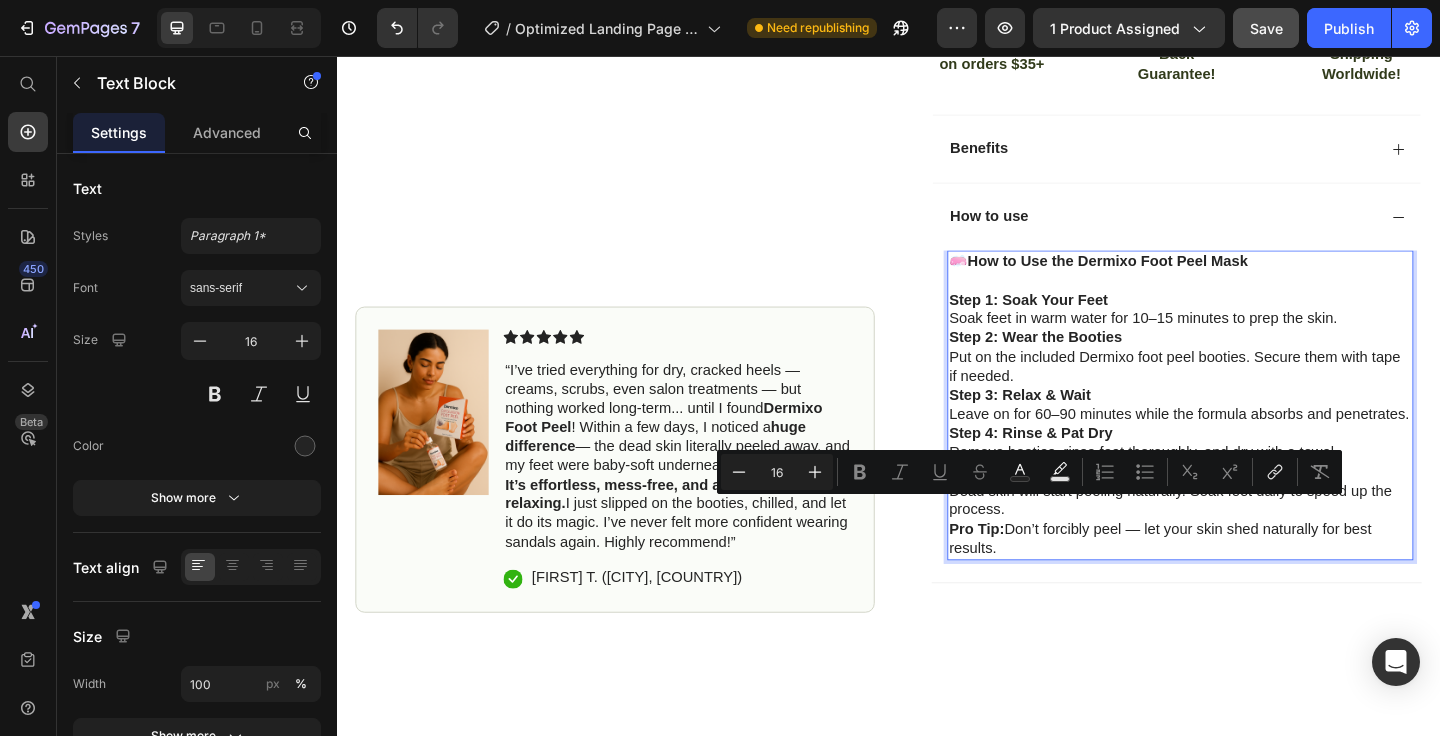 click on "Step 5: Peel Begins in 4–6 Days Dead skin will start peeling naturally. Soak feet daily to speed up the process." at bounding box center (1254, 530) 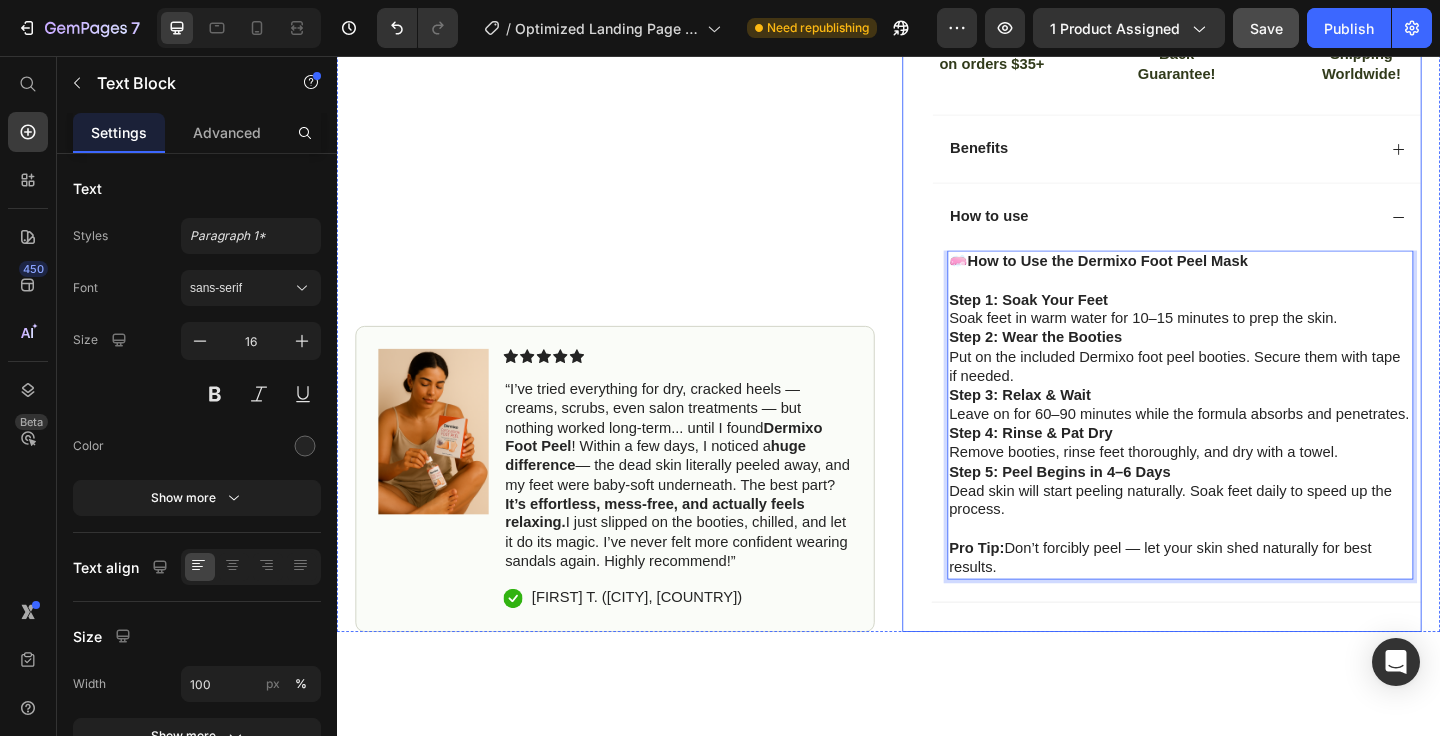 click on "Icon Icon Icon Icon Icon Icon List 4.9/5 by 56,000+ Customers Text Block Row BabySoft Foot Peel Mask – Removes Dead Skin, Cracked Heels, Calluses (2 Pack) Product Title
Full-Body Results in Minutes
Low-Impact, Joint-Friendly Movement
Supports Recovery & Flexibility
Compact, Quiet & Easy to Use Item List $20.00 Product Price $40.00 Product Price 50% OFF Discount Tag Row
Icon Sold out Twice | Limited Stock Available Text Block Row add to cart Add to Cart
Icon Free Shipping on orders $35+ Text Block
Icon 30-Day Money Back Guarantee! Text Block
Icon Fast Tracked Shipping Worldwide! Text Block Row Image Icon Icon Icon Icon Icon Icon List “I knew the Nurvani Plate was working when my friends started asking, ‘What are you doing? You look stronger and more toned!’ Text Block
Icon Hannah N. (Houston, USA) Text Block Row Row
Benefits" at bounding box center (1234, 65) 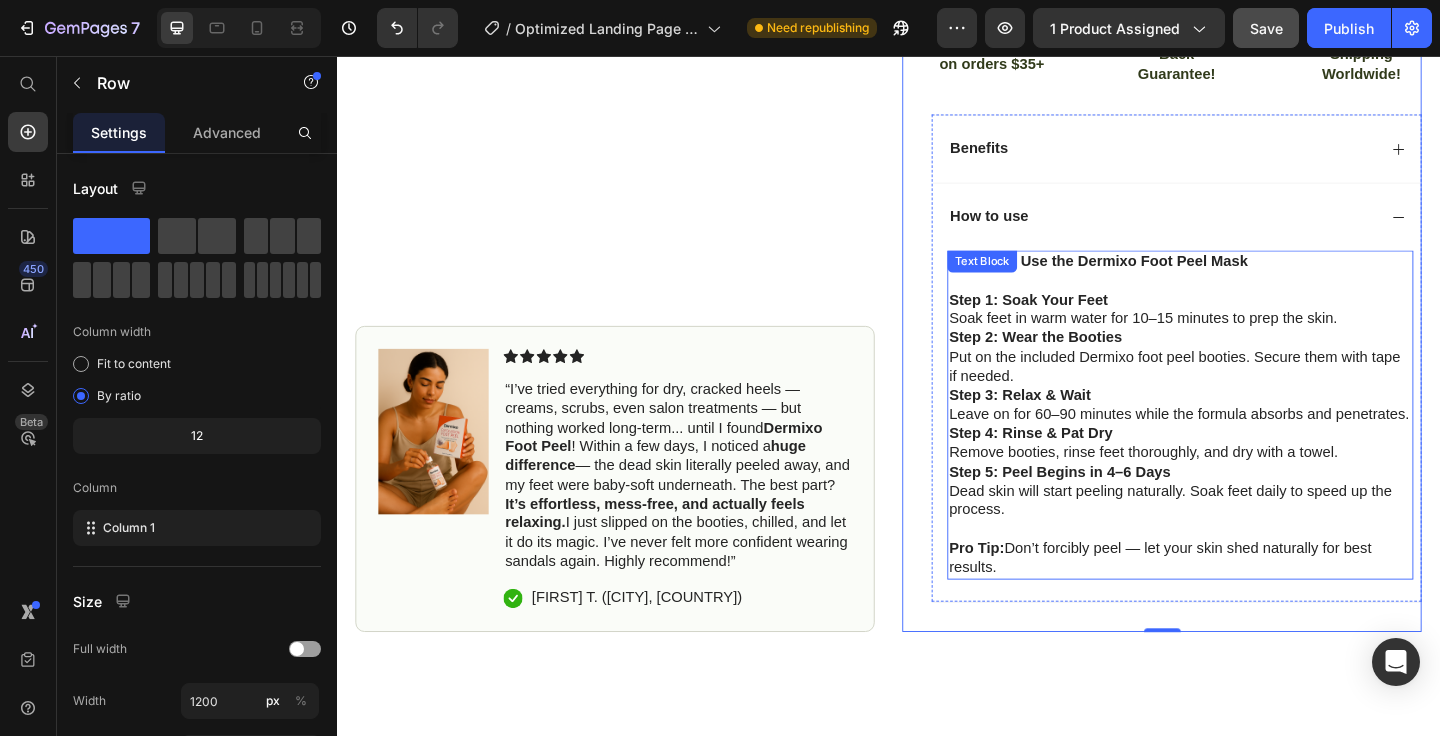 click on "Step 1: Soak Your Feet Soak feet in warm water for 10–15 minutes to prep the skin." at bounding box center (1254, 333) 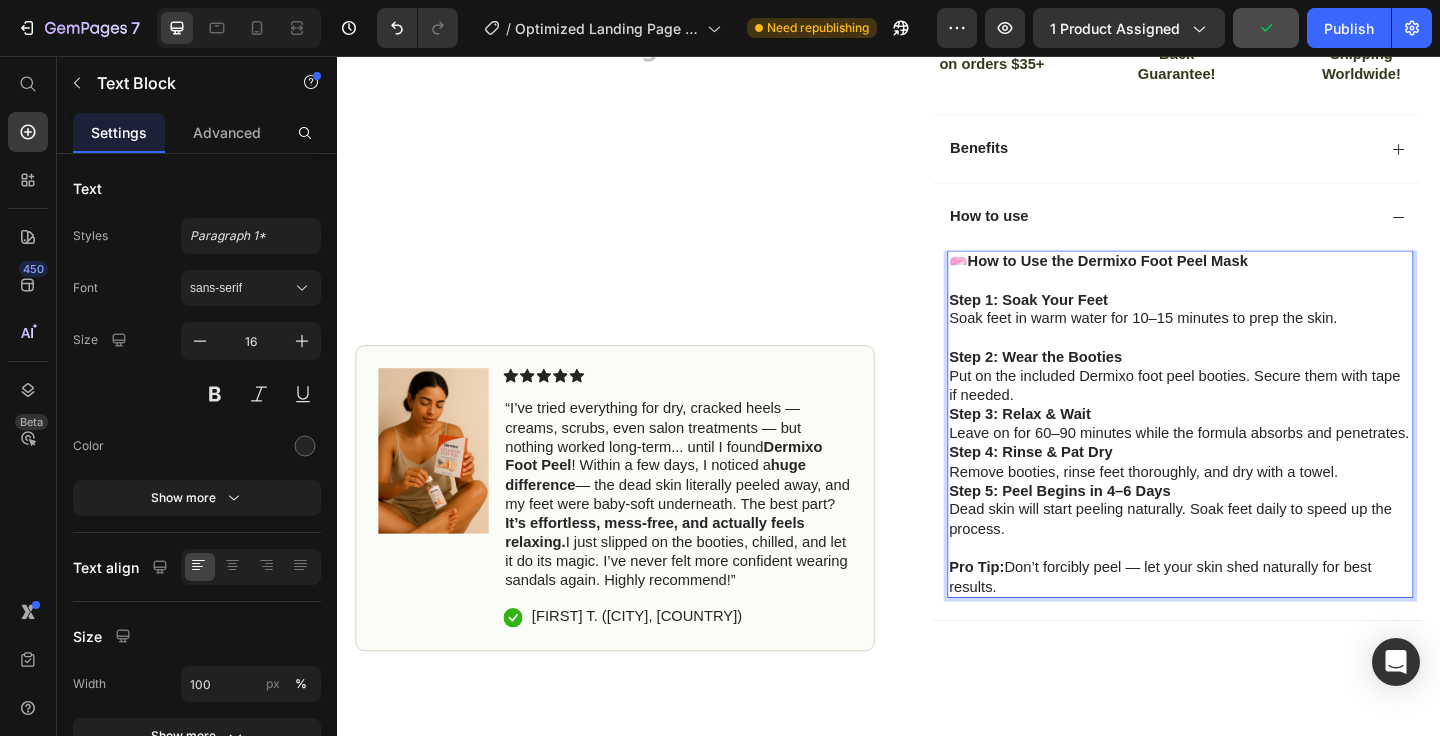 click on "Step 2: Wear the Booties Put on the included Dermixo foot peel booties. Secure them with tape if needed." at bounding box center [1254, 405] 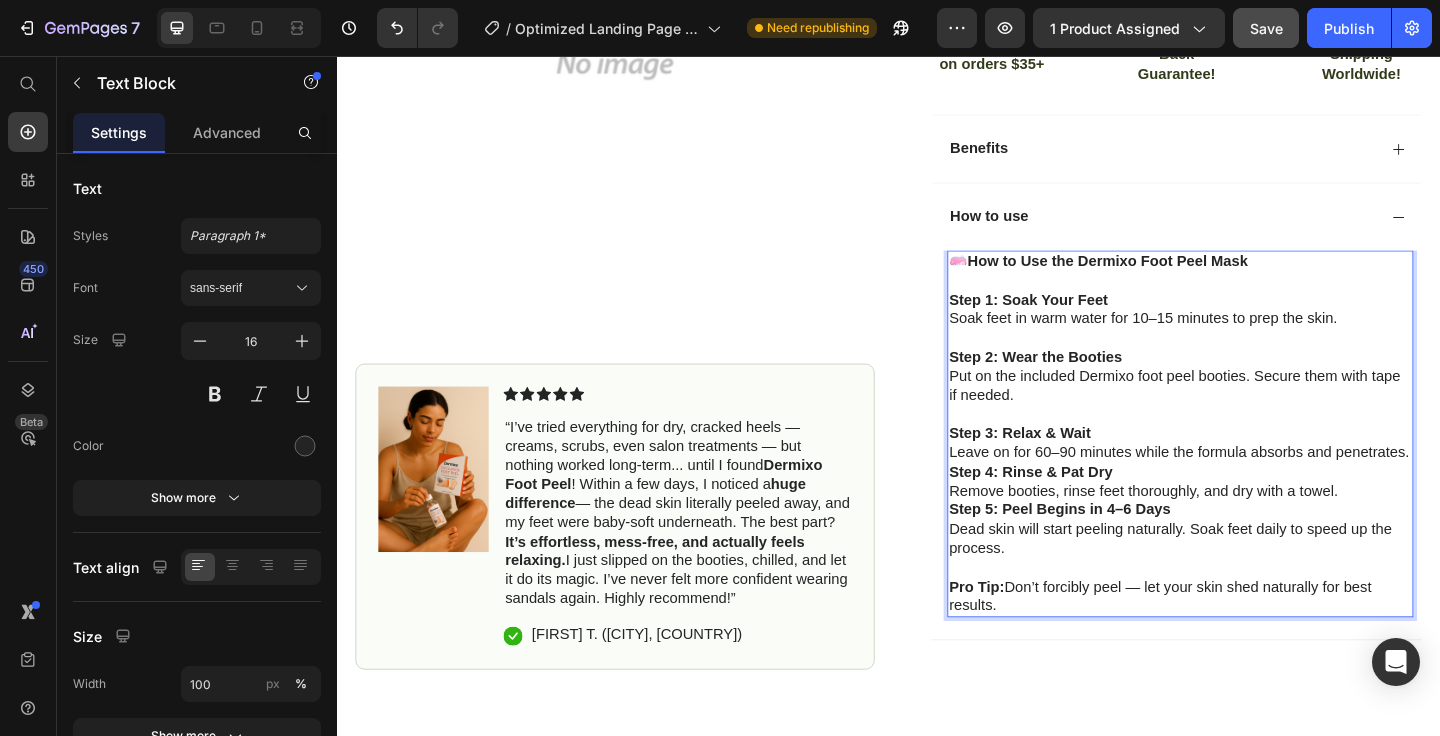 click on "Step 3: Relax & Wait Leave on for 60–90 minutes while the formula absorbs and penetrates." at bounding box center (1254, 478) 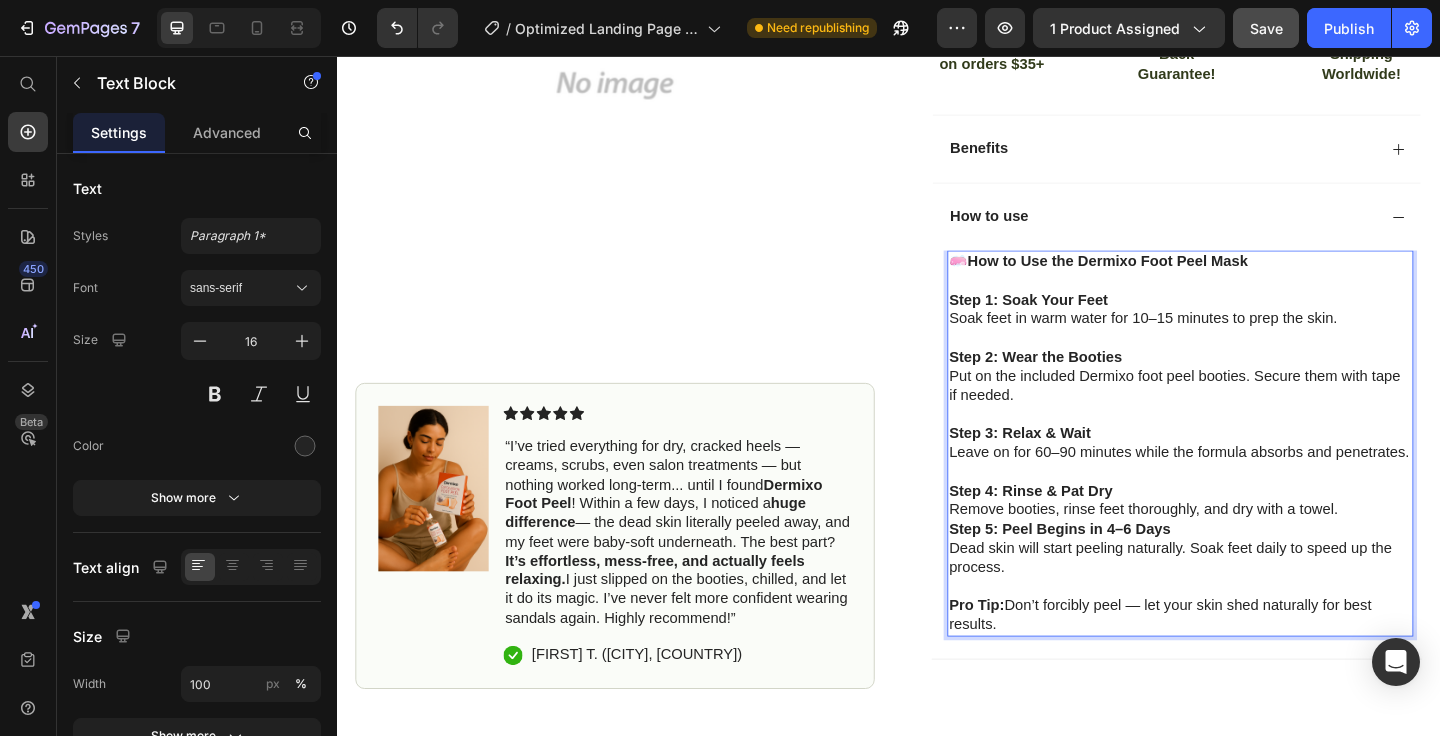 click on "Step 4: Rinse & Pat Dry Remove booties, rinse feet thoroughly, and dry with a towel." at bounding box center (1254, 541) 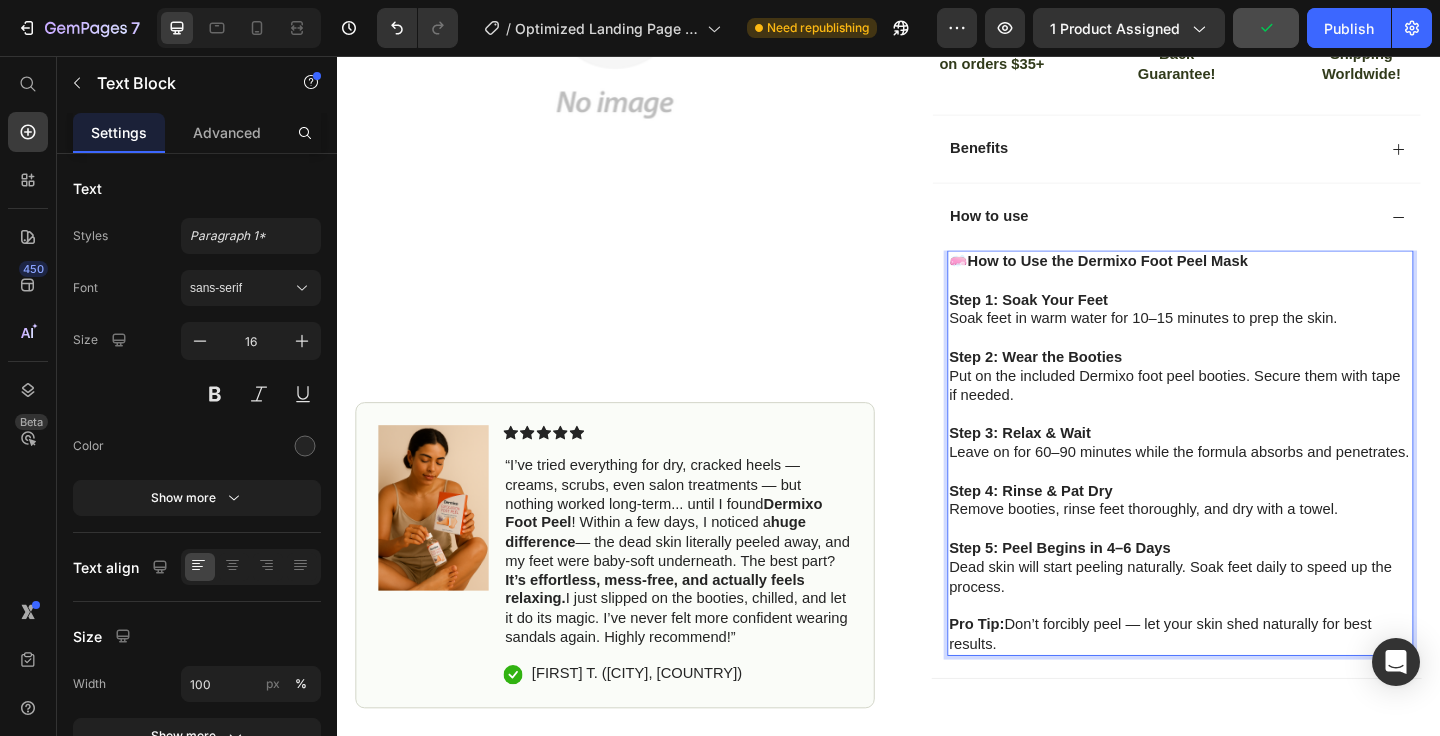 click on "Pro Tip:  Don’t forcibly peel — let your skin shed naturally for best results." at bounding box center (1254, 686) 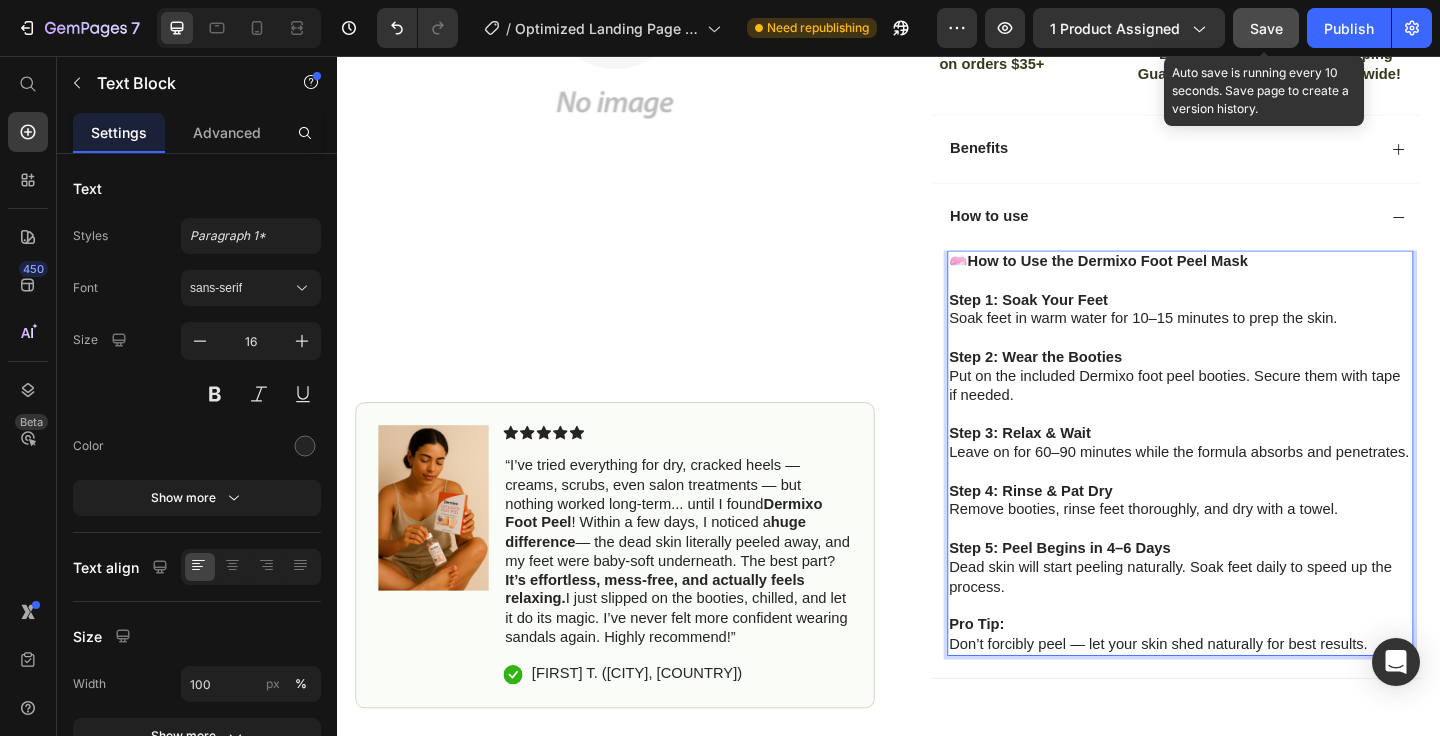 click on "Save" at bounding box center [1266, 28] 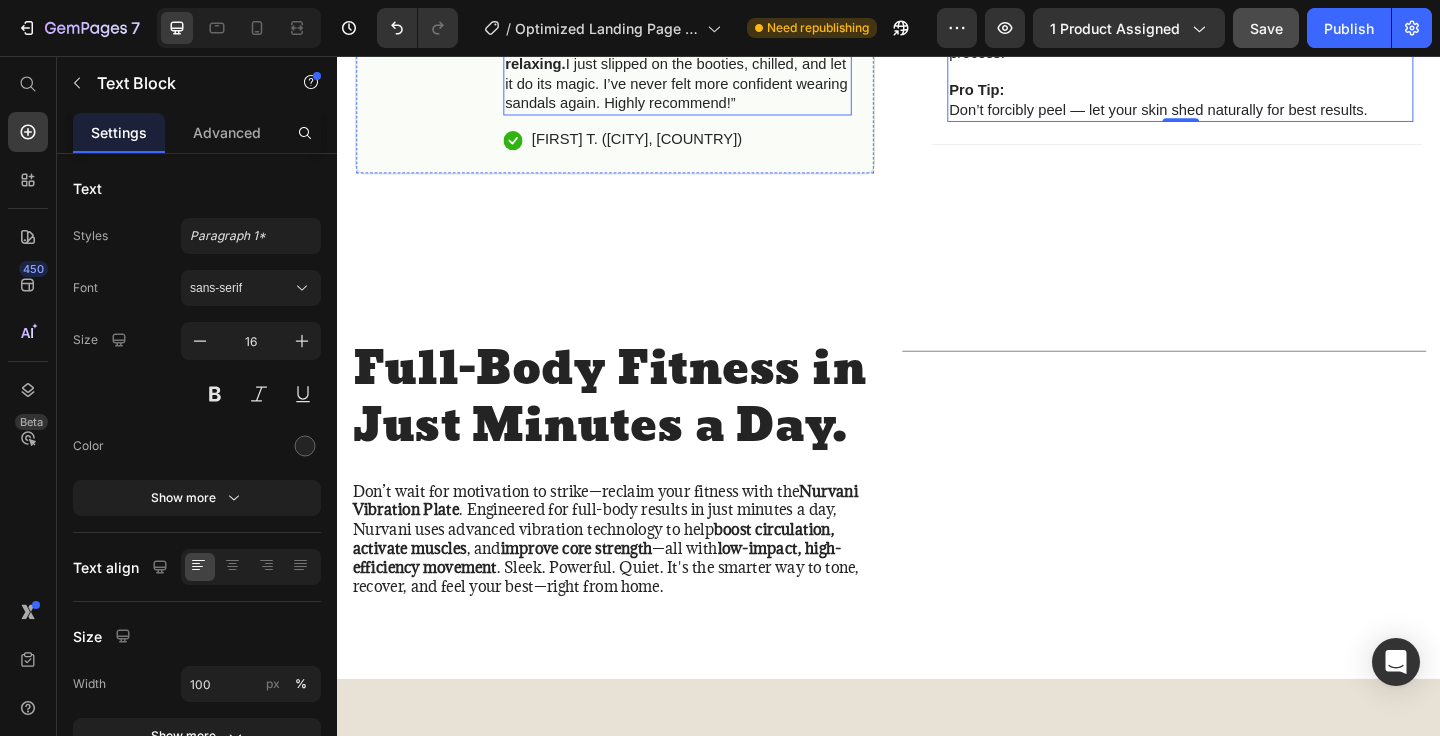 type 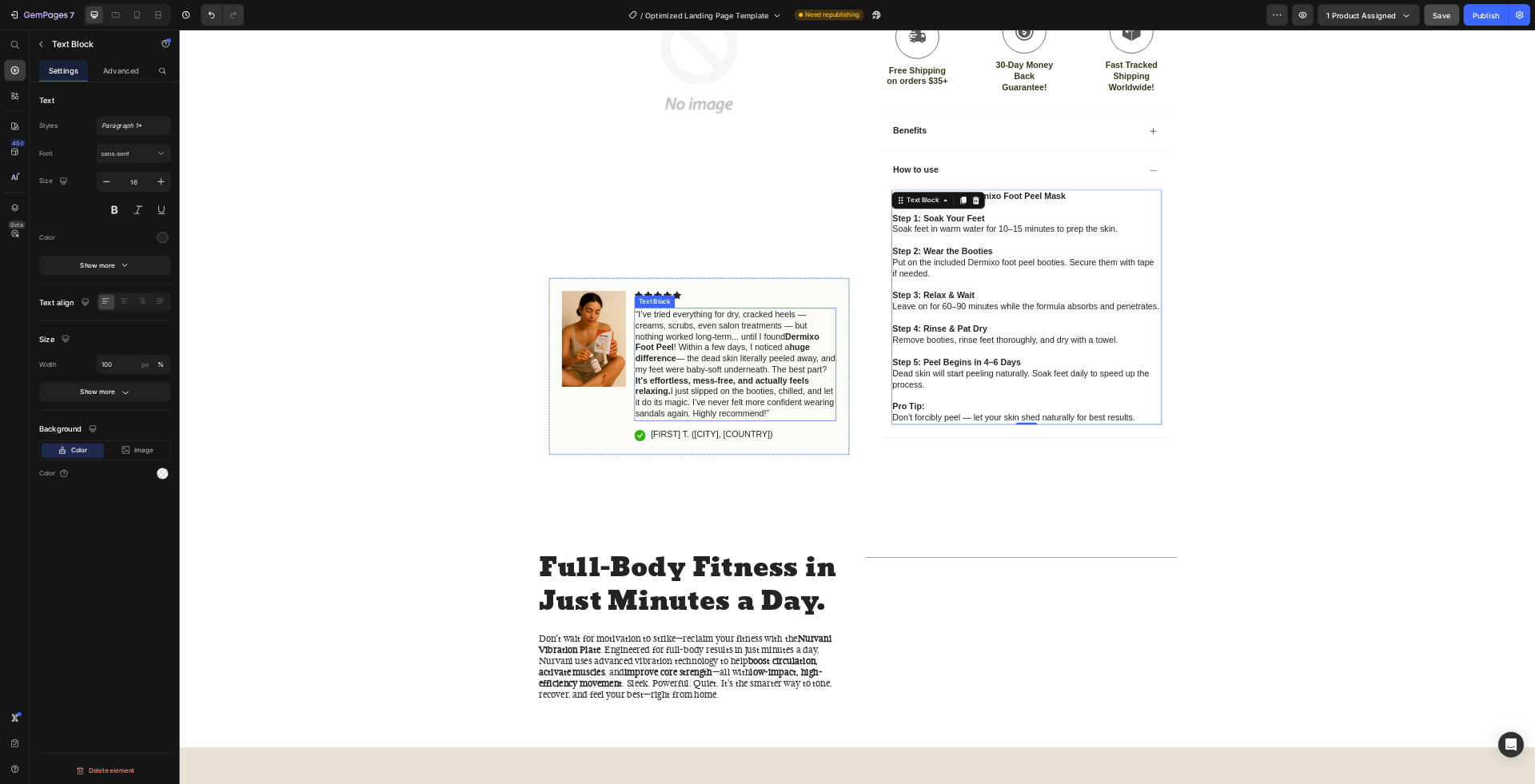 scroll, scrollTop: 505, scrollLeft: 0, axis: vertical 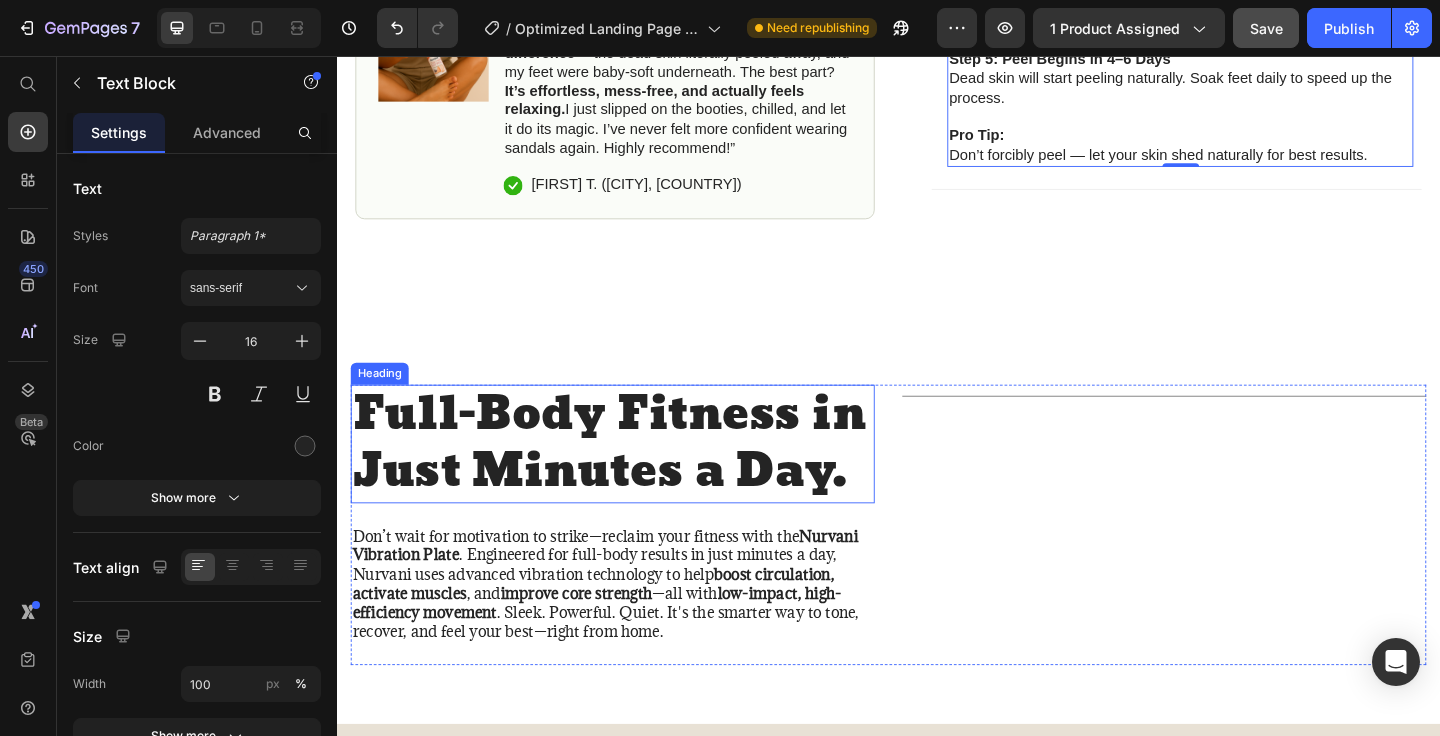 click on "Full-Body Fitness in Just Minutes a Day." at bounding box center (637, 478) 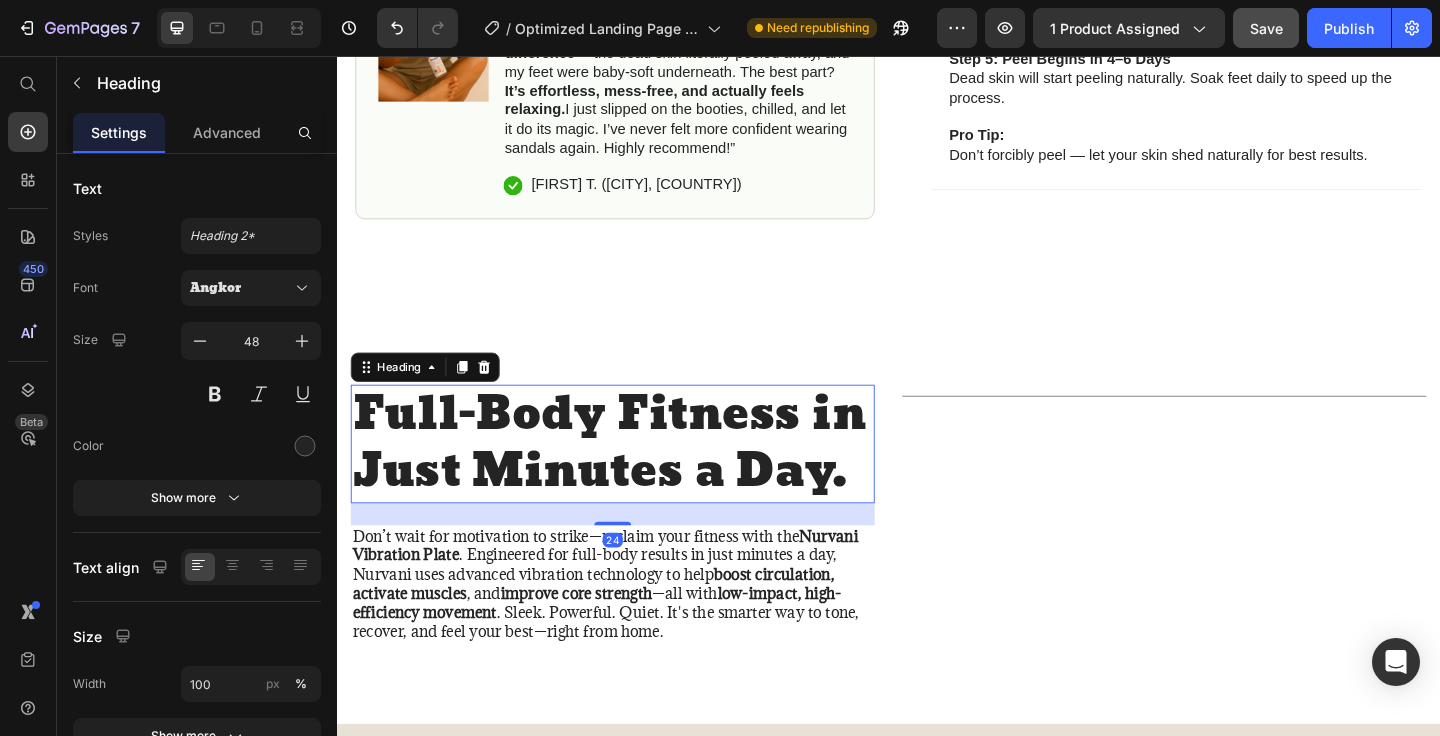 click on "Full-Body Fitness in Just Minutes a Day." at bounding box center (637, 478) 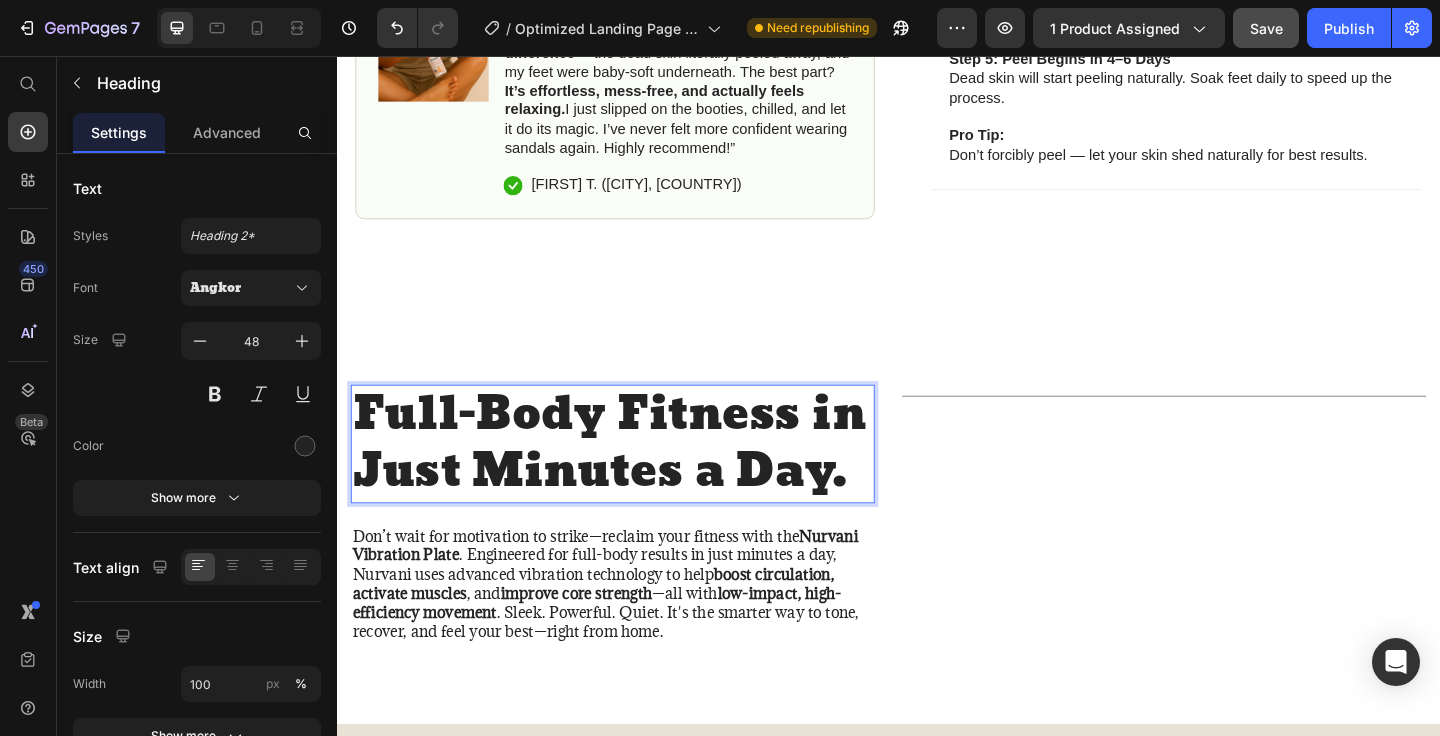click on "Full-Body Fitness in Just Minutes a Day." at bounding box center (637, 478) 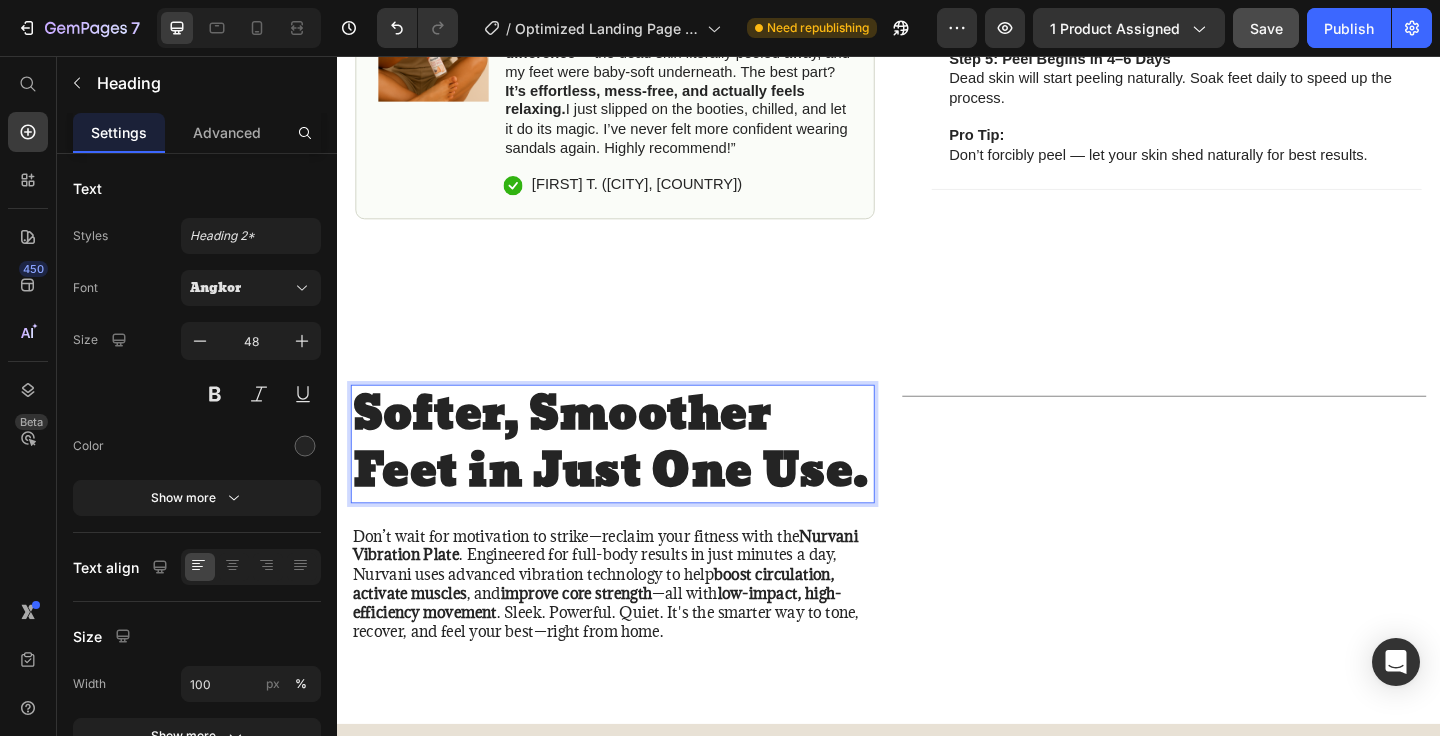 scroll, scrollTop: 9, scrollLeft: 0, axis: vertical 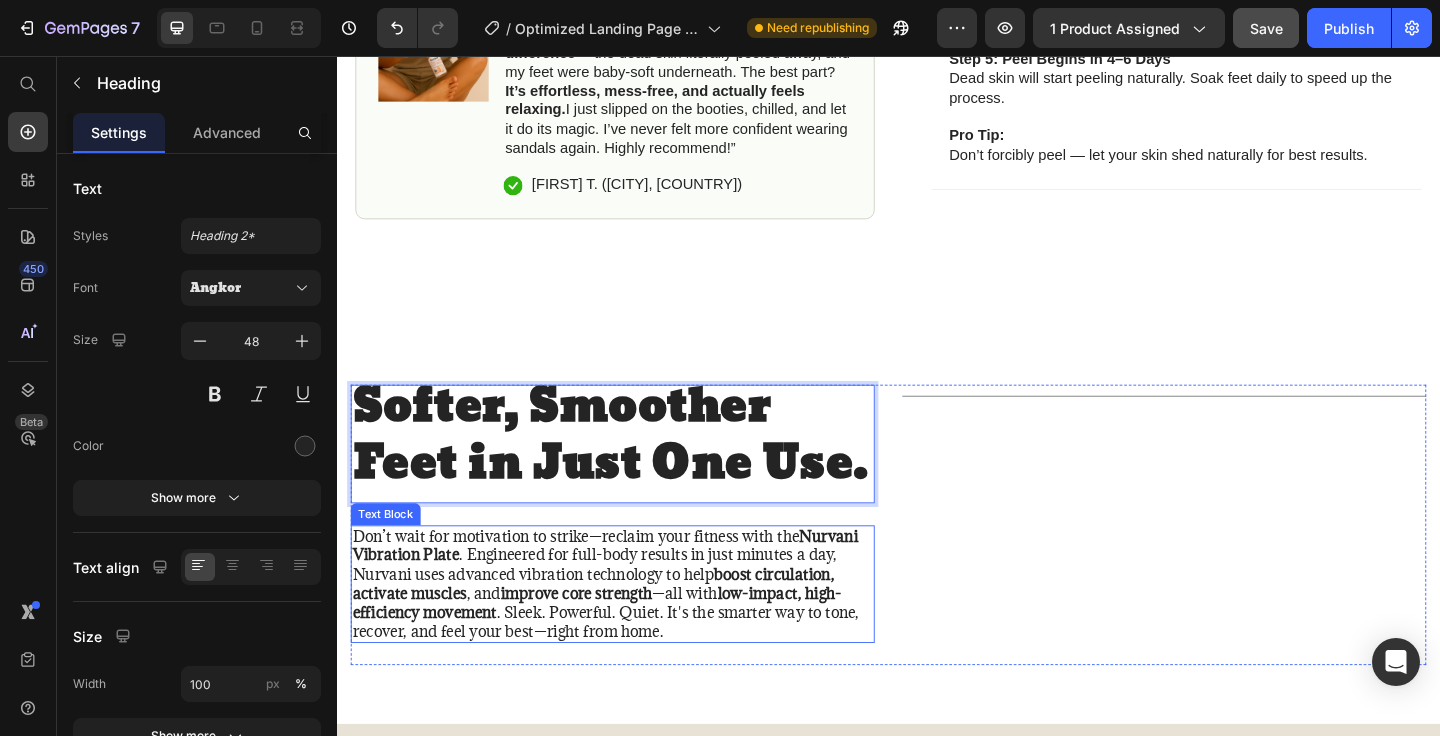 click on "boost circulation, activate muscles" at bounding box center (616, 630) 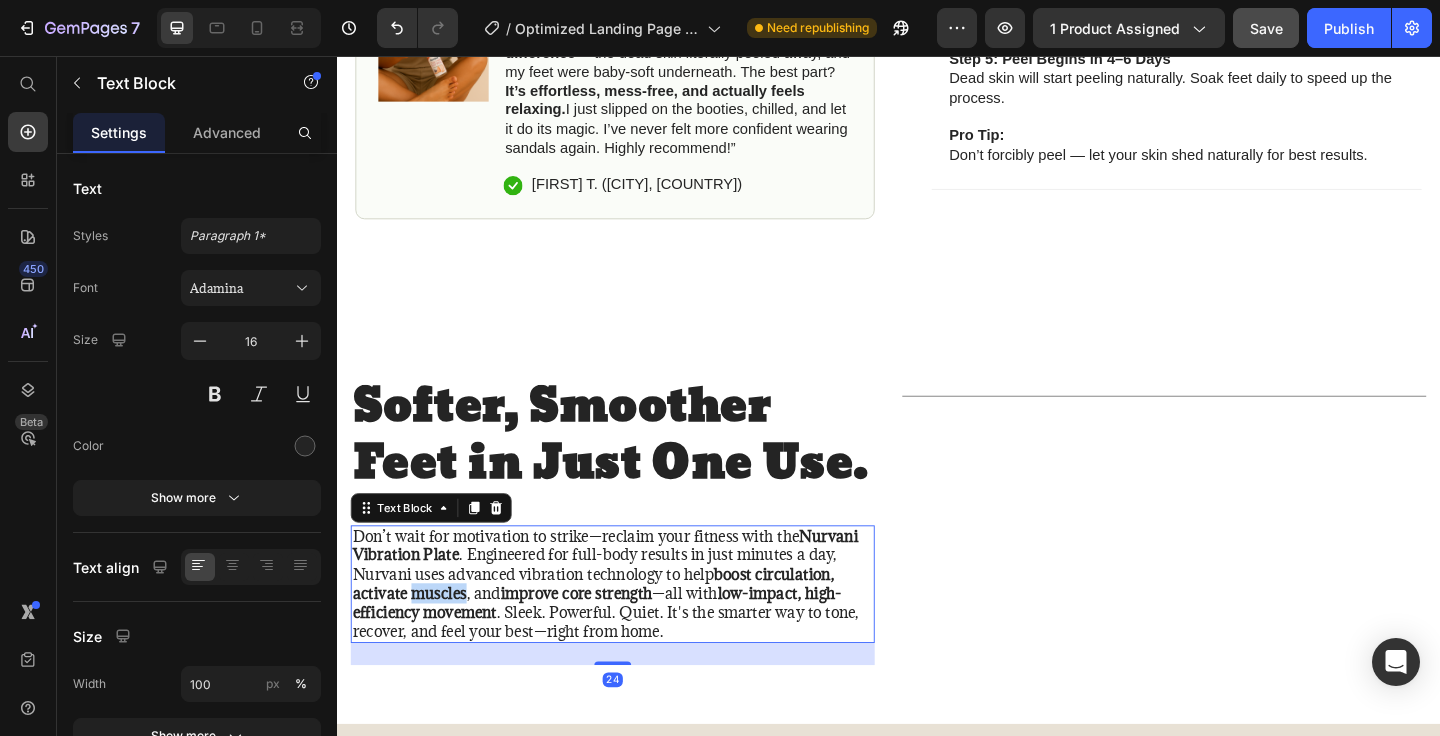 click on "boost circulation, activate muscles" at bounding box center [616, 630] 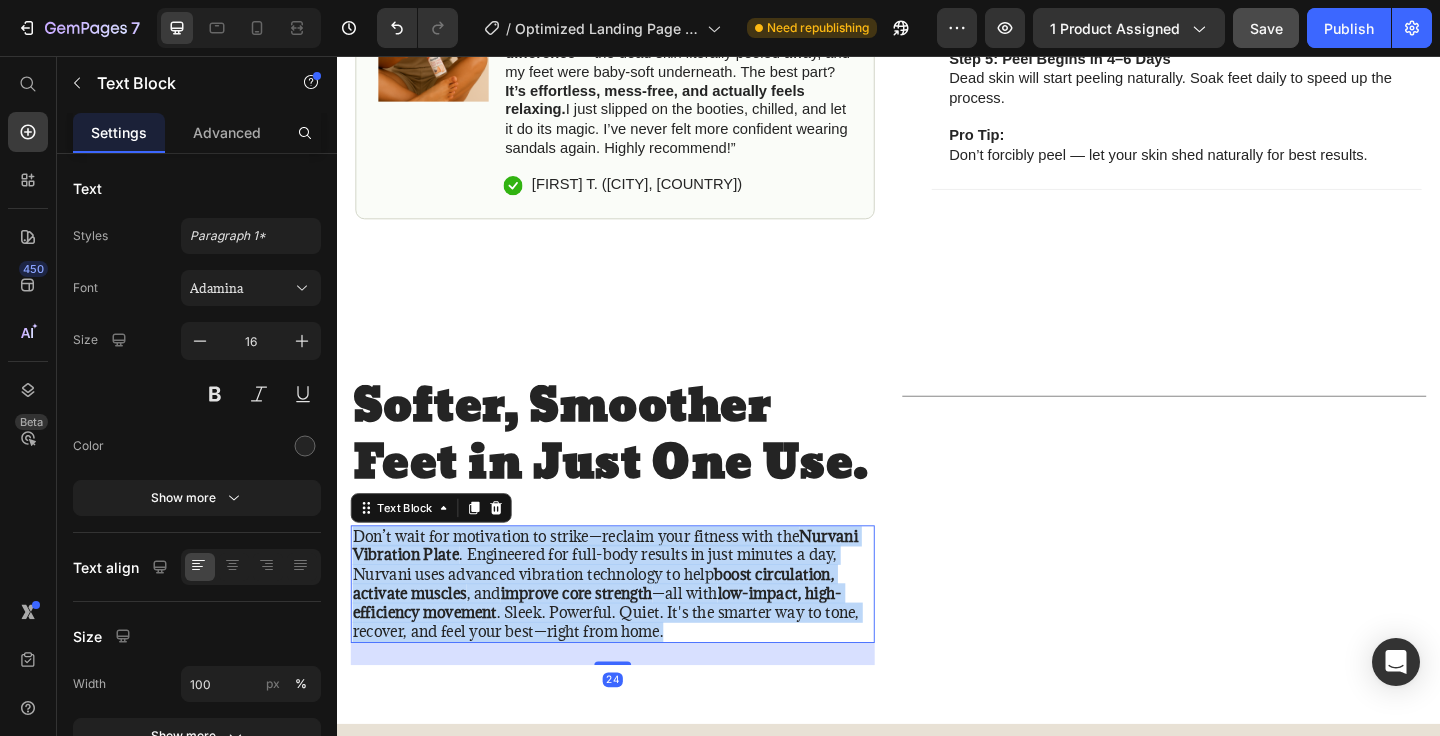 click on "boost circulation, activate muscles" at bounding box center [616, 630] 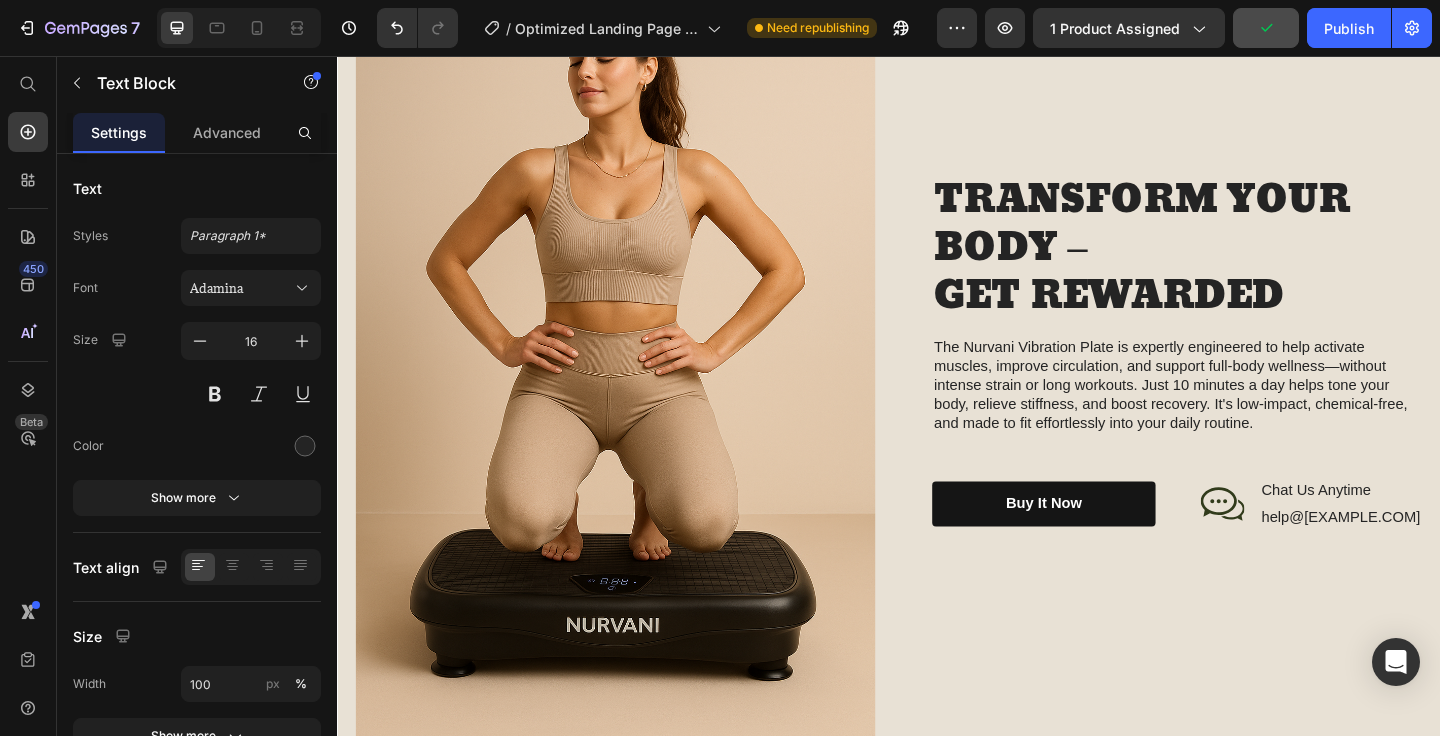 scroll, scrollTop: 2111, scrollLeft: 0, axis: vertical 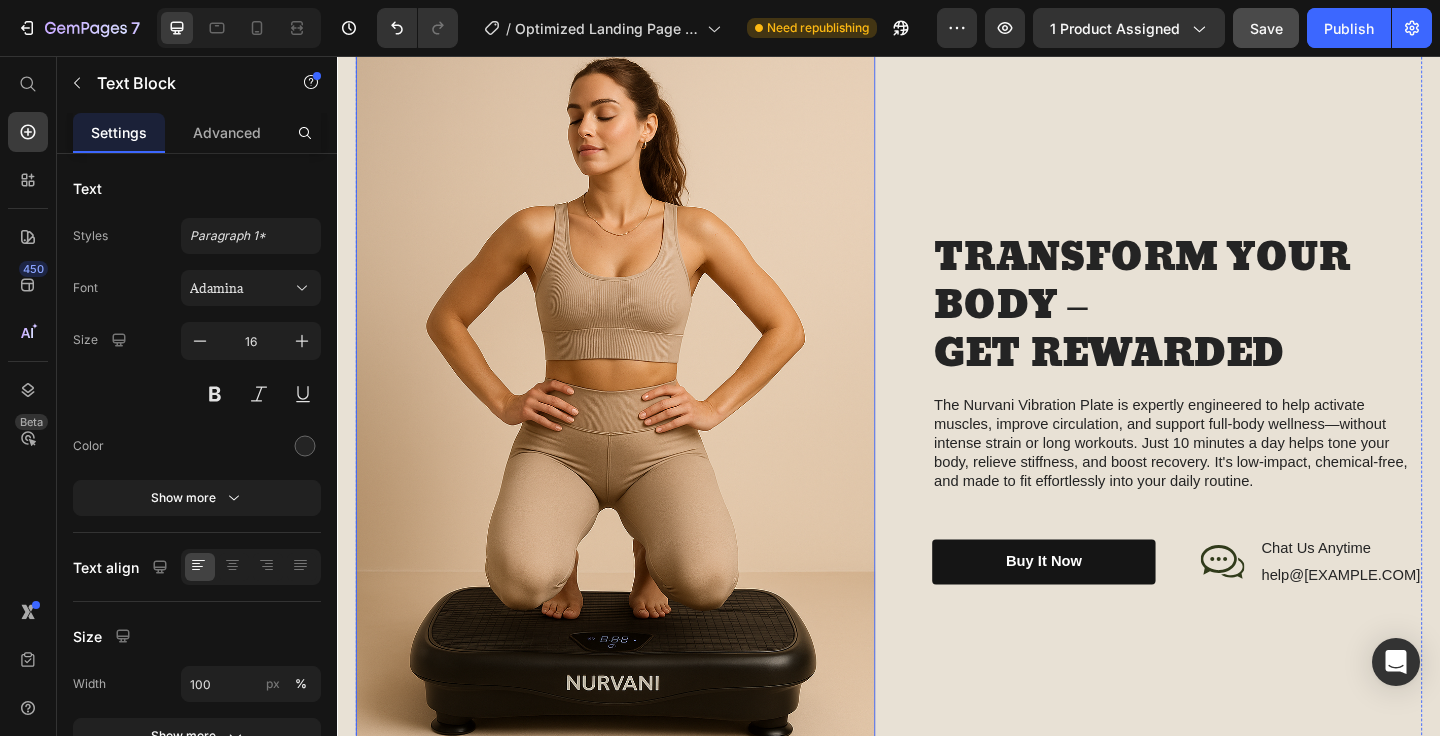 click at bounding box center (639, 441) 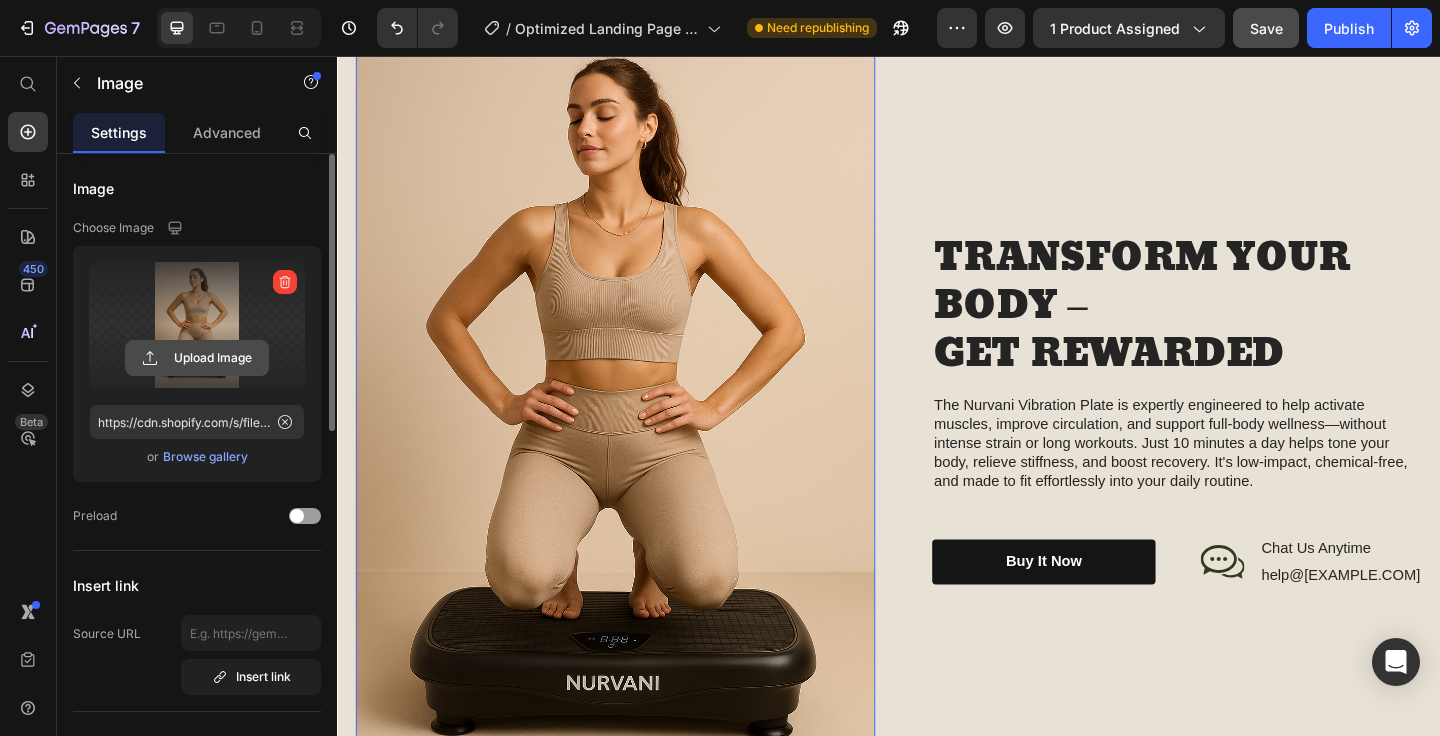 click 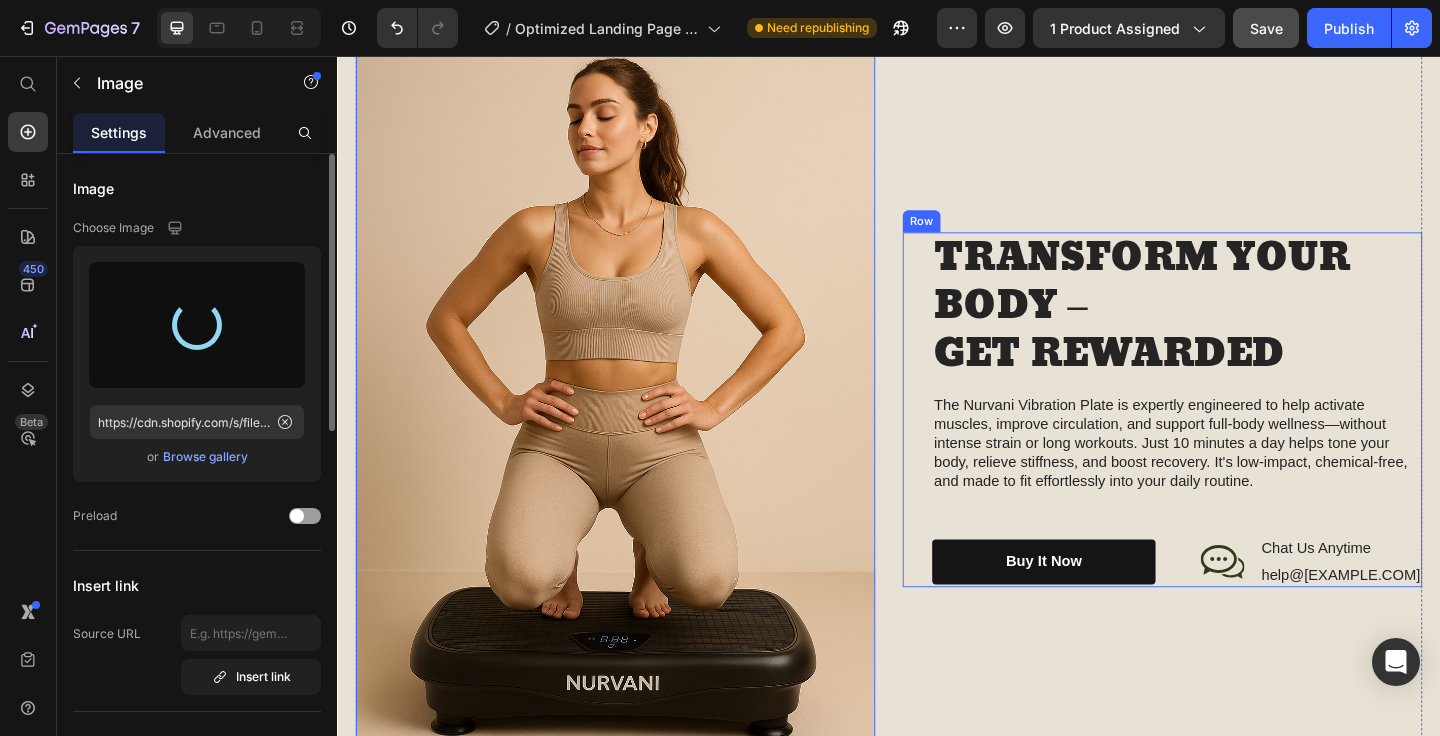 type on "https://cdn.shopify.com/s/files/1/0707/3621/6249/files/gempages_574896671410881380-158b8e42-f0d3-4e48-9faa-d96a67787ed7.png" 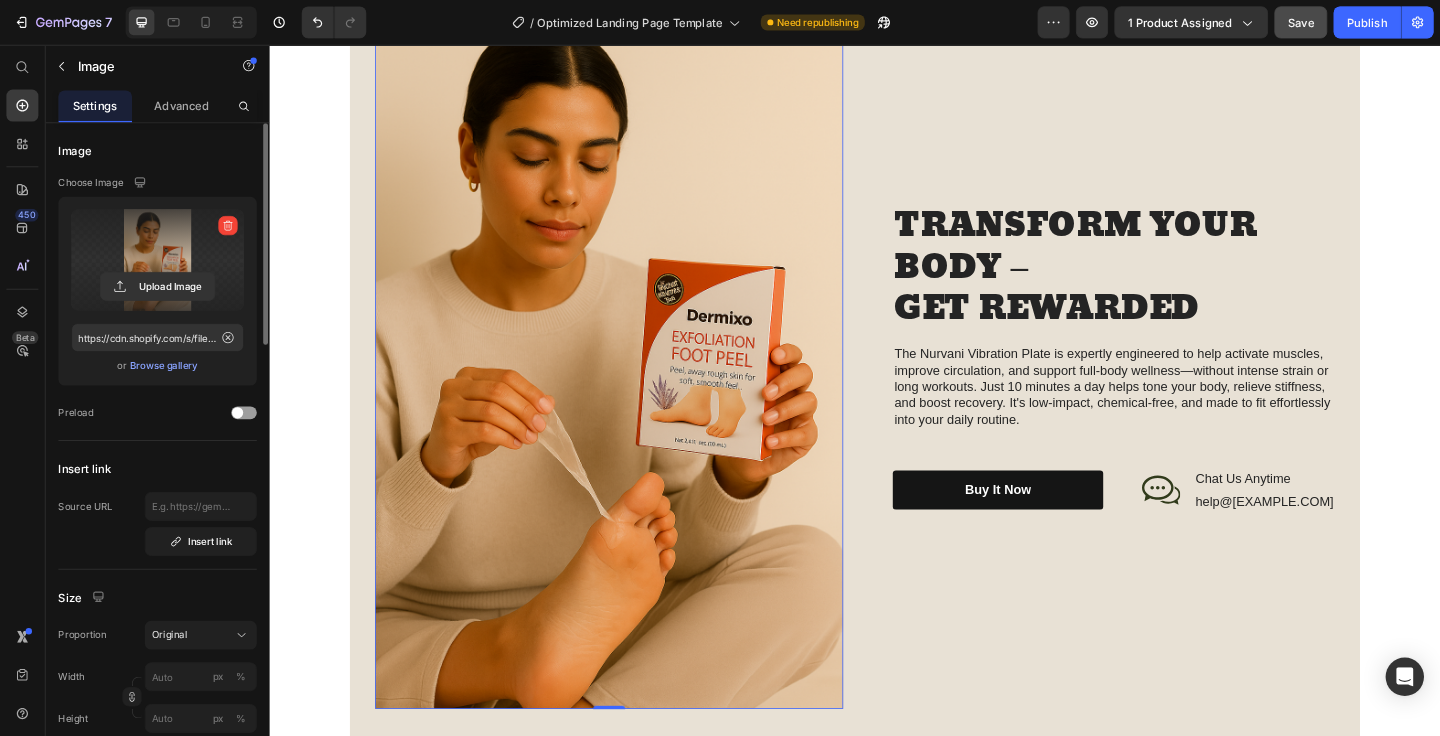 scroll, scrollTop: 2120, scrollLeft: 0, axis: vertical 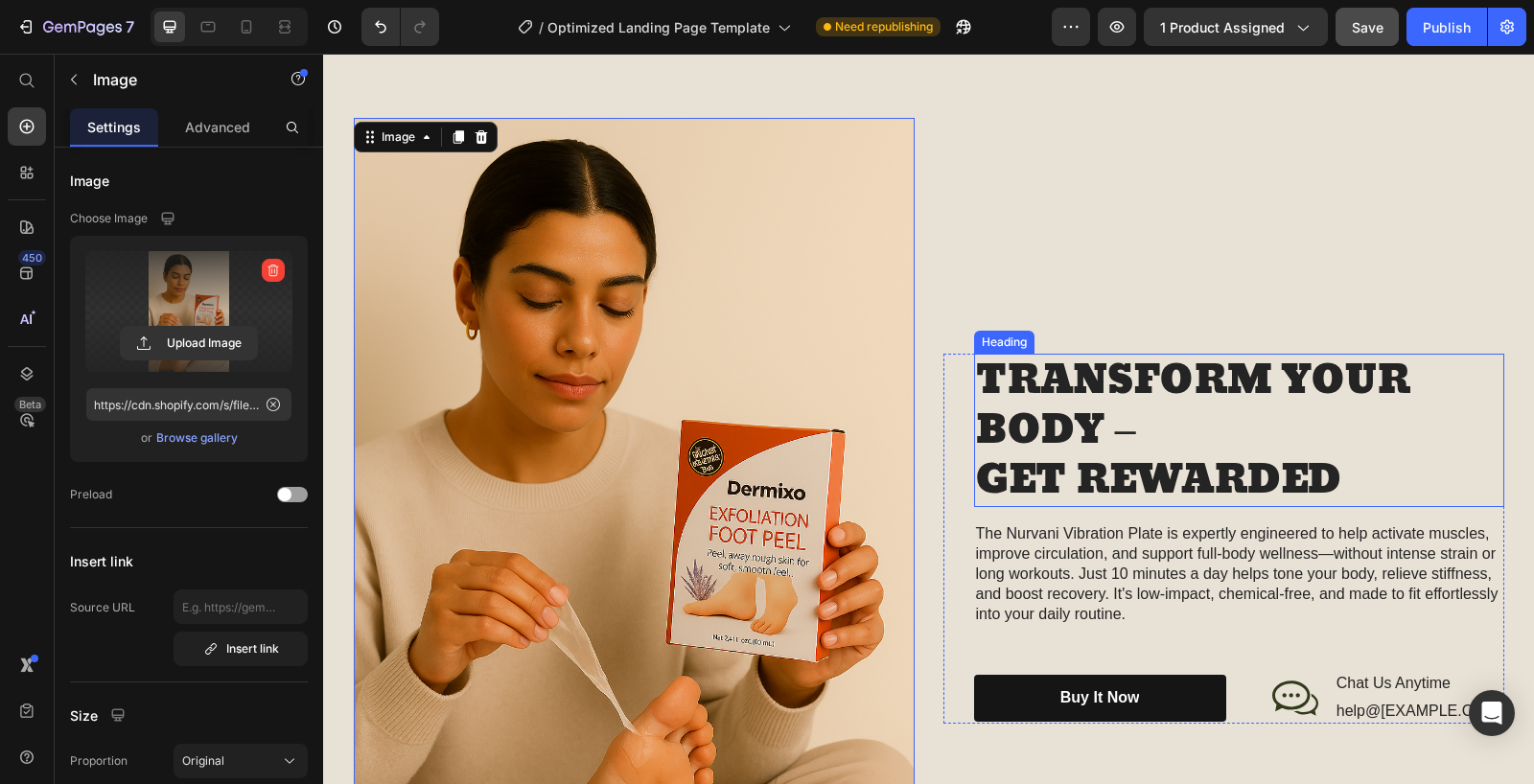 click on "TRANSFORM YOUR BODY –  GET REWARDED" at bounding box center (1239, 430) 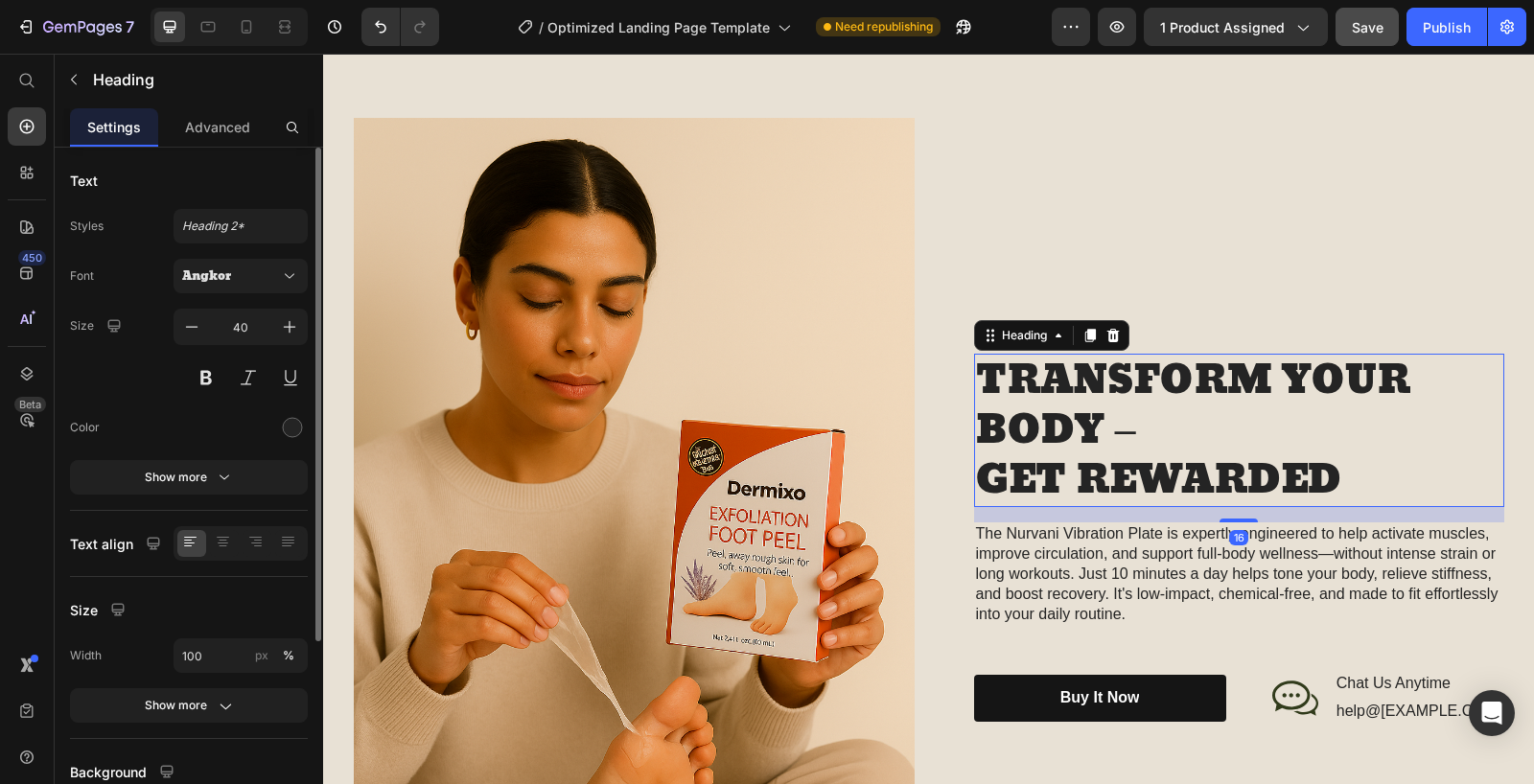 click on "TRANSFORM YOUR BODY –  GET REWARDED" at bounding box center [1239, 430] 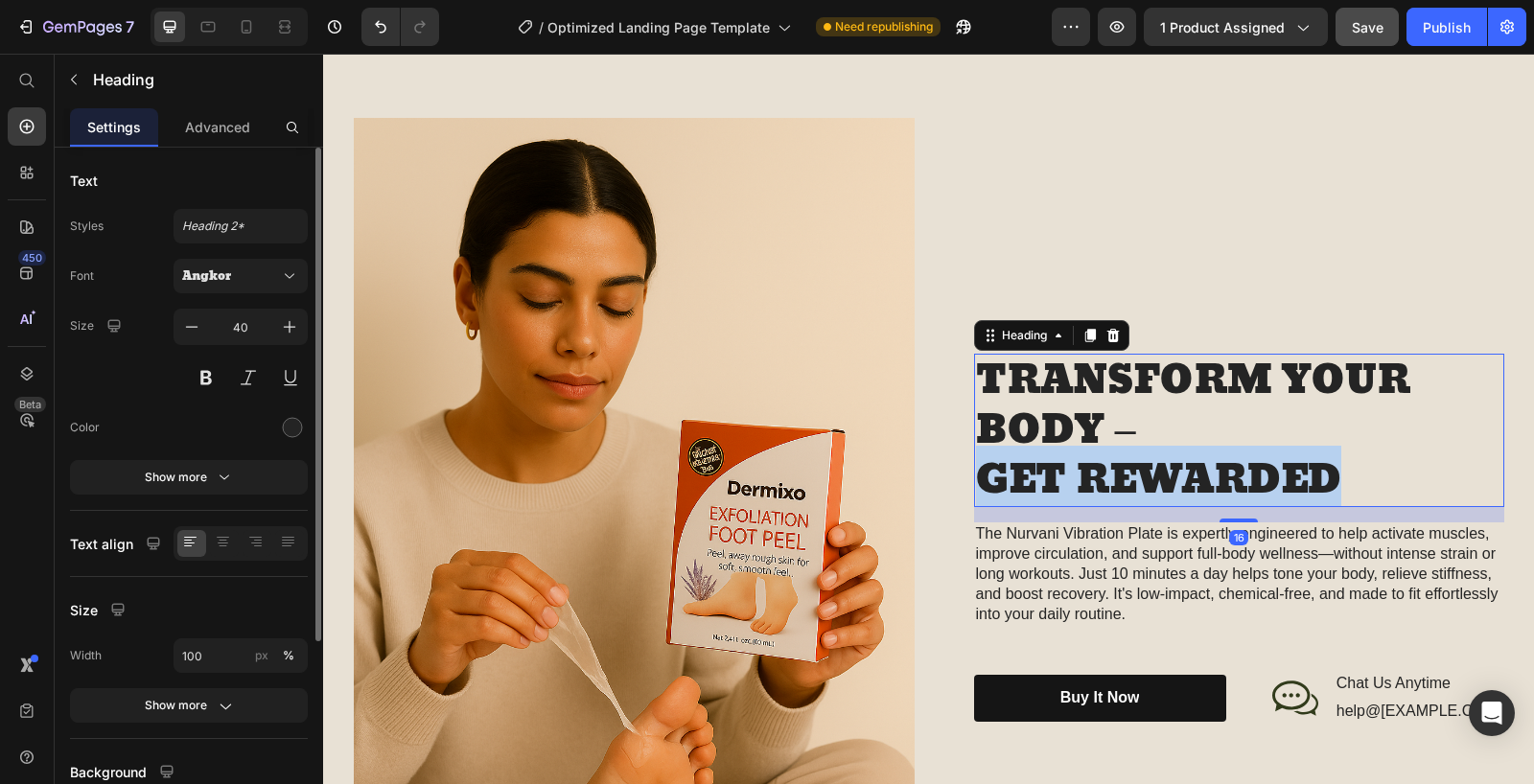 click on "TRANSFORM YOUR BODY –  GET REWARDED" at bounding box center [1239, 430] 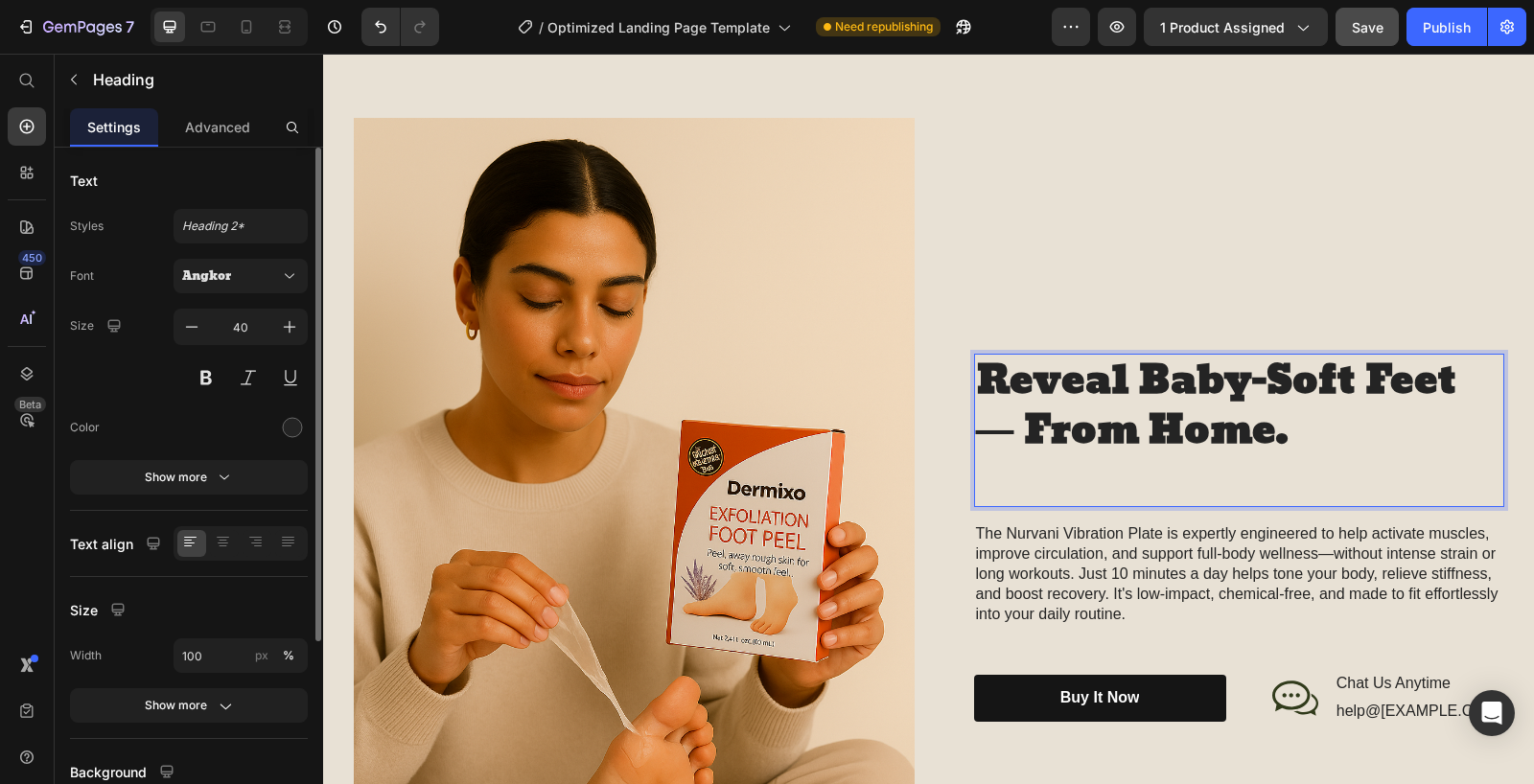 scroll, scrollTop: 7, scrollLeft: 0, axis: vertical 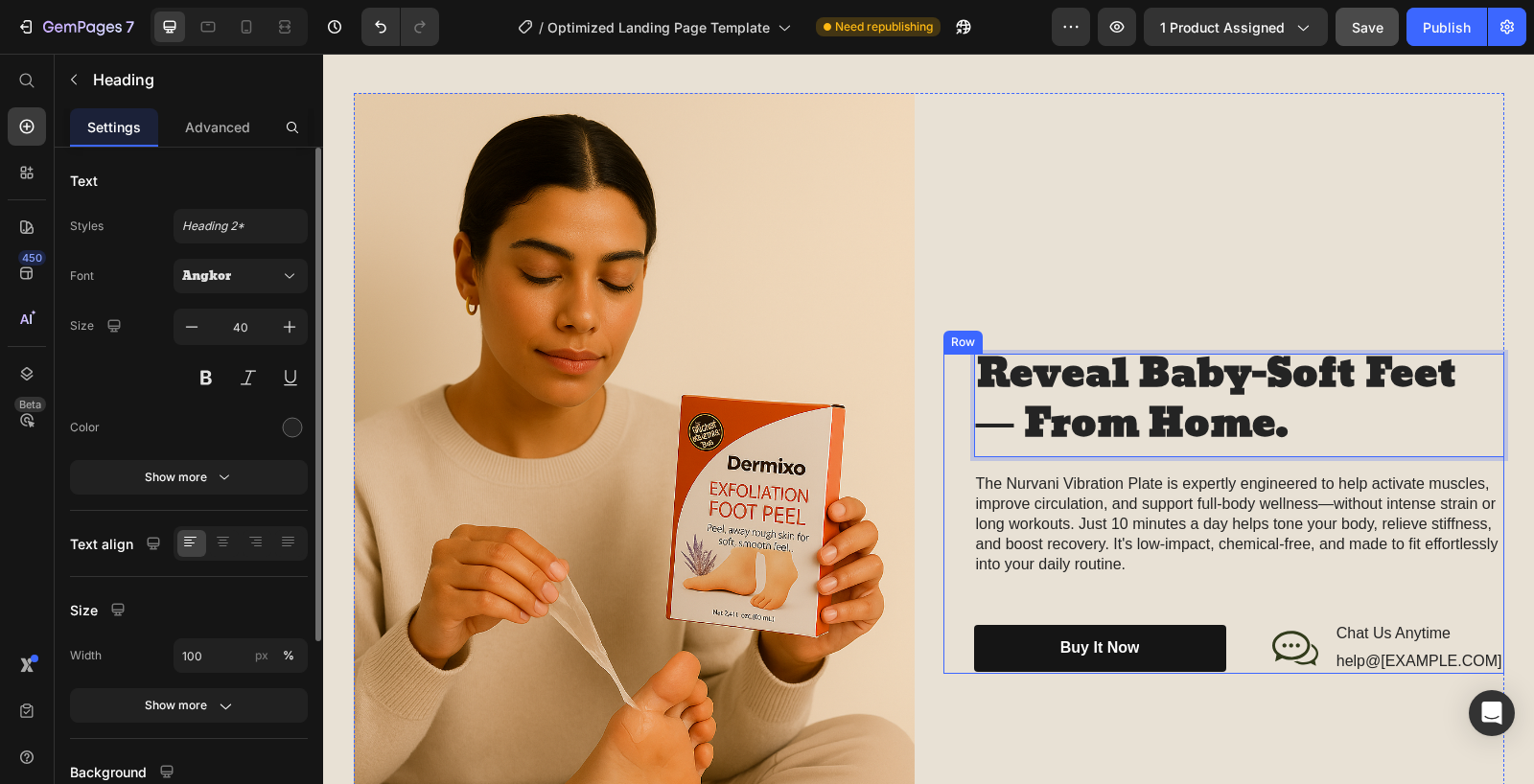 click on "The Nurvani Vibration Plate is expertly engineered to help activate muscles, improve circulation, and support full-body wellness—without intense strain or long workouts. Just 10 minutes a day helps tone your body, relieve stiffness, and boost recovery. It's low-impact, chemical-free, and made to fit effortlessly into your daily routine." at bounding box center [1239, 524] 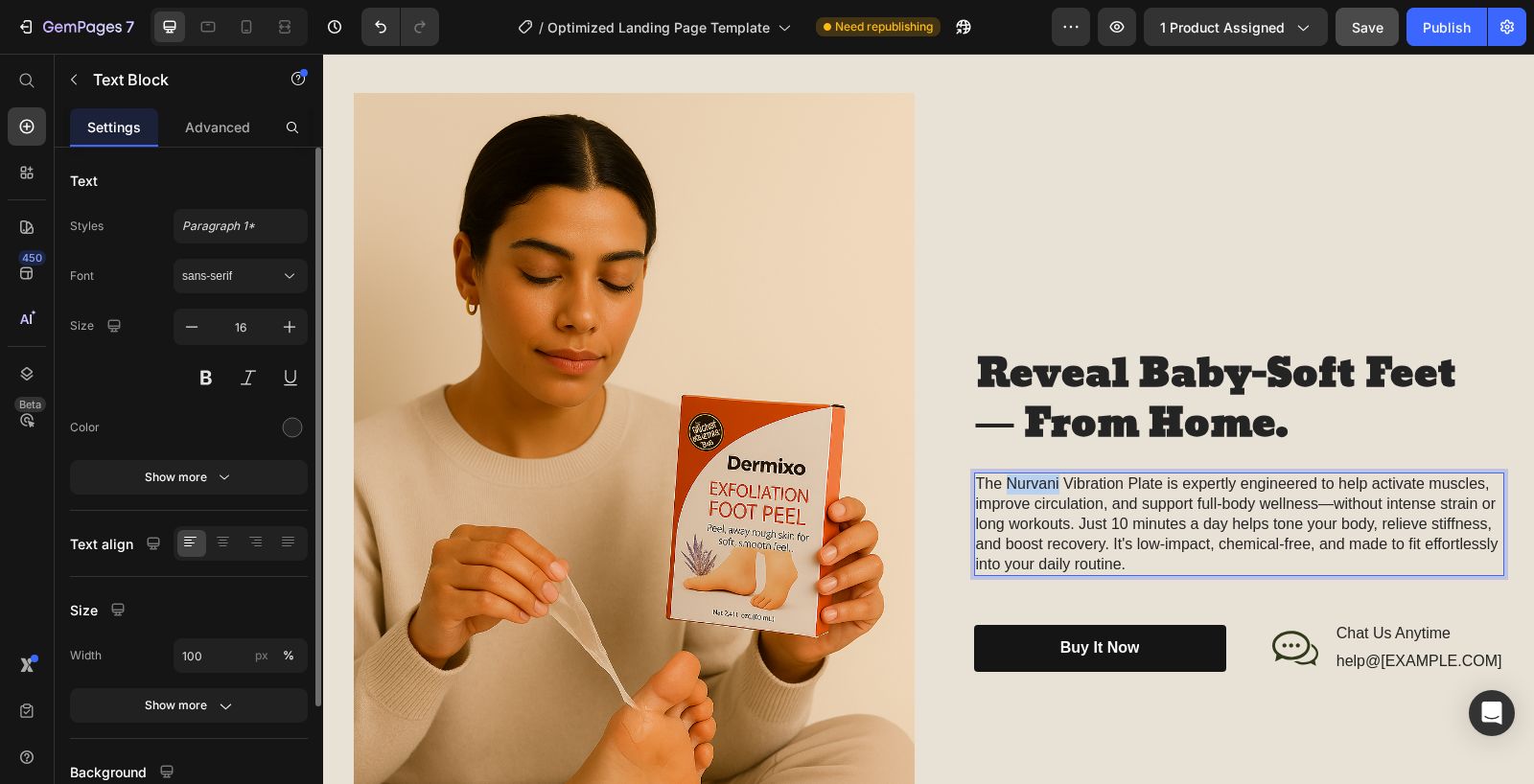 click on "The Nurvani Vibration Plate is expertly engineered to help activate muscles, improve circulation, and support full-body wellness—without intense strain or long workouts. Just 10 minutes a day helps tone your body, relieve stiffness, and boost recovery. It's low-impact, chemical-free, and made to fit effortlessly into your daily routine." at bounding box center (1239, 524) 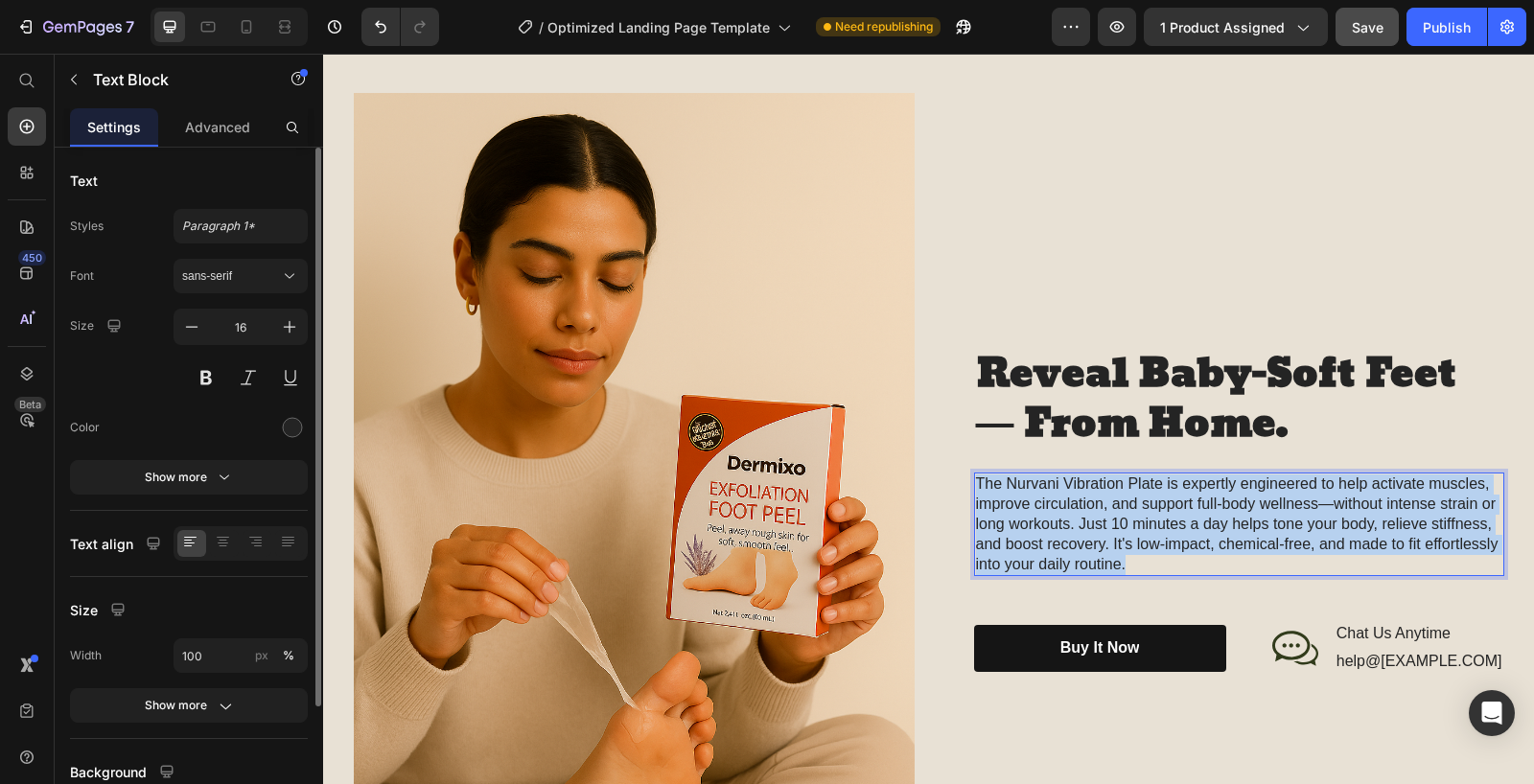 click on "The Nurvani Vibration Plate is expertly engineered to help activate muscles, improve circulation, and support full-body wellness—without intense strain or long workouts. Just 10 minutes a day helps tone your body, relieve stiffness, and boost recovery. It's low-impact, chemical-free, and made to fit effortlessly into your daily routine." at bounding box center (1239, 524) 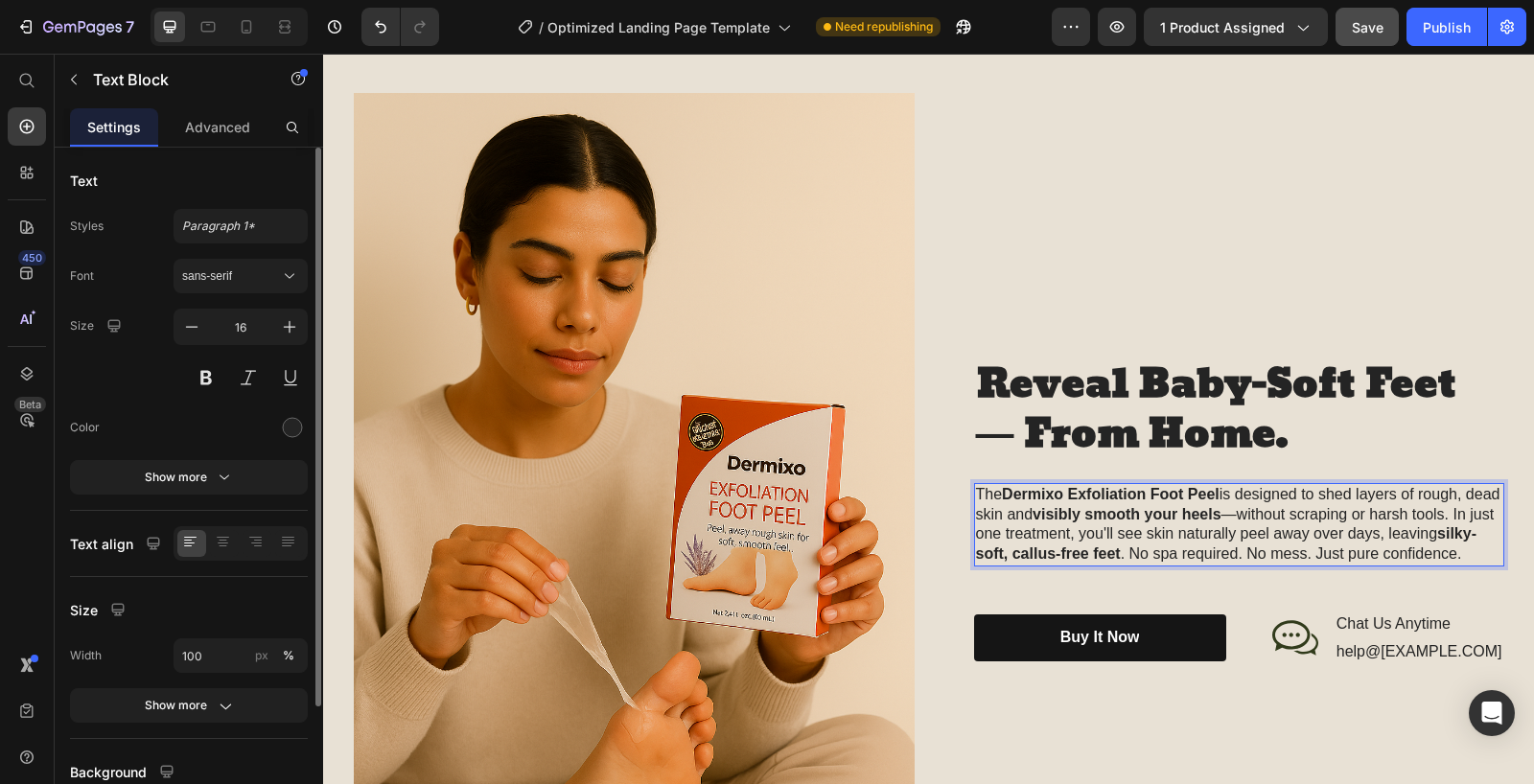 scroll, scrollTop: 1673, scrollLeft: 0, axis: vertical 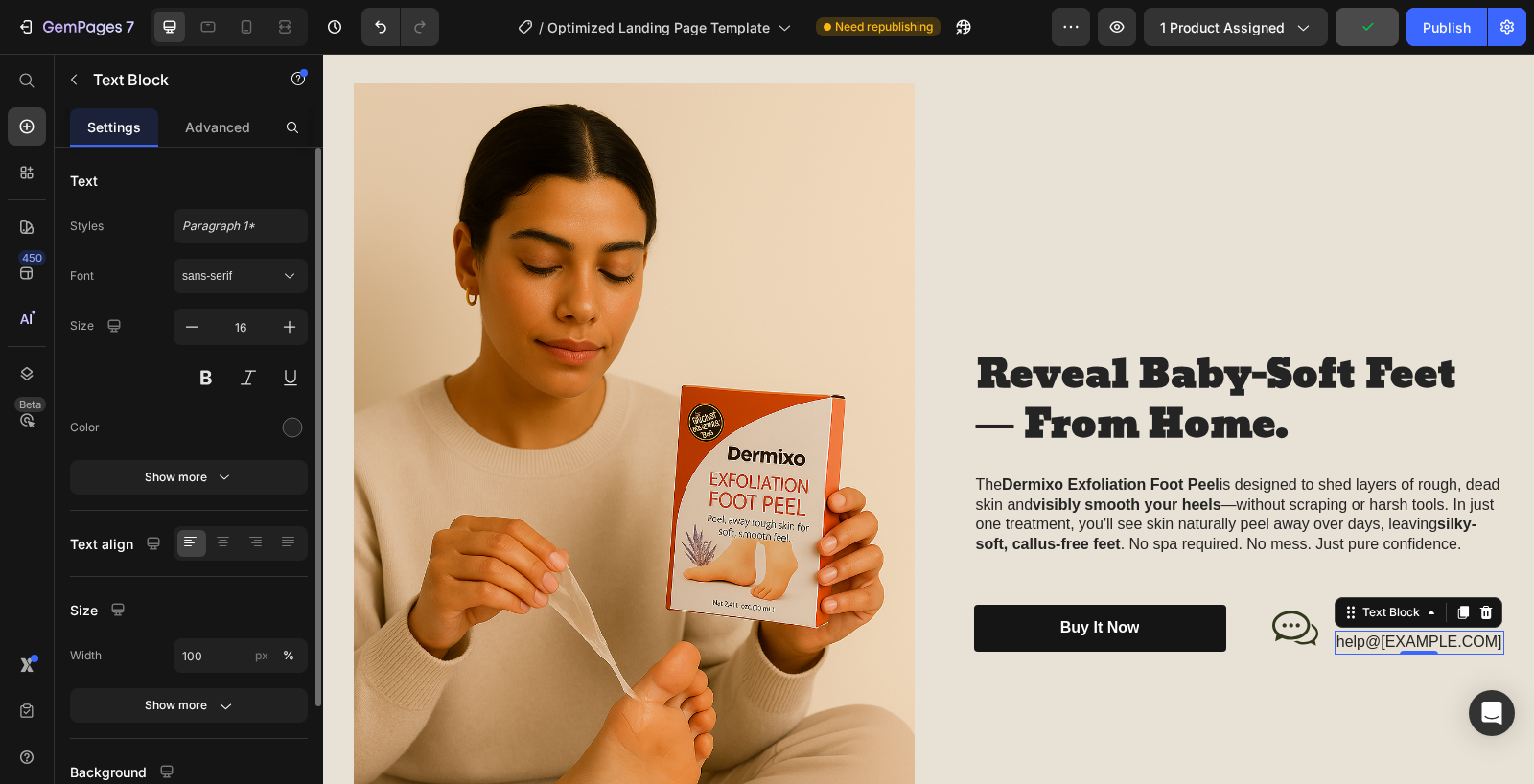 click on "help@trynurvani.co" at bounding box center [1419, 642] 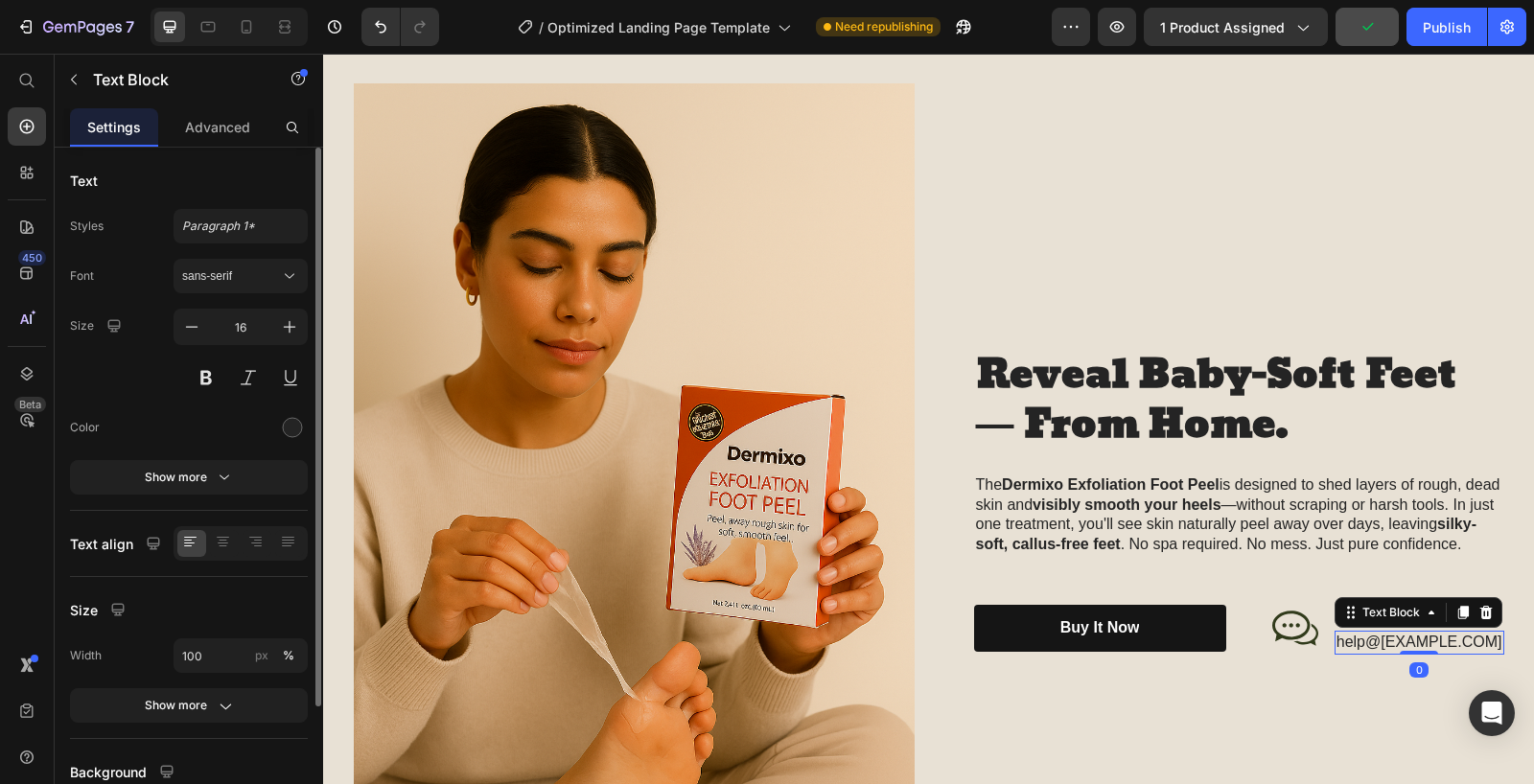 click on "help@trynurvani.co" at bounding box center (1419, 642) 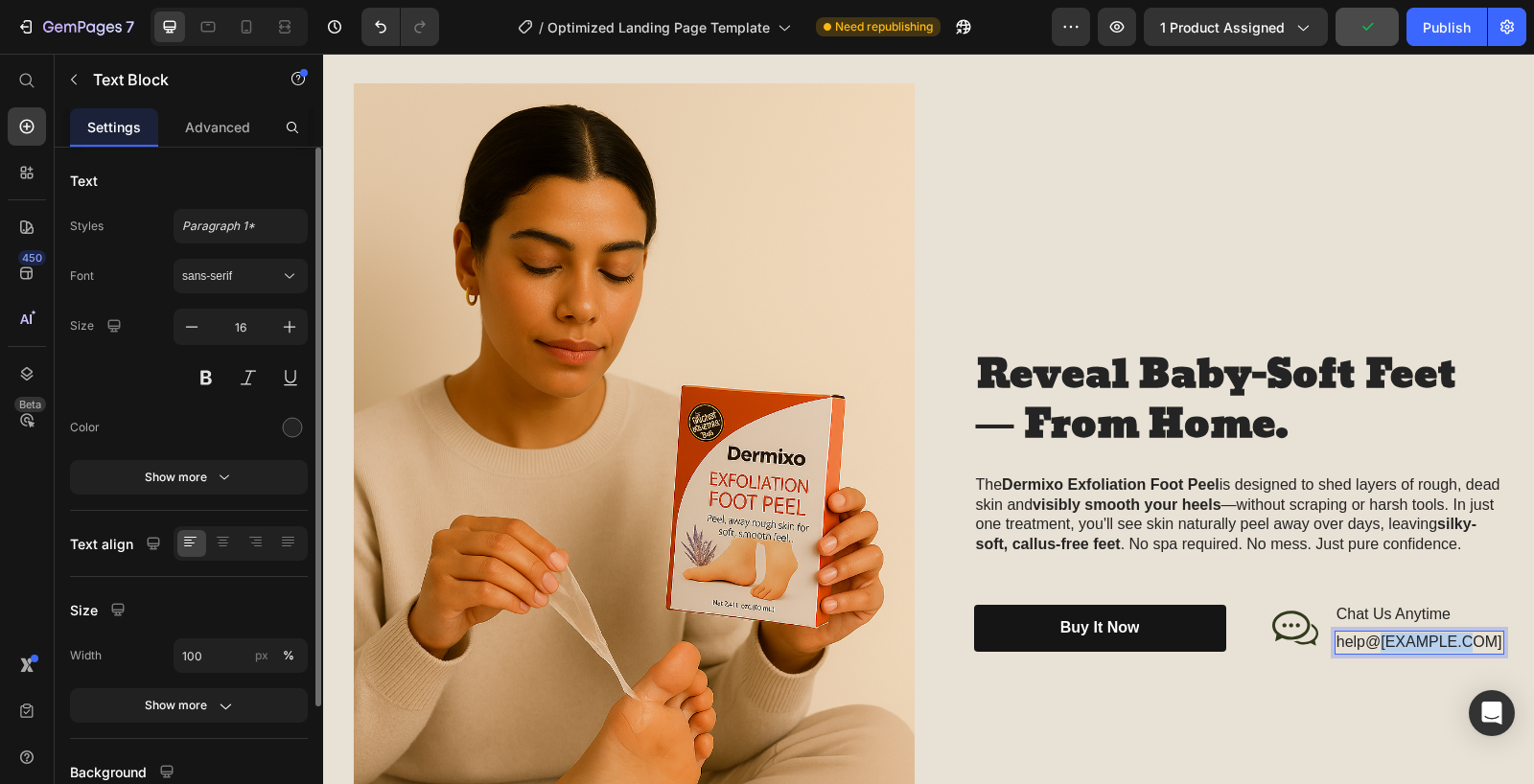 click on "help@trynurvani.co" at bounding box center [1419, 642] 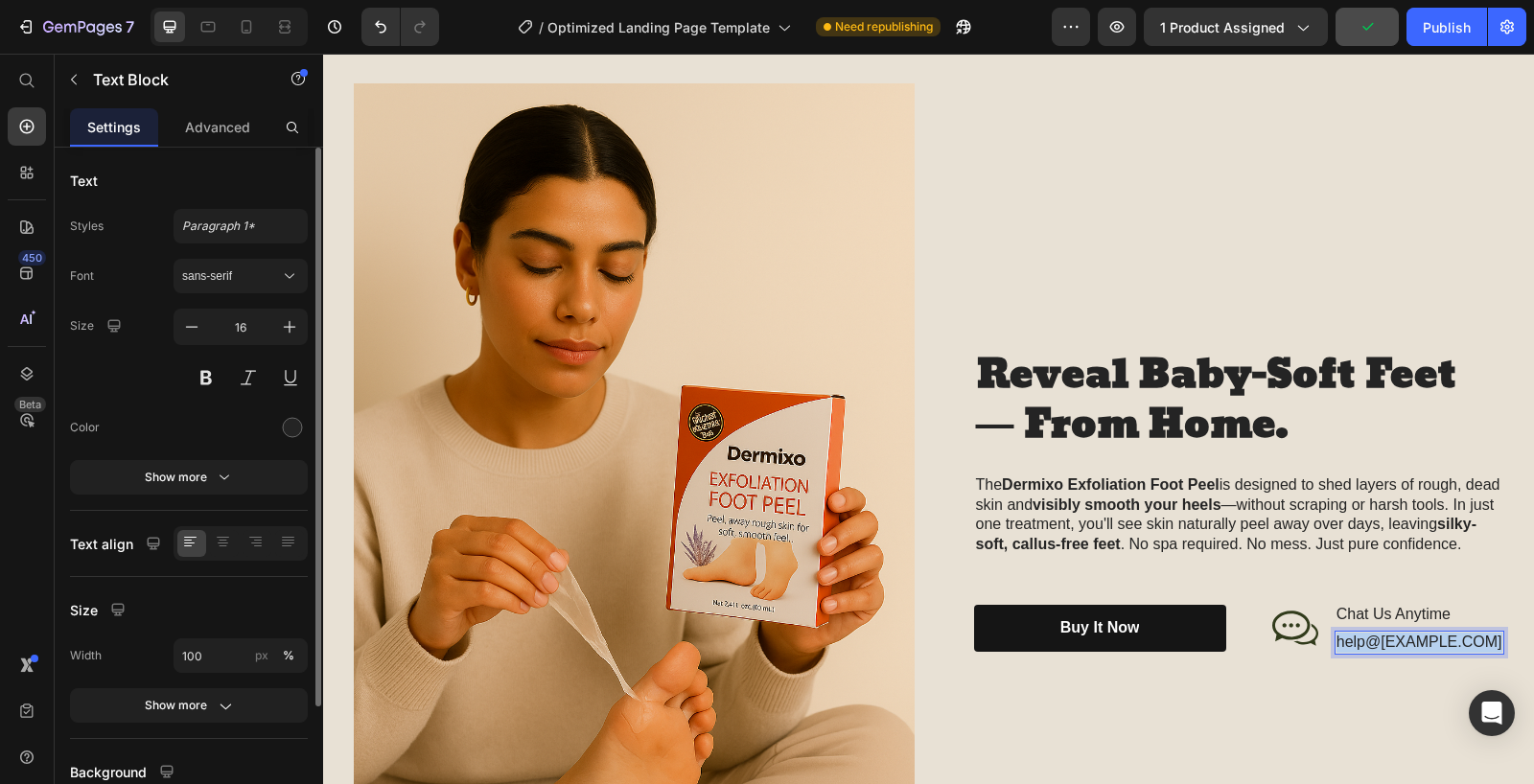 click on "help@trynurvani.co" at bounding box center (1419, 642) 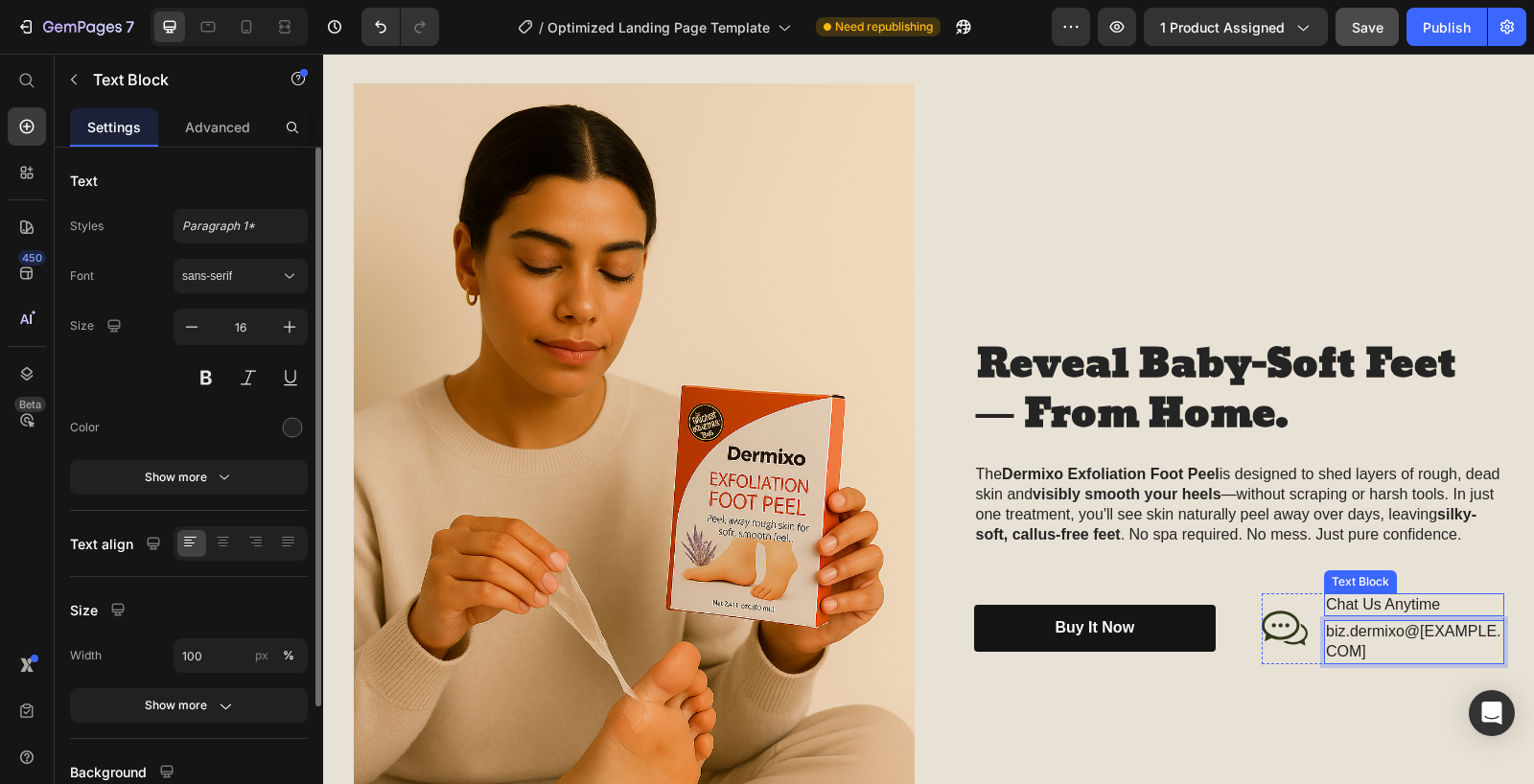 click on "Chat Us Anytime" at bounding box center (1414, 605) 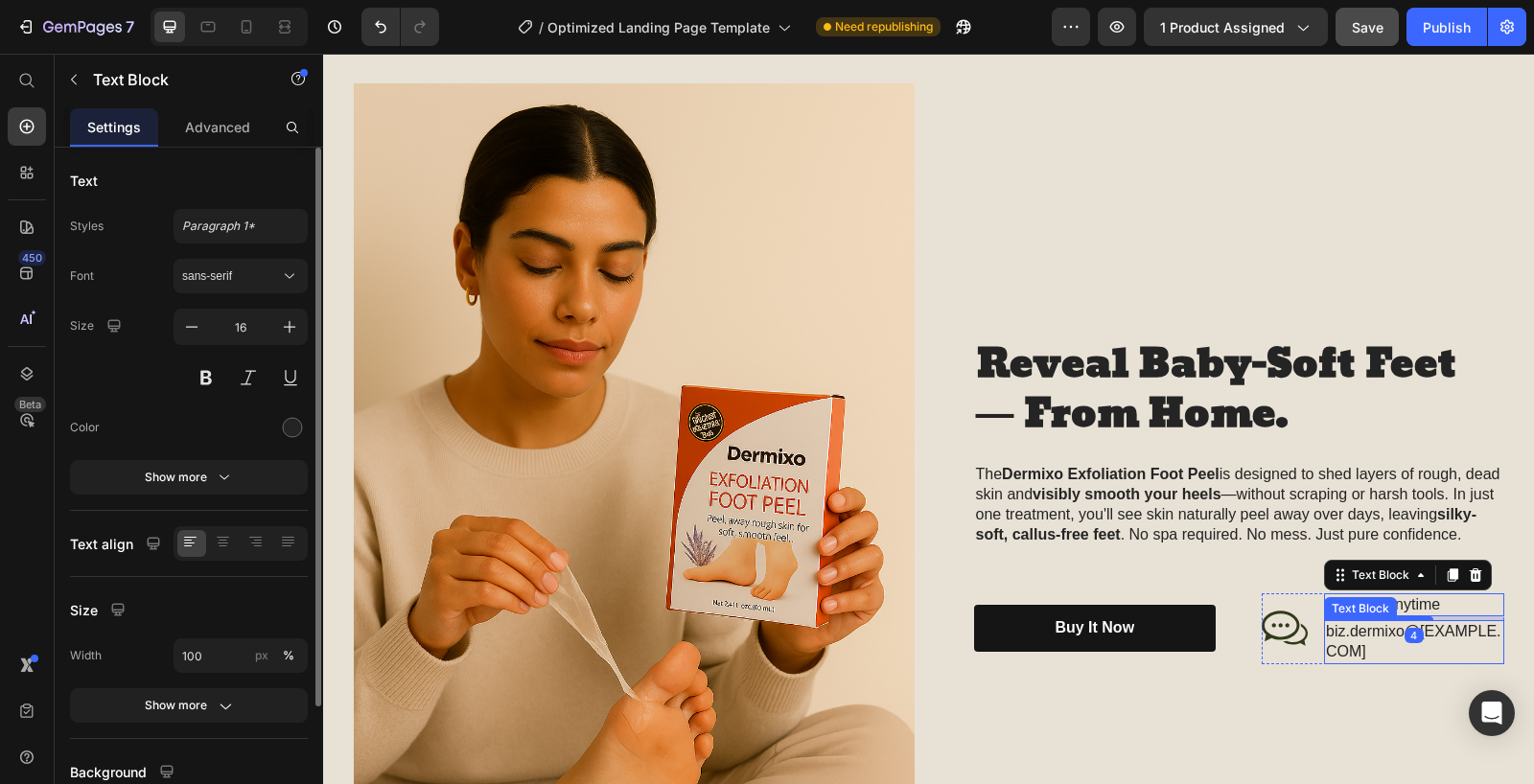 click on "[USERNAME]@example.com" at bounding box center (1414, 642) 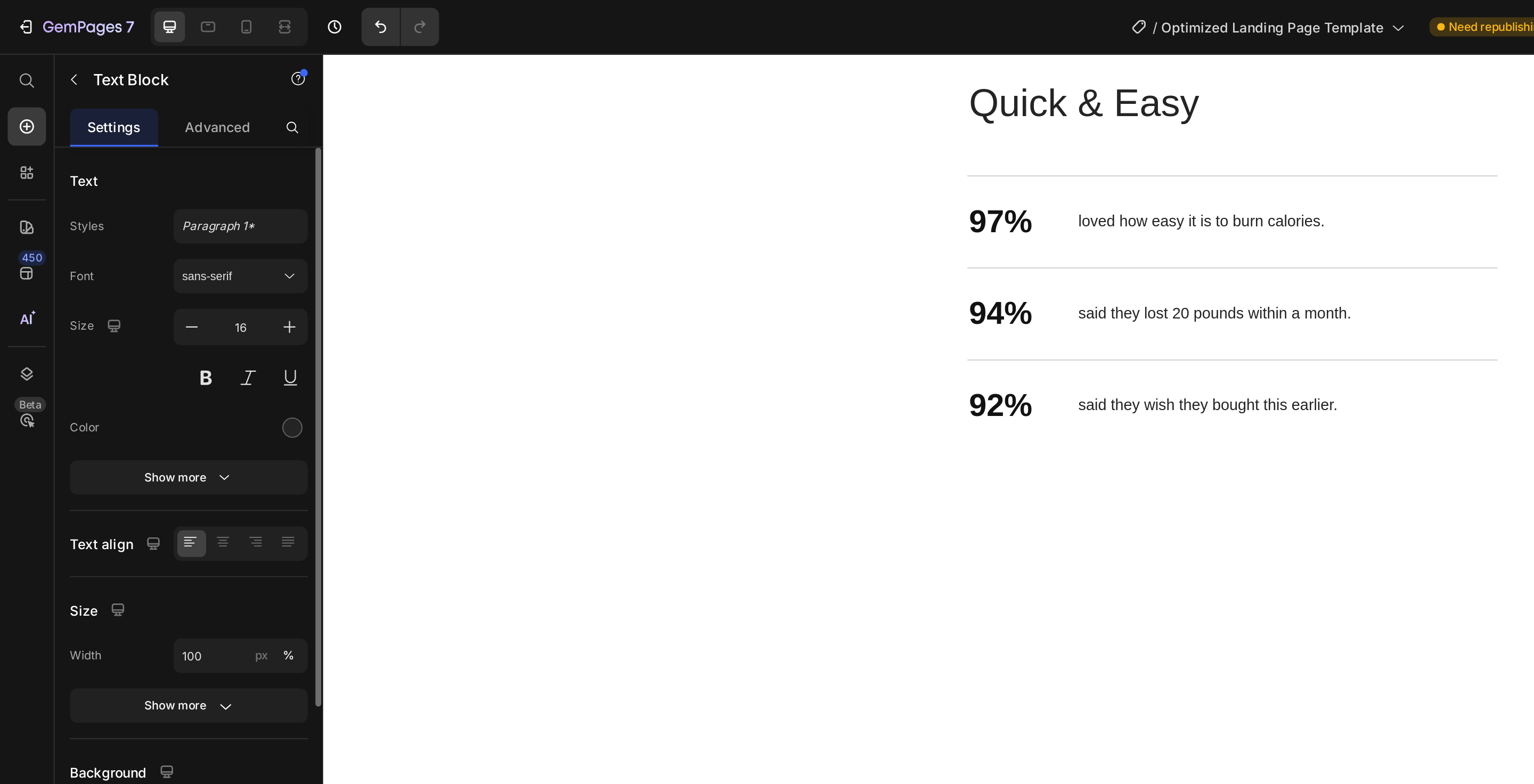 scroll, scrollTop: 1508, scrollLeft: 0, axis: vertical 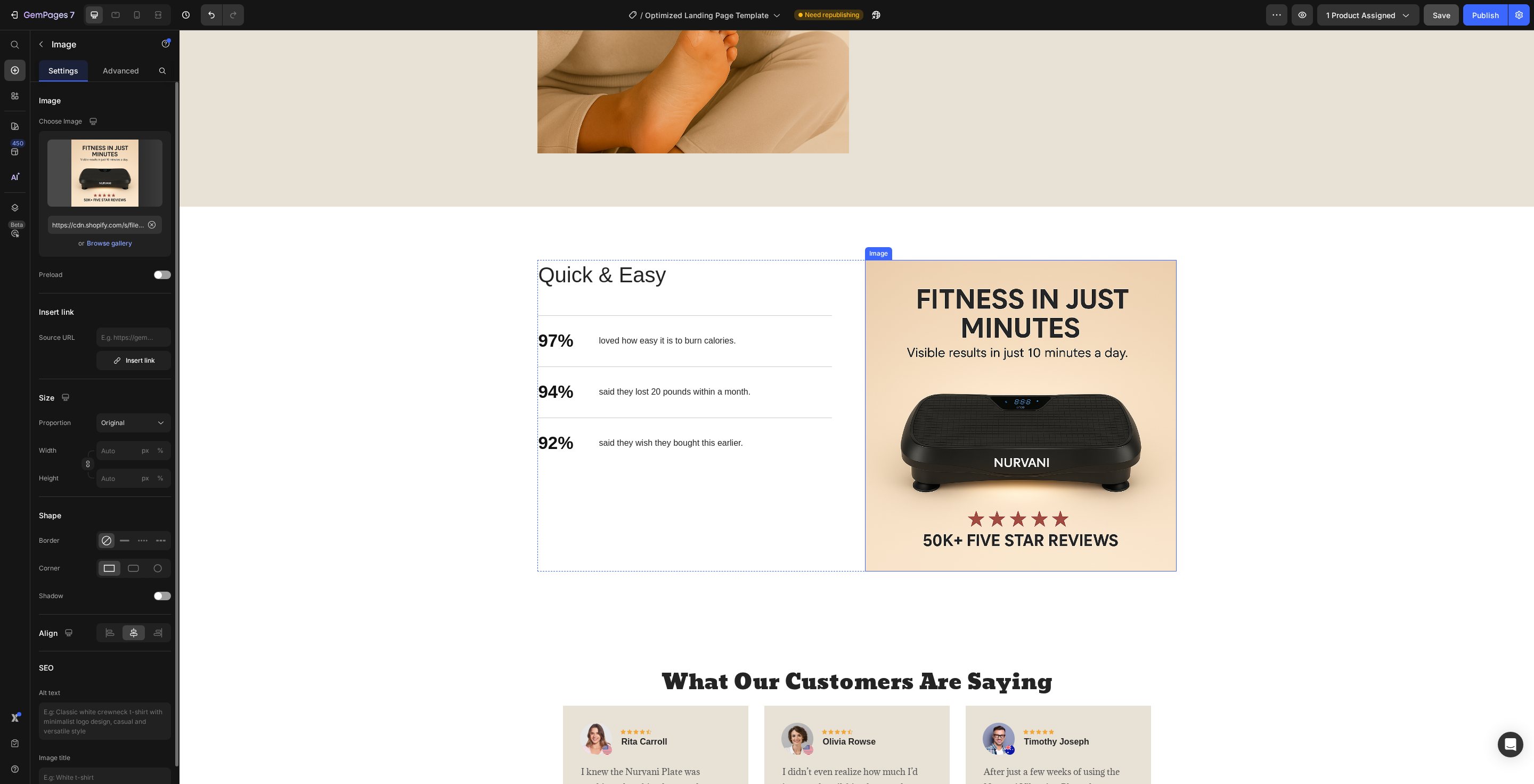 click at bounding box center [1021, 415] 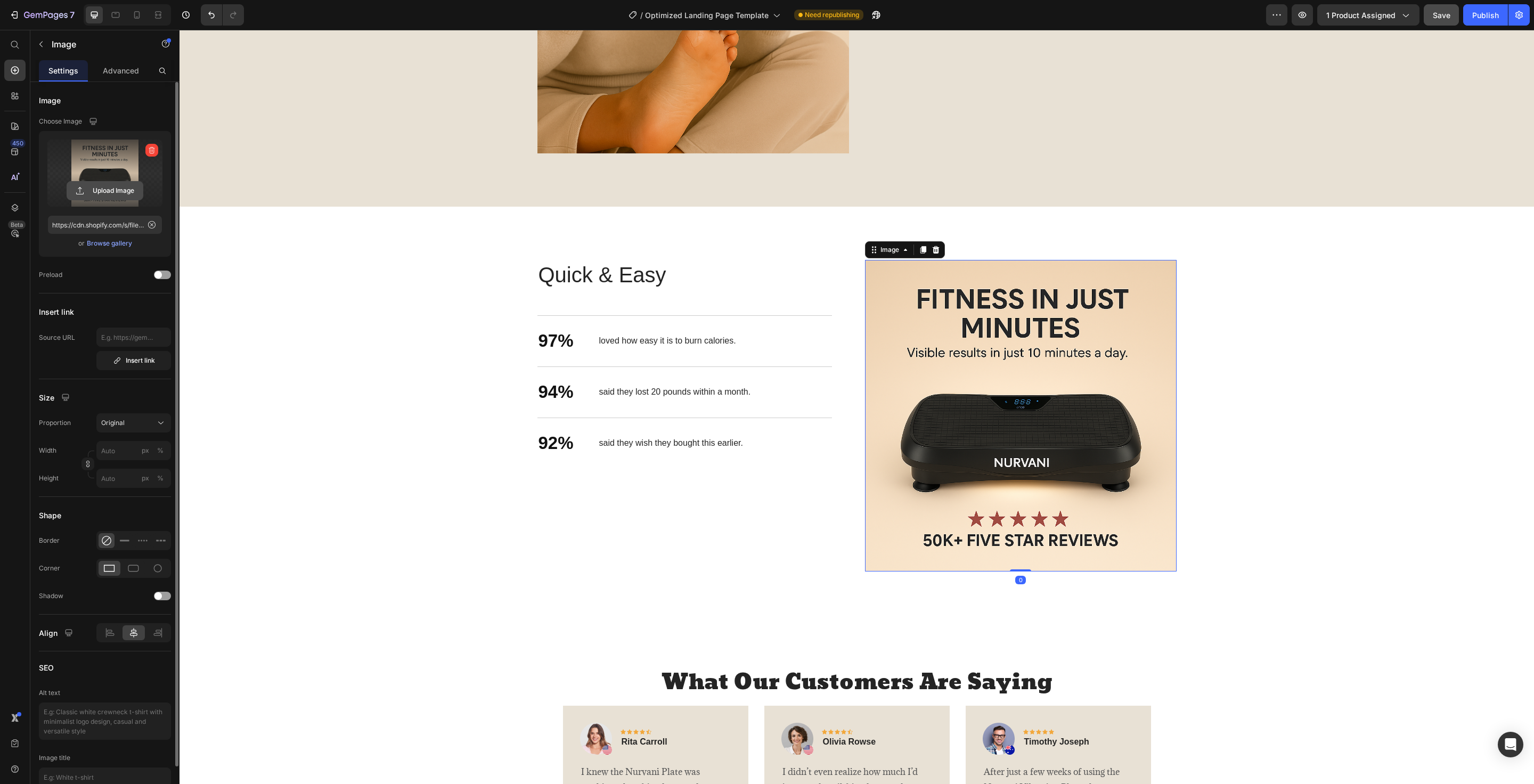 click 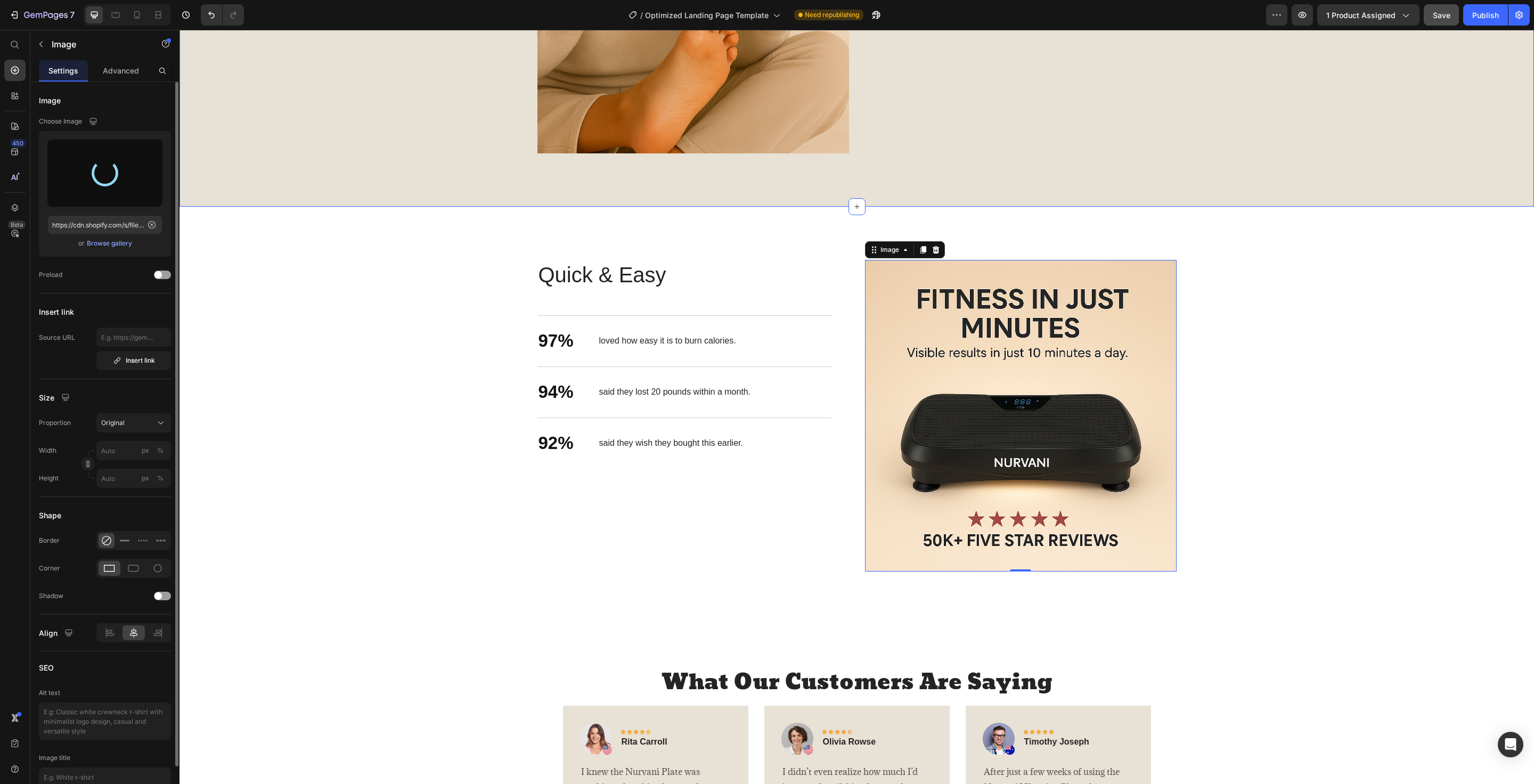 type on "https://cdn.shopify.com/s/files/1/0707/3621/6249/files/gempages_574896671410881380-c7fd1ec3-0215-4ddd-abad-844daa3e739c.png" 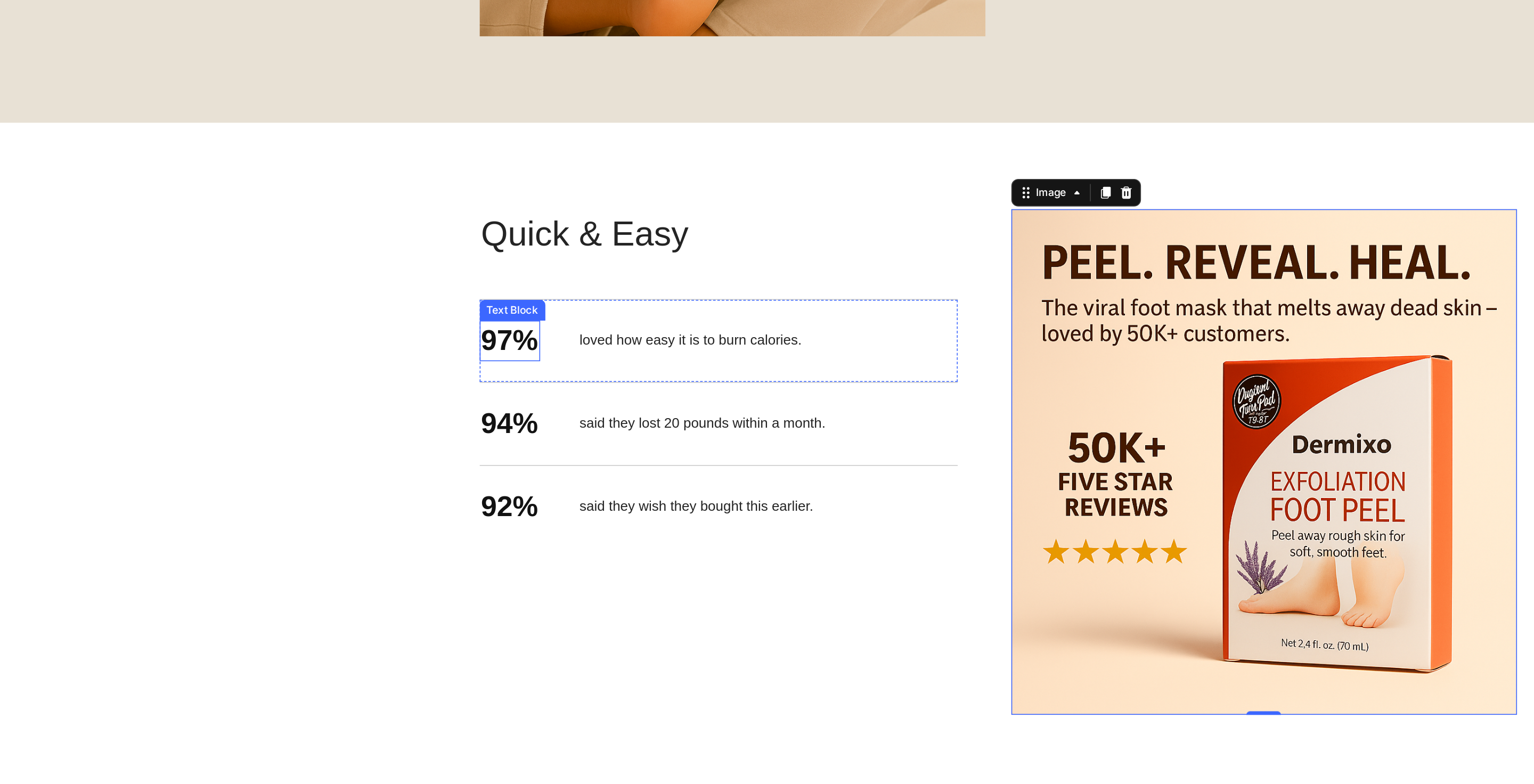 click on "97%" at bounding box center [276, 147] 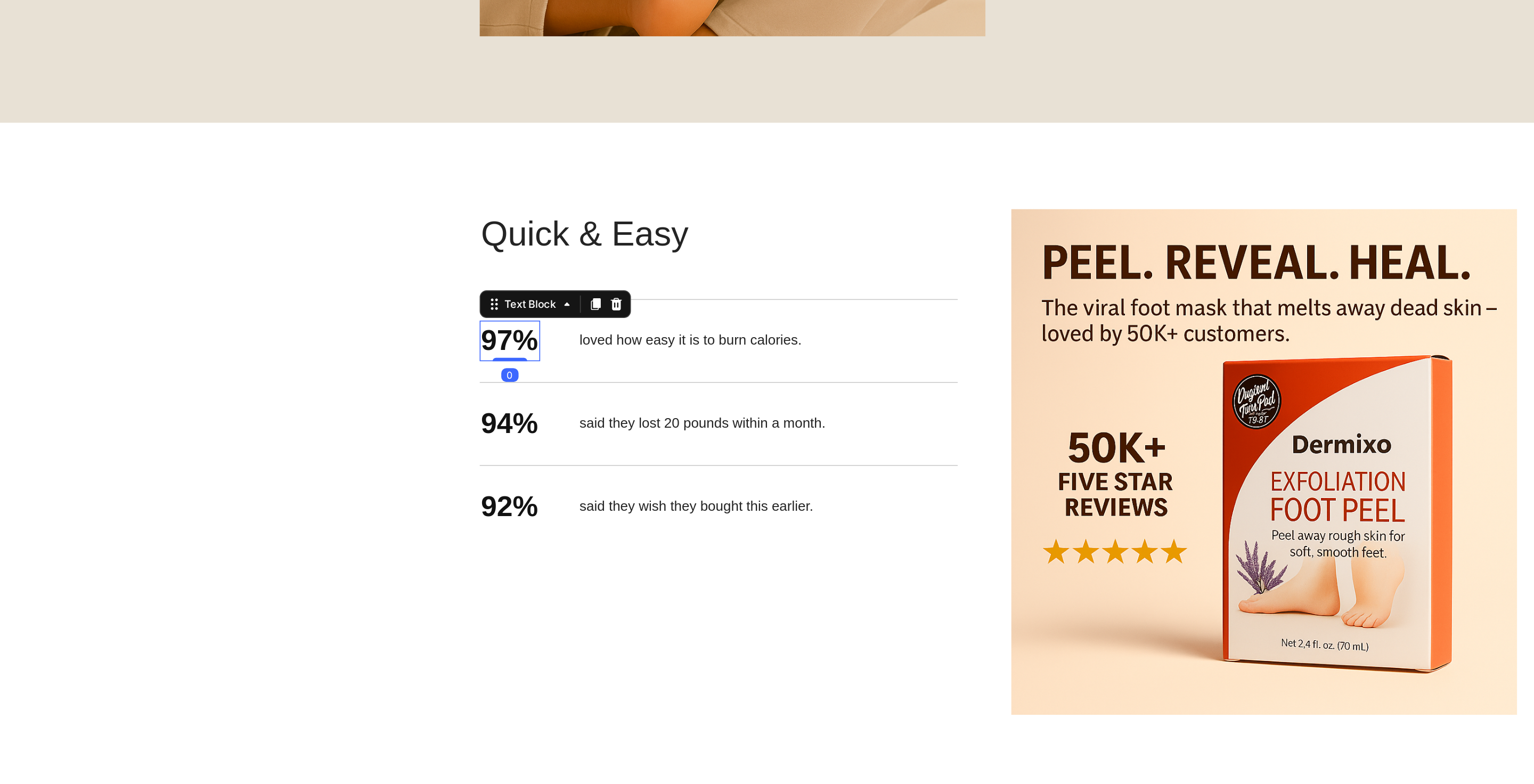 click on "97%" at bounding box center (276, 147) 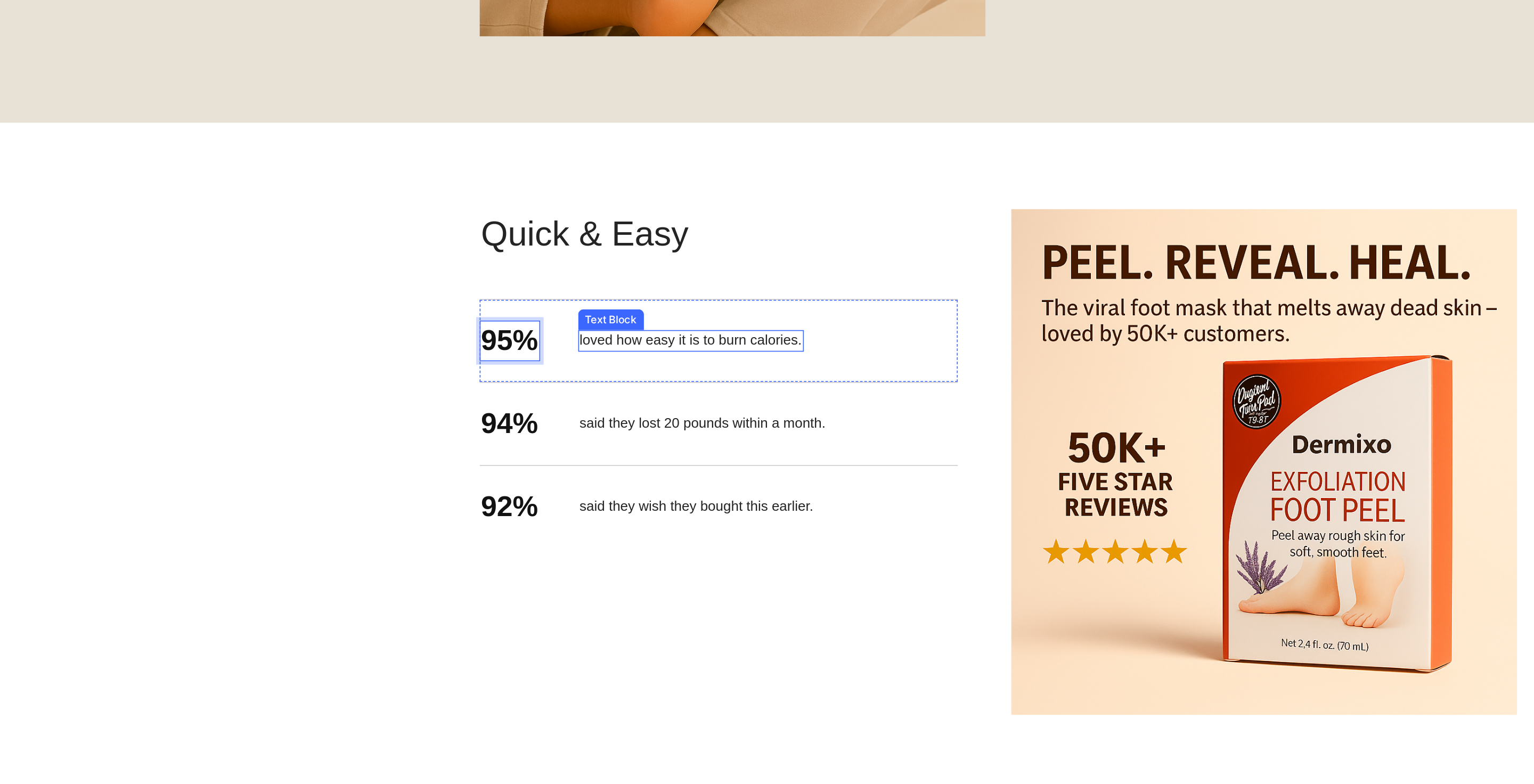 click on "loved how easy it is to burn calories." at bounding box center (387, 147) 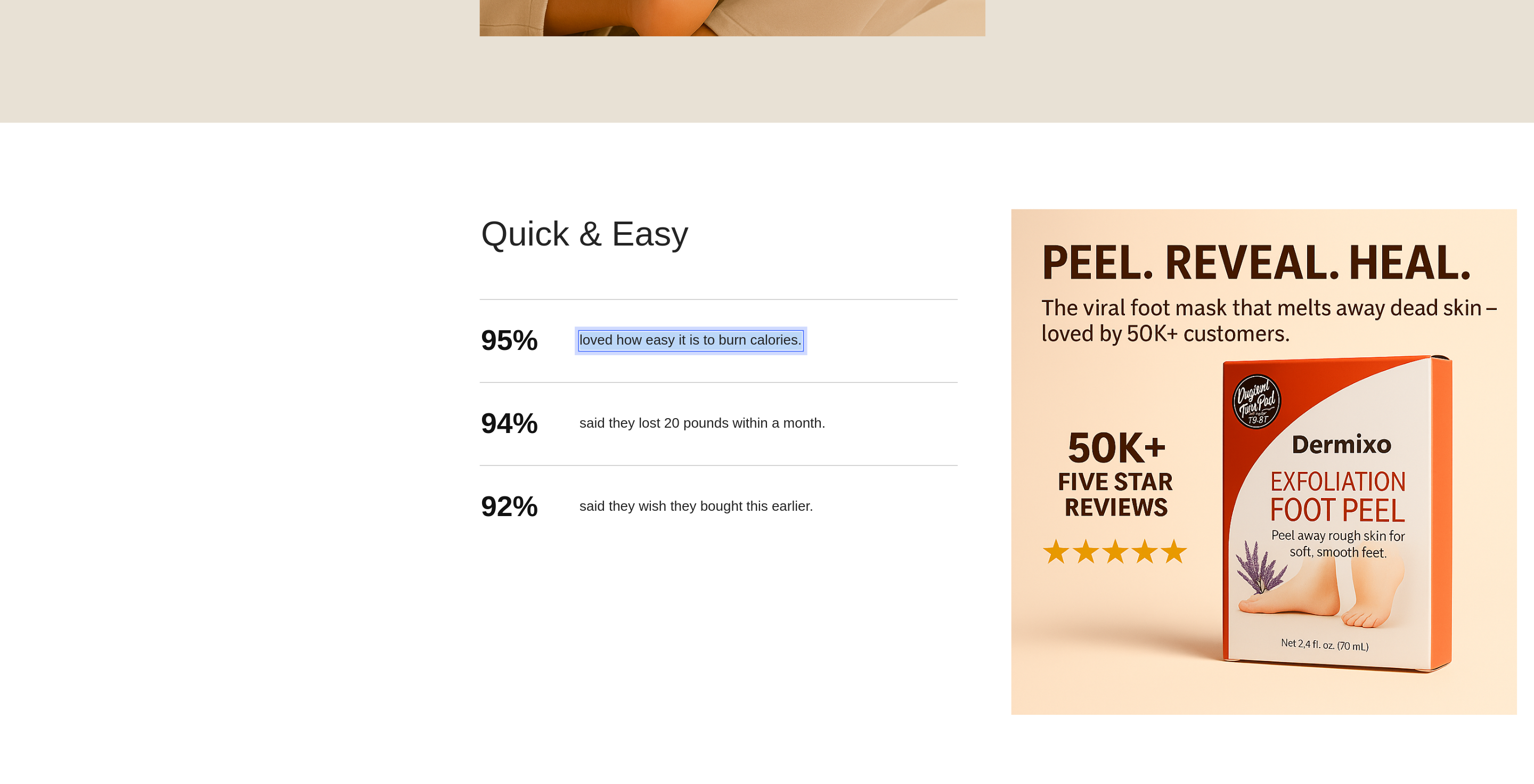 click on "loved how easy it is to burn calories." at bounding box center (387, 147) 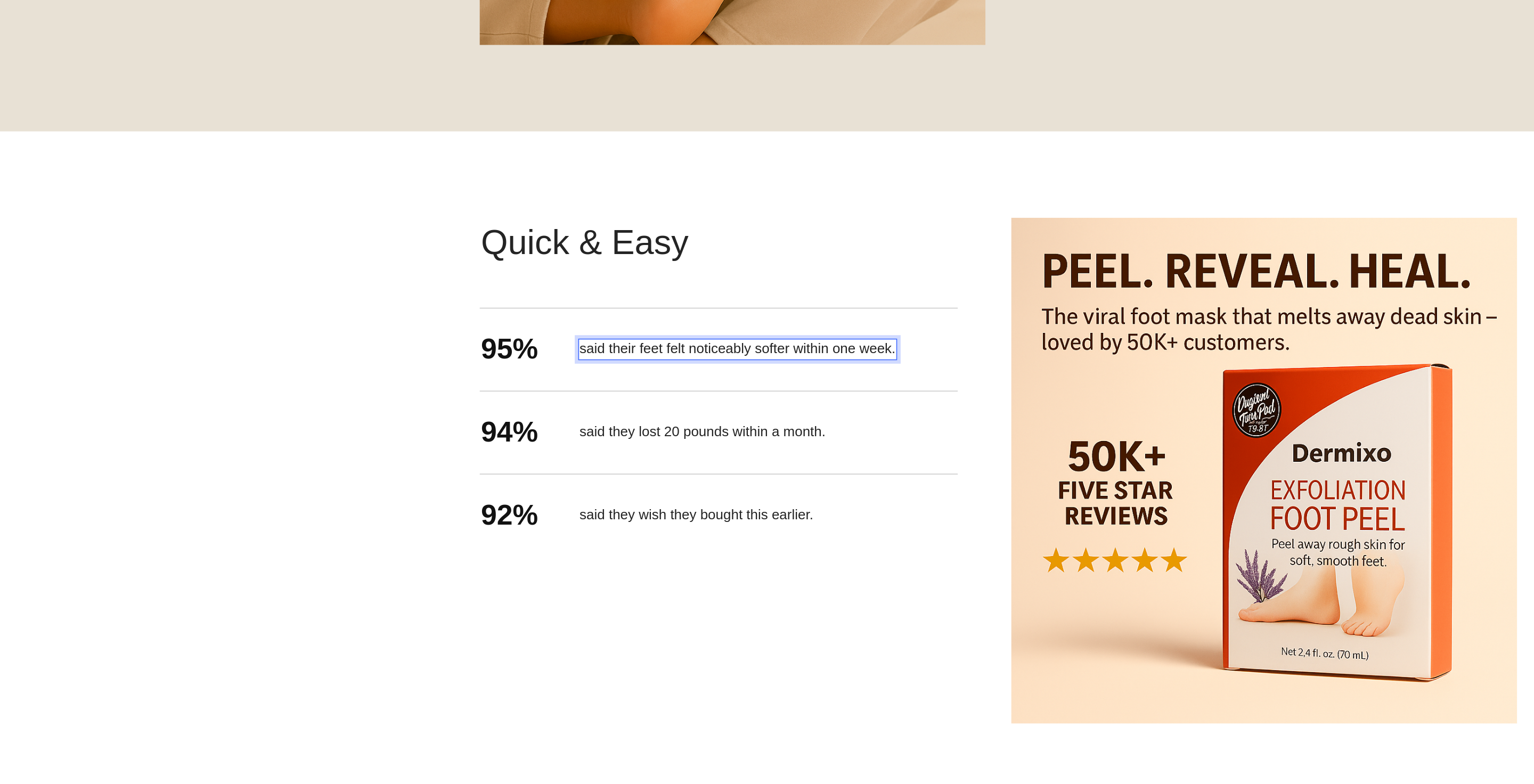 scroll, scrollTop: 1290, scrollLeft: 0, axis: vertical 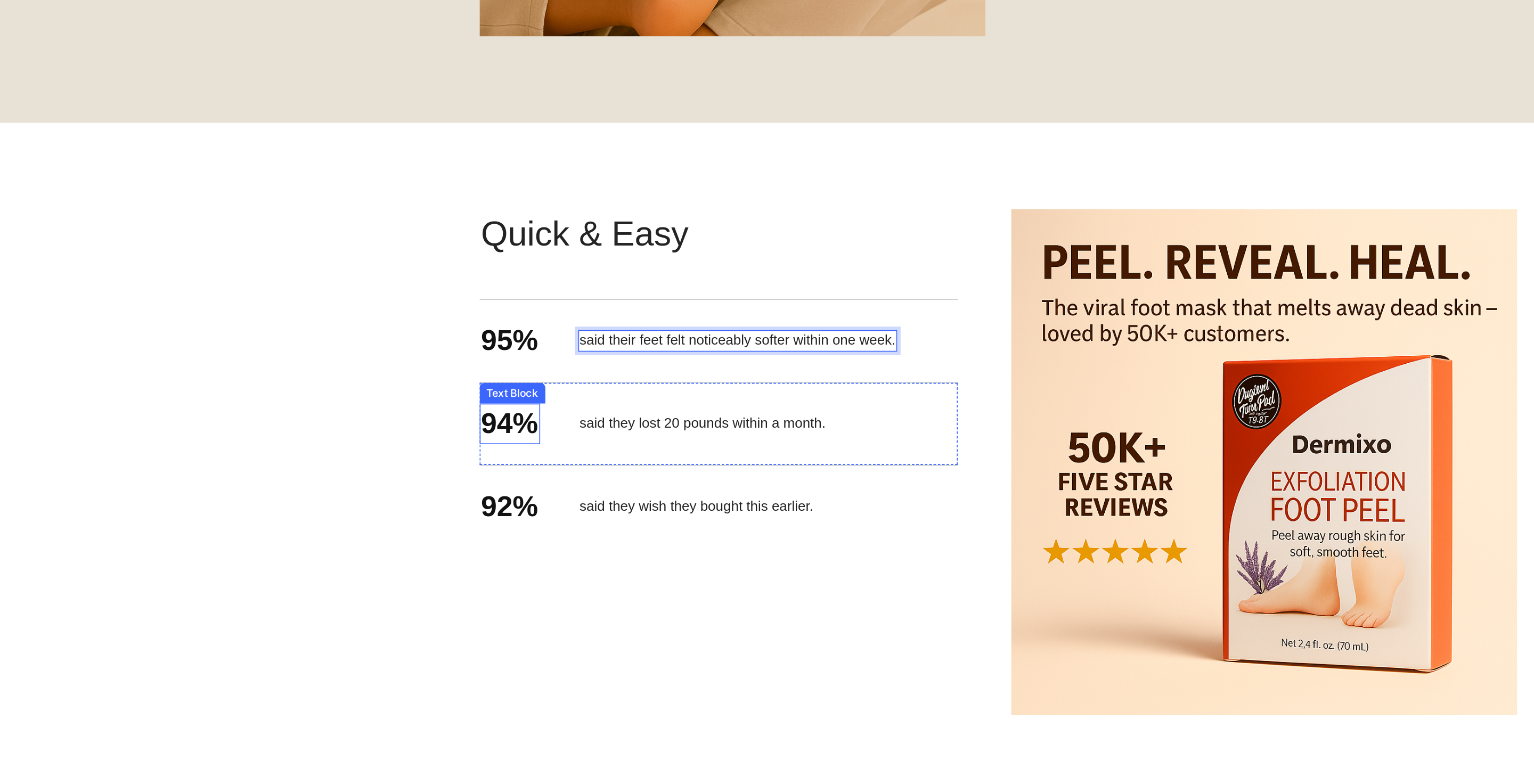 click on "94%" at bounding box center (276, 198) 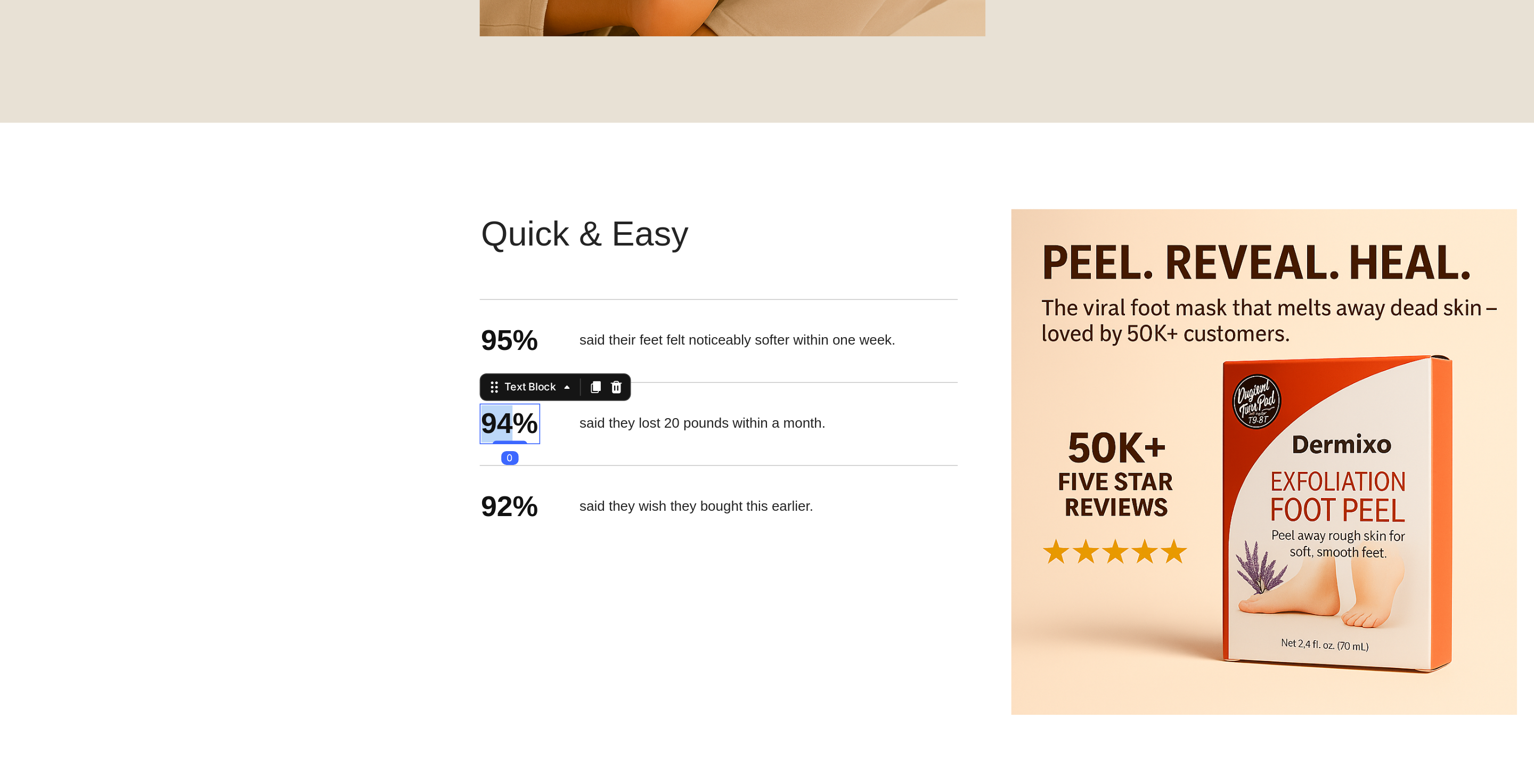 click on "94%" at bounding box center (276, 198) 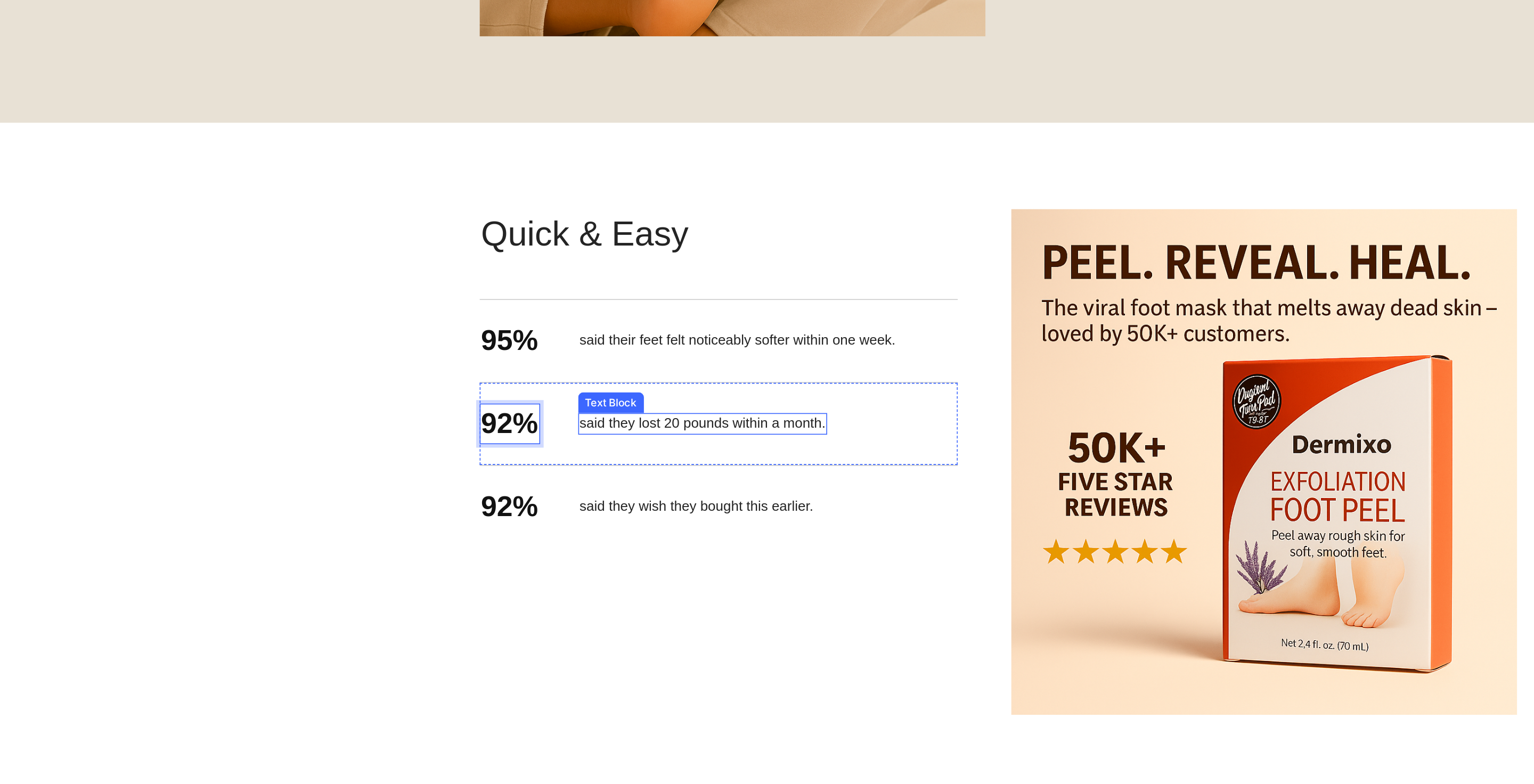click on "said they lost 20 pounds within a month." at bounding box center [395, 198] 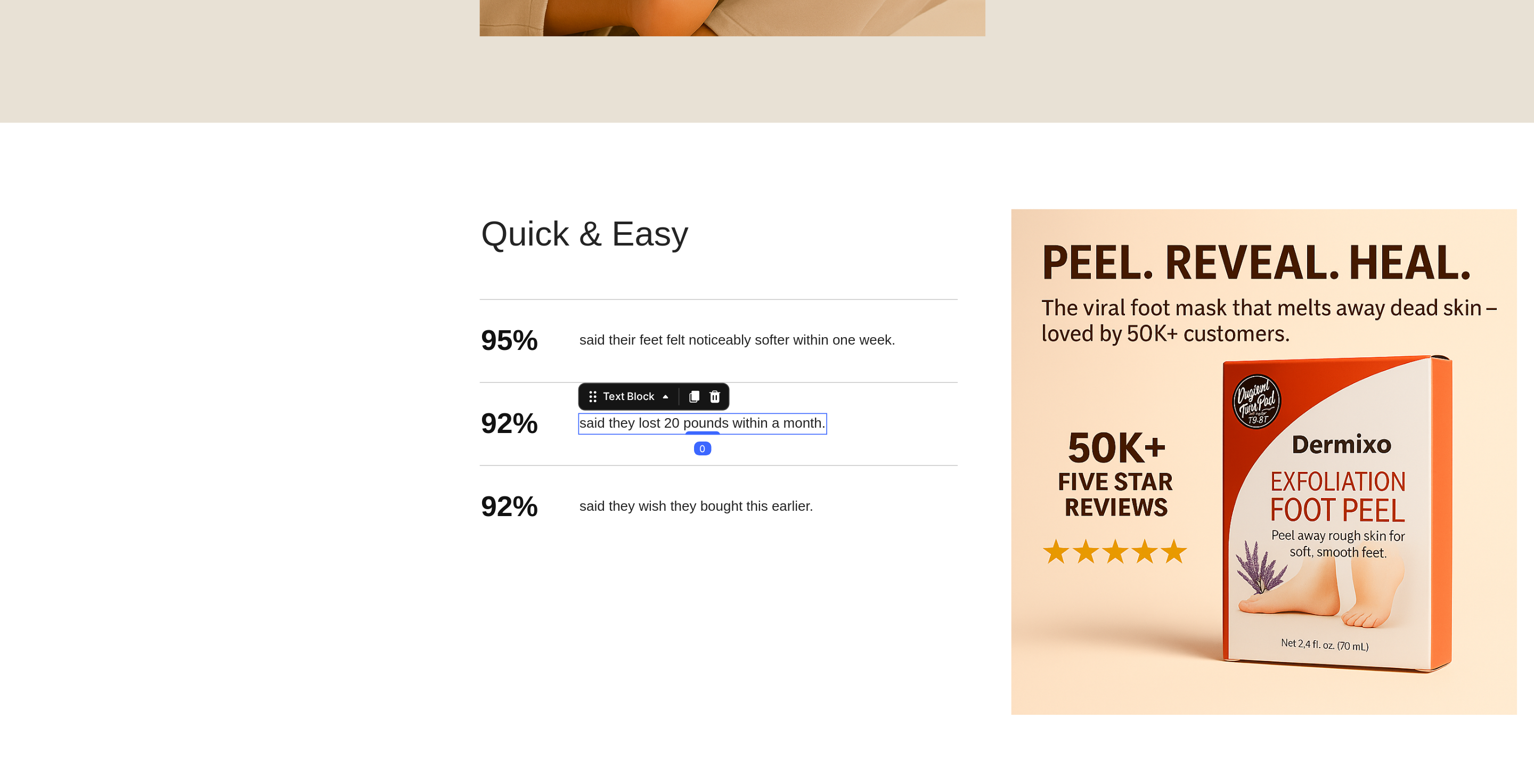 click on "said they lost 20 pounds within a month." at bounding box center (395, 198) 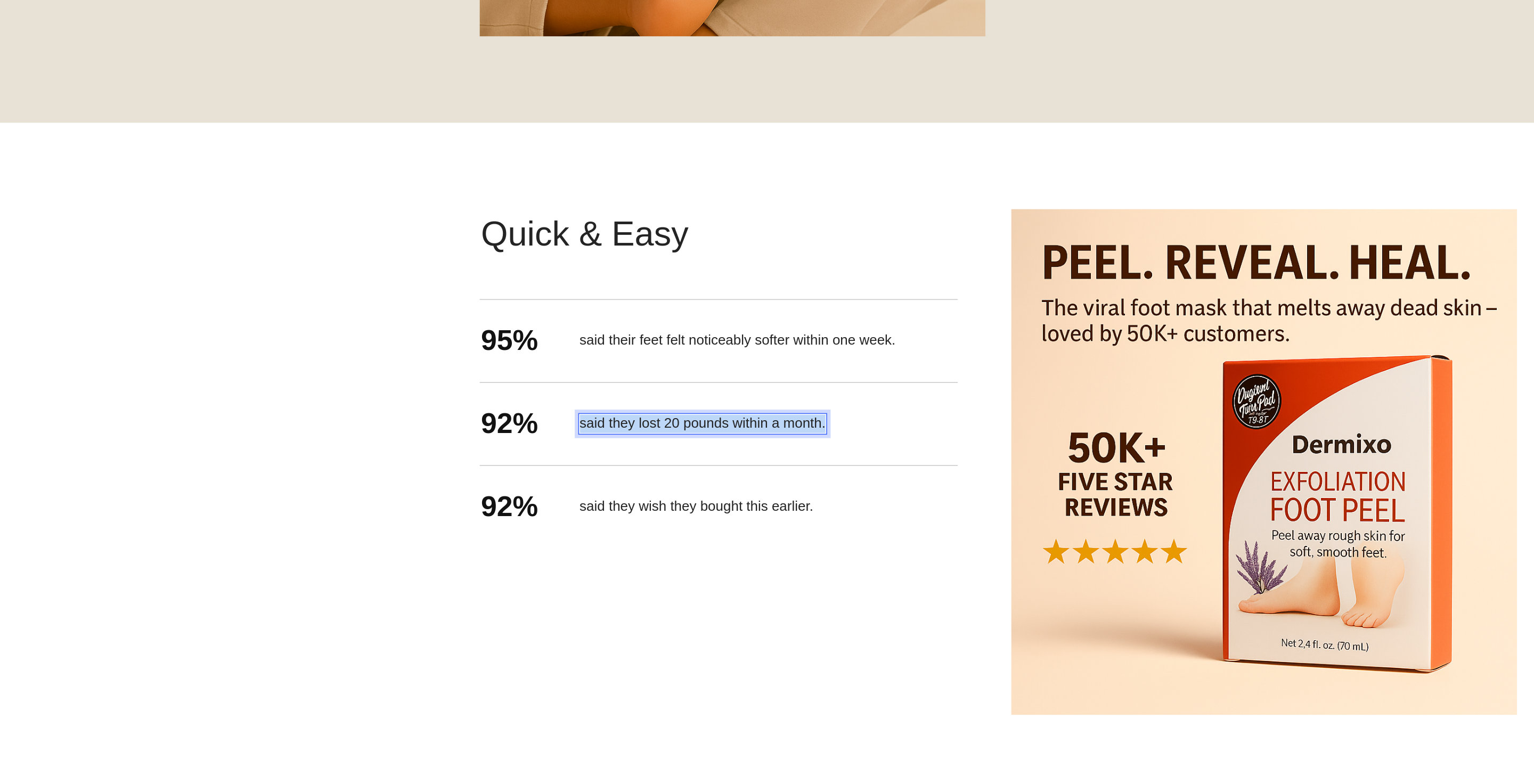 click on "said they lost 20 pounds within a month." at bounding box center (395, 198) 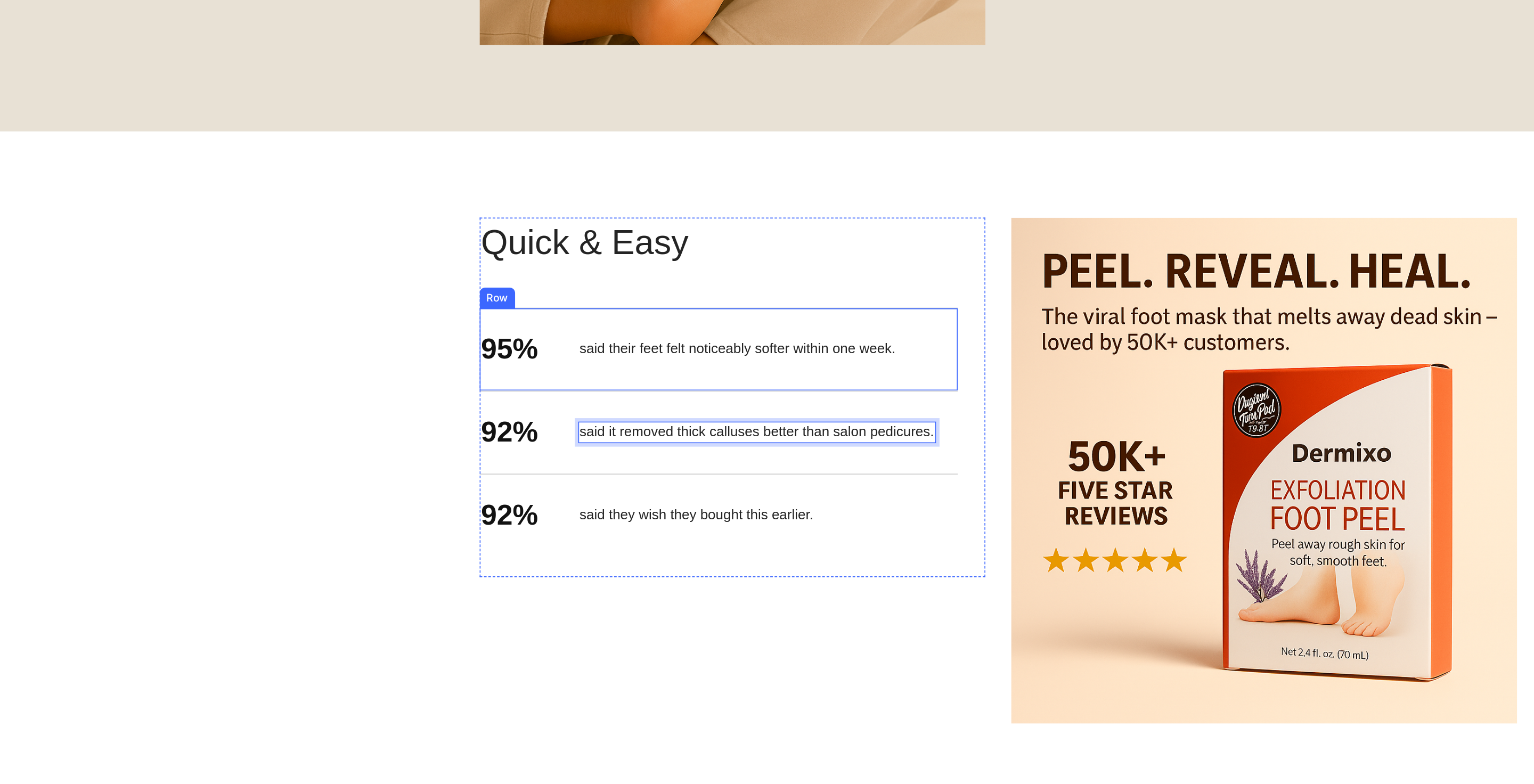 scroll, scrollTop: 1290, scrollLeft: 0, axis: vertical 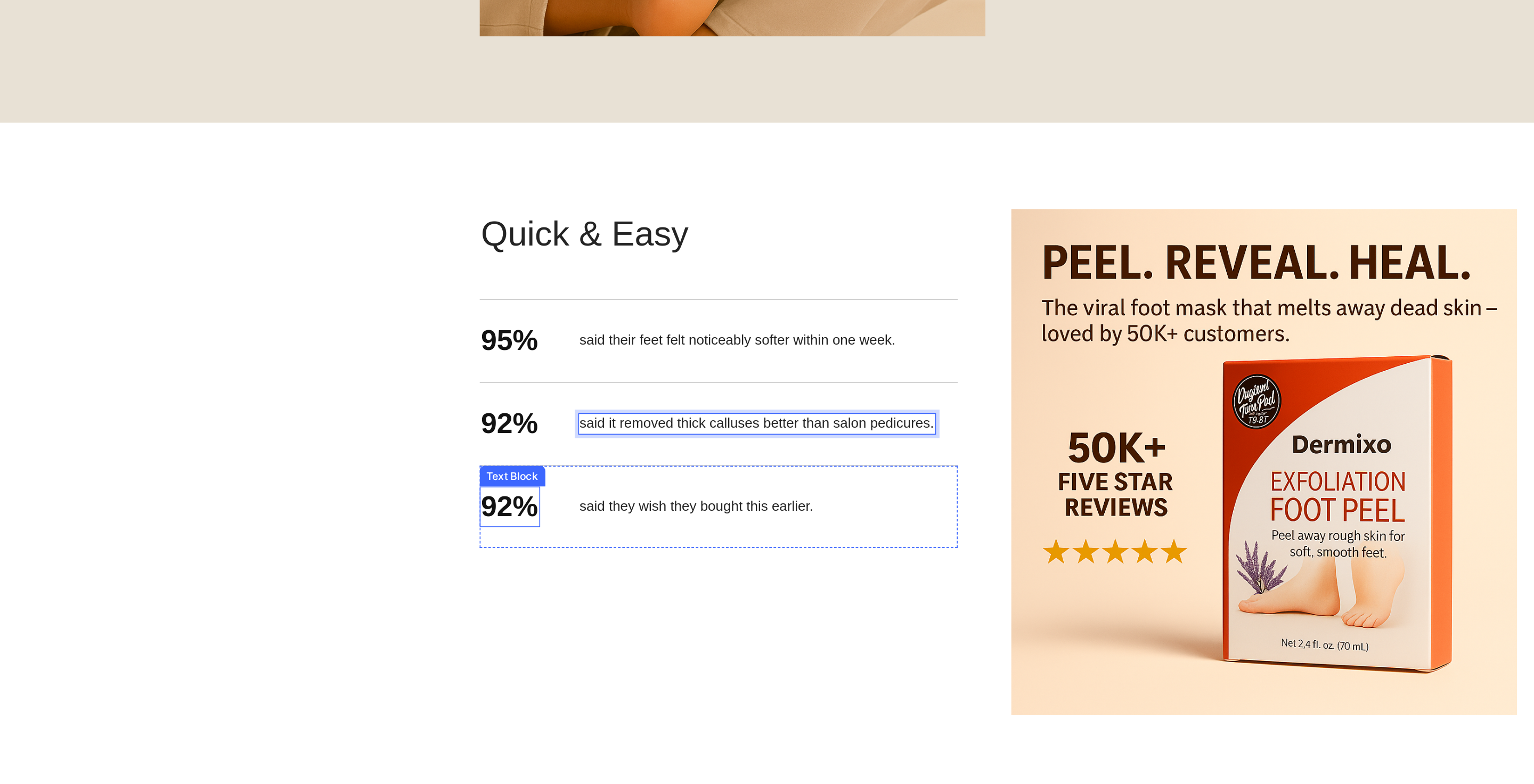 click on "92%" at bounding box center [276, 249] 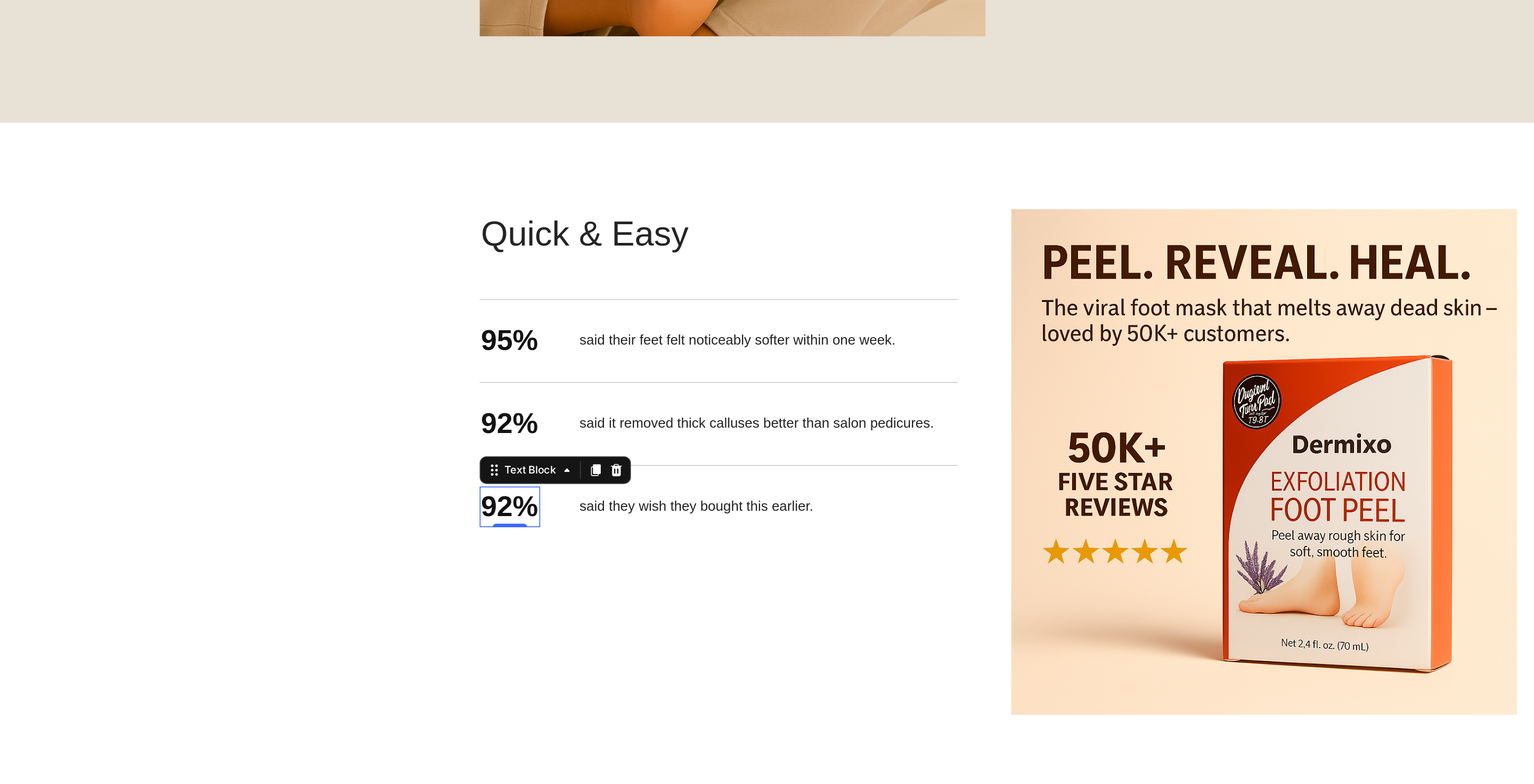 click on "92%" at bounding box center (276, 249) 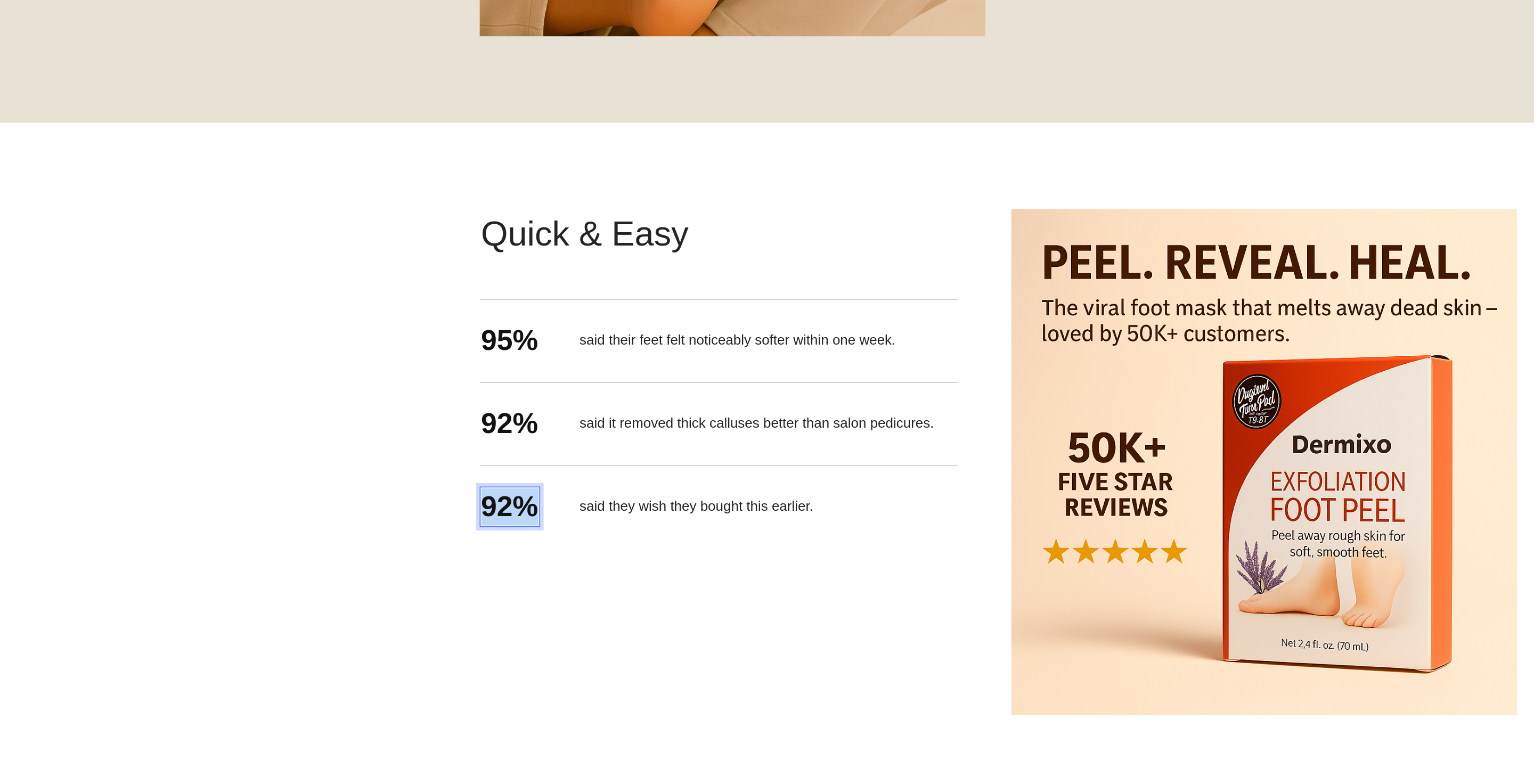 click on "92%" at bounding box center (276, 249) 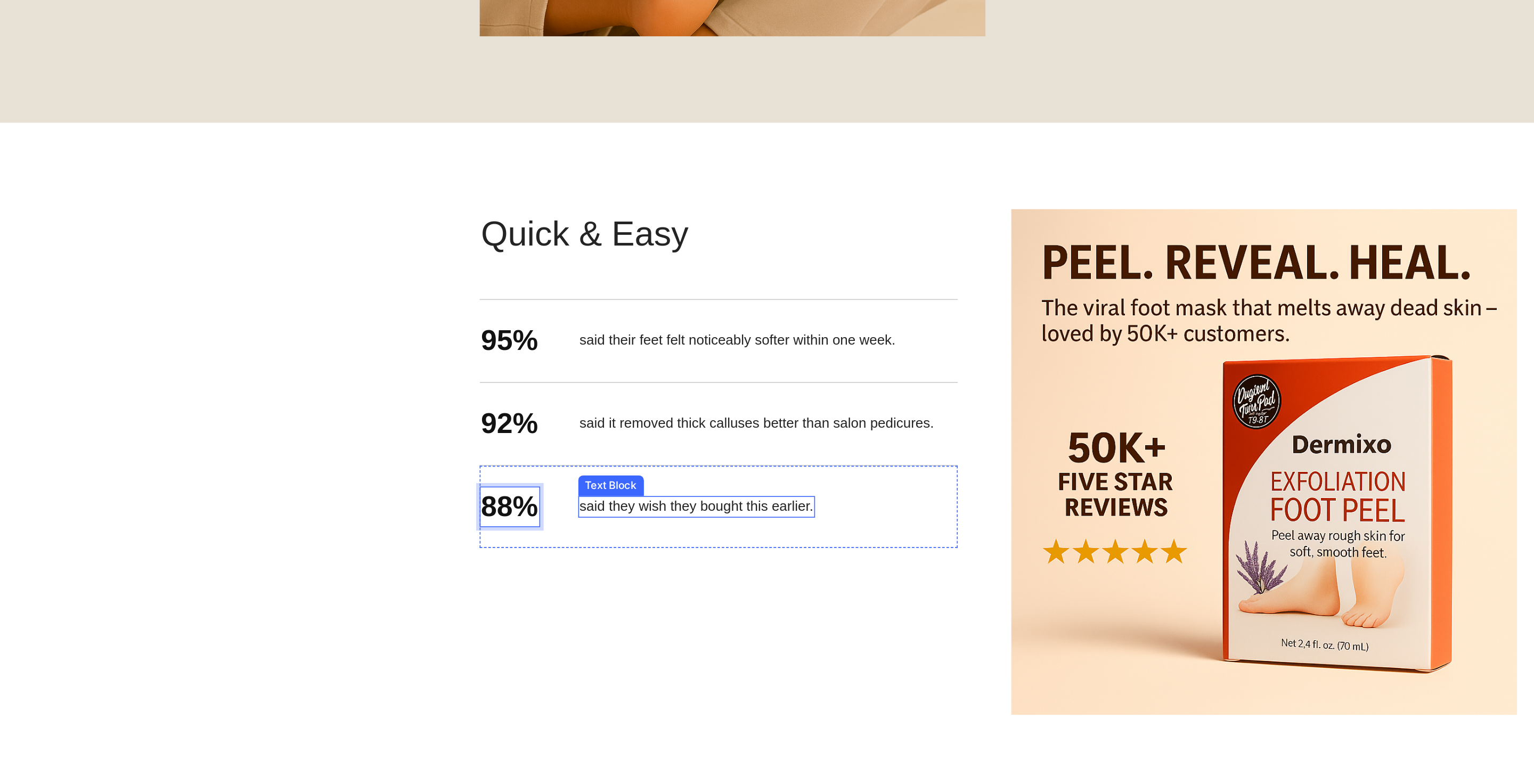click on "said they wish they bought this earlier." at bounding box center [391, 249] 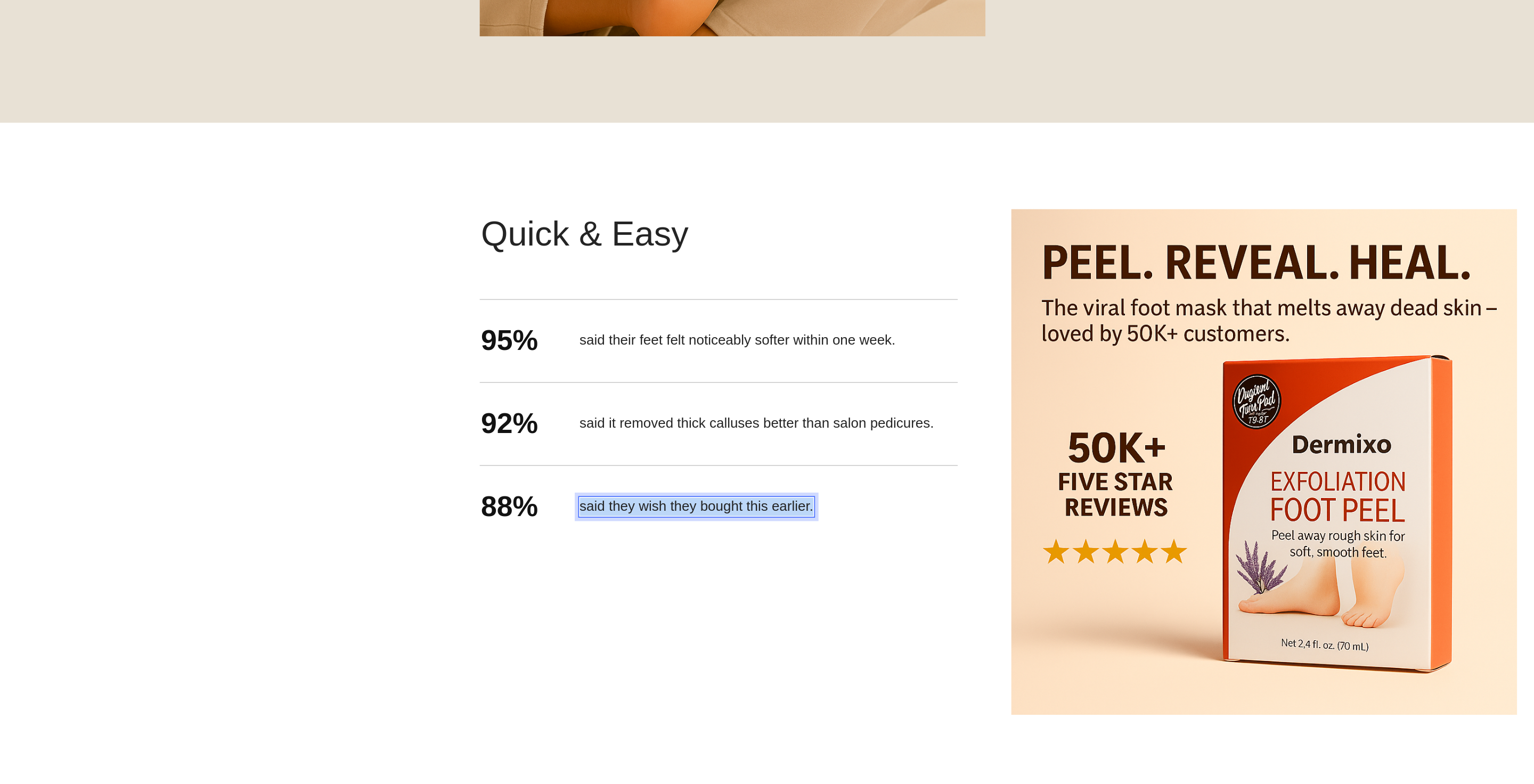 click on "said they wish they bought this earlier." at bounding box center (391, 249) 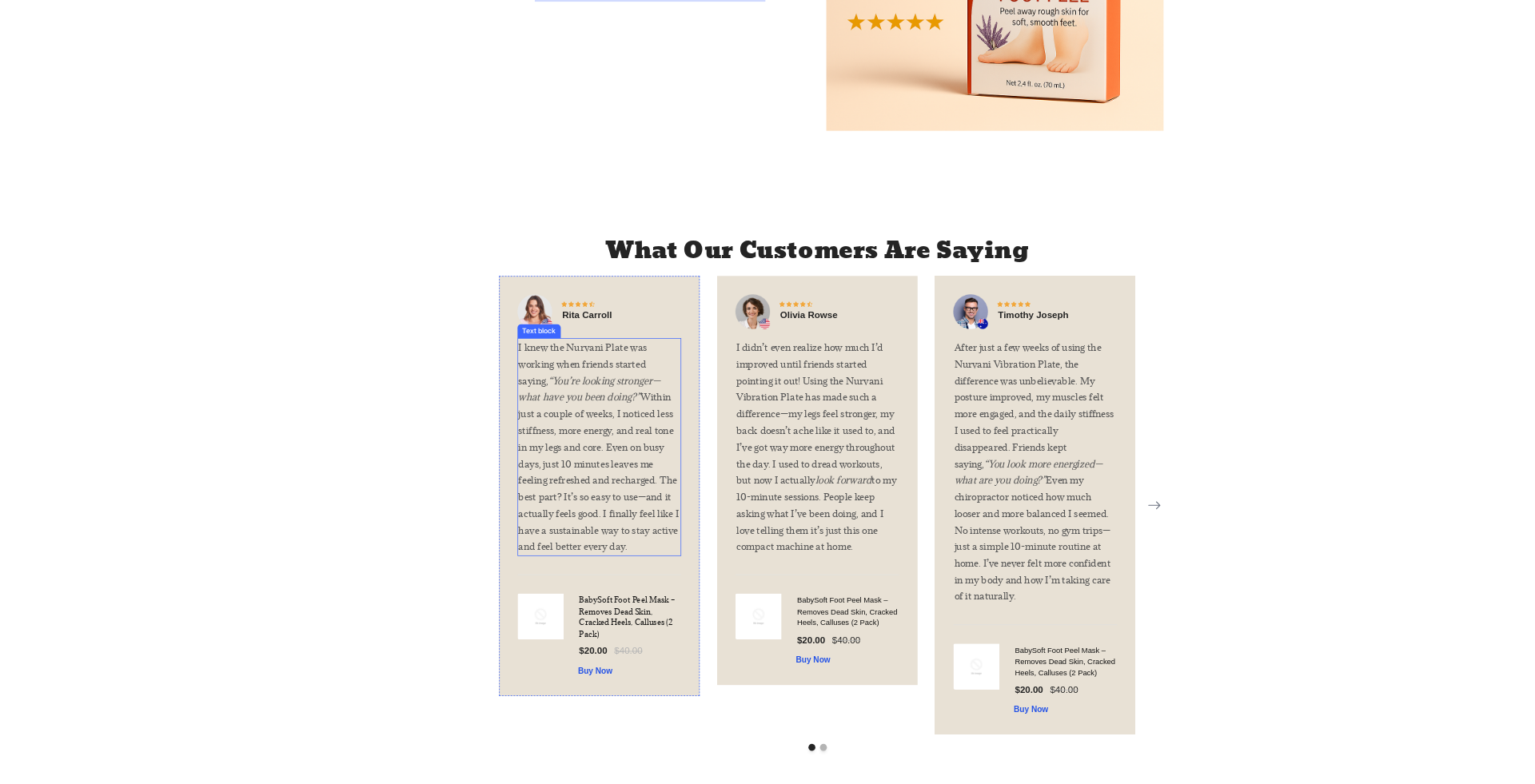 scroll, scrollTop: 2333, scrollLeft: 0, axis: vertical 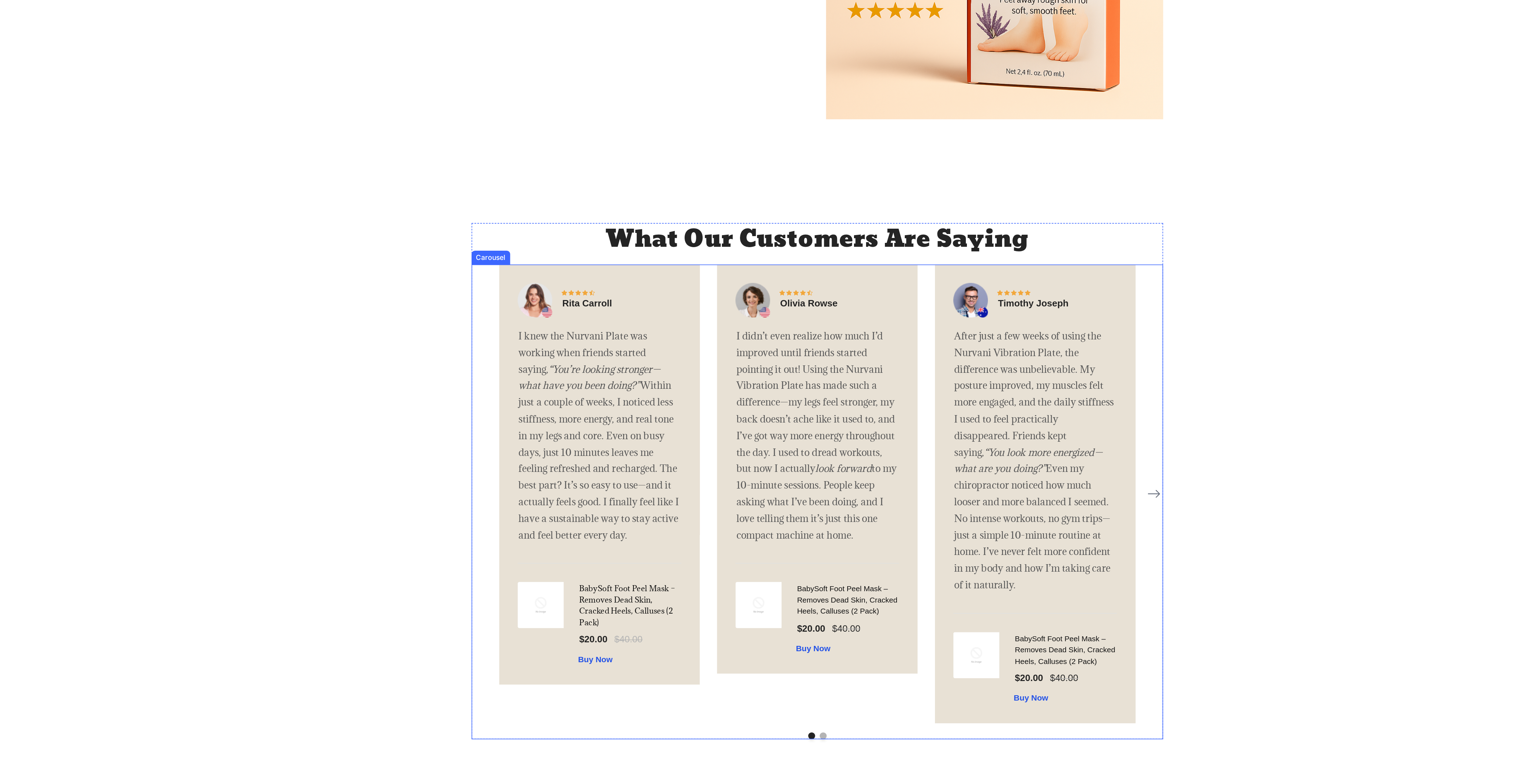 click 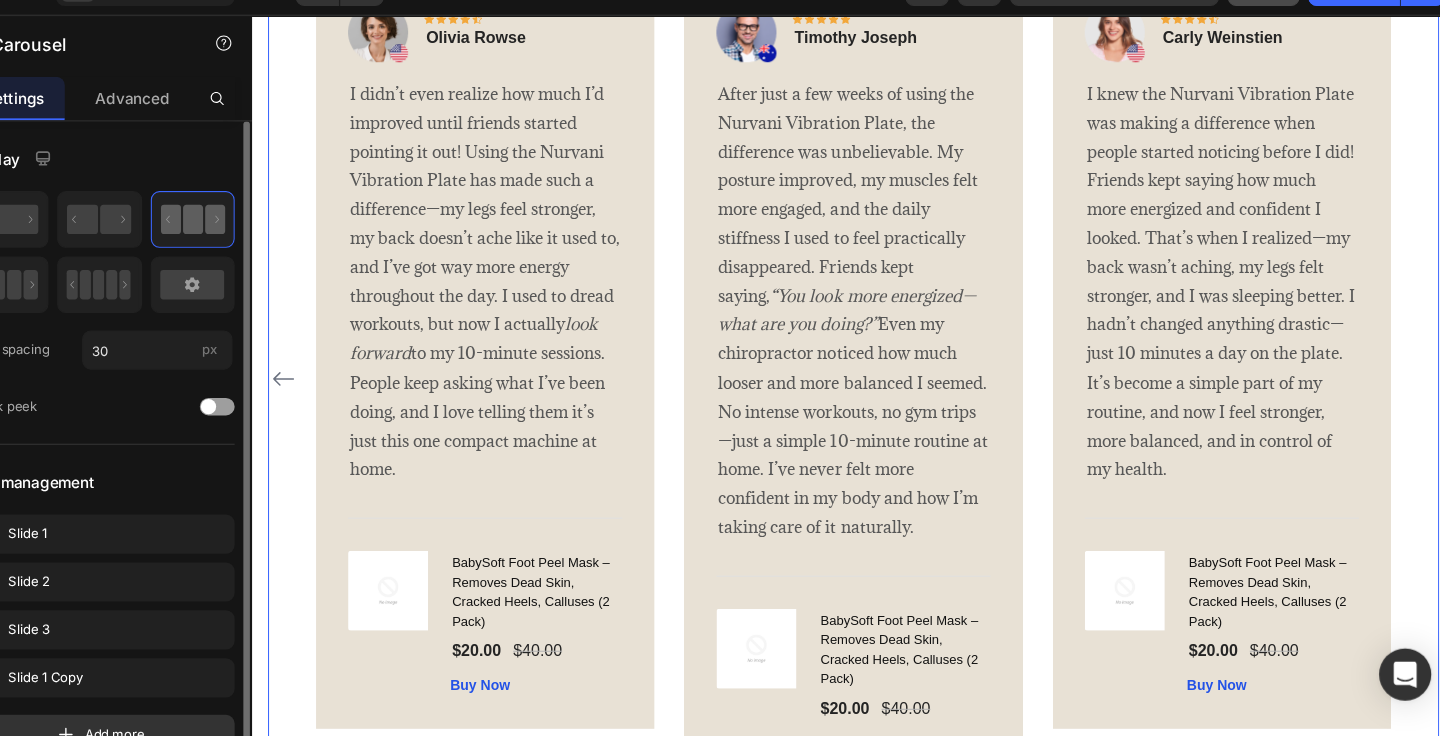 scroll, scrollTop: 3686, scrollLeft: 0, axis: vertical 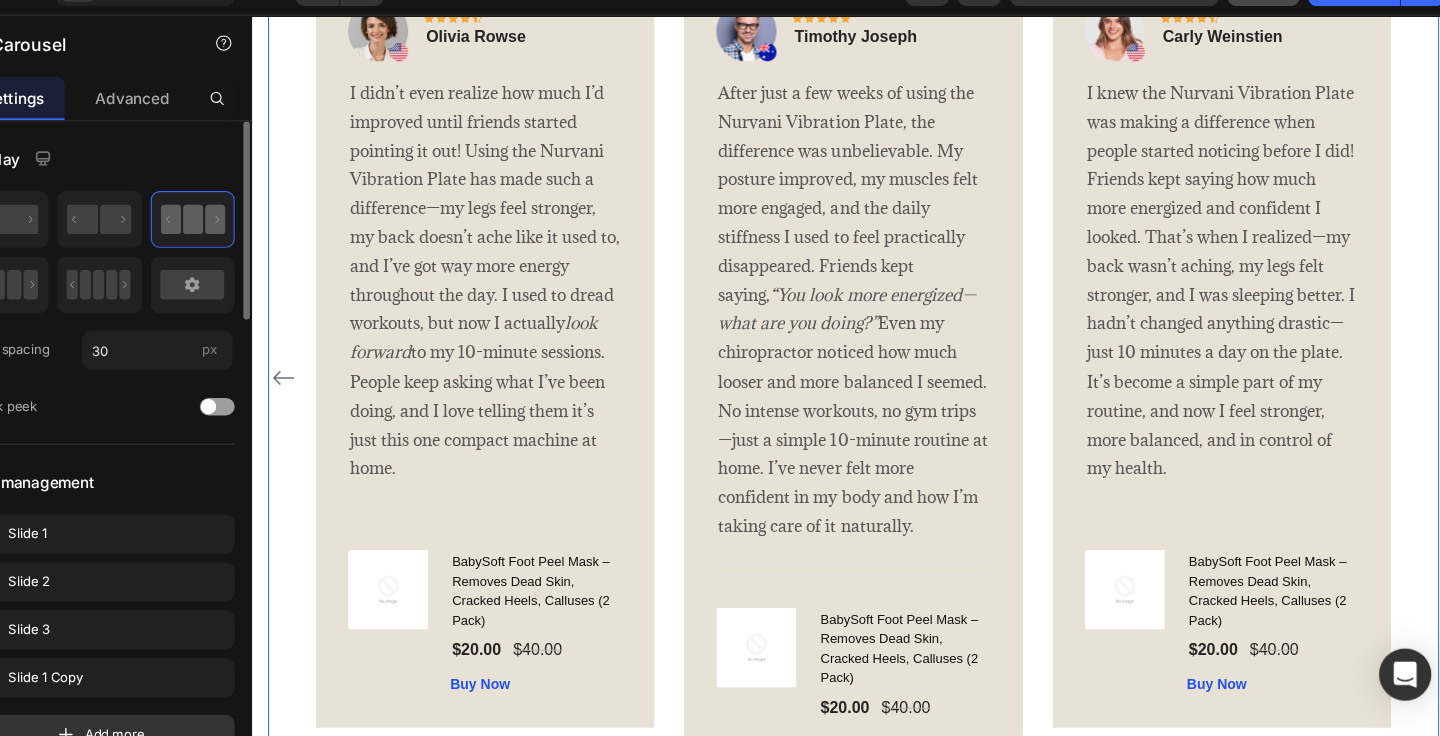 click 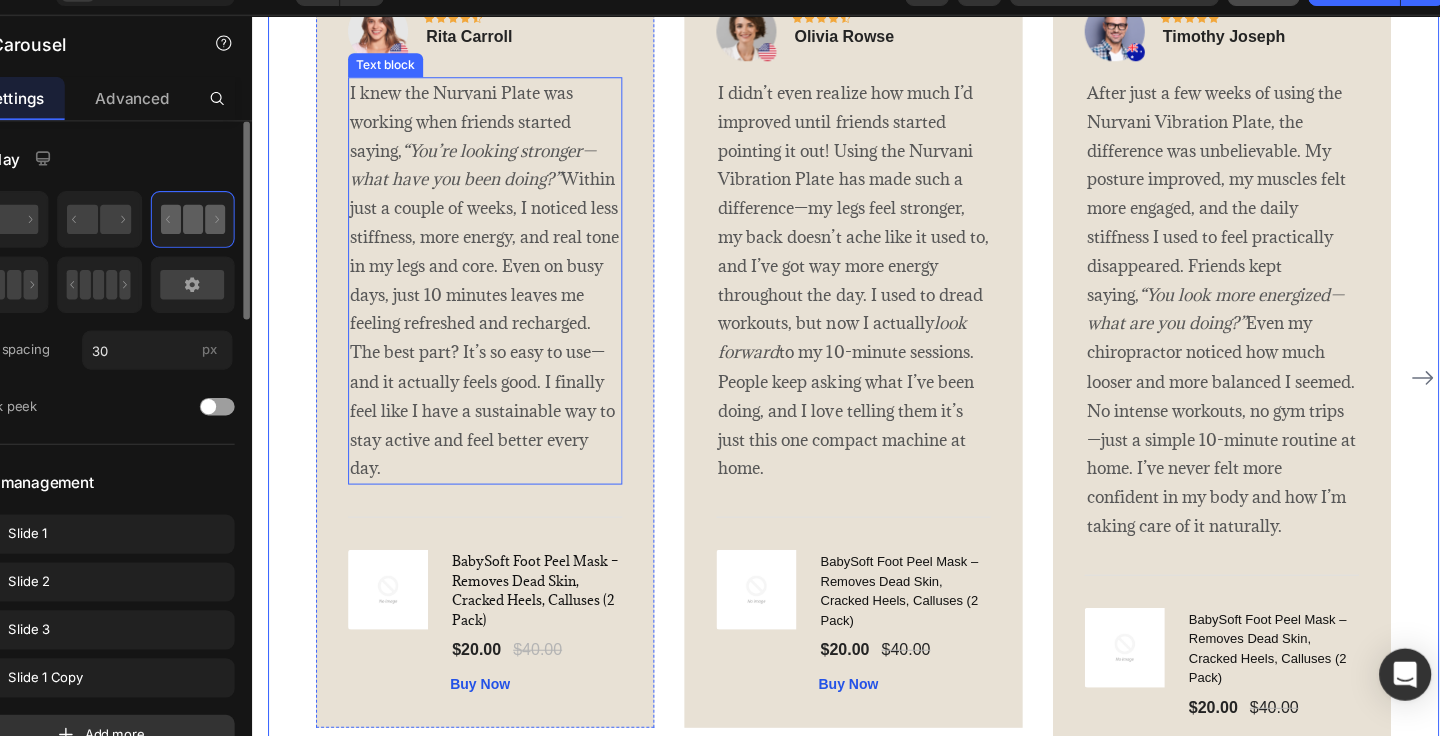click on "I knew the Nurvani Plate was working when friends started saying,  “You’re looking stronger—what have you been doing?”  Within just a couple of weeks, I noticed less stiffness, more energy, and real tone in my legs and core. Even on busy days, just 10 minutes leaves me feeling refreshed and recharged. The best part? It’s so easy to use—and it actually feels good. I finally feel like I have a sustainable way to stay active and feel better every day." at bounding box center (484, 280) 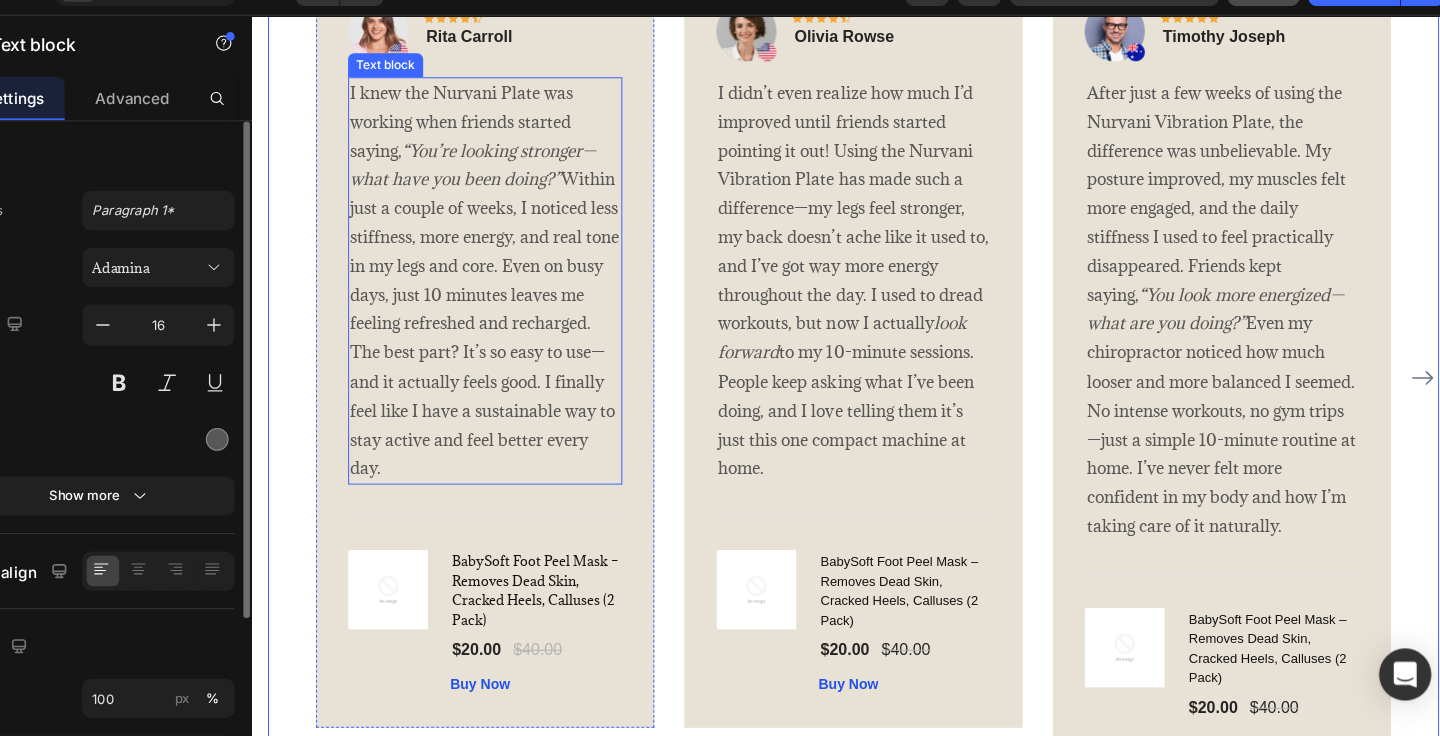 click on "I knew the Nurvani Plate was working when friends started saying,  “You’re looking stronger—what have you been doing?”  Within just a couple of weeks, I noticed less stiffness, more energy, and real tone in my legs and core. Even on busy days, just 10 minutes leaves me feeling refreshed and recharged. The best part? It’s so easy to use—and it actually feels good. I finally feel like I have a sustainable way to stay active and feel better every day." at bounding box center (484, 280) 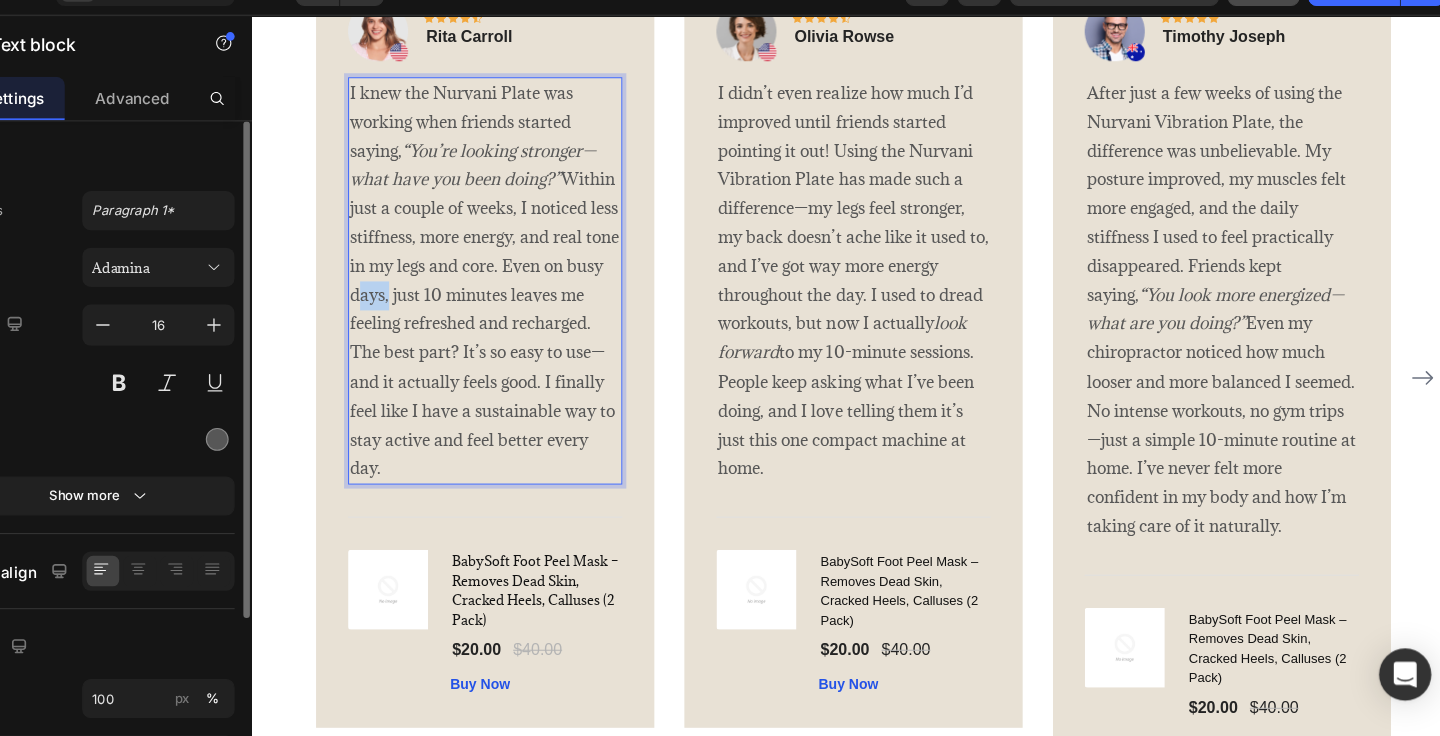click on "I knew the Nurvani Plate was working when friends started saying,  “You’re looking stronger—what have you been doing?”  Within just a couple of weeks, I noticed less stiffness, more energy, and real tone in my legs and core. Even on busy days, just 10 minutes leaves me feeling refreshed and recharged. The best part? It’s so easy to use—and it actually feels good. I finally feel like I have a sustainable way to stay active and feel better every day." at bounding box center [484, 280] 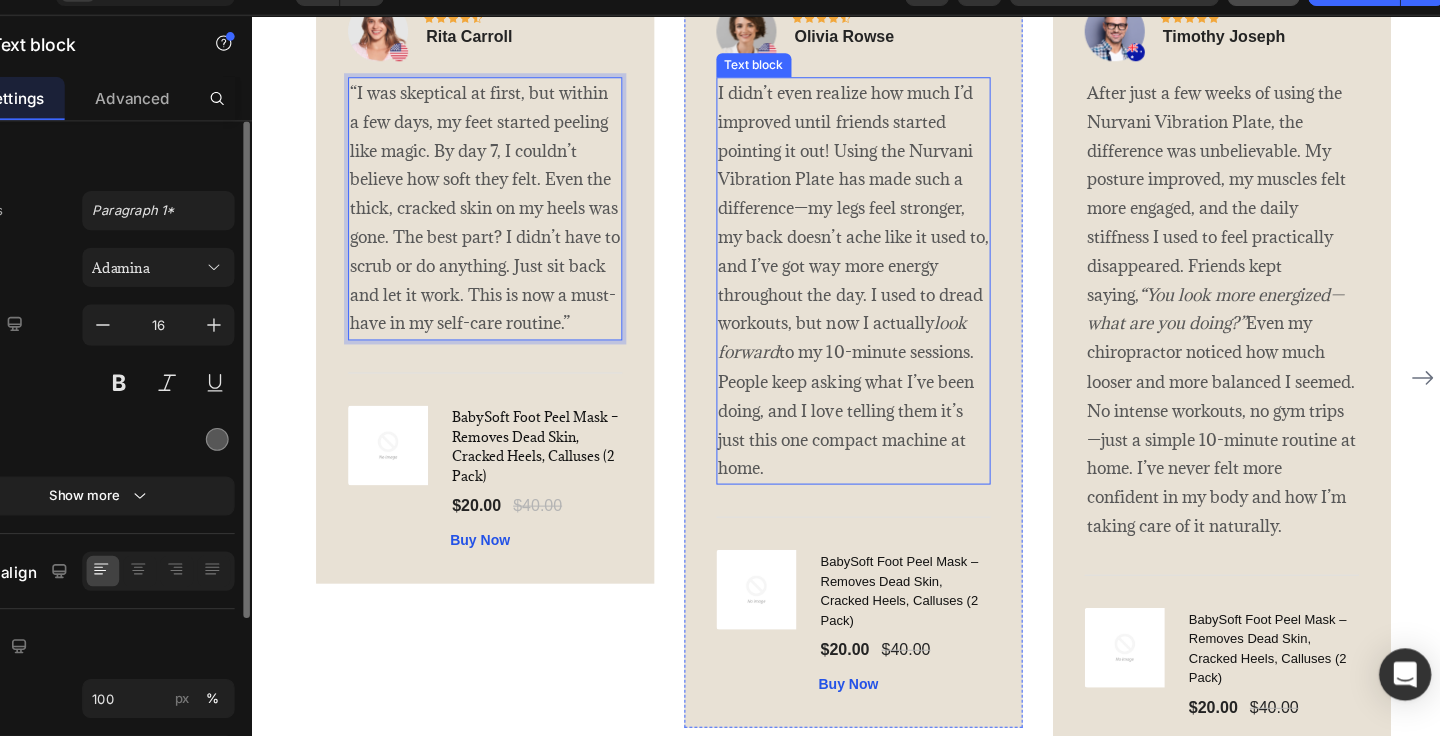 click on "I didn’t even realize how much I’d improved until friends started pointing it out! Using the Nurvani Vibration Plate has made such a difference—my legs feel stronger, my back doesn’t ache like it used to, and I’ve got way more energy throughout the day. I used to dread workouts, but now I actually  look forward  to my 10-minute sessions. People keep asking what I’ve been doing, and I love telling them it’s just this one compact machine at home." at bounding box center [852, 280] 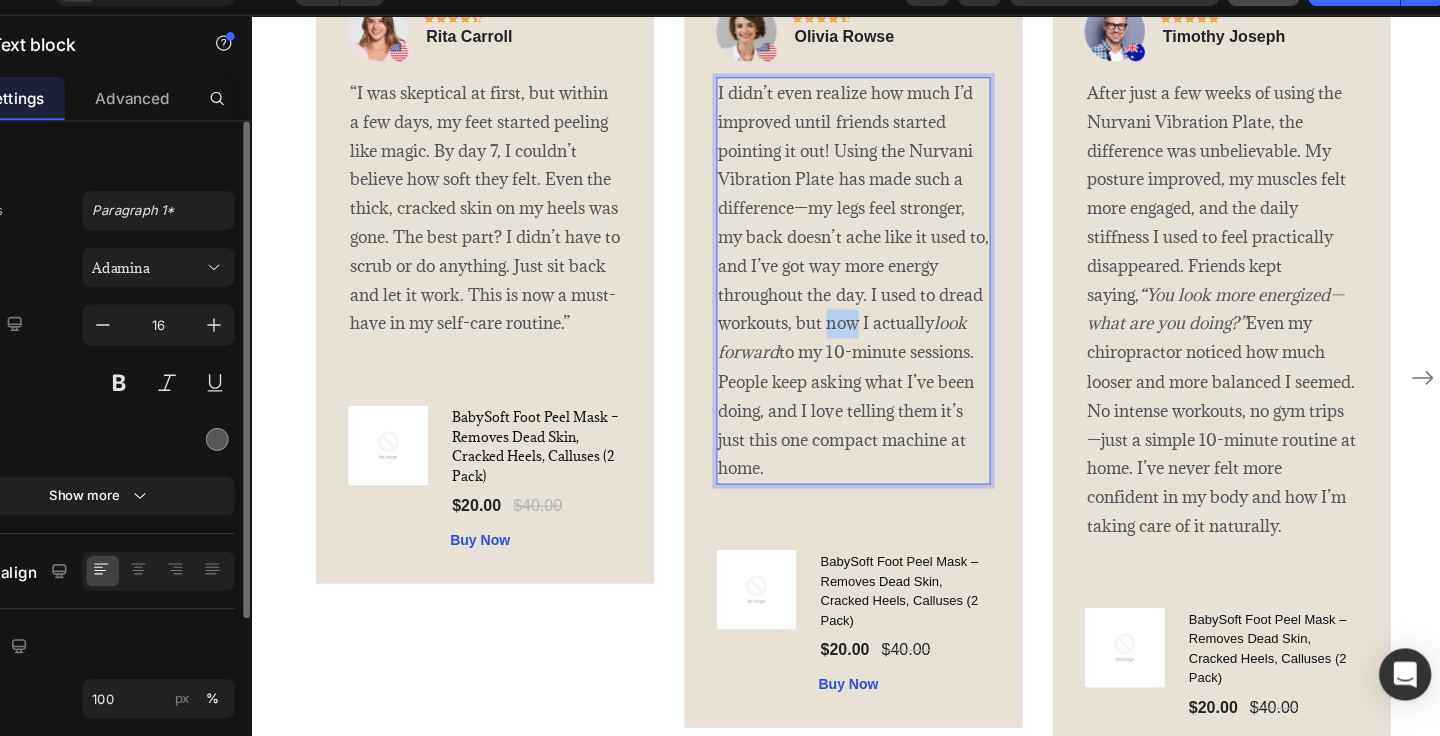 click on "I didn’t even realize how much I’d improved until friends started pointing it out! Using the Nurvani Vibration Plate has made such a difference—my legs feel stronger, my back doesn’t ache like it used to, and I’ve got way more energy throughout the day. I used to dread workouts, but now I actually  look forward  to my 10-minute sessions. People keep asking what I’ve been doing, and I love telling them it’s just this one compact machine at home." at bounding box center [852, 280] 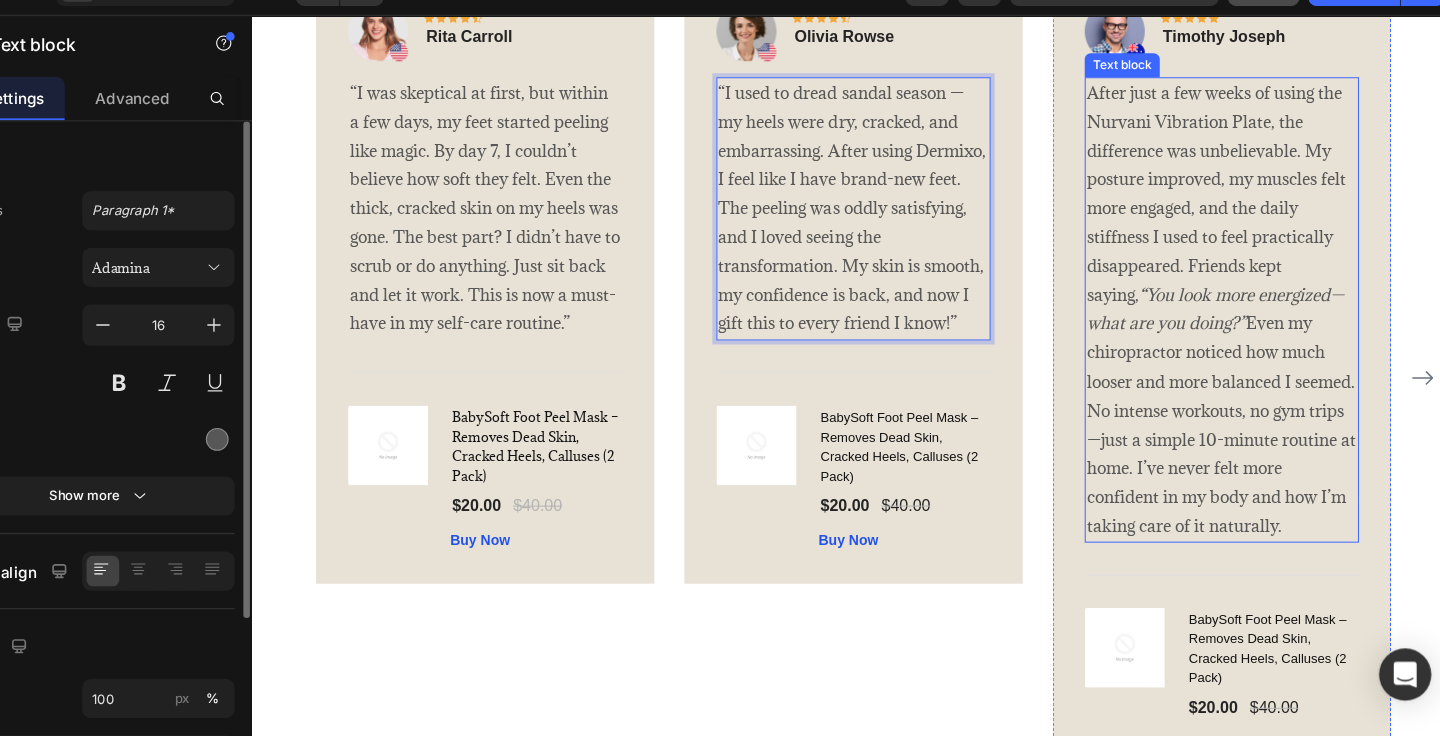 click on "After just a few weeks of using the Nurvani Vibration Plate, the difference was unbelievable. My posture improved, my muscles felt more engaged, and the daily stiffness I used to feel practically disappeared. Friends kept saying,  “You look more energized—what are you doing?”  Even my chiropractor noticed how much looser and more balanced I seemed. No intense workouts, no gym trips—just a simple 10-minute routine at home. I’ve never felt more confident in my body and how I’m taking care of it naturally." at bounding box center (1220, 309) 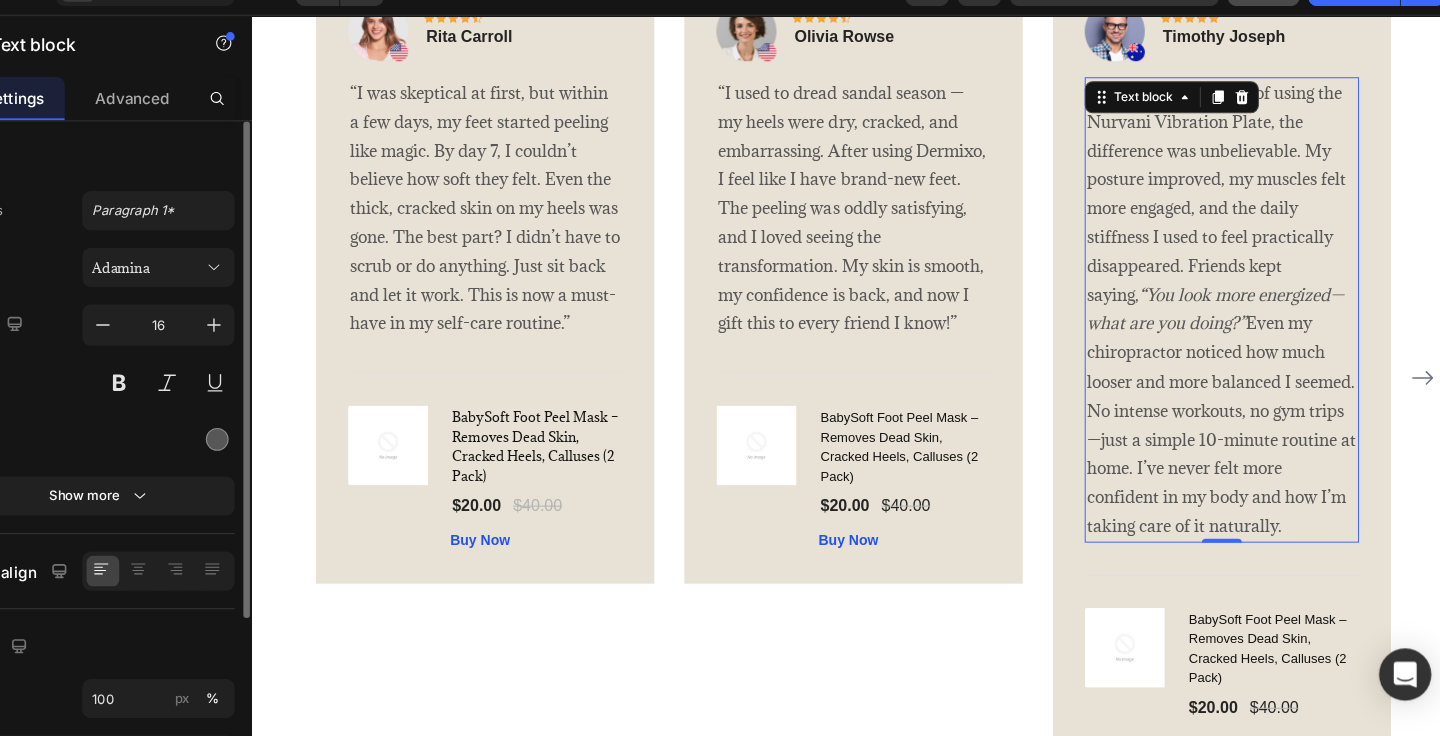 click on "After just a few weeks of using the Nurvani Vibration Plate, the difference was unbelievable. My posture improved, my muscles felt more engaged, and the daily stiffness I used to feel practically disappeared. Friends kept saying,  “You look more energized—what are you doing?”  Even my chiropractor noticed how much looser and more balanced I seemed. No intense workouts, no gym trips—just a simple 10-minute routine at home. I’ve never felt more confident in my body and how I’m taking care of it naturally." at bounding box center [1220, 309] 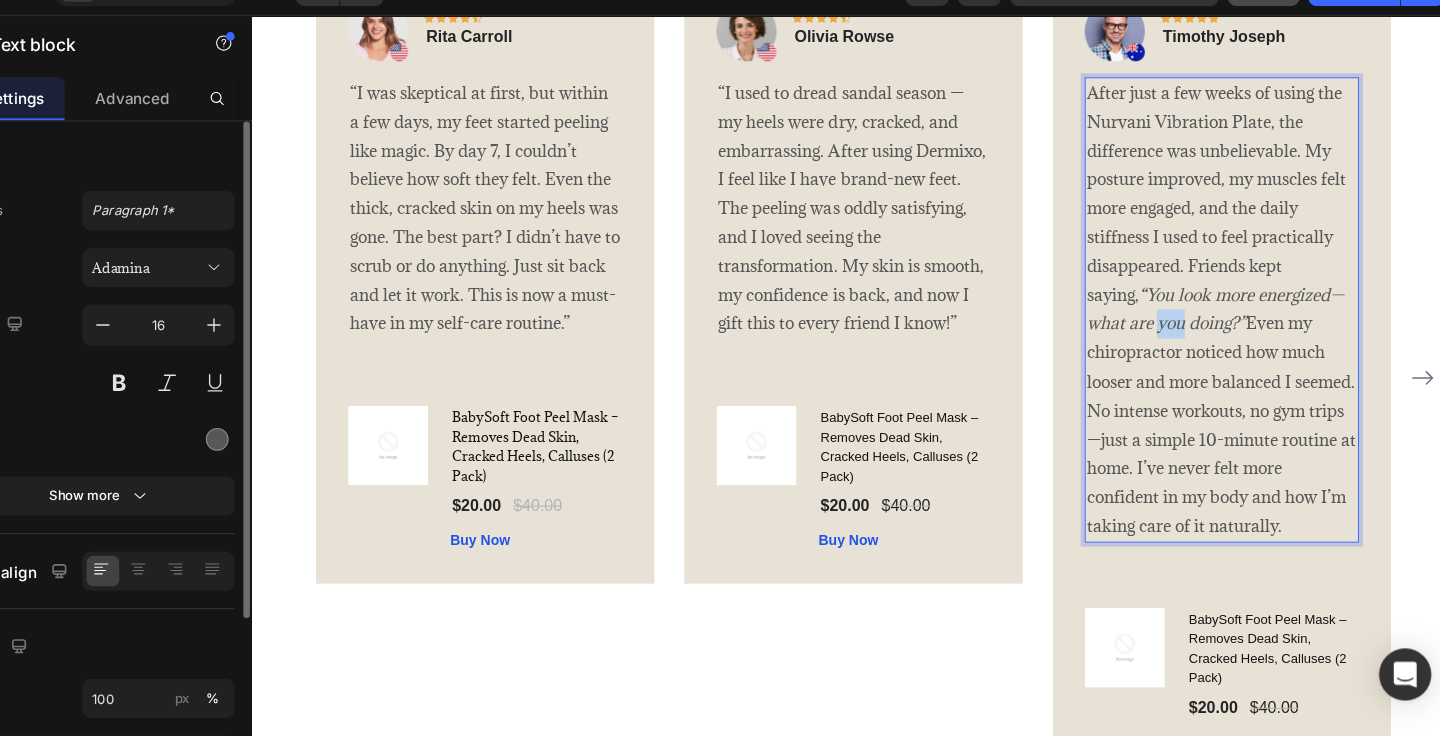 click on "After just a few weeks of using the Nurvani Vibration Plate, the difference was unbelievable. My posture improved, my muscles felt more engaged, and the daily stiffness I used to feel practically disappeared. Friends kept saying,  “You look more energized—what are you doing?”  Even my chiropractor noticed how much looser and more balanced I seemed. No intense workouts, no gym trips—just a simple 10-minute routine at home. I’ve never felt more confident in my body and how I’m taking care of it naturally." at bounding box center [1220, 309] 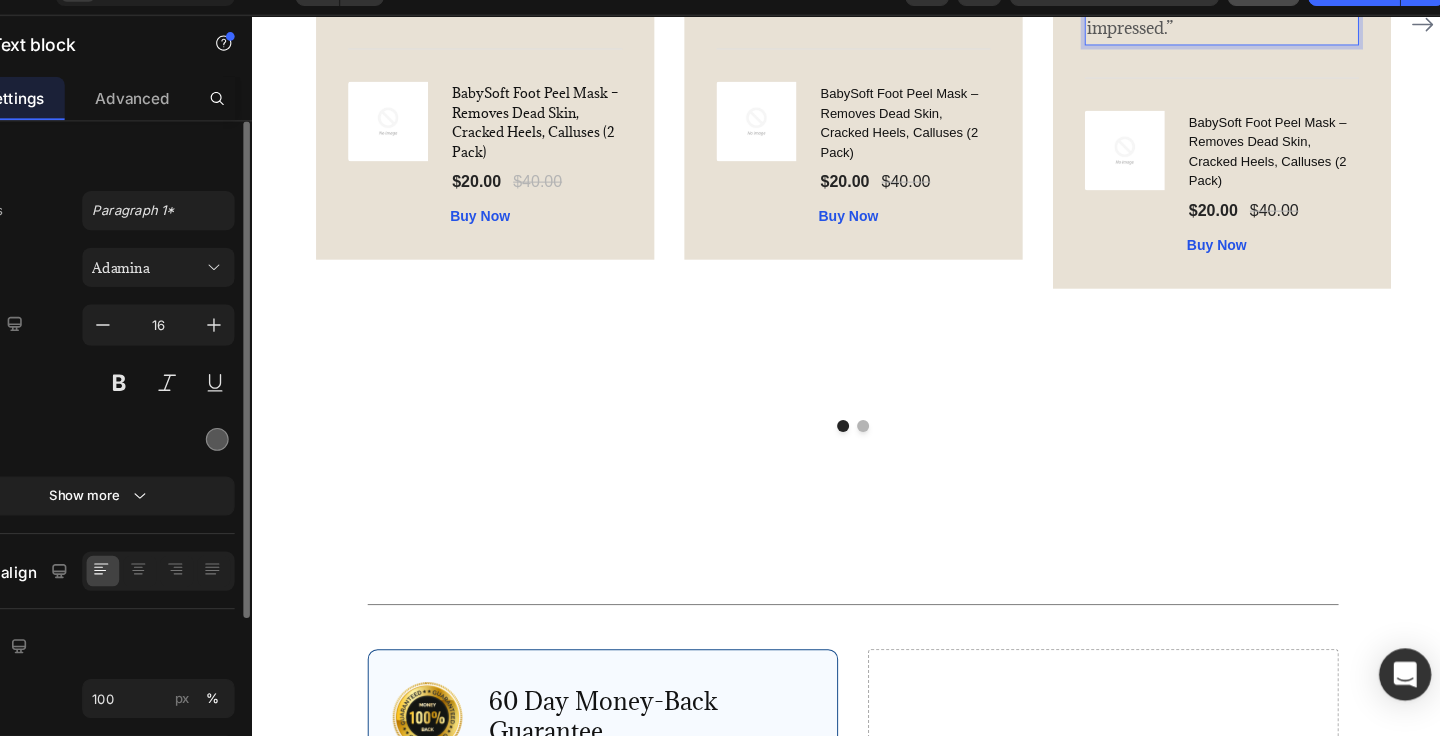 scroll, scrollTop: 3891, scrollLeft: 0, axis: vertical 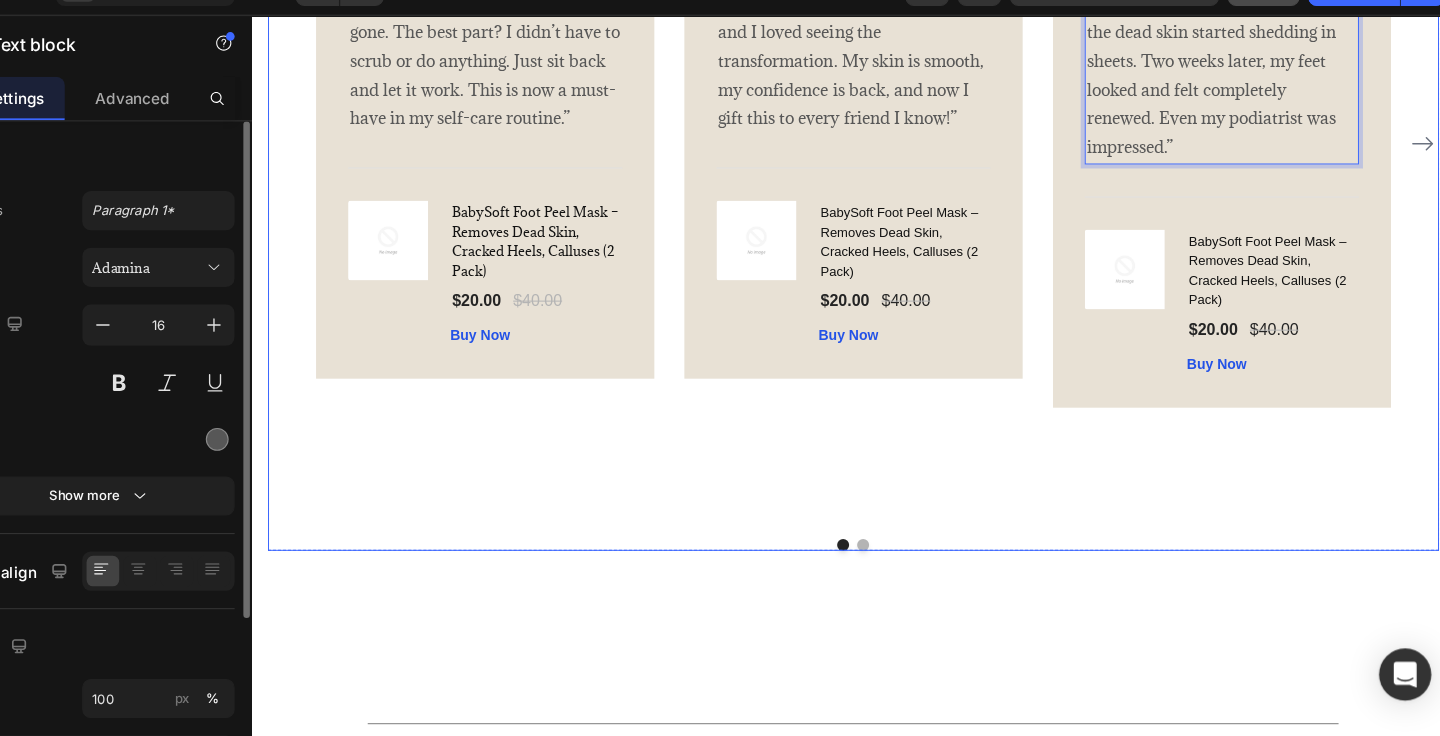 click at bounding box center [862, 544] 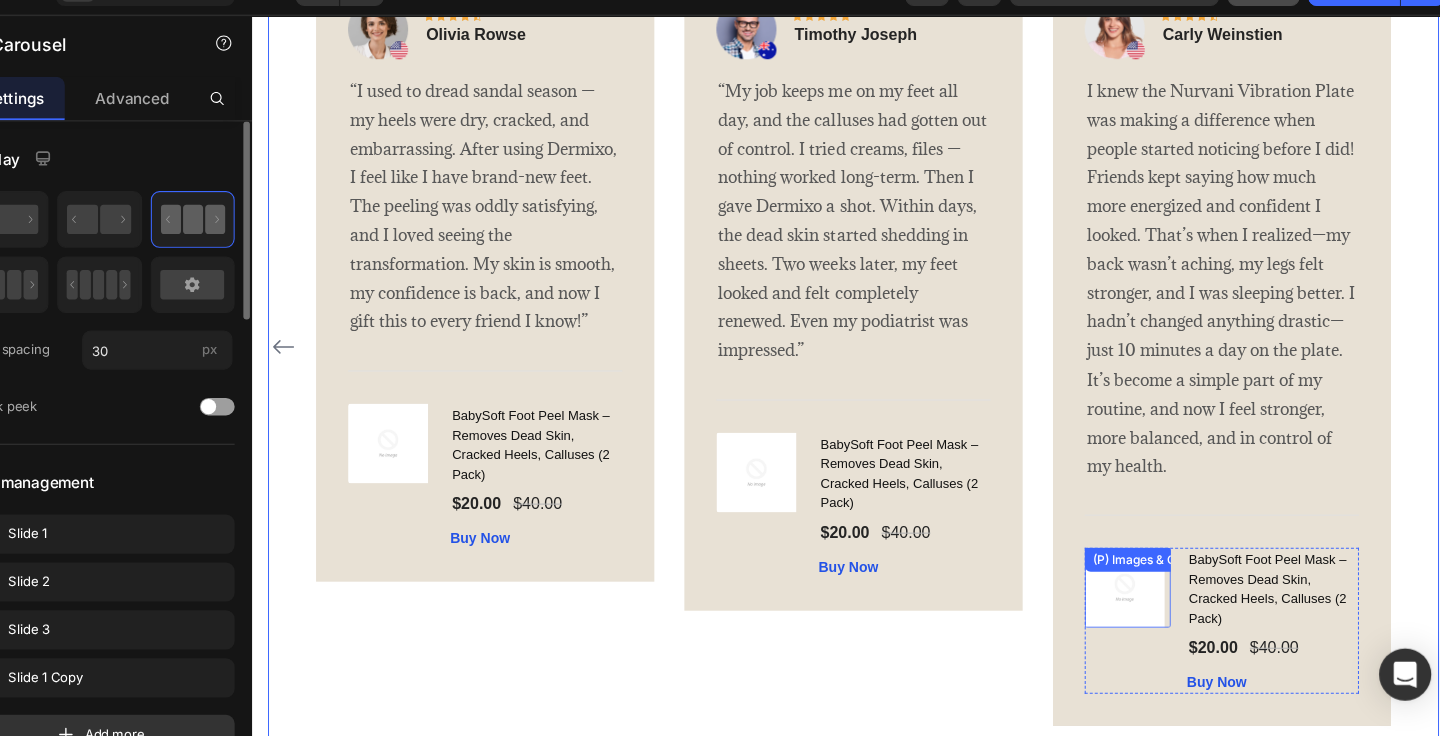 scroll, scrollTop: 3687, scrollLeft: 0, axis: vertical 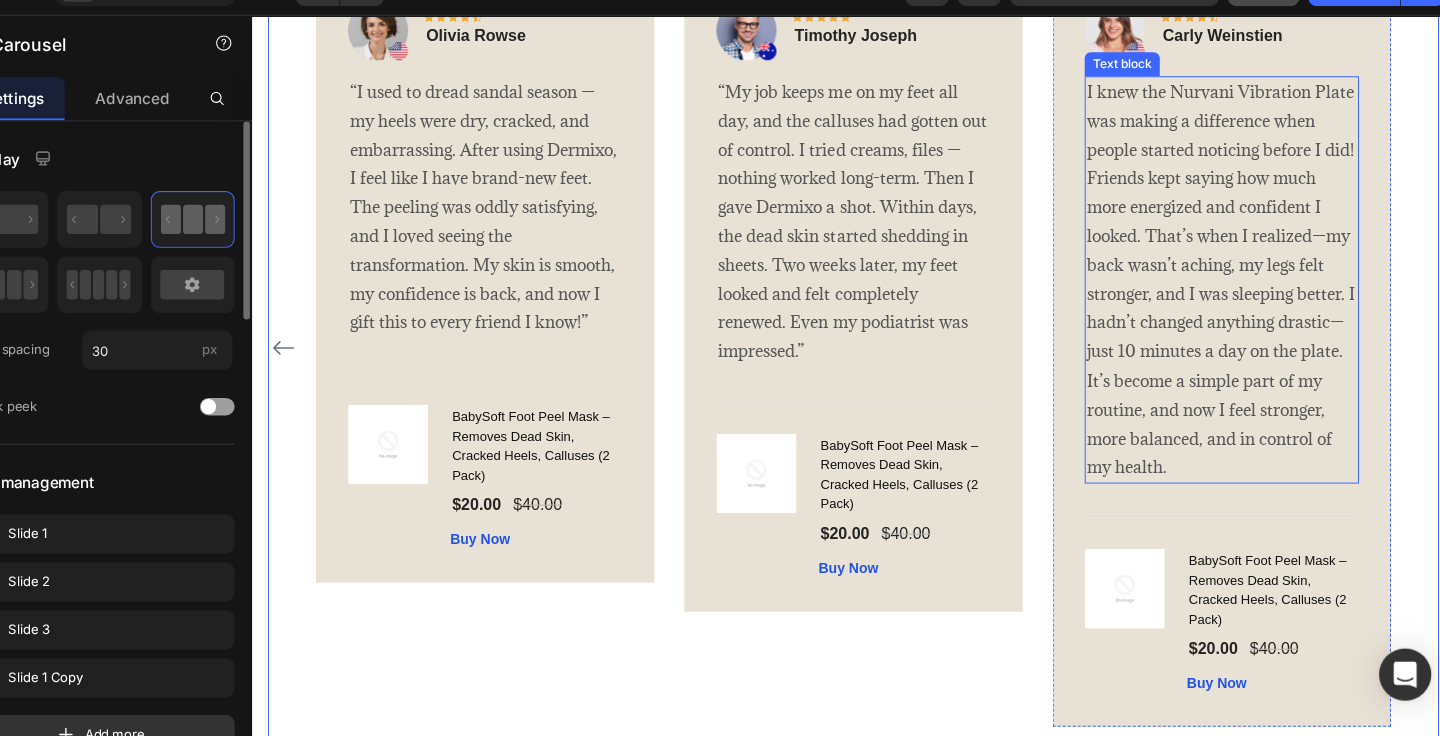 click on "I knew the Nurvani Vibration Plate was making a difference when people started noticing before I did! Friends kept saying how much more energized and confident I looked. That’s when I realized—my back wasn’t aching, my legs felt stronger, and I was sleeping better. I hadn’t changed anything drastic—just 10 minutes a day on the plate. It’s become a simple part of my routine, and now I feel stronger, more balanced, and in control of my health." at bounding box center (1220, 279) 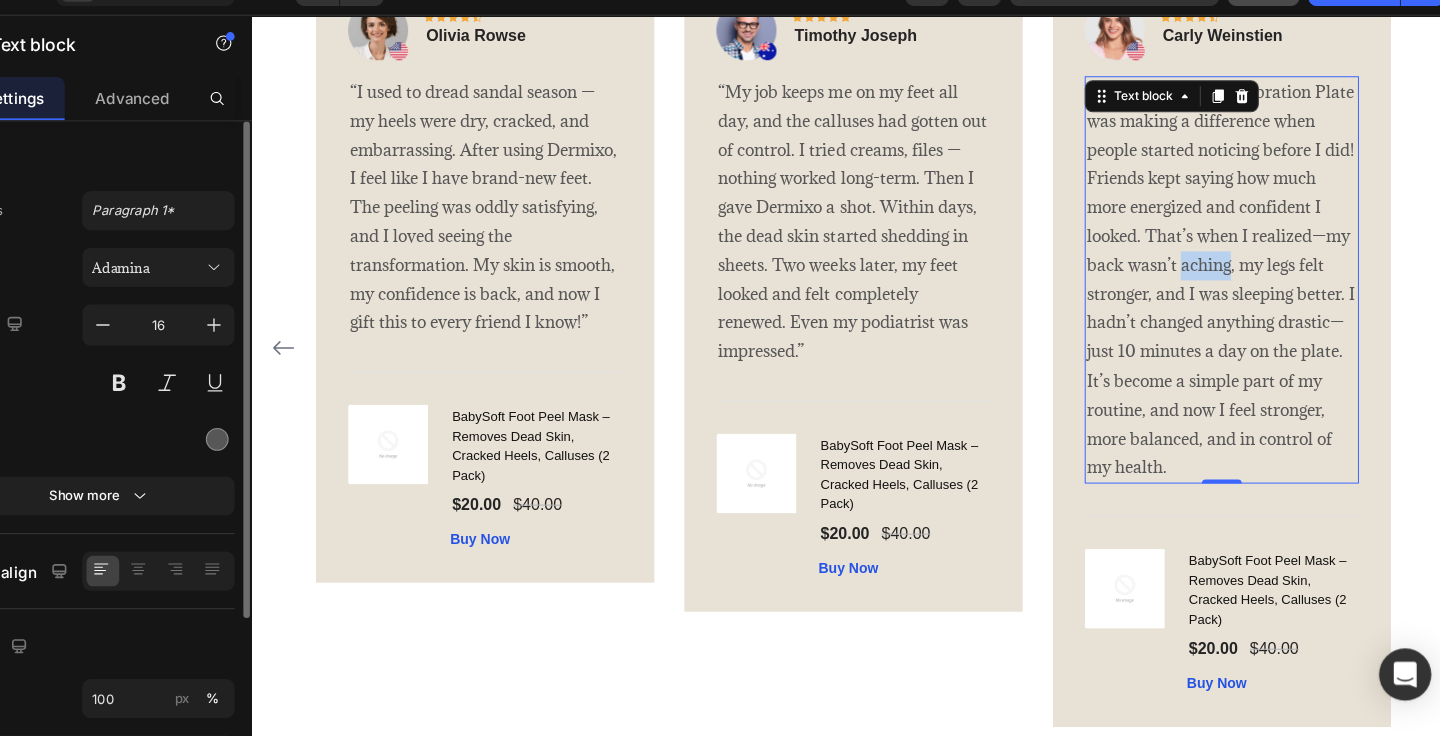 click on "I knew the Nurvani Vibration Plate was making a difference when people started noticing before I did! Friends kept saying how much more energized and confident I looked. That’s when I realized—my back wasn’t aching, my legs felt stronger, and I was sleeping better. I hadn’t changed anything drastic—just 10 minutes a day on the plate. It’s become a simple part of my routine, and now I feel stronger, more balanced, and in control of my health." at bounding box center [1220, 279] 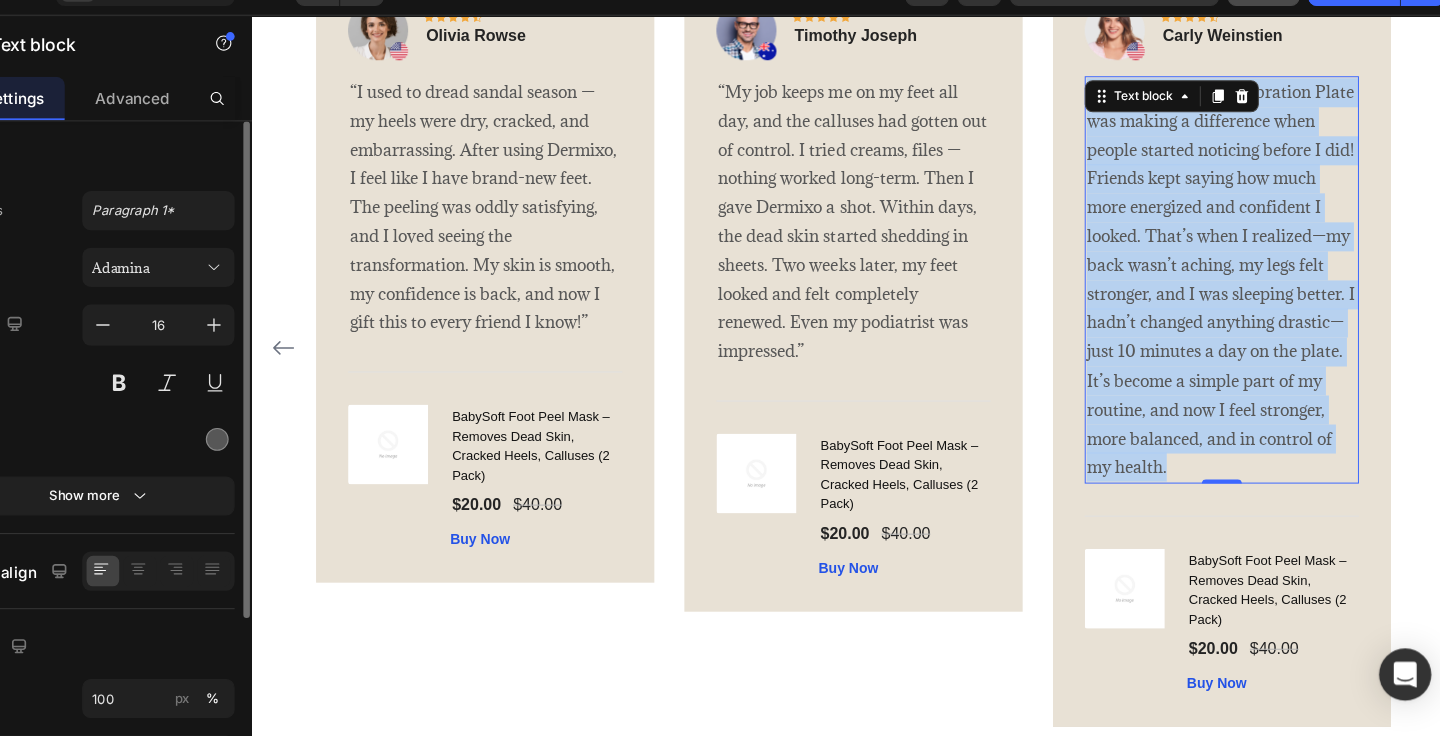 click on "I knew the Nurvani Vibration Plate was making a difference when people started noticing before I did! Friends kept saying how much more energized and confident I looked. That’s when I realized—my back wasn’t aching, my legs felt stronger, and I was sleeping better. I hadn’t changed anything drastic—just 10 minutes a day on the plate. It’s become a simple part of my routine, and now I feel stronger, more balanced, and in control of my health." at bounding box center [1220, 279] 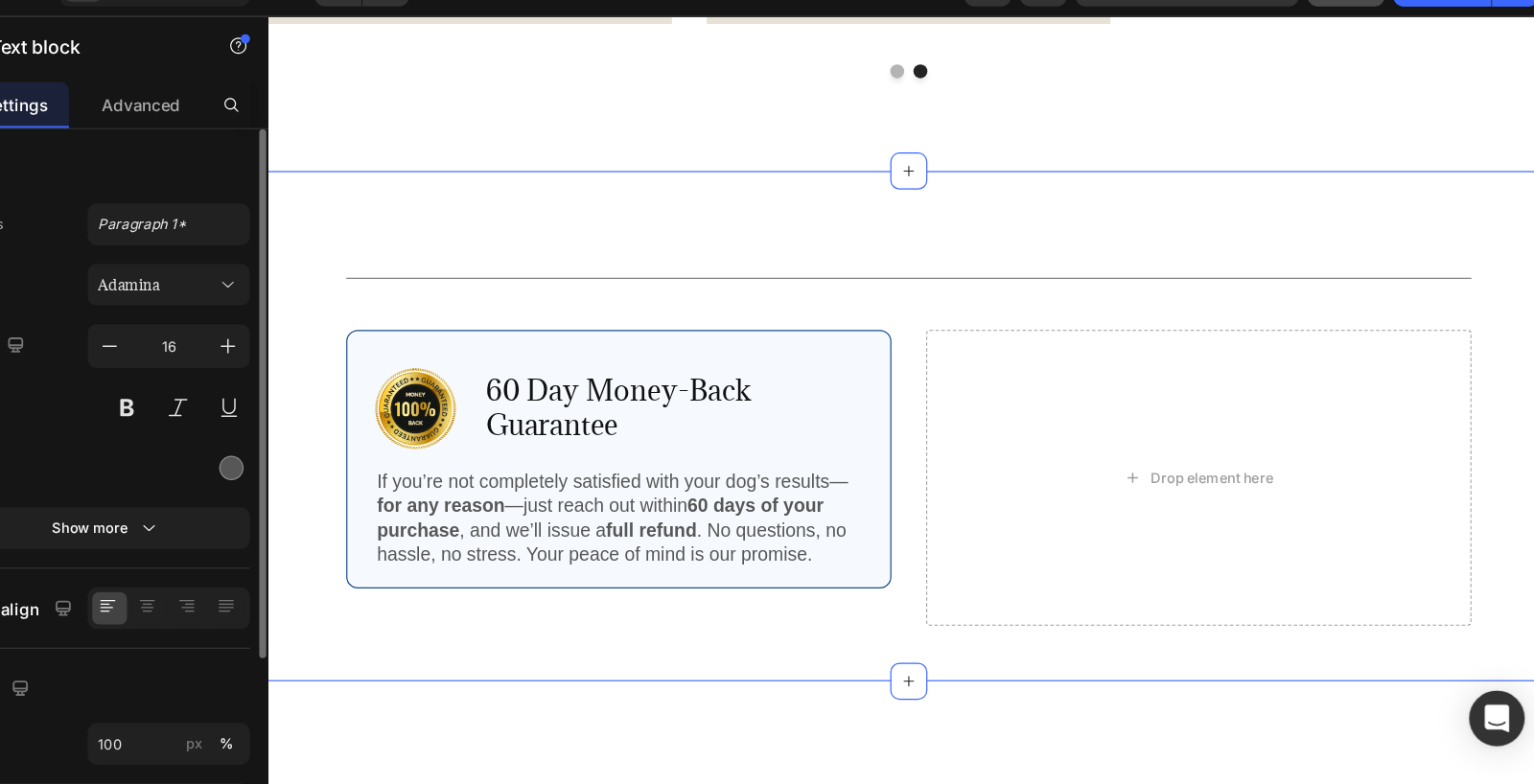 scroll, scrollTop: 4053, scrollLeft: 0, axis: vertical 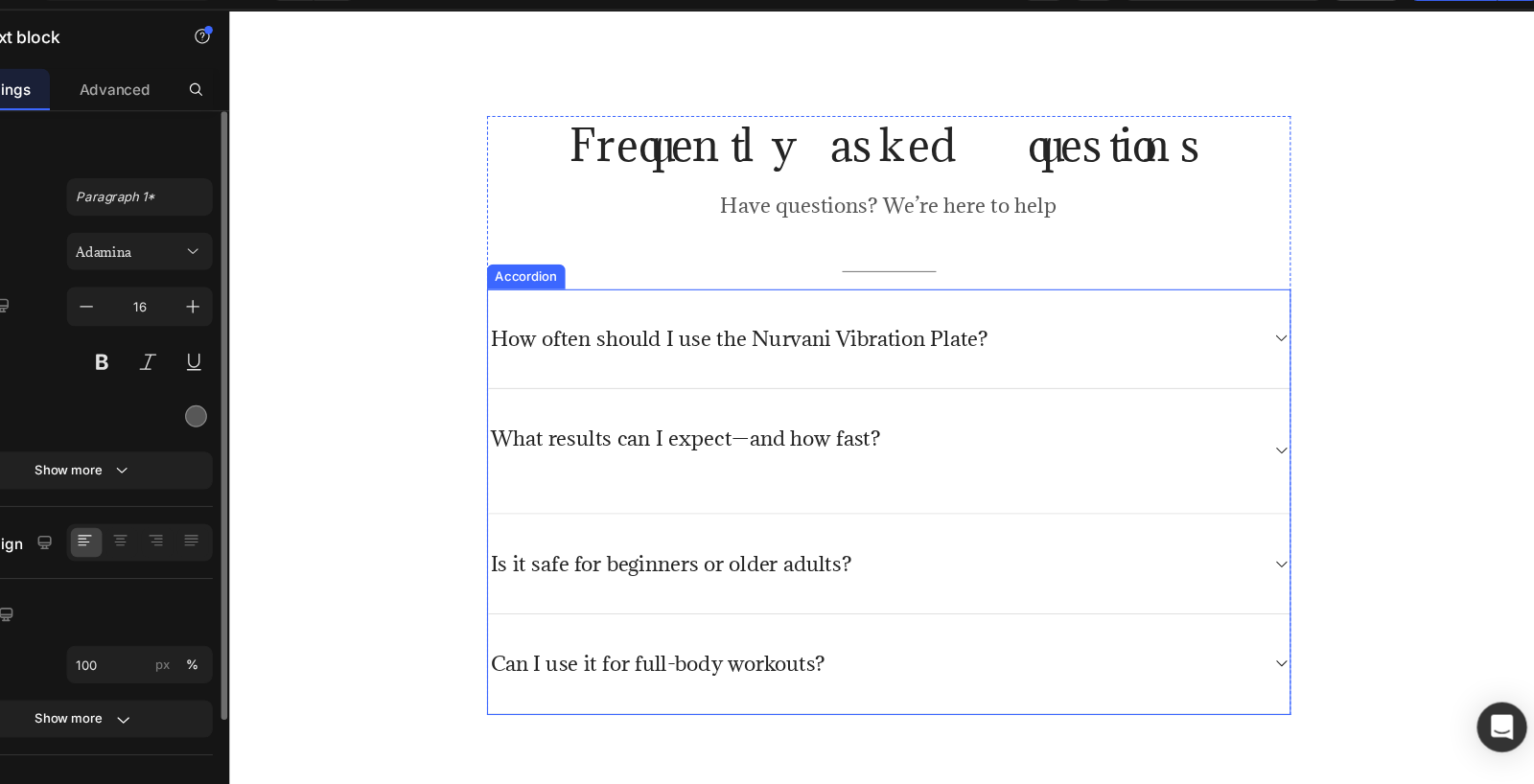 click on "How often should I use the Nurvani Vibration Plate?" at bounding box center (698, 311) 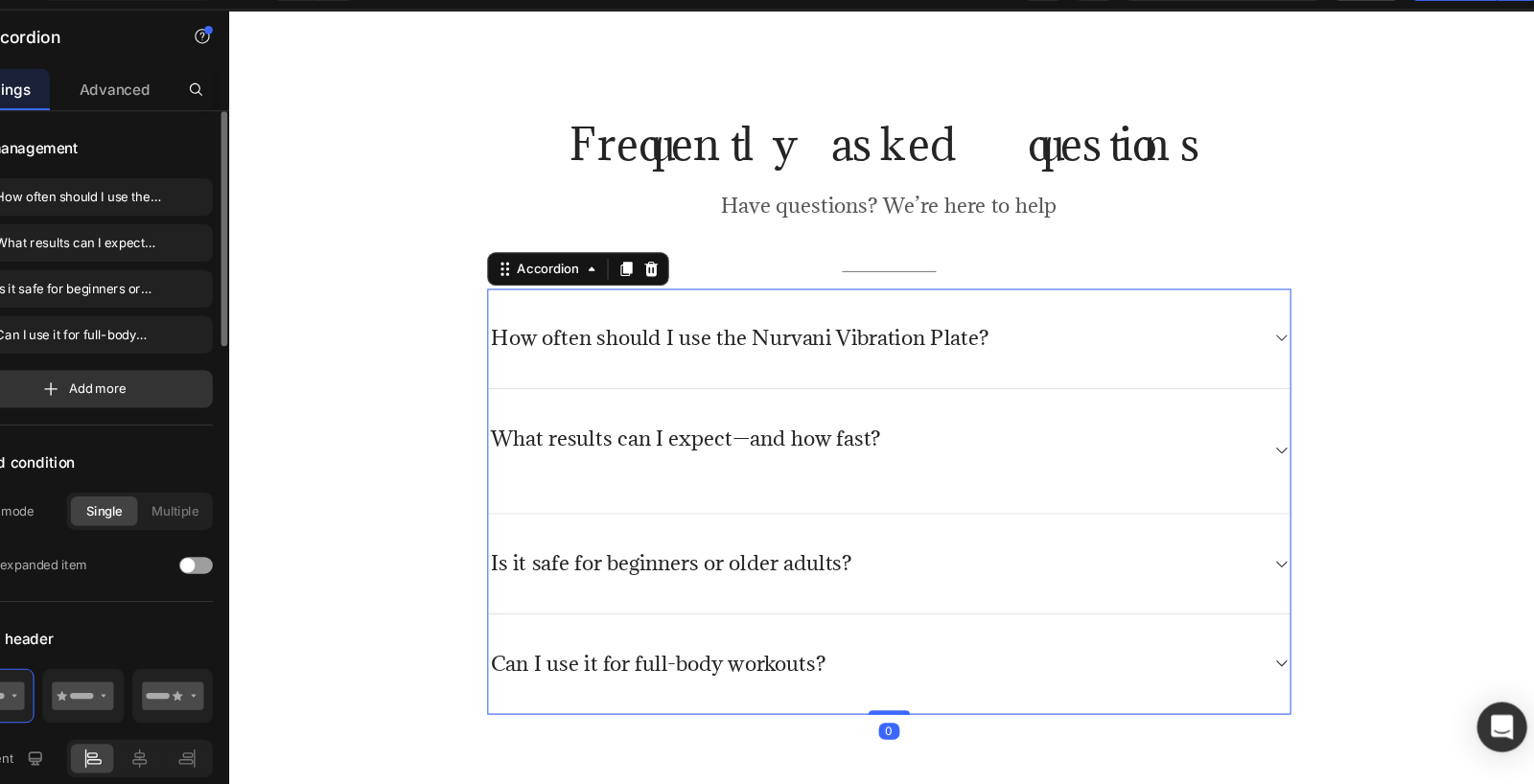click 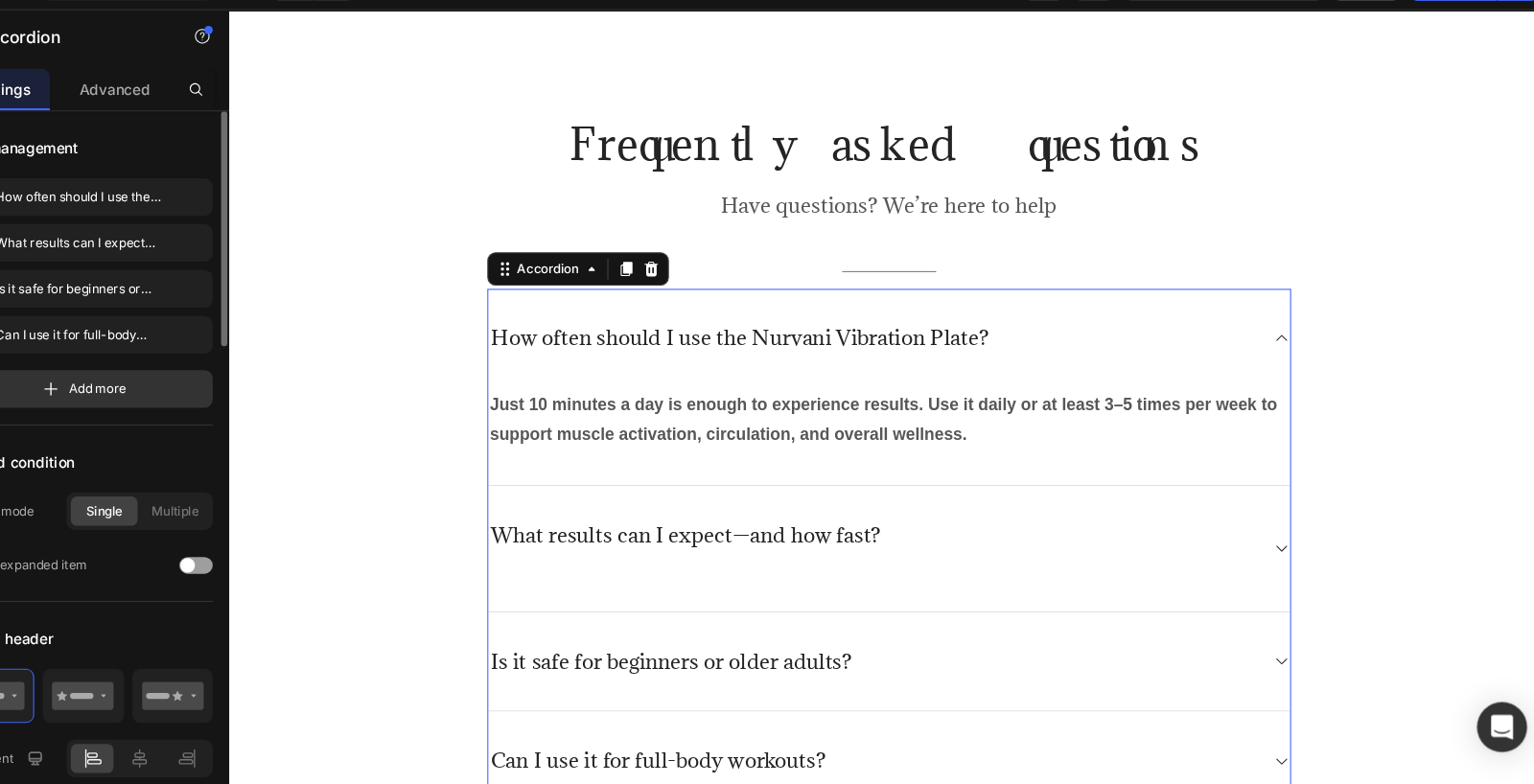 click on "What results can I expect—and how fast?" at bounding box center (835, 504) 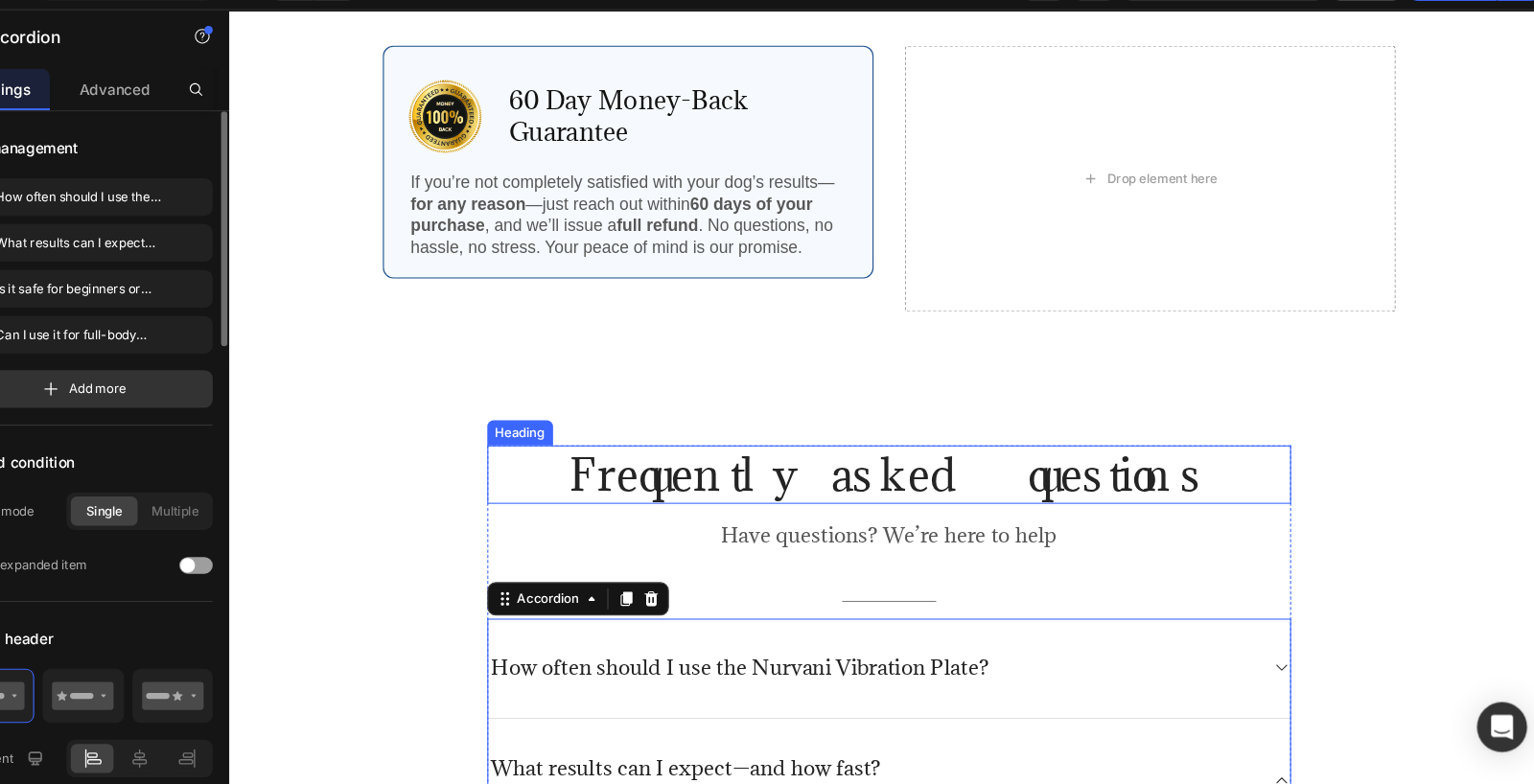 scroll, scrollTop: 4275, scrollLeft: 0, axis: vertical 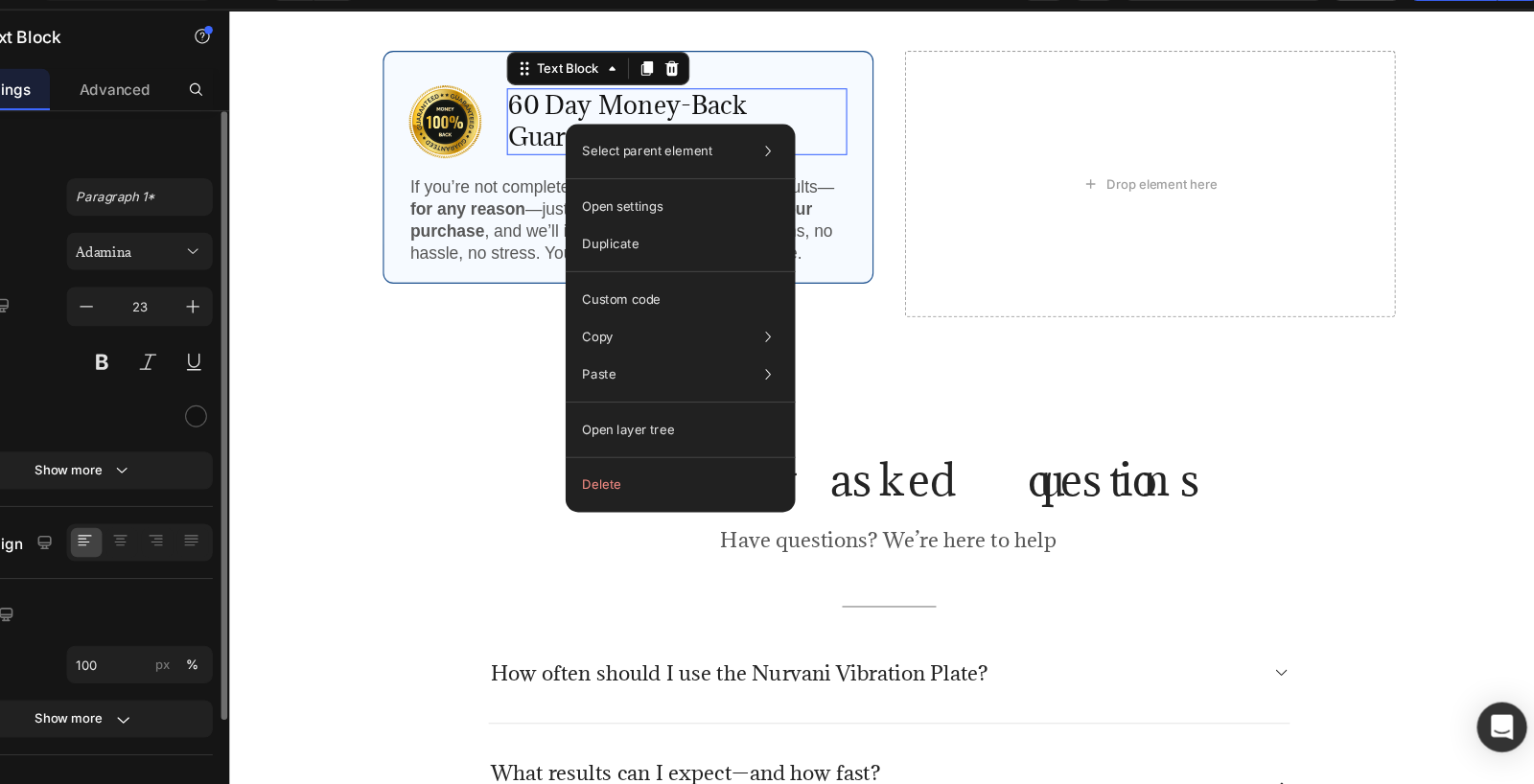 click on "60 Day Money-Back Guarantee" at bounding box center [640, 112] 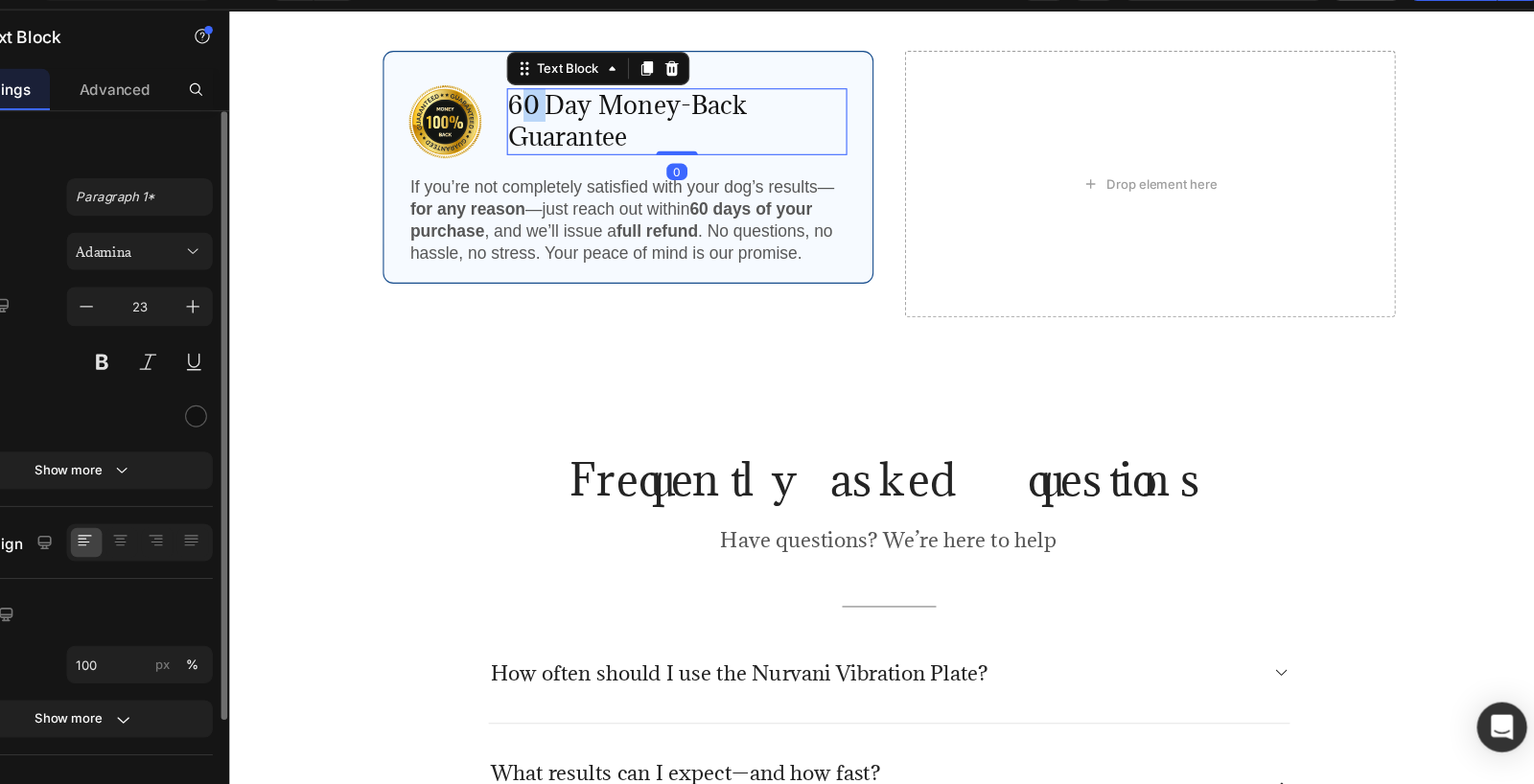 click on "60 Day Money-Back Guarantee" at bounding box center [640, 112] 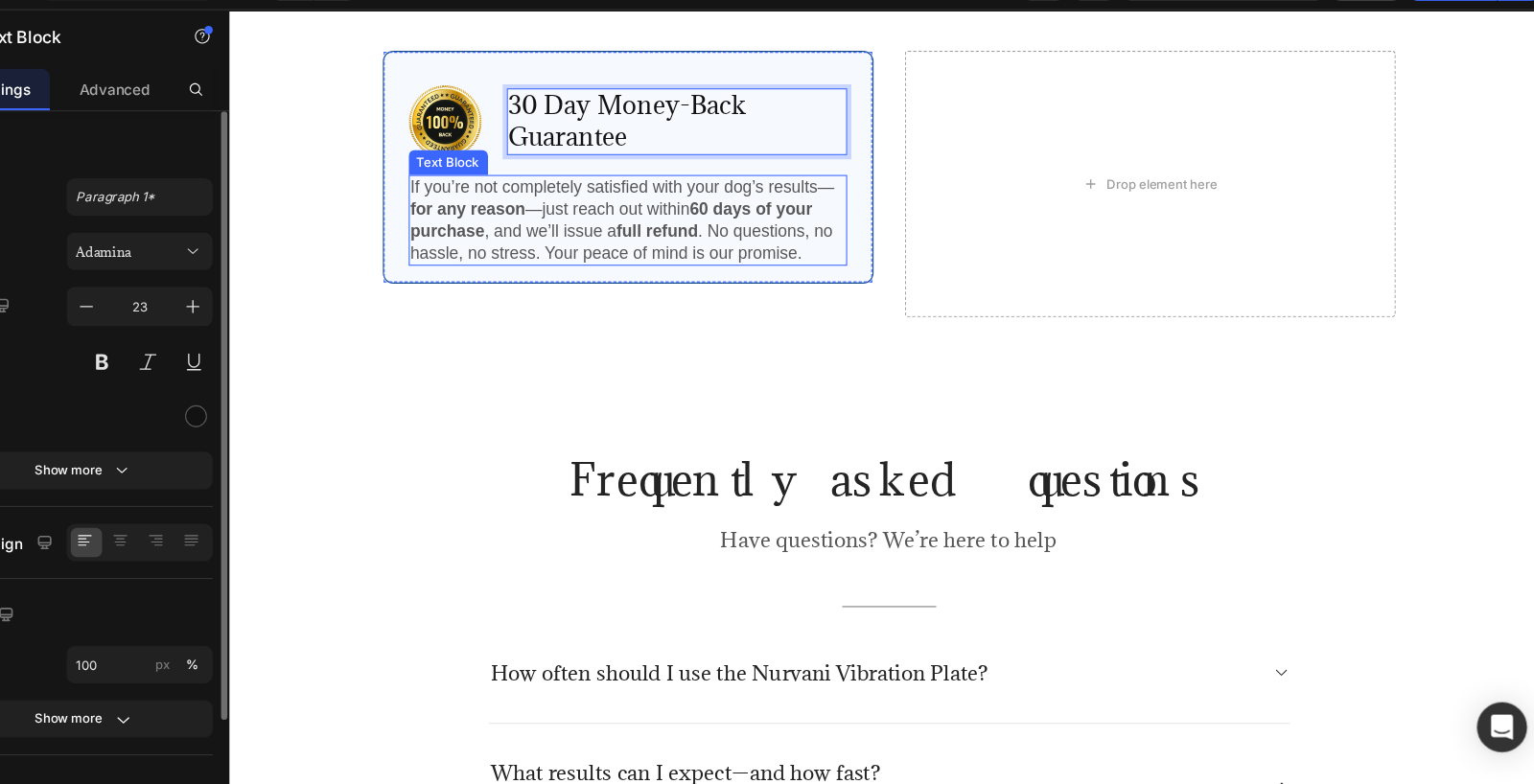 click on "for any reason" at bounding box center (449, 192) 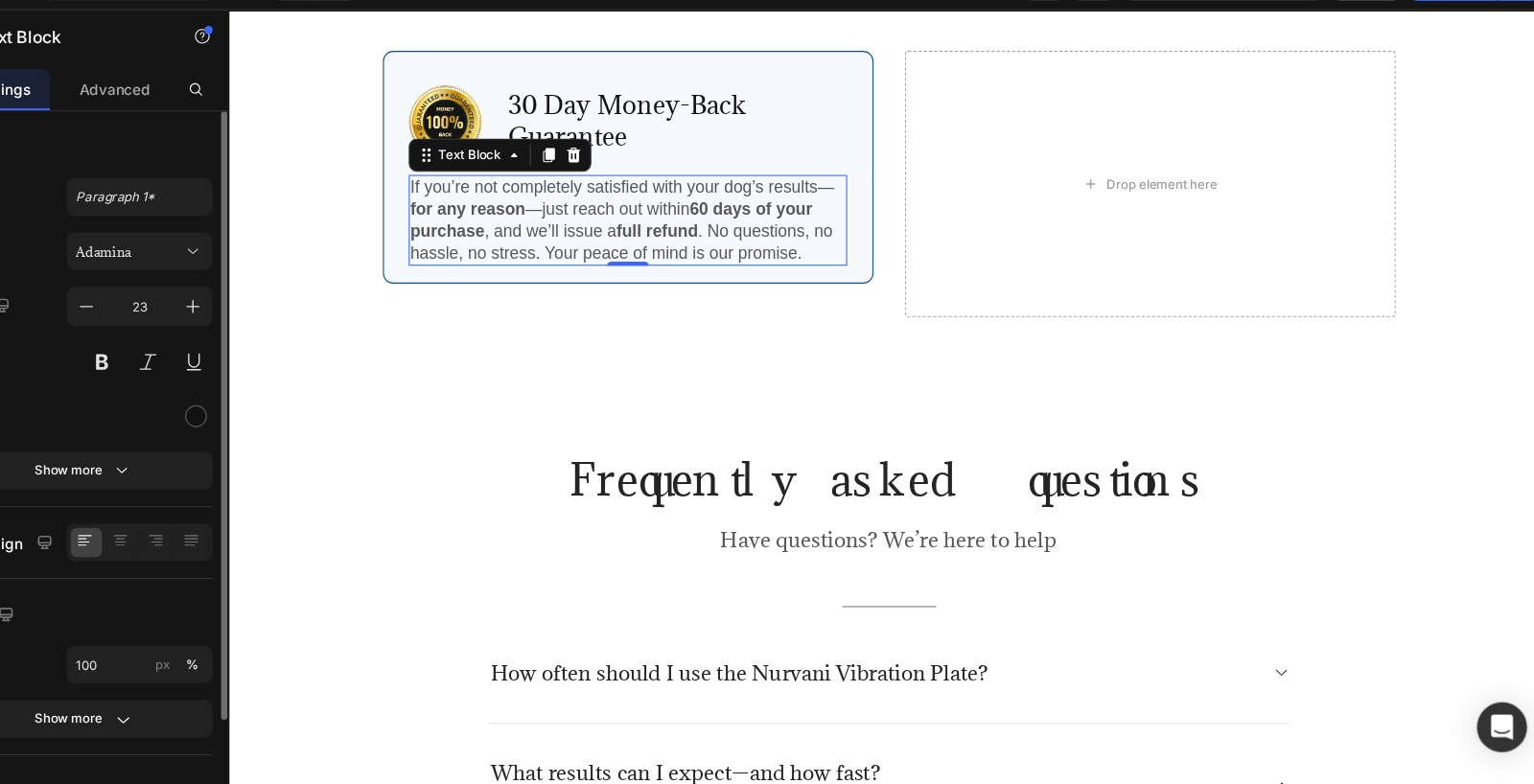 click on "for any reason" at bounding box center (449, 192) 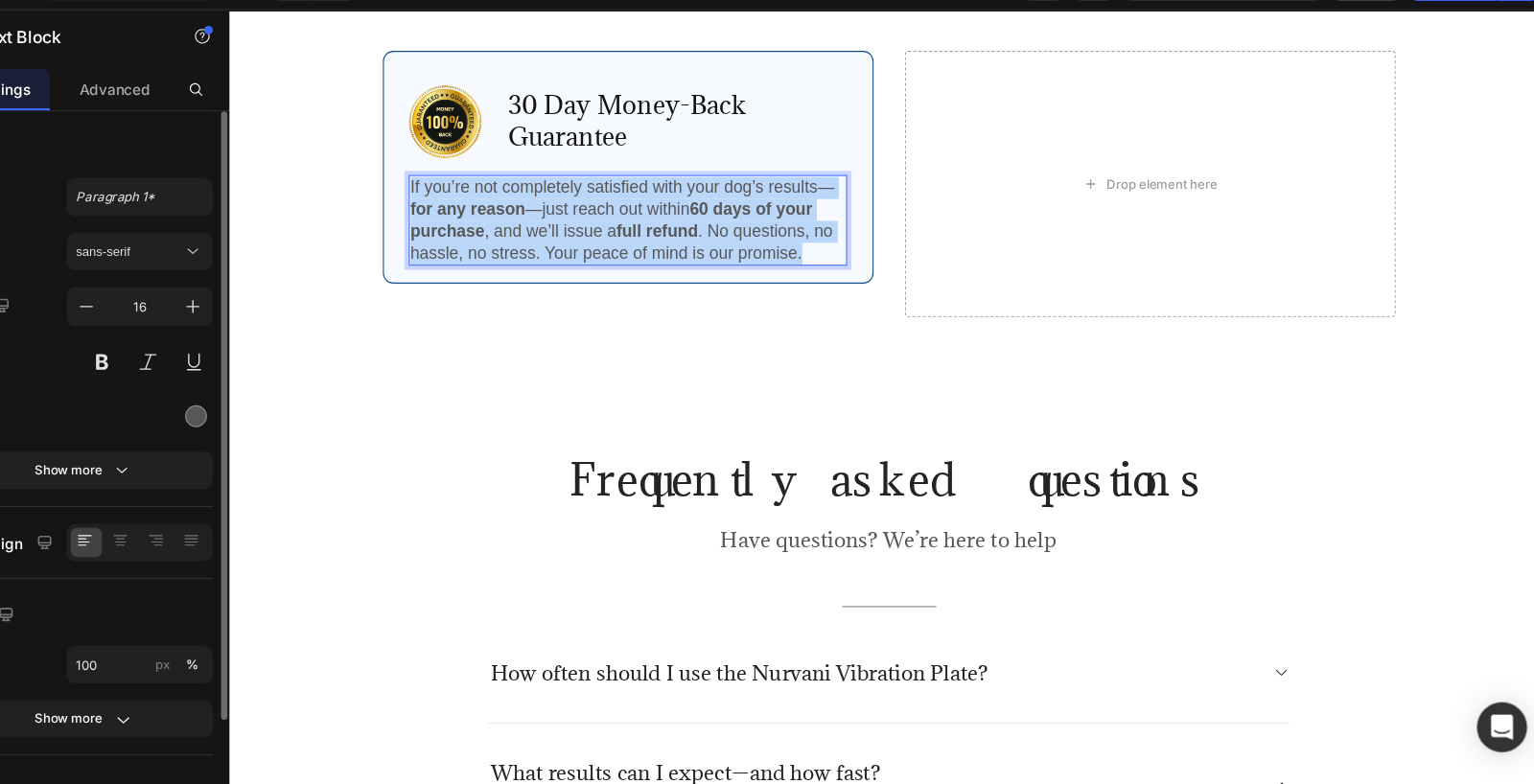 click on "for any reason" at bounding box center [449, 192] 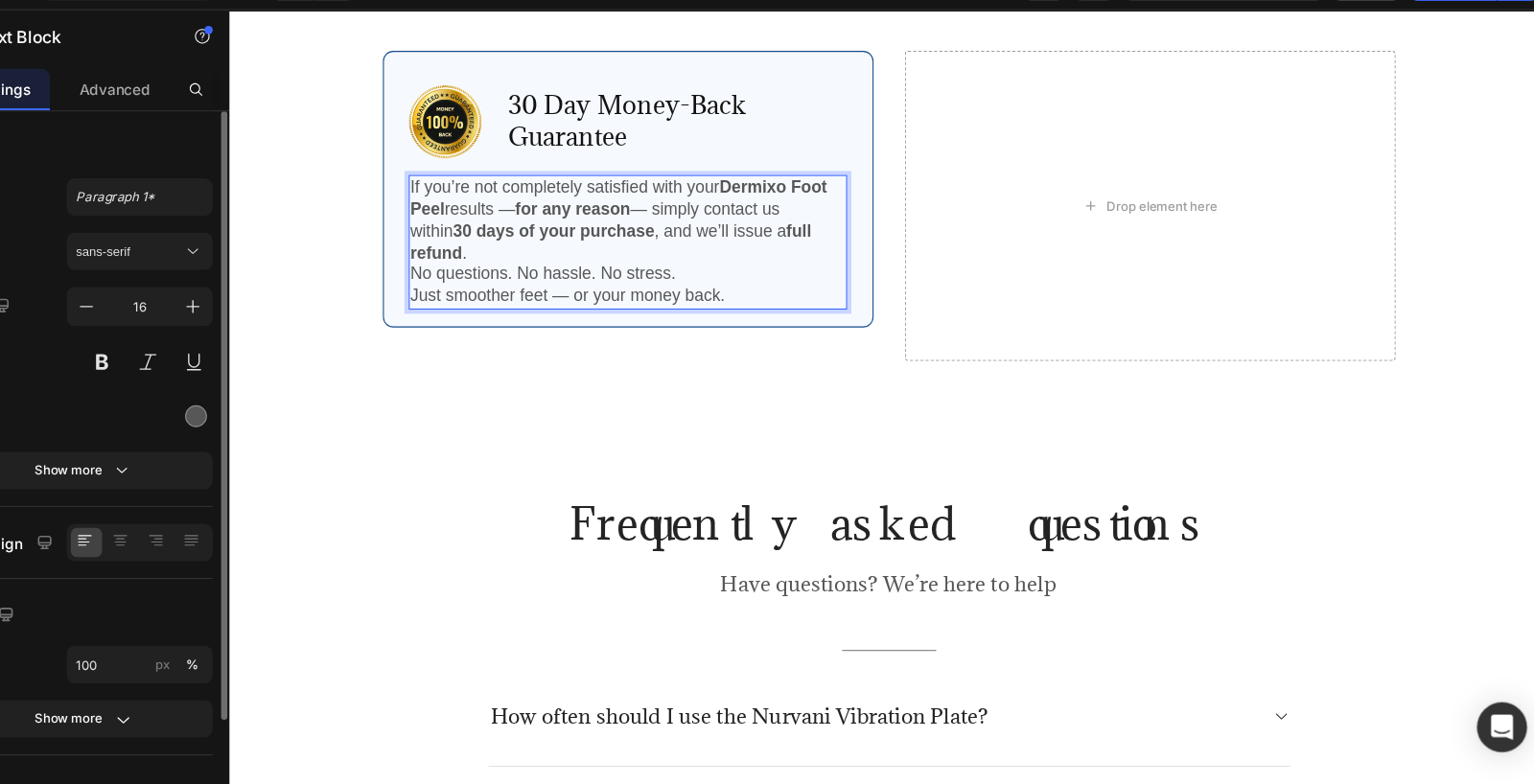 click on "If you’re not completely satisfied with your  Dermixo Foot Peel  results —  for any reason  — simply contact us within  30 days of your purchase , and we’ll issue a  full refund . No questions. No hassle. No stress. Just smoother feet — or your money back." at bounding box center [595, 222] 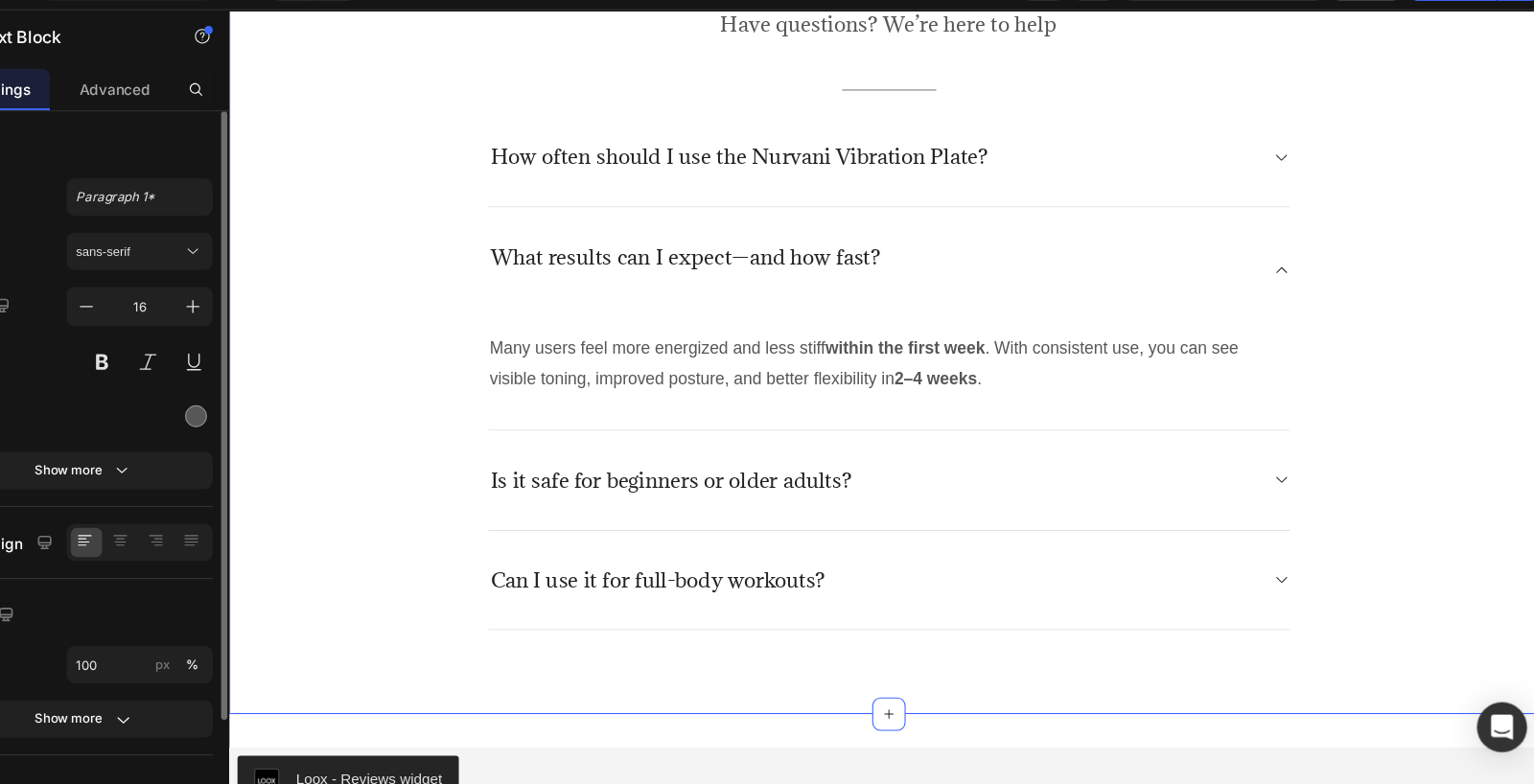 scroll, scrollTop: 4795, scrollLeft: 0, axis: vertical 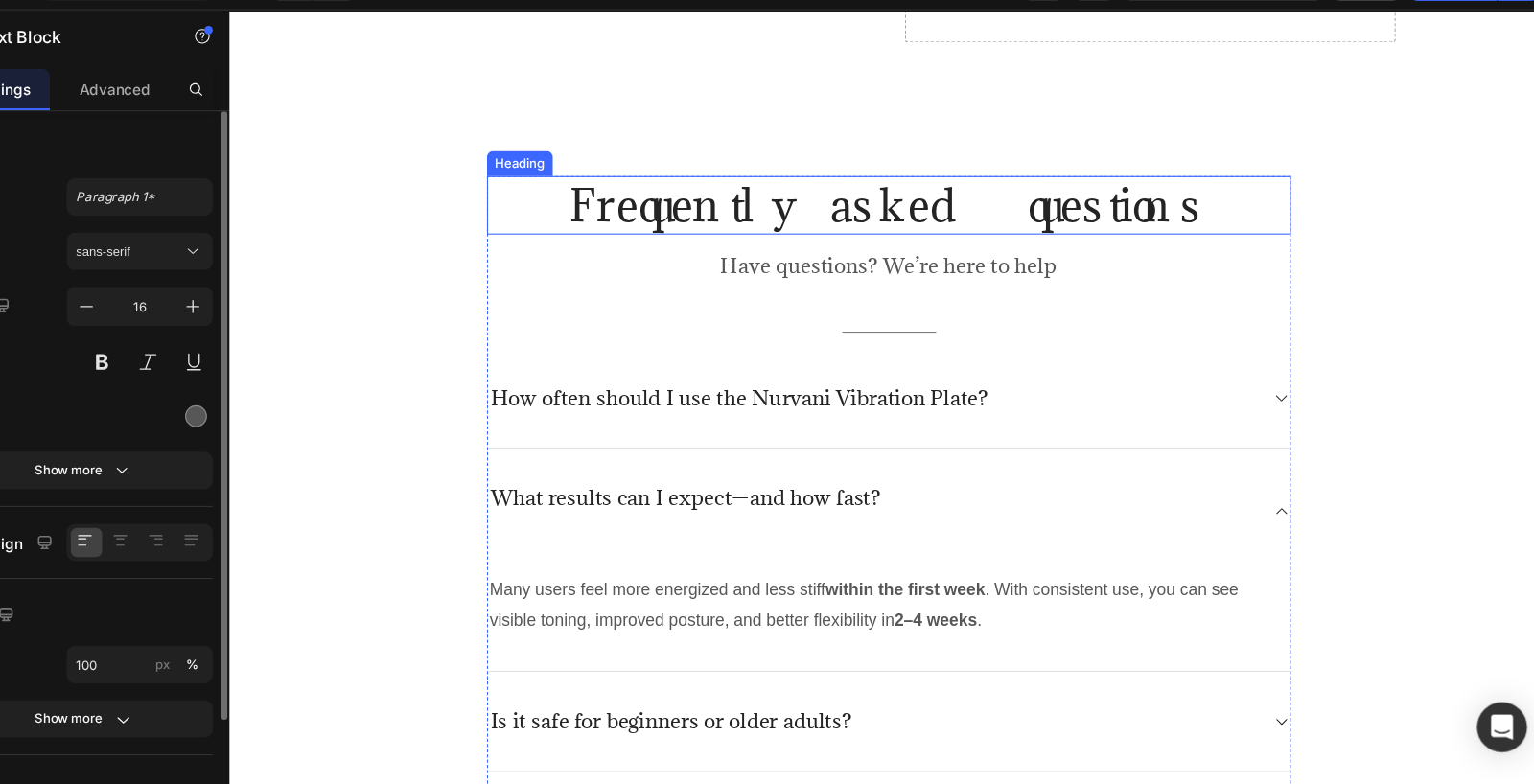 click on "Frequently asked questions" at bounding box center (835, 189) 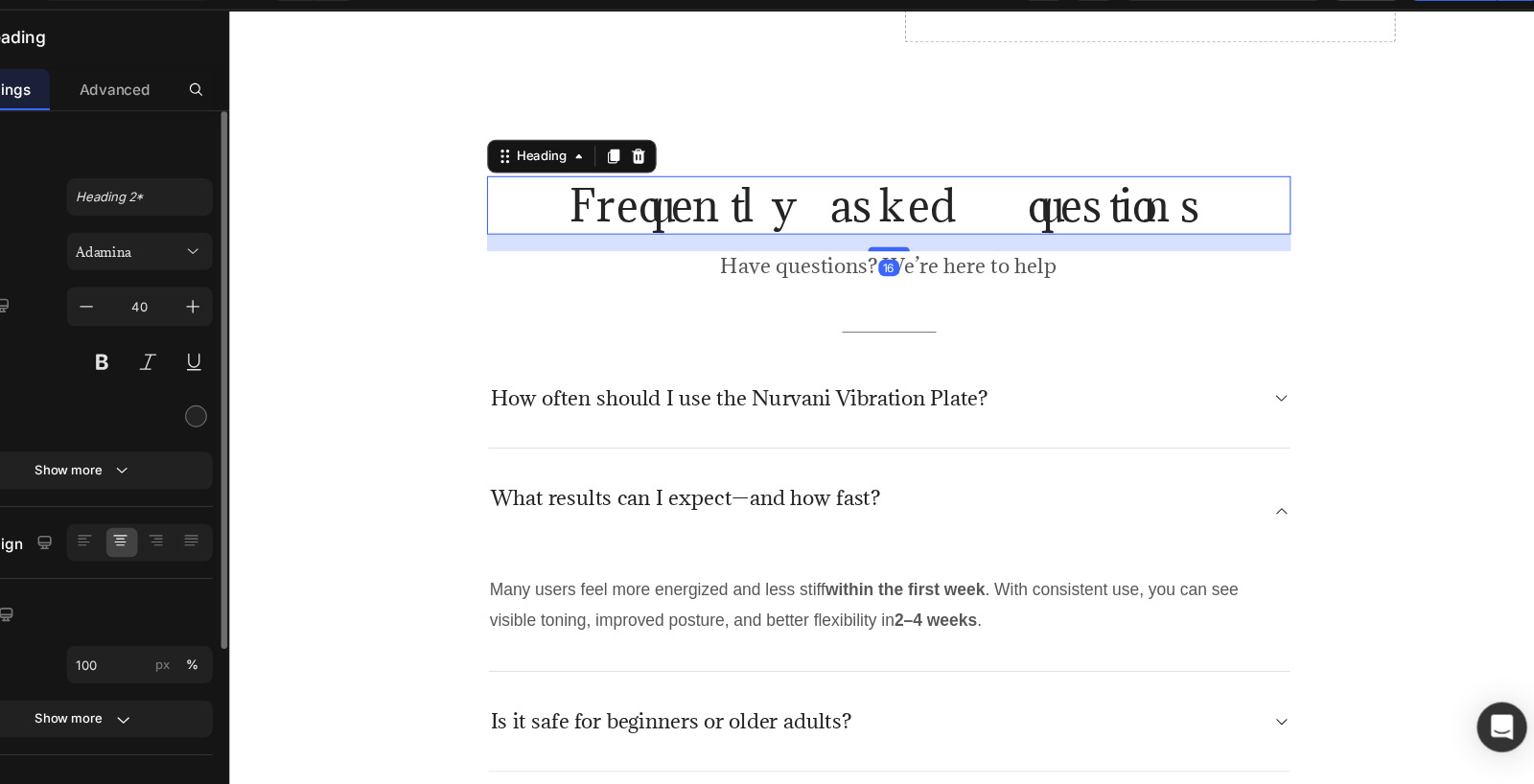 click on "Frequently asked questions" at bounding box center [835, 189] 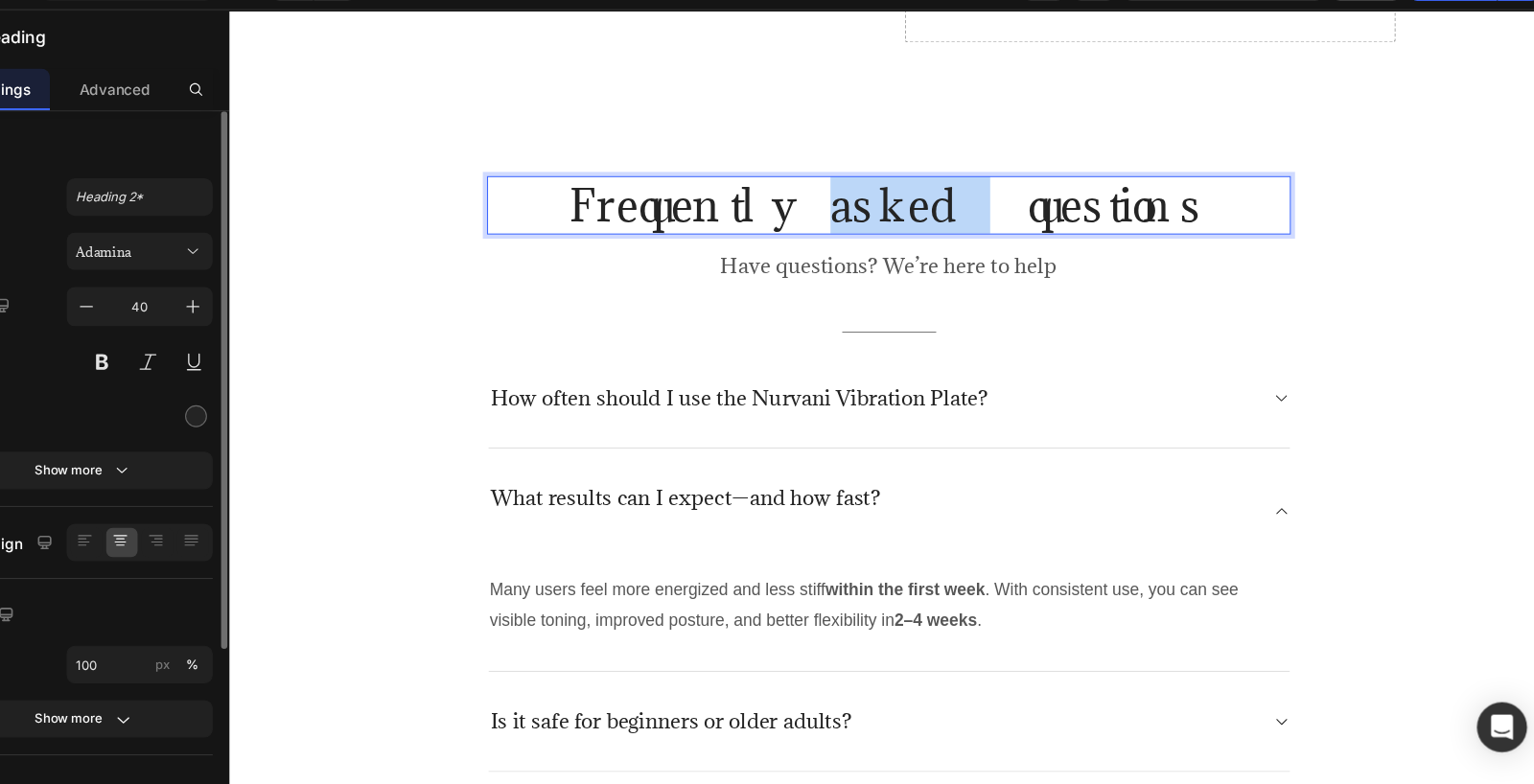 click on "Frequently asked questions" at bounding box center (835, 189) 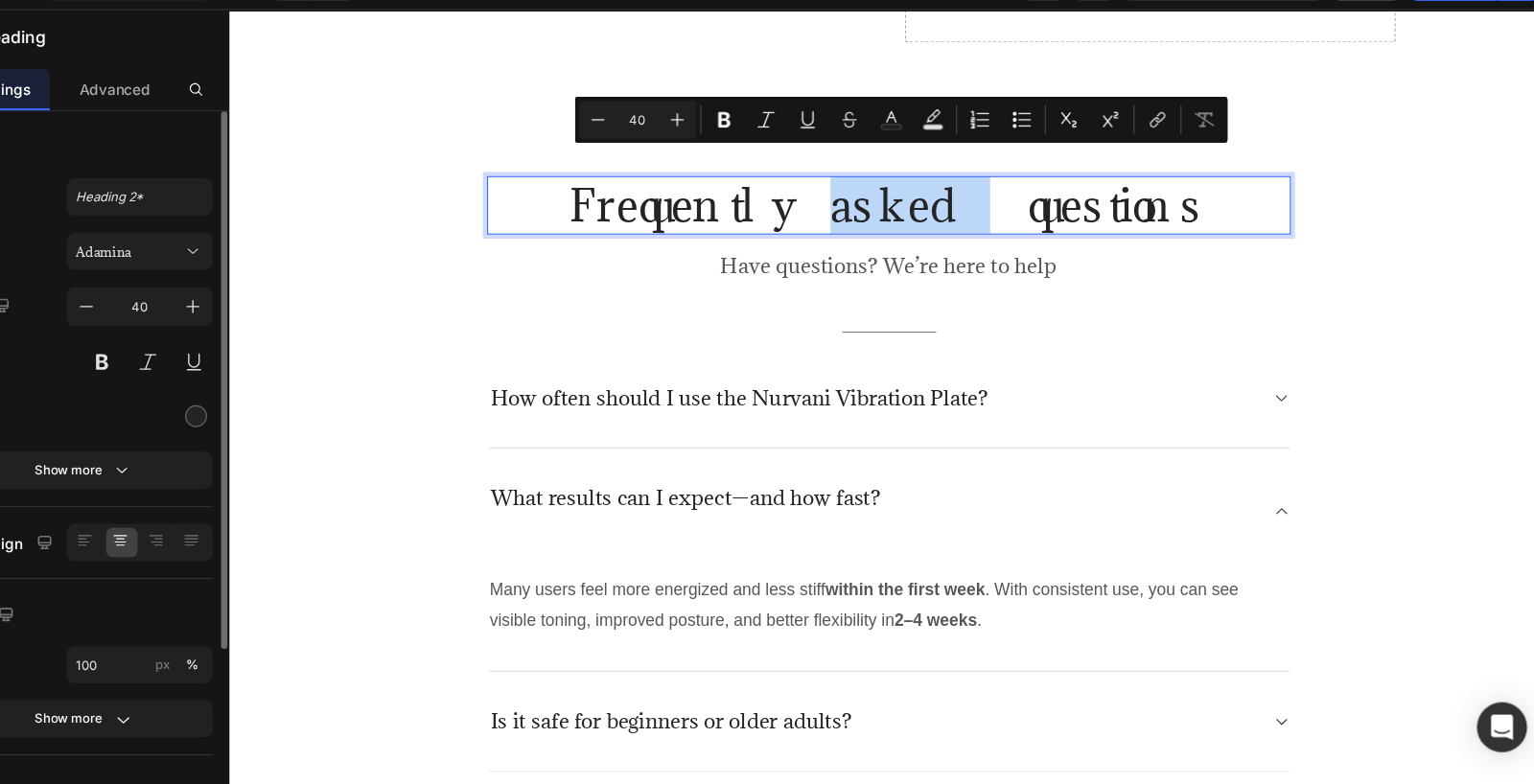 click on "Frequently asked questions" at bounding box center (835, 189) 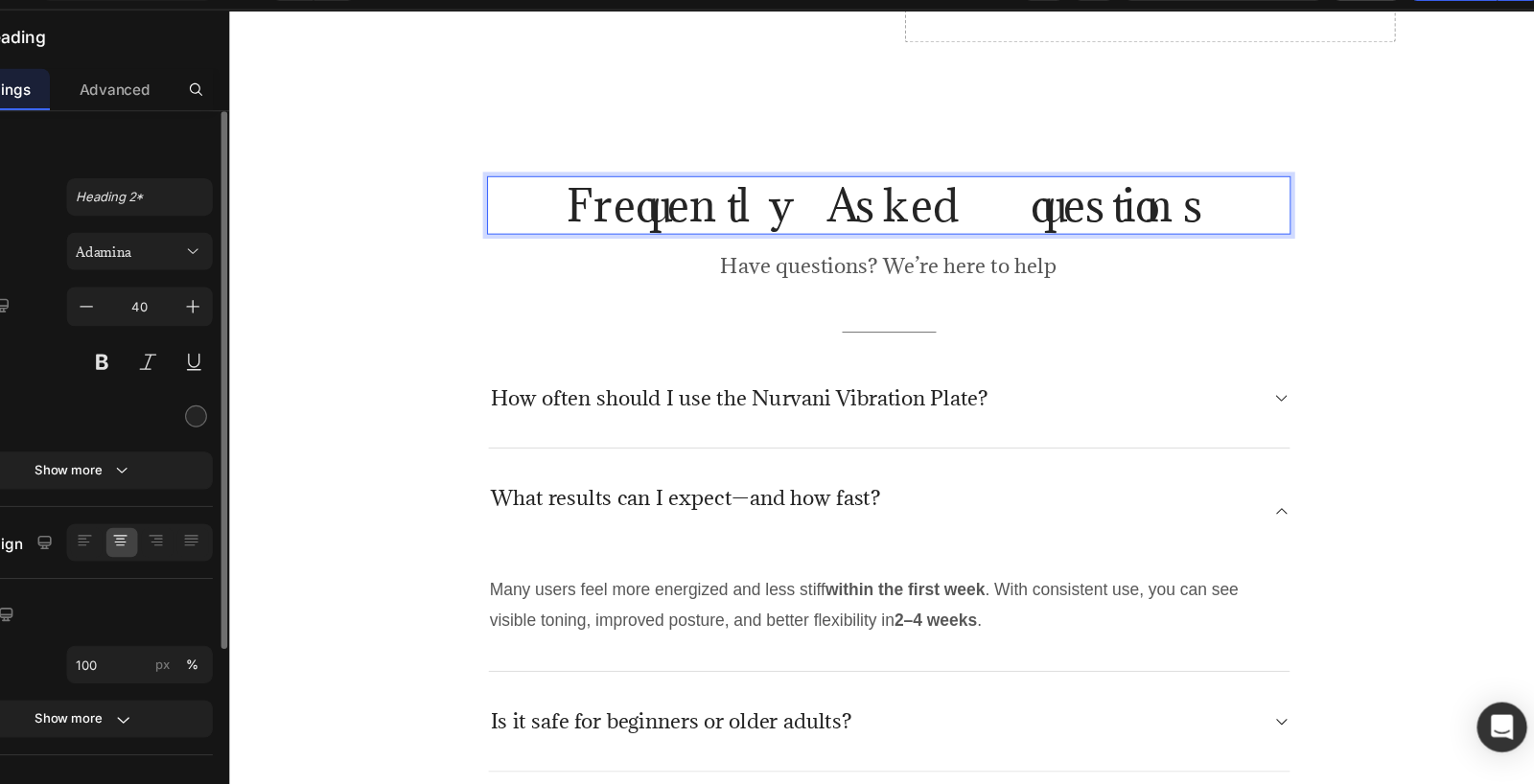 click on "Frequently Asked questions" at bounding box center [835, 189] 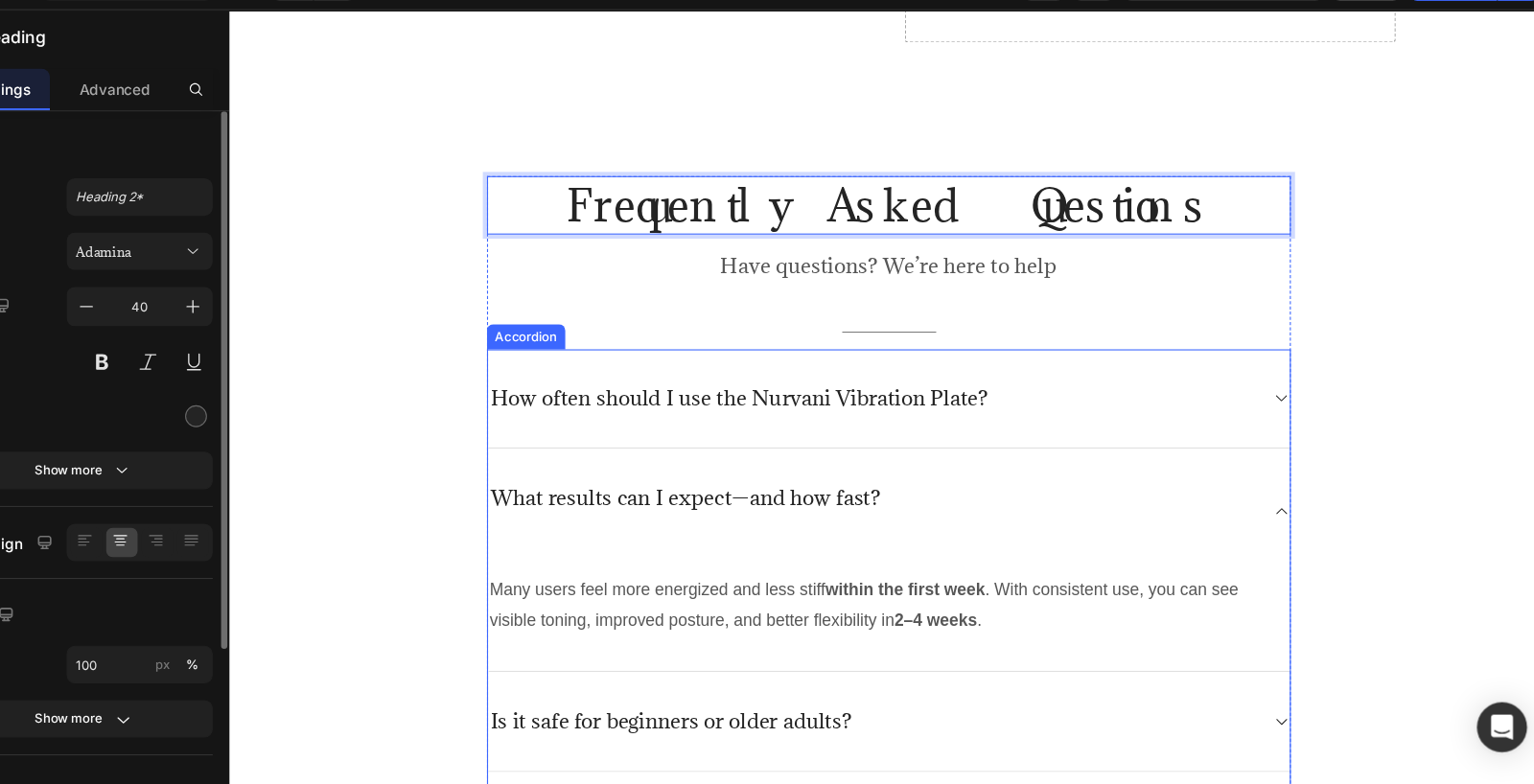 click on "How often should I use the Nurvani Vibration Plate?" at bounding box center [835, 367] 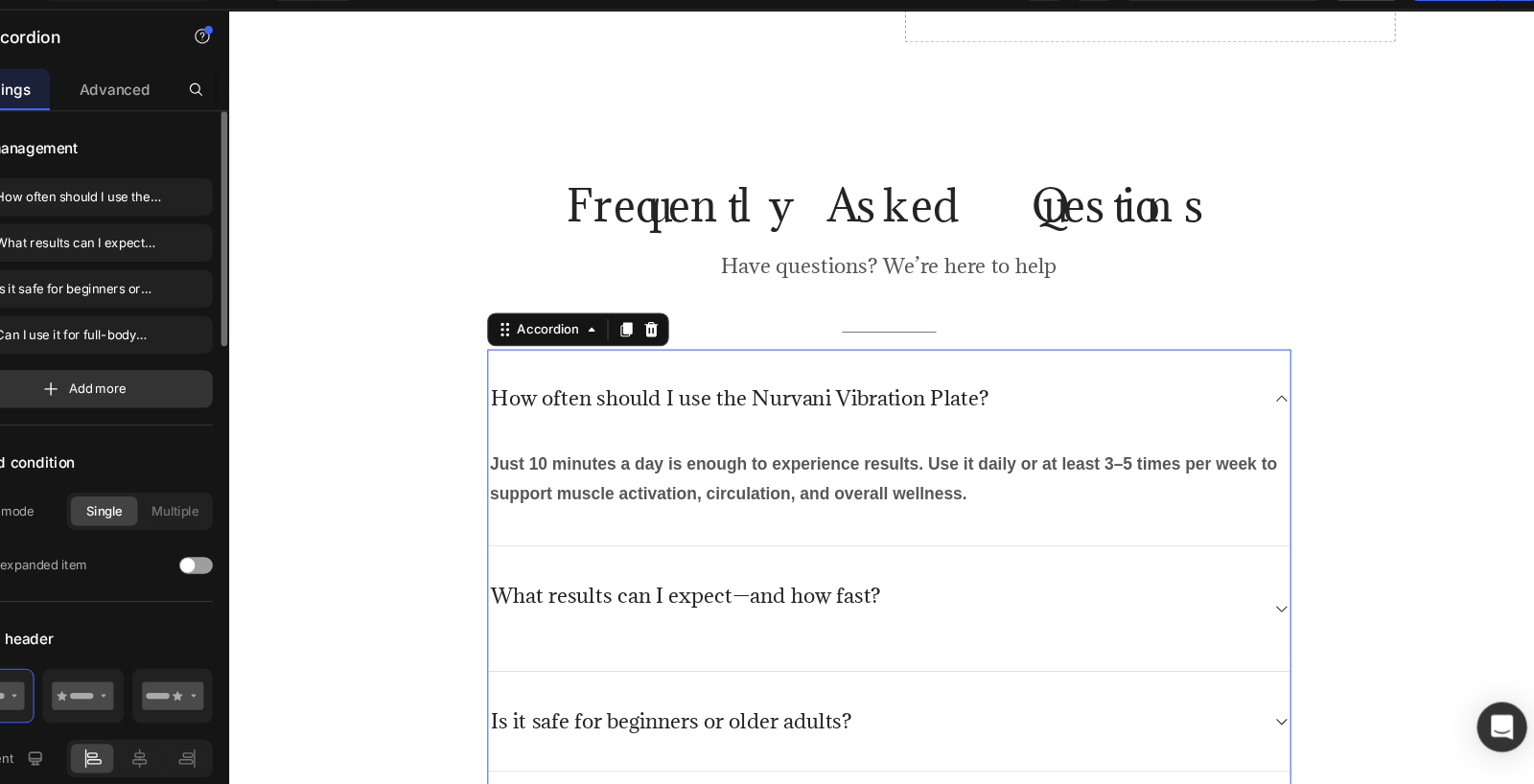 click on "How often should I use the Nurvani Vibration Plate?" at bounding box center (698, 366) 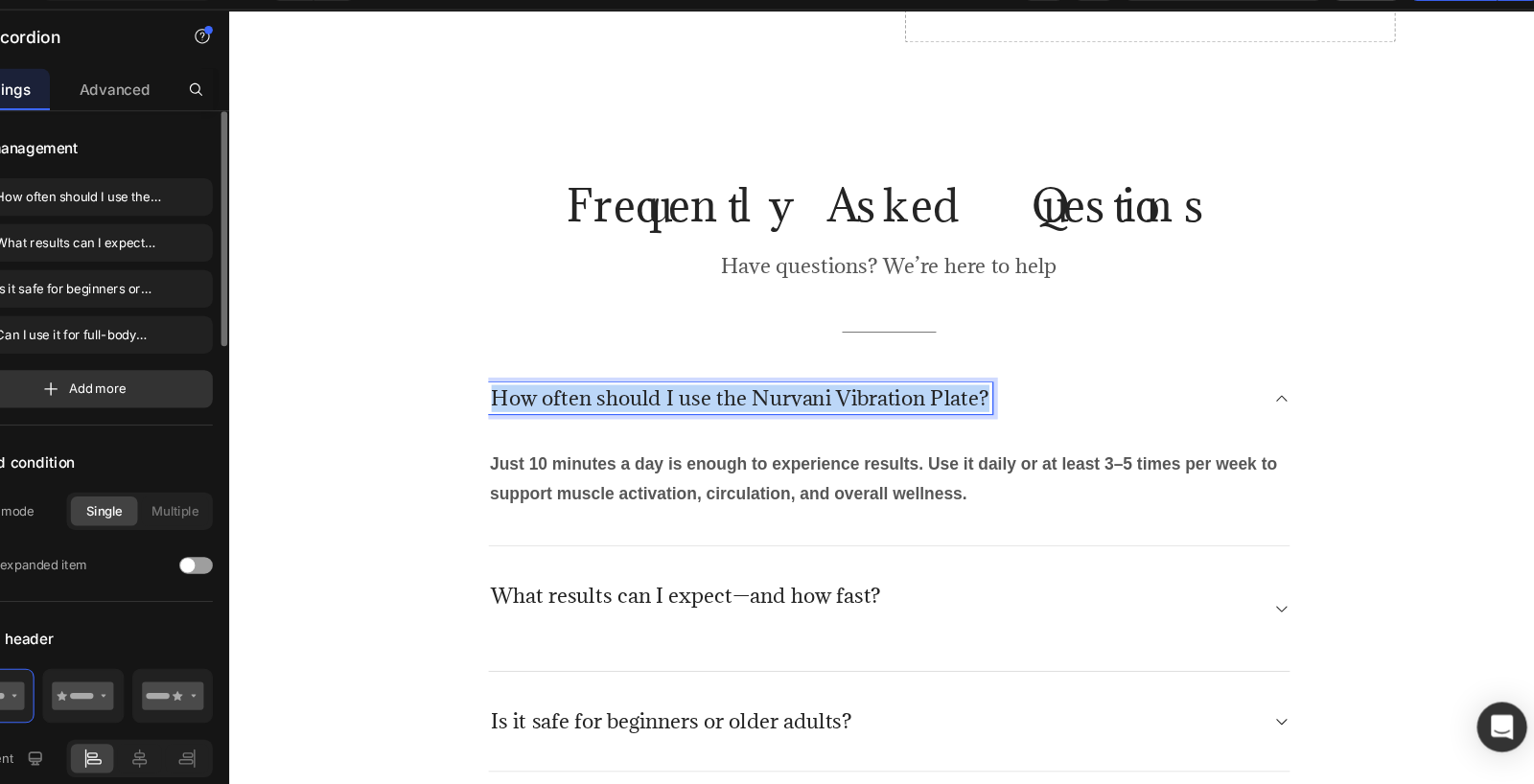 click on "How often should I use the Nurvani Vibration Plate?" at bounding box center [698, 366] 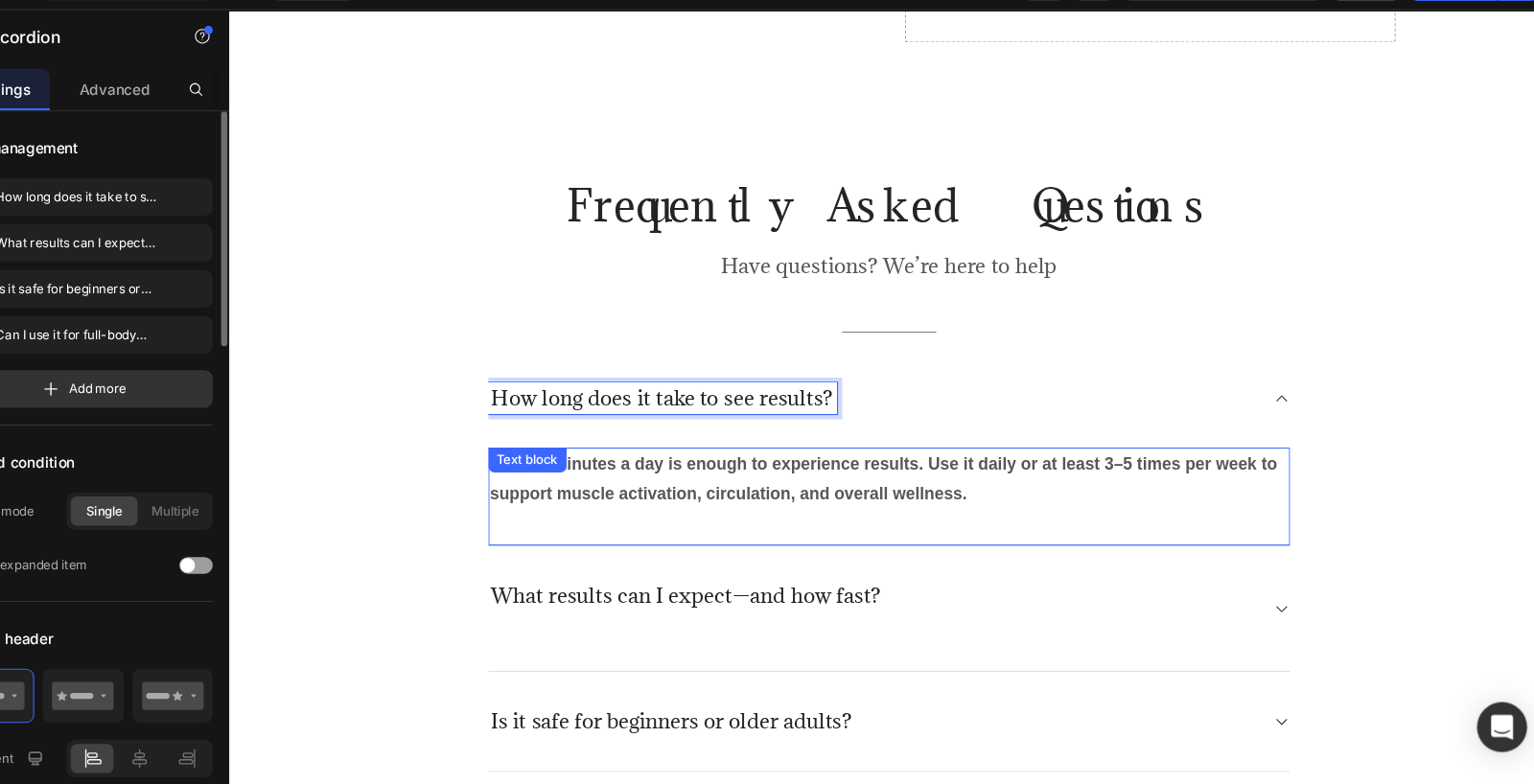 click on "Just 10 minutes a day is enough to experience results. Use it daily or at least 3–5 times per week to support muscle activation, circulation, and overall wellness." at bounding box center (835, 441) 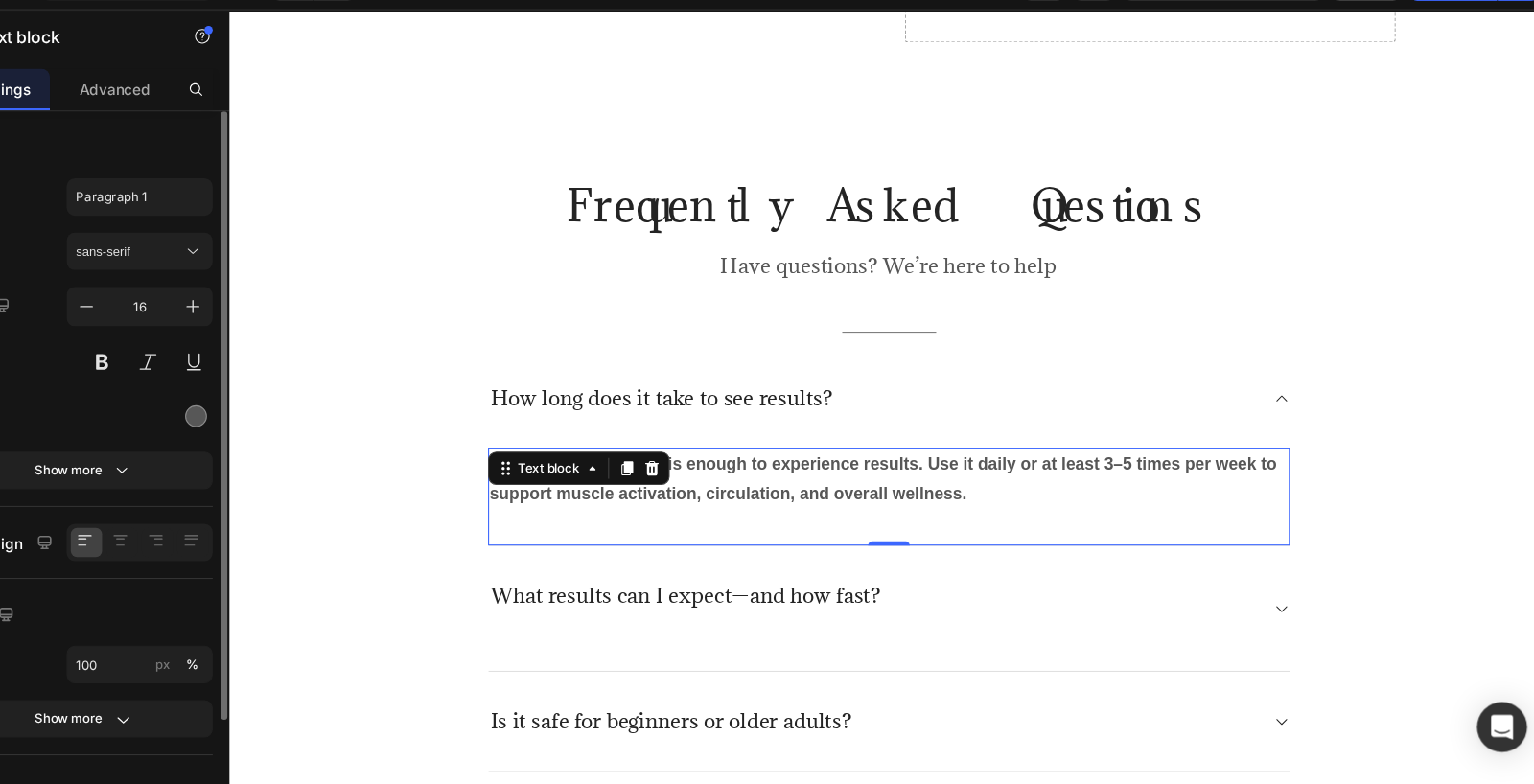 click at bounding box center [594, 430] 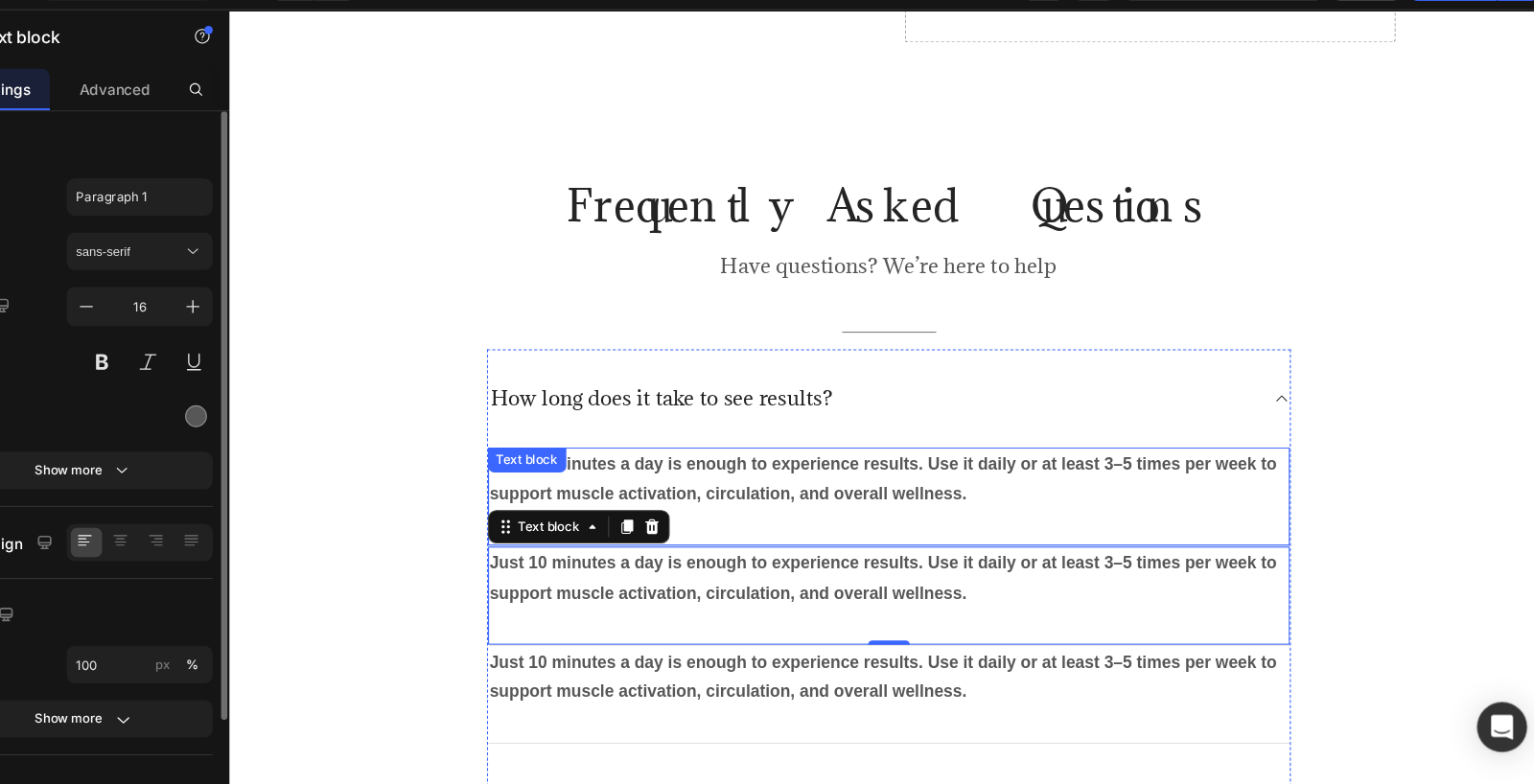 click on "Just 10 minutes a day is enough to experience results. Use it daily or at least 3–5 times per week to support muscle activation, circulation, and overall wellness." at bounding box center (835, 441) 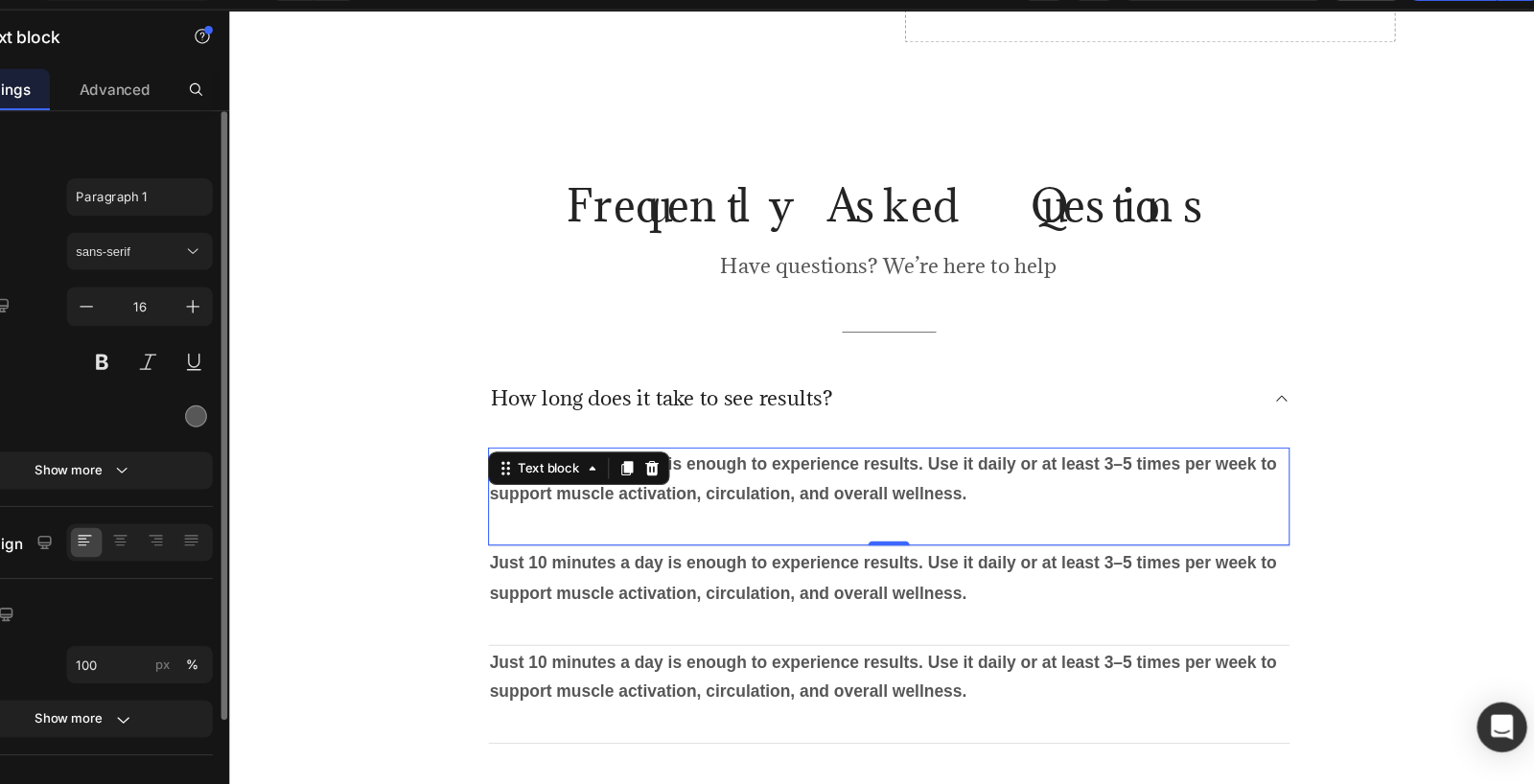 click on "Just 10 minutes a day is enough to experience results. Use it daily or at least 3–5 times per week to support muscle activation, circulation, and overall wellness." at bounding box center [835, 441] 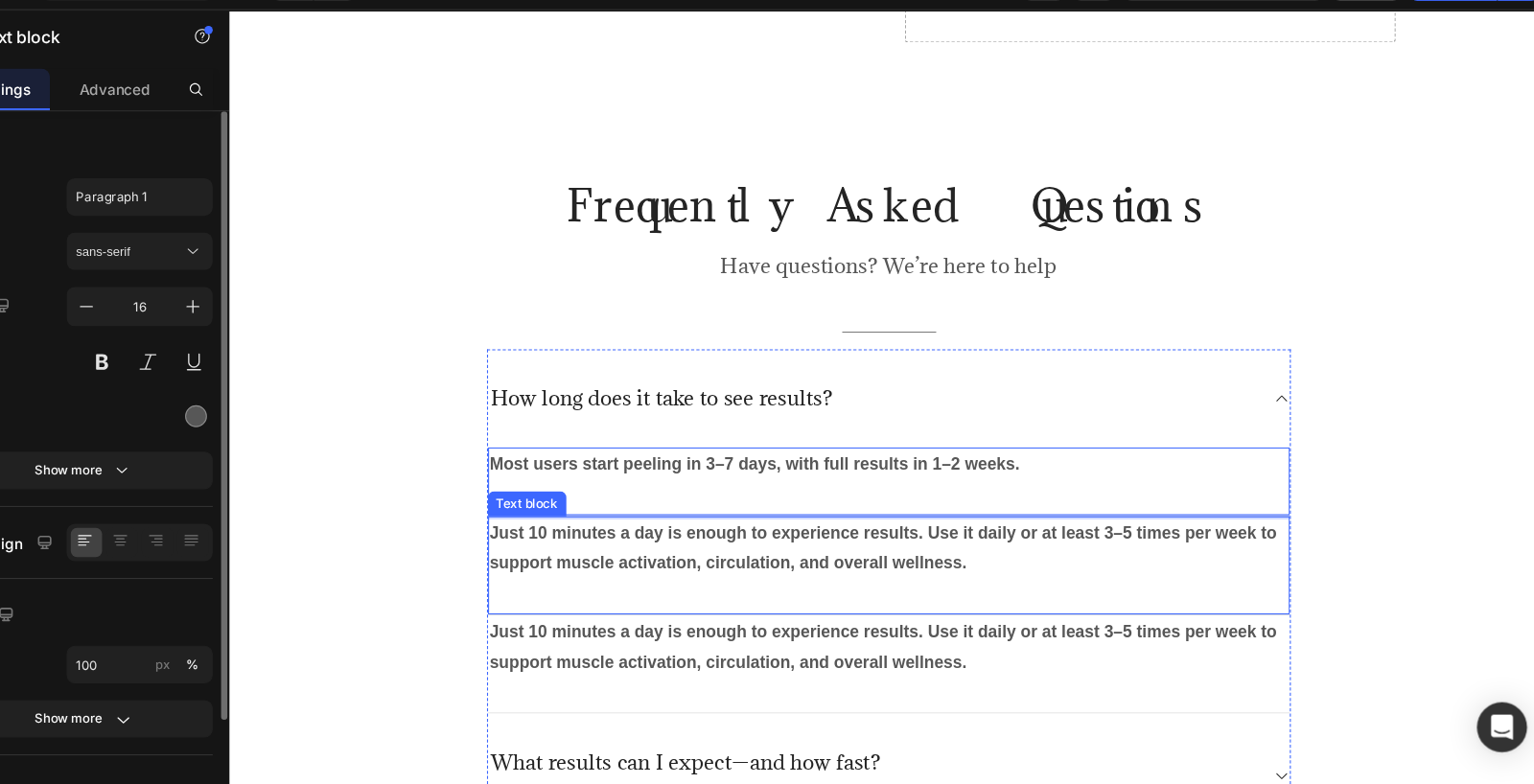 click on "Just 10 minutes a day is enough to experience results. Use it daily or at least 3–5 times per week to support muscle activation, circulation, and overall wellness." at bounding box center [830, 503] 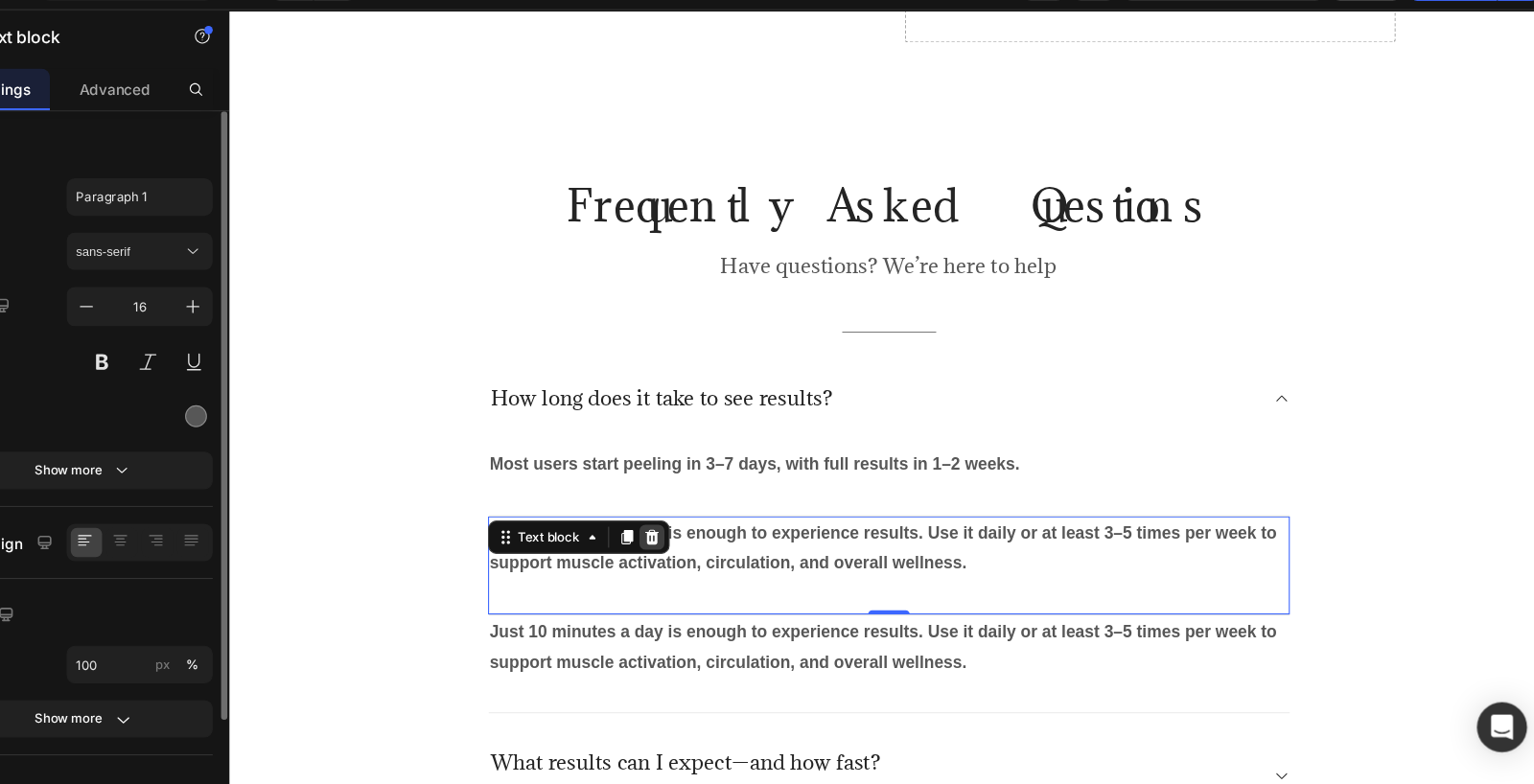click 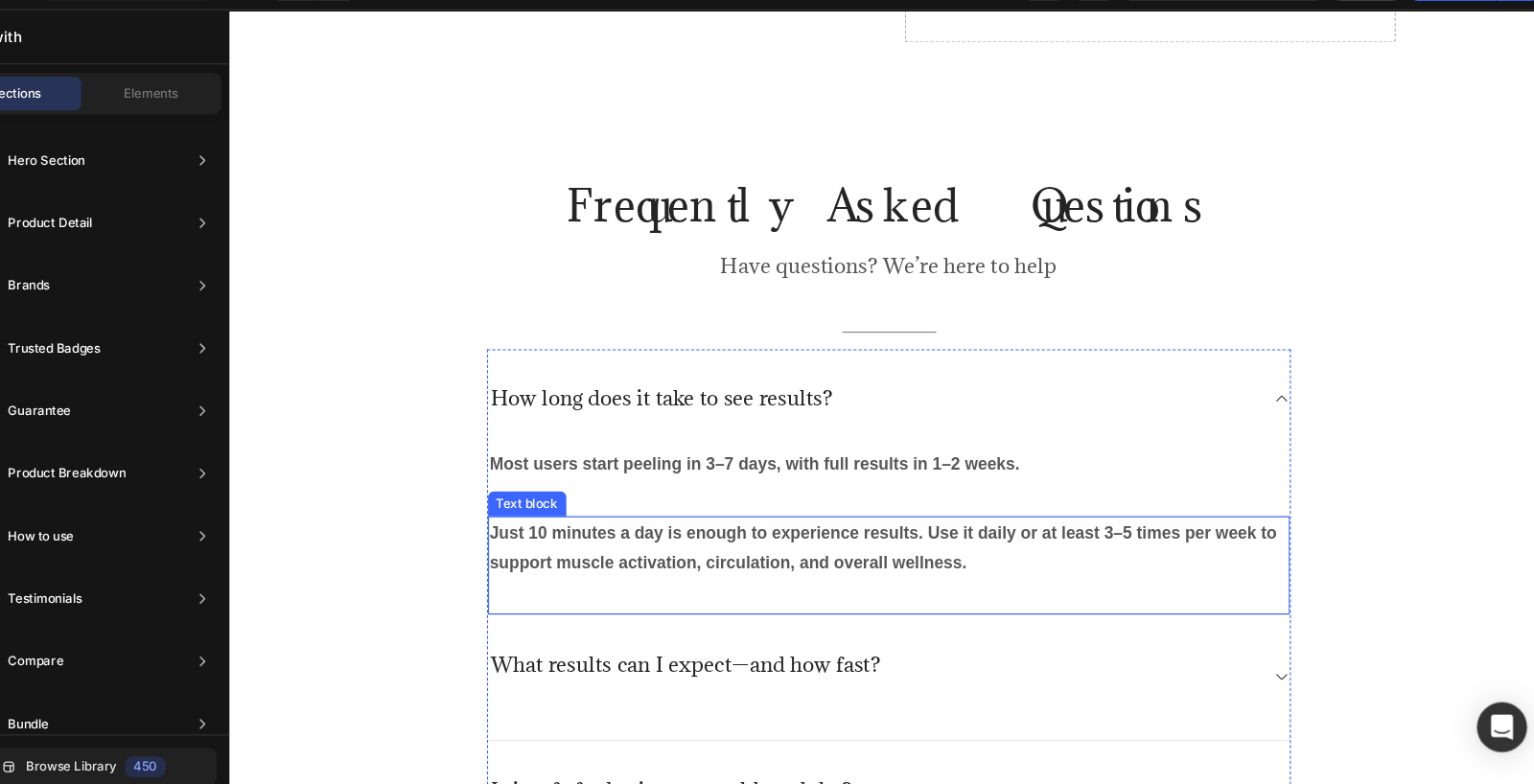 click on "Just 10 minutes a day is enough to experience results. Use it daily or at least 3–5 times per week to support muscle activation, circulation, and overall wellness." at bounding box center [830, 503] 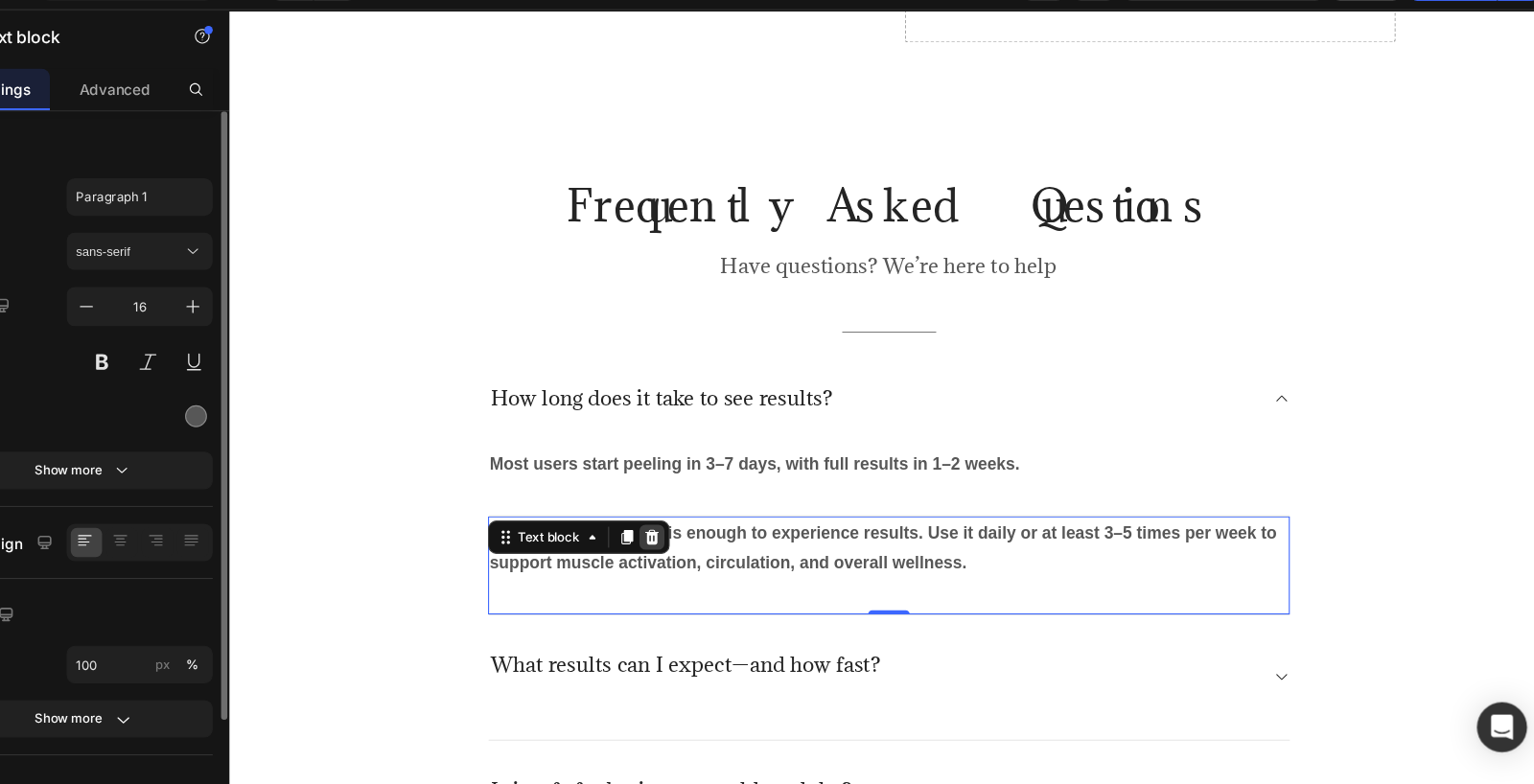 click 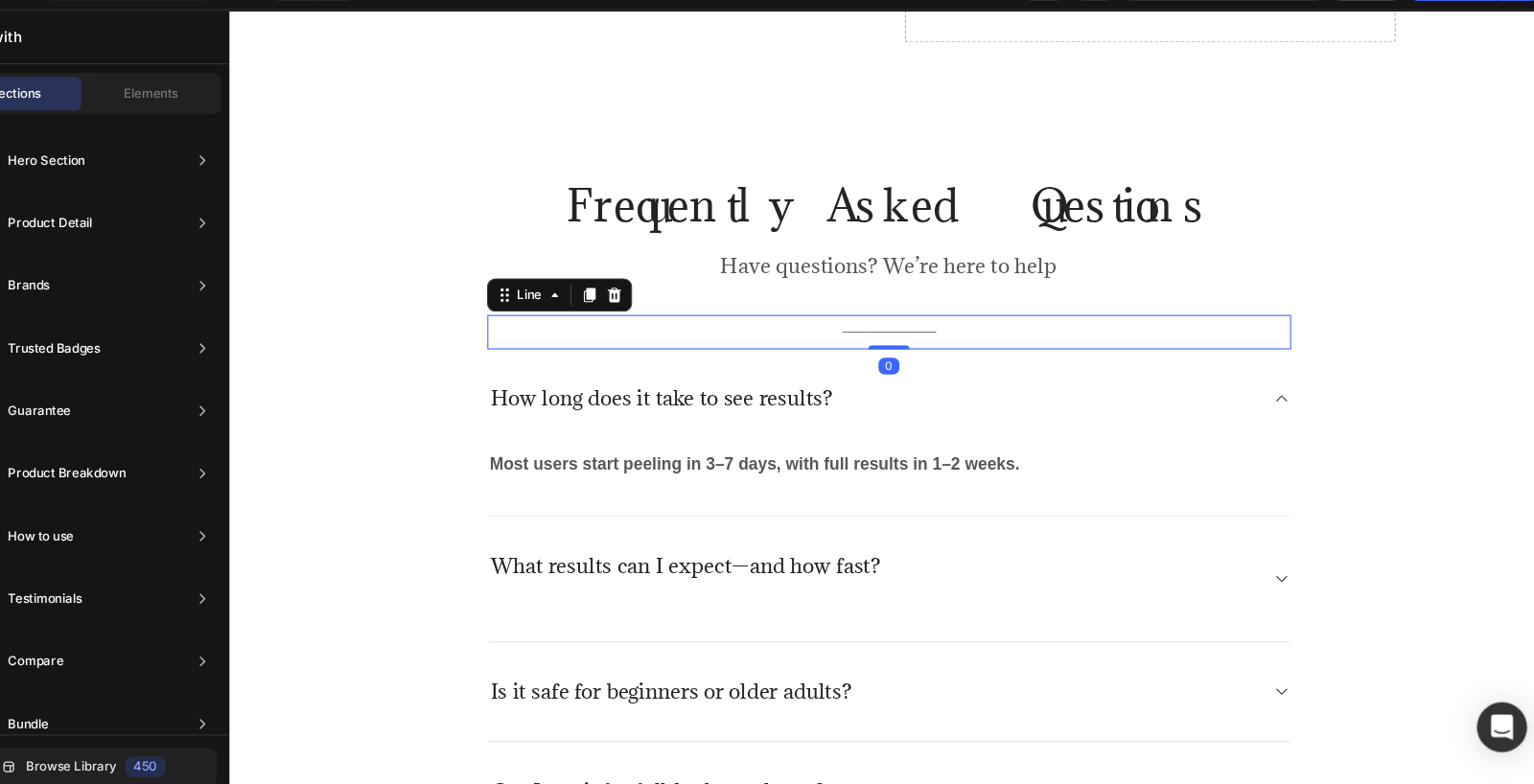 click on "Title Line   0" at bounding box center [835, 305] 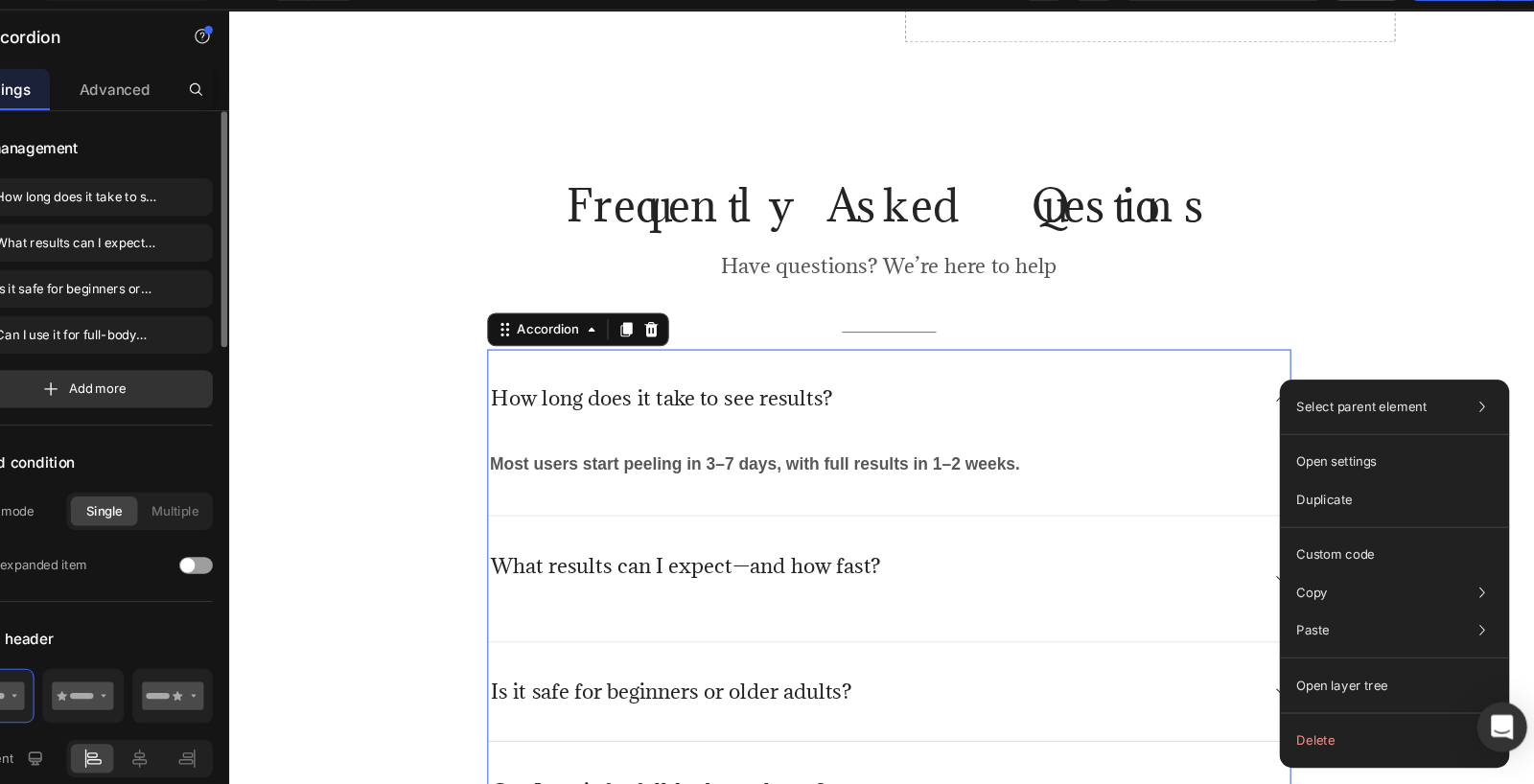 click 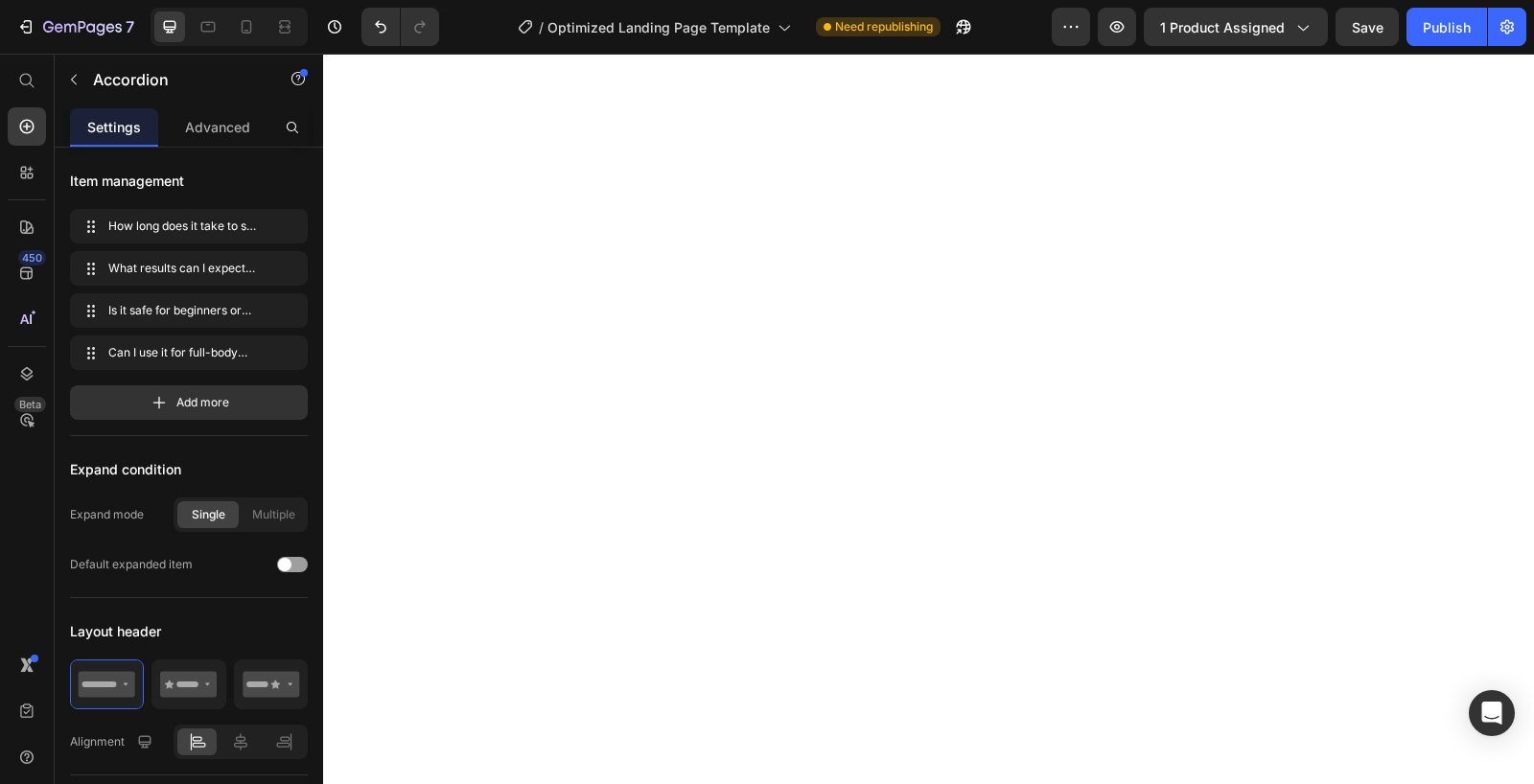scroll, scrollTop: 0, scrollLeft: 0, axis: both 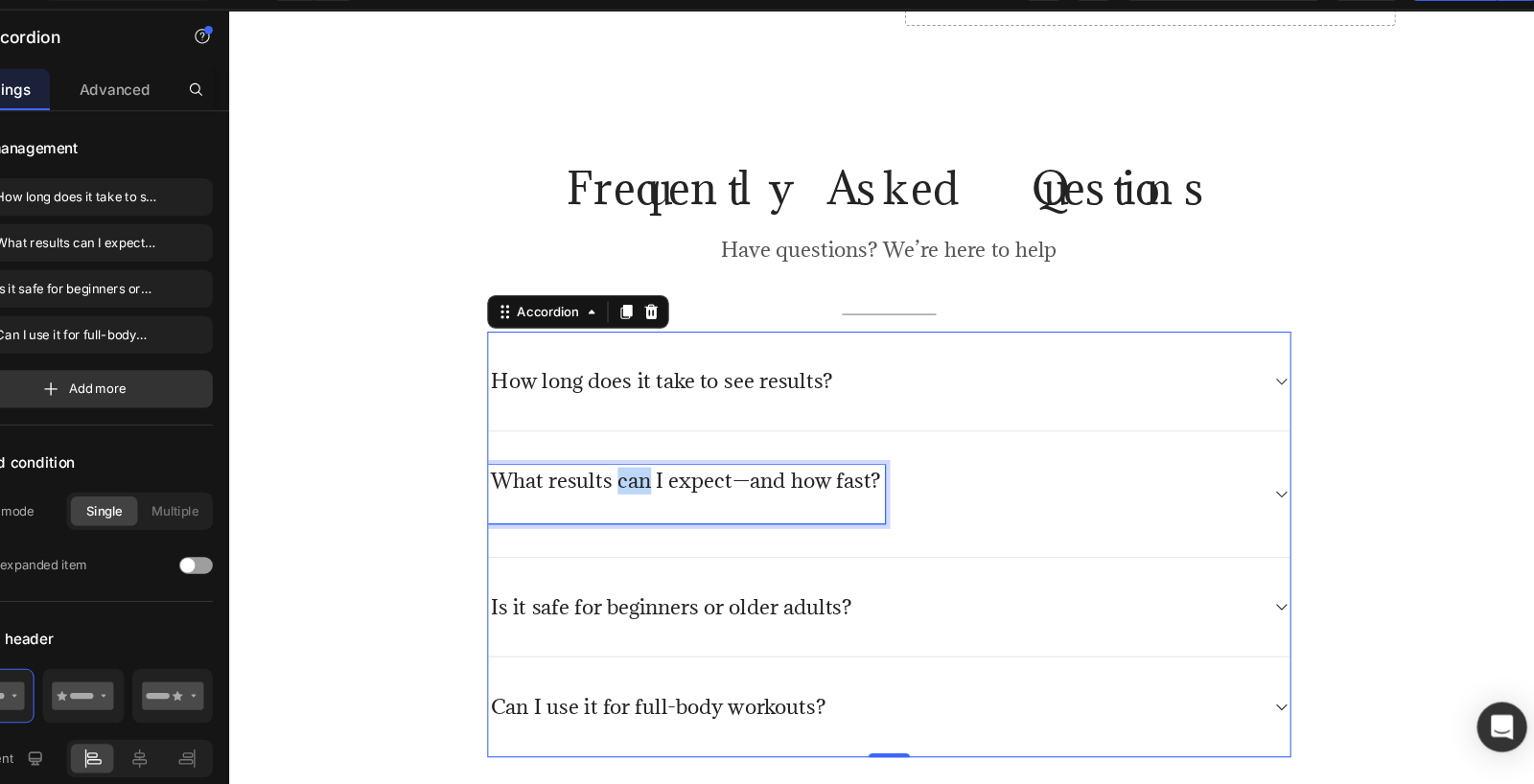 click on "What results can I expect—and how fast?" at bounding box center (649, 442) 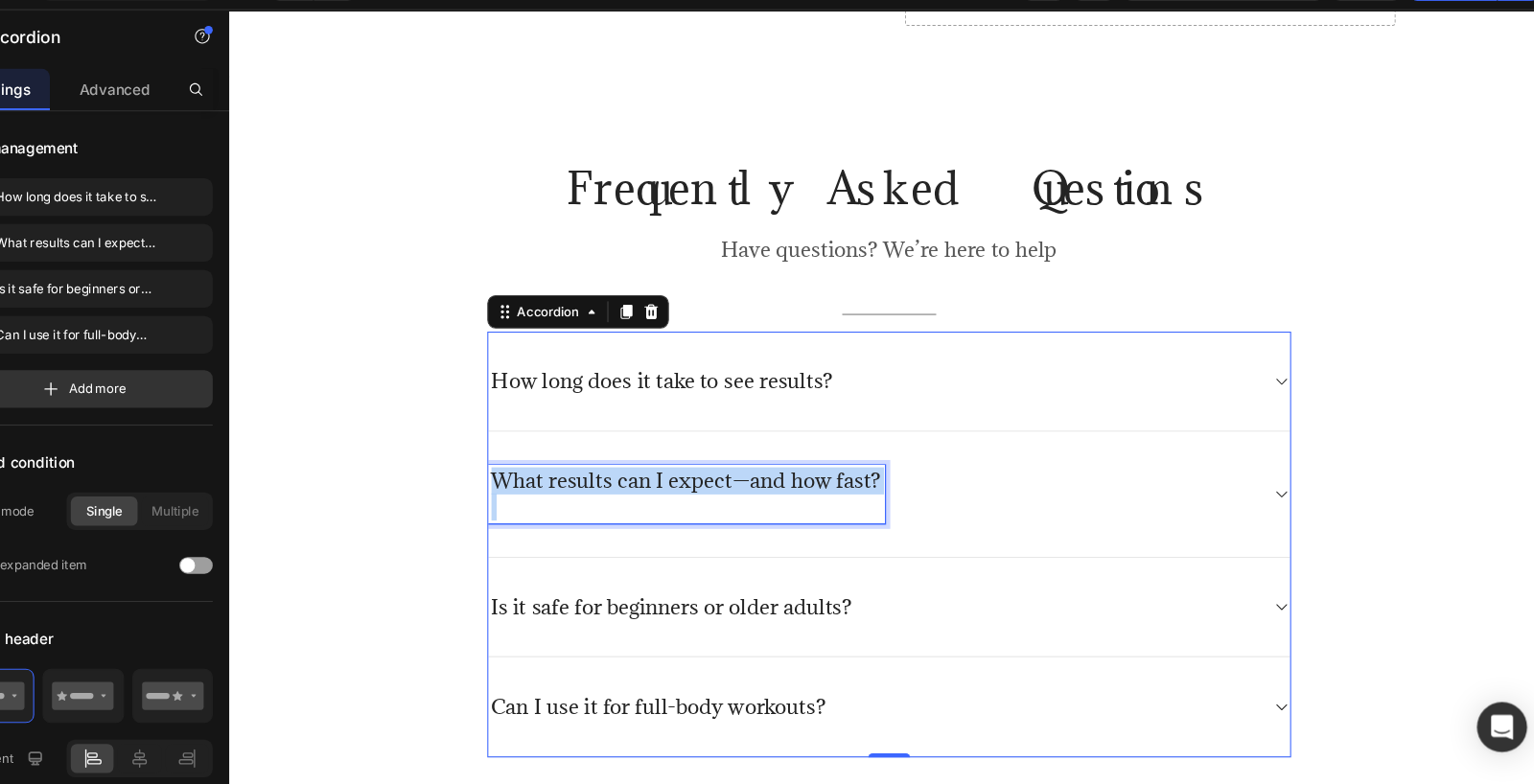 click on "What results can I expect—and how fast?" at bounding box center (649, 442) 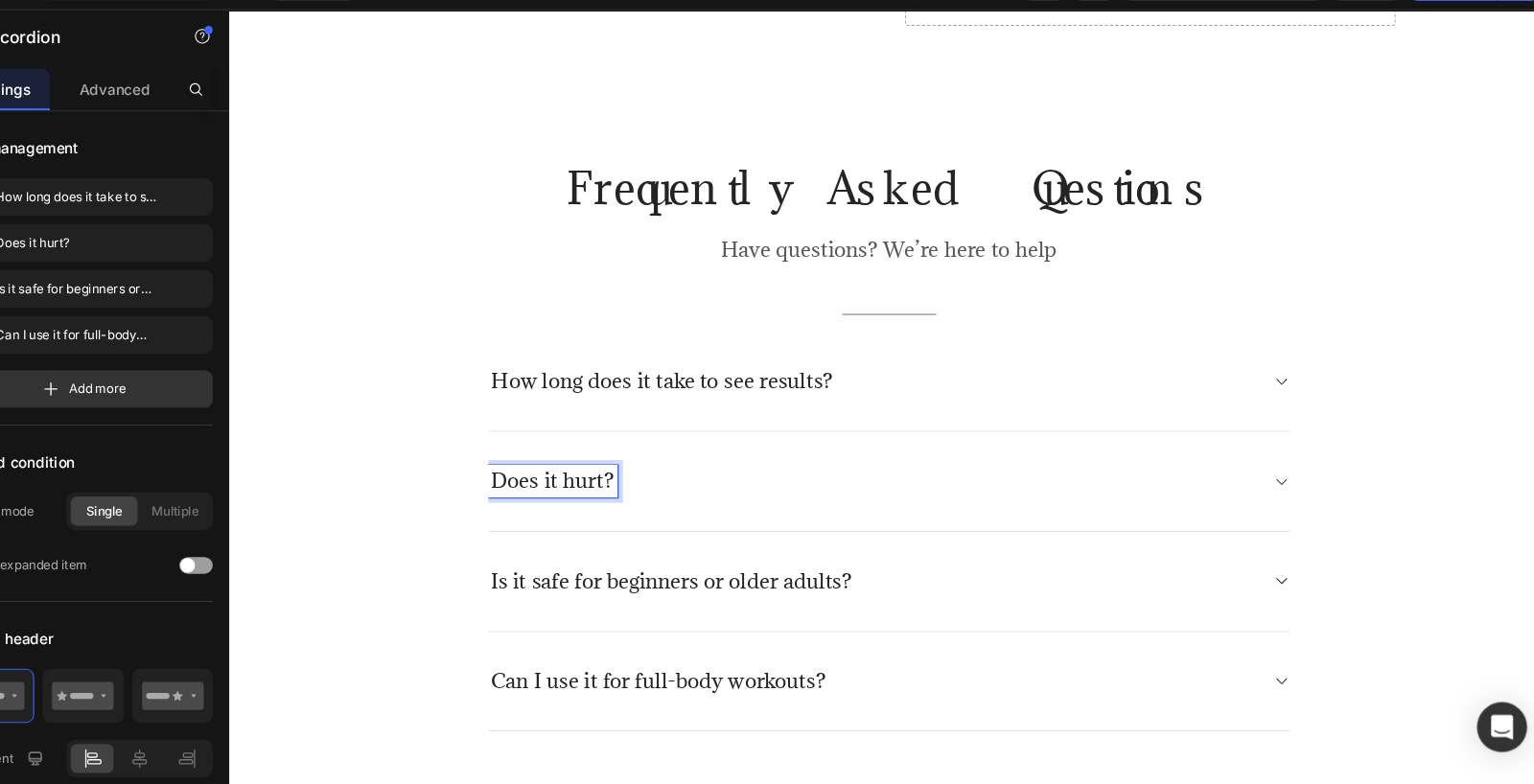 click on "Does it hurt?" at bounding box center [835, 443] 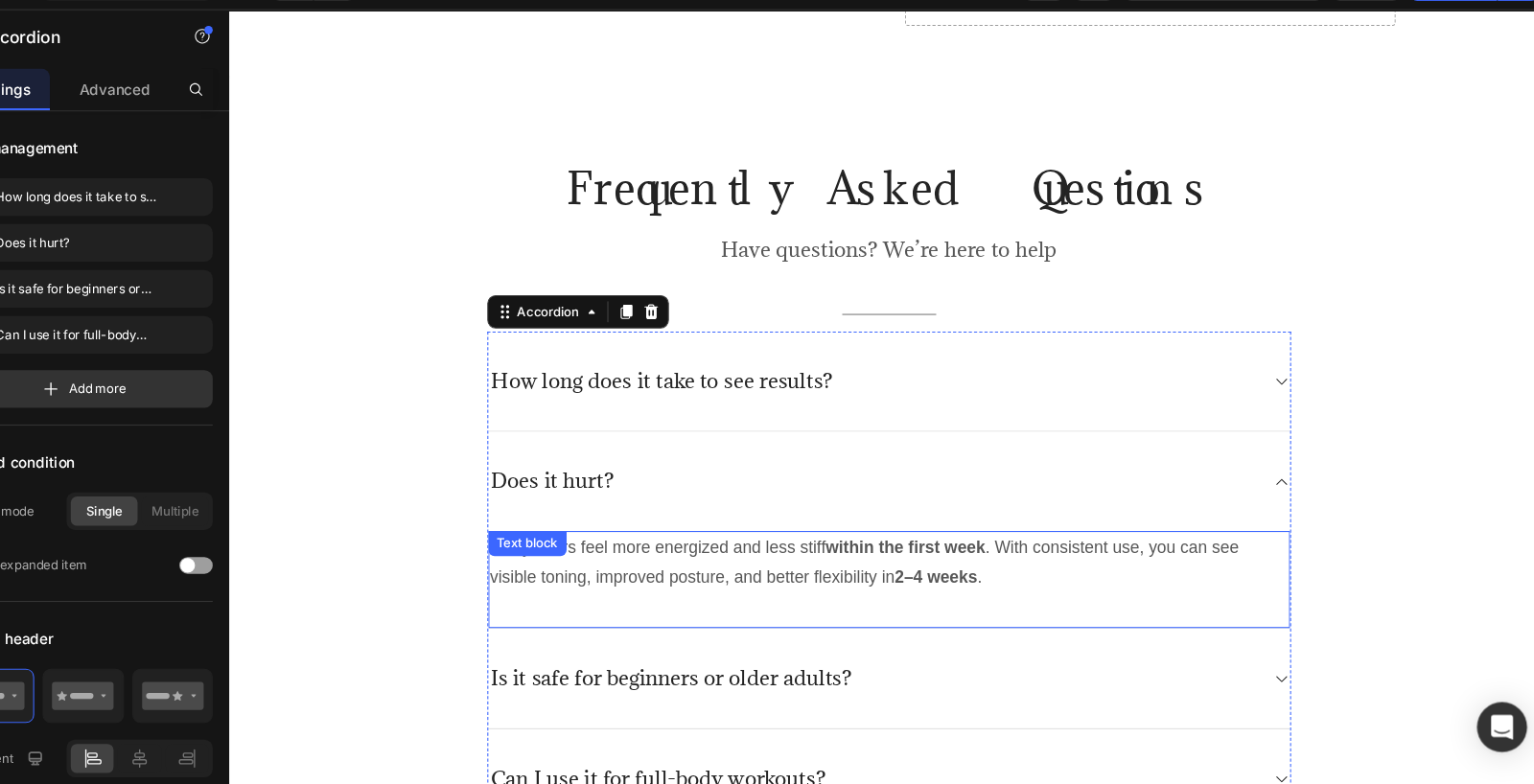 click on "Many users feel more energized and less stiff  within the first week . With consistent use, you can see visible toning, improved posture, and better flexibility in  2–4 weeks ." at bounding box center [835, 518] 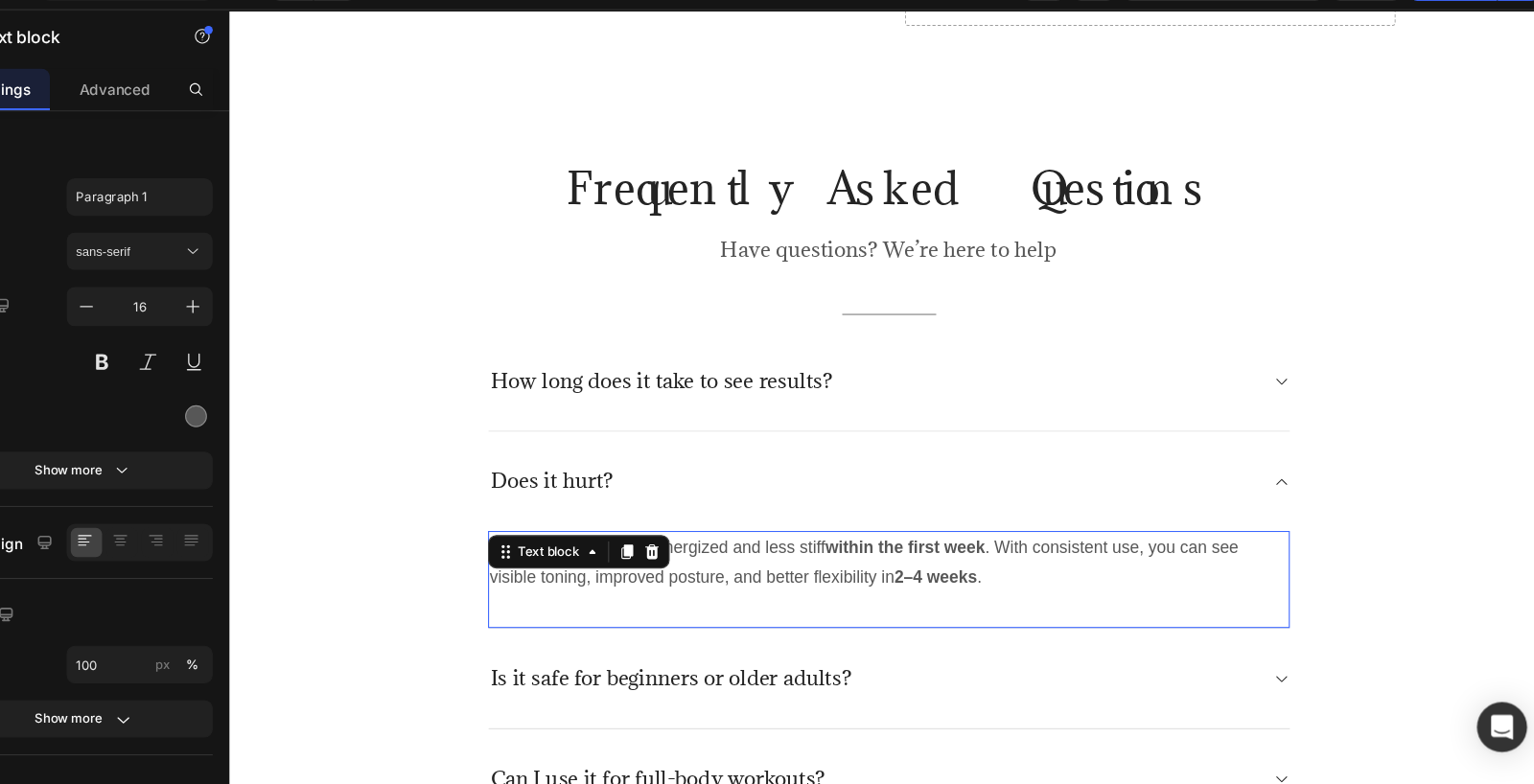 click on "Text block" at bounding box center (550, 507) 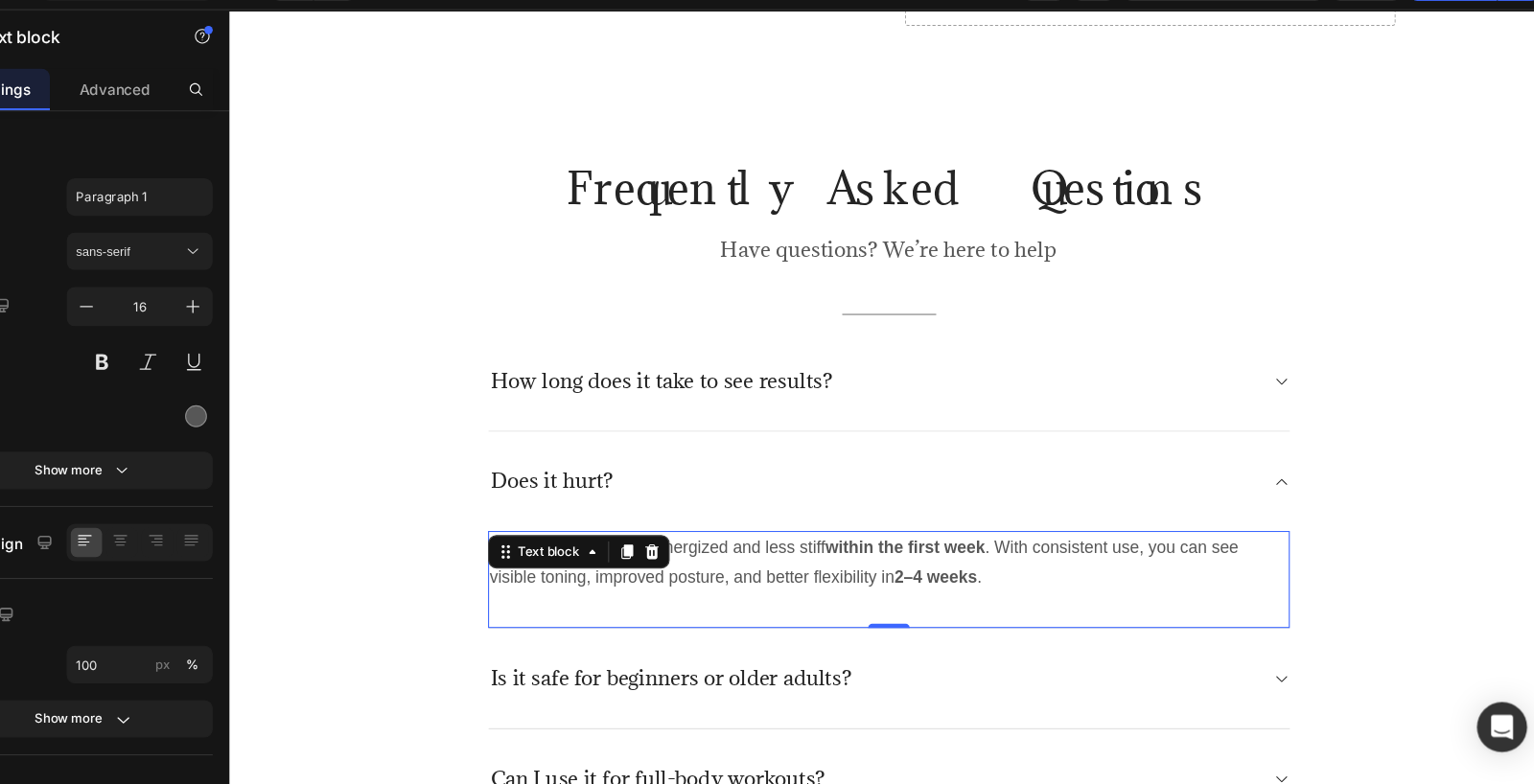 click on "Text block" at bounding box center (550, 507) 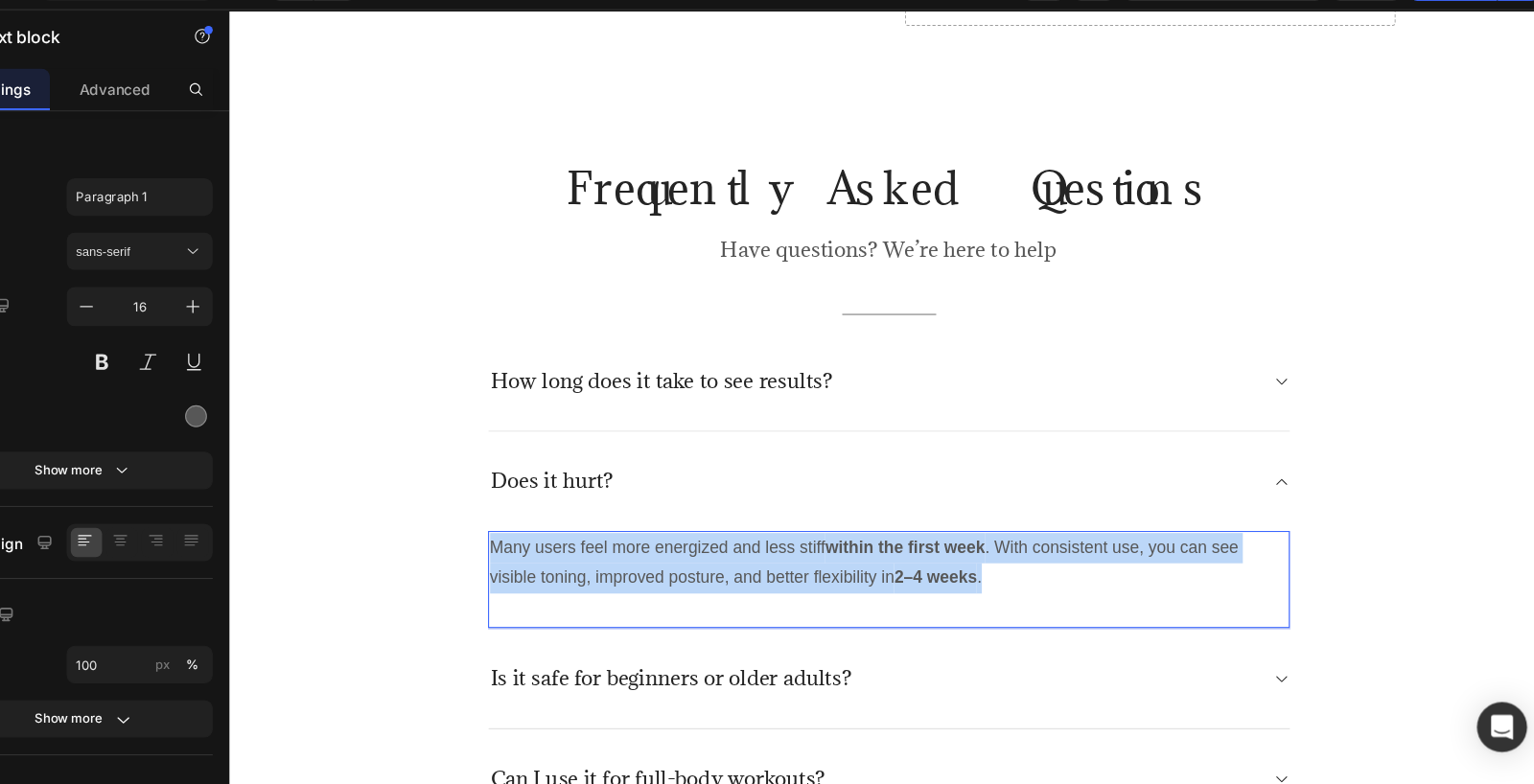 click on "Many users feel more energized and less stiff  within the first week . With consistent use, you can see visible toning, improved posture, and better flexibility in  2–4 weeks ." at bounding box center (835, 518) 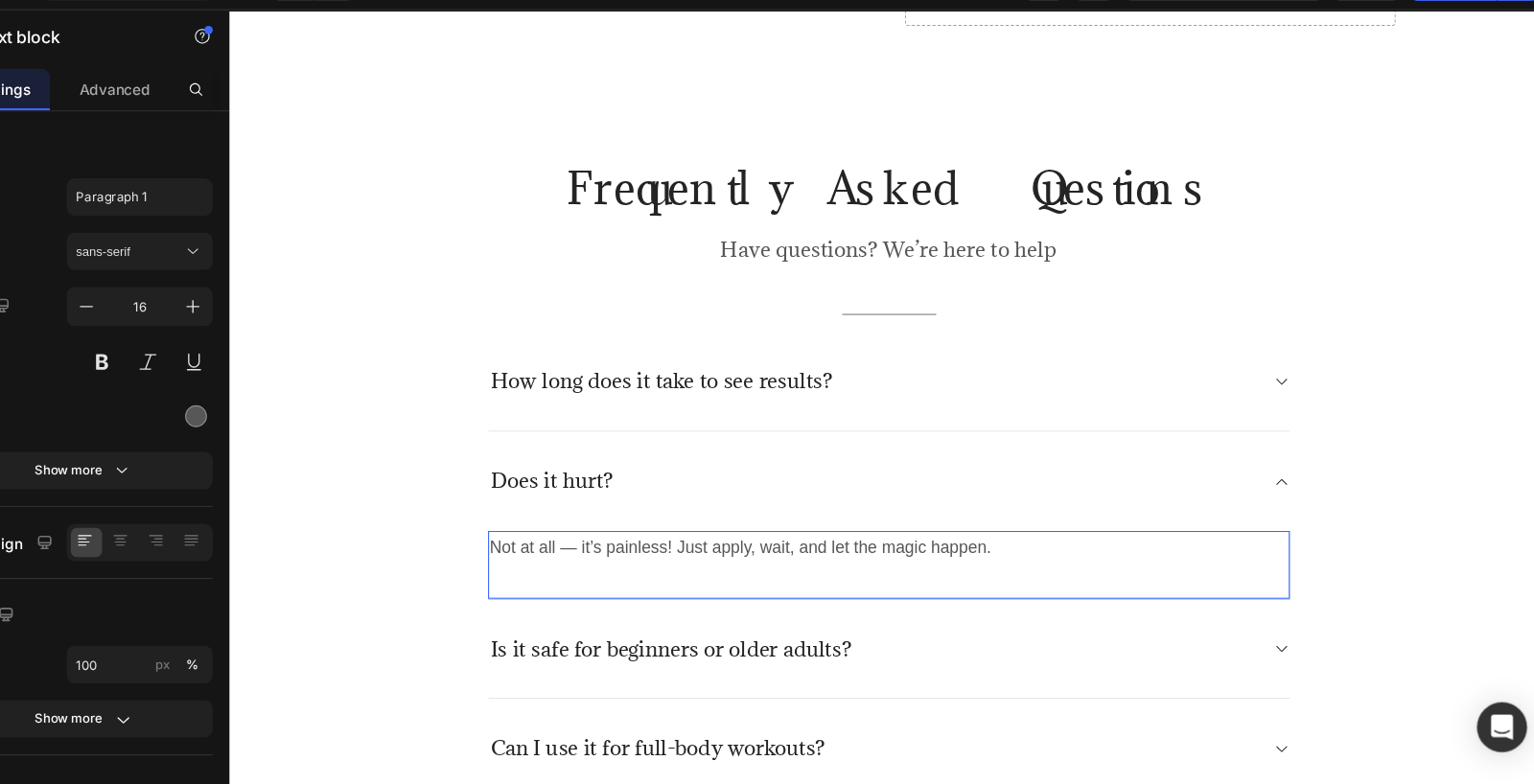 click on "Not at all — it’s painless! Just apply, wait, and let the magic happen. Text block   0" at bounding box center (835, 519) 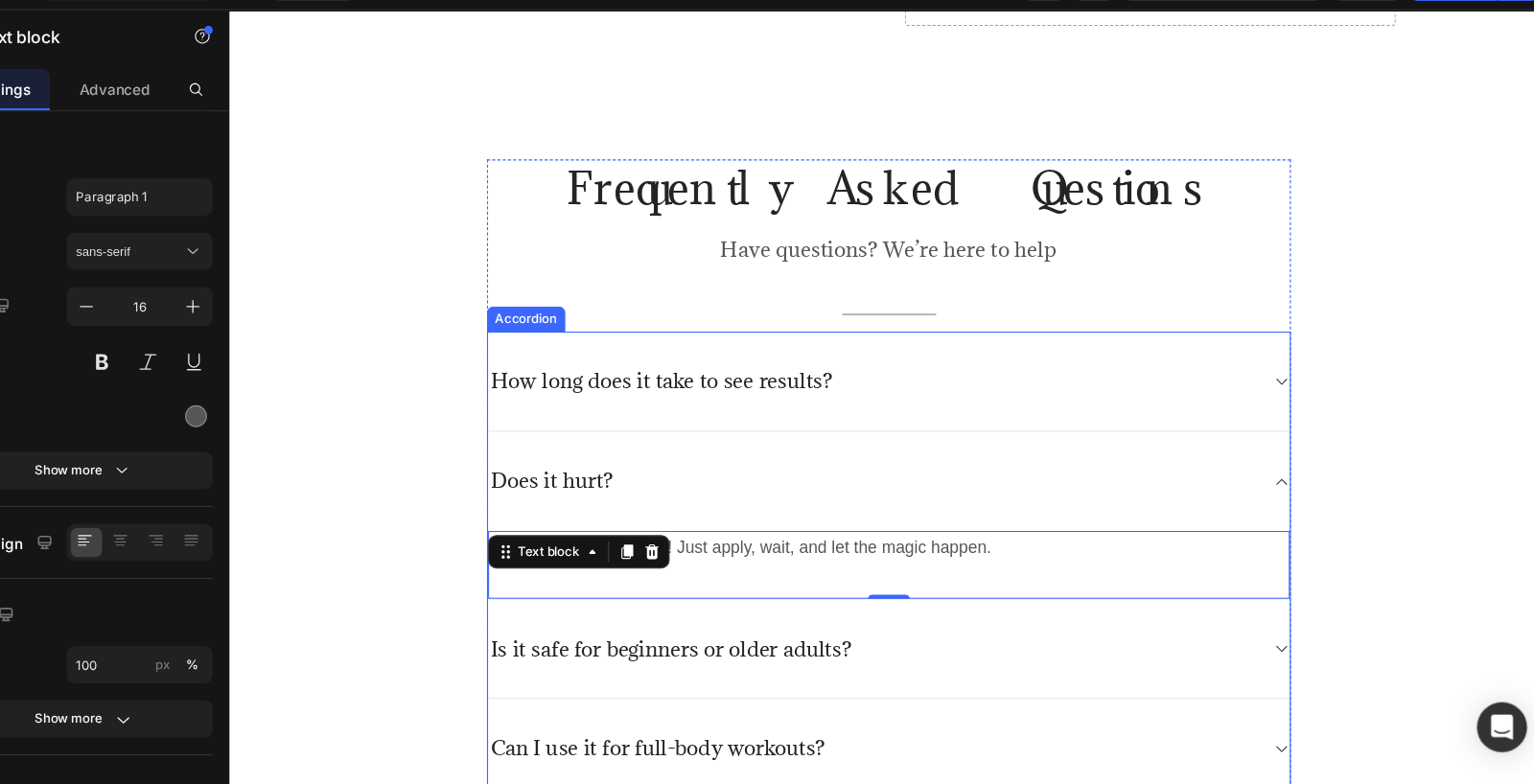 click on "Is it safe for beginners or older adults?" at bounding box center [835, 597] 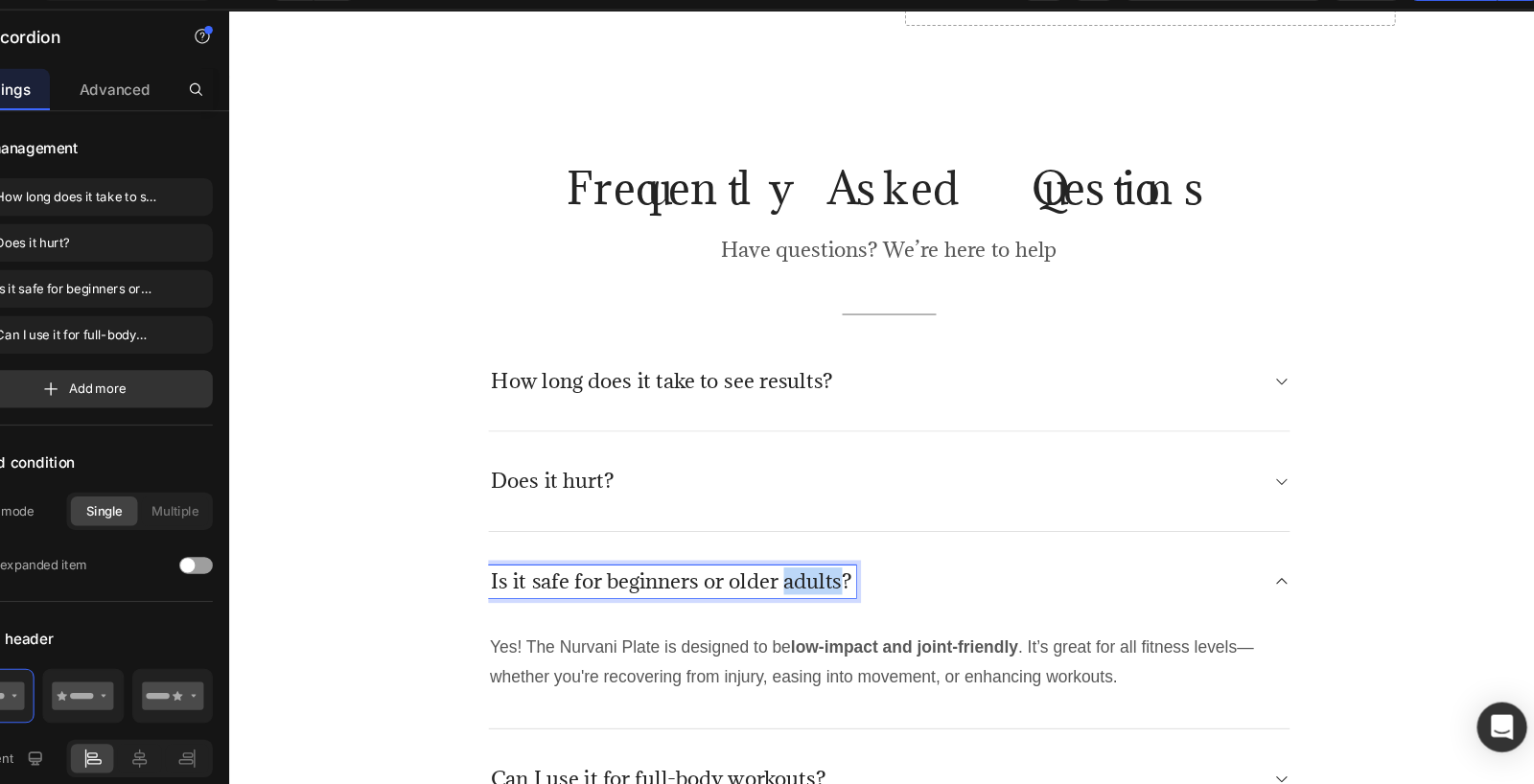 click on "Is it safe for beginners or older adults?" at bounding box center [636, 534] 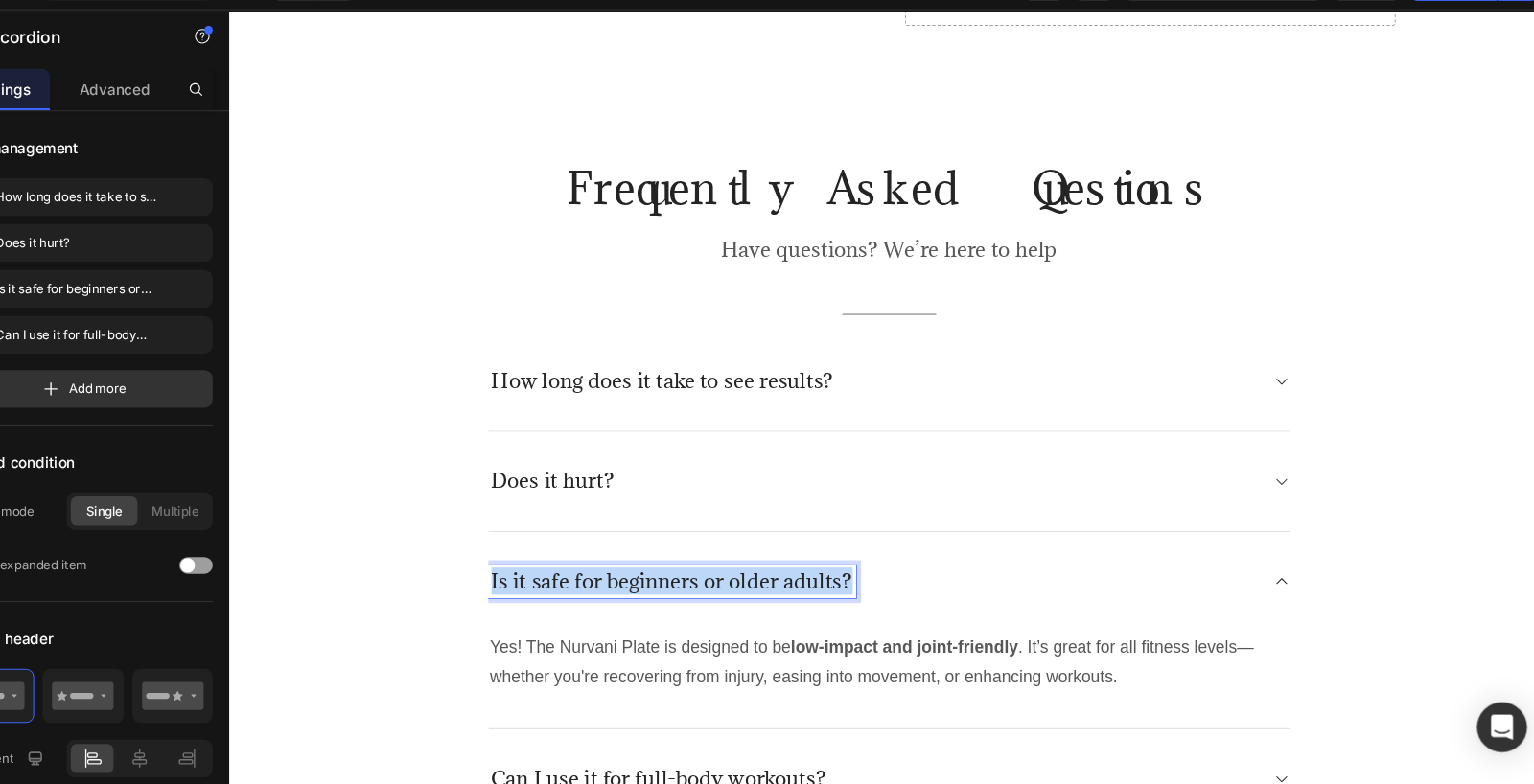 click on "Is it safe for beginners or older adults?" at bounding box center (636, 534) 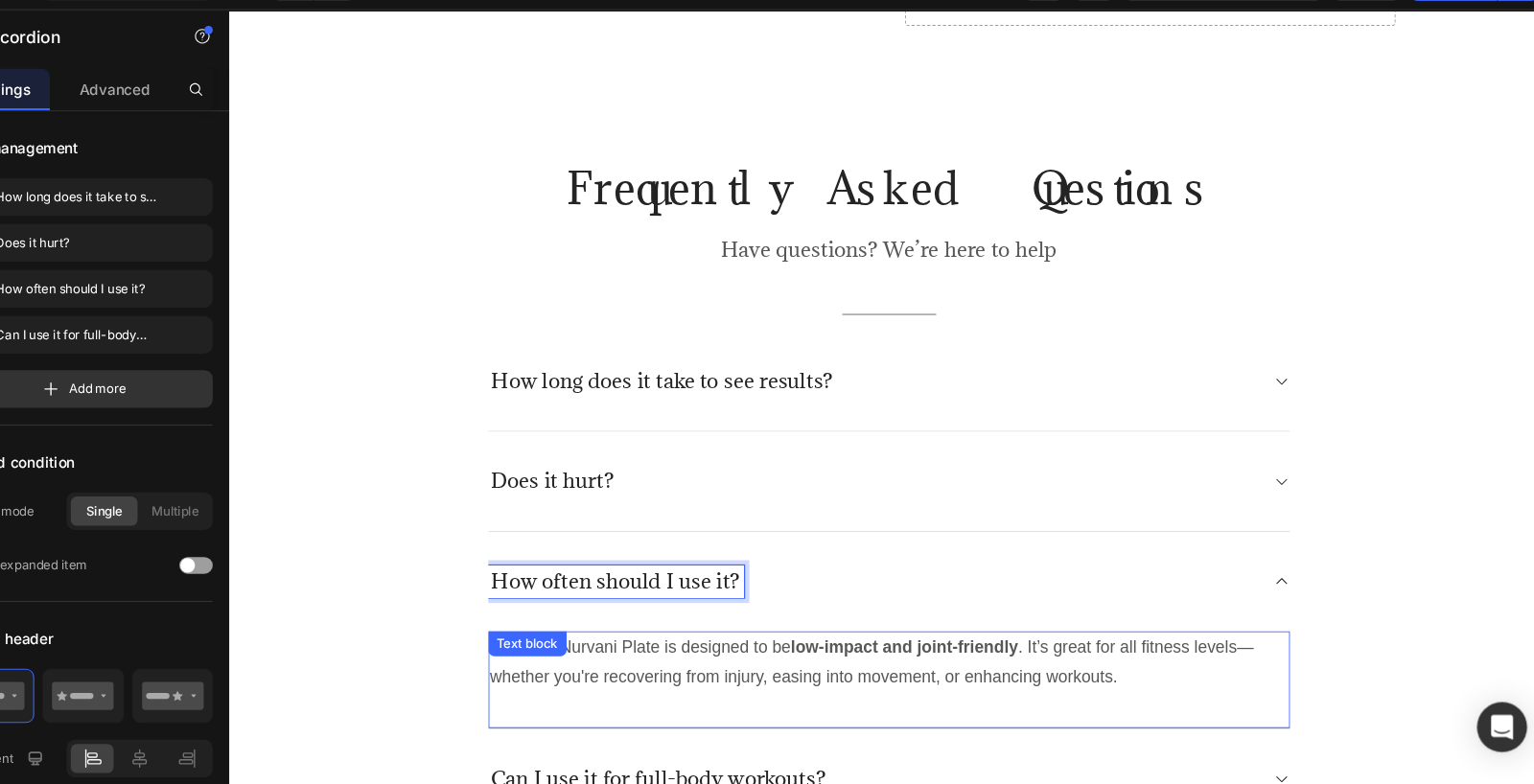 click on "Text block" at bounding box center [502, 591] 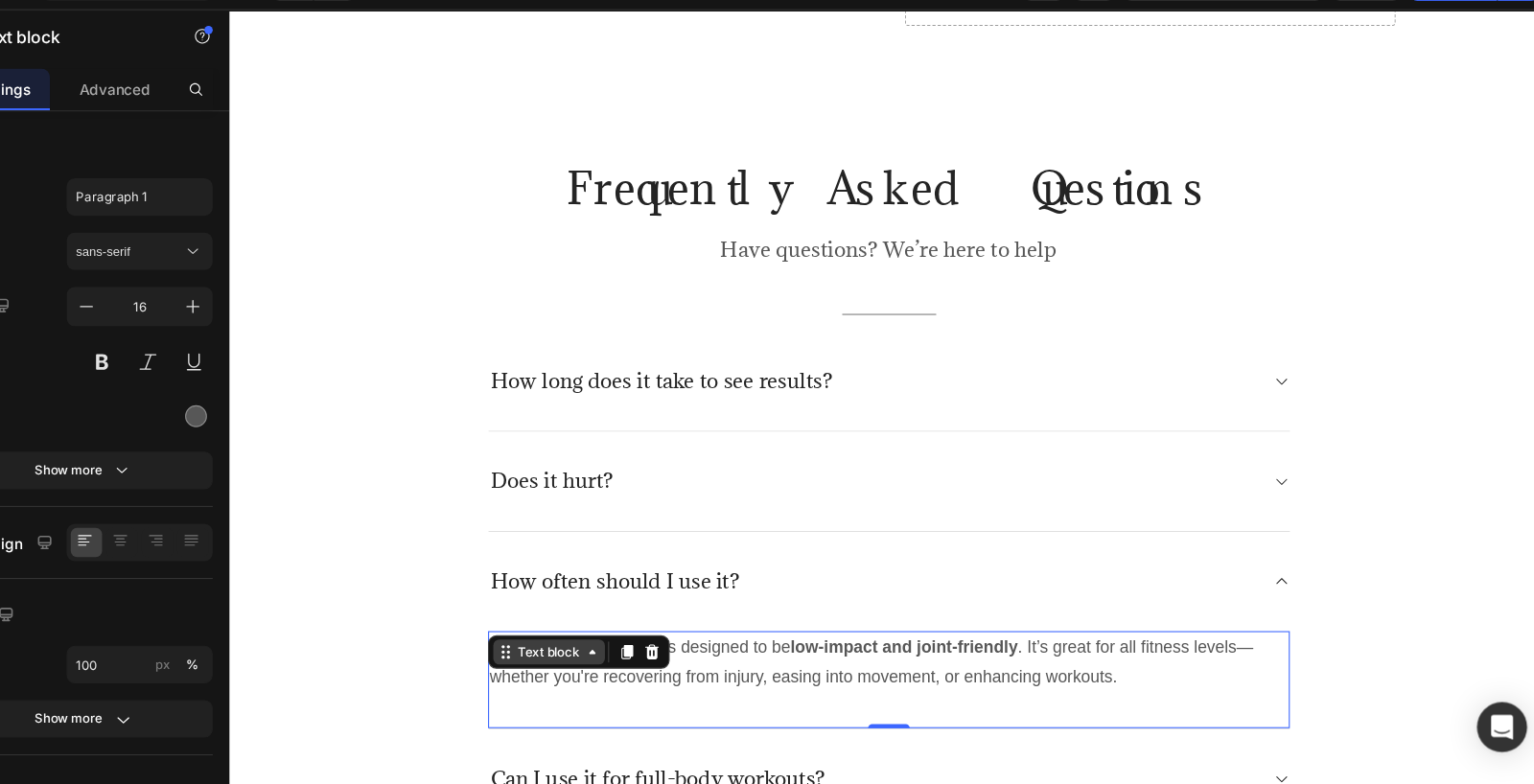 click on "Text block" at bounding box center [523, 599] 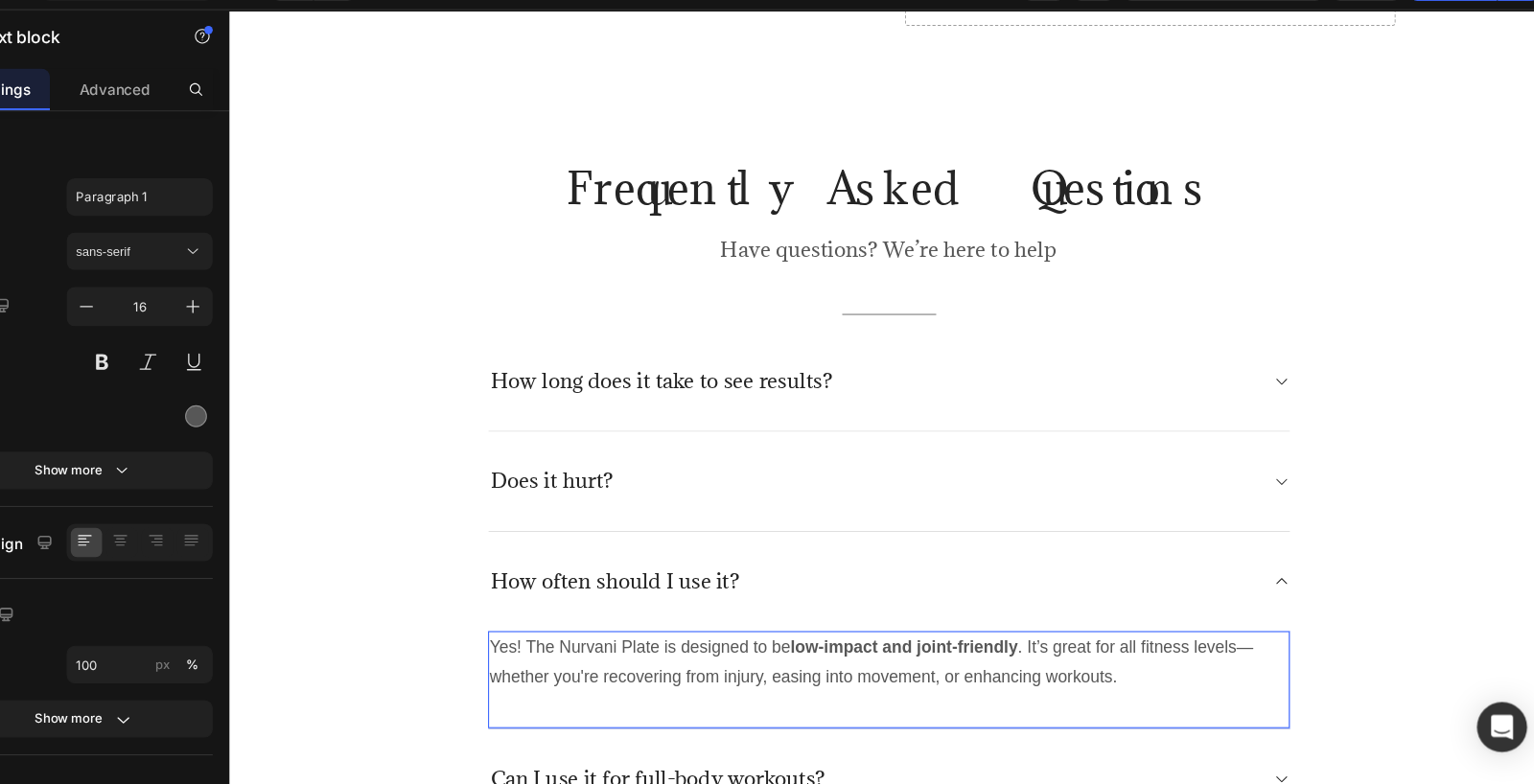 click on "Yes! The Nurvani Plate is designed to be  low-impact and joint-friendly . It’s great for all fitness levels—whether you're recovering from injury, easing into movement, or enhancing workouts." at bounding box center [835, 610] 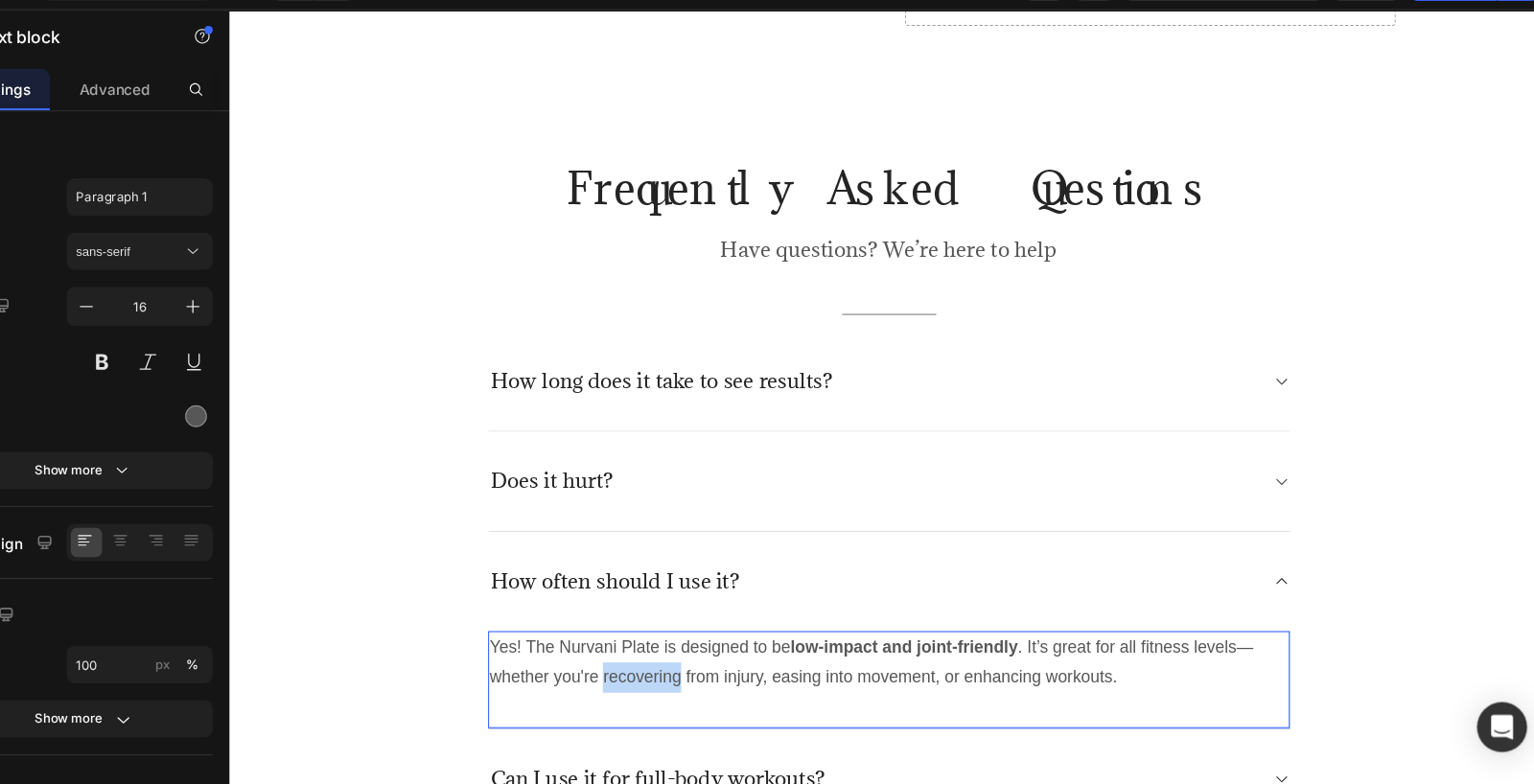 click on "Yes! The Nurvani Plate is designed to be  low-impact and joint-friendly . It’s great for all fitness levels—whether you're recovering from injury, easing into movement, or enhancing workouts." at bounding box center [835, 610] 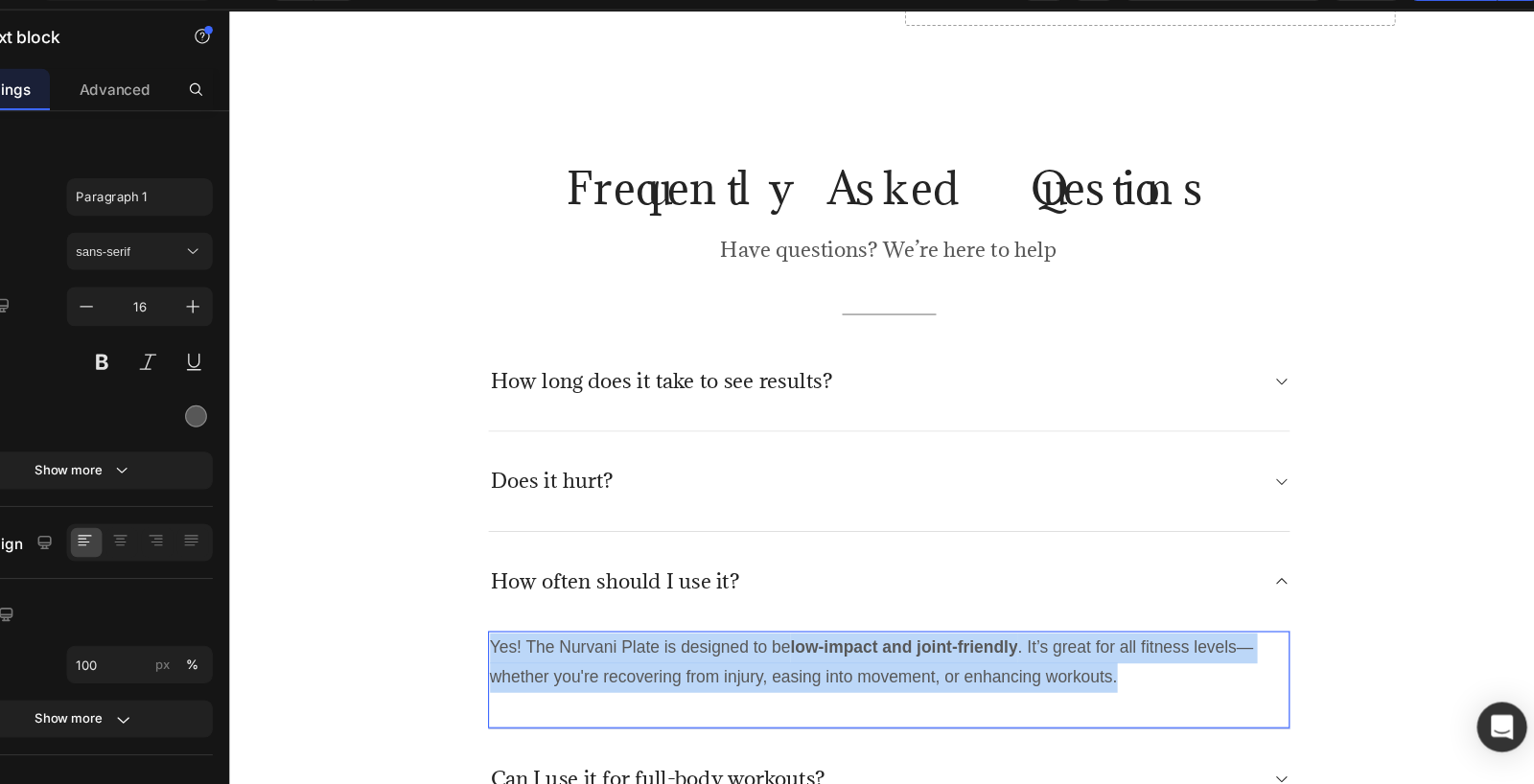 click on "Yes! The Nurvani Plate is designed to be  low-impact and joint-friendly . It’s great for all fitness levels—whether you're recovering from injury, easing into movement, or enhancing workouts." at bounding box center [835, 610] 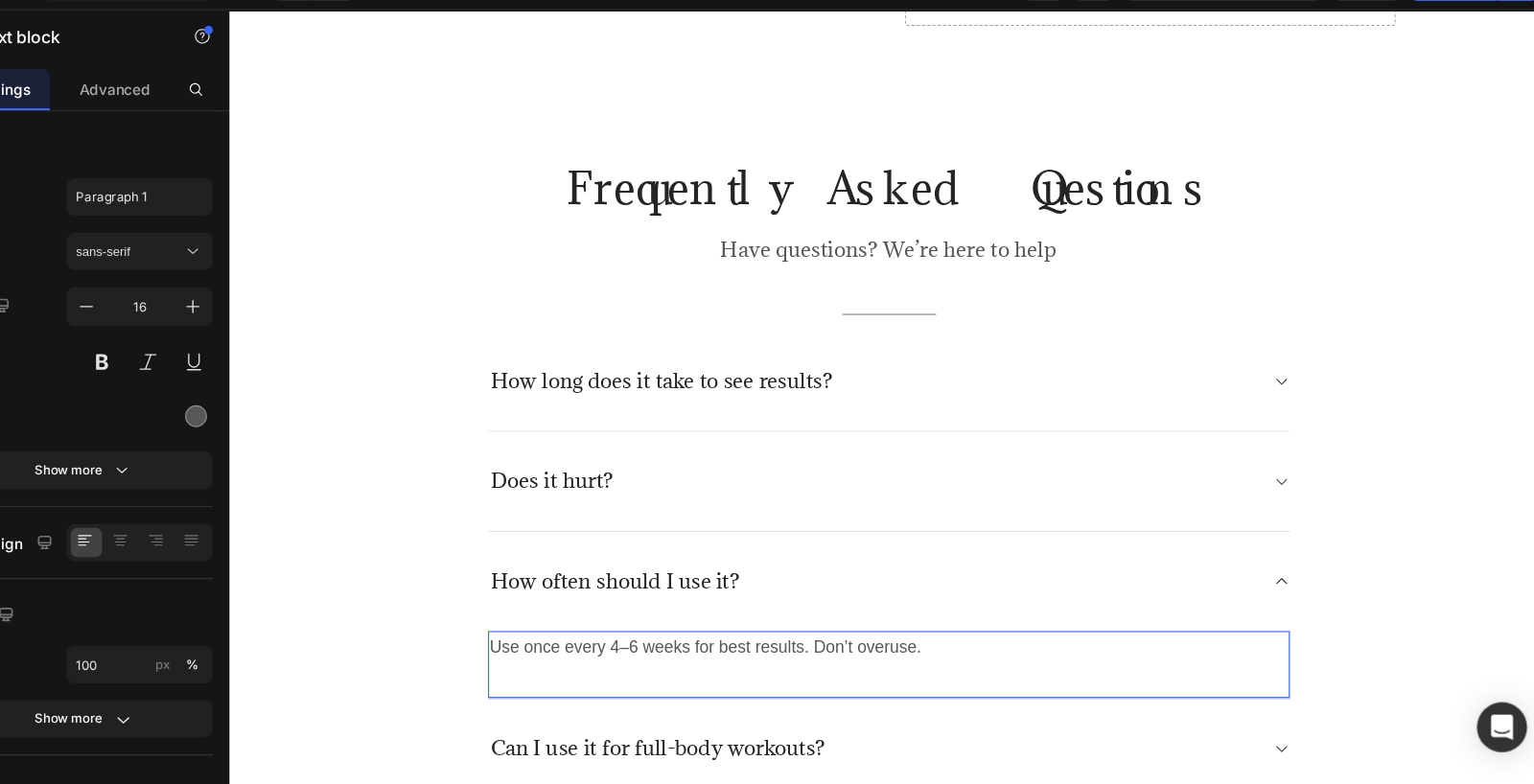 click on "Use once every 4–6 weeks for best results. Don’t overuse. Text block Accordion Row 1 col Section   0" at bounding box center [835, 611] 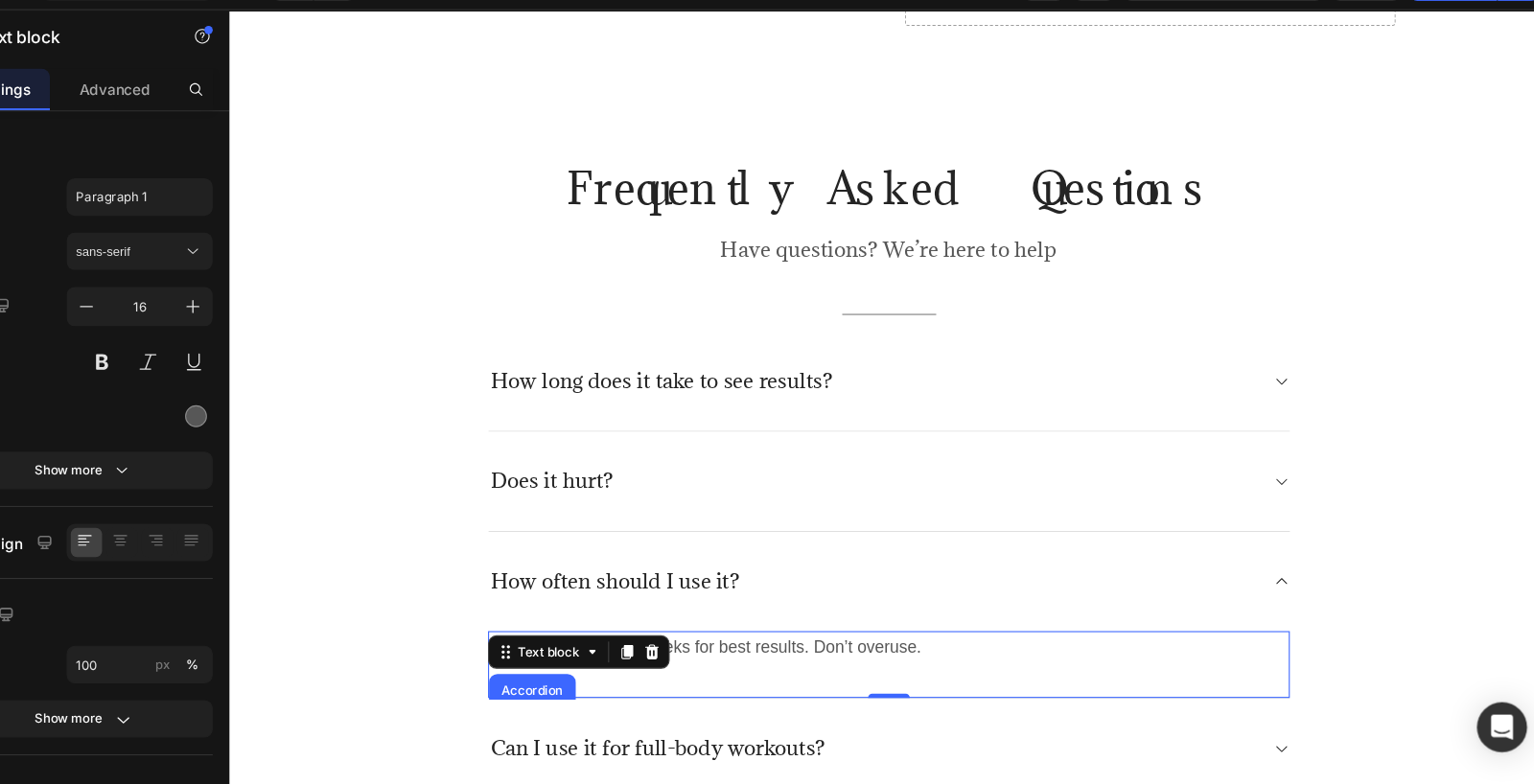 click on "Use once every 4–6 weeks for best results. Don’t overuse. Text block Accordion Row 1 col Section   0" at bounding box center (835, 611) 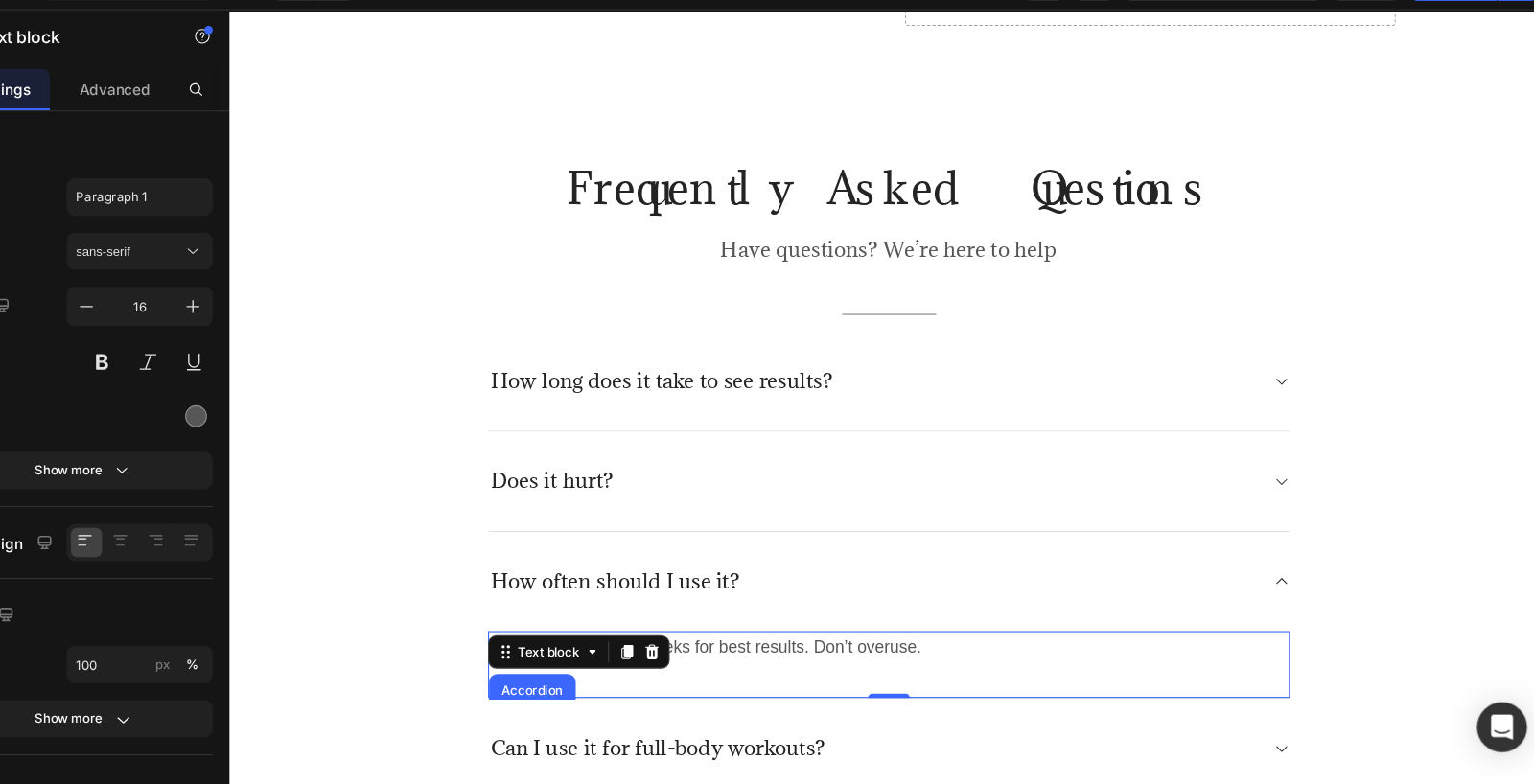 click on "Use once every 4–6 weeks for best results. Don’t overuse. Text block Accordion Row 1 col Section   0" at bounding box center (835, 611) 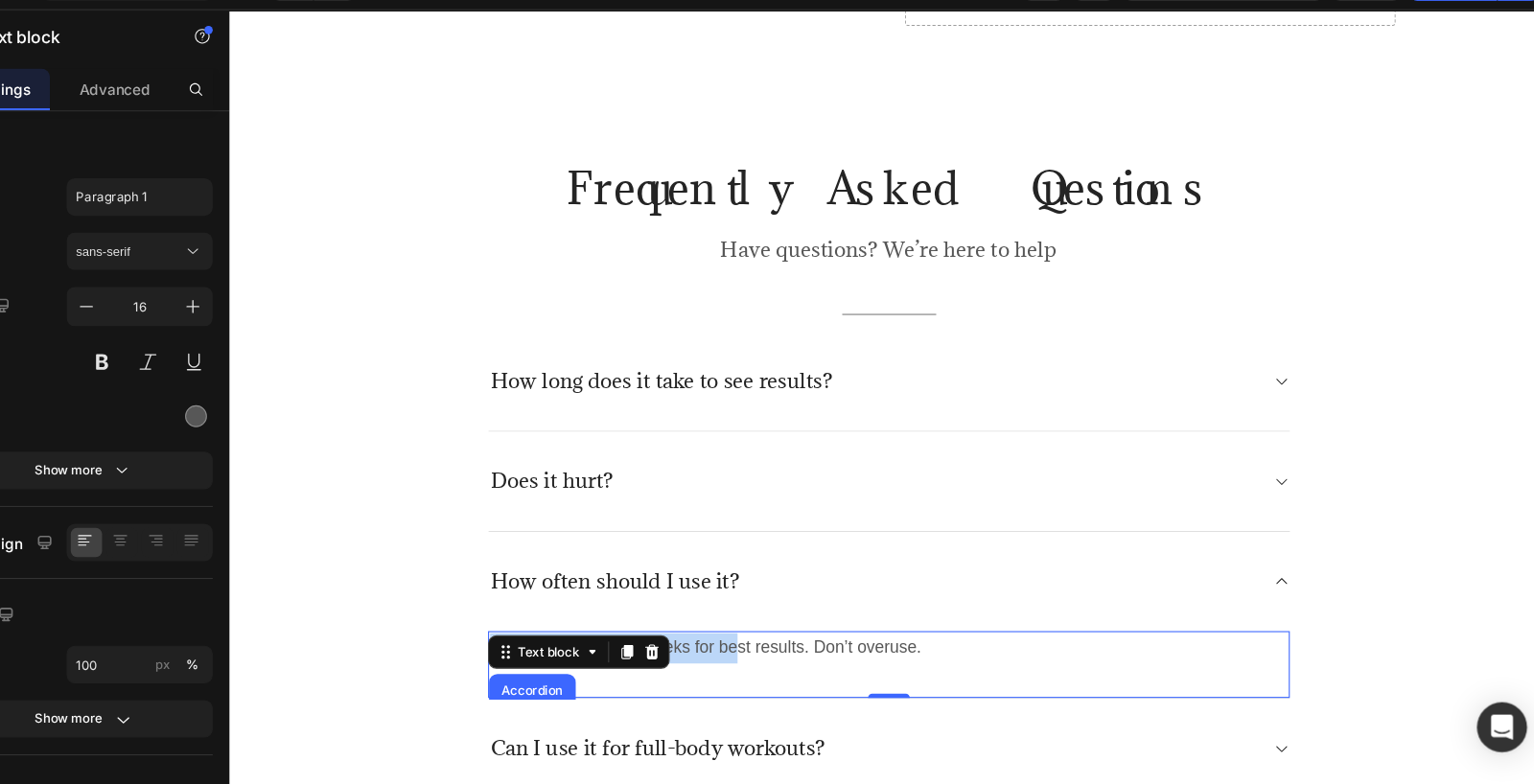 click on "Use once every 4–6 weeks for best results. Don’t overuse." at bounding box center (835, 595) 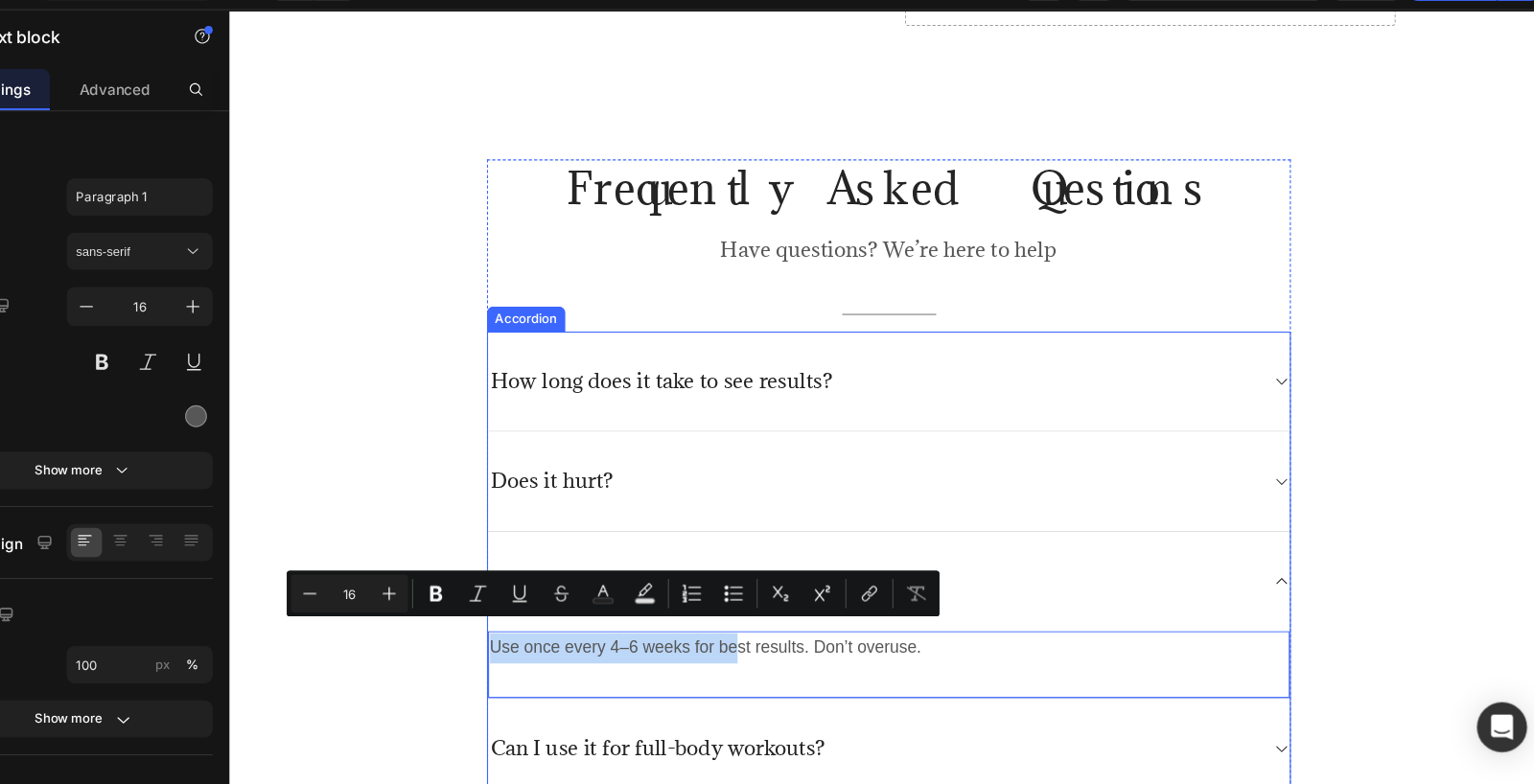 click on "How often should I use it?" at bounding box center (835, 534) 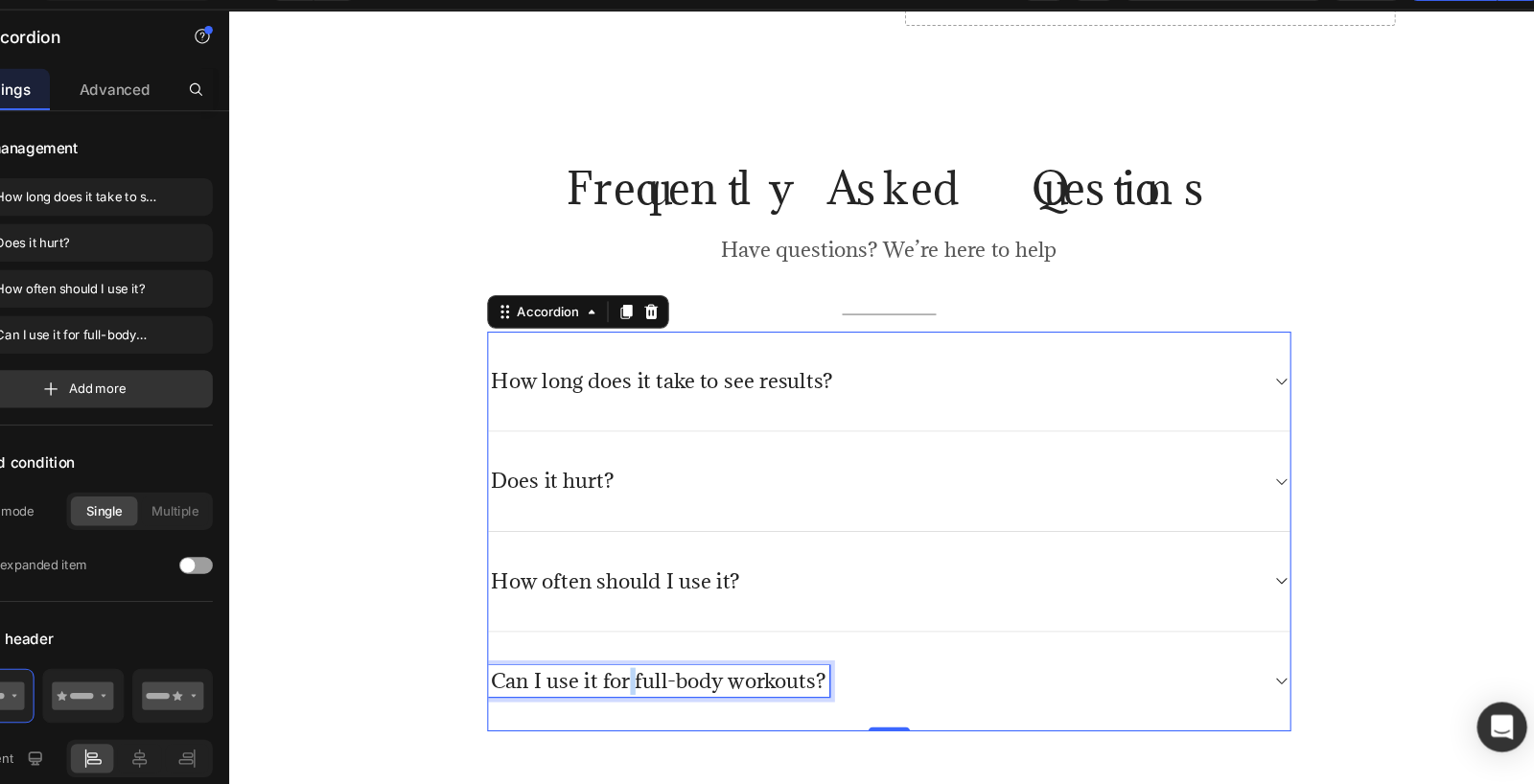 click on "Can I use it for full-body workouts?" at bounding box center (623, 626) 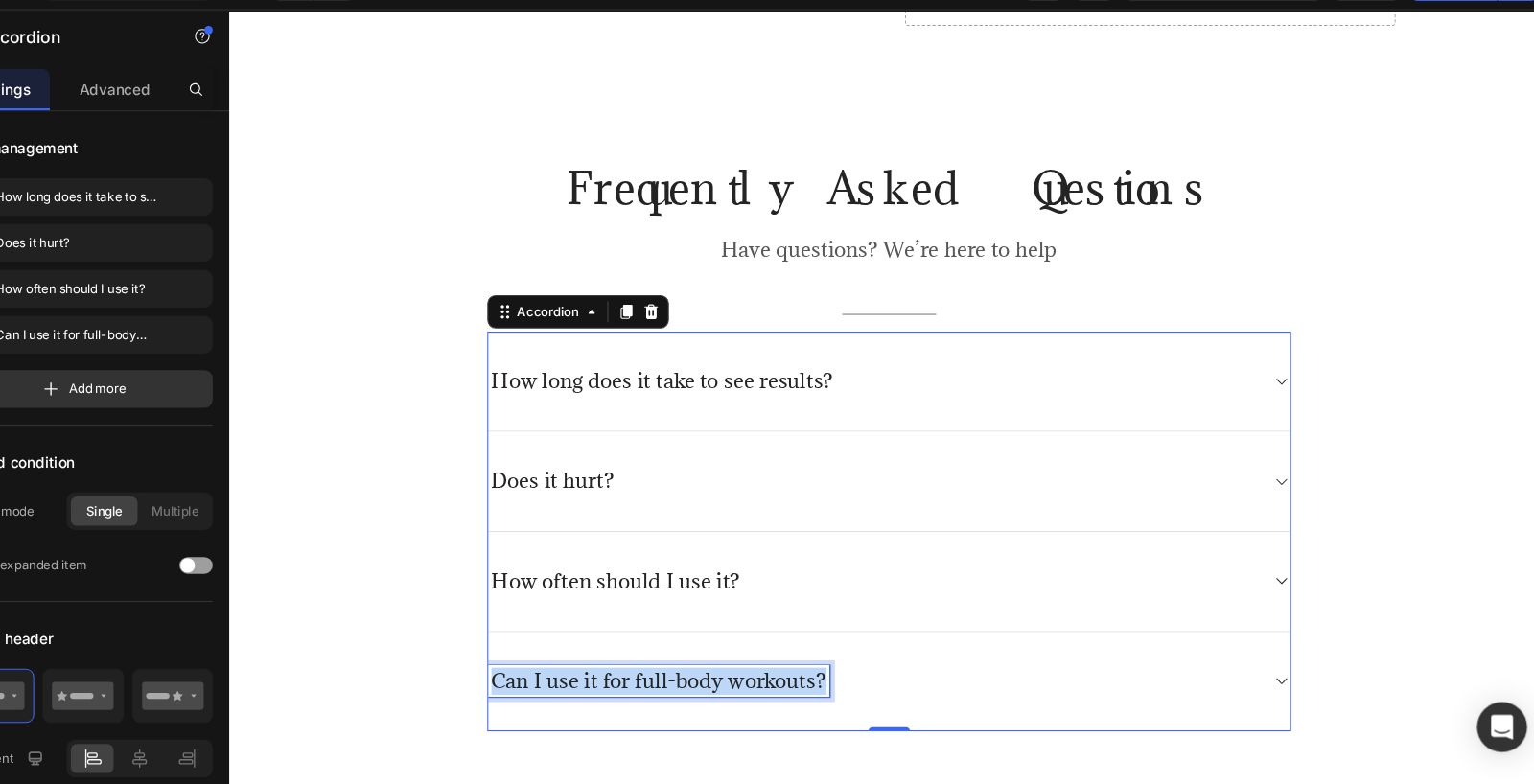 click on "Can I use it for full-body workouts?" at bounding box center [623, 626] 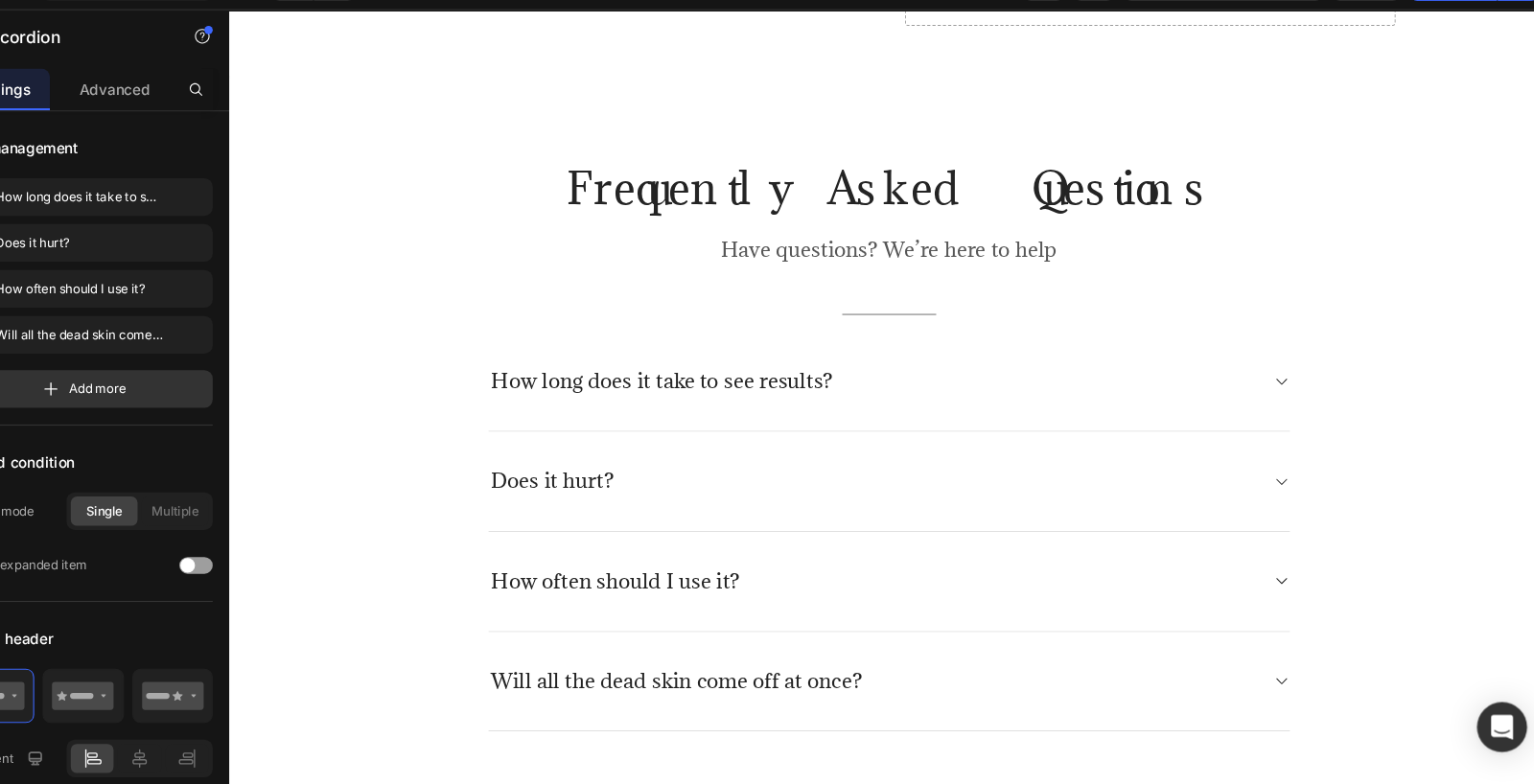 click on "Will all the dead skin come off at once?" at bounding box center (820, 626) 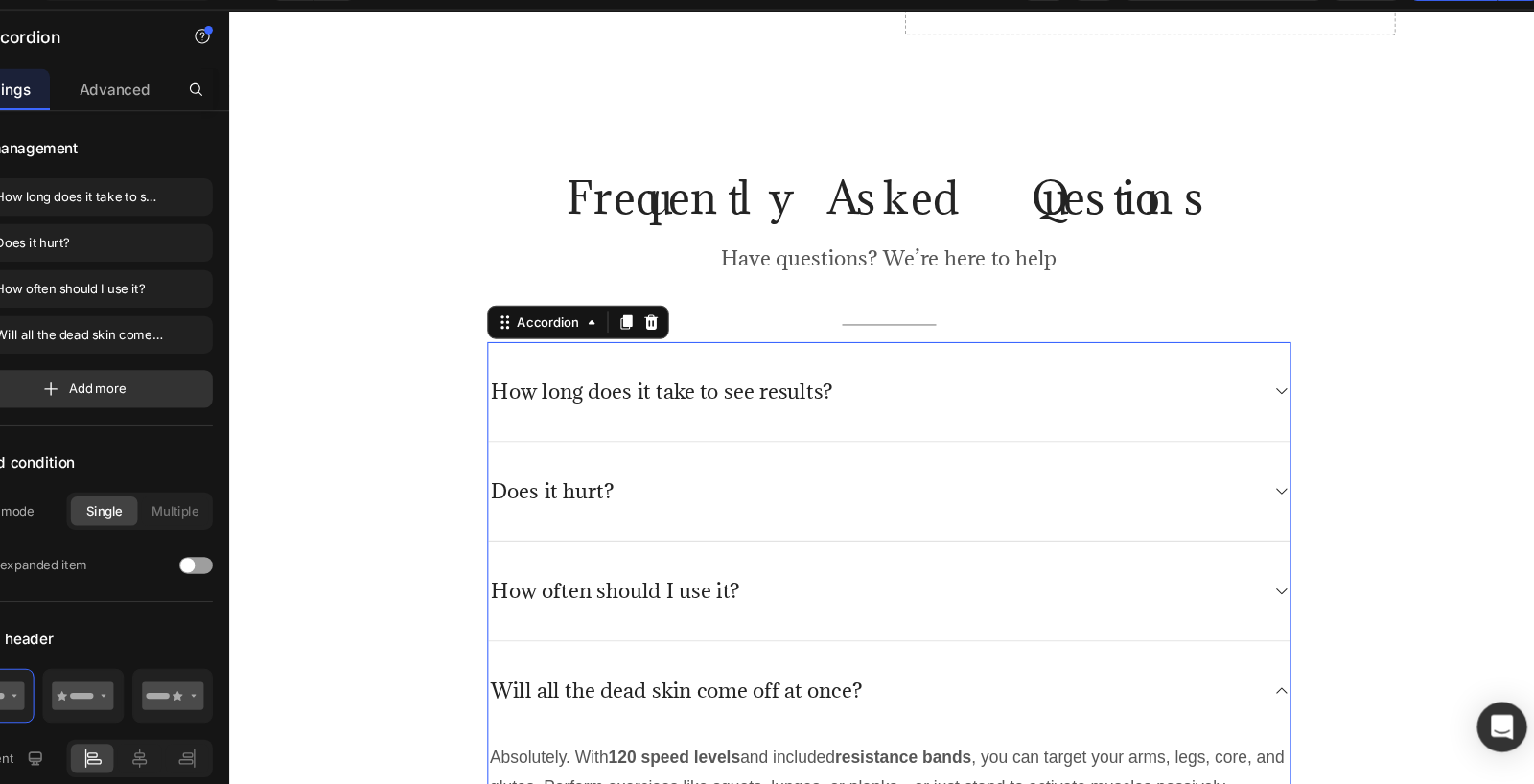 scroll, scrollTop: 4811, scrollLeft: 0, axis: vertical 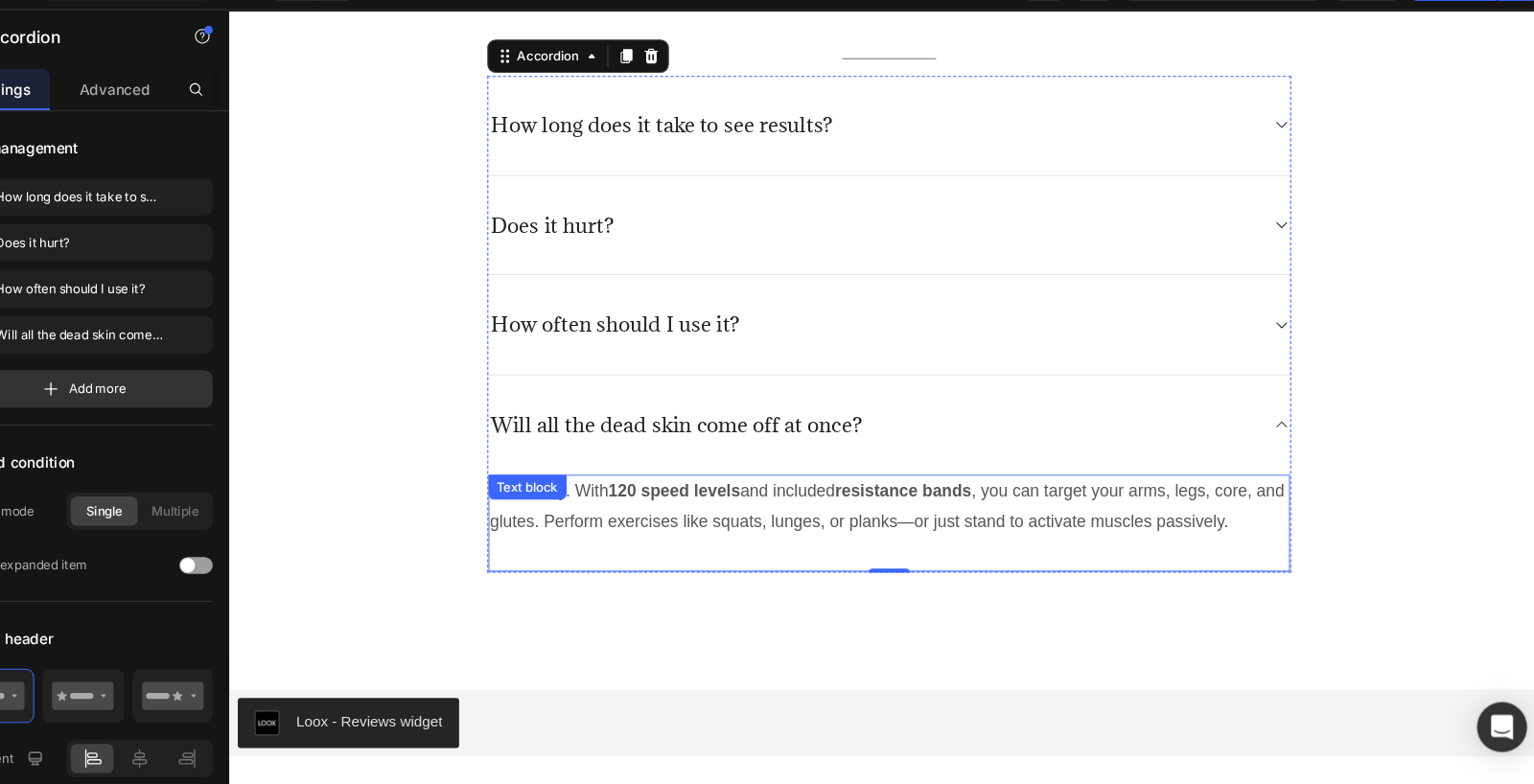 click on "Absolutely. With  120 speed levels  and included  resistance bands , you can target your arms, legs, core, and glutes. Perform exercises like squats, lunges, or planks—or just stand to activate muscles passively." at bounding box center (835, 466) 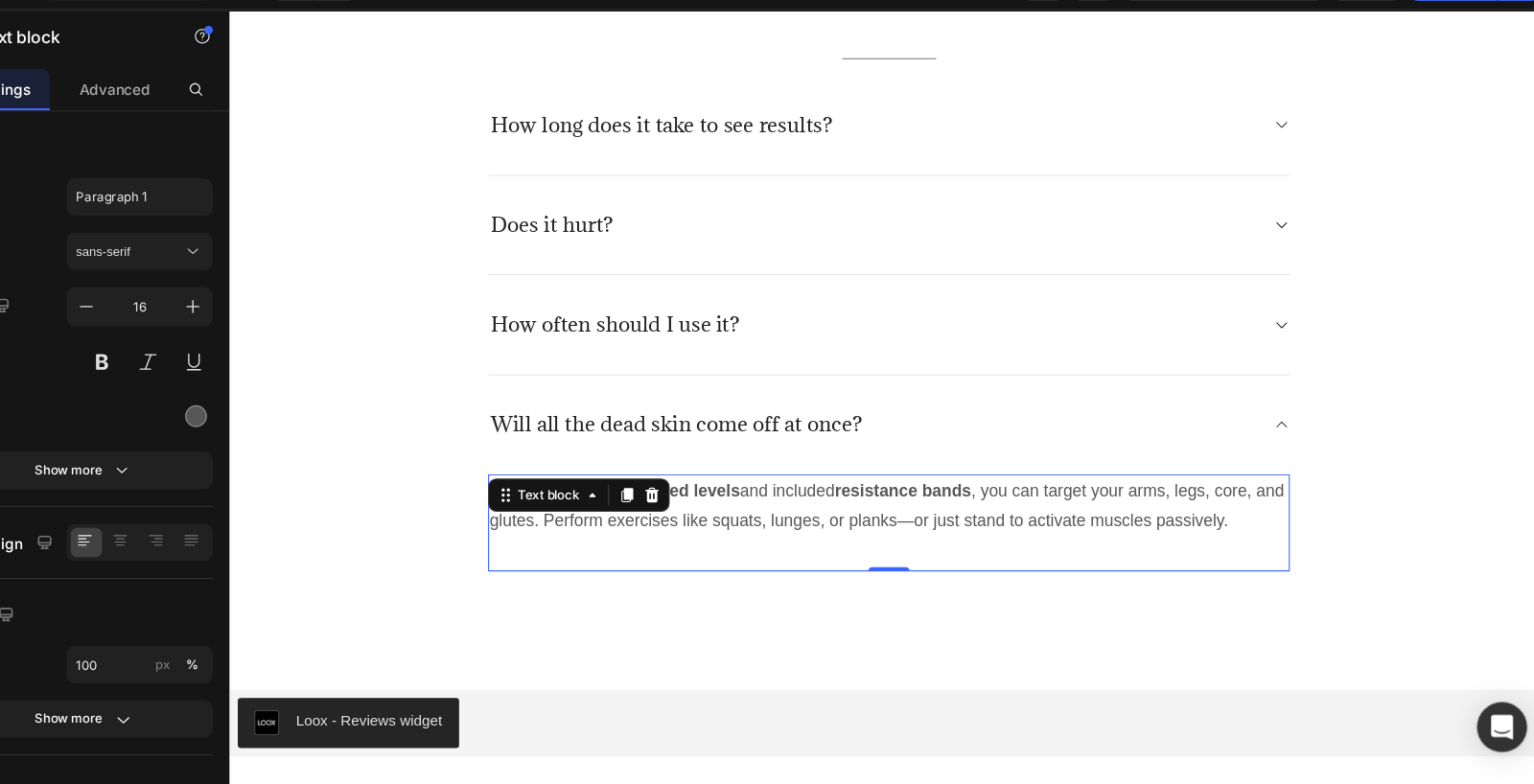 click on "Text block" at bounding box center (550, 455) 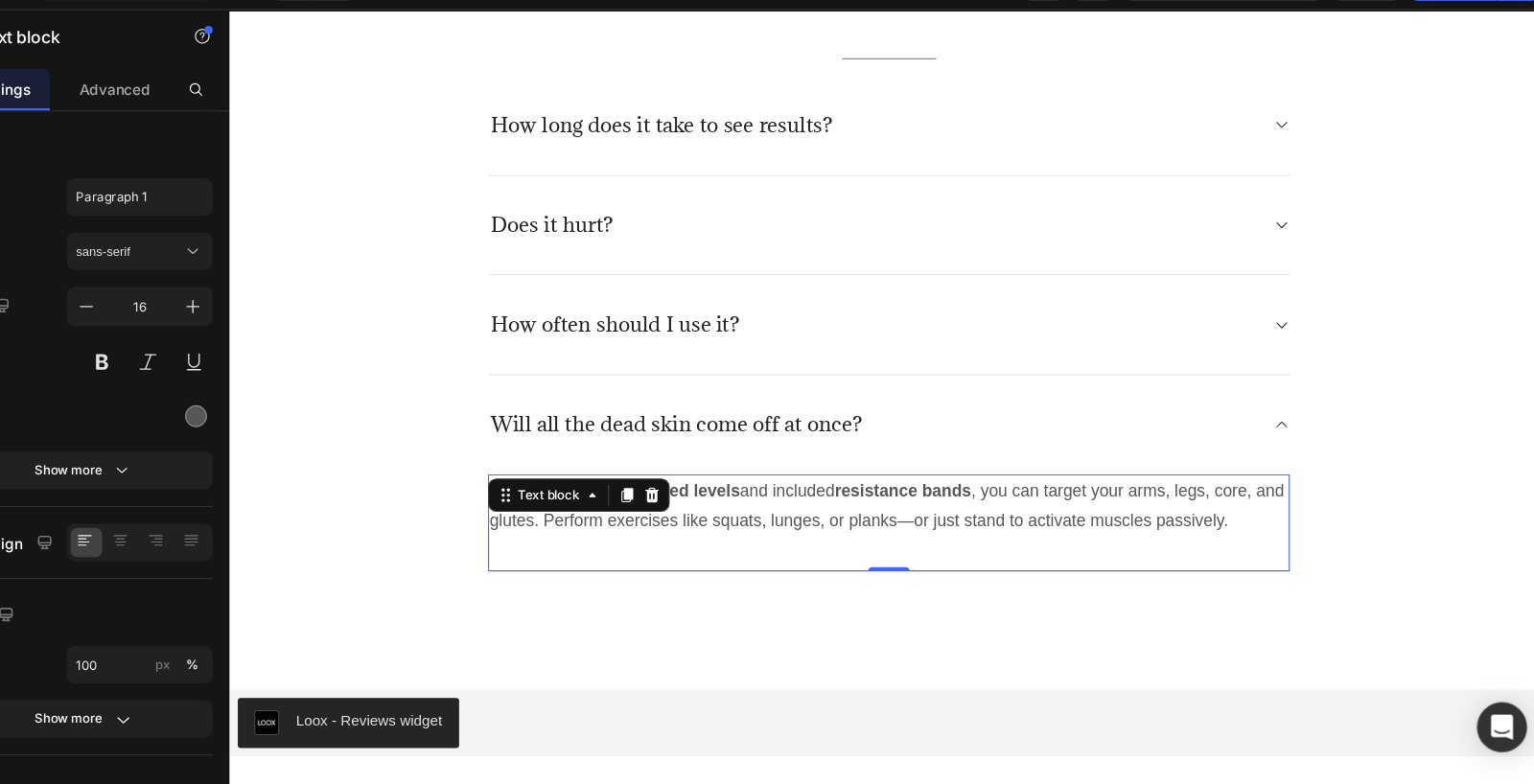 click on "Absolutely. With  120 speed levels  and included  resistance bands , you can target your arms, legs, core, and glutes. Perform exercises like squats, lunges, or planks—or just stand to activate muscles passively." at bounding box center [835, 466] 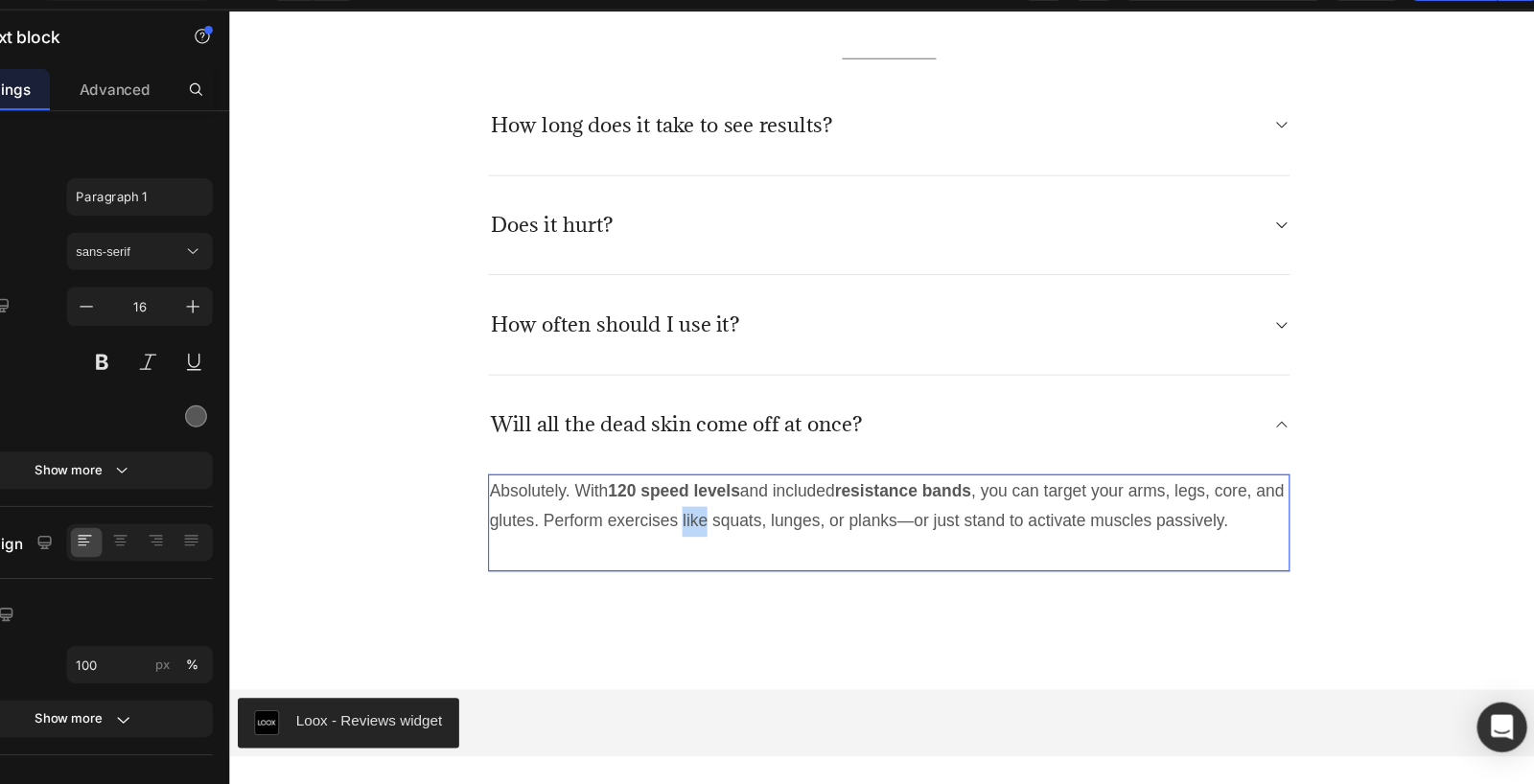 click on "Absolutely. With  120 speed levels  and included  resistance bands , you can target your arms, legs, core, and glutes. Perform exercises like squats, lunges, or planks—or just stand to activate muscles passively." at bounding box center (835, 466) 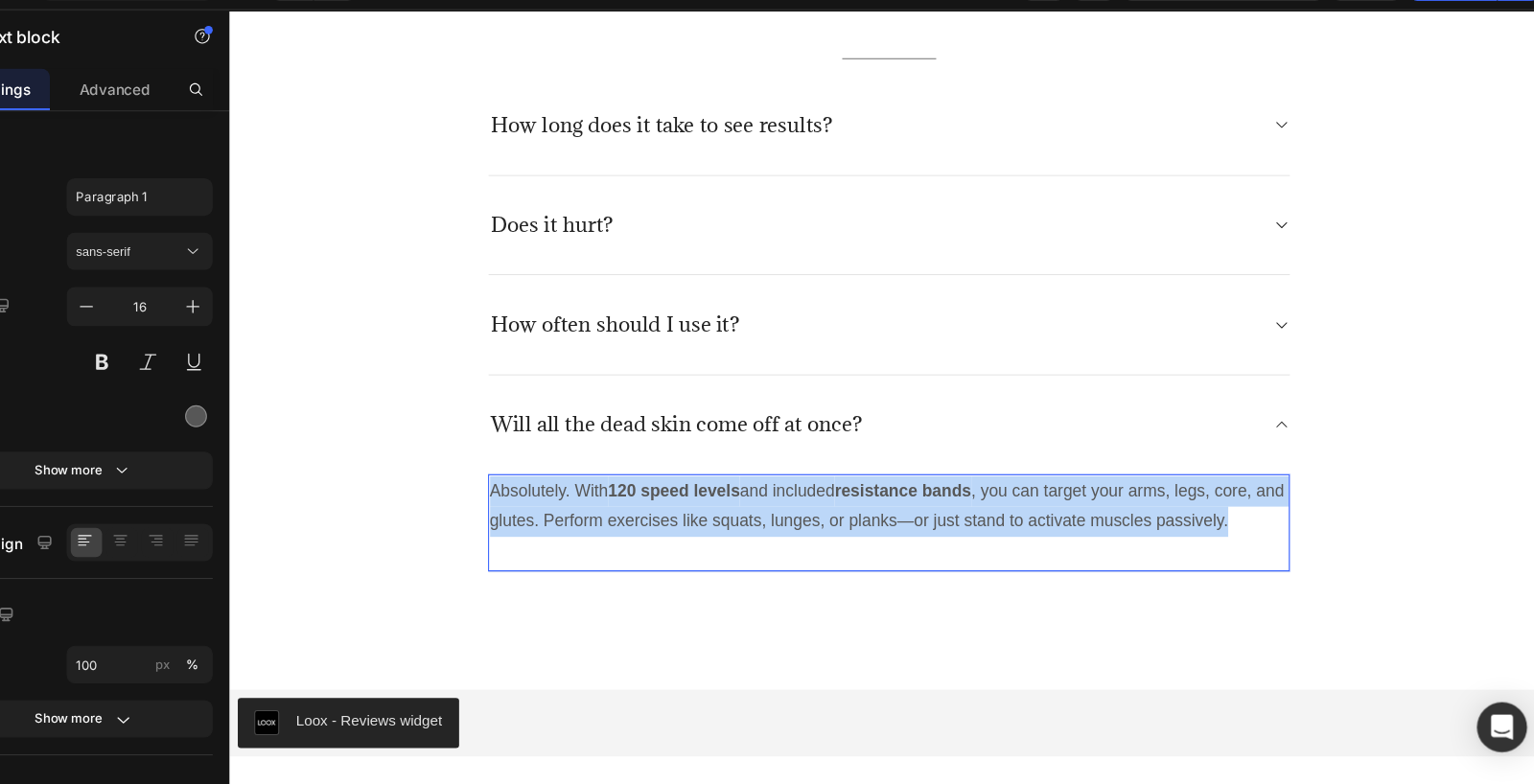 click on "Absolutely. With  120 speed levels  and included  resistance bands , you can target your arms, legs, core, and glutes. Perform exercises like squats, lunges, or planks—or just stand to activate muscles passively." at bounding box center [835, 466] 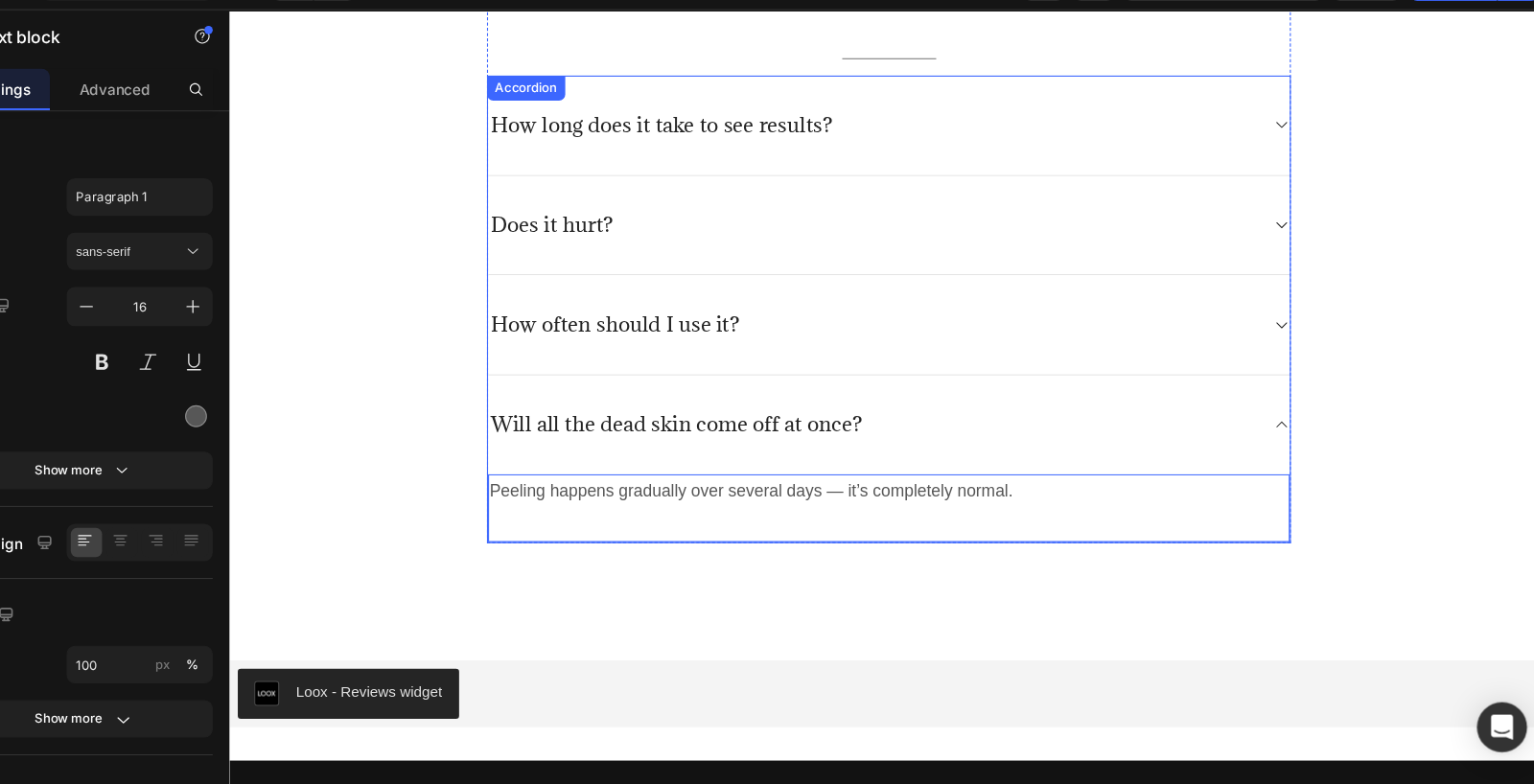 click on "Will all the dead skin come off at once?" at bounding box center (820, 390) 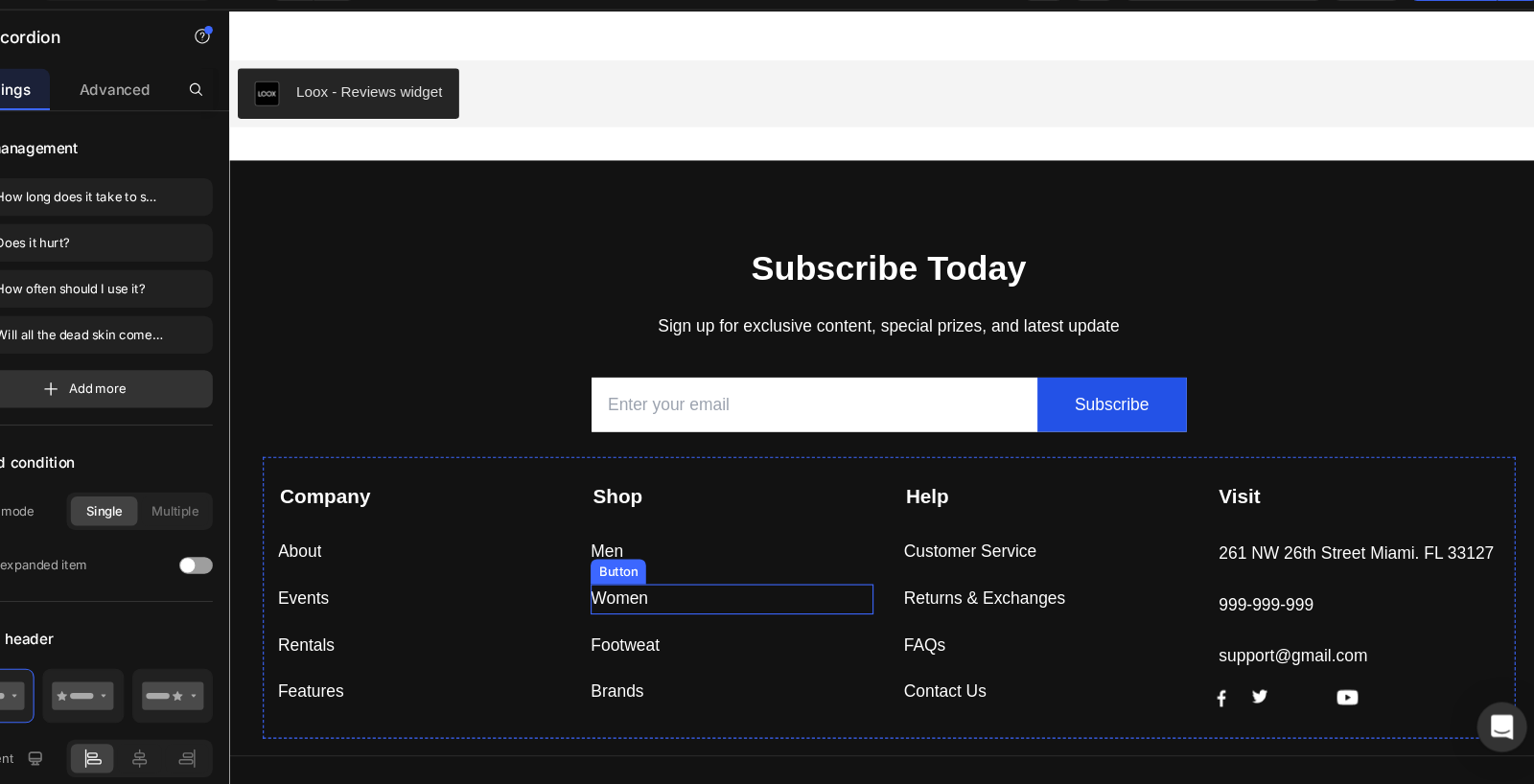 scroll, scrollTop: 5283, scrollLeft: 0, axis: vertical 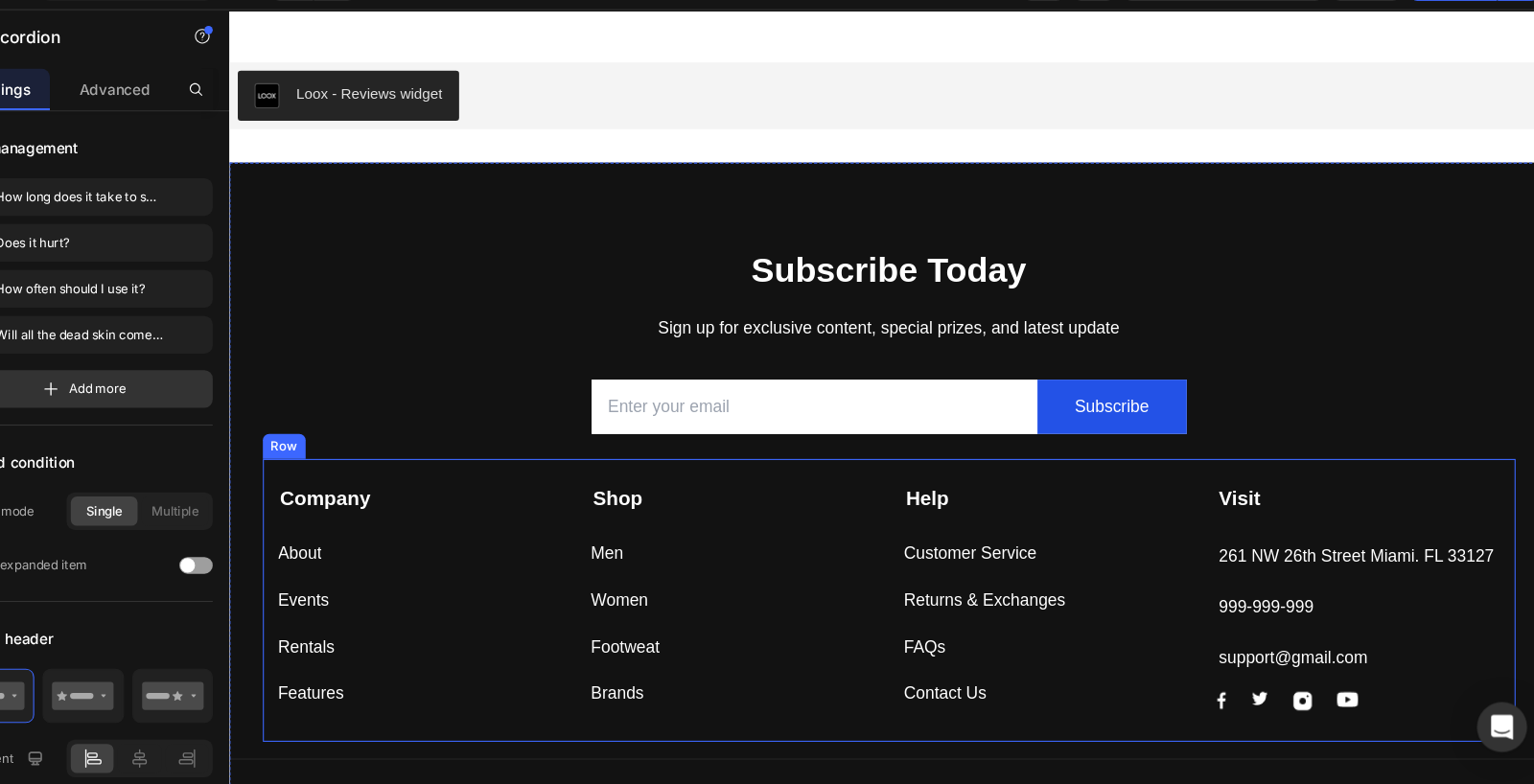 click on "Company Text block About Button Events Button Rentals Button Features Button Shop Text block Men Button Women Button Footweat Button Brands Button Help Text block Customer Service Button Returns & Exchanges Button FAQs Button Contact Us Button Visit Text block 261 NW 26th Street Miami. FL 33127 Text block 999-999-999 Text block support@gmail.com Text block Image Image Image Image Row Row" at bounding box center (835, 565) 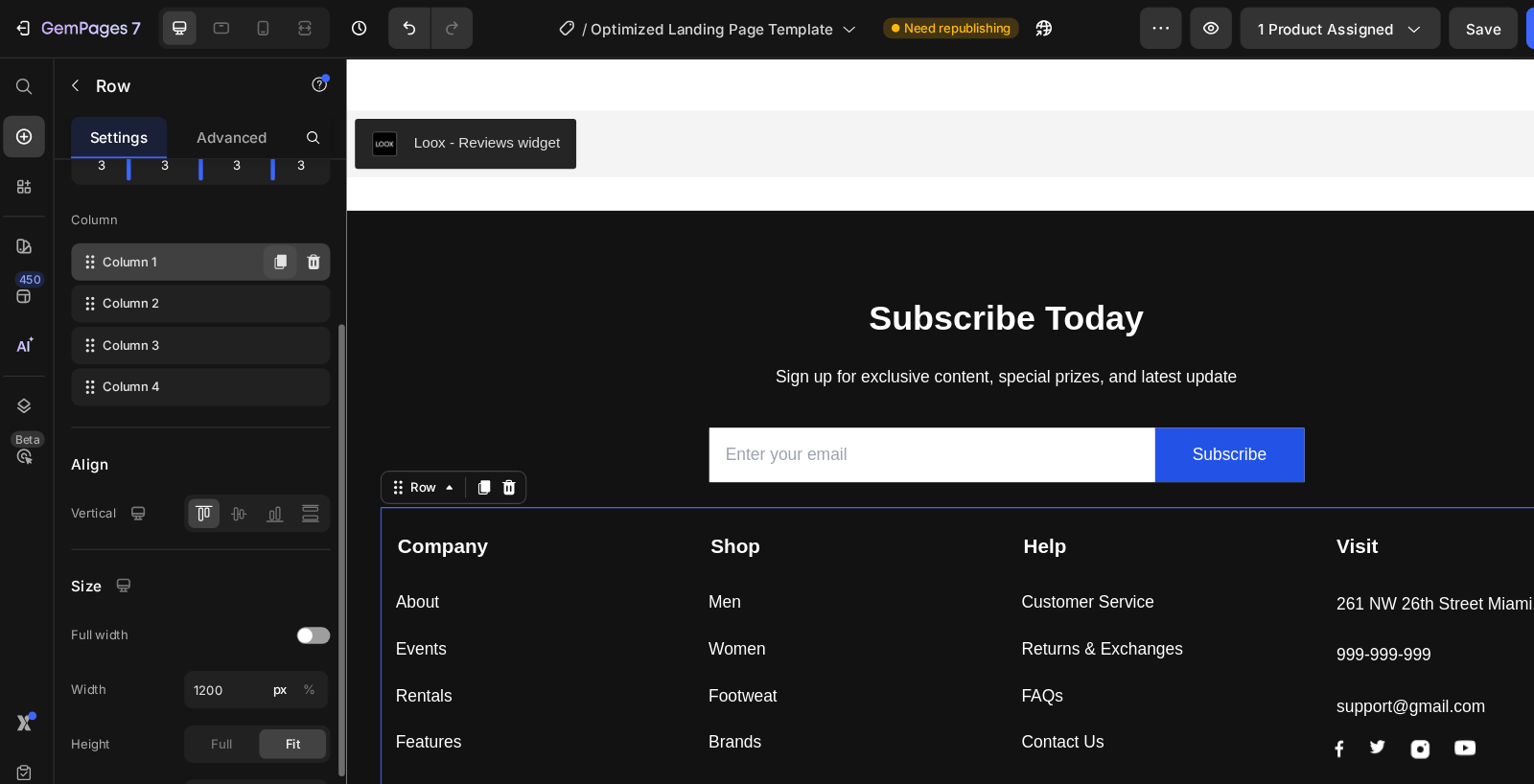 scroll, scrollTop: 266, scrollLeft: 0, axis: vertical 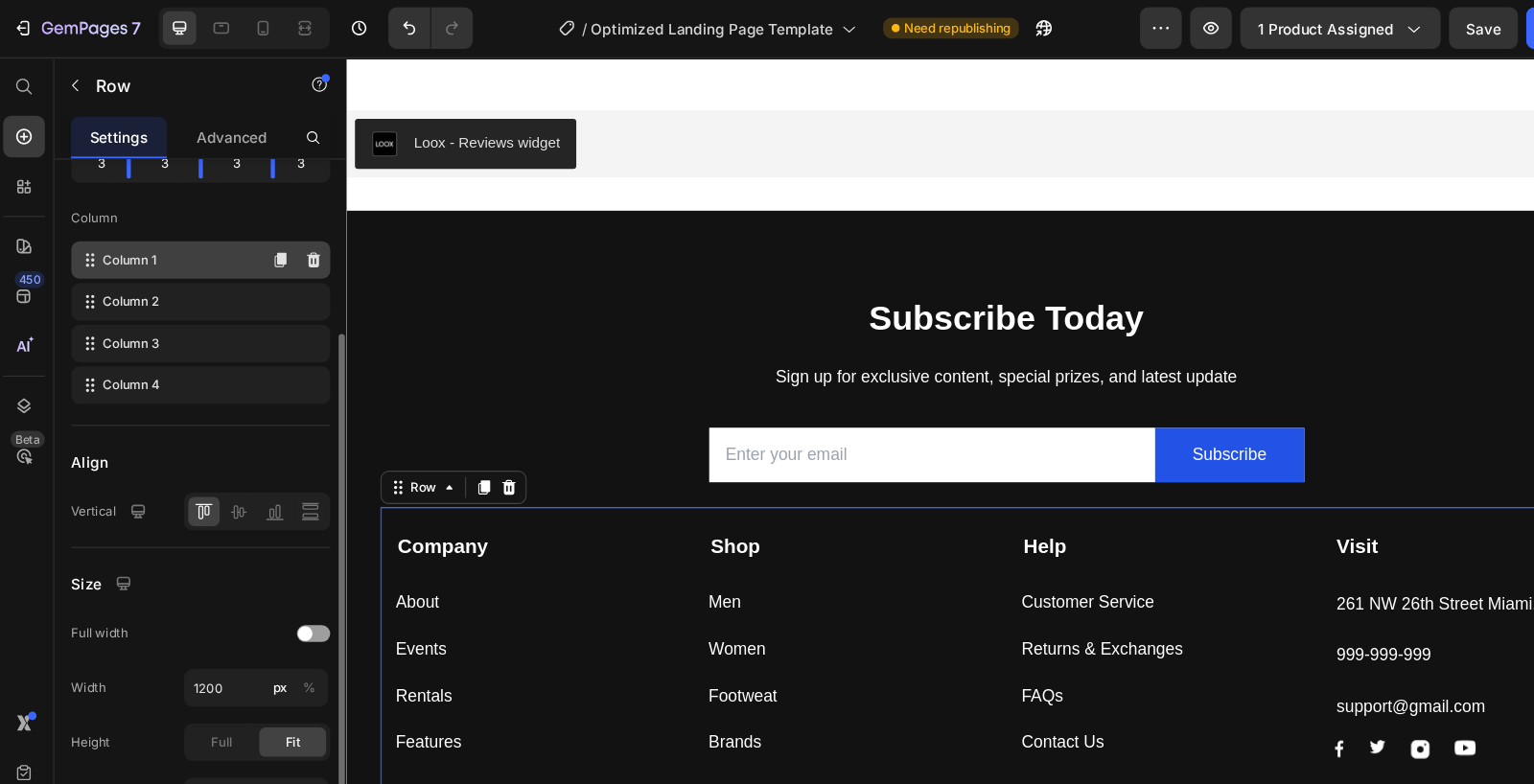 click on "Column 1" at bounding box center [124, 240] 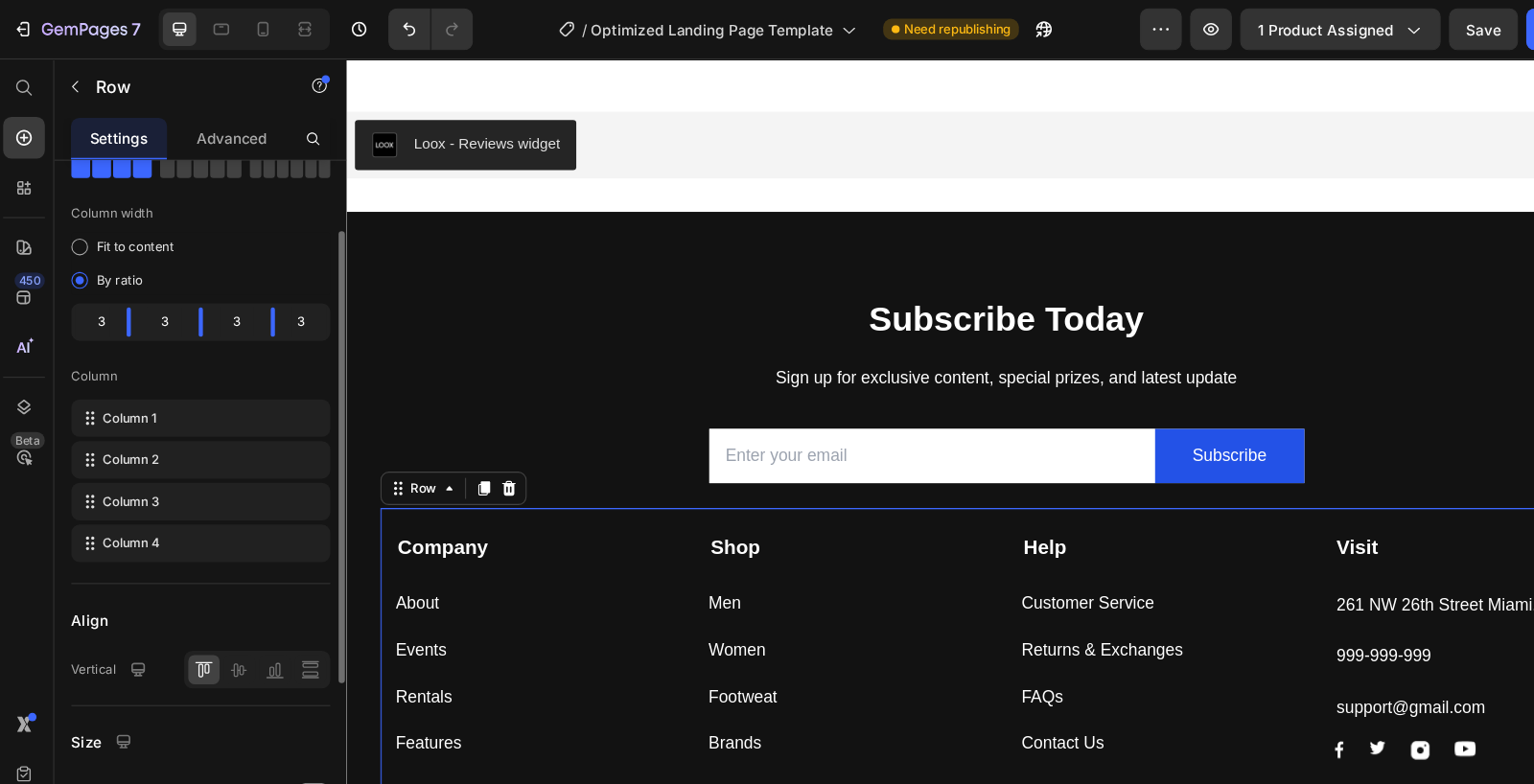 scroll, scrollTop: 0, scrollLeft: 0, axis: both 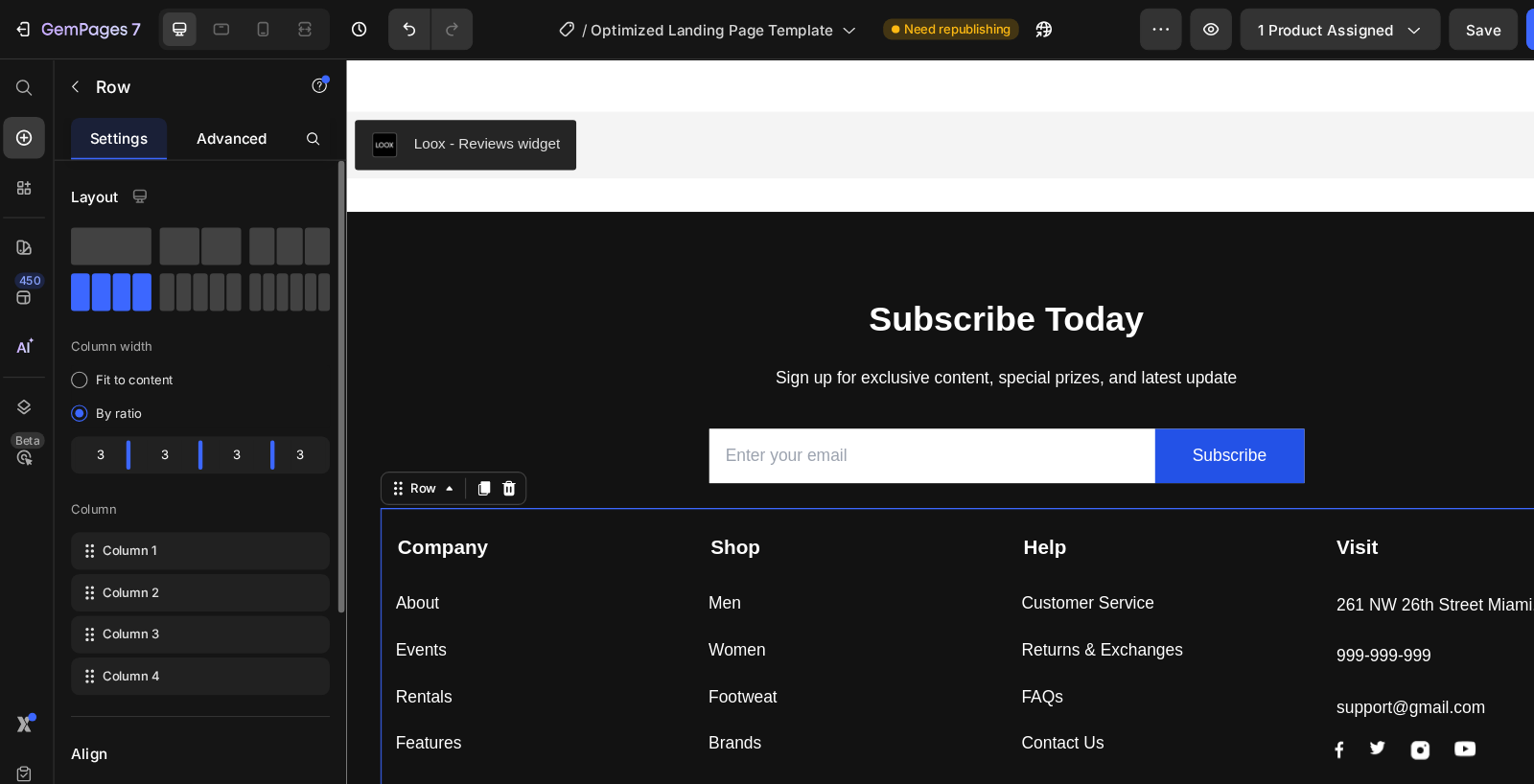 click on "Advanced" at bounding box center (218, 127) 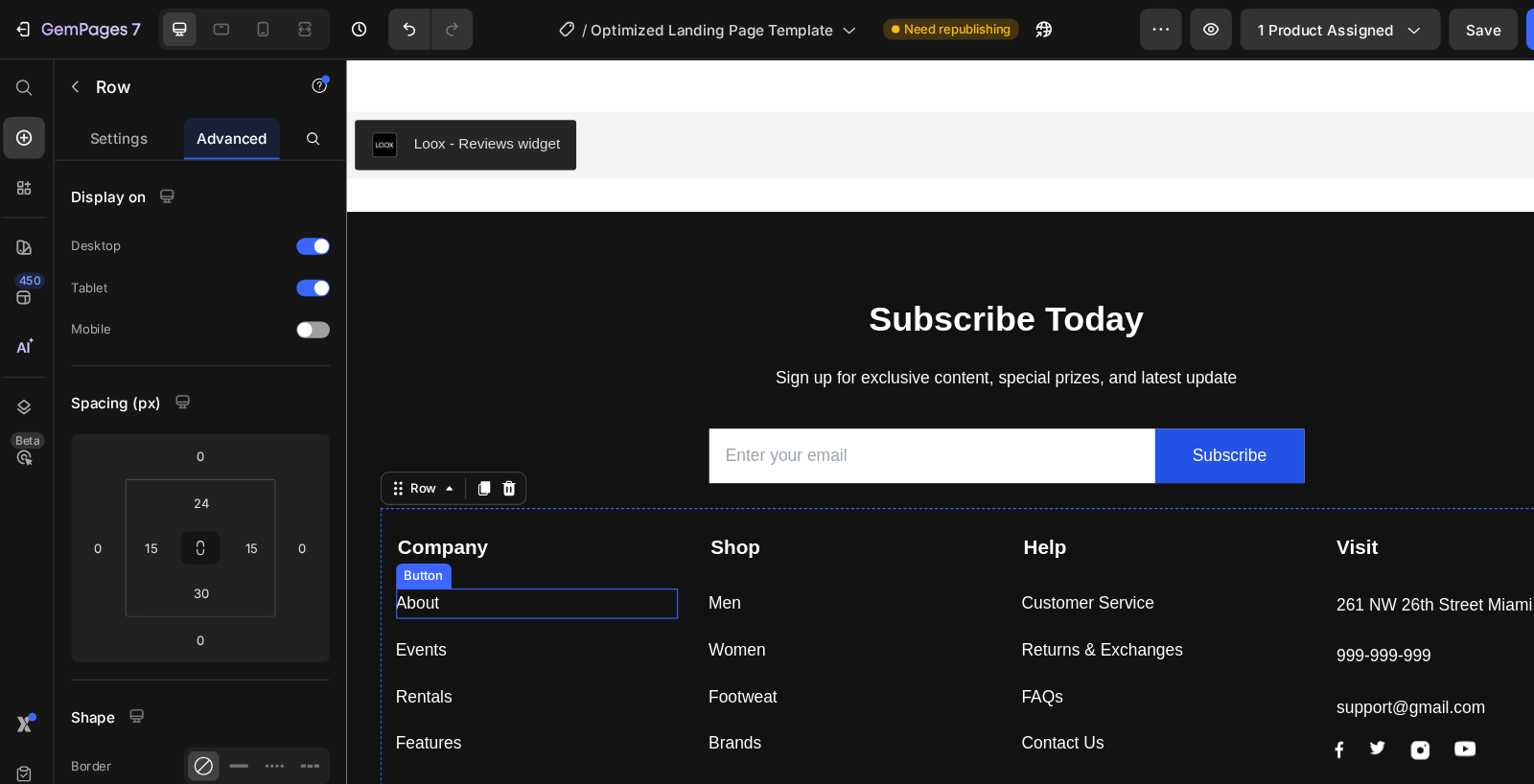 click on "About Button" at bounding box center (521, 558) 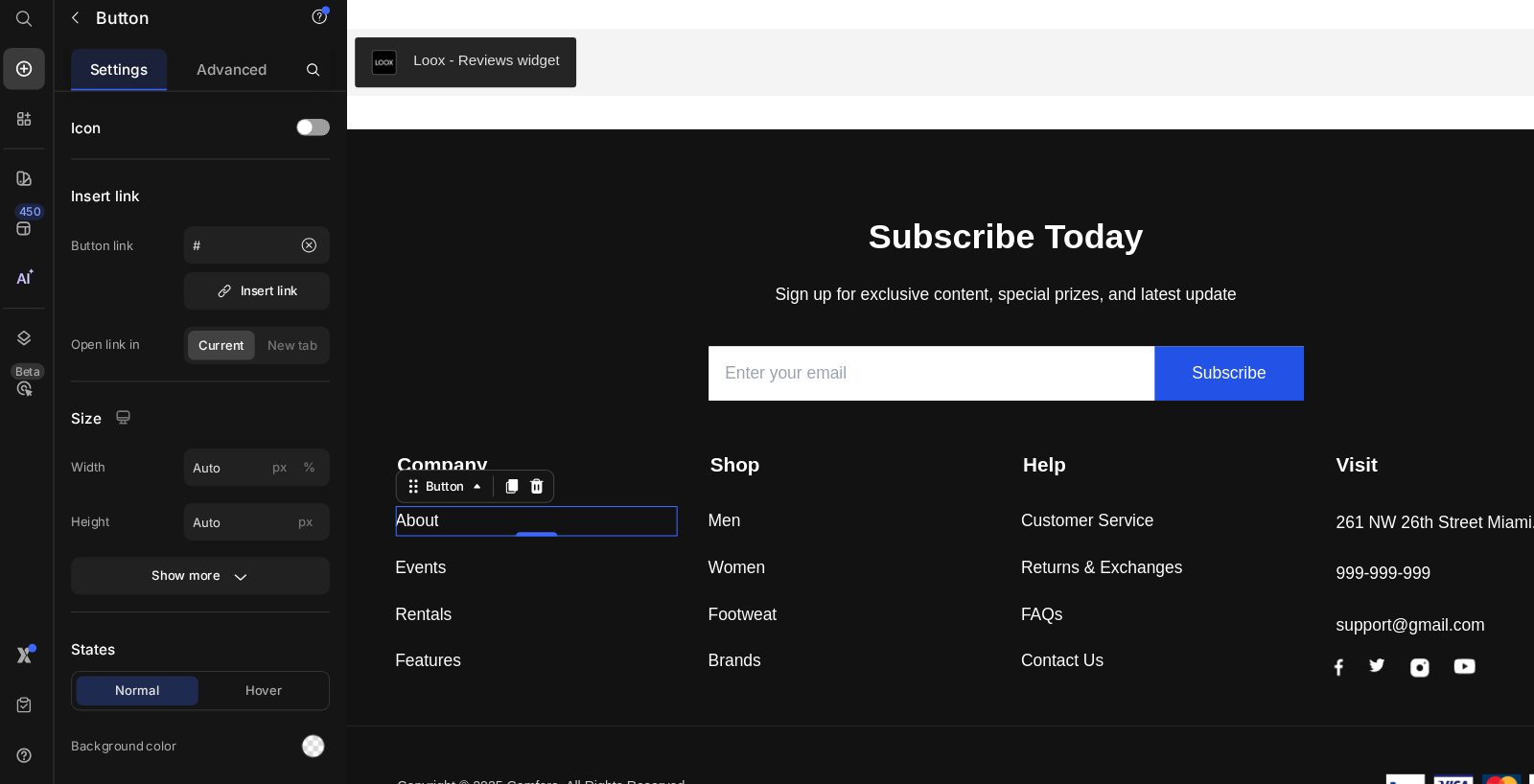 scroll, scrollTop: 5292, scrollLeft: 0, axis: vertical 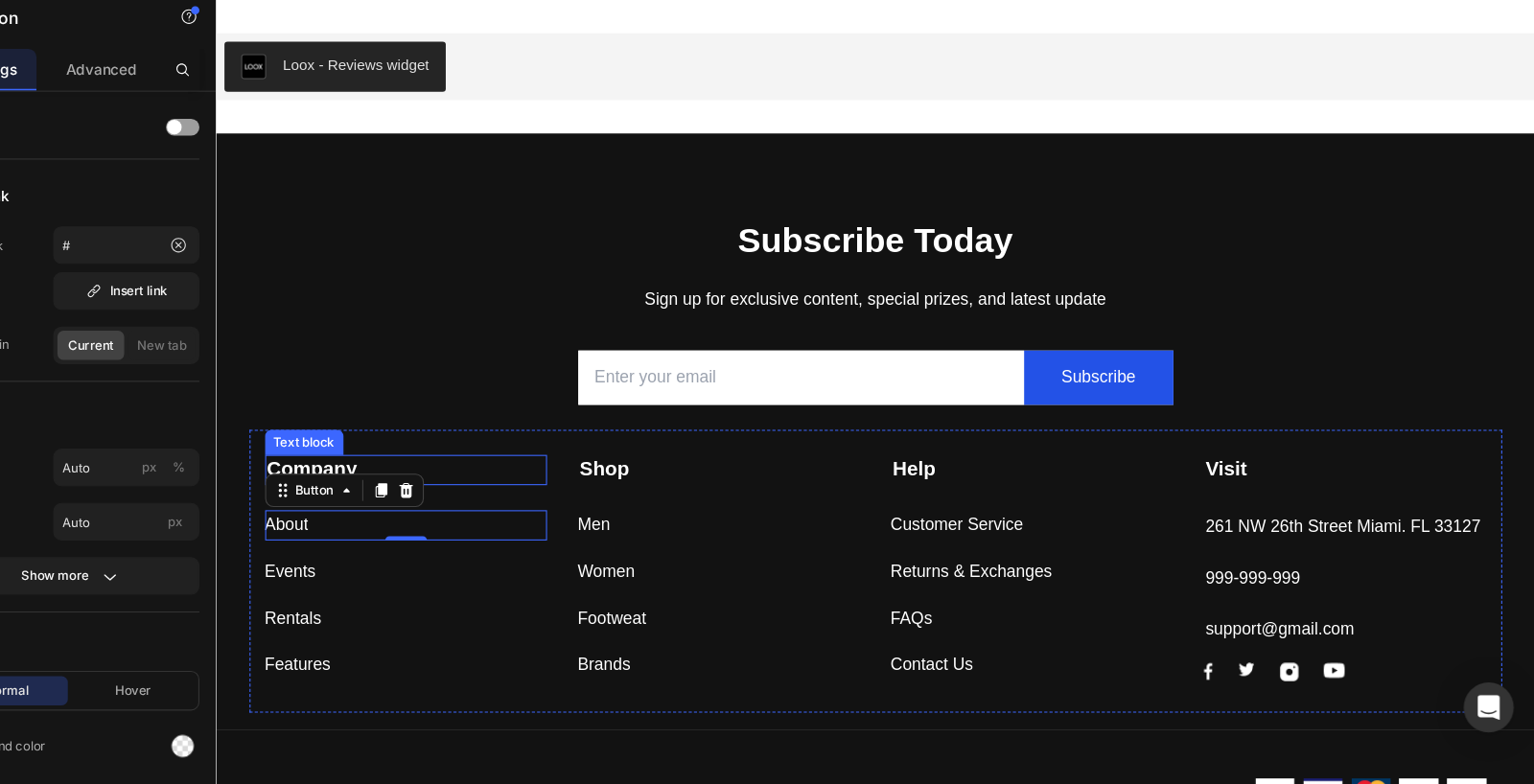 click on "Company Text block About Button   0 Events Button Rentals Button Features Button Shop Text block Men Button Women Button Footweat Button Brands Button Help Text block Customer Service Button Returns & Exchanges Button FAQs Button Contact Us Button Visit Text block 261 NW 26th Street Miami. FL 33127 Text block 999-999-999 Text block support@gmail.com Text block Image Image Image Image Row Row" at bounding box center (822, 538) 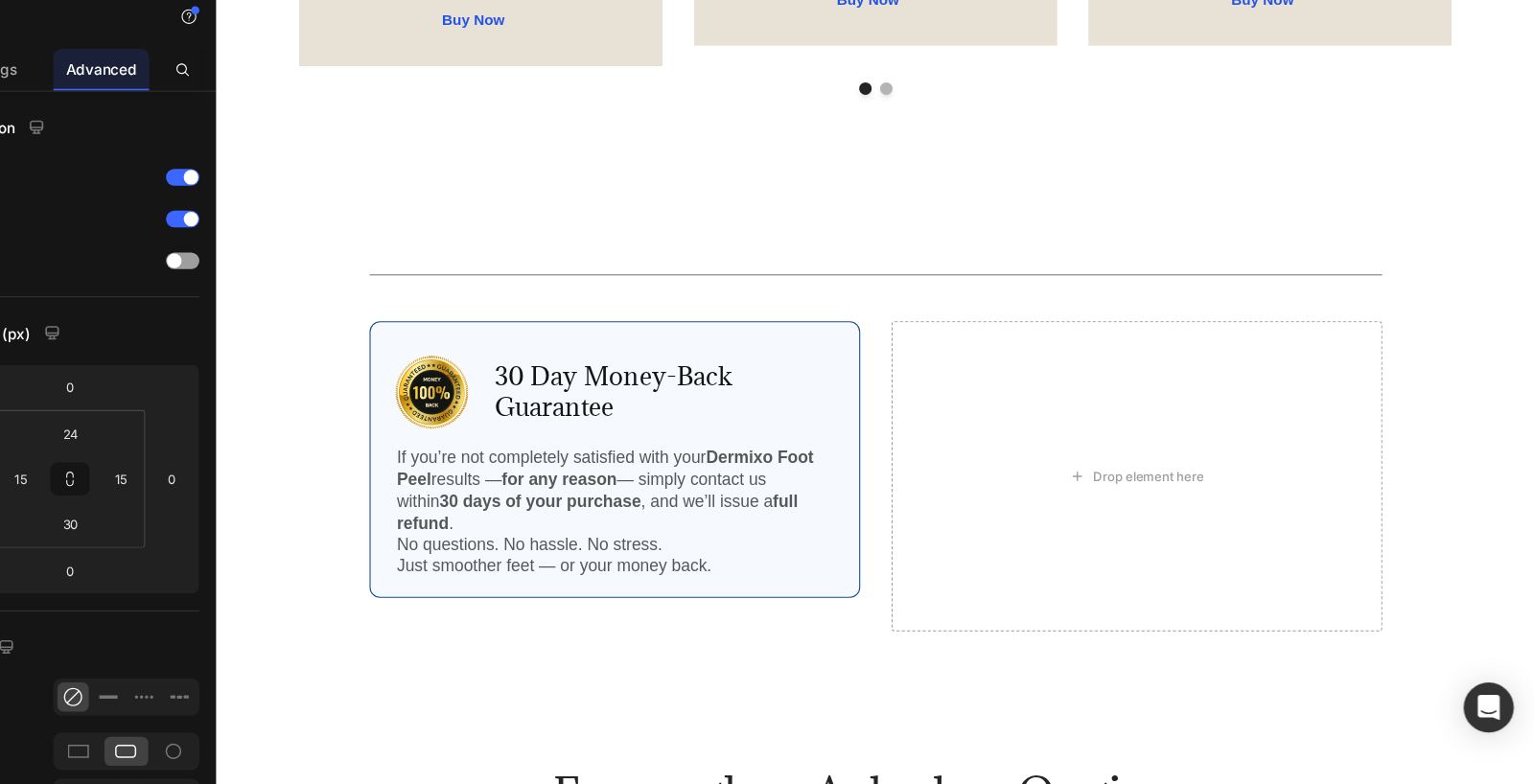 scroll, scrollTop: 3935, scrollLeft: 0, axis: vertical 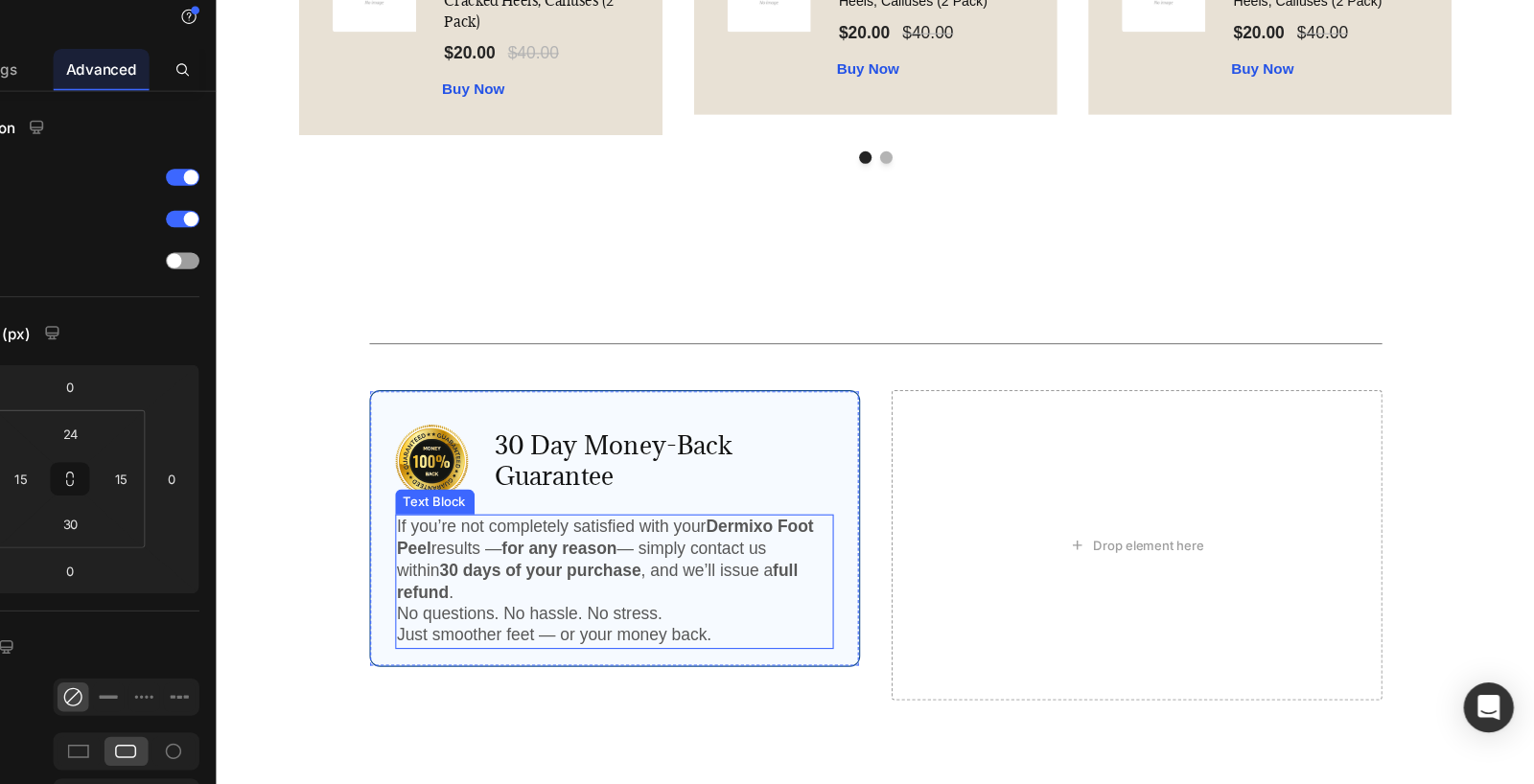 click on "If you’re not completely satisfied with your  Dermixo Foot Peel  results —  for any reason  — simply contact us within  30 days of your purchase , and we’ll issue a  full refund . No questions. No hassle. No stress." at bounding box center [582, 523] 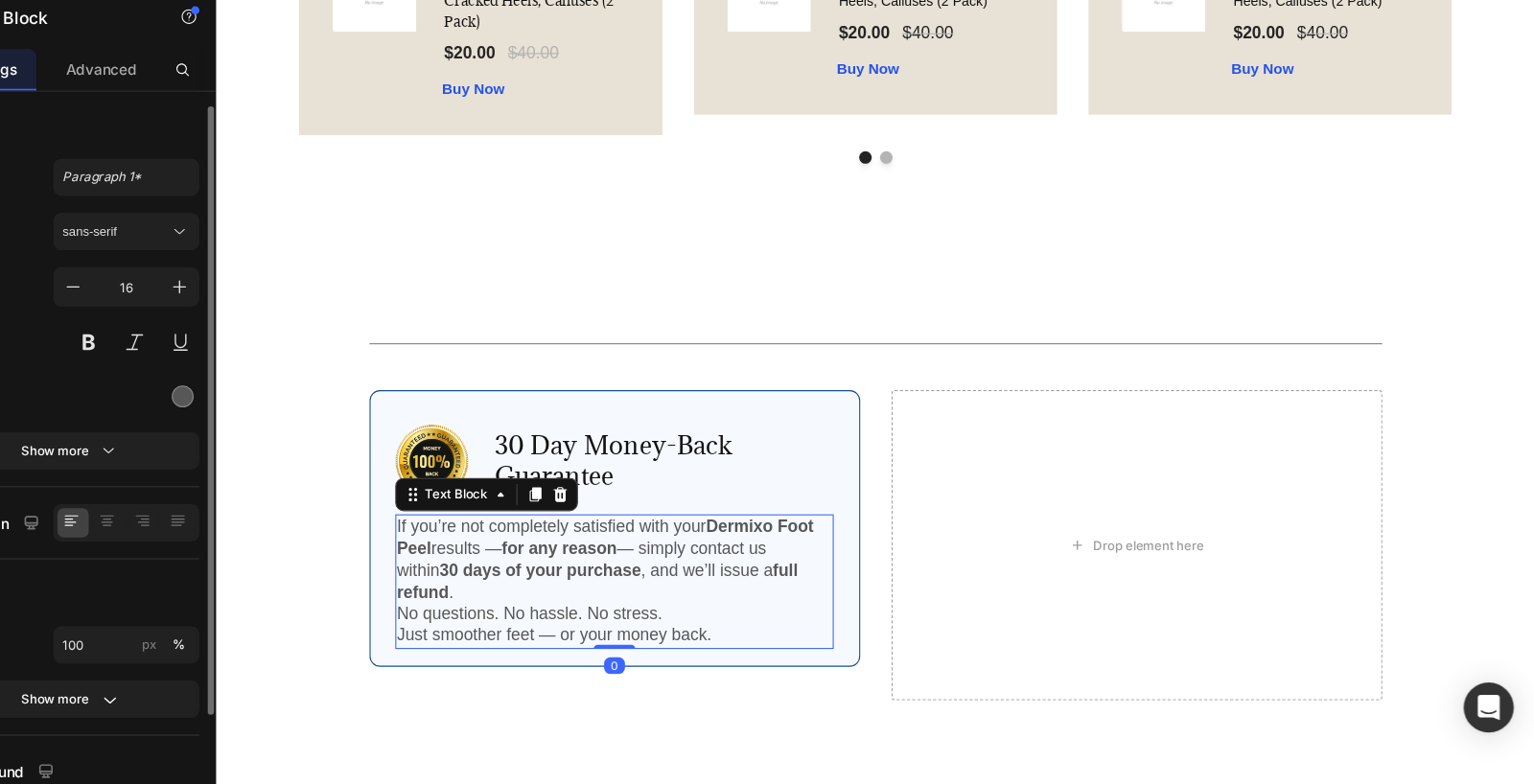 scroll, scrollTop: 7, scrollLeft: 0, axis: vertical 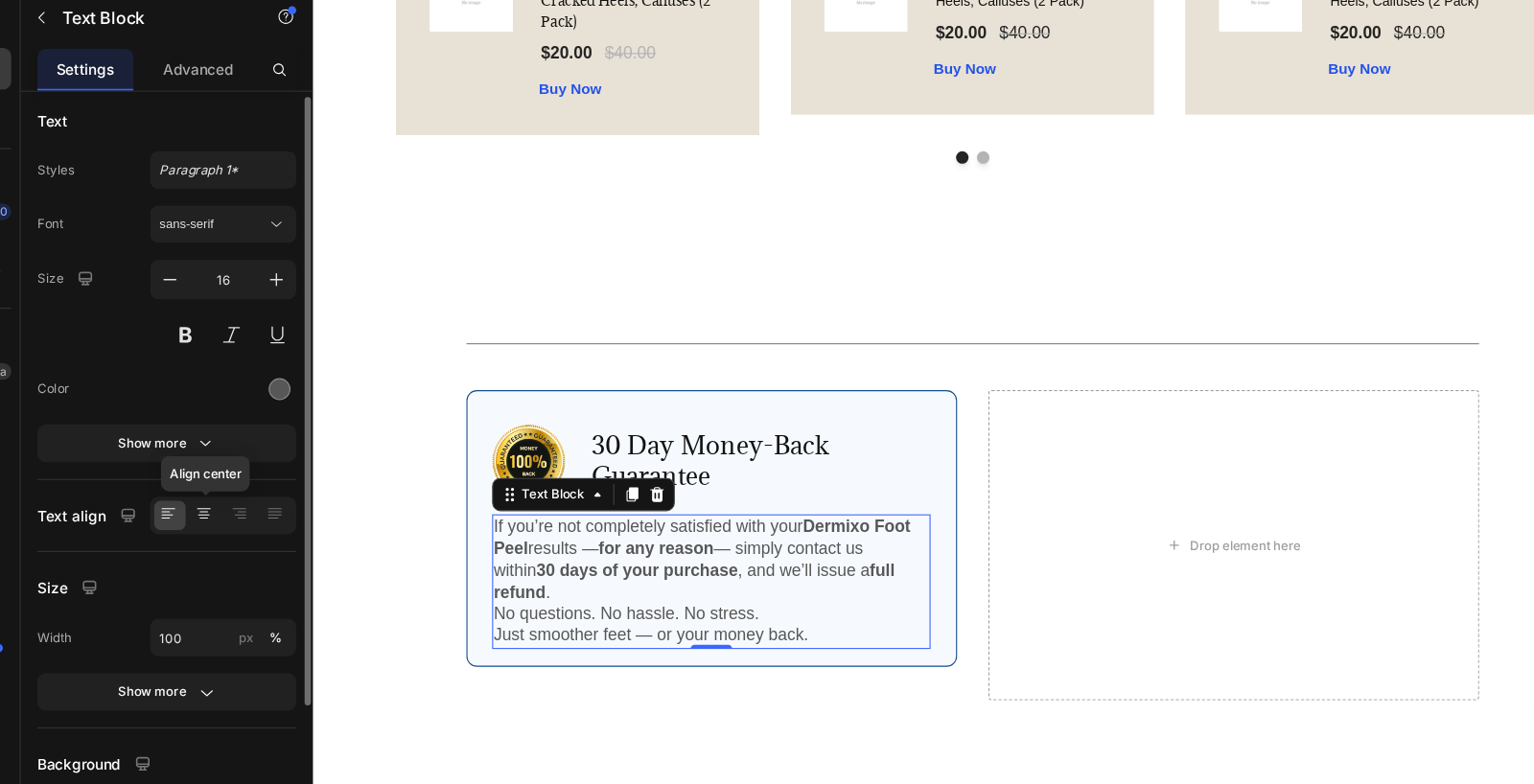 click 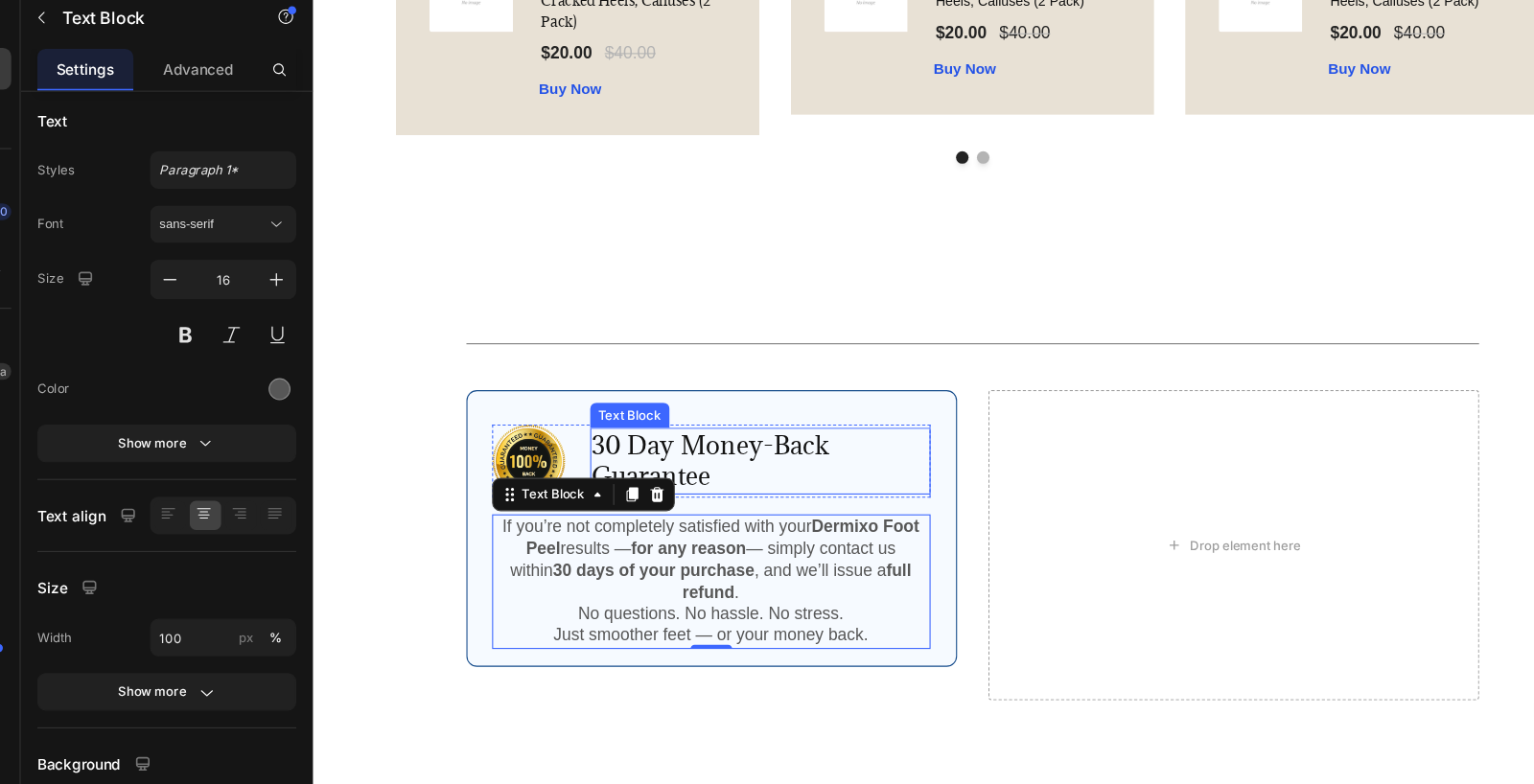 click on "30 Day Money-Back Guarantee" at bounding box center [724, 423] 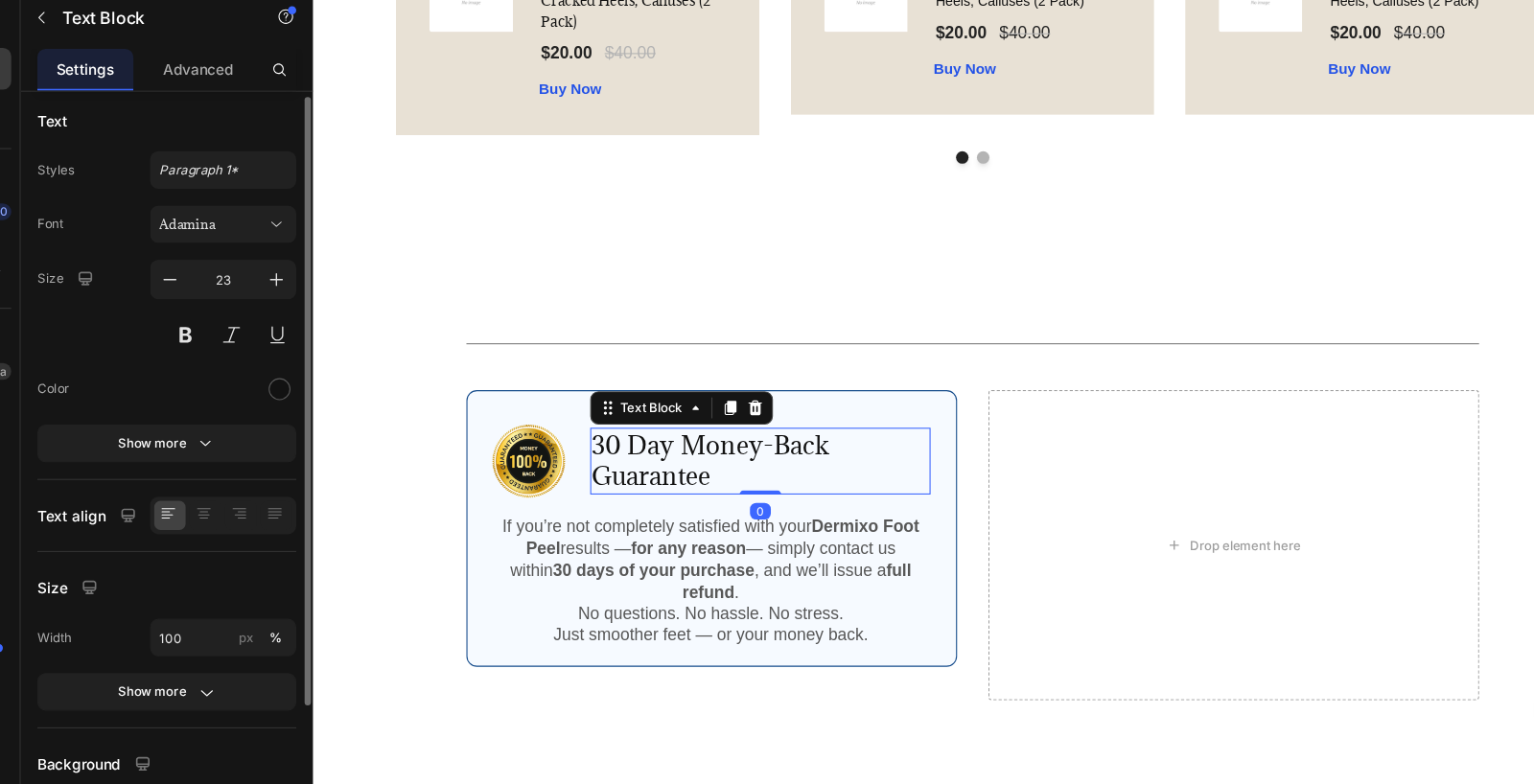 scroll, scrollTop: 7, scrollLeft: 0, axis: vertical 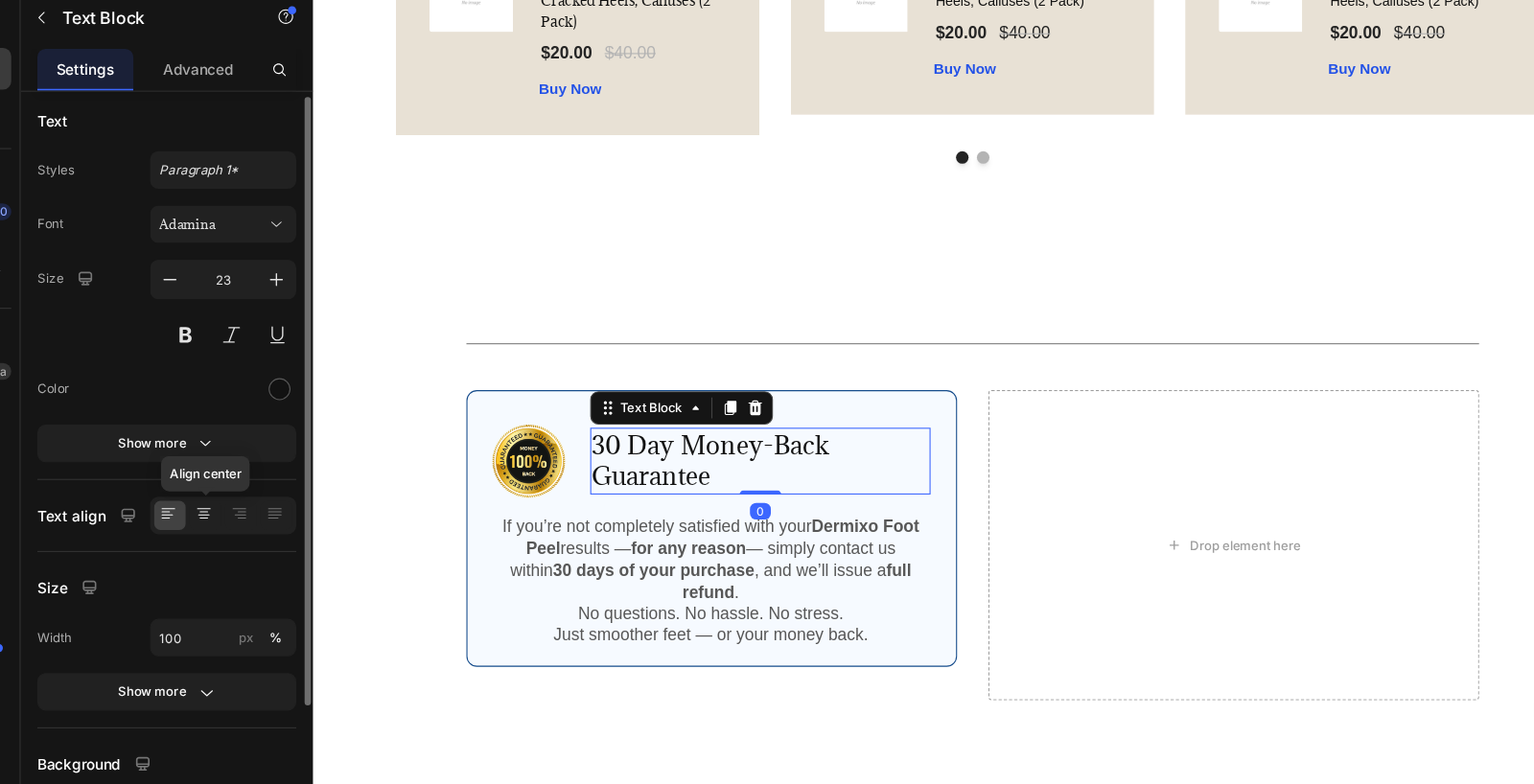 click 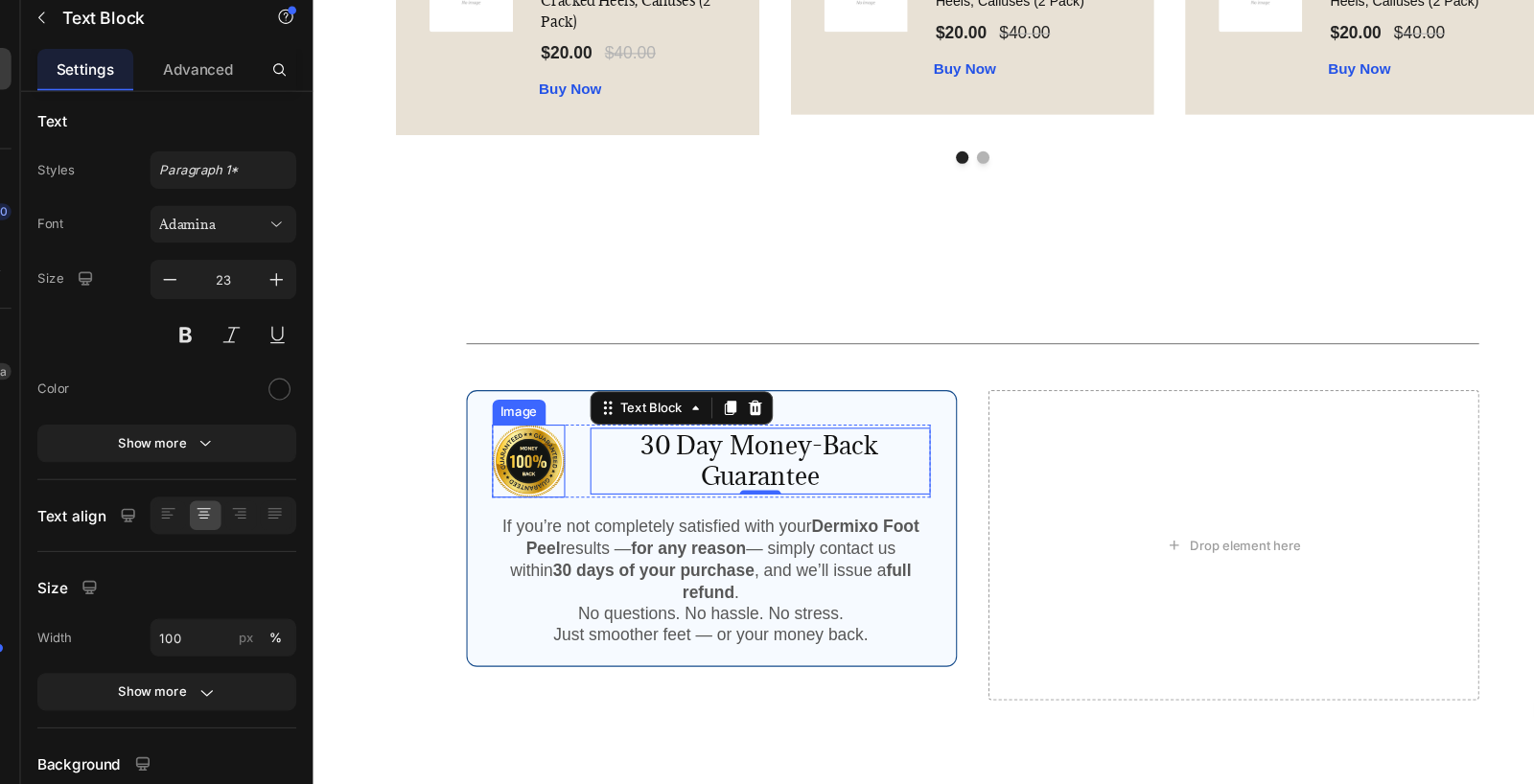 click at bounding box center [511, 423] 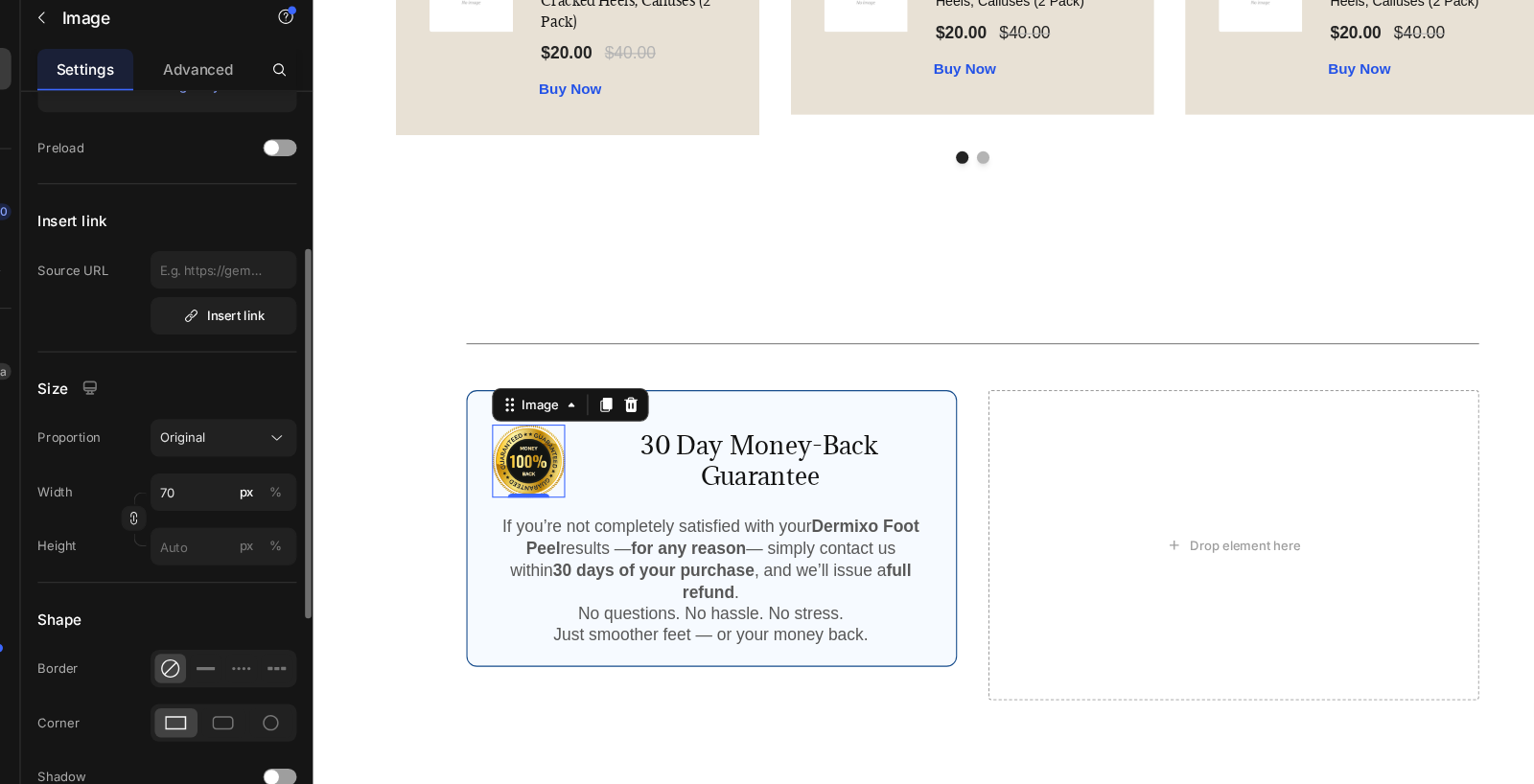 scroll, scrollTop: 506, scrollLeft: 0, axis: vertical 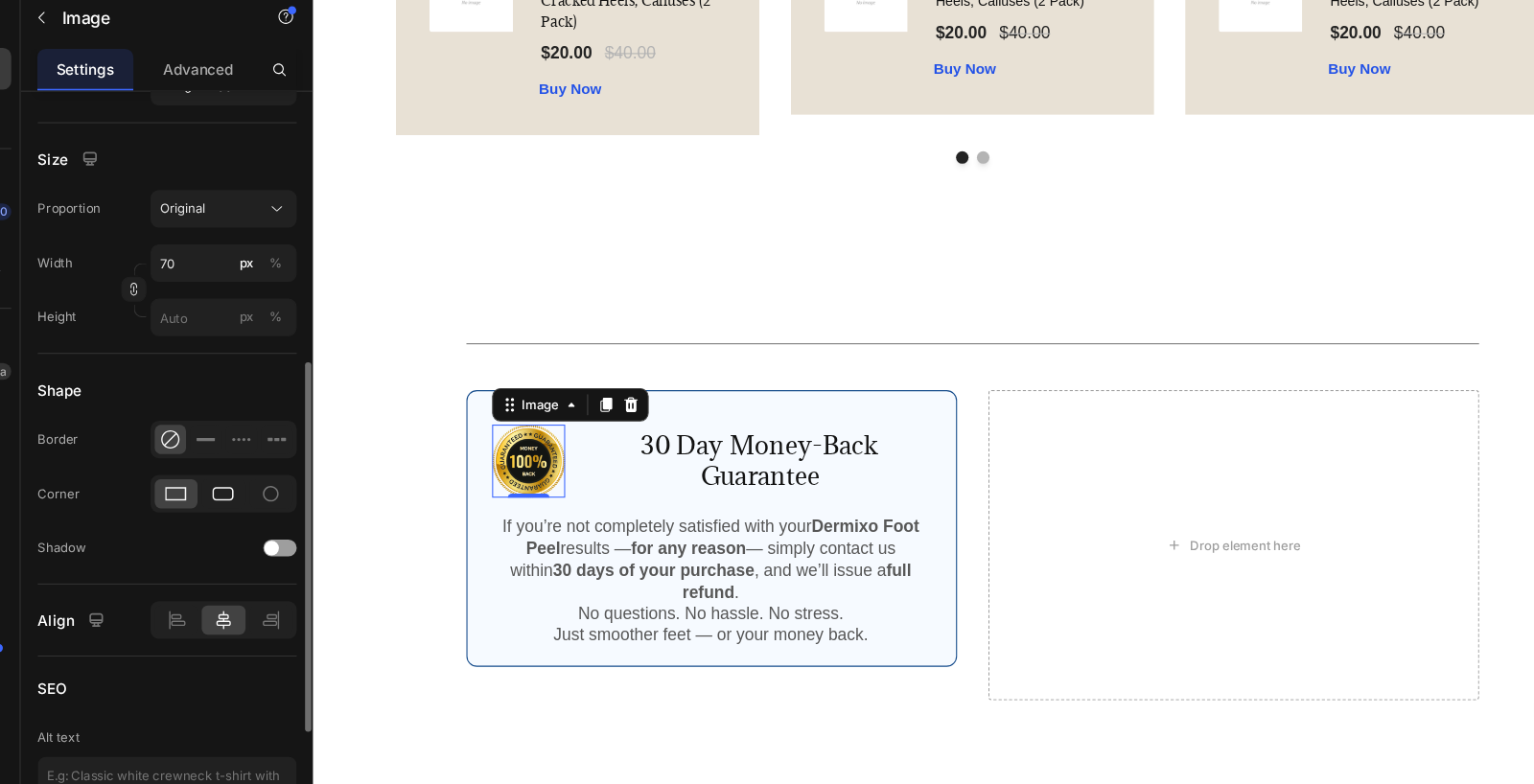 click 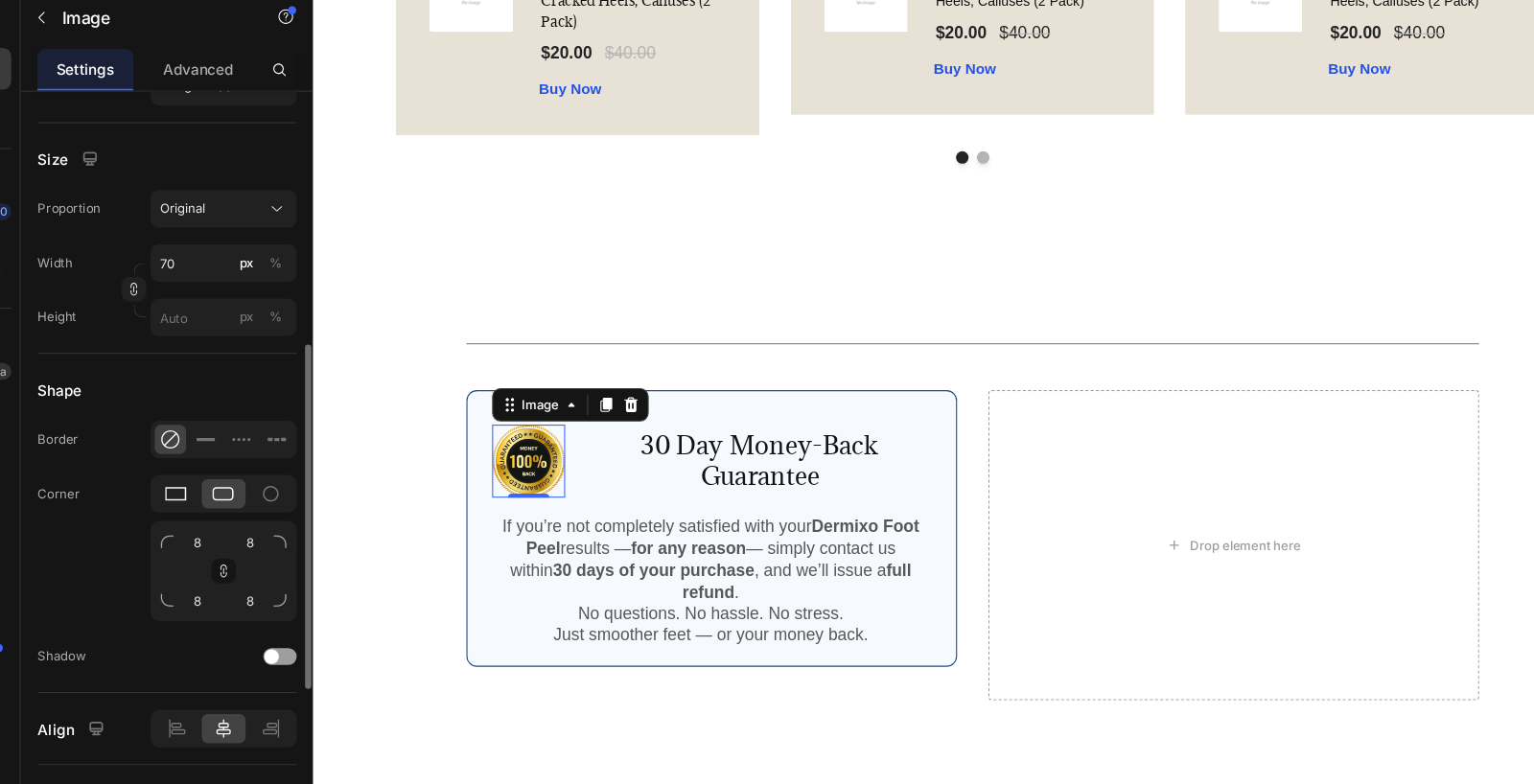 click 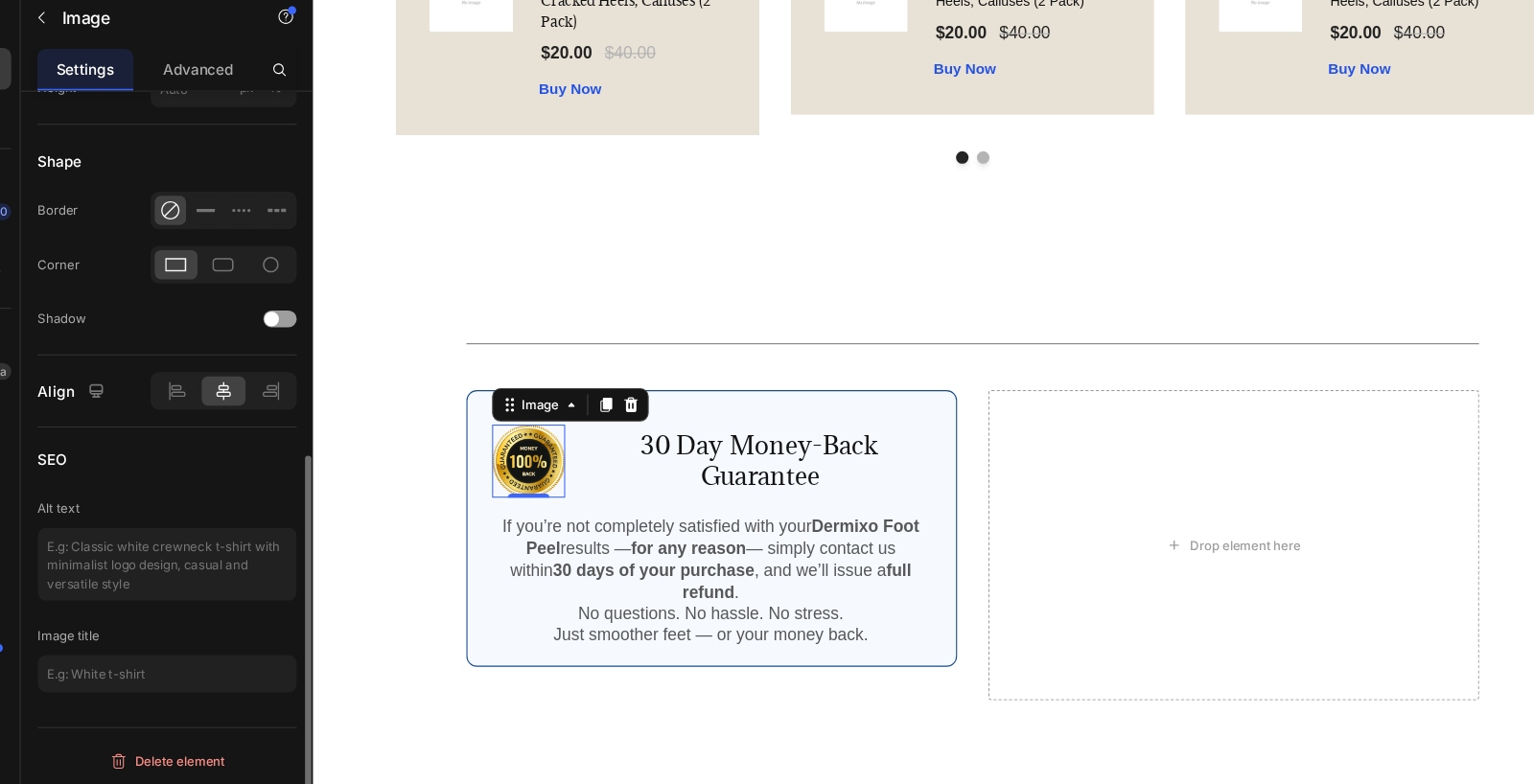 scroll, scrollTop: 0, scrollLeft: 0, axis: both 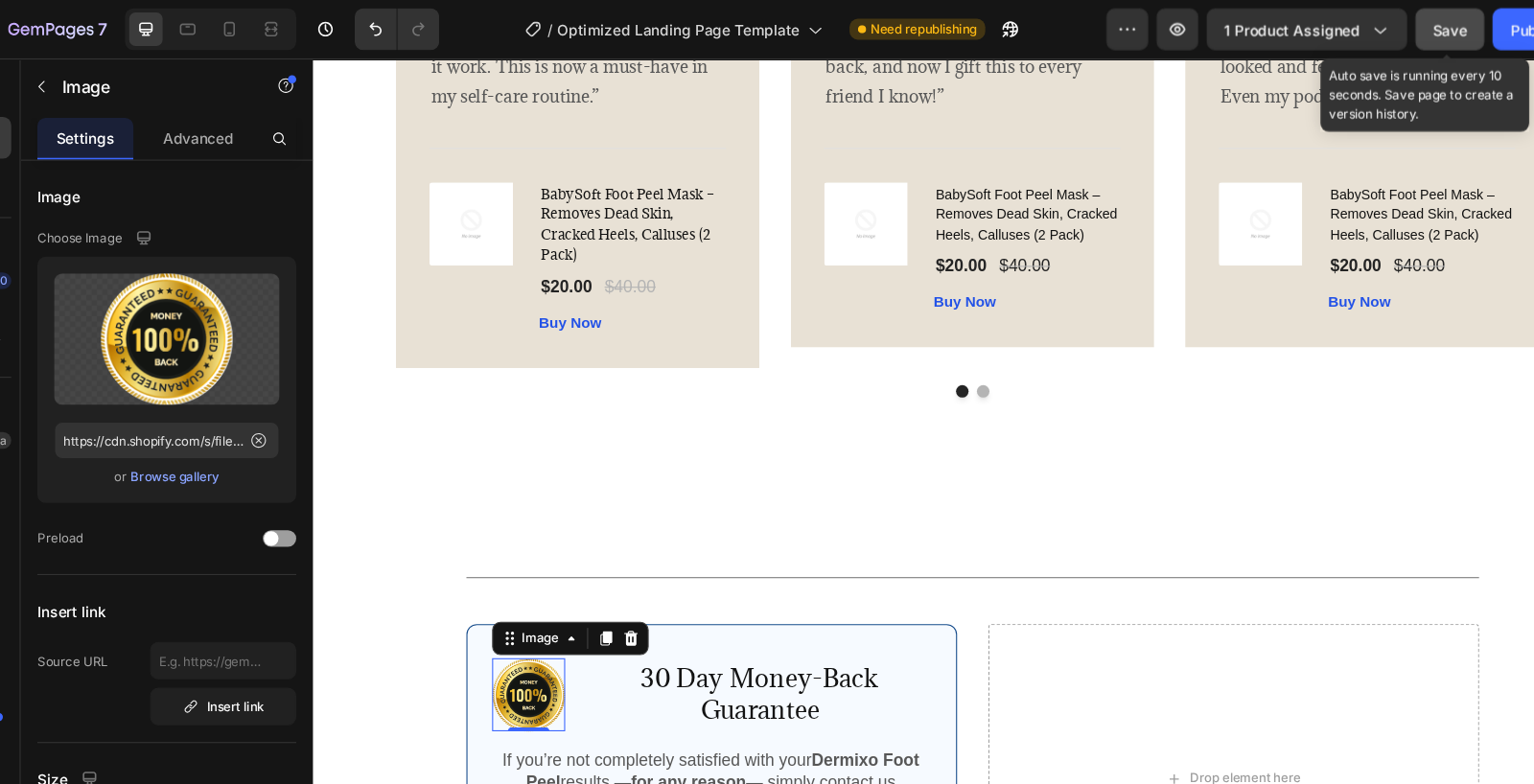 click on "Save" at bounding box center [1367, 27] 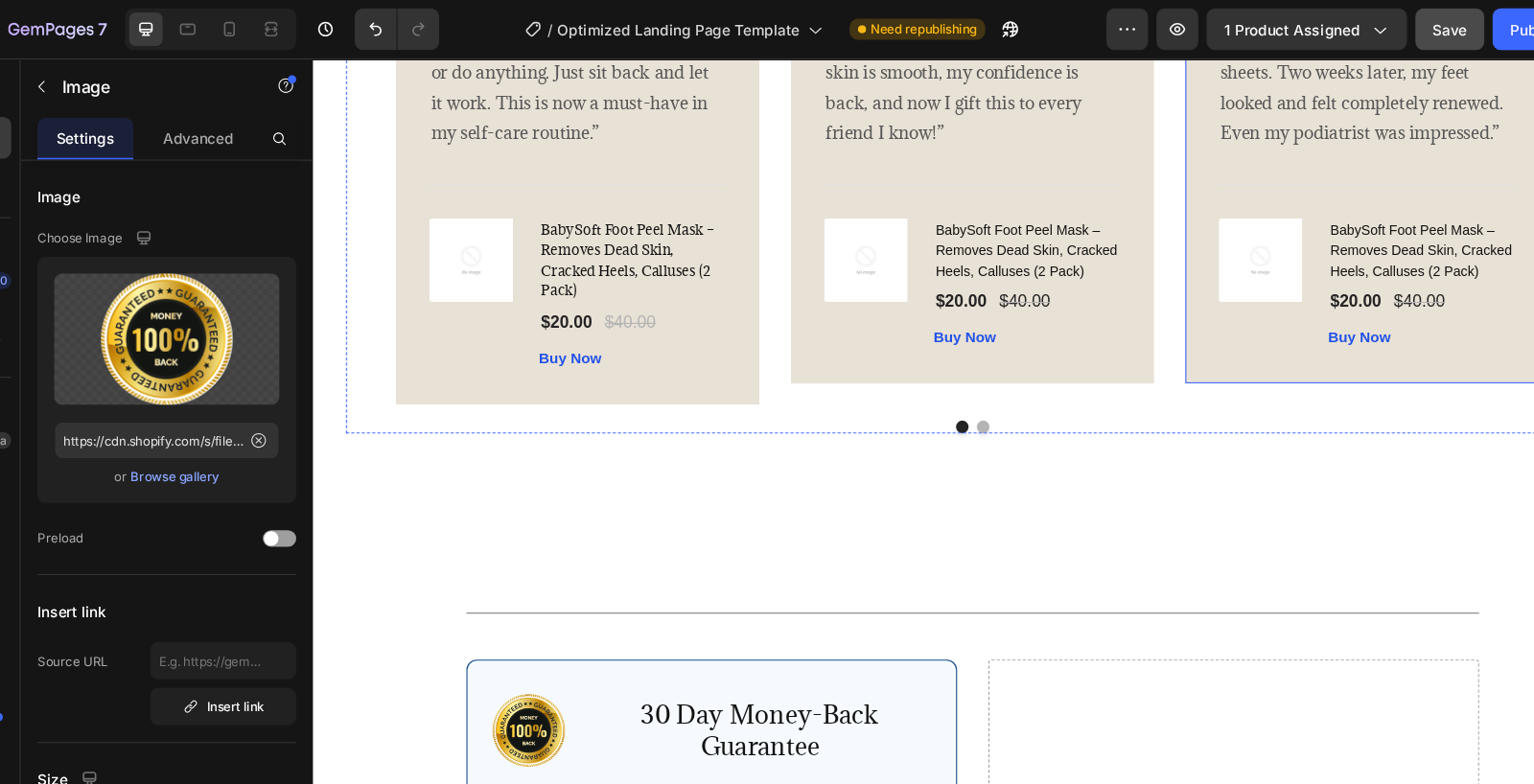 scroll, scrollTop: 3639, scrollLeft: 0, axis: vertical 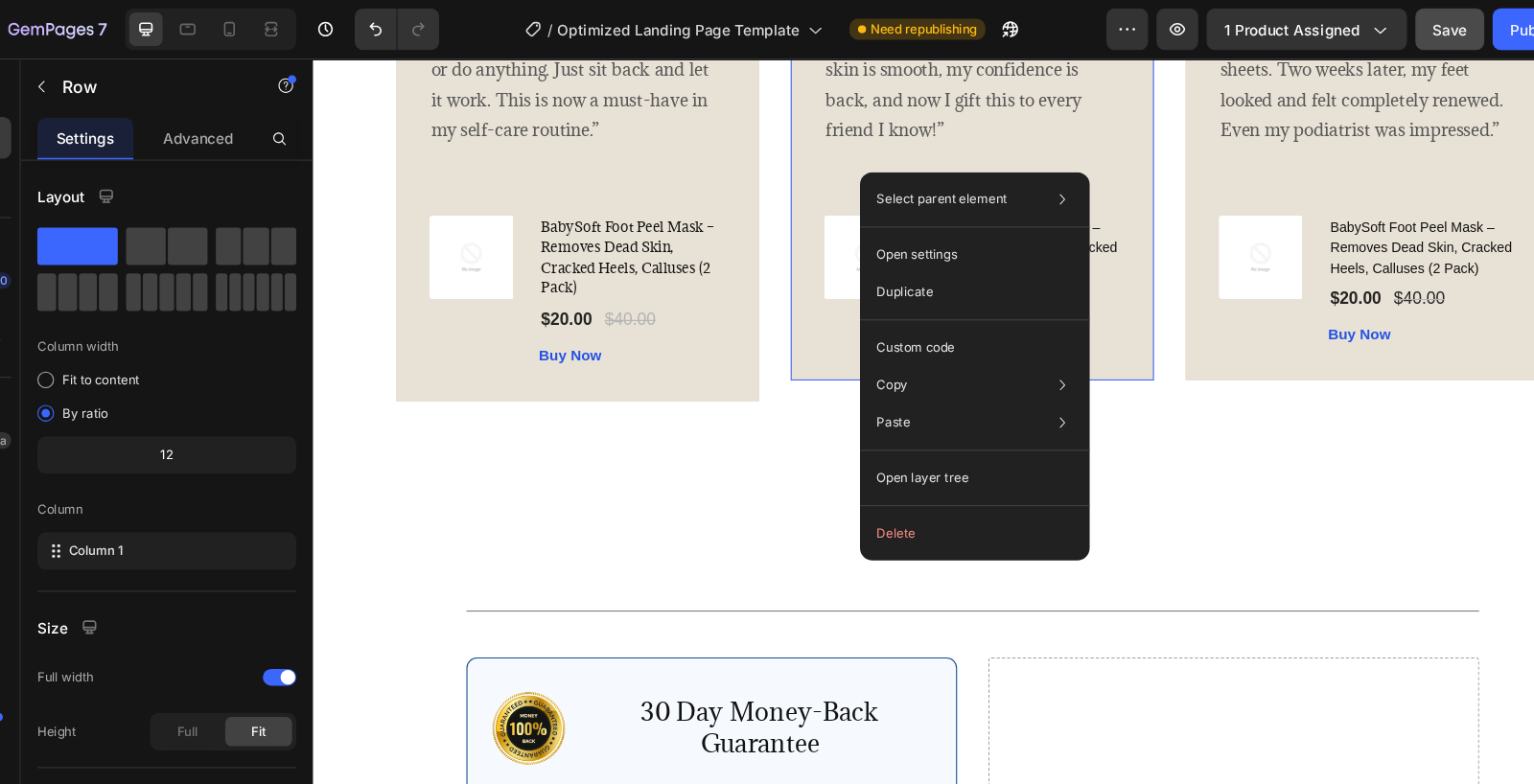click on "Image
Icon
Icon
Icon
Icon
Icon Row Olivia Rowse Text block Row “I used to dread sandal season — my heels were dry, cracked, and embarrassing. After using Dermixo, I feel like I have brand-new feet. The peeling was oddly satisfying, and I loved seeing the transformation. My skin is smooth, my confidence is back, and now I gift this to every friend I know!” Text block                Title Line (P) Images & Gallery BabySoft Foot Peel Mask – Removes Dead Skin, Cracked Heels, Calluses (2 Pack) (P) Title $20.00 (P) Price $40.00 (P) Price Row Buy Now (P) Cart Button Product Row   0" at bounding box center [918, 74] 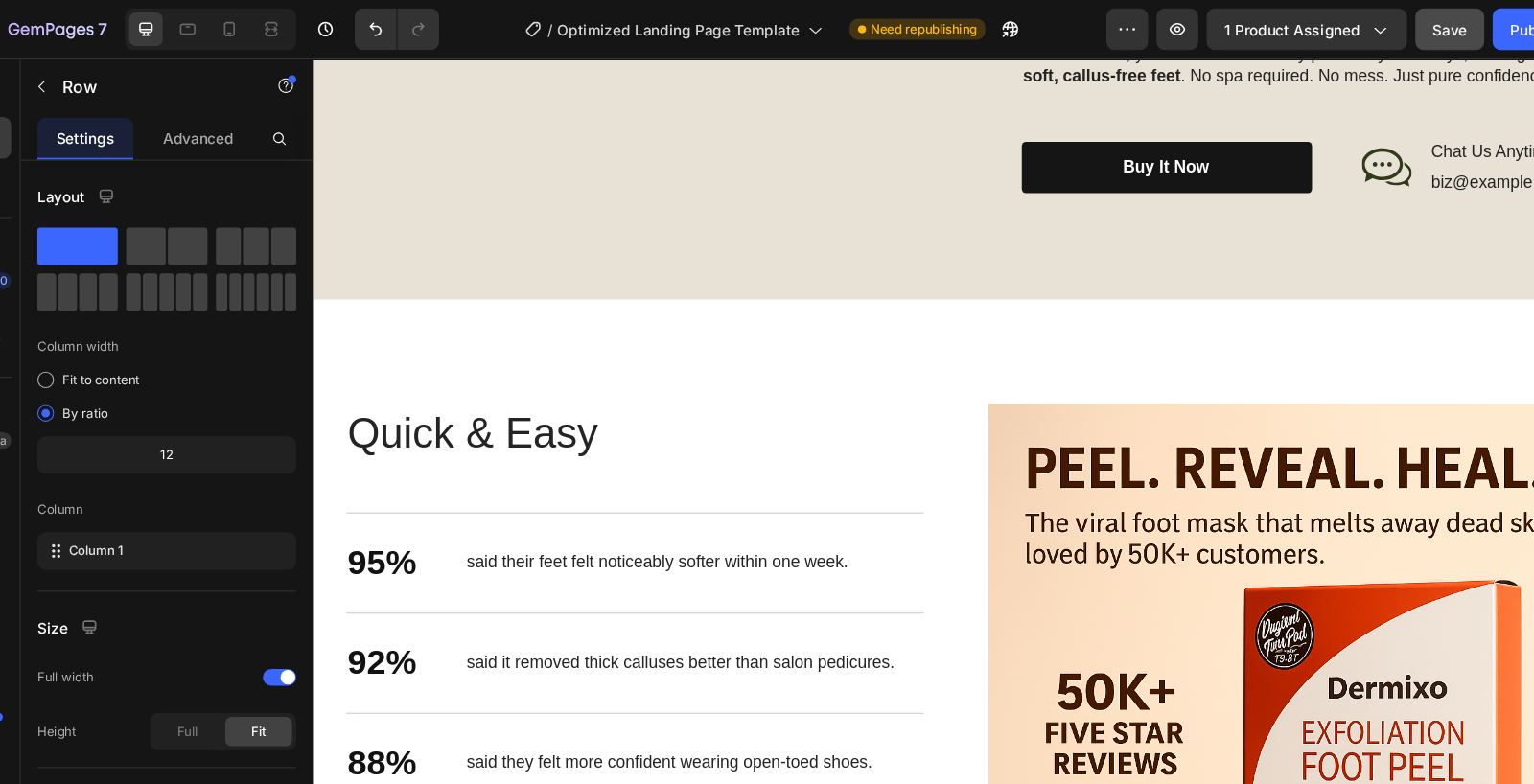 scroll, scrollTop: 1879, scrollLeft: 0, axis: vertical 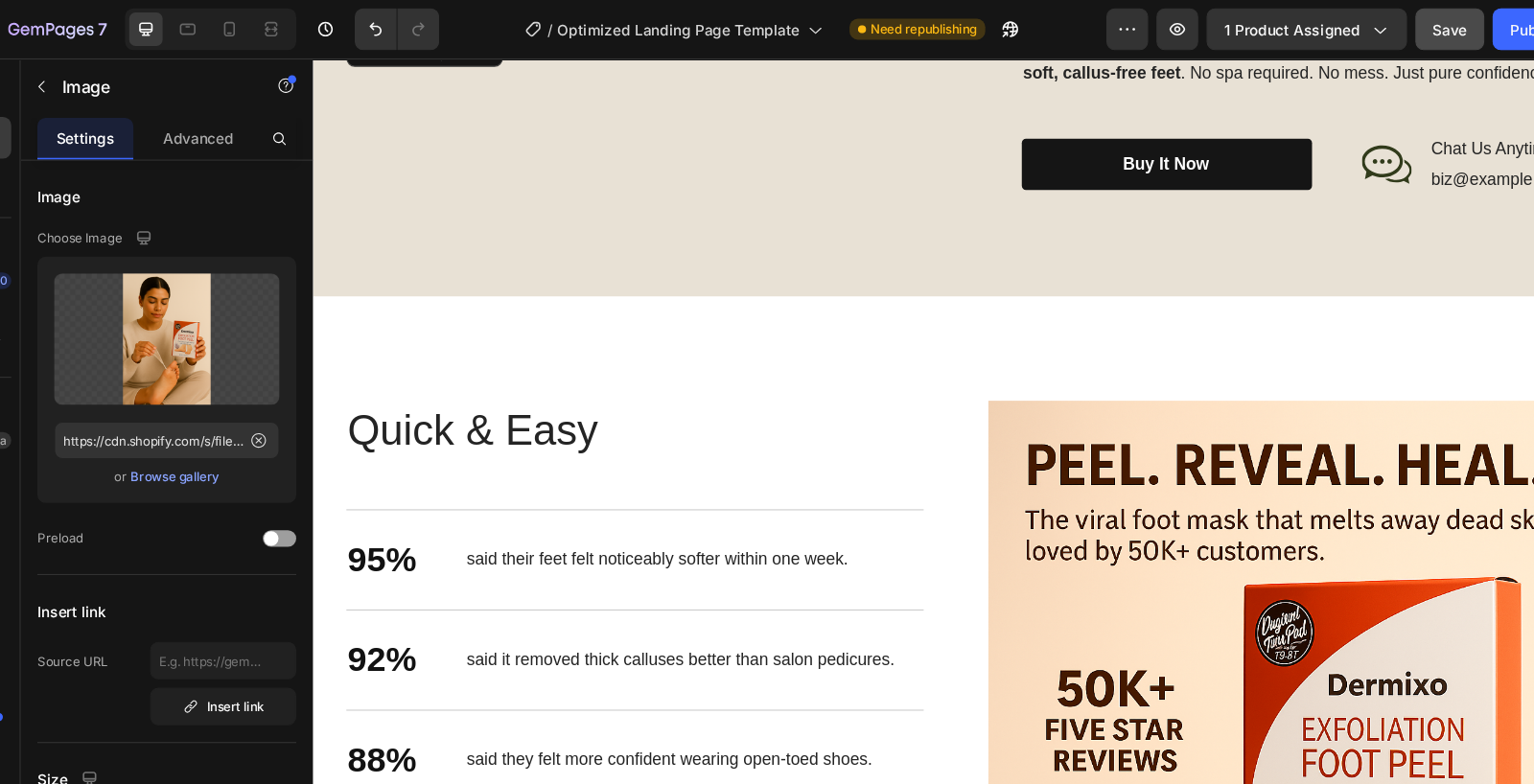 click at bounding box center [623, 40] 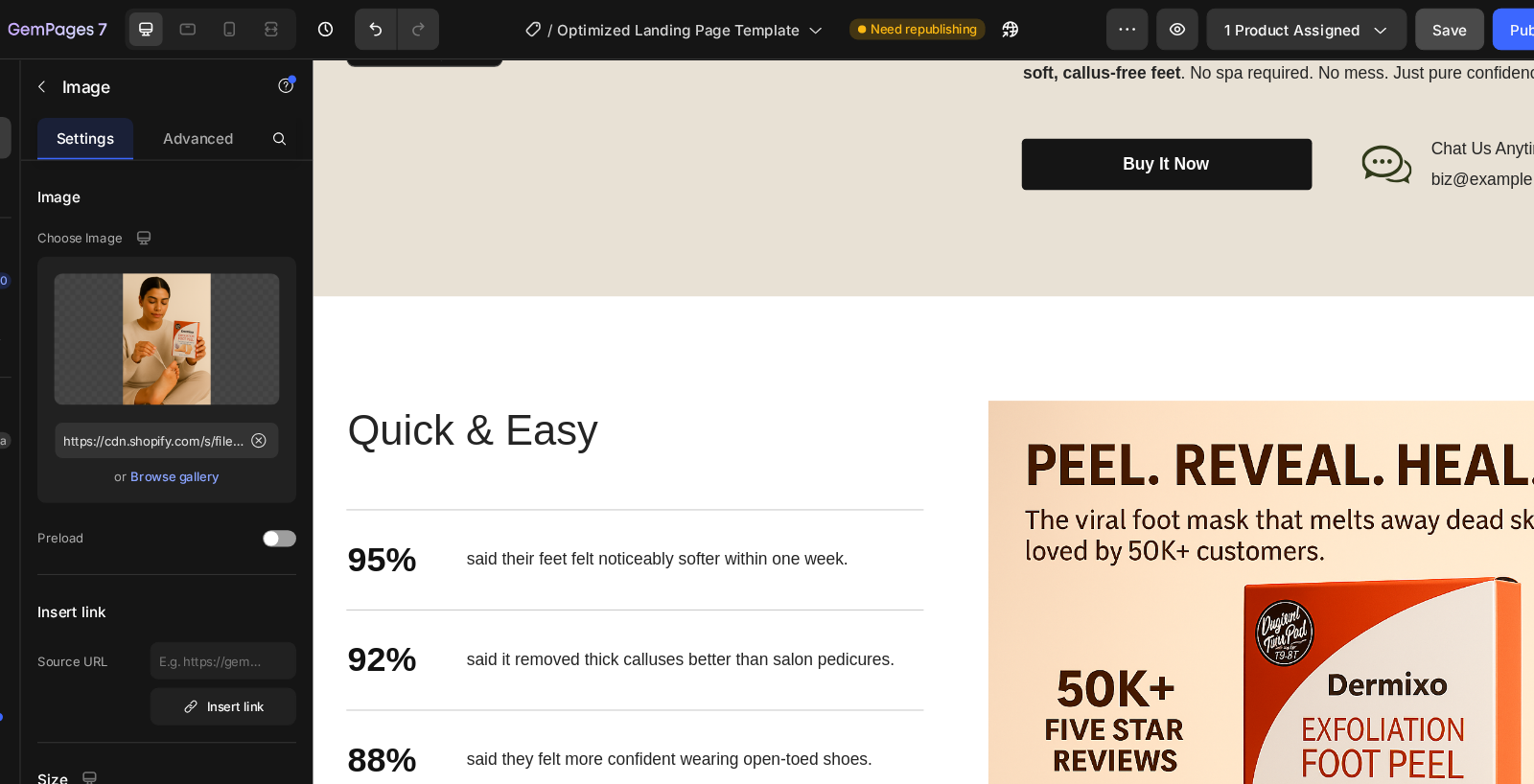 click at bounding box center (623, 40) 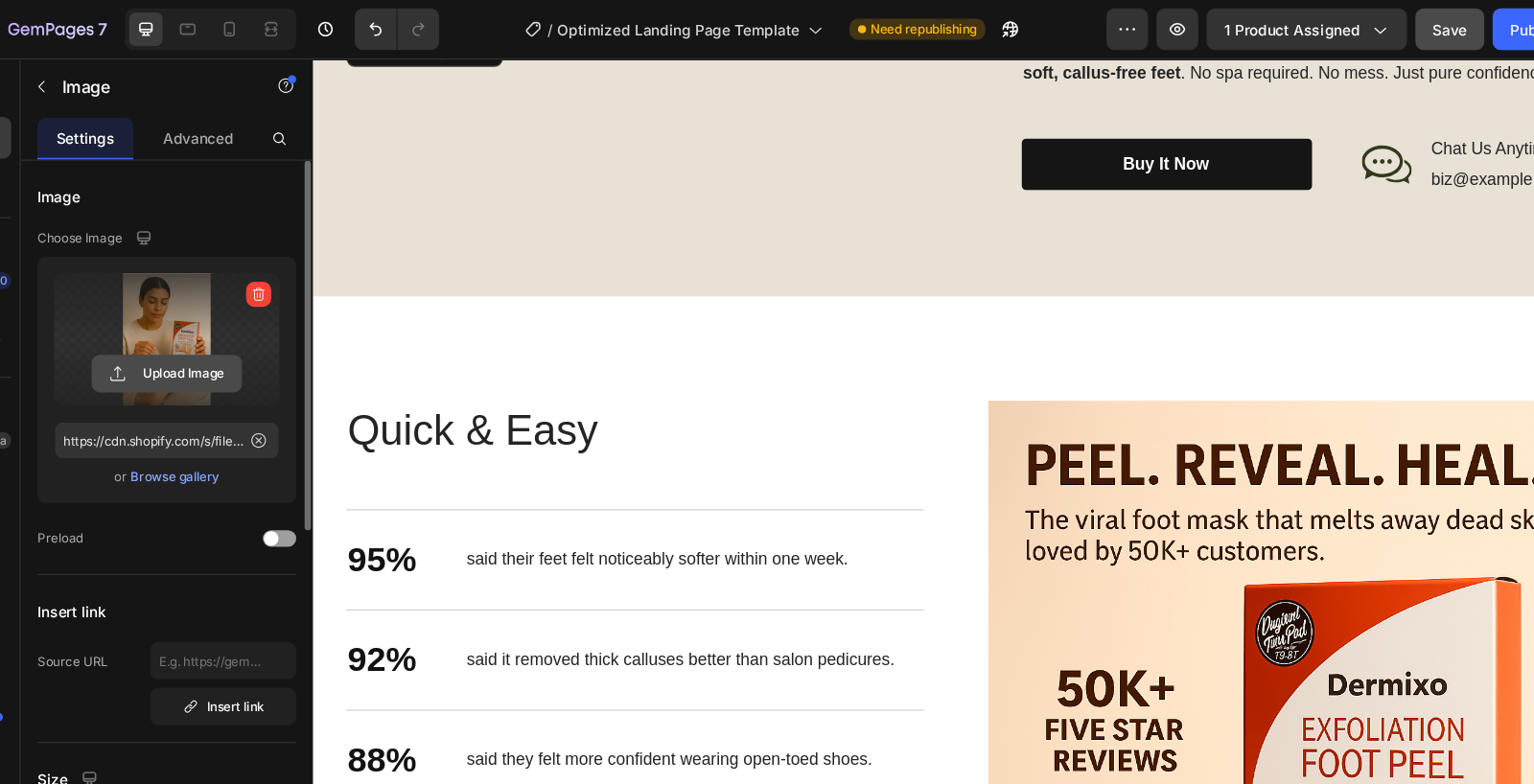 click 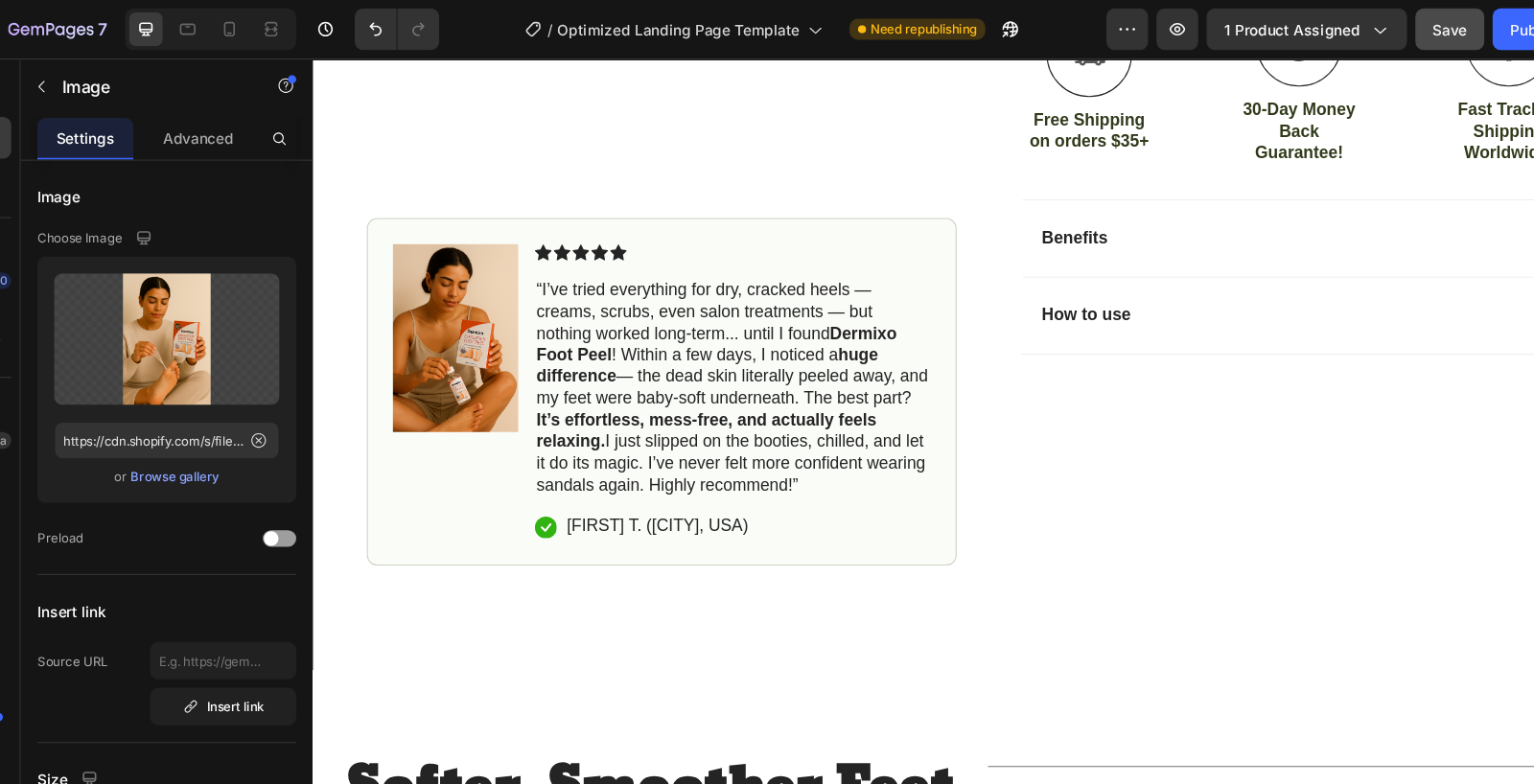 scroll, scrollTop: 634, scrollLeft: 0, axis: vertical 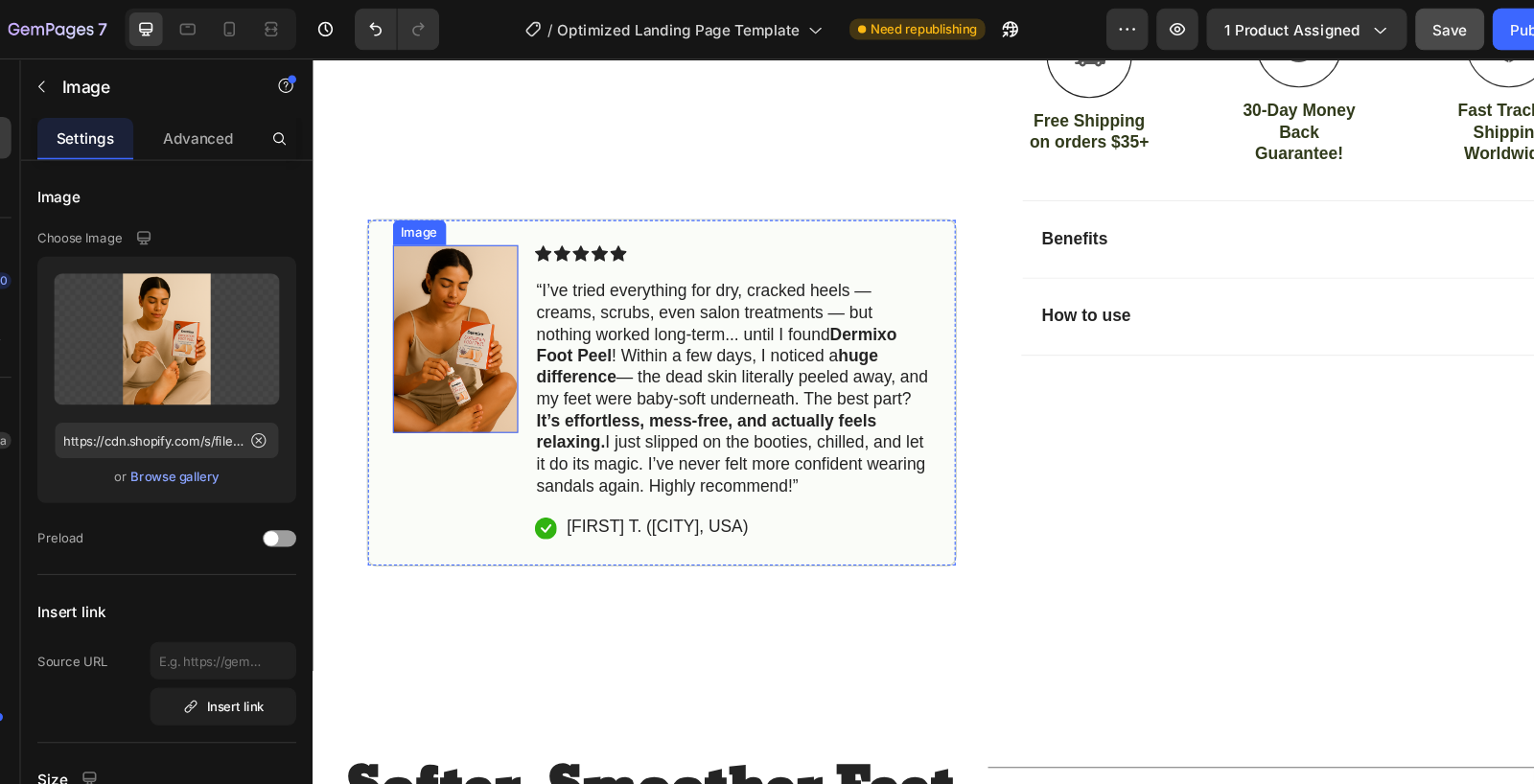 click at bounding box center (444, 315) 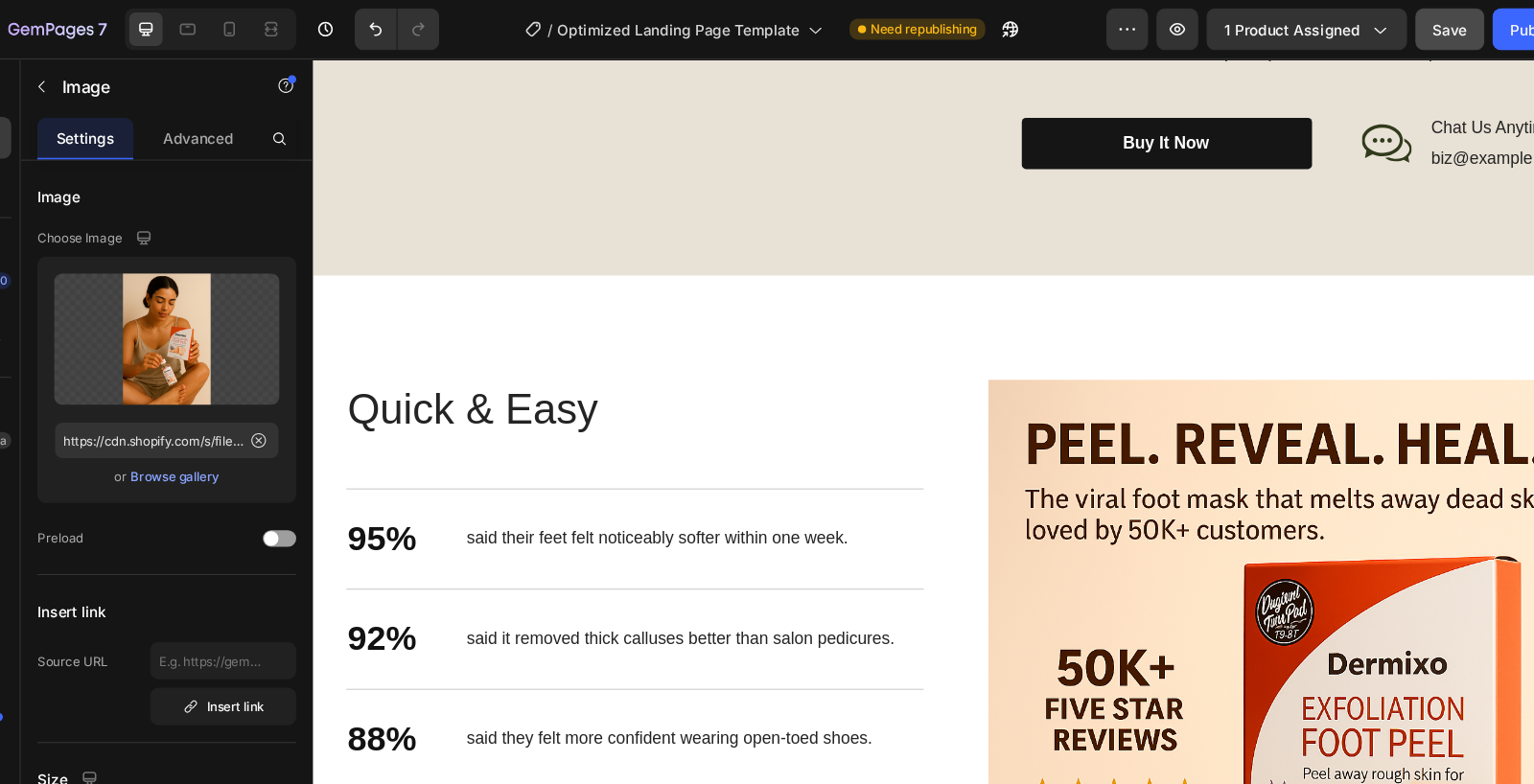 scroll, scrollTop: 1900, scrollLeft: 0, axis: vertical 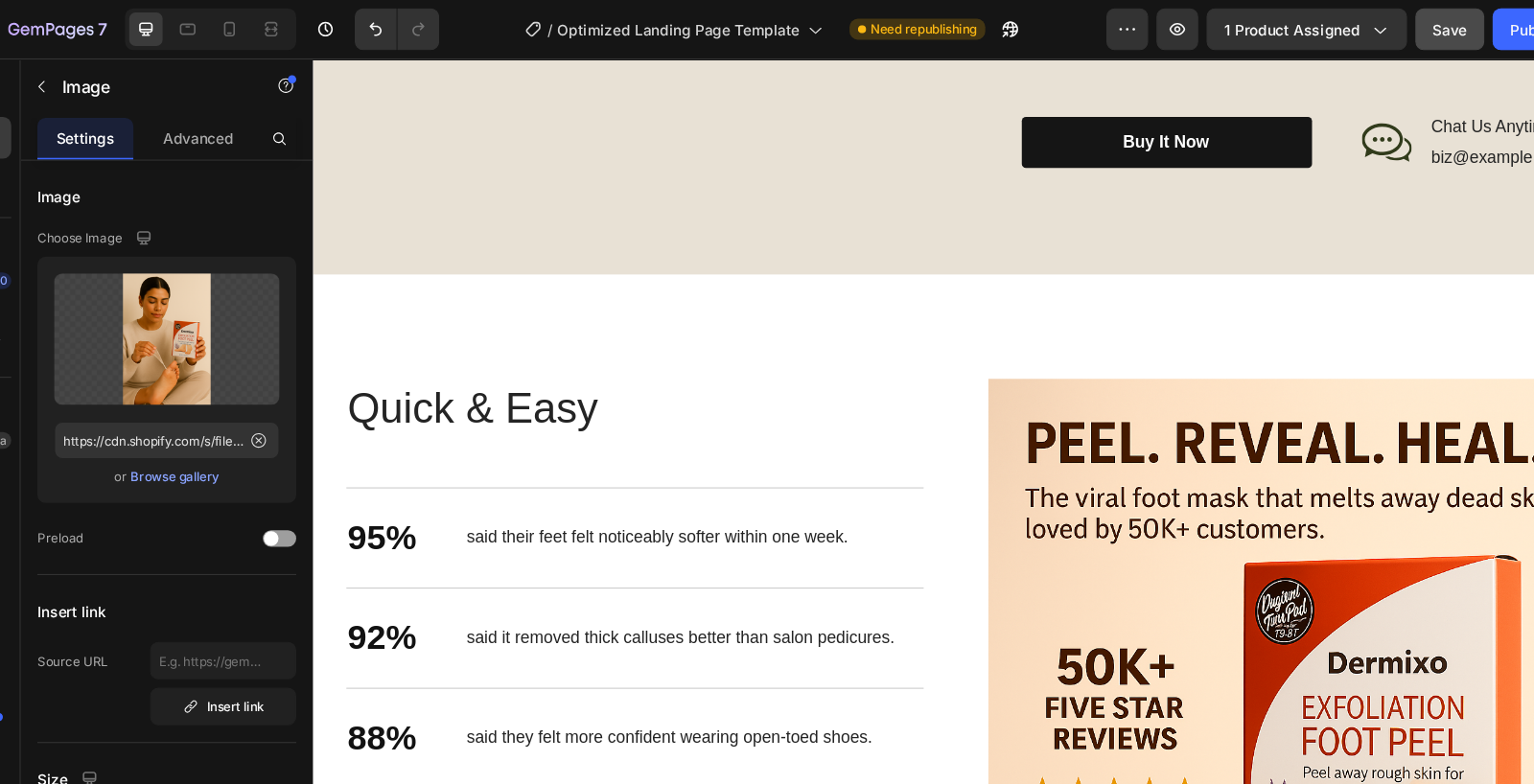click at bounding box center (623, 20) 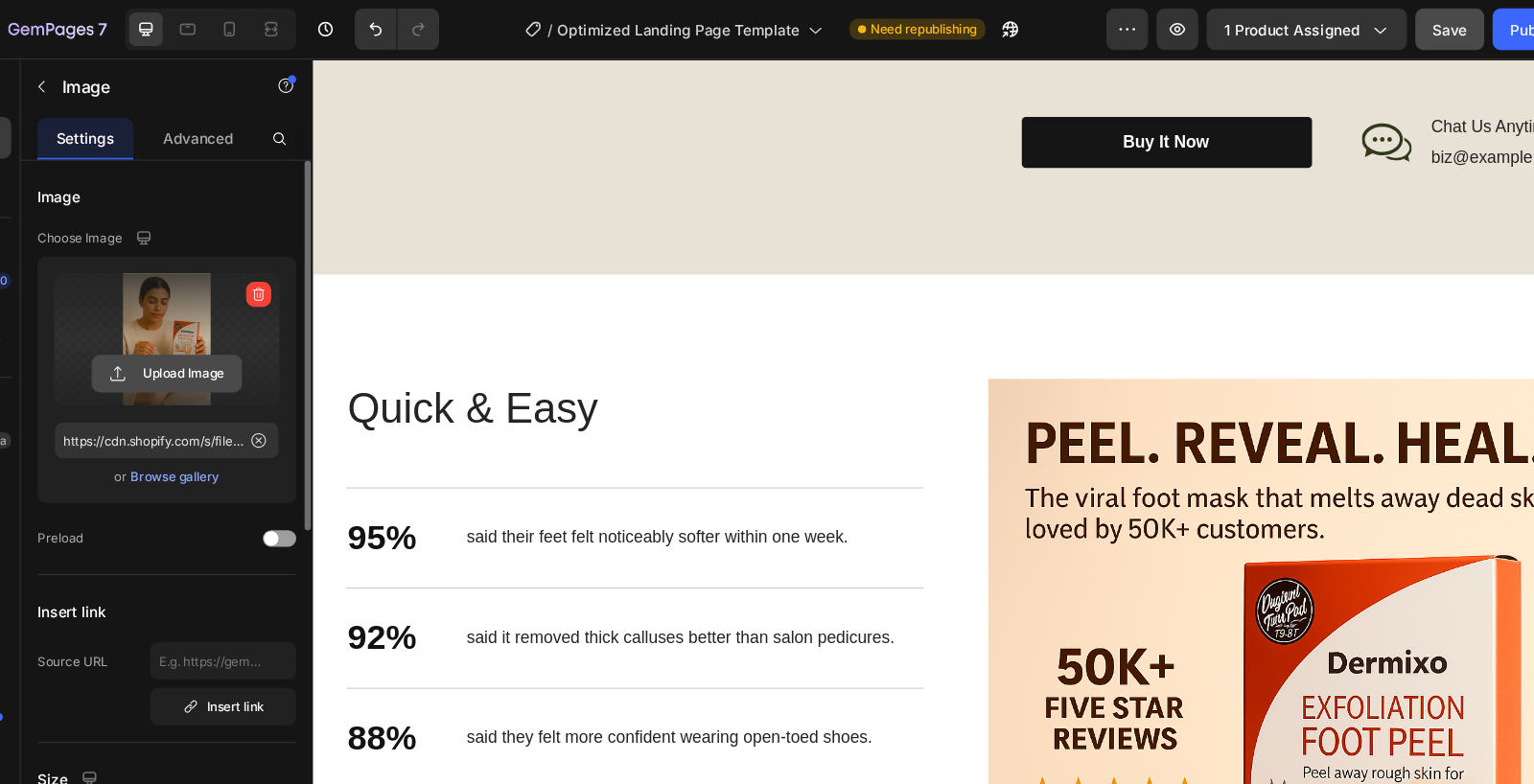click 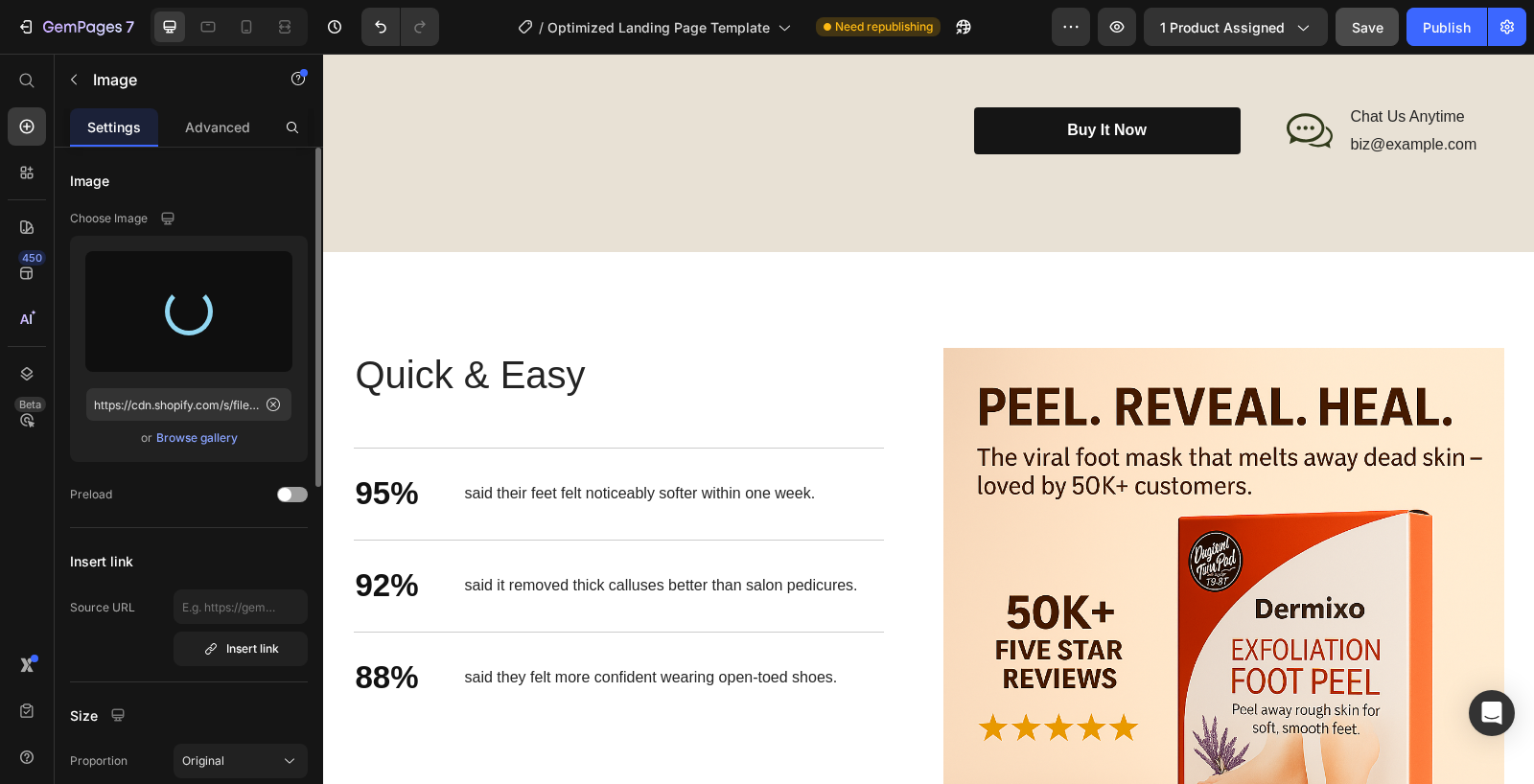 type on "https://cdn.shopify.com/s/files/1/0707/3621/6249/files/gempages_574896671410881380-fd442f39-8f9d-4a98-b9ee-06d2ee79fe57.png" 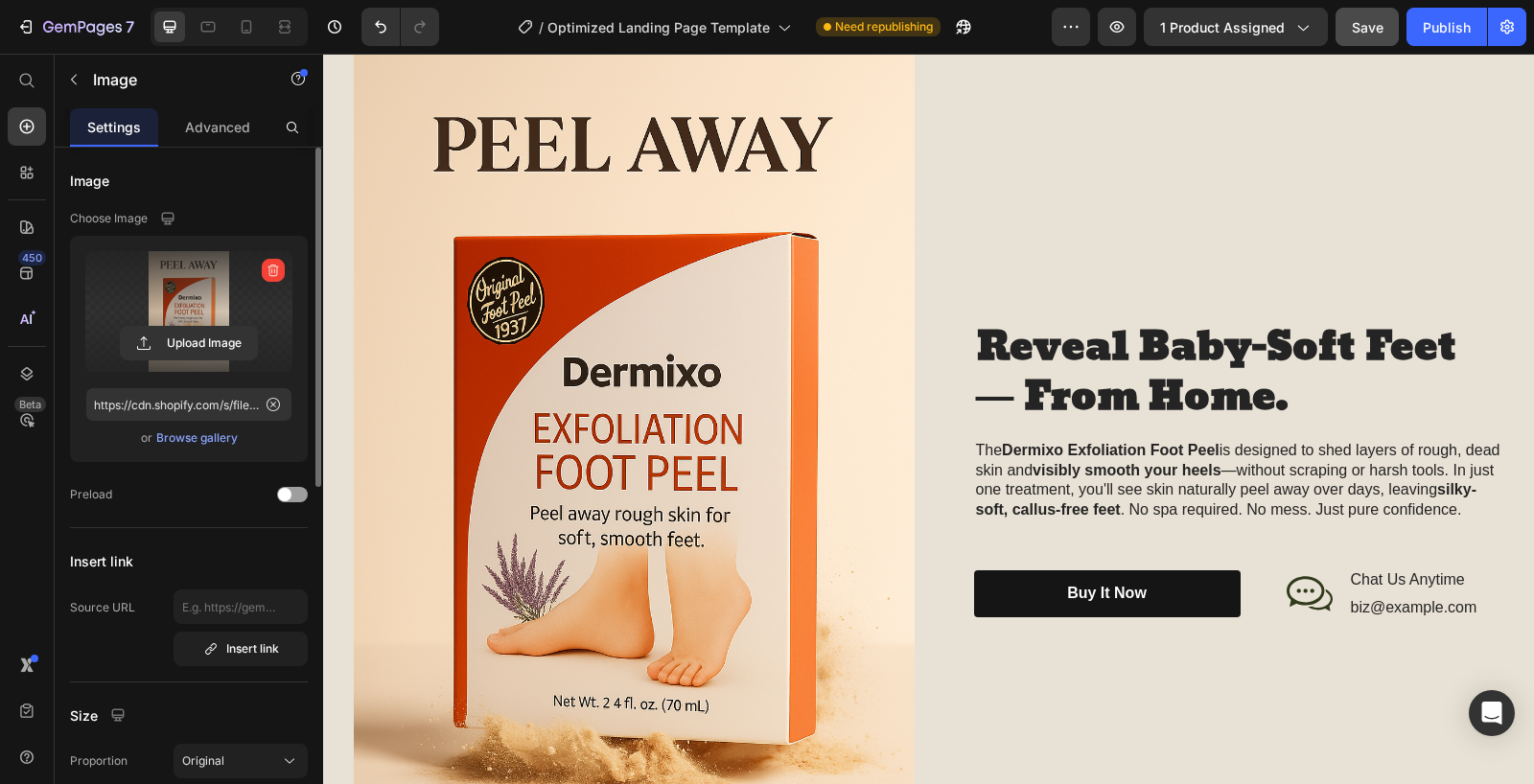 scroll, scrollTop: 1334, scrollLeft: 0, axis: vertical 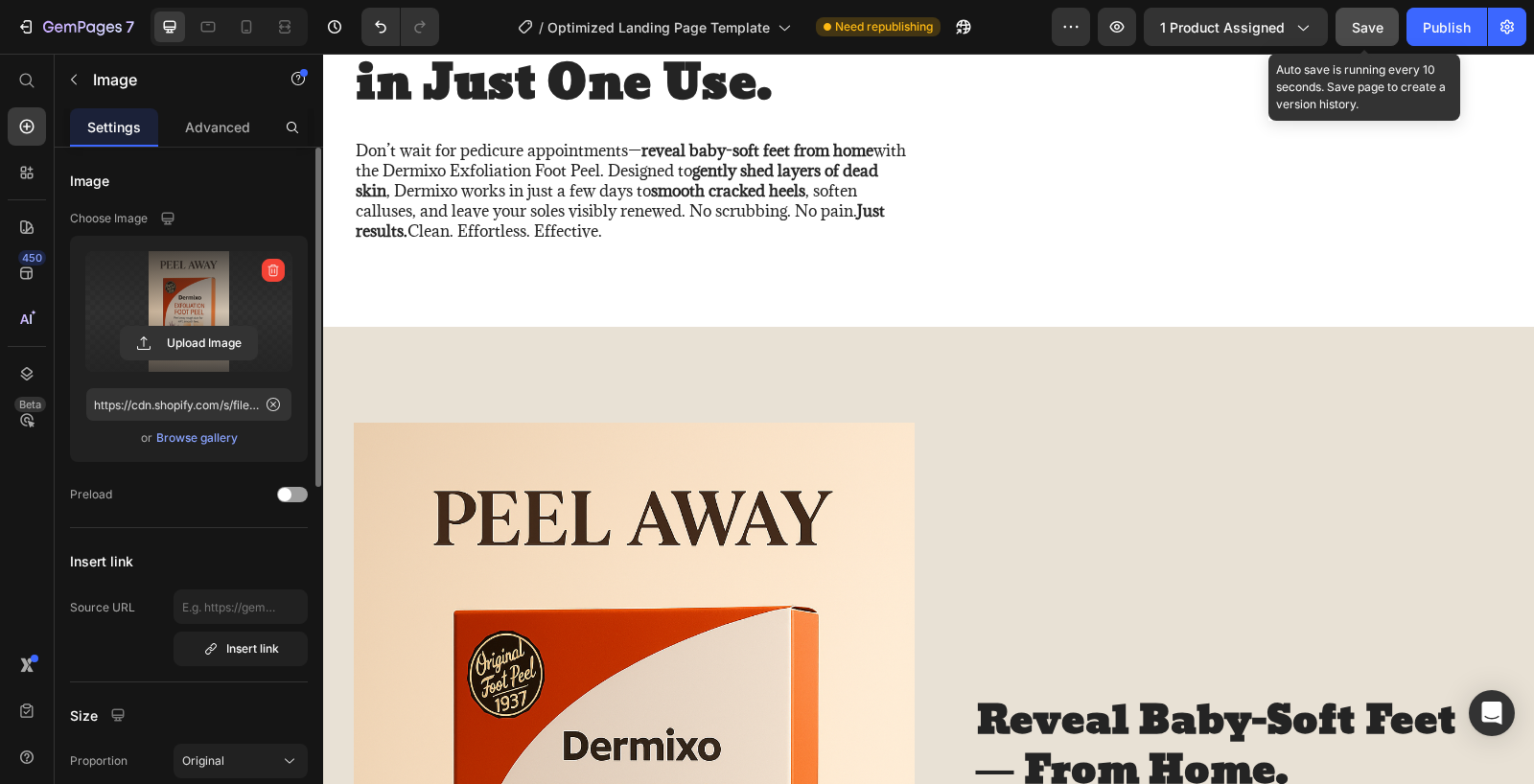 click on "Save" at bounding box center [1367, 27] 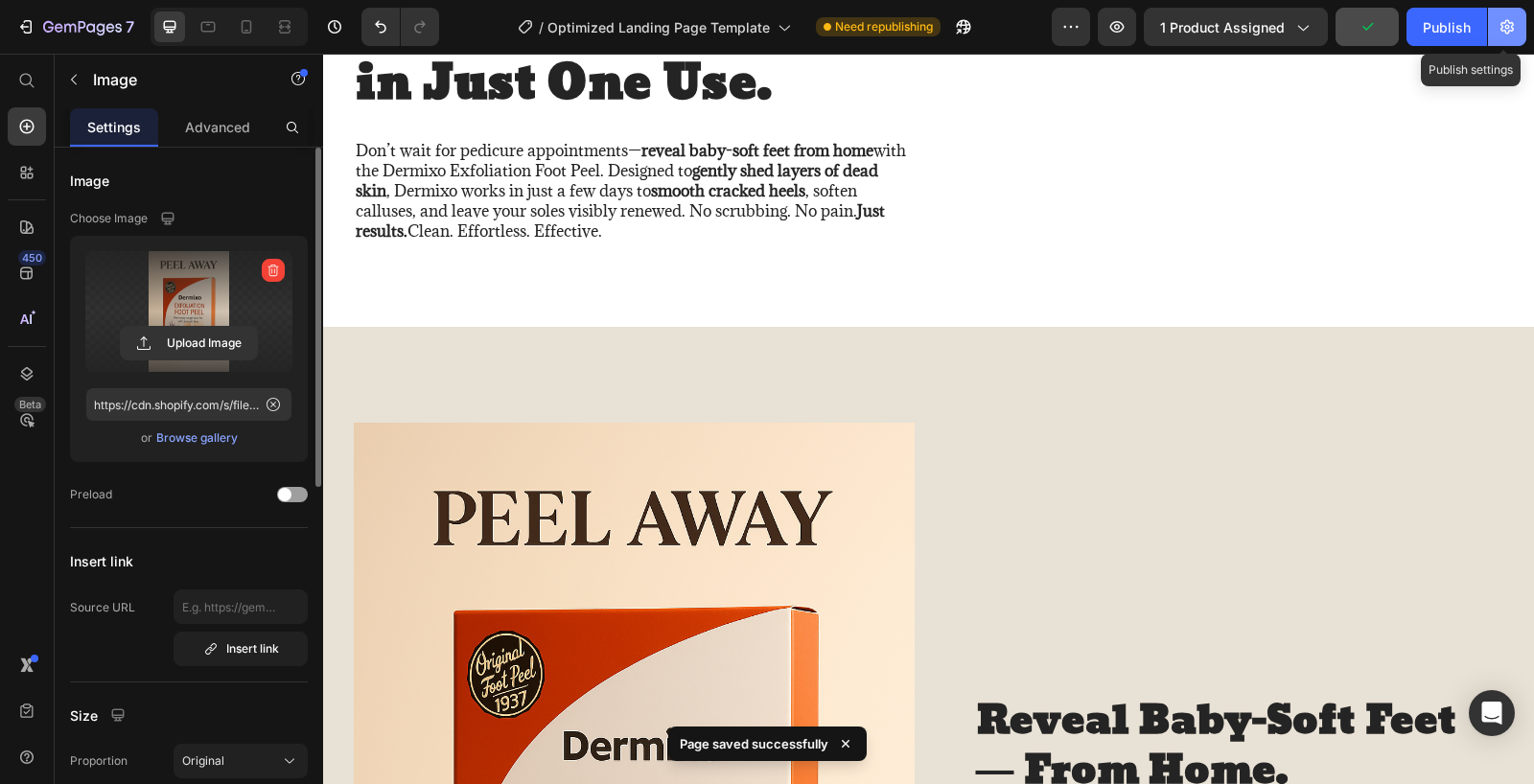 click 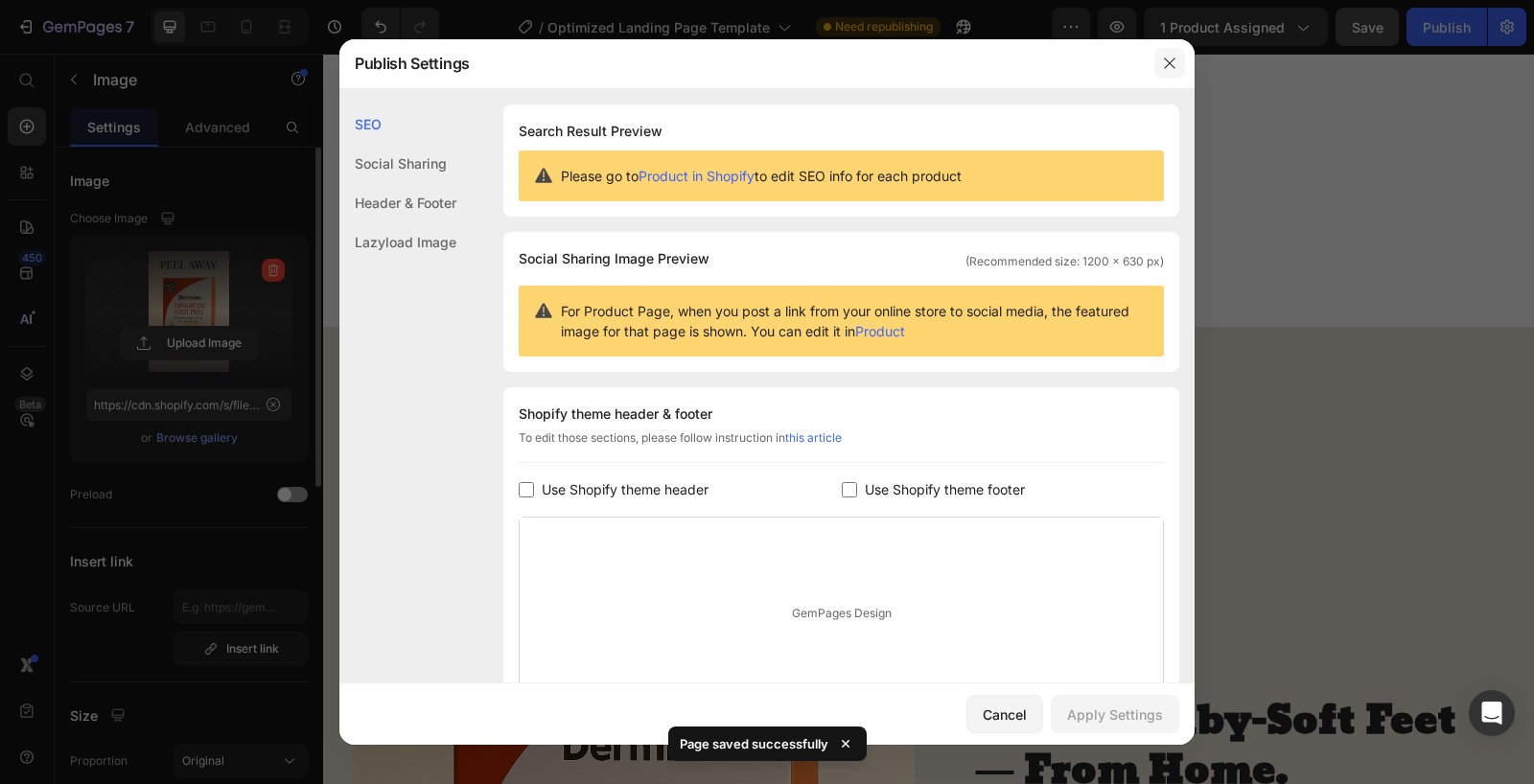 click 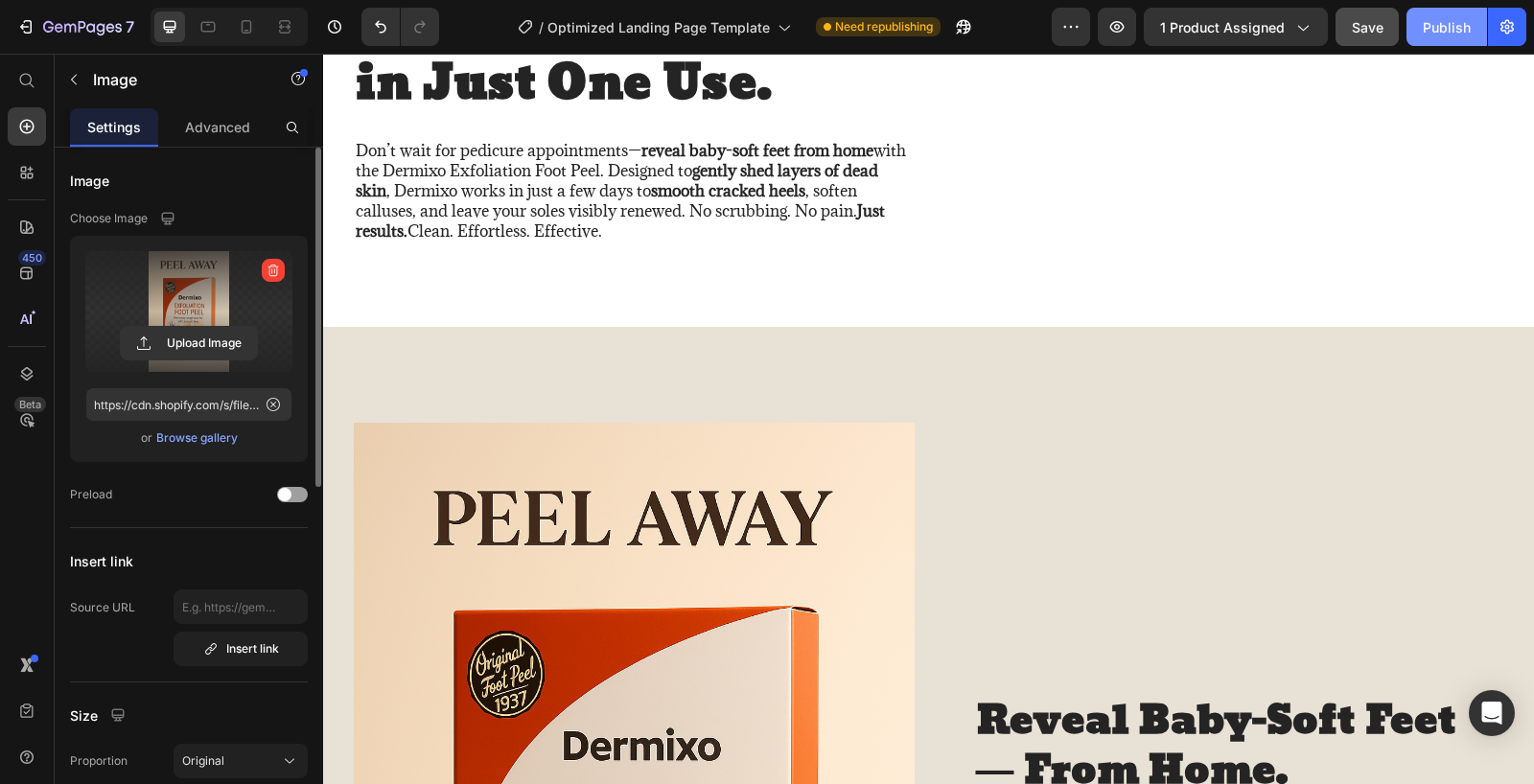 click on "Publish" at bounding box center (1447, 27) 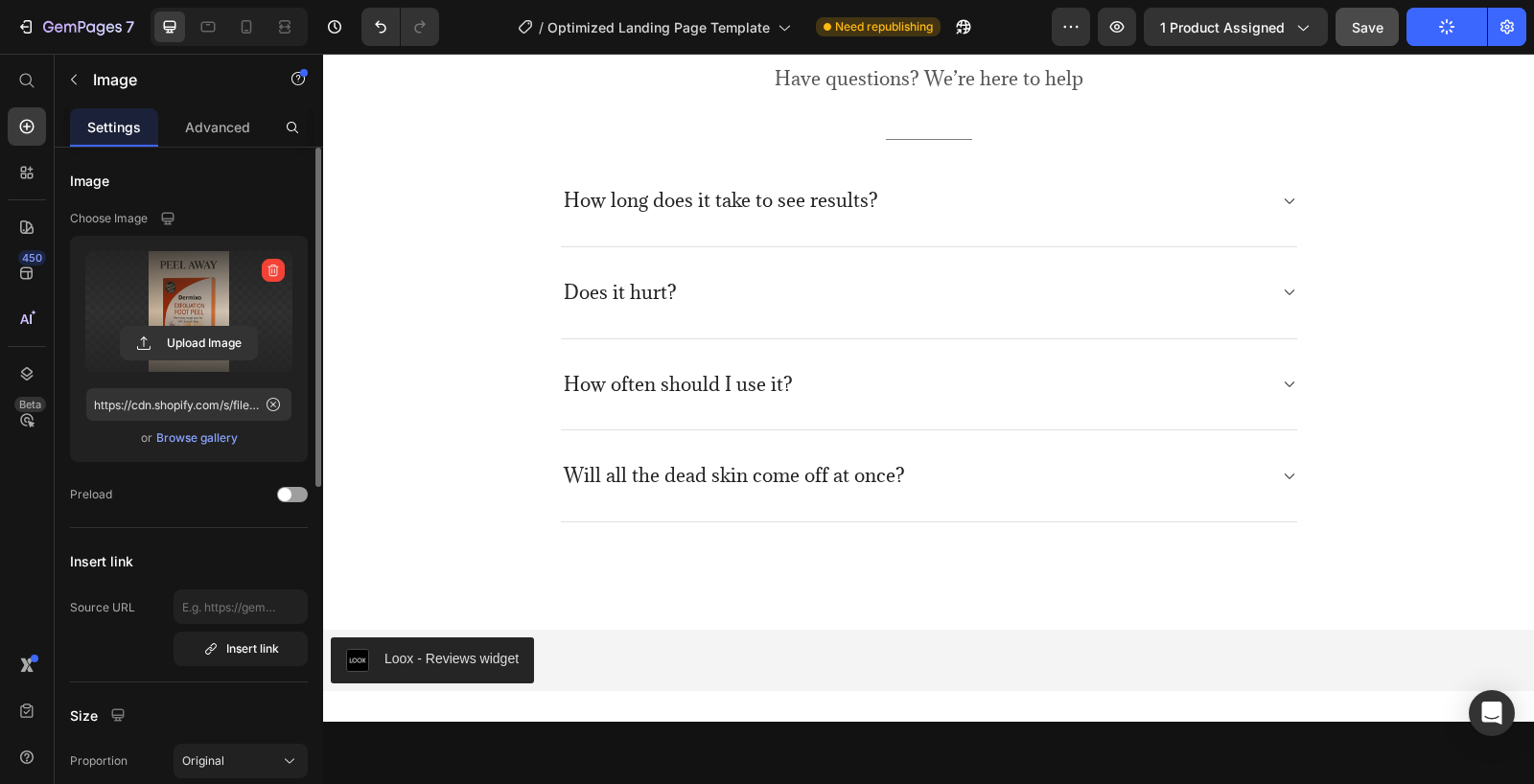 scroll, scrollTop: 4797, scrollLeft: 0, axis: vertical 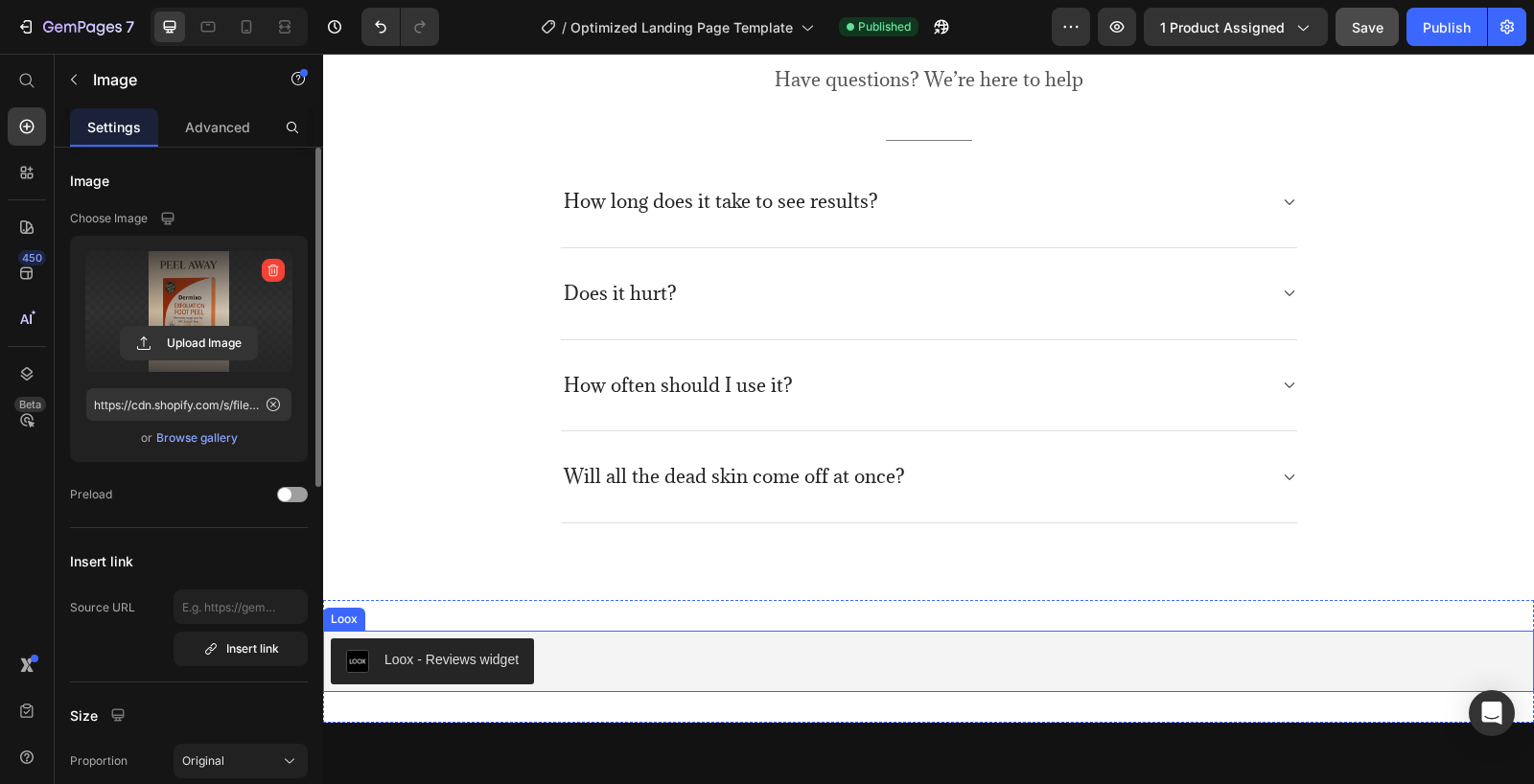 click on "Loox - Reviews widget" at bounding box center [432, 661] 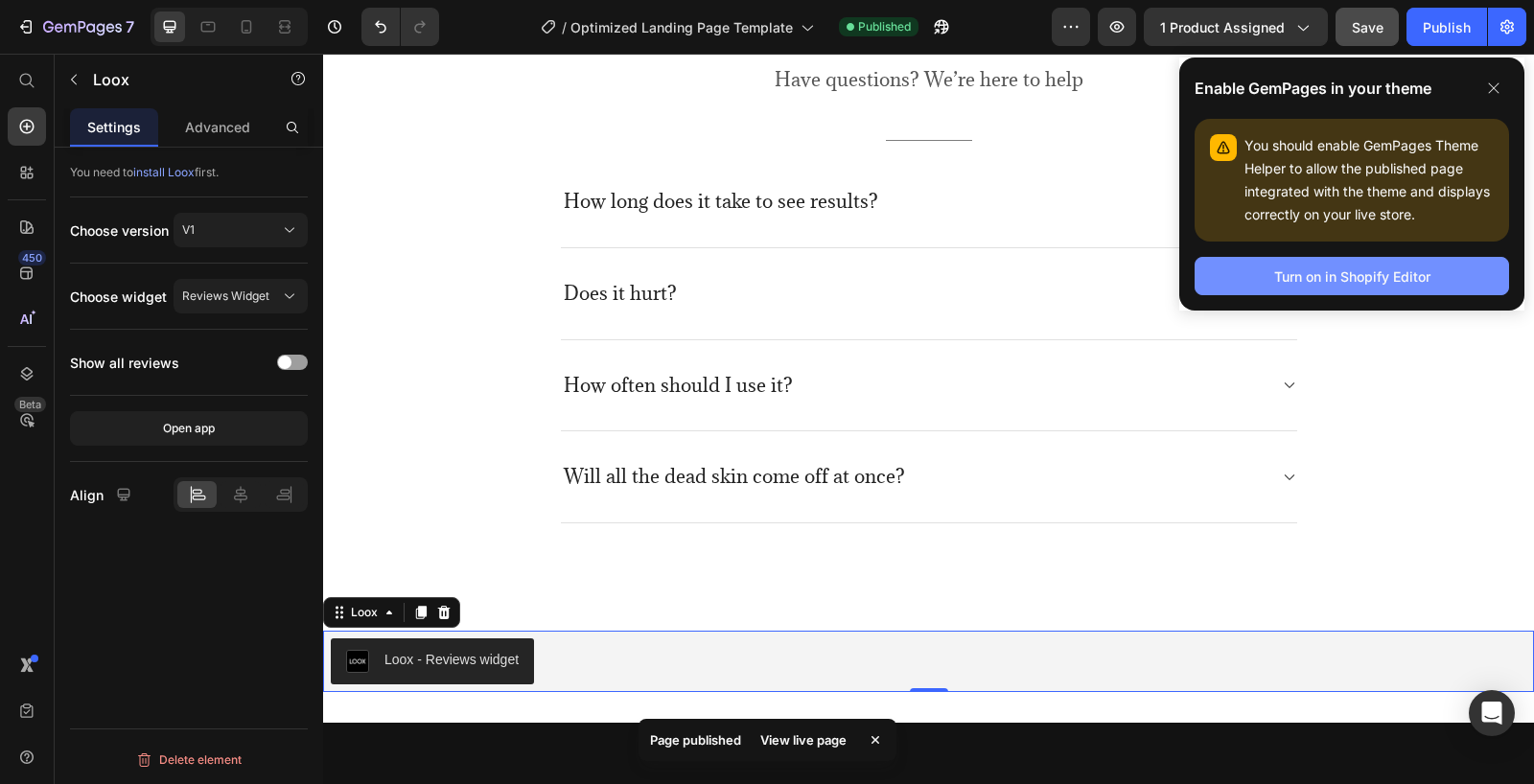 click on "Turn on in Shopify Editor" at bounding box center (1352, 276) 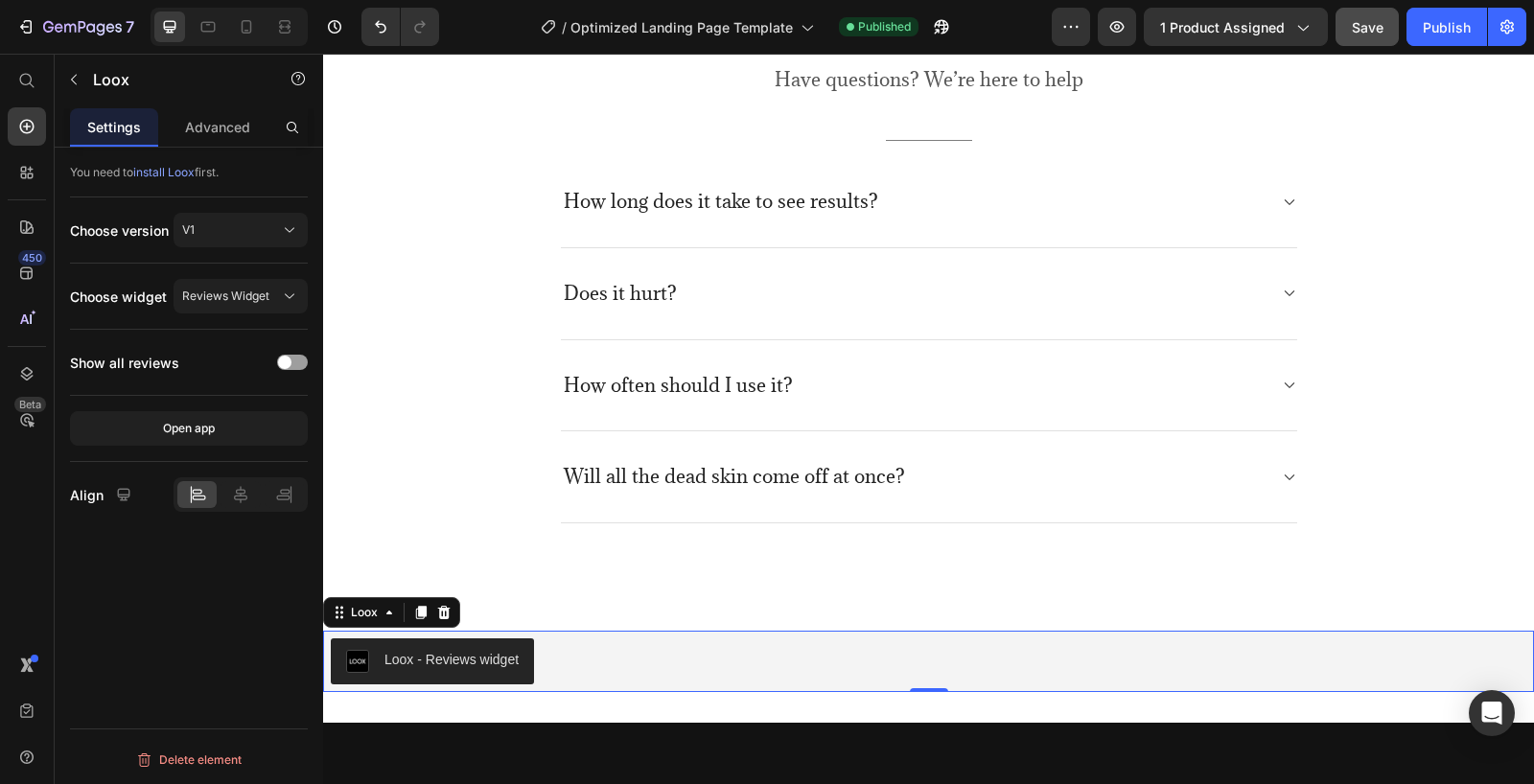 click on "Loox - Reviews widget" at bounding box center [452, 659] 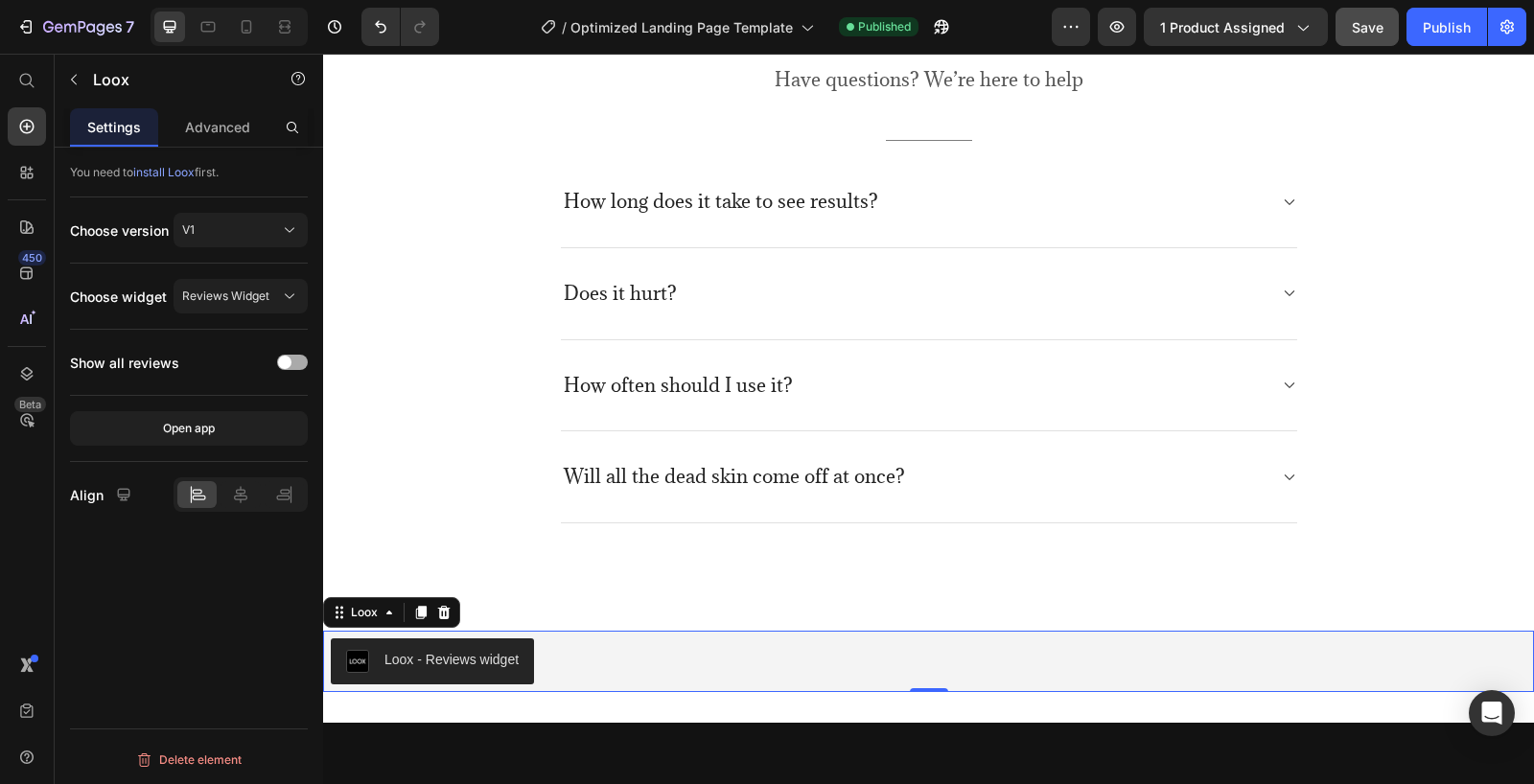 click at bounding box center (292, 362) 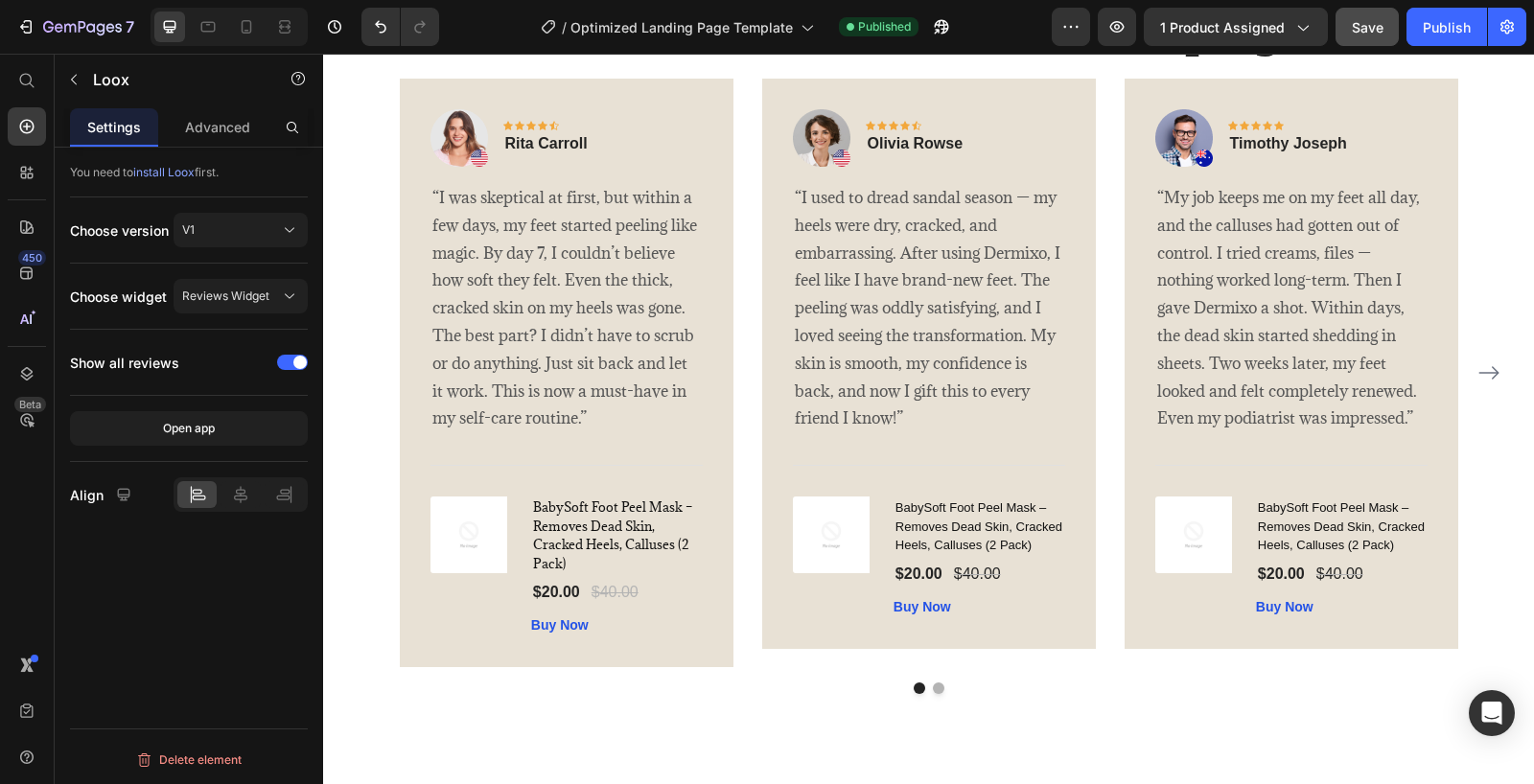 scroll, scrollTop: 3484, scrollLeft: 0, axis: vertical 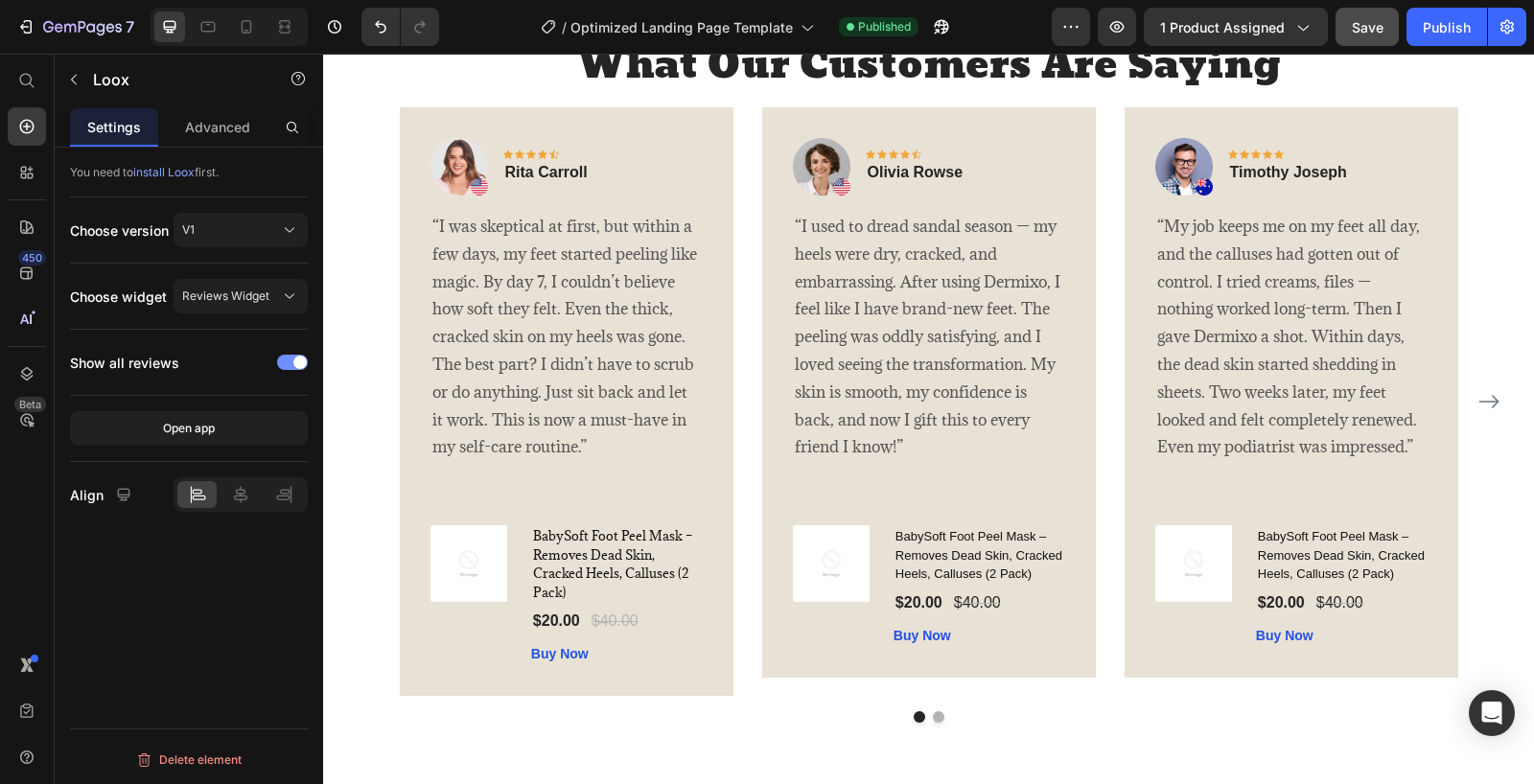 click at bounding box center (300, 362) 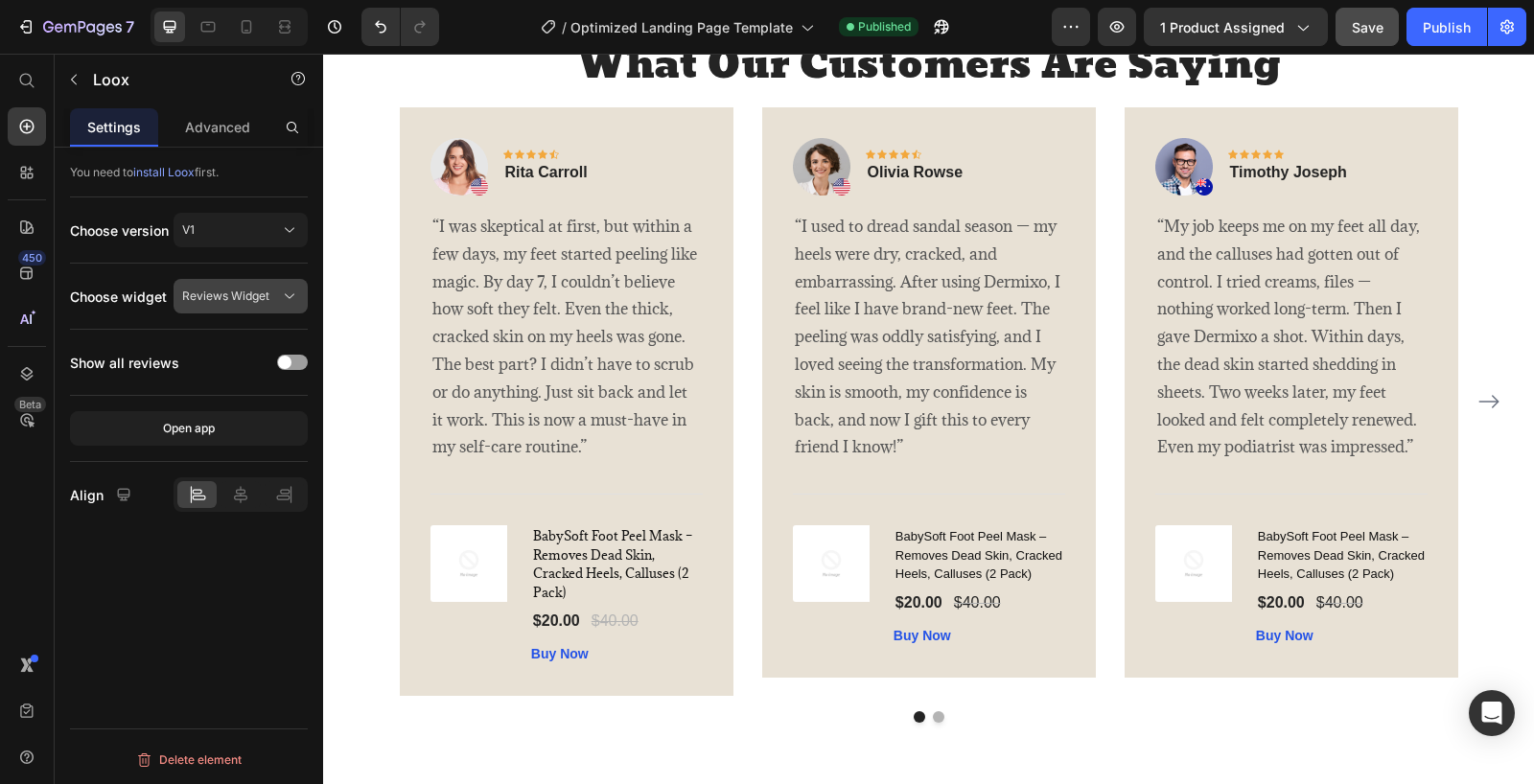 click on "Reviews Widget" at bounding box center (225, 296) 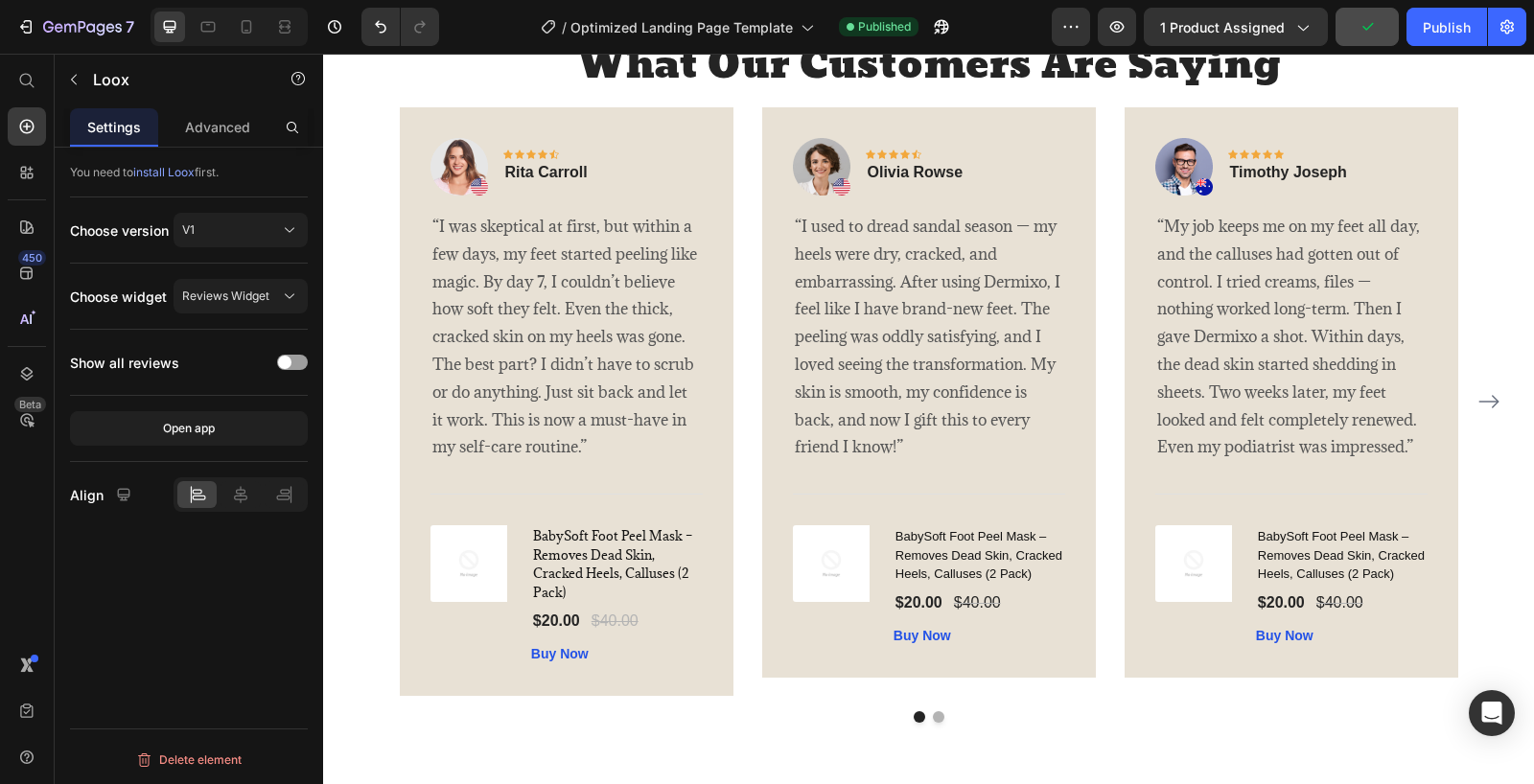 click on "install Loox" at bounding box center (164, 172) 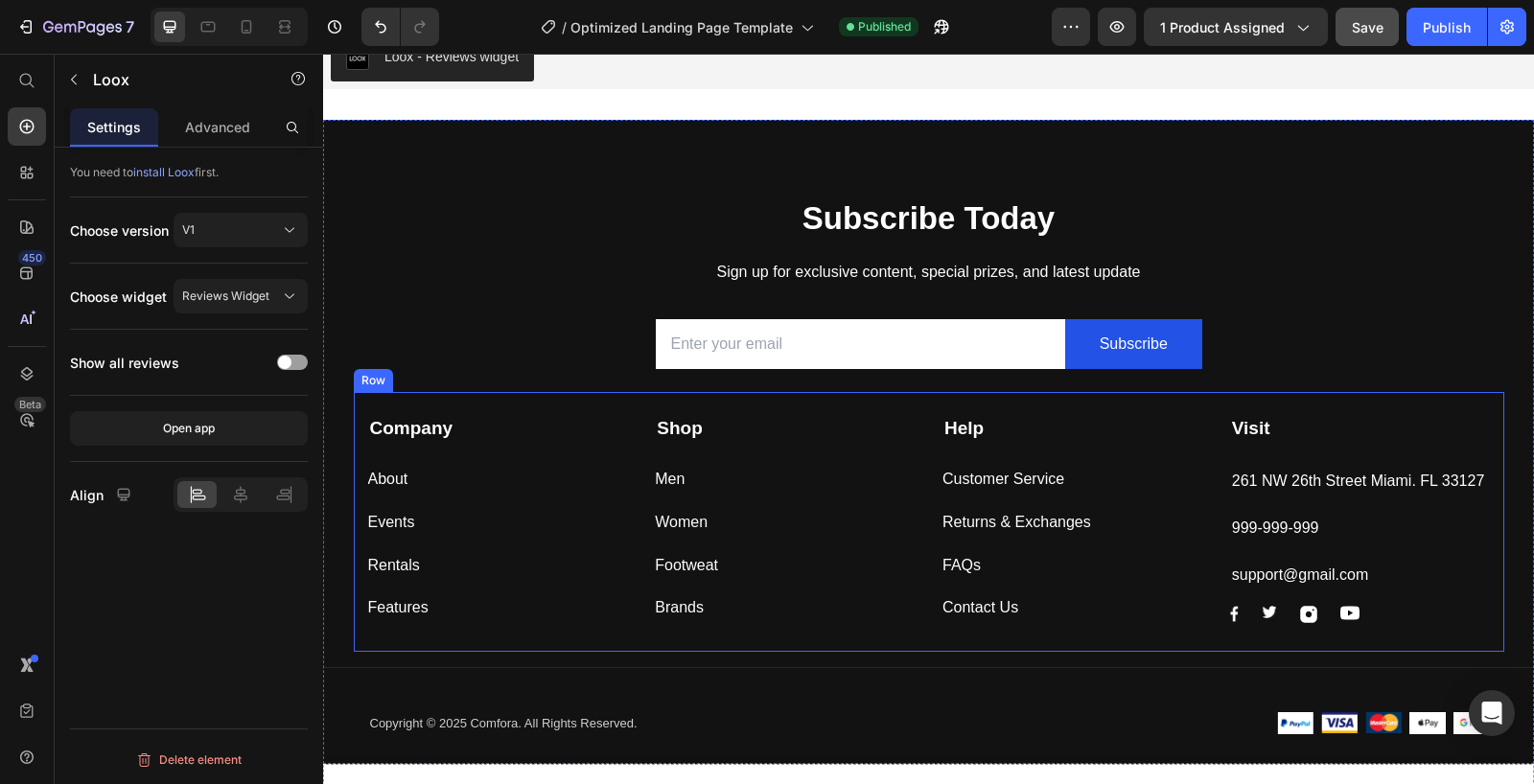 scroll, scrollTop: 5367, scrollLeft: 0, axis: vertical 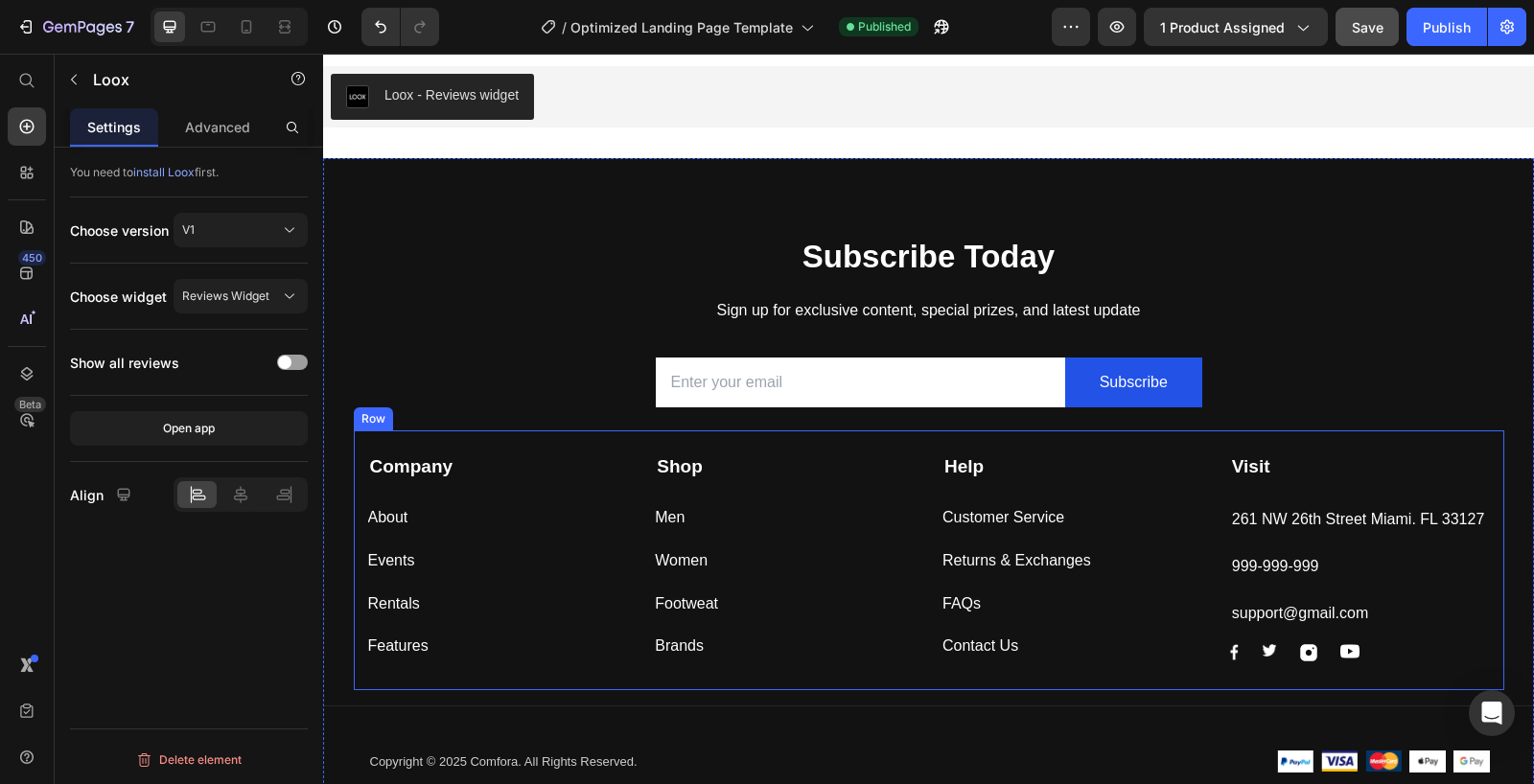 click on "Company Text block About Button Events Button Rentals Button Features Button Shop Text block Men Button Women Button Footweat Button Brands Button Help Text block Customer Service Button Returns & Exchanges Button FAQs Button Contact Us Button Visit Text block 261 NW 26th Street Miami. FL 33127 Text block 999-999-999 Text block support@gmail.com Text block Image Image Image Image Row Row" at bounding box center [929, 574] 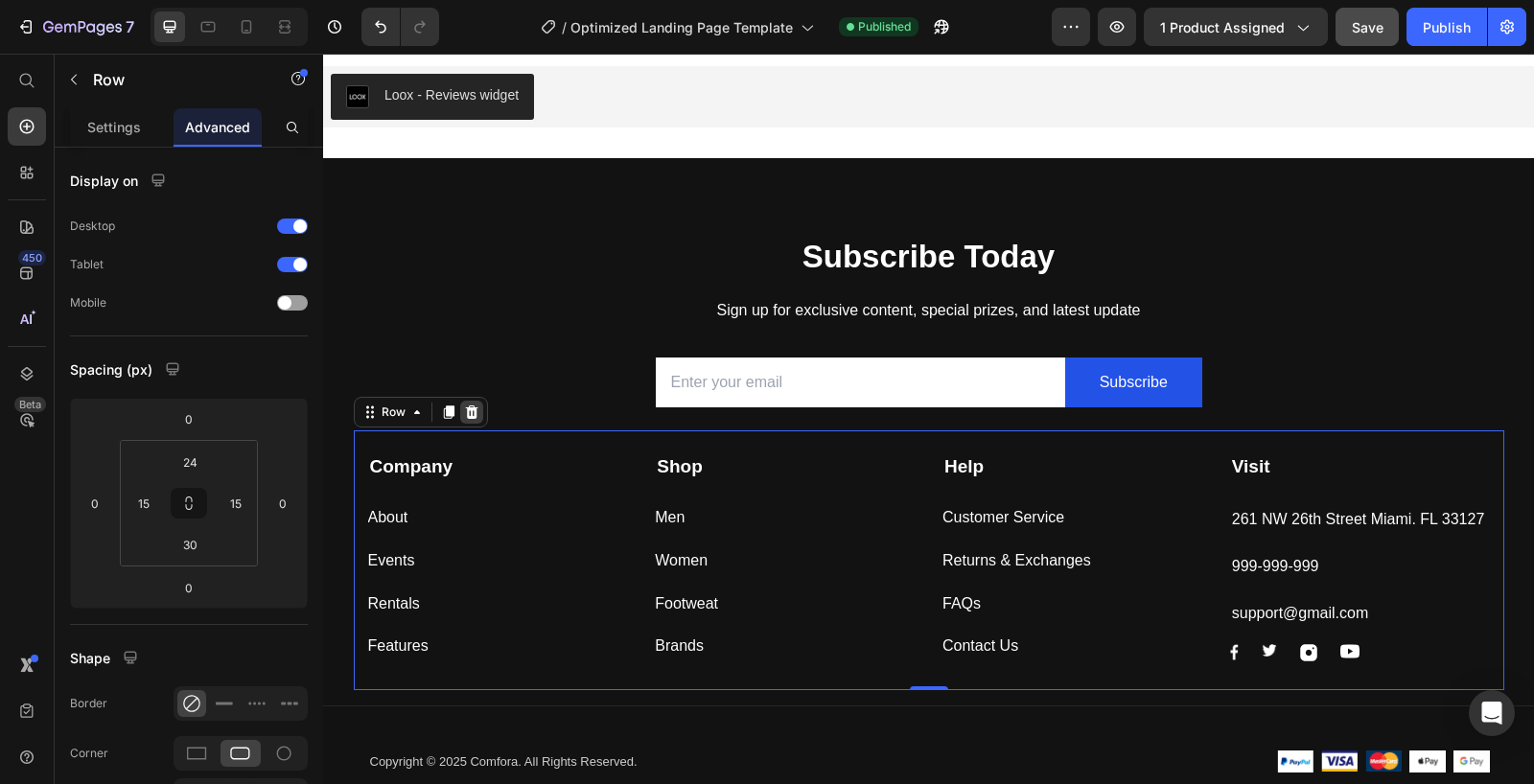 click 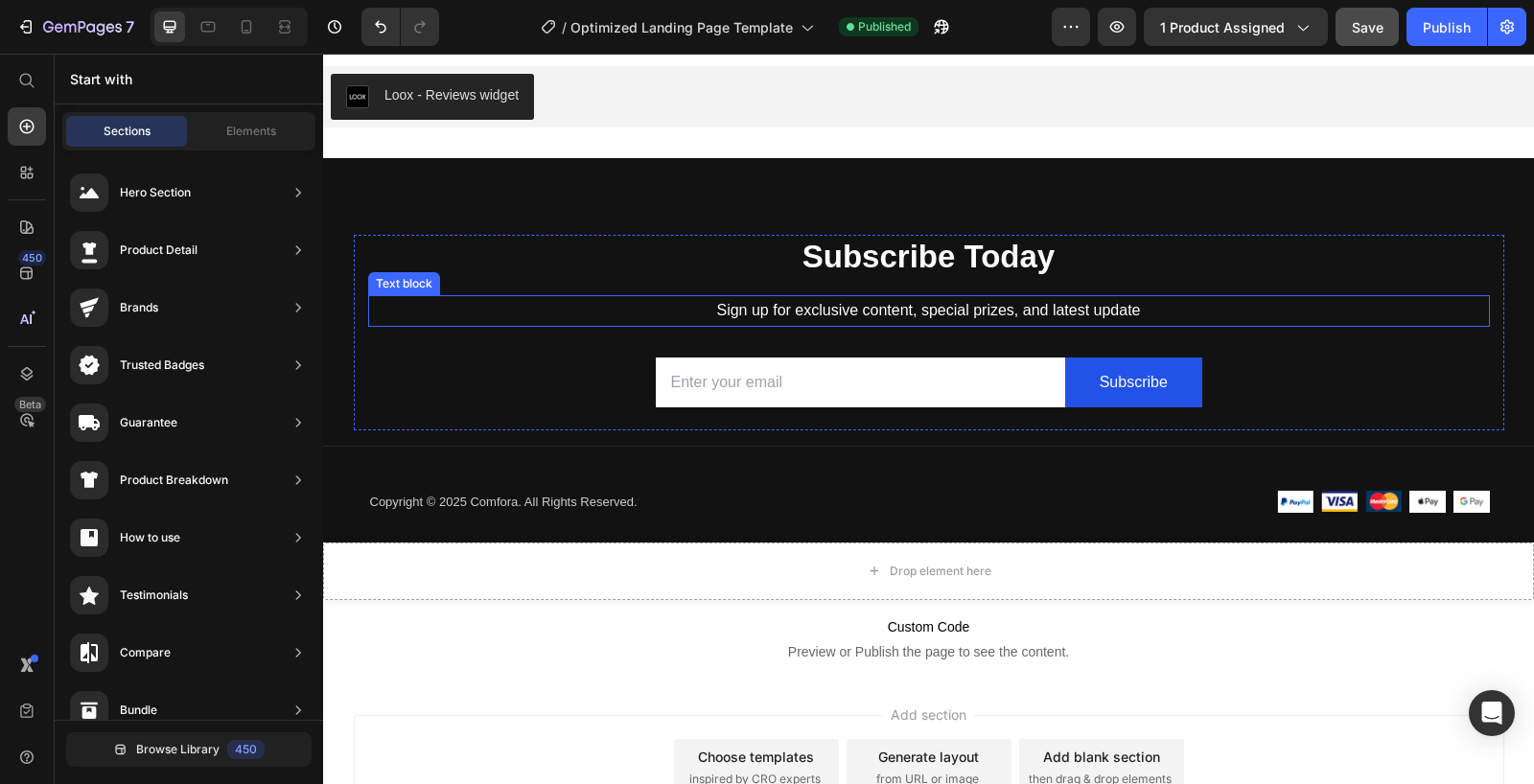 click on "Sign up for exclusive content, special prizes, and latest update" at bounding box center [929, 311] 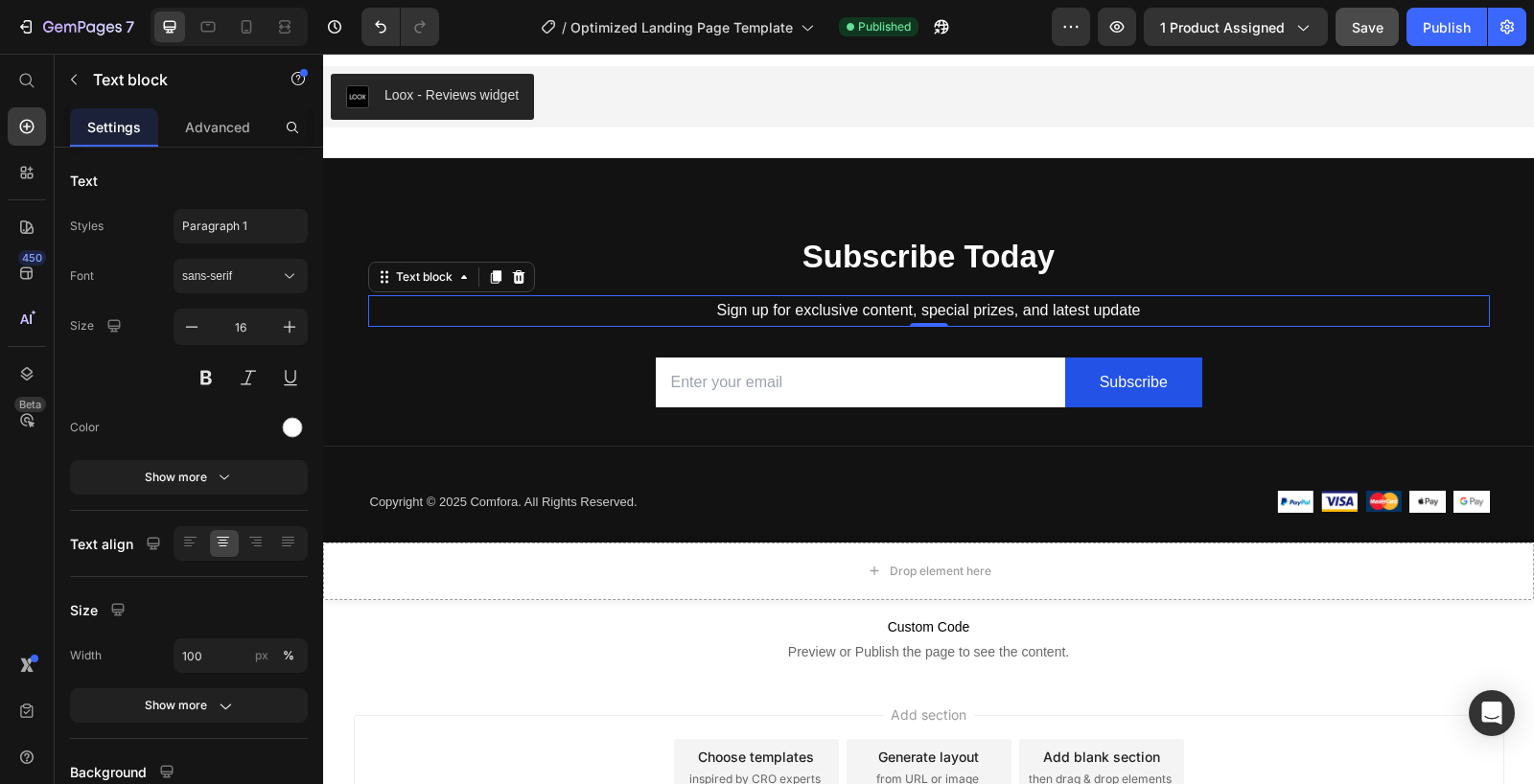 click on "Sign up for exclusive content, special prizes, and latest update" at bounding box center [929, 311] 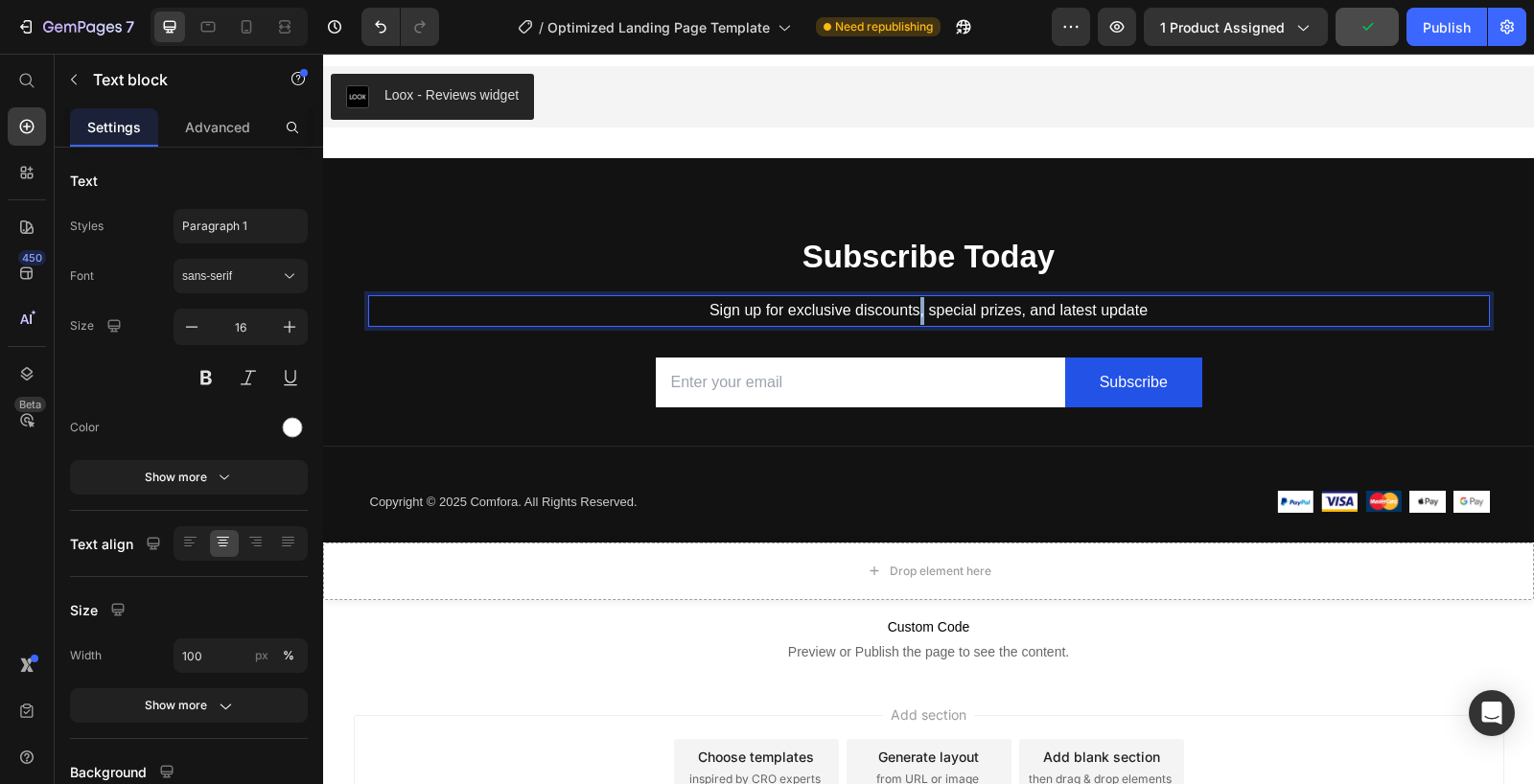 click on "Sign up for exclusive discounts, special prizes, and latest update" at bounding box center (929, 311) 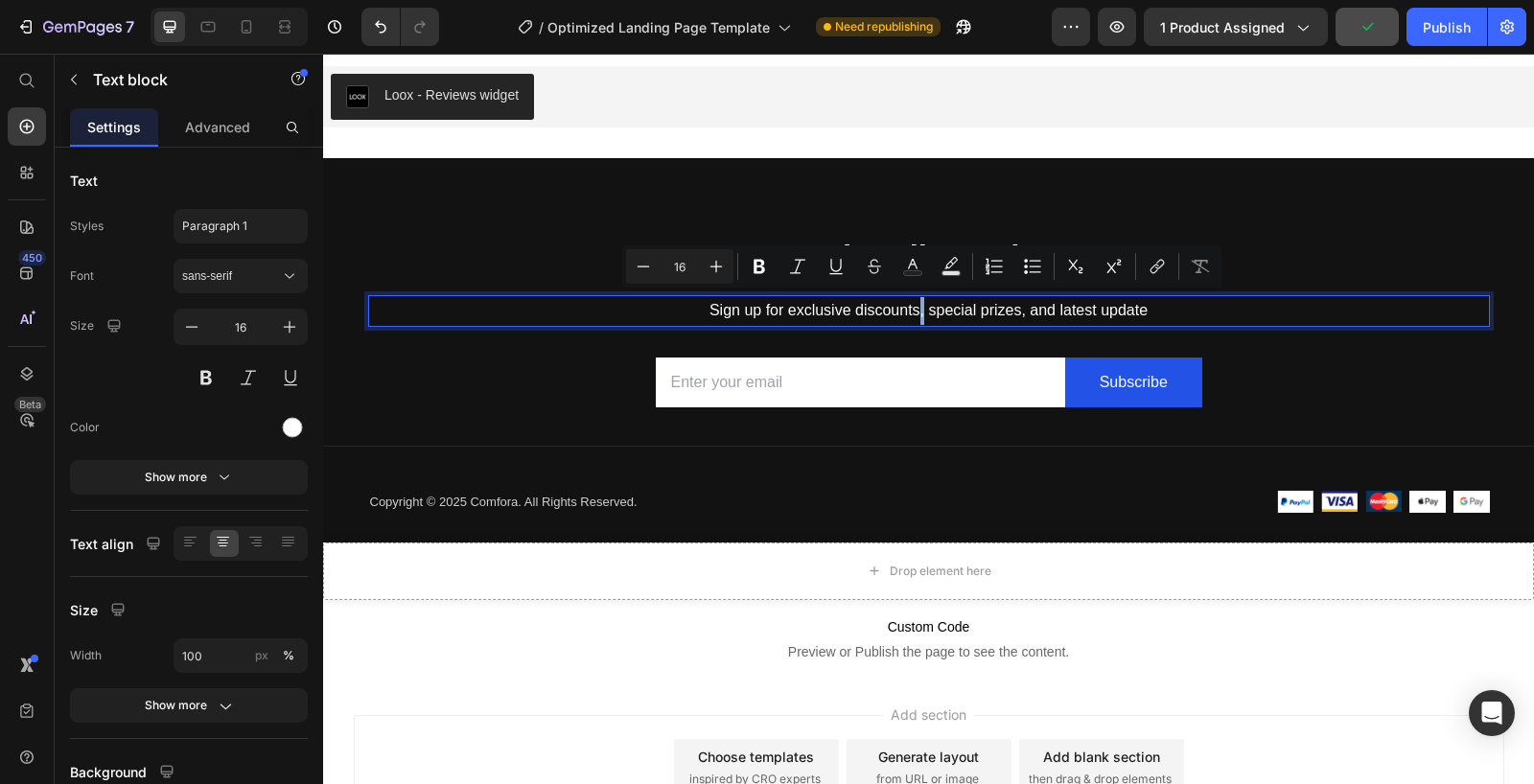 click on "Sign up for exclusive discounts, special prizes, and latest update" at bounding box center (929, 311) 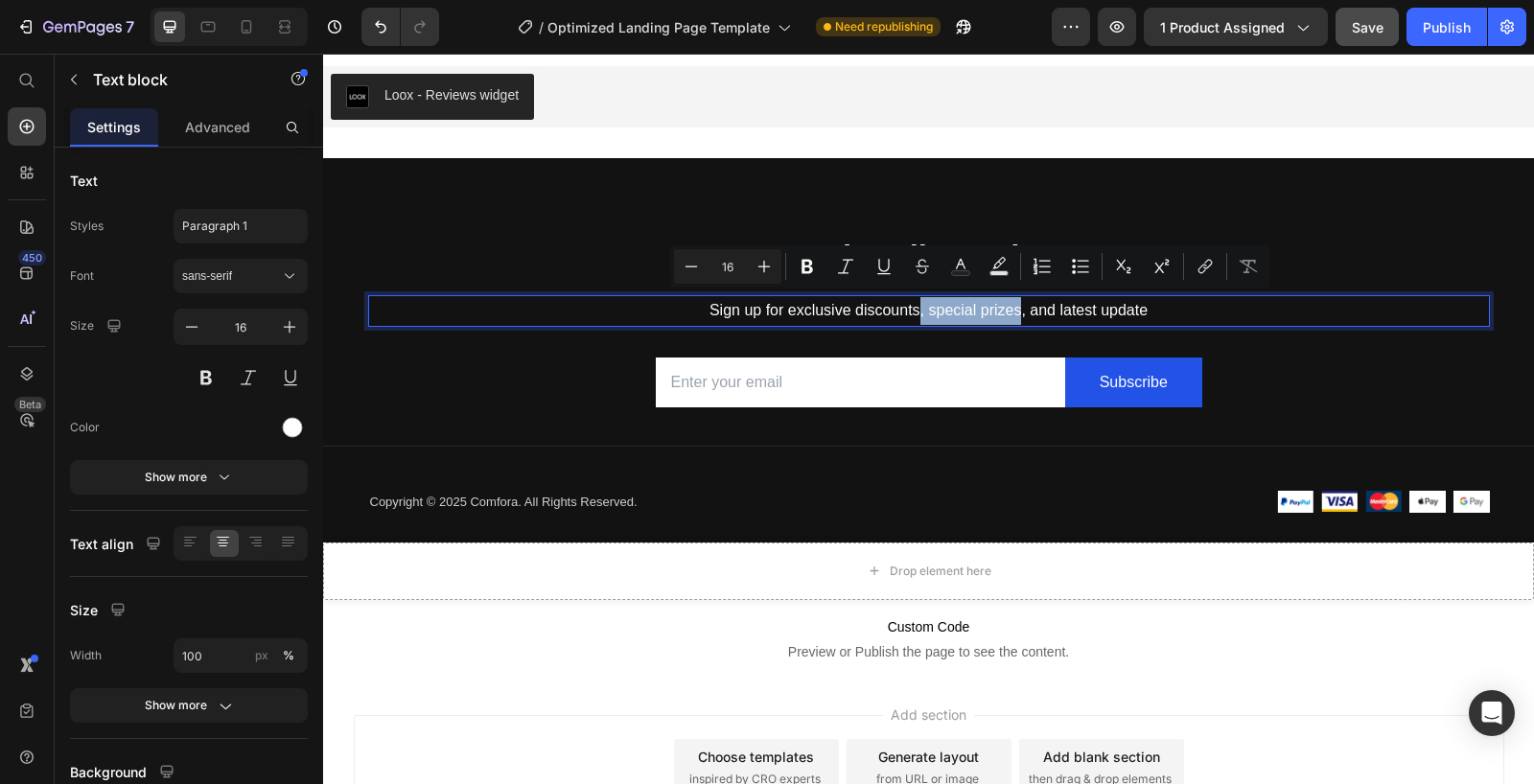 drag, startPoint x: 921, startPoint y: 307, endPoint x: 1023, endPoint y: 311, distance: 102.0784 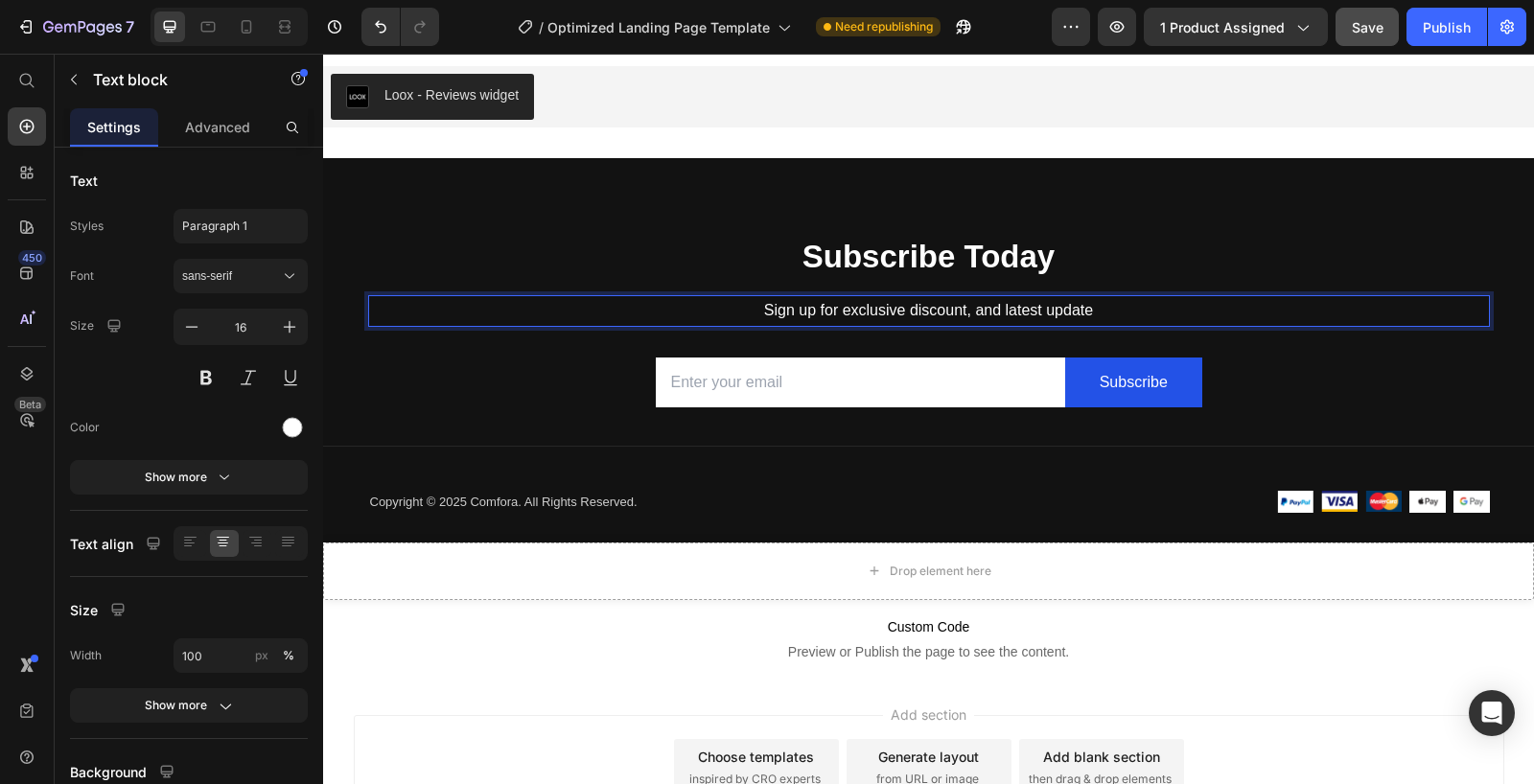 click on "Sign up for exclusive discount, and latest update" at bounding box center (929, 311) 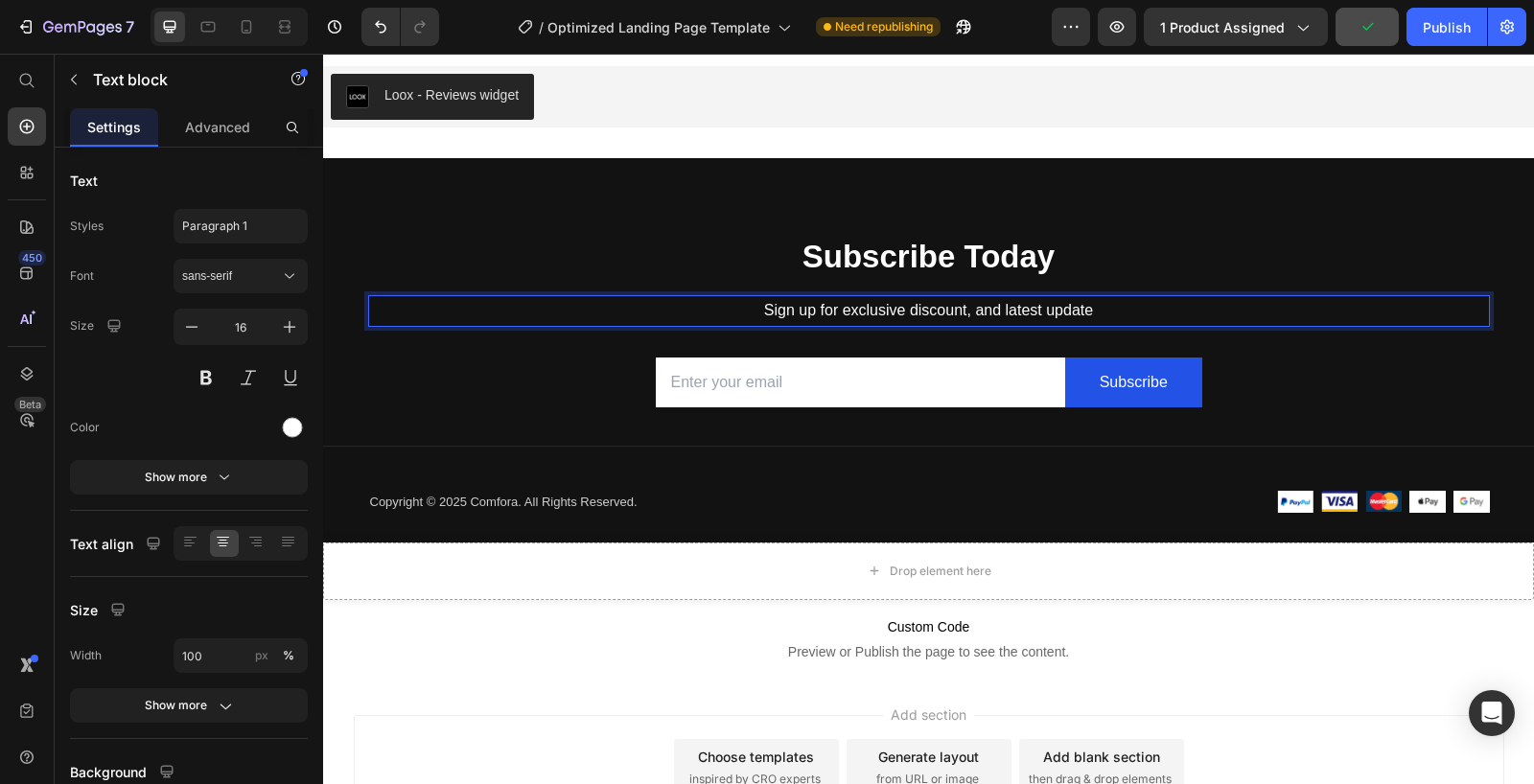 click on "Sign up for exclusive discount, and latest update" at bounding box center [929, 311] 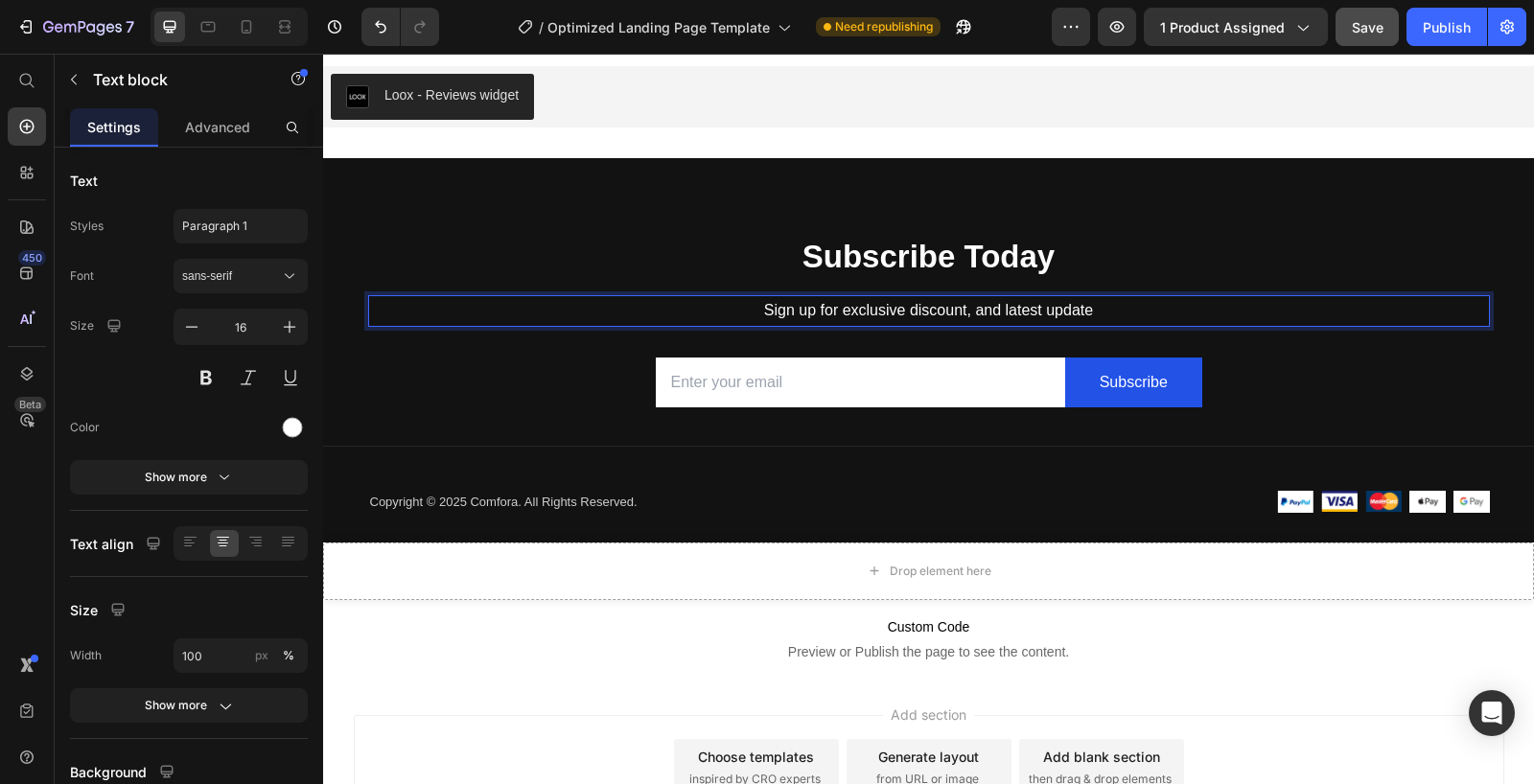 click on "Sign up for exclusive discount, and latest update" at bounding box center [929, 311] 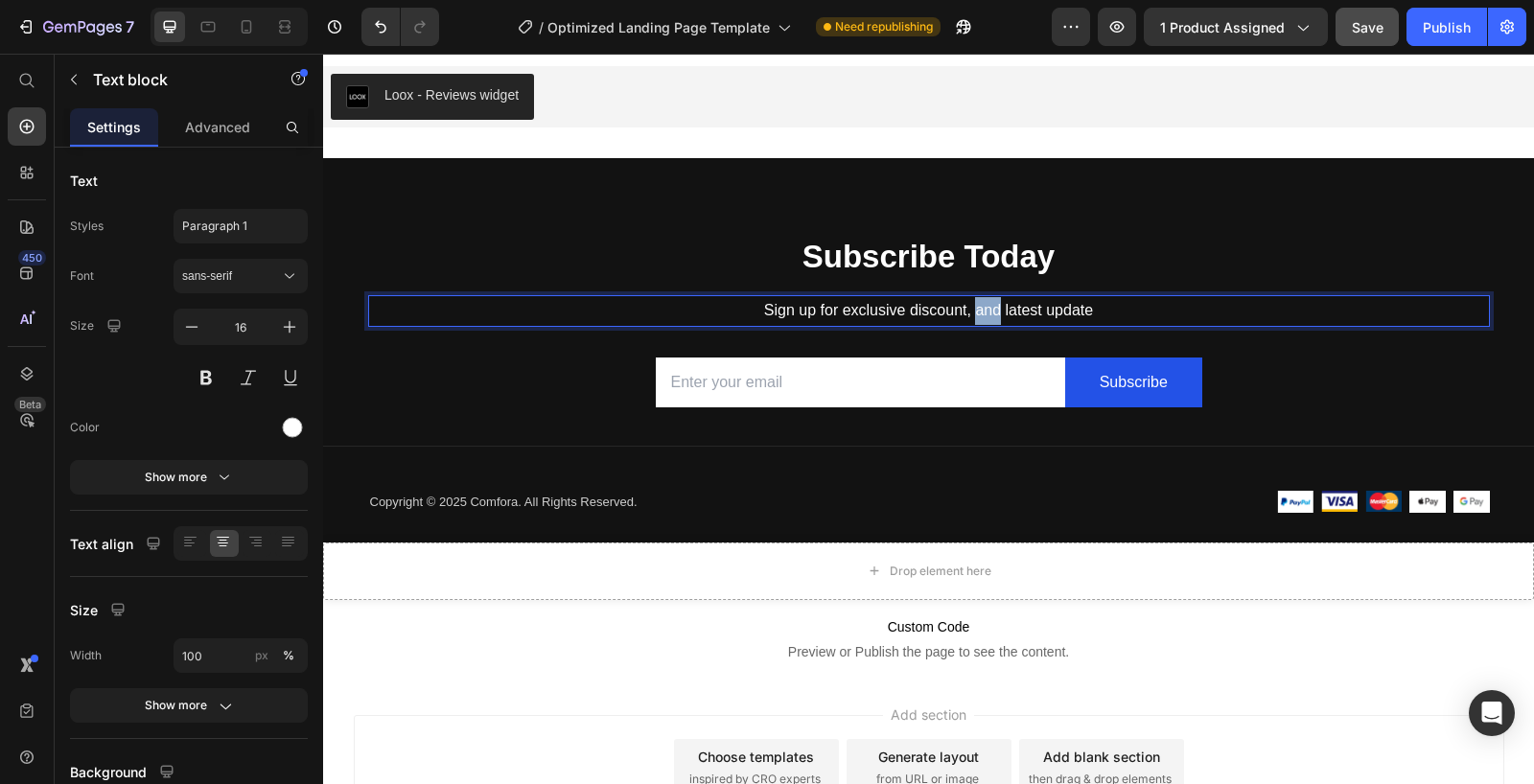click on "Sign up for exclusive discount, and latest update" at bounding box center (929, 311) 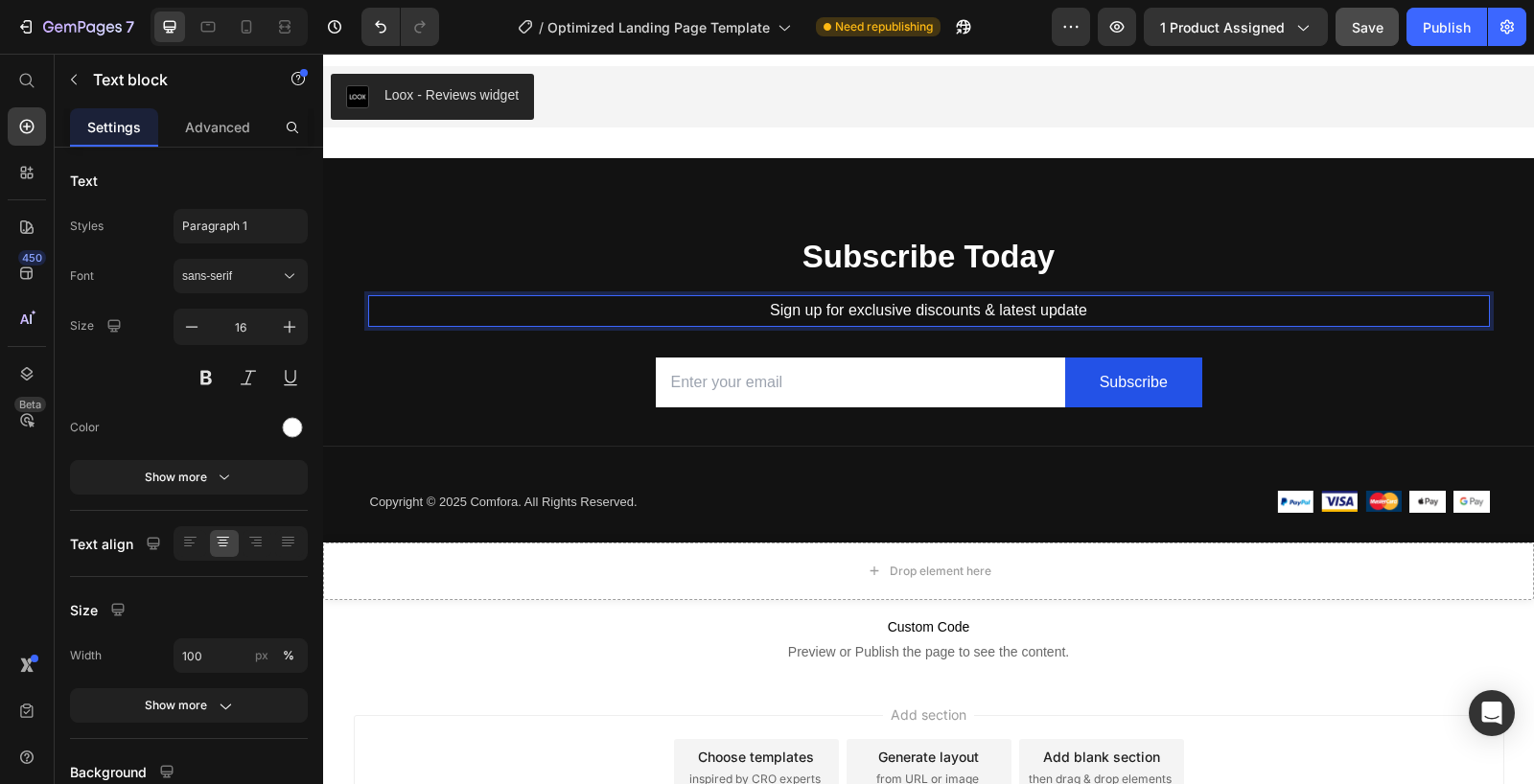 click on "Sign up for exclusive discounts & latest update" at bounding box center (929, 311) 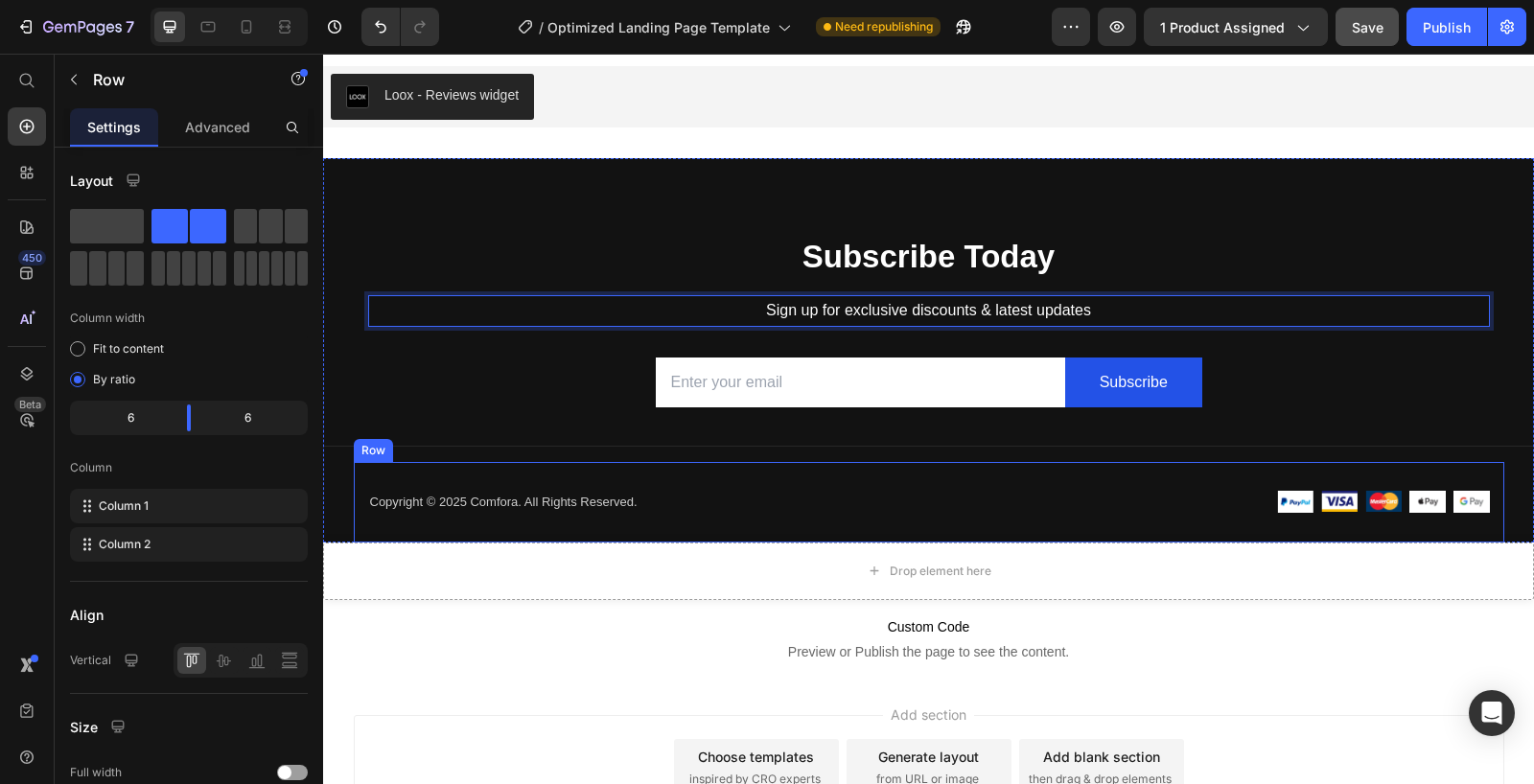 click on "Copyright © 2025 Comfora. All Rights Reserved. Text block Image Image Image Image Image Row Row" at bounding box center [929, 502] 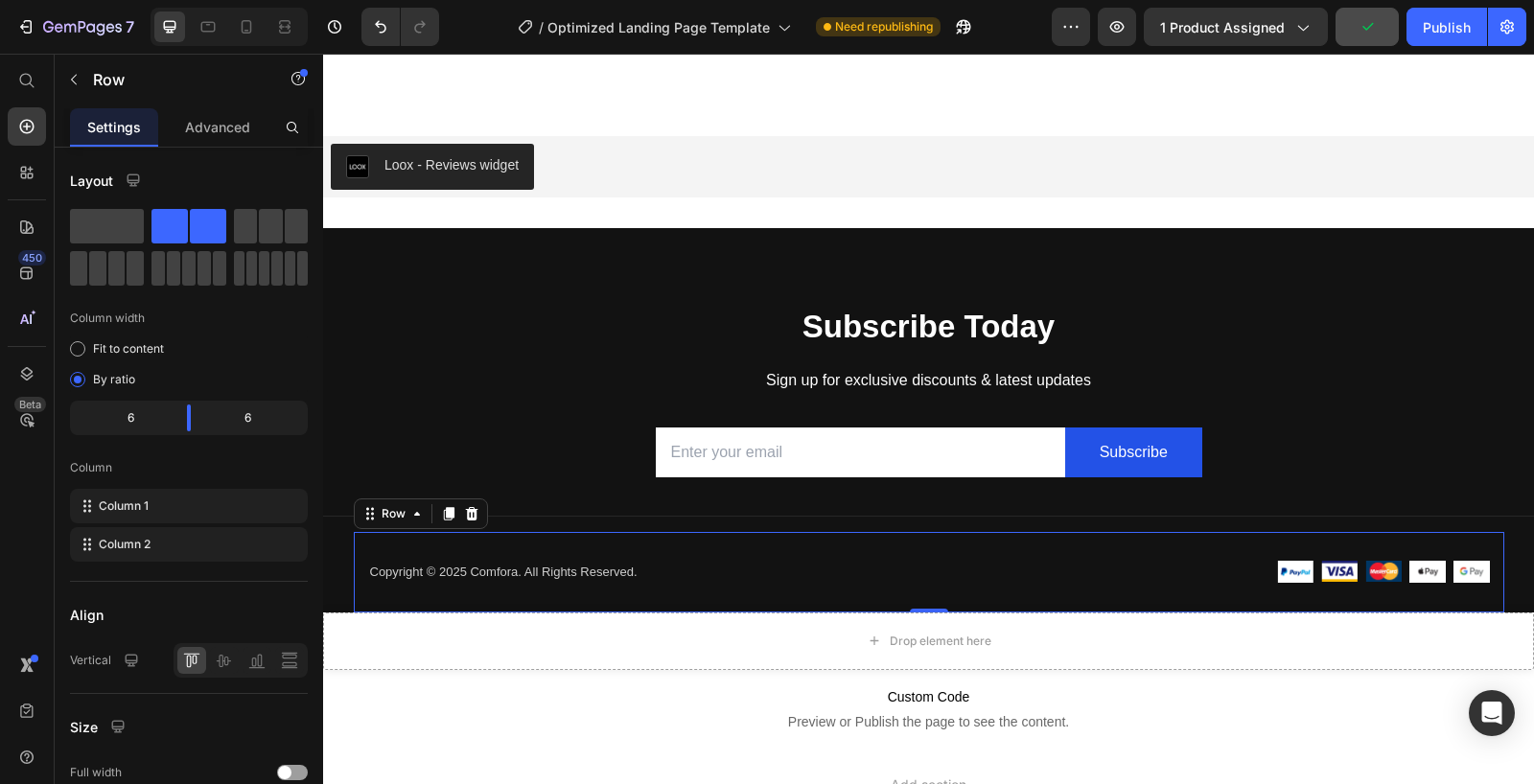 scroll, scrollTop: 5292, scrollLeft: 0, axis: vertical 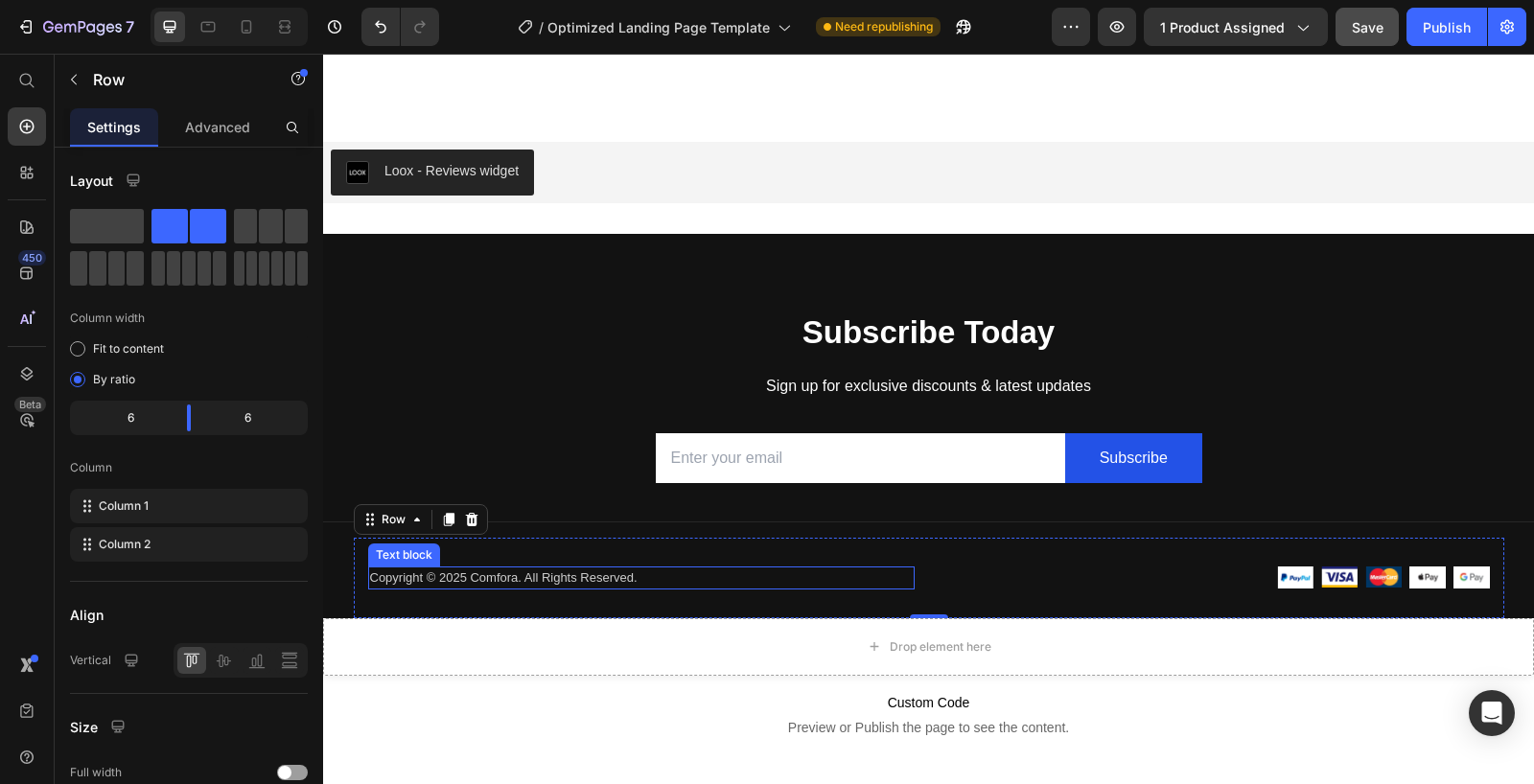 click on "Copyright © 2025 Comfora. All Rights Reserved." at bounding box center (641, 578) 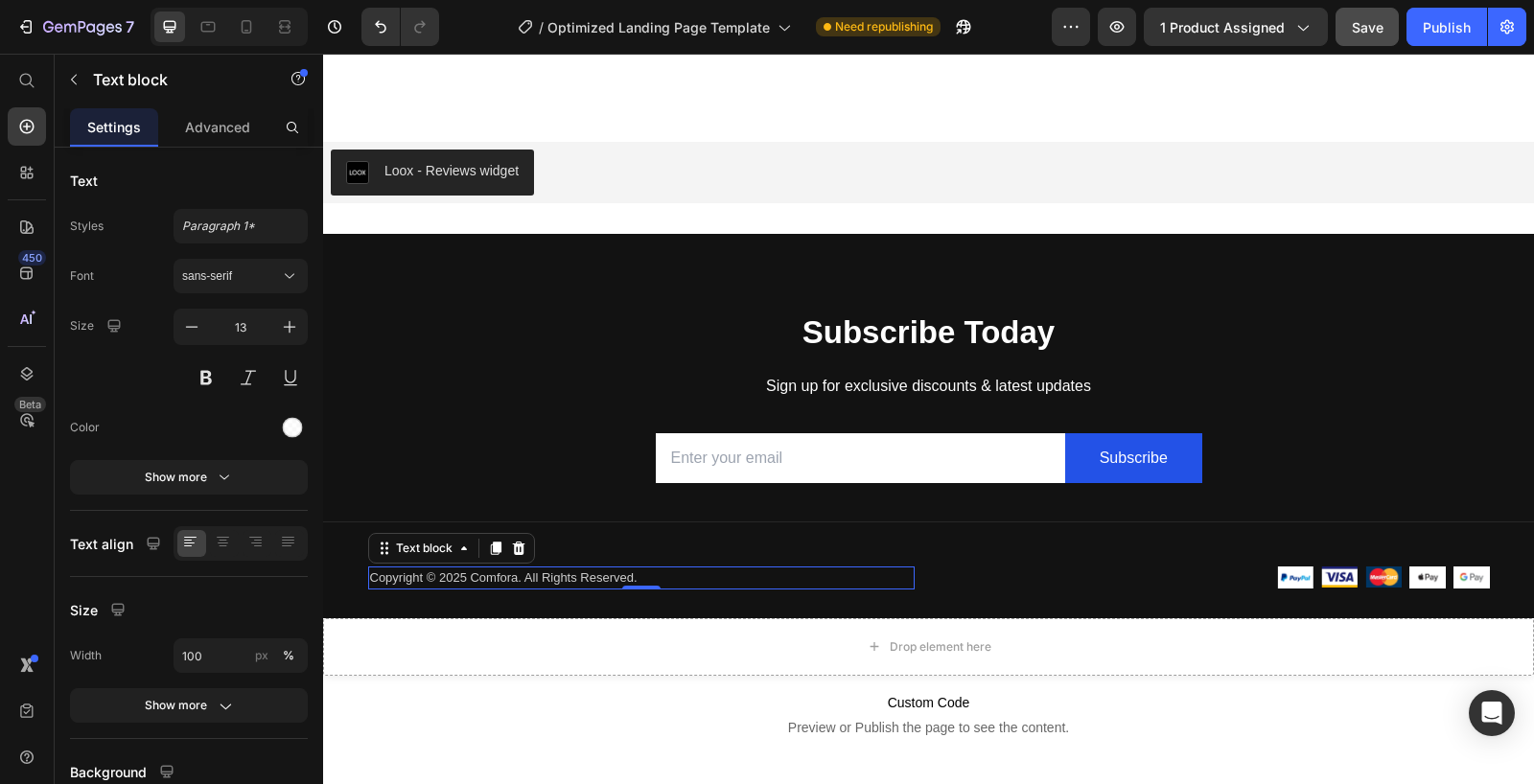 click on "Copyright © 2025 Comfora. All Rights Reserved." at bounding box center (641, 578) 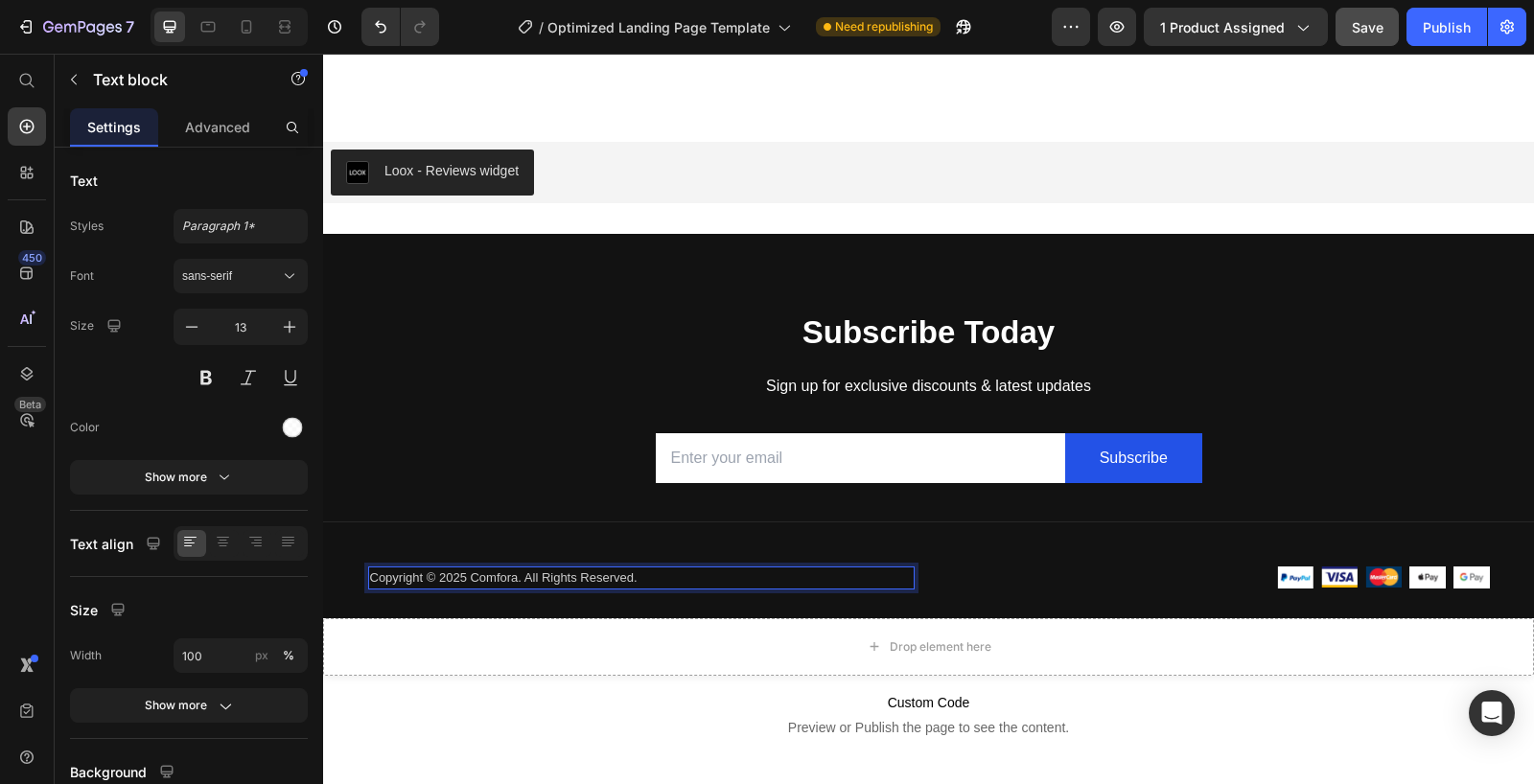click on "Copyright © 2025 Comfora. All Rights Reserved." at bounding box center [641, 578] 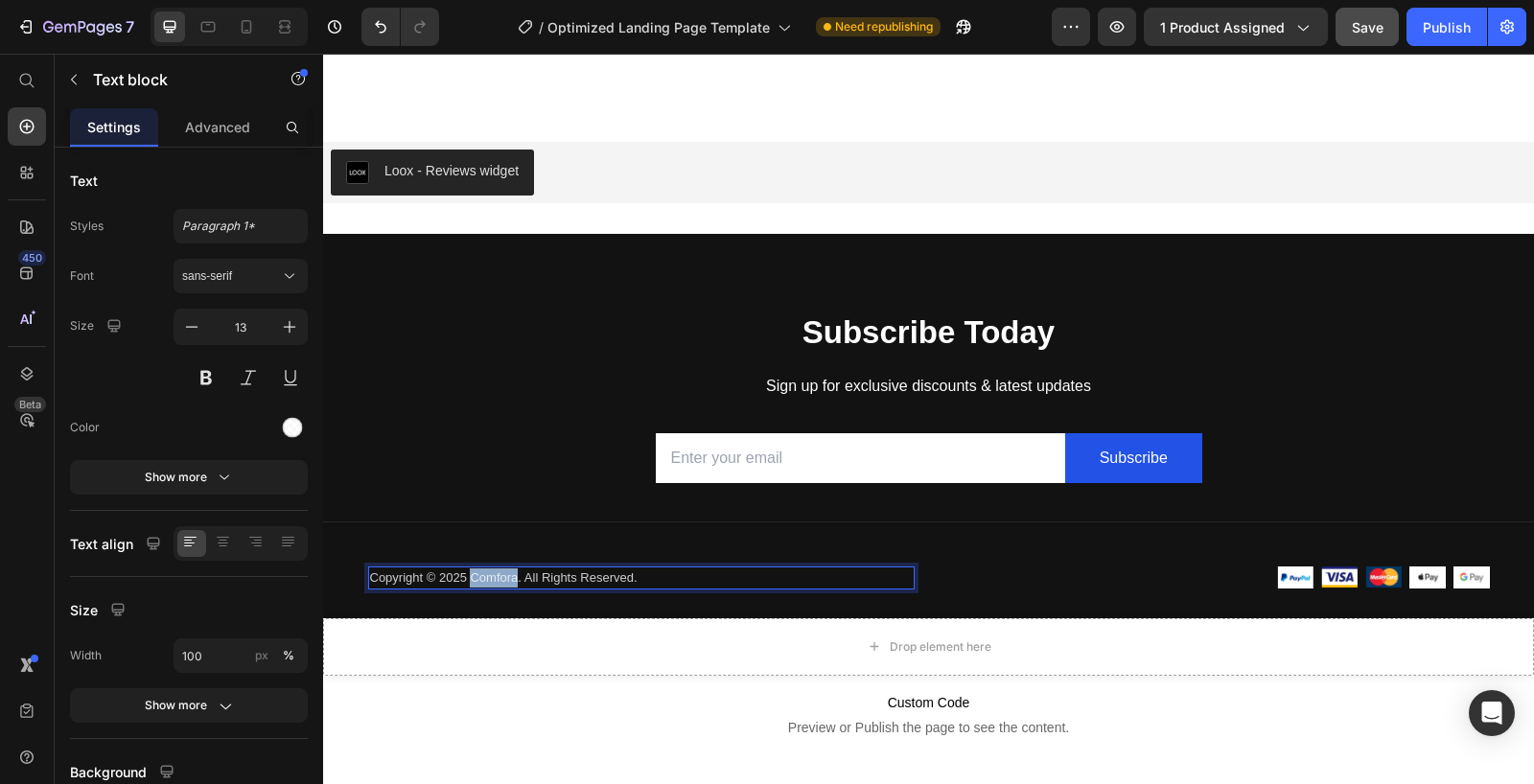 click on "Copyright © 2025 Comfora. All Rights Reserved." at bounding box center (641, 578) 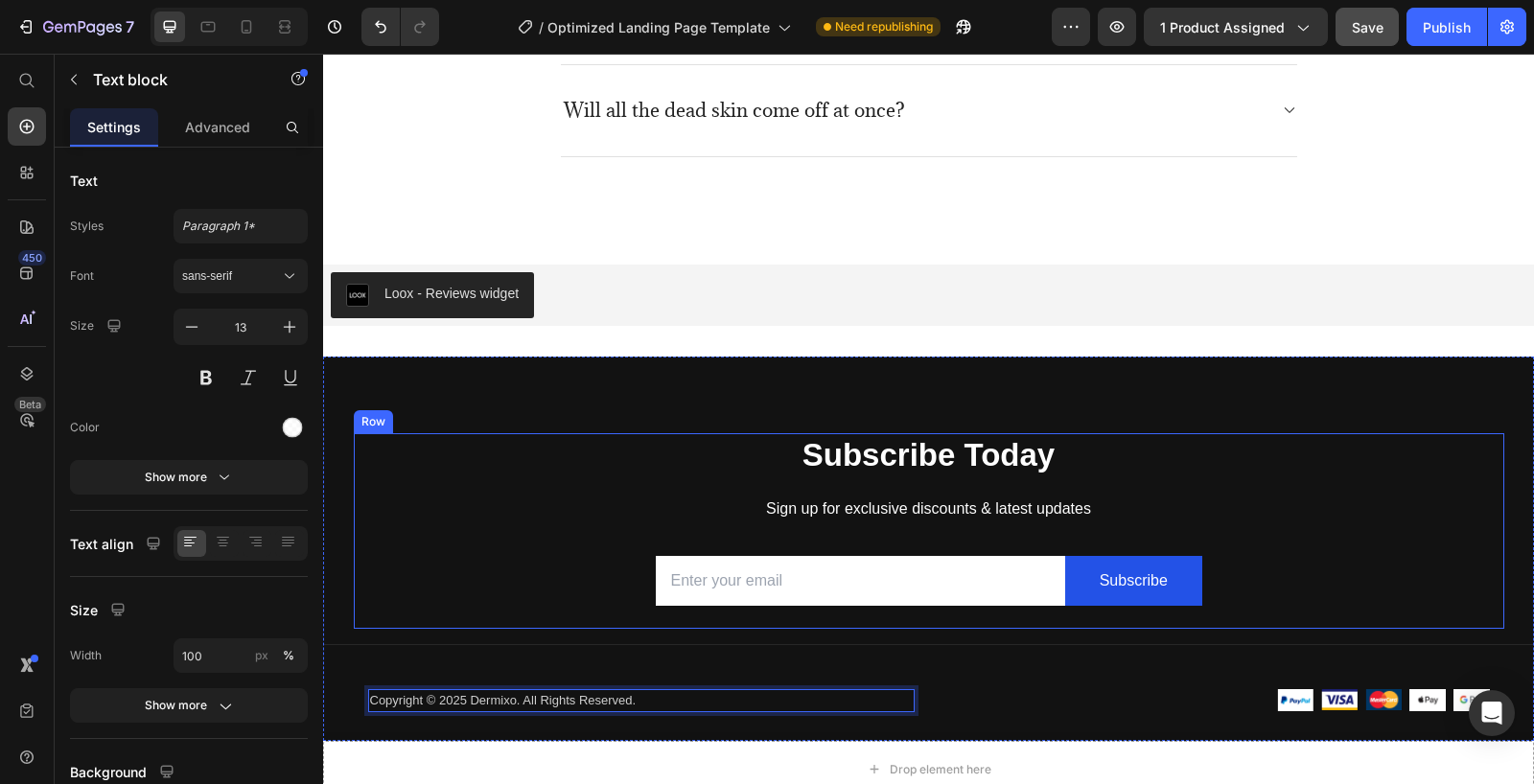 scroll, scrollTop: 5164, scrollLeft: 0, axis: vertical 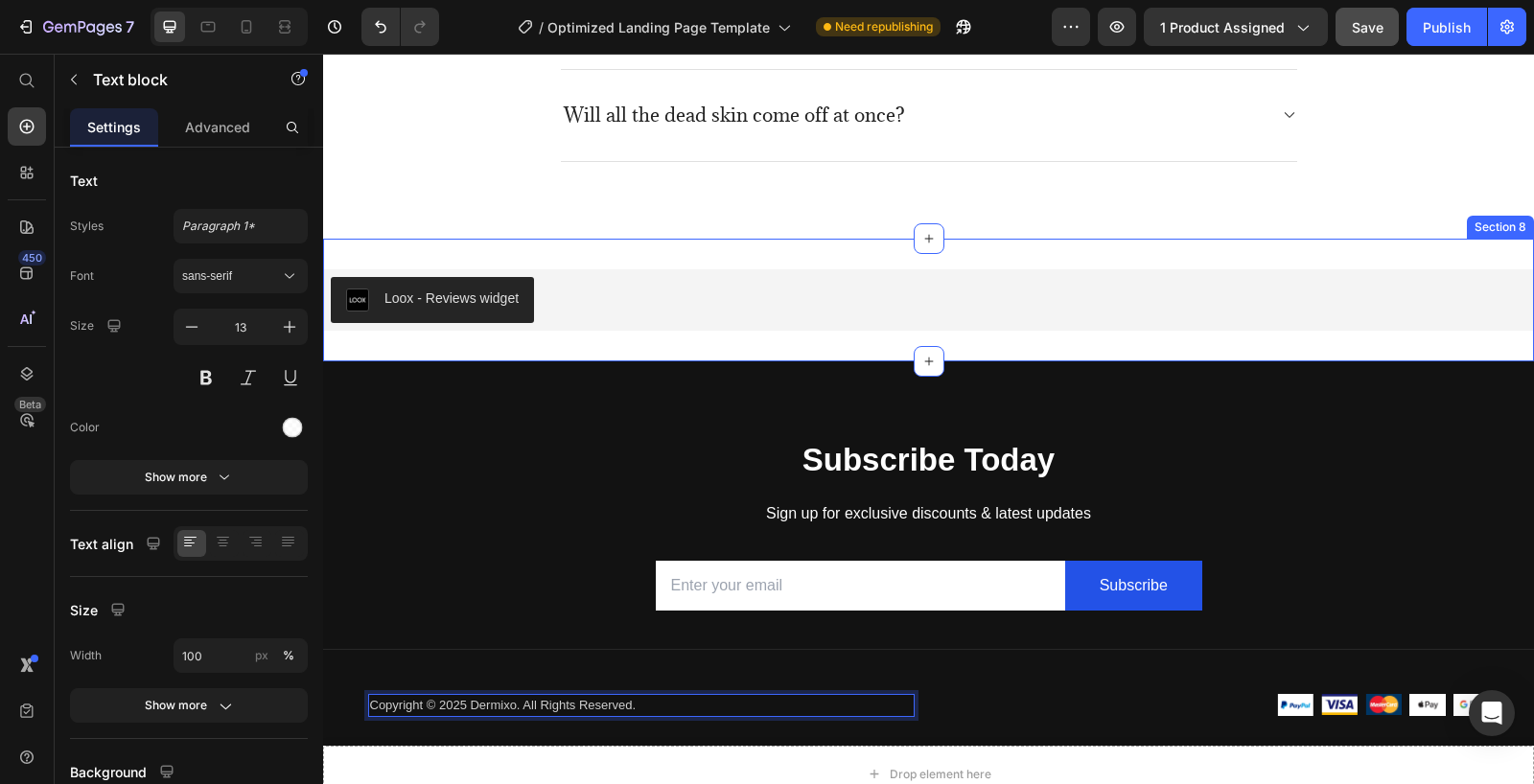 click on "Loox - Reviews widget Loox Section 8" at bounding box center [928, 300] 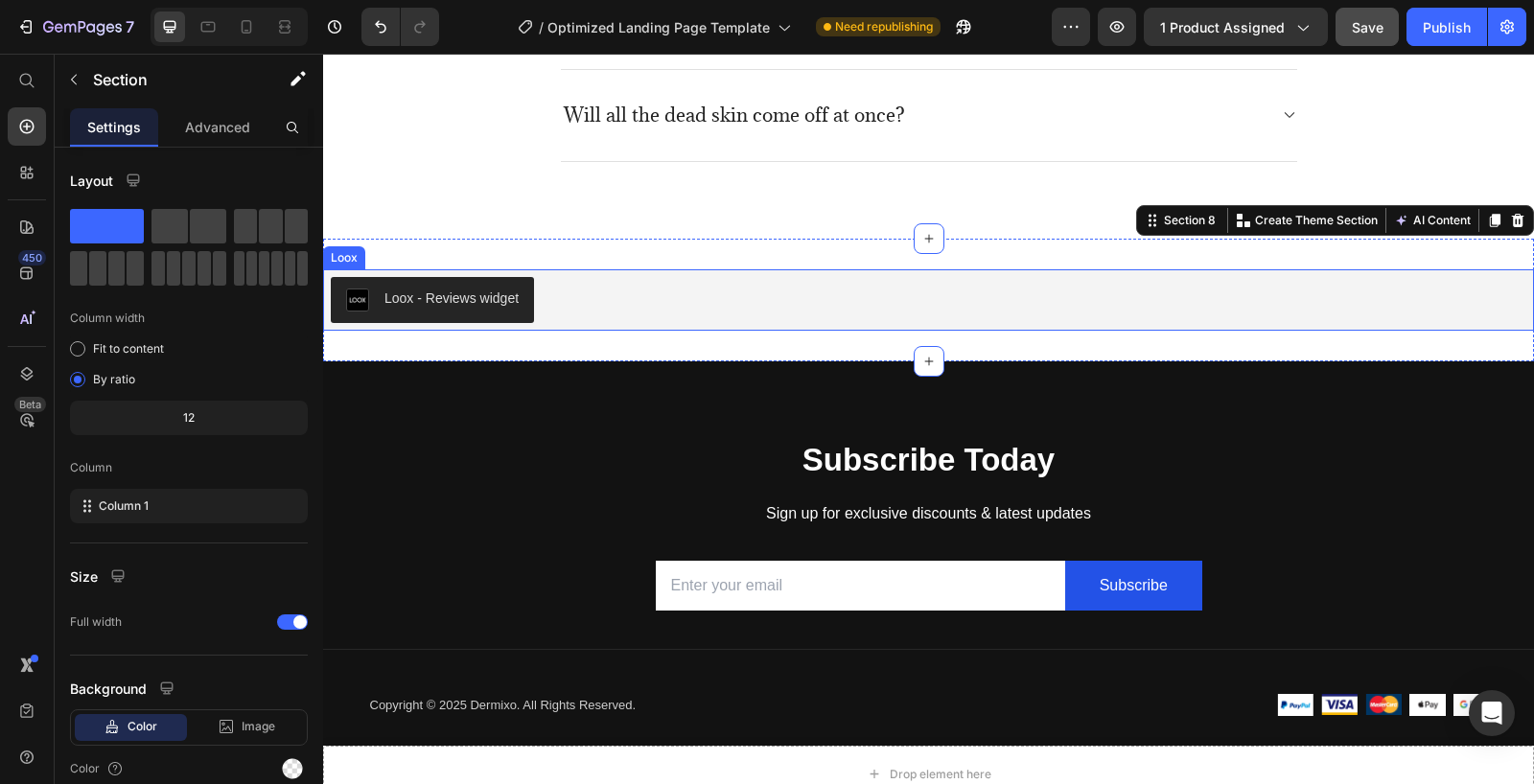 click on "Loox - Reviews widget" at bounding box center (928, 300) 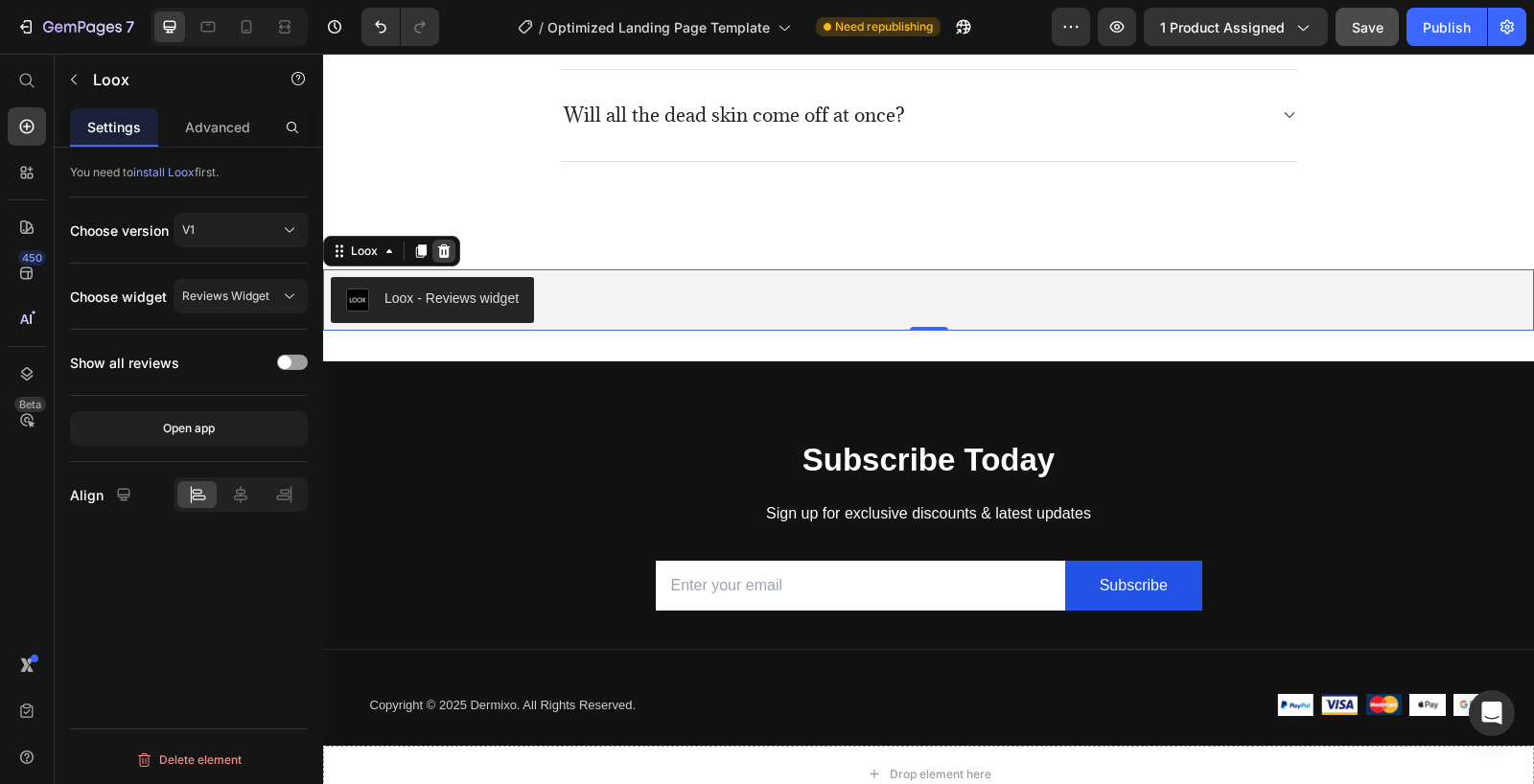 click 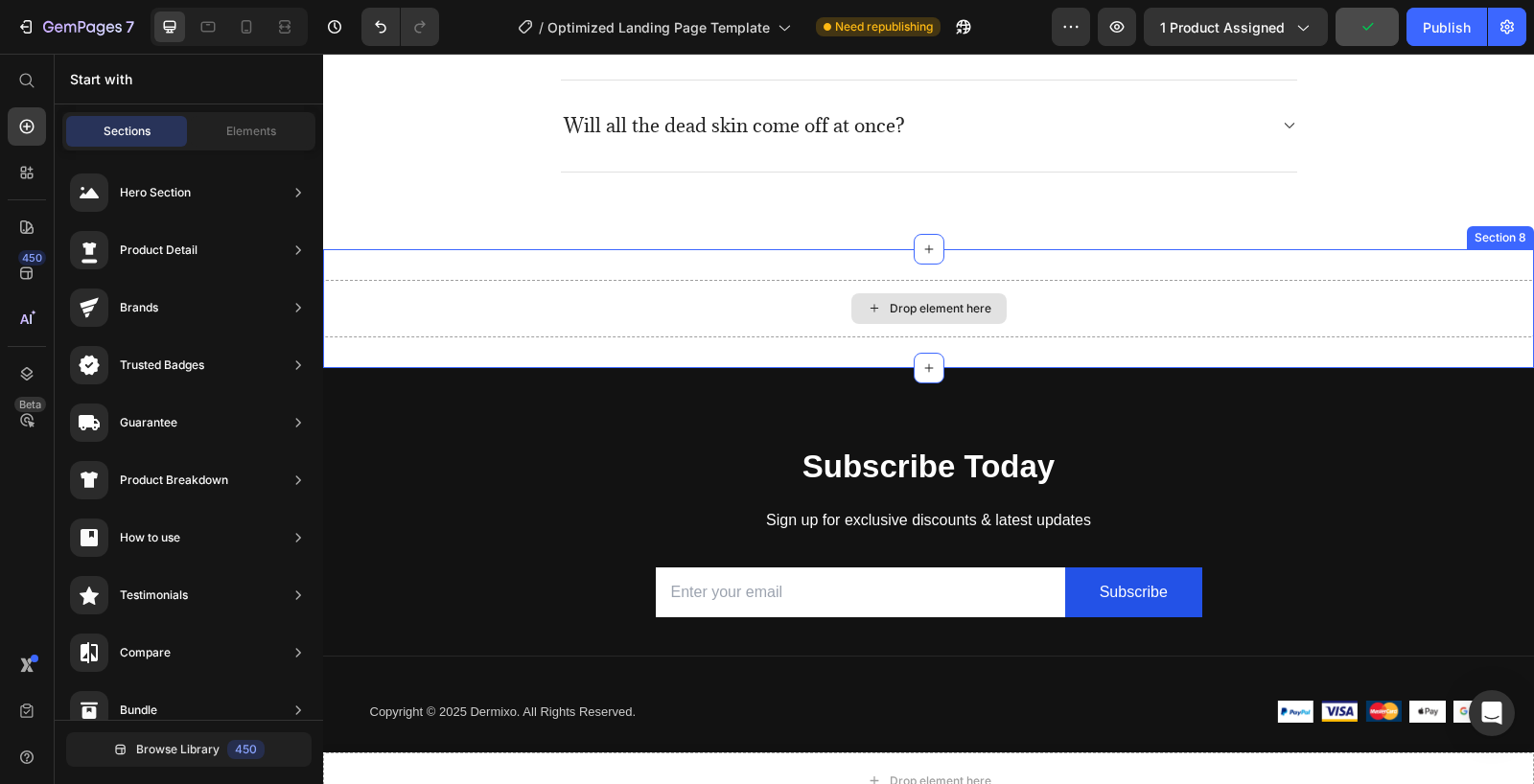 scroll, scrollTop: 5071, scrollLeft: 0, axis: vertical 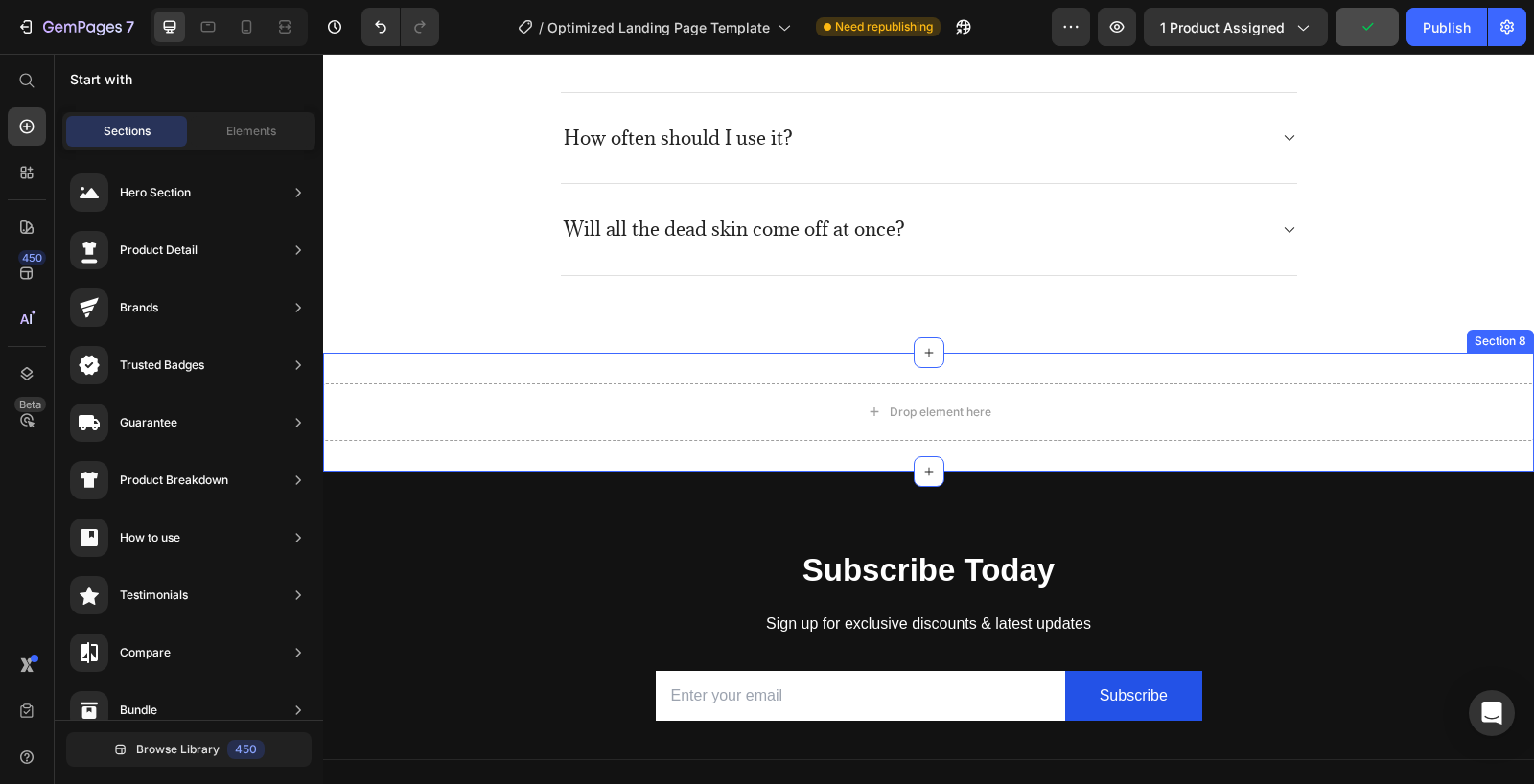 click on "Drop element here Section 8" at bounding box center (928, 412) 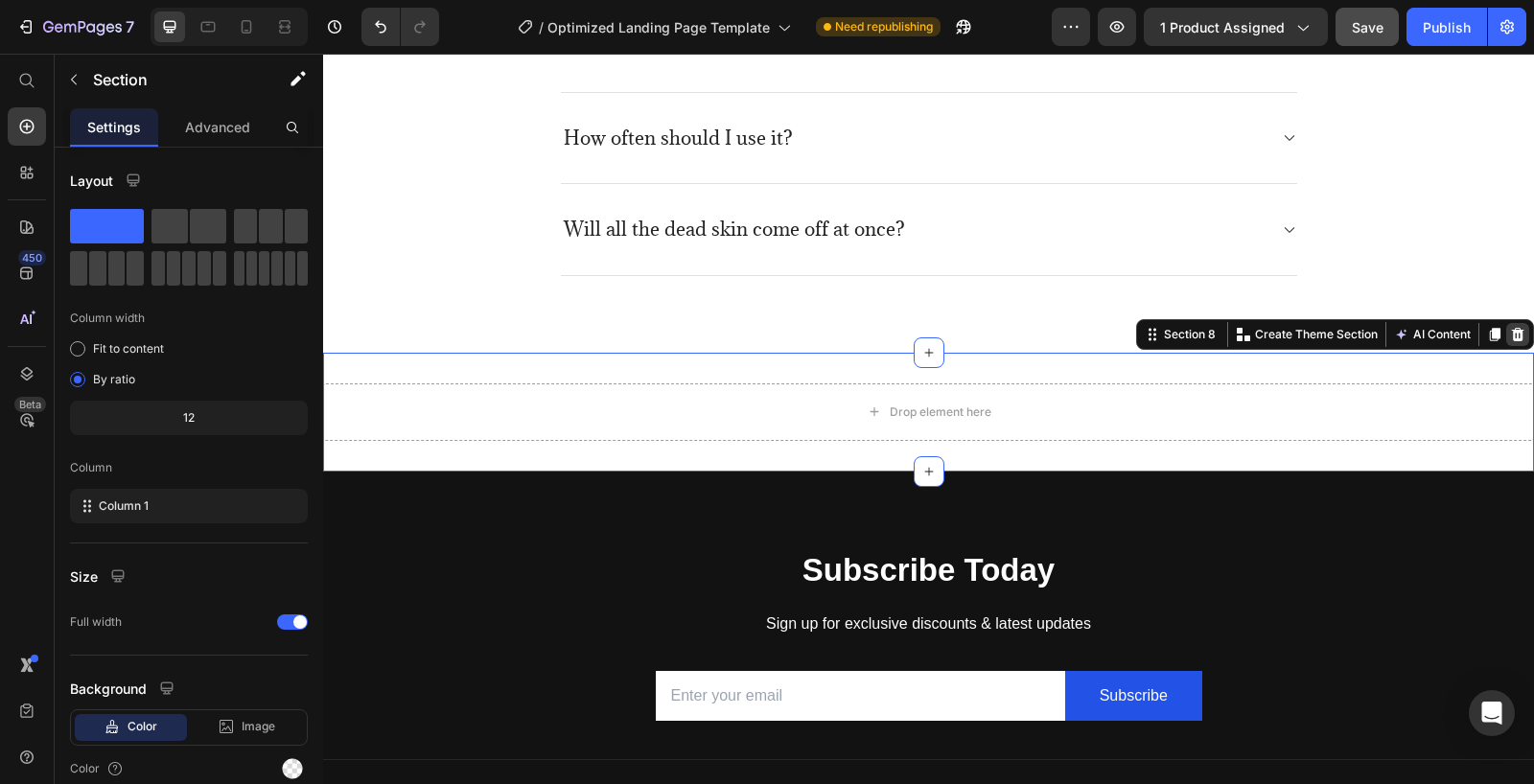 click 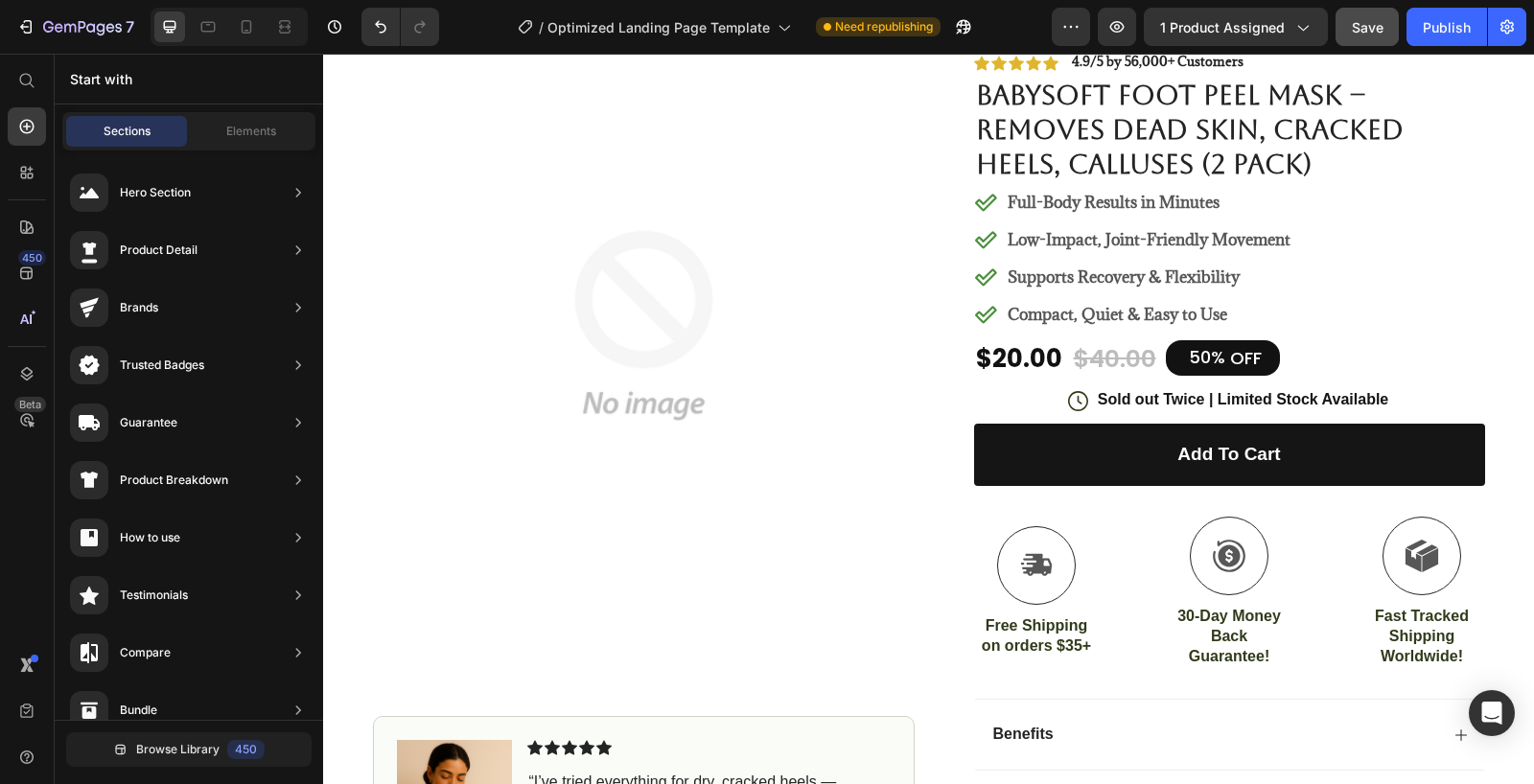 scroll, scrollTop: 0, scrollLeft: 0, axis: both 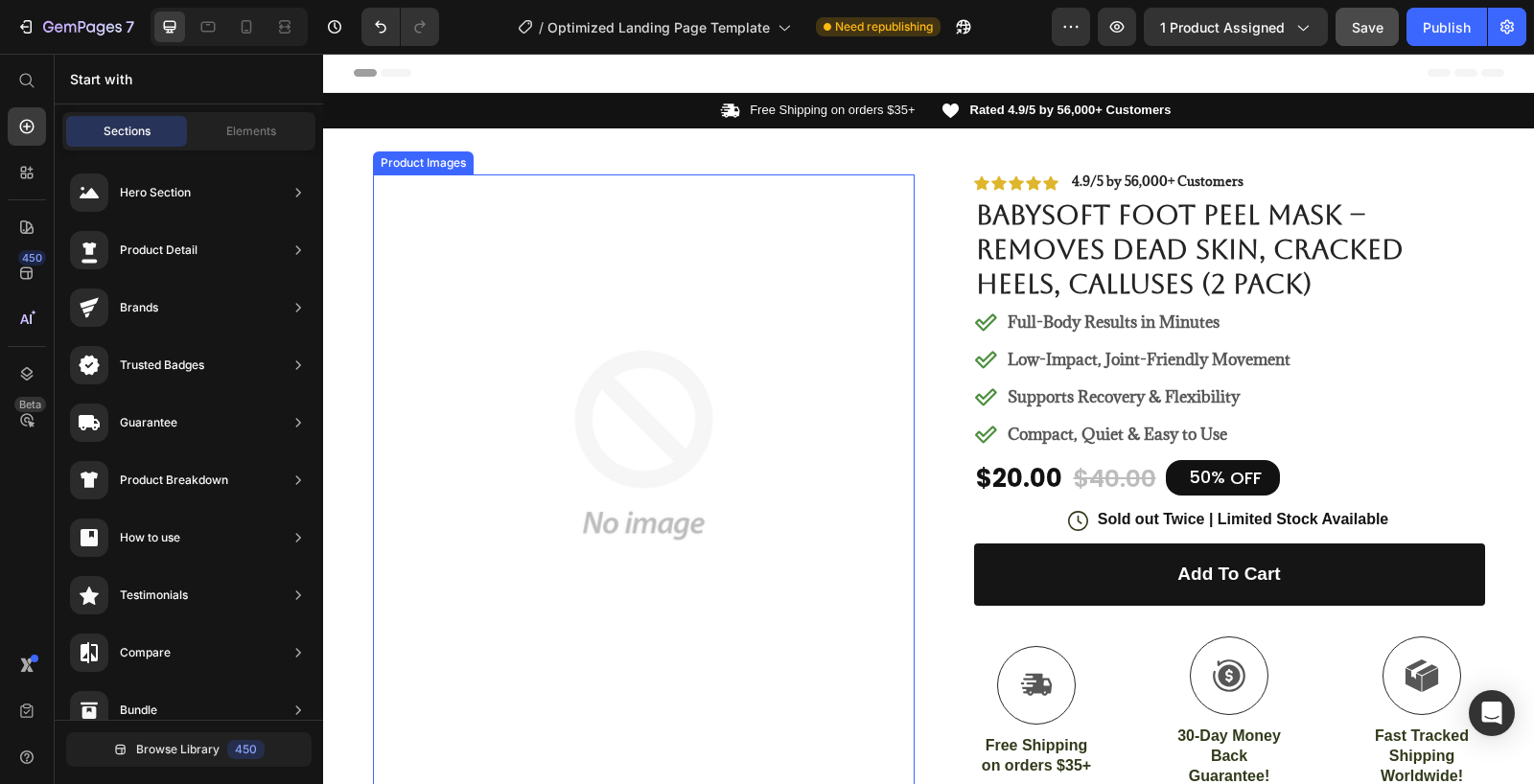 click at bounding box center (643, 445) 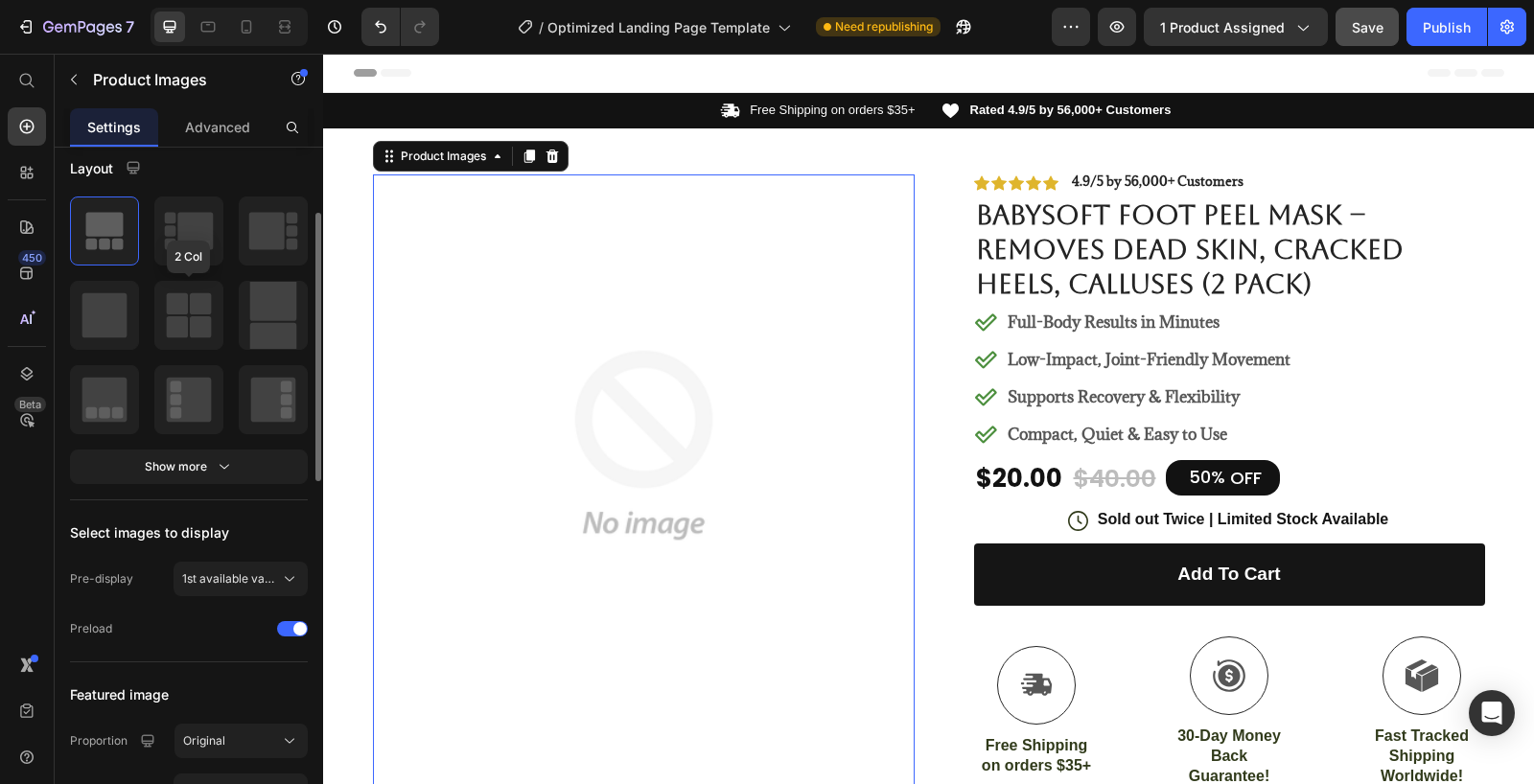 scroll, scrollTop: 168, scrollLeft: 0, axis: vertical 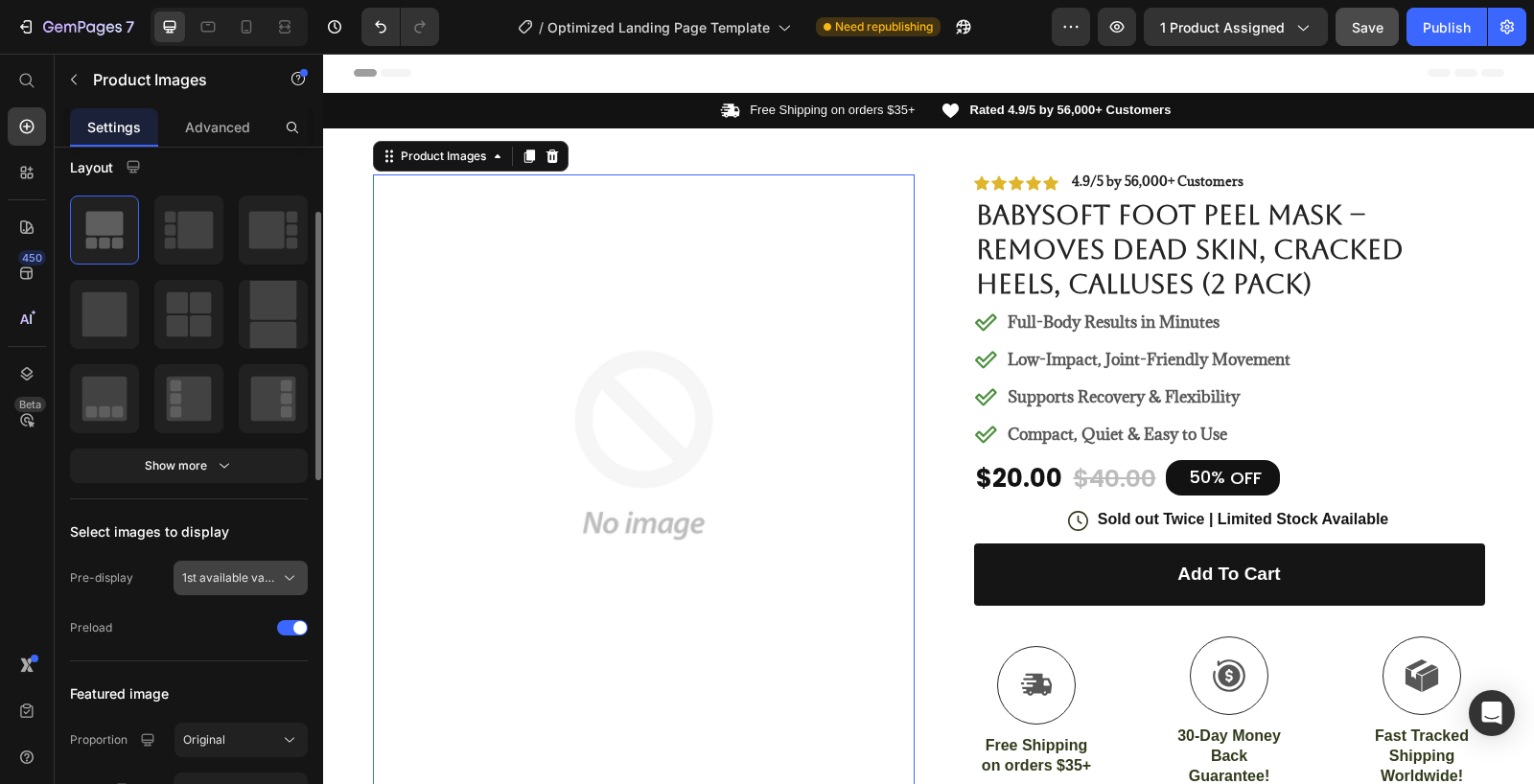click on "1st available variant" at bounding box center (241, 578) 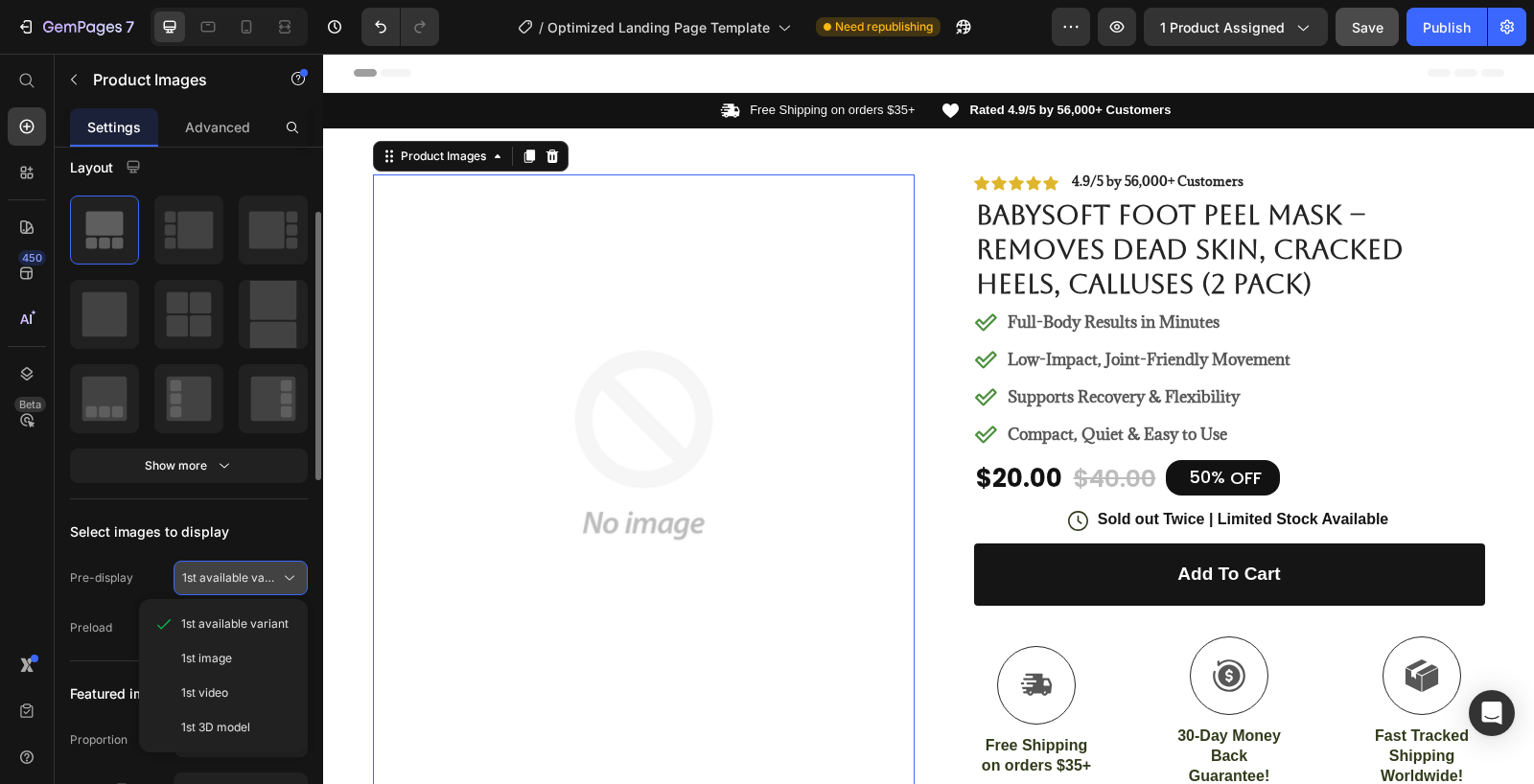 click on "1st available variant" at bounding box center (241, 578) 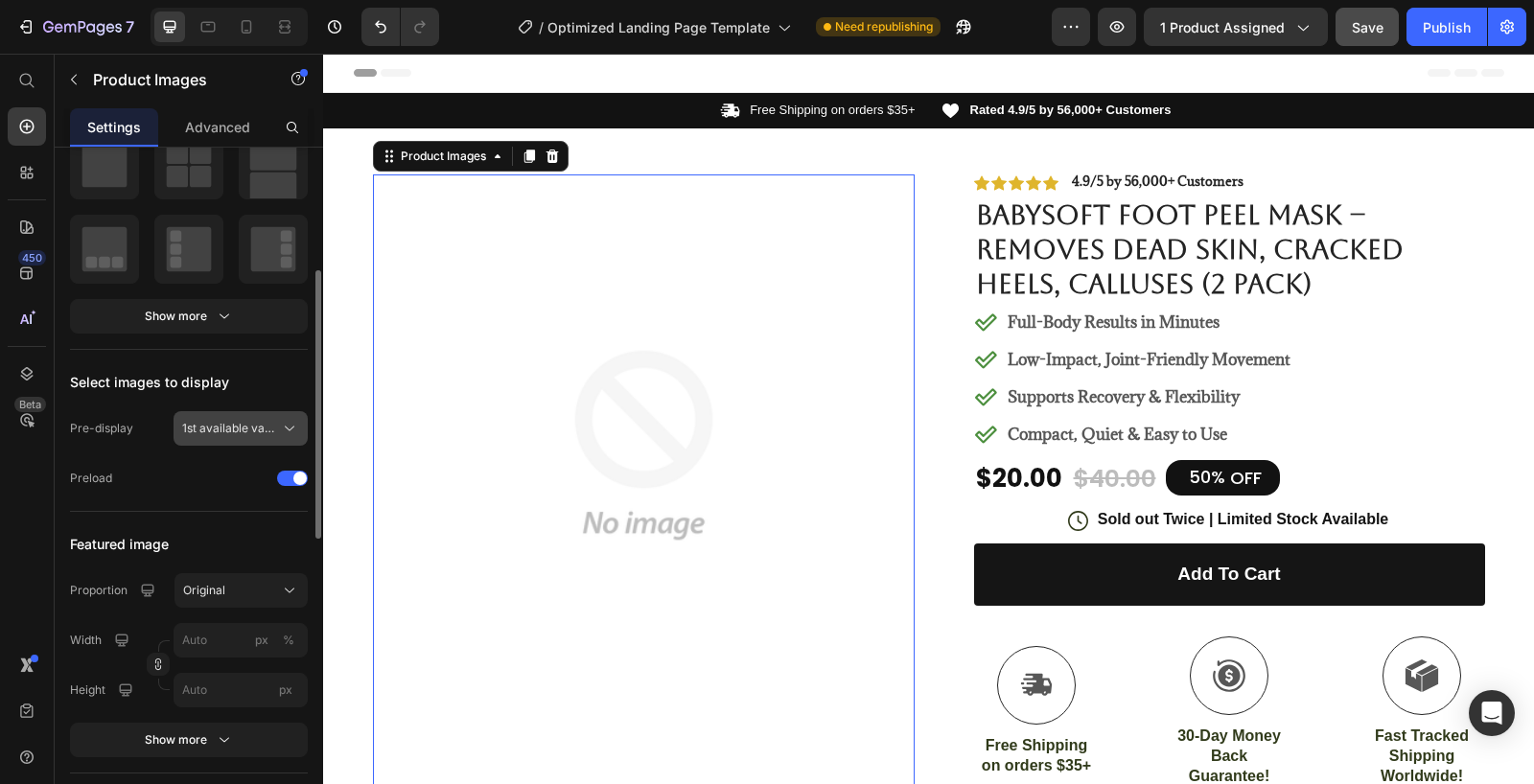 scroll, scrollTop: 341, scrollLeft: 0, axis: vertical 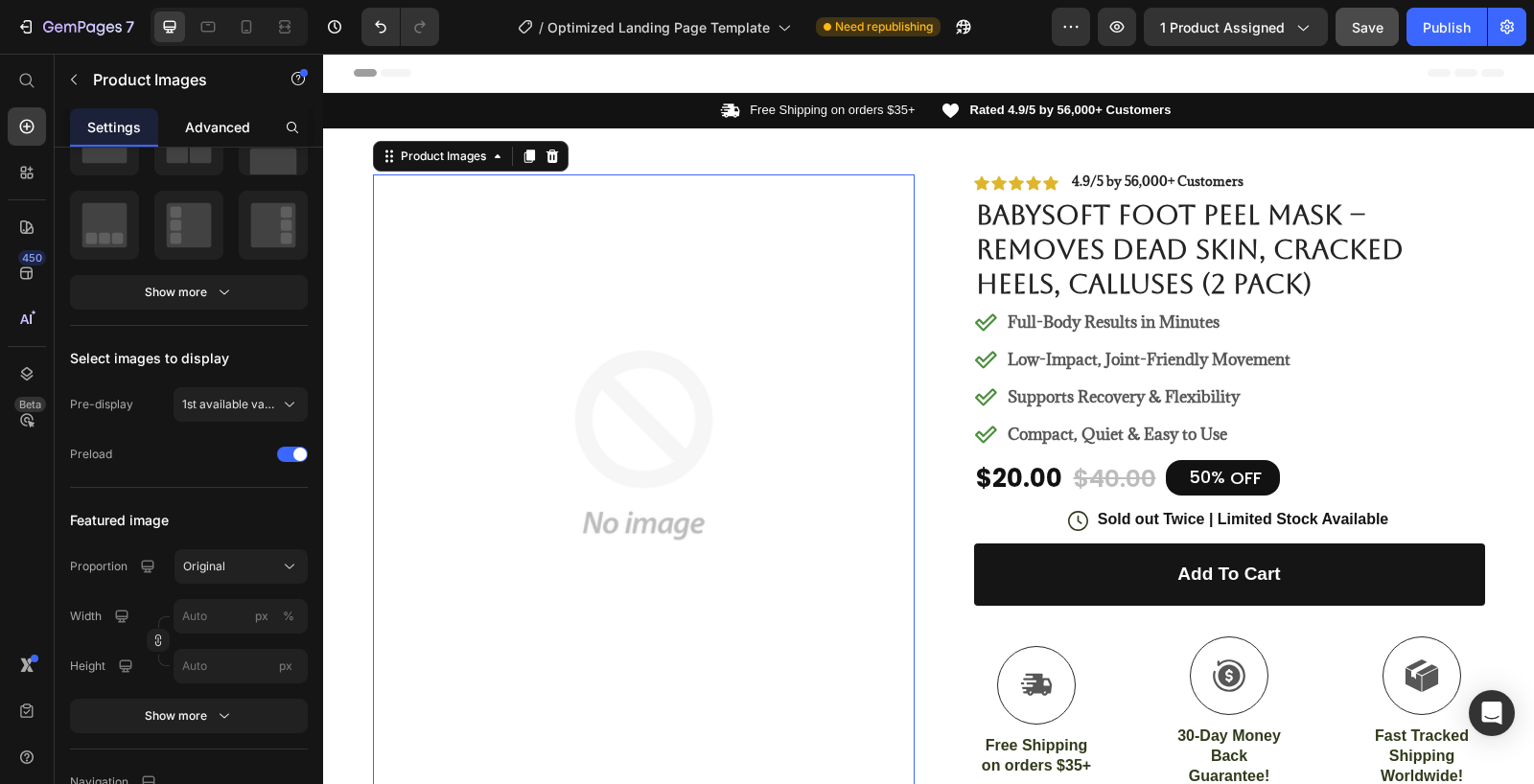 click on "Advanced" at bounding box center [218, 127] 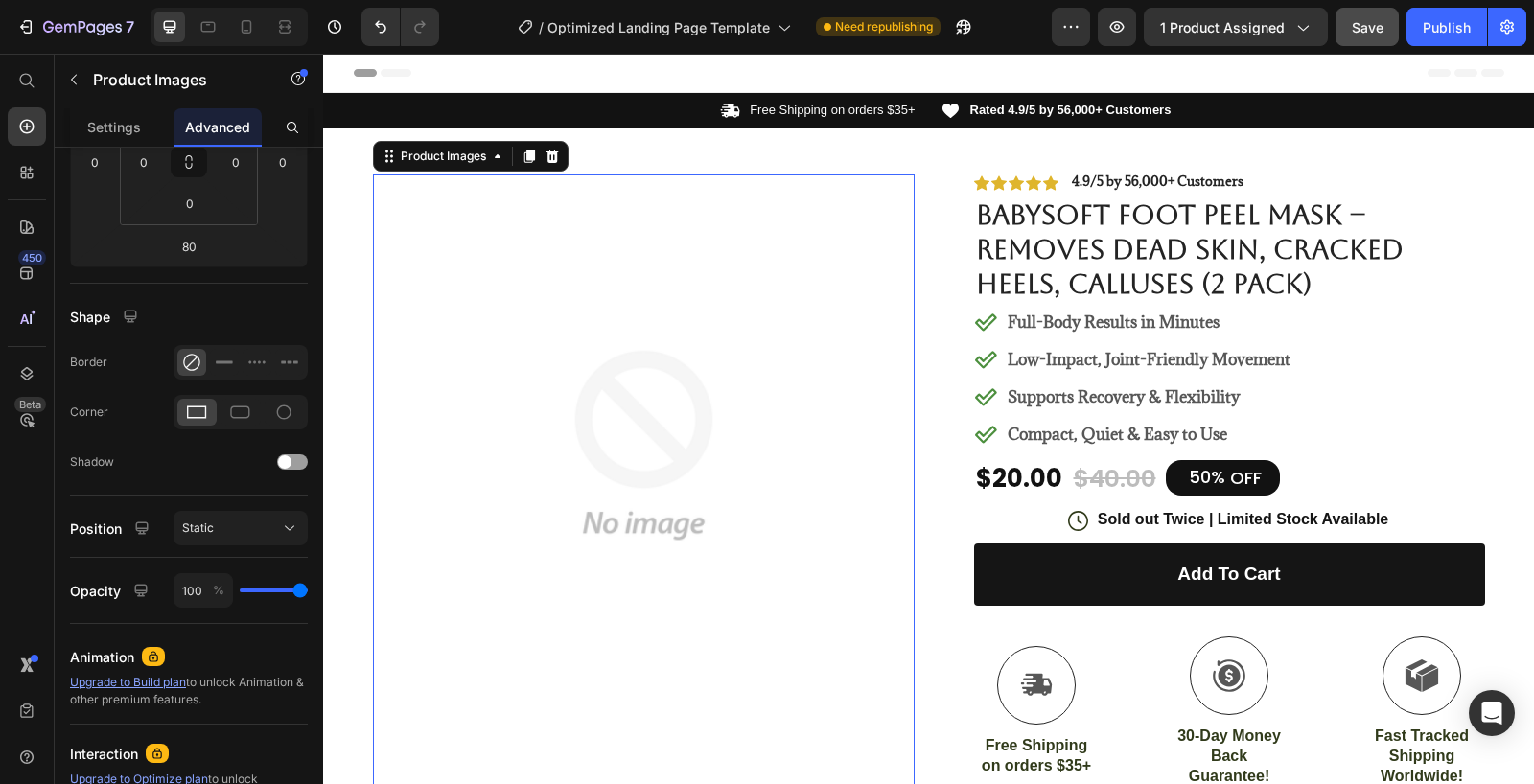 scroll, scrollTop: 0, scrollLeft: 0, axis: both 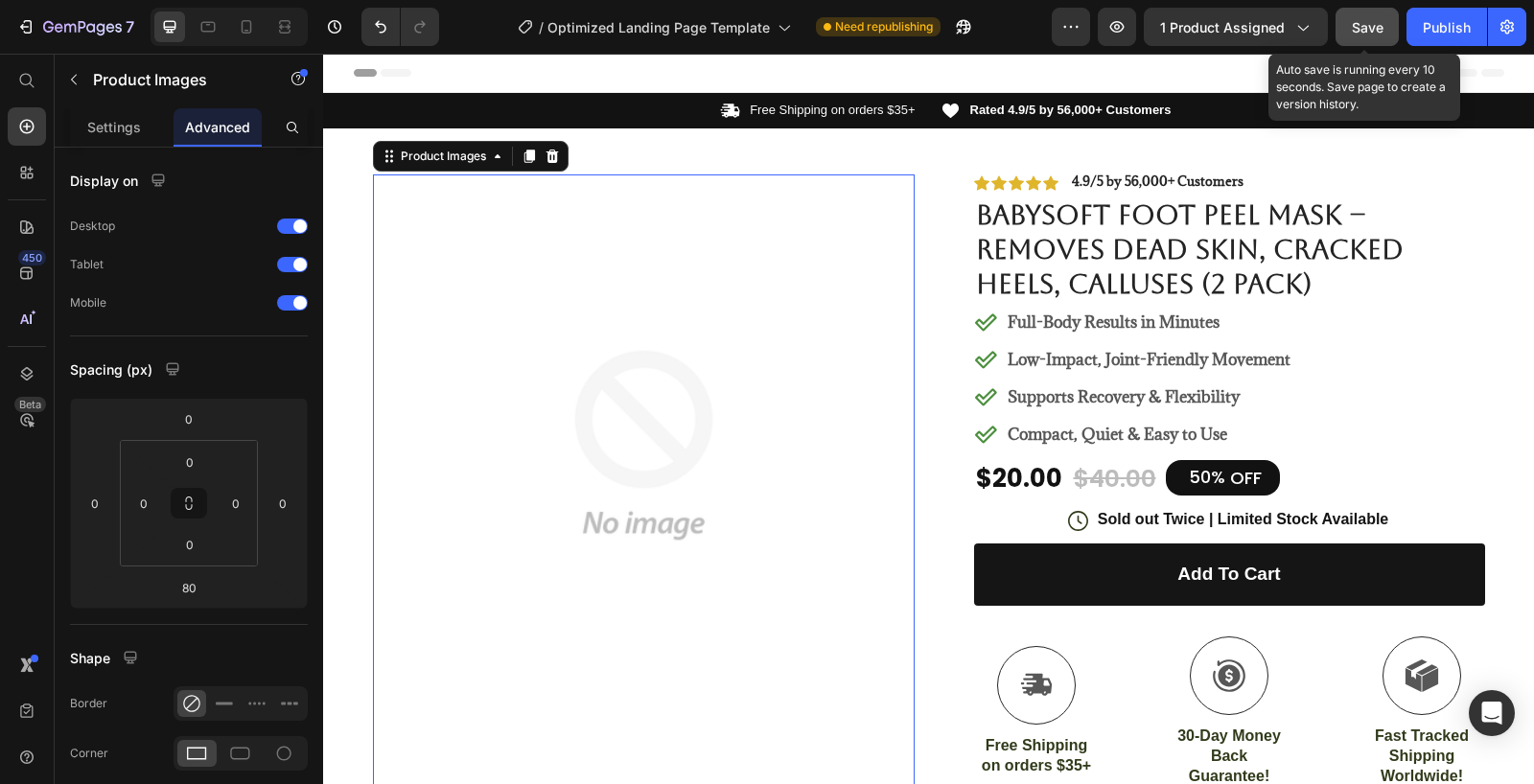 click on "Save" at bounding box center [1367, 27] 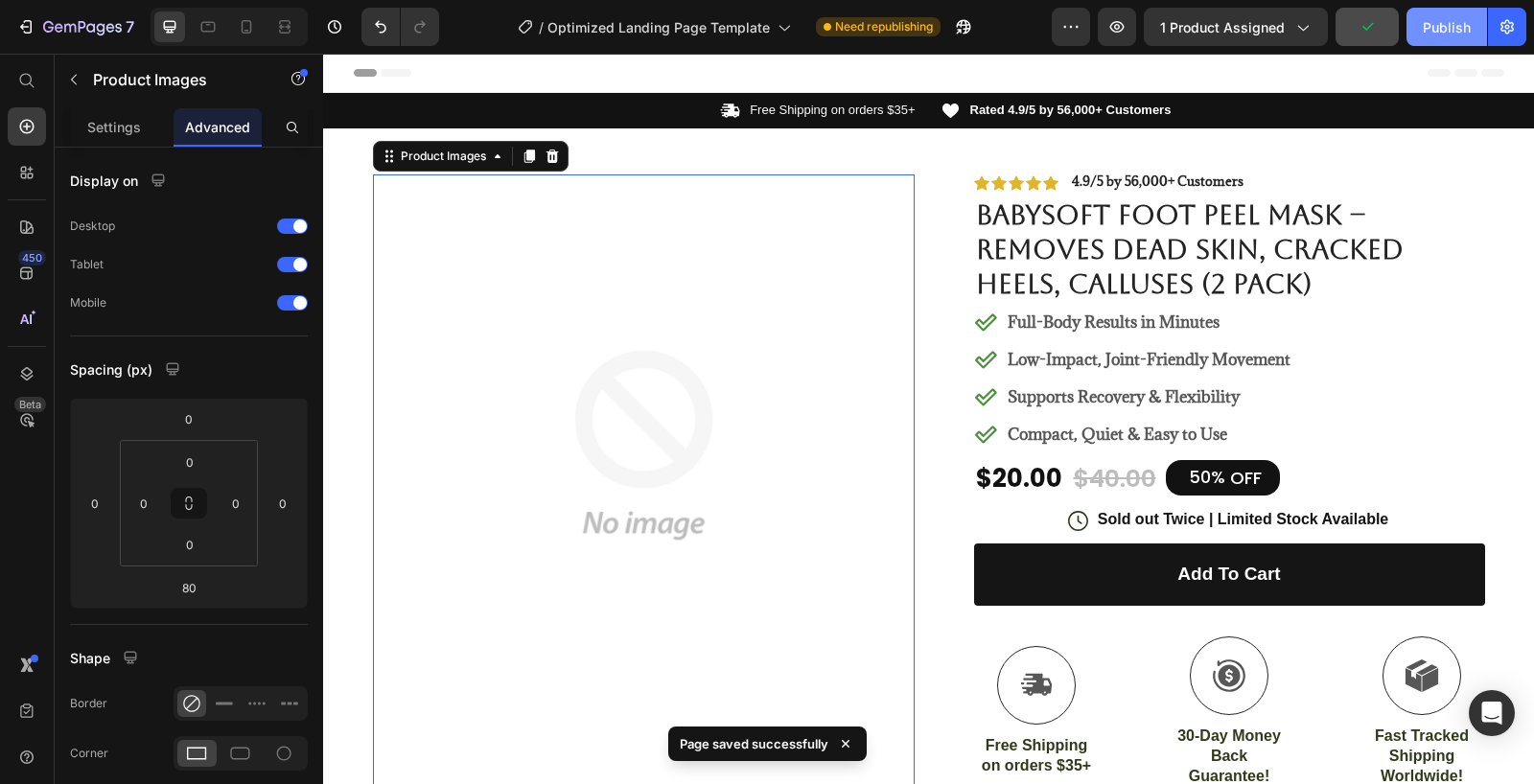 click on "Publish" at bounding box center (1447, 27) 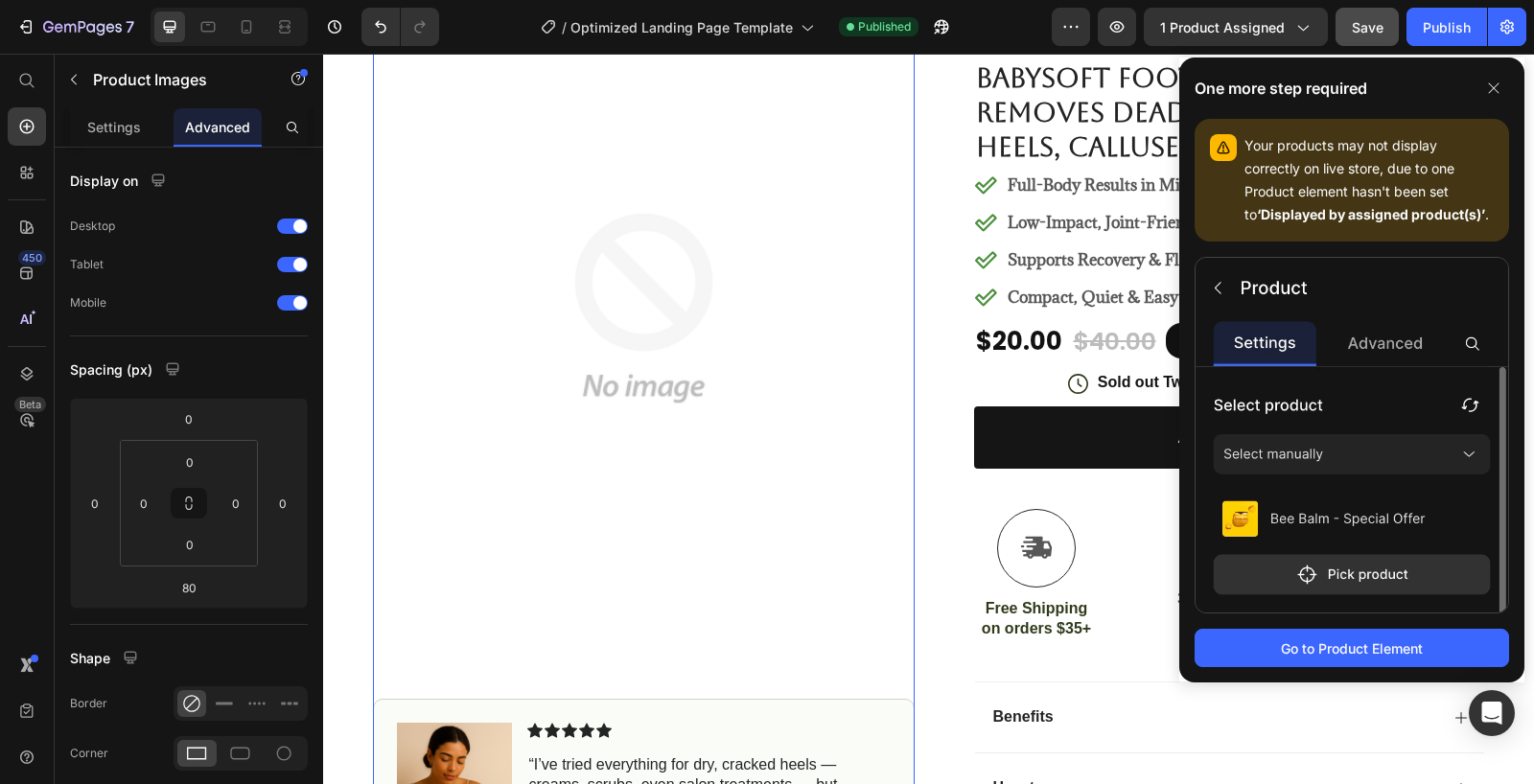 scroll, scrollTop: 148, scrollLeft: 0, axis: vertical 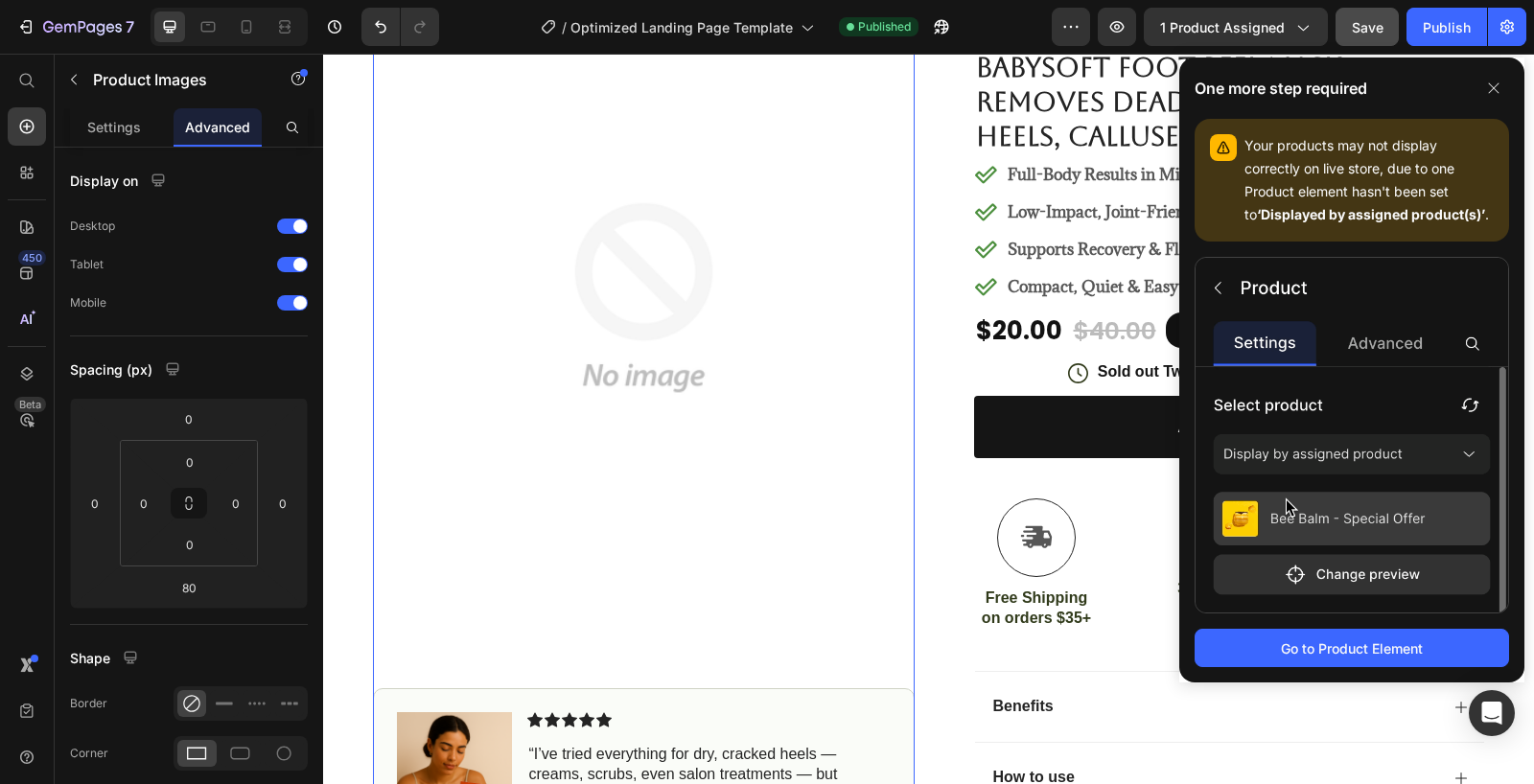 click at bounding box center [643, 297] 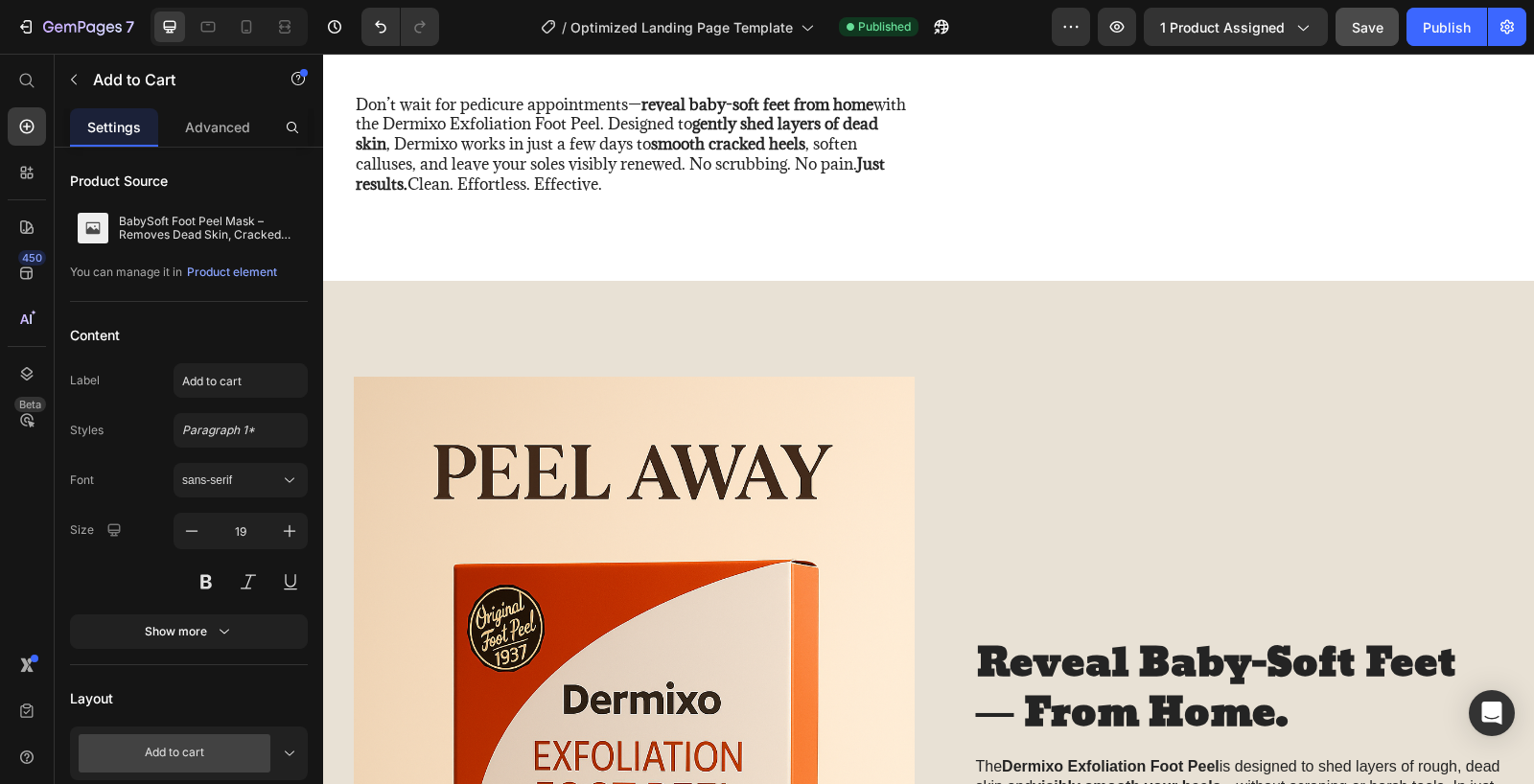 scroll, scrollTop: 1843, scrollLeft: 0, axis: vertical 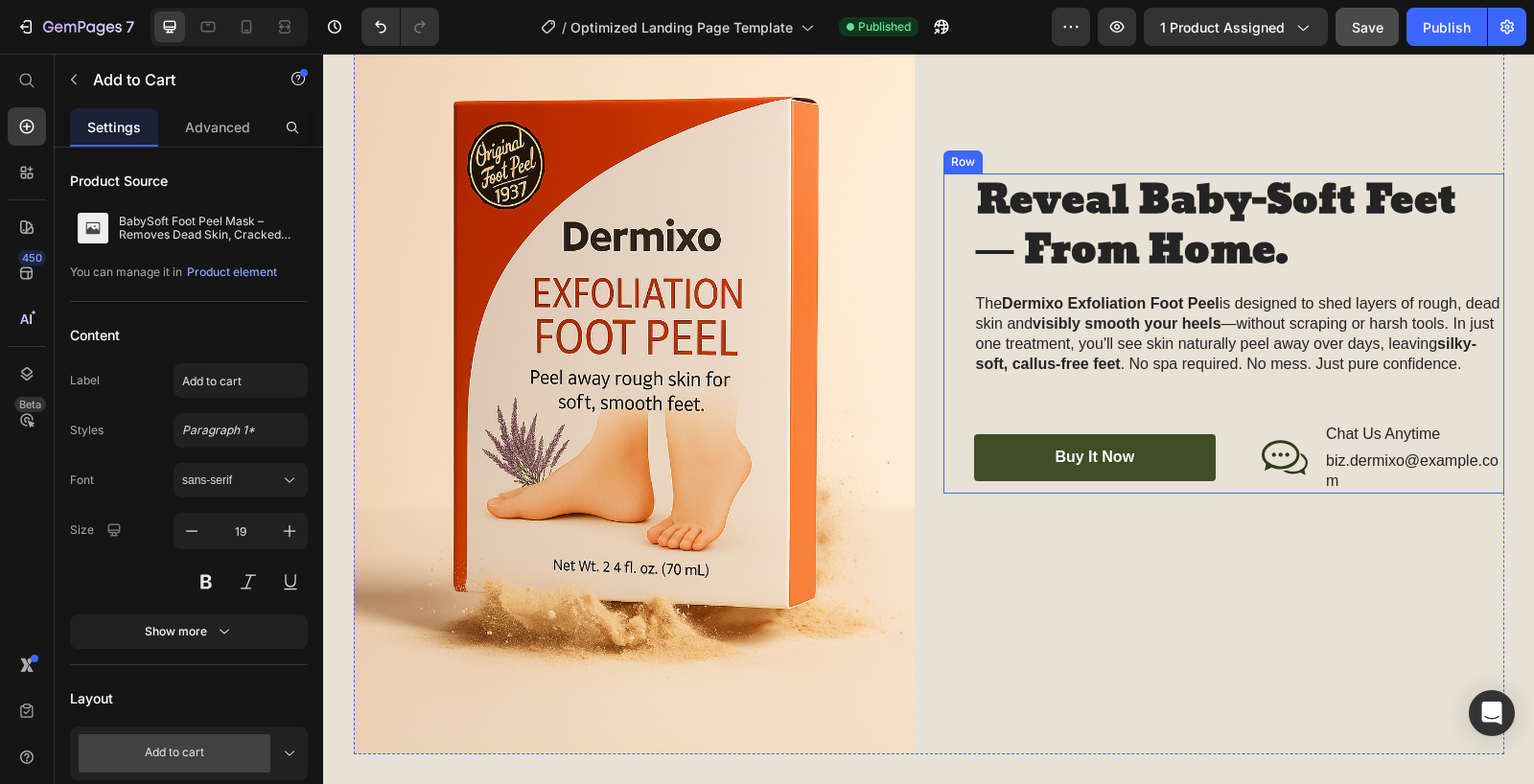 click on "buy it now" at bounding box center [1095, 457] 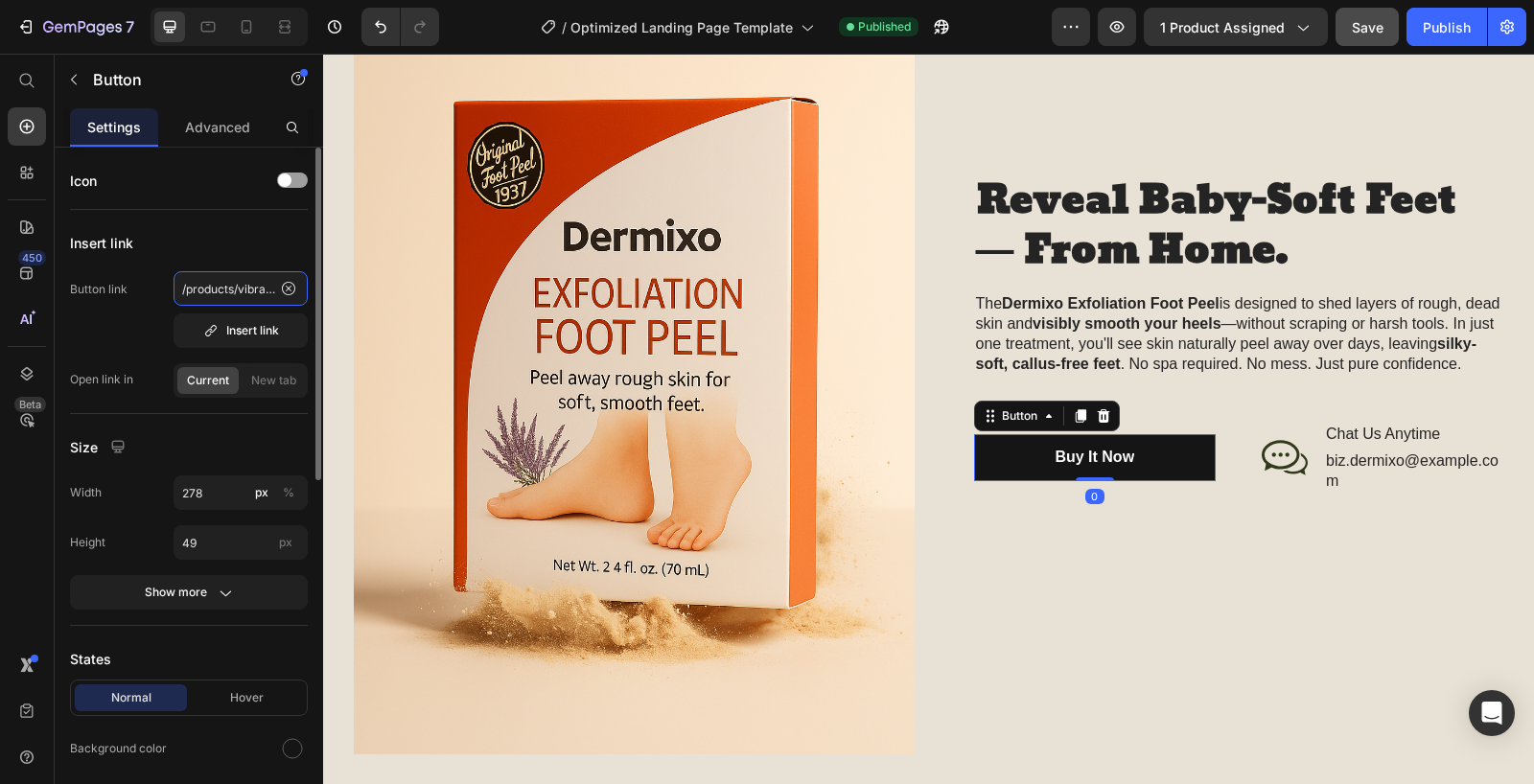 click on "/products/vibracore-vibration-plate" 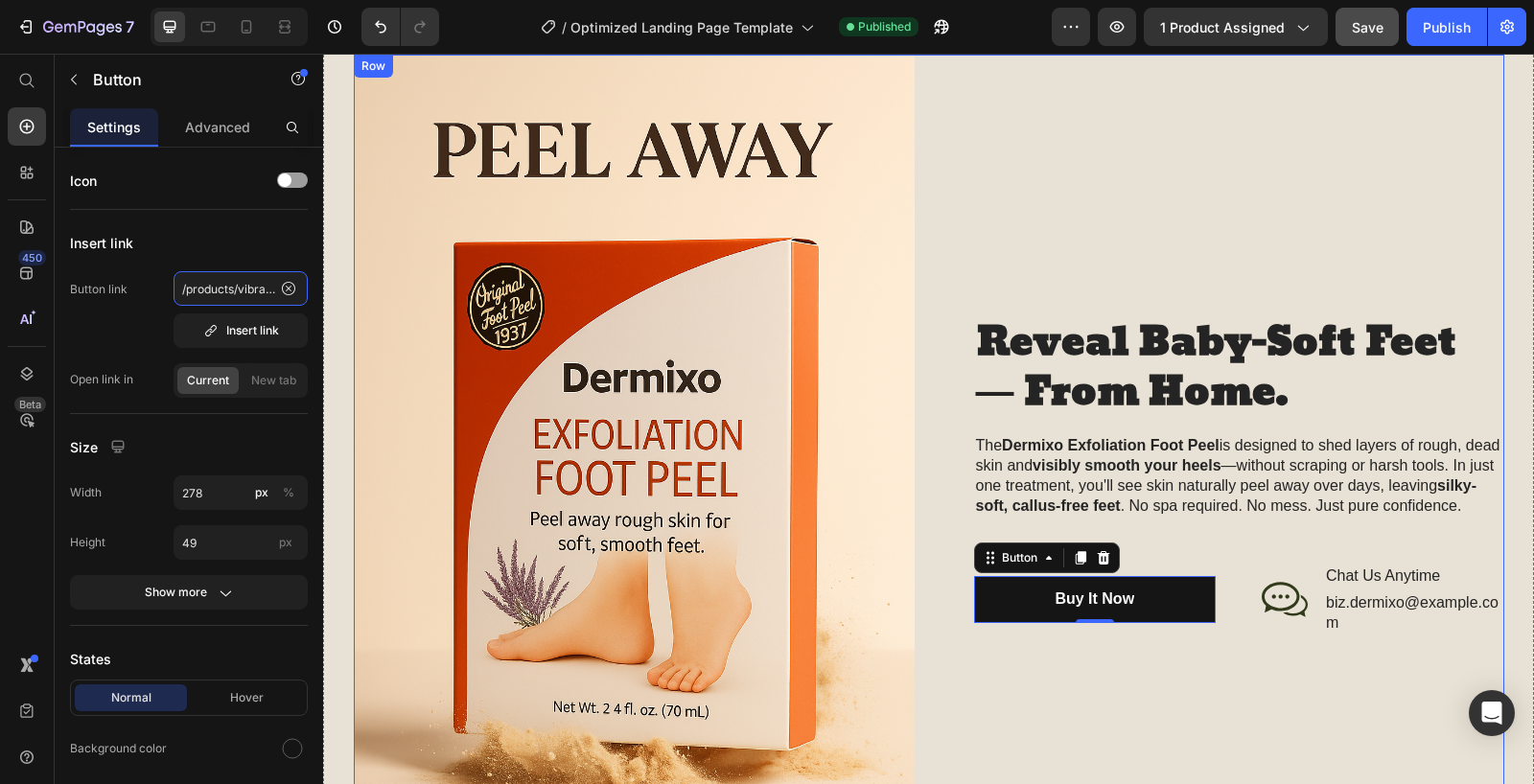 scroll, scrollTop: 1650, scrollLeft: 0, axis: vertical 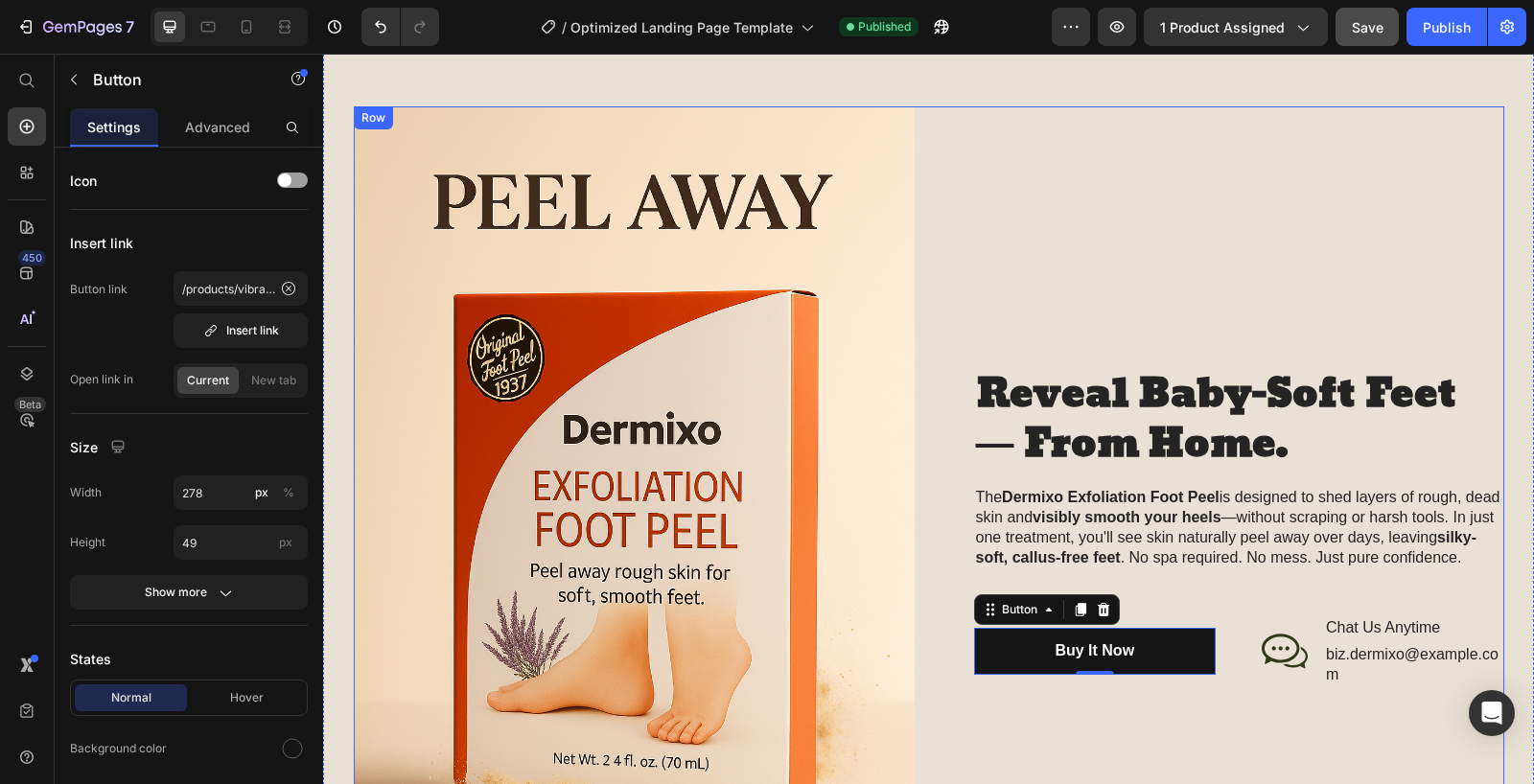 click on "Reveal Baby-Soft Feet — From Home. Heading The  Dermixo Exfoliation Foot Peel  is designed to shed layers of rough, dead skin and  visibly smooth your heels —without scraping or harsh tools. In just one treatment, you'll see skin naturally peel away over days, leaving  silky-soft, callus-free feet . No spa required. No mess. Just pure confidence. Text Block buy it now Button   0
Icon Chat Us Anytime Text Block biz.dermixo@gmail.com Text Block Row Row Row" at bounding box center [1223, 527] 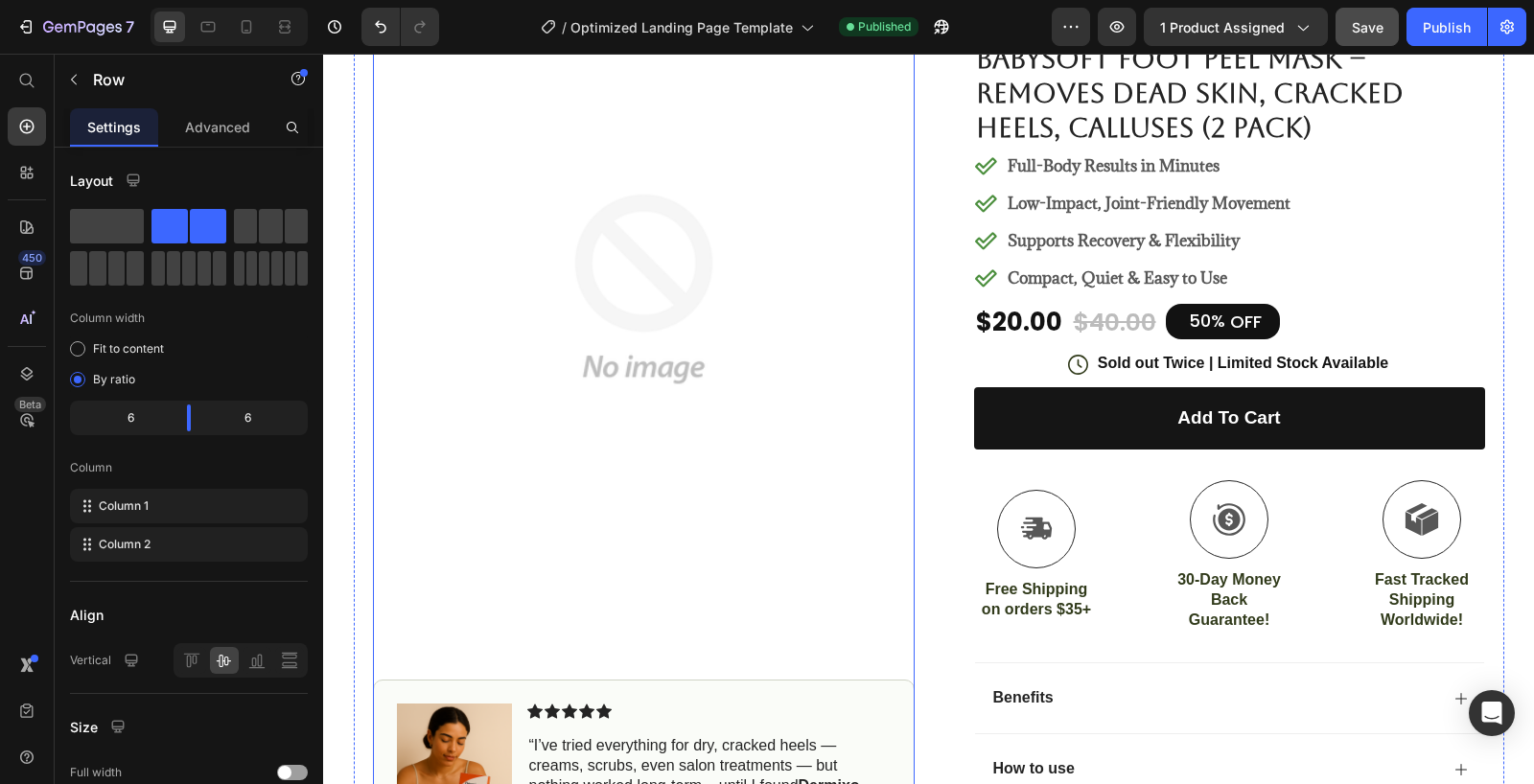 scroll, scrollTop: 22, scrollLeft: 0, axis: vertical 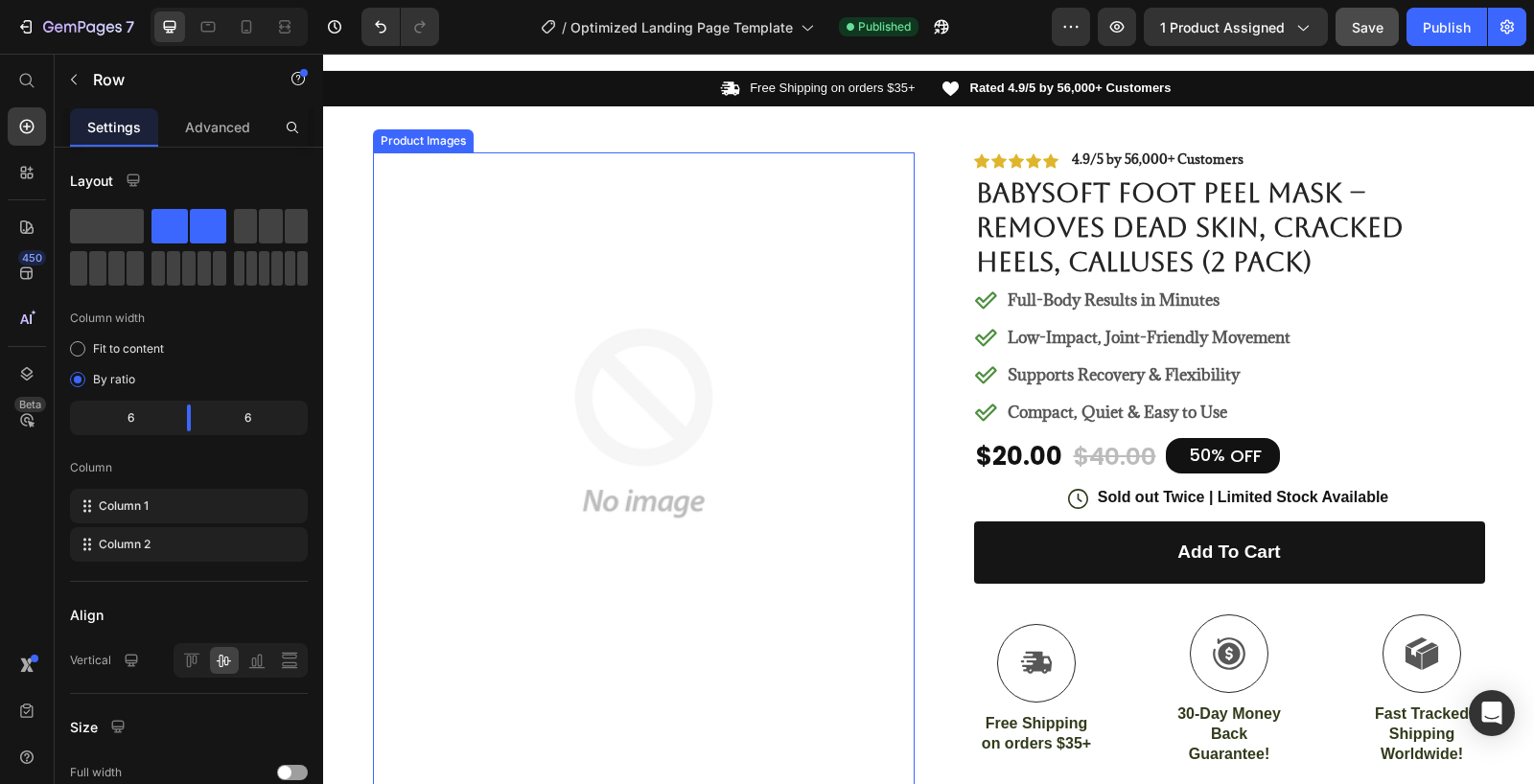 click at bounding box center [643, 423] 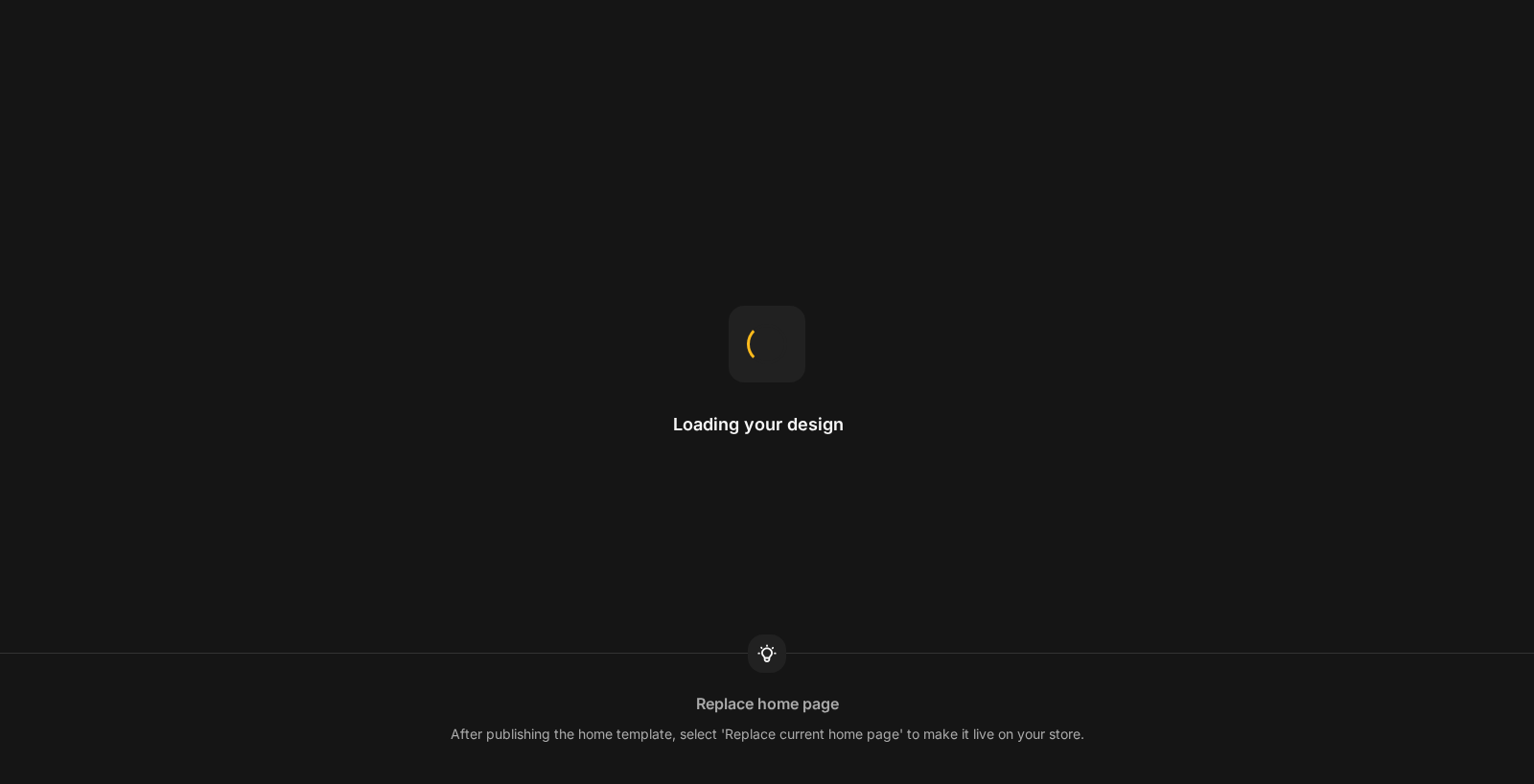 scroll, scrollTop: 0, scrollLeft: 0, axis: both 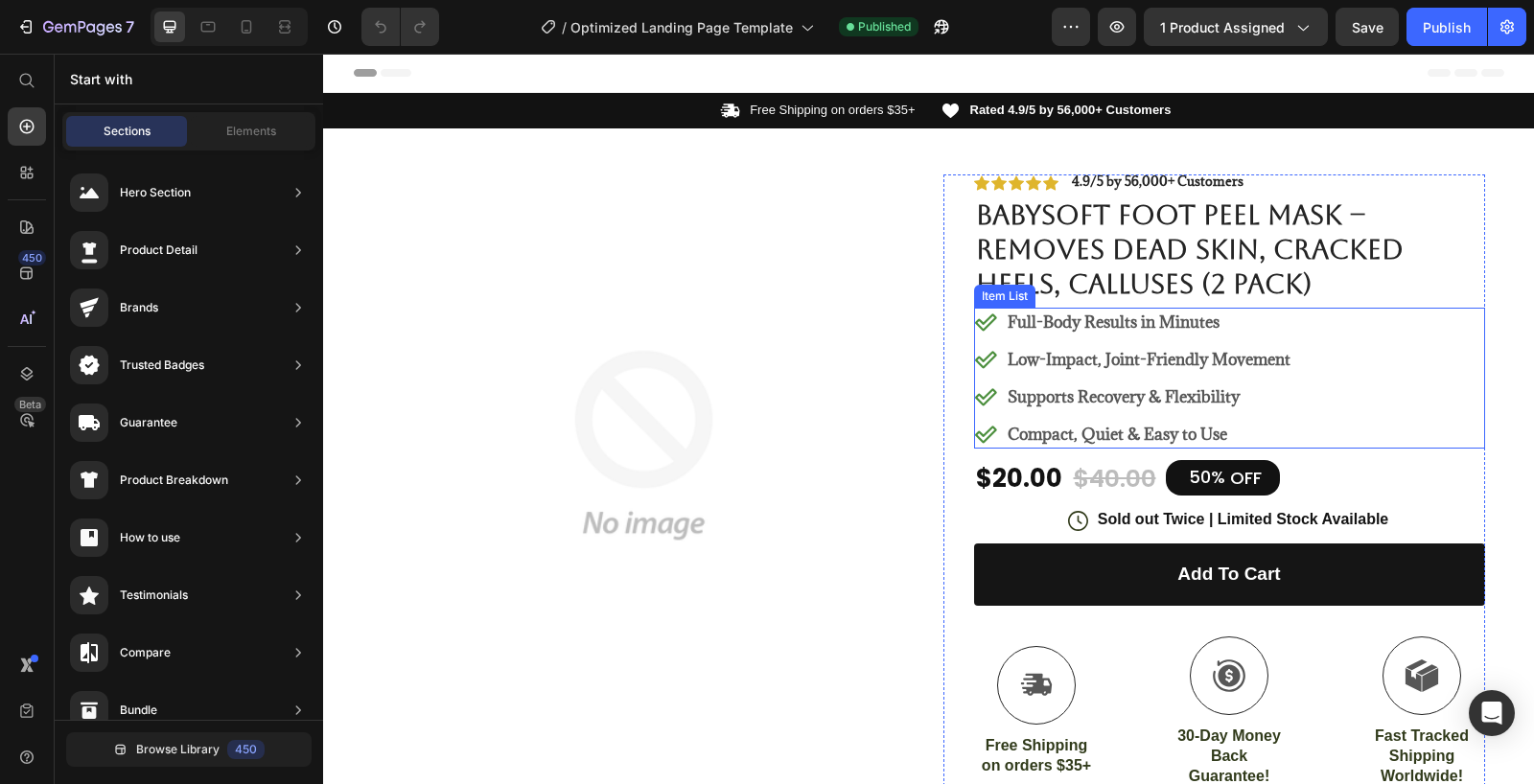 click on "Full-Body Results in Minutes" at bounding box center [1149, 322] 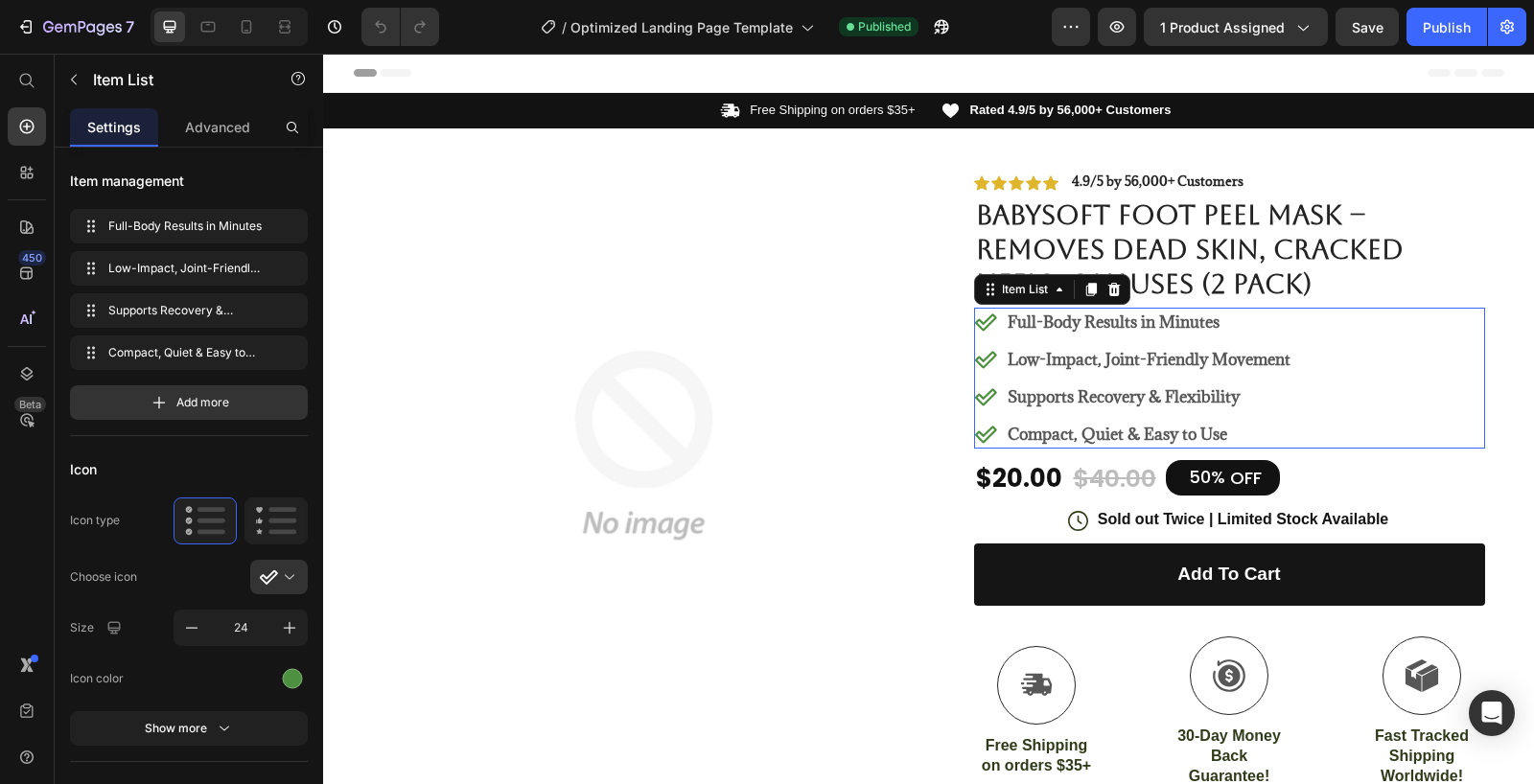 click on "Full-Body Results in Minutes" at bounding box center [1149, 322] 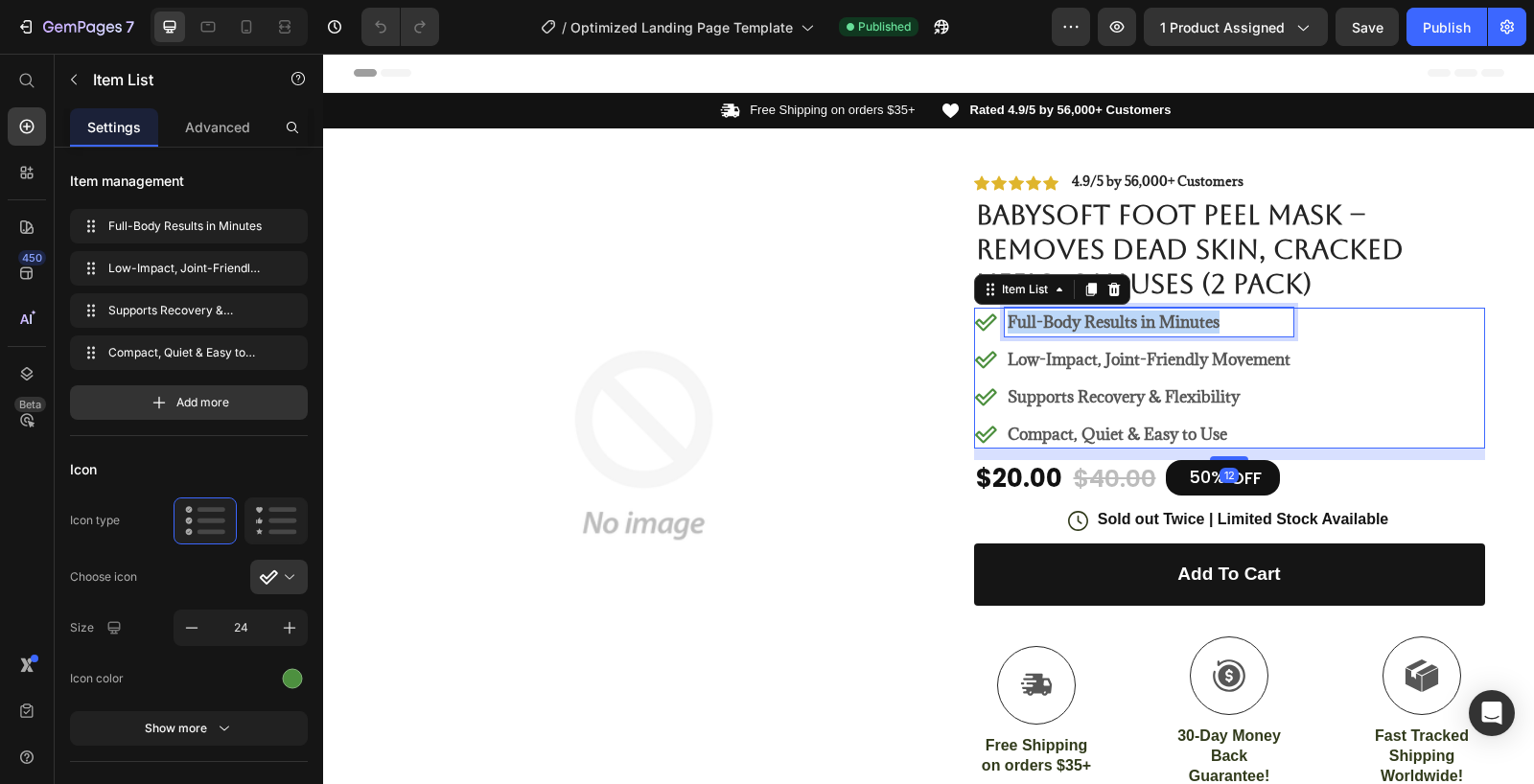 click on "Full-Body Results in Minutes" at bounding box center [1149, 322] 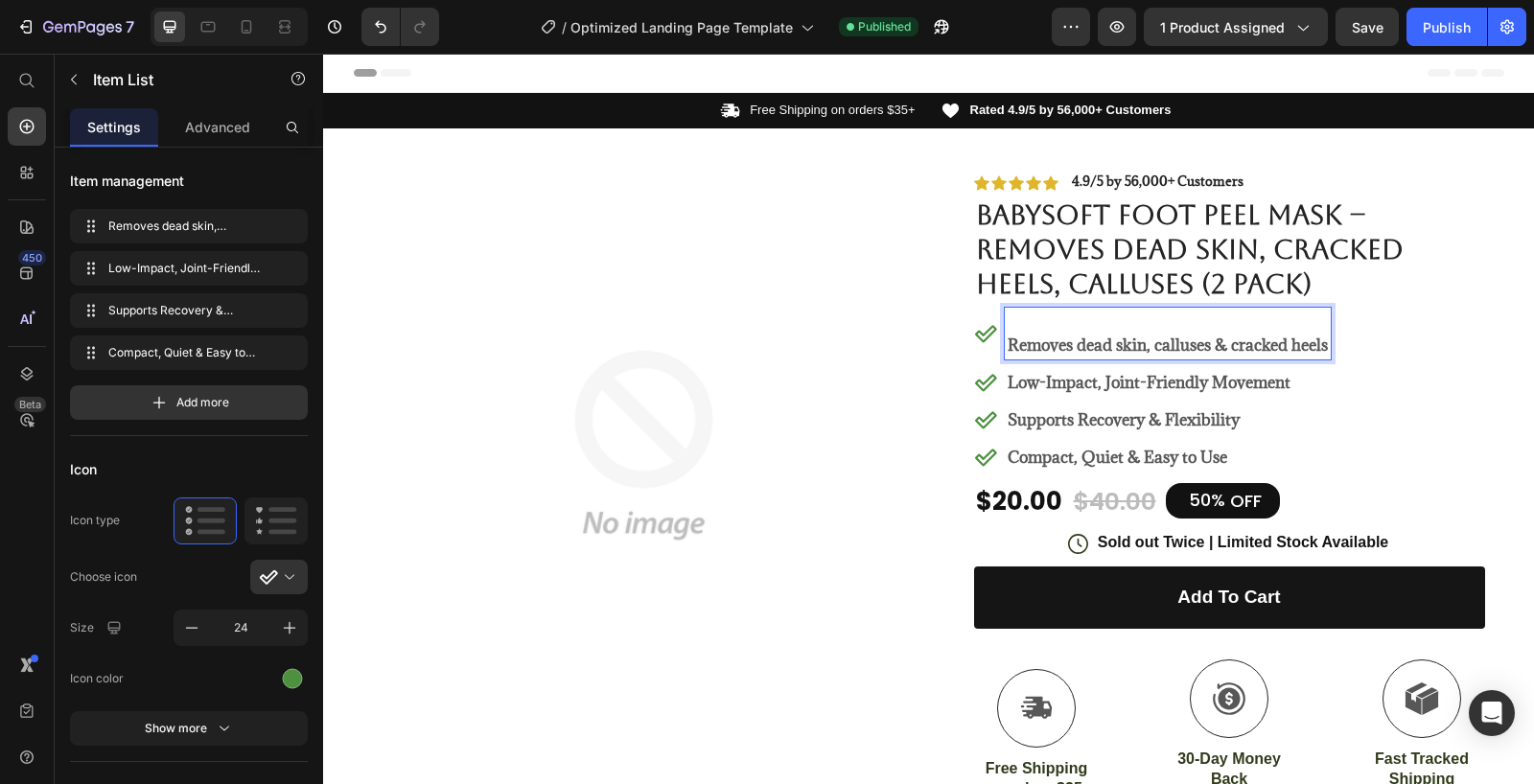 click on "Removes dead skin, calluses & cracked heels" at bounding box center [1168, 345] 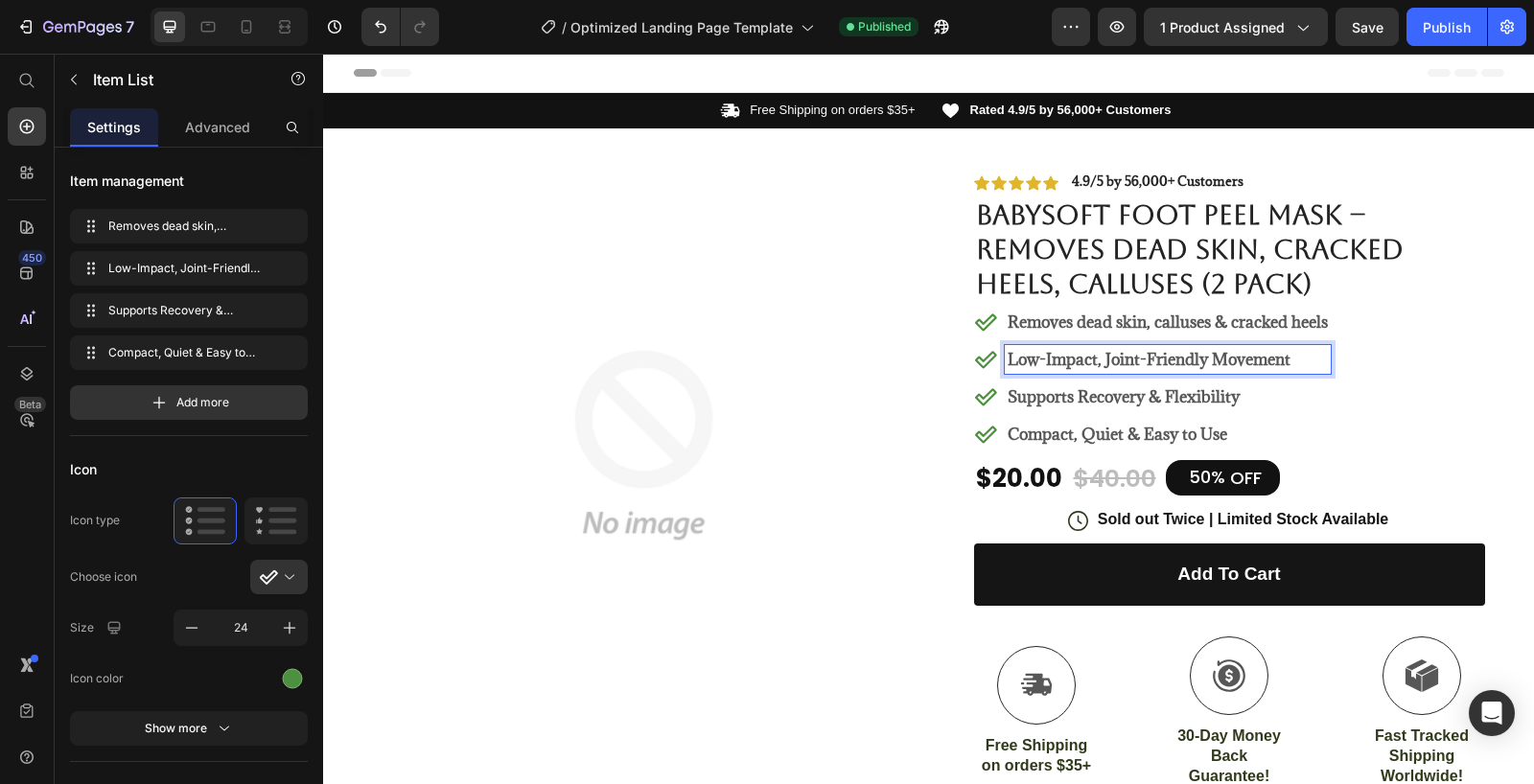 click on "Low-Impact, Joint-Friendly Movement" at bounding box center (1168, 359) 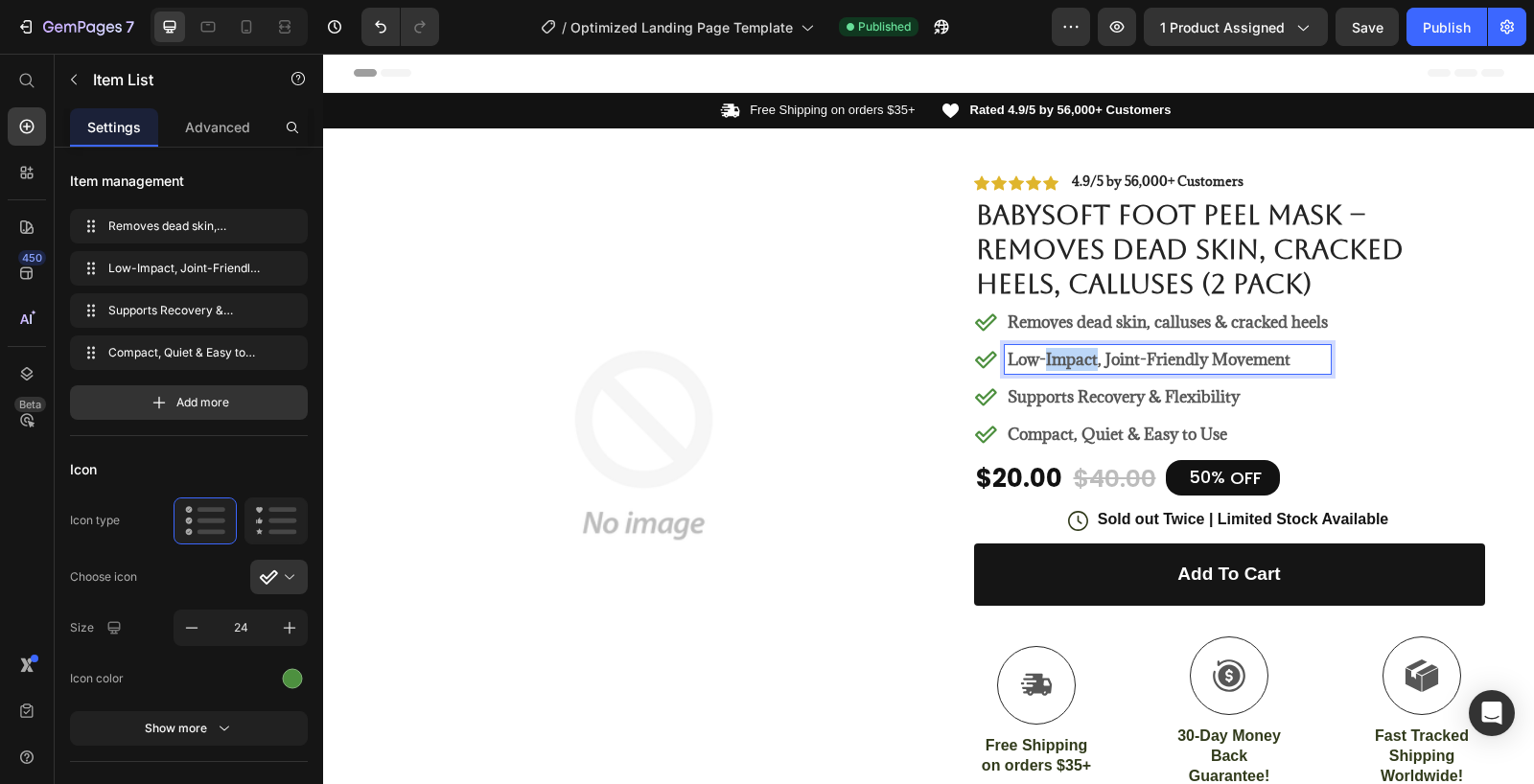 click on "Low-Impact, Joint-Friendly Movement" at bounding box center (1168, 359) 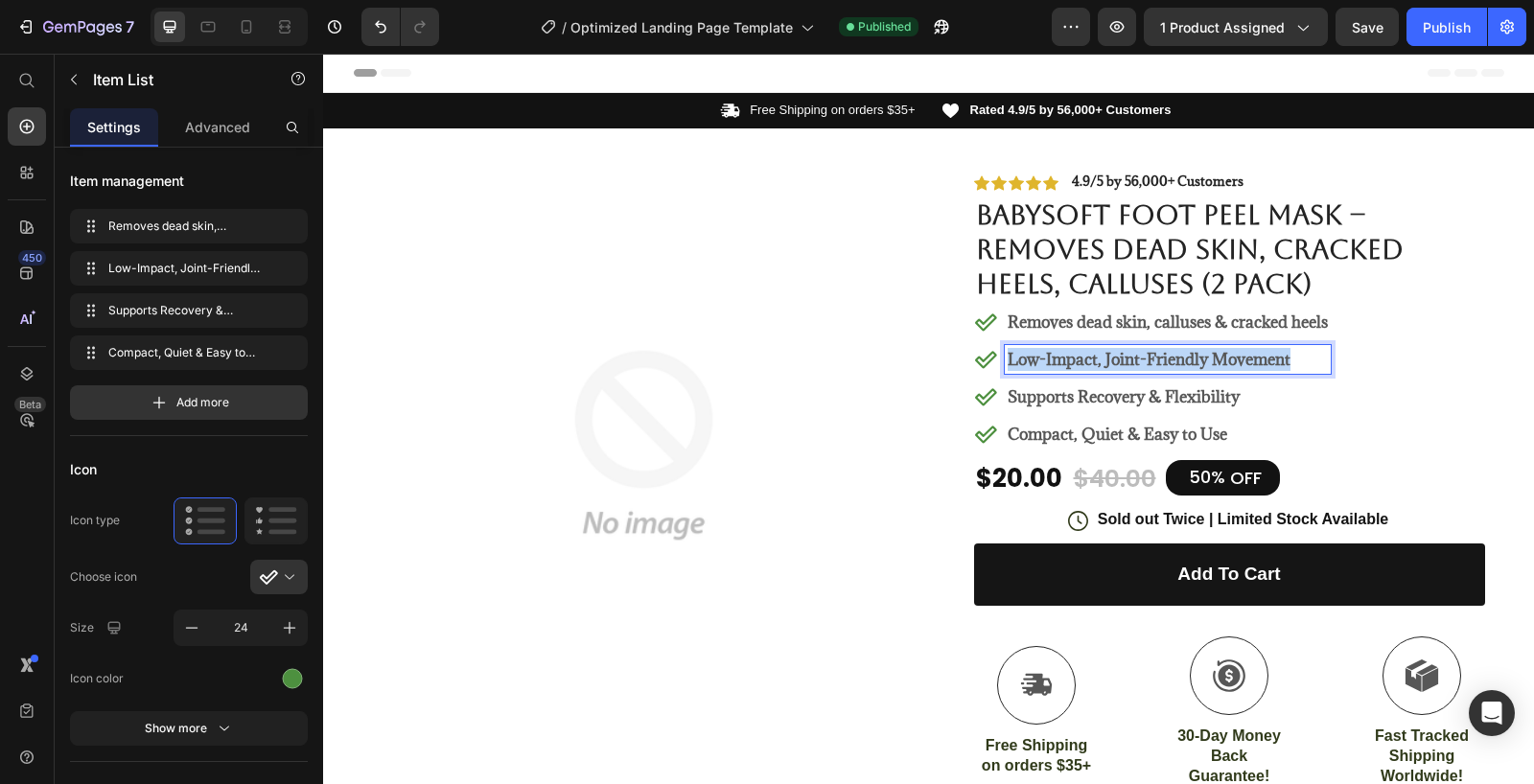 click on "Low-Impact, Joint-Friendly Movement" at bounding box center (1168, 359) 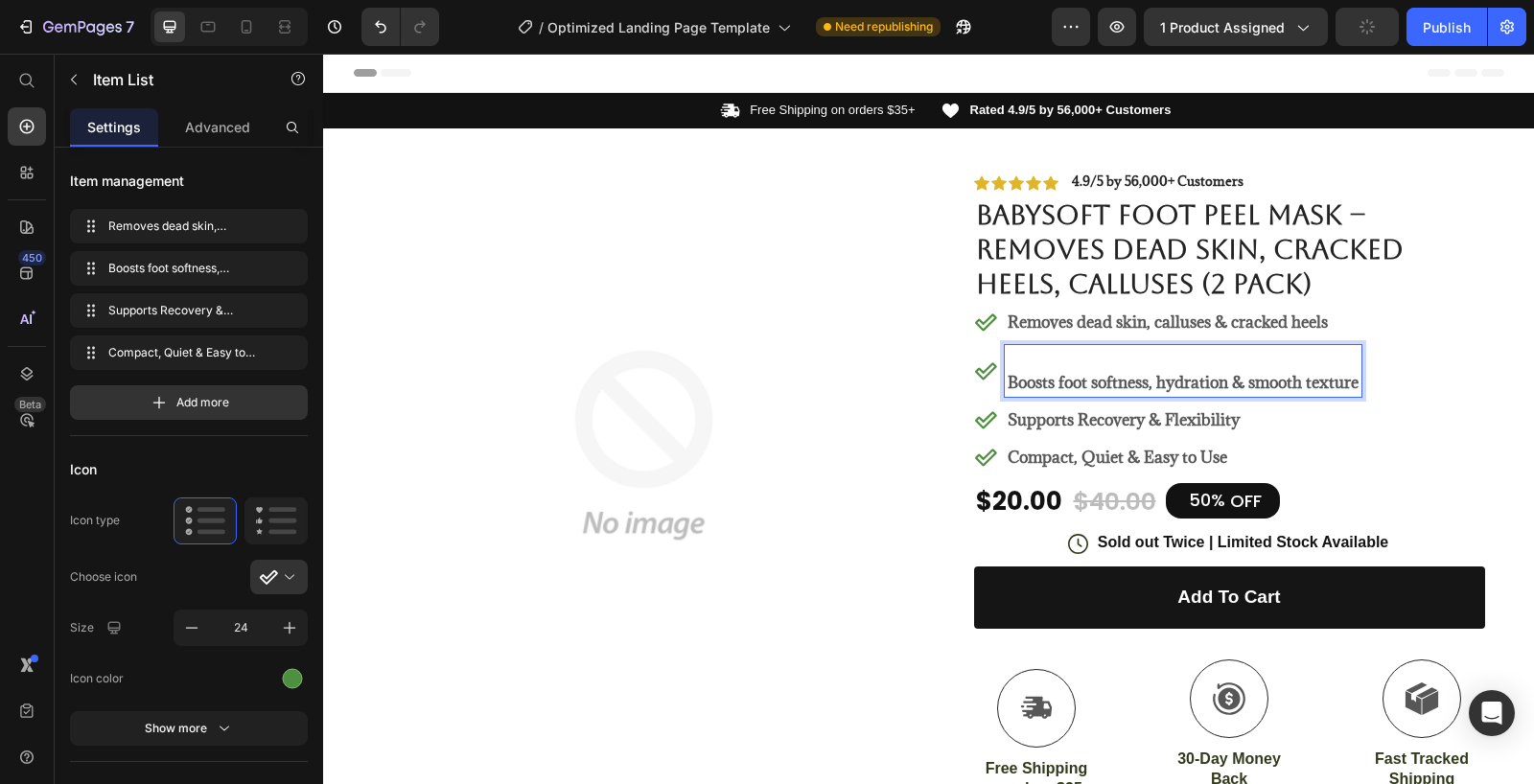 click on "Boosts foot softness, hydration & smooth texture" at bounding box center (1183, 382) 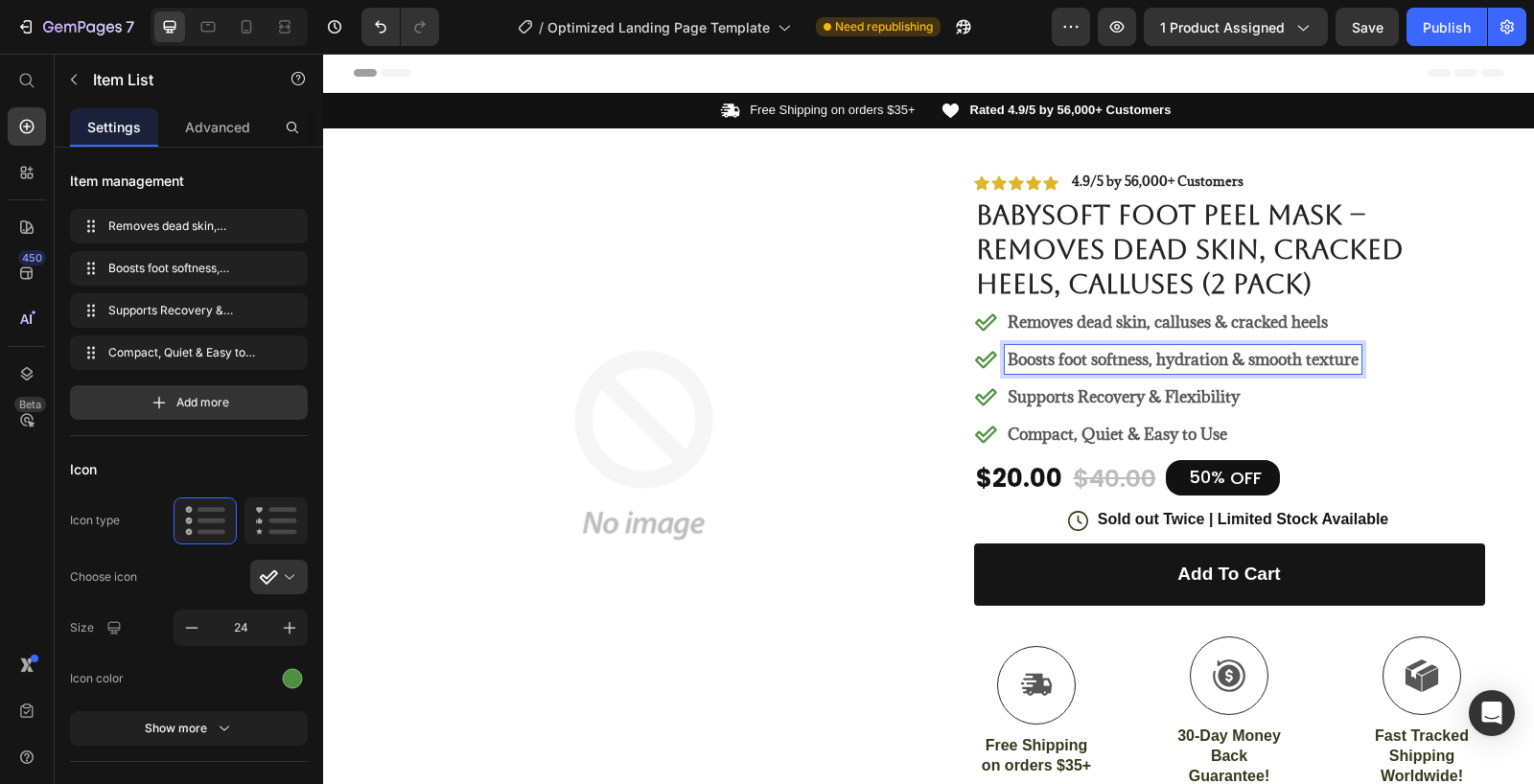 click on "Supports Recovery & Flexibility" at bounding box center [1124, 397] 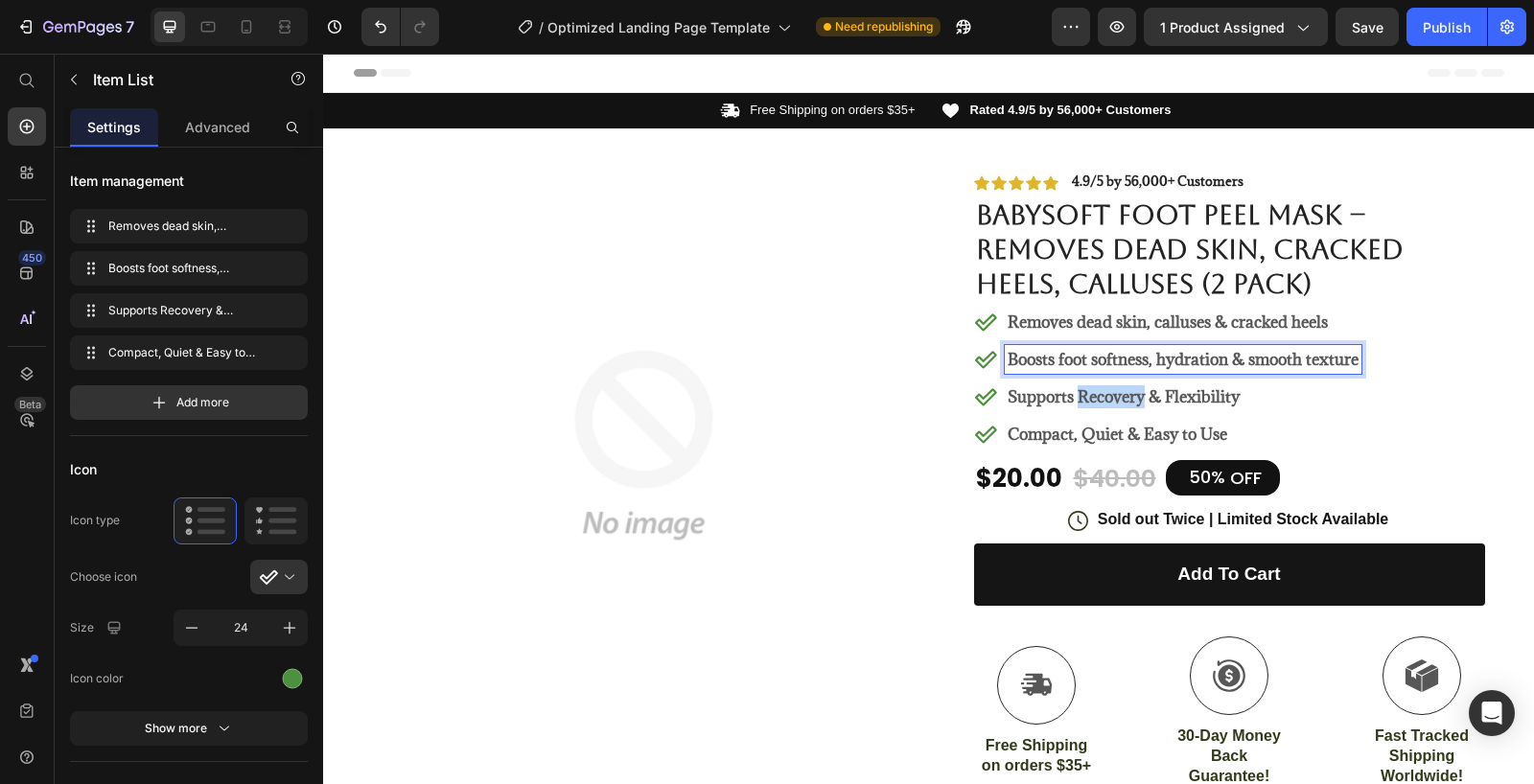 click on "Supports Recovery & Flexibility" at bounding box center (1124, 397) 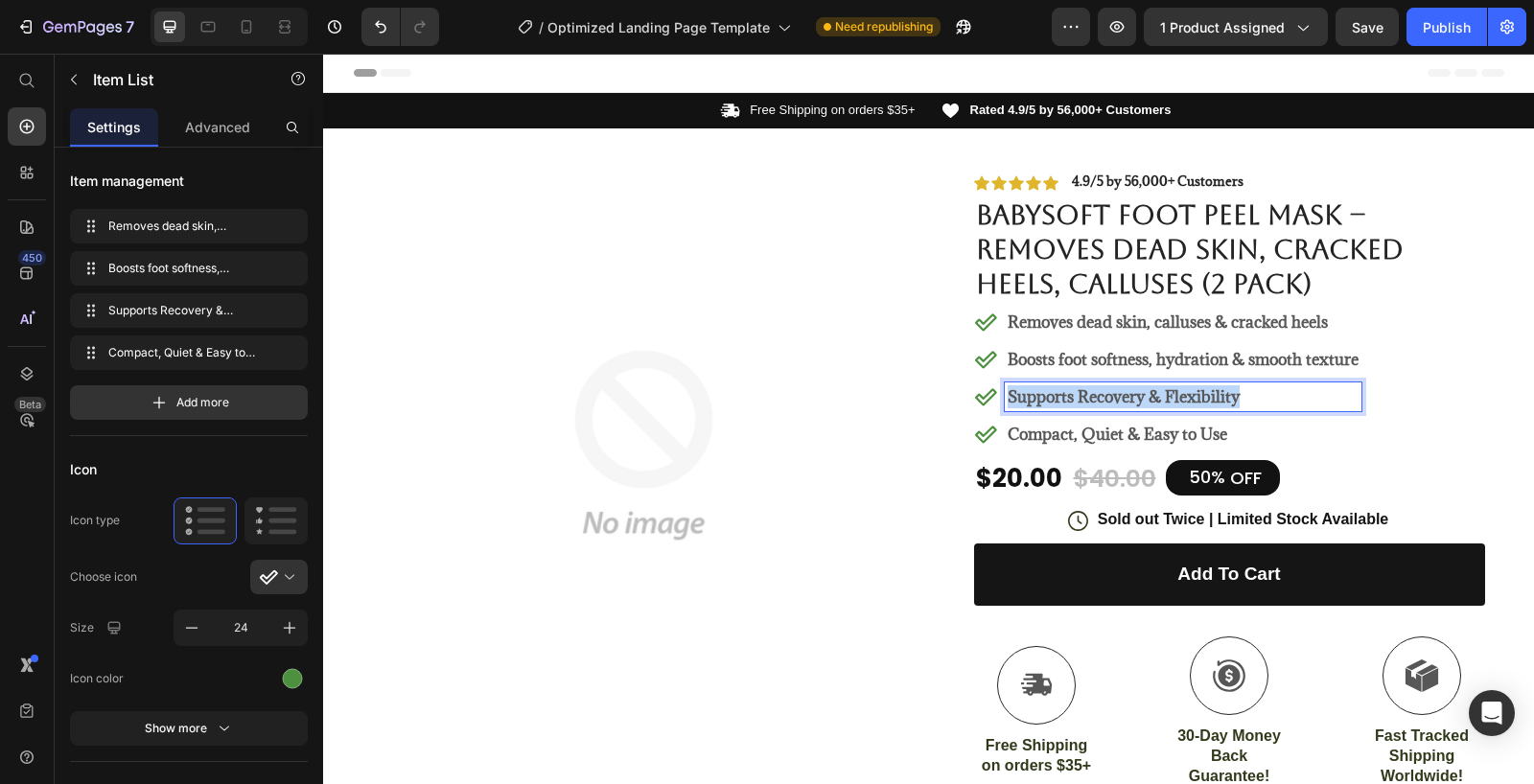 click on "Supports Recovery & Flexibility" at bounding box center (1124, 397) 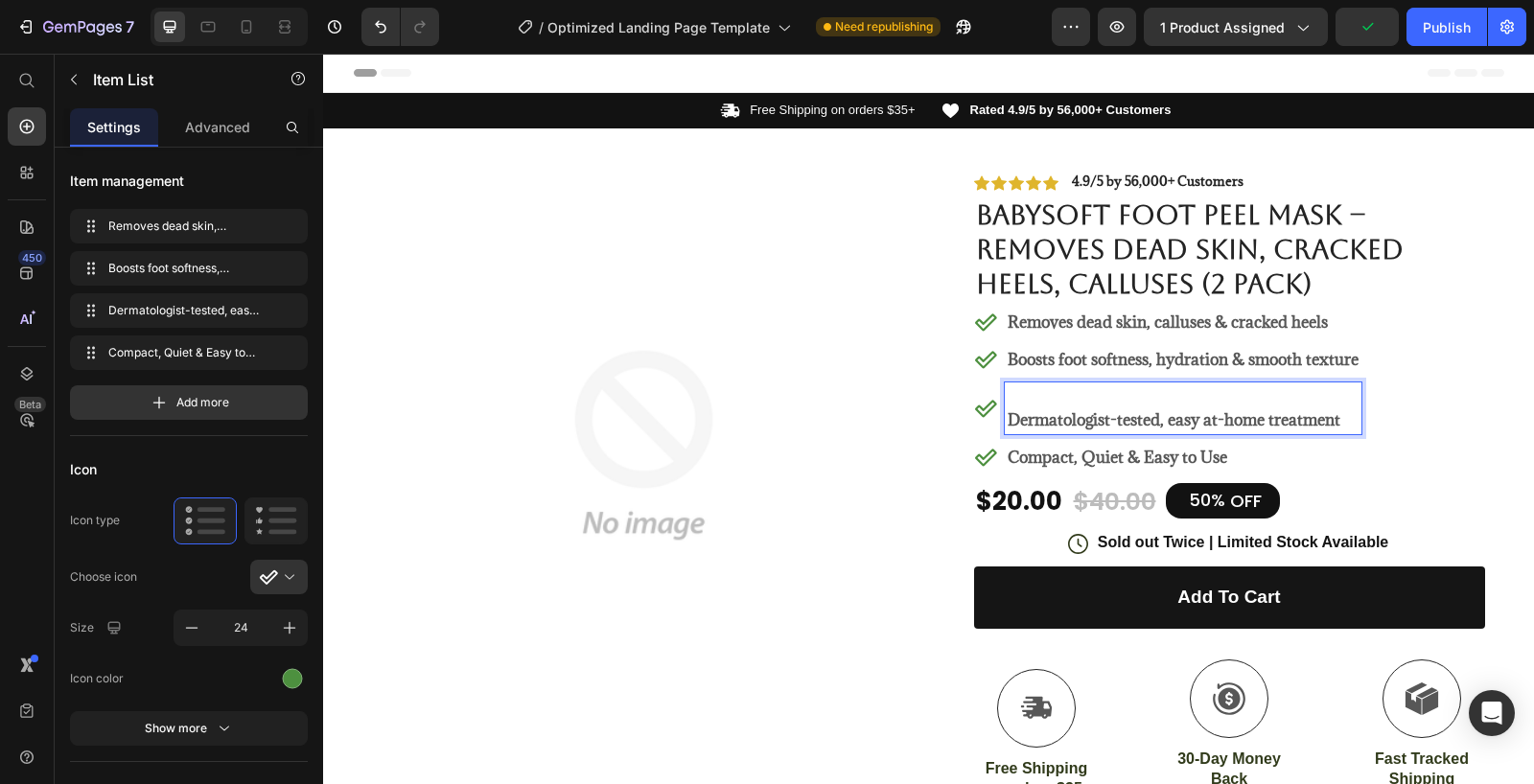 click on "Dermatologist-tested, easy at-home treatment" at bounding box center [1183, 420] 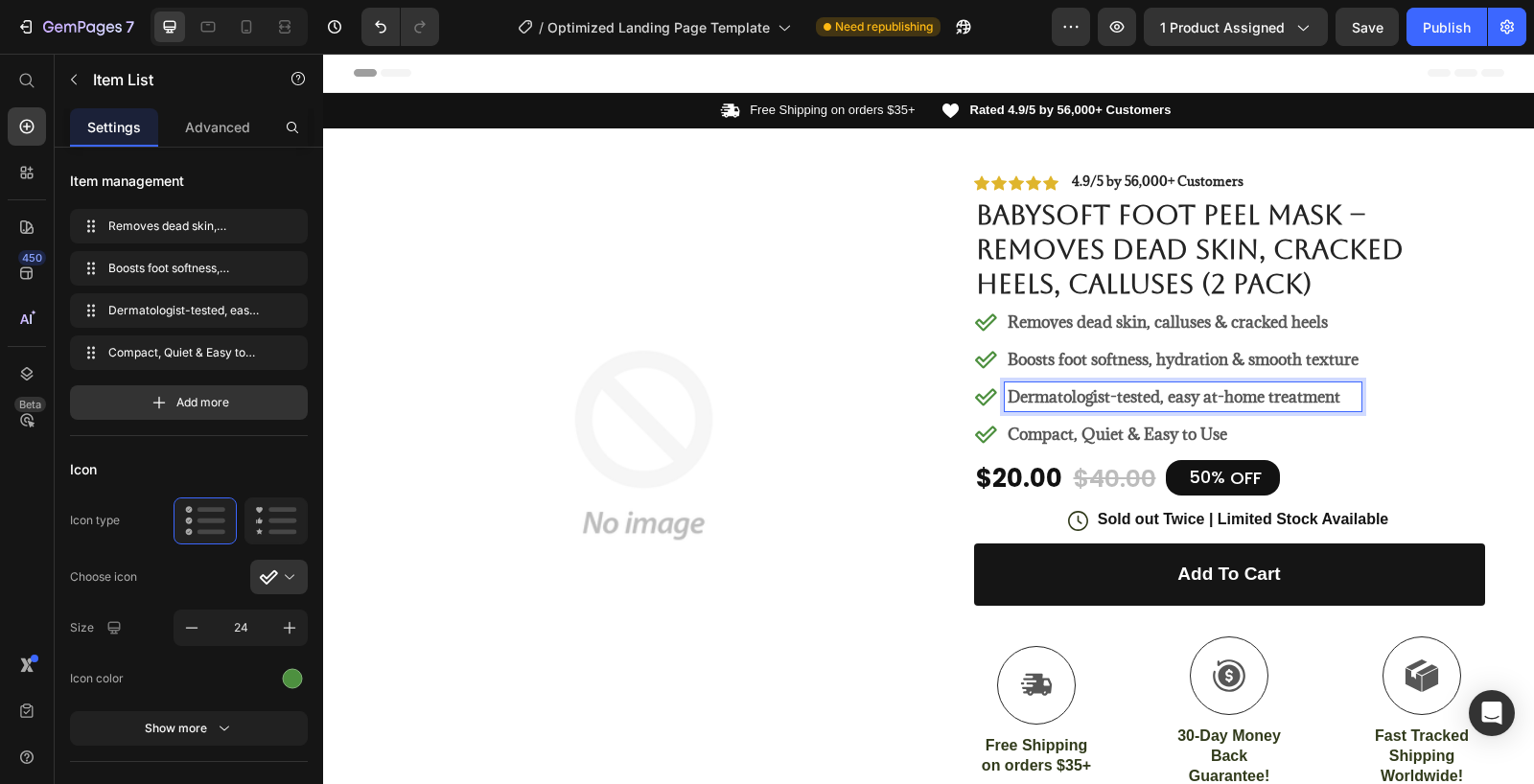 click on "Compact, Quiet & Easy to Use" at bounding box center (1117, 434) 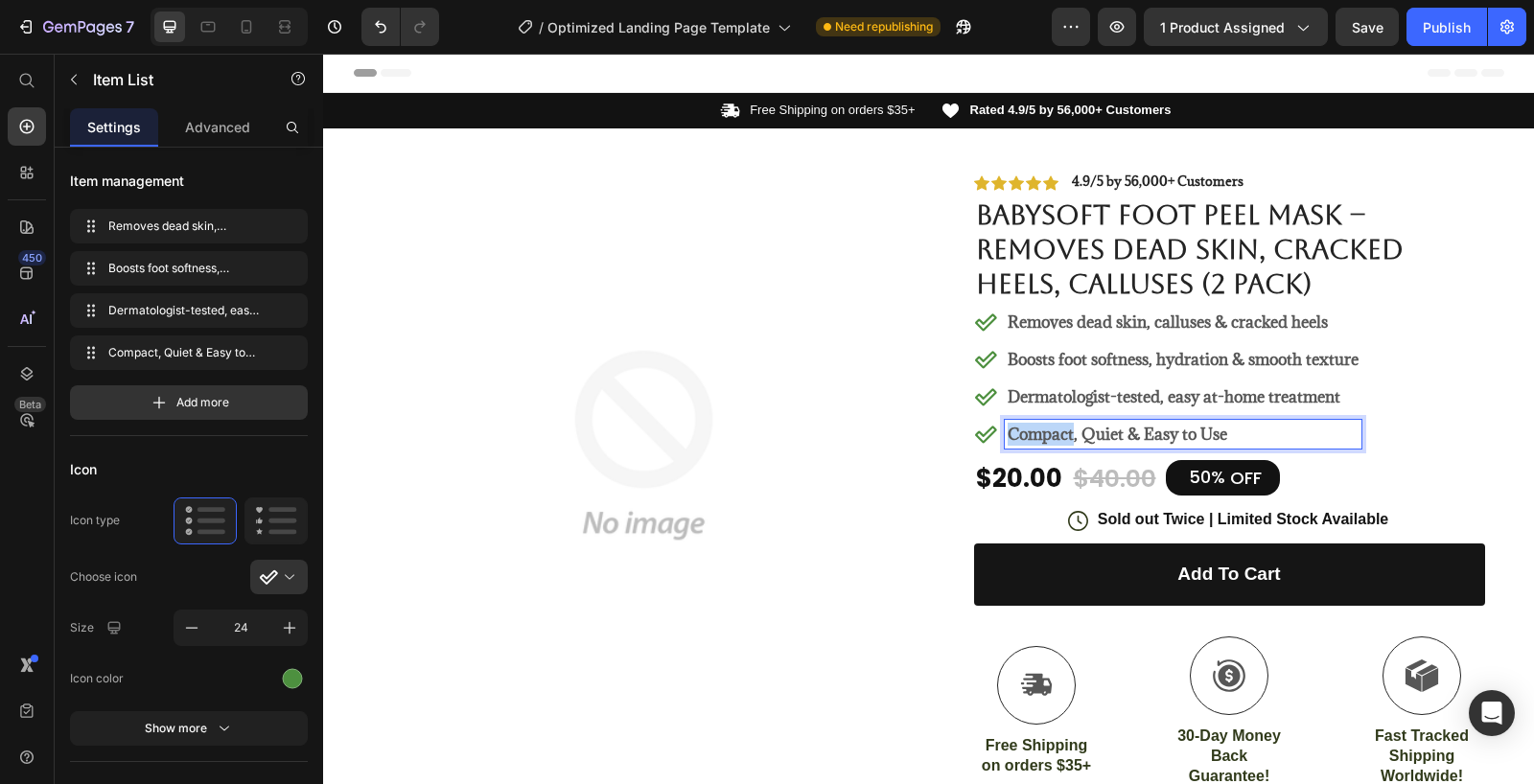 click on "Compact, Quiet & Easy to Use" at bounding box center (1117, 434) 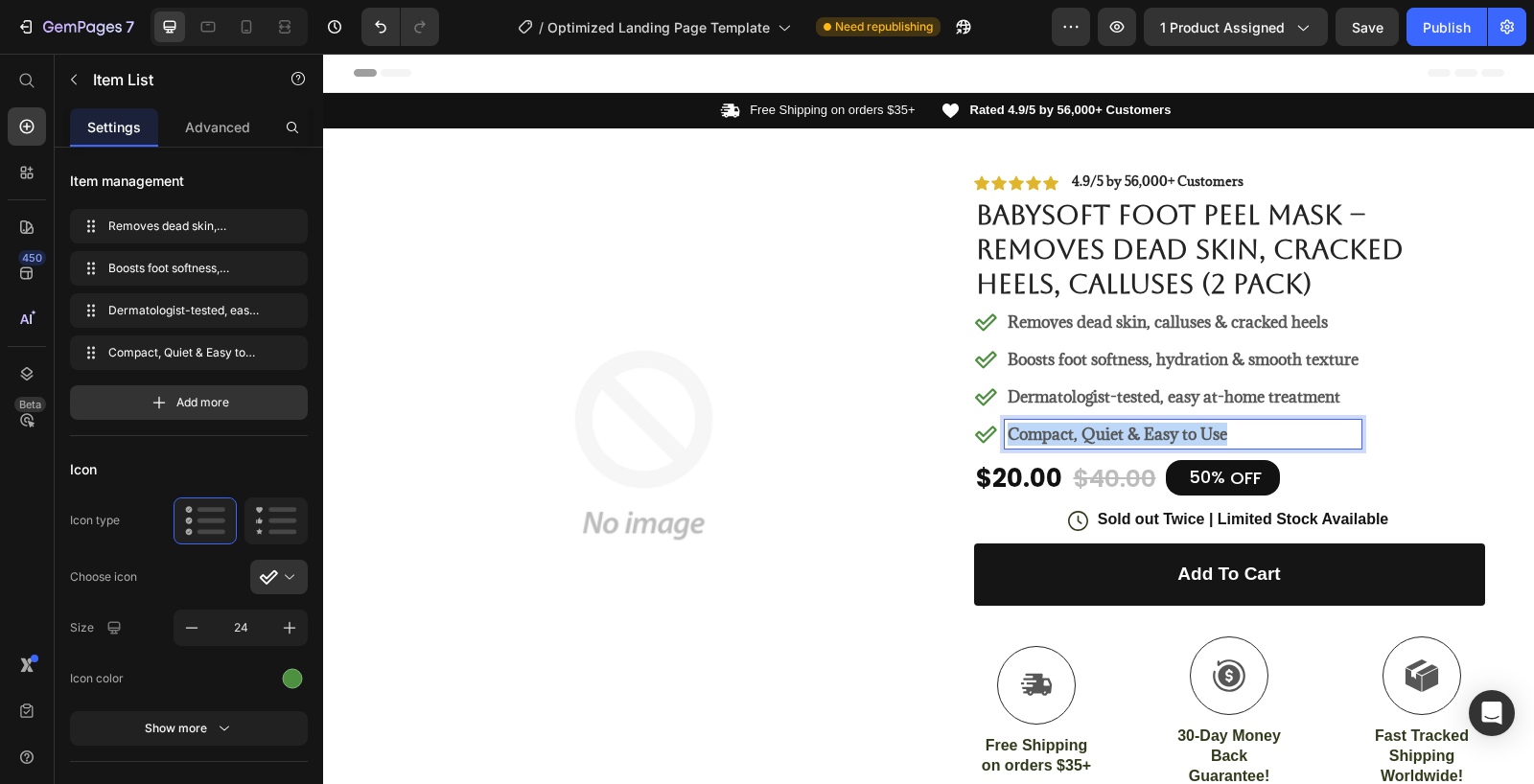 click on "Compact, Quiet & Easy to Use" at bounding box center (1117, 434) 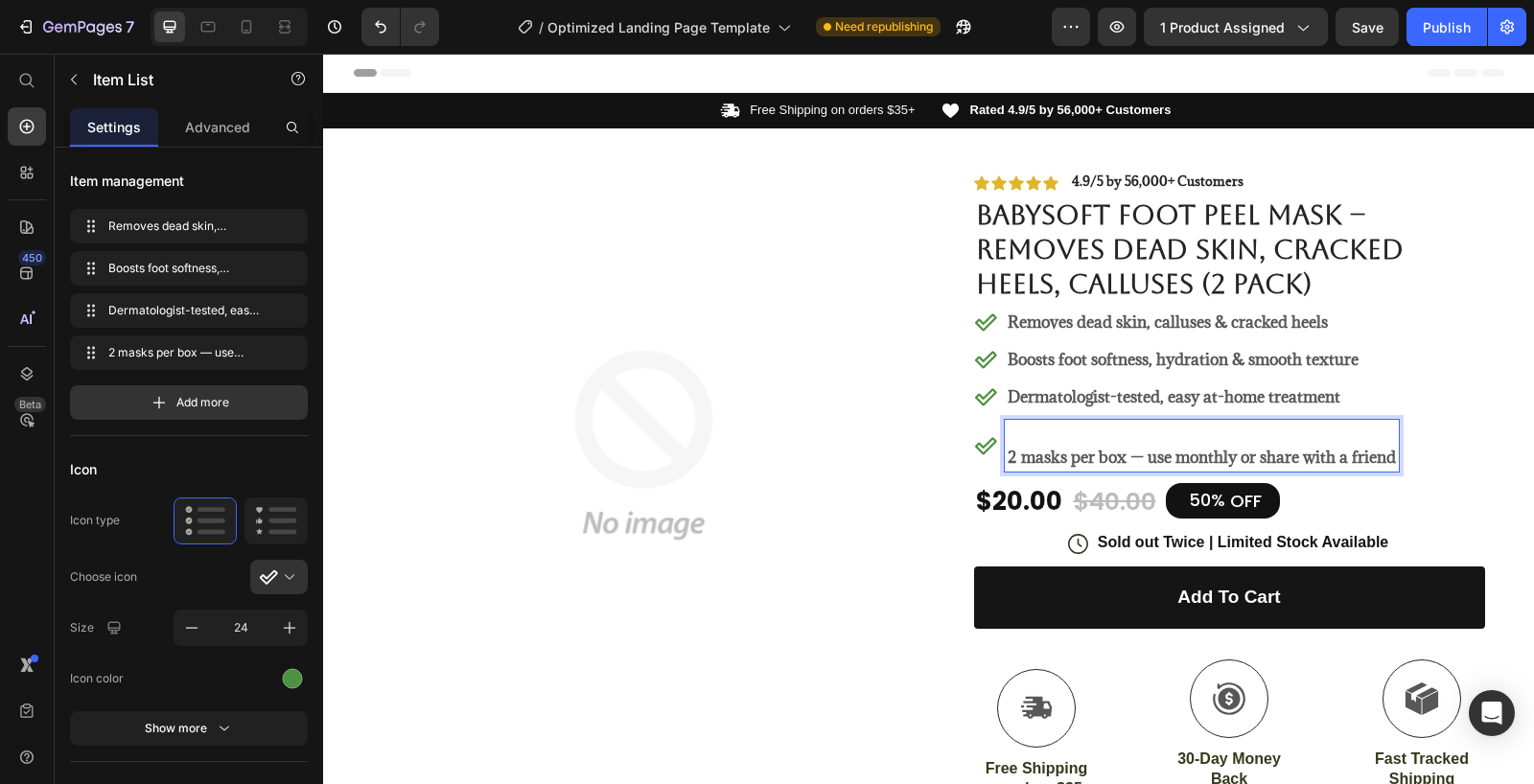 click on "2 masks per box — use monthly or share with a friend" at bounding box center (1201, 457) 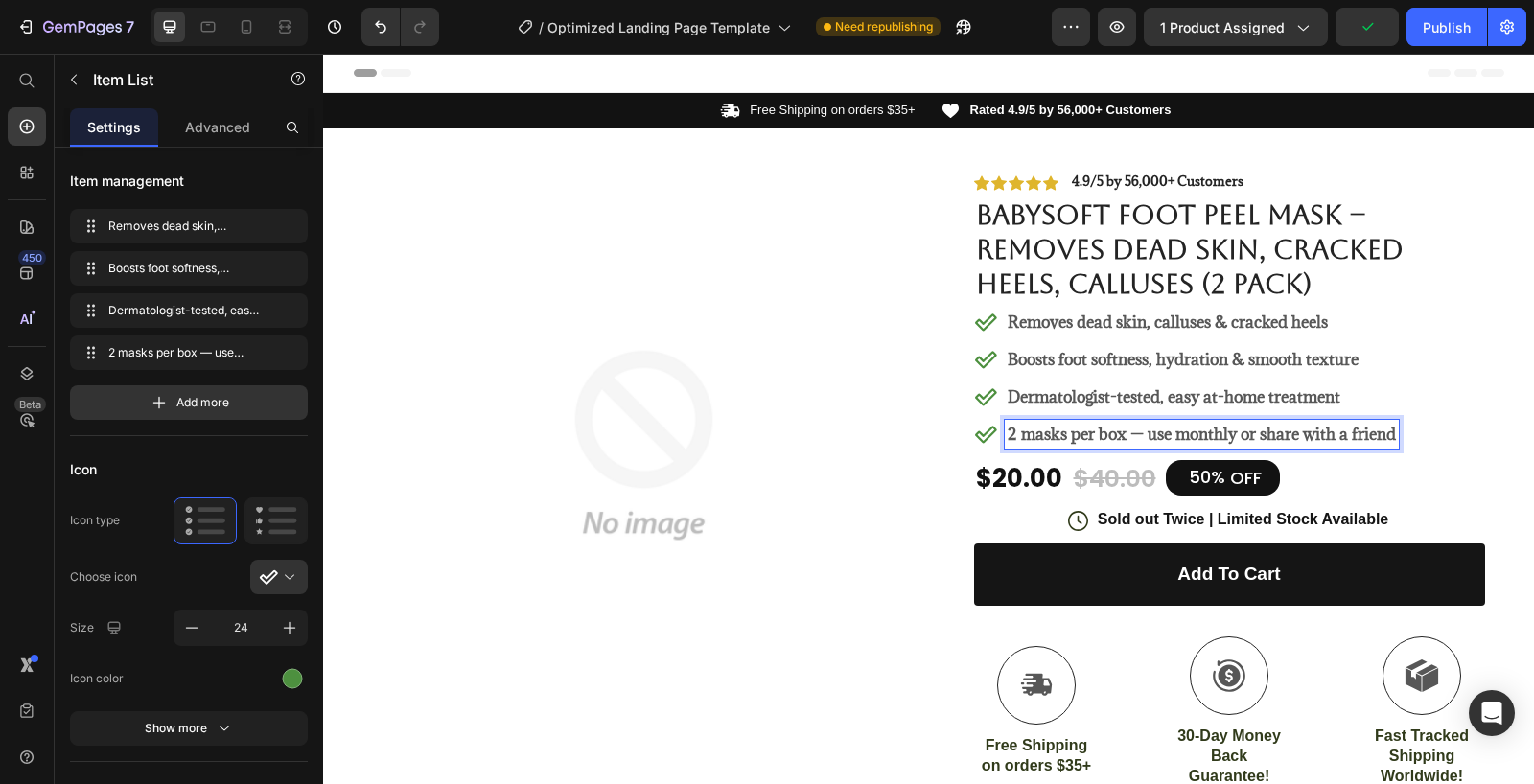 click on "2 masks per box — use monthly or share with a friend" at bounding box center (1201, 434) 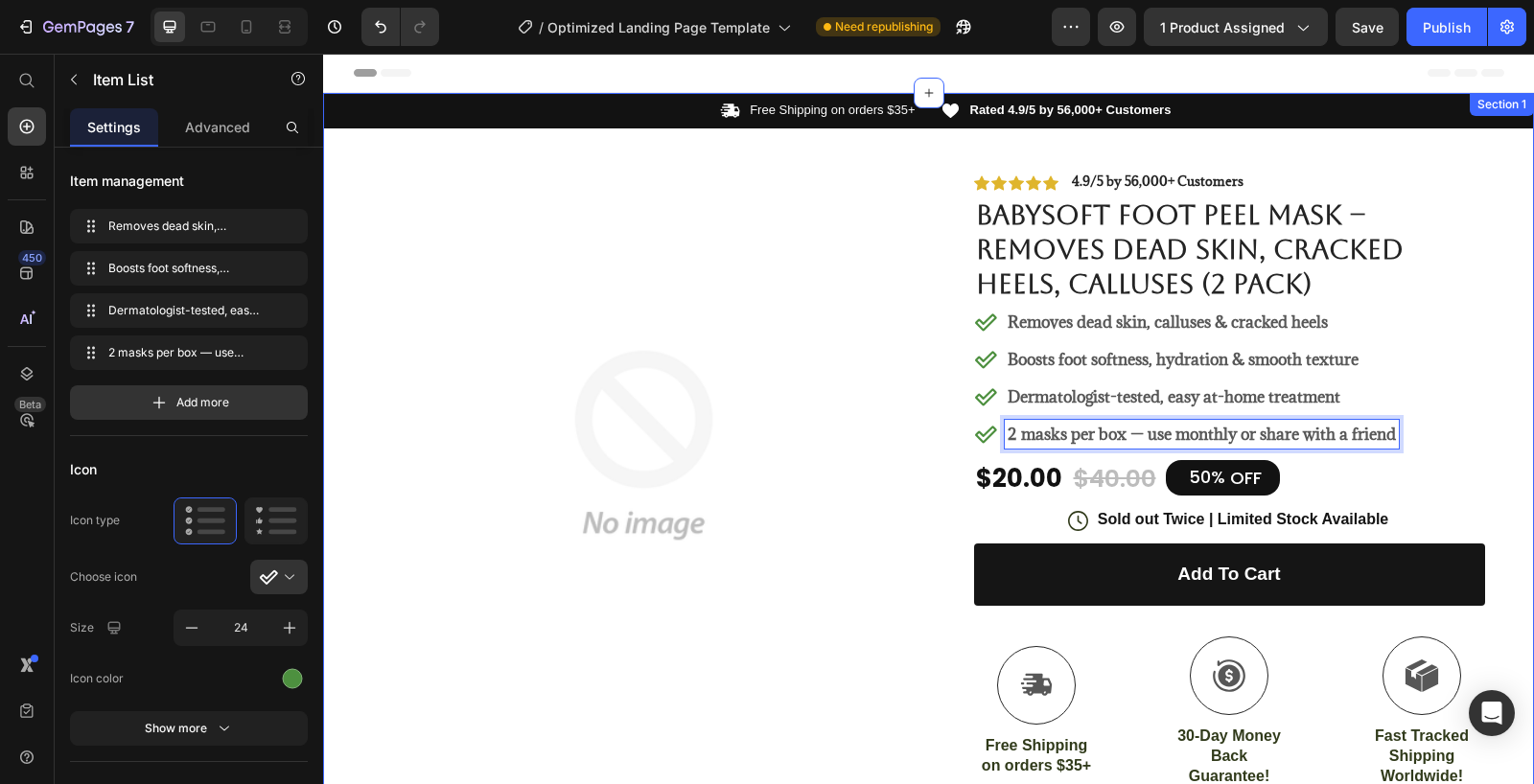 click on "Icon Free Shipping on orders $35+ Text Block Row
Icon  Rated 4.9/5 by 56,000+ Customers Text Block Row Carousel Row Product Images #1 Home fitness Product of 2024 Text Block Image Icon Icon Icon Icon Icon Icon List “I’ve tried everything for dry, cracked heels — creams, scrubs, even salon treatments — but nothing worked long-term... until I found  Dermixo Foot Peel ! Within a few days, I noticed a  huge difference  — the dead skin literally peeled away, and my feet were baby-soft underneath. The best part?  It’s effortless, mess-free, and actually feels relaxing.  I just slipped on the booties, chilled, and let it do its magic. I’ve never felt more confident wearing sandals again. Highly recommend!” Text Block
Icon Jasmine T. (Austin, USA) Text Block Row Row Row Icon Icon Icon Icon Icon Icon List 4.9/5 by 56,000+ Customers Text Block Row BabySoft Foot Peel Mask – Removes Dead Skin, Cracked Heels, Calluses (2 Pack) Product Title" at bounding box center [928, 624] 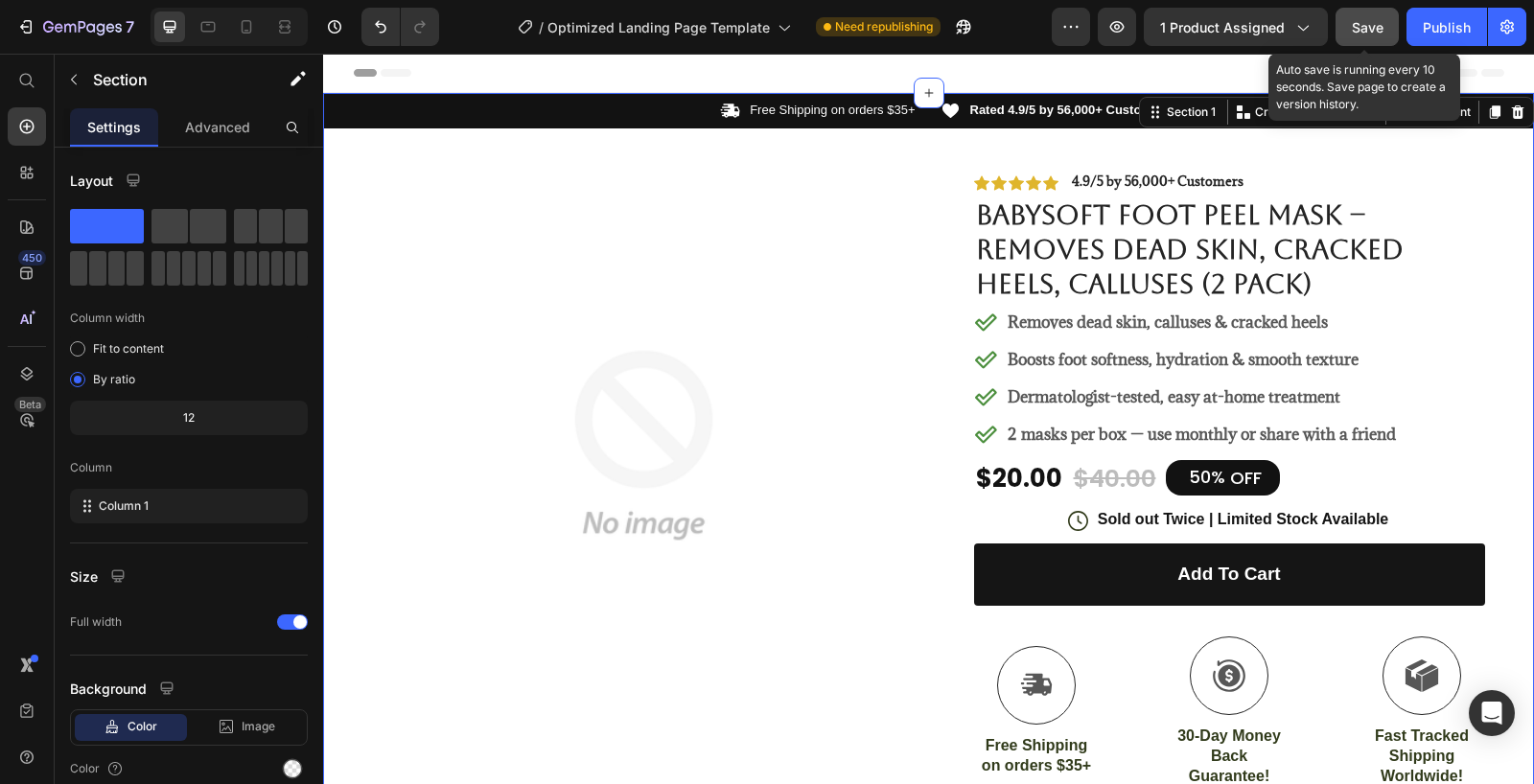 click on "Save" at bounding box center (1367, 27) 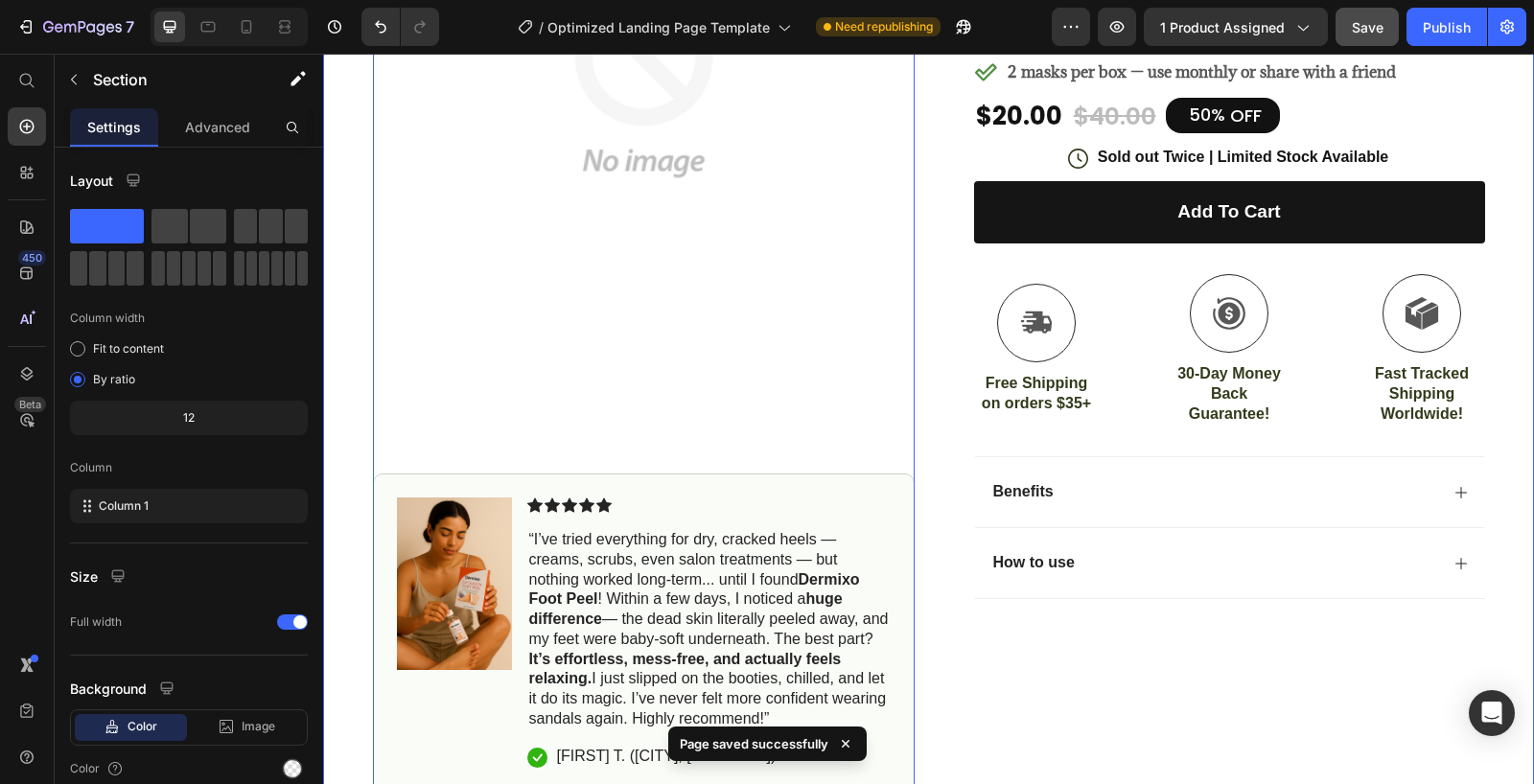 scroll, scrollTop: 431, scrollLeft: 0, axis: vertical 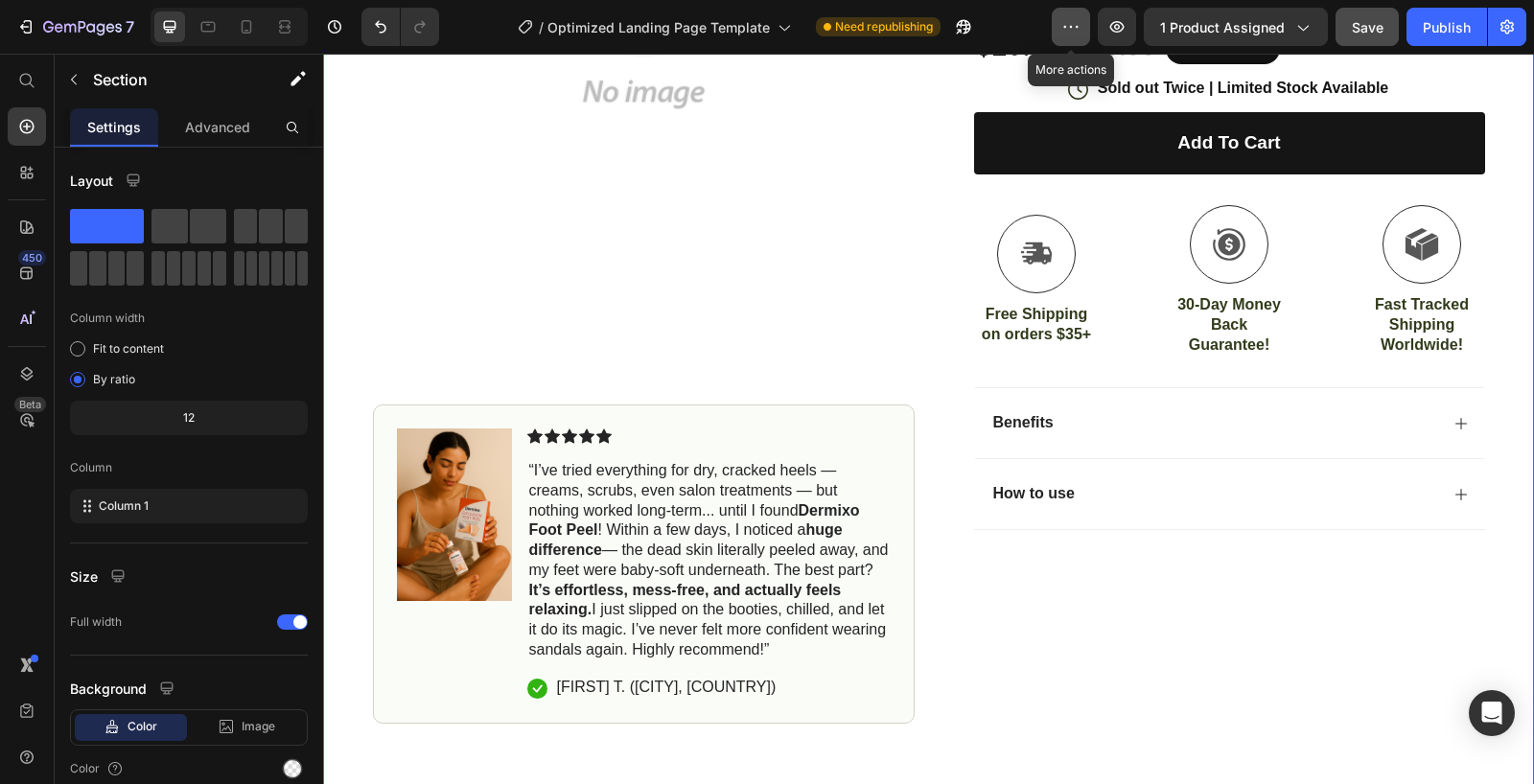 click 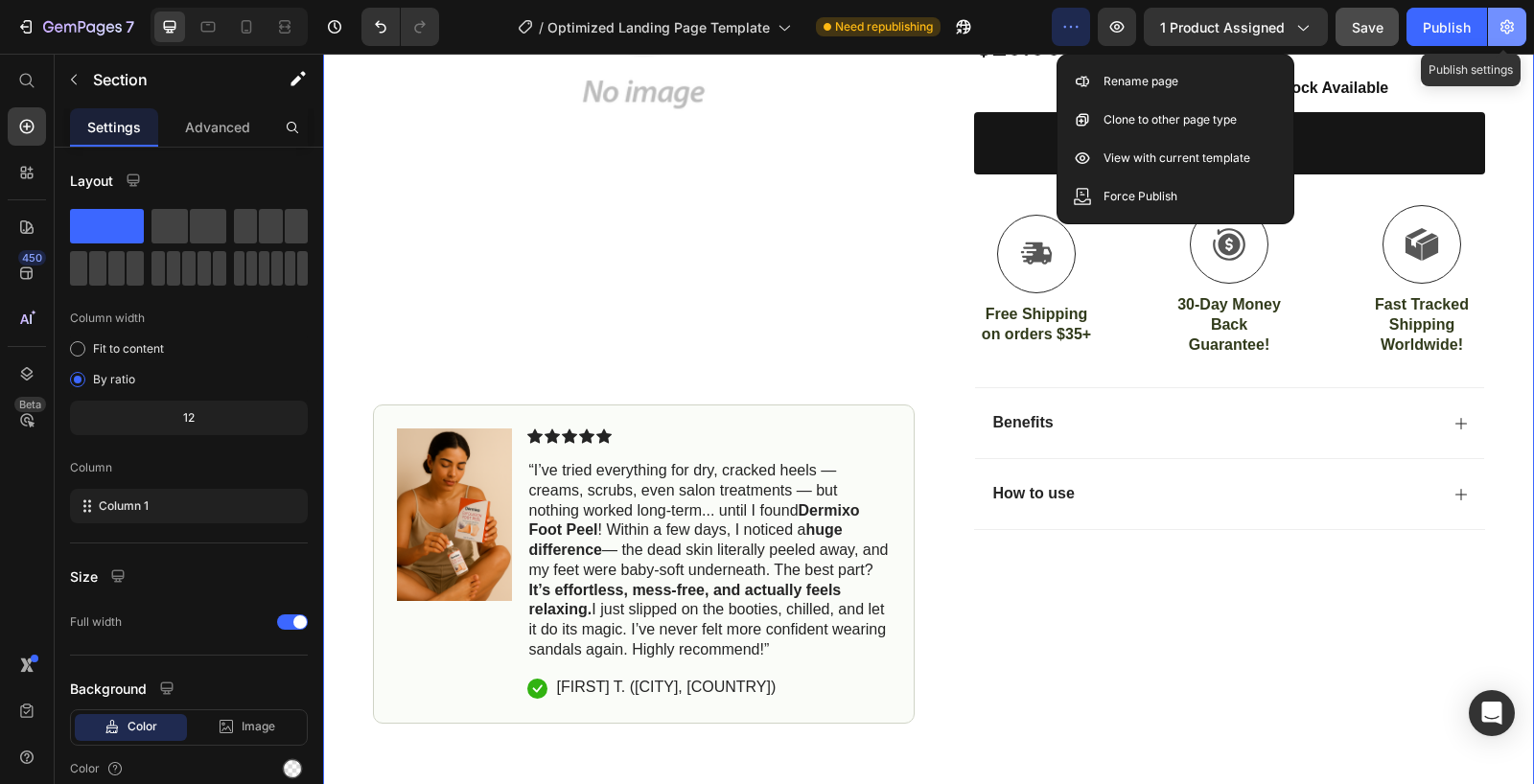 click 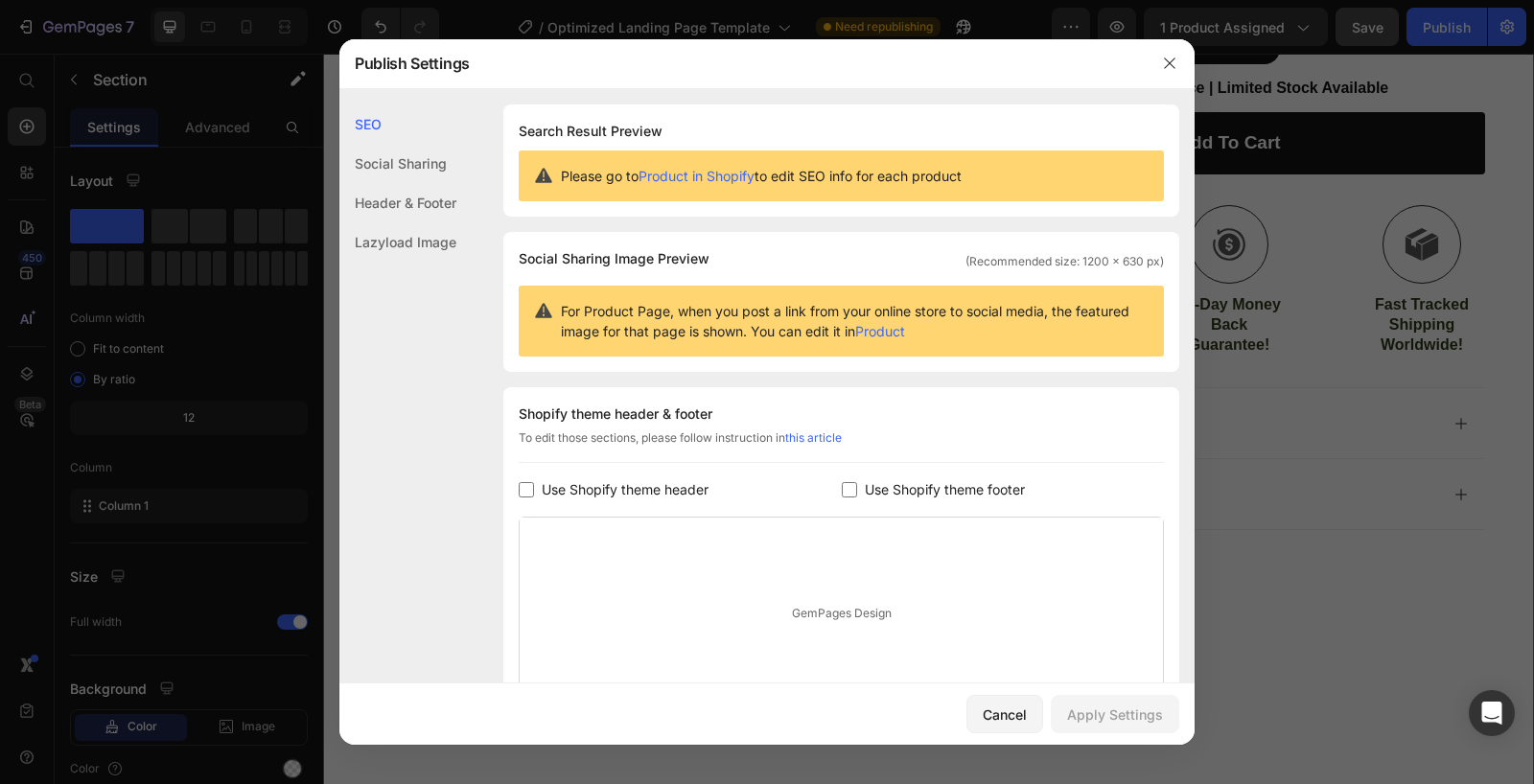 scroll, scrollTop: 183, scrollLeft: 0, axis: vertical 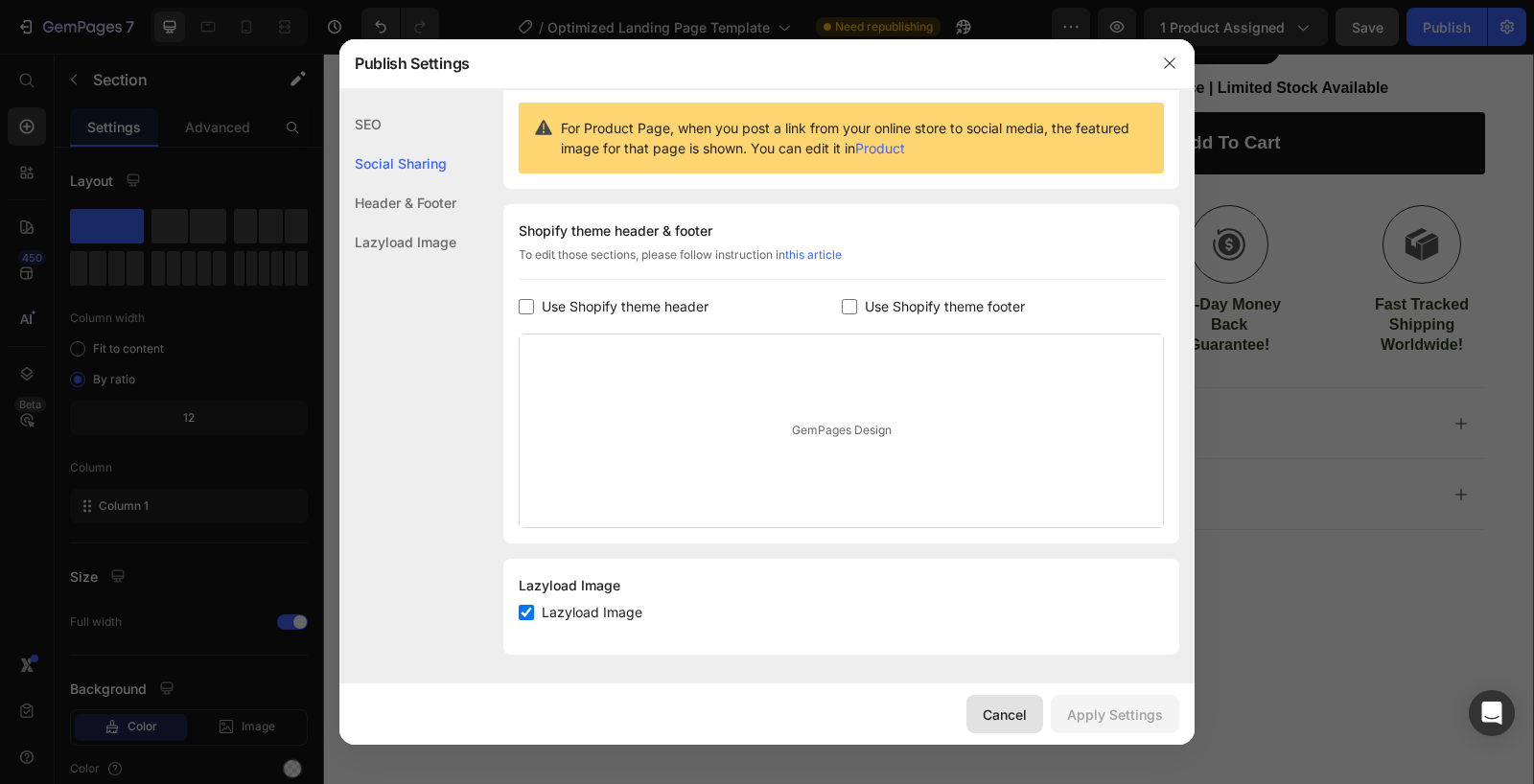 click on "Cancel" at bounding box center (1005, 714) 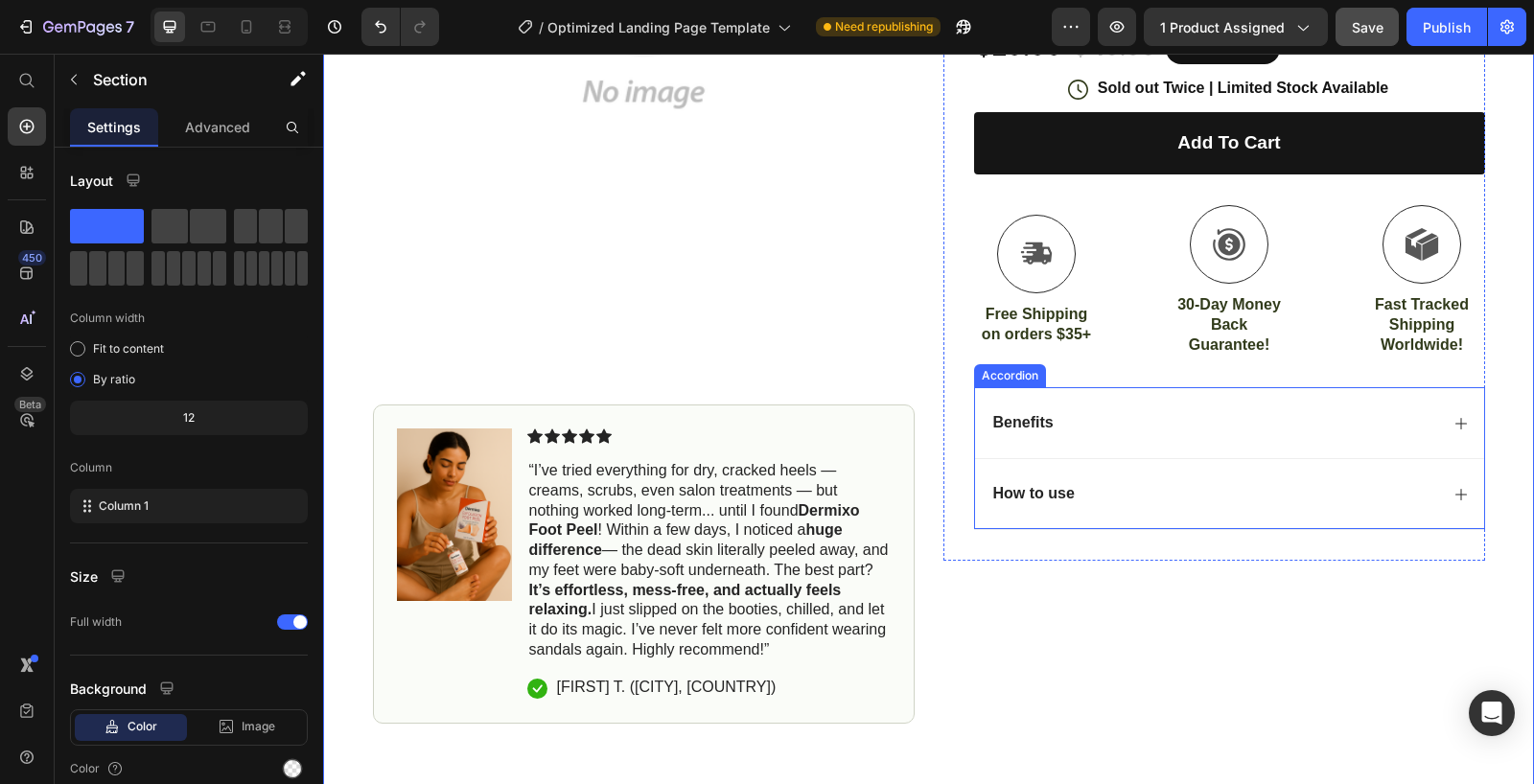 click on "Benefits" at bounding box center (1229, 423) 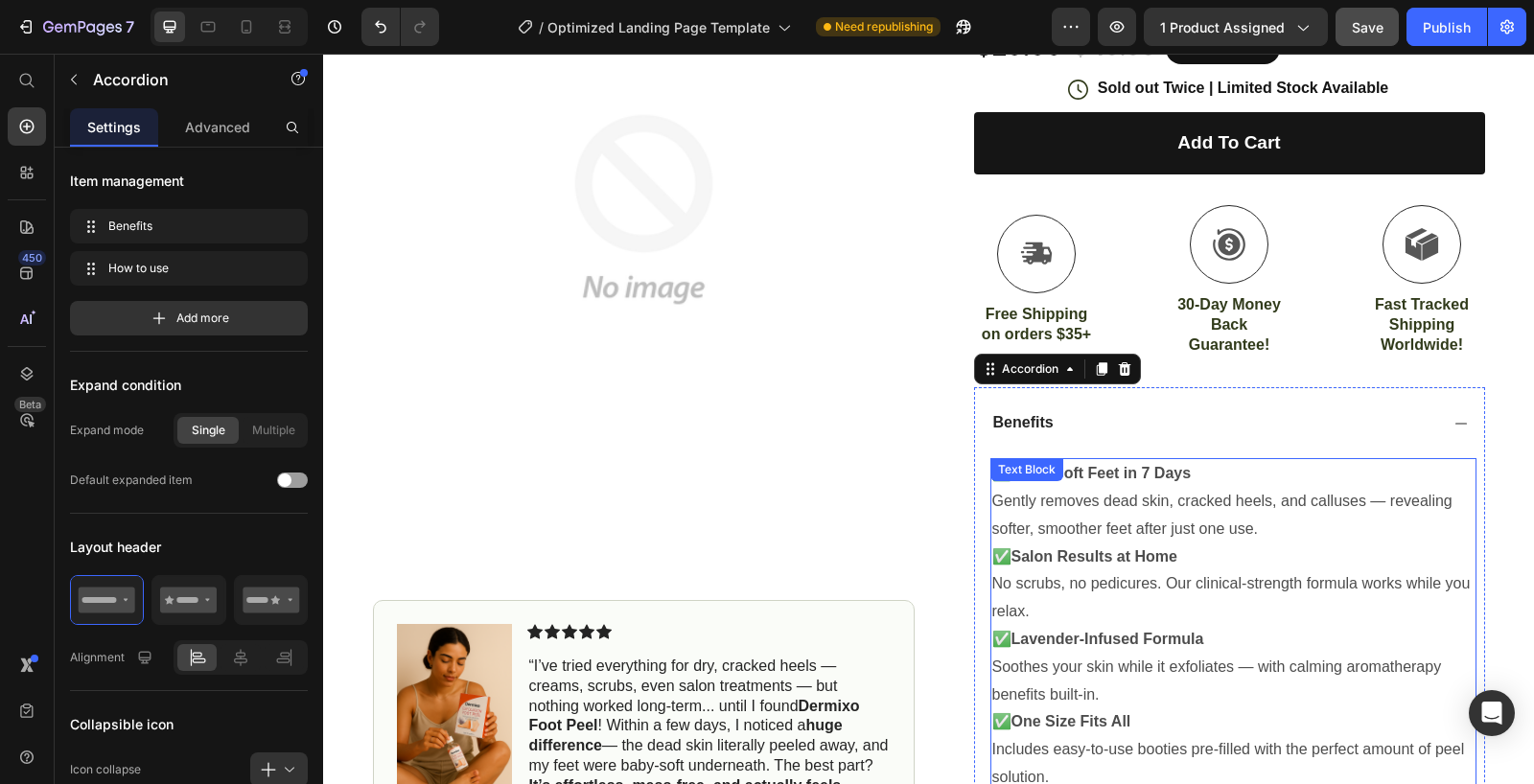 click on "Text Block" at bounding box center [1027, 470] 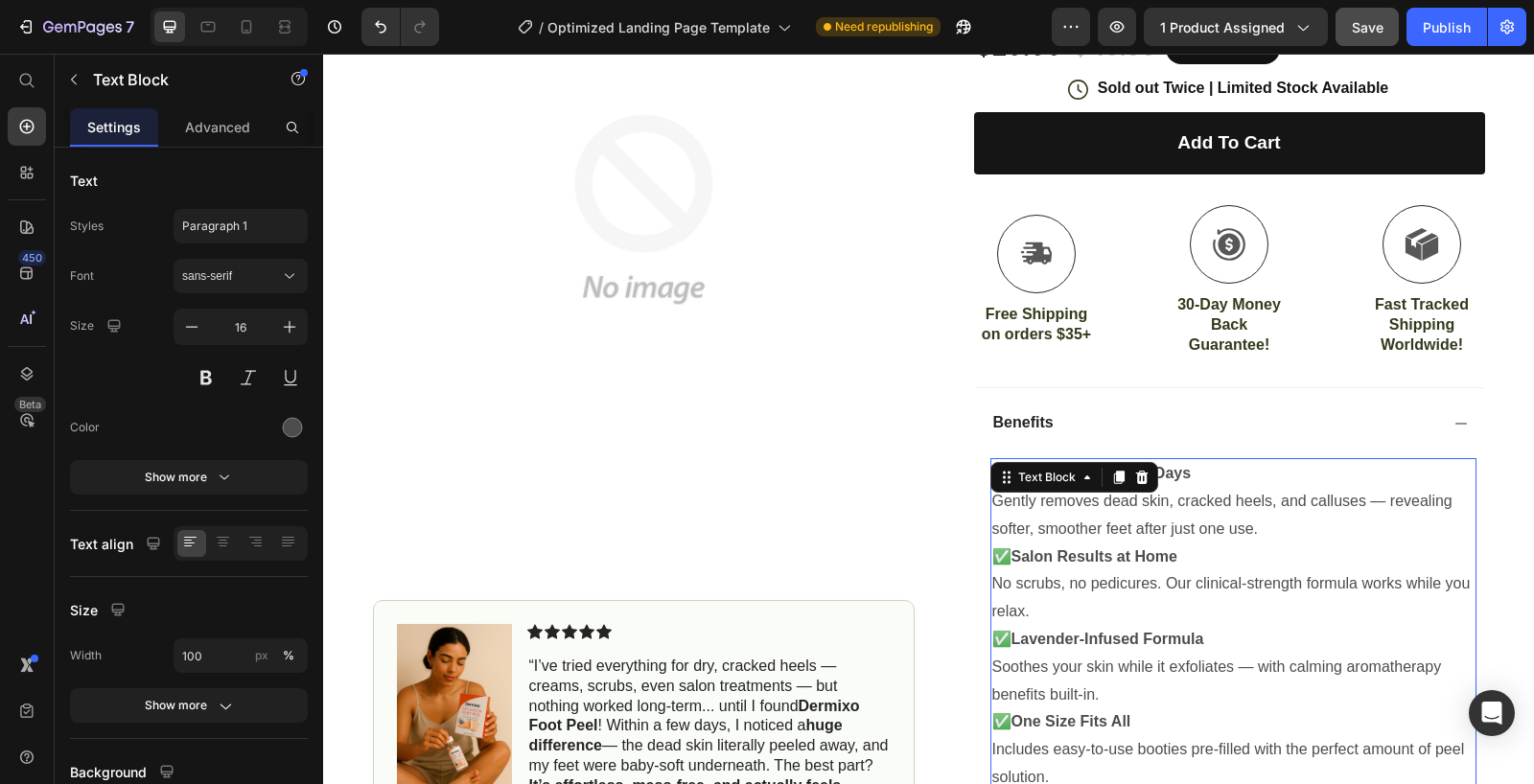 click on "✅  Baby-Soft Feet in 7 Days Gently removes dead skin, cracked heels, and calluses — revealing softer, smoother feet after just one use." at bounding box center [1233, 501] 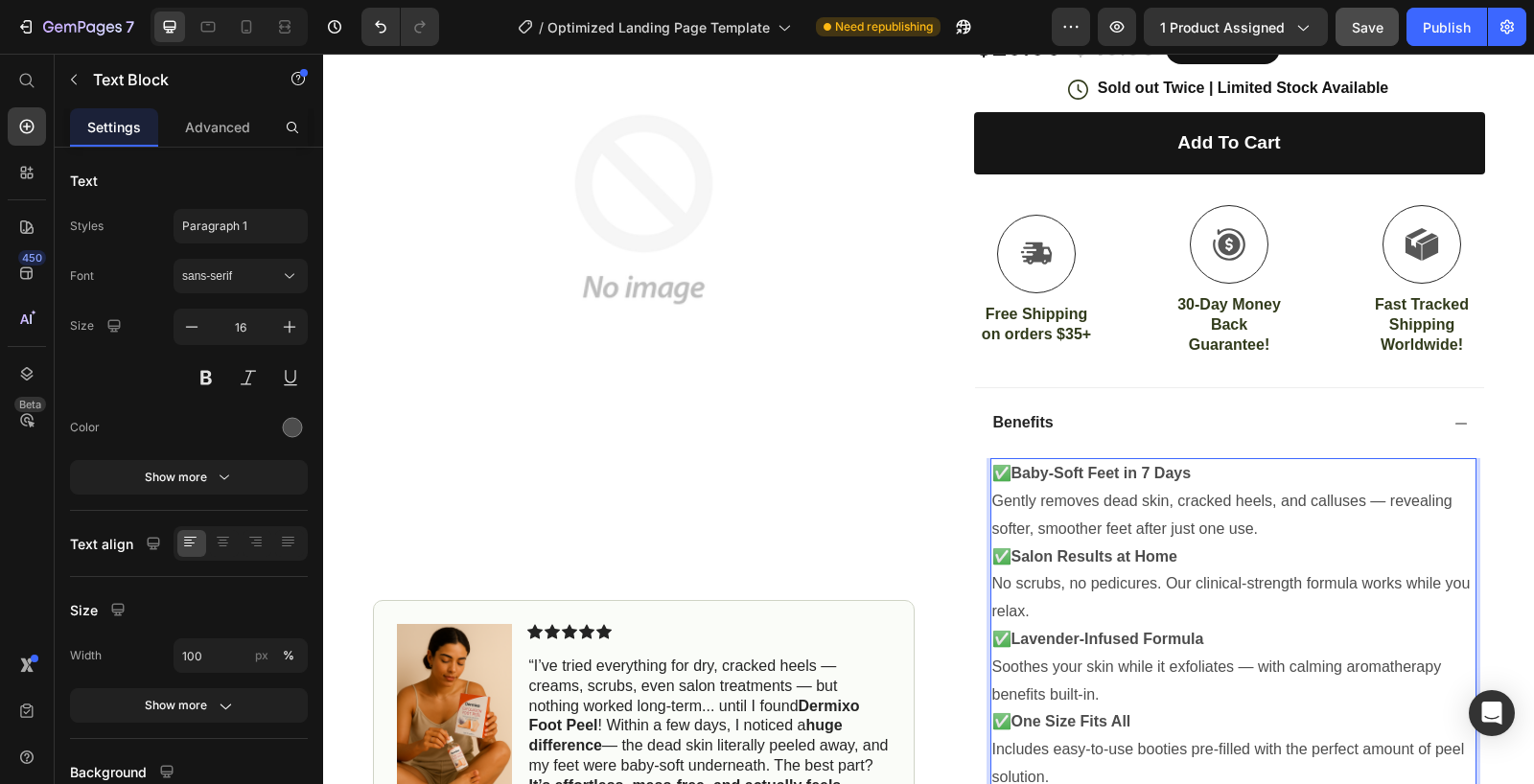 click on "✅  Baby-Soft Feet in 7 Days Gently removes dead skin, cracked heels, and calluses — revealing softer, smoother feet after just one use." at bounding box center [1233, 501] 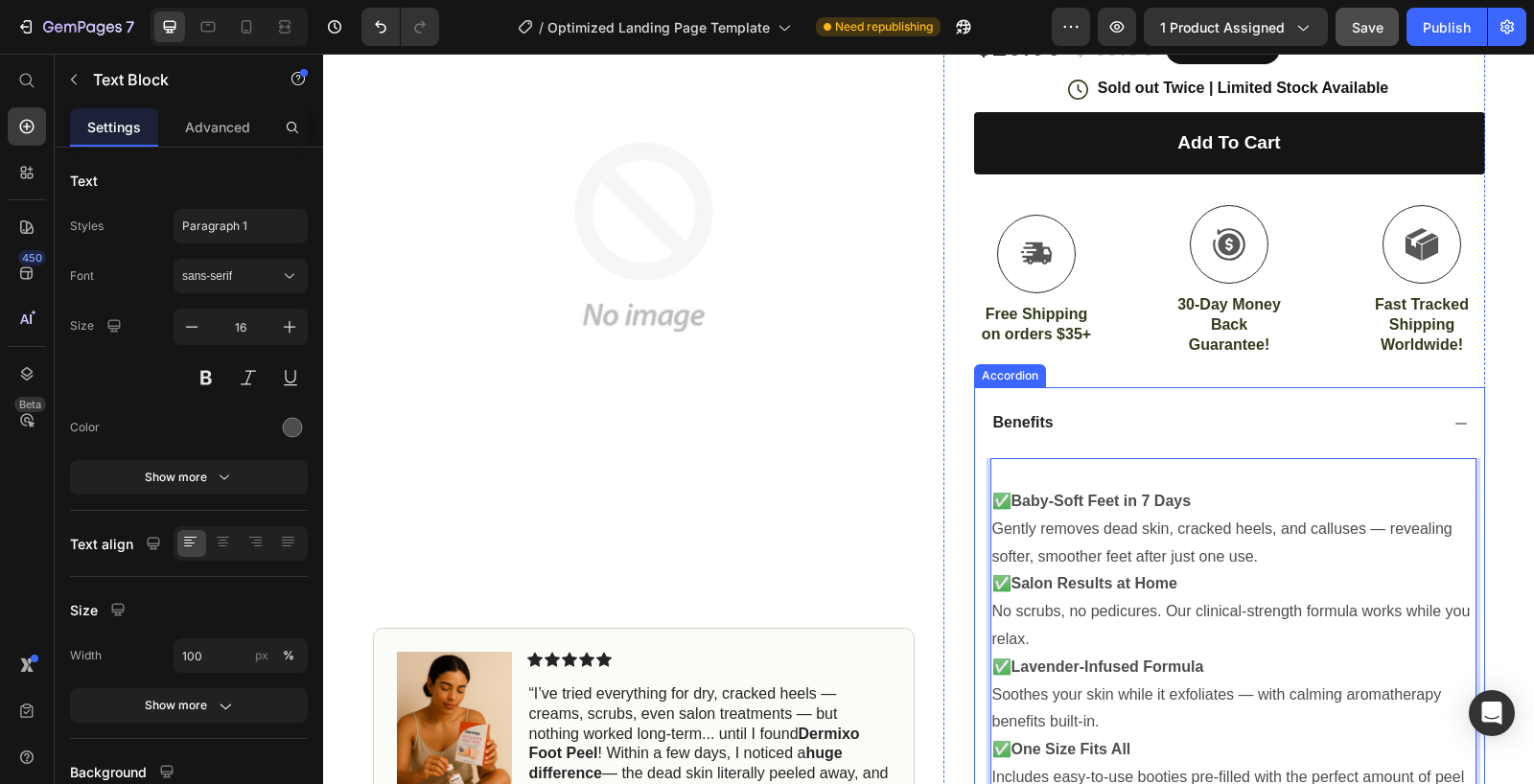 click on "Benefits" at bounding box center [1023, 423] 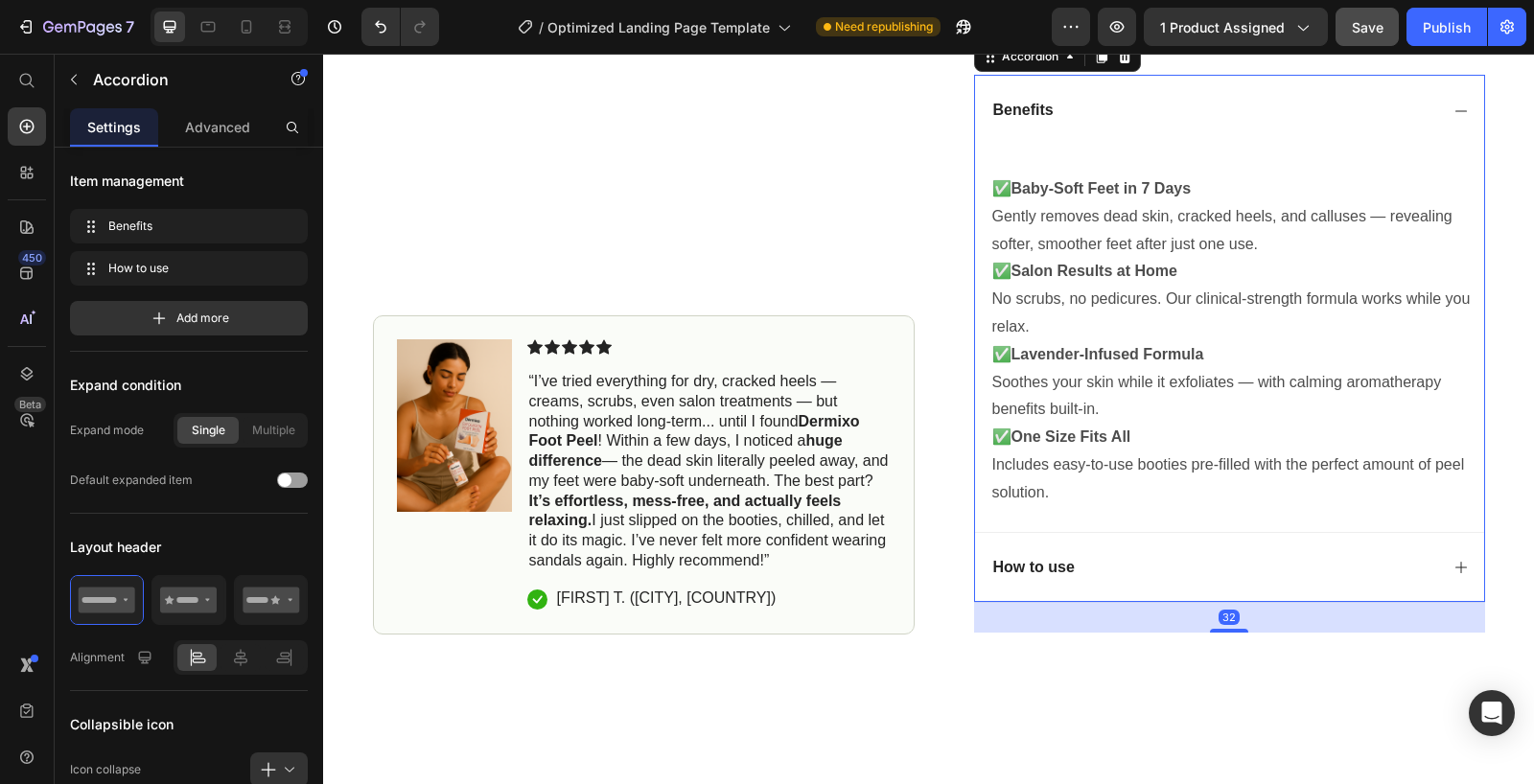 scroll, scrollTop: 767, scrollLeft: 0, axis: vertical 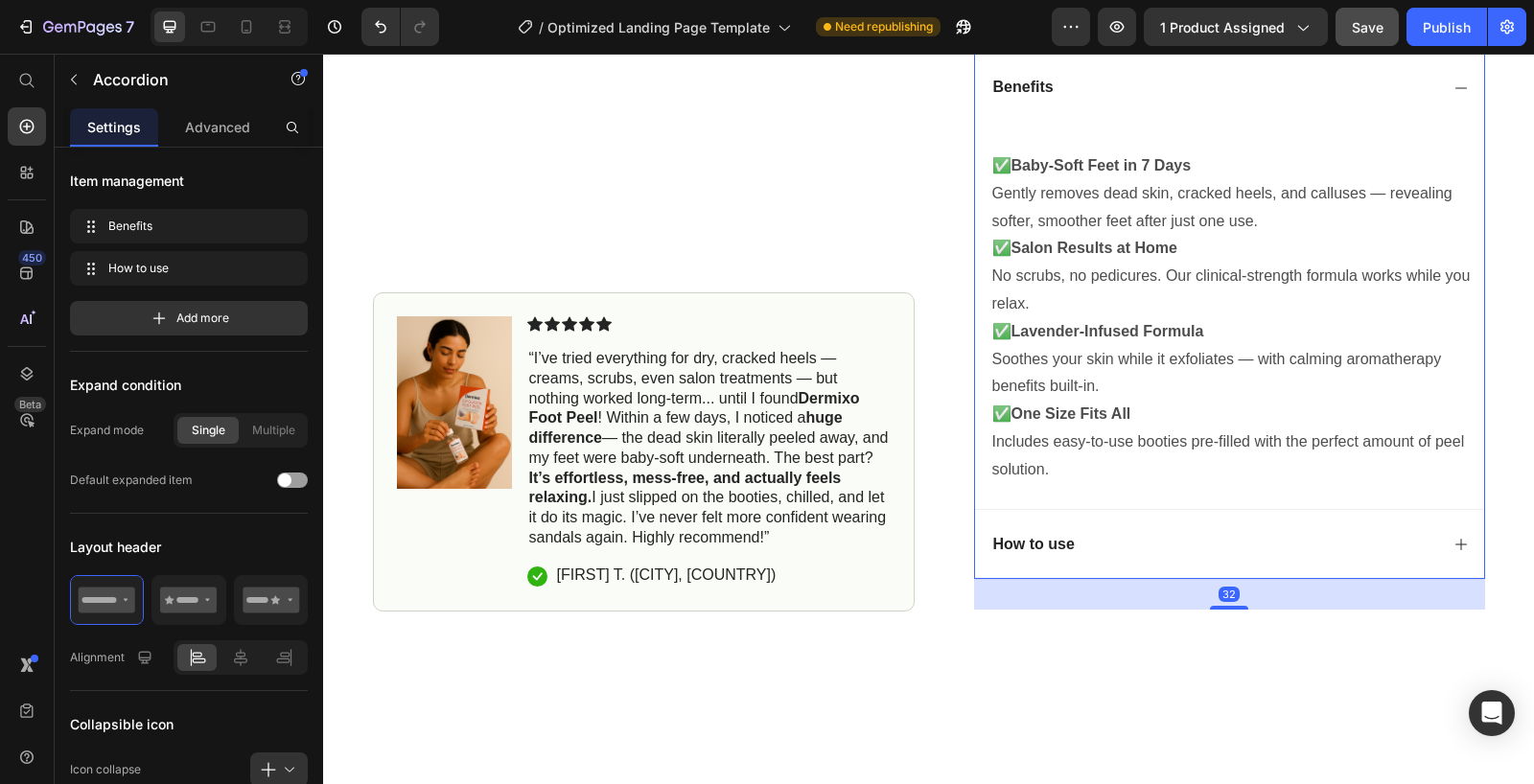 click on "How to use" at bounding box center (1214, 544) 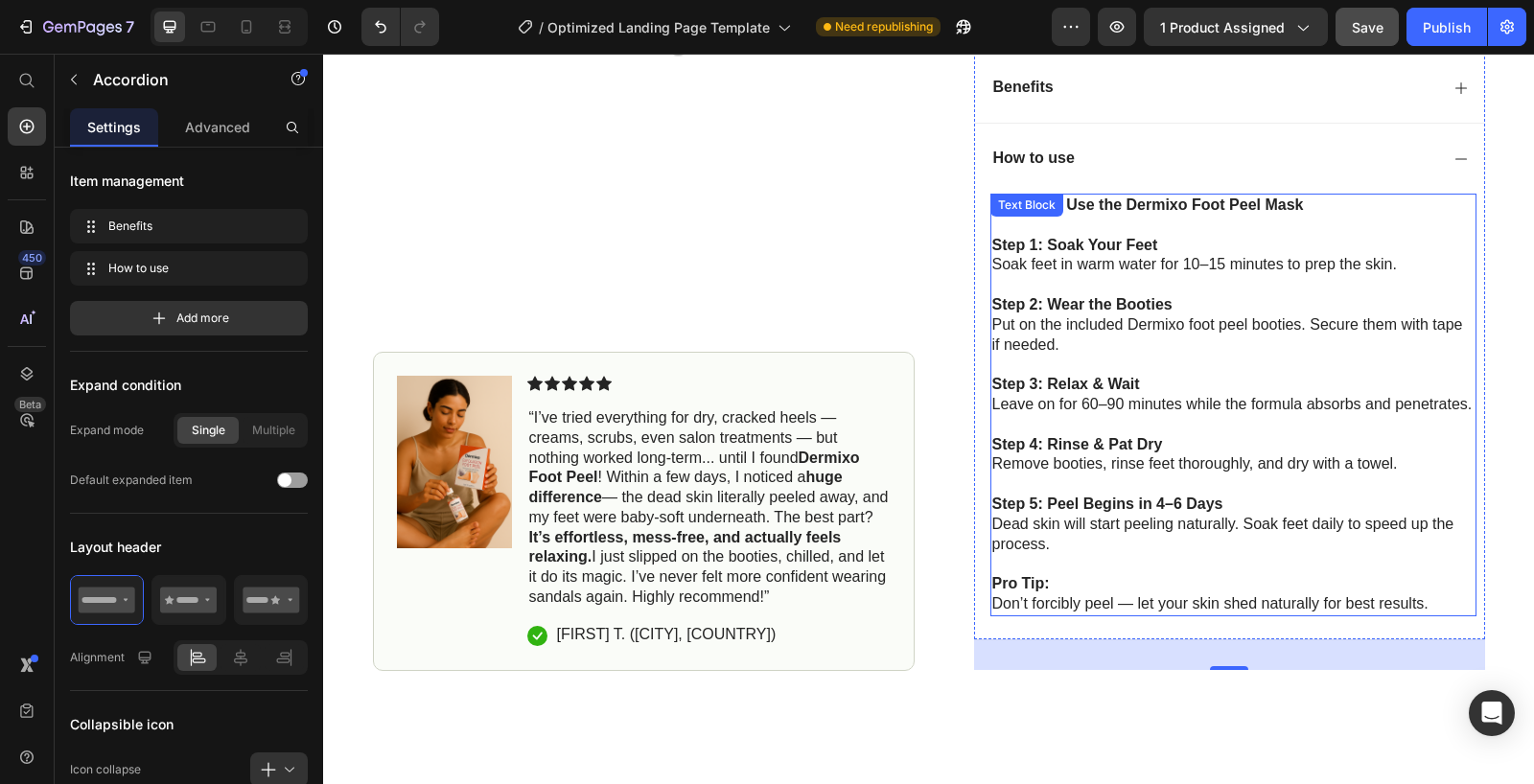click at bounding box center [1233, 225] 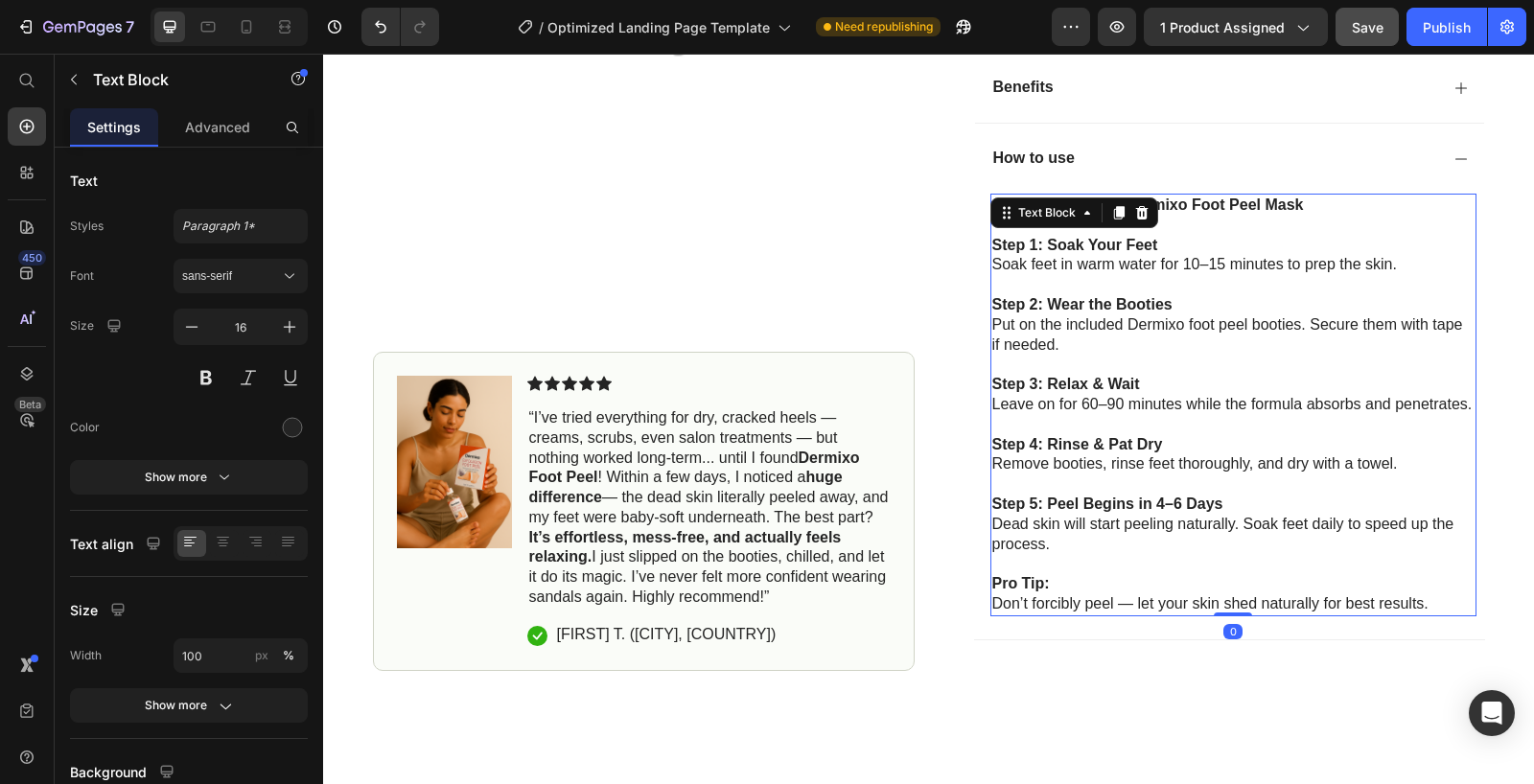 click on "Step 1: Soak Your Feet" at bounding box center [1075, 244] 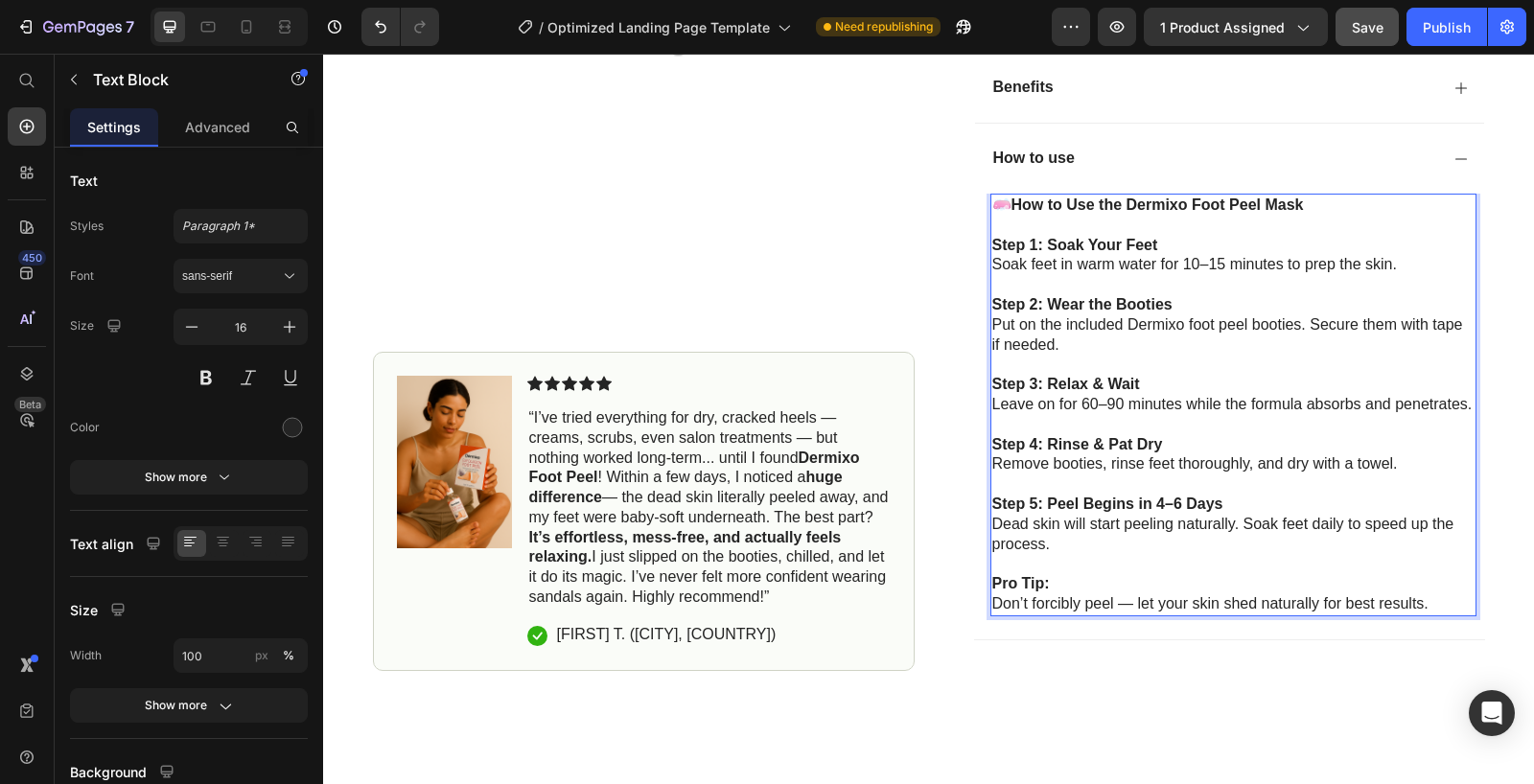 click on "🧼  How to Use the Dermixo Foot Peel Mask" at bounding box center (1233, 205) 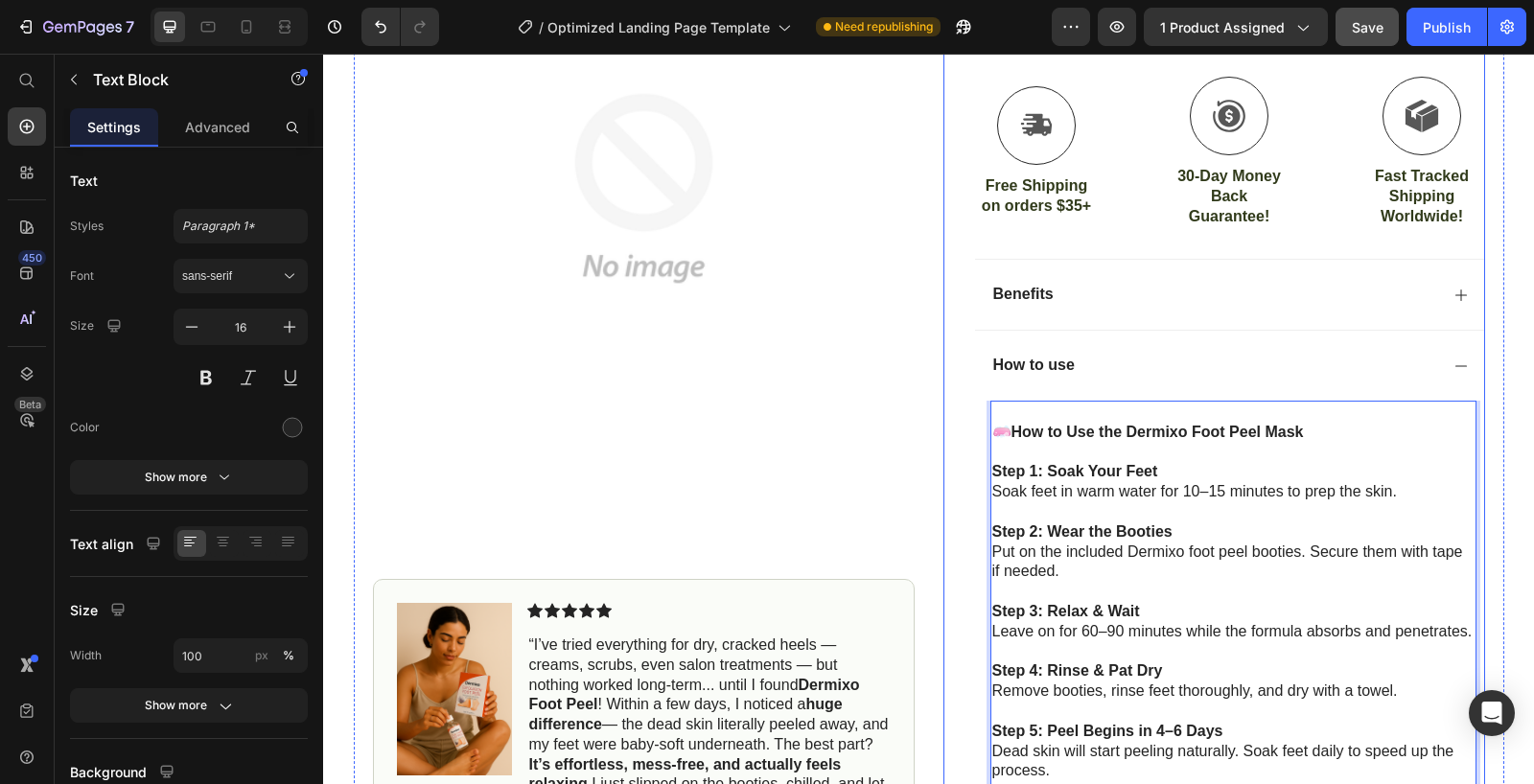 scroll, scrollTop: 556, scrollLeft: 0, axis: vertical 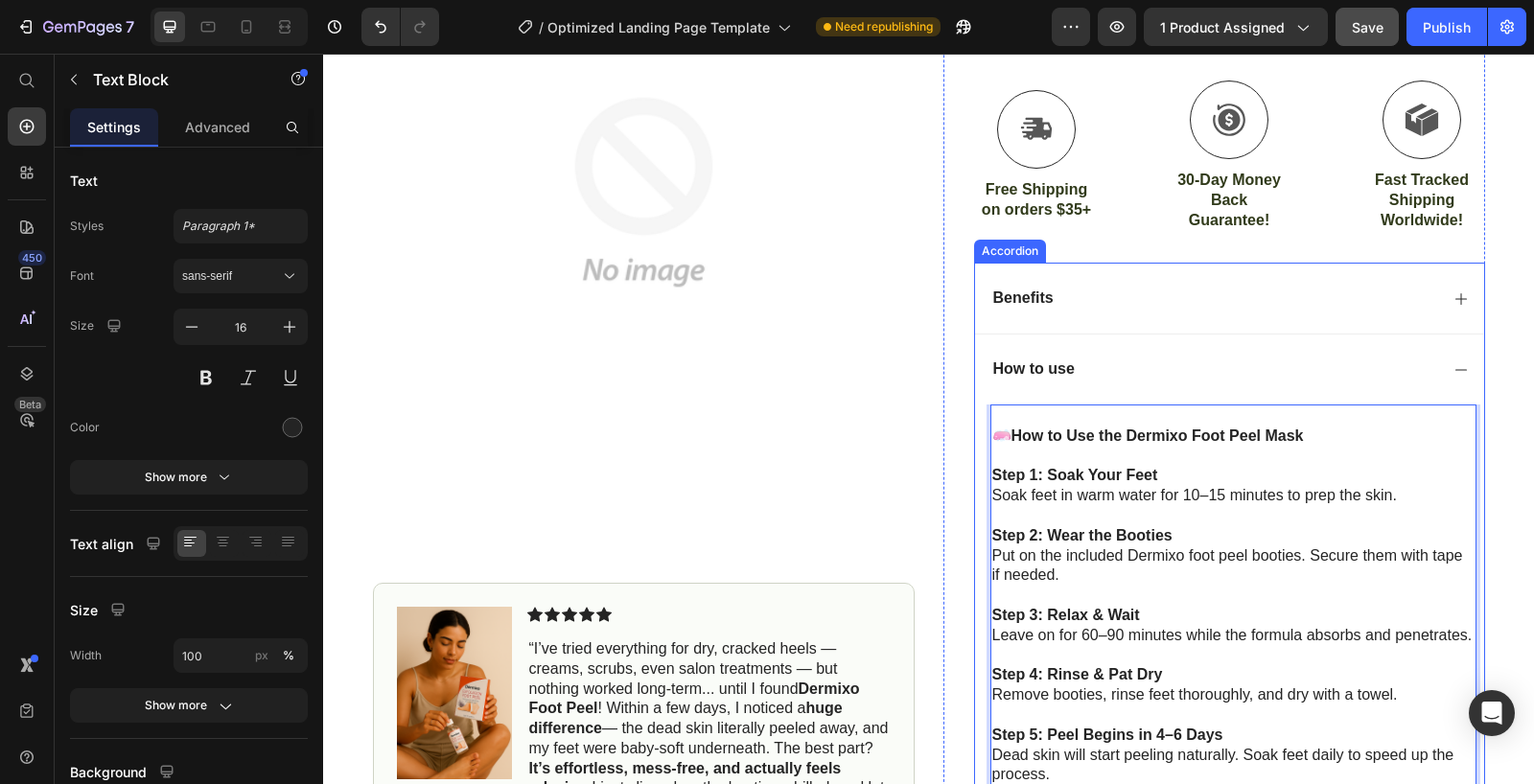 click on "Benefits" at bounding box center [1229, 298] 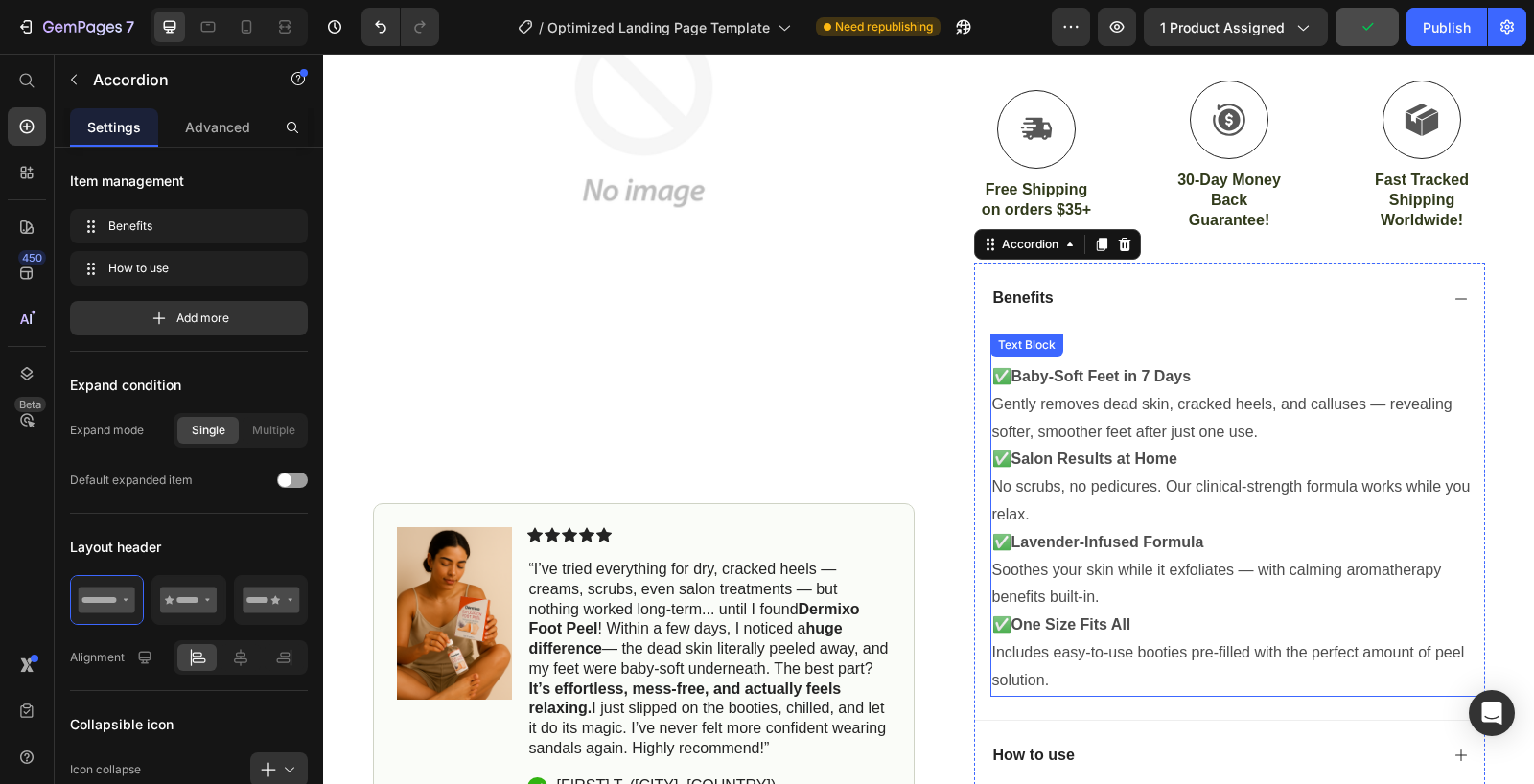 click on "✅  Baby-Soft Feet in 7 Days Gently removes dead skin, cracked heels, and calluses — revealing softer, smoother feet after just one use." at bounding box center [1233, 404] 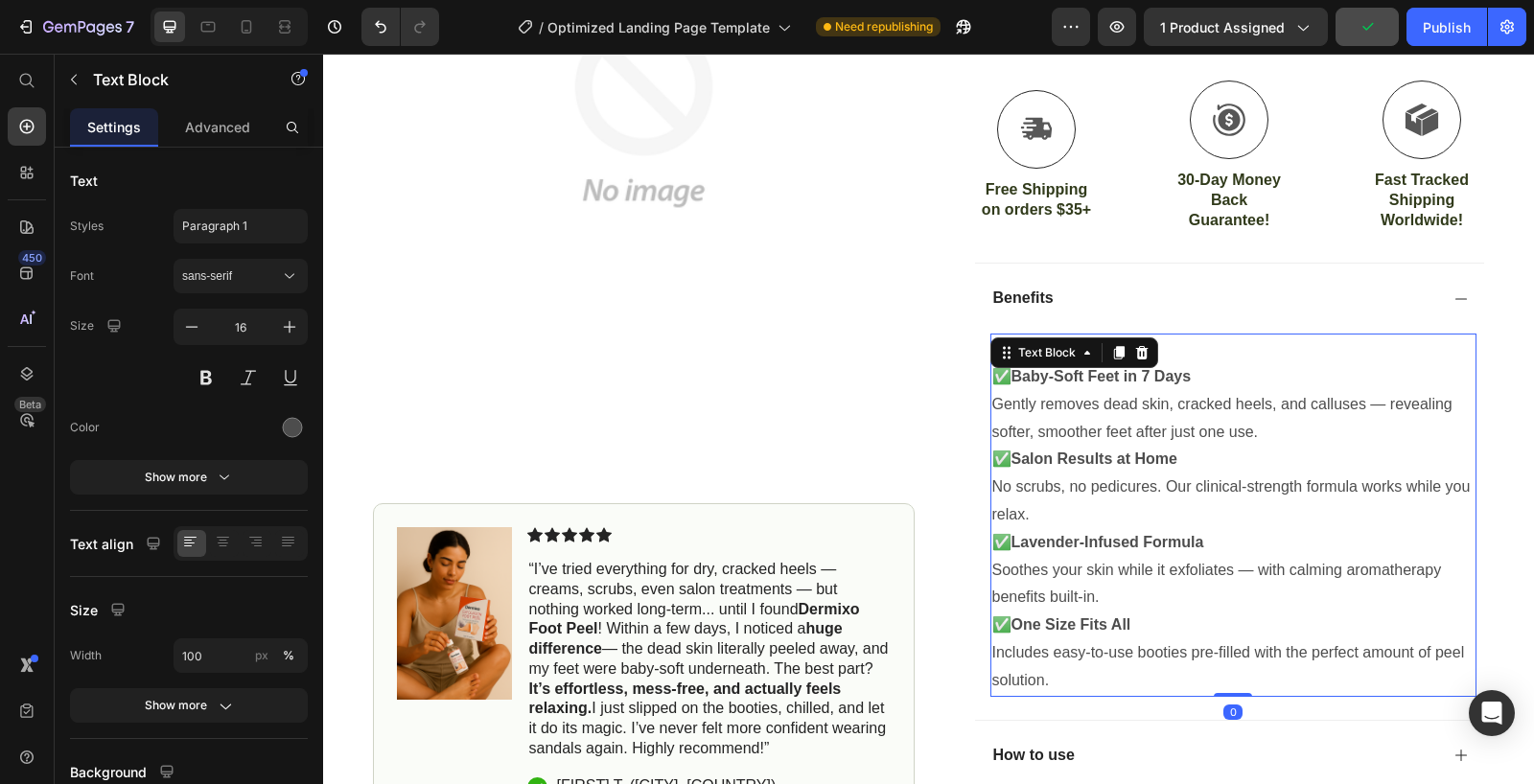 click on "✅  Baby-Soft Feet in 7 Days Gently removes dead skin, cracked heels, and calluses — revealing softer, smoother feet after just one use." at bounding box center [1233, 404] 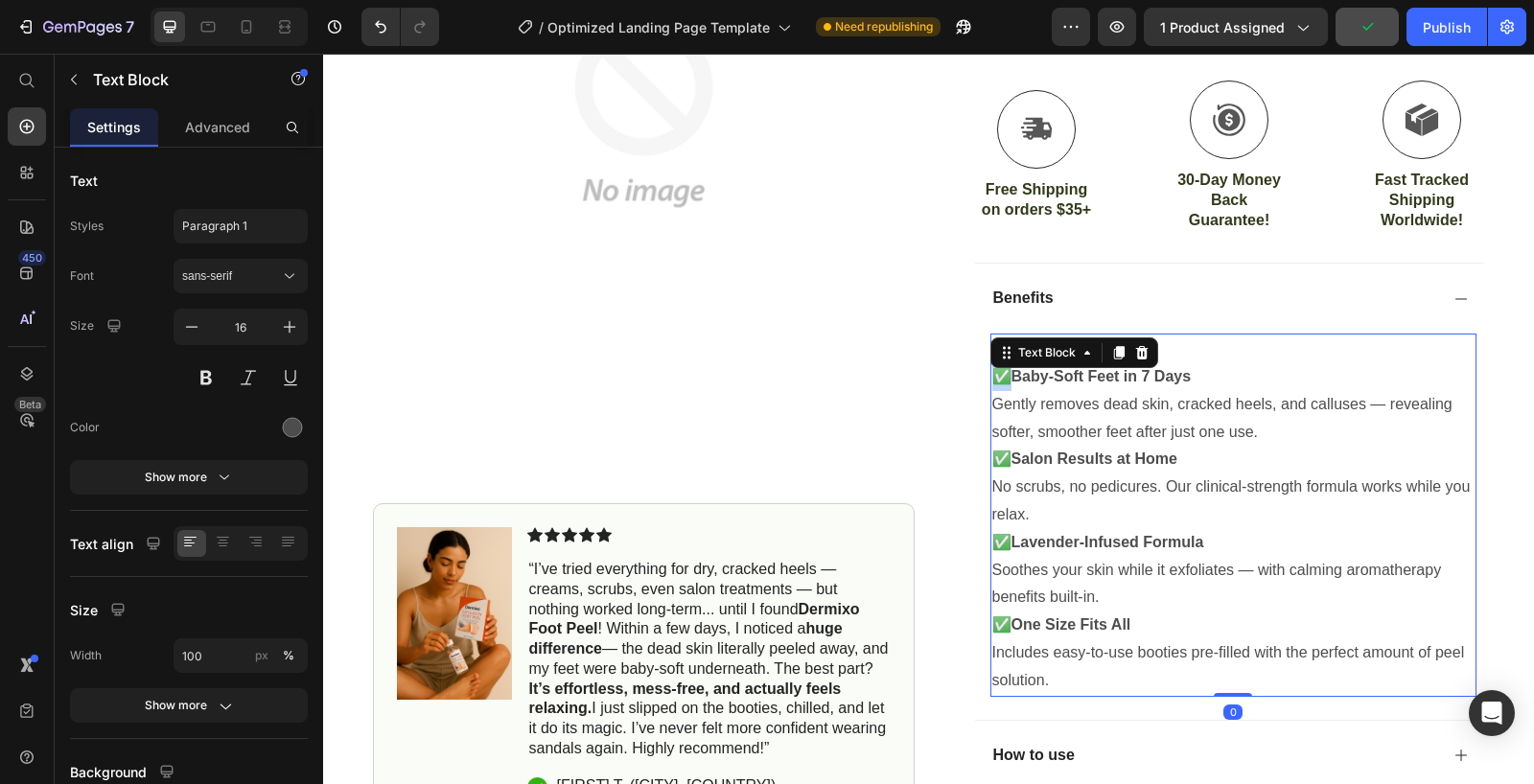click on "✅  Baby-Soft Feet in 7 Days Gently removes dead skin, cracked heels, and calluses — revealing softer, smoother feet after just one use." at bounding box center (1233, 404) 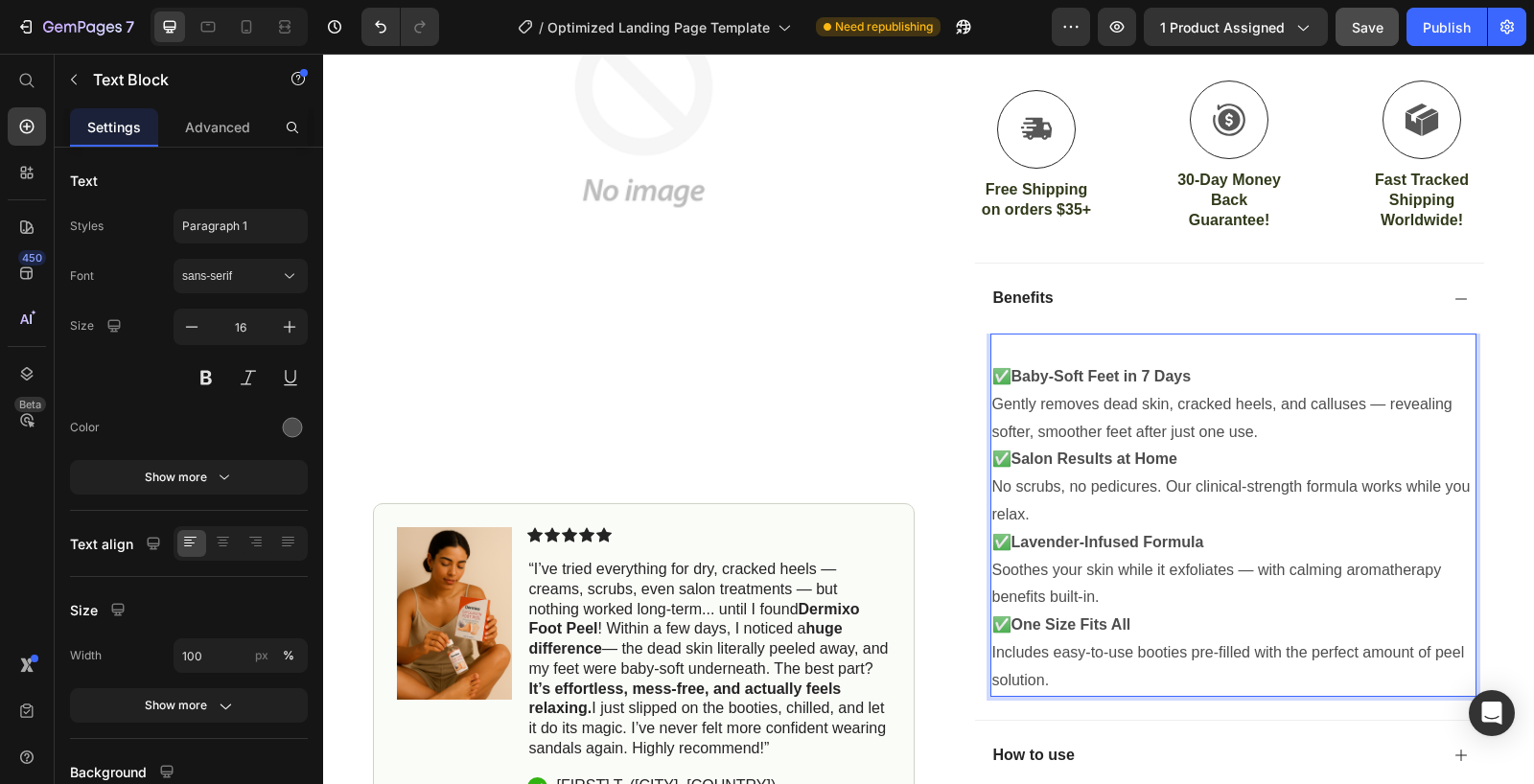 click on "✅  Baby-Soft Feet in 7 Days Gently removes dead skin, cracked heels, and calluses — revealing softer, smoother feet after just one use." at bounding box center (1233, 404) 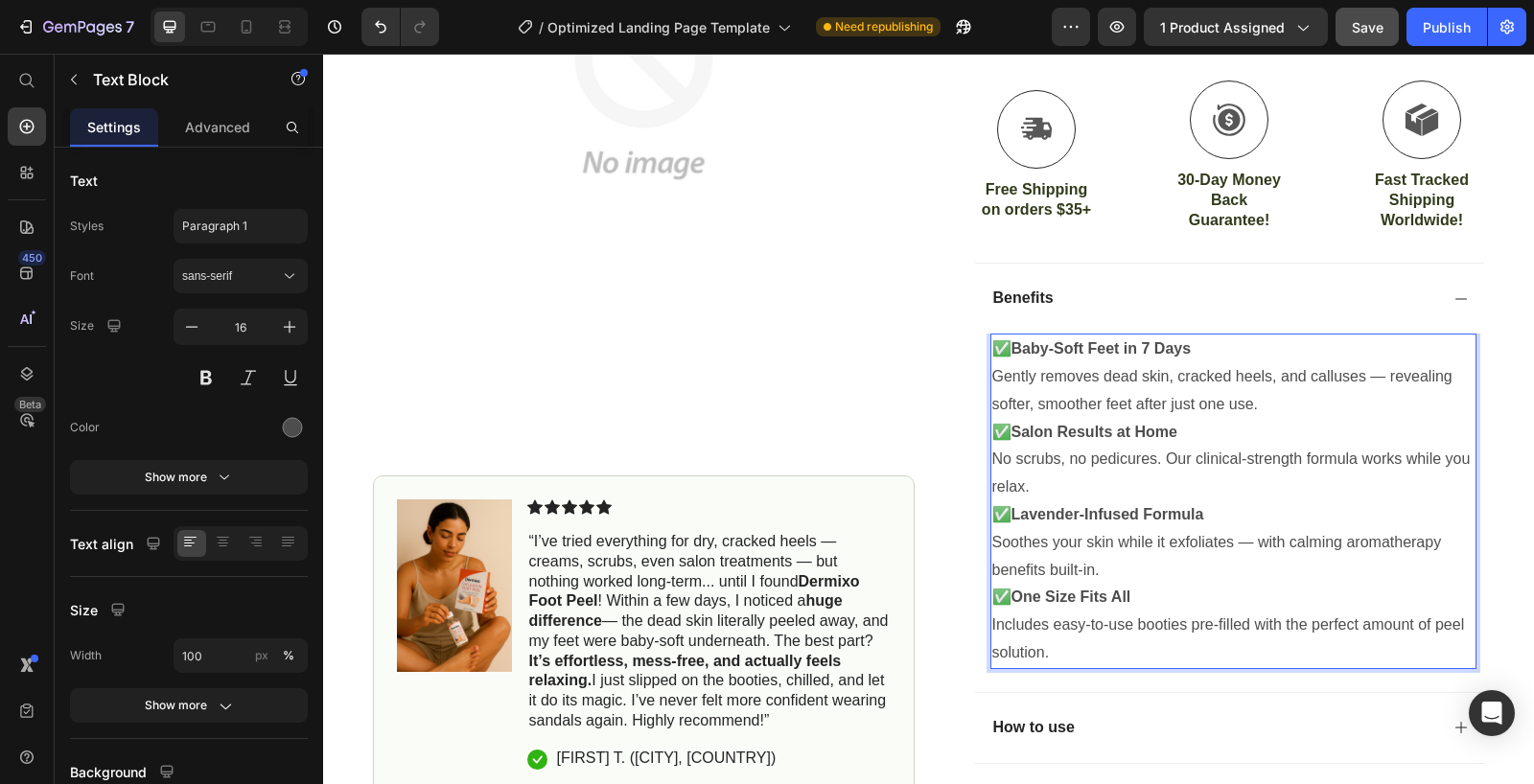 click on "✅  Baby-Soft Feet in 7 Days Gently removes dead skin, cracked heels, and calluses — revealing softer, smoother feet after just one use." at bounding box center [1233, 377] 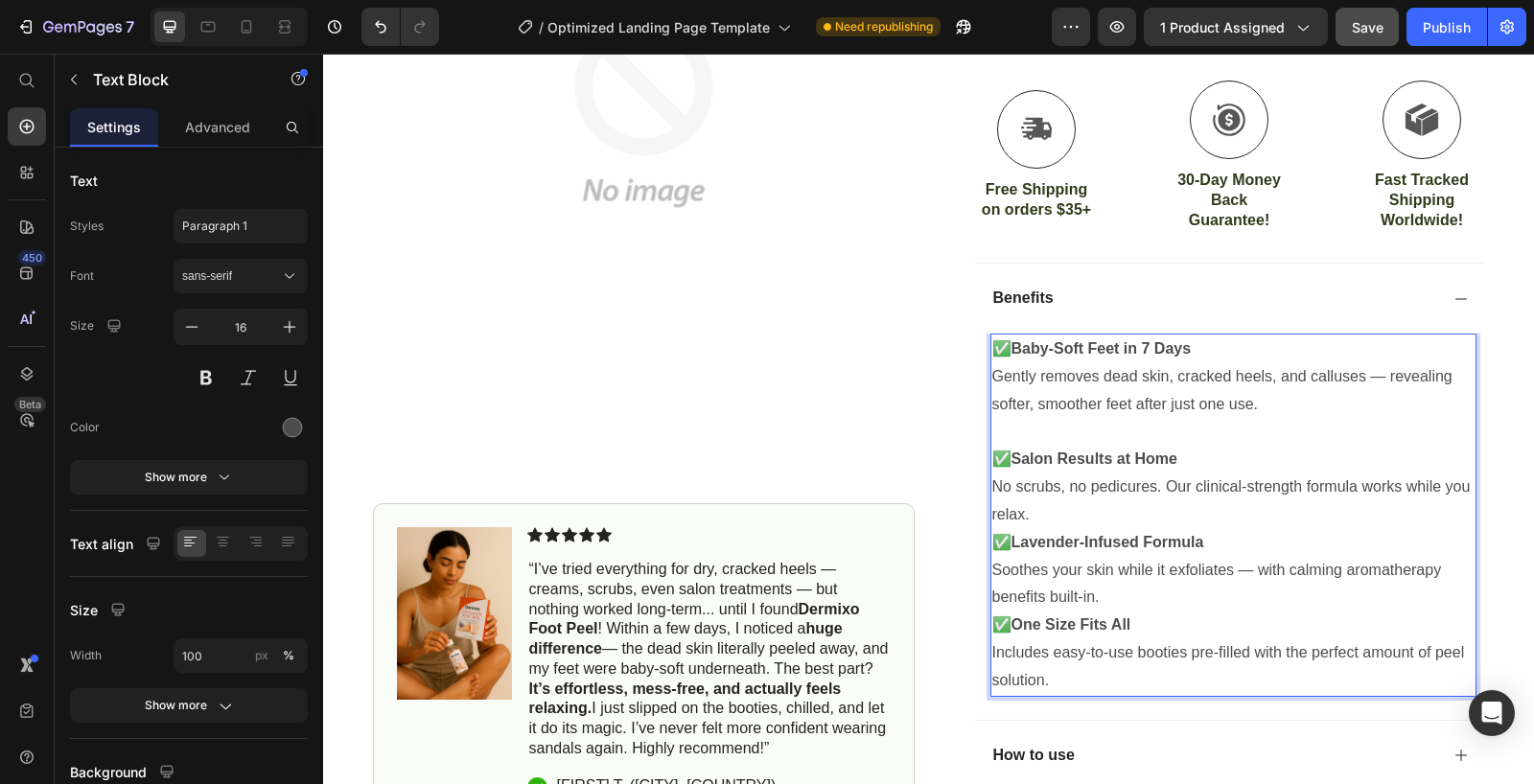 click on "✅  Salon Results at Home No scrubs, no pedicures. Our clinical-strength formula works while you relax." at bounding box center [1233, 487] 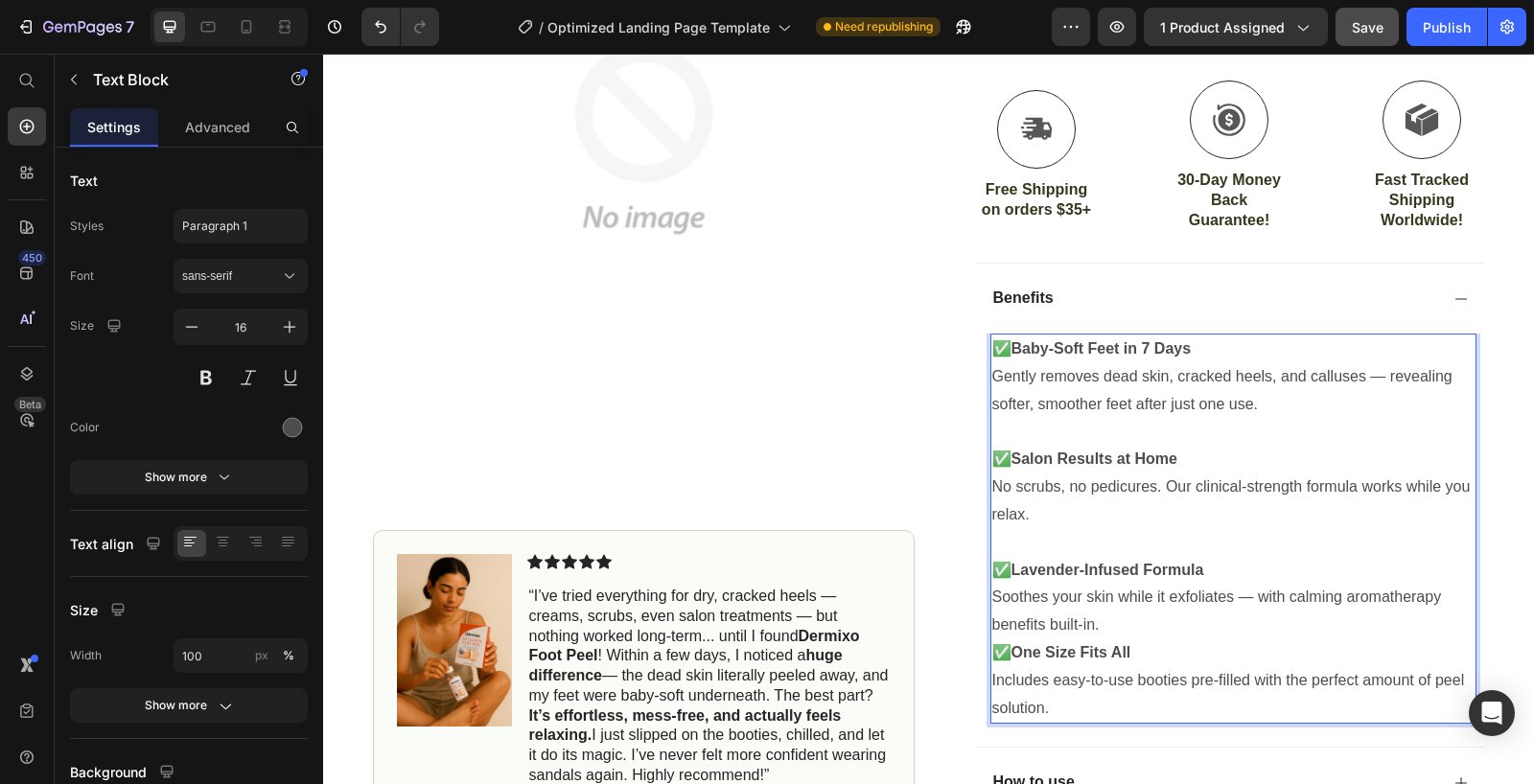 click on "✅  Lavender-Infused Formula Soothes your skin while it exfoliates — with calming aromatherapy benefits built-in." at bounding box center [1233, 598] 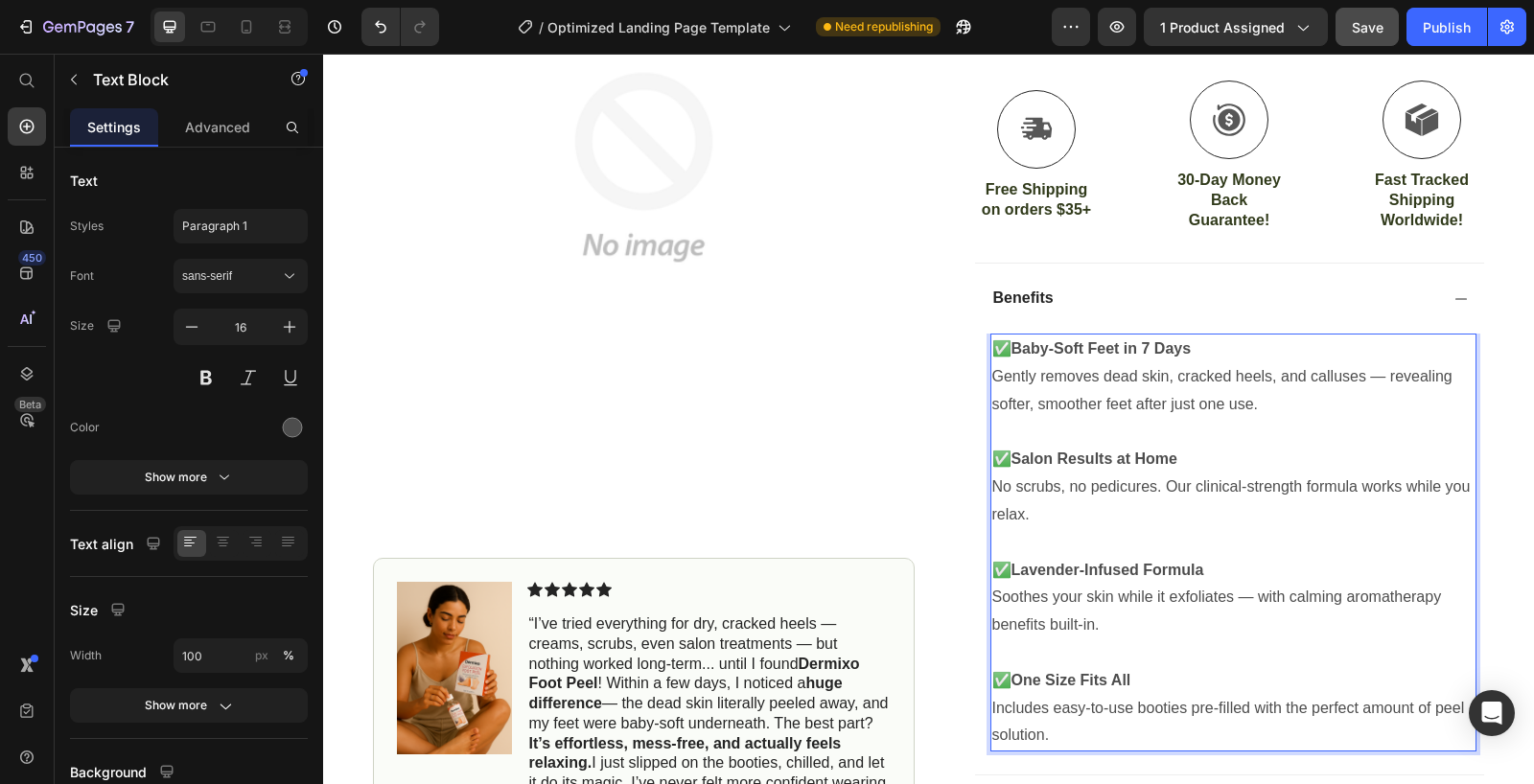 click on "✅  One Size Fits All Includes easy-to-use booties pre-filled with the perfect amount of peel solution." at bounding box center (1233, 708) 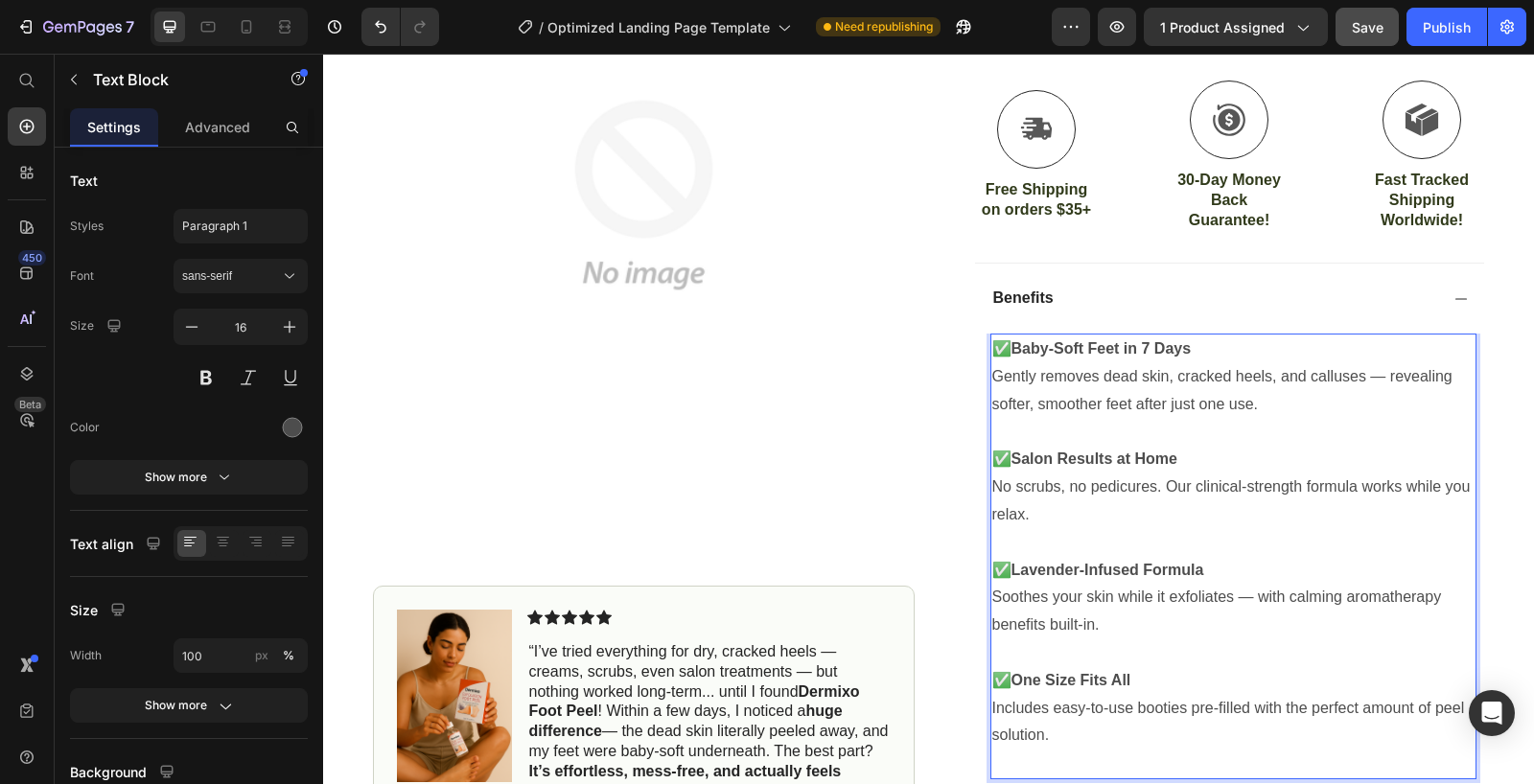 scroll, scrollTop: 562, scrollLeft: 0, axis: vertical 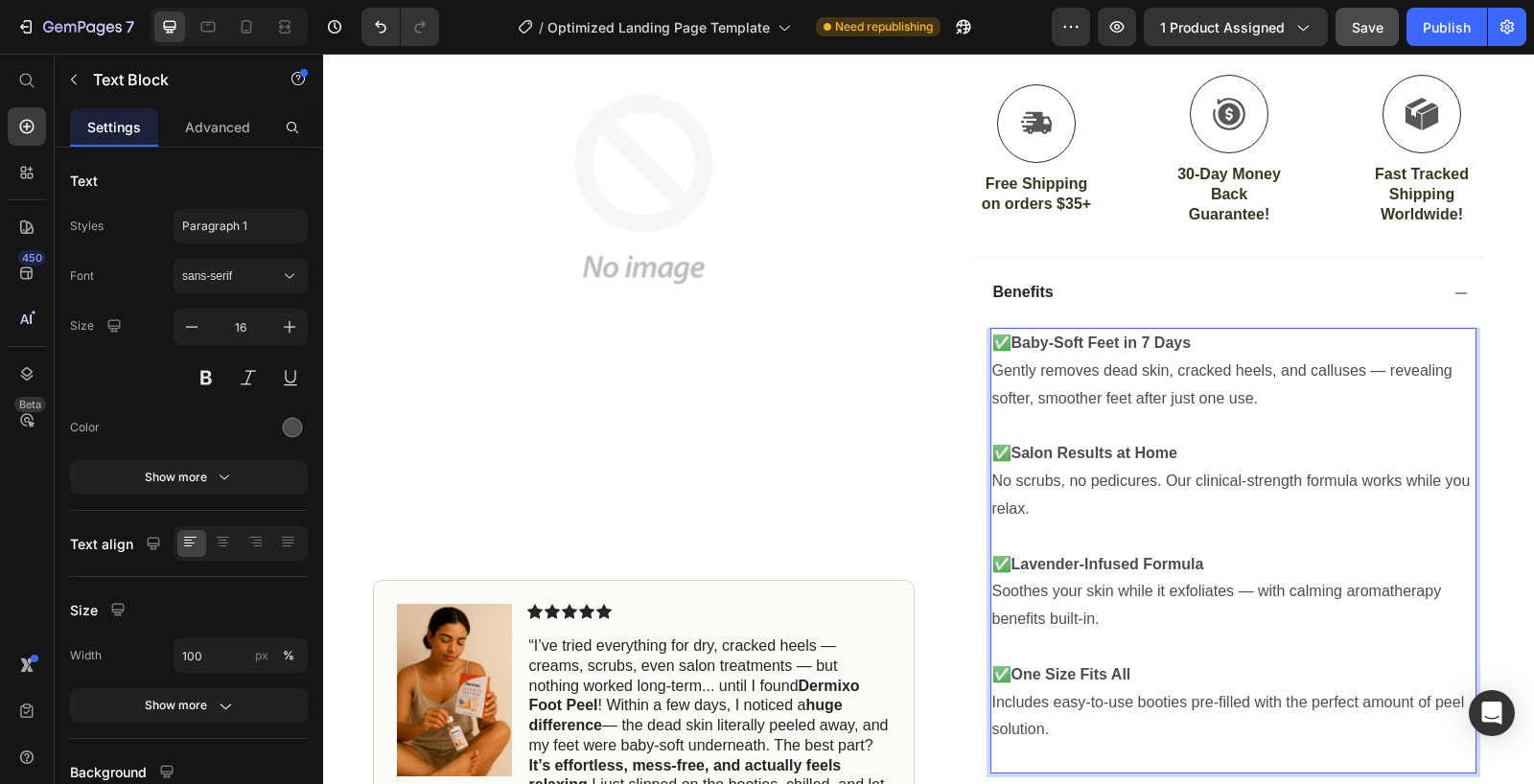 click on "✅  Baby-Soft Feet in 7 Days Gently removes dead skin, cracked heels, and calluses — revealing softer, smoother feet after just one use." at bounding box center (1233, 371) 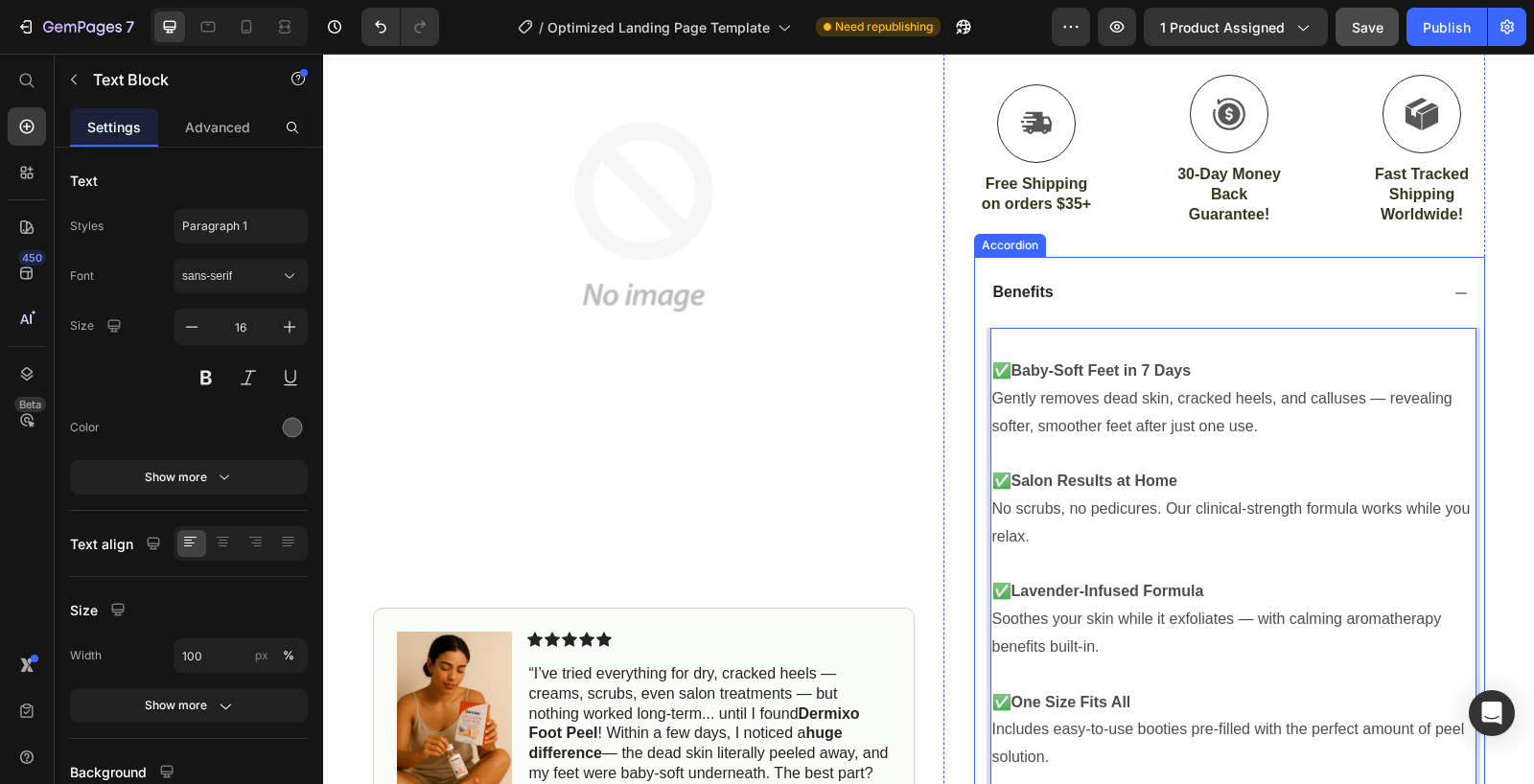 click on "Benefits" at bounding box center [1214, 292] 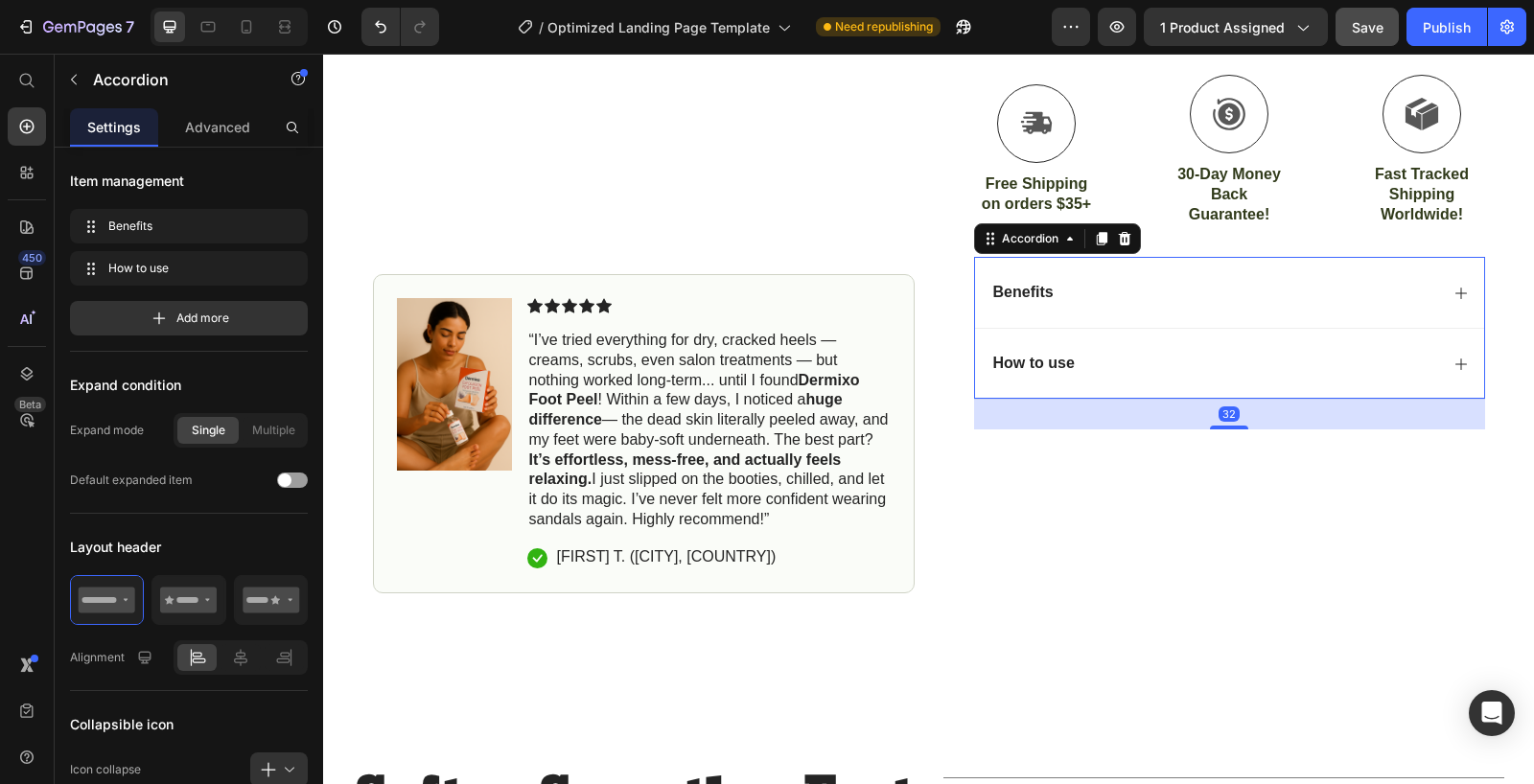click on "How to use" at bounding box center [1214, 363] 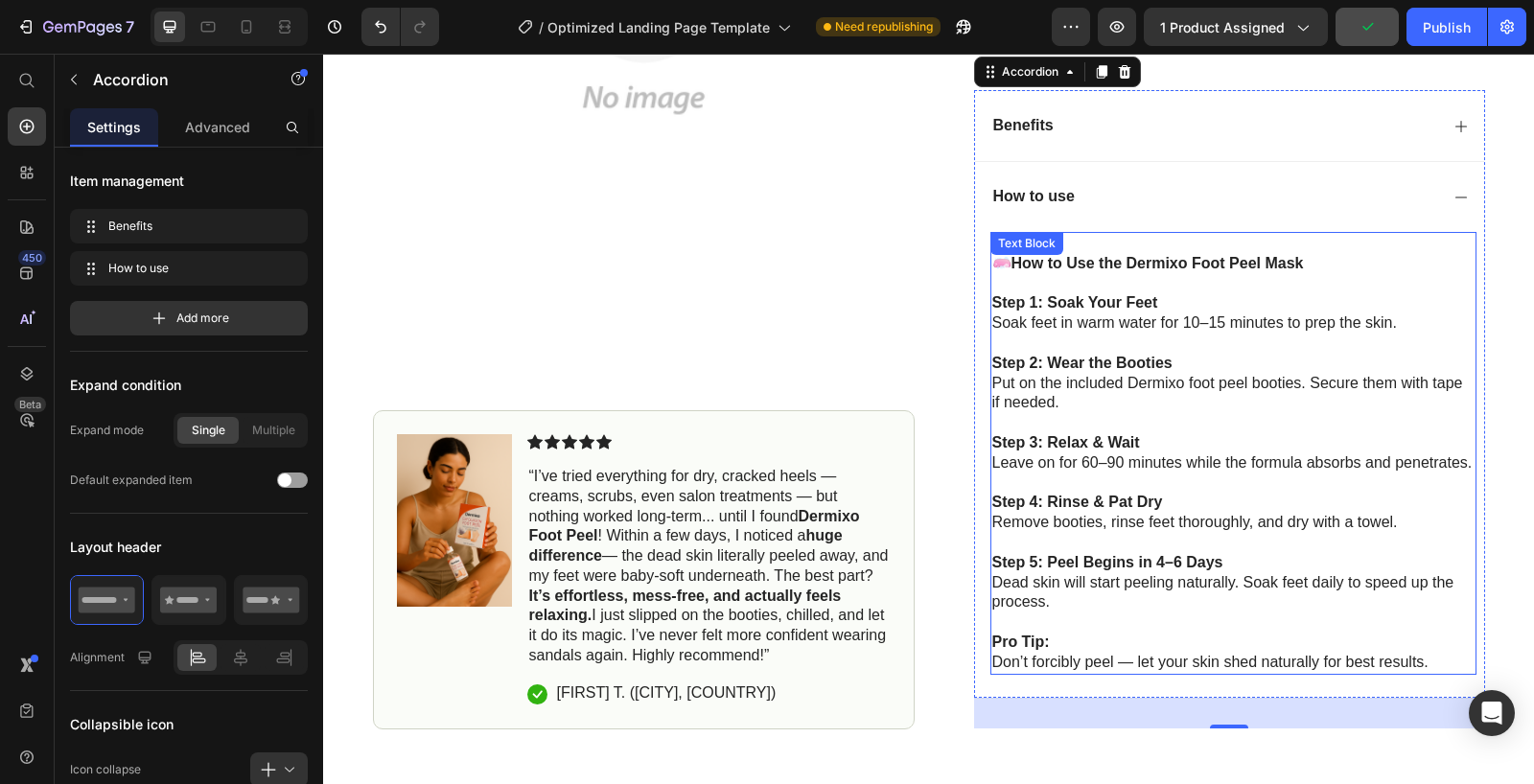 scroll, scrollTop: 731, scrollLeft: 0, axis: vertical 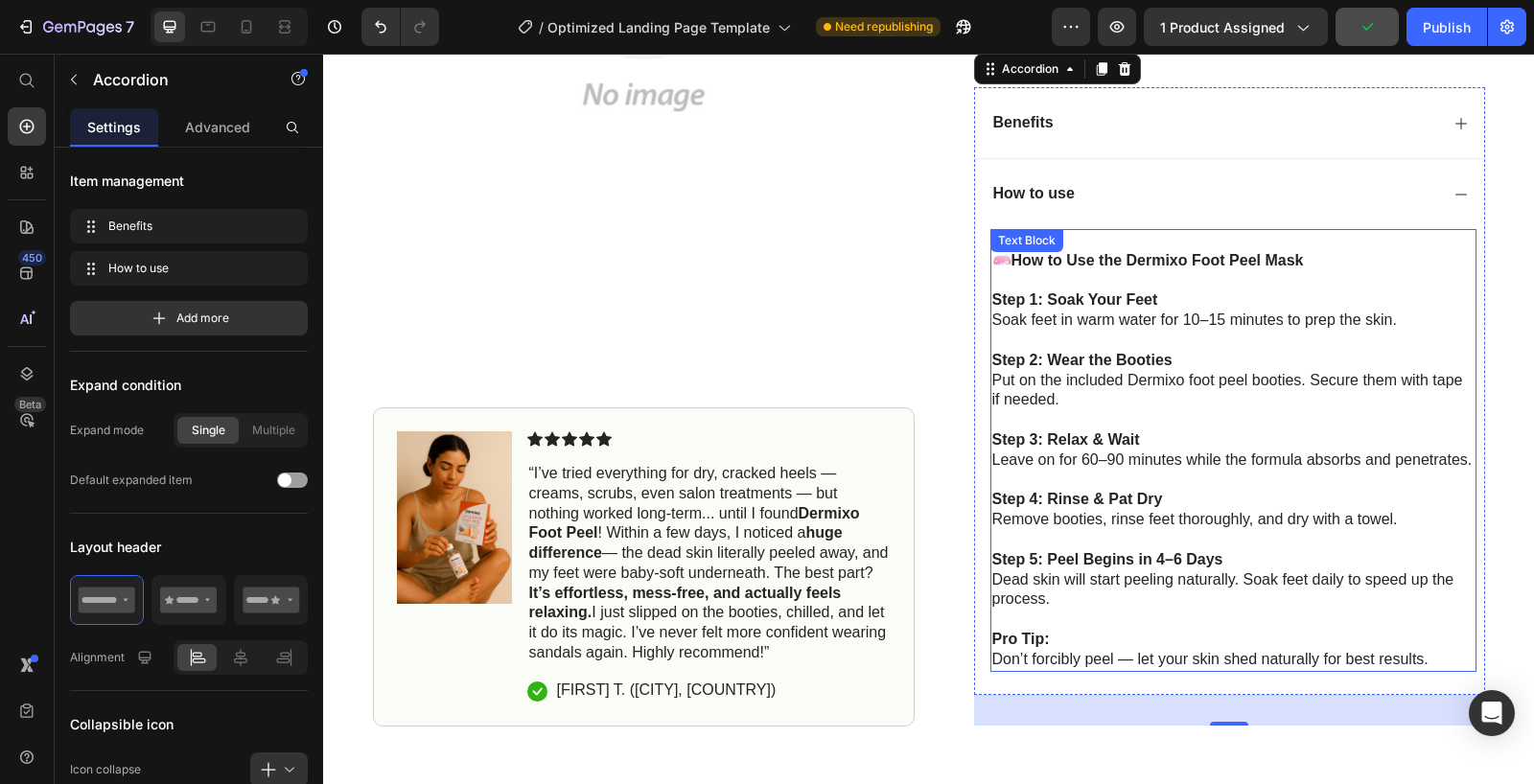 click on "Don’t forcibly peel — let your skin shed naturally for best results." at bounding box center (1233, 659) 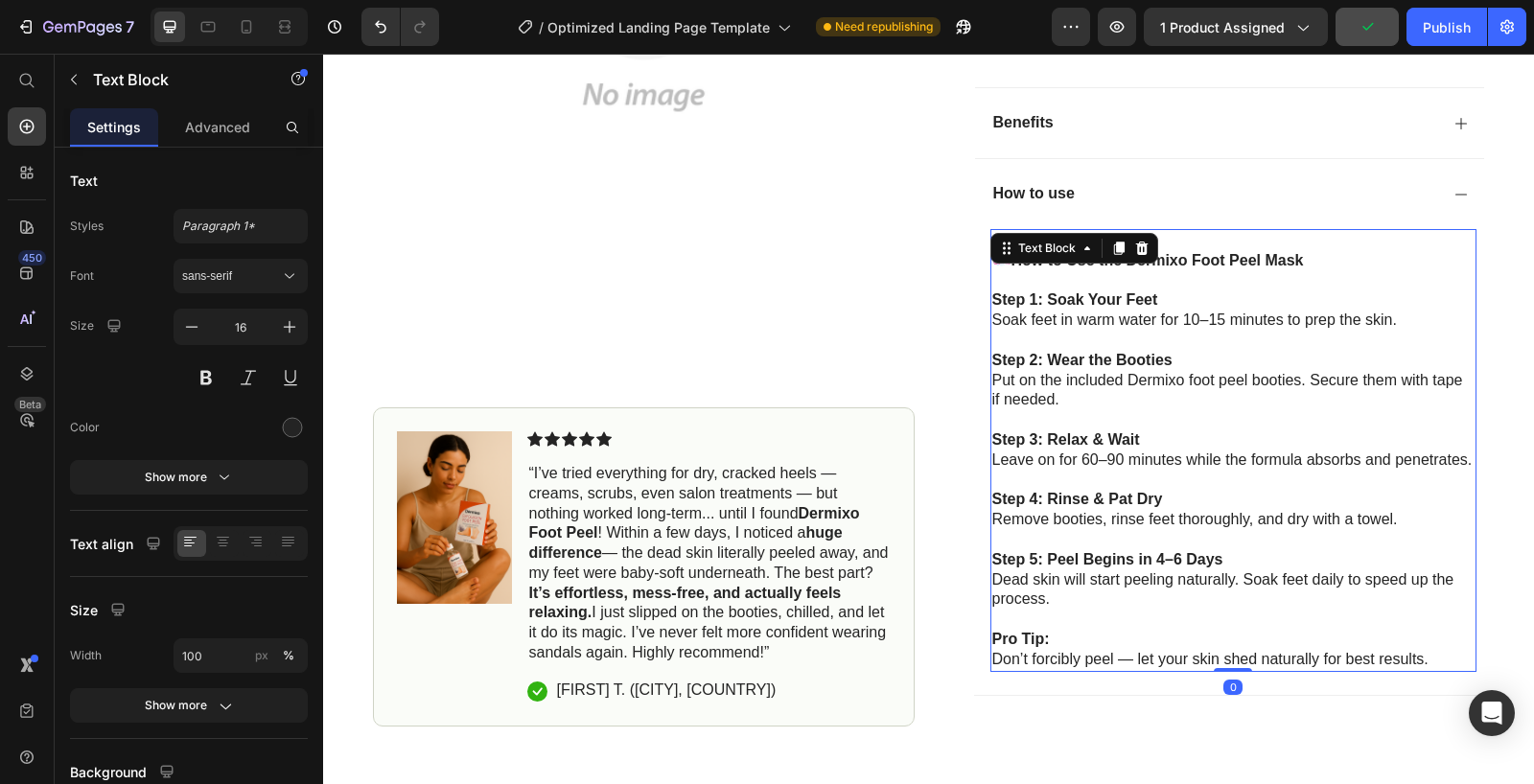 click on "Don’t forcibly peel — let your skin shed naturally for best results." at bounding box center [1233, 659] 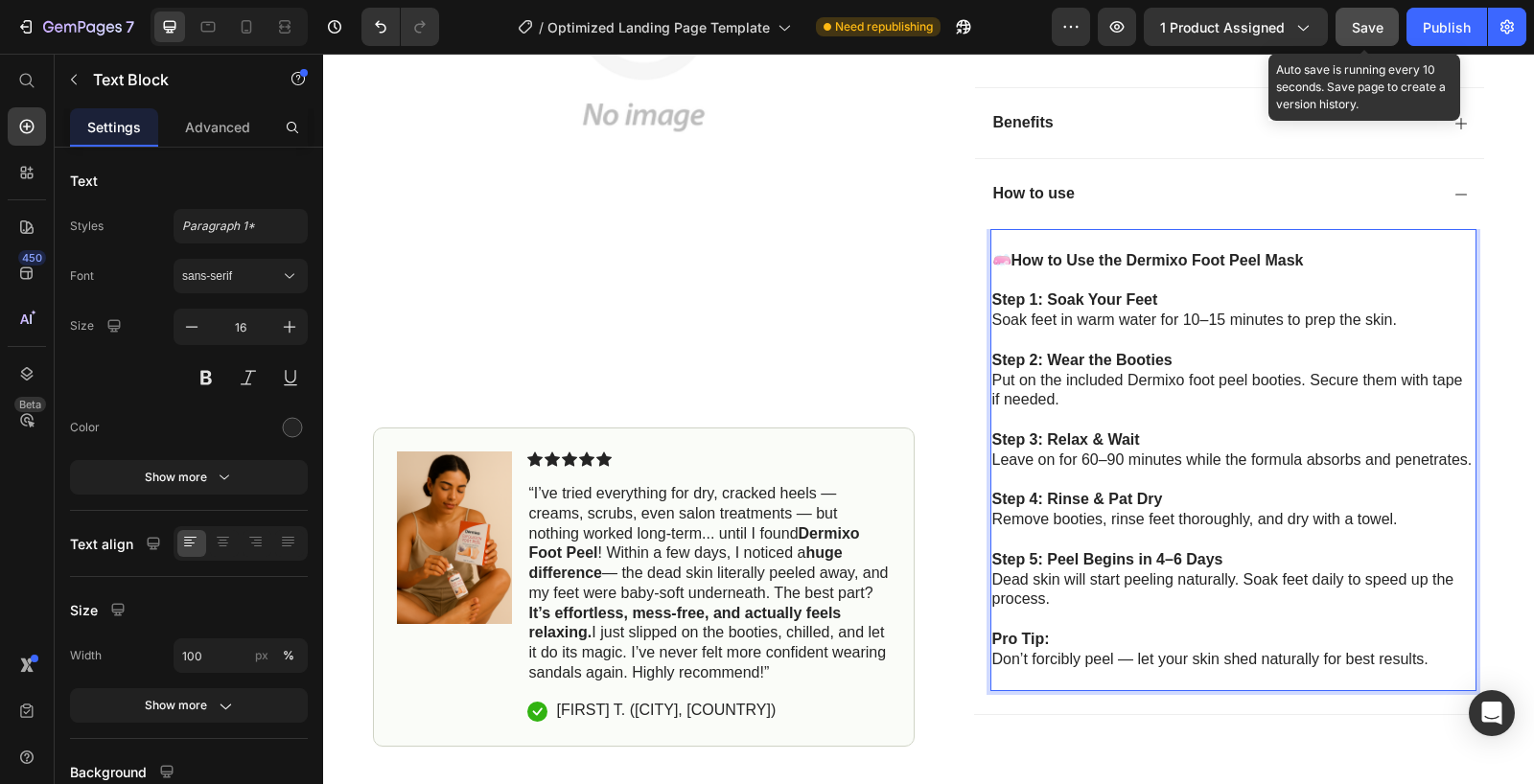click on "Save" 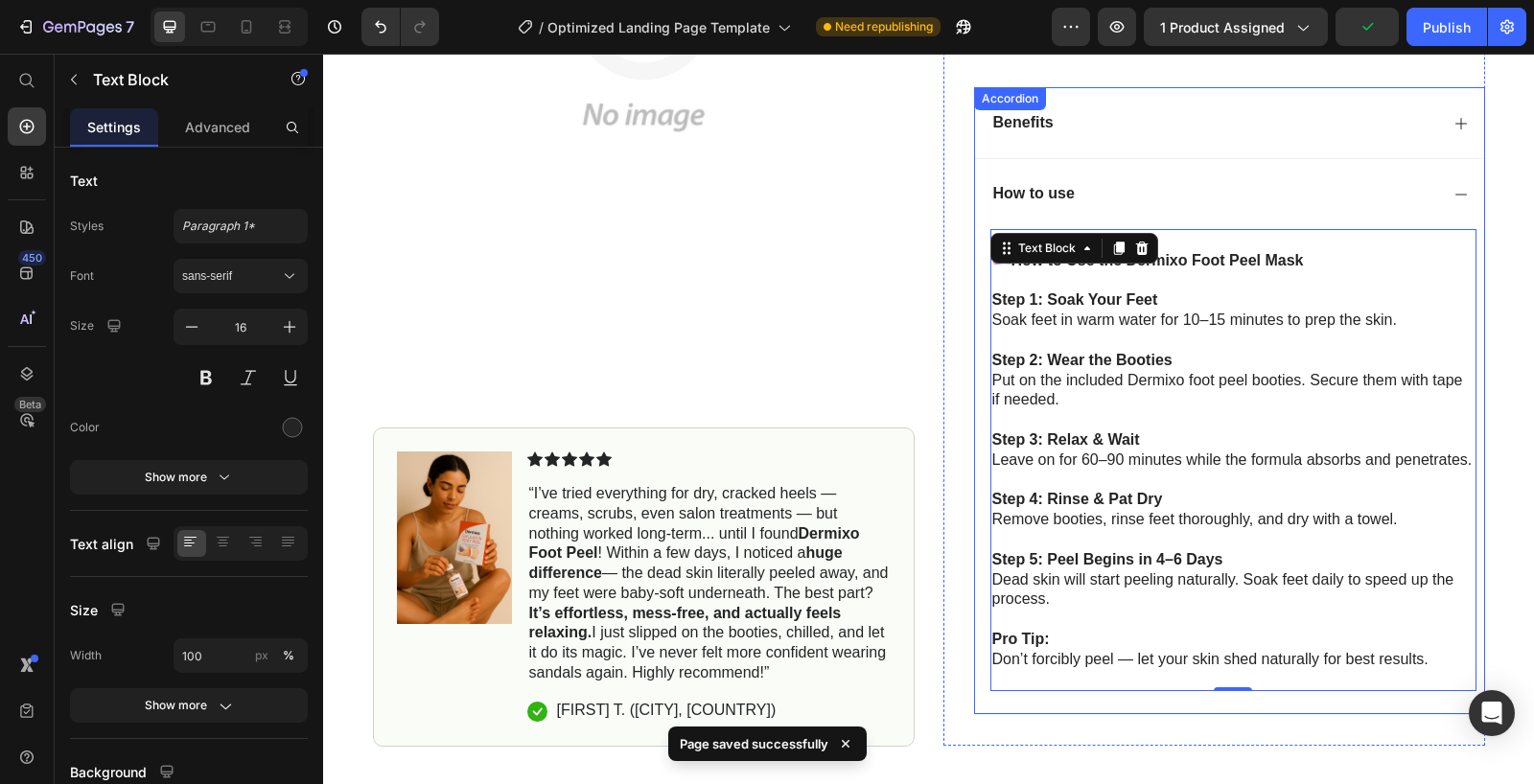 click on "How to use" at bounding box center [1214, 194] 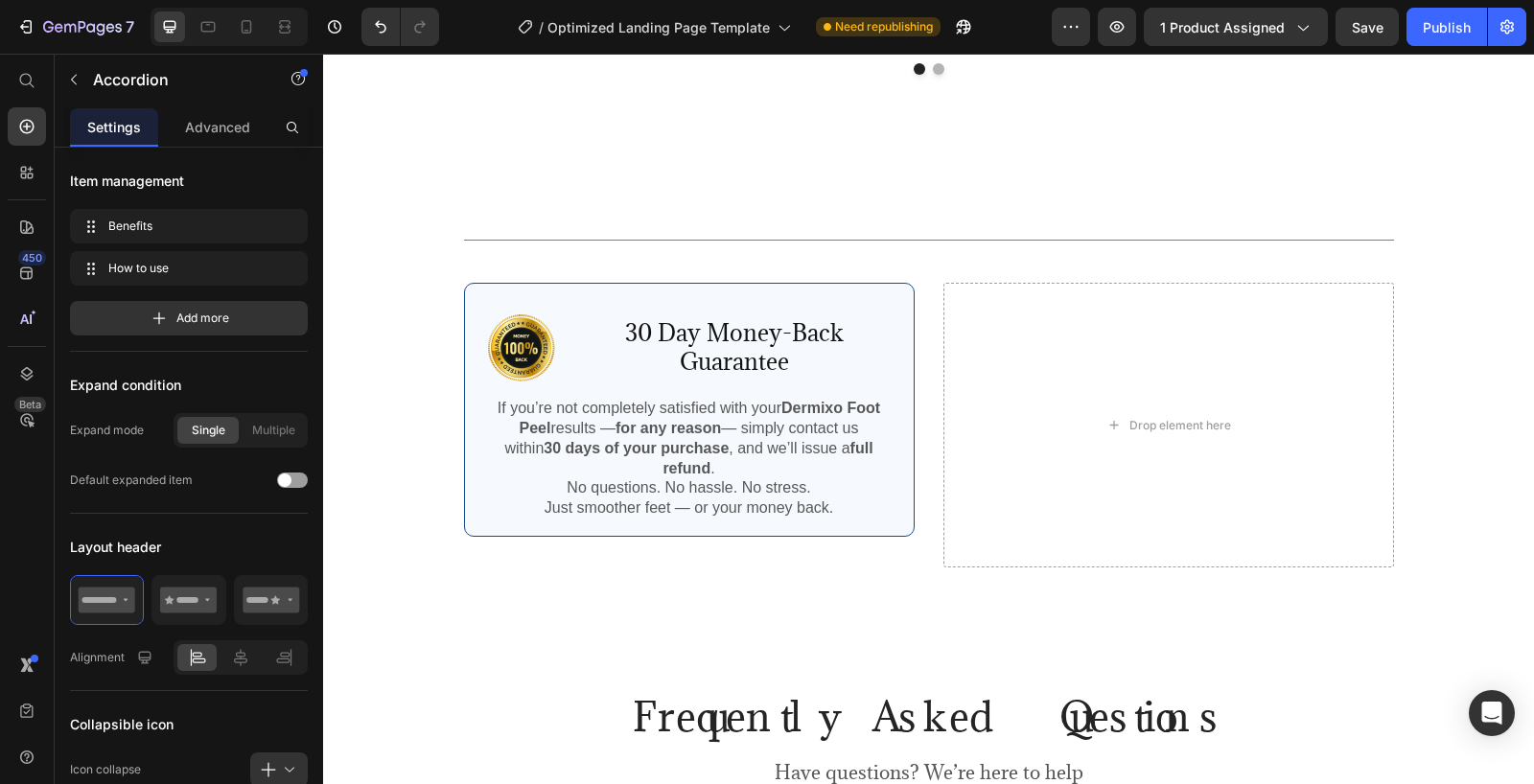 scroll, scrollTop: 4127, scrollLeft: 0, axis: vertical 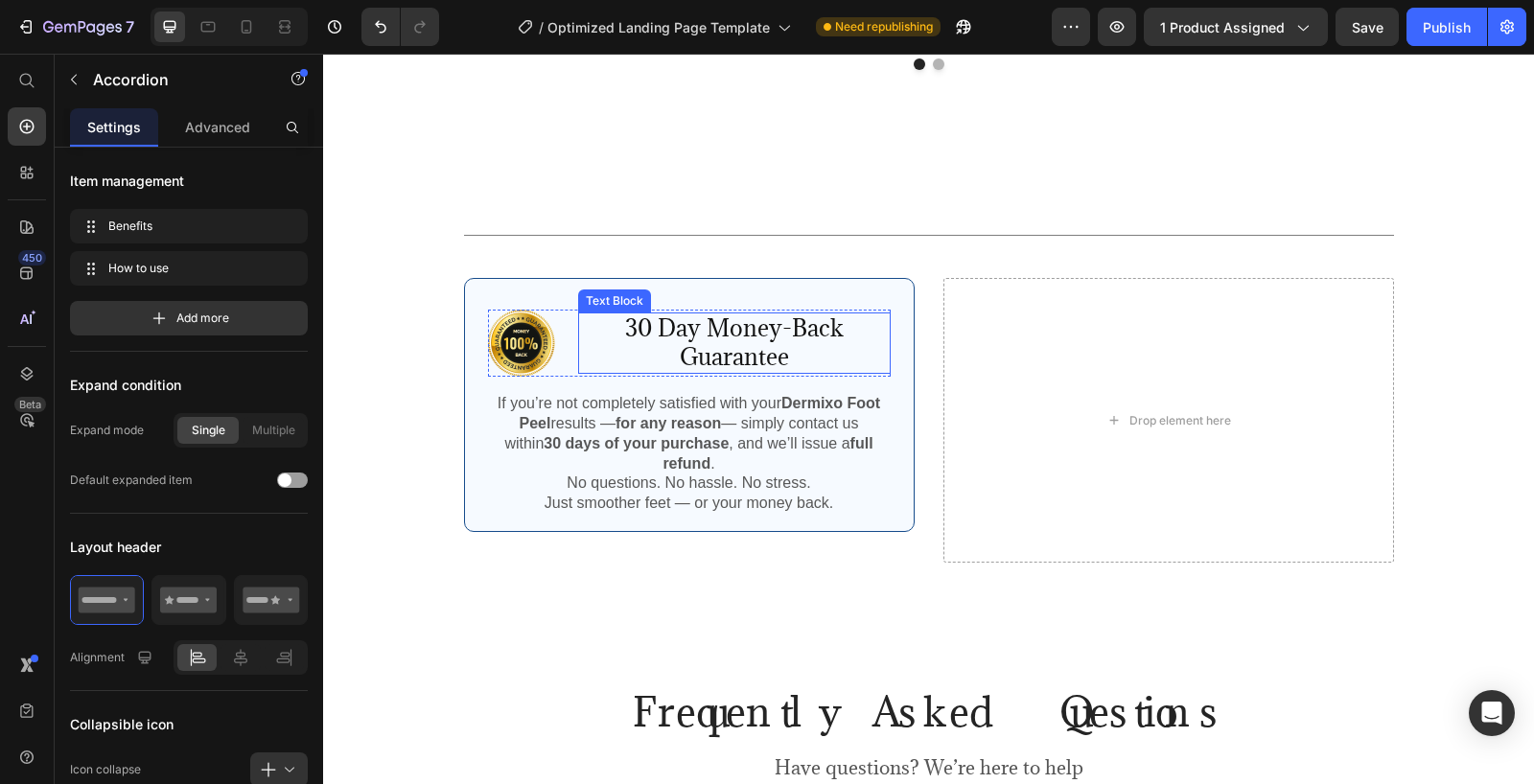 click on "30 Day Money-Back Guarantee" at bounding box center [734, 343] 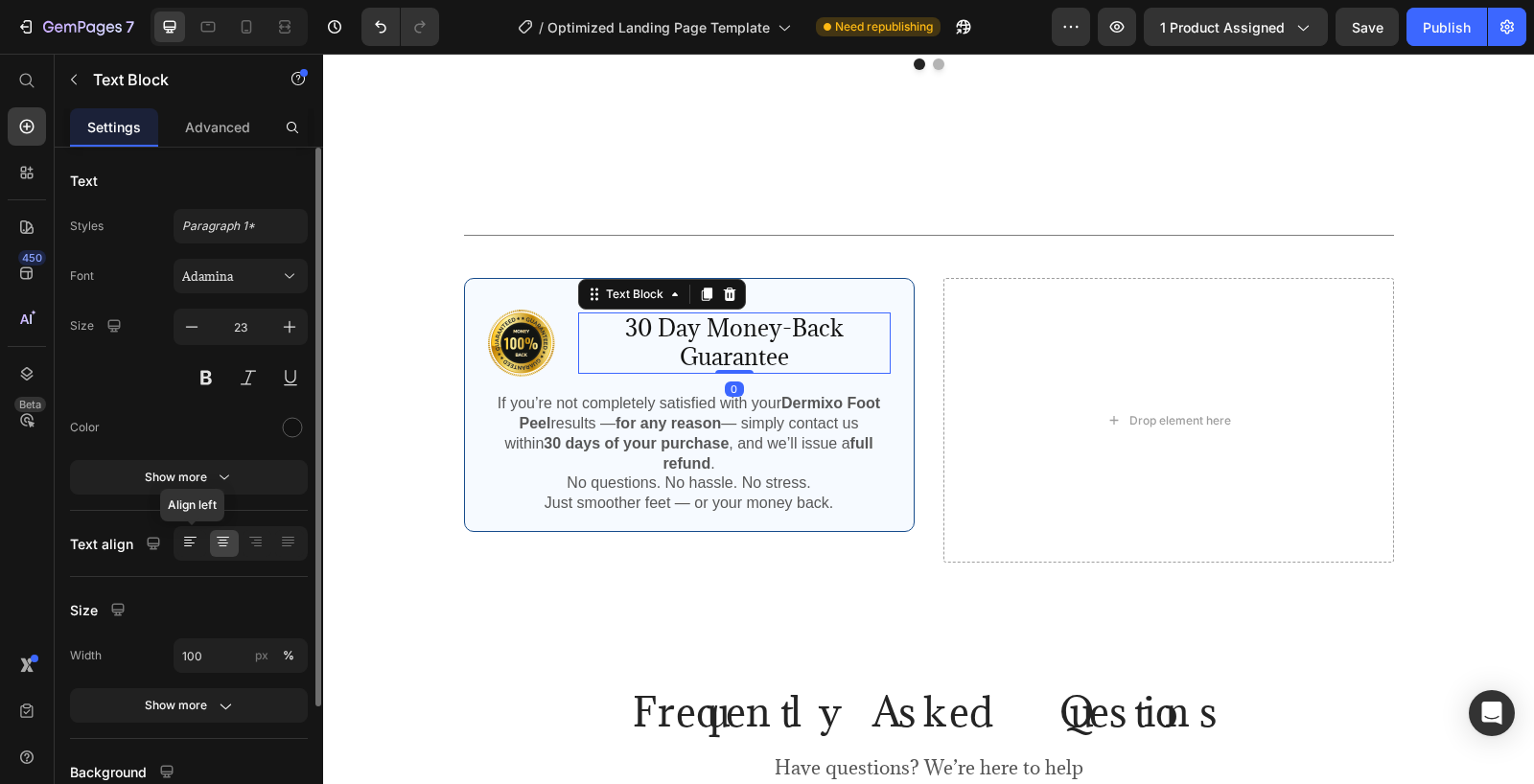 click 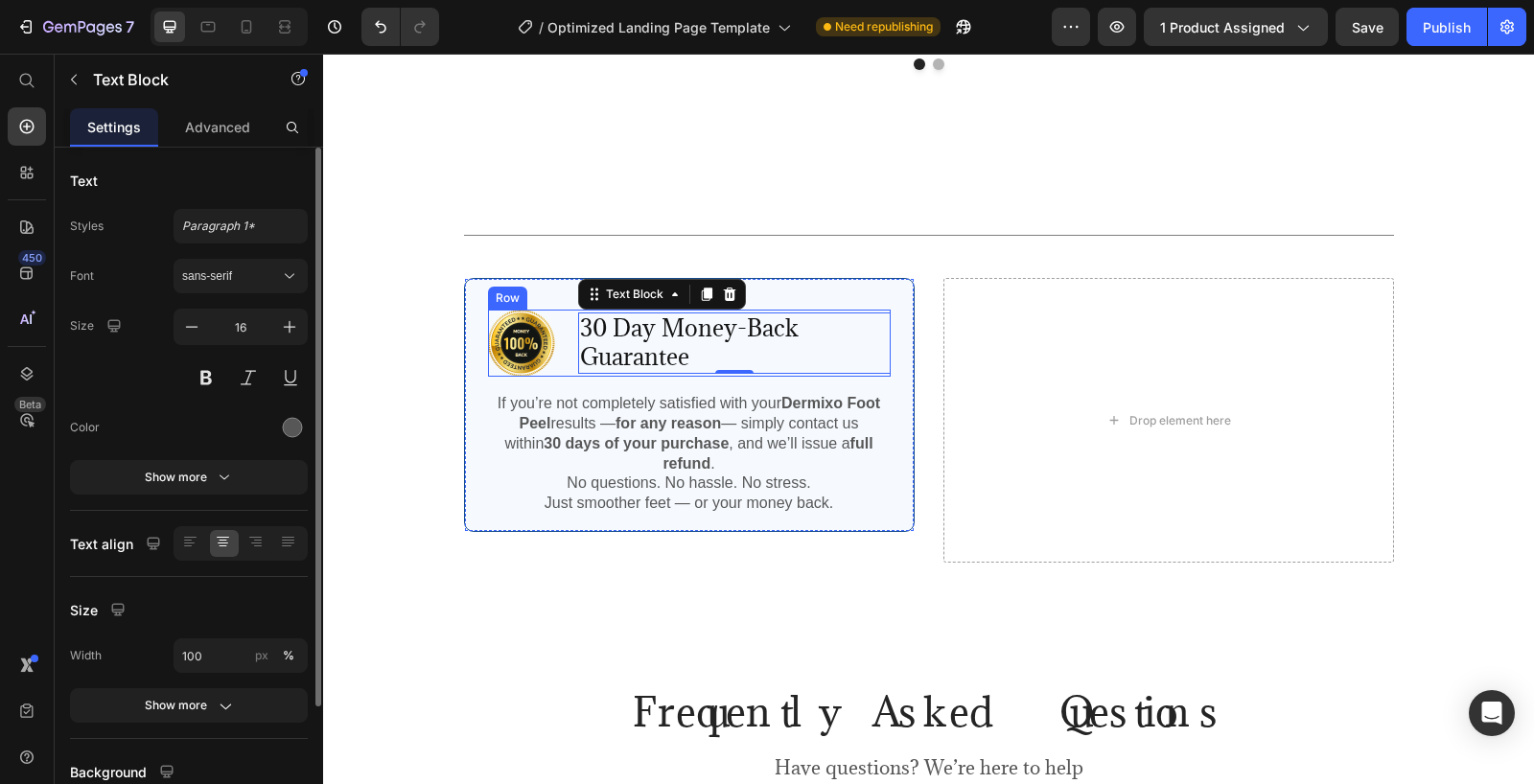 click on "for any reason" at bounding box center (668, 423) 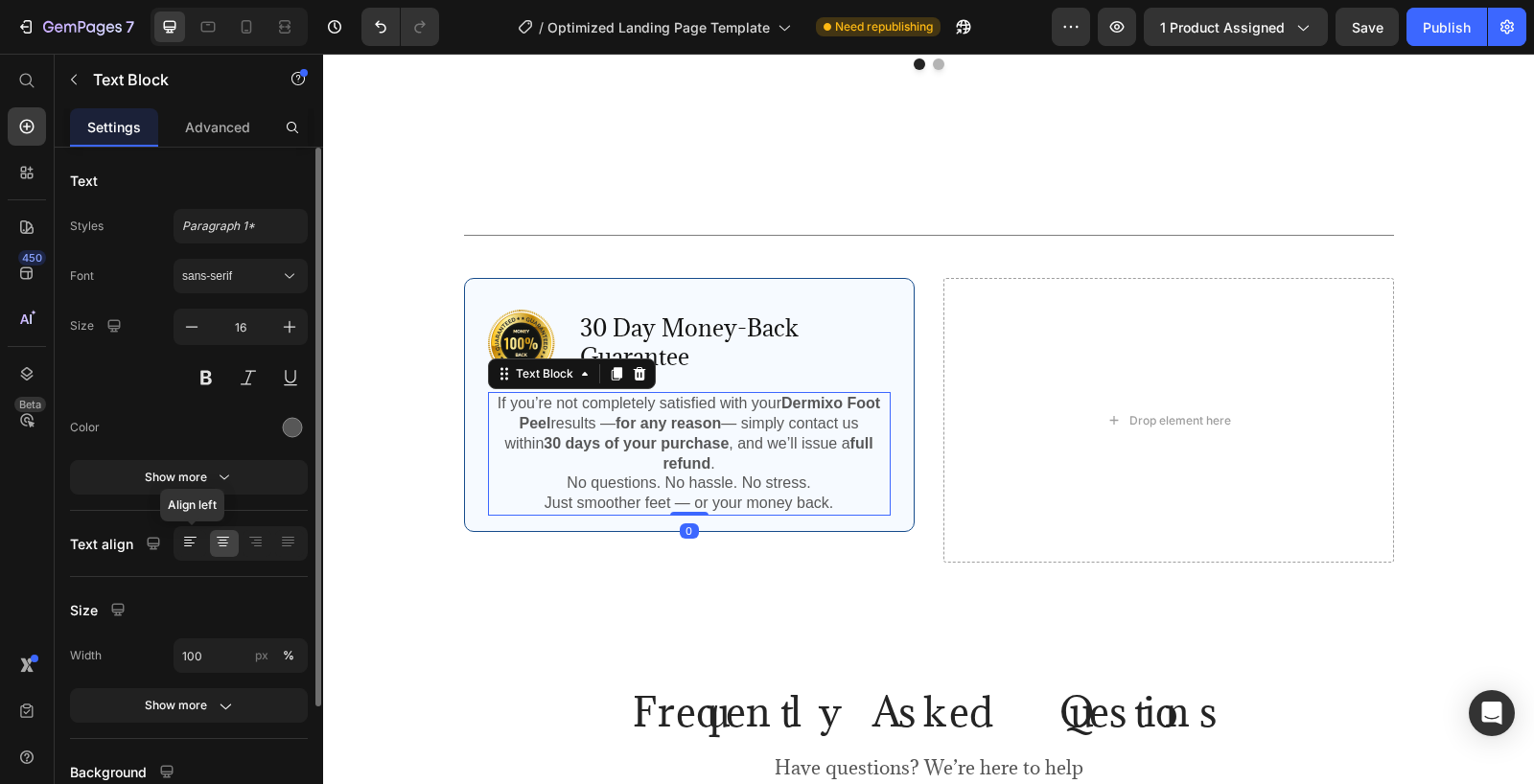 click 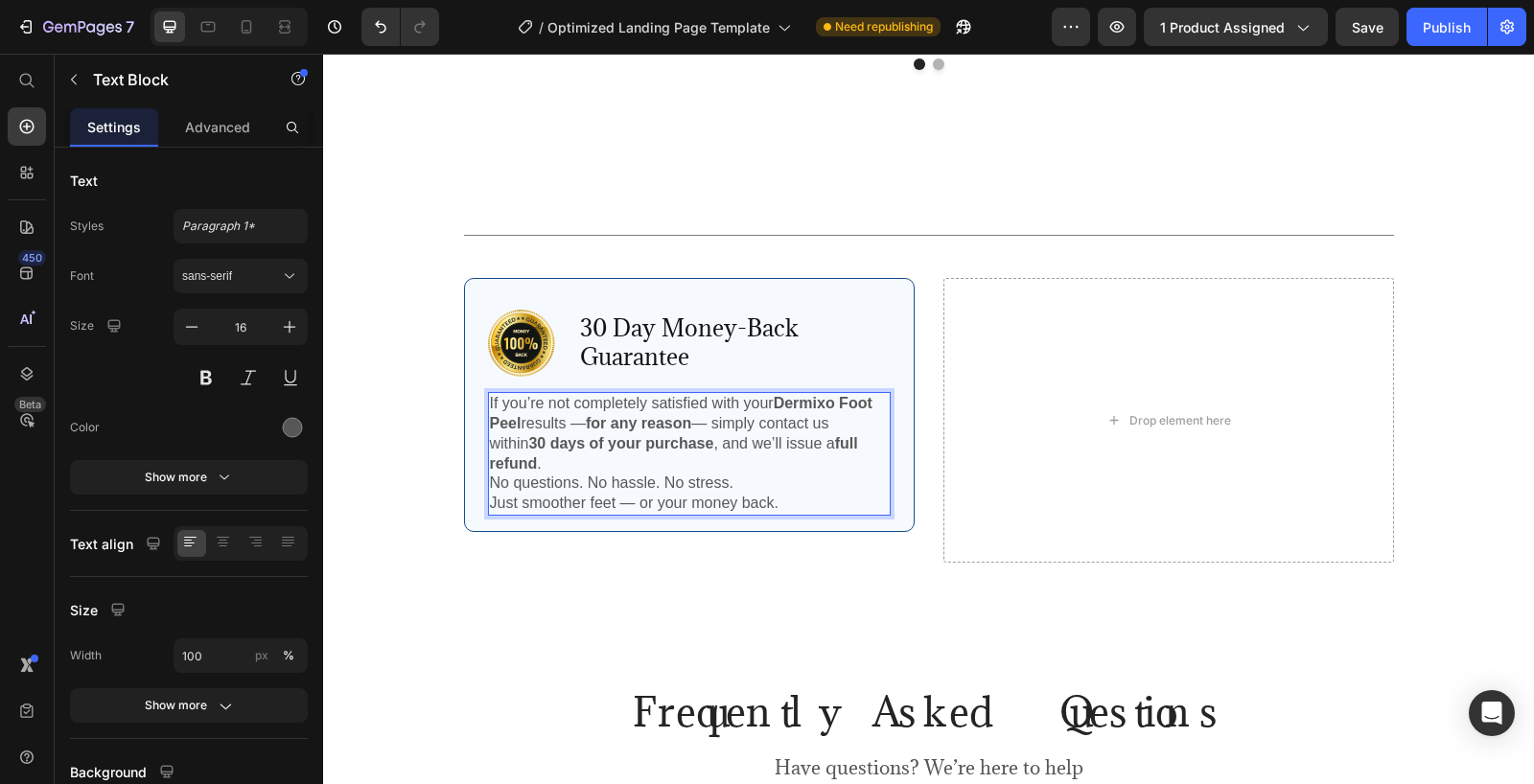 click on "Just smoother feet — or your money back." at bounding box center [689, 503] 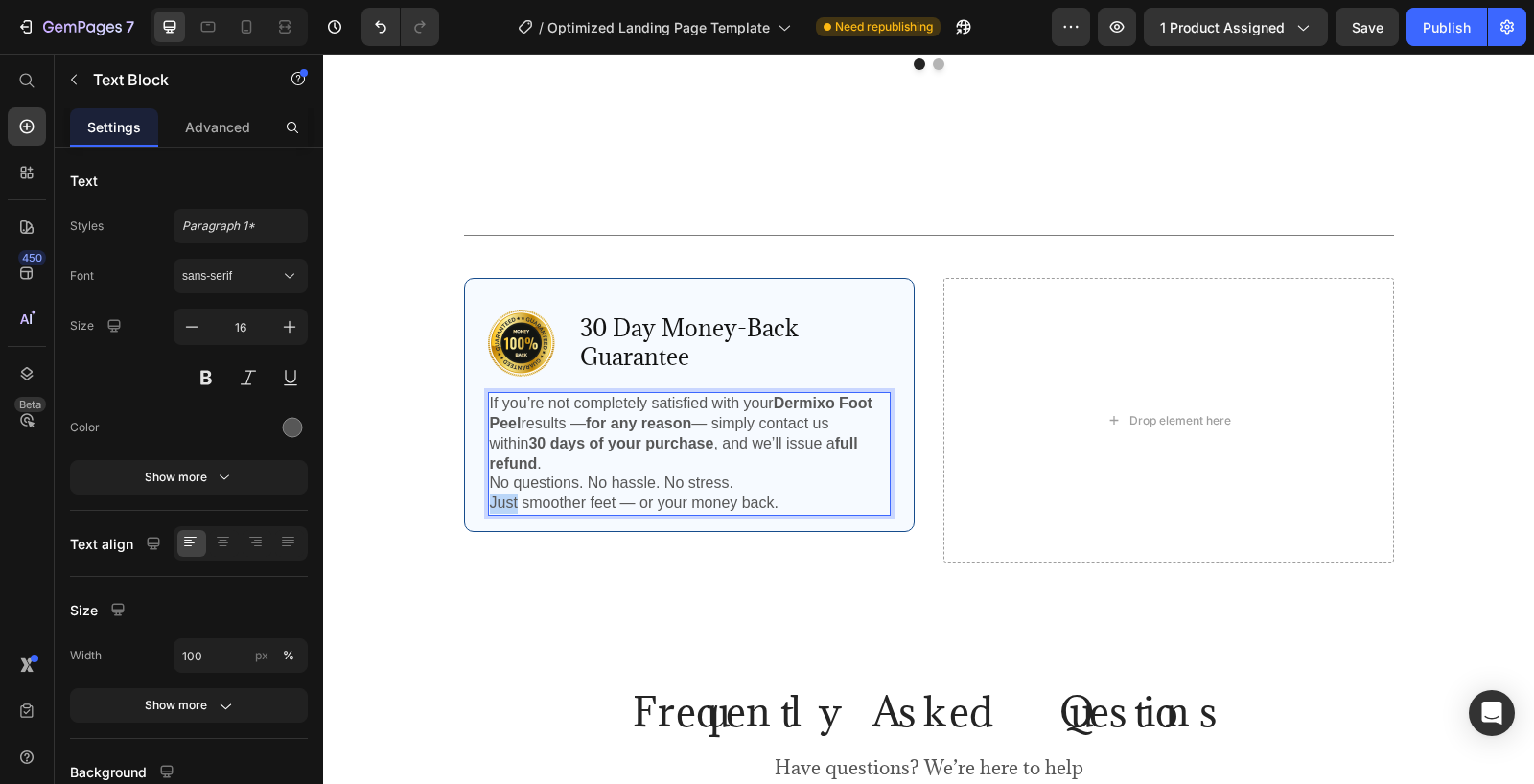 click on "Just smoother feet — or your money back." at bounding box center (689, 503) 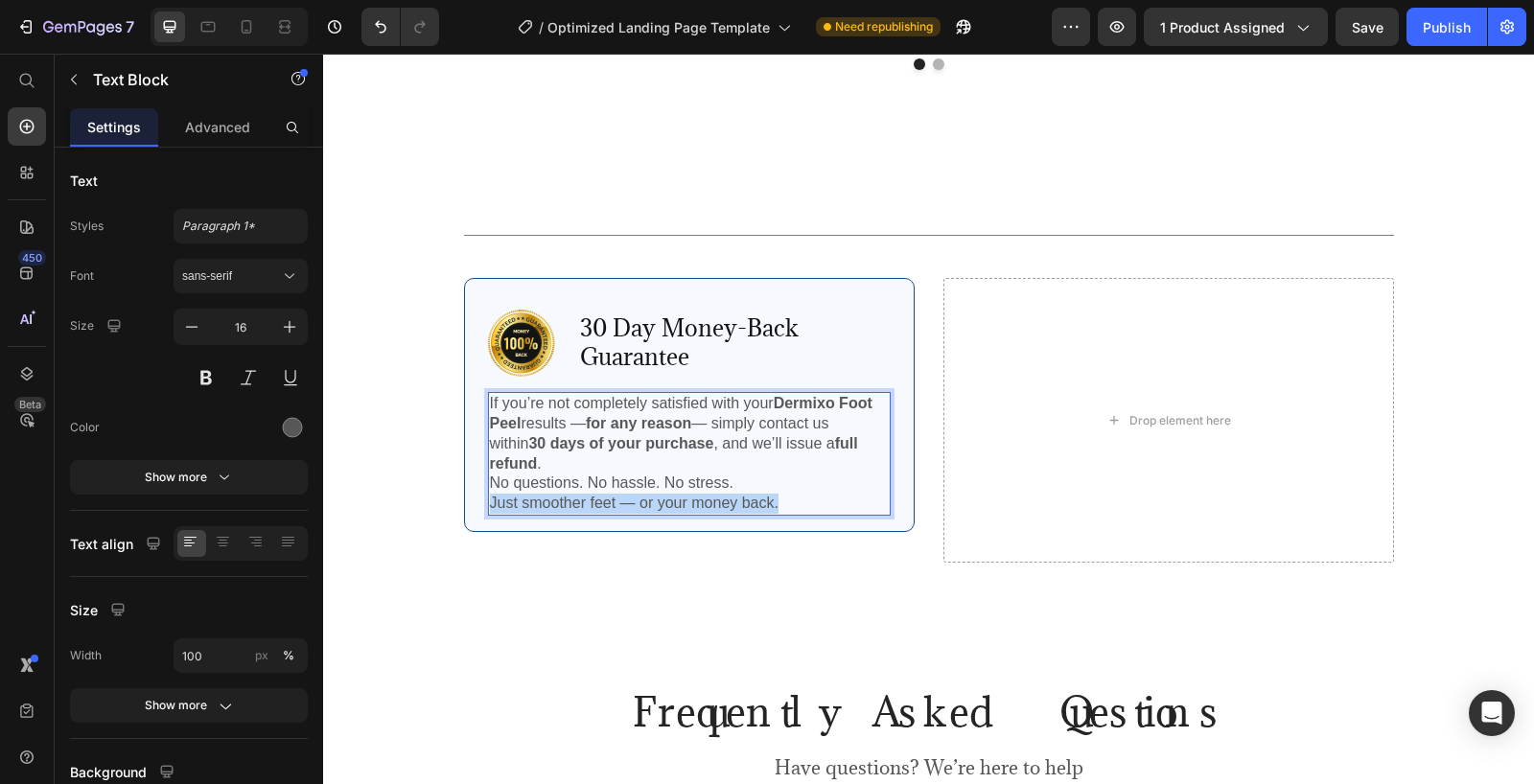 click on "Just smoother feet — or your money back." at bounding box center [689, 503] 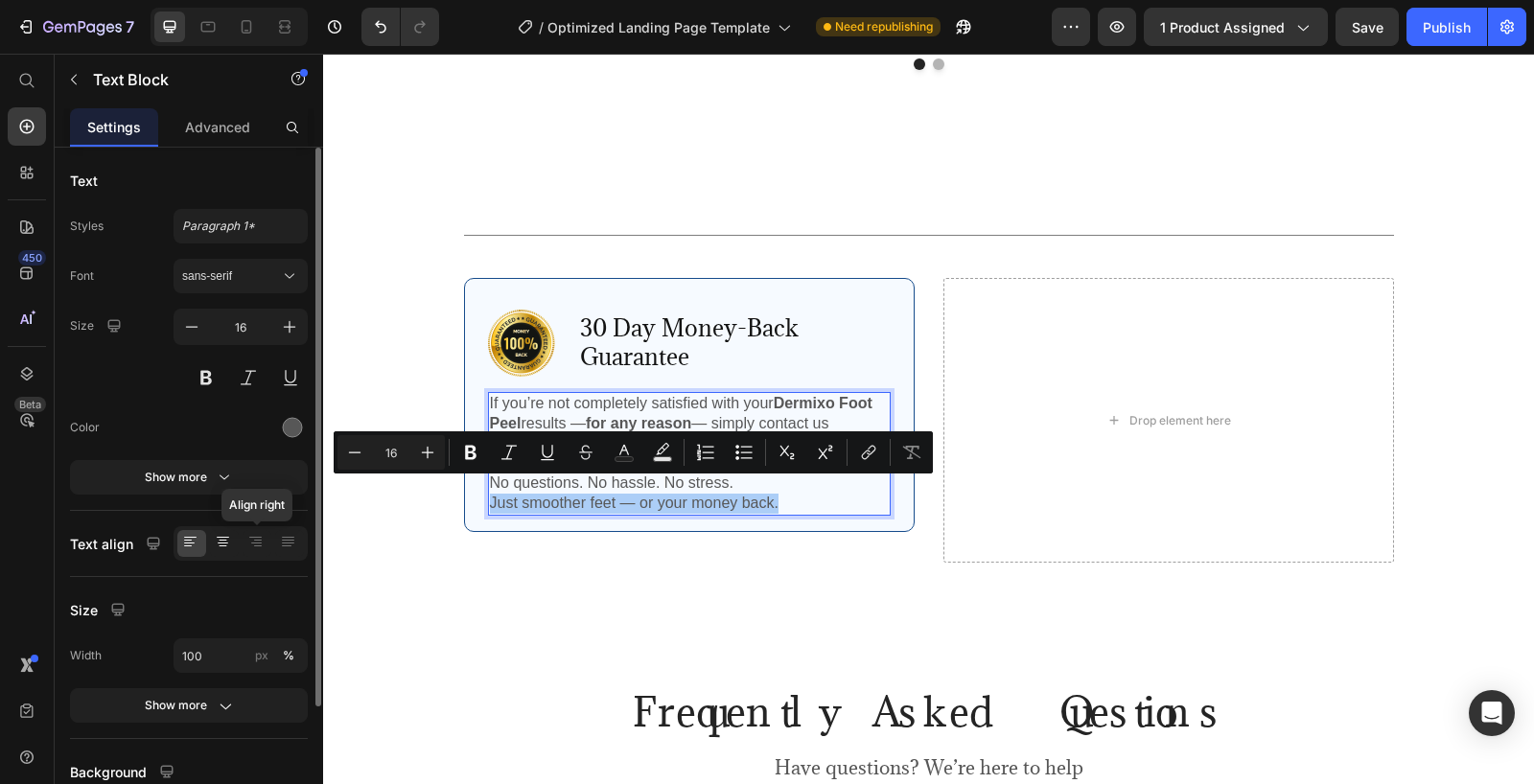 click 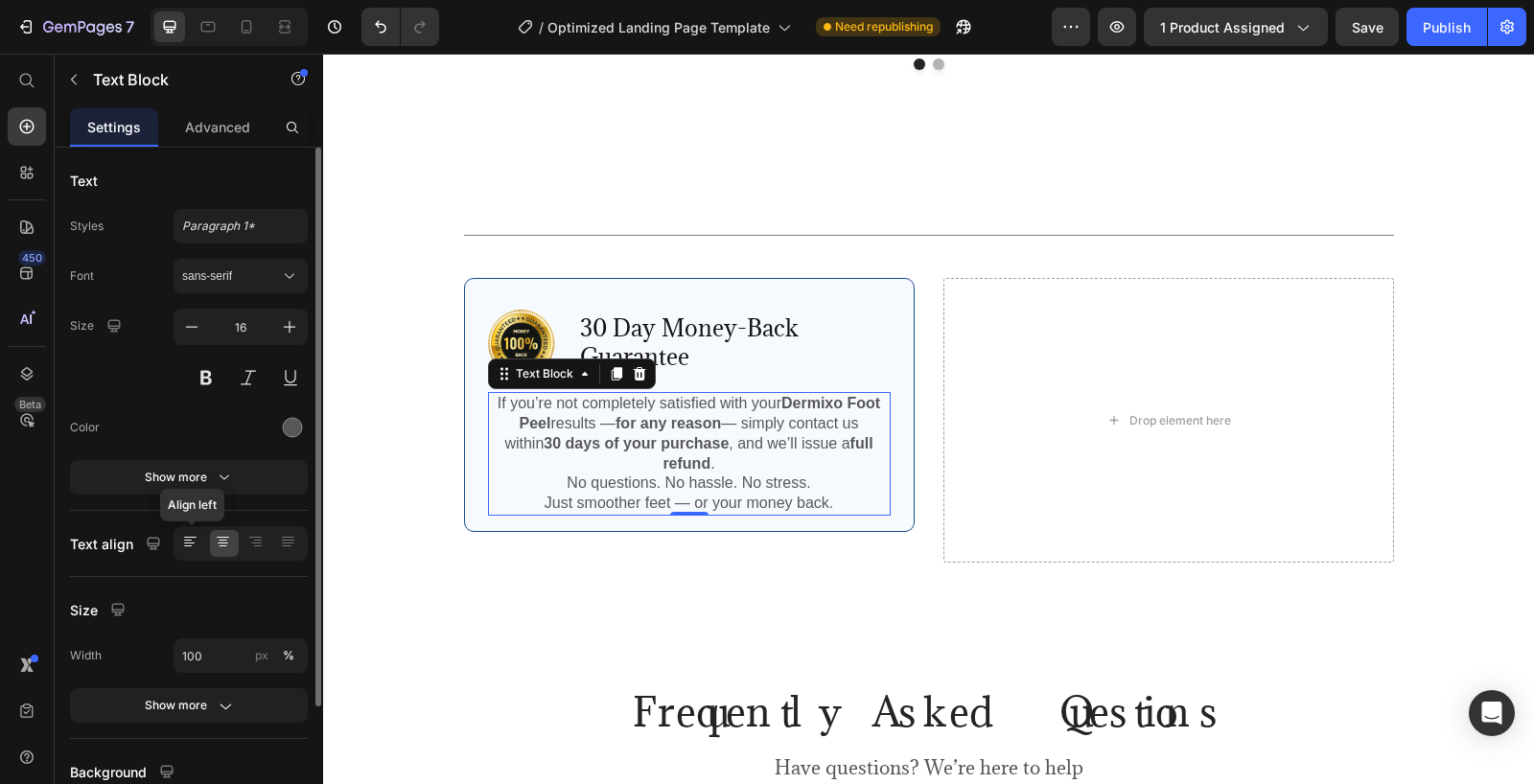 click 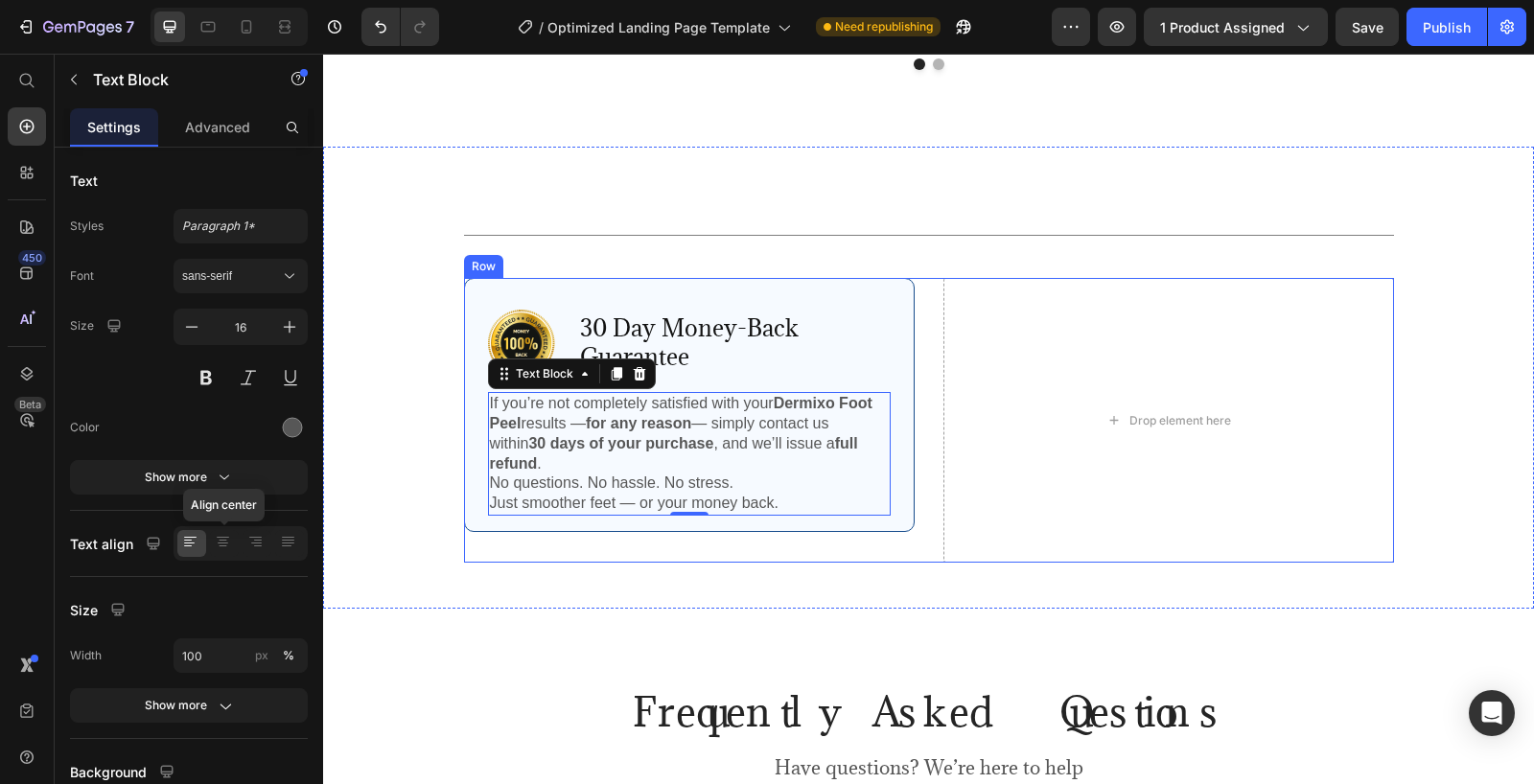 click on "Image  30 Day Money-Back Guarantee Text Block Row If you’re not completely satisfied with your  Dermixo Foot Peel  results —  for any reason  — simply contact us within  30 days of your purchase , and we’ll issue a  full refund . No questions. No hassle. No stress.  Just smoother feet — or your money back. Text Block   0 Row" at bounding box center [689, 420] 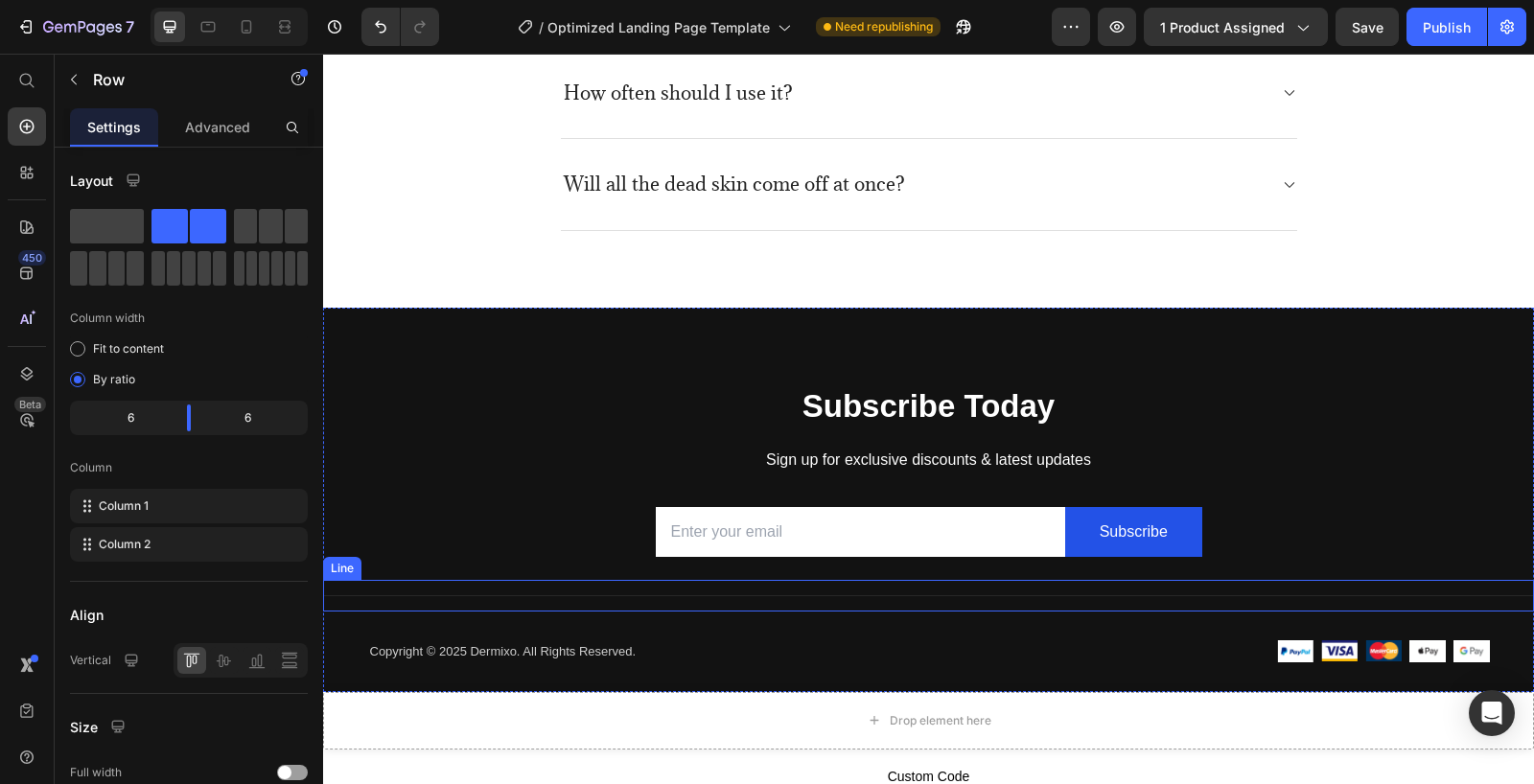 scroll, scrollTop: 5115, scrollLeft: 0, axis: vertical 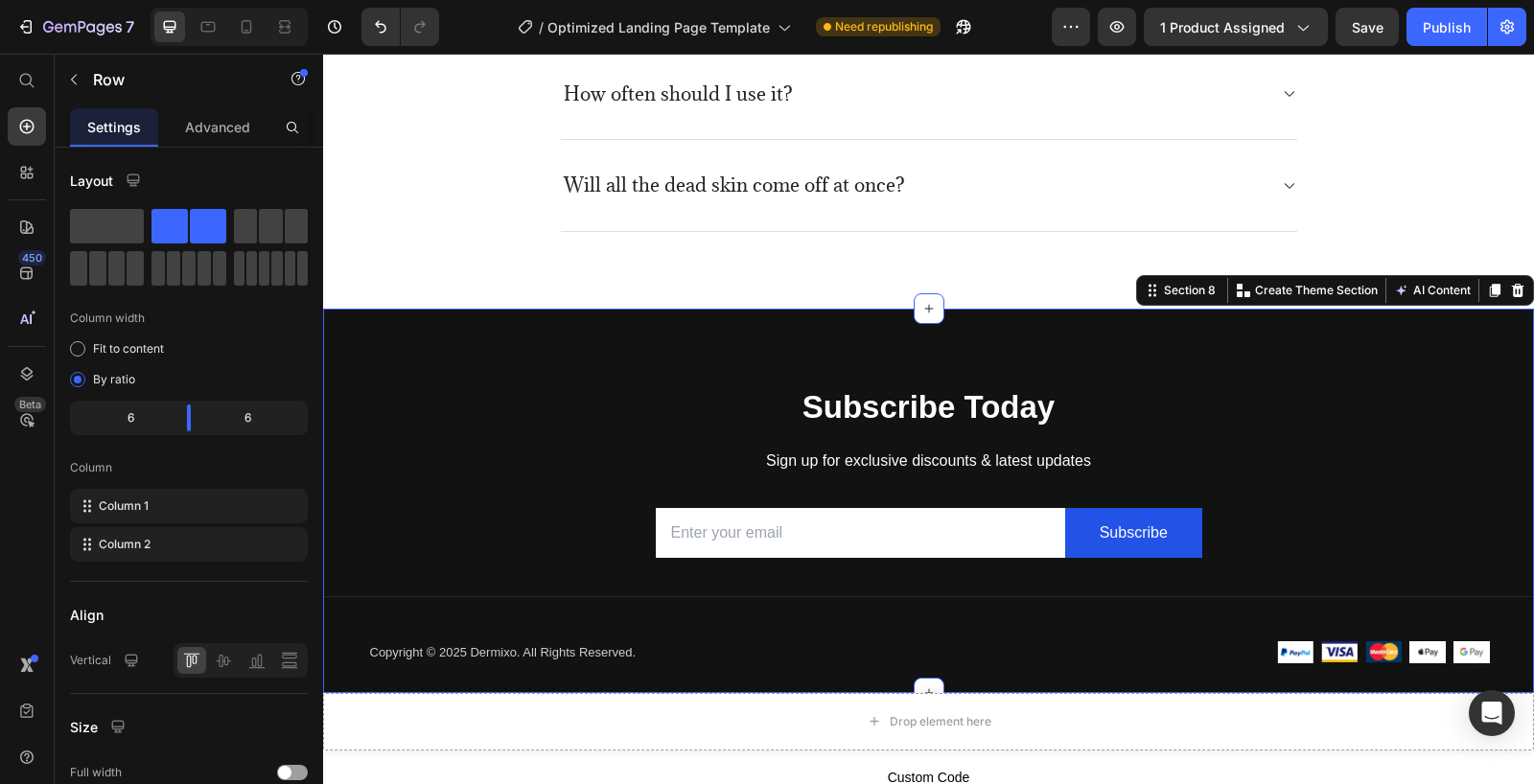 click on "Subscribe Today Heading Sign up for exclusive discounts & latest updates Text block Email Field Subscribe Submit Button Row Newsletter Row
Company
Help
Visit Accordion Row                Title Line Copyright © 2025 Dermixo. All Rights Reserved. Text block Image Image Image Image Image Row Row Section 8   You can create reusable sections Create Theme Section AI Content Write with GemAI What would you like to describe here? Tone and Voice Persuasive Product BabySoft Foot Peel Mask – Removes Dead Skin, Cracked Heels, Calluses (2 Pack) Show more Generate" at bounding box center (928, 500) 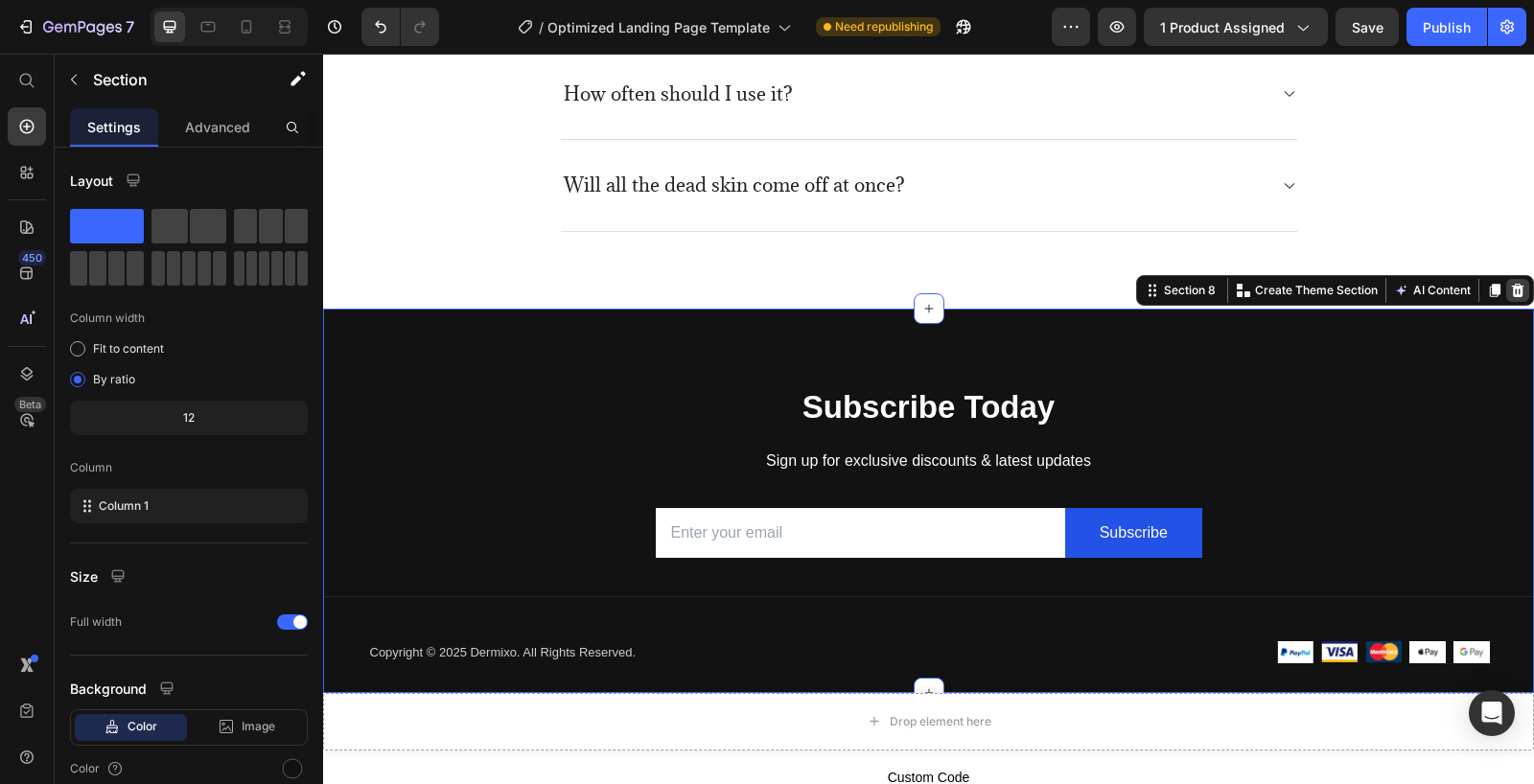 click 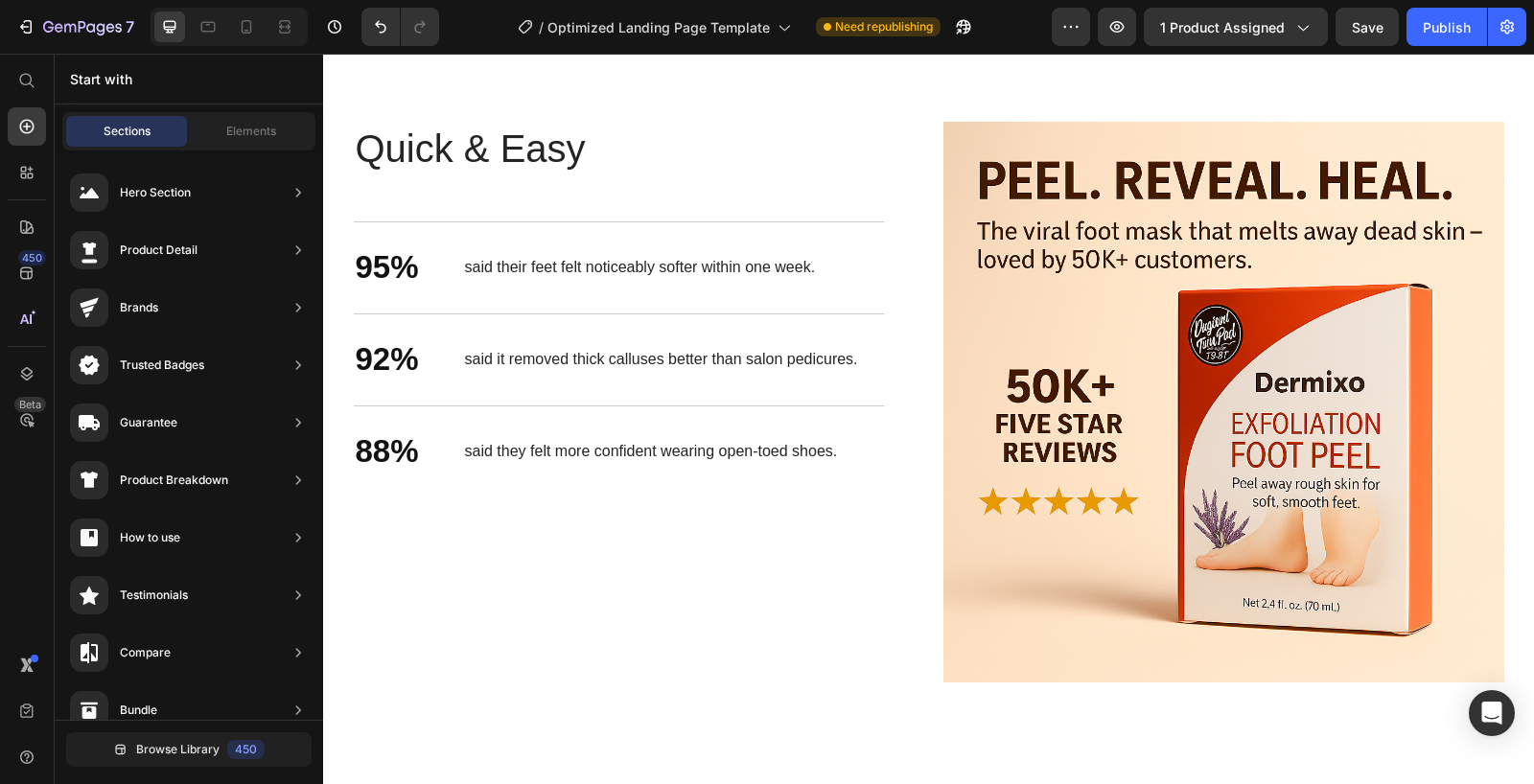 scroll, scrollTop: 1935, scrollLeft: 0, axis: vertical 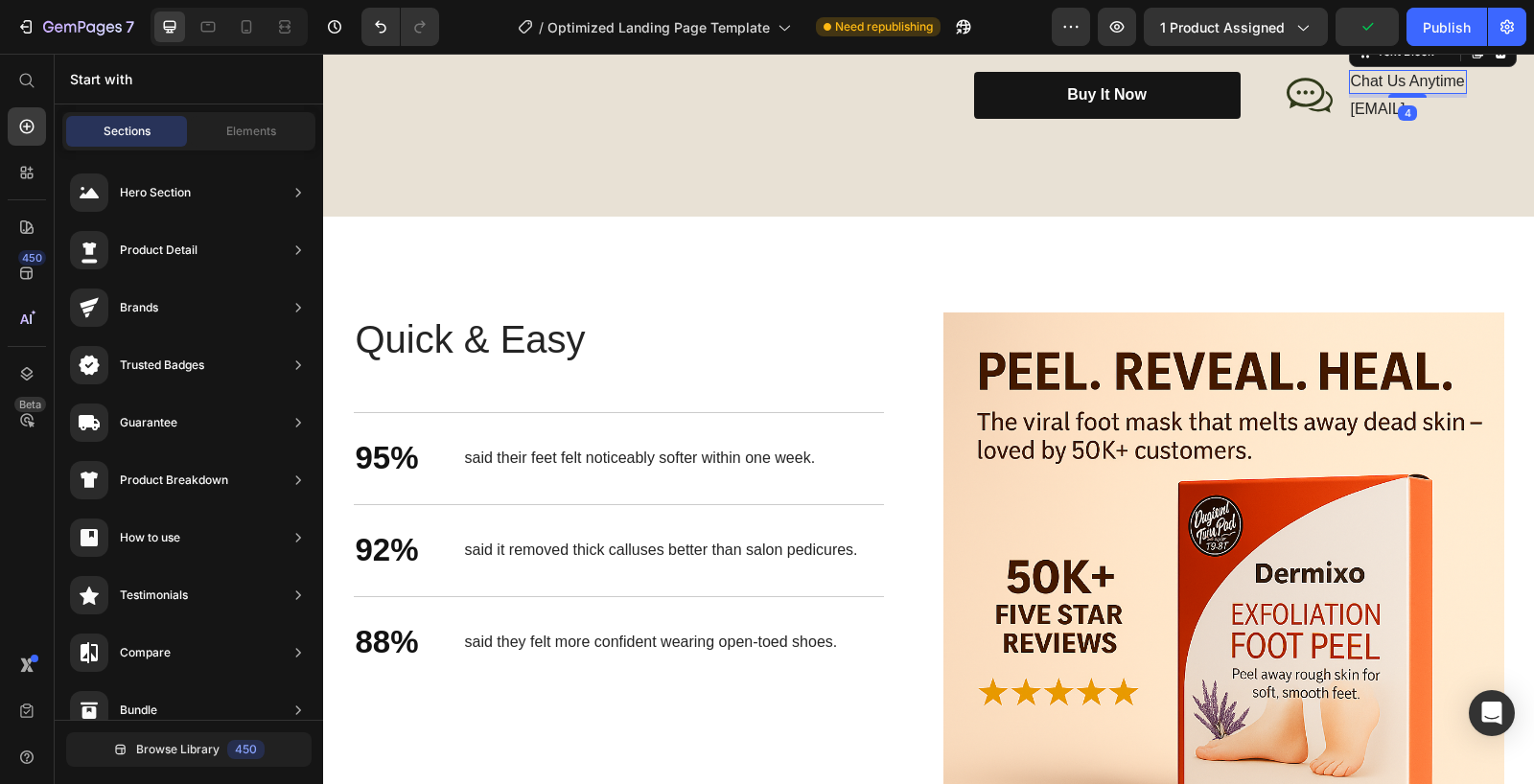 click on "Chat Us Anytime" at bounding box center (1414, 81) 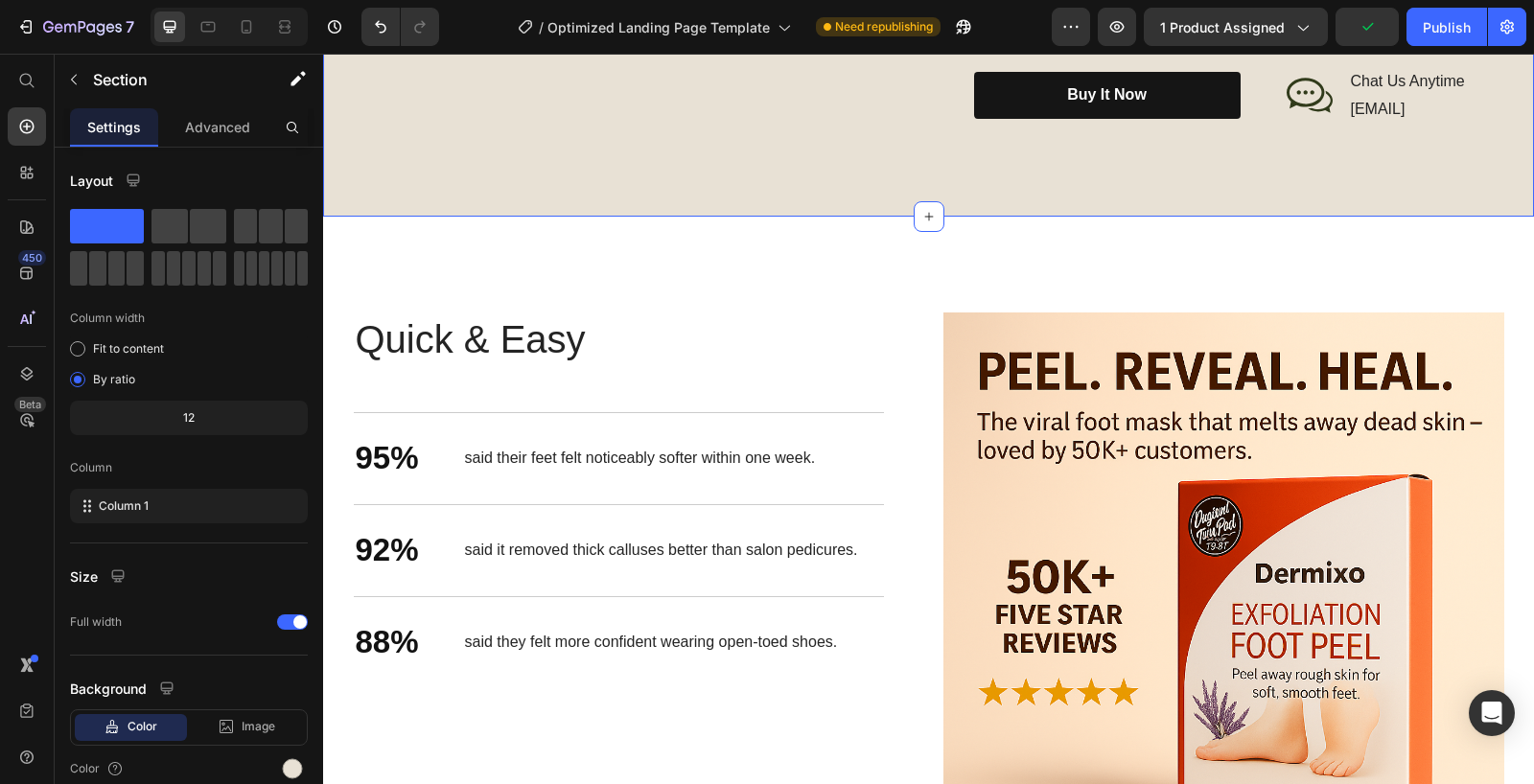 click on "Image Reveal Baby-Soft Feet — From Home. Heading The  Dermixo Exfoliation Foot Peel  is designed to shed layers of rough, dead skin and  visibly smooth your heels —without scraping or harsh tools. In just one treatment, you'll see skin naturally peel away over days, leaving  silky-soft, callus-free feet . No spa required. No mess. Just pure confidence. Text Block buy it now Button
Icon Chat Us Anytime Text Block biz.dermixo@gmail.com Text Block Row Row Row Row" at bounding box center (928, -18) 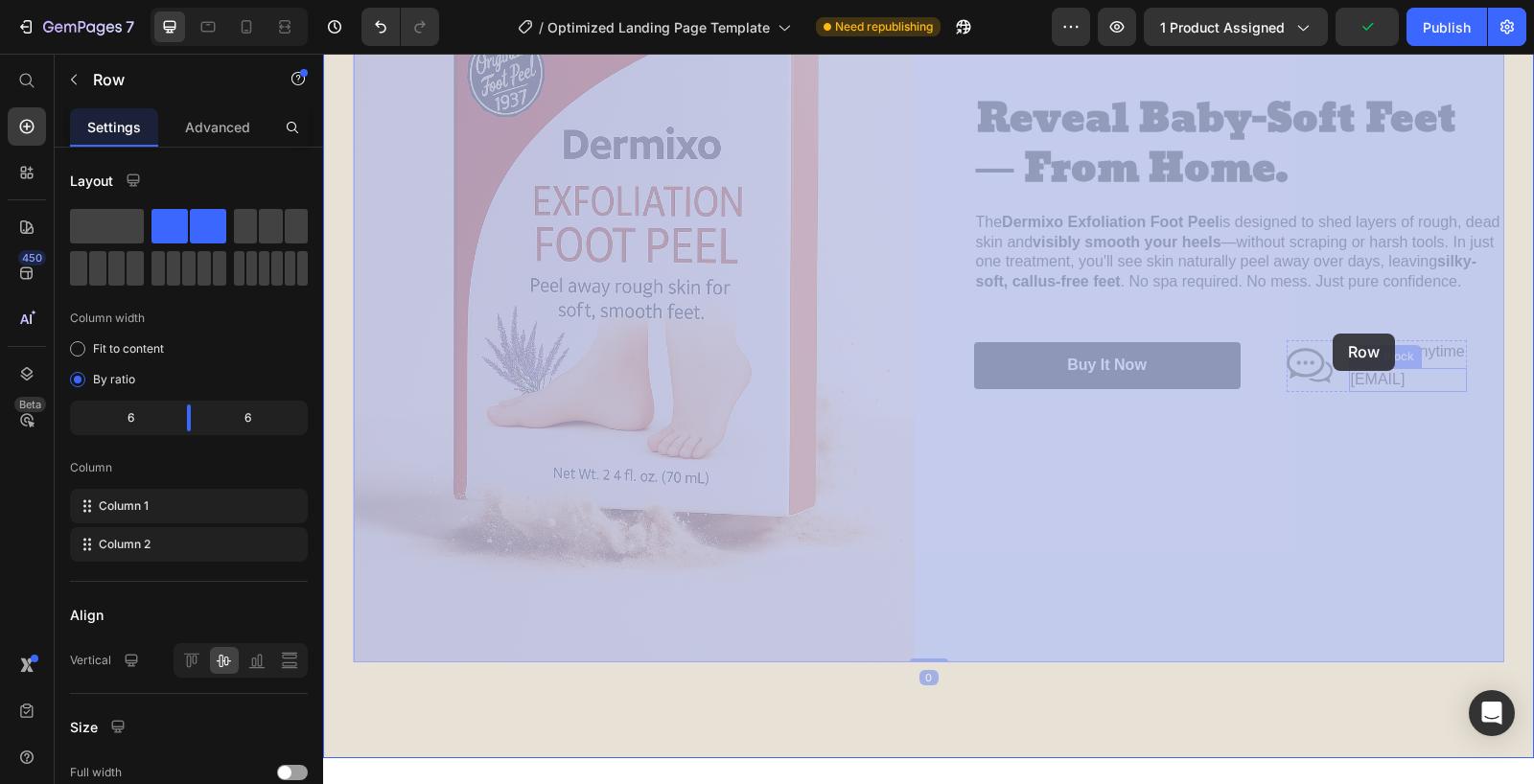 drag, startPoint x: 1481, startPoint y: 401, endPoint x: 1334, endPoint y: 334, distance: 161.5488 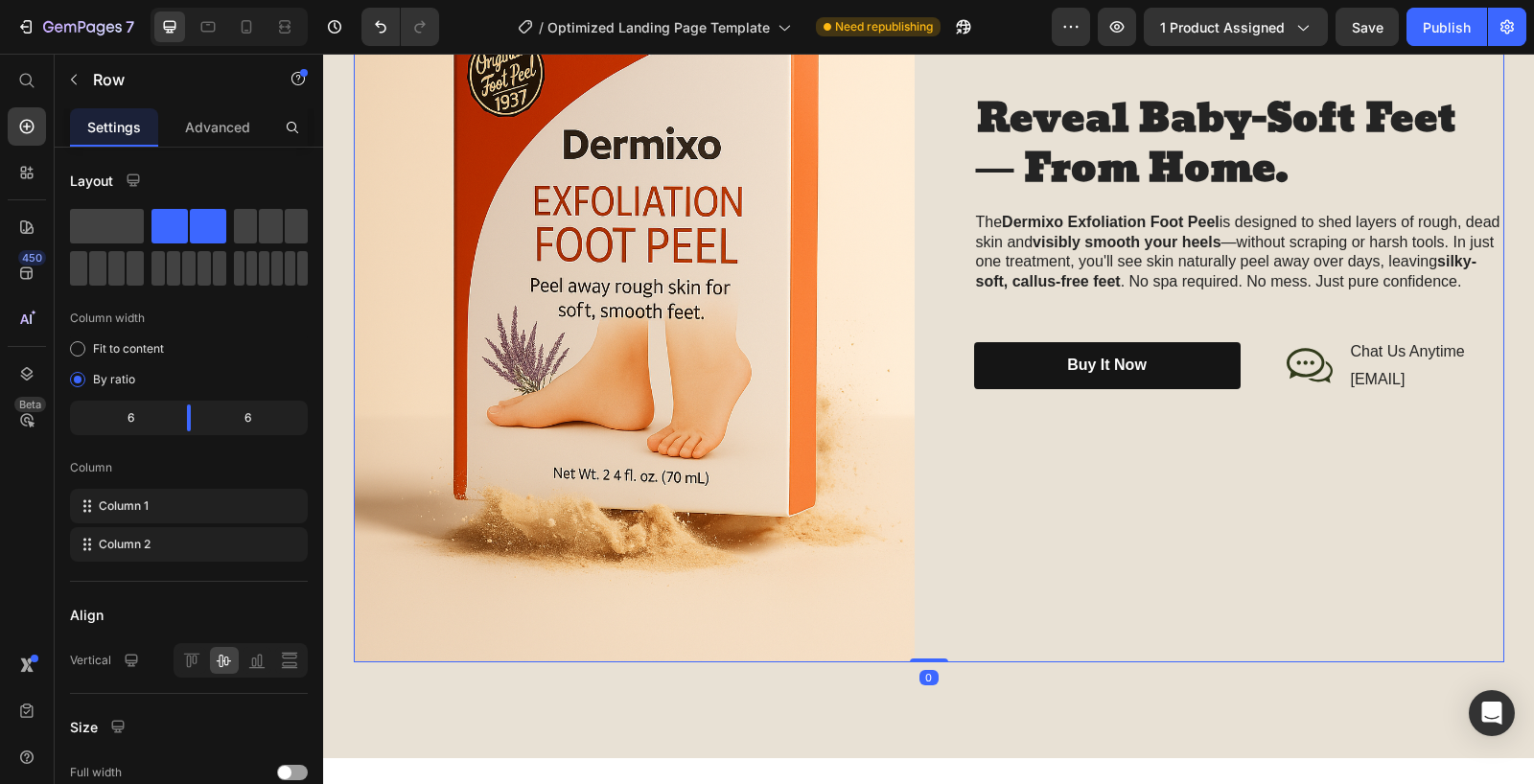 click on "Chat Us Anytime Text Block biz.dermixo@gmail.com Text Block" at bounding box center (1414, 366) 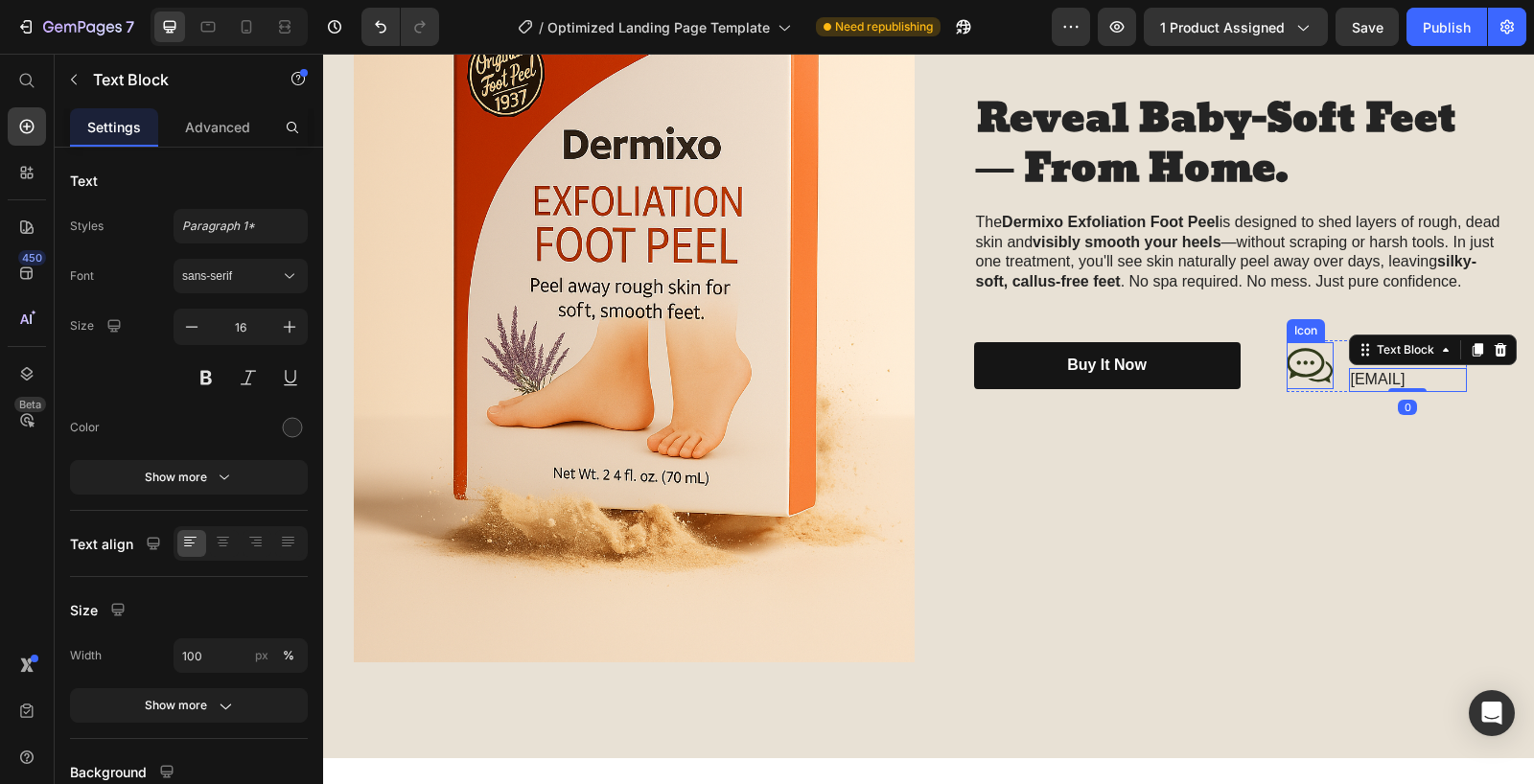 click 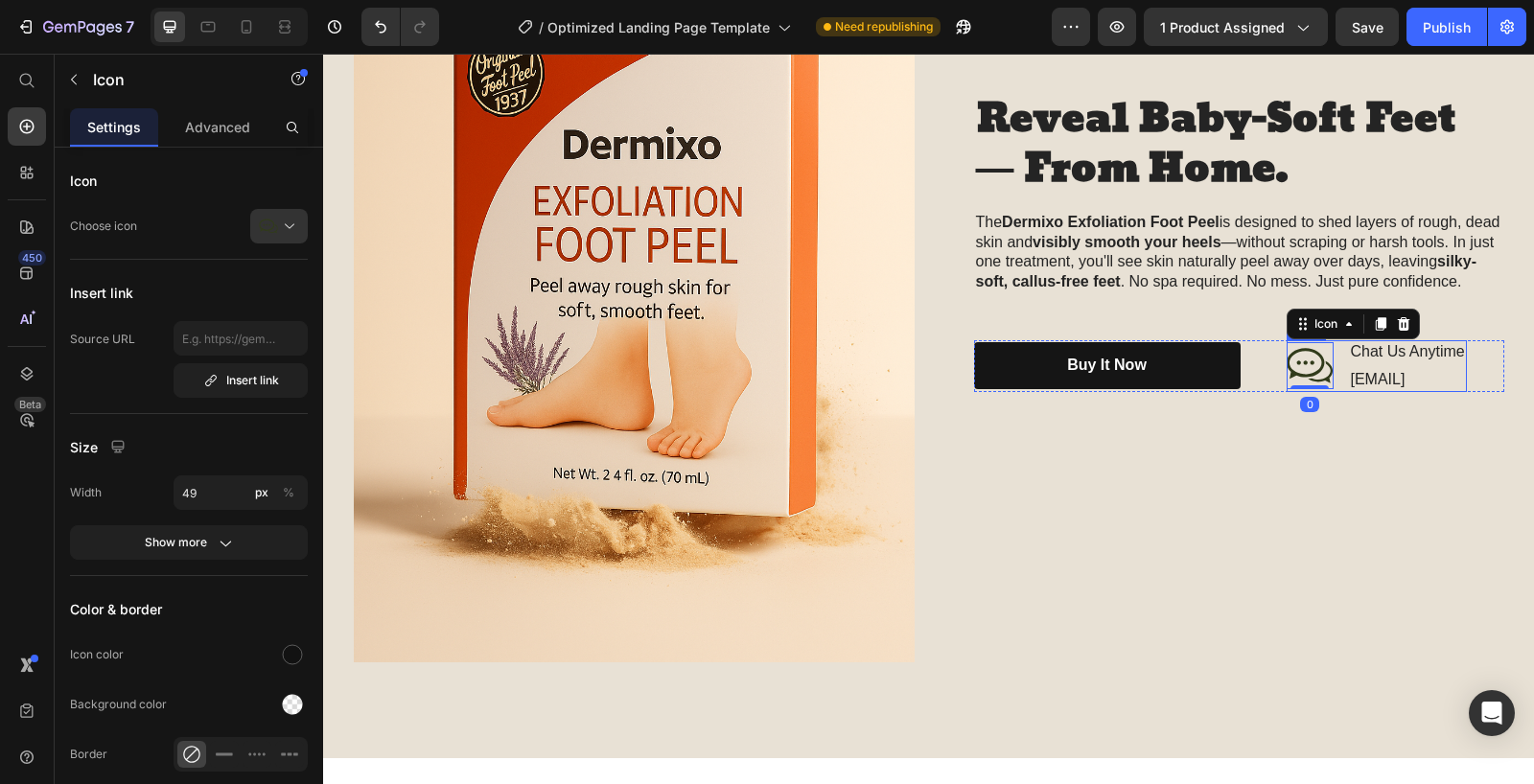 click on "Chat Us Anytime" at bounding box center (1414, 342) 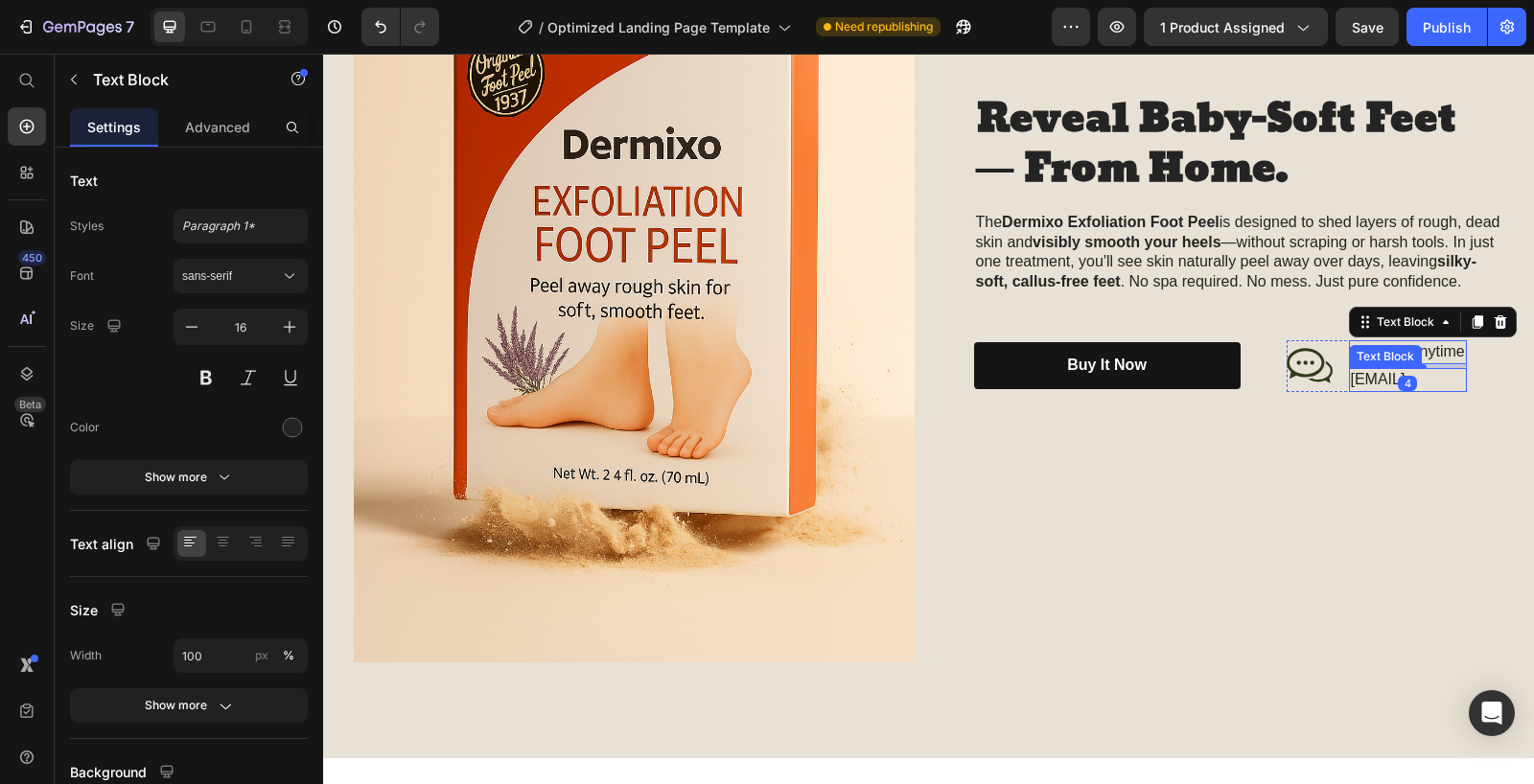 click on "biz.dermixo@[EXAMPLE.COM]" at bounding box center [1414, 380] 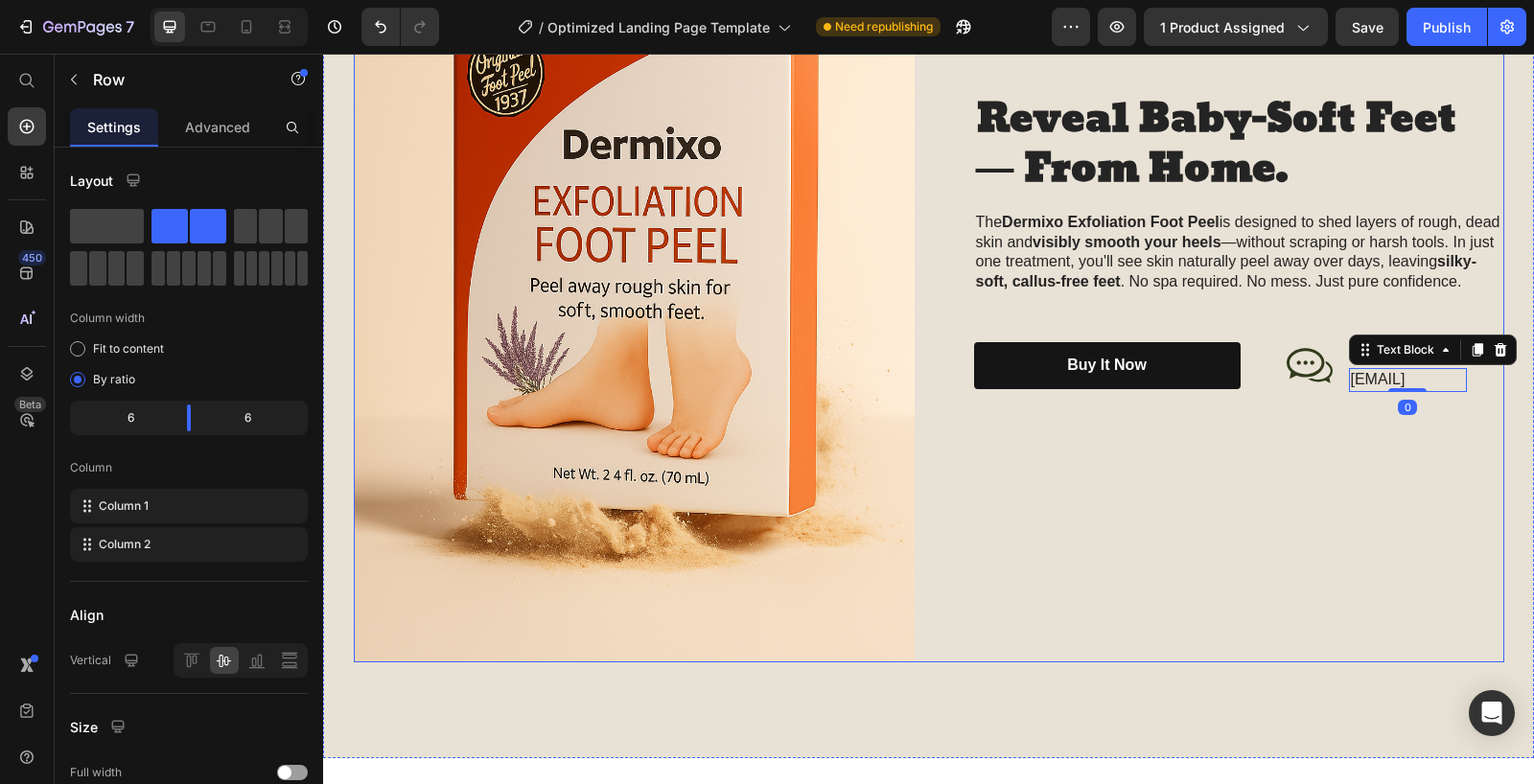 click on "Reveal Baby-Soft Feet — From Home. Heading The  Dermixo Exfoliation Foot Peel  is designed to shed layers of rough, dead skin and  visibly smooth your heels —without scraping or harsh tools. In just one treatment, you'll see skin naturally peel away over days, leaving  silky-soft, callus-free feet . No spa required. No mess. Just pure confidence. Text Block buy it now Button
Icon Chat Us Anytime Text Block biz.dermixo@gmail.com Text Block   0 Row Row Row" at bounding box center (1223, 242) 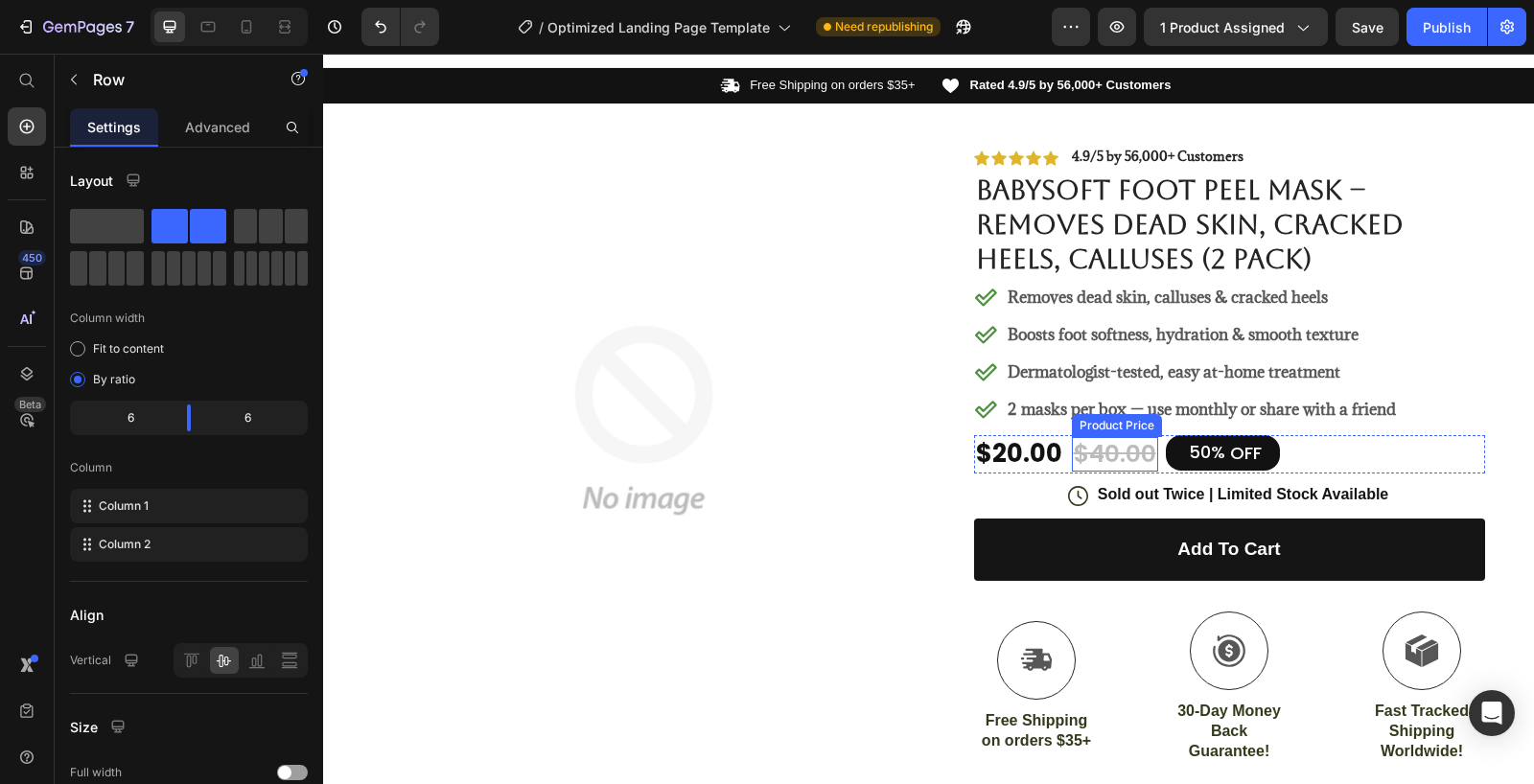 scroll, scrollTop: 0, scrollLeft: 0, axis: both 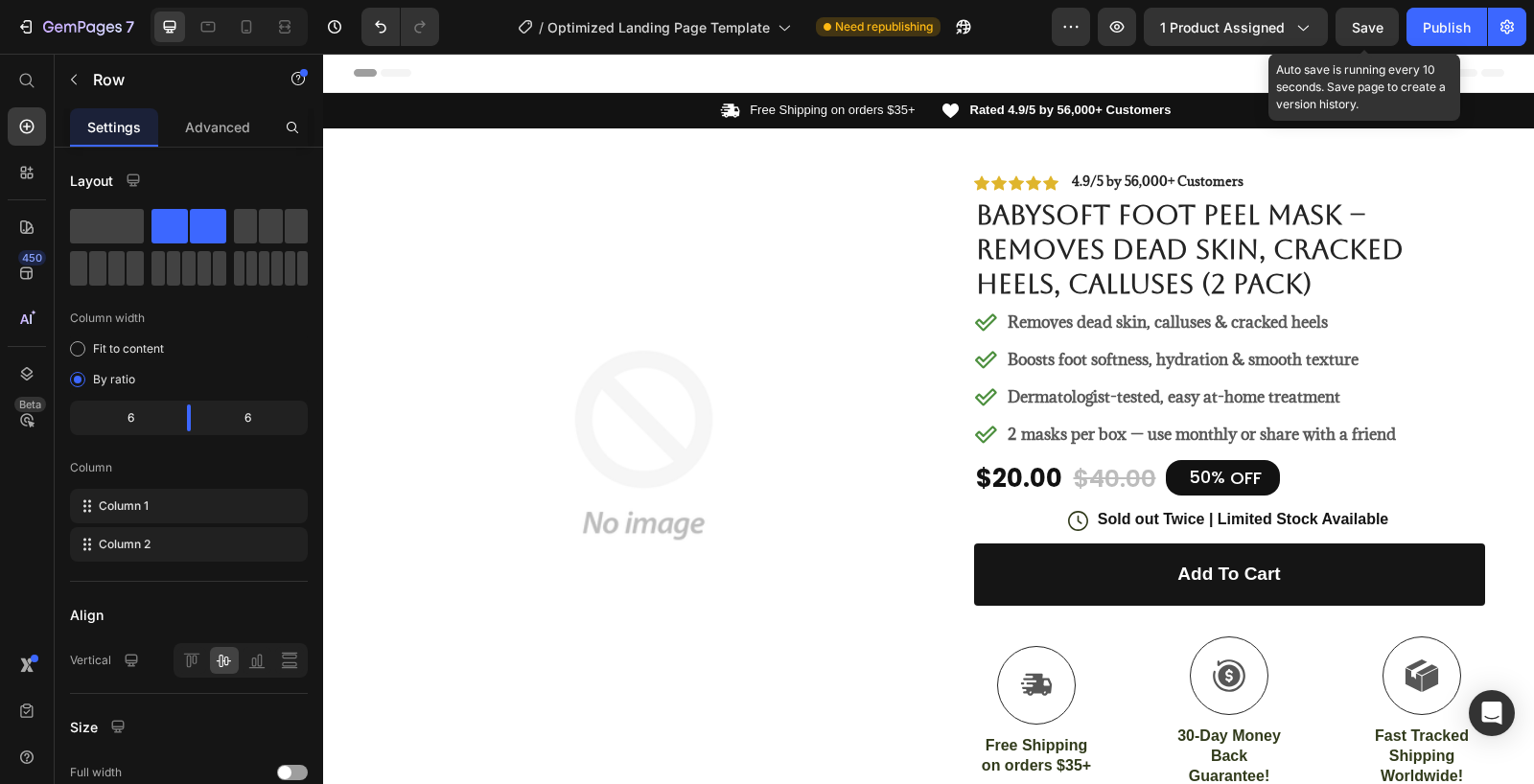 click on "Save" at bounding box center (1367, 27) 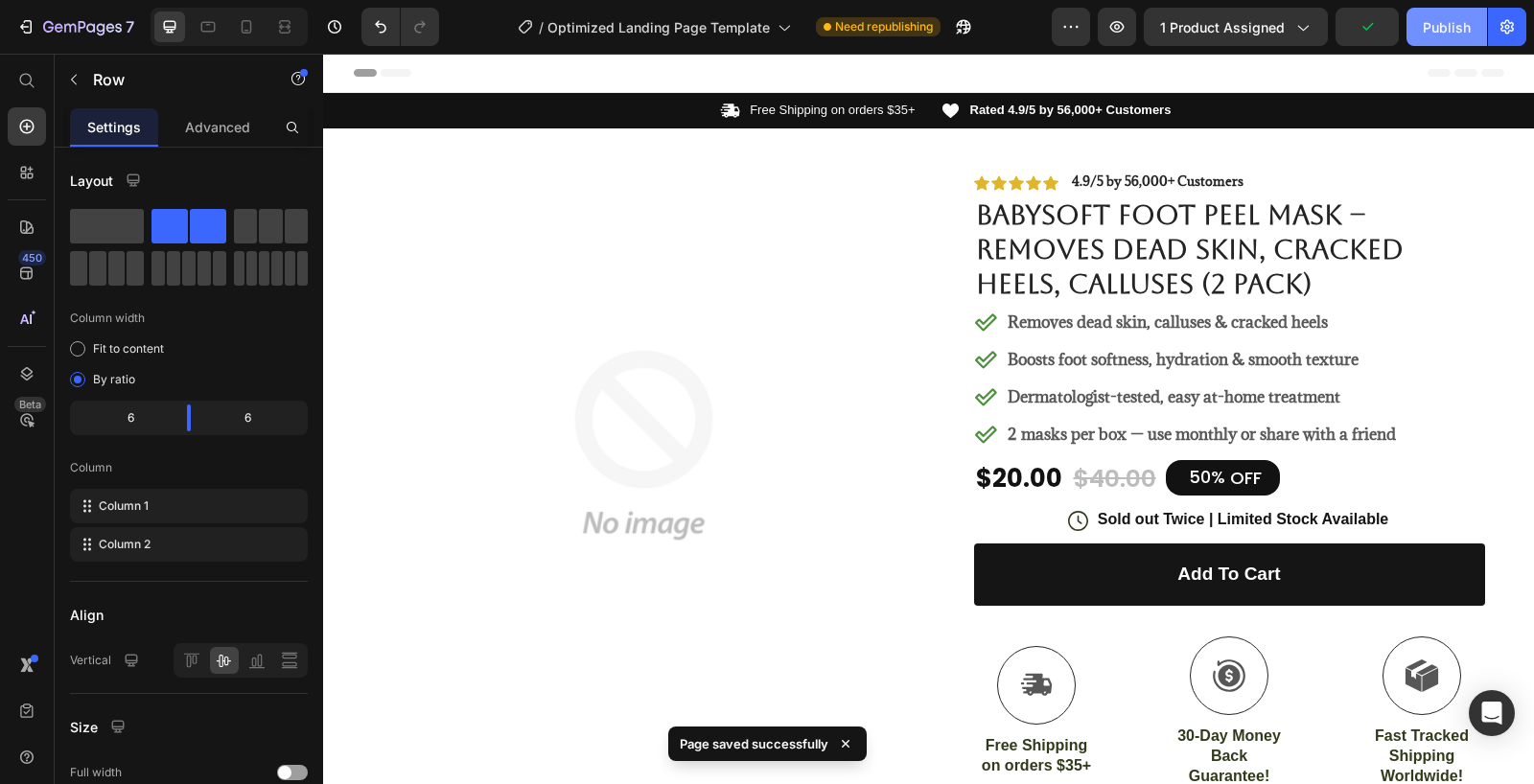 click on "Publish" 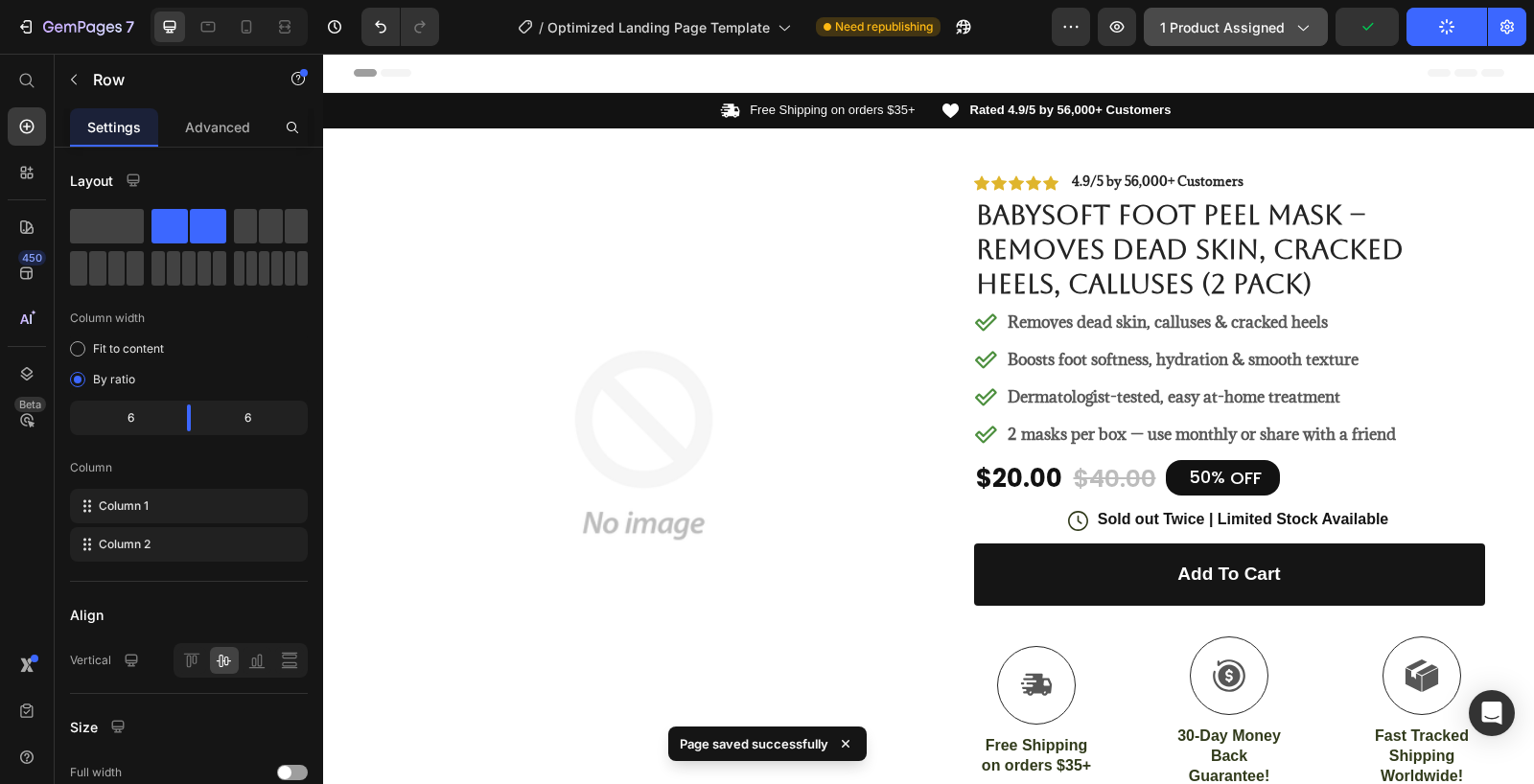 click on "1 product assigned" at bounding box center (1236, 27) 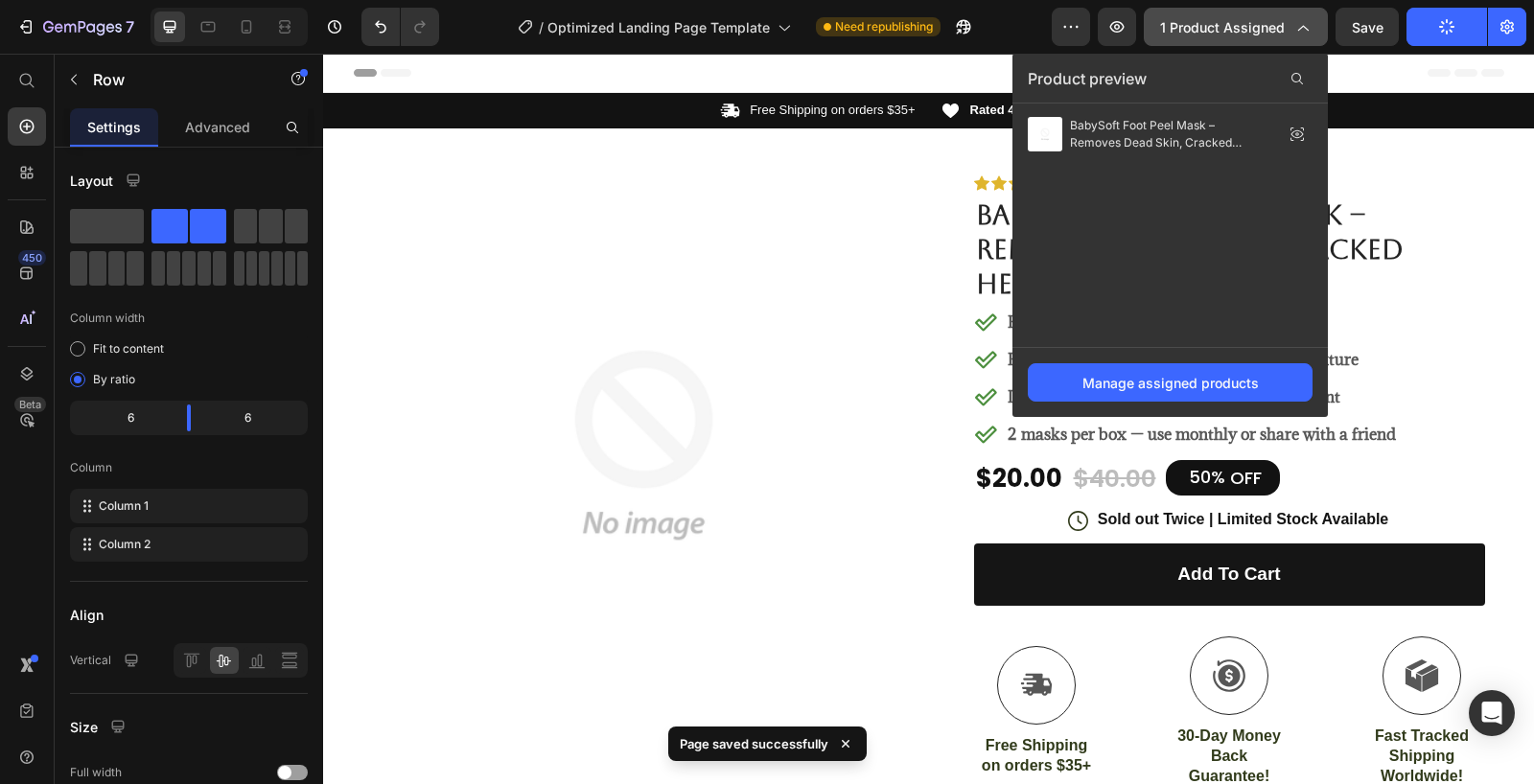 click on "1 product assigned" 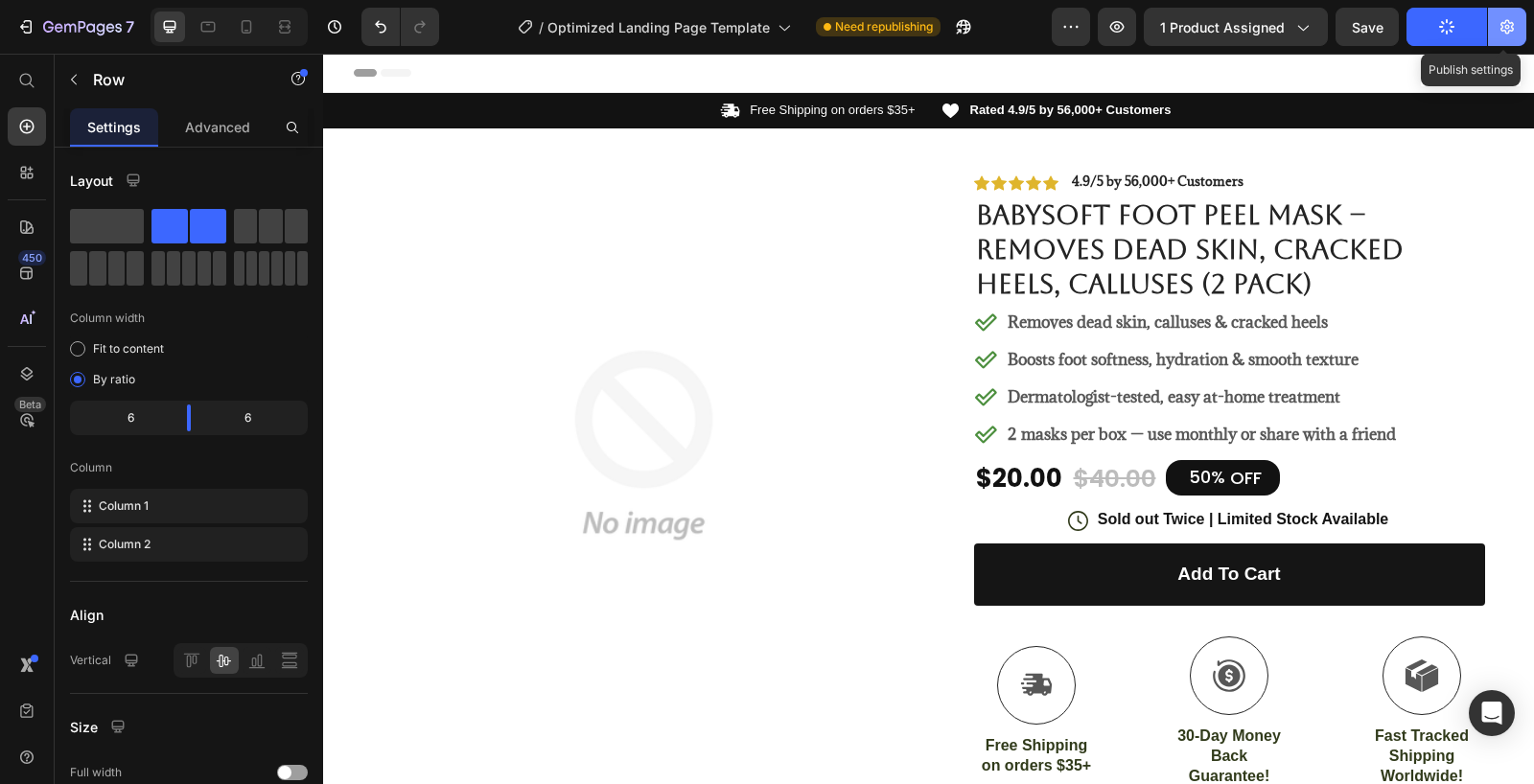 click 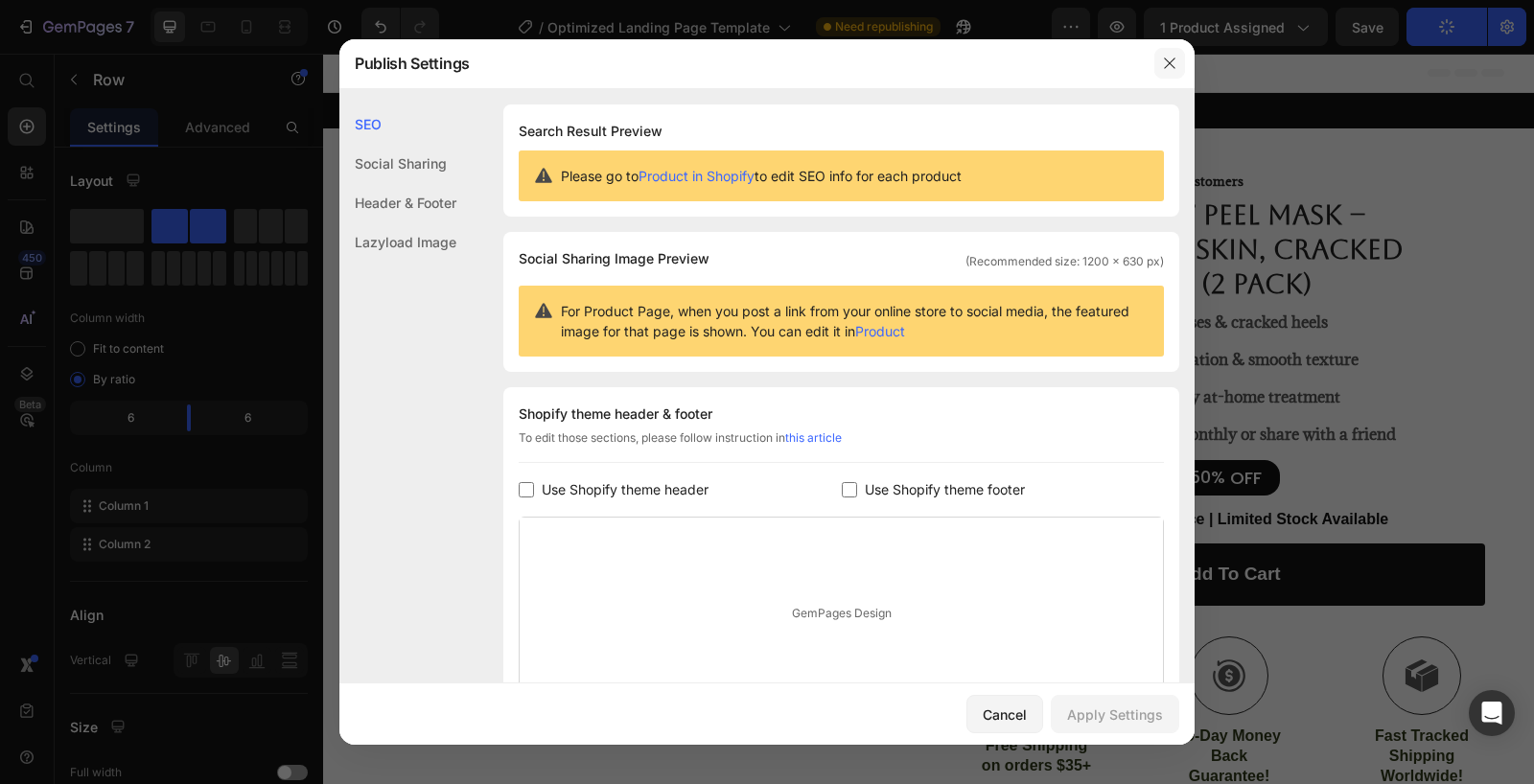 click 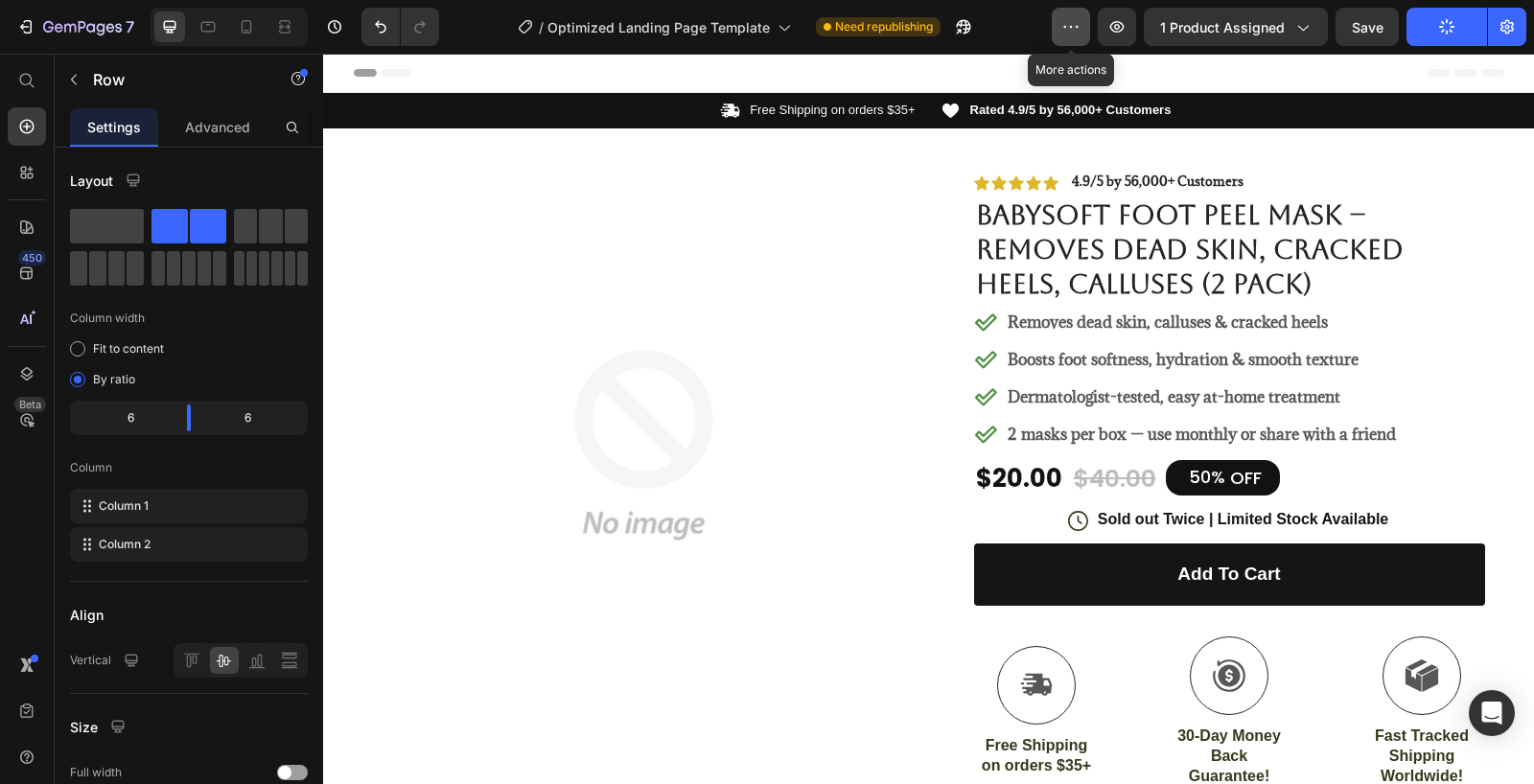 click 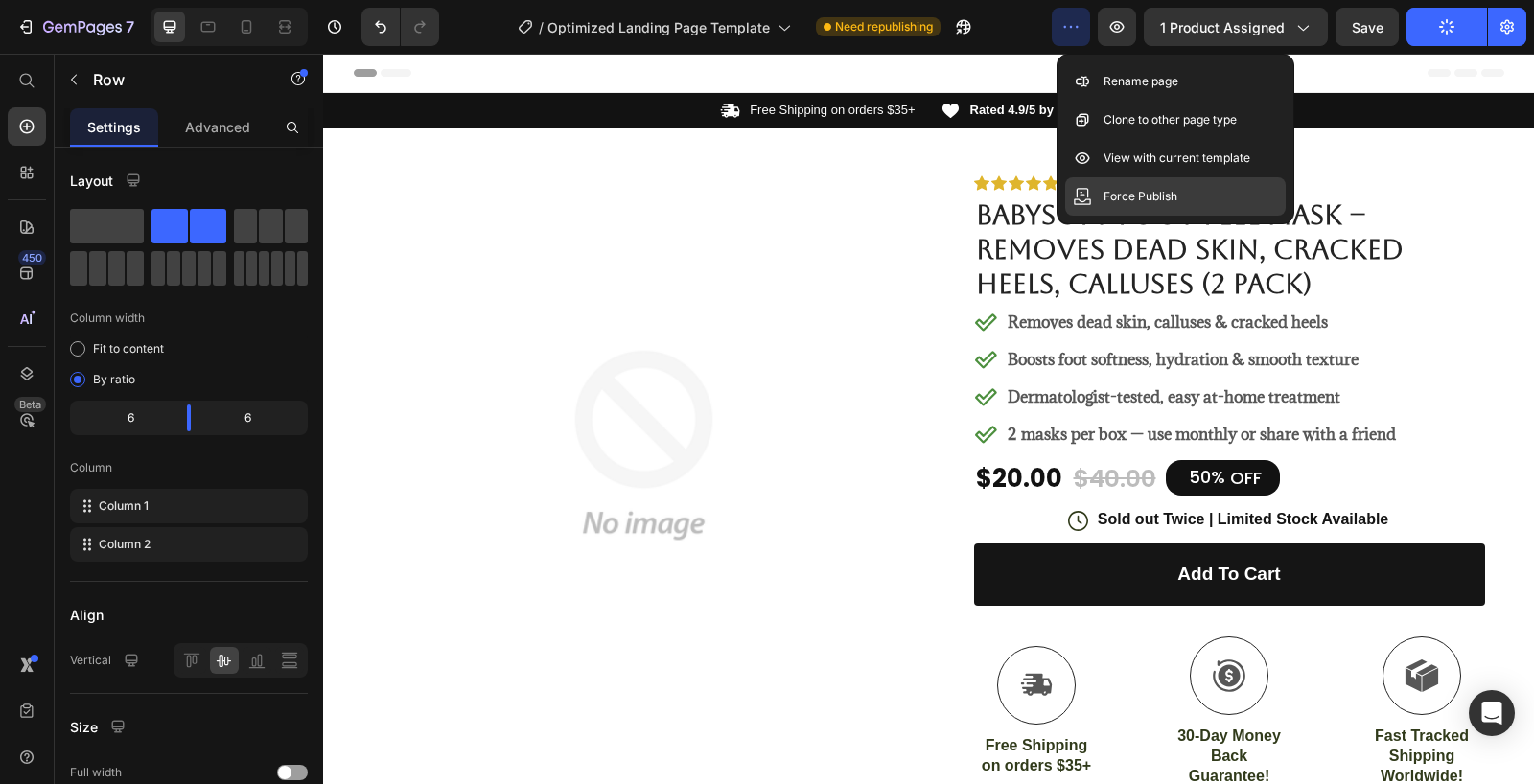 click on "Force Publish" at bounding box center [1140, 196] 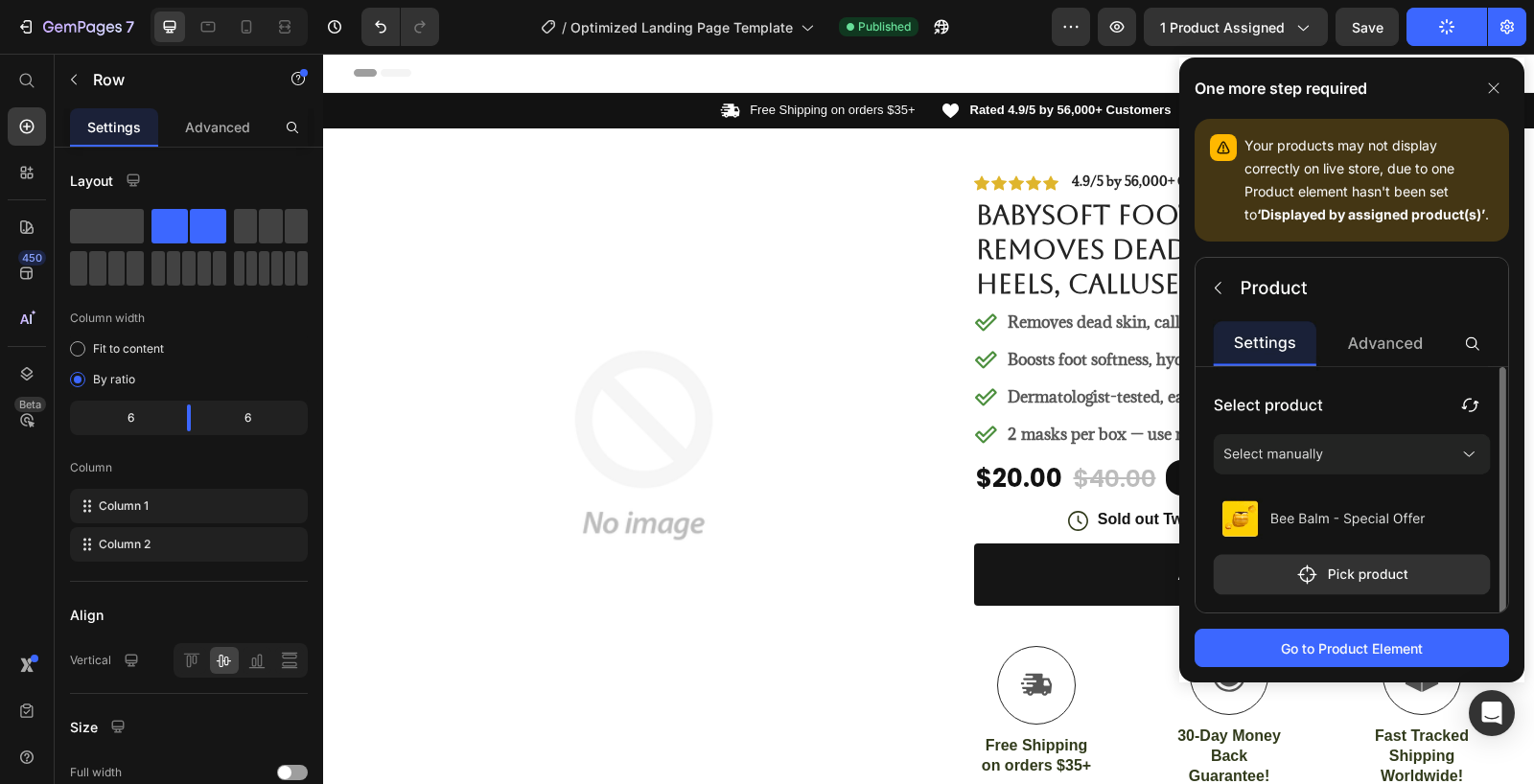 click 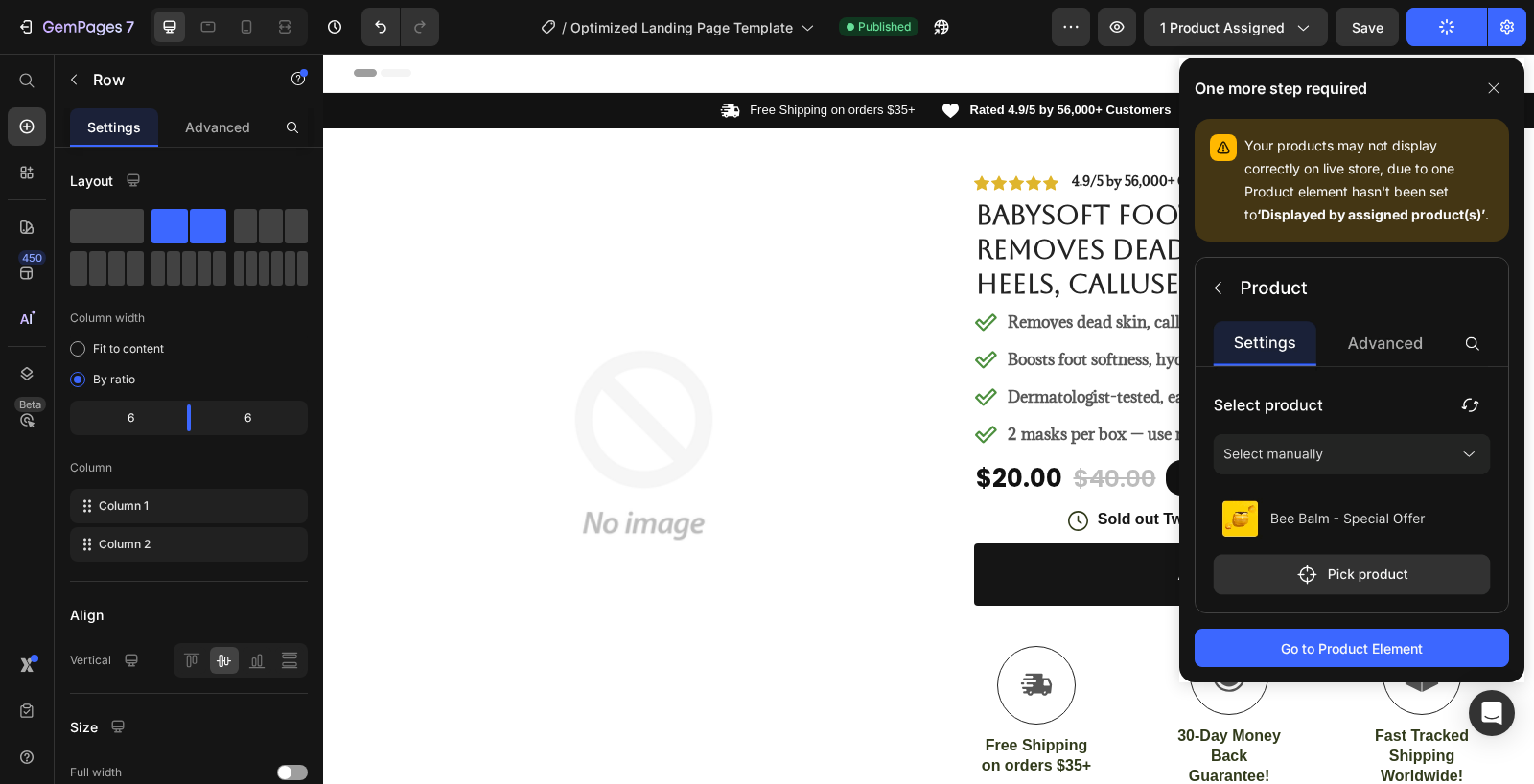 click 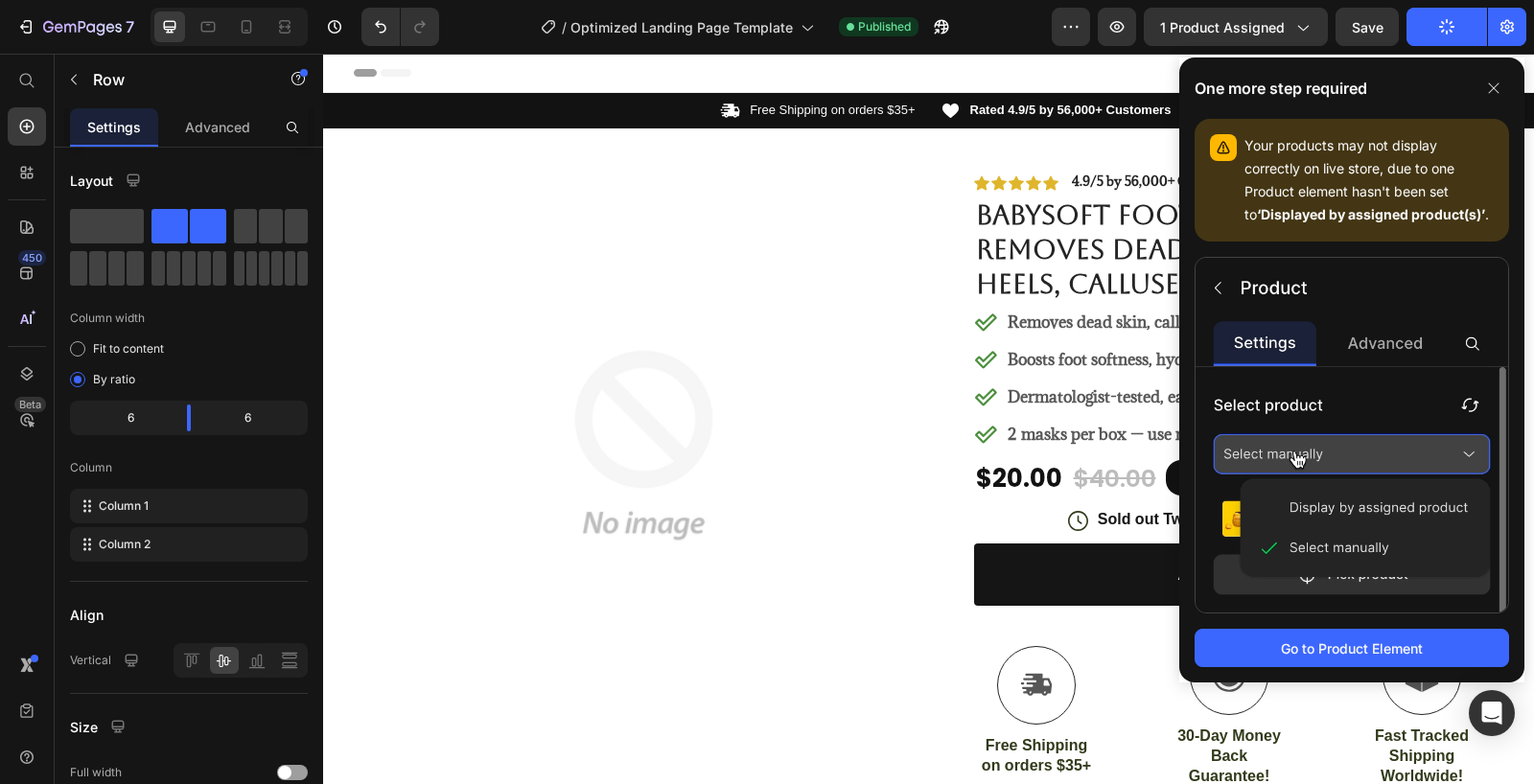 click 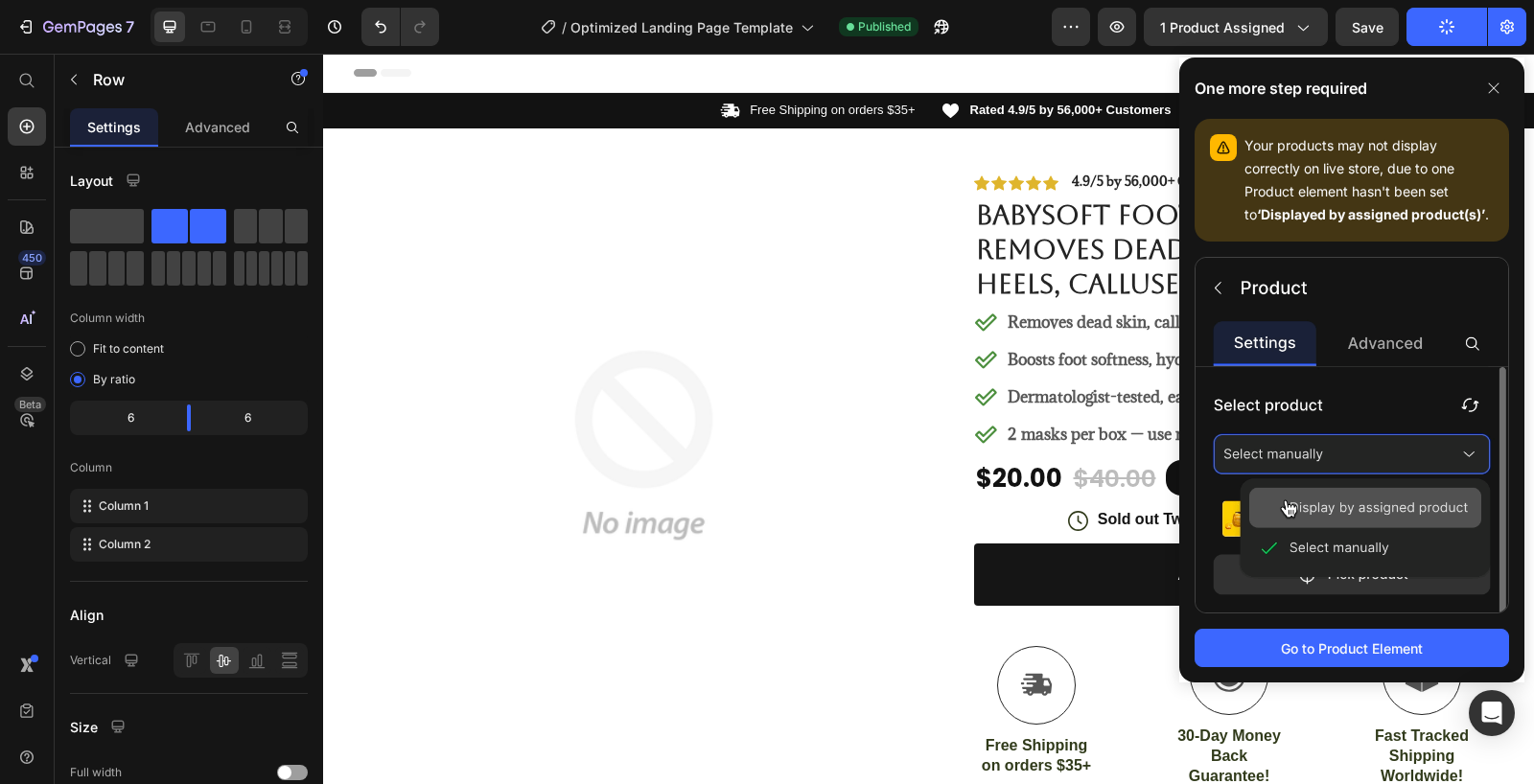 click 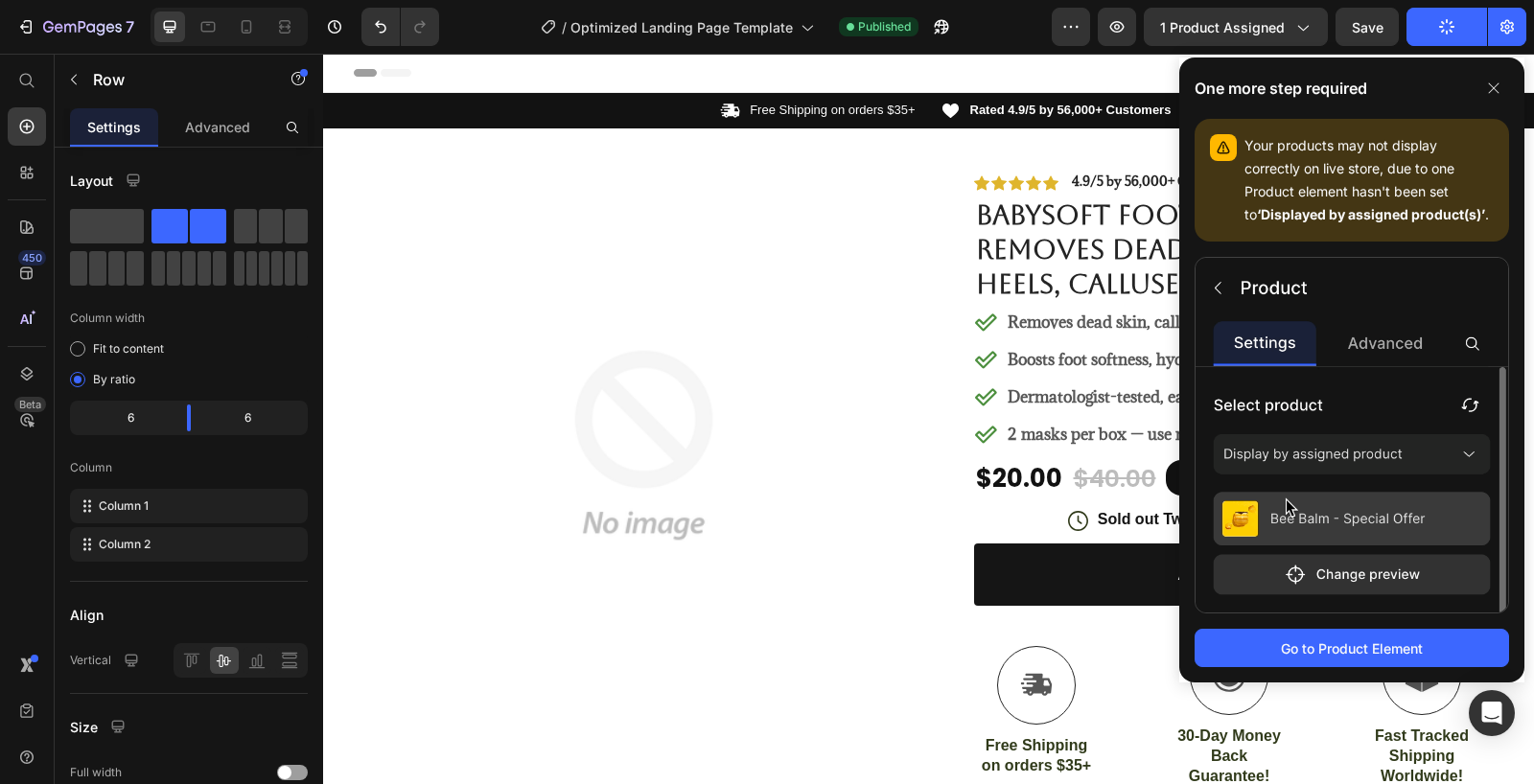 click 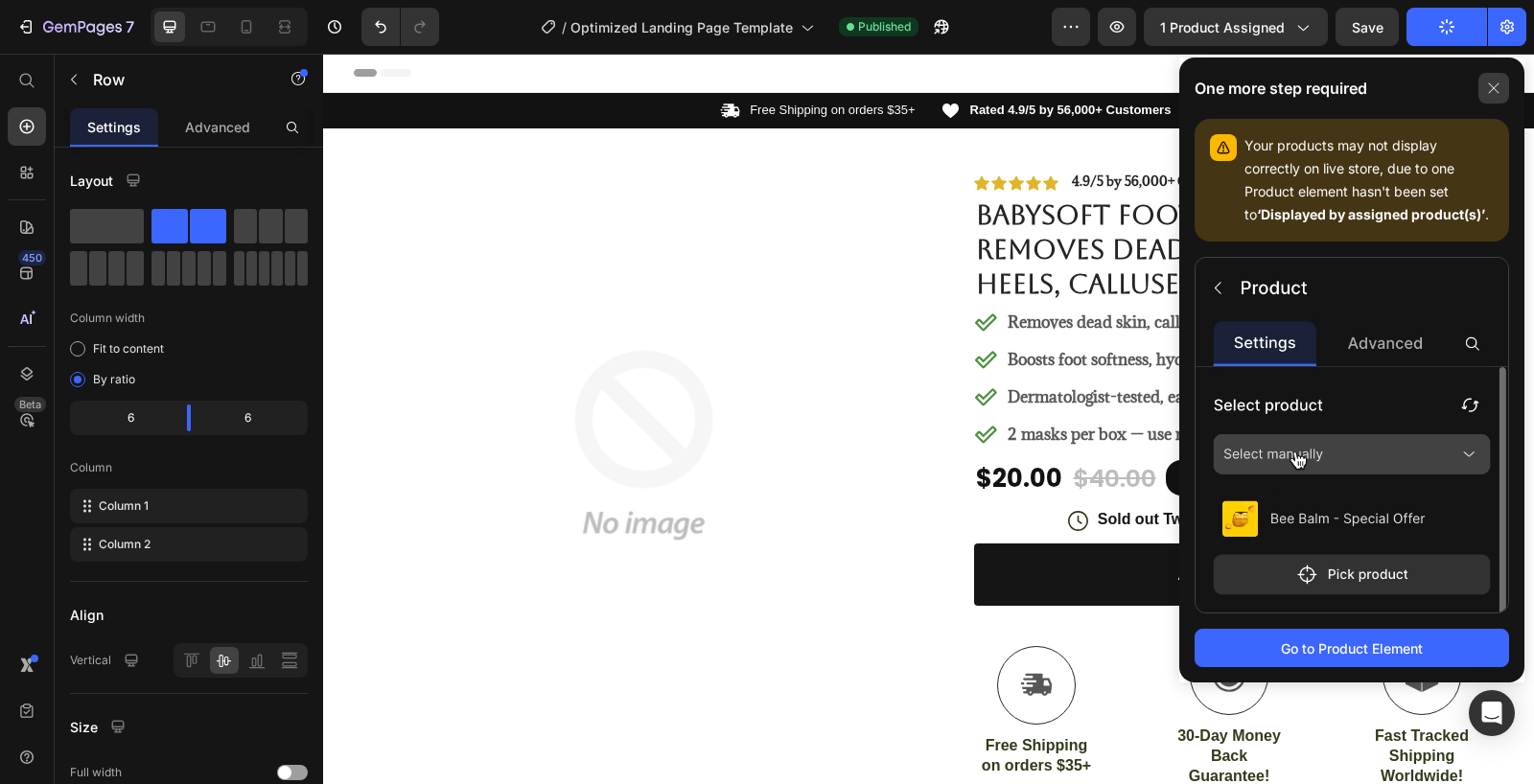 click 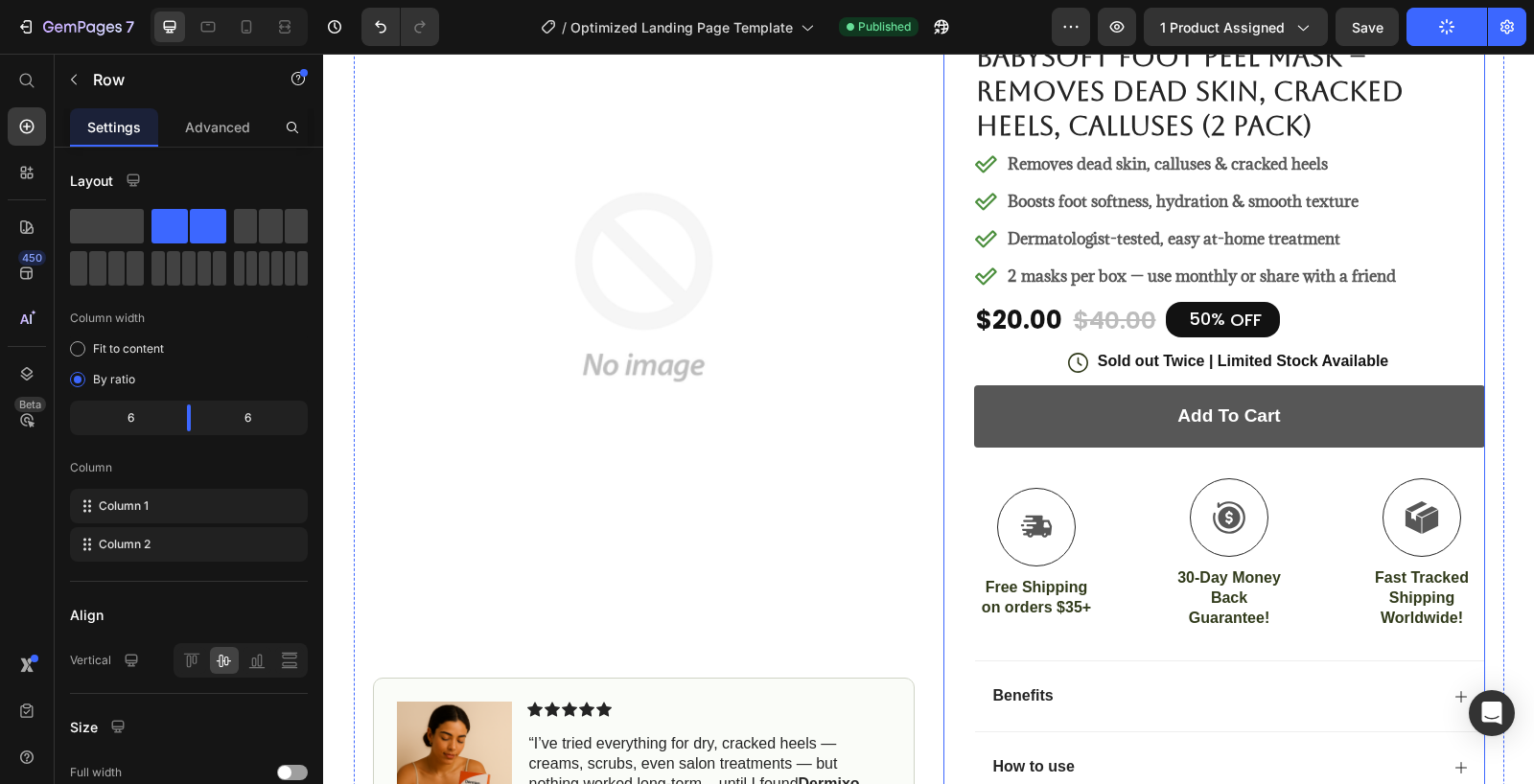 scroll, scrollTop: 160, scrollLeft: 0, axis: vertical 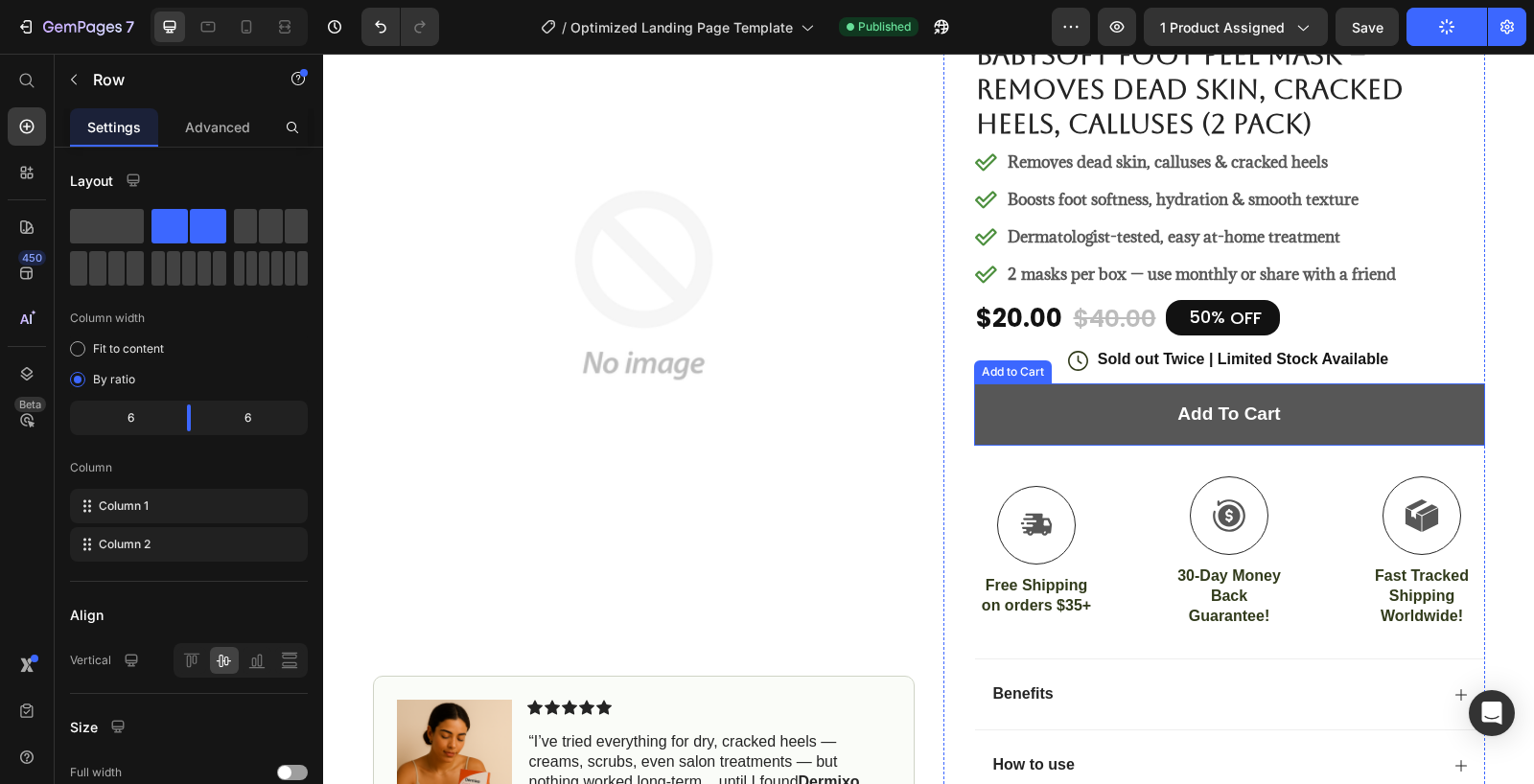 click on "add to cart" at bounding box center [1229, 414] 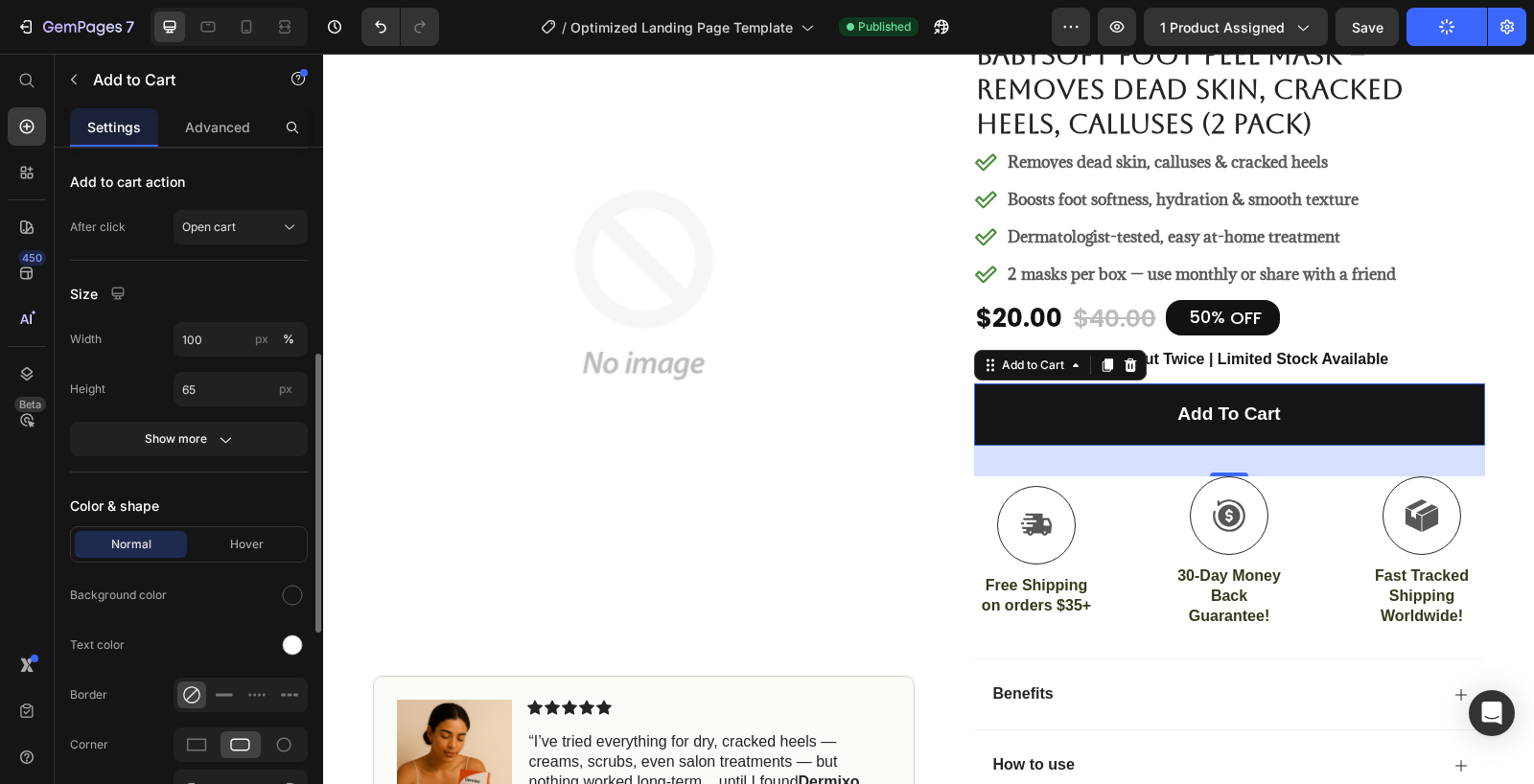 scroll, scrollTop: 652, scrollLeft: 0, axis: vertical 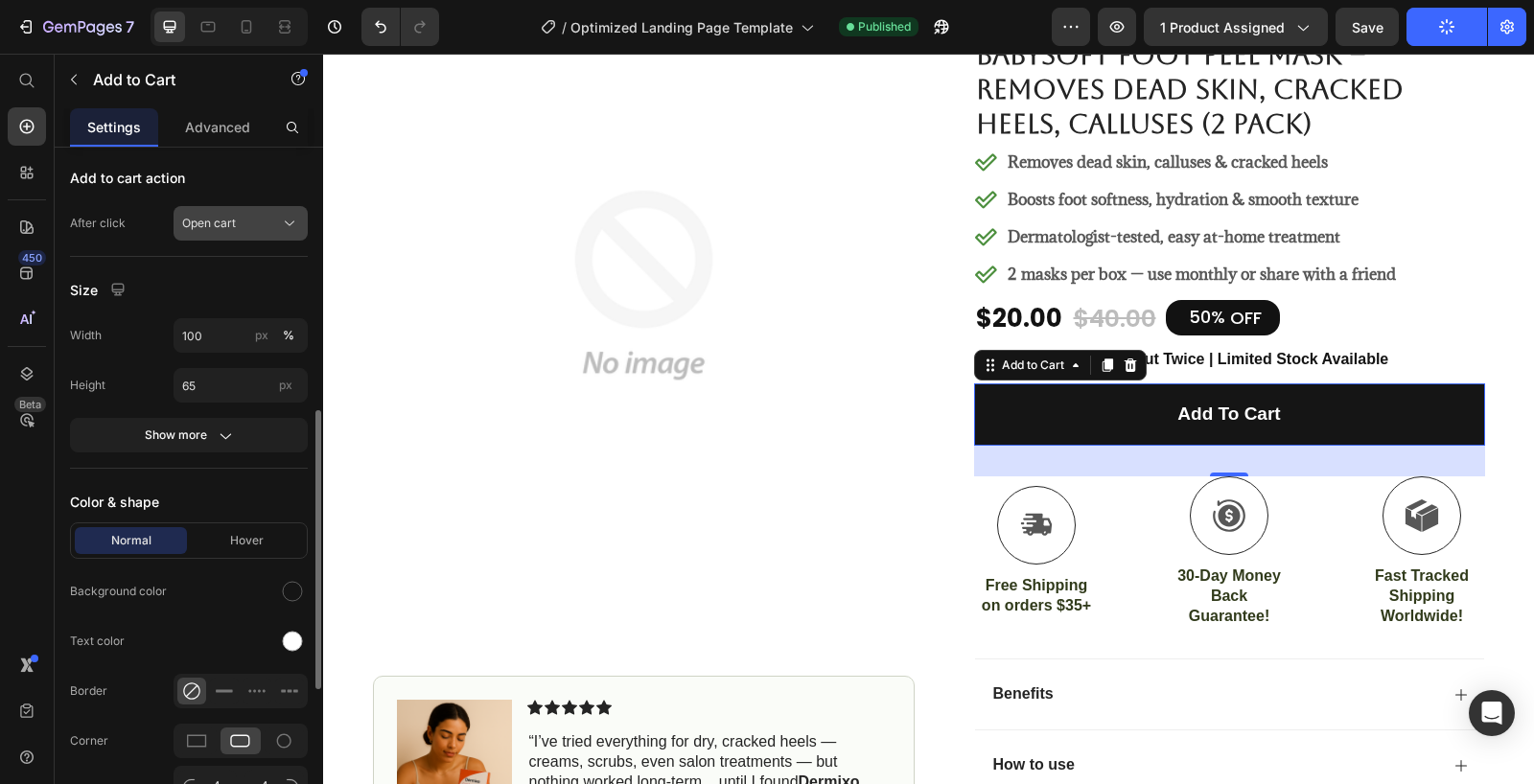 click on "Open cart" at bounding box center (209, 223) 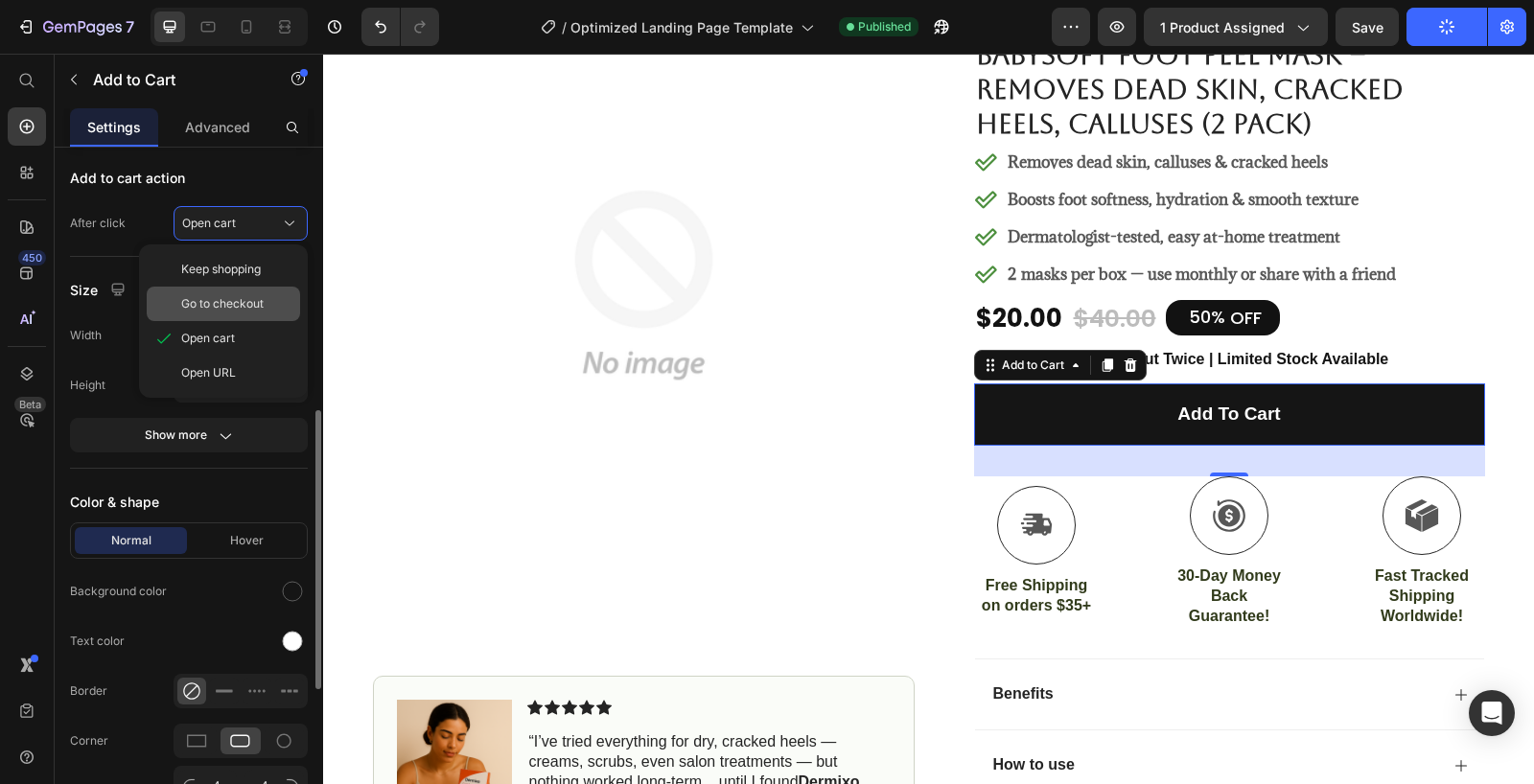 click on "Go to checkout" at bounding box center (222, 304) 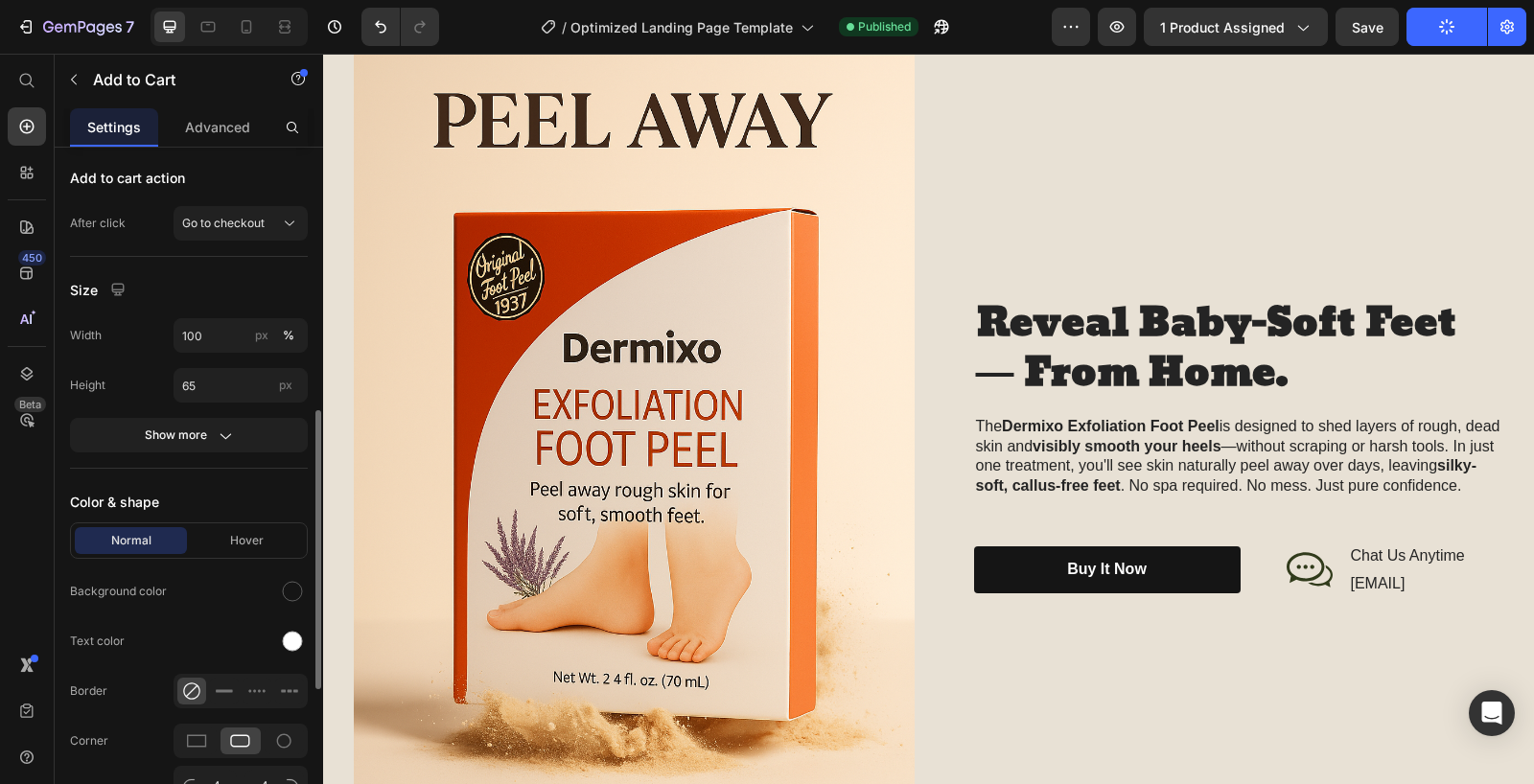 scroll, scrollTop: 1741, scrollLeft: 0, axis: vertical 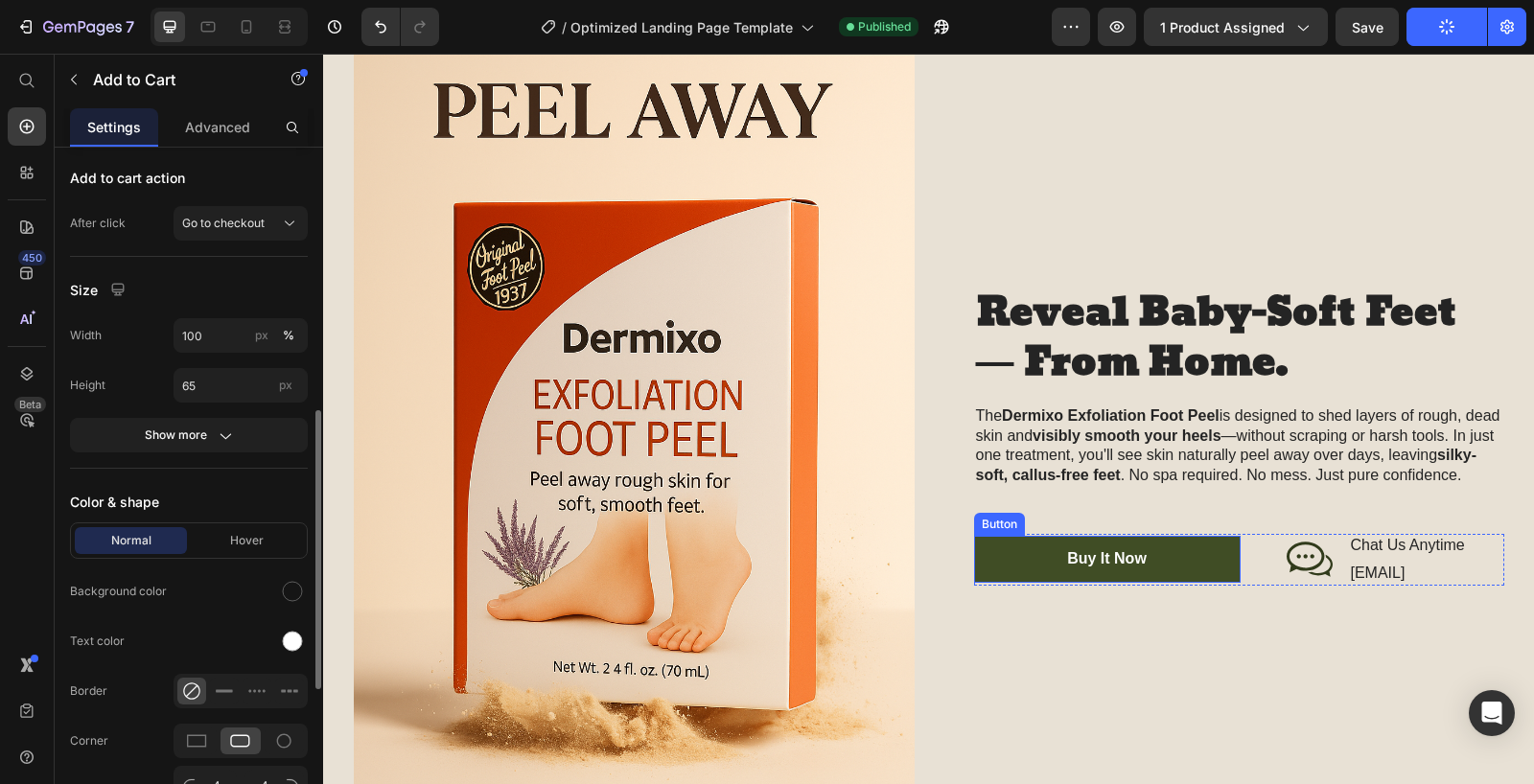 click on "buy it now" at bounding box center [1095, 559] 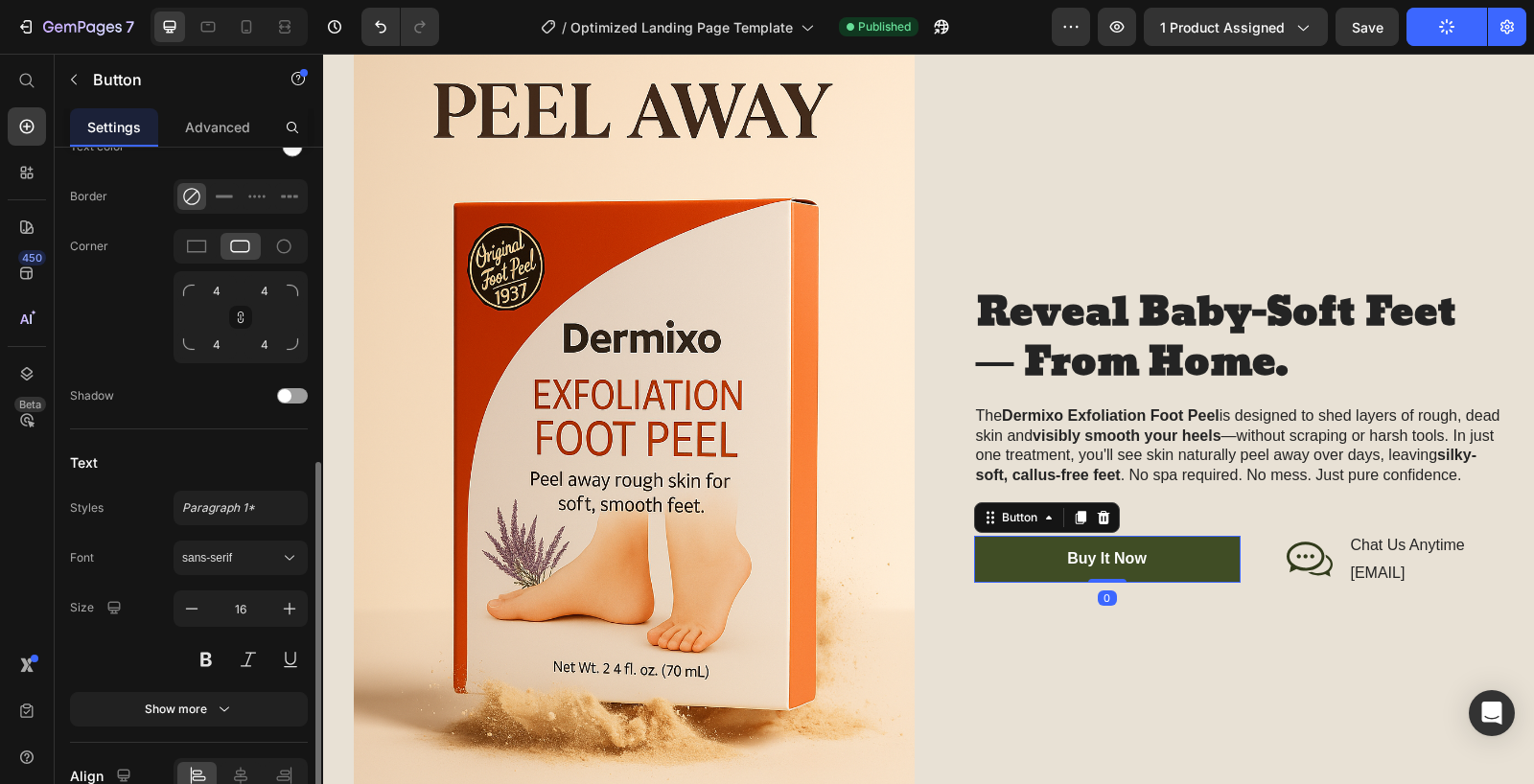 scroll, scrollTop: 0, scrollLeft: 0, axis: both 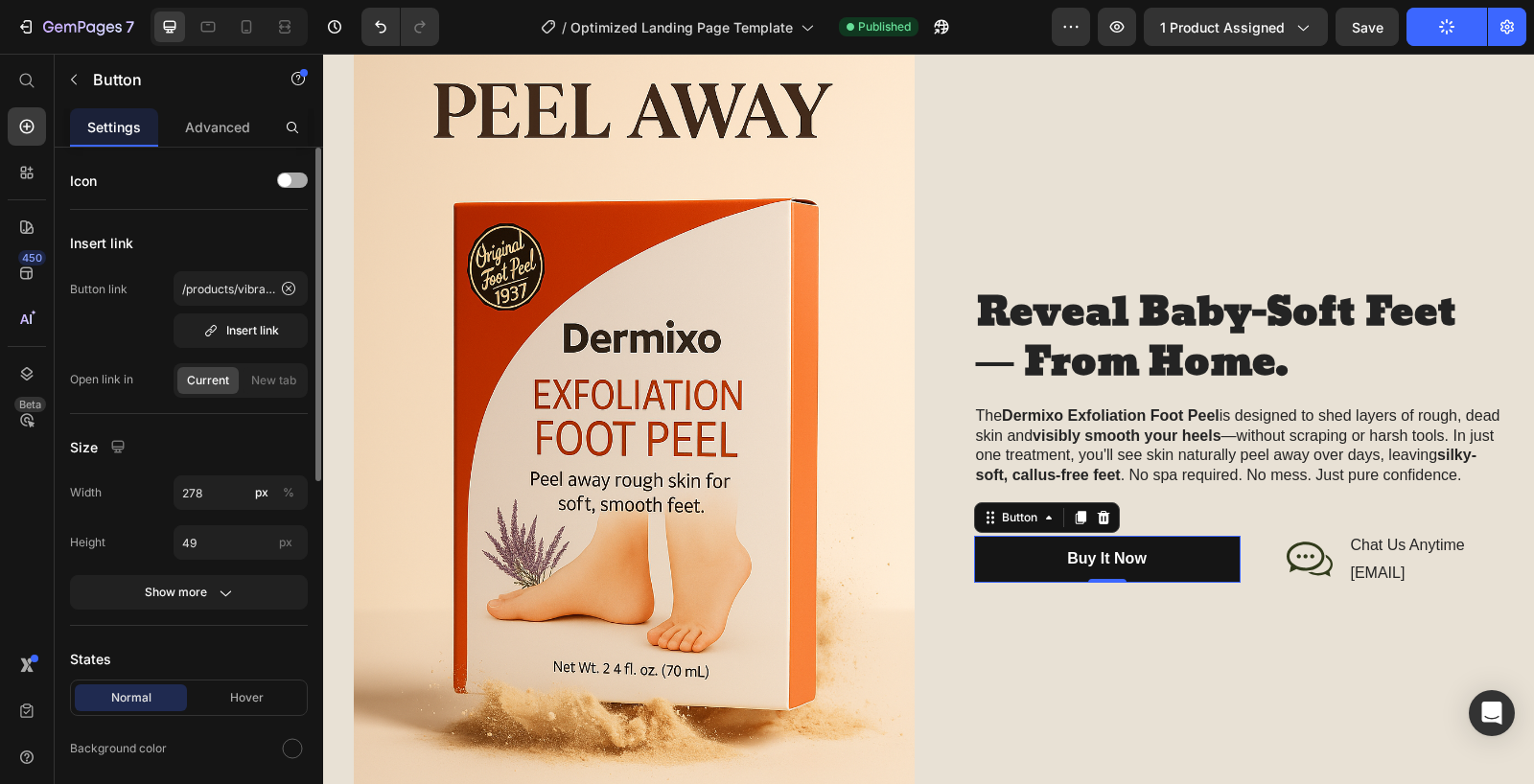 click at bounding box center [285, 180] 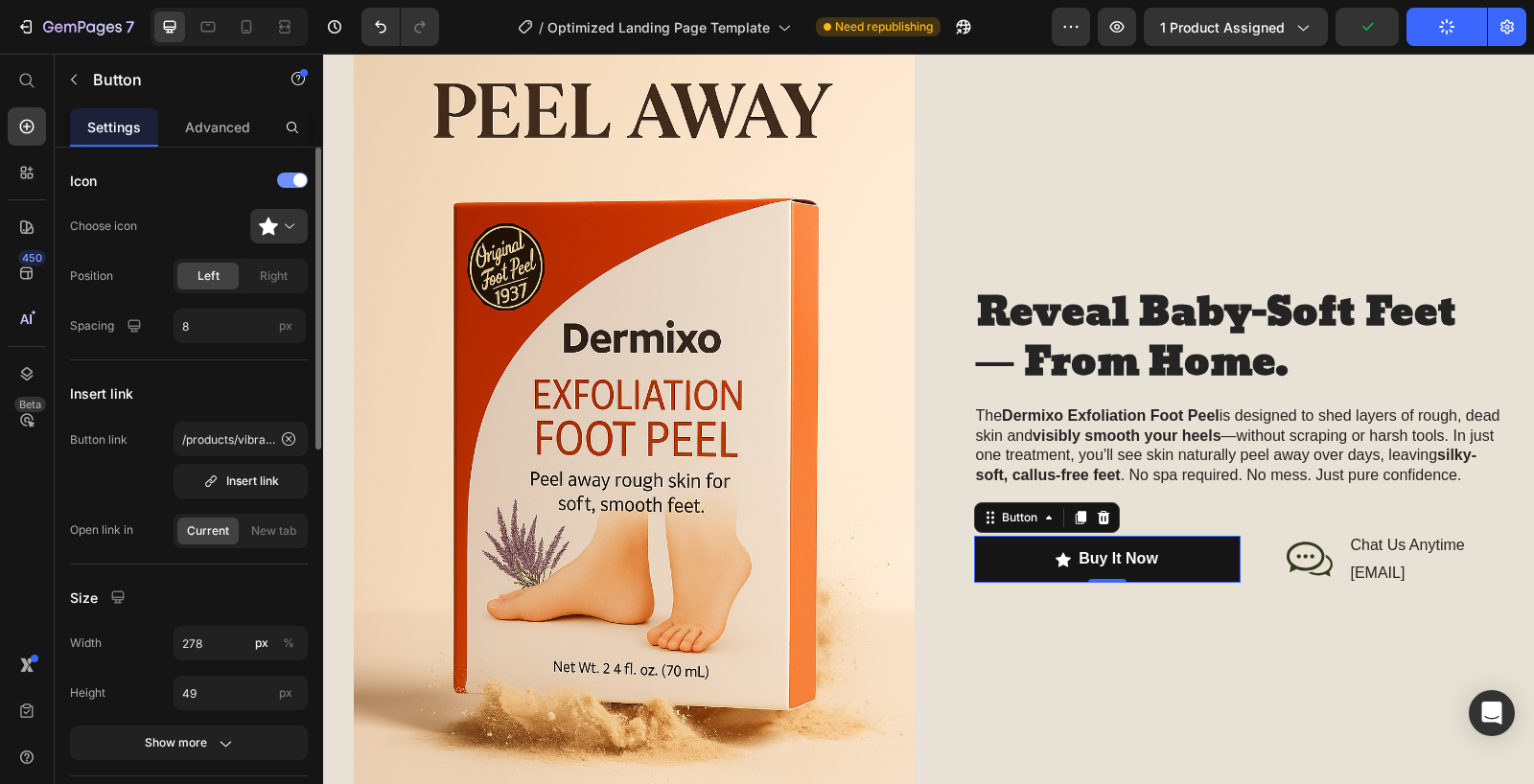 click at bounding box center (292, 180) 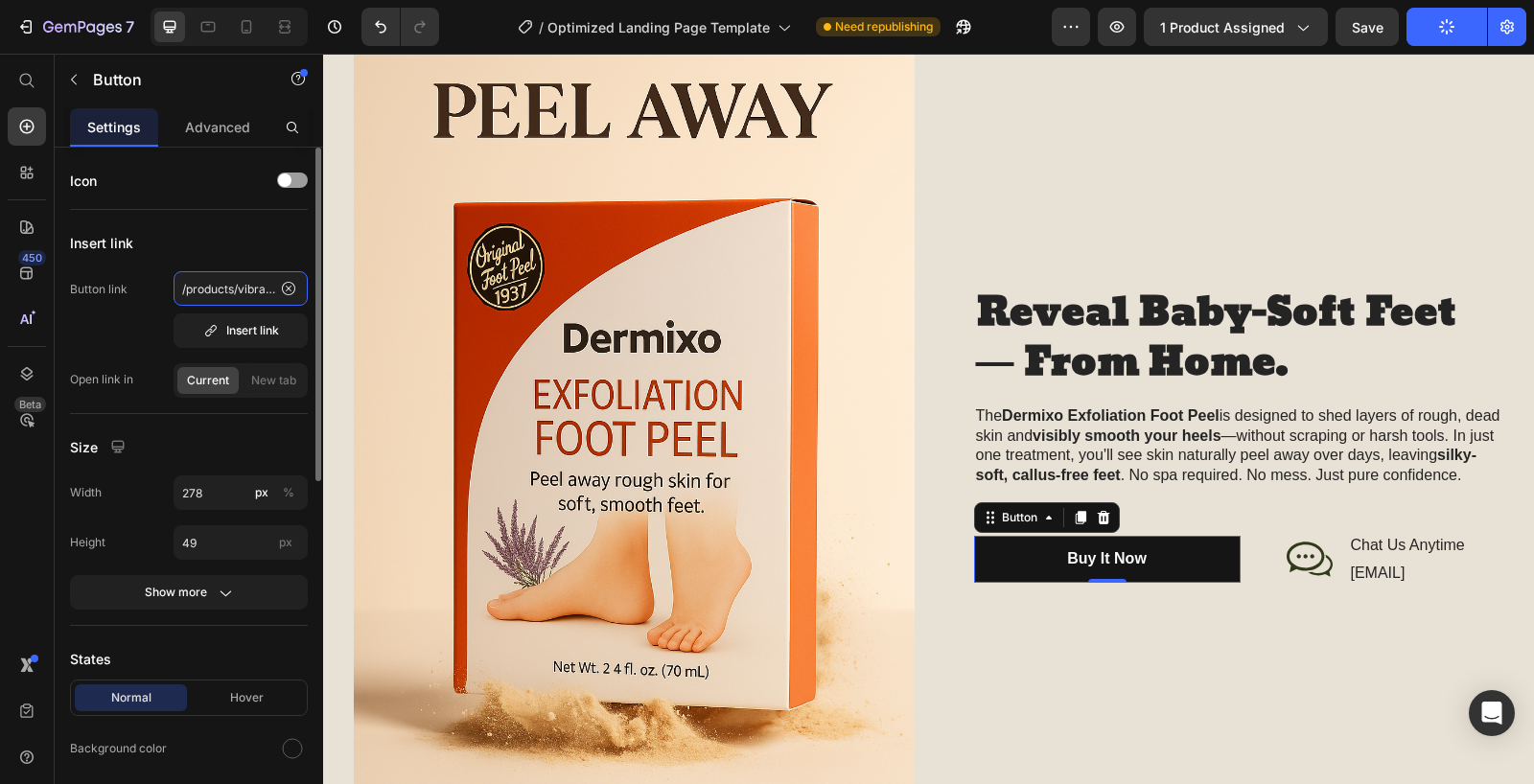 click on "/products/vibracore-vibration-plate" 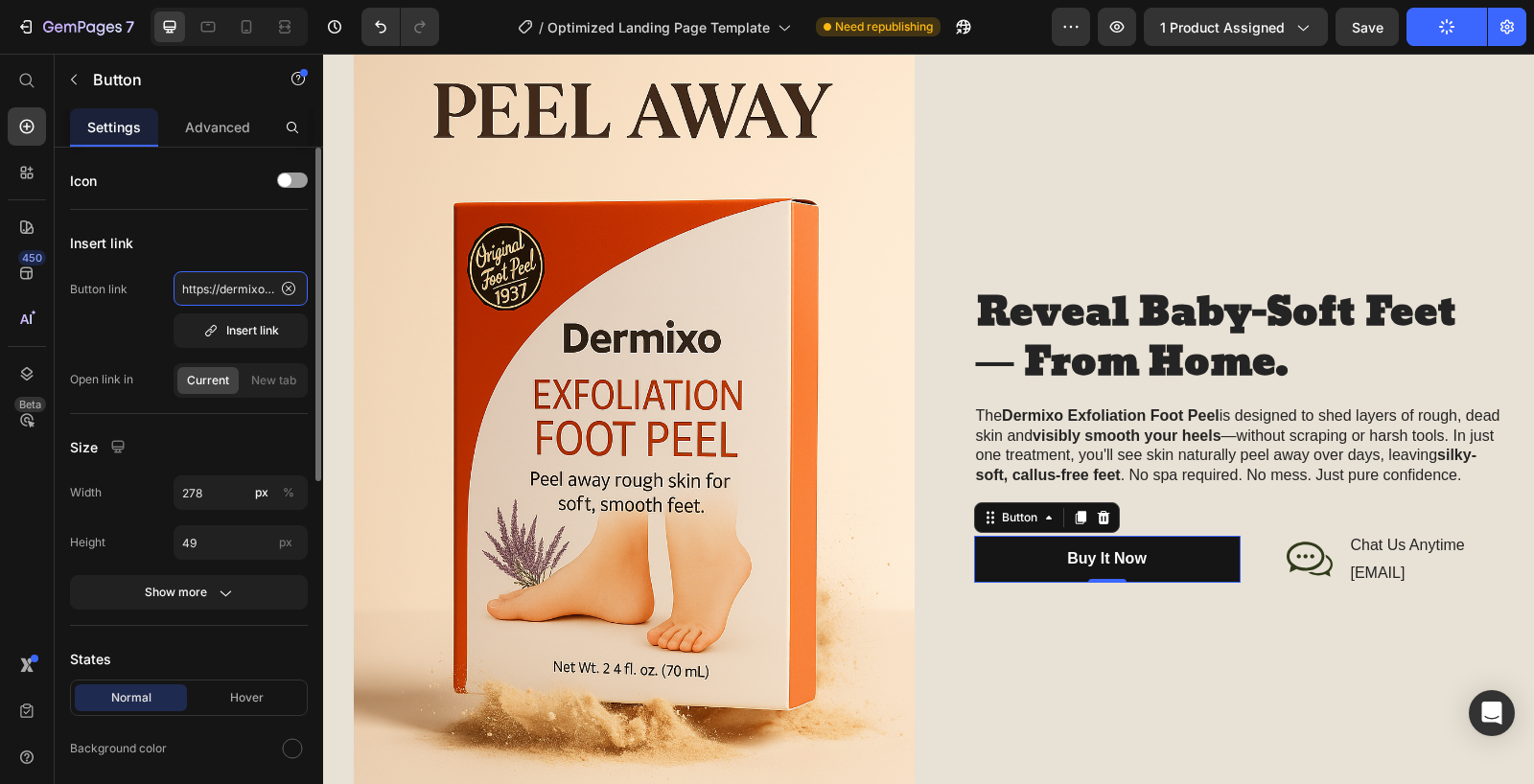 scroll, scrollTop: 0, scrollLeft: 40, axis: horizontal 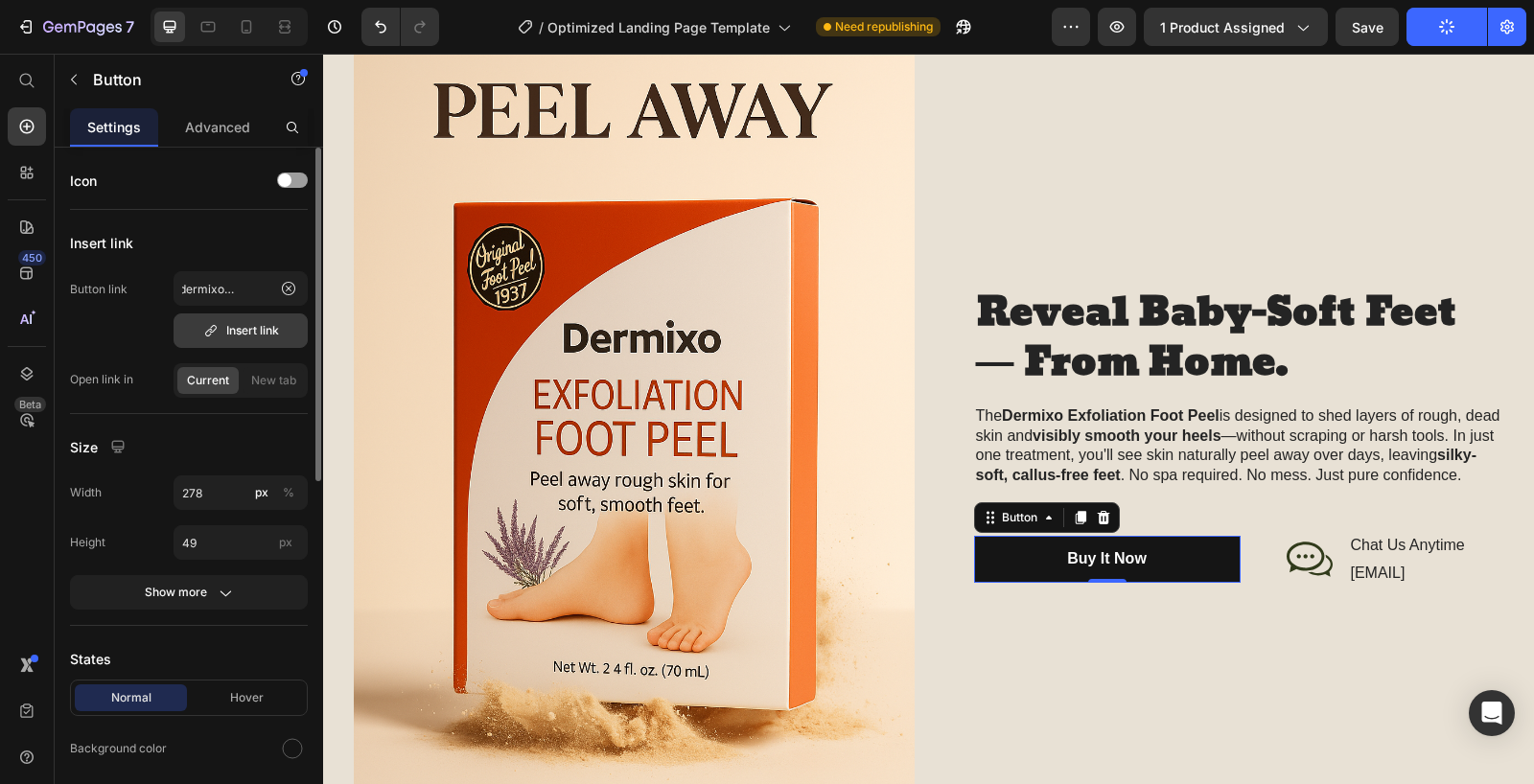 click on "Insert link" at bounding box center (241, 331) 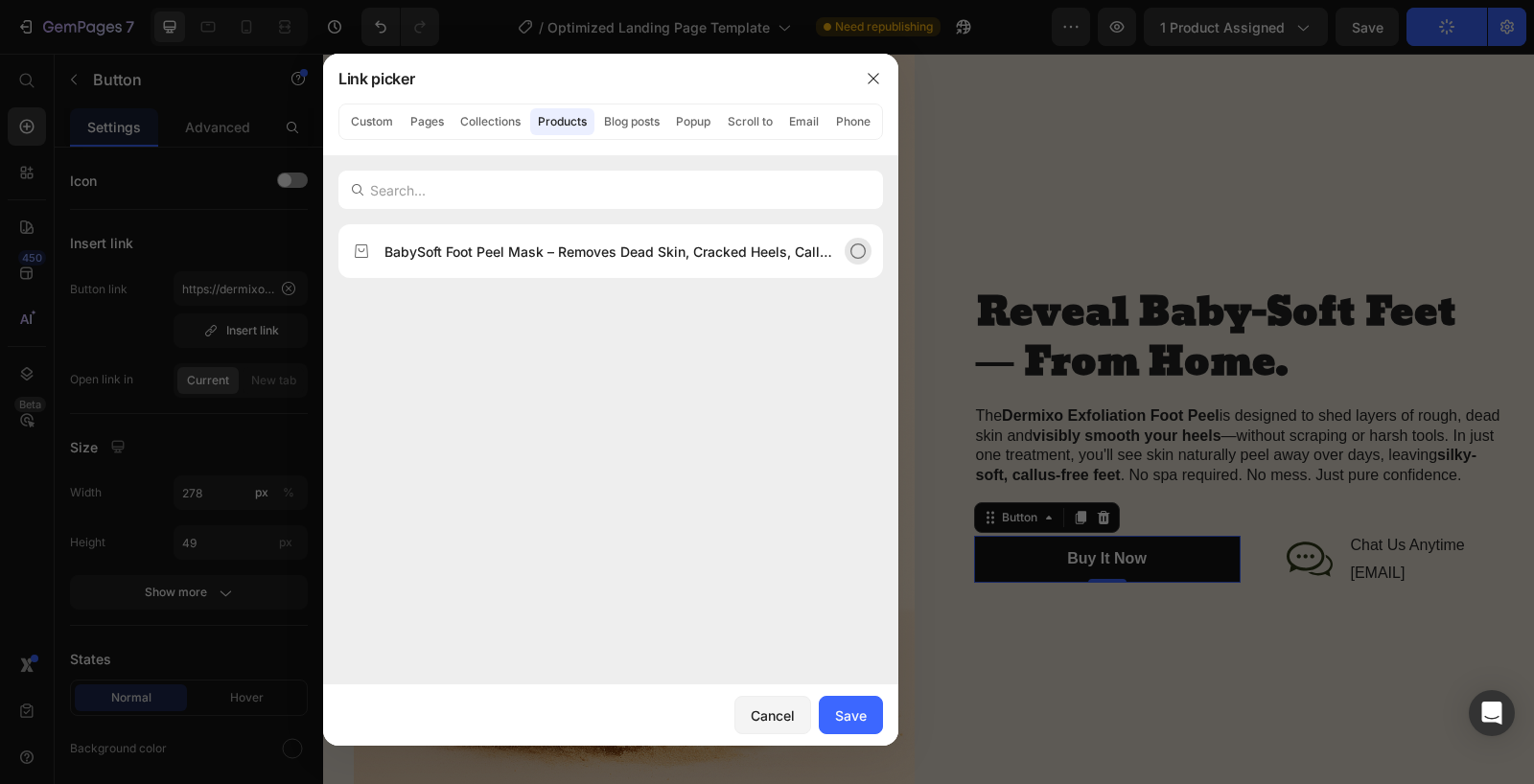 click on "BabySoft Foot Peel Mask – Removes Dead Skin, Cracked Heels, Calluses (2 Pack)" 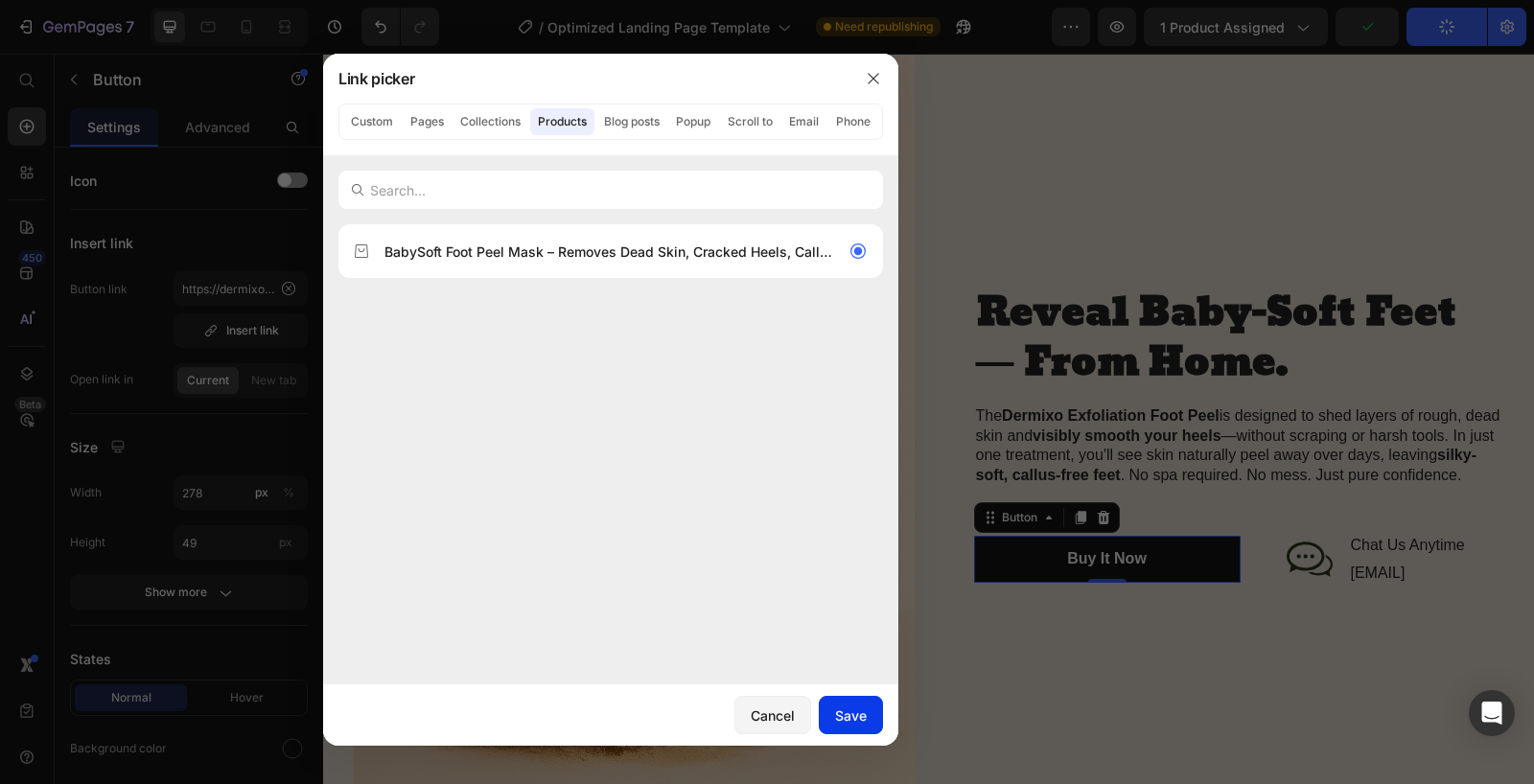 click on "Save" 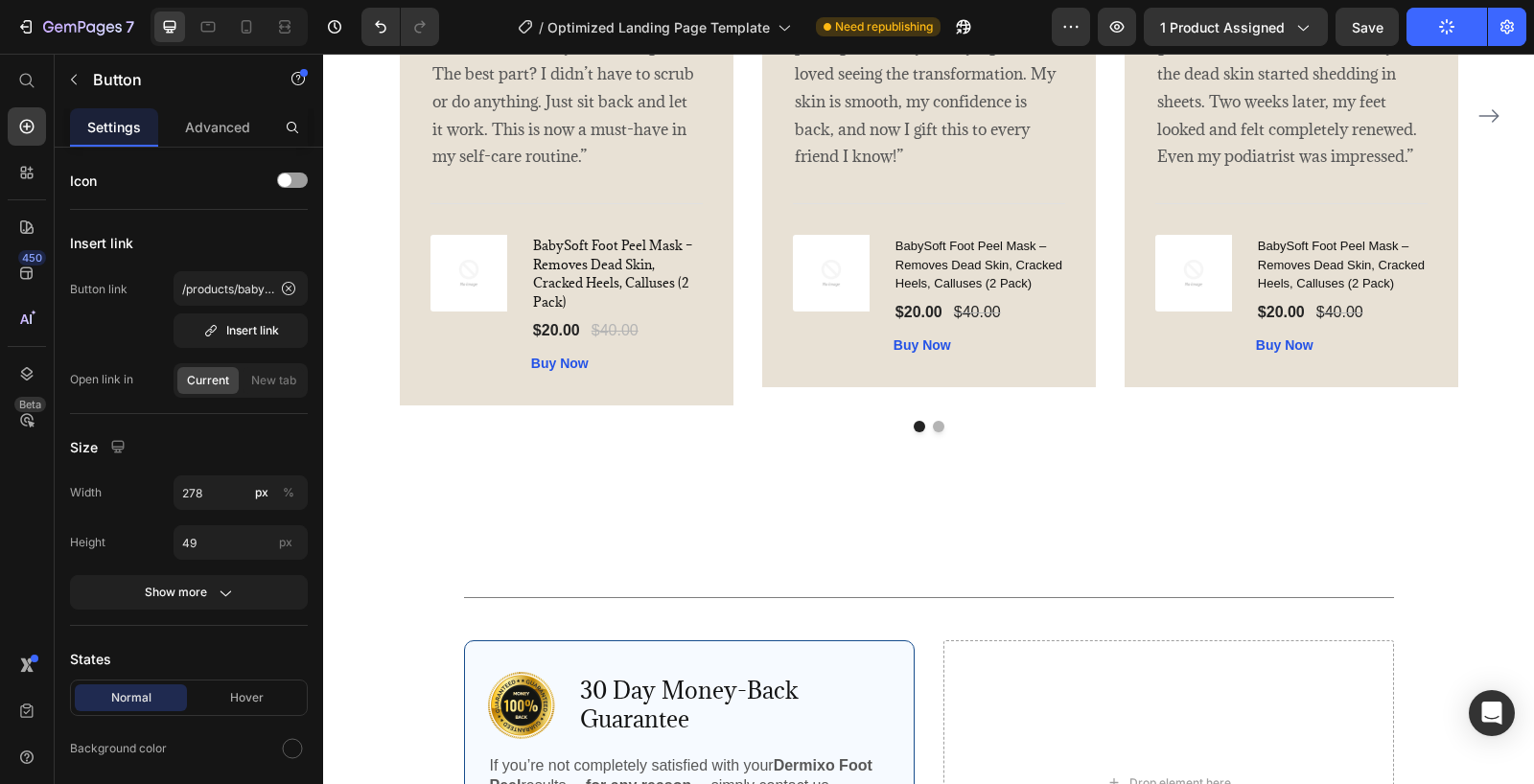 scroll, scrollTop: 3725, scrollLeft: 0, axis: vertical 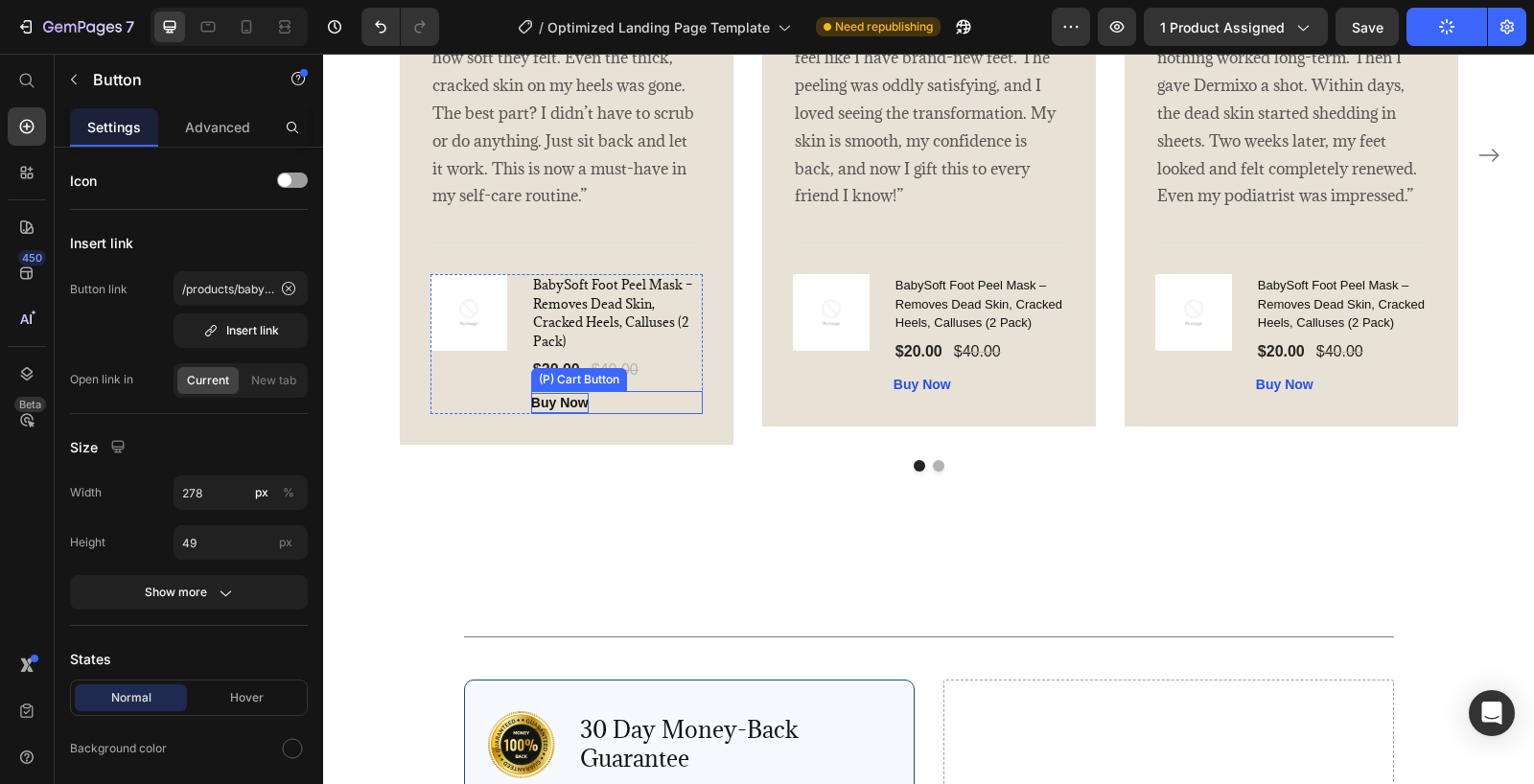click on "Buy Now" at bounding box center [560, 403] 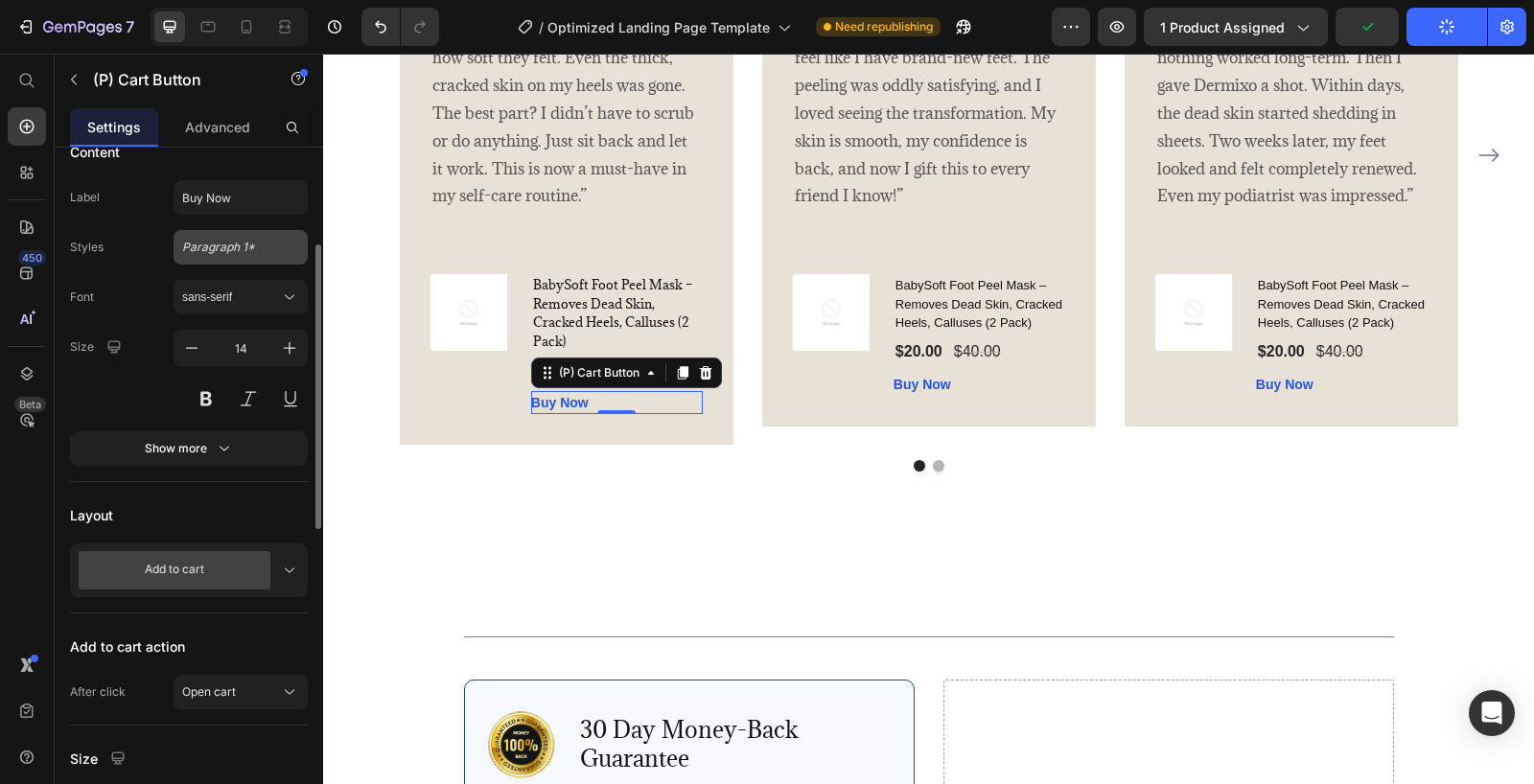 scroll, scrollTop: 199, scrollLeft: 0, axis: vertical 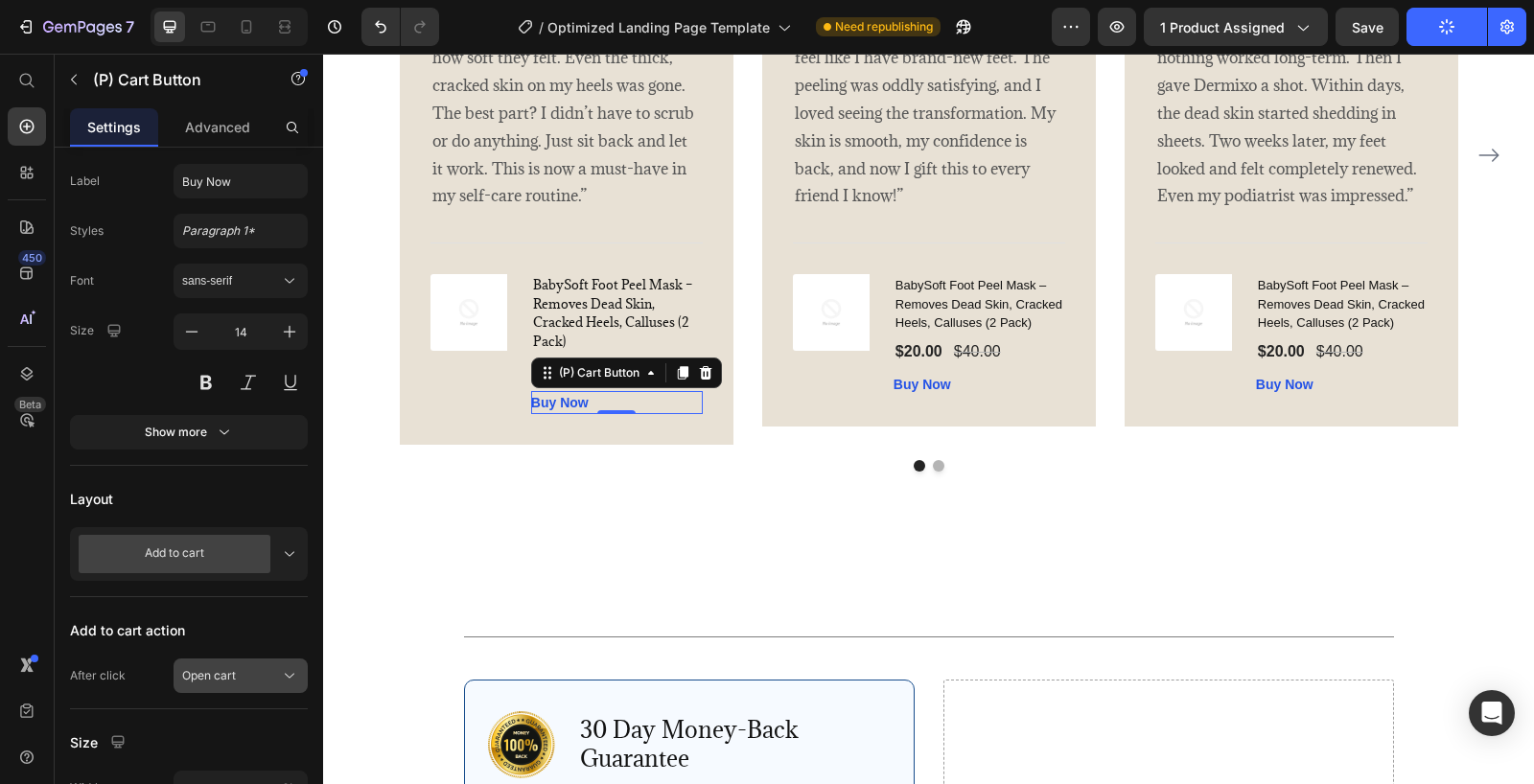 click on "Open cart" at bounding box center [209, 676] 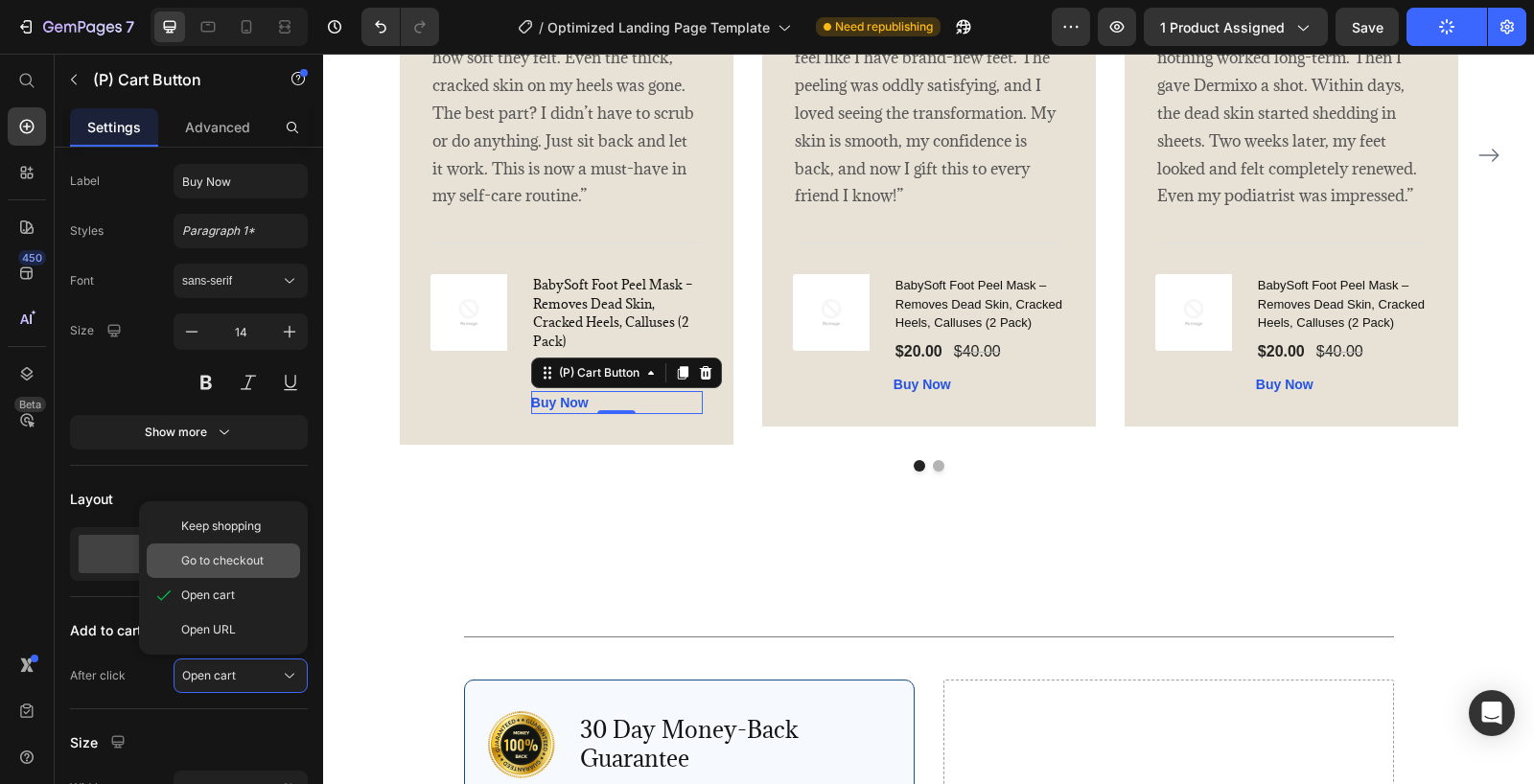 click on "Go to checkout" at bounding box center [222, 561] 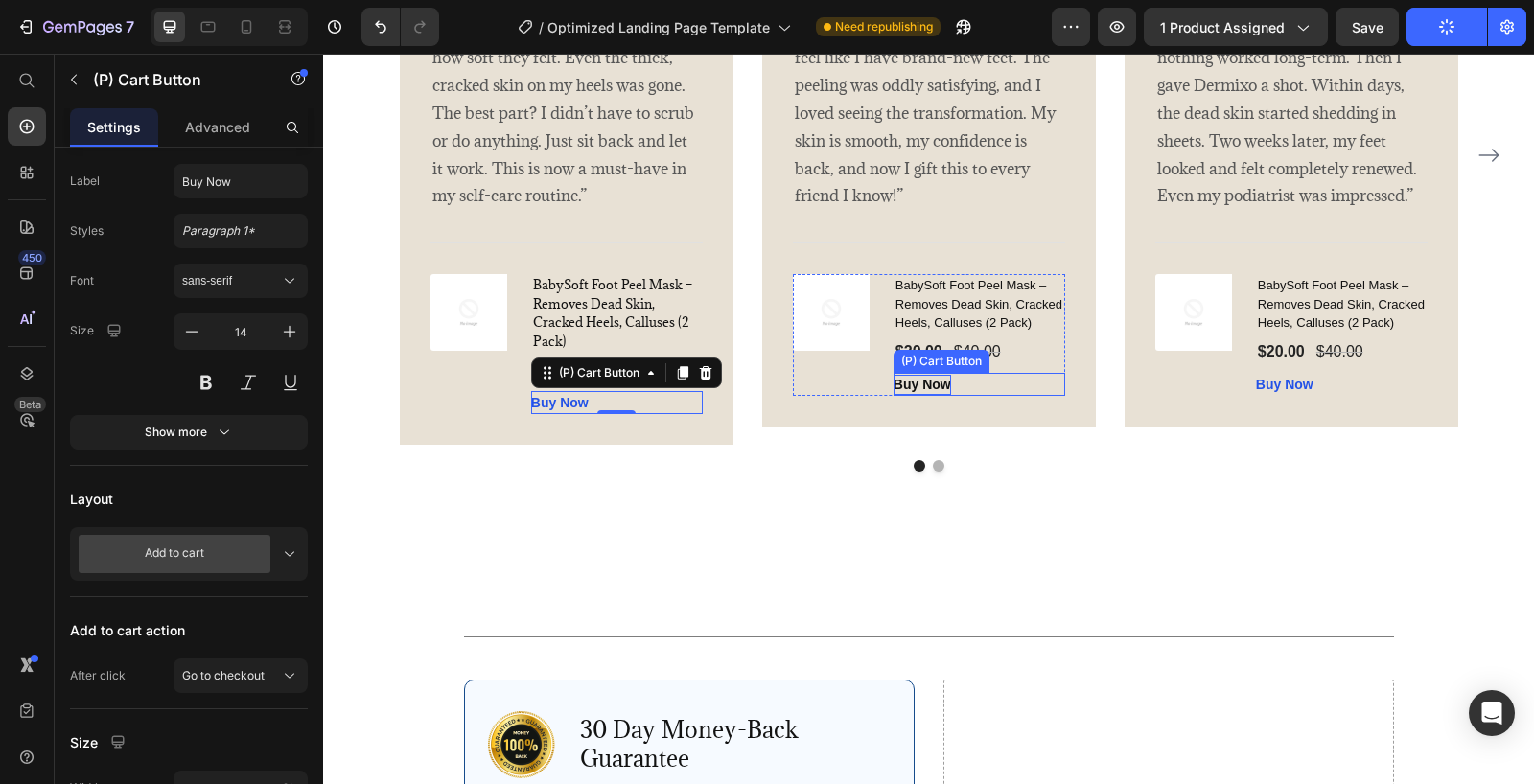 click on "Buy Now" at bounding box center (922, 384) 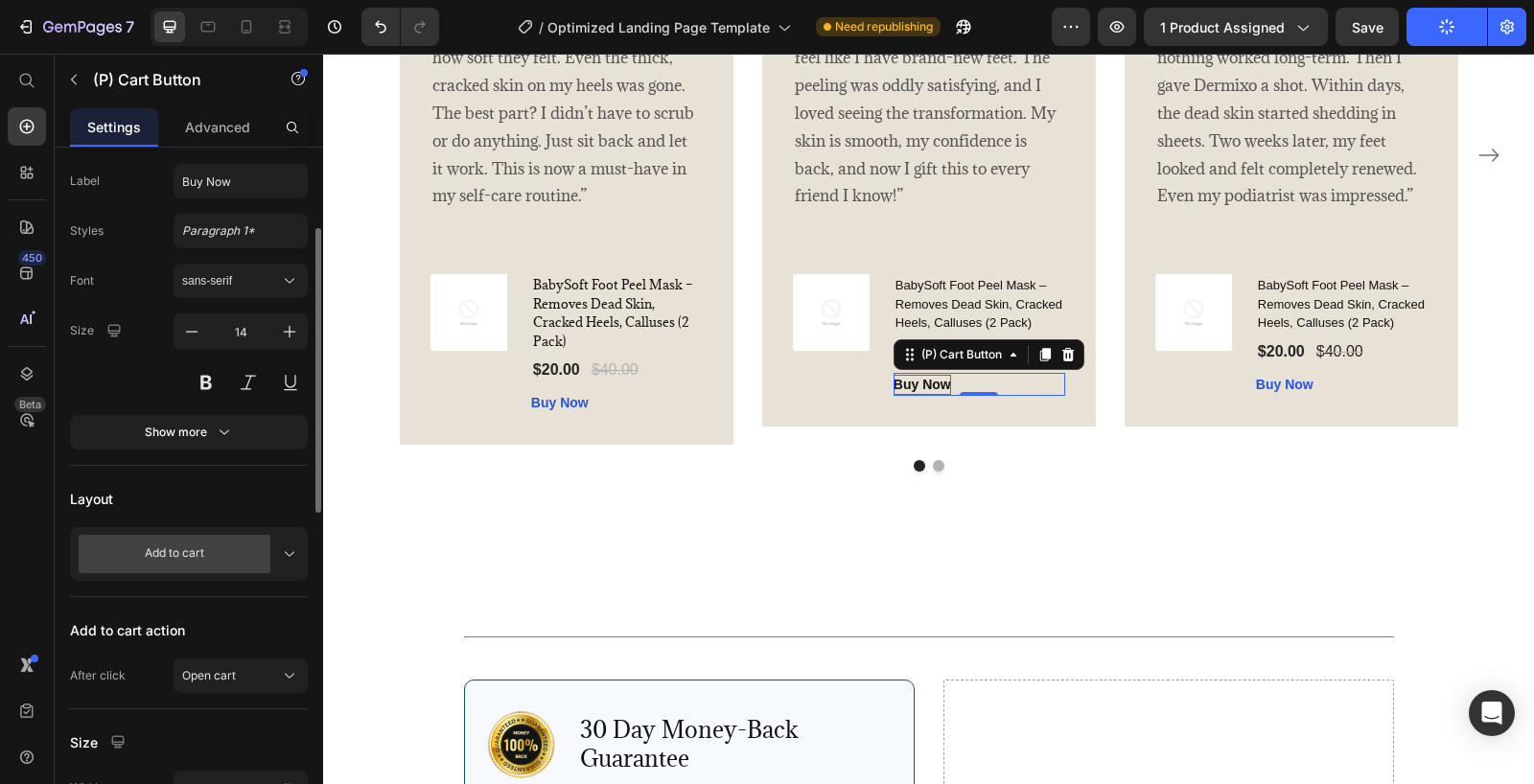 scroll, scrollTop: 198, scrollLeft: 0, axis: vertical 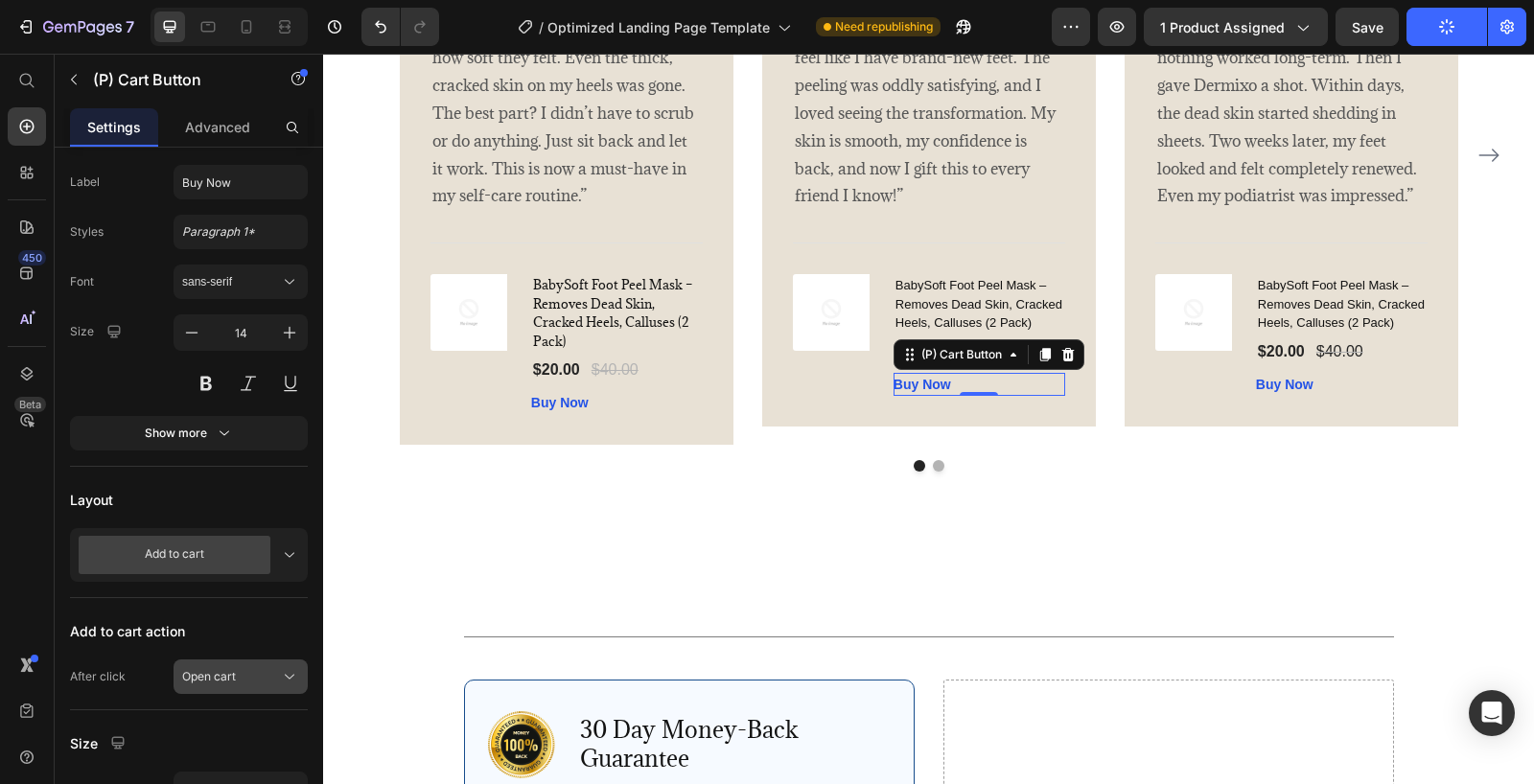 click on "Open cart" at bounding box center [209, 677] 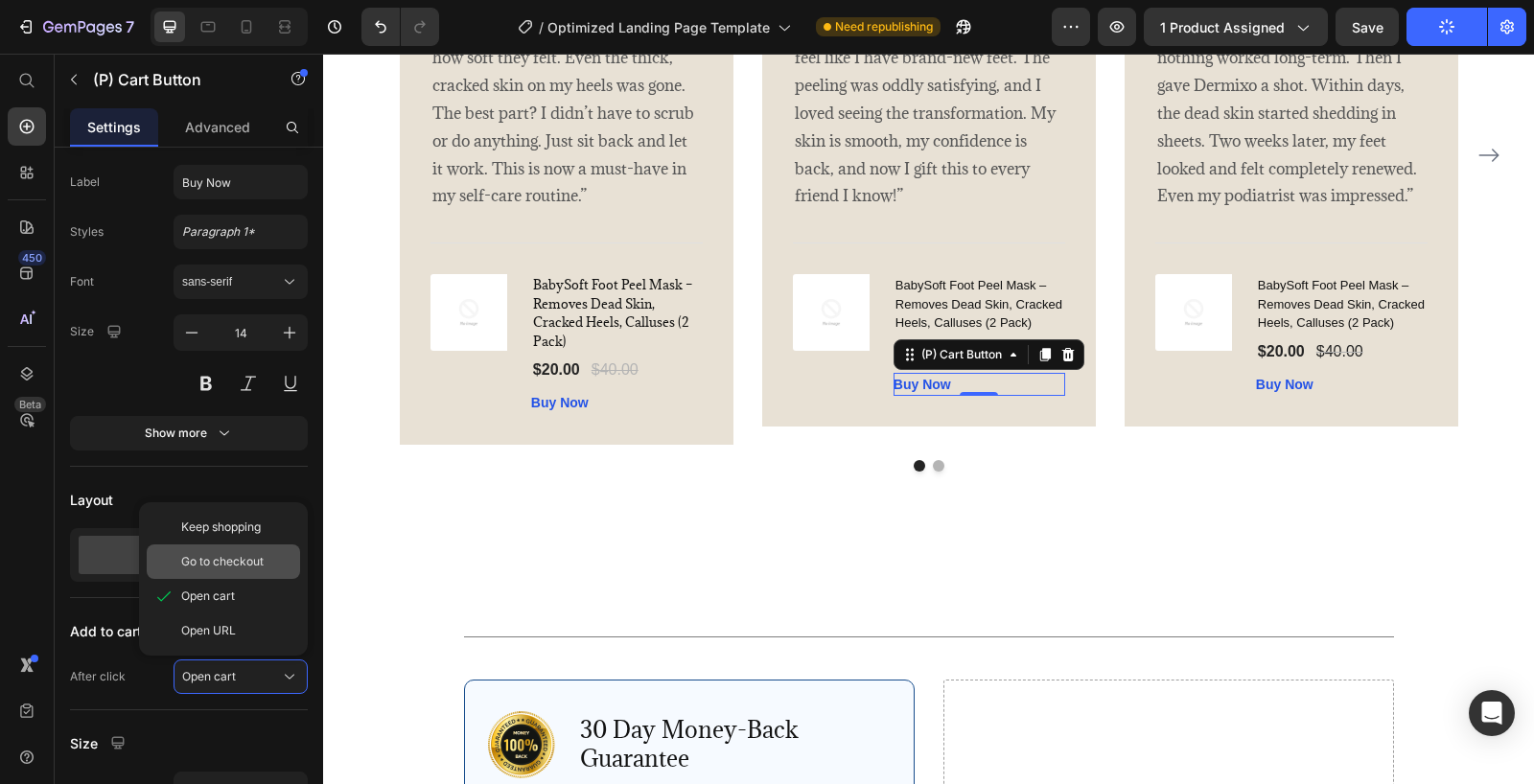 click on "Go to checkout" at bounding box center [222, 562] 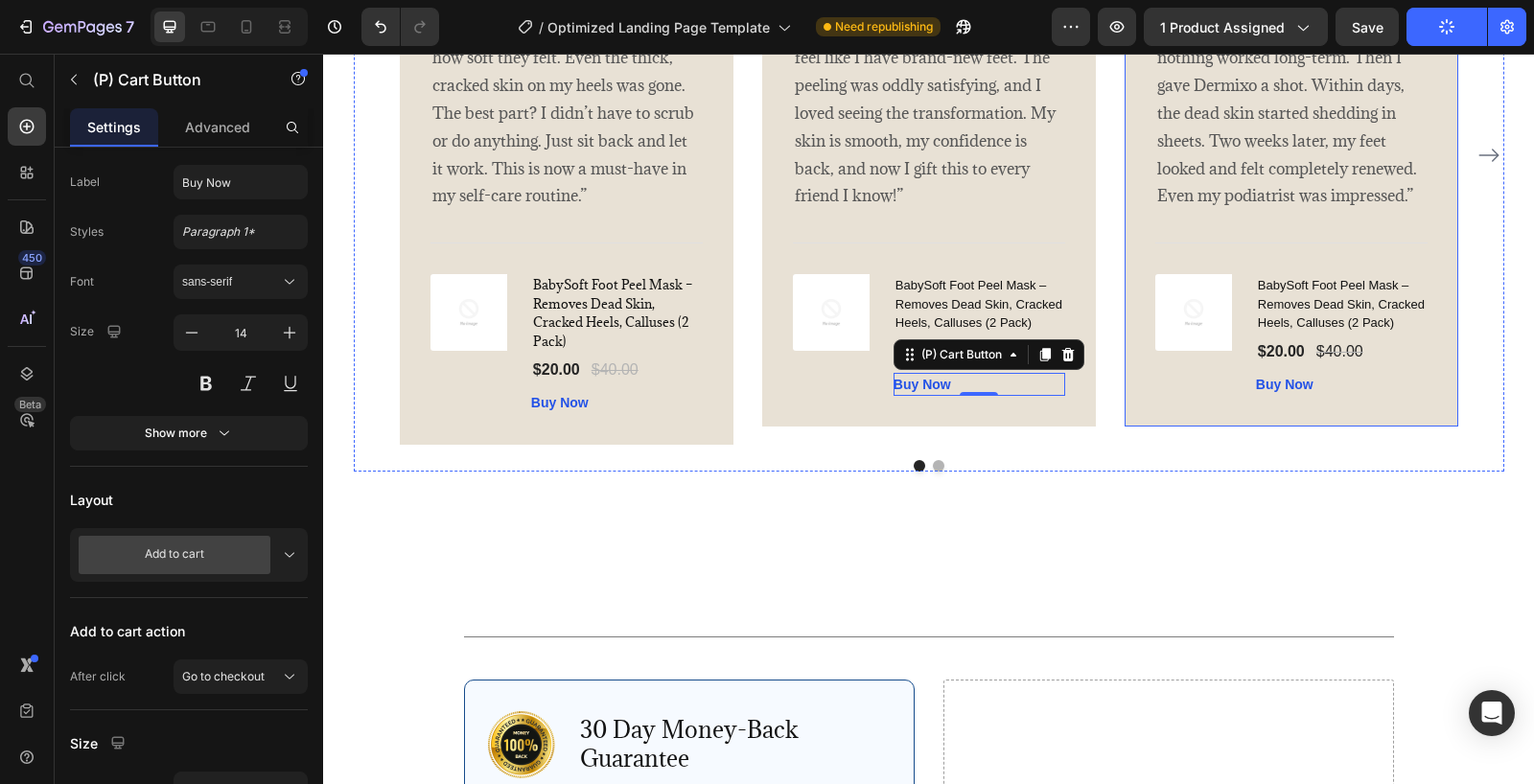 click on "Buy Now (P) Cart Button" at bounding box center (1341, 384) 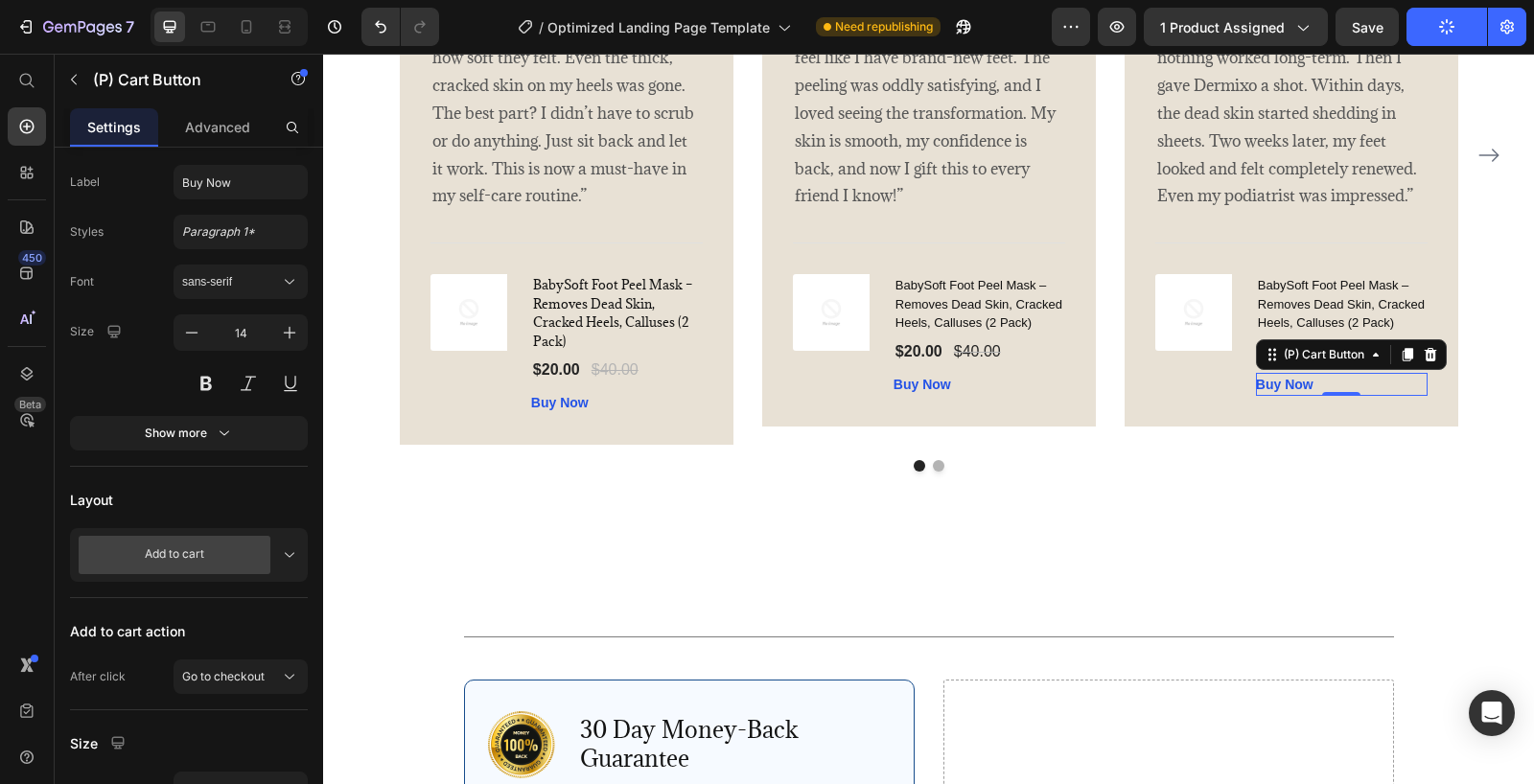 scroll, scrollTop: 198, scrollLeft: 0, axis: vertical 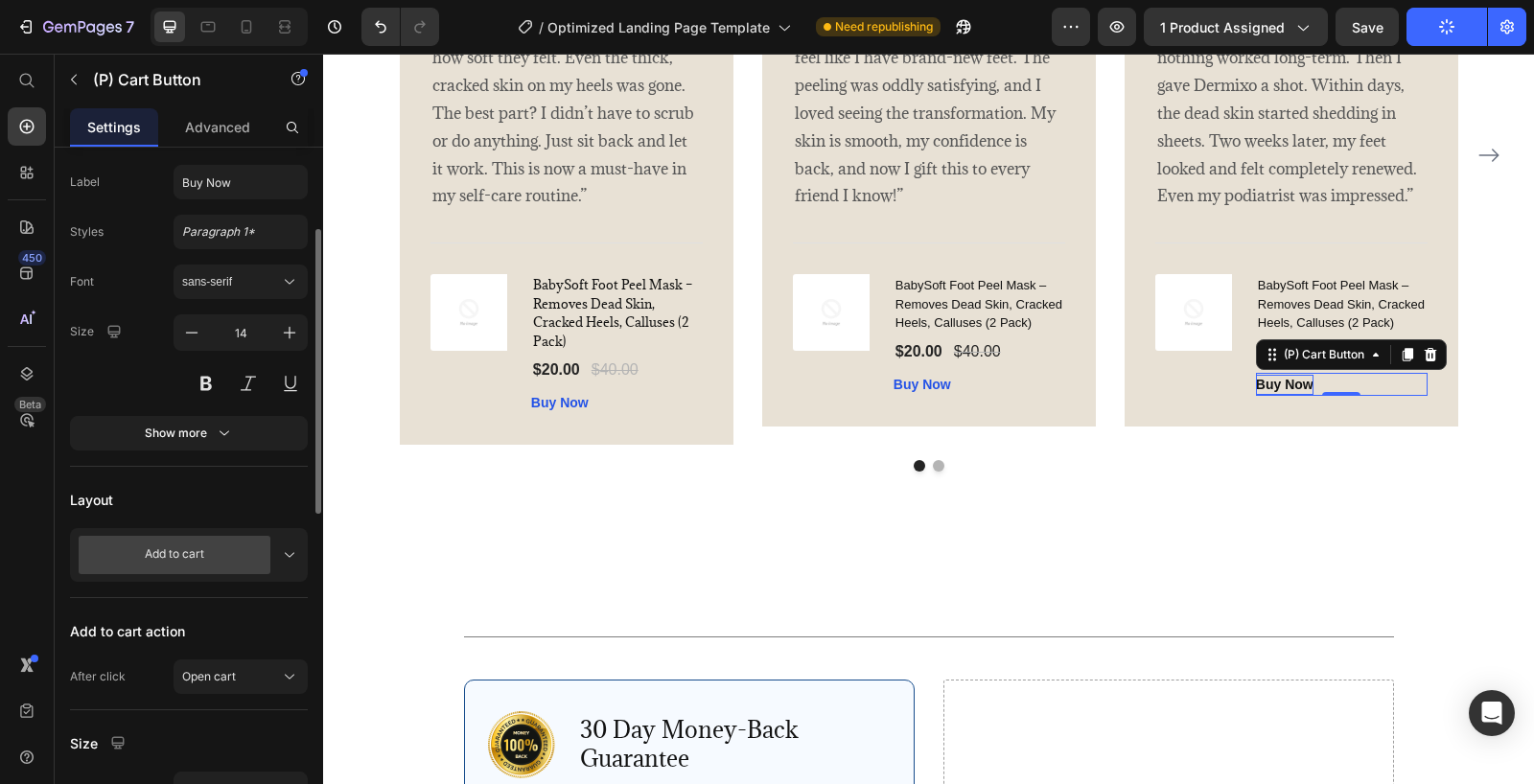 click on "Buy Now" at bounding box center [1285, 384] 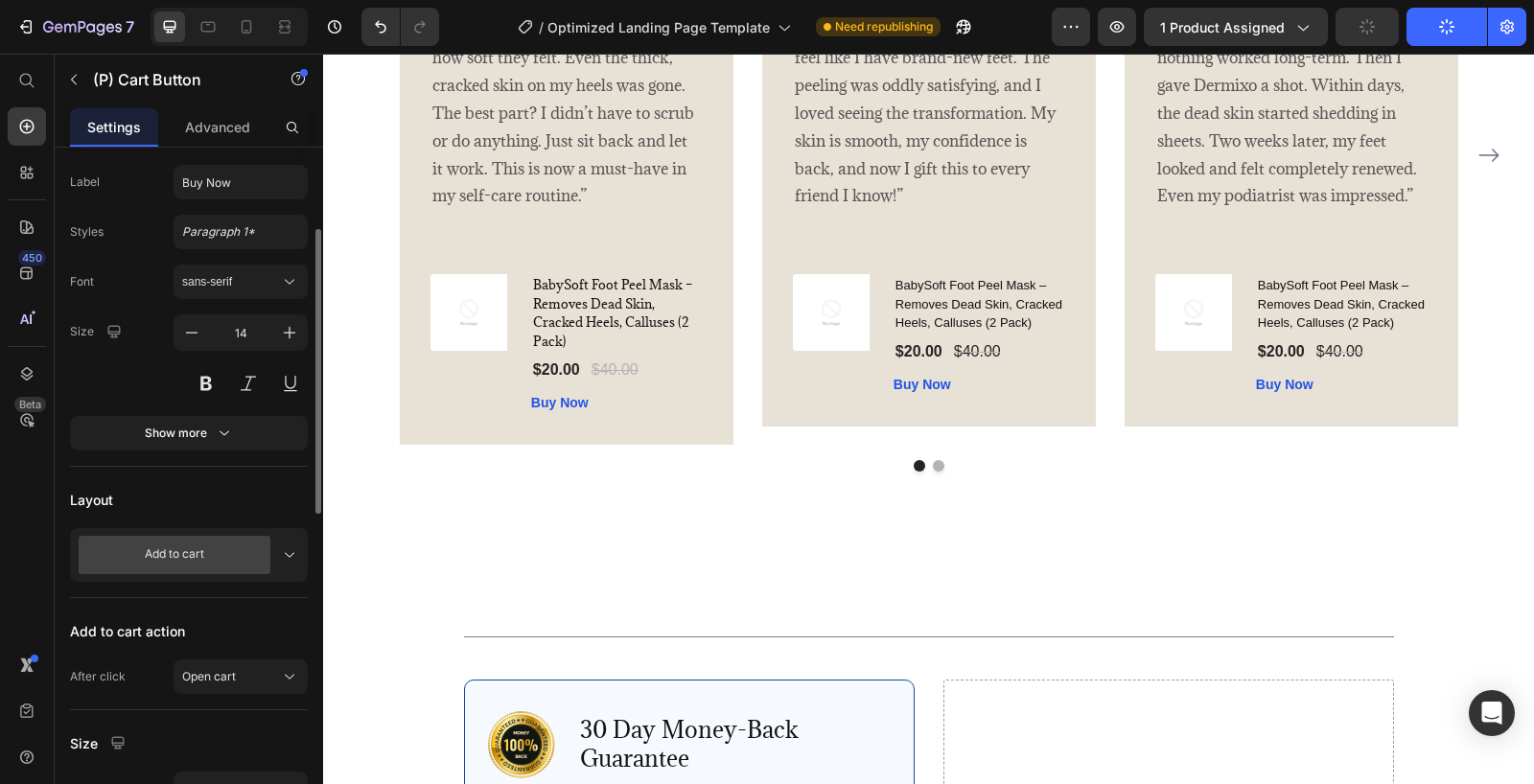 click on "Add to cart" at bounding box center (174, 555) 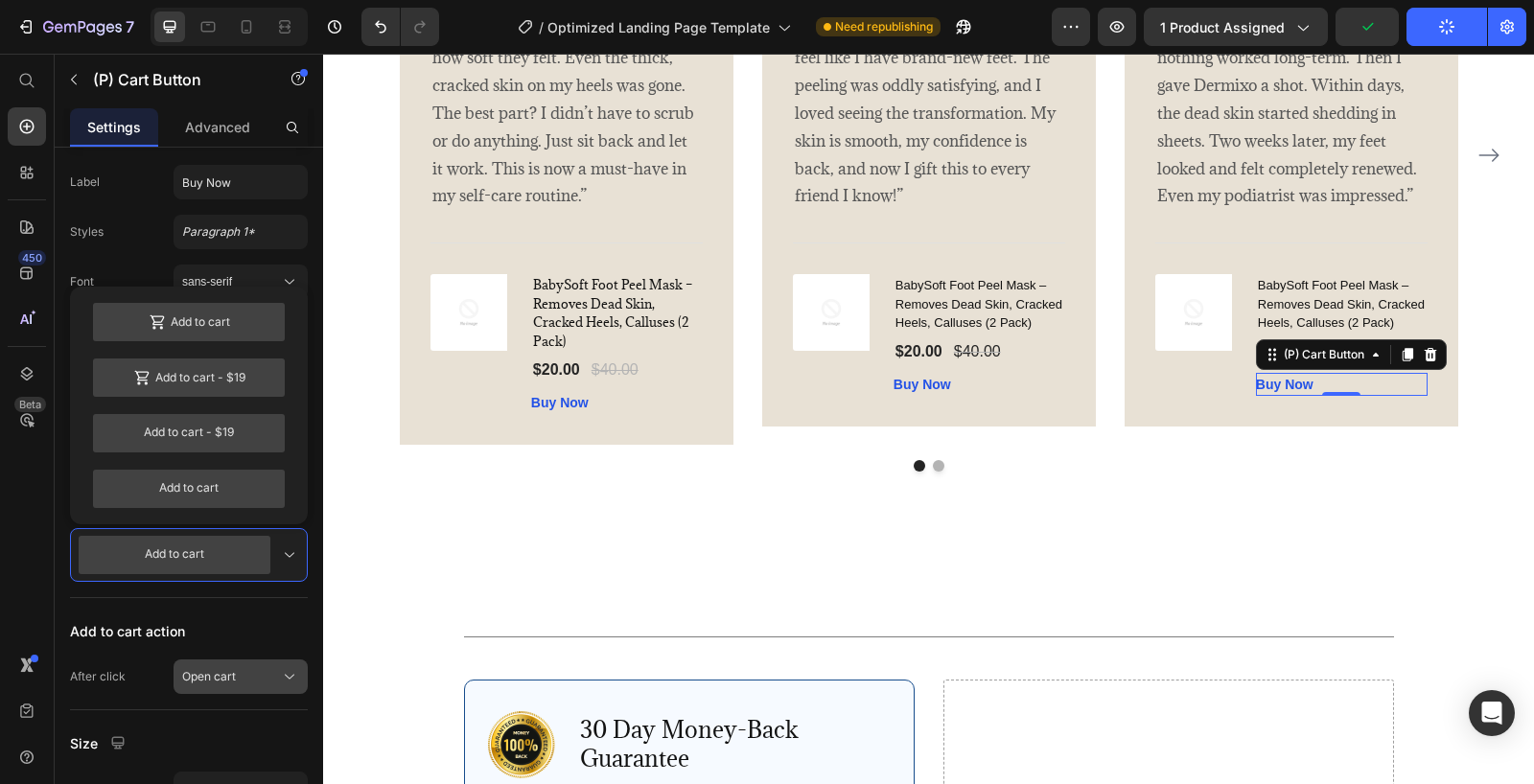 click on "Open cart" at bounding box center (241, 677) 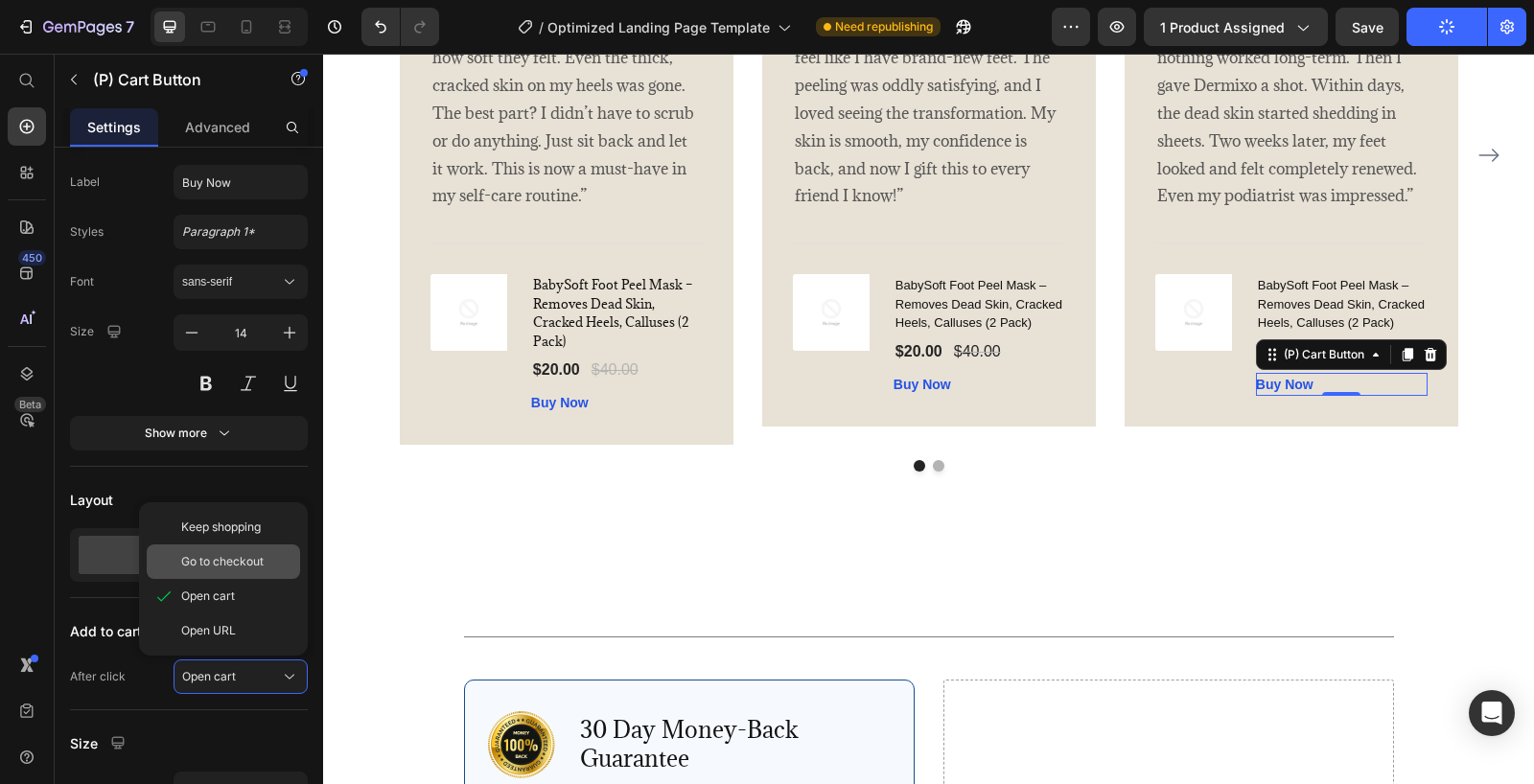 click on "Go to checkout" at bounding box center (222, 562) 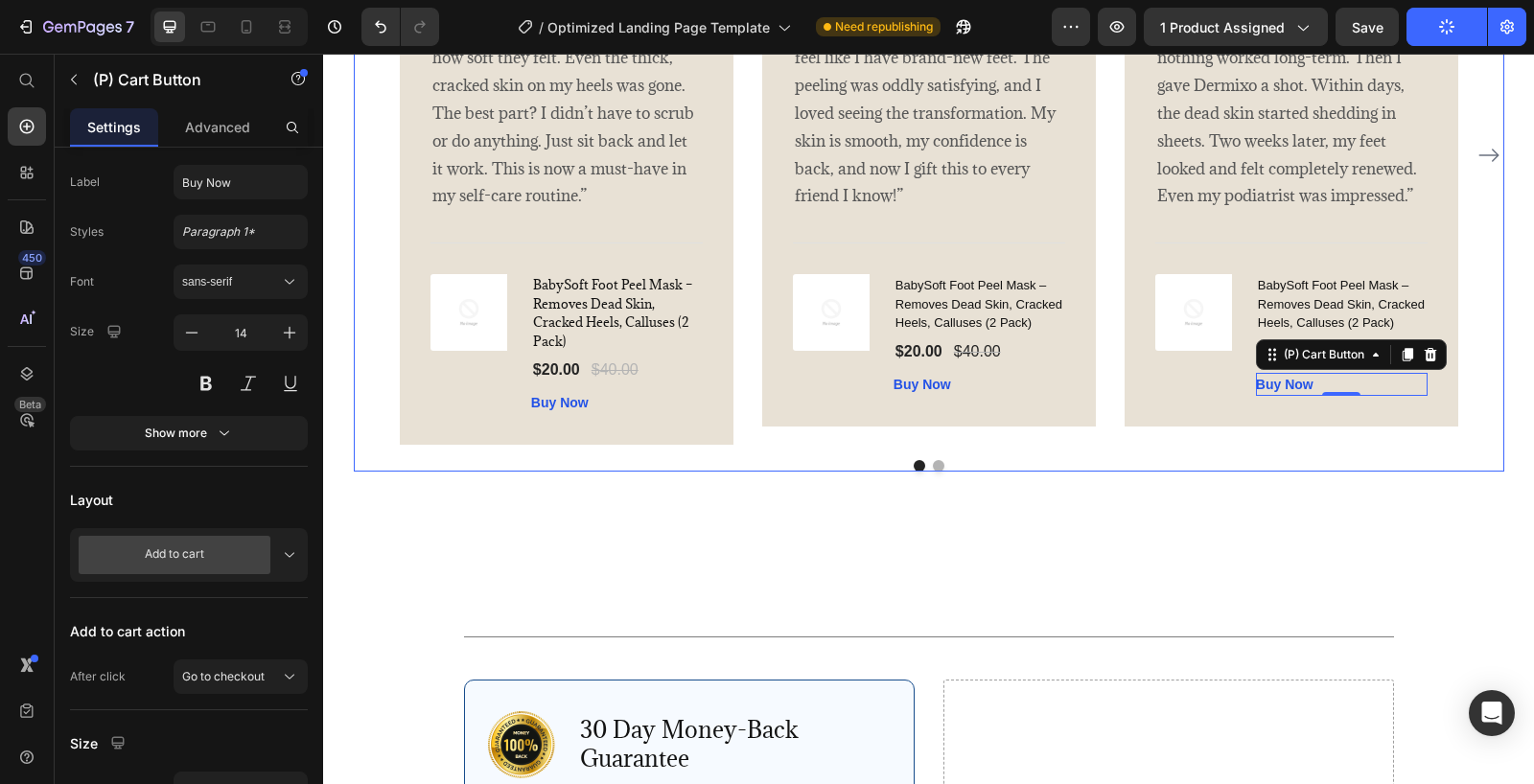 click at bounding box center [939, 466] 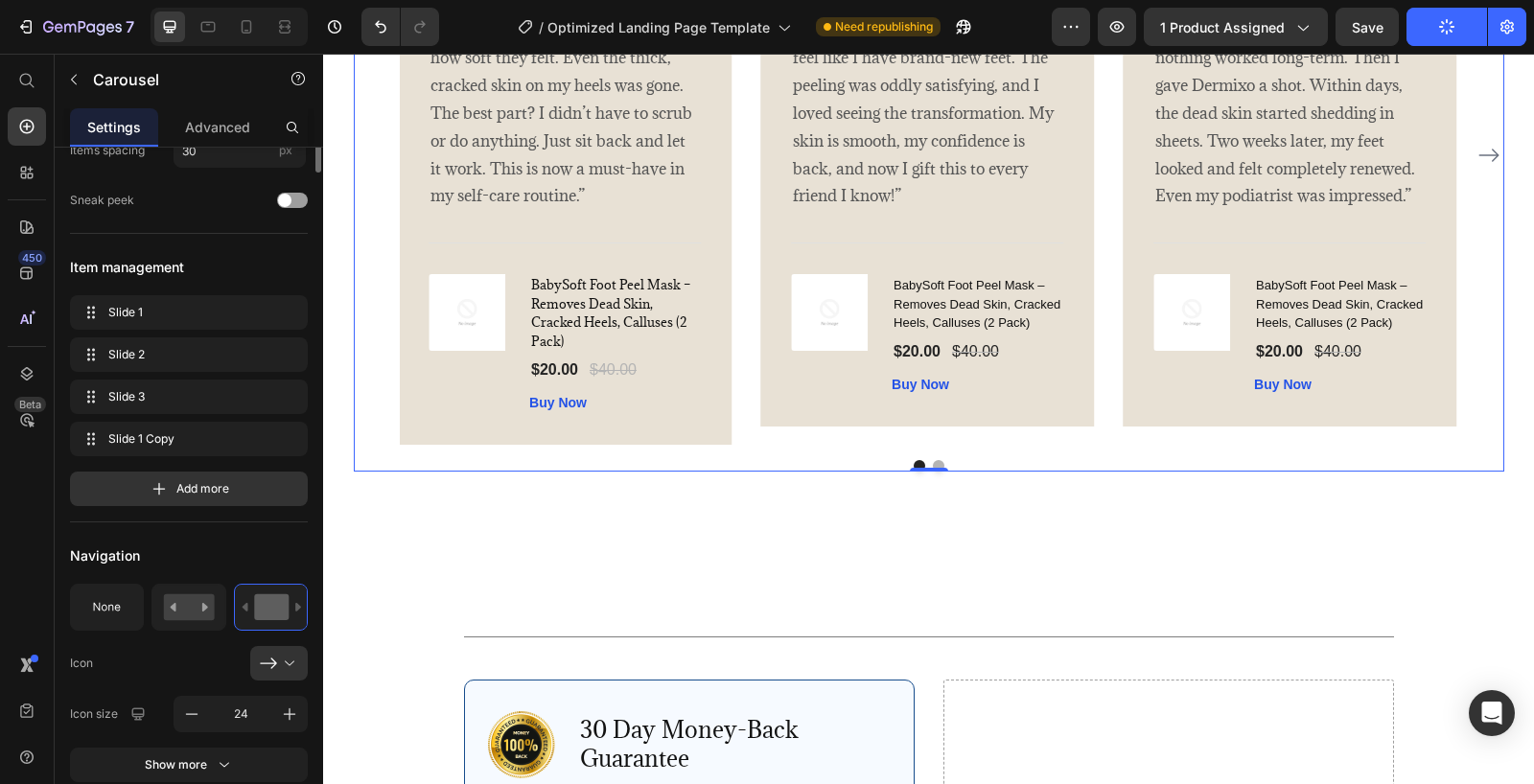 scroll, scrollTop: 0, scrollLeft: 0, axis: both 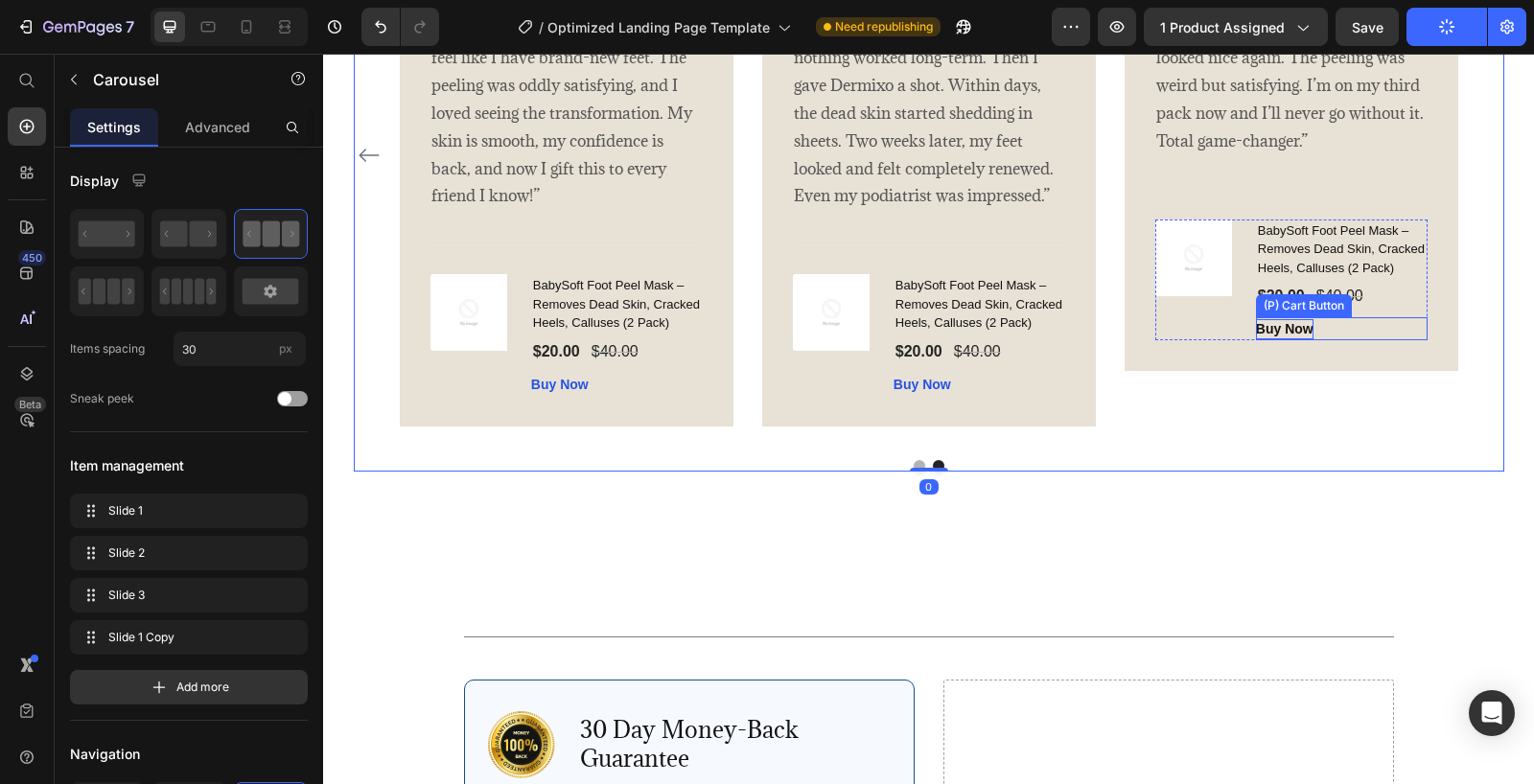 click on "Buy Now" at bounding box center [1285, 329] 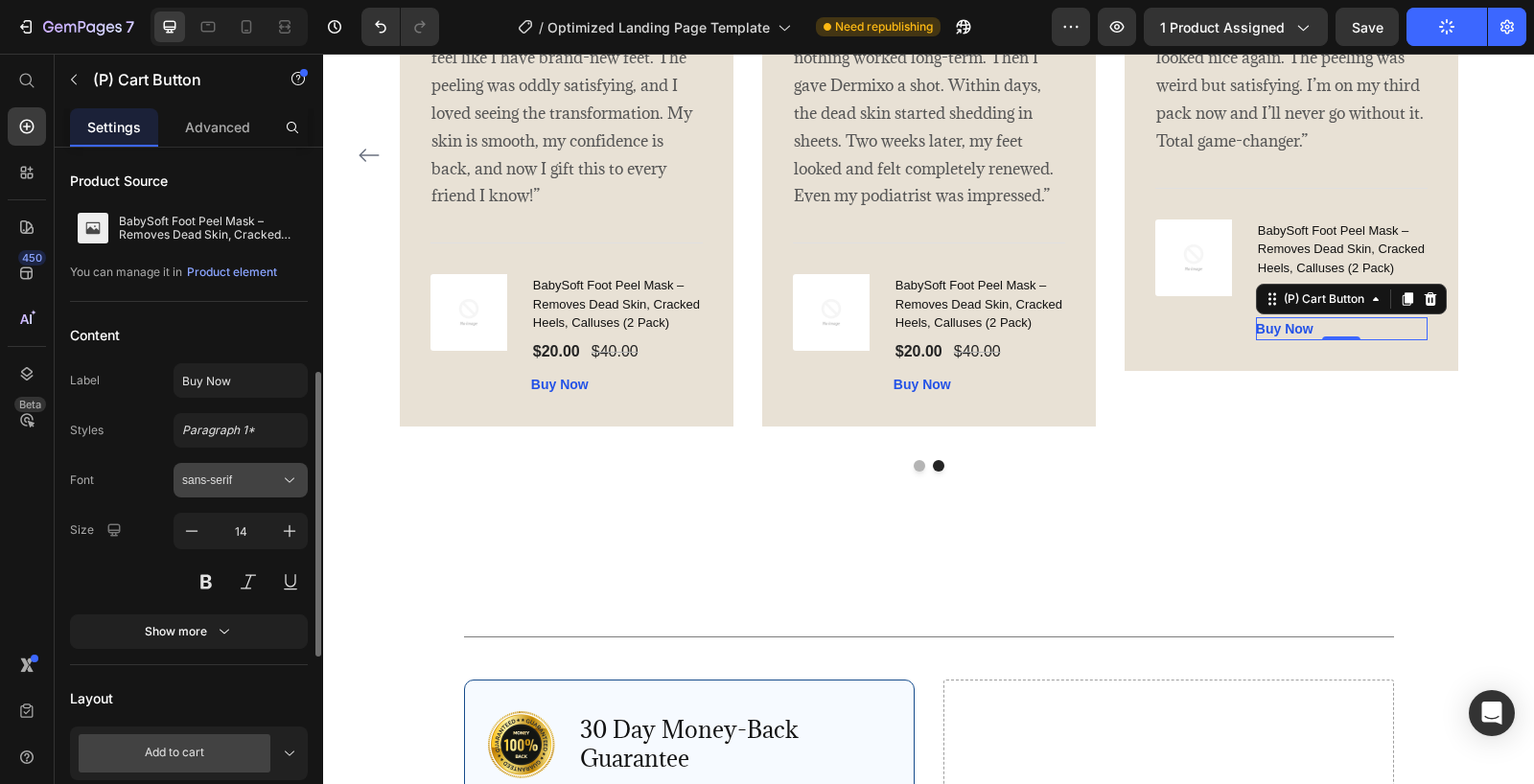 scroll, scrollTop: 215, scrollLeft: 0, axis: vertical 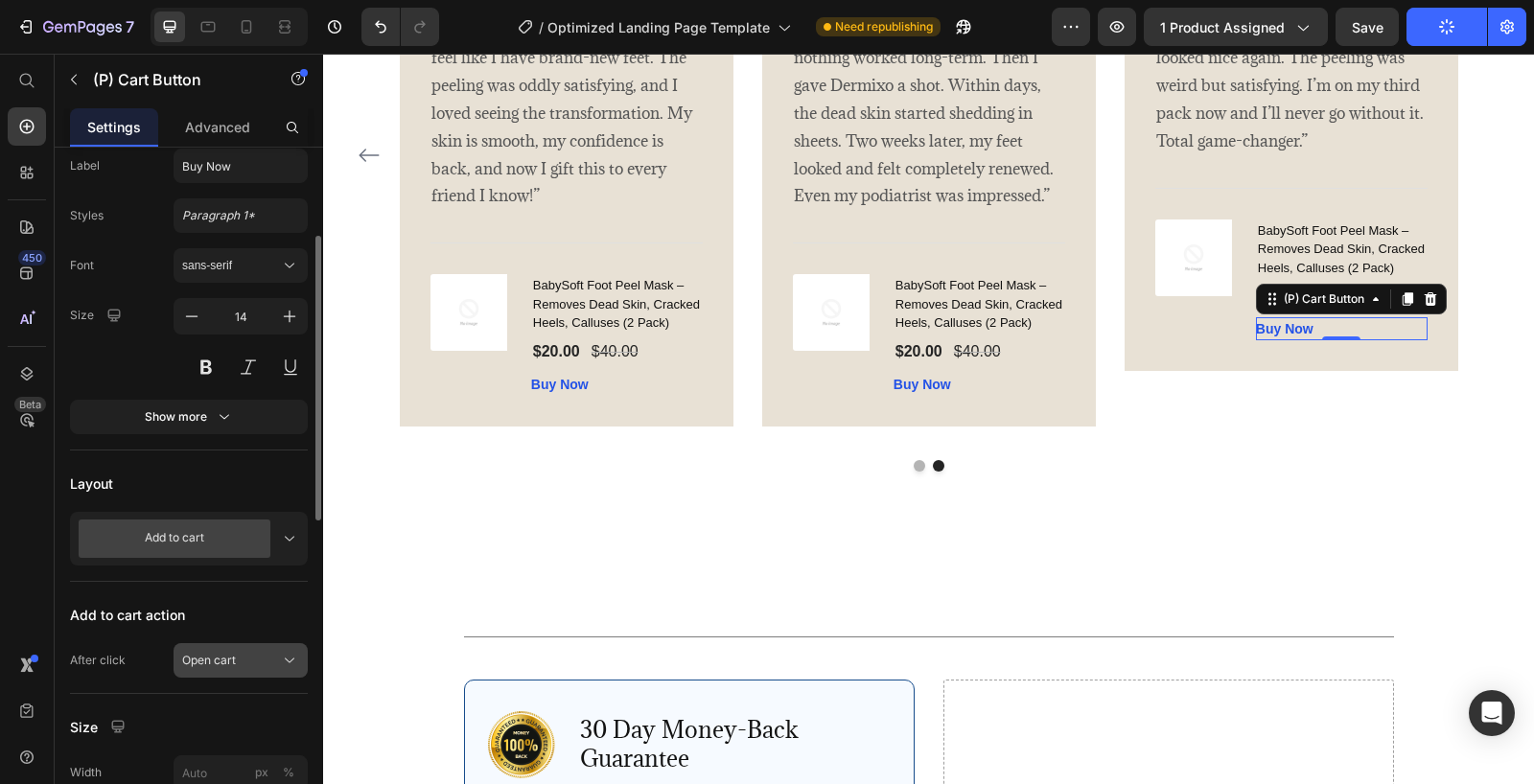 click on "Open cart" at bounding box center (209, 660) 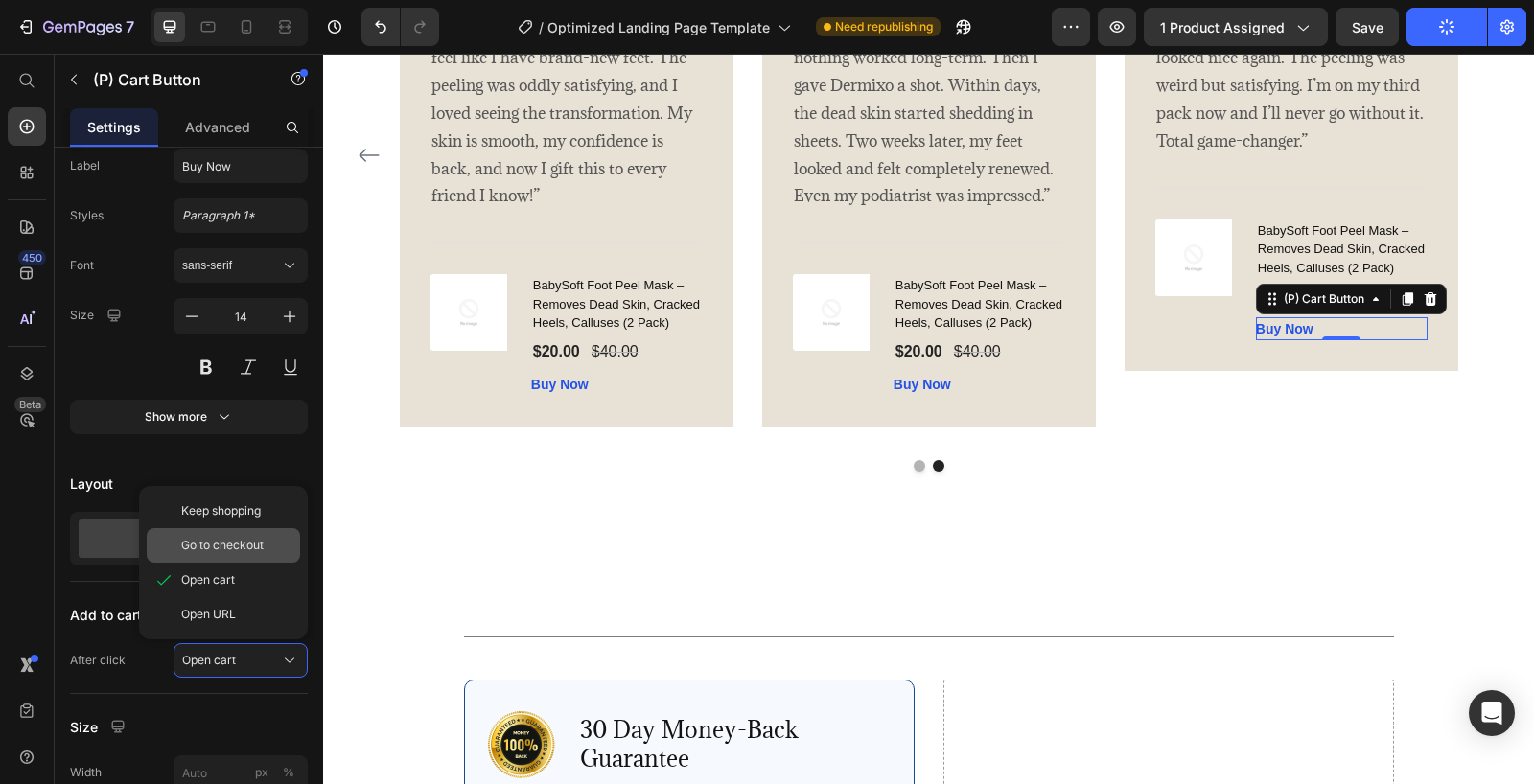 click on "Go to checkout" at bounding box center [222, 545] 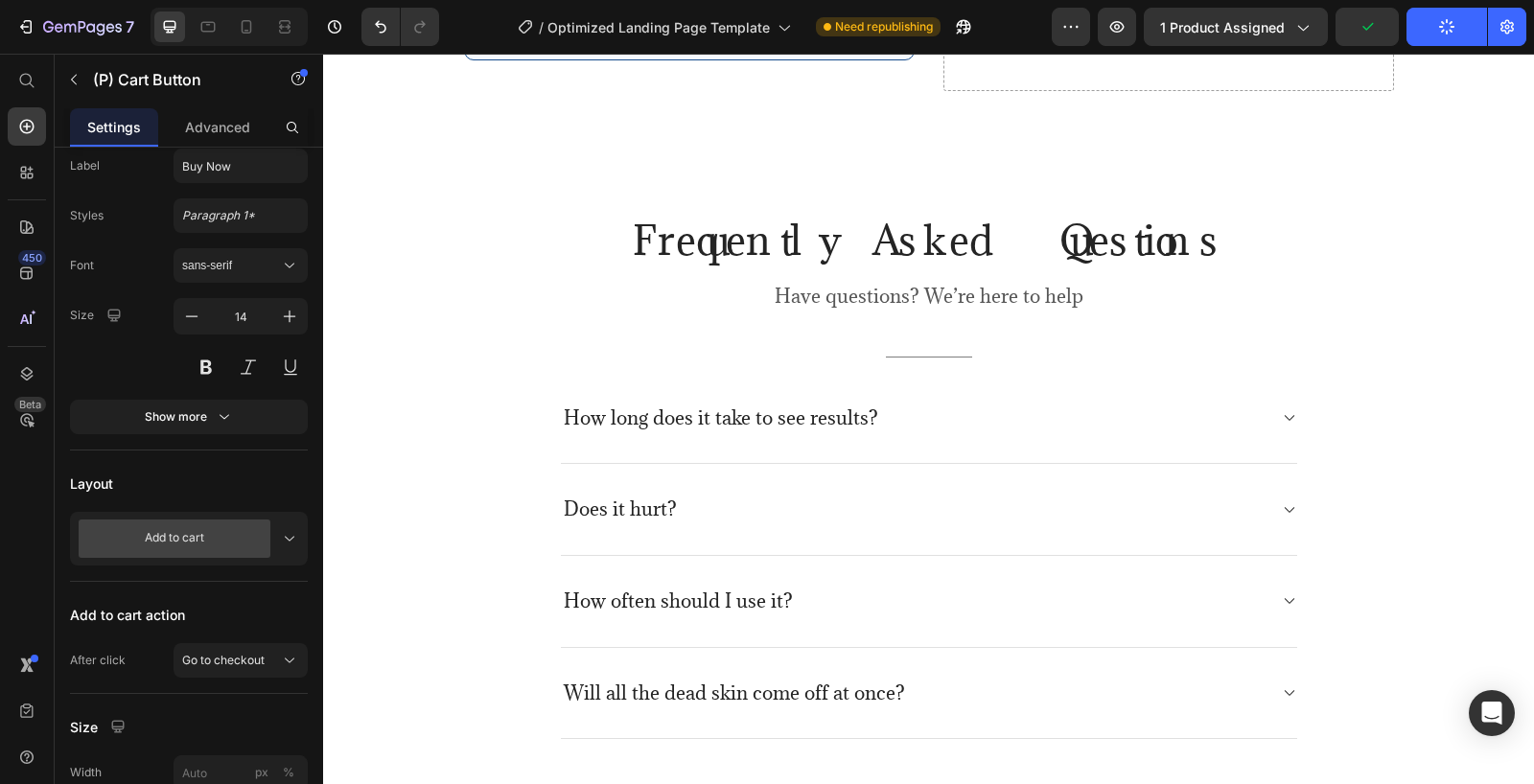 scroll, scrollTop: 4661, scrollLeft: 0, axis: vertical 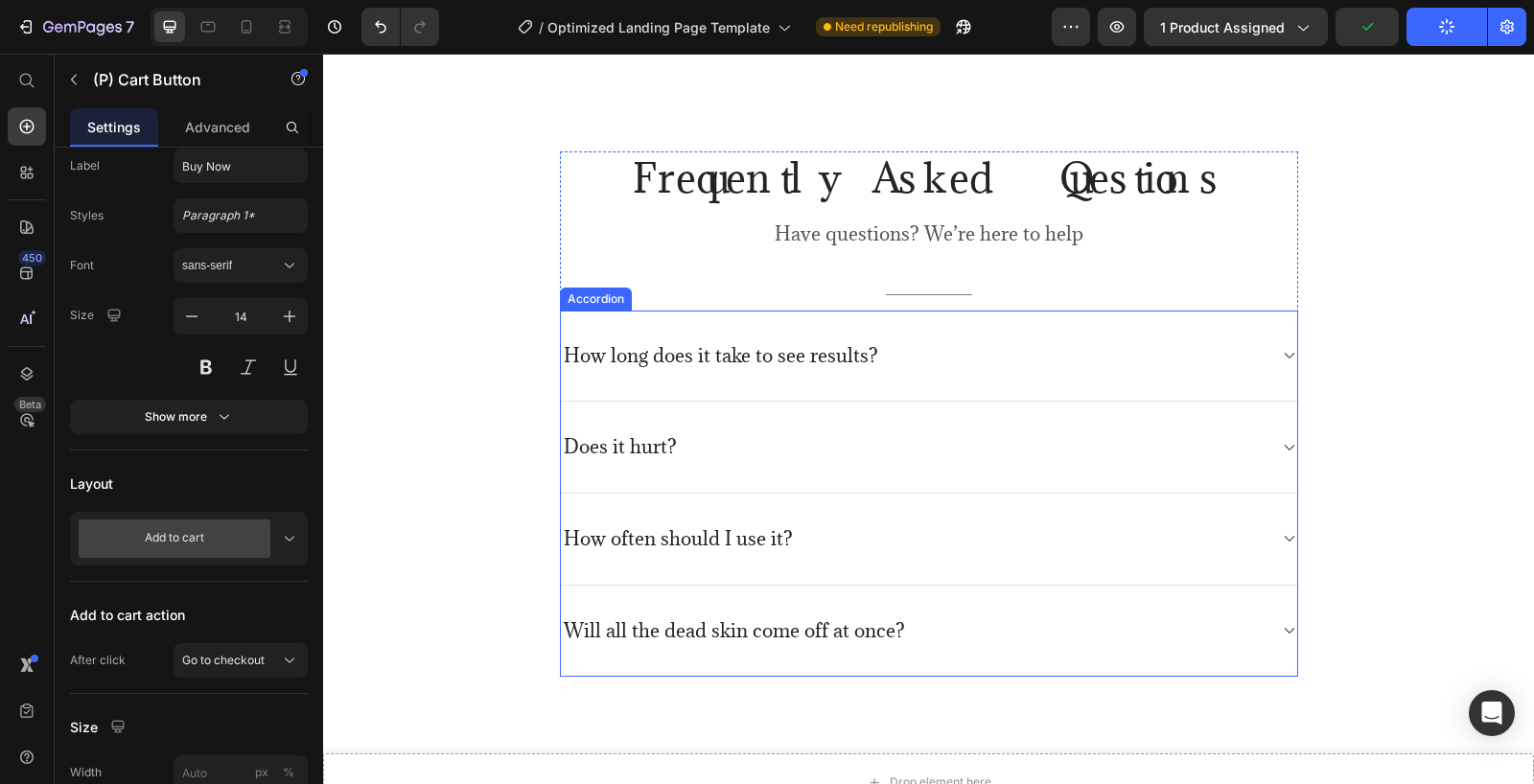 click on "How long does it take to see results?" at bounding box center (914, 356) 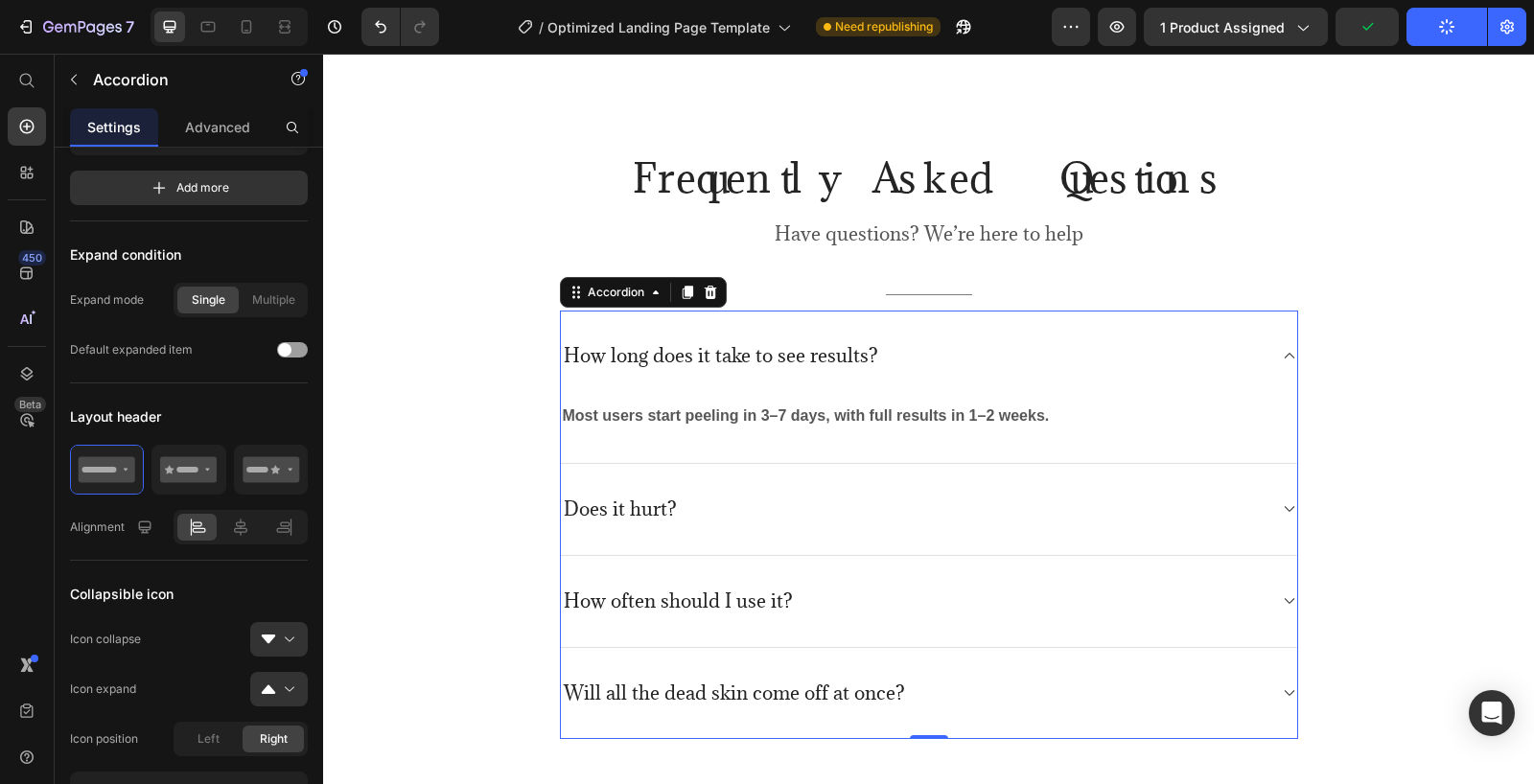 scroll, scrollTop: 0, scrollLeft: 0, axis: both 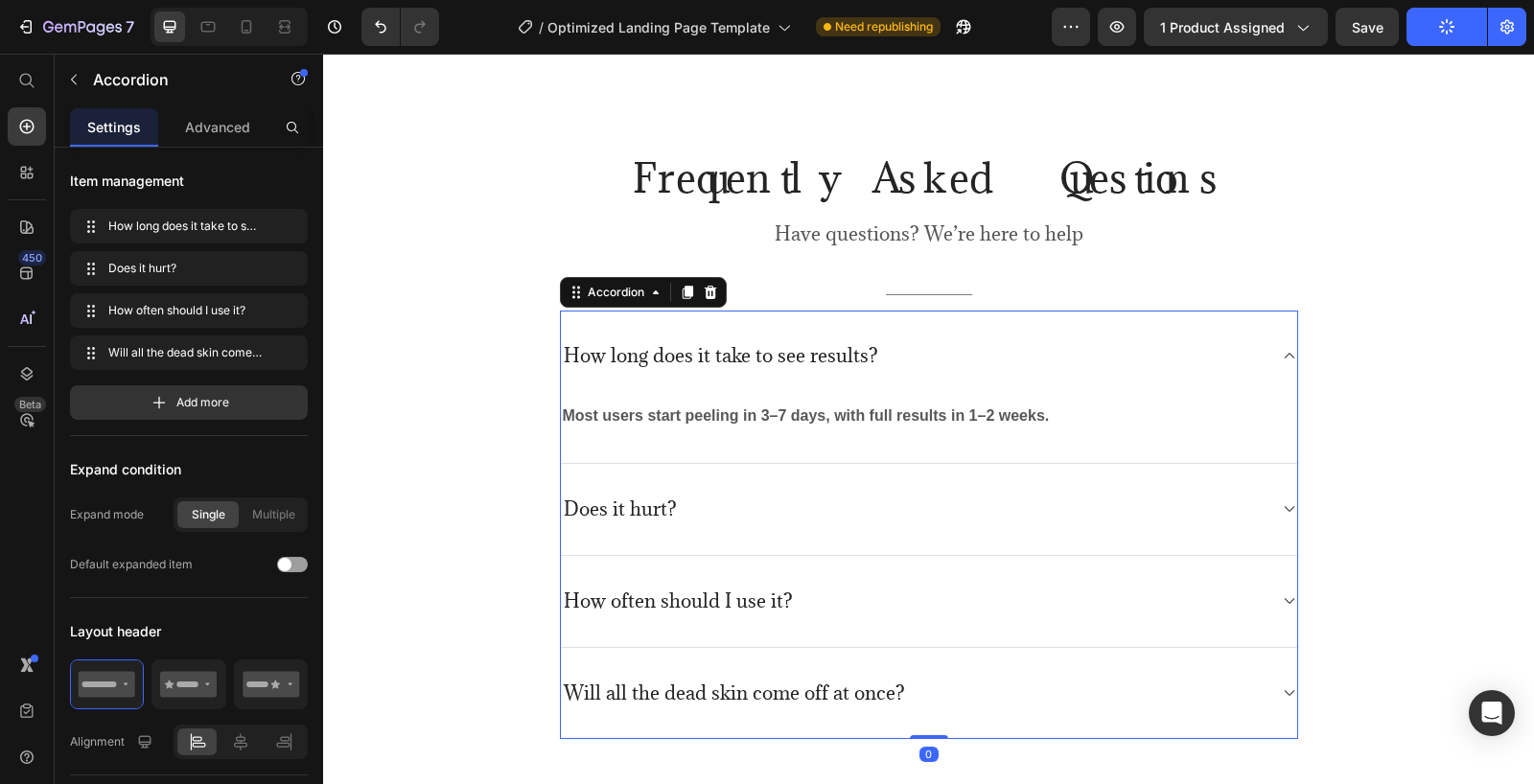 click on "Does it hurt?" at bounding box center (914, 509) 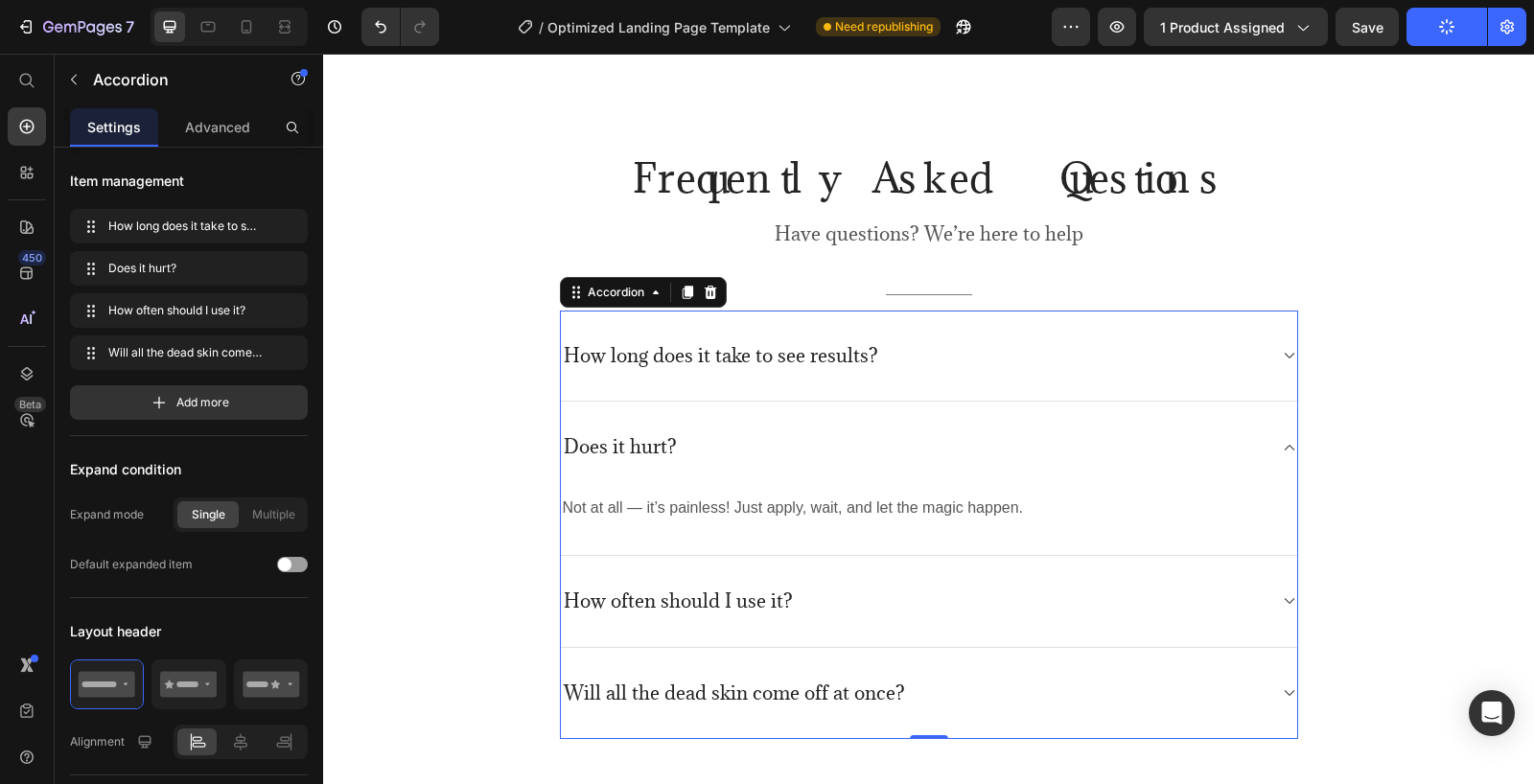 click on "Does it hurt?" at bounding box center [914, 447] 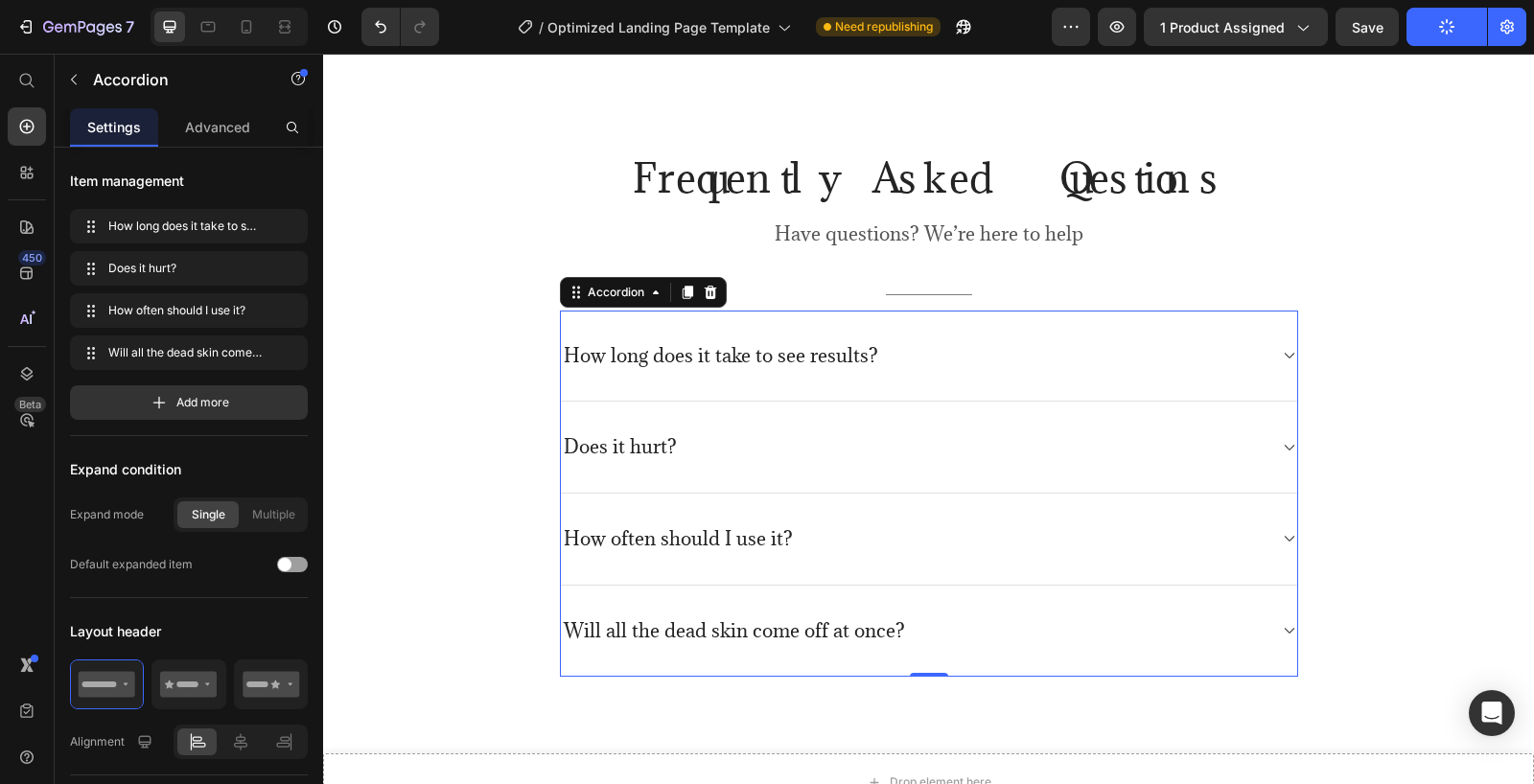 scroll, scrollTop: 4975, scrollLeft: 0, axis: vertical 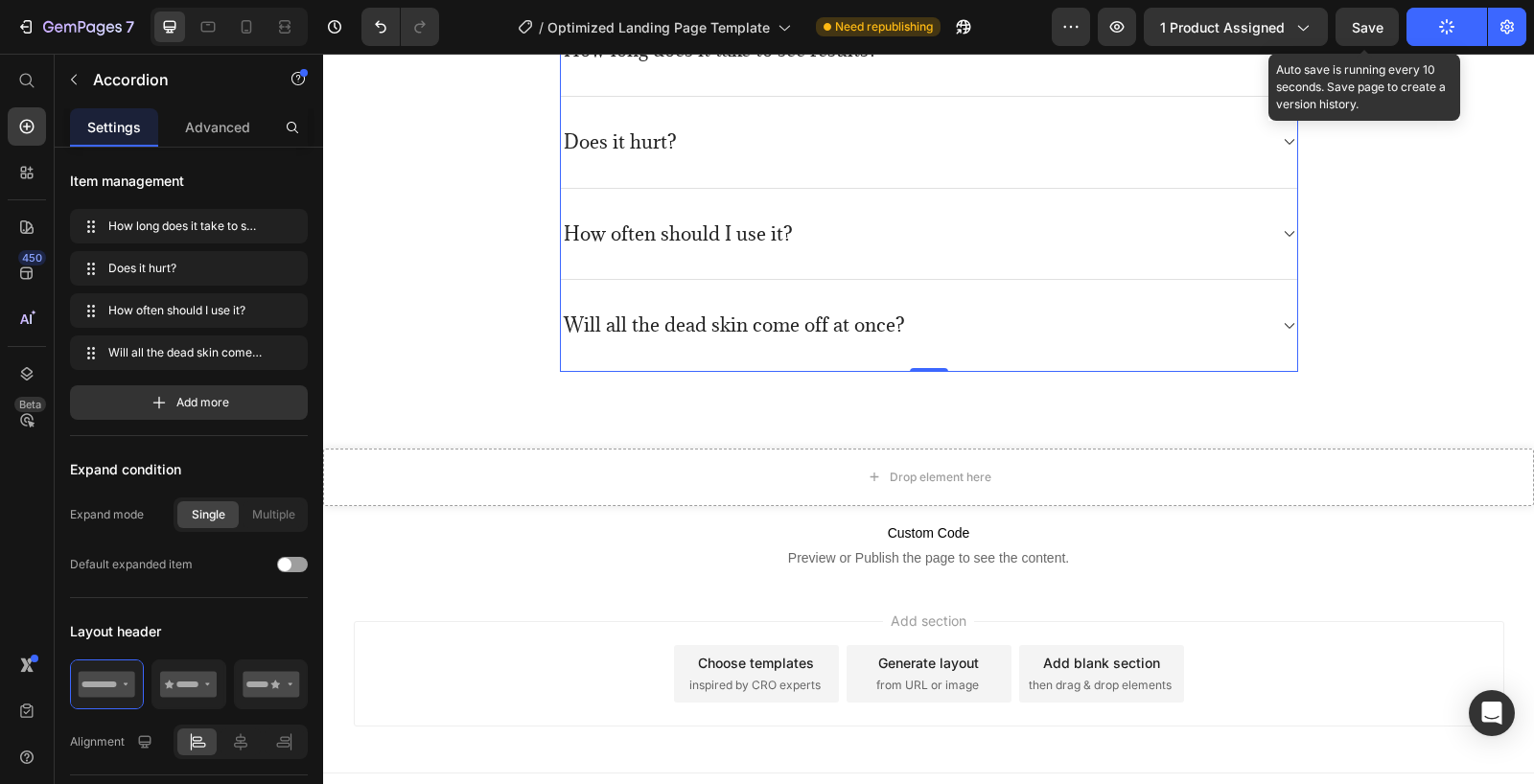 click on "Save" at bounding box center (1367, 27) 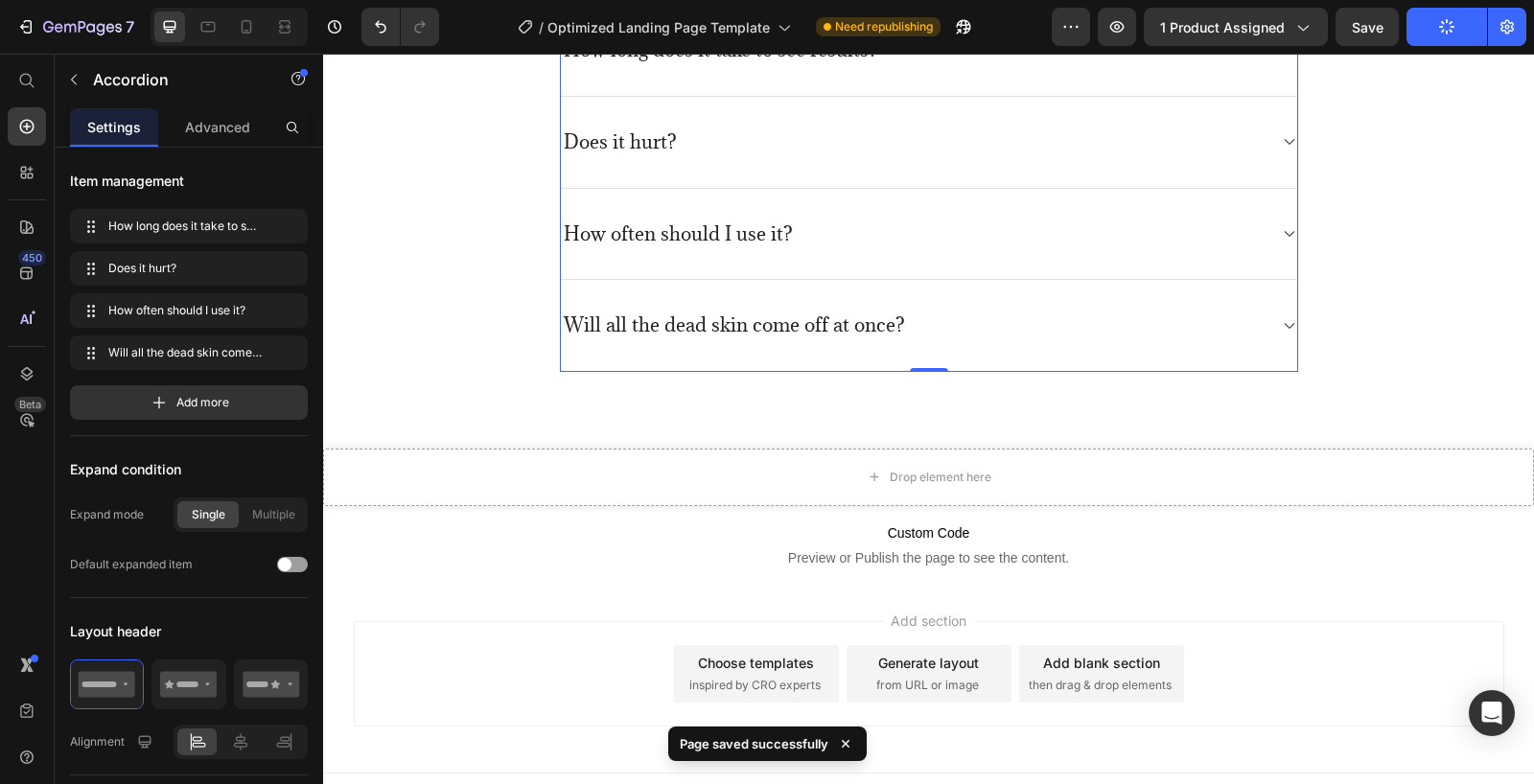 click 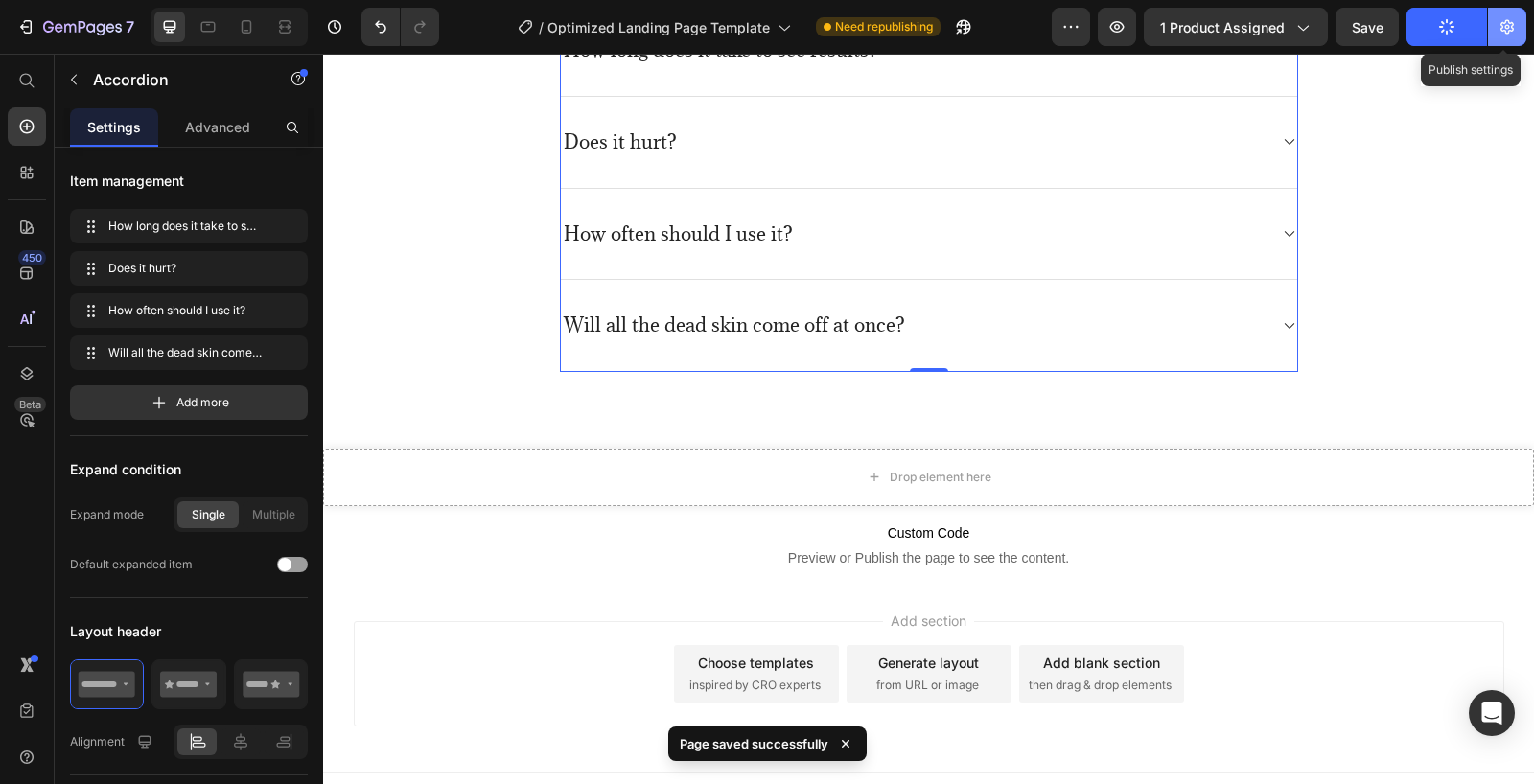 click 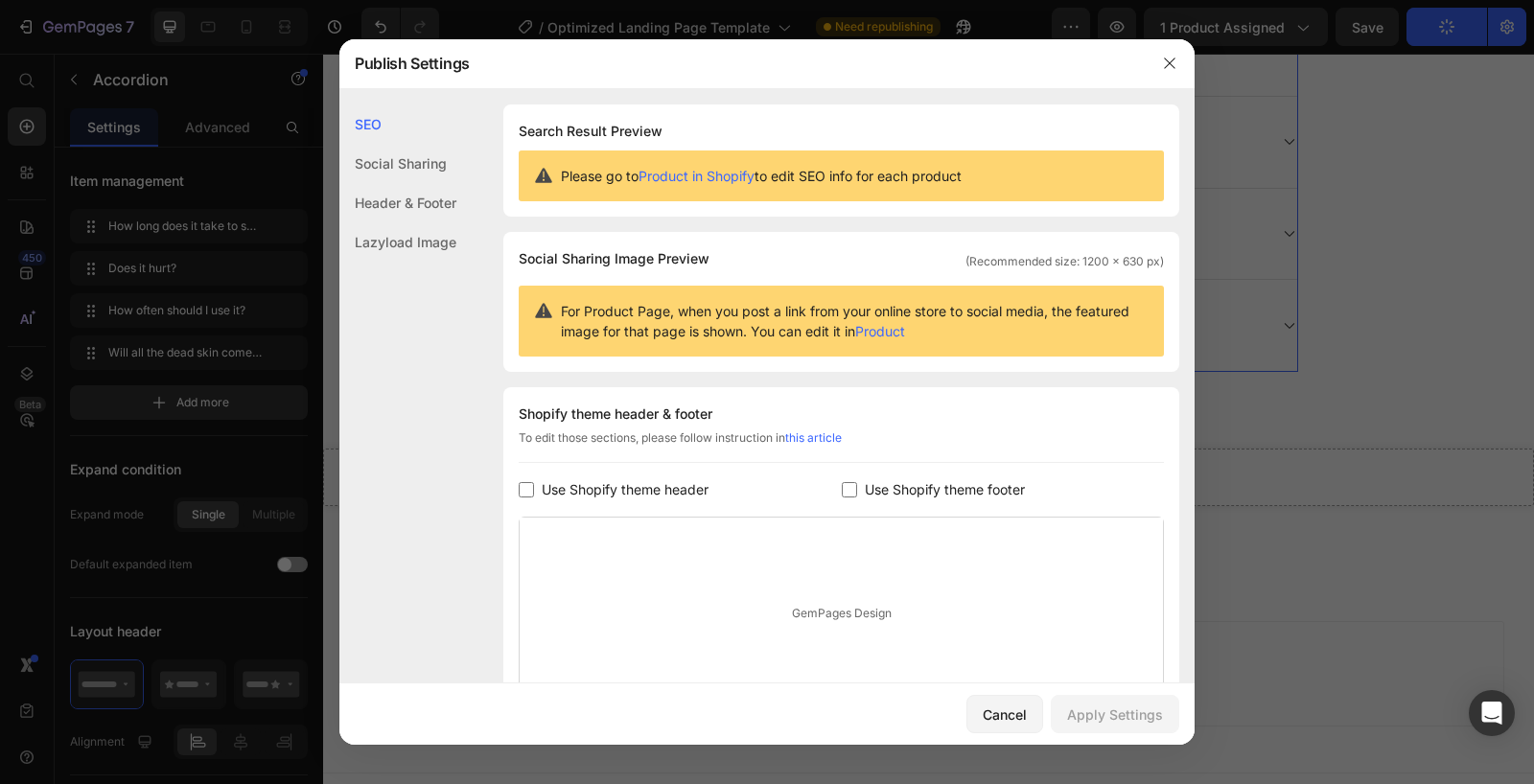 type 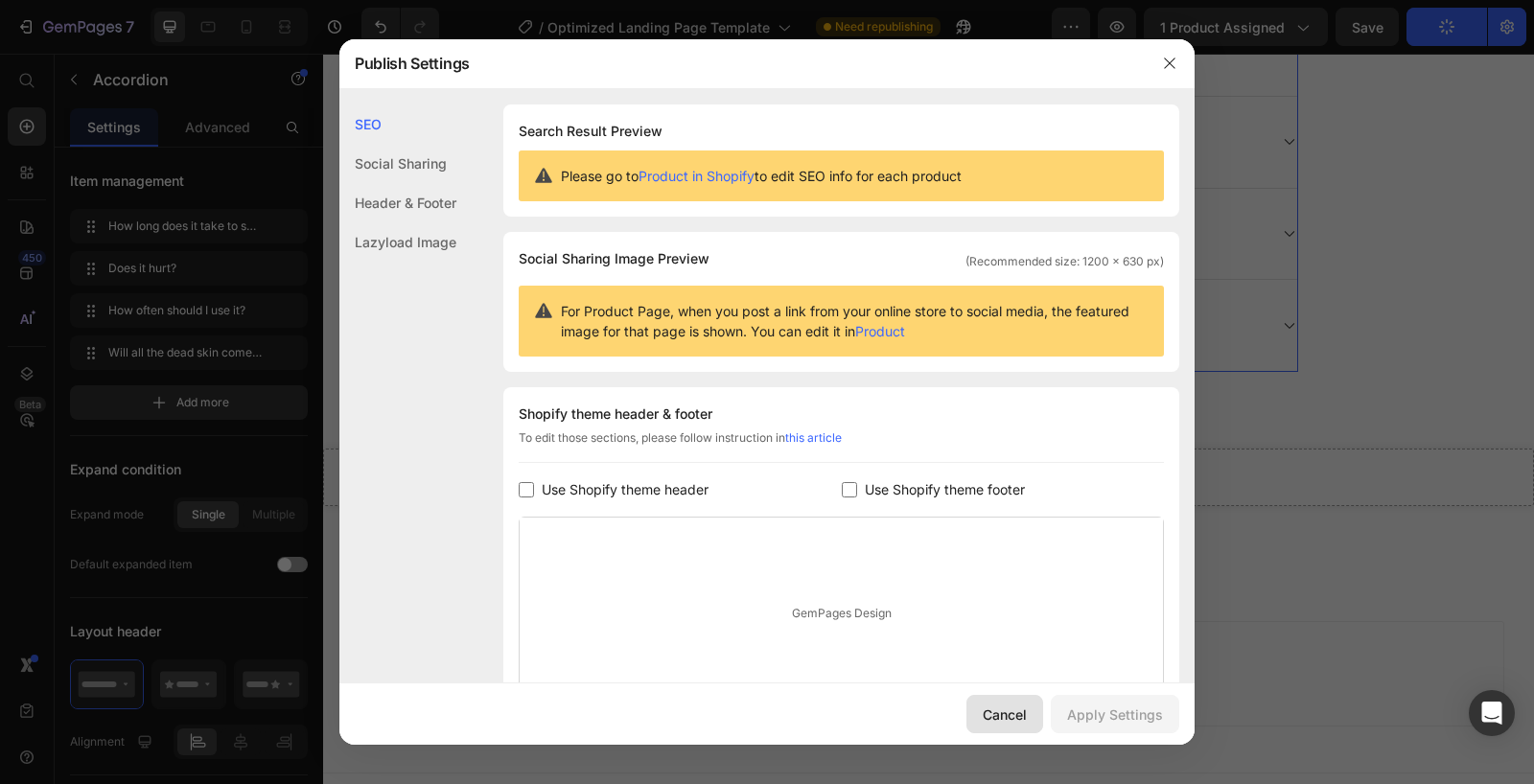 click on "Cancel" at bounding box center [1005, 714] 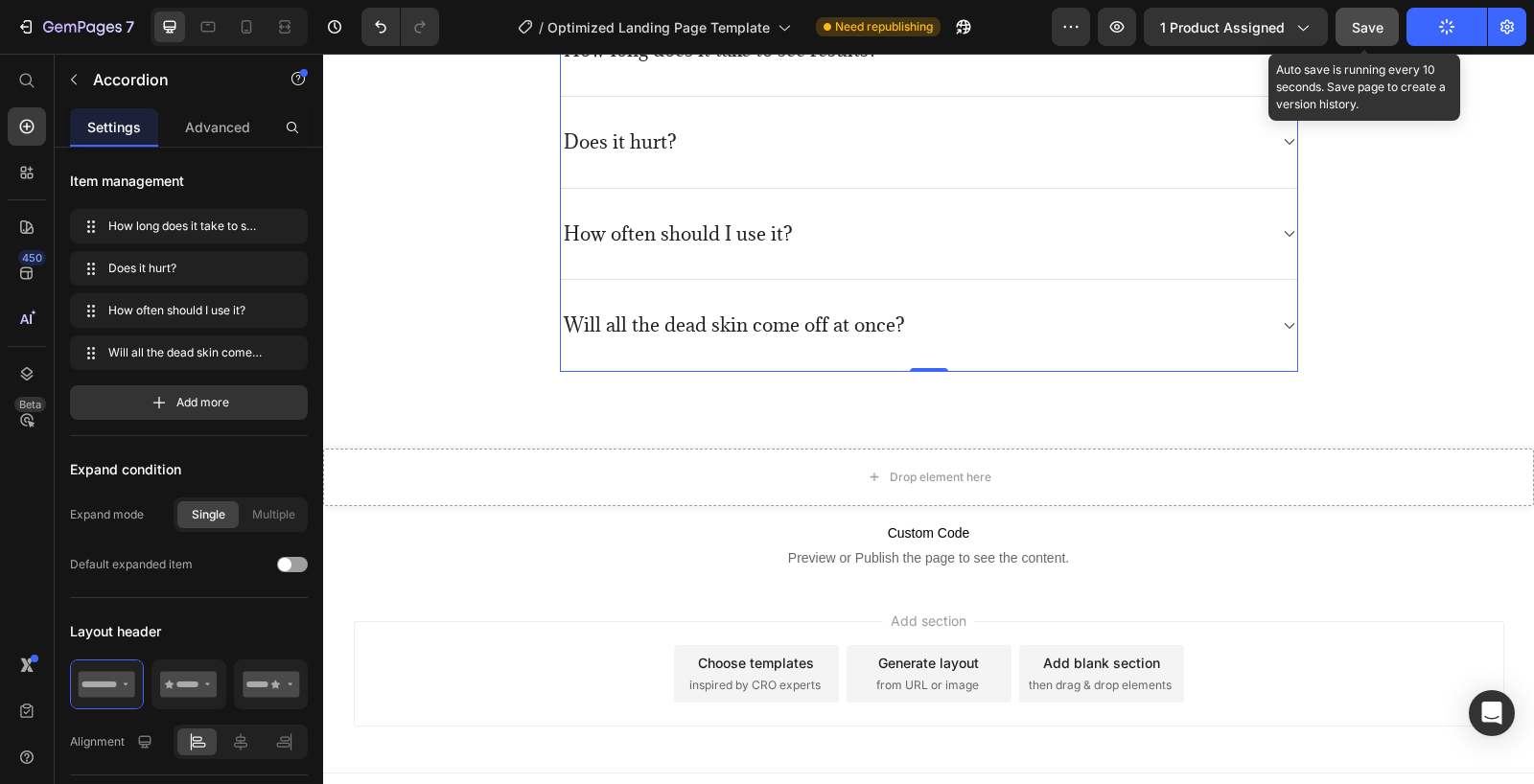 click on "Save" 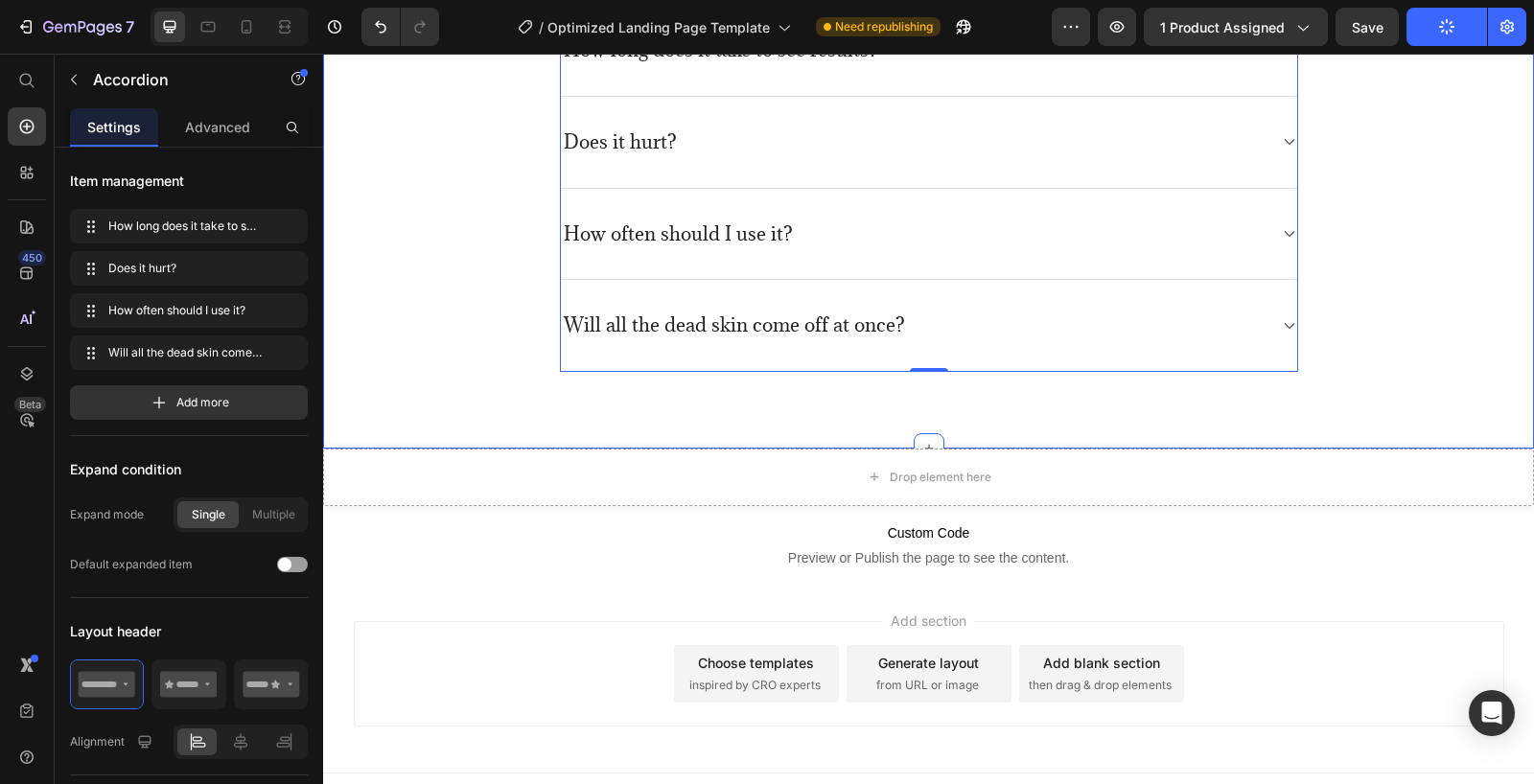 scroll, scrollTop: 4924, scrollLeft: 0, axis: vertical 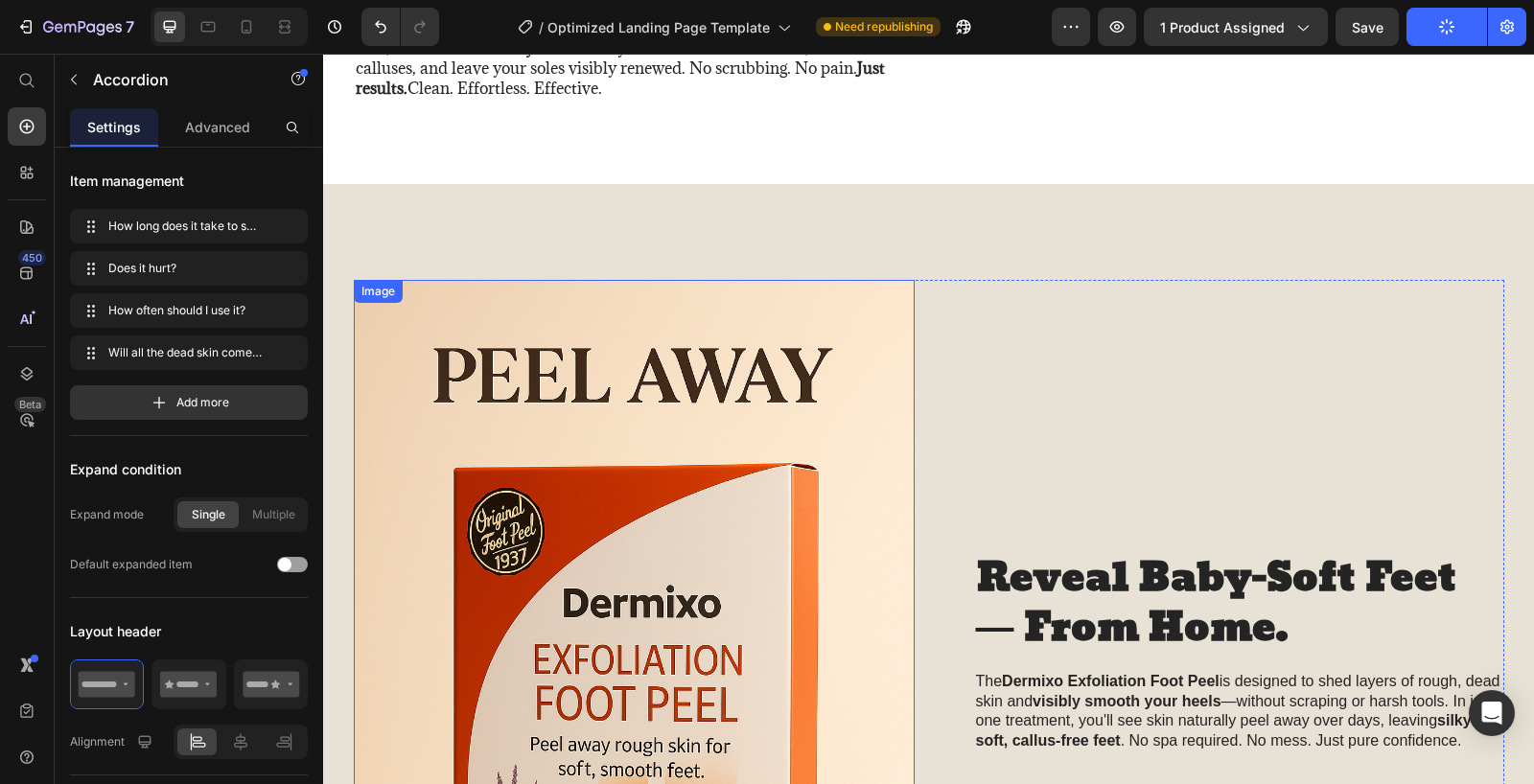 click at bounding box center (634, 701) 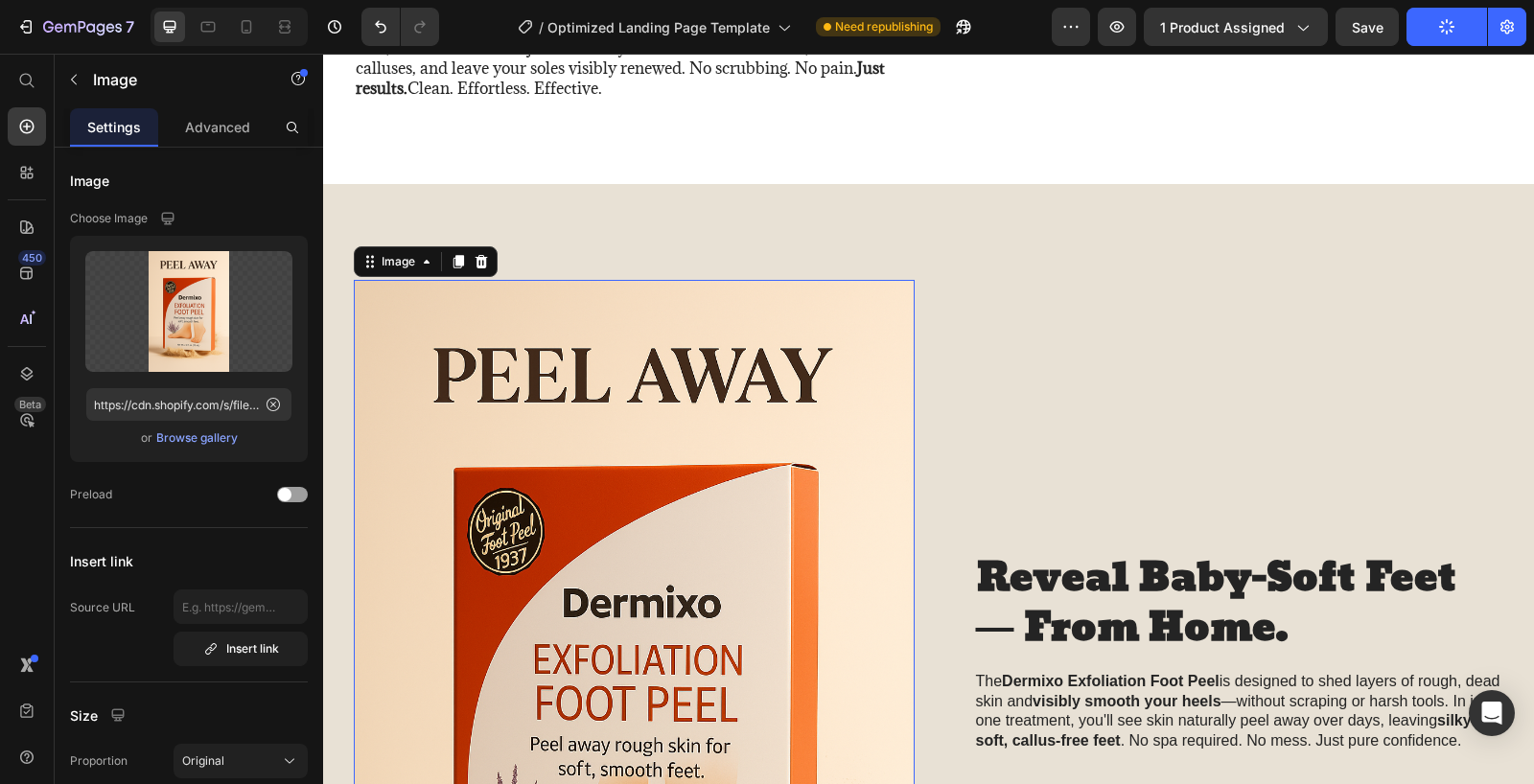 click at bounding box center [634, 701] 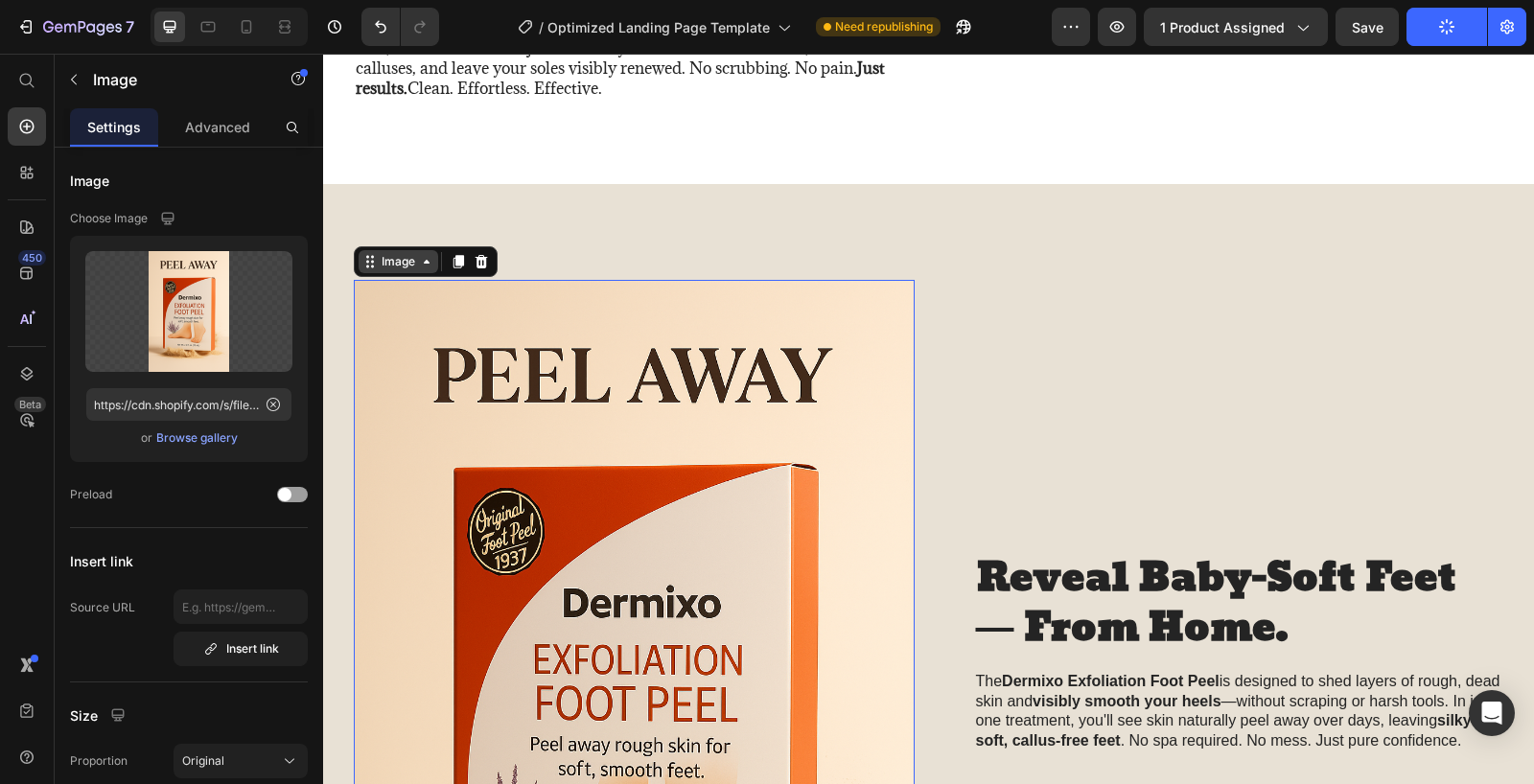 click on "Image" at bounding box center (398, 262) 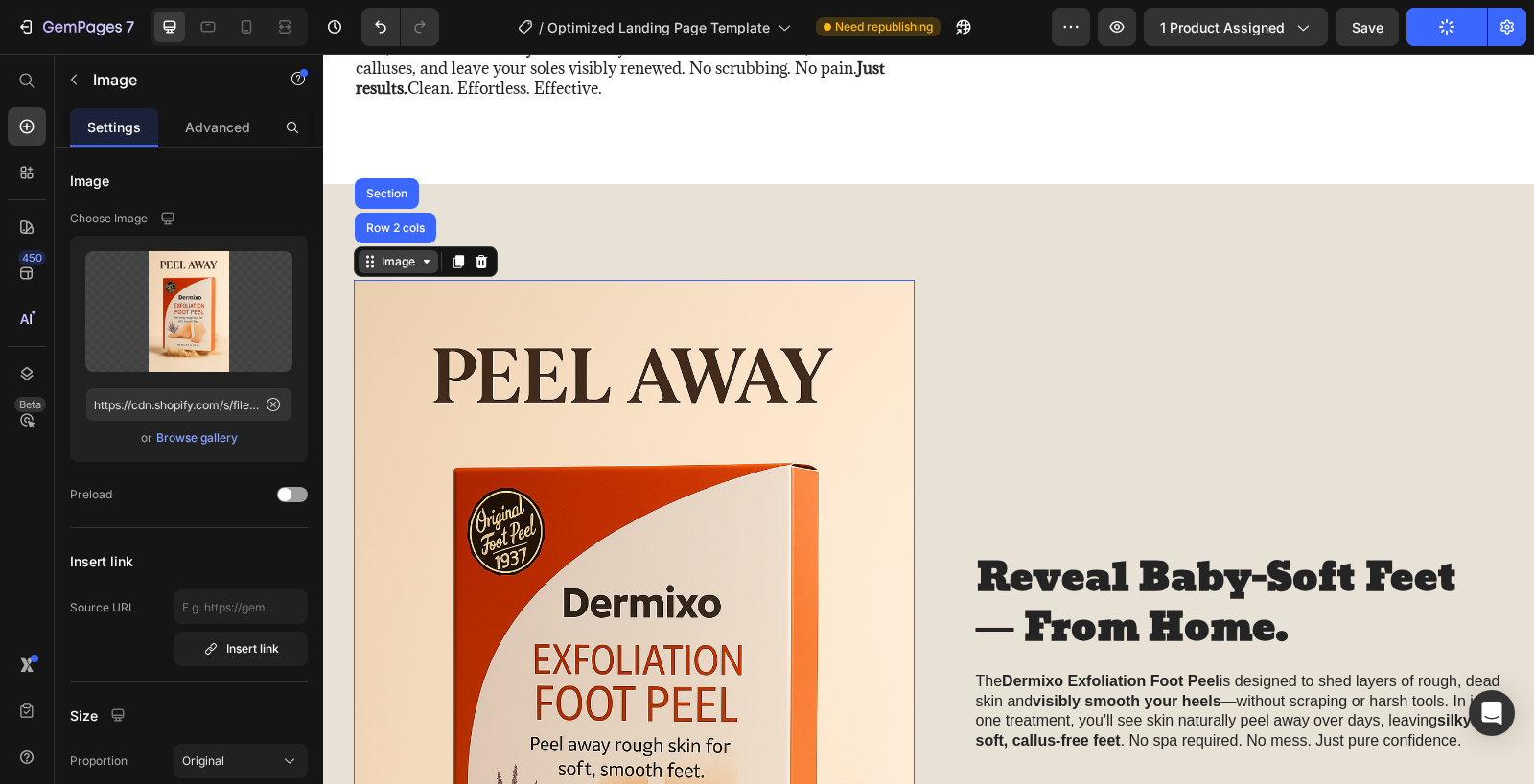 click on "Image" at bounding box center (398, 262) 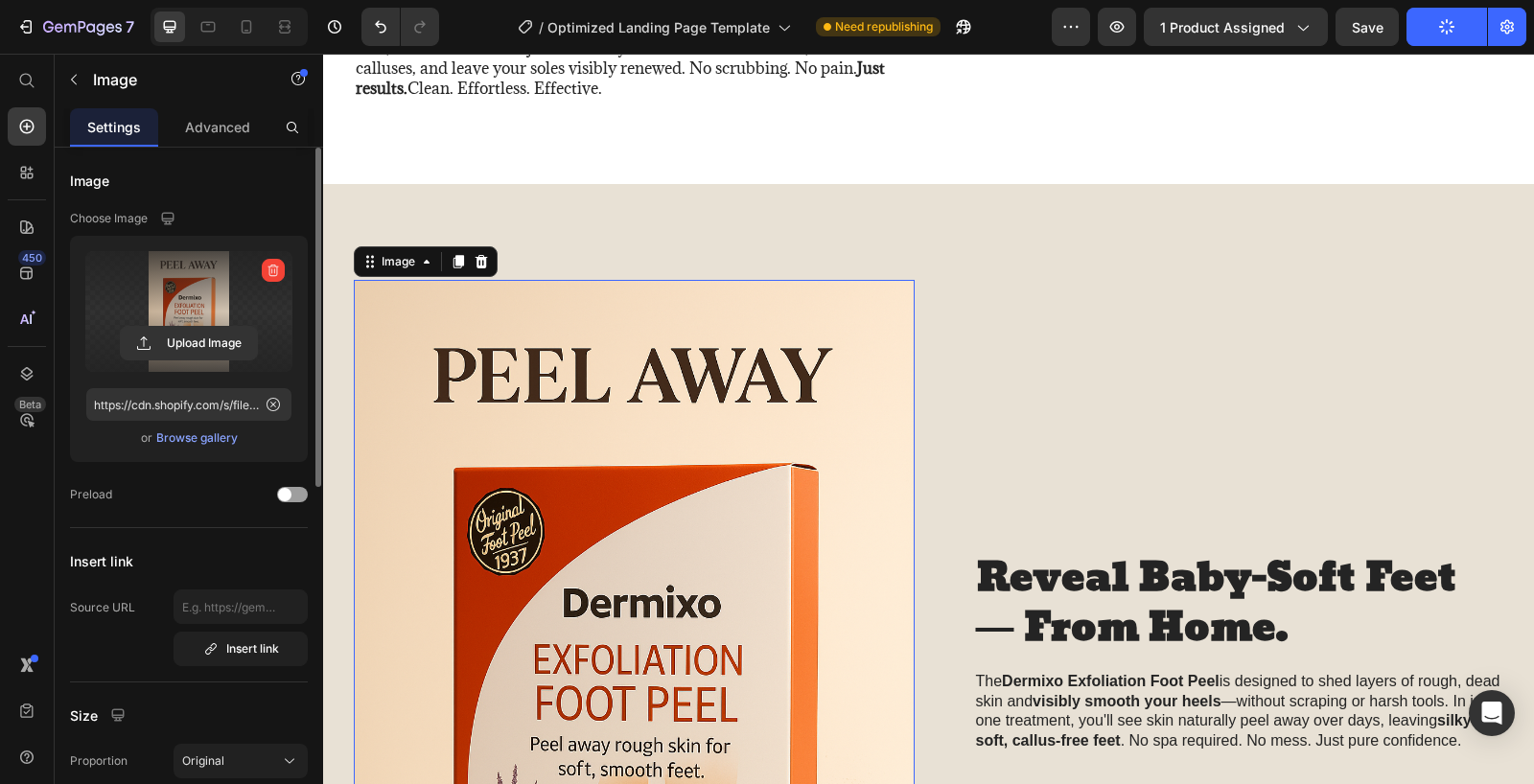 click at bounding box center (189, 311) 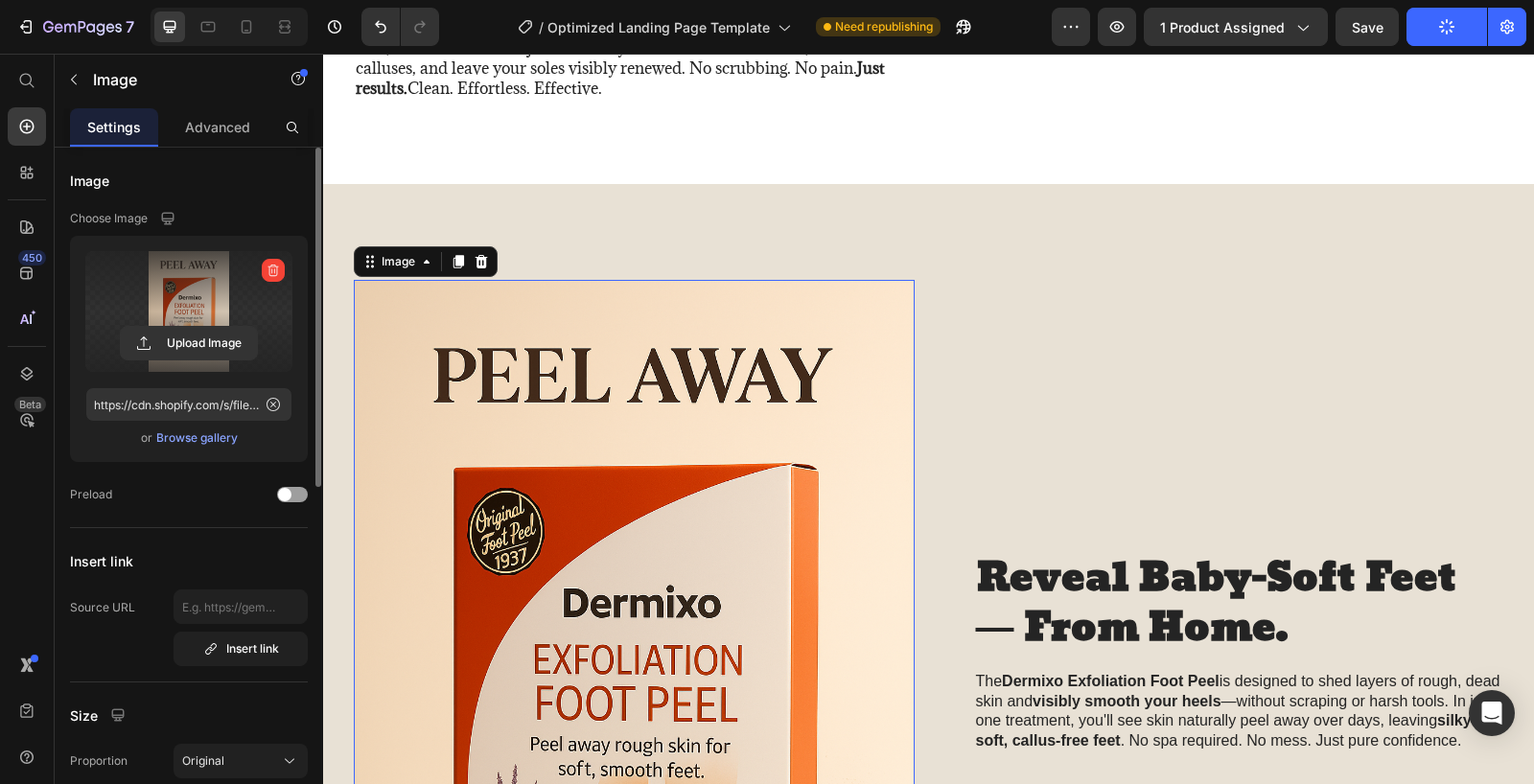 click 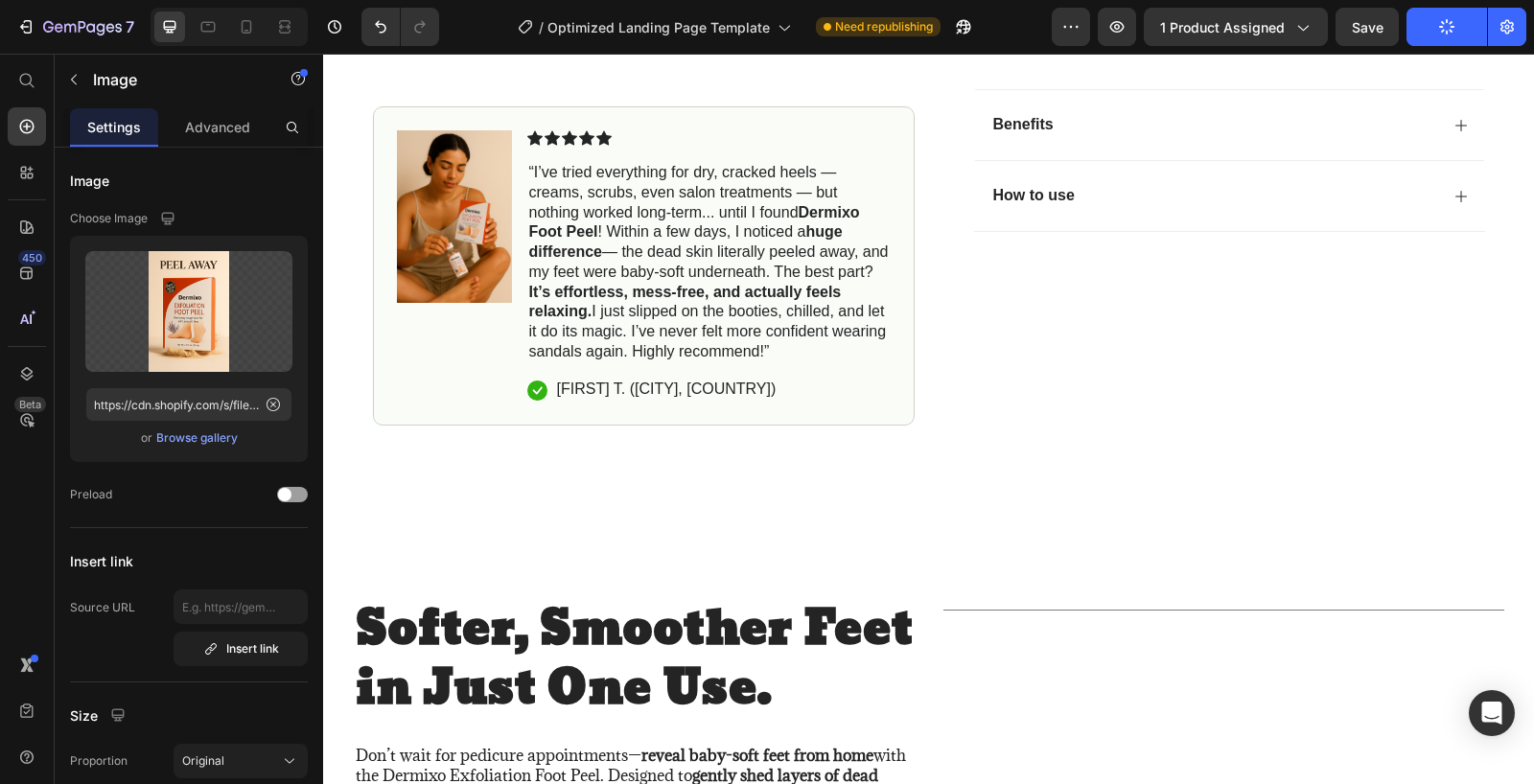 scroll, scrollTop: 119, scrollLeft: 0, axis: vertical 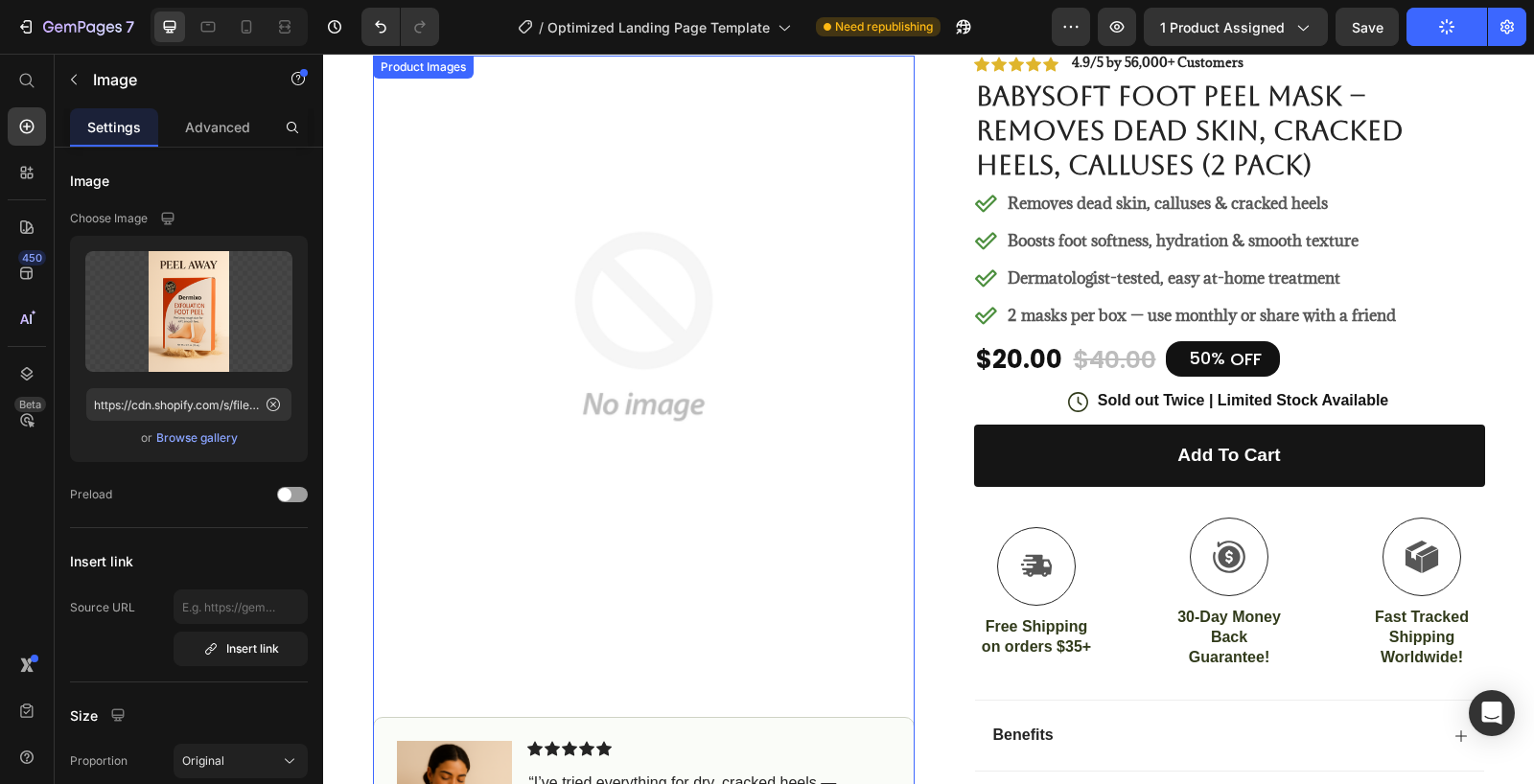 click at bounding box center [643, 326] 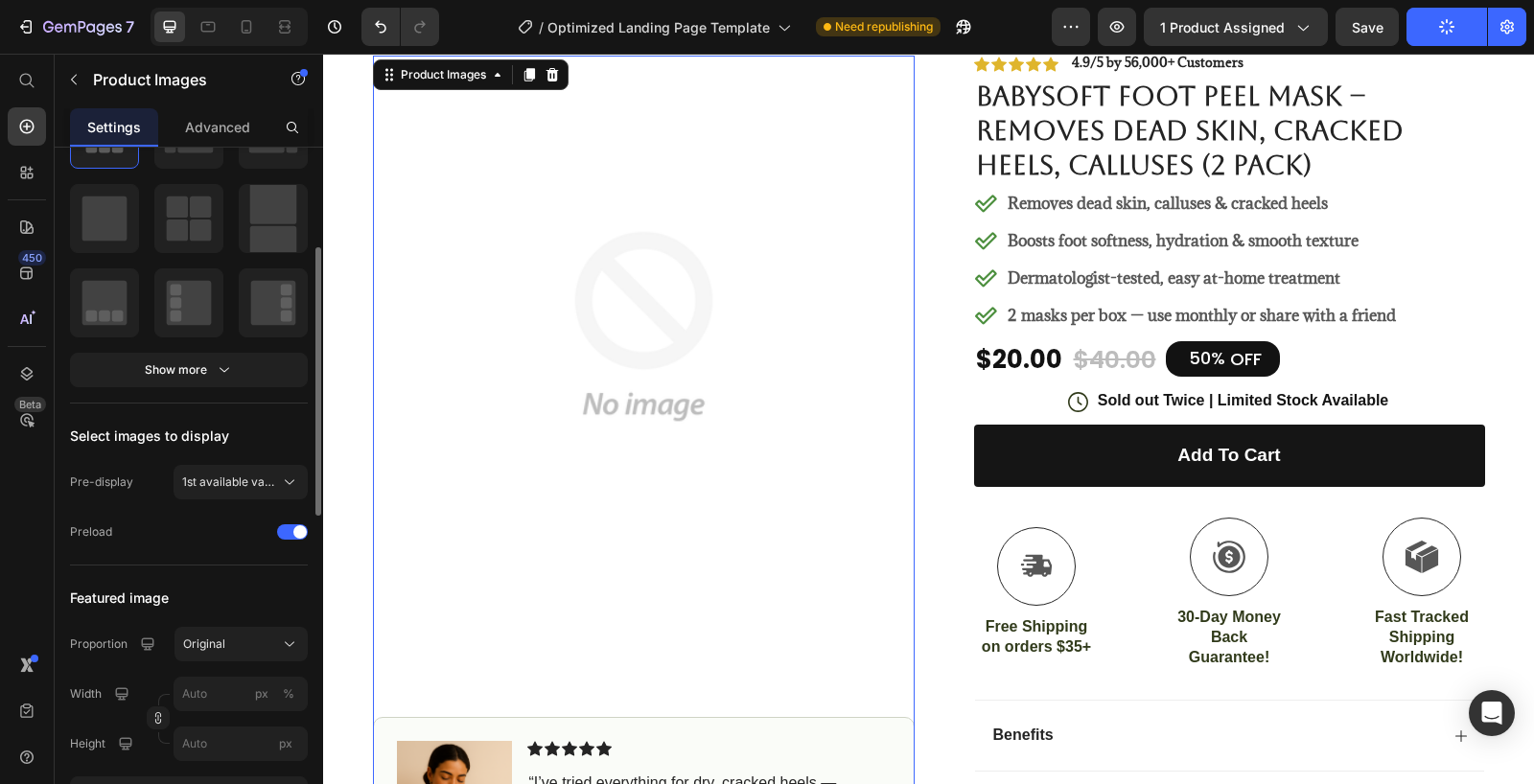 scroll, scrollTop: 265, scrollLeft: 0, axis: vertical 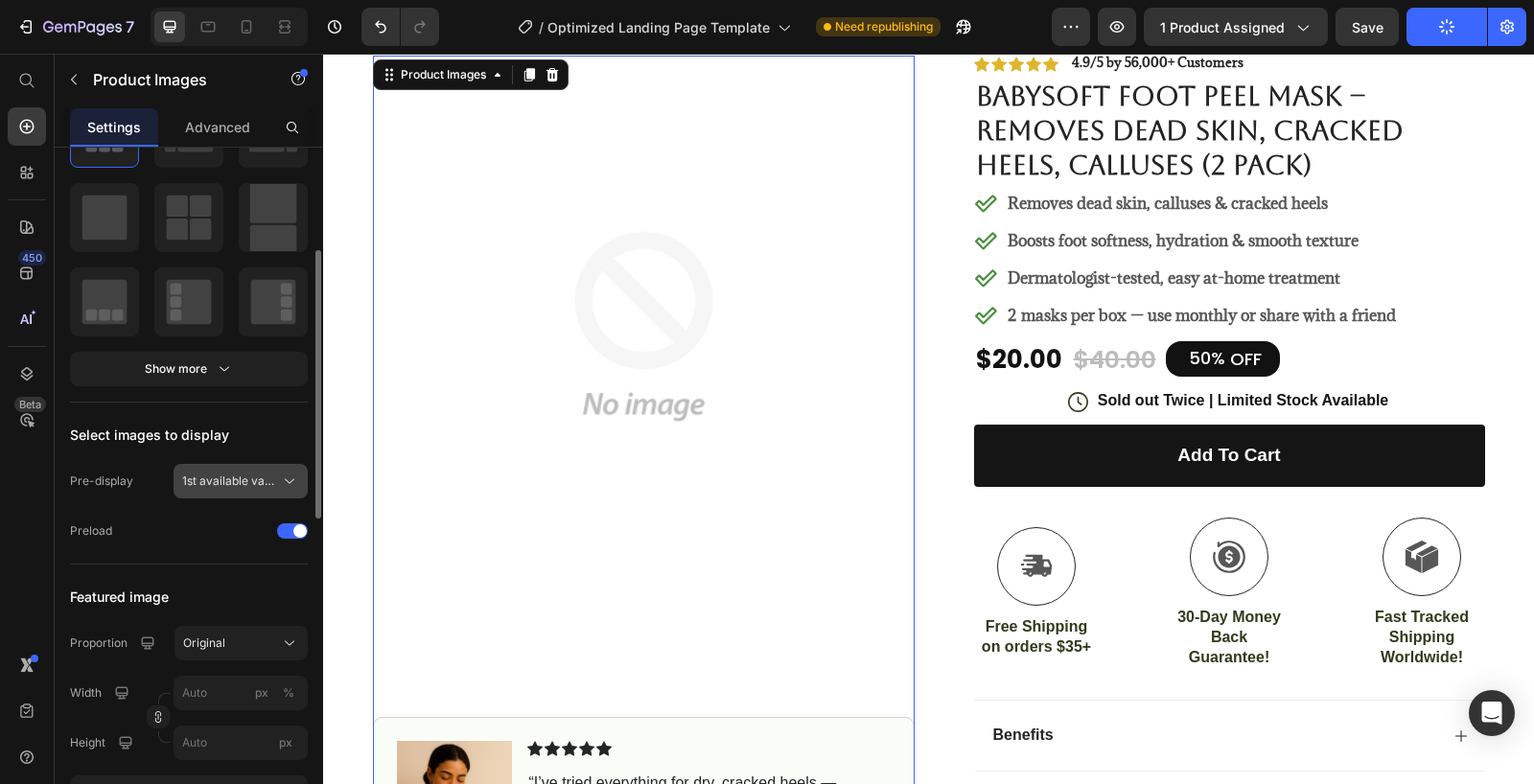 click on "1st available variant" at bounding box center [241, 481] 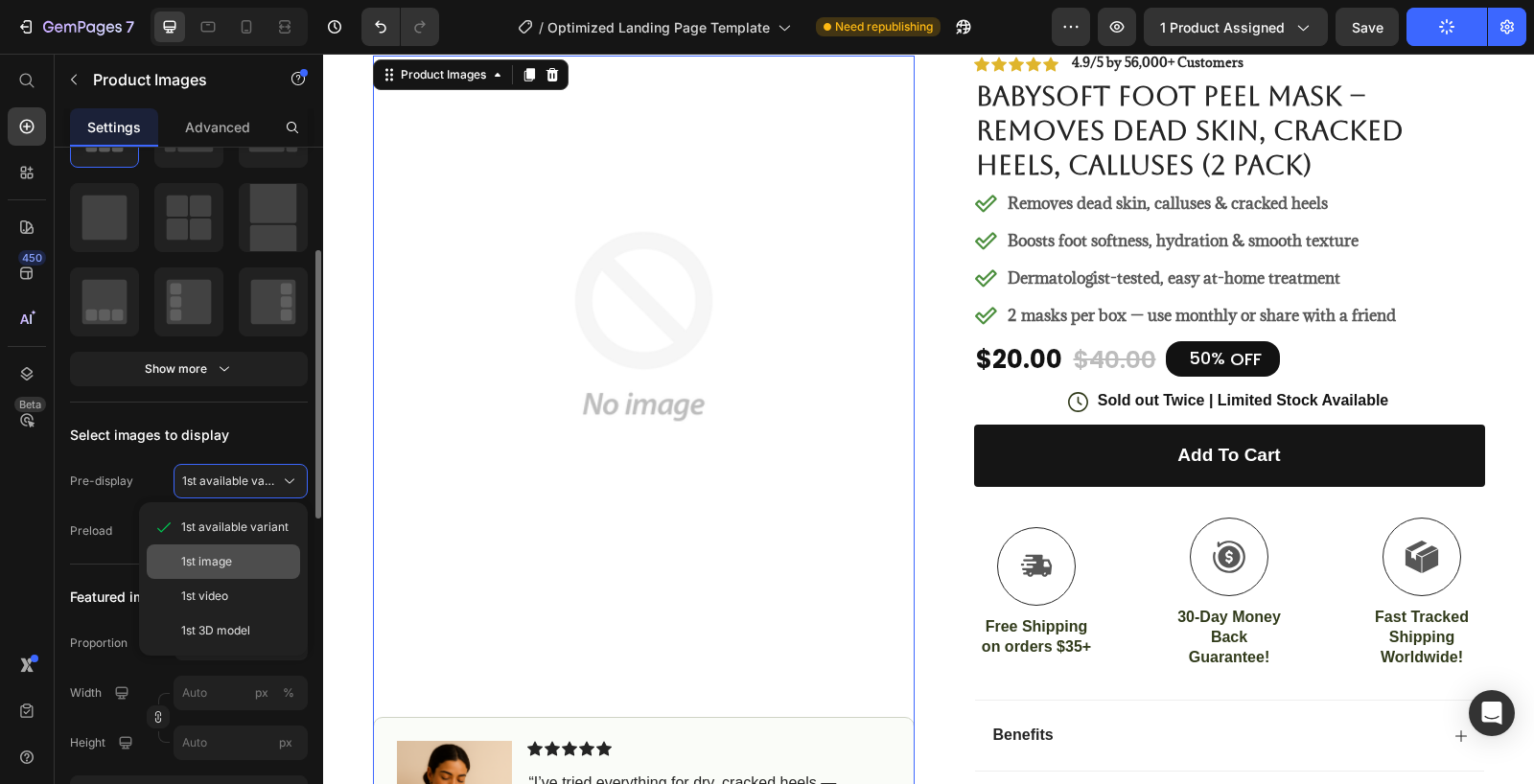 click on "1st image" at bounding box center [206, 562] 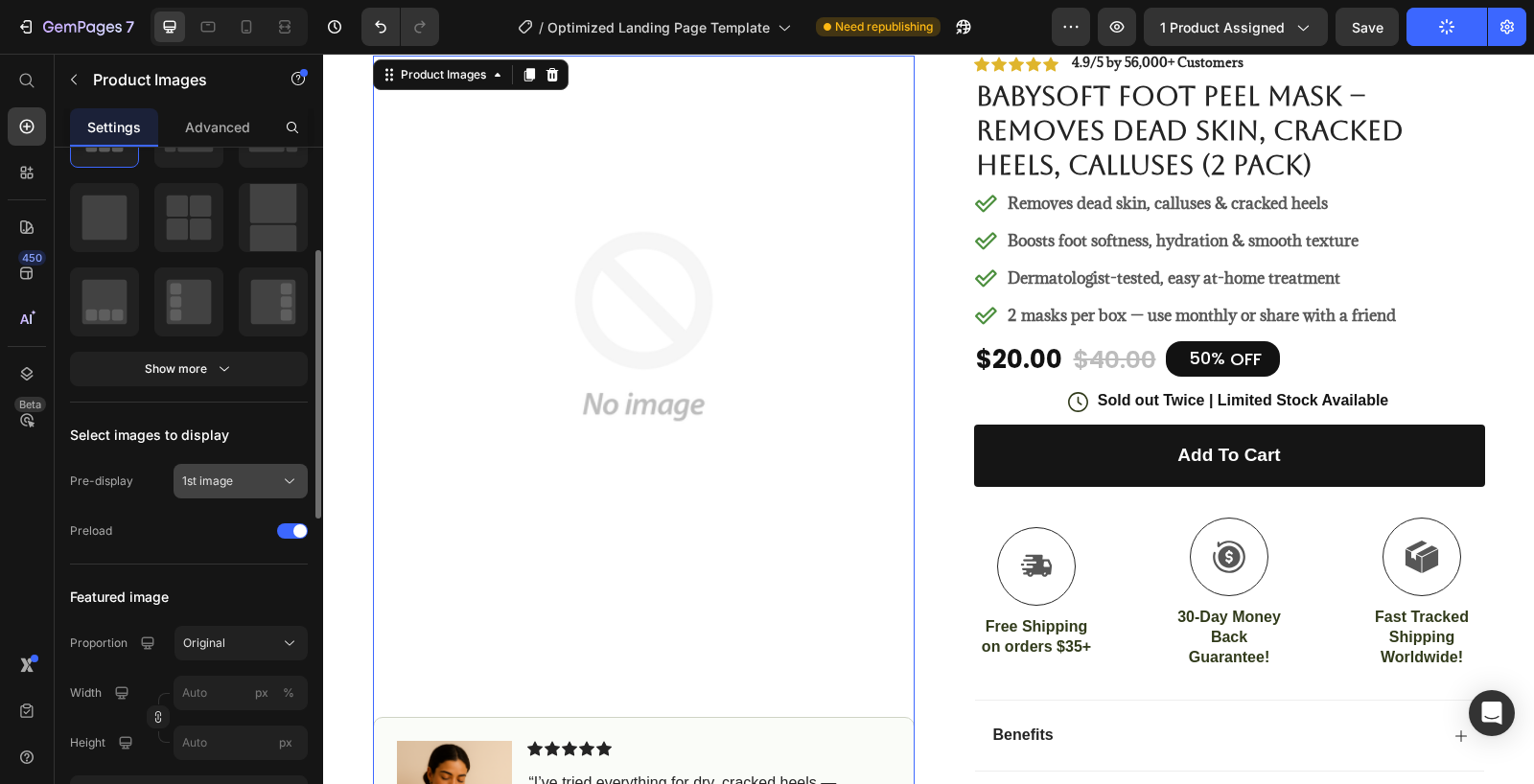 click on "1st image" at bounding box center [207, 481] 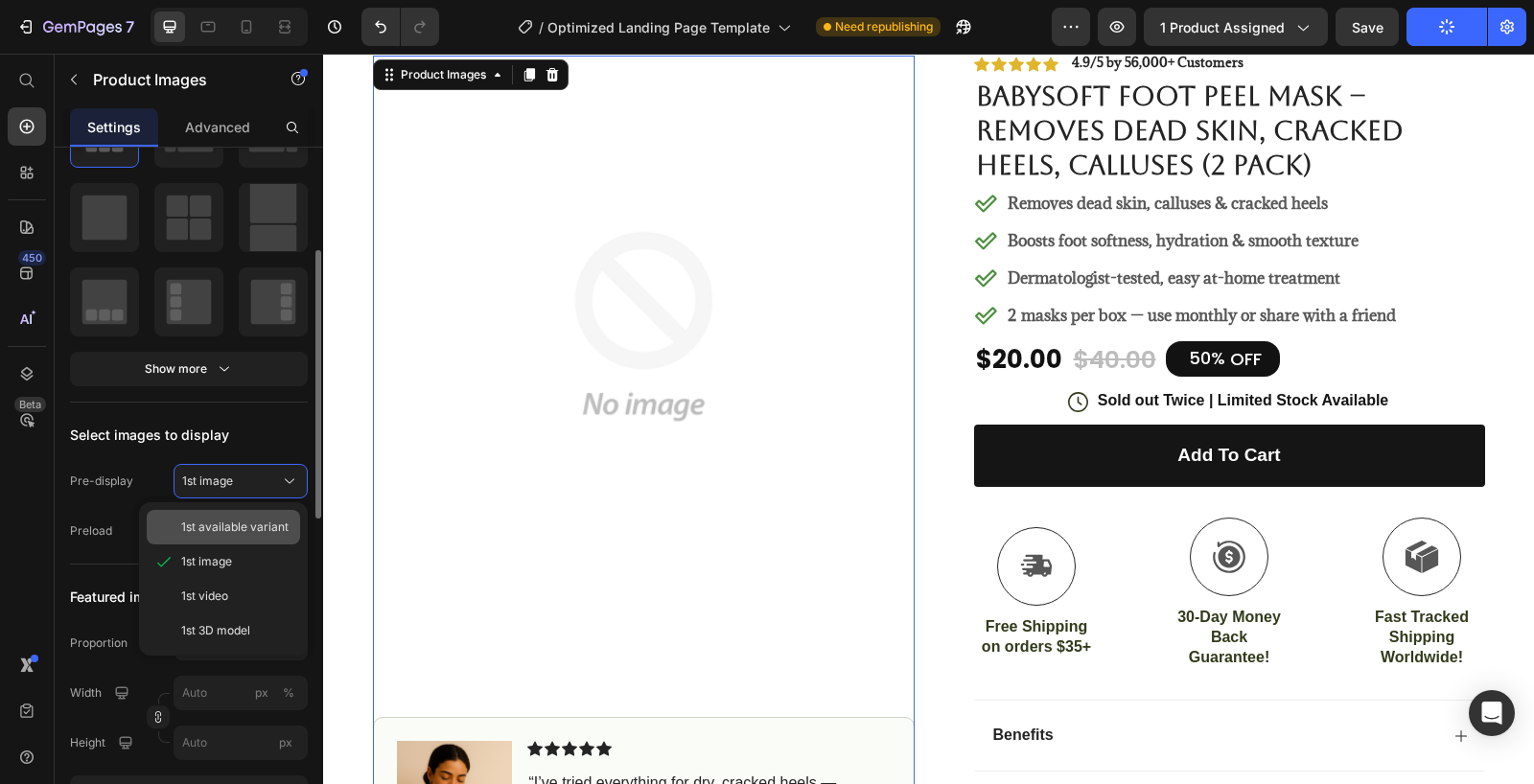 click on "1st available variant" 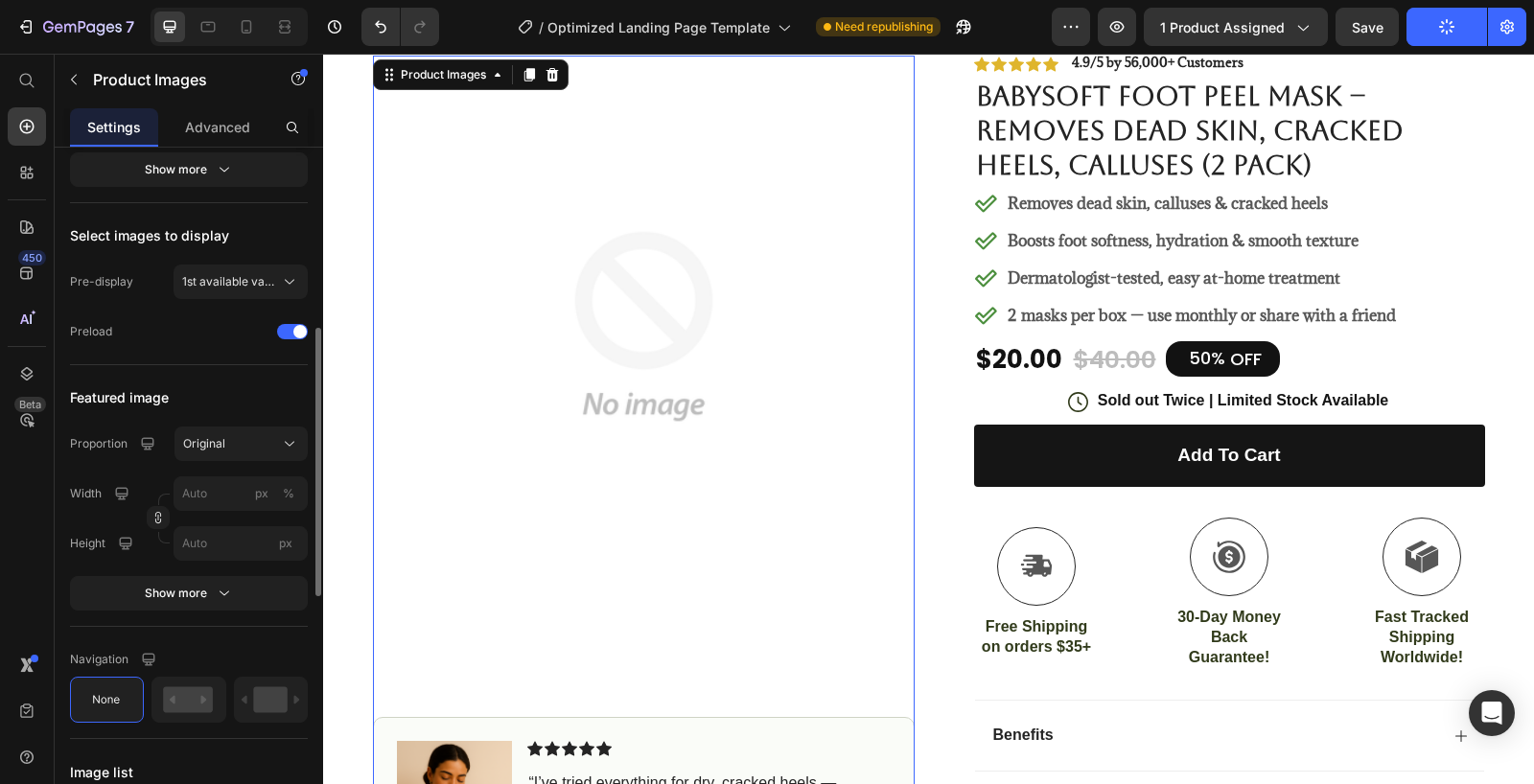 scroll, scrollTop: 516, scrollLeft: 0, axis: vertical 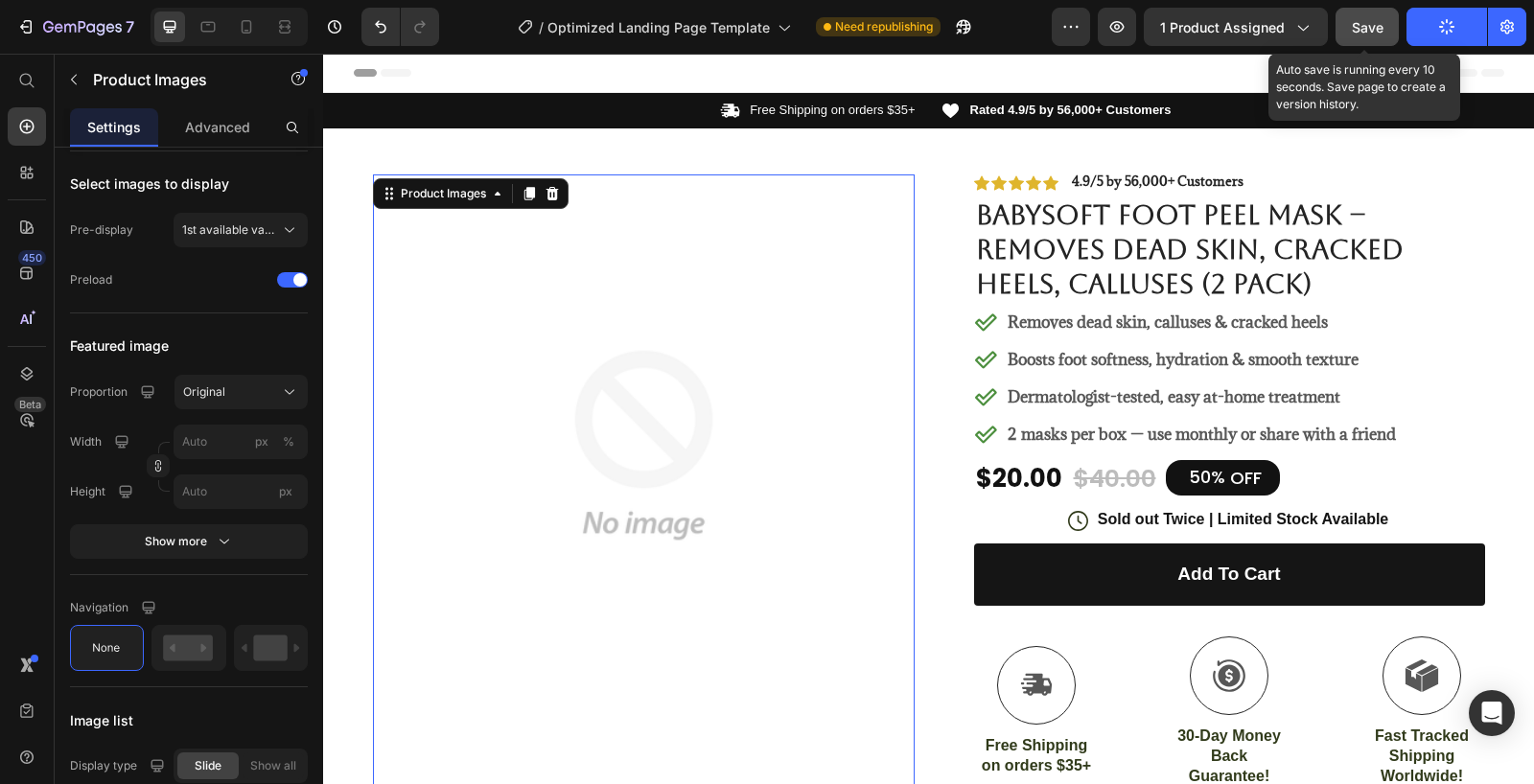 click on "Save" 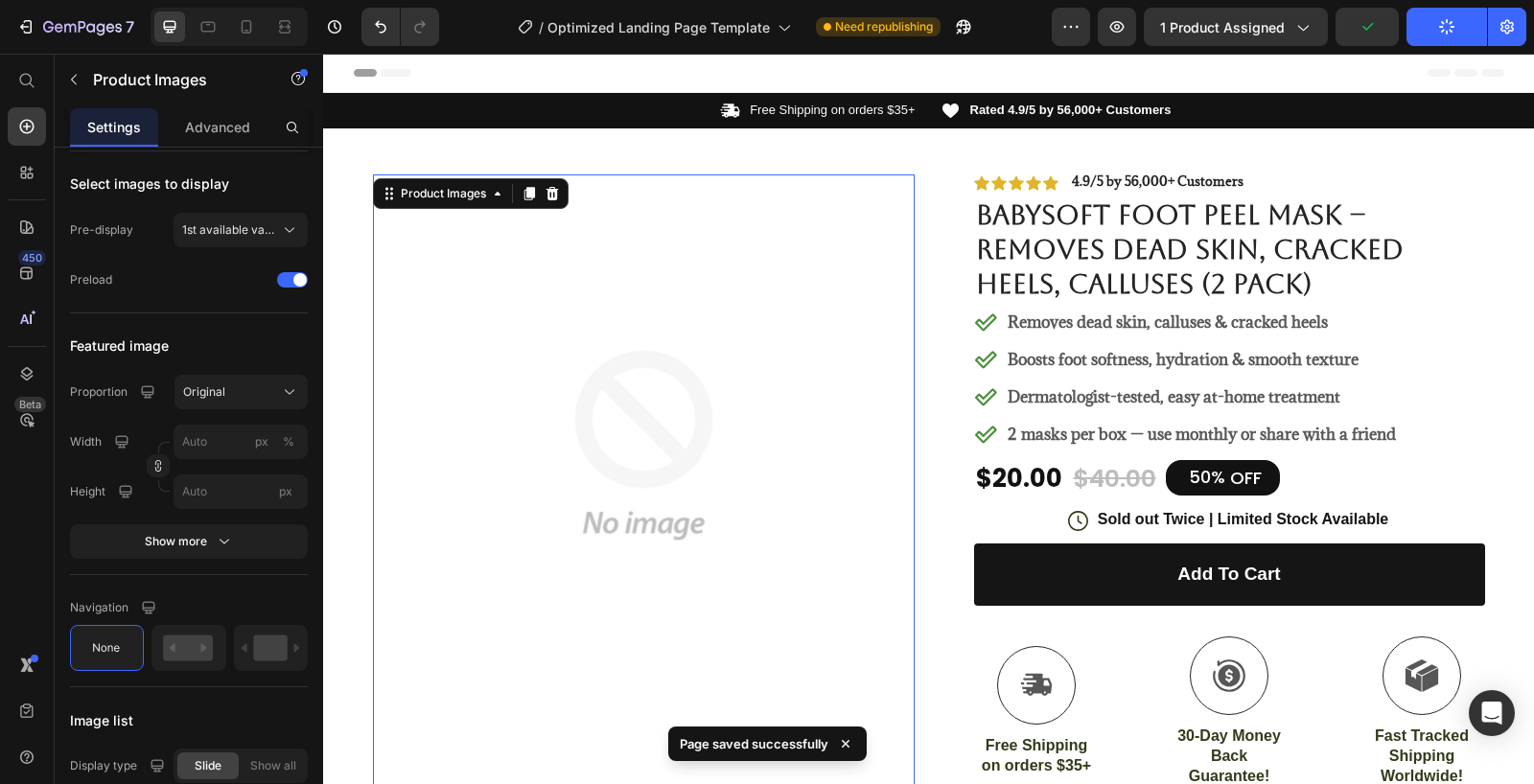 click on "Publish" 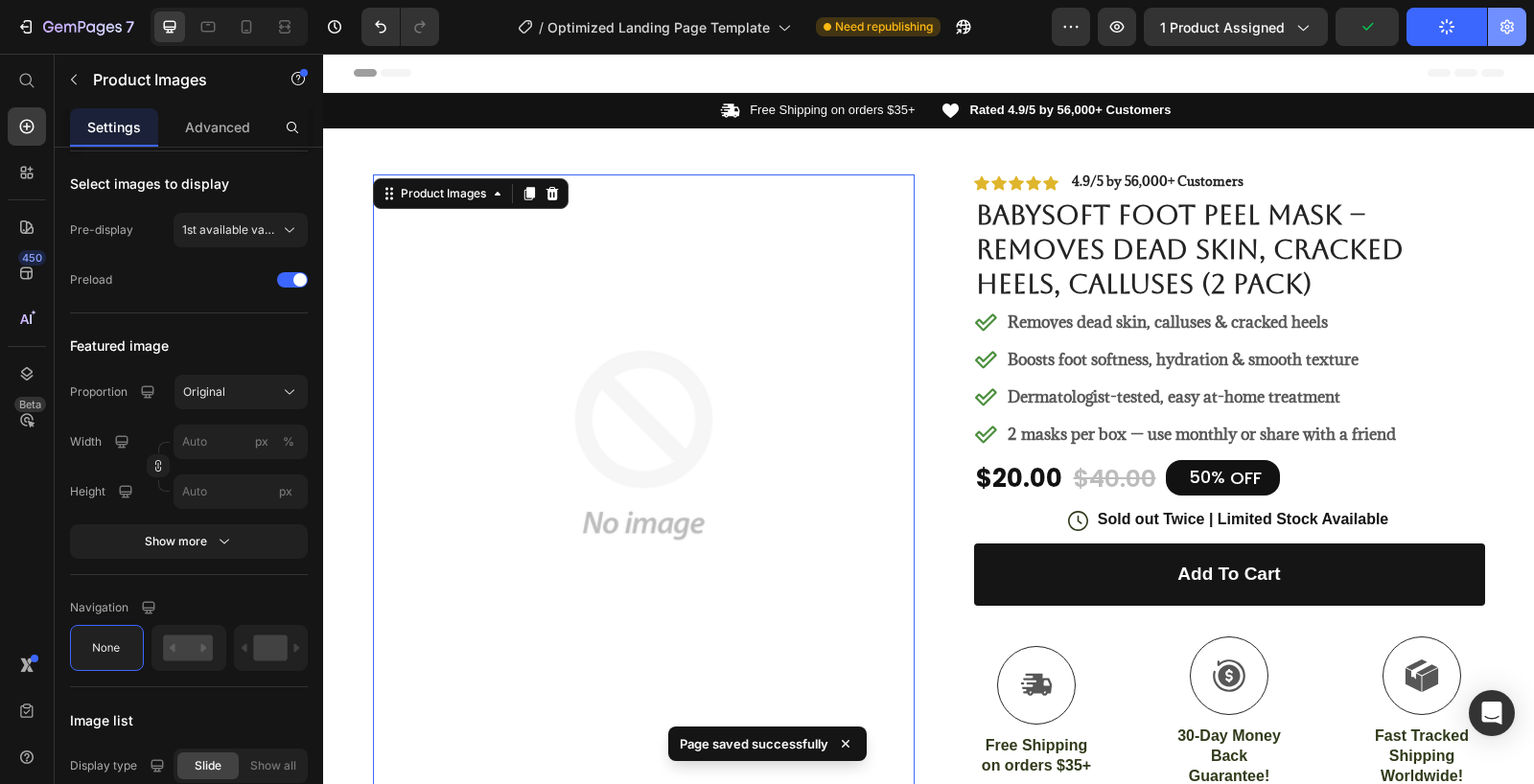 click 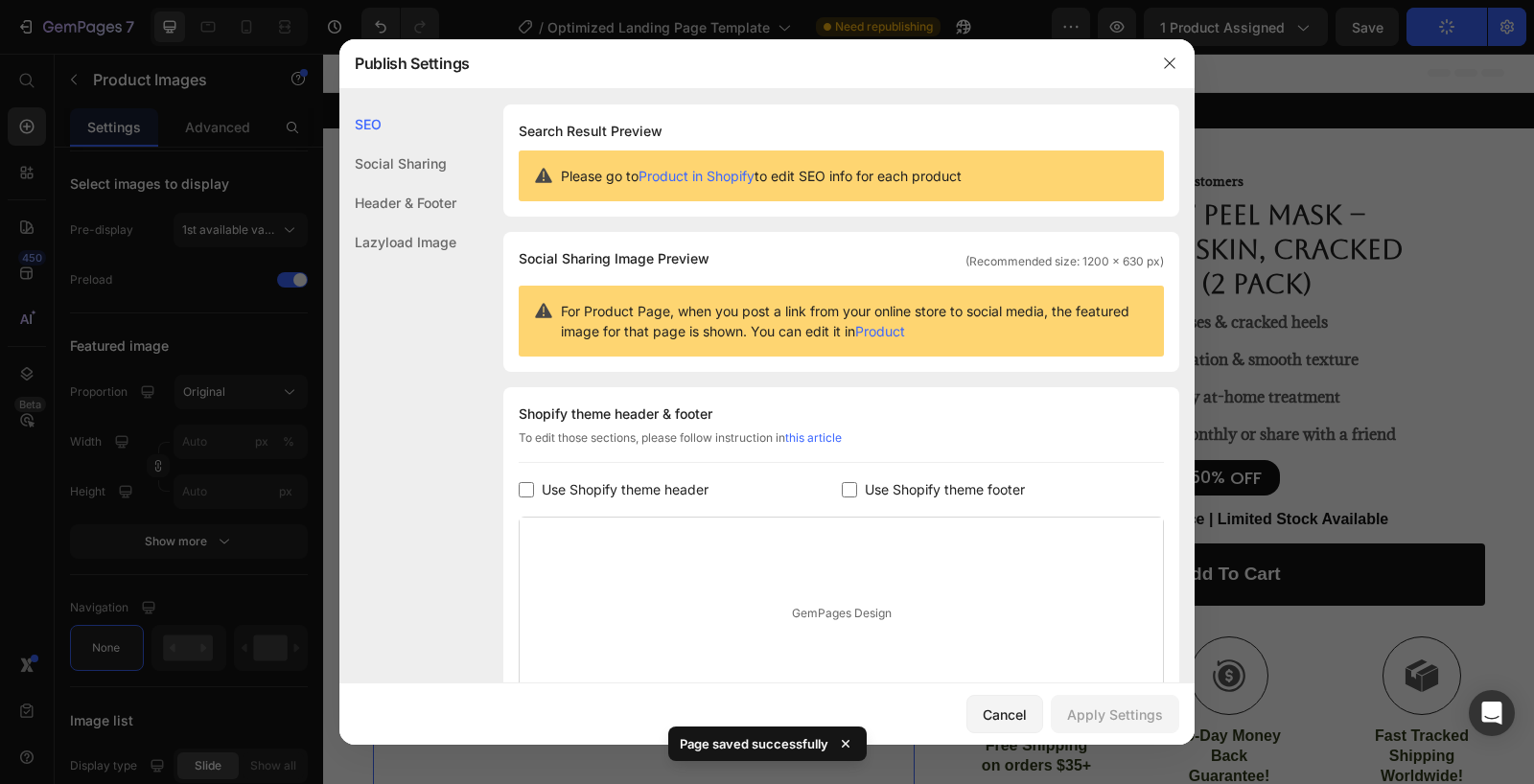 scroll, scrollTop: 183, scrollLeft: 0, axis: vertical 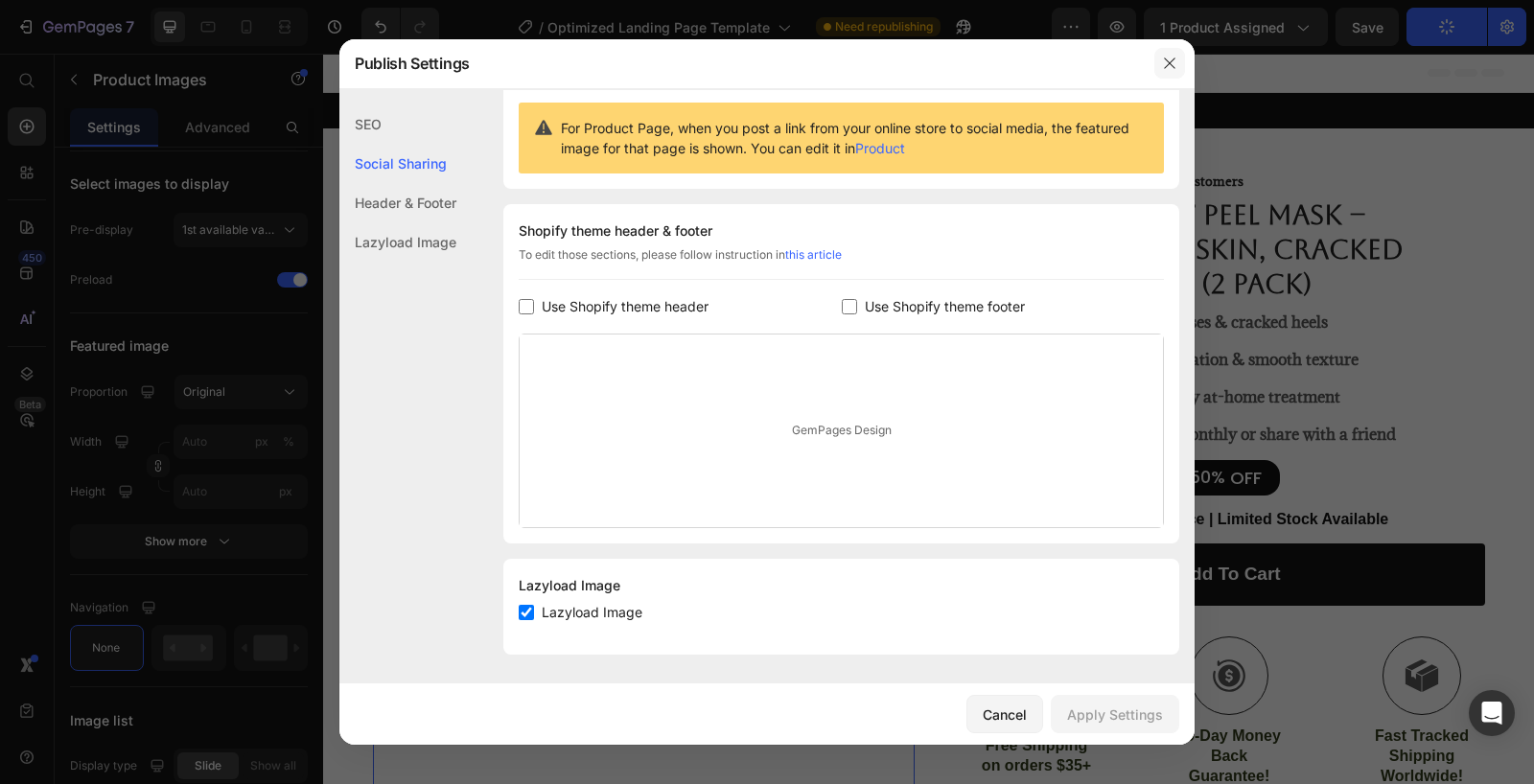 click at bounding box center [1170, 63] 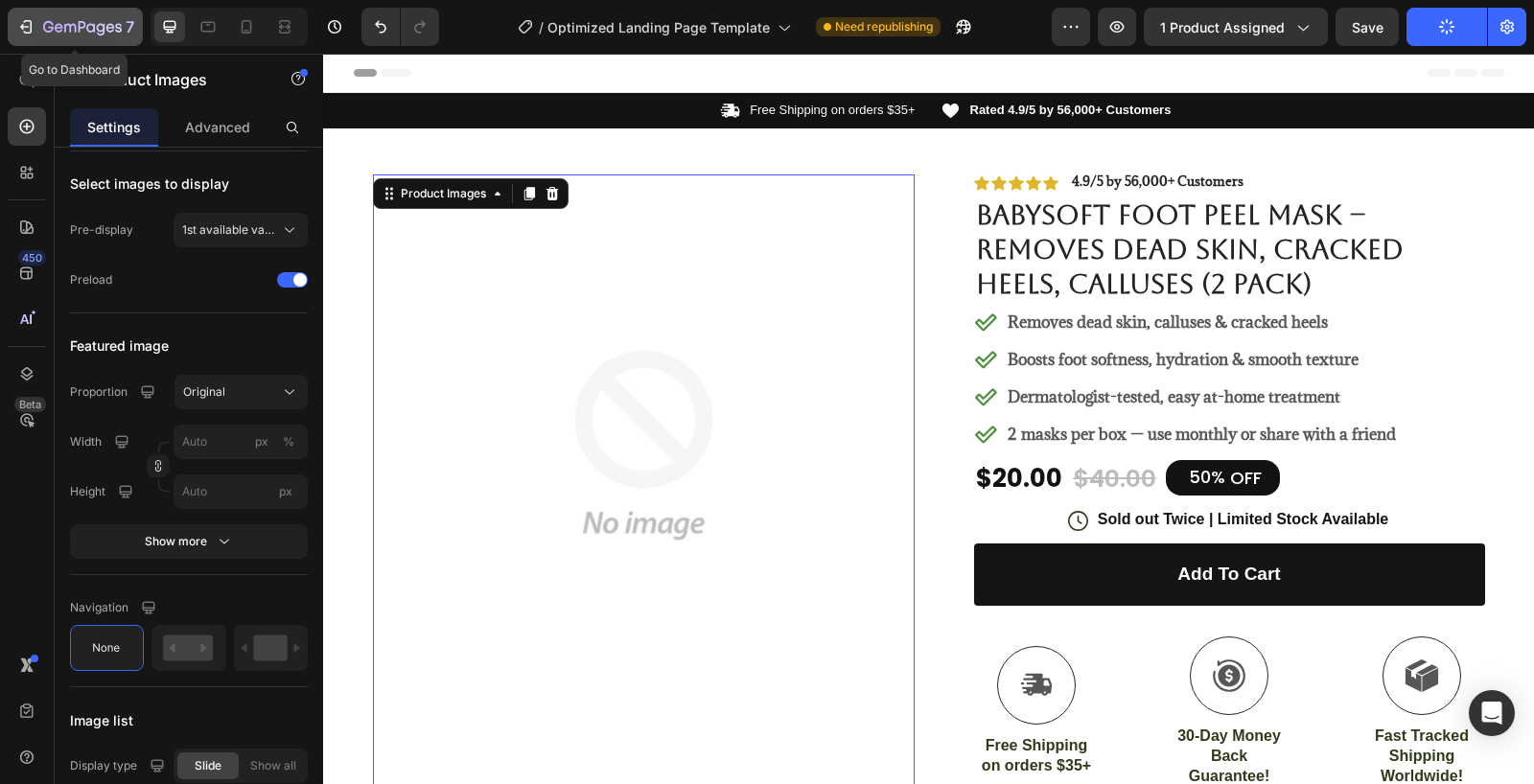 click 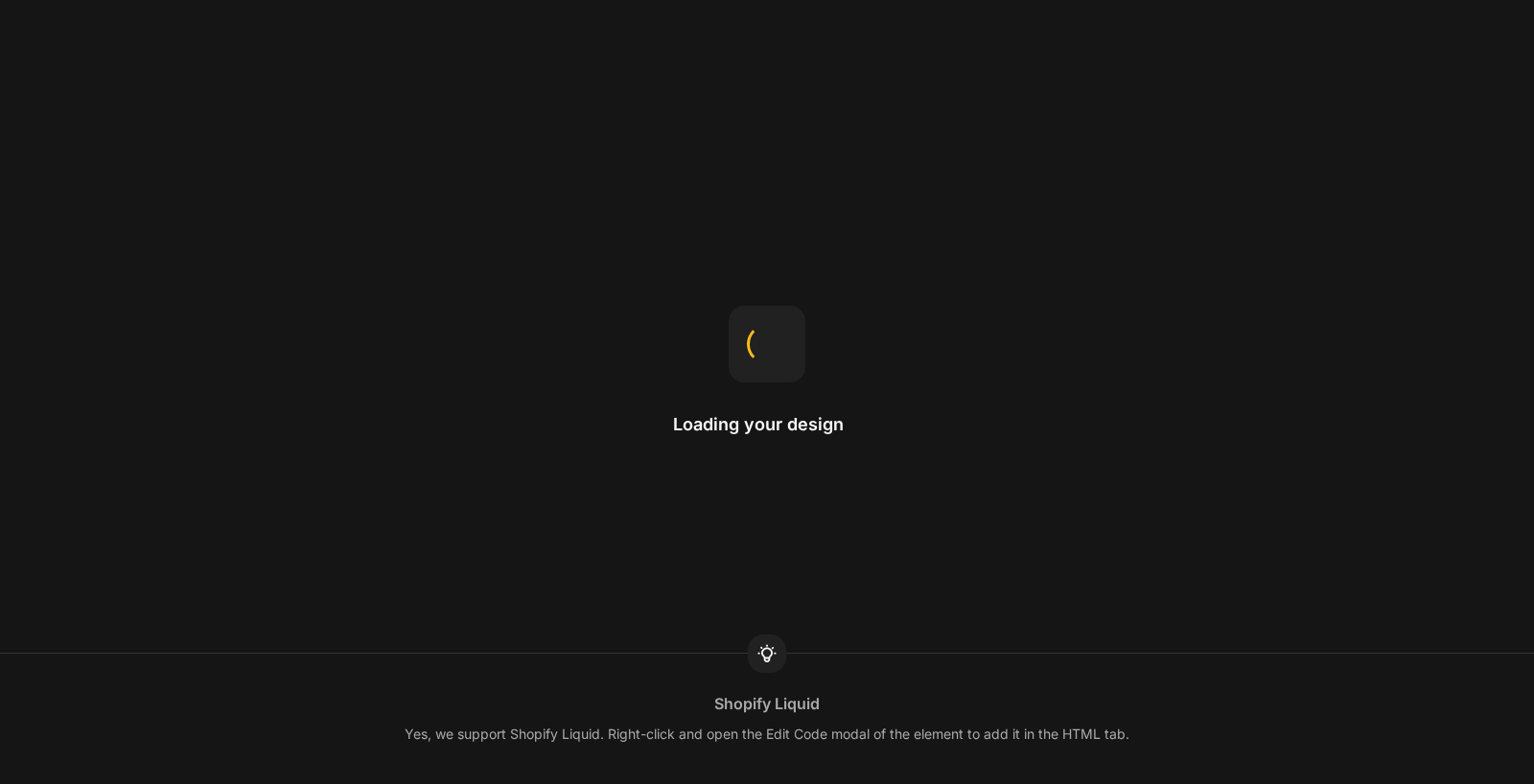 scroll, scrollTop: 0, scrollLeft: 0, axis: both 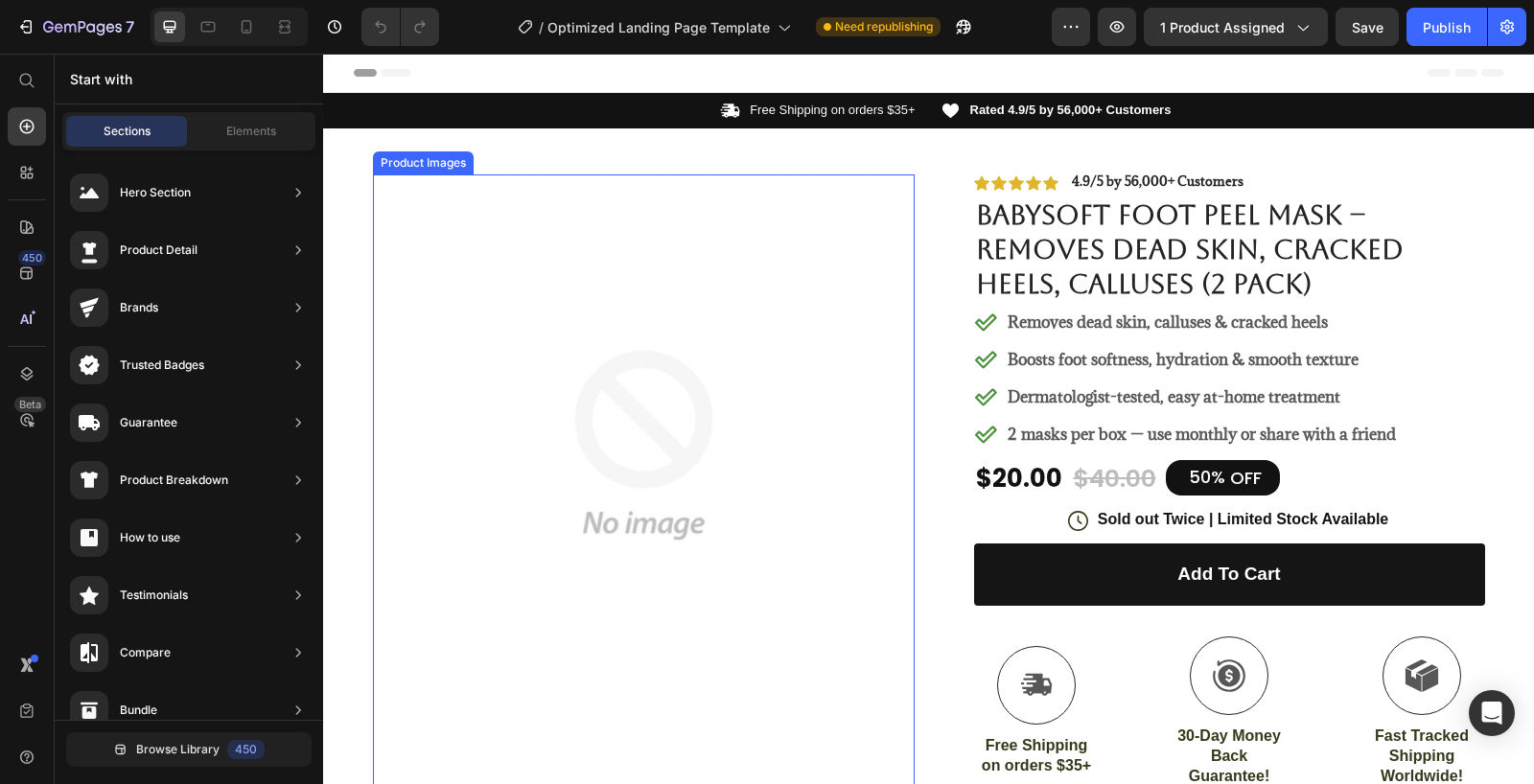 click at bounding box center [643, 445] 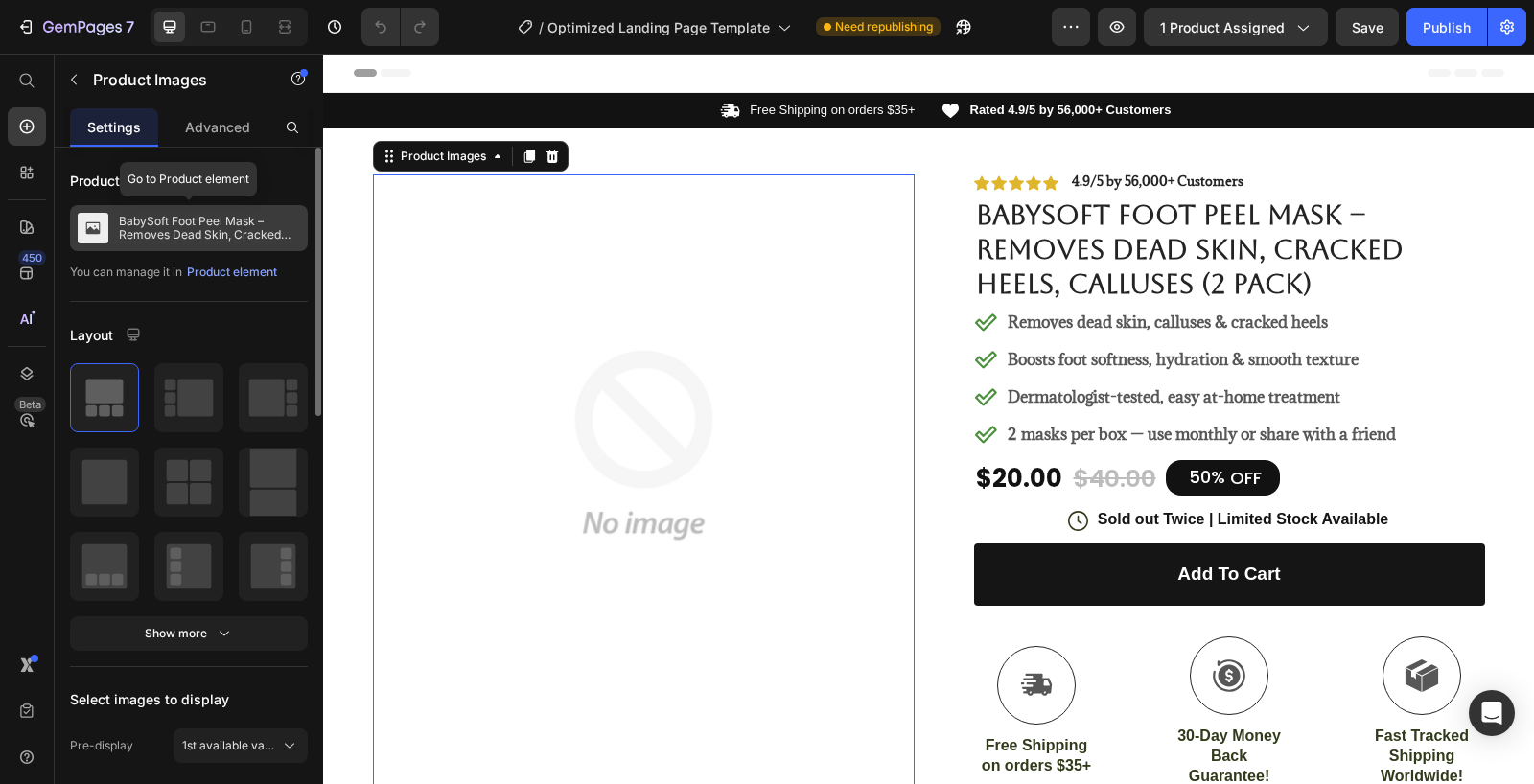 click on "BabySoft Foot Peel Mask – Removes Dead Skin, Cracked Heels, Calluses (2 Pack)" at bounding box center [209, 228] 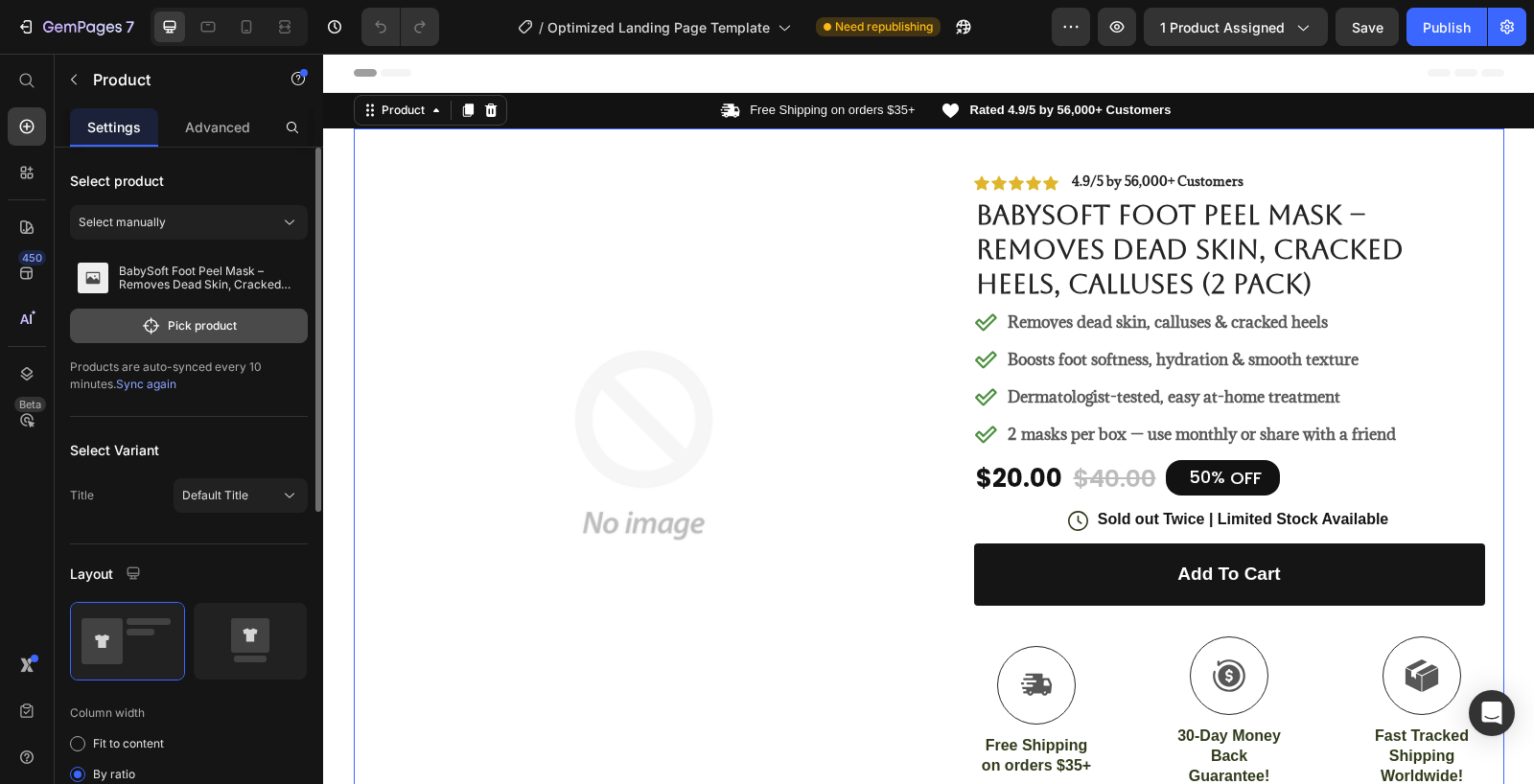 click on "Pick product" at bounding box center (189, 326) 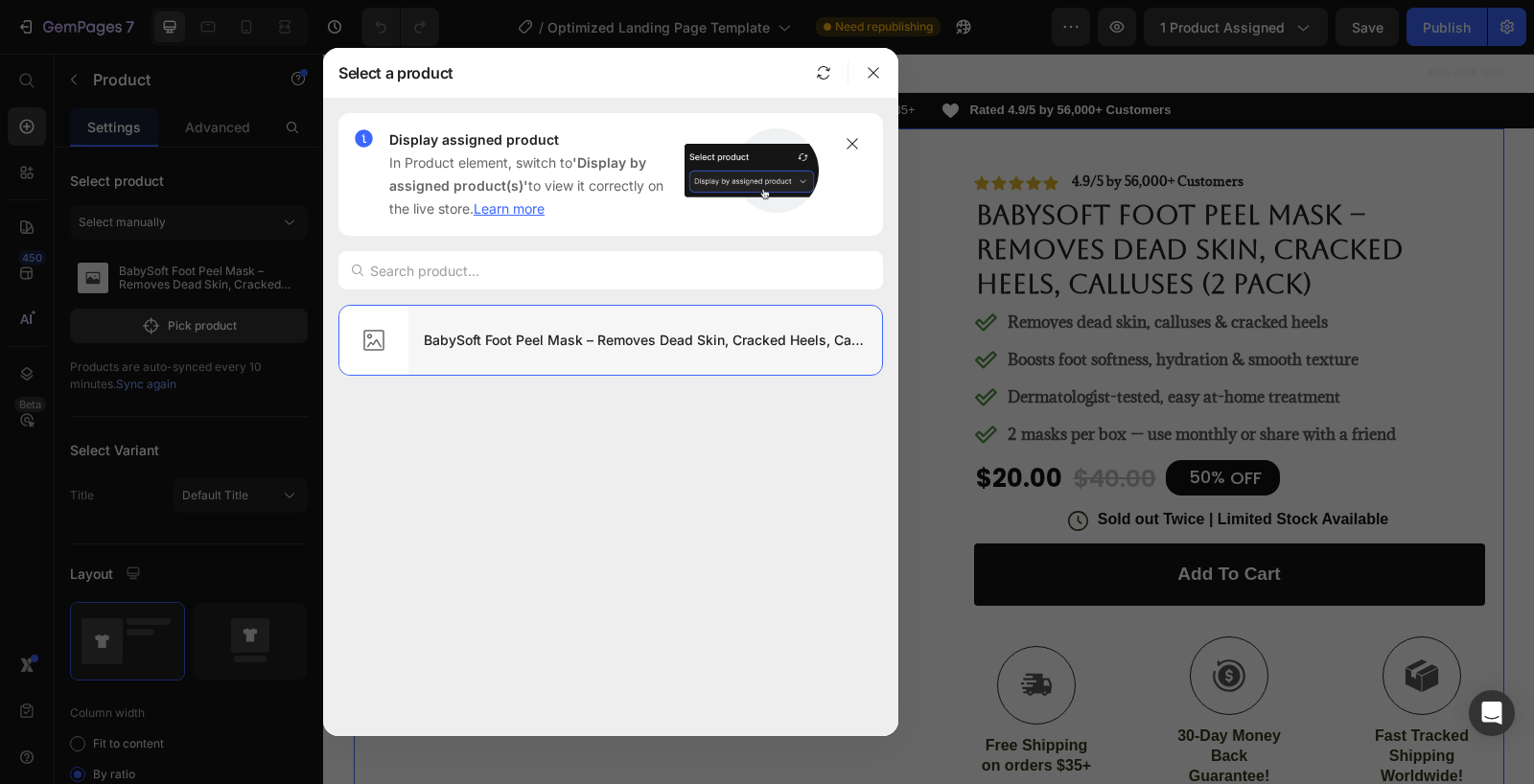 click on "BabySoft Foot Peel Mask – Removes Dead Skin, Cracked Heels, Calluses (2 Pack)" at bounding box center (645, 340) 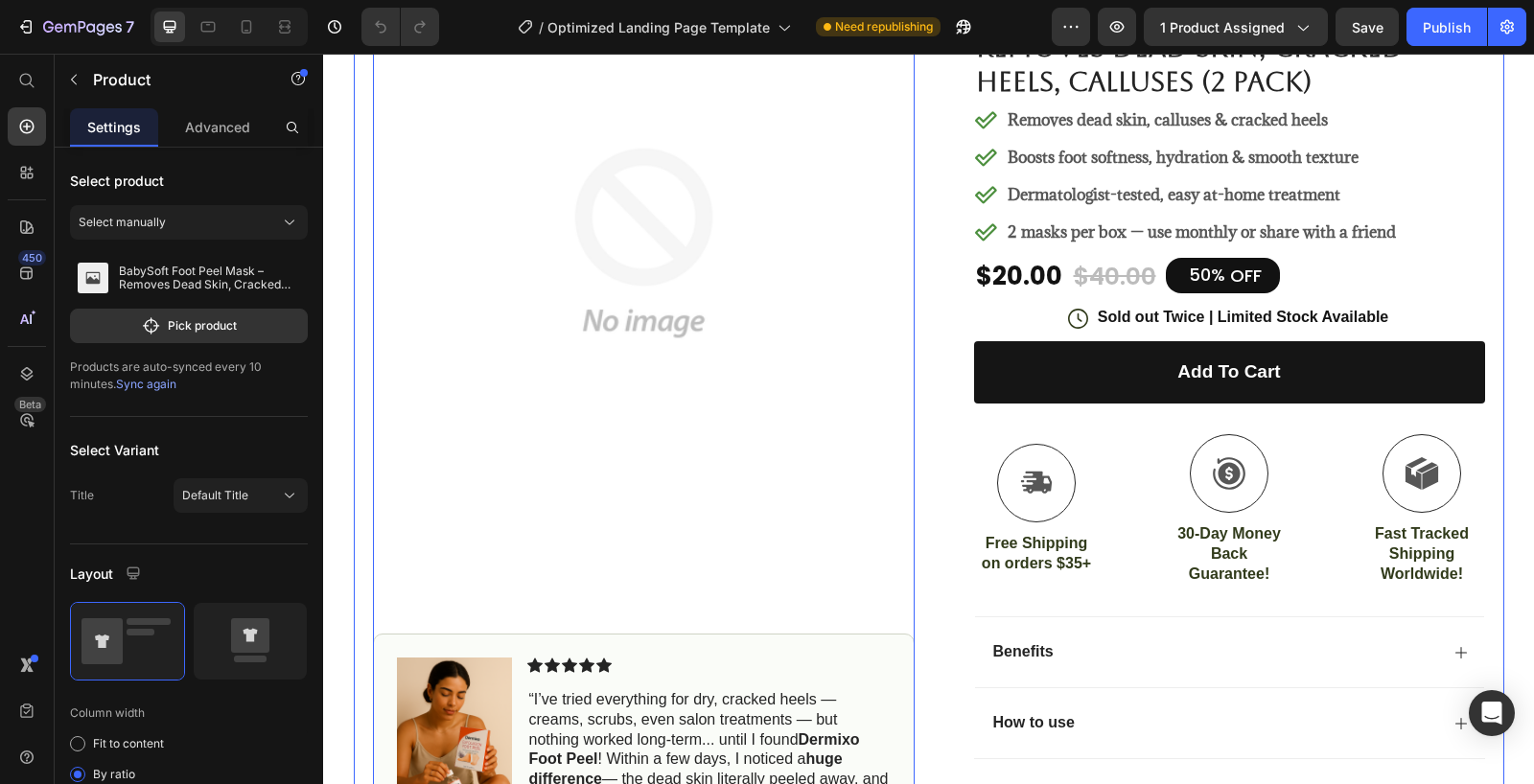 scroll, scrollTop: 226, scrollLeft: 0, axis: vertical 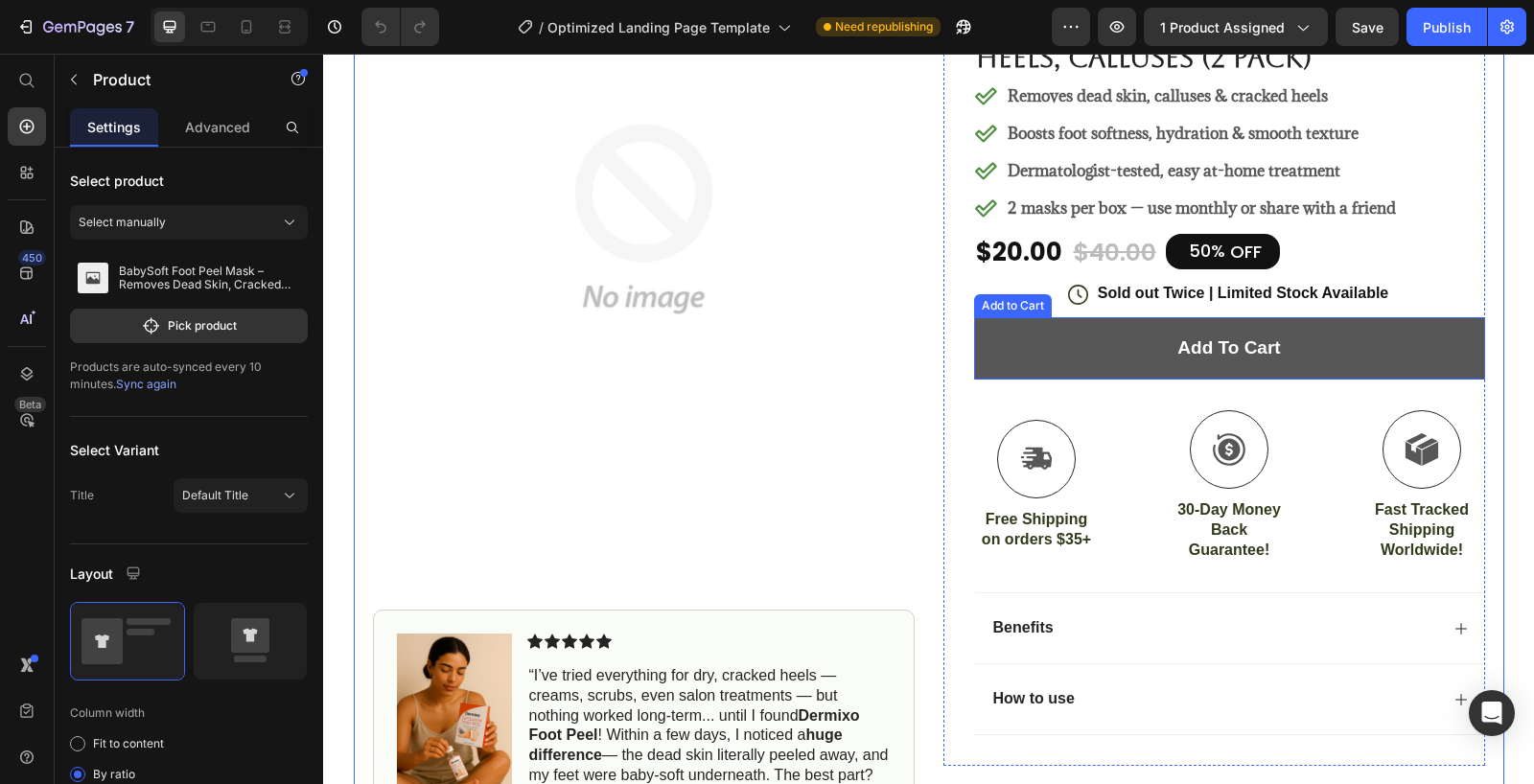 click on "add to cart" at bounding box center (1229, 348) 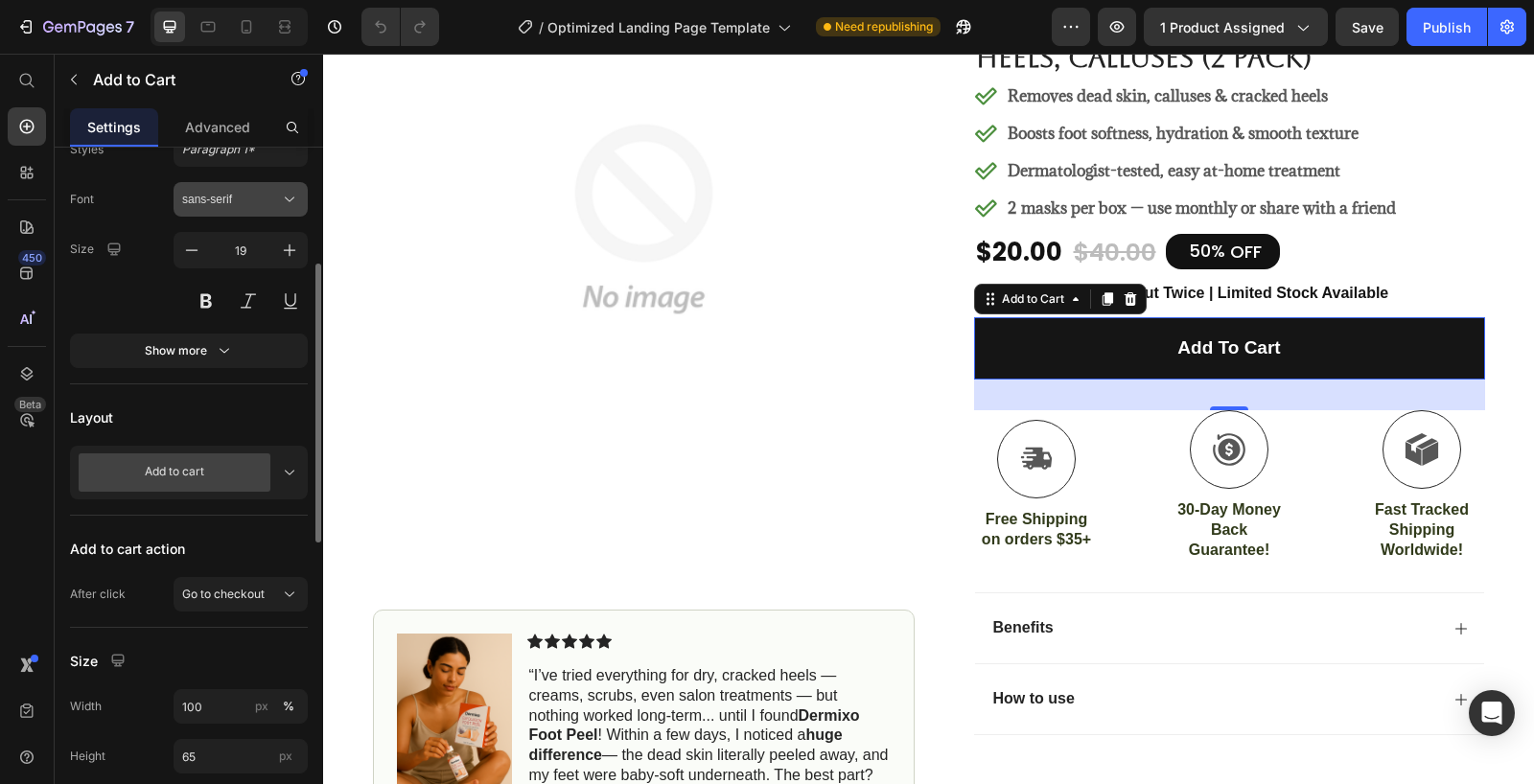 scroll, scrollTop: 283, scrollLeft: 0, axis: vertical 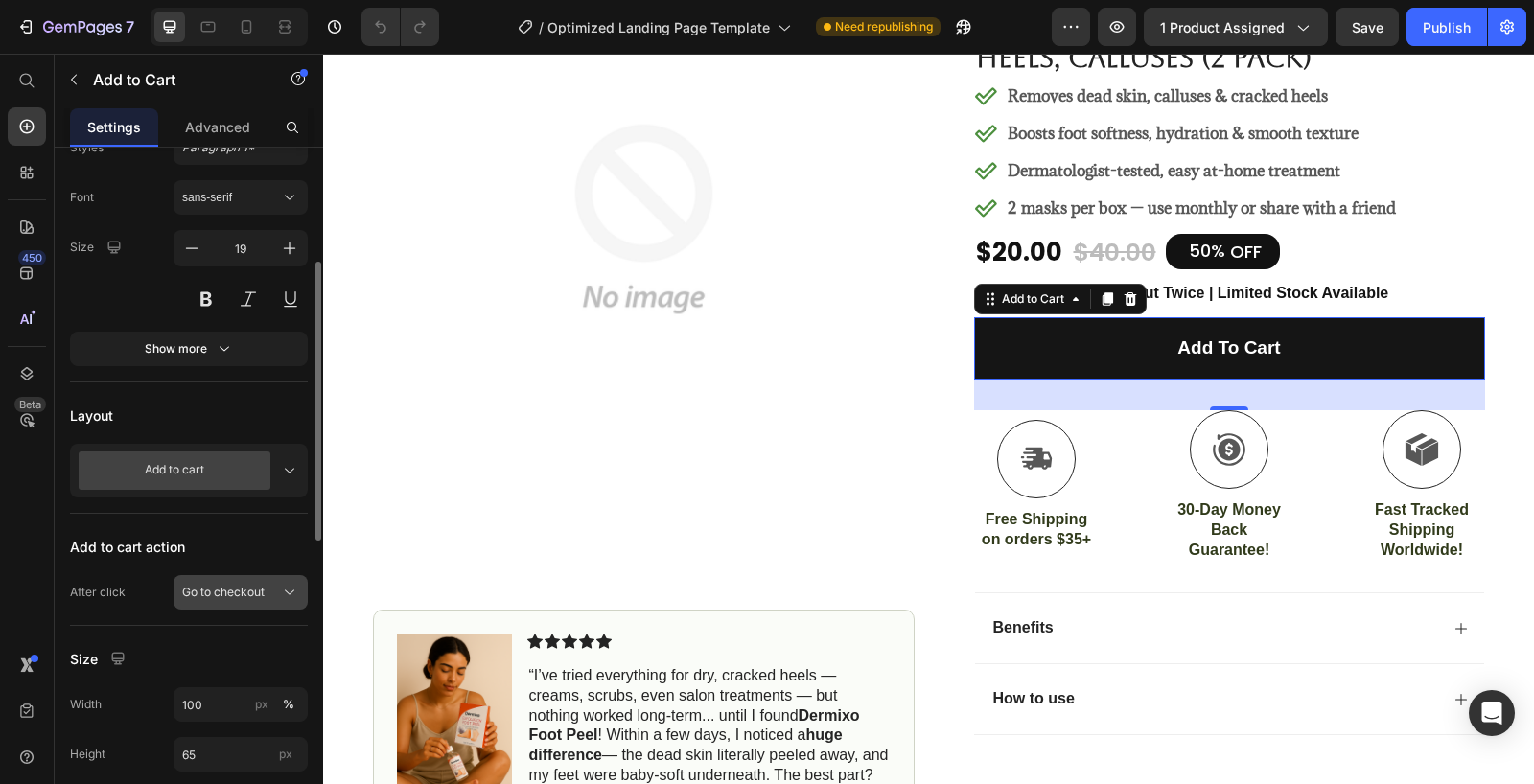 click on "Go to checkout" at bounding box center [223, 592] 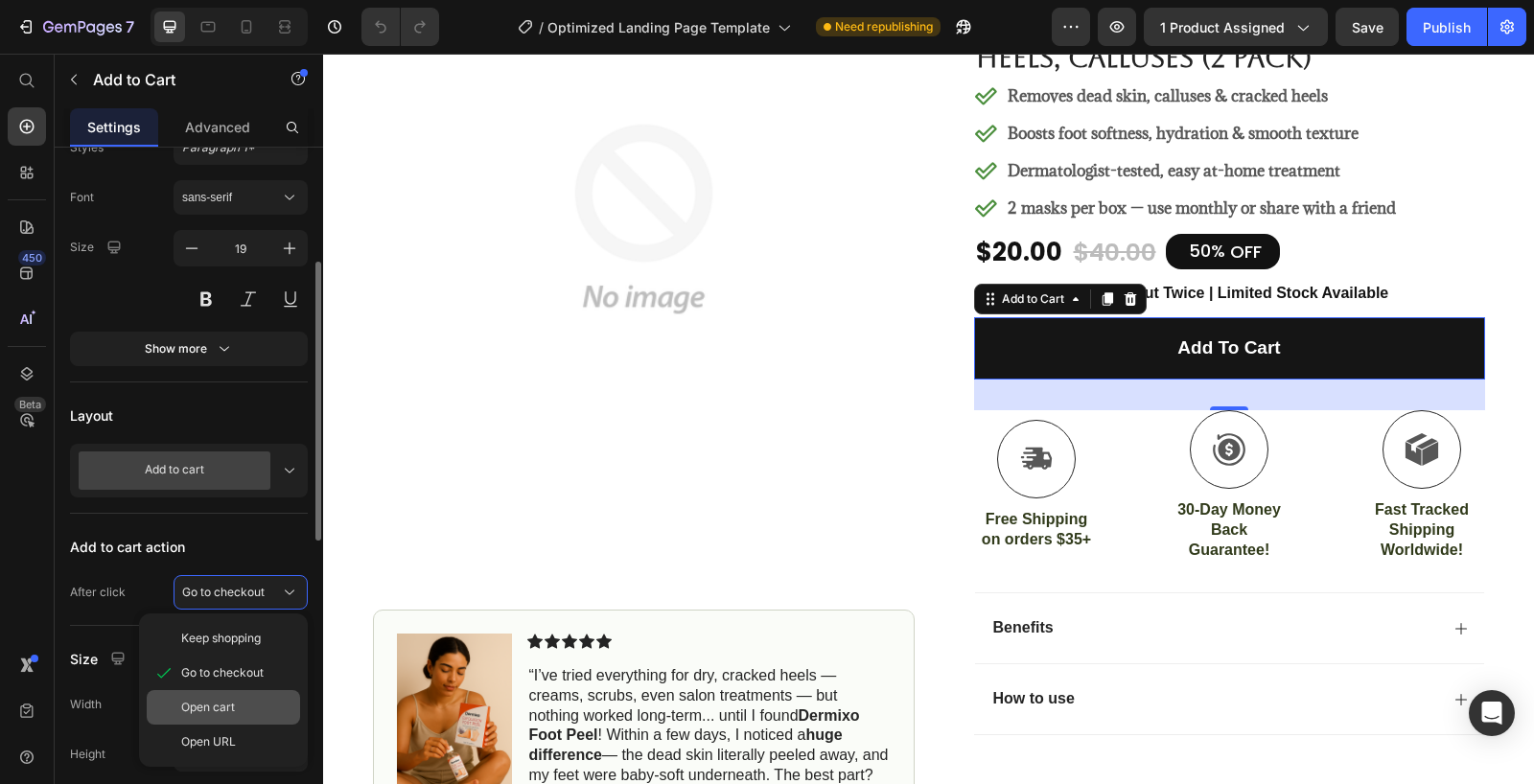 click on "Open cart" at bounding box center (208, 707) 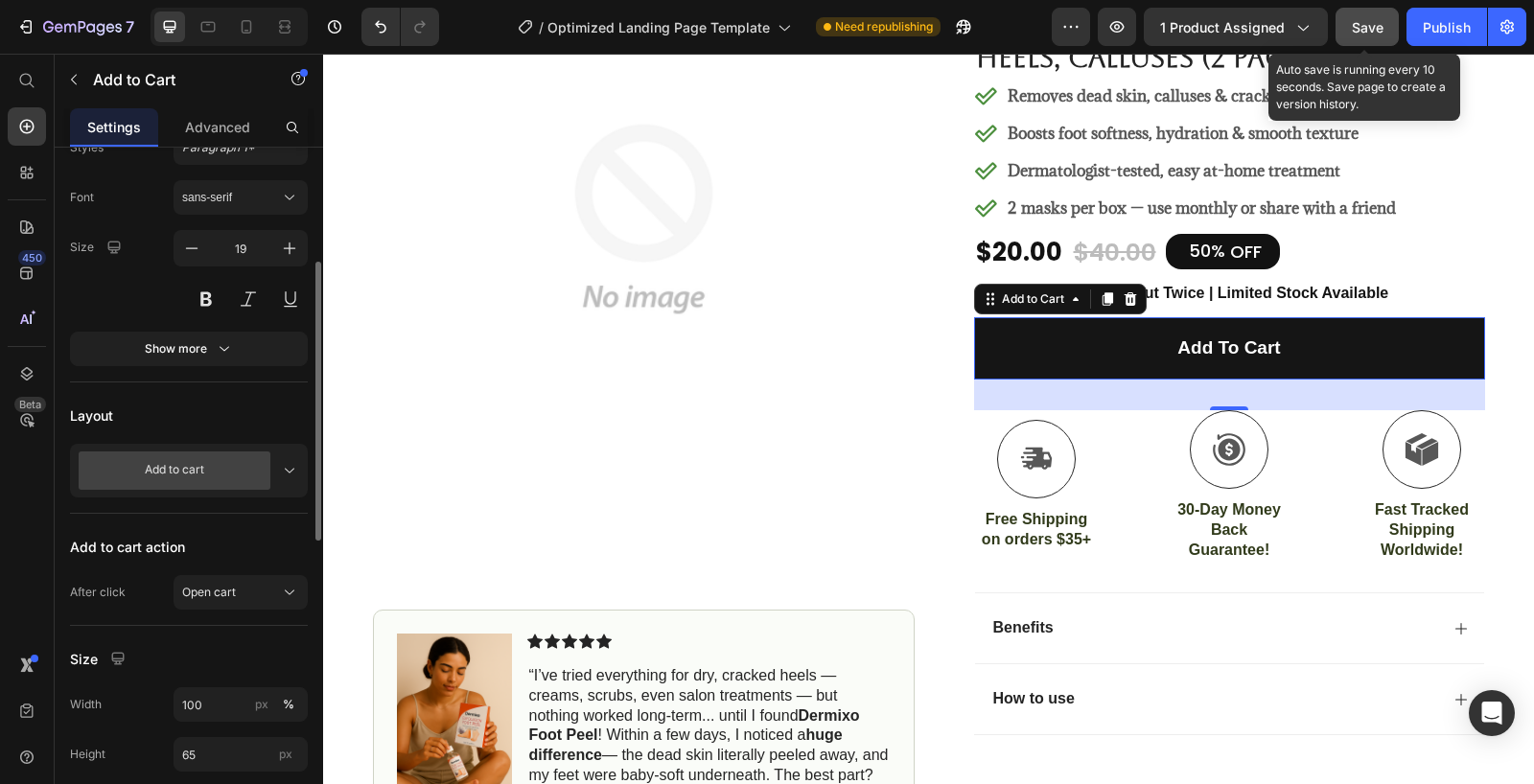 click on "Save" 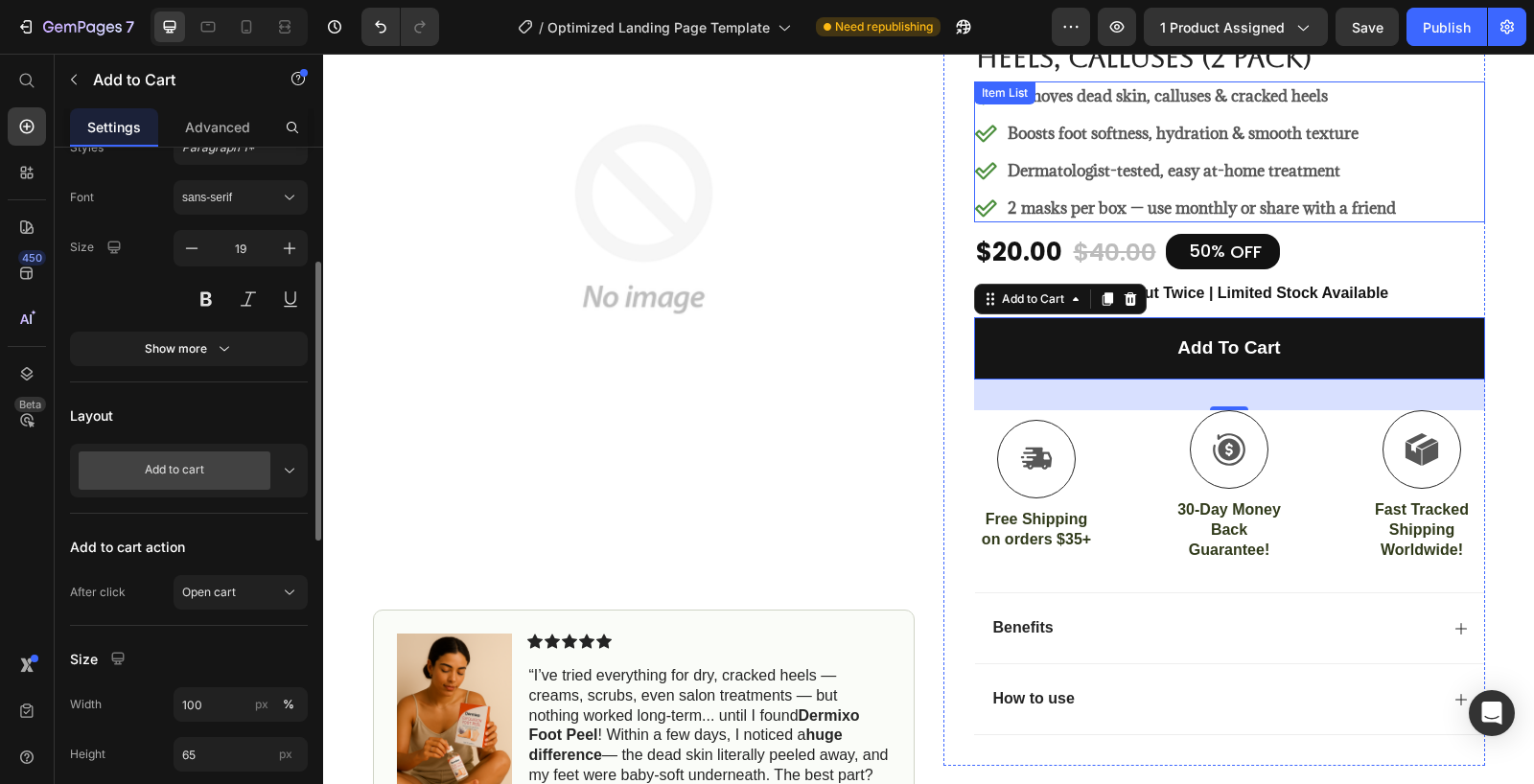 scroll, scrollTop: 0, scrollLeft: 0, axis: both 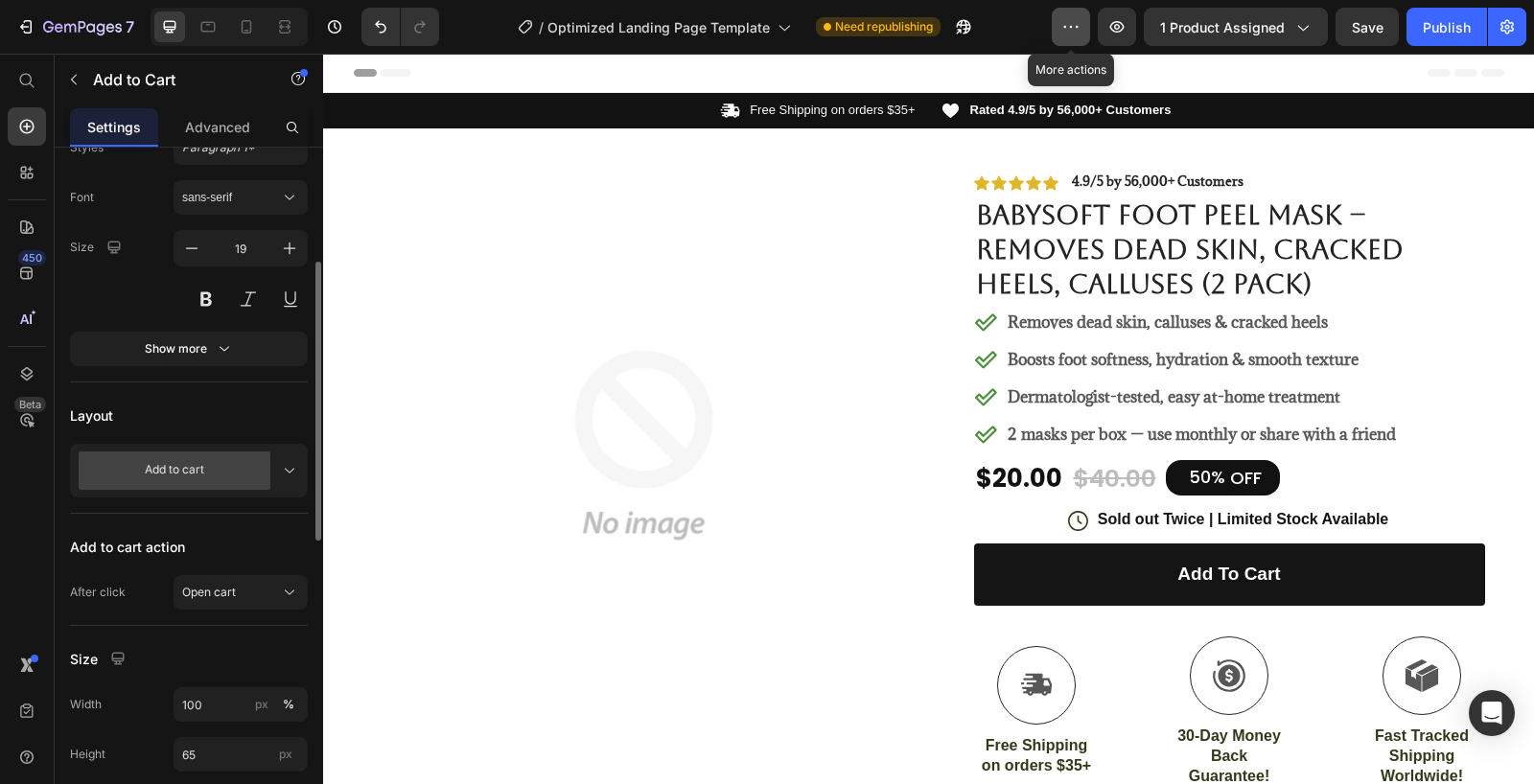 click 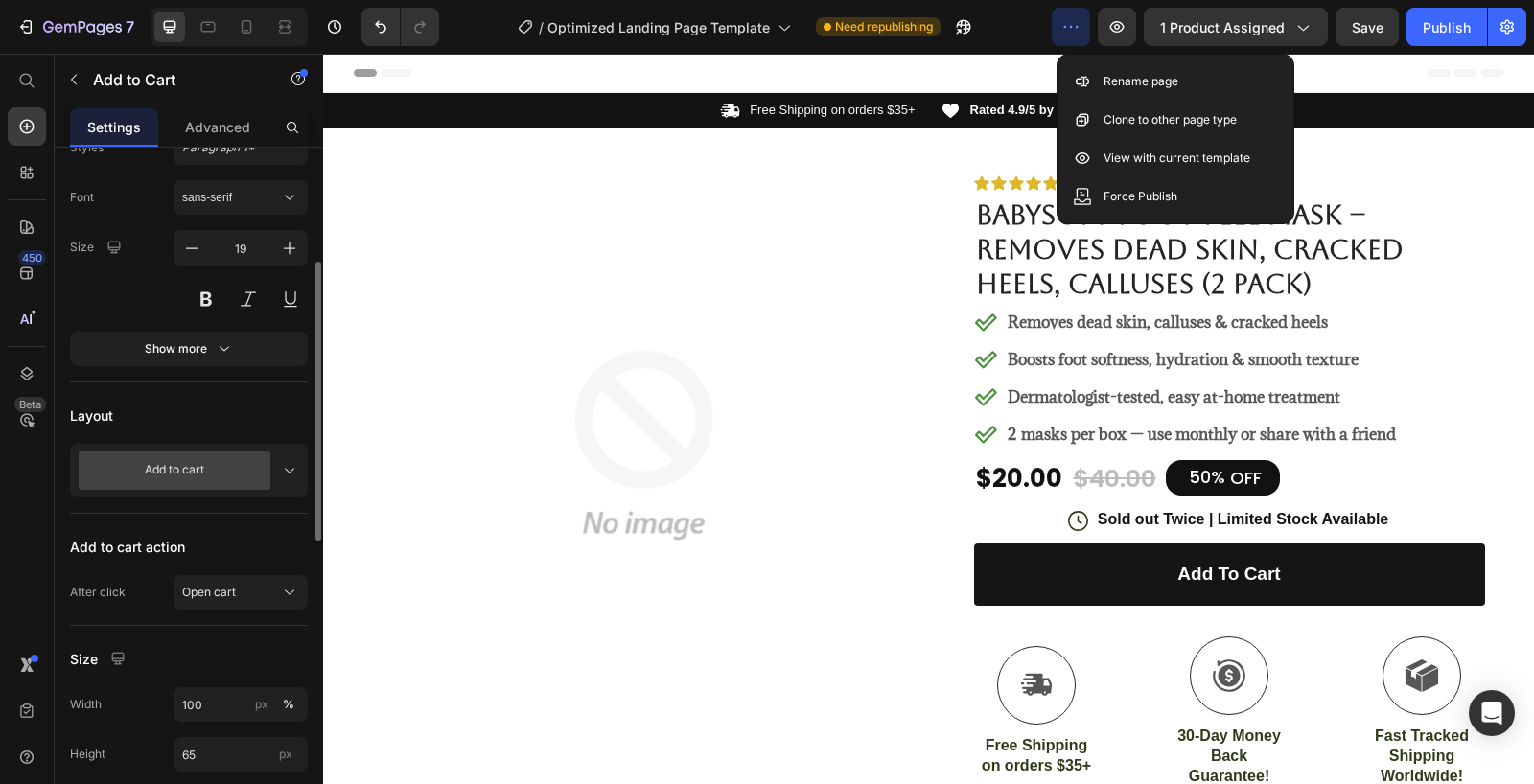 click 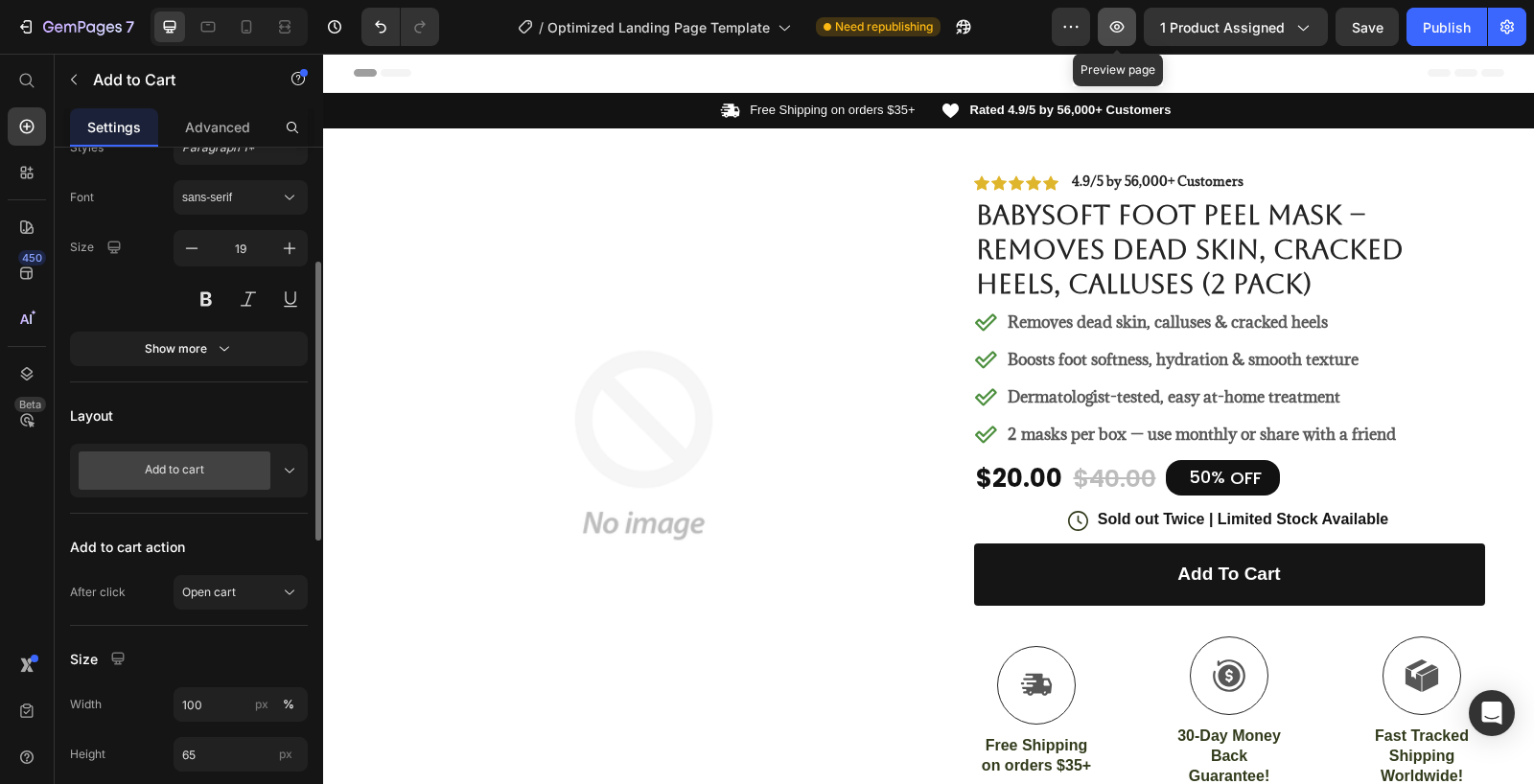 click 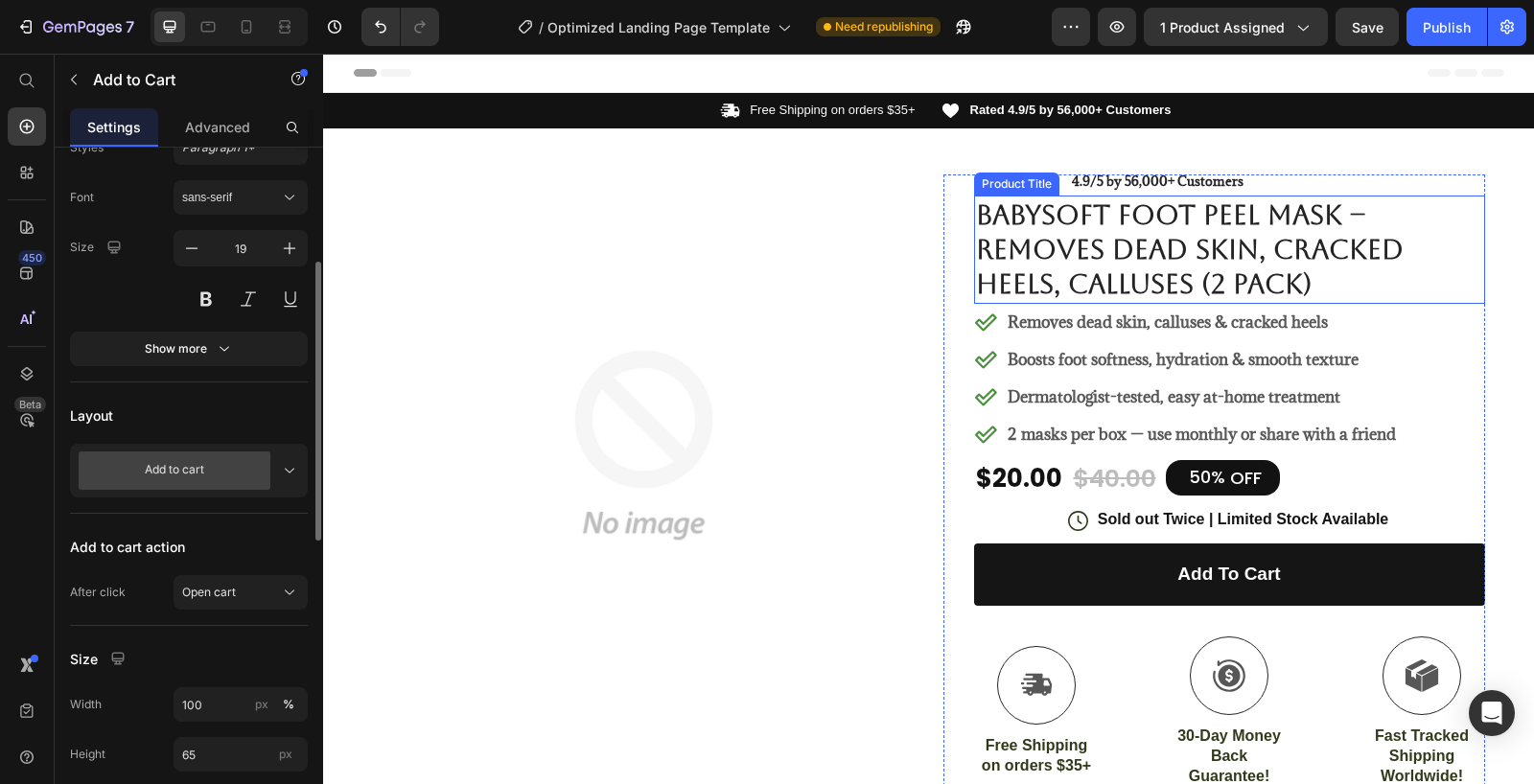 scroll, scrollTop: 42, scrollLeft: 0, axis: vertical 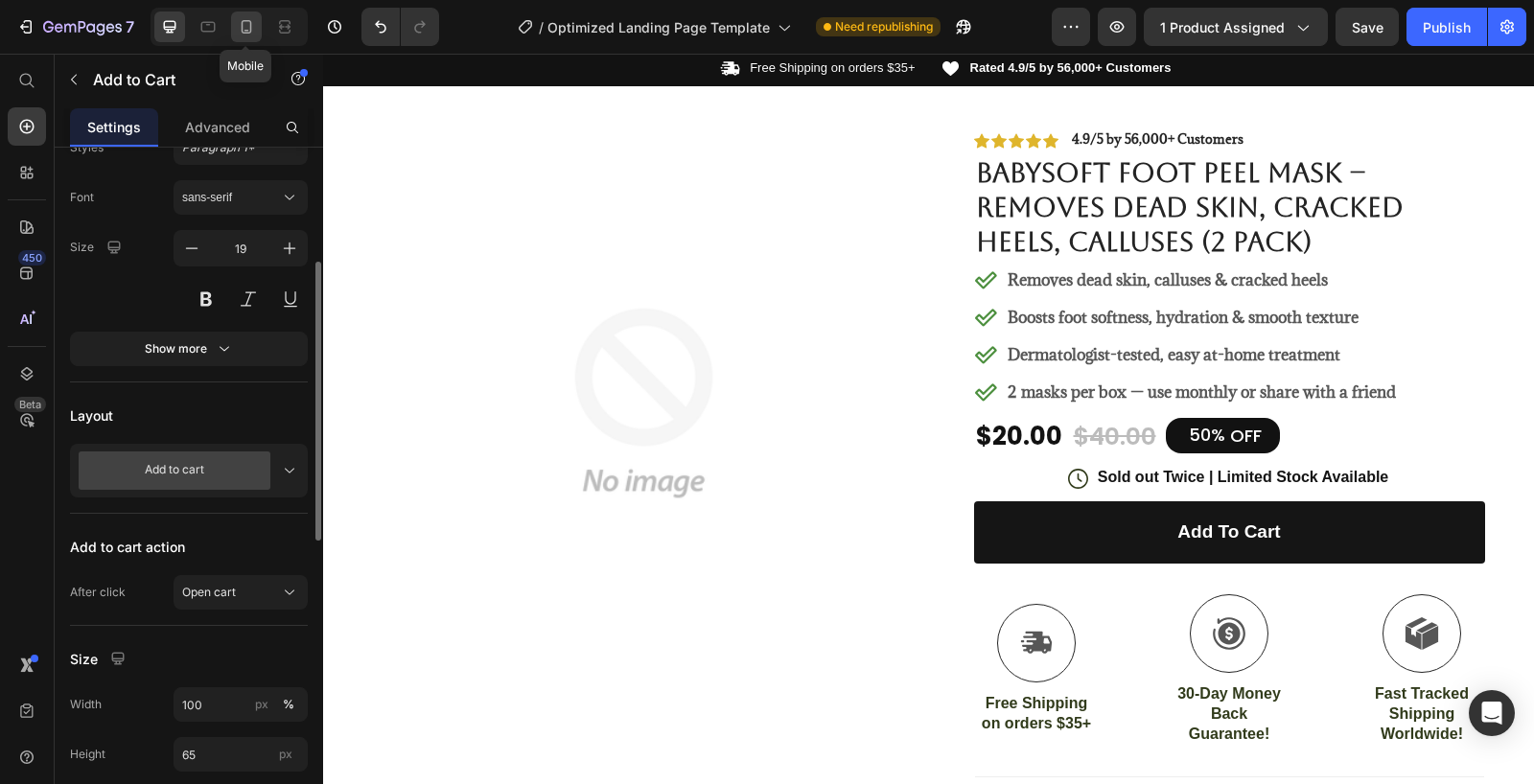 click 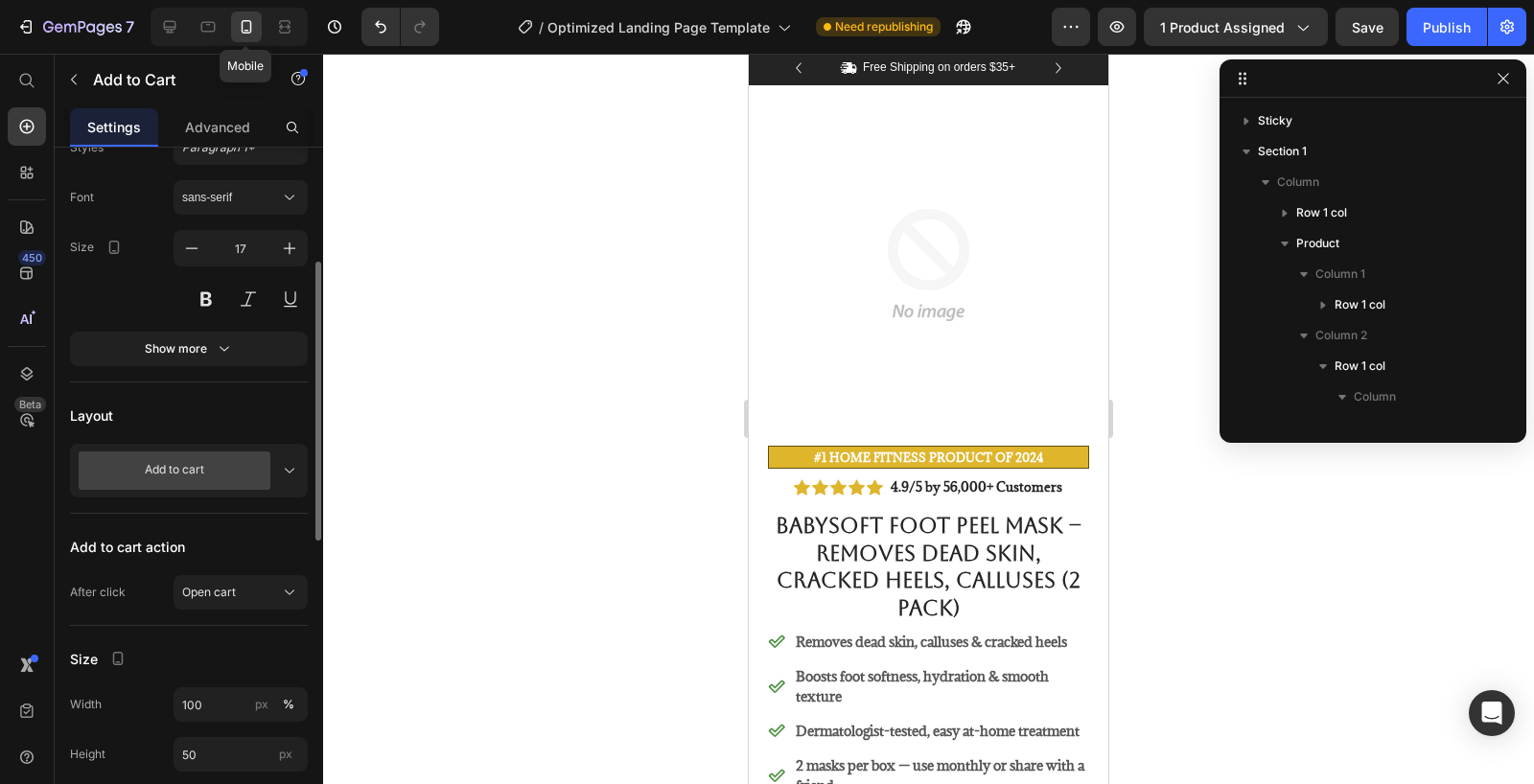 scroll, scrollTop: 332, scrollLeft: 0, axis: vertical 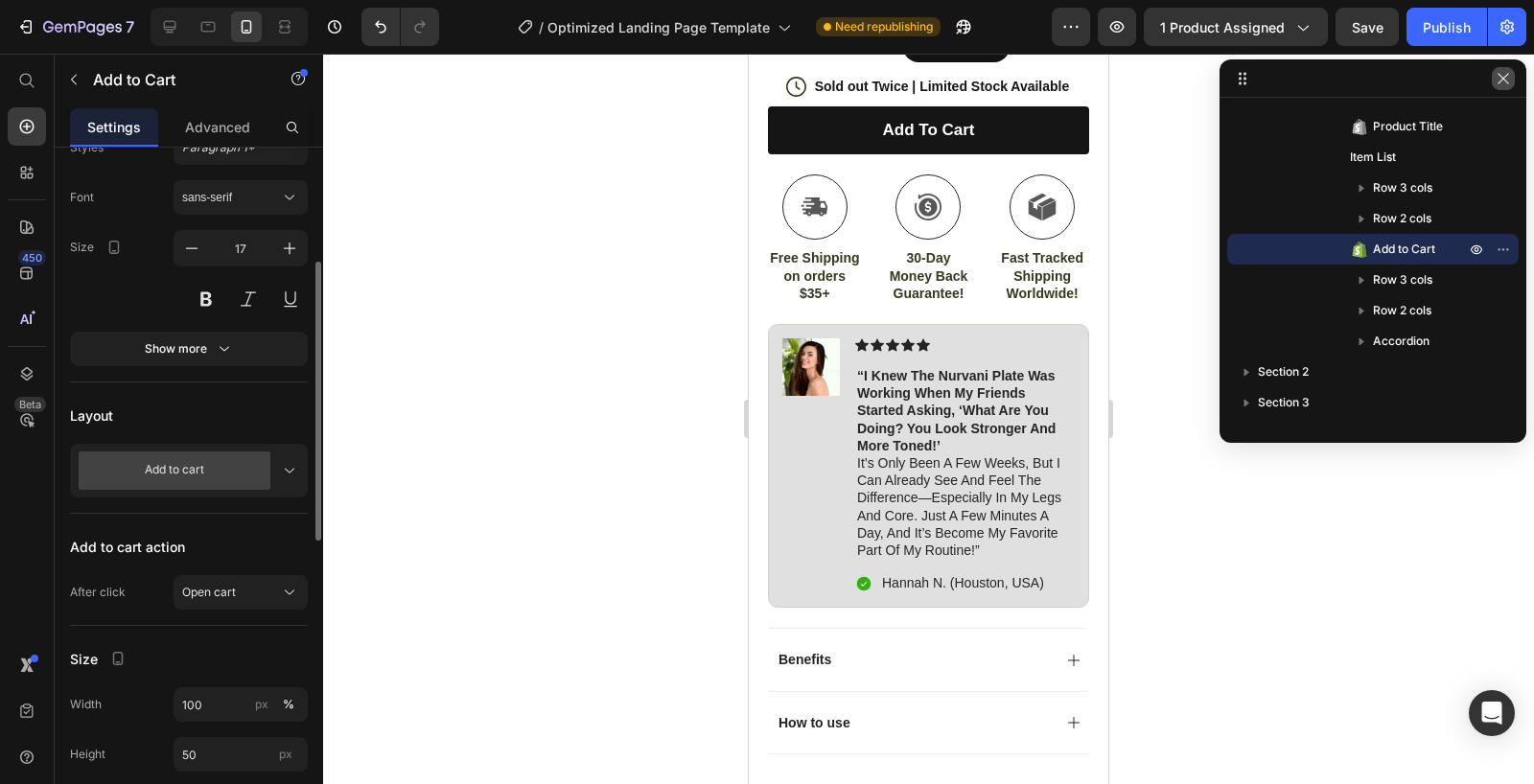 click 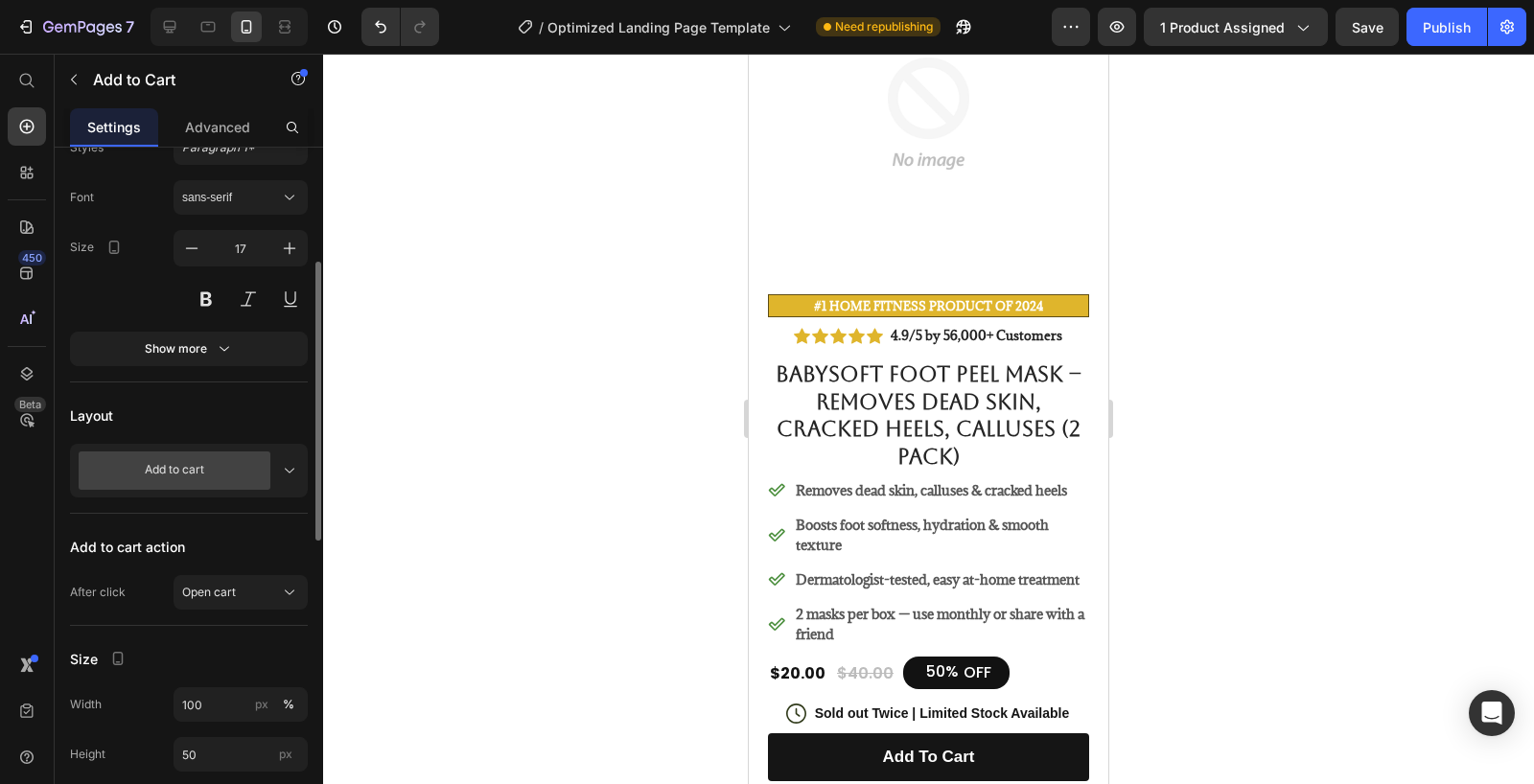 scroll, scrollTop: 0, scrollLeft: 0, axis: both 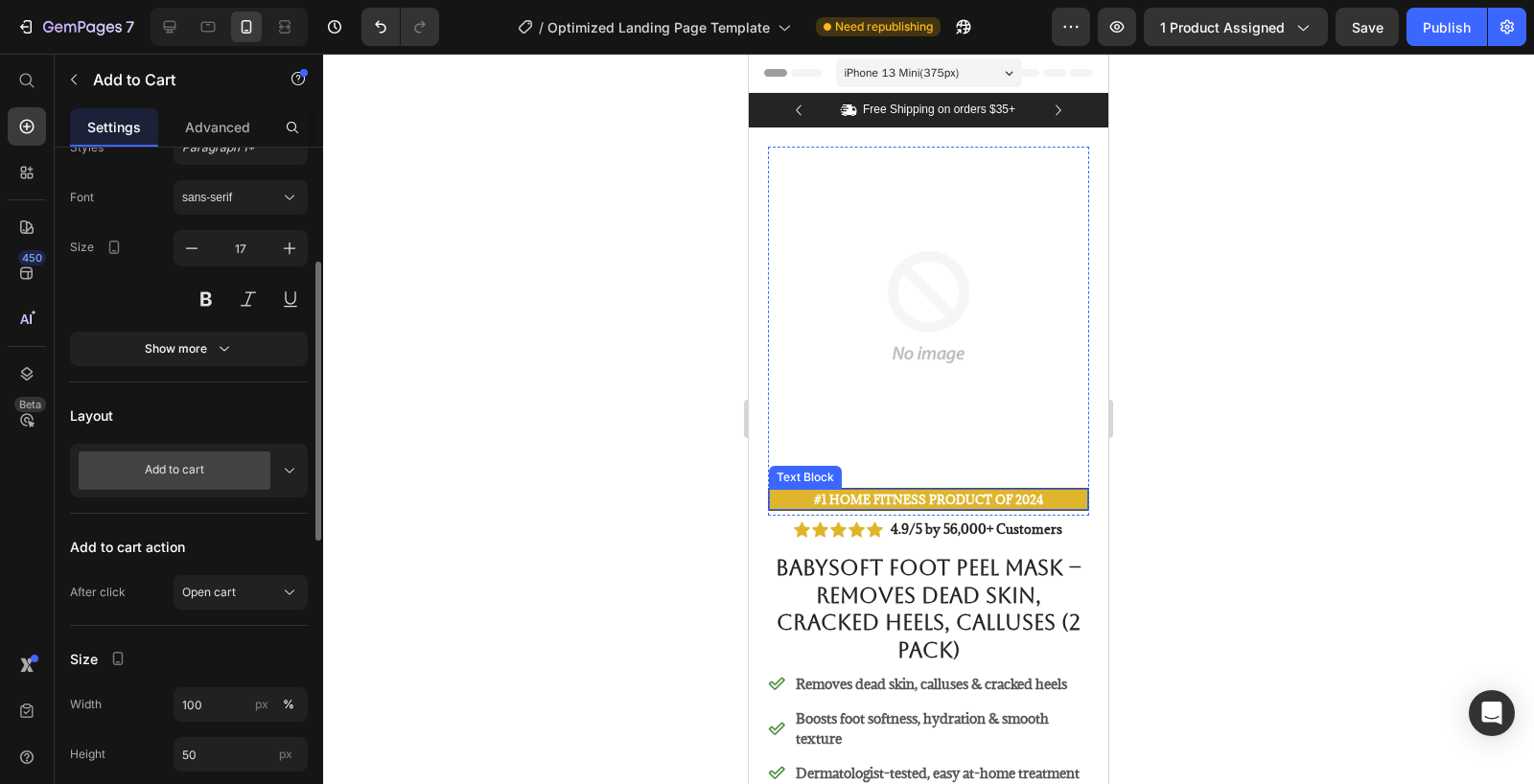 click on "#1 Home fitness Product of 2024" at bounding box center (928, 499) 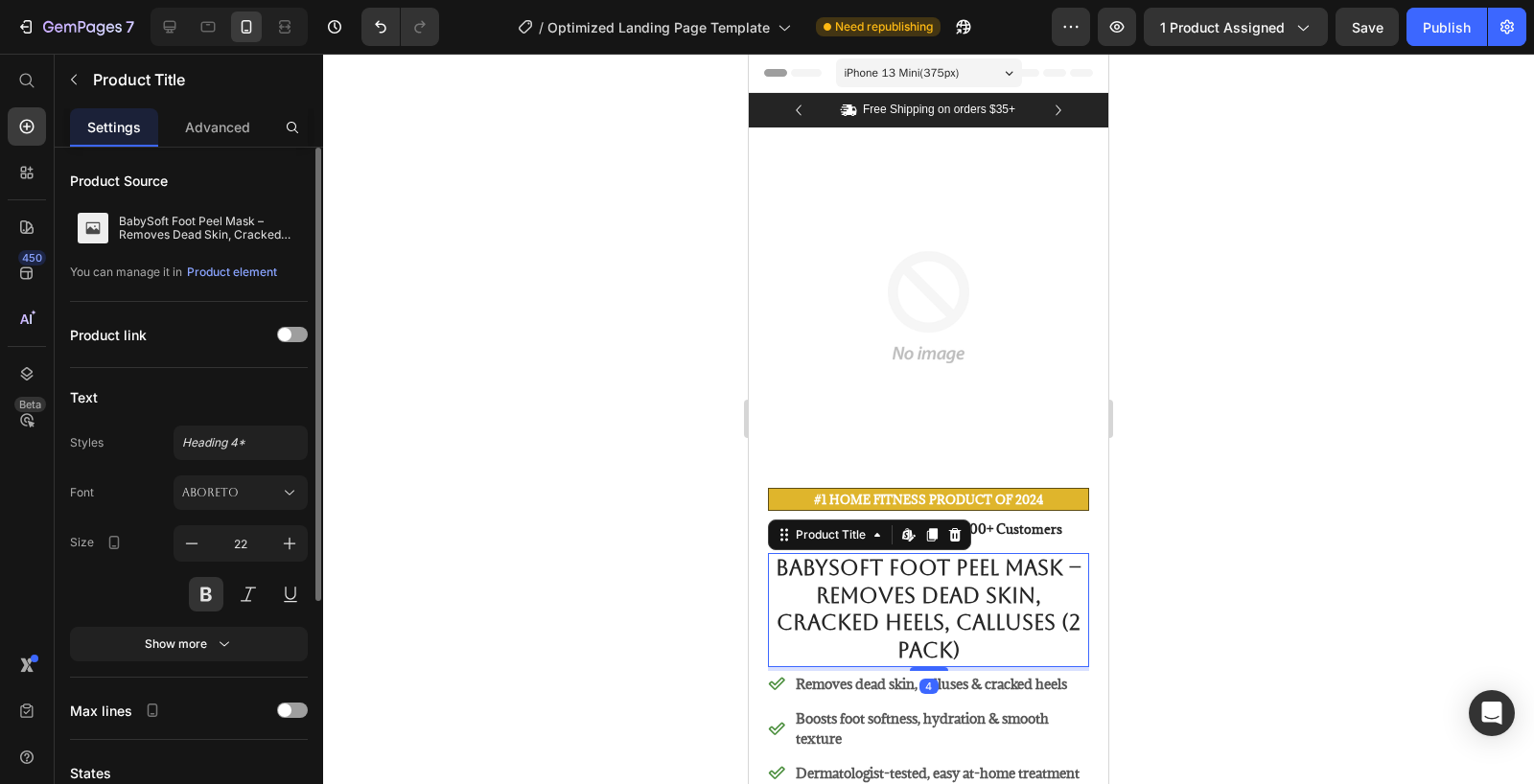 click 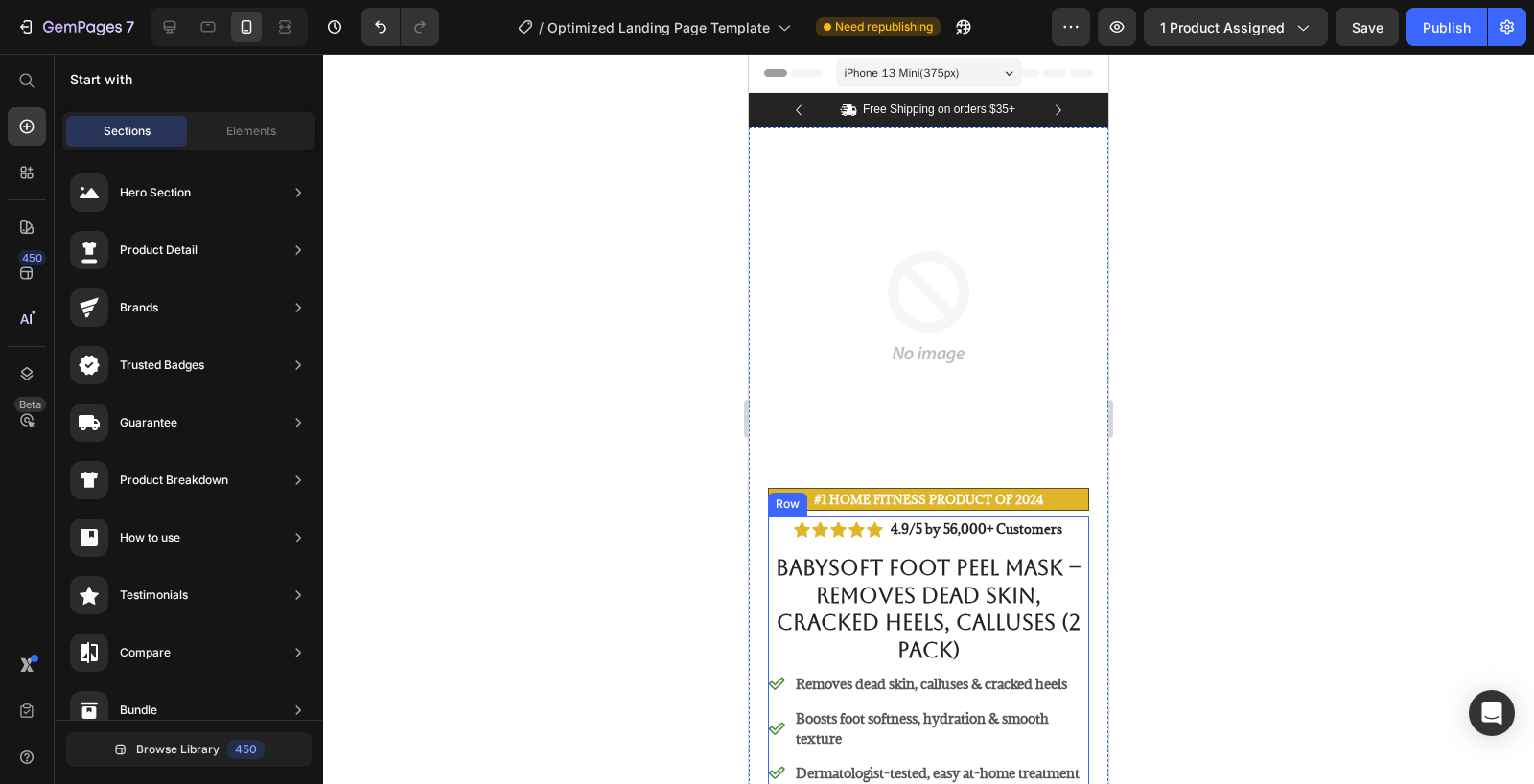 click on "#1 Home fitness Product of 2024" at bounding box center [928, 499] 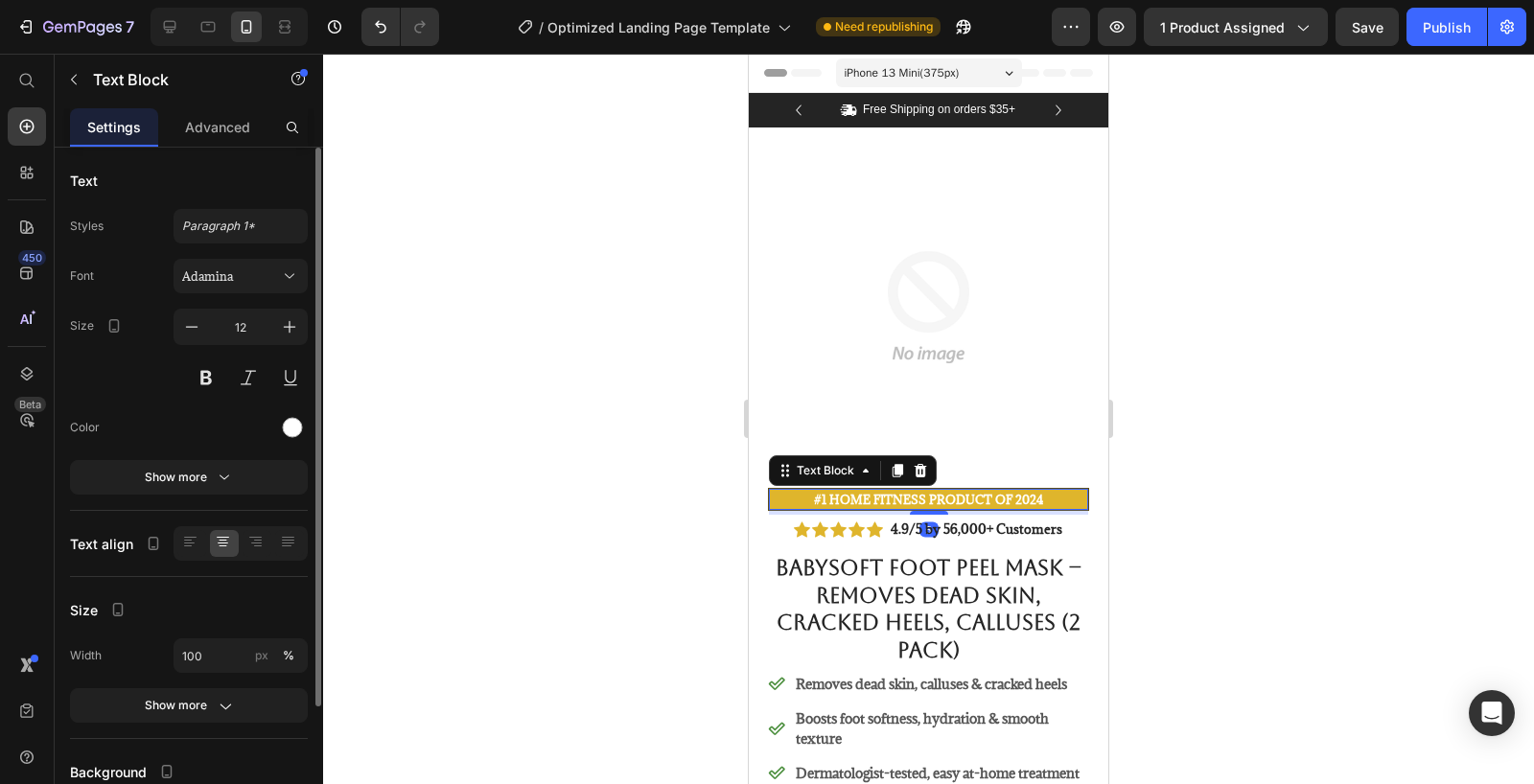 click on "#1 Home fitness Product of 2024" at bounding box center [928, 499] 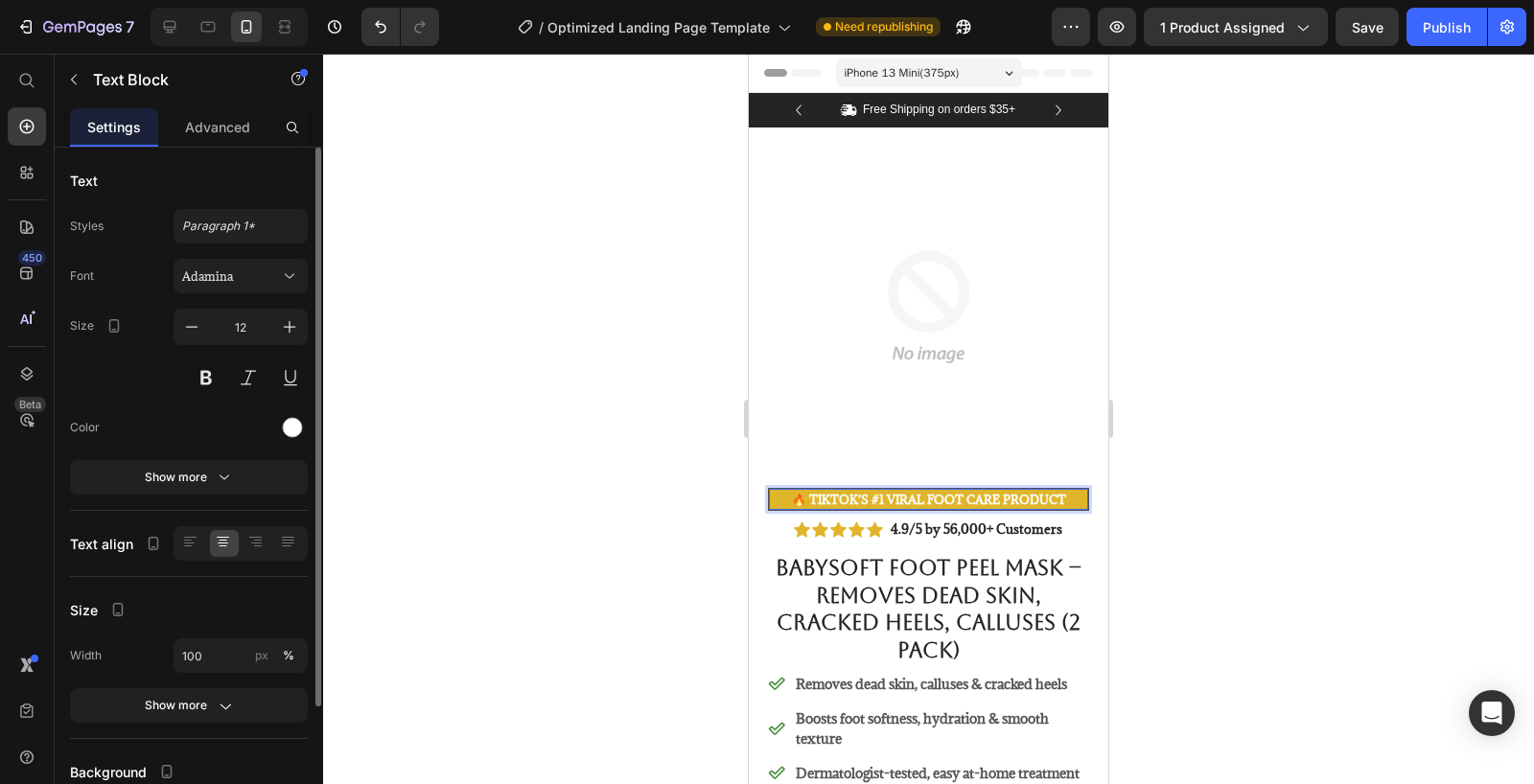 click 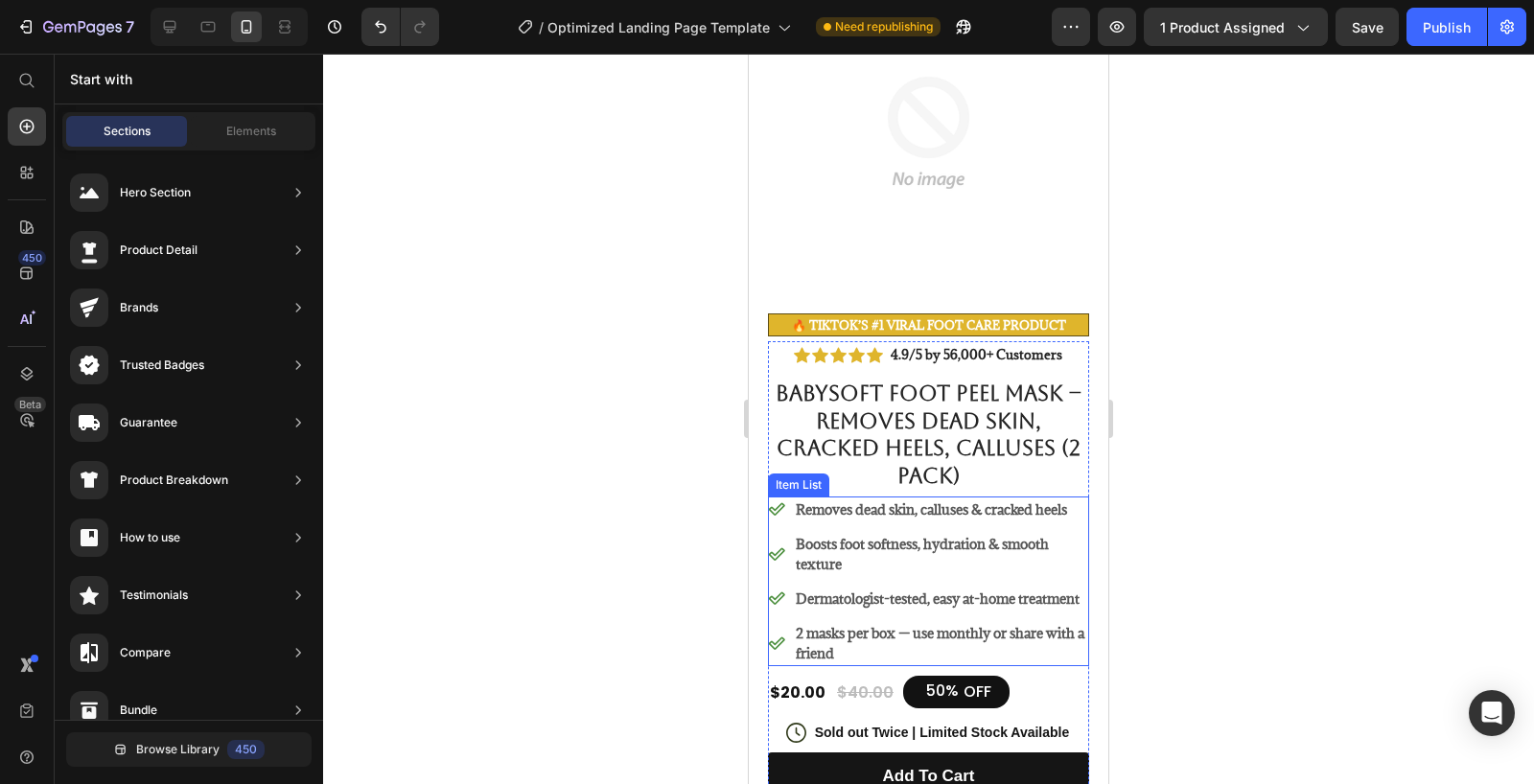 scroll, scrollTop: 213, scrollLeft: 0, axis: vertical 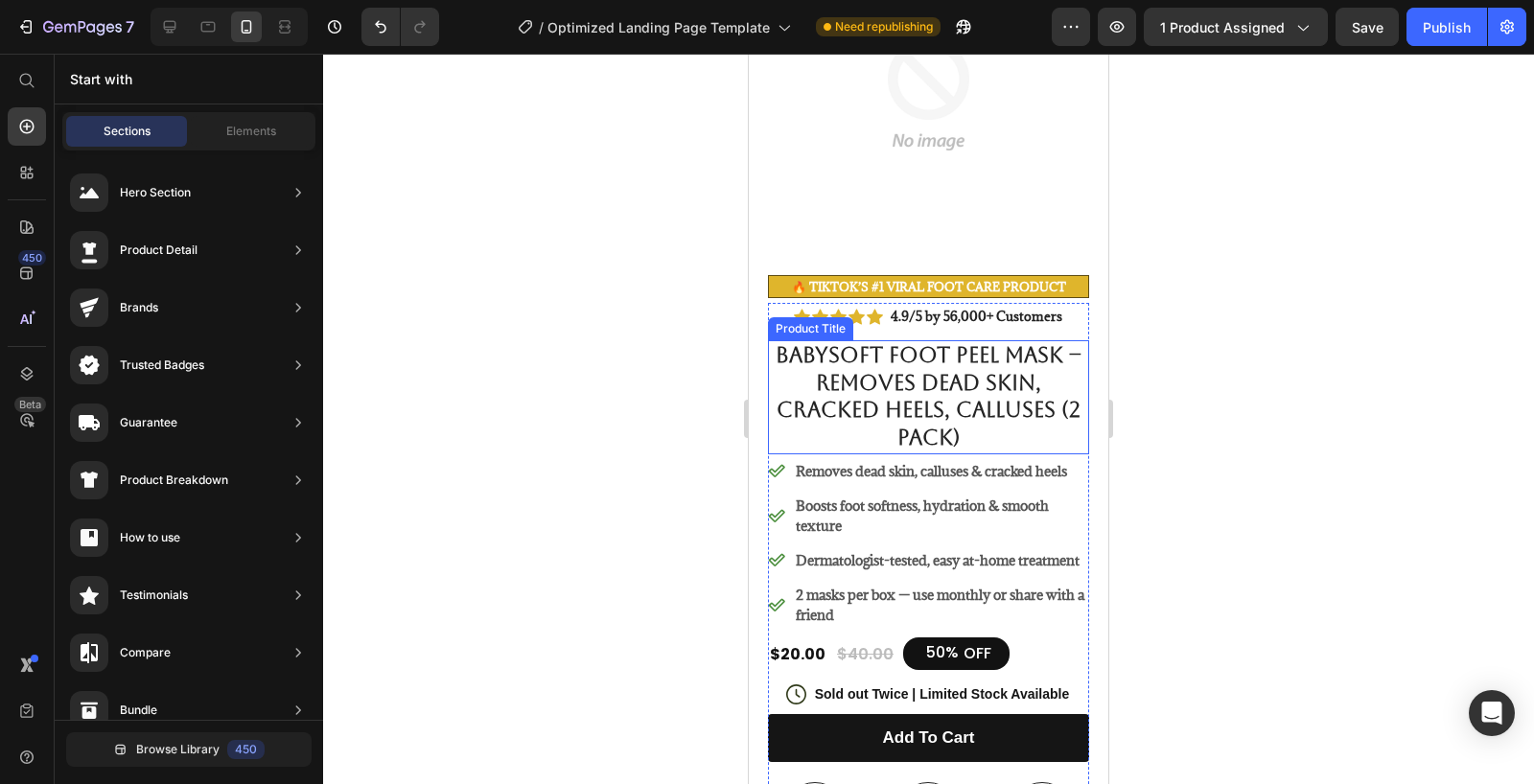 click on "BabySoft Foot Peel Mask – Removes Dead Skin, Cracked Heels, Calluses (2 Pack)" at bounding box center (928, 397) 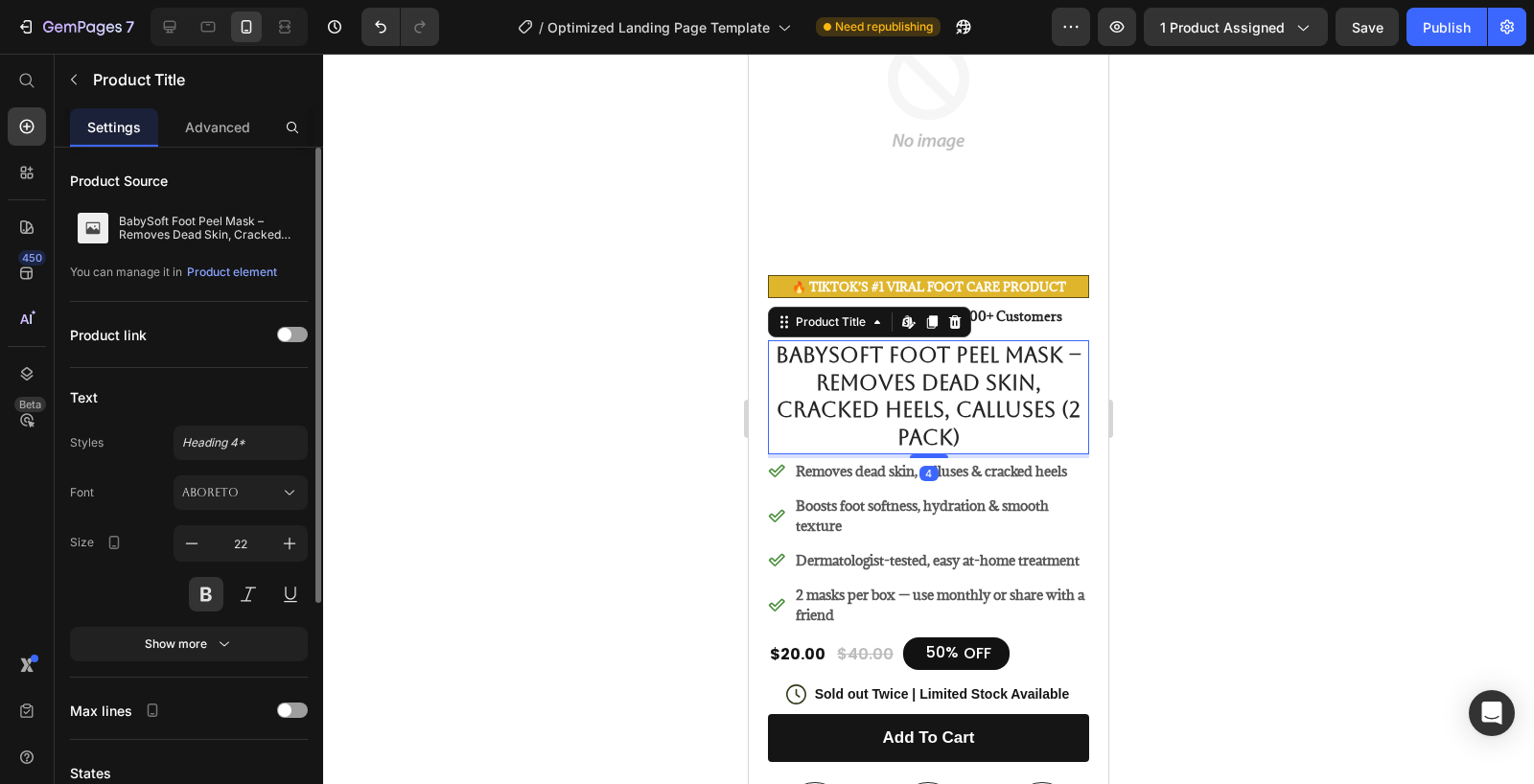 click on "BabySoft Foot Peel Mask – Removes Dead Skin, Cracked Heels, Calluses (2 Pack)" at bounding box center (928, 397) 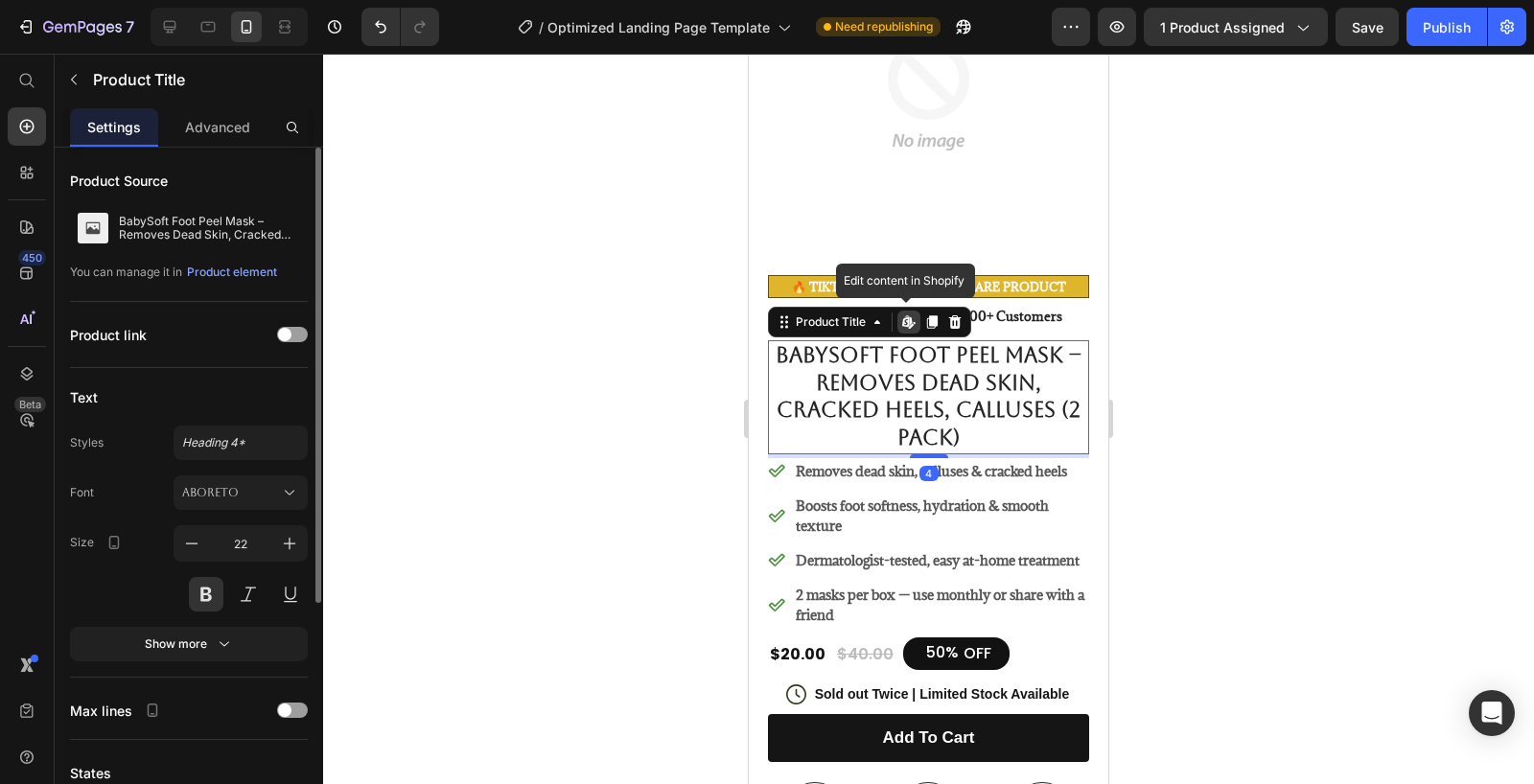 click on "BabySoft Foot Peel Mask – Removes Dead Skin, Cracked Heels, Calluses (2 Pack)" at bounding box center [928, 397] 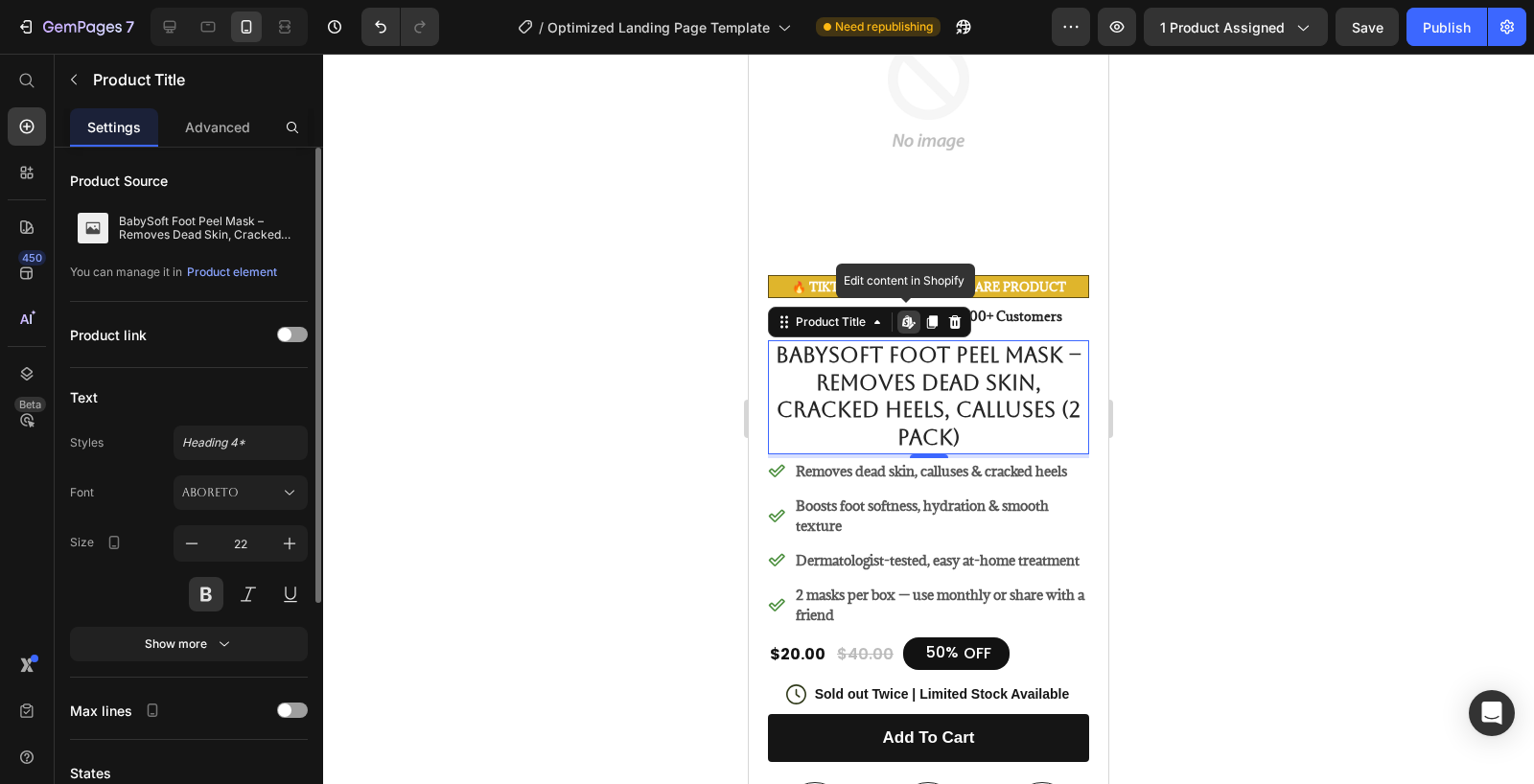 click on "BabySoft Foot Peel Mask – Removes Dead Skin, Cracked Heels, Calluses (2 Pack)" at bounding box center (928, 397) 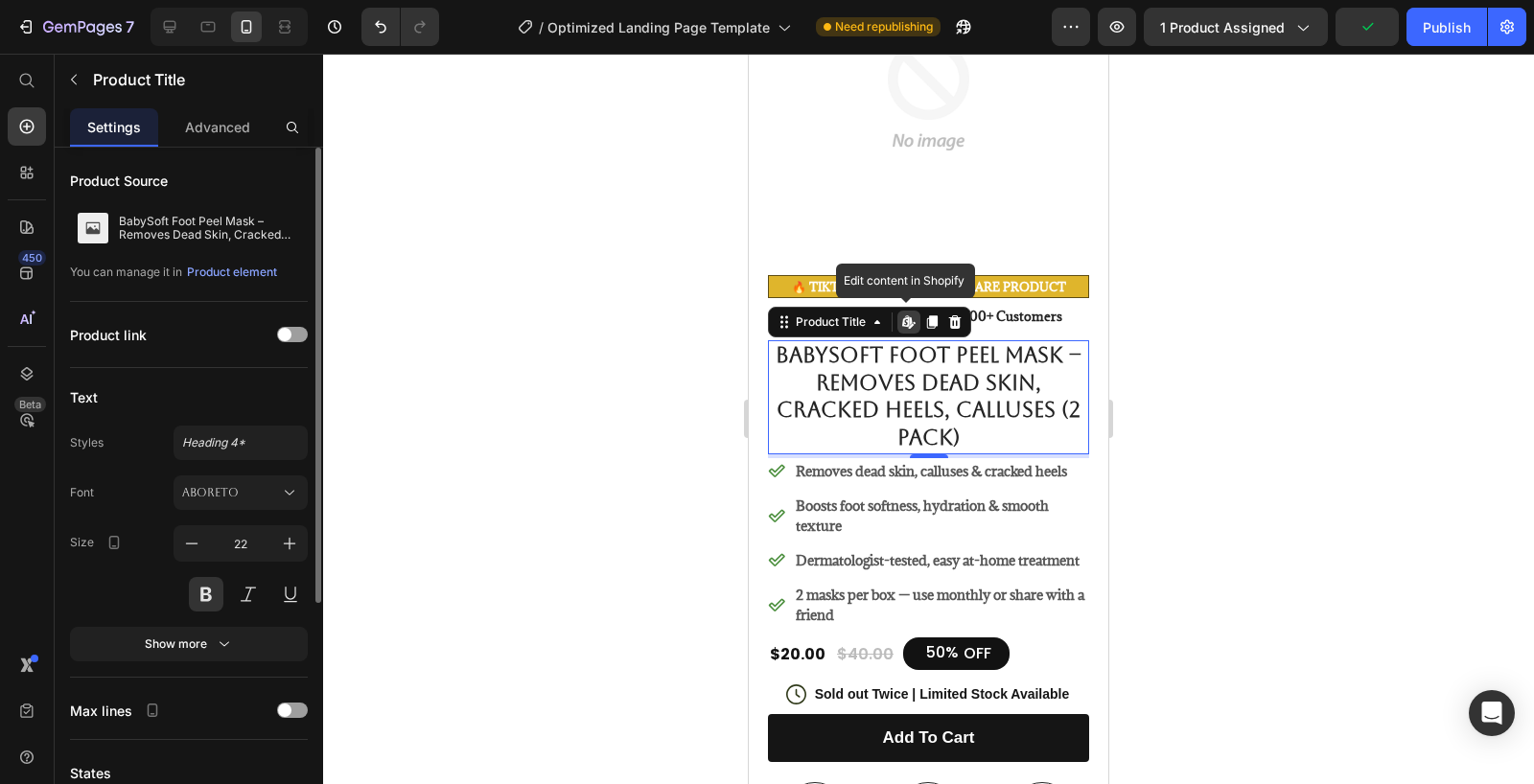 click 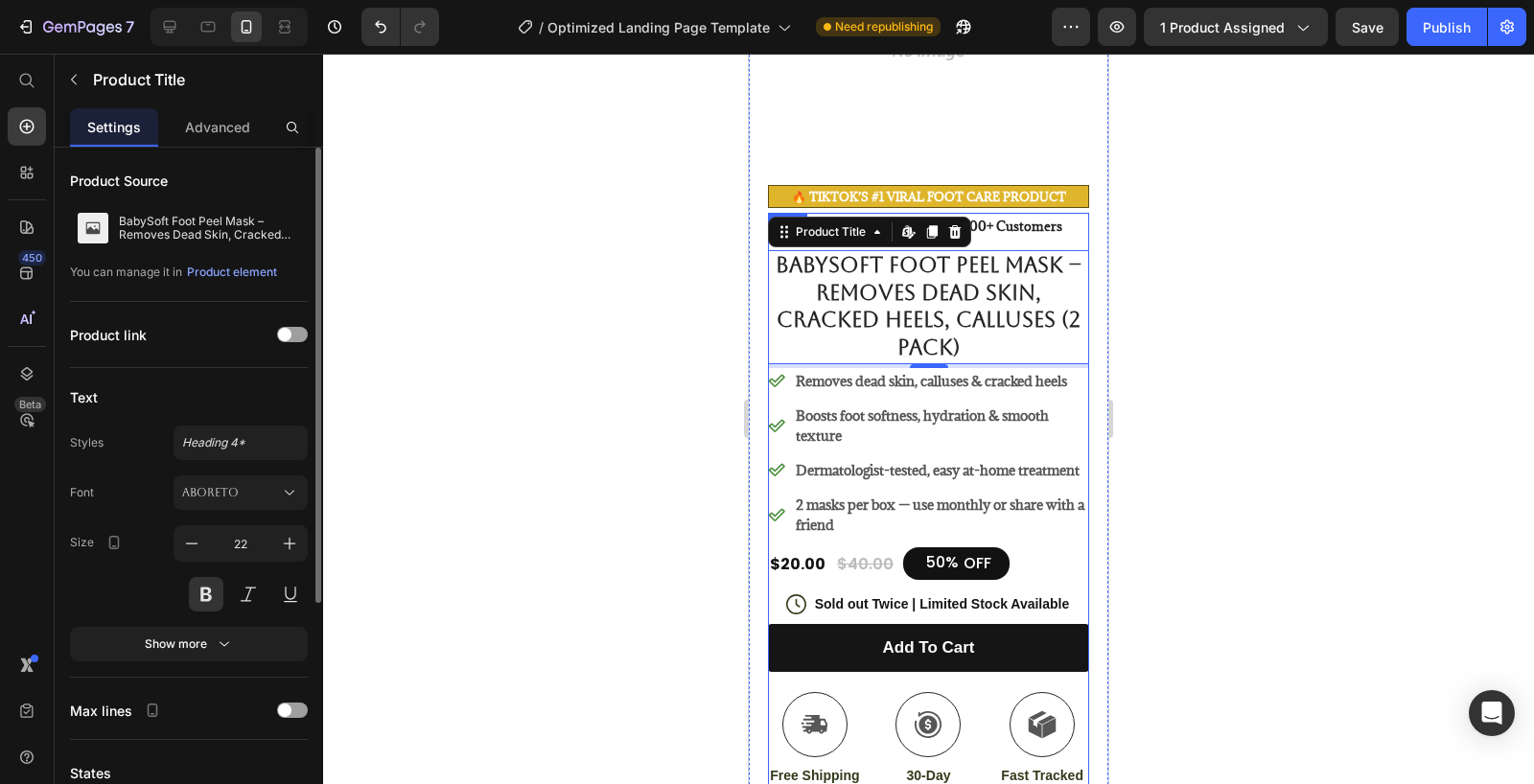 scroll, scrollTop: 302, scrollLeft: 0, axis: vertical 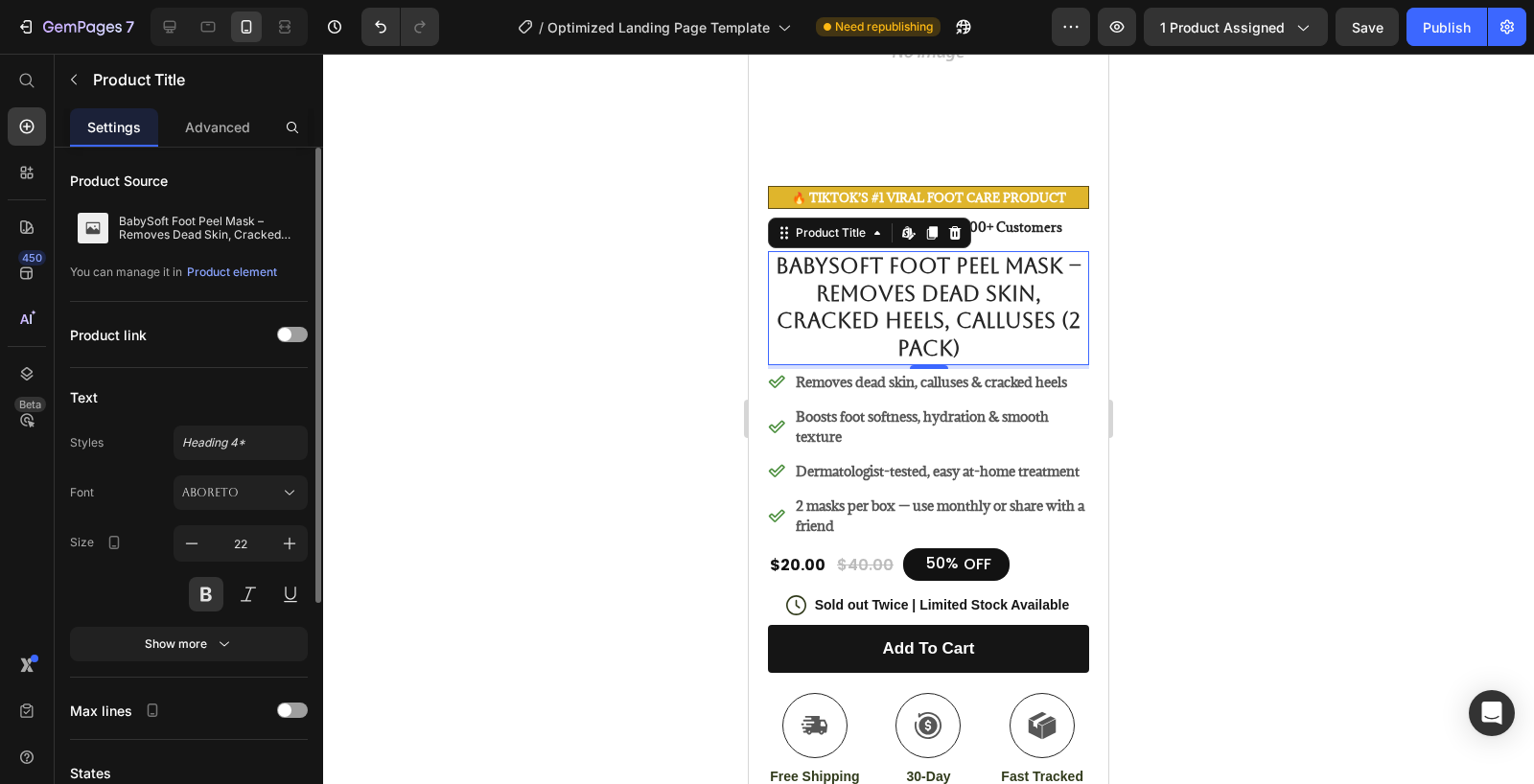 click 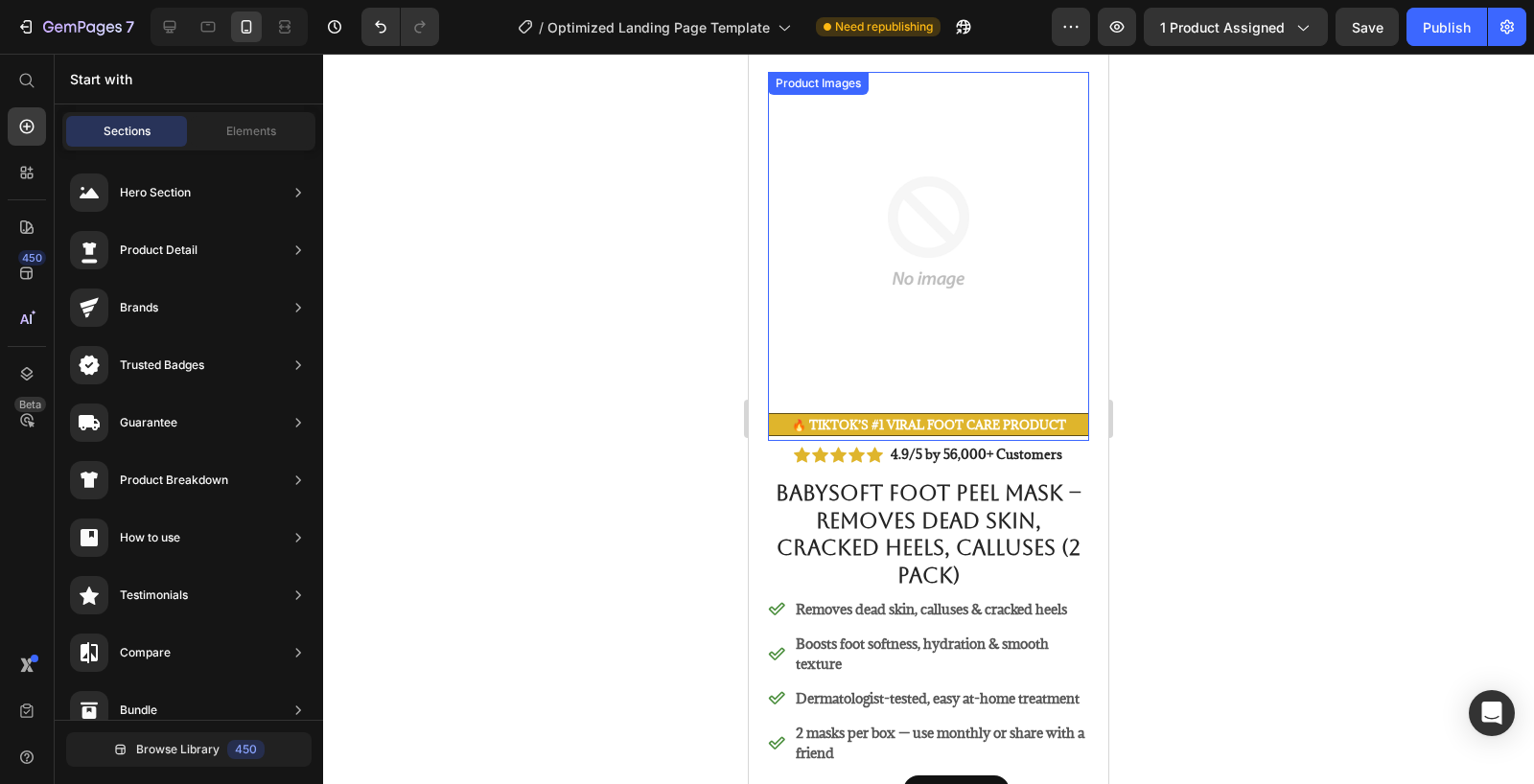 scroll, scrollTop: 0, scrollLeft: 0, axis: both 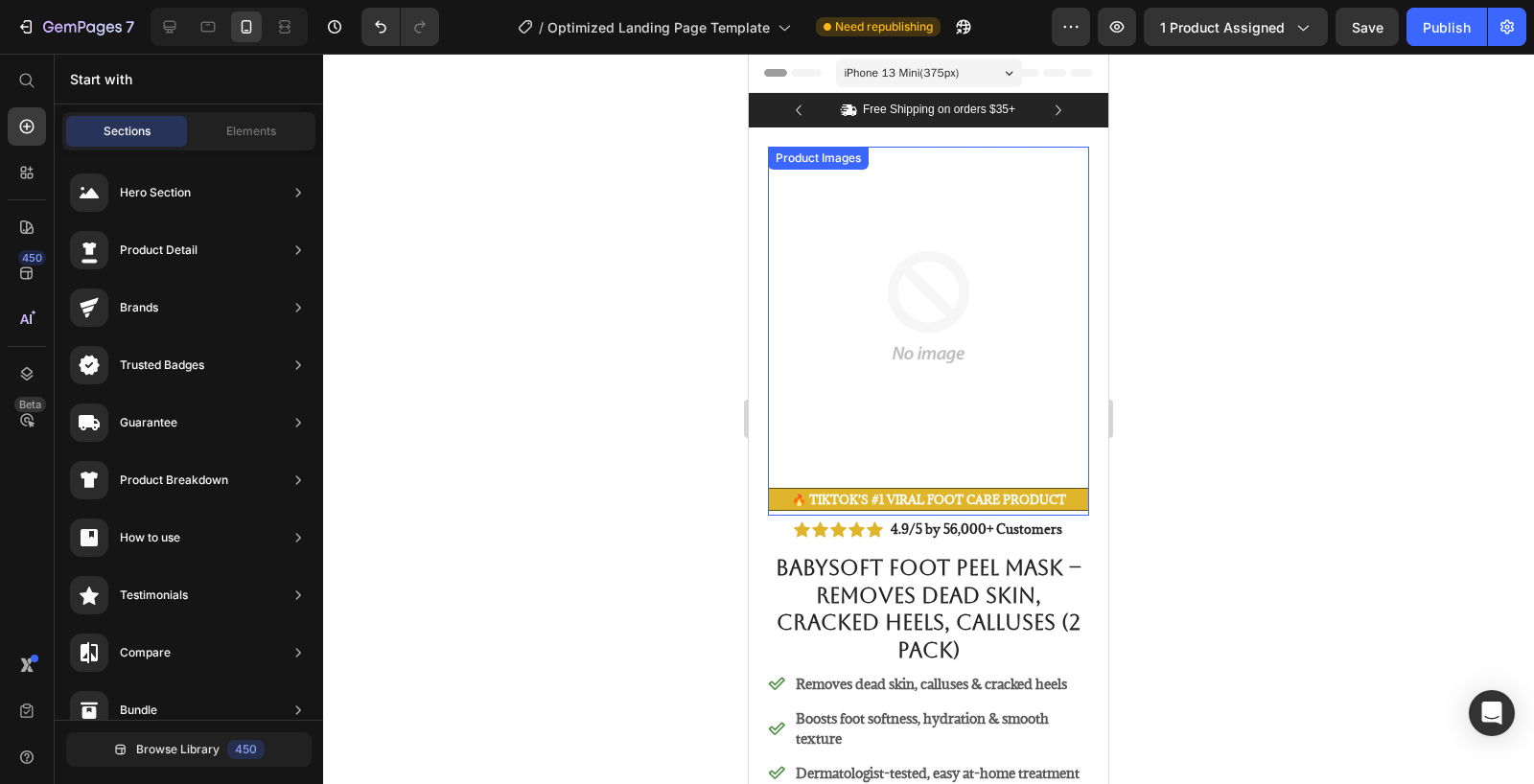 click at bounding box center [928, 307] 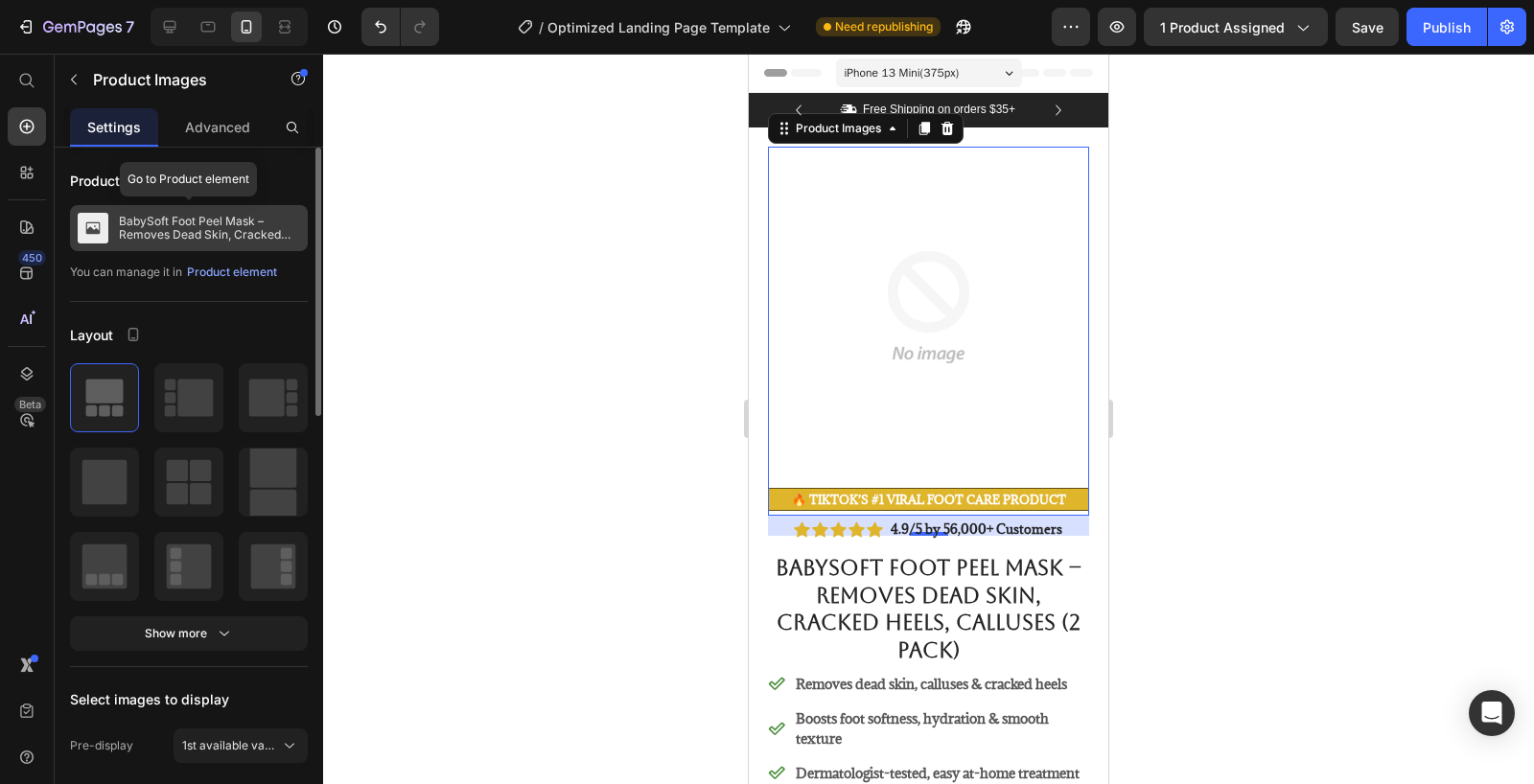 click on "BabySoft Foot Peel Mask – Removes Dead Skin, Cracked Heels, Calluses (2 Pack)" at bounding box center (209, 228) 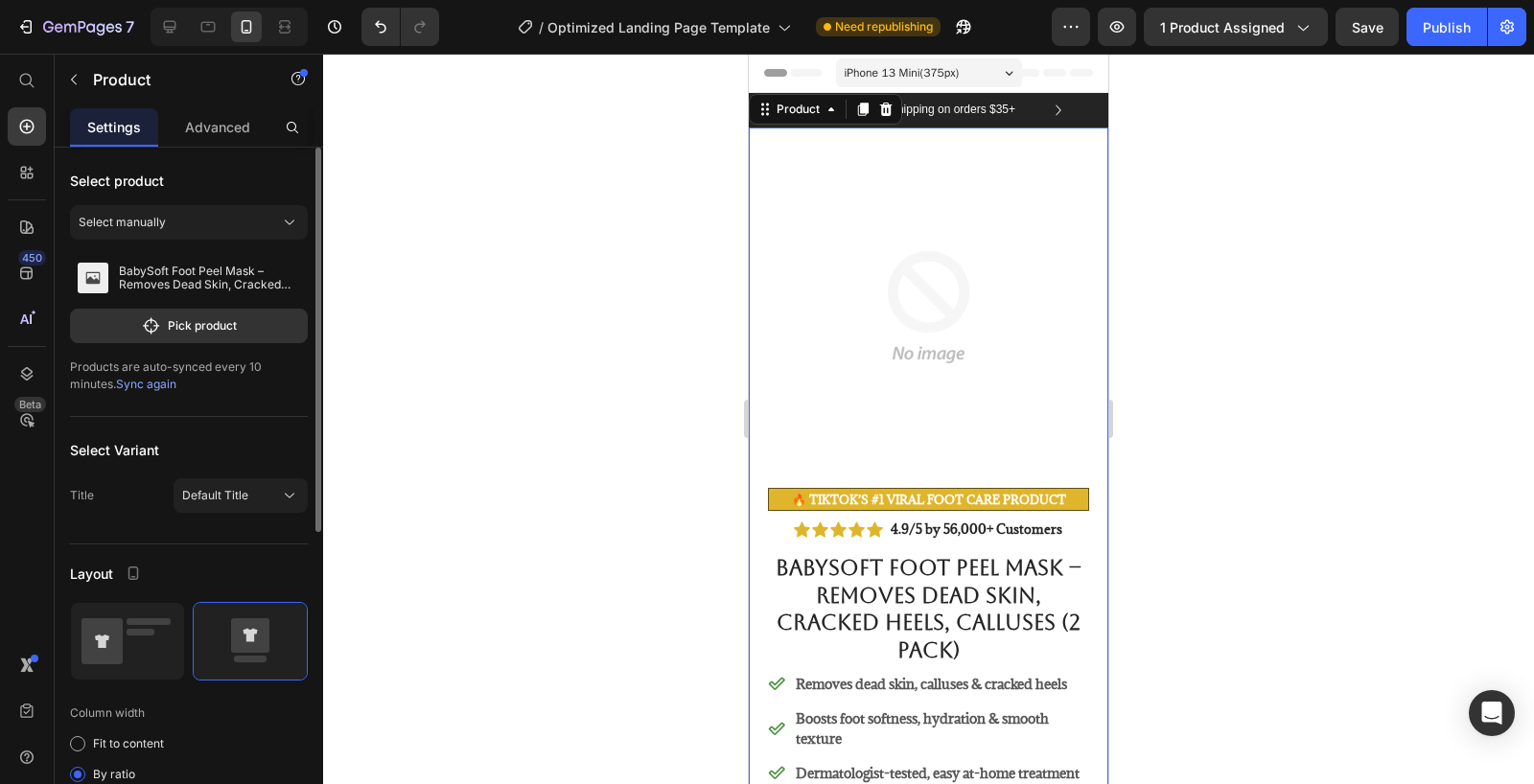 click on "Sync again" at bounding box center (146, 383) 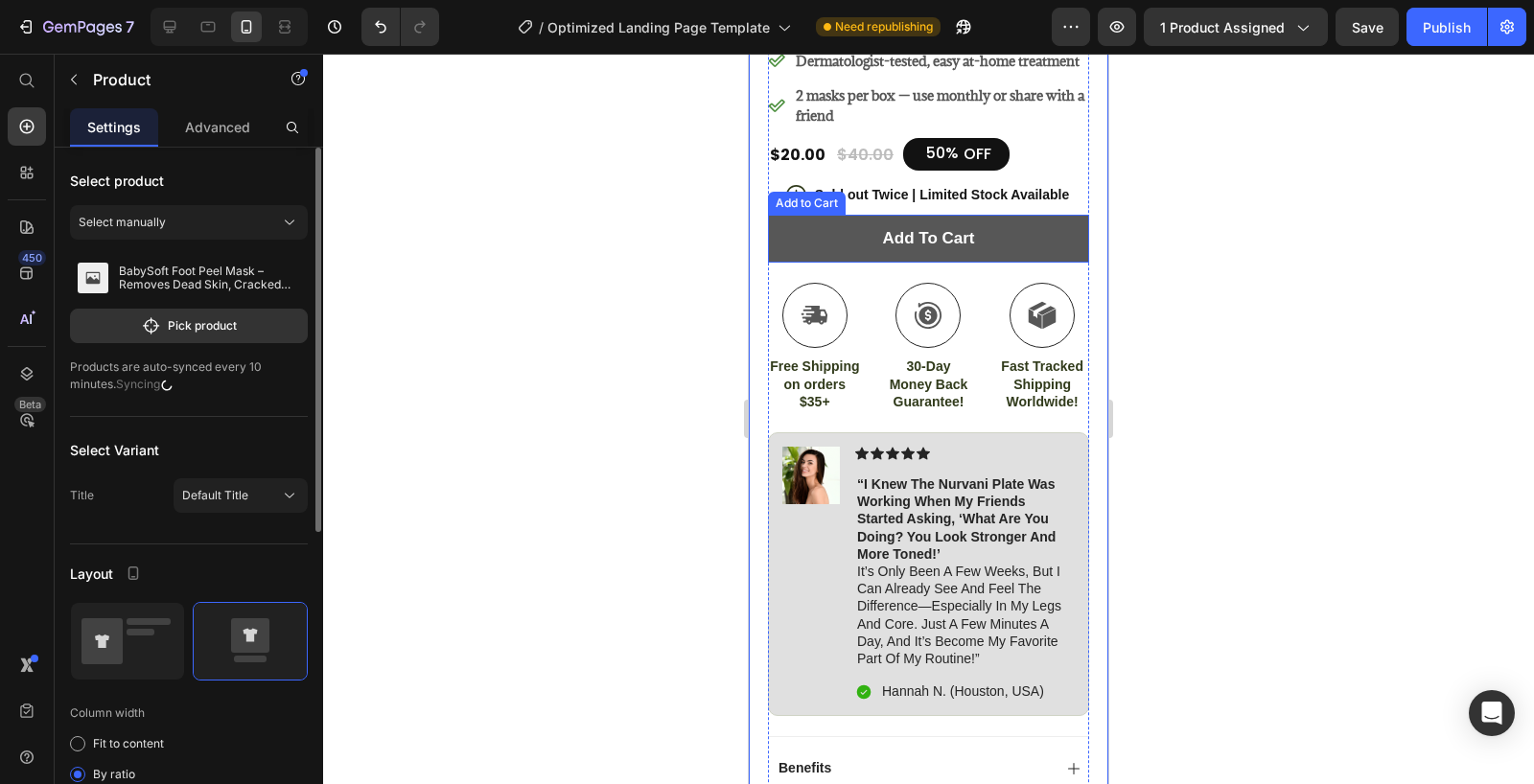 scroll, scrollTop: 715, scrollLeft: 0, axis: vertical 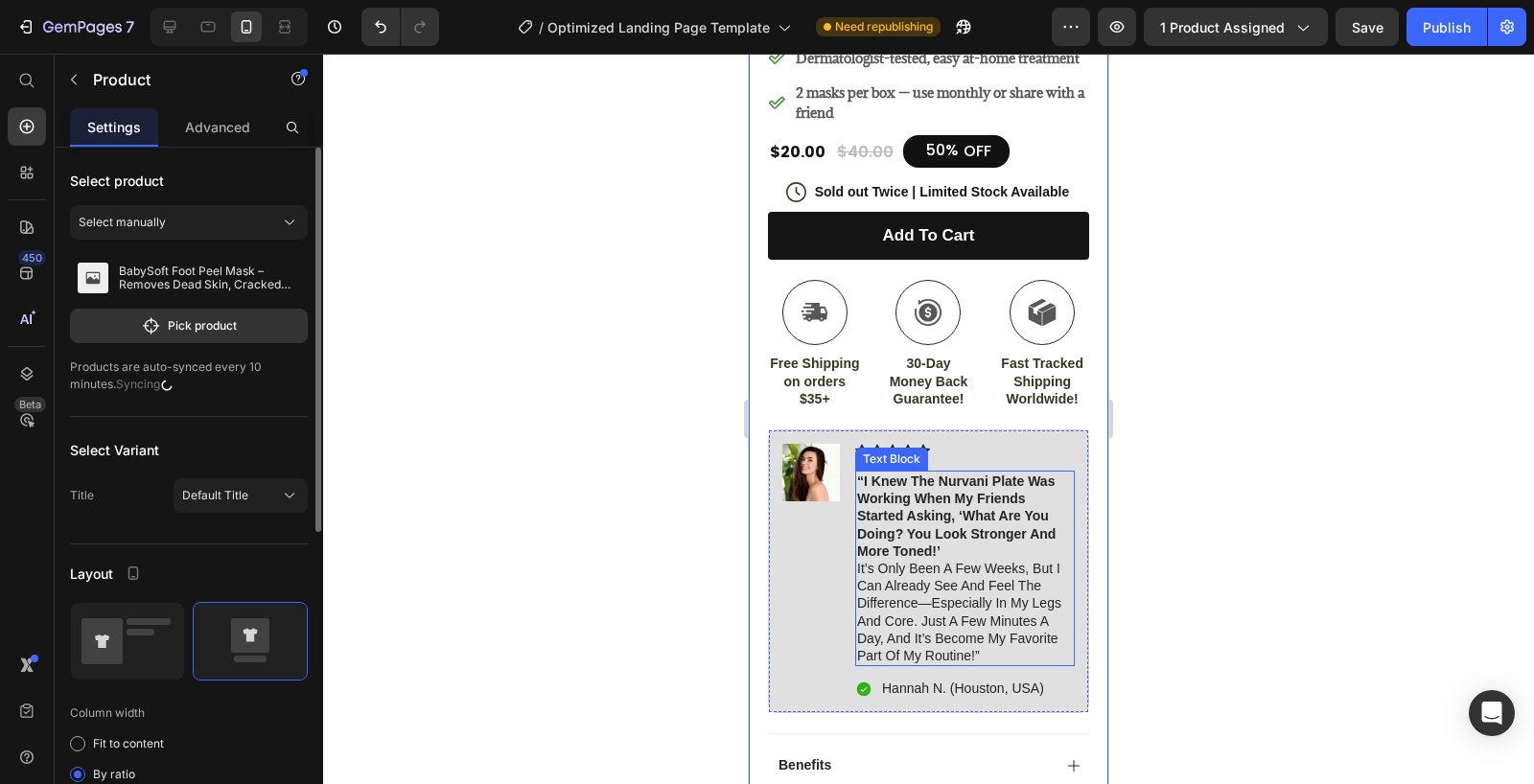 click on "“I knew the Nurvani Plate was working when my friends started asking, ‘What are you doing? You look stronger and more toned!’" at bounding box center (956, 516) 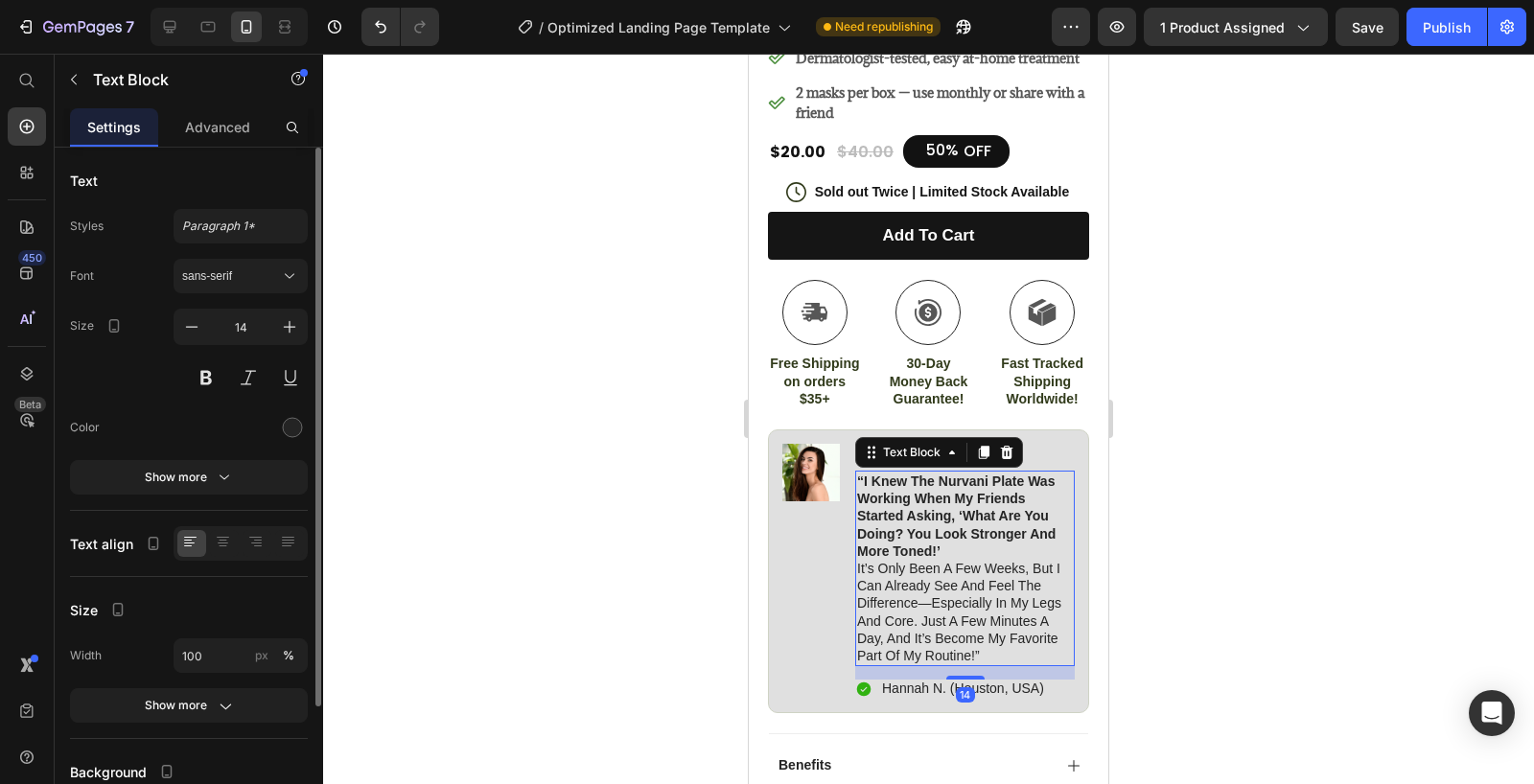 click on "“I knew the Nurvani Plate was working when my friends started asking, ‘What are you doing? You look stronger and more toned!’" at bounding box center [956, 516] 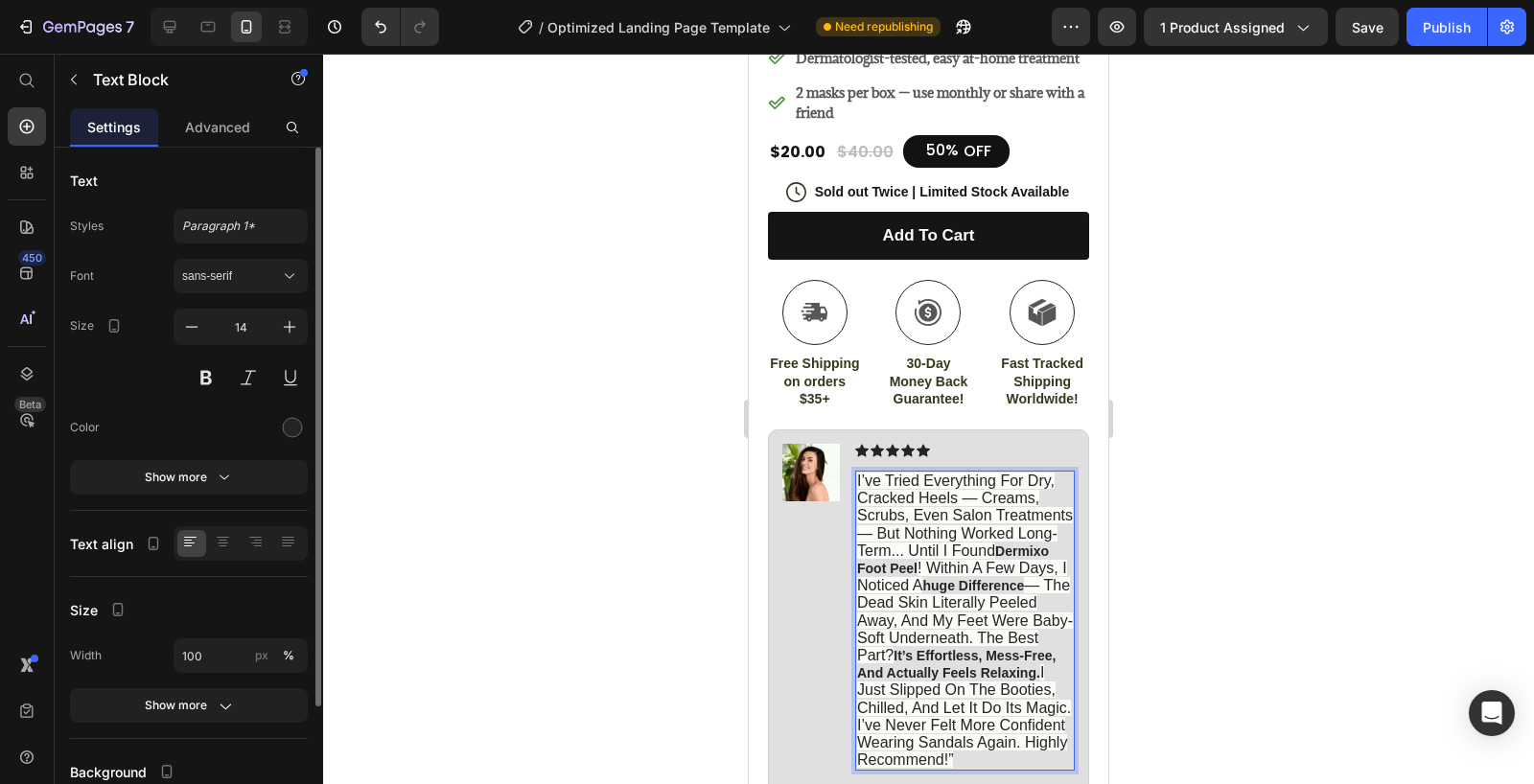 scroll, scrollTop: 741, scrollLeft: 0, axis: vertical 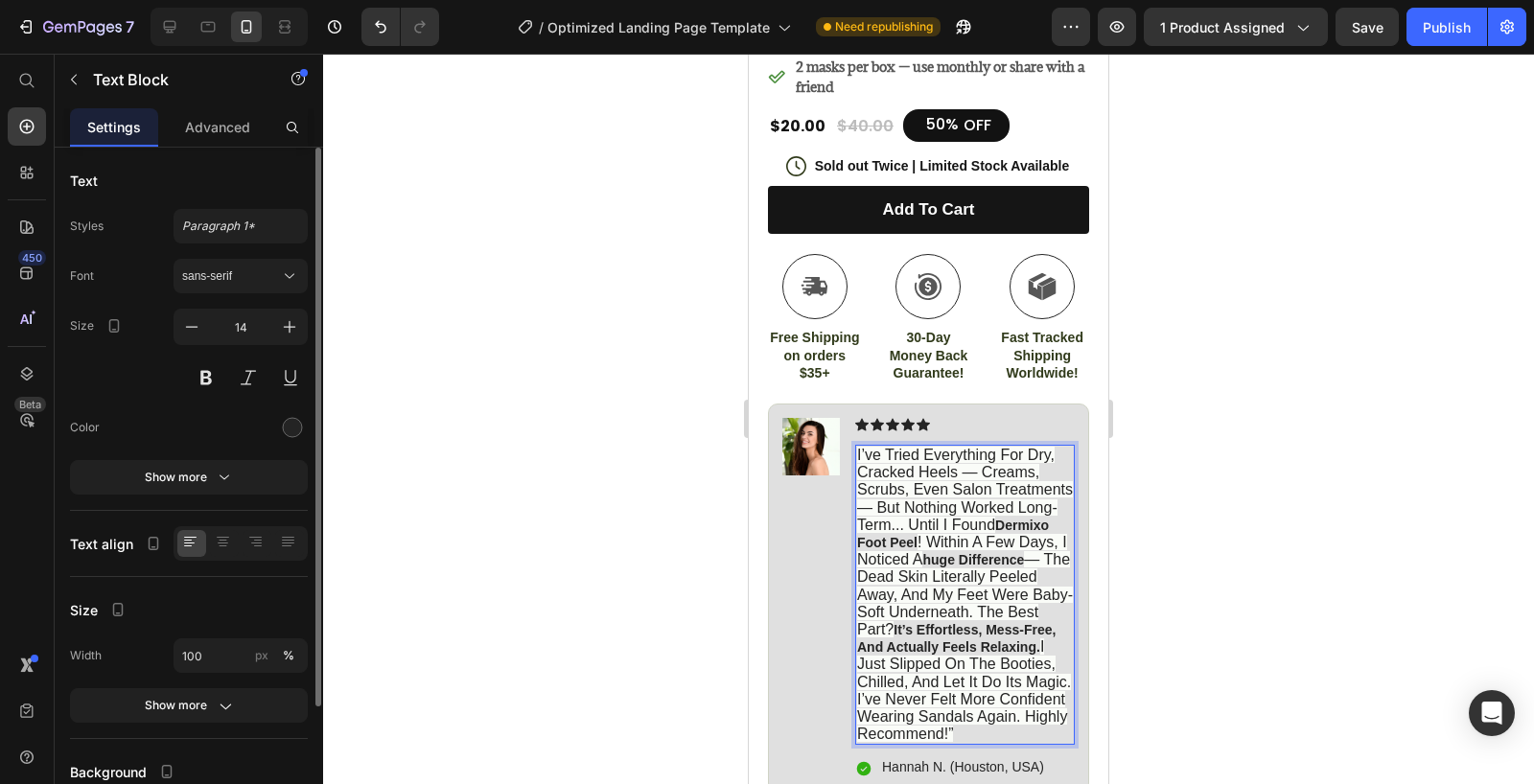 click on "I’ve tried everything for dry, cracked heels — creams, scrubs, even salon treatments — but nothing worked long-term... until I found  Dermixo Foot Peel ! Within a few days, I noticed a  huge difference  — the dead skin literally peeled away, and my feet were baby-soft underneath. The best part?  It’s effortless, mess-free, and actually feels relaxing.  I just slipped on the booties, chilled, and let it do its magic. I’ve never felt more confident wearing sandals again. Highly recommend!”" at bounding box center [965, 594] 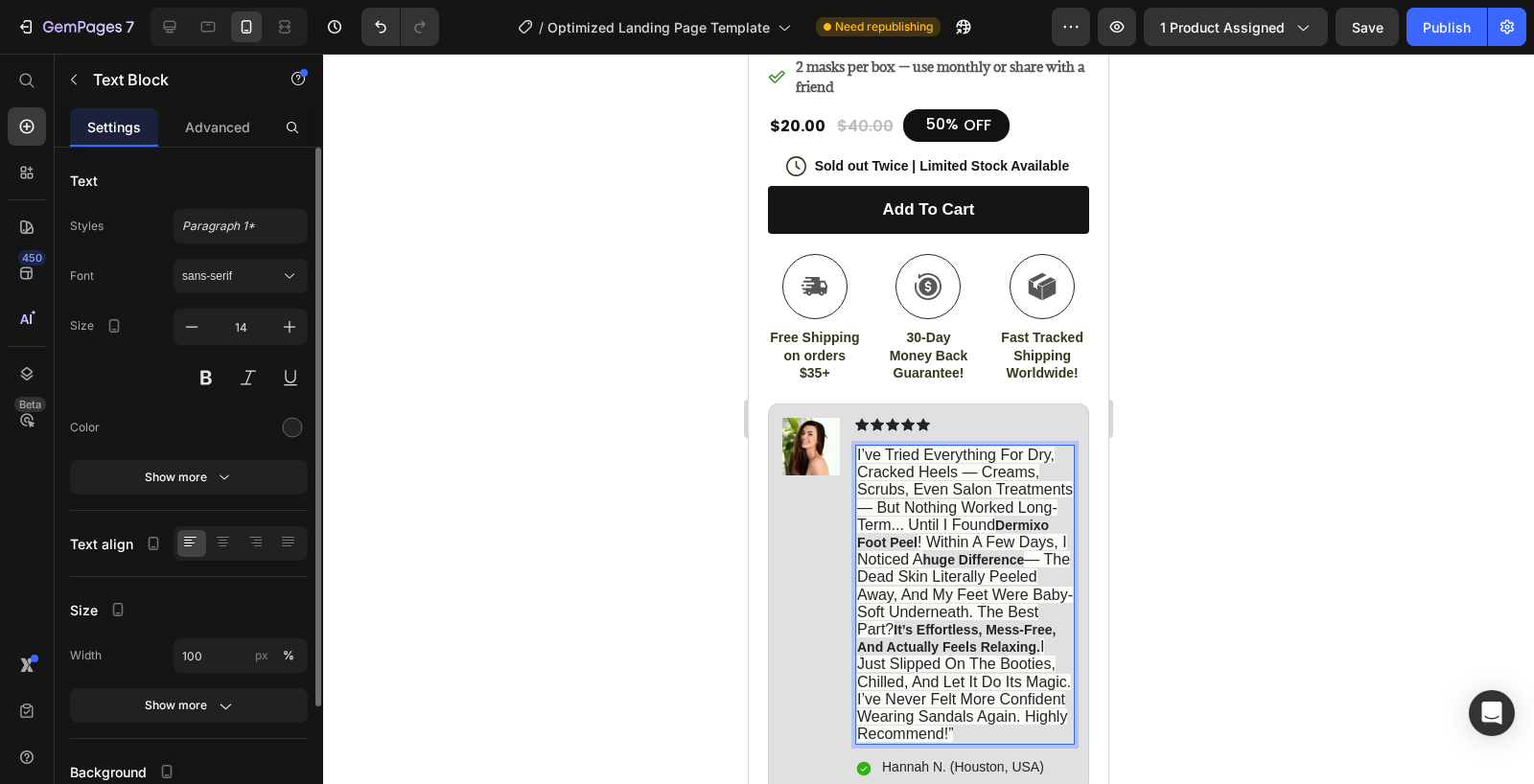 click on "Image Icon Icon Icon Icon Icon Icon List I’ve tried everything for dry, cracked heels — creams, scrubs, even salon treatments — but nothing worked long-term... until I found  Dermixo Foot Peel ! Within a few days, I noticed a  huge difference  — the dead skin literally peeled away, and my feet were baby-soft underneath. The best part?  It’s effortless, mess-free, and actually feels relaxing.  I just slipped on the booties, chilled, and let it do its magic. I’ve never felt more confident wearing sandals again. Highly recommend!” Text Block   14
Icon Hannah N. (Houston, USA) Text Block Row Row" at bounding box center (928, 598) 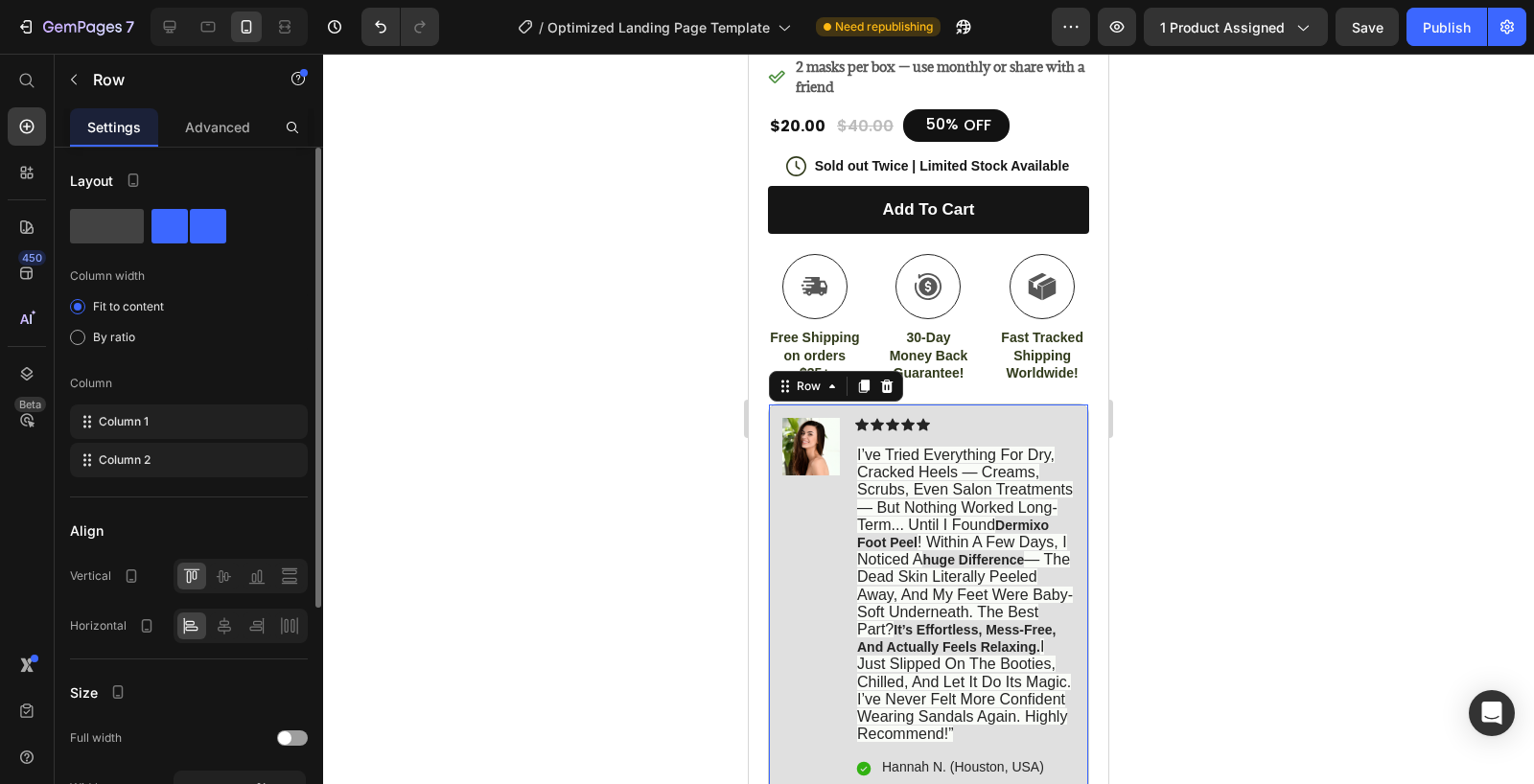 click on "huge difference" at bounding box center (973, 560) 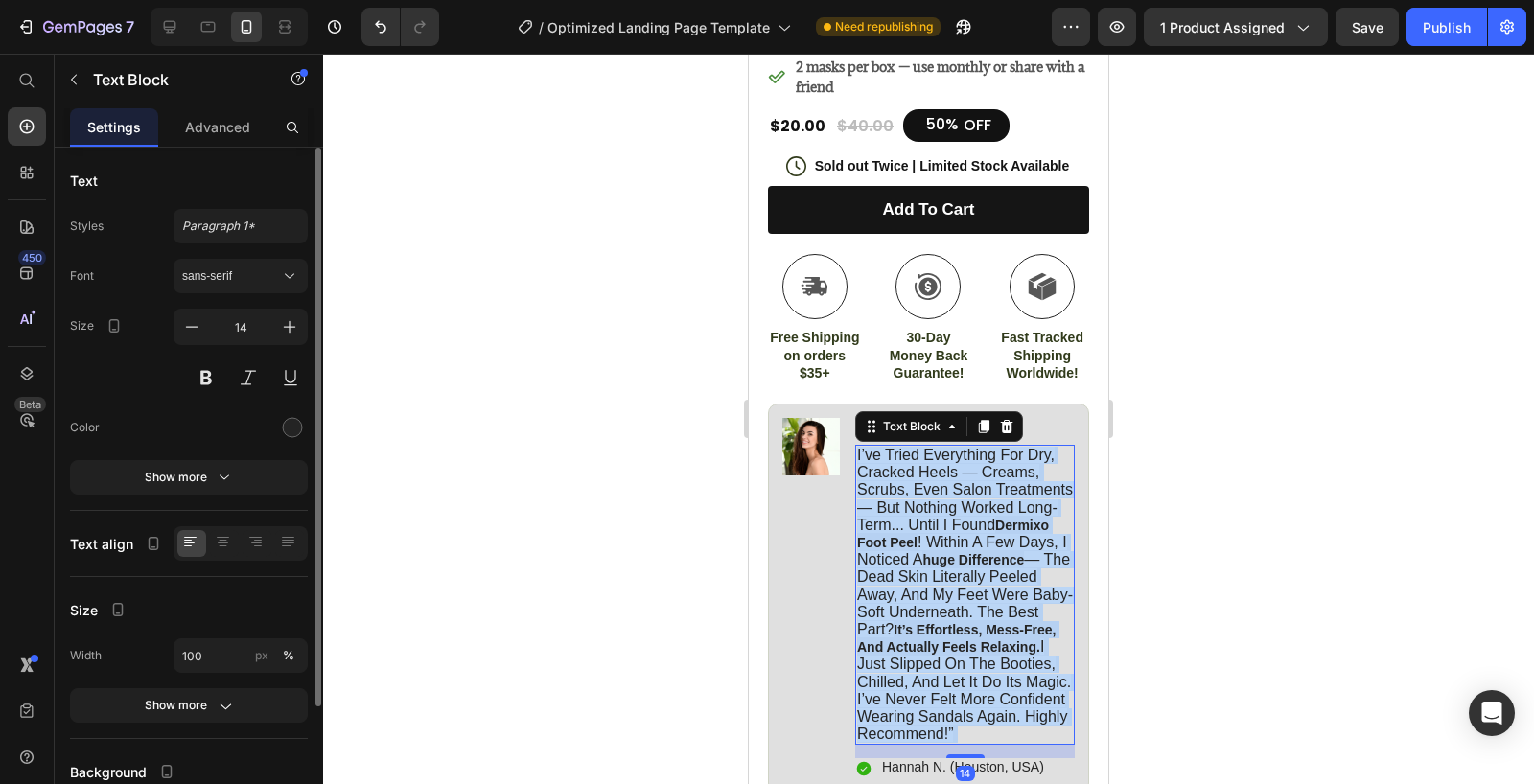 click on "— the dead skin literally peeled away, and my feet were baby-soft underneath. The best part?" at bounding box center [965, 594] 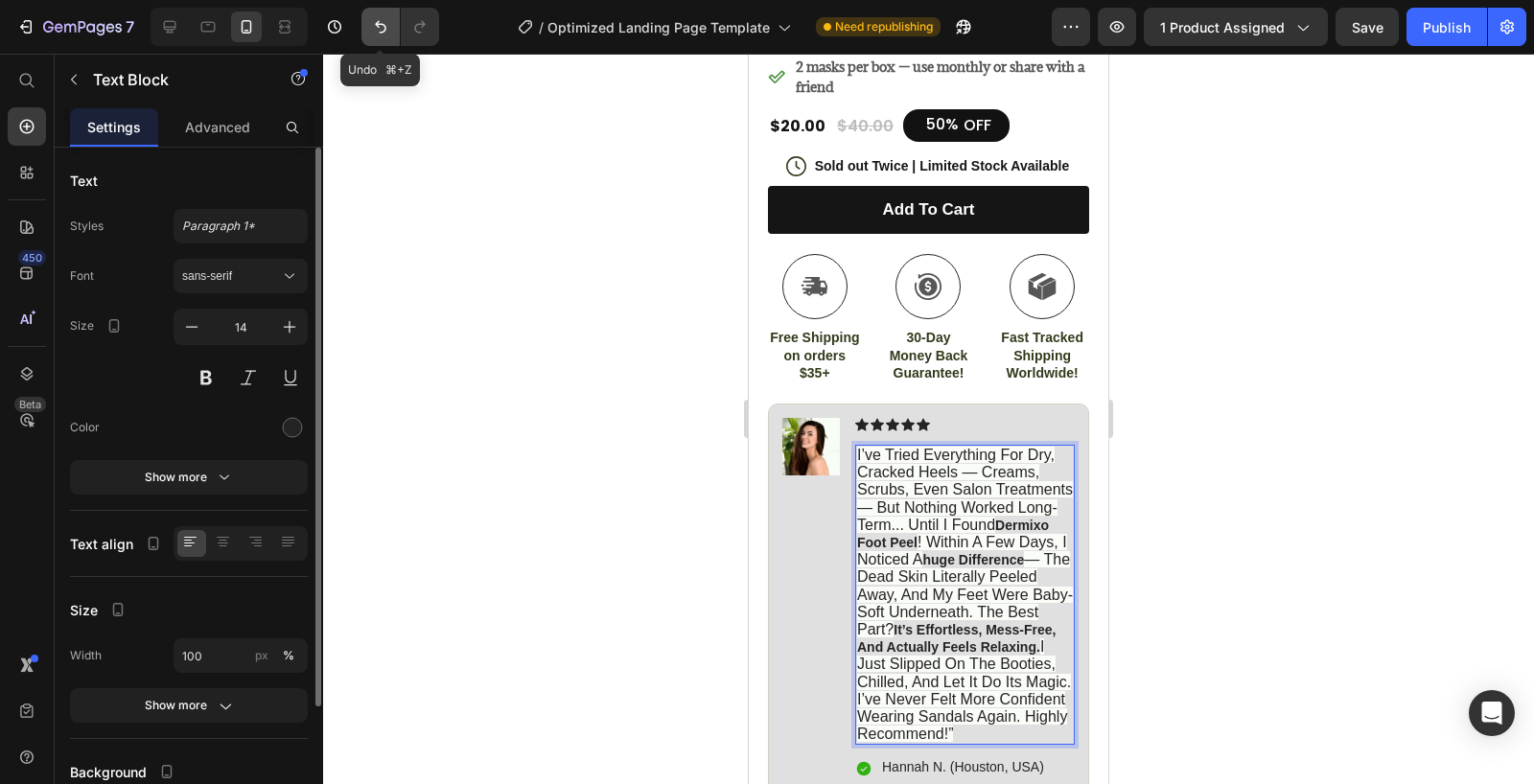 click 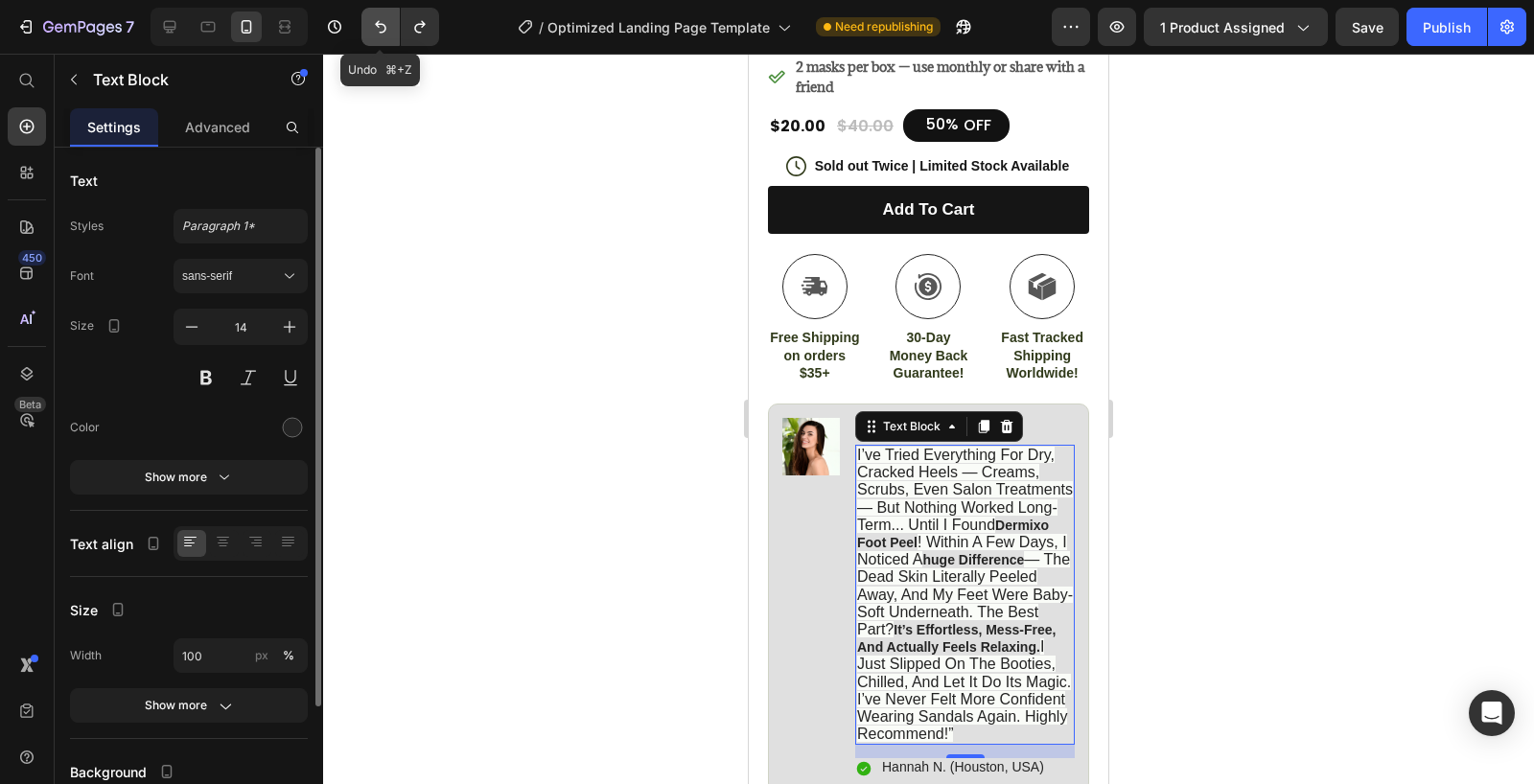click 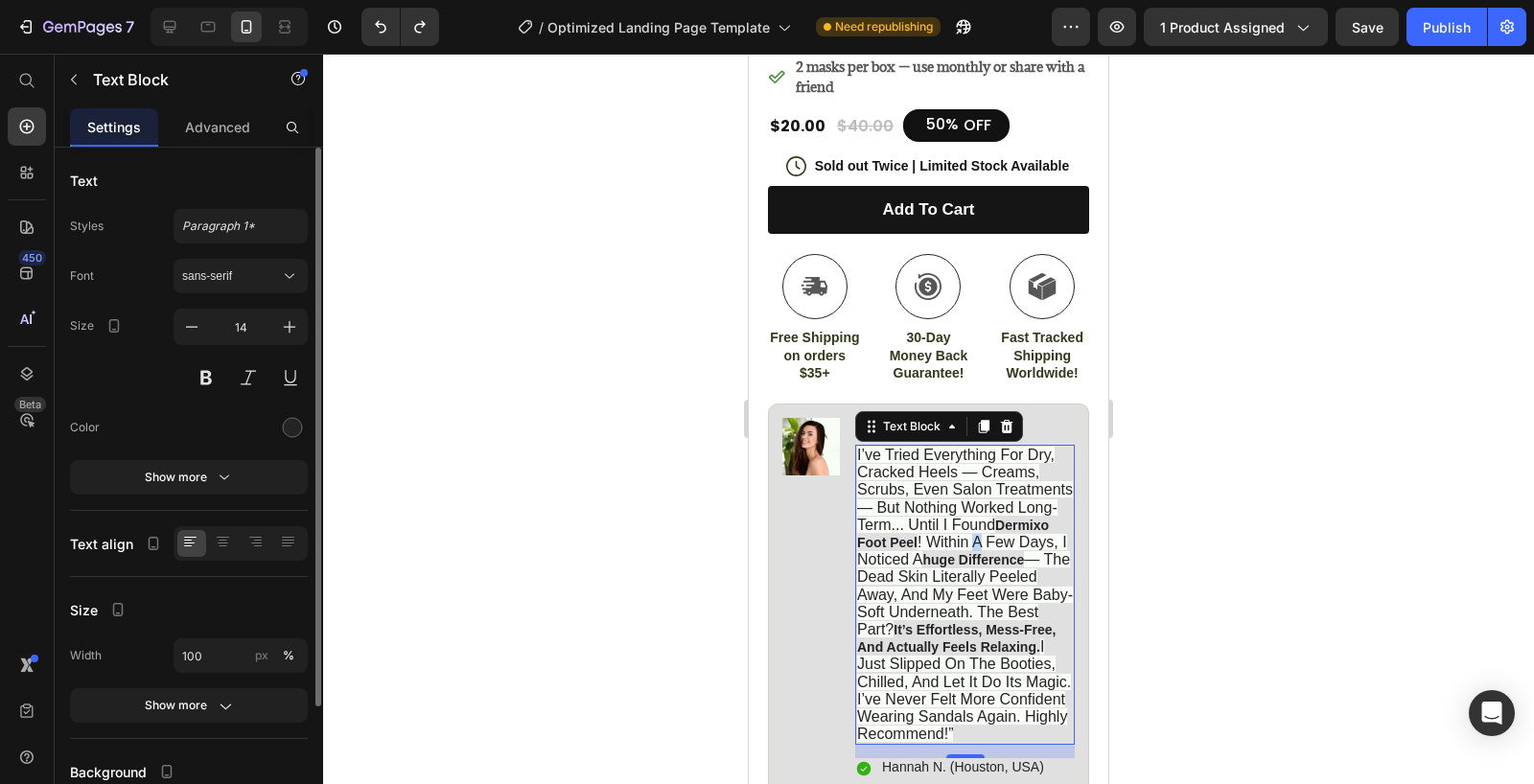 click on "! Within a few days, I noticed a" at bounding box center [962, 550] 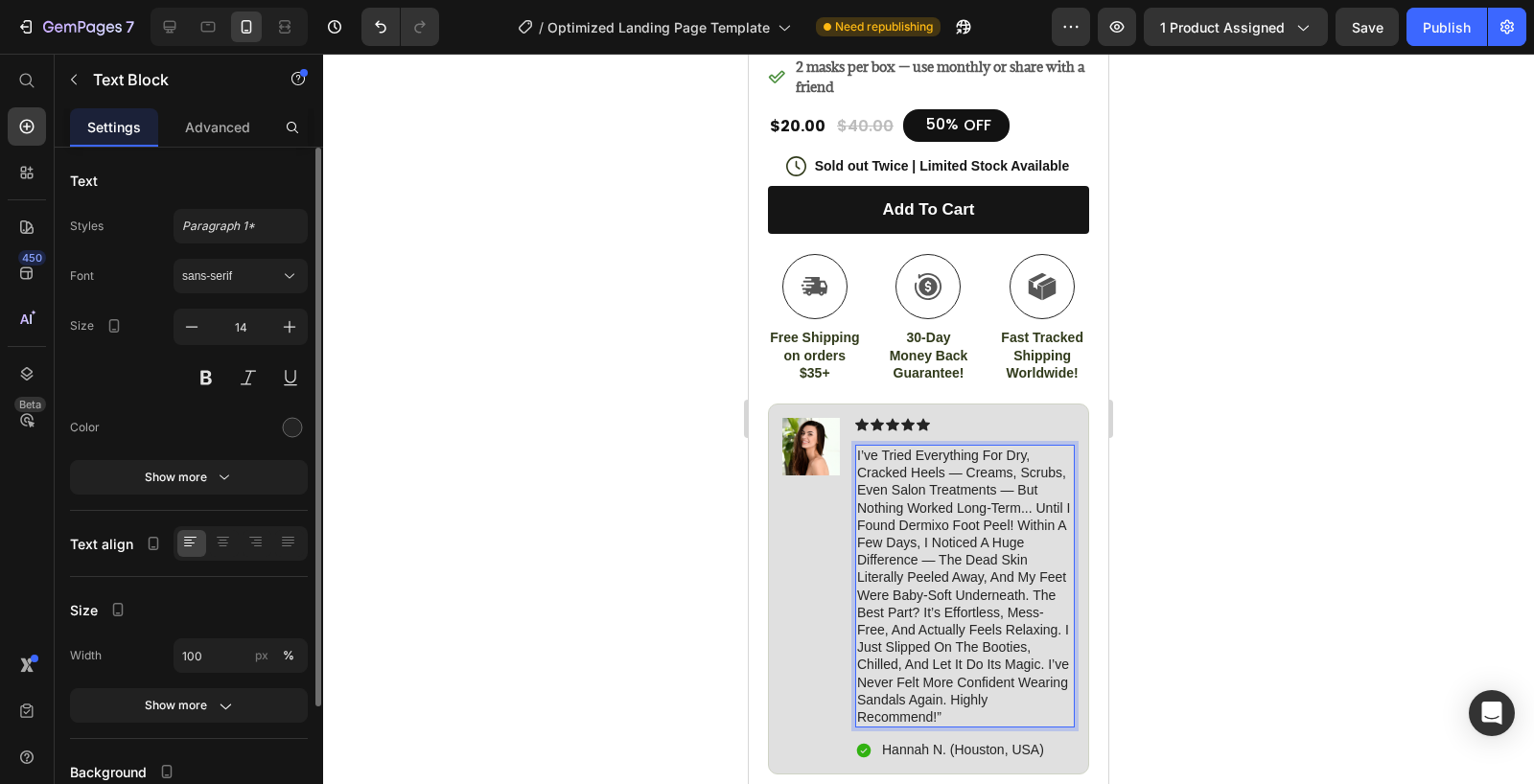 click on "I’ve tried everything for dry, cracked heels — creams, scrubs, even salon treatments — but nothing worked long-term... until I found Dermixo Foot Peel! Within a few days, I noticed a huge difference — the dead skin literally peeled away, and my feet were baby-soft underneath. The best part? It’s effortless, mess-free, and actually feels relaxing. I just slipped on the booties, chilled, and let it do its magic. I’ve never felt more confident wearing sandals again. Highly recommend!”" at bounding box center (965, 586) 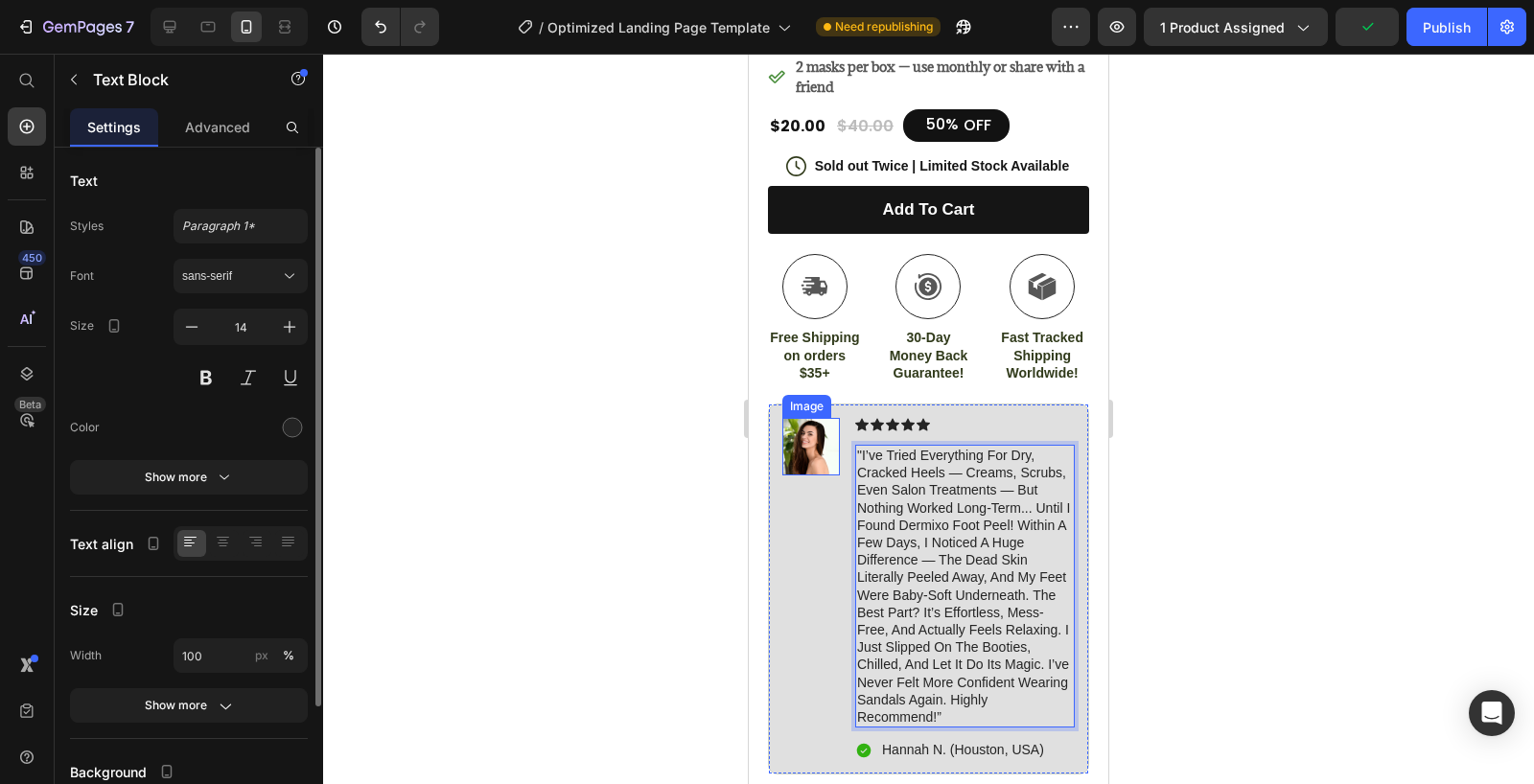 click at bounding box center (811, 447) 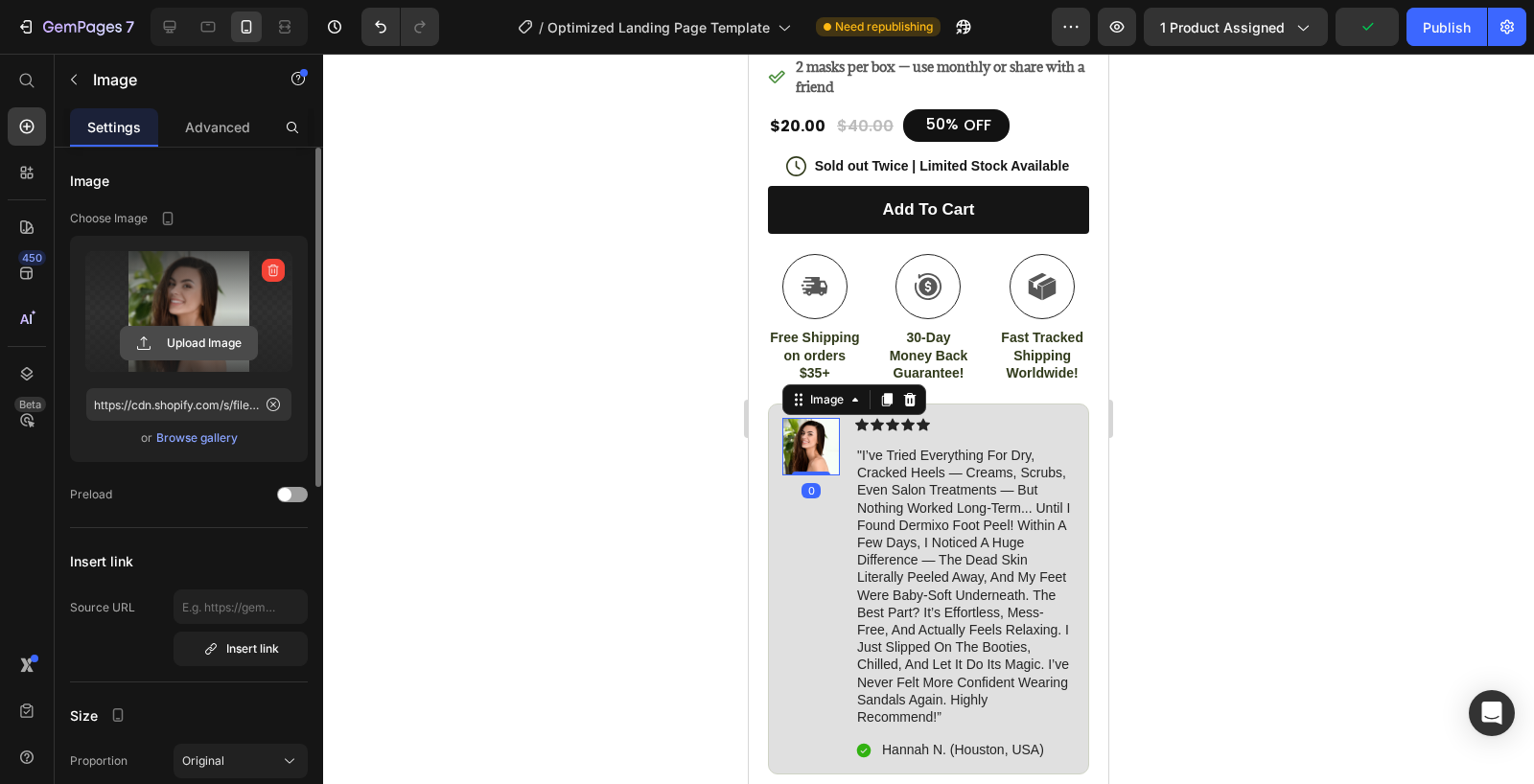 click 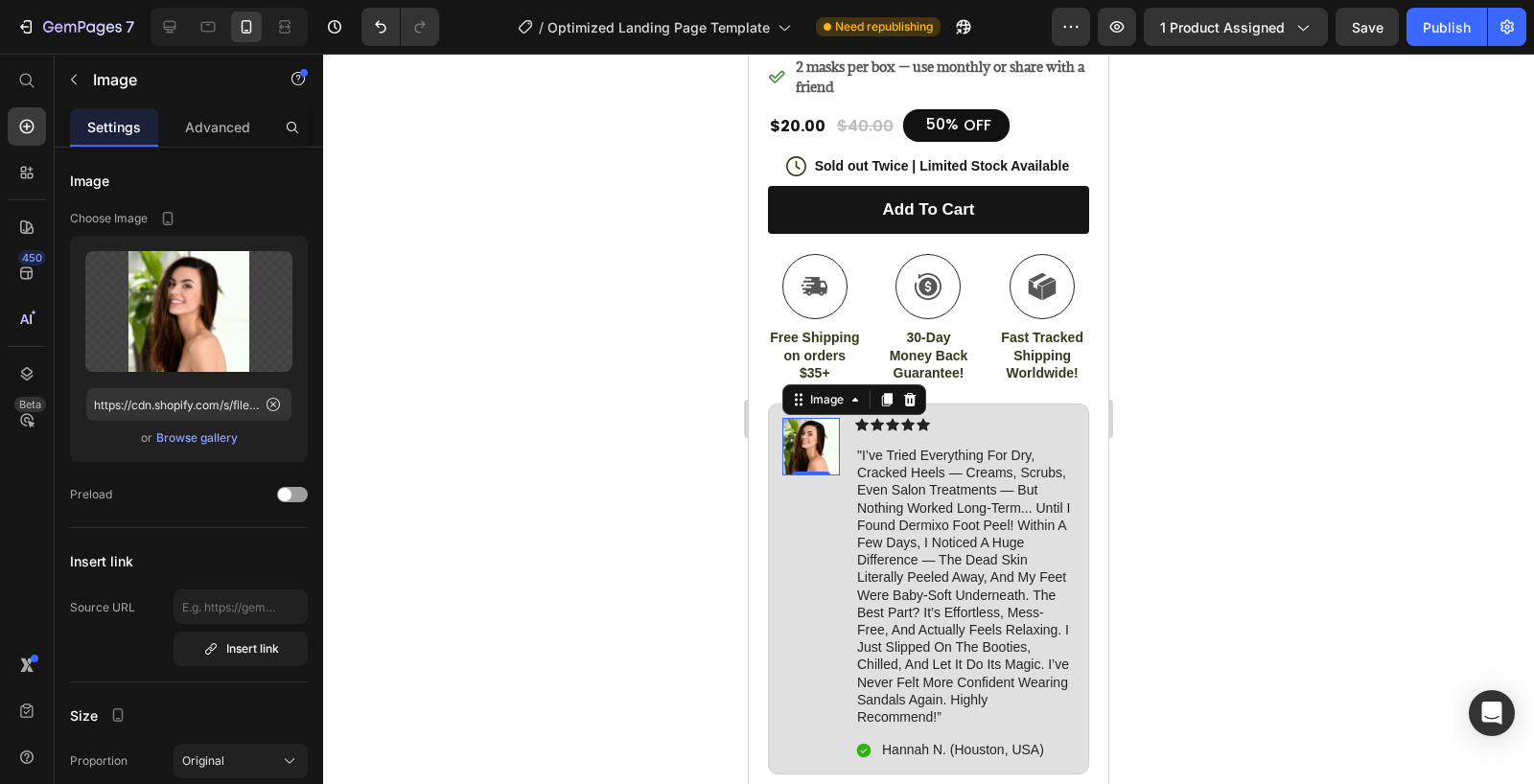 type on "https://cdn.shopify.com/s/files/1/0707/3621/6249/files/gempages_574896671410881380-158b8e42-f0d3-4e48-9faa-d96a67787ed7.png" 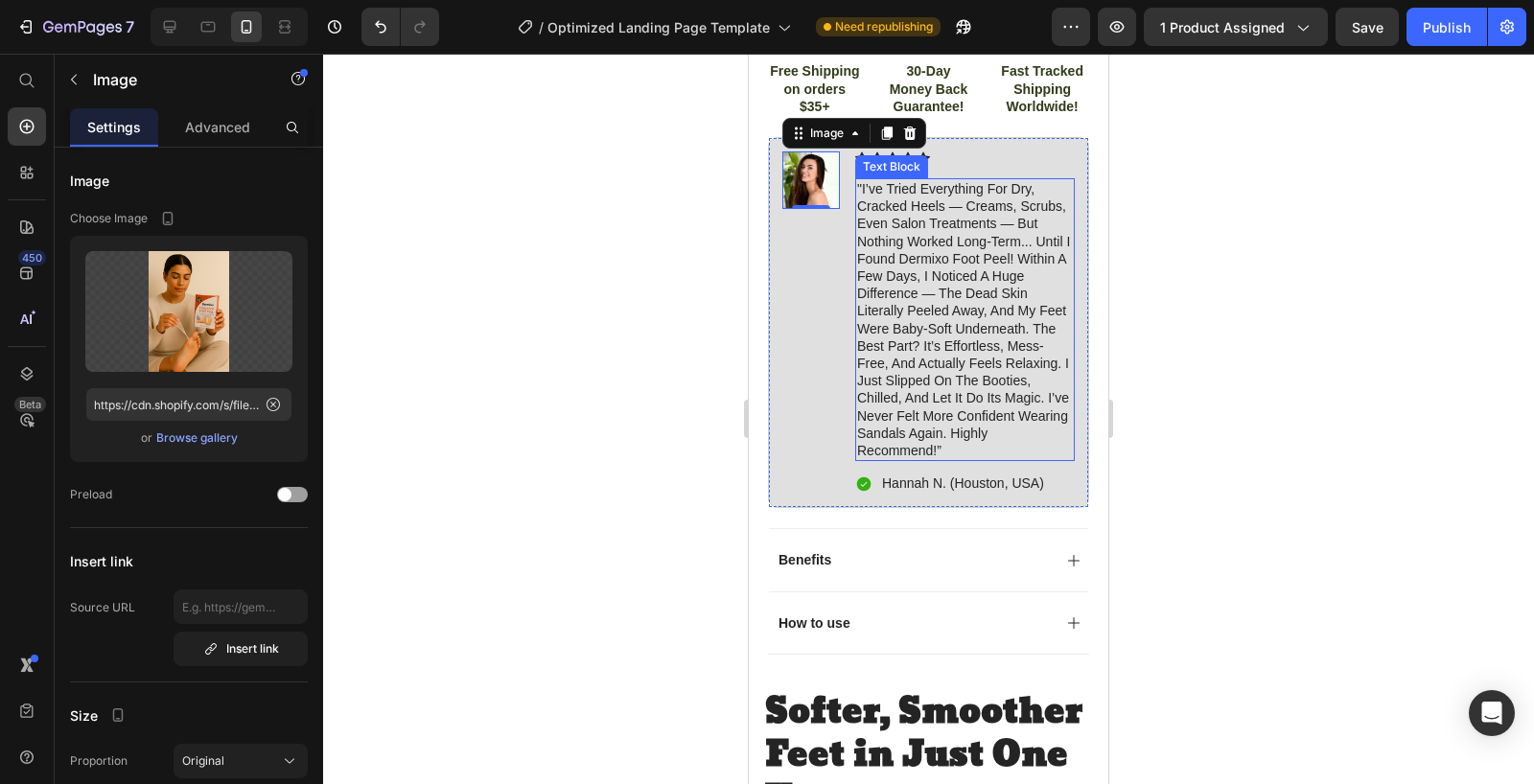 scroll, scrollTop: 1022, scrollLeft: 0, axis: vertical 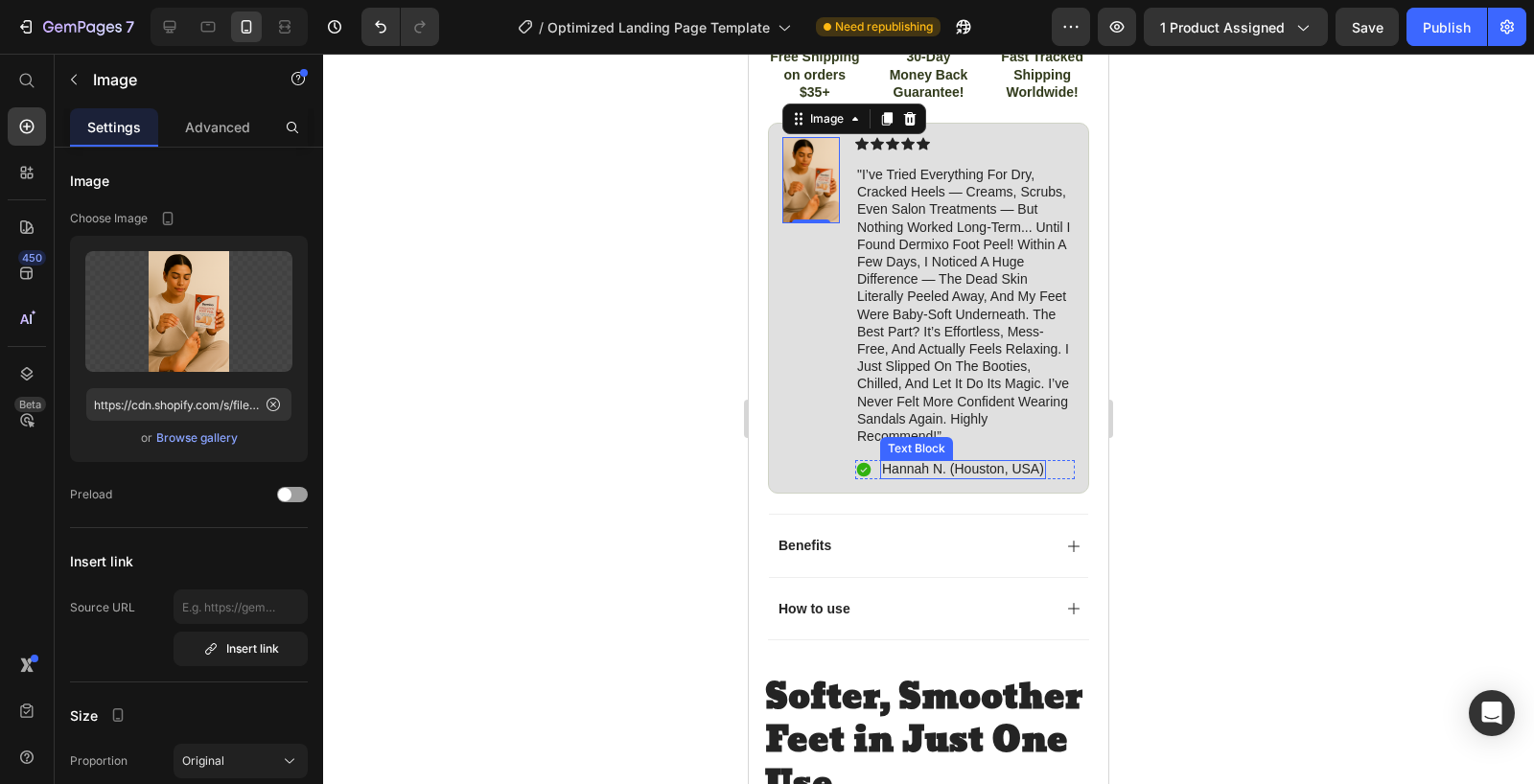 click on "Hannah N. (Houston, USA)" at bounding box center (963, 469) 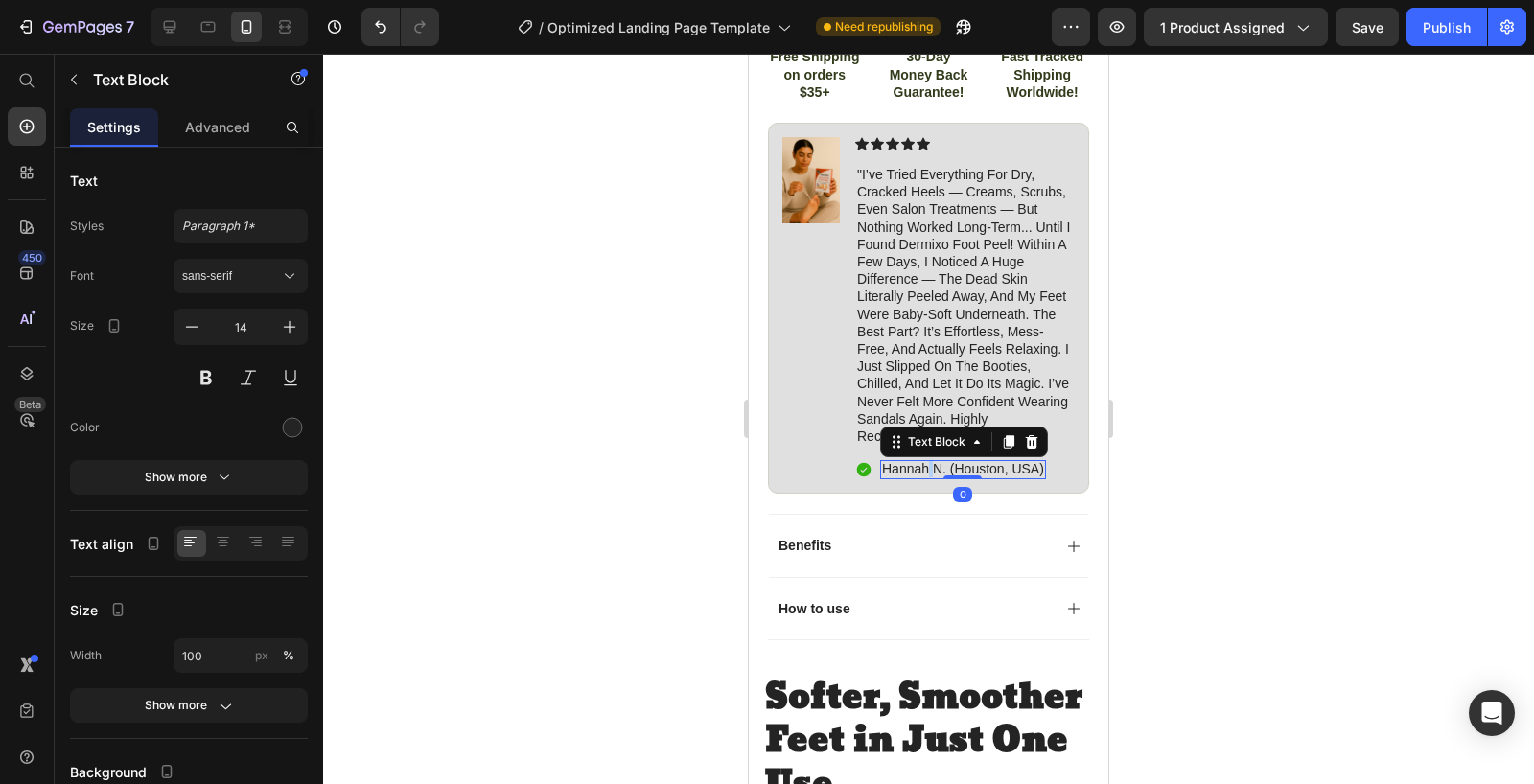 click on "Hannah N. (Houston, USA)" at bounding box center (963, 469) 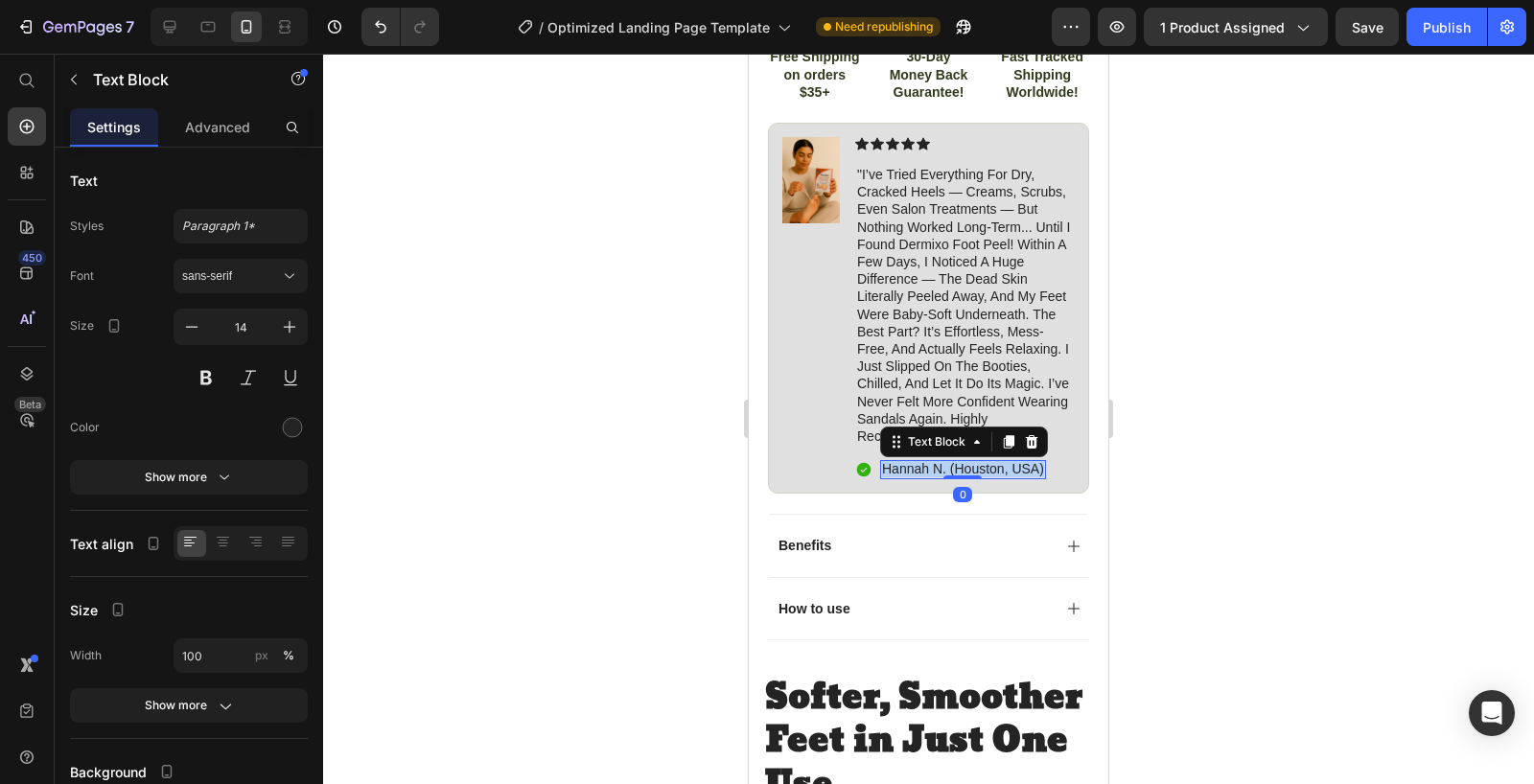 click on "Hannah N. (Houston, USA)" at bounding box center (963, 469) 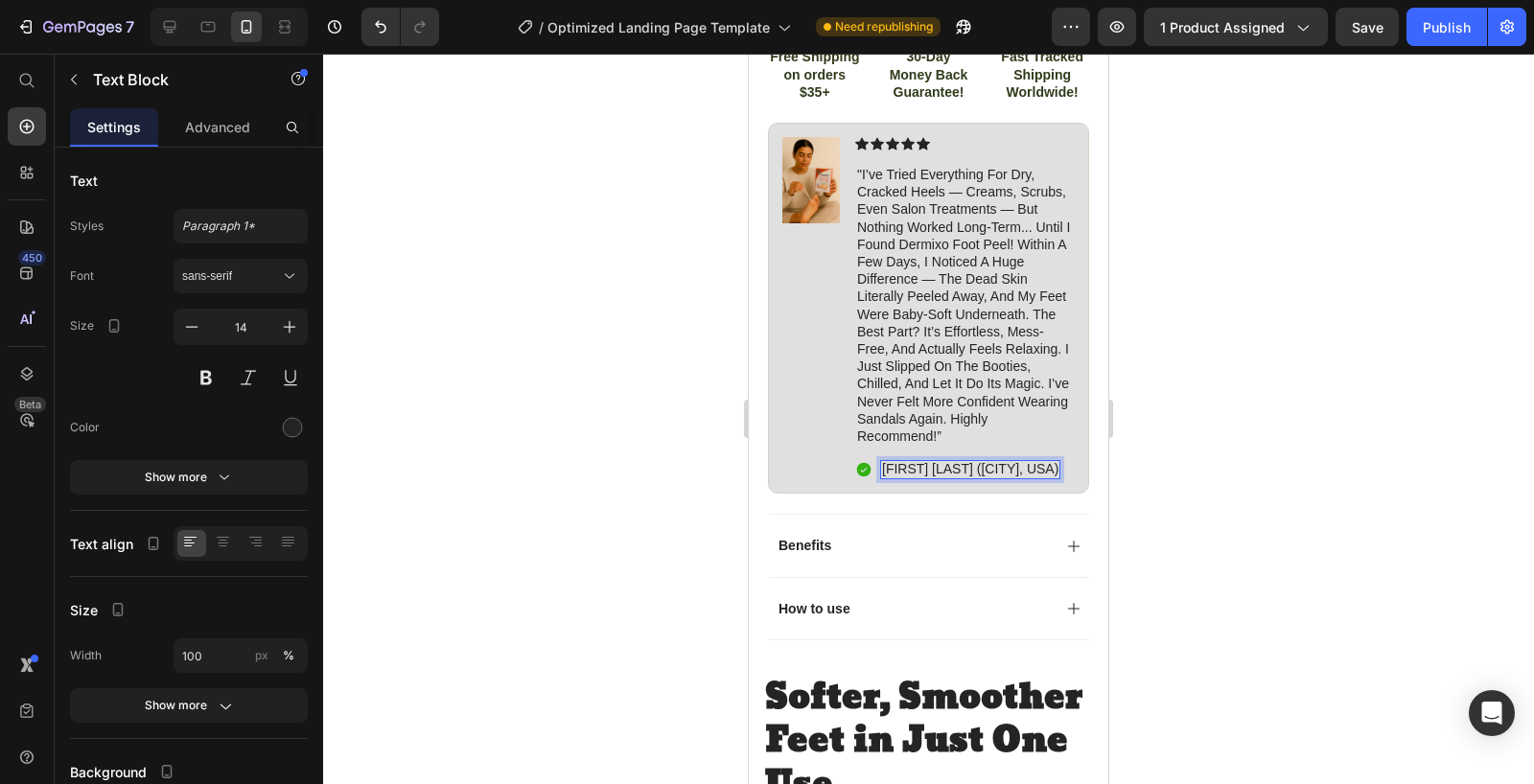 click 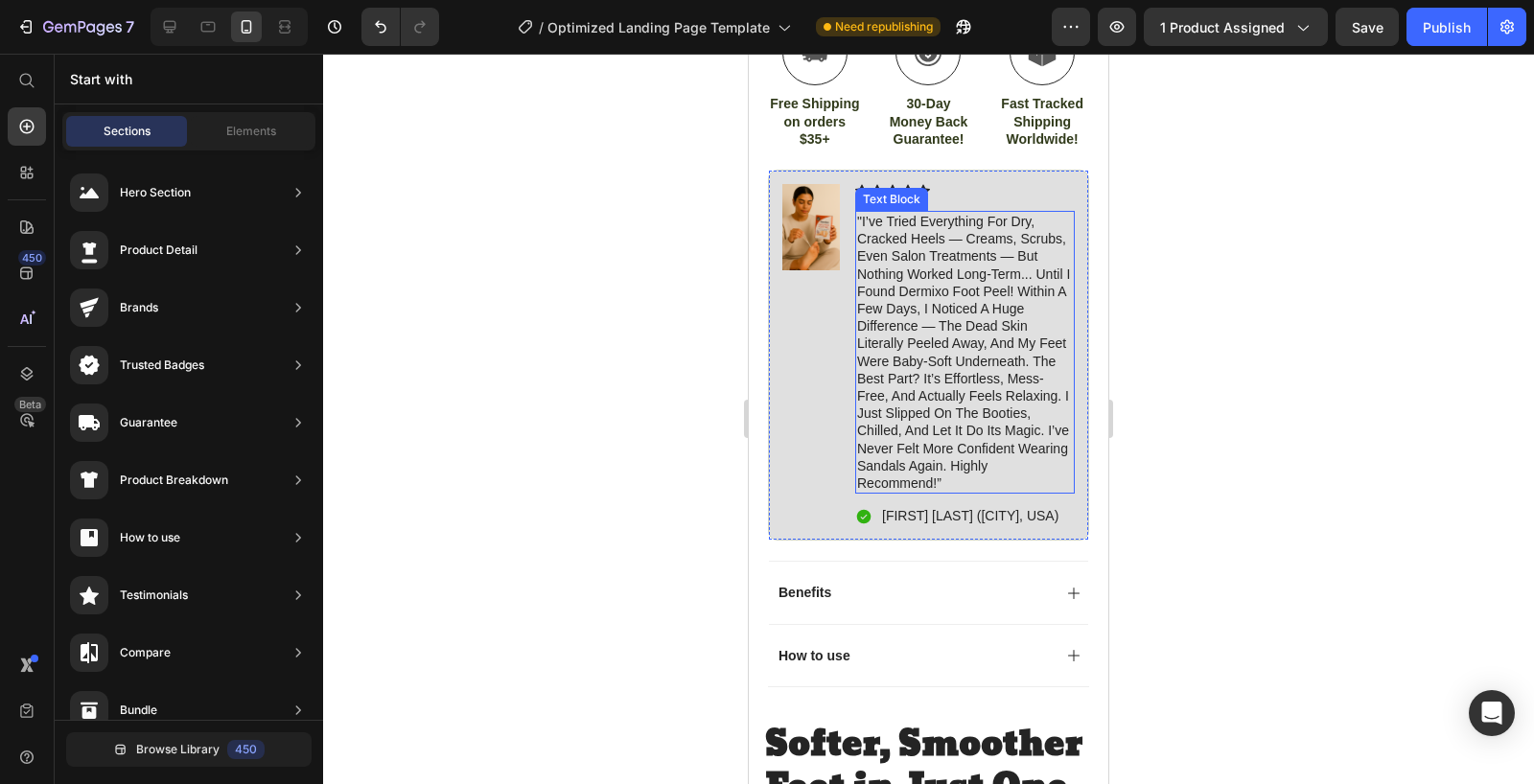 scroll, scrollTop: 1126, scrollLeft: 0, axis: vertical 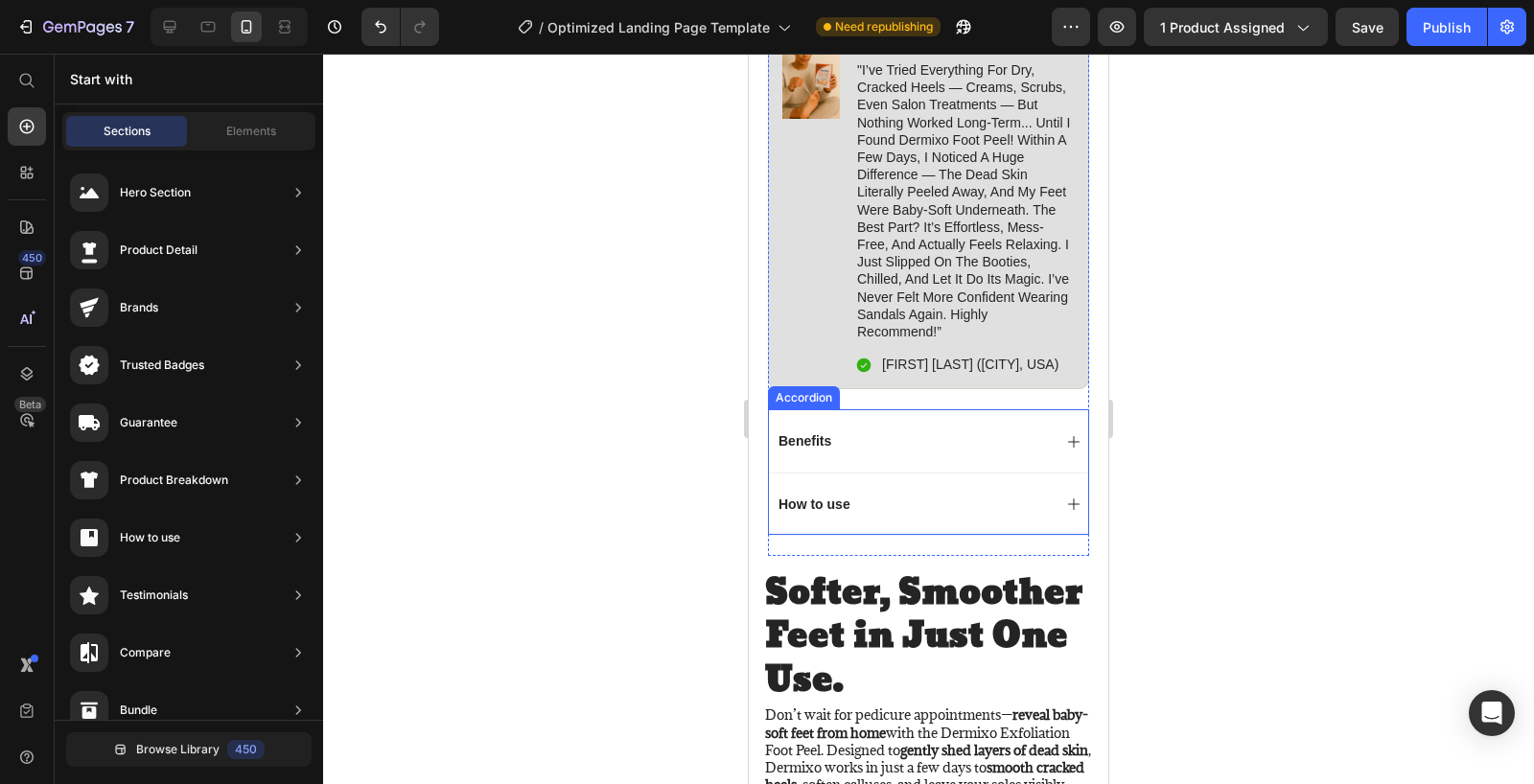 click on "Benefits" at bounding box center (913, 459) 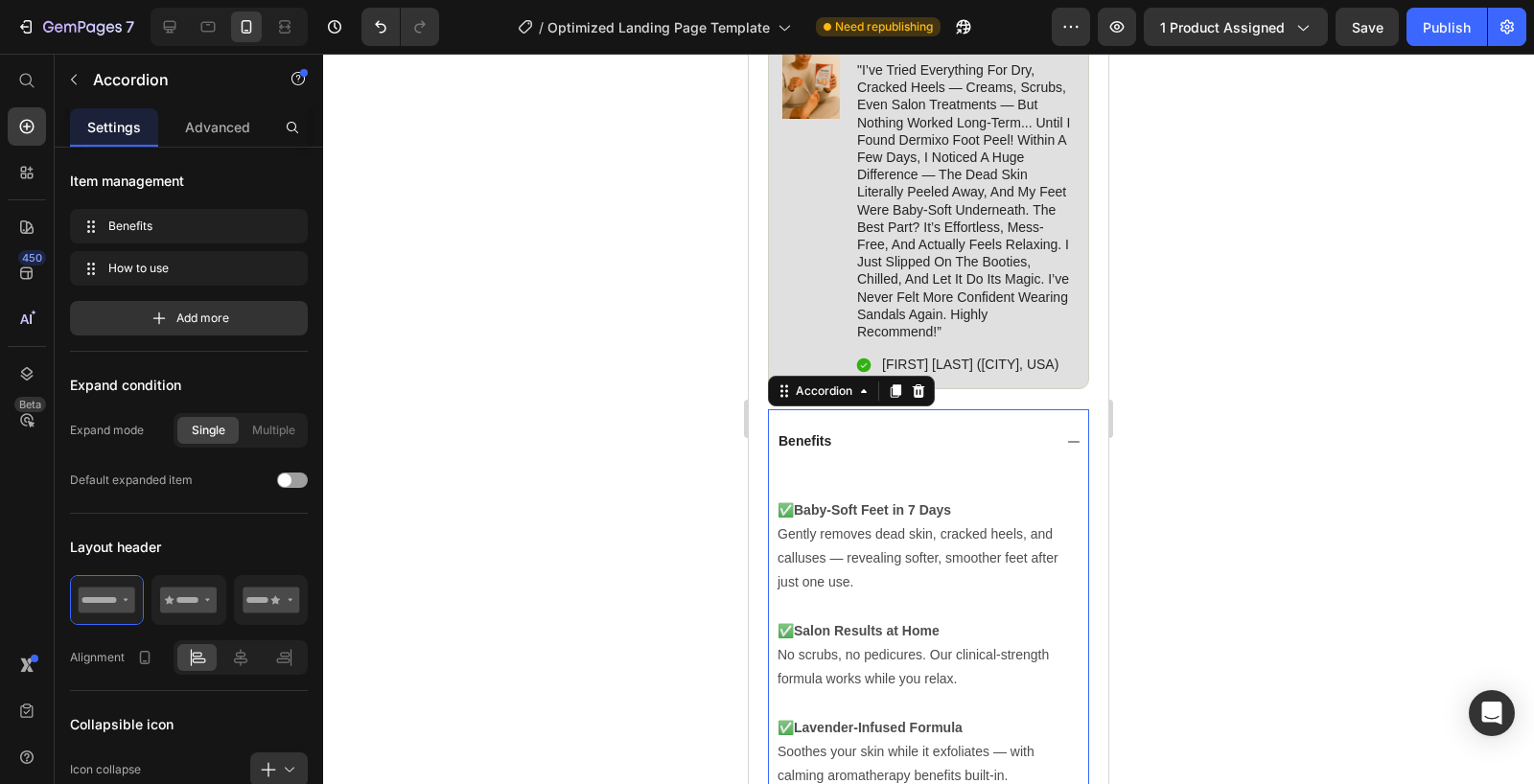 scroll, scrollTop: 1147, scrollLeft: 0, axis: vertical 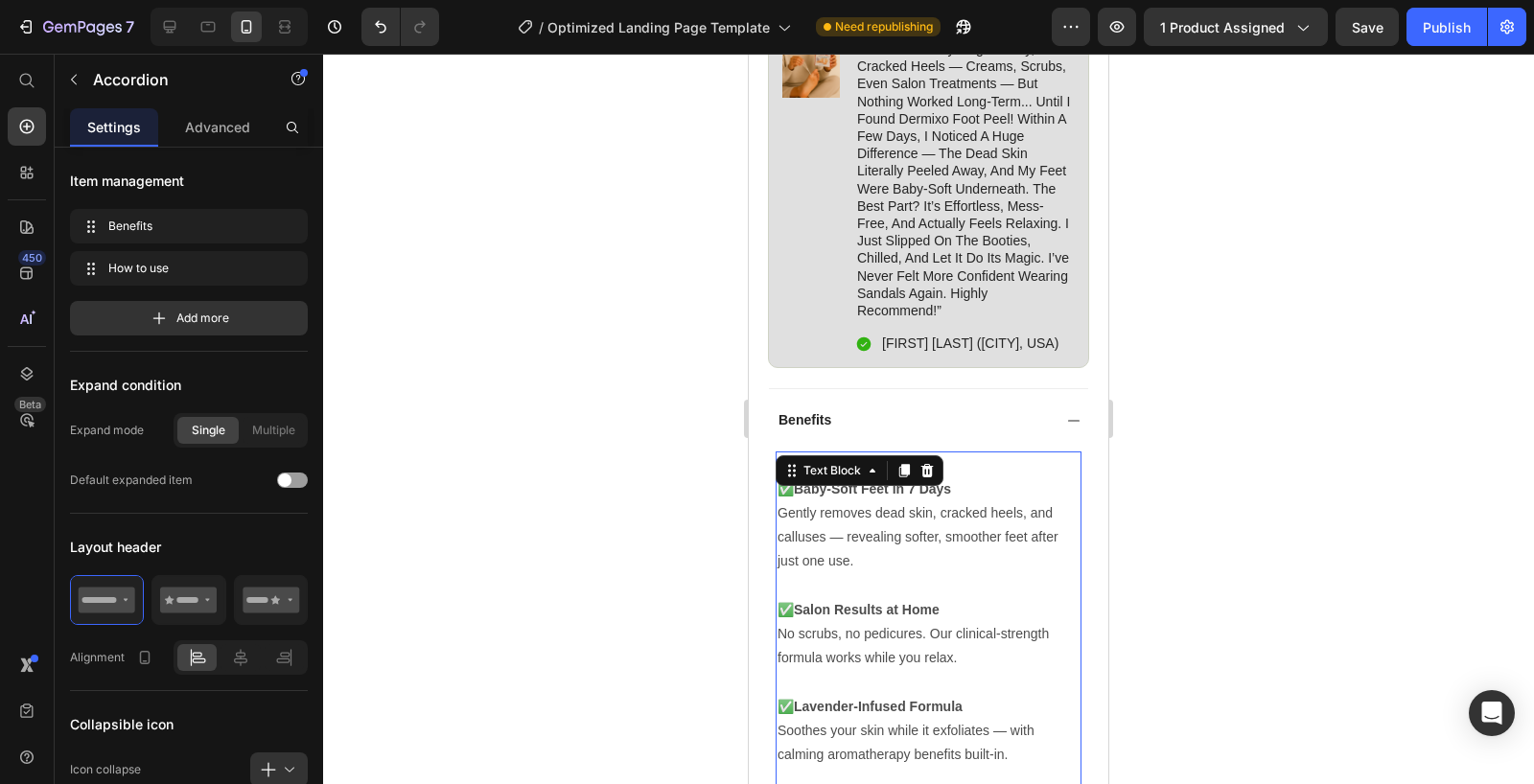 click on "✅  Baby-Soft Feet in 7 Days Gently removes dead skin, cracked heels, and calluses — revealing softer, smoother feet after just one use." at bounding box center [928, 542] 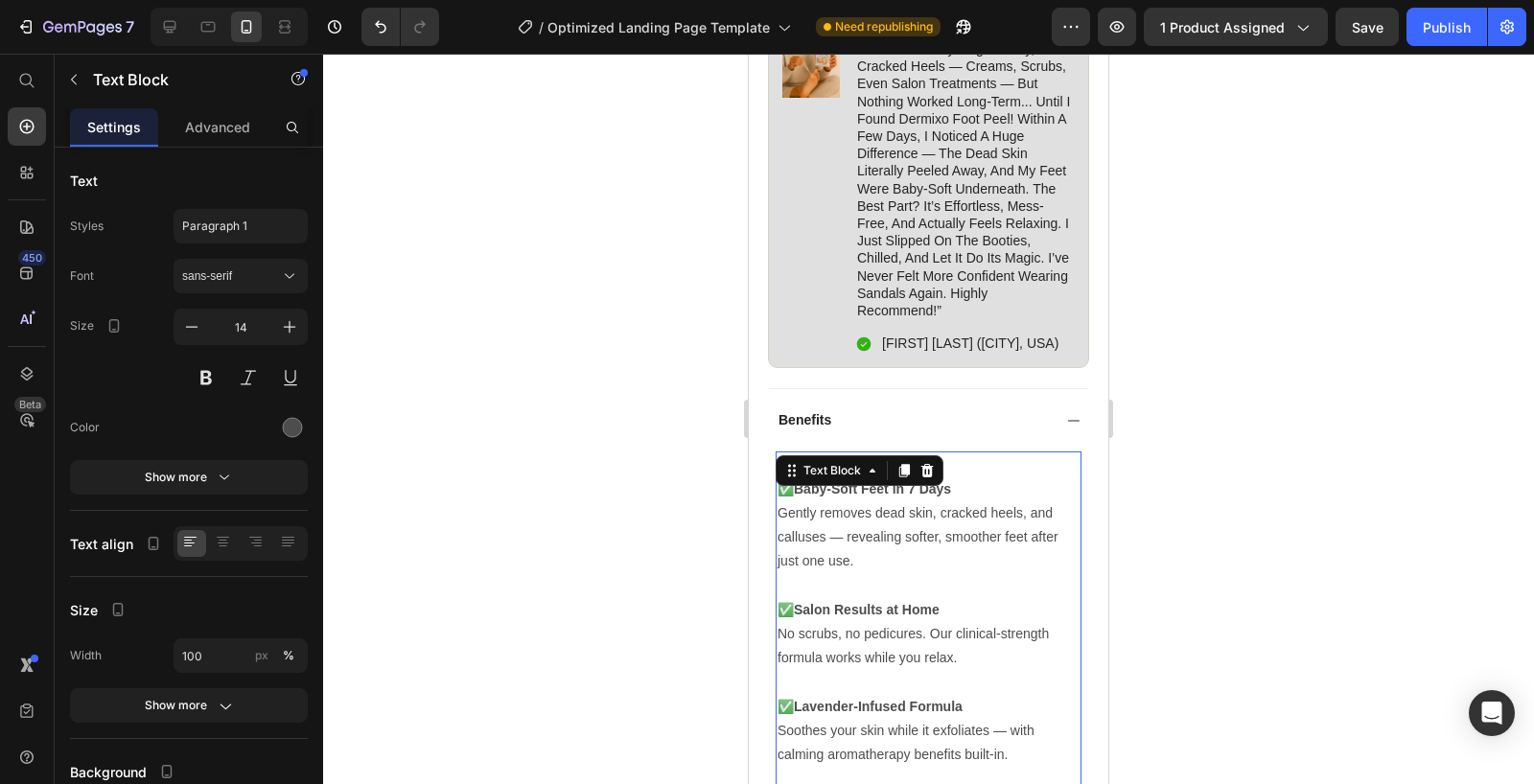 click on "✅  Baby-Soft Feet in 7 Days Gently removes dead skin, cracked heels, and calluses — revealing softer, smoother feet after just one use." at bounding box center [928, 542] 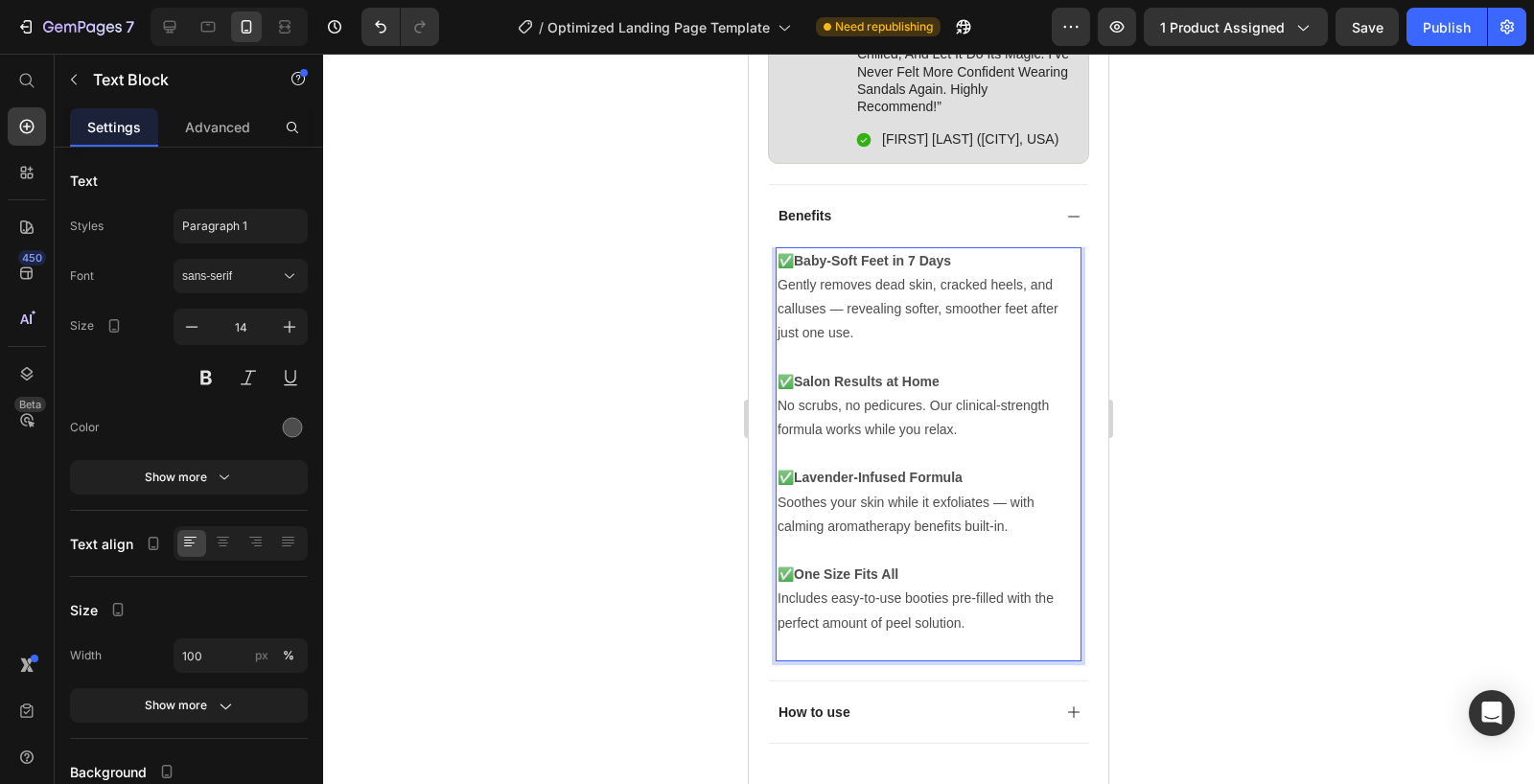 scroll, scrollTop: 1354, scrollLeft: 0, axis: vertical 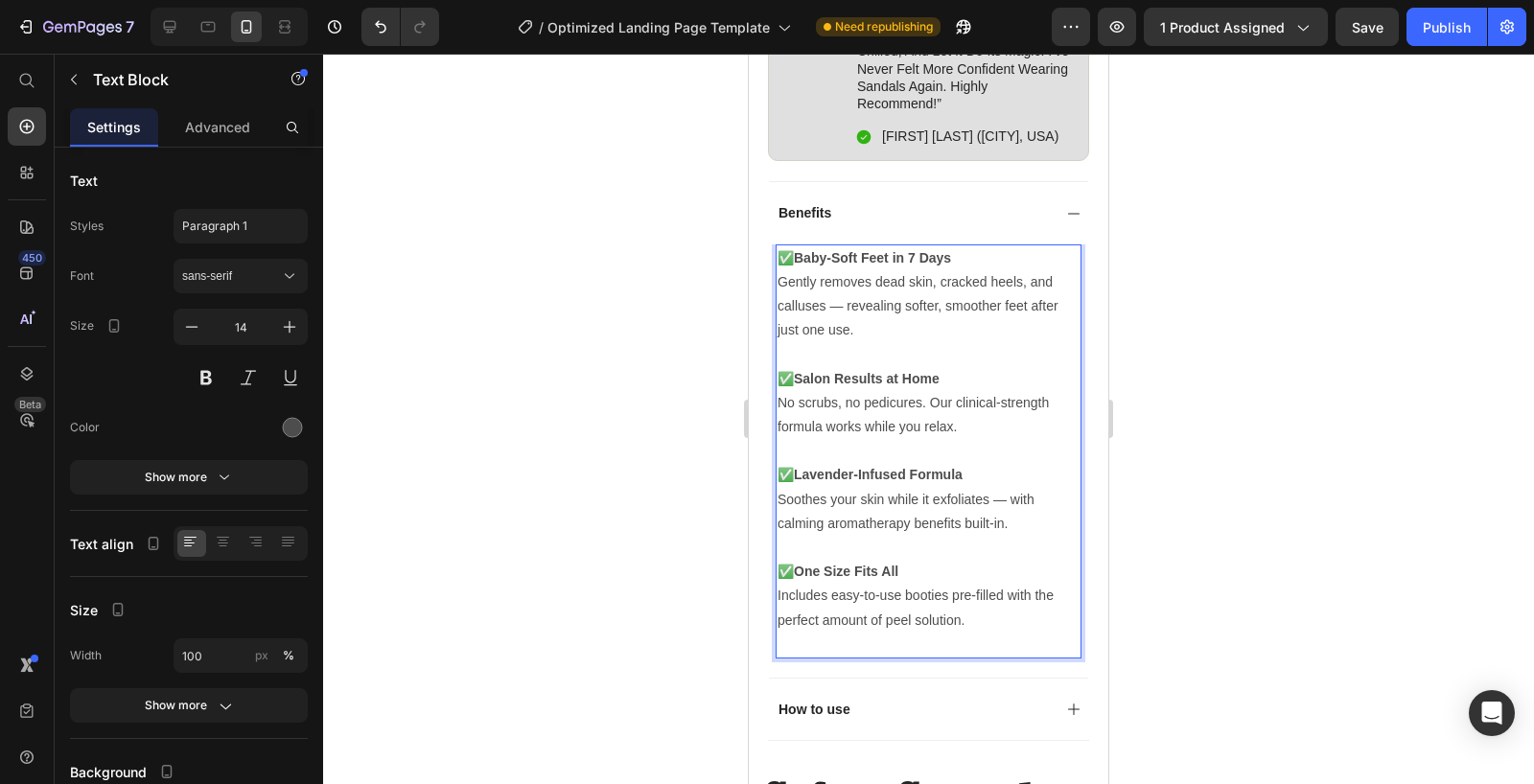 click at bounding box center (928, 661) 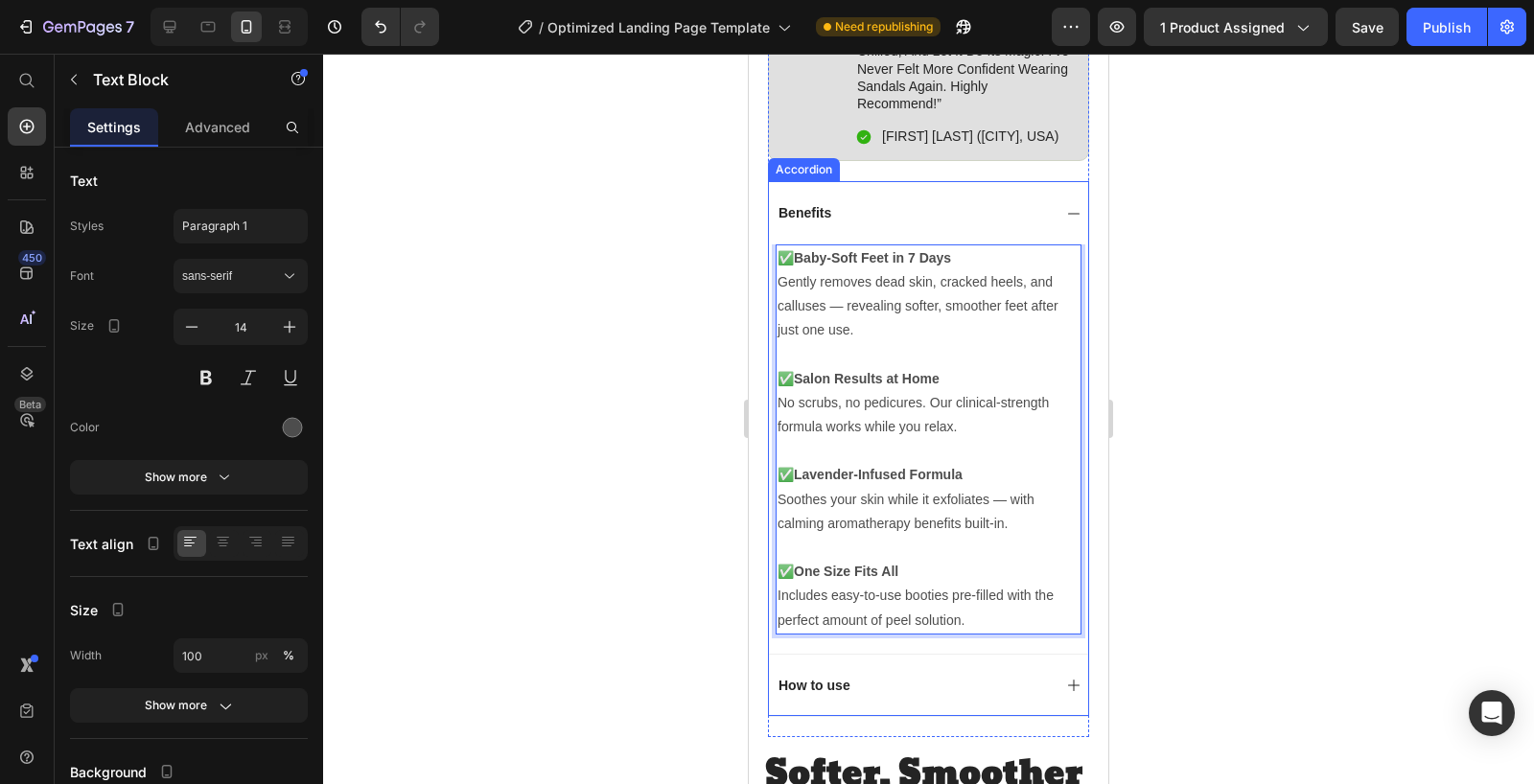 click on "How to use" at bounding box center (814, 703) 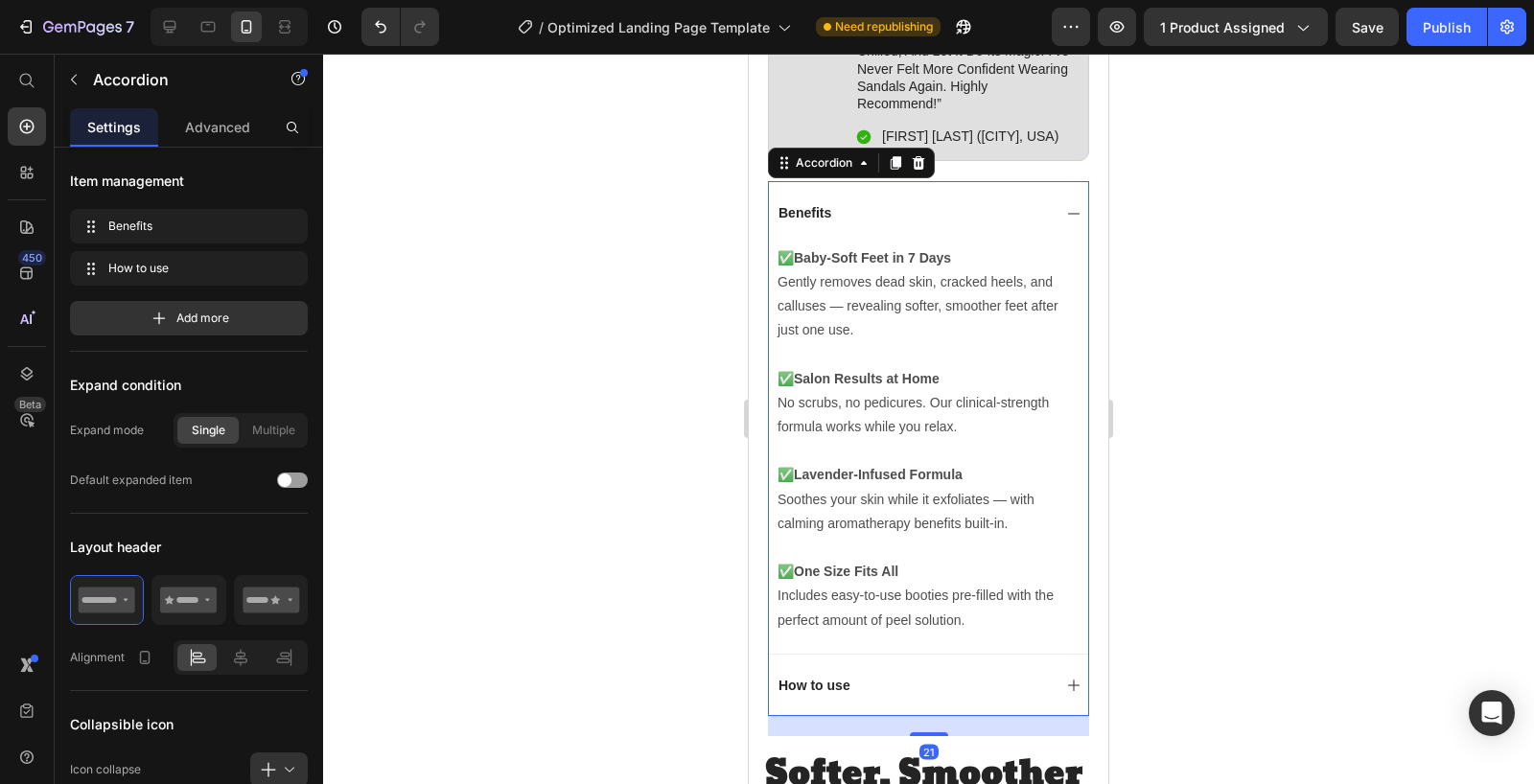 click on "How to use" at bounding box center (913, 703) 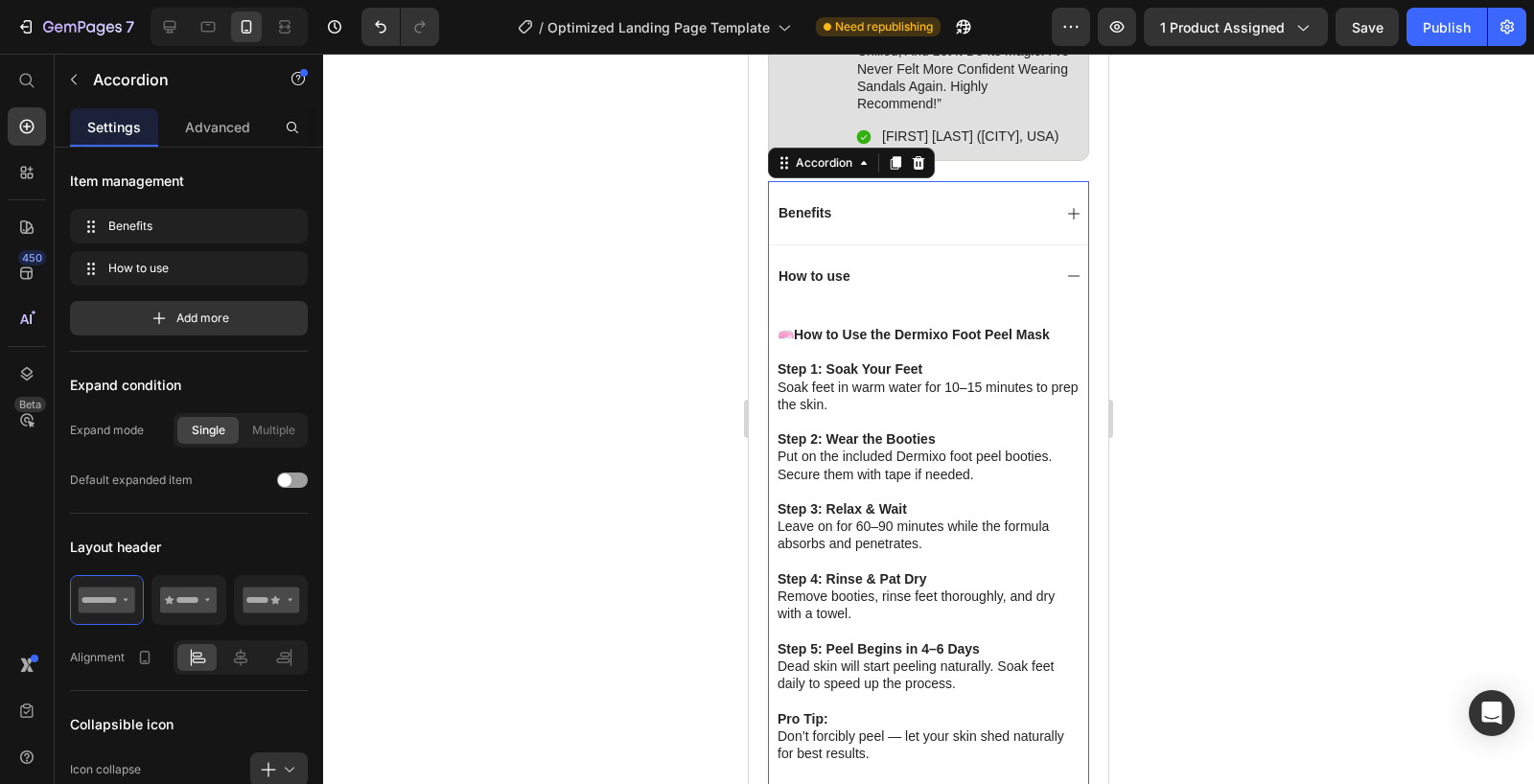 scroll, scrollTop: 1362, scrollLeft: 0, axis: vertical 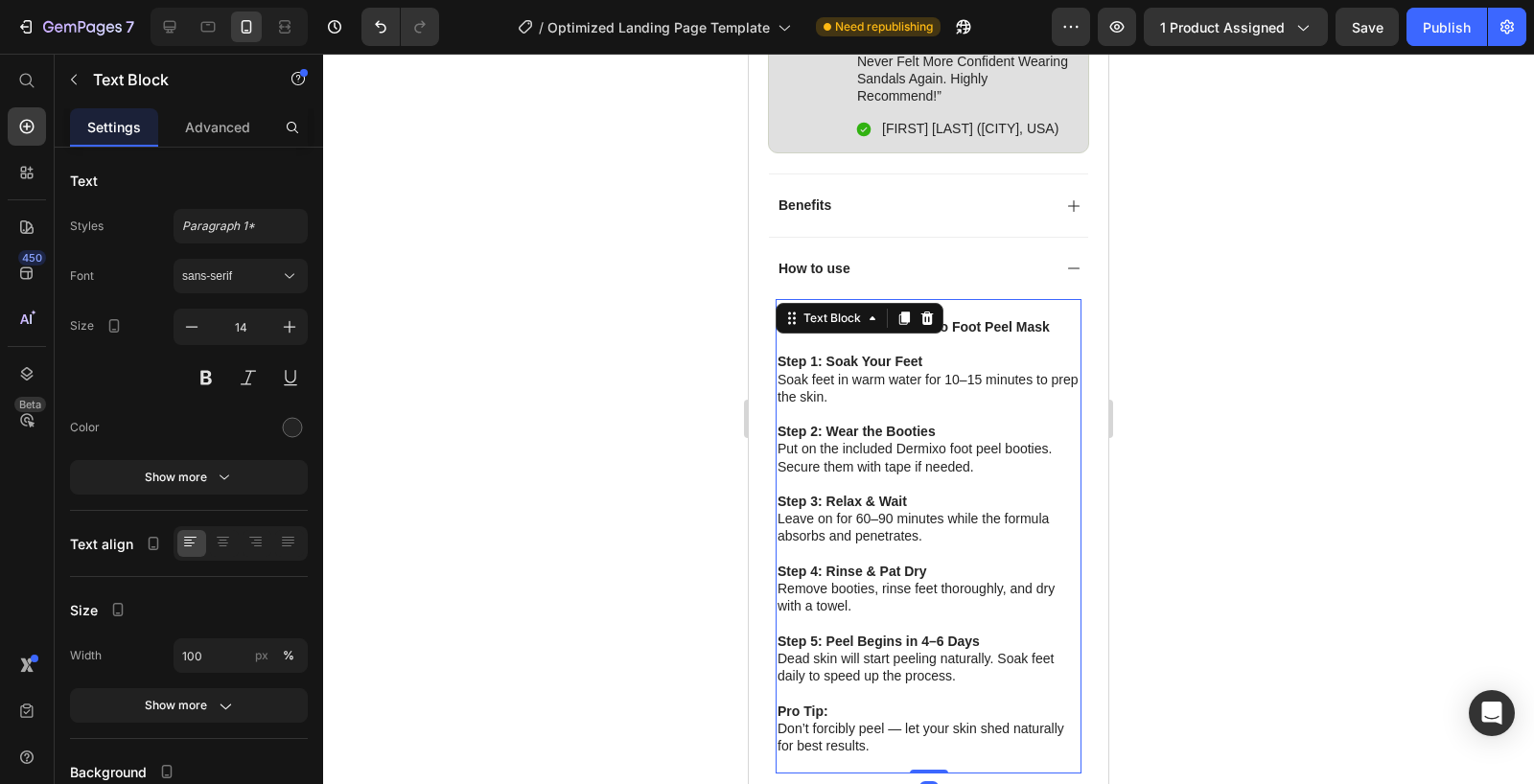 click on "🧼  How to Use the Dermixo Foot Peel Mask   Step 1: Soak Your Feet Soak feet in warm water for 10–15 minutes to prep the skin.   Step 2: Wear the Booties Put on the included Dermixo foot peel booties. Secure them with tape if needed.   Step 3: Relax & Wait Leave on for 60–90 minutes while the formula absorbs and penetrates.   Step 4: Rinse & Pat Dry Remove booties, rinse feet thoroughly, and dry with a towel.   Step 5: Peel Begins in 4–6 Days Dead skin will start peeling naturally. Soak feet daily to speed up the process.   Pro Tip:   Don’t forcibly peel — let your skin shed naturally for best results.   Text Block   0" at bounding box center [928, 553] 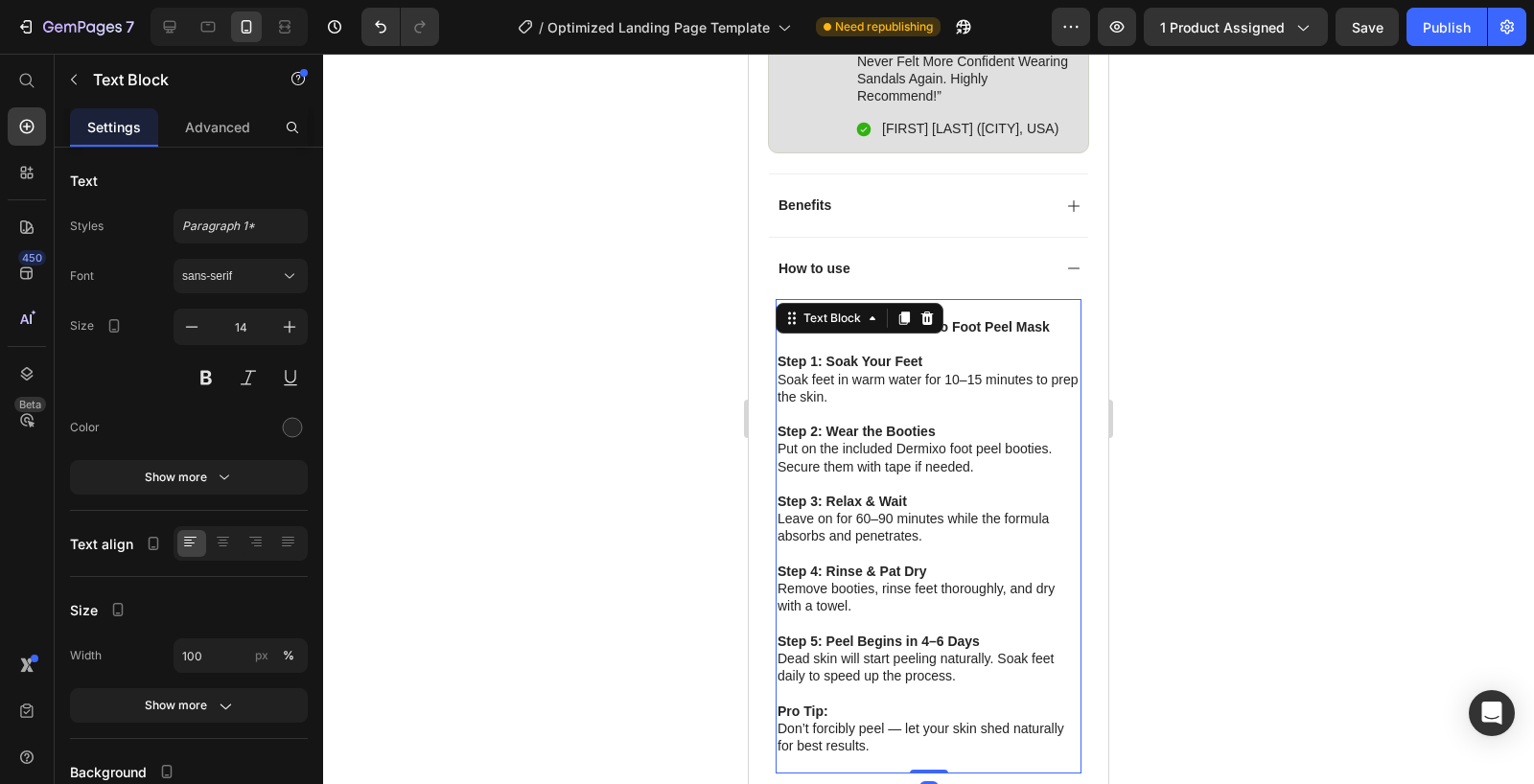 click on "Step 1: Soak Your Feet" at bounding box center (849, 380) 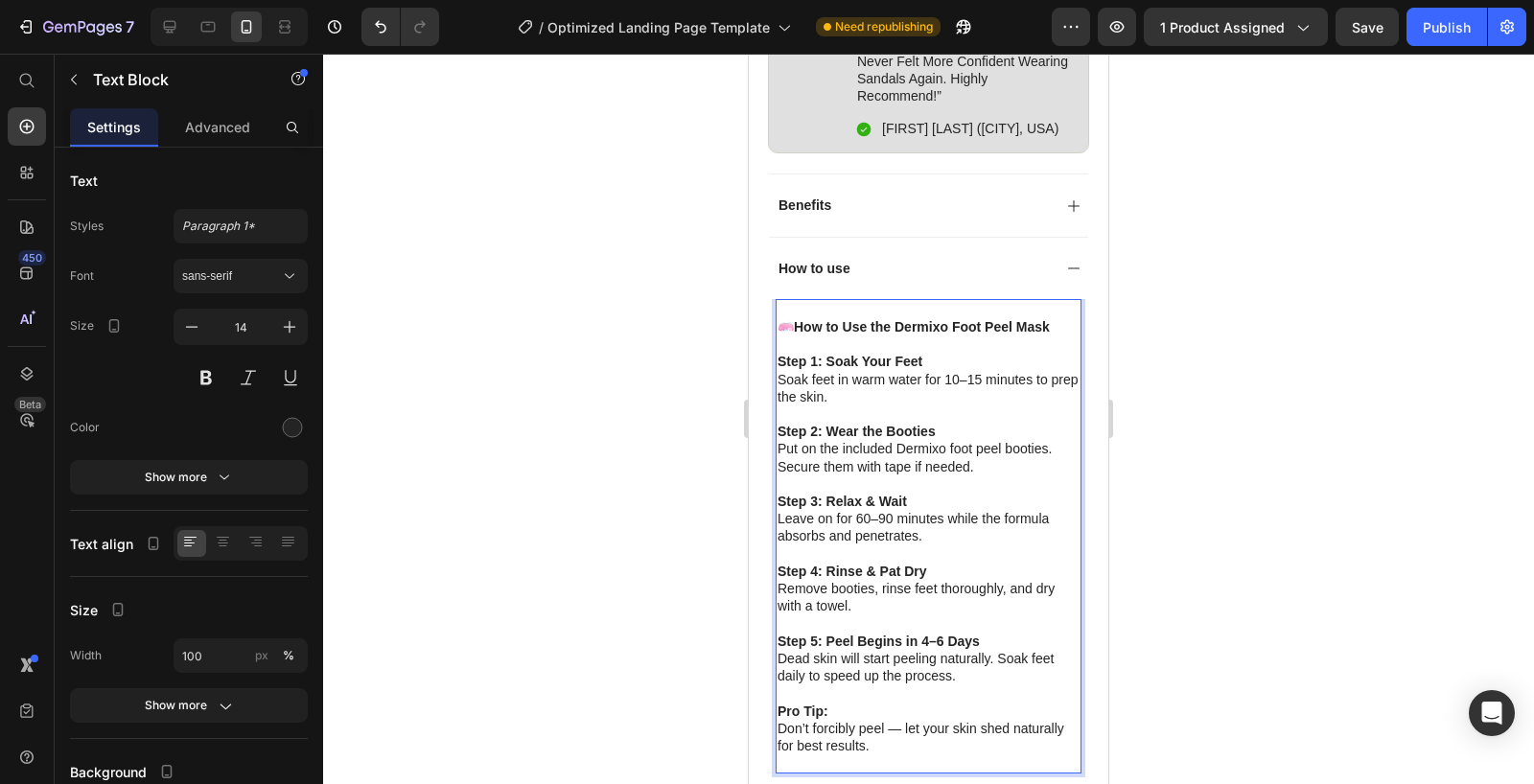 click on "🧼  How to Use the Dermixo Foot Peel Mask" at bounding box center [928, 344] 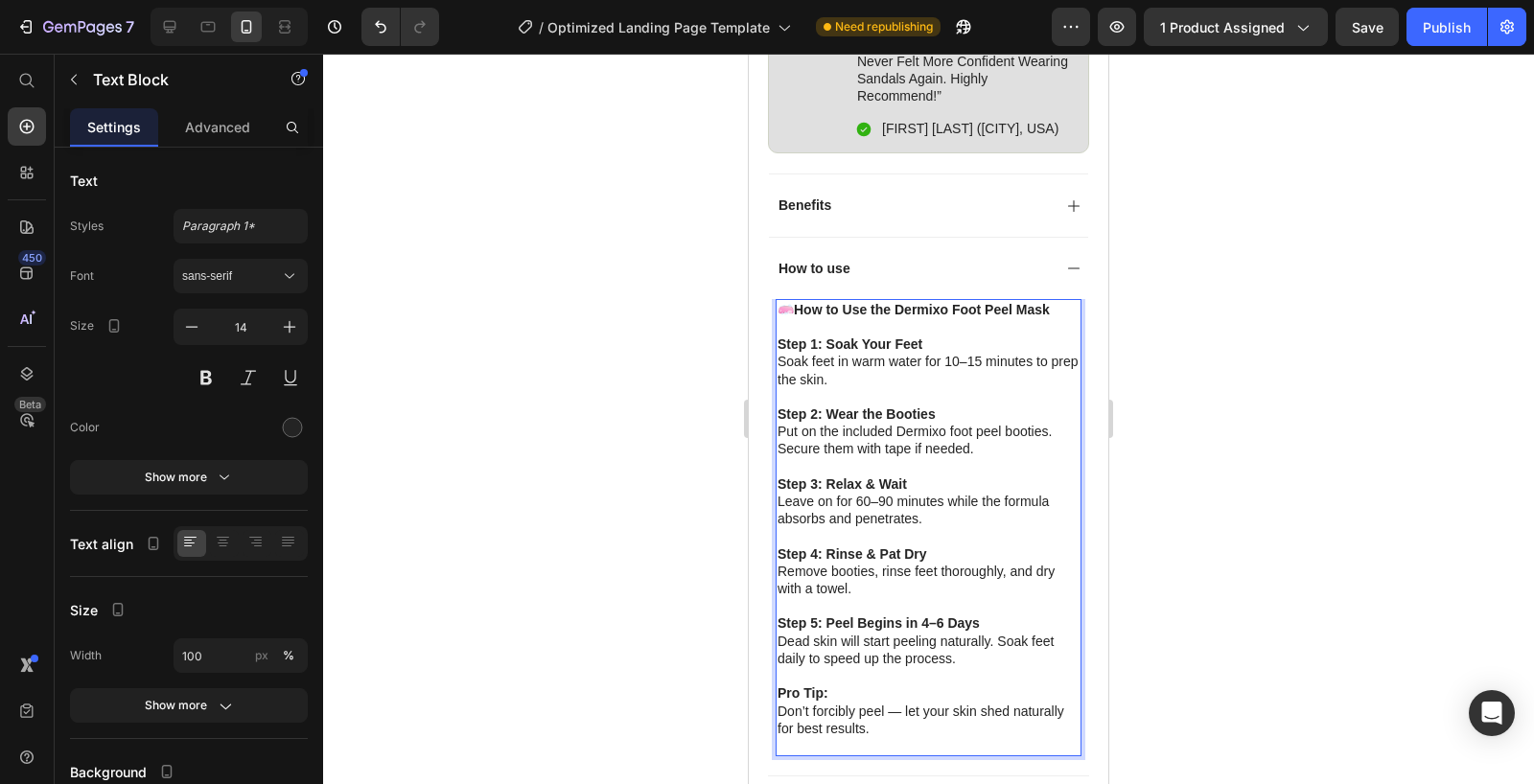 click 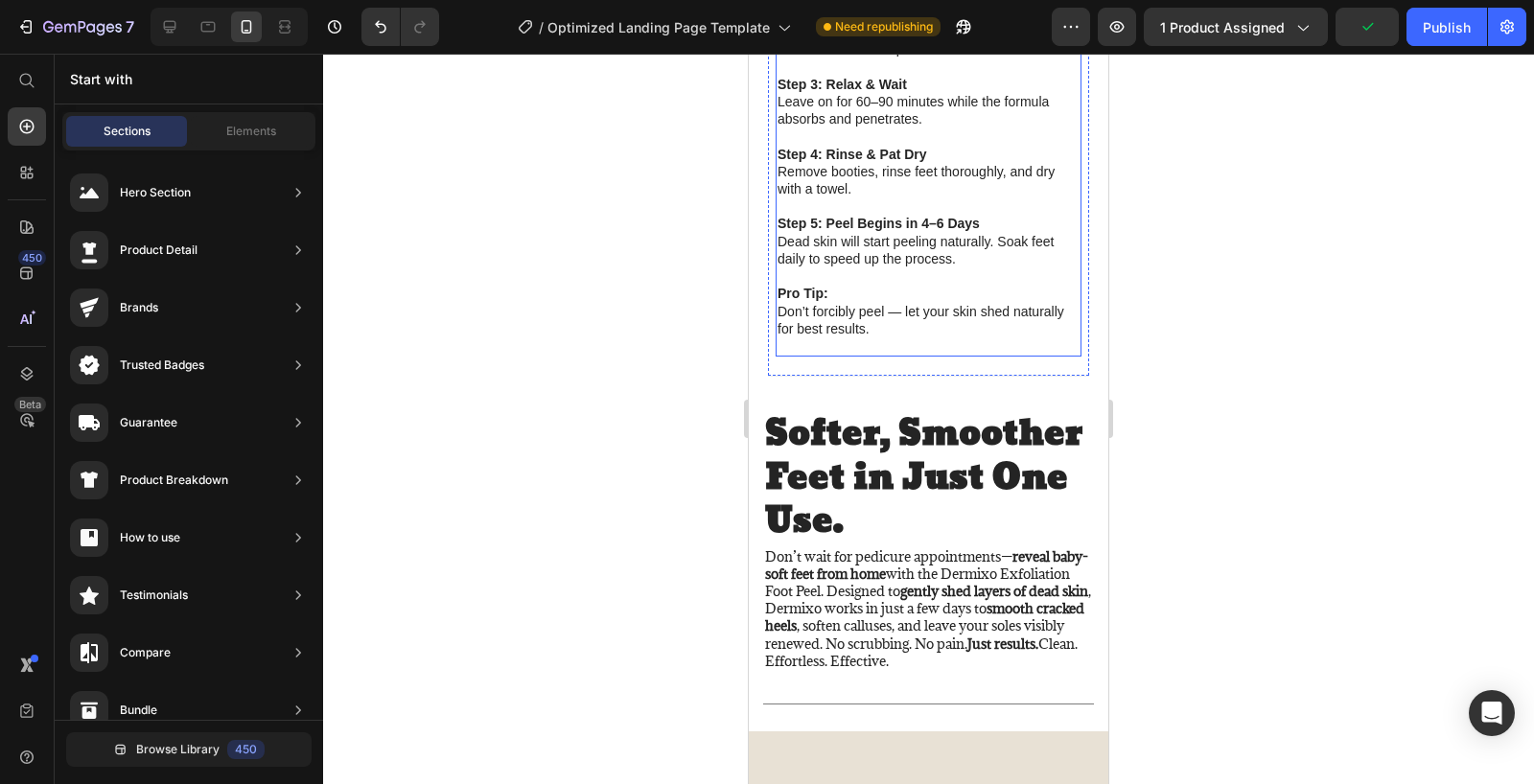 scroll, scrollTop: 1842, scrollLeft: 0, axis: vertical 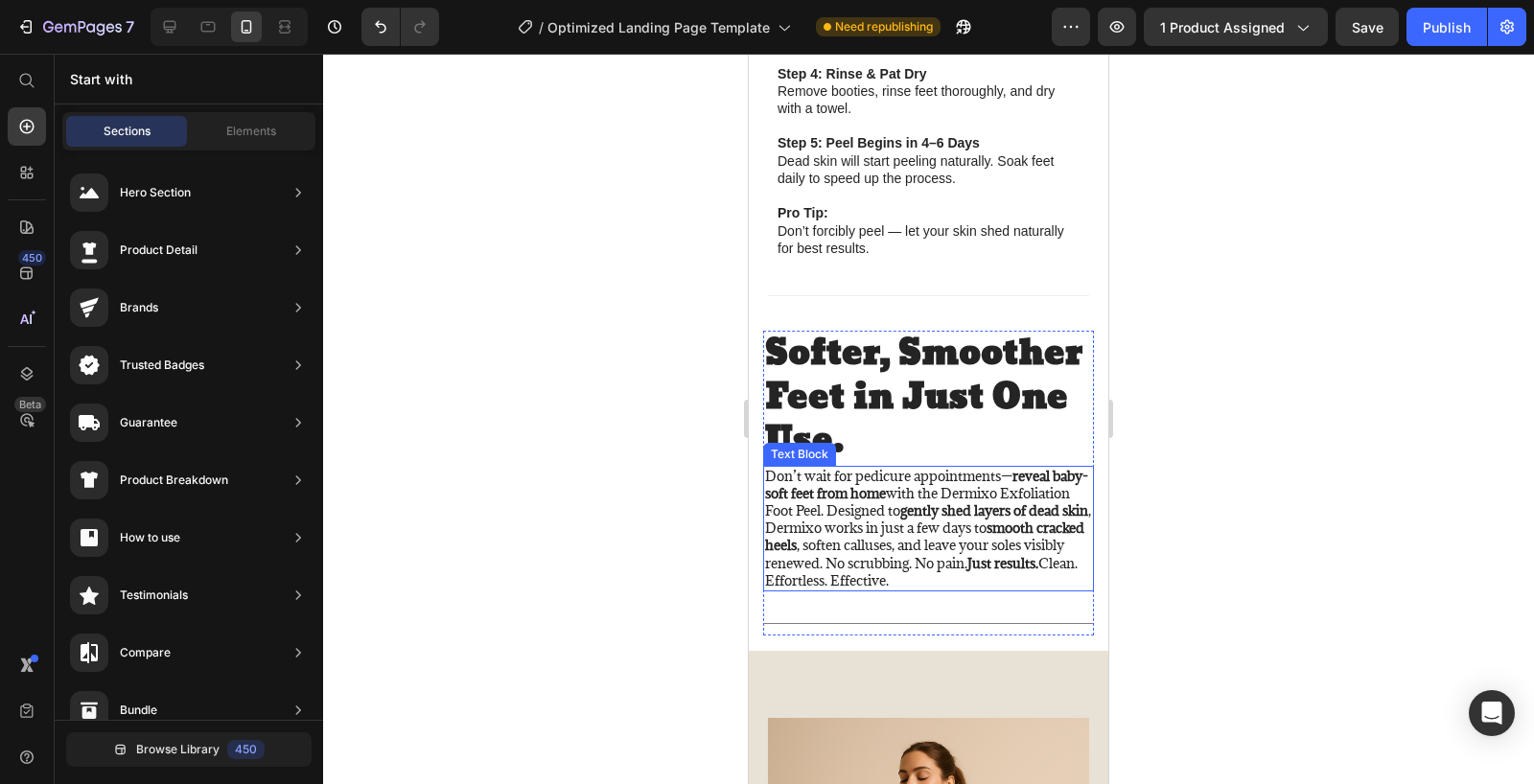 click on "Softer, Smoother Feet in Just One Use." at bounding box center [923, 414] 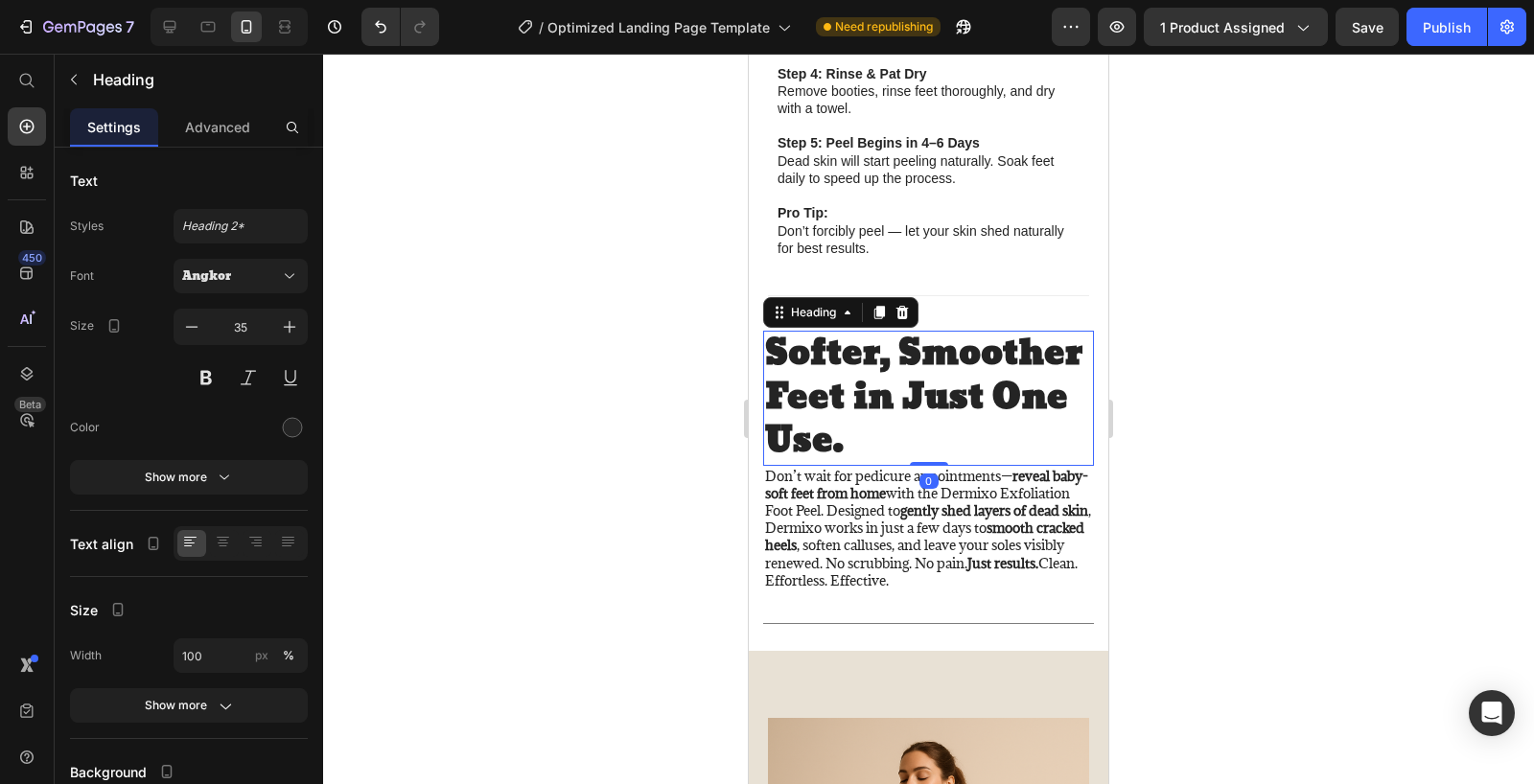 click on "Softer, Smoother Feet in Just One Use." at bounding box center (928, 415) 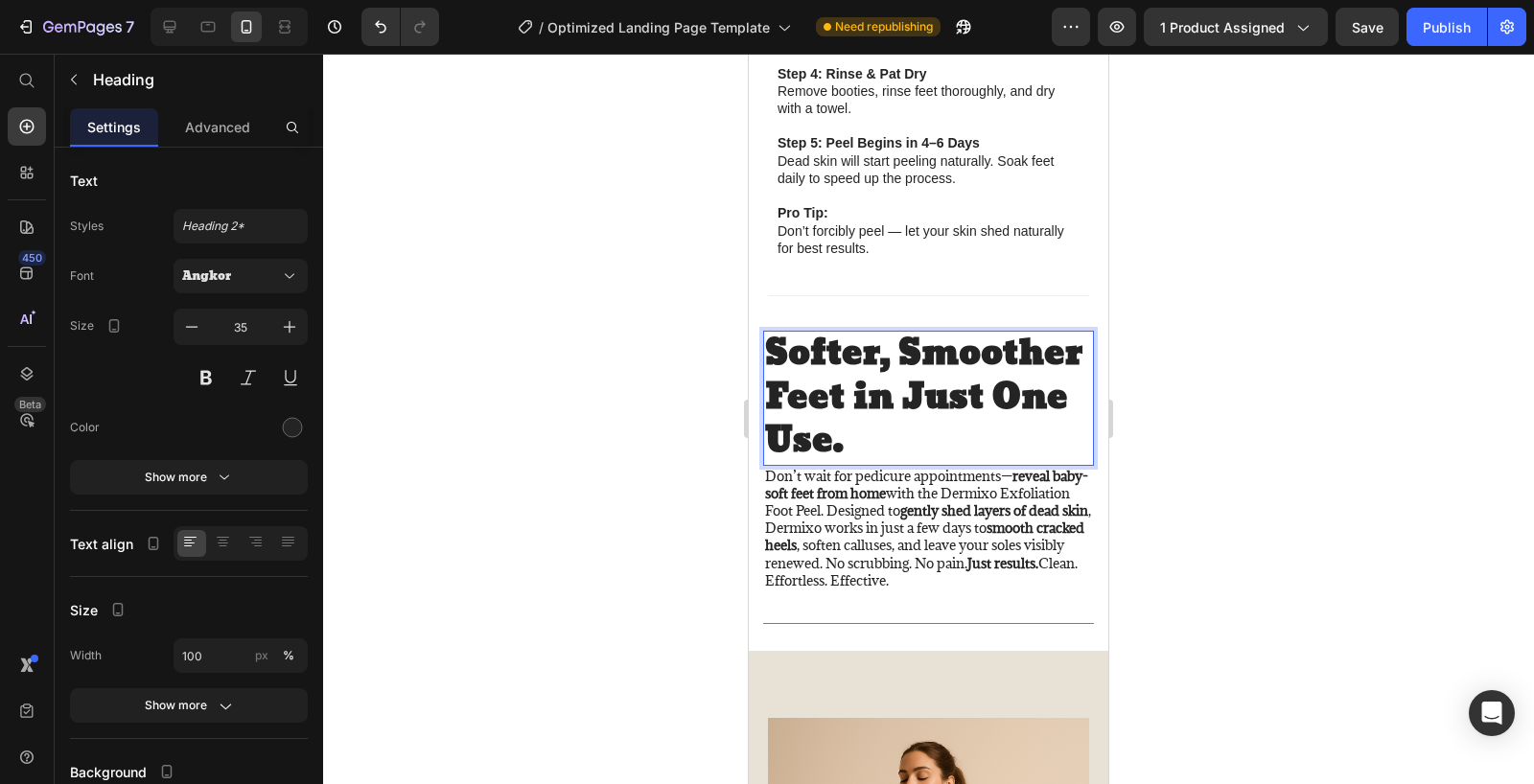 click on "Softer, Smoother Feet in Just One Use." at bounding box center (928, 415) 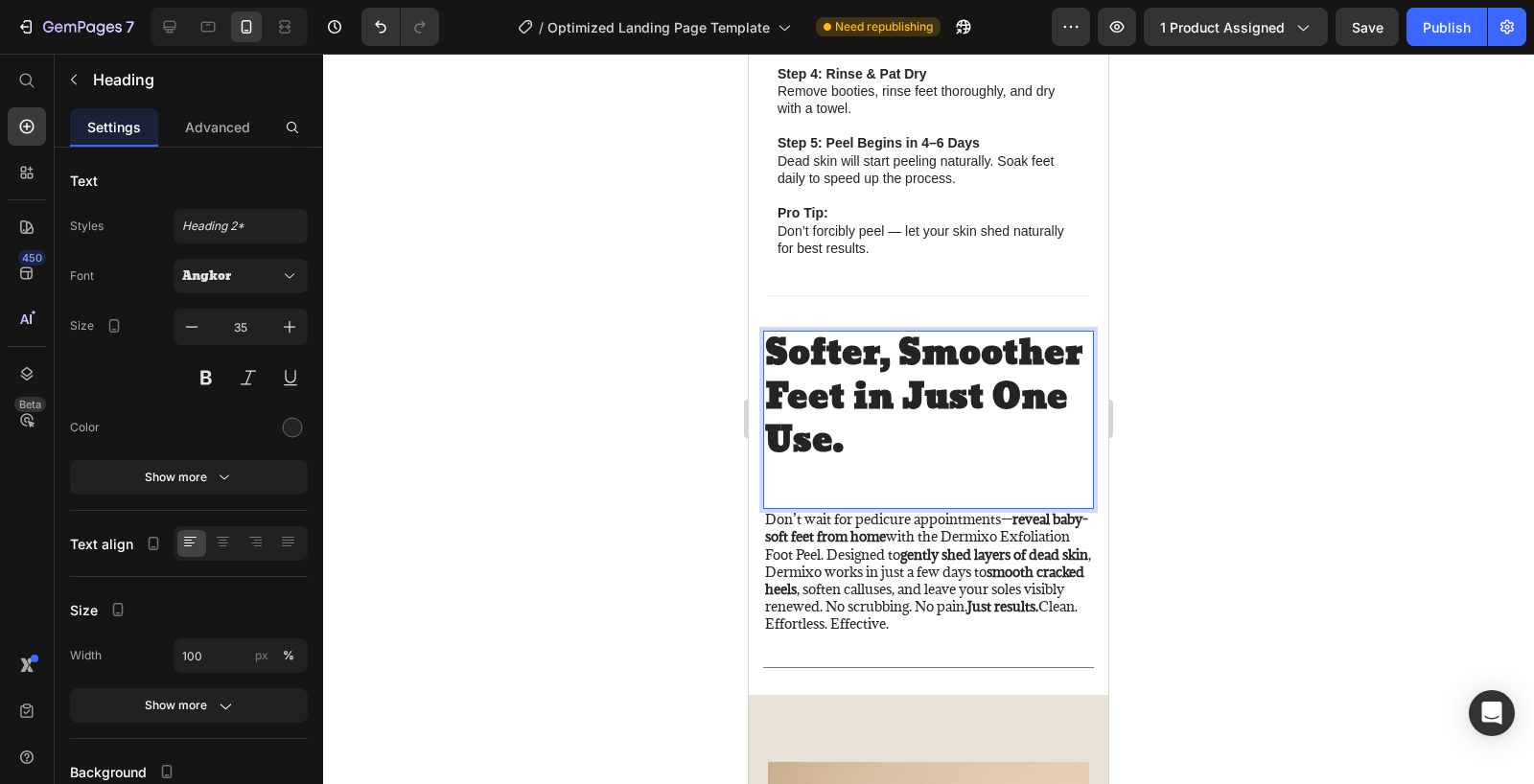 click 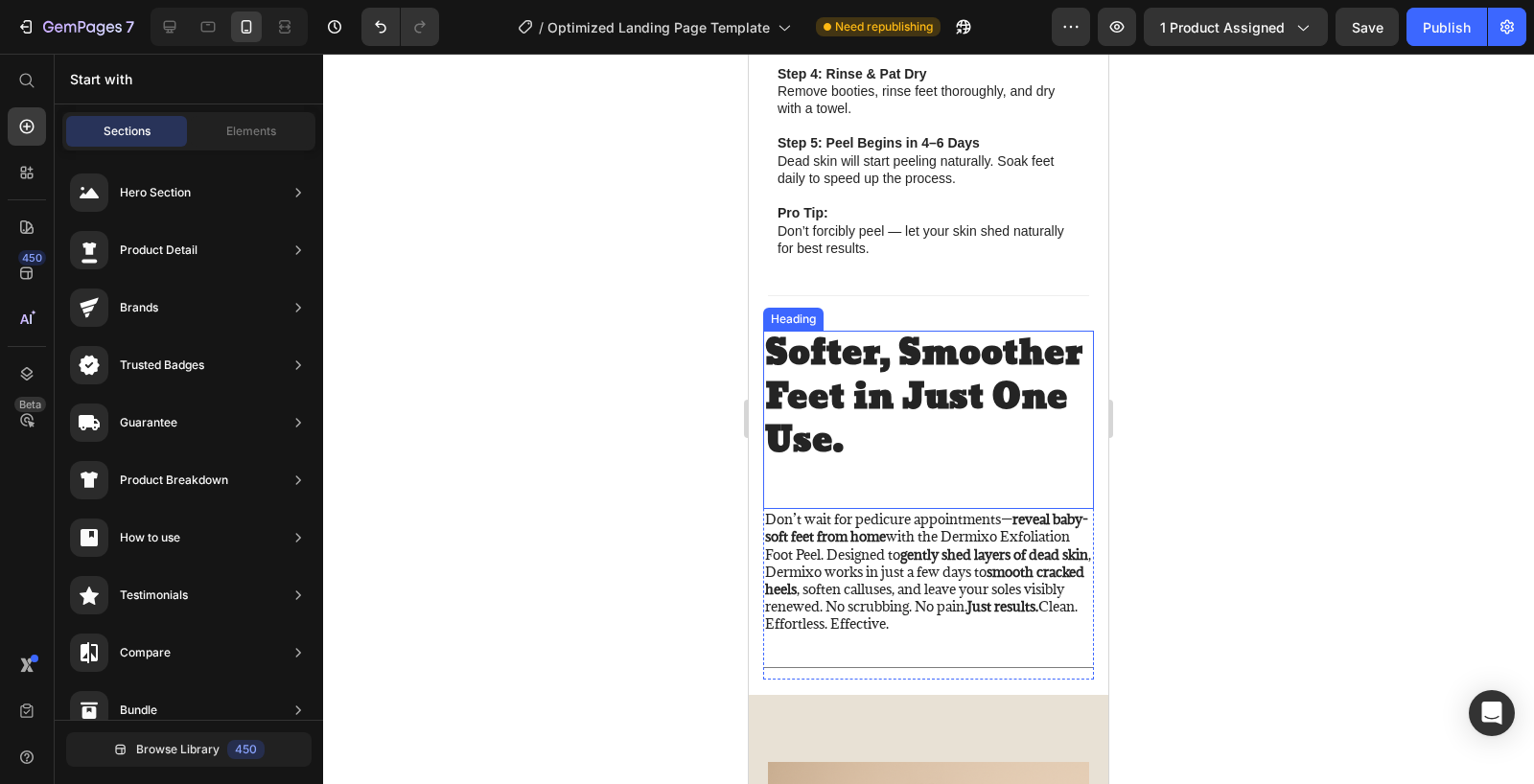 click on "⁠⁠⁠⁠⁠⁠⁠ Softer, Smoother Feet in Just One Use." at bounding box center [928, 437] 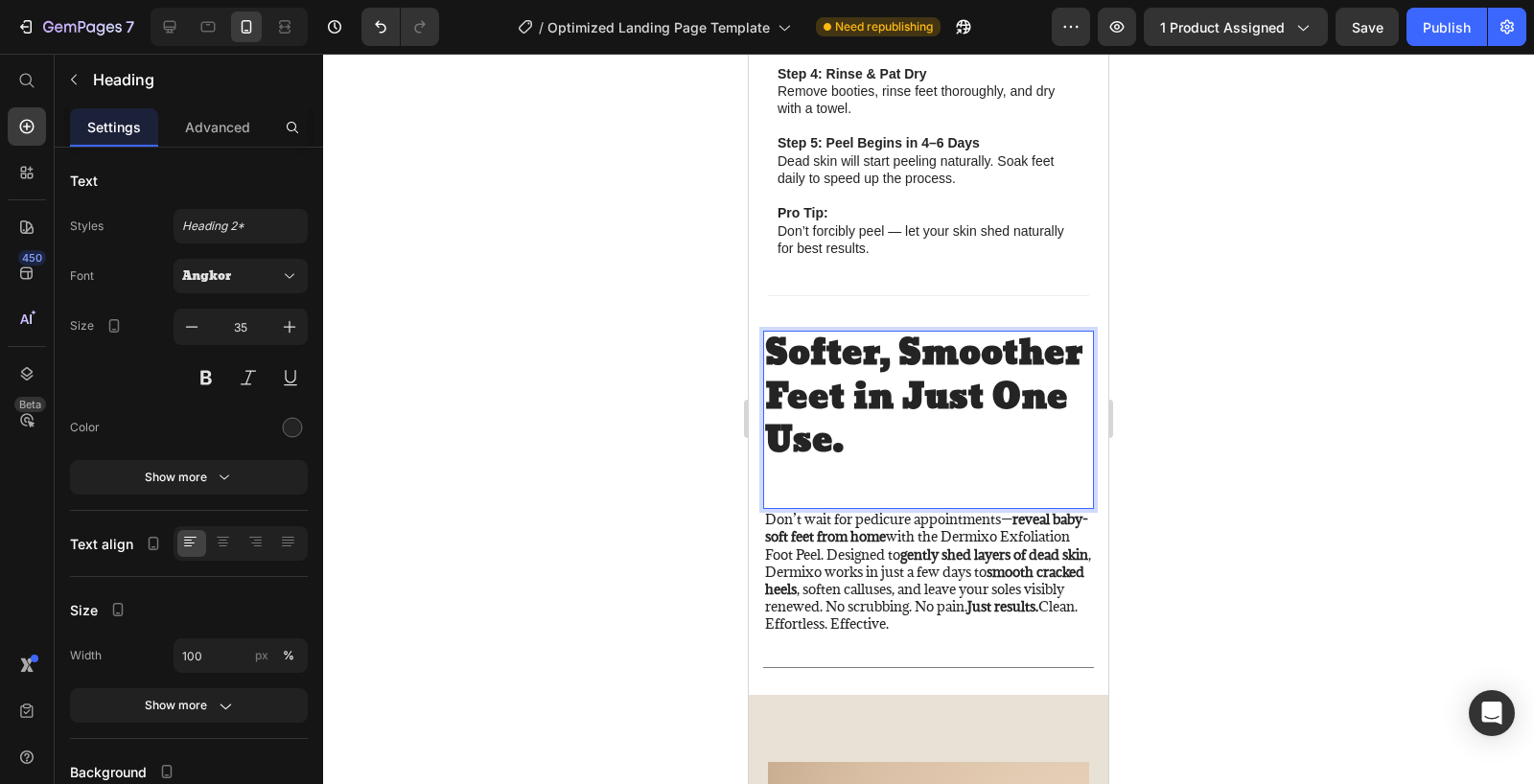 scroll, scrollTop: 6, scrollLeft: 0, axis: vertical 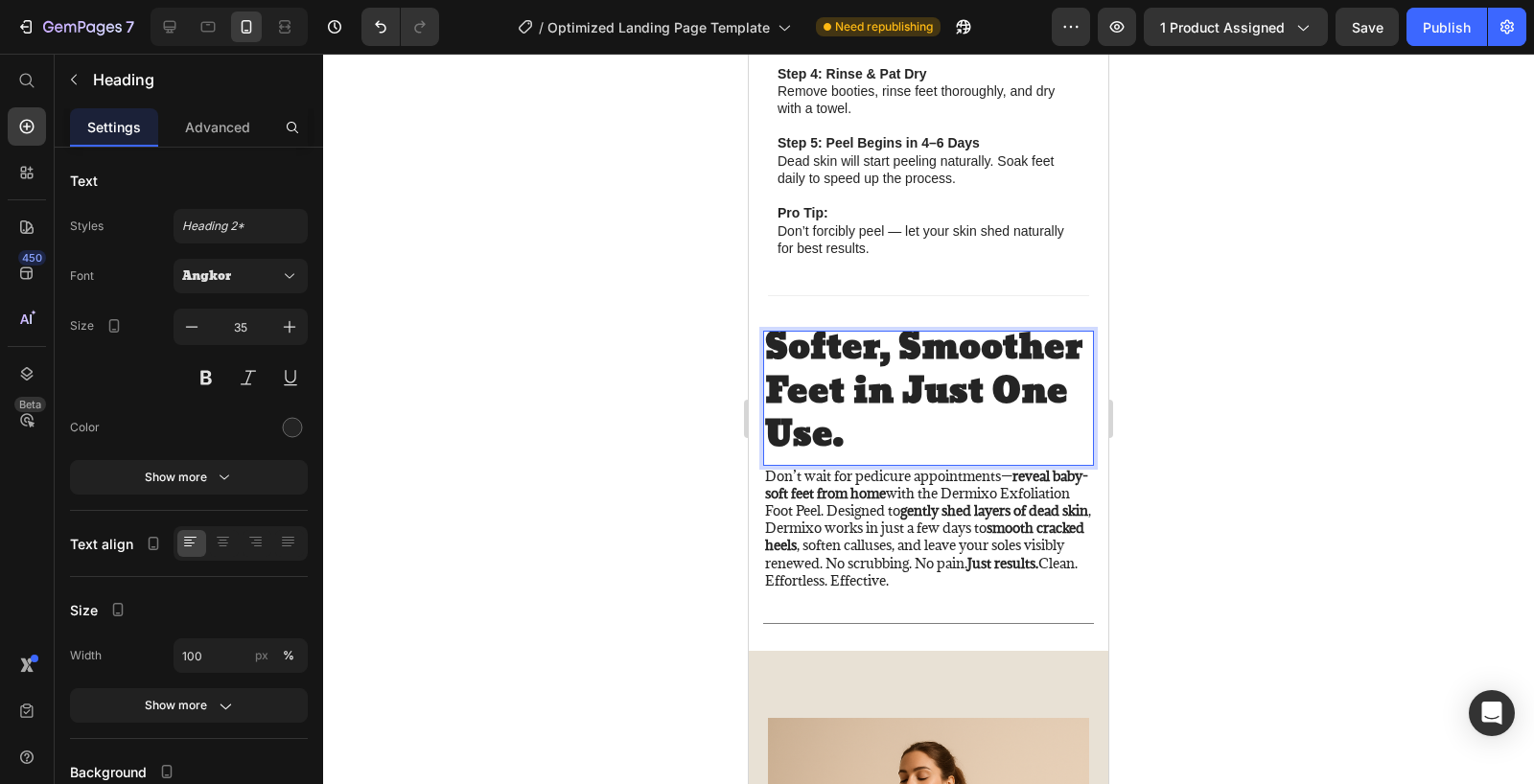 click 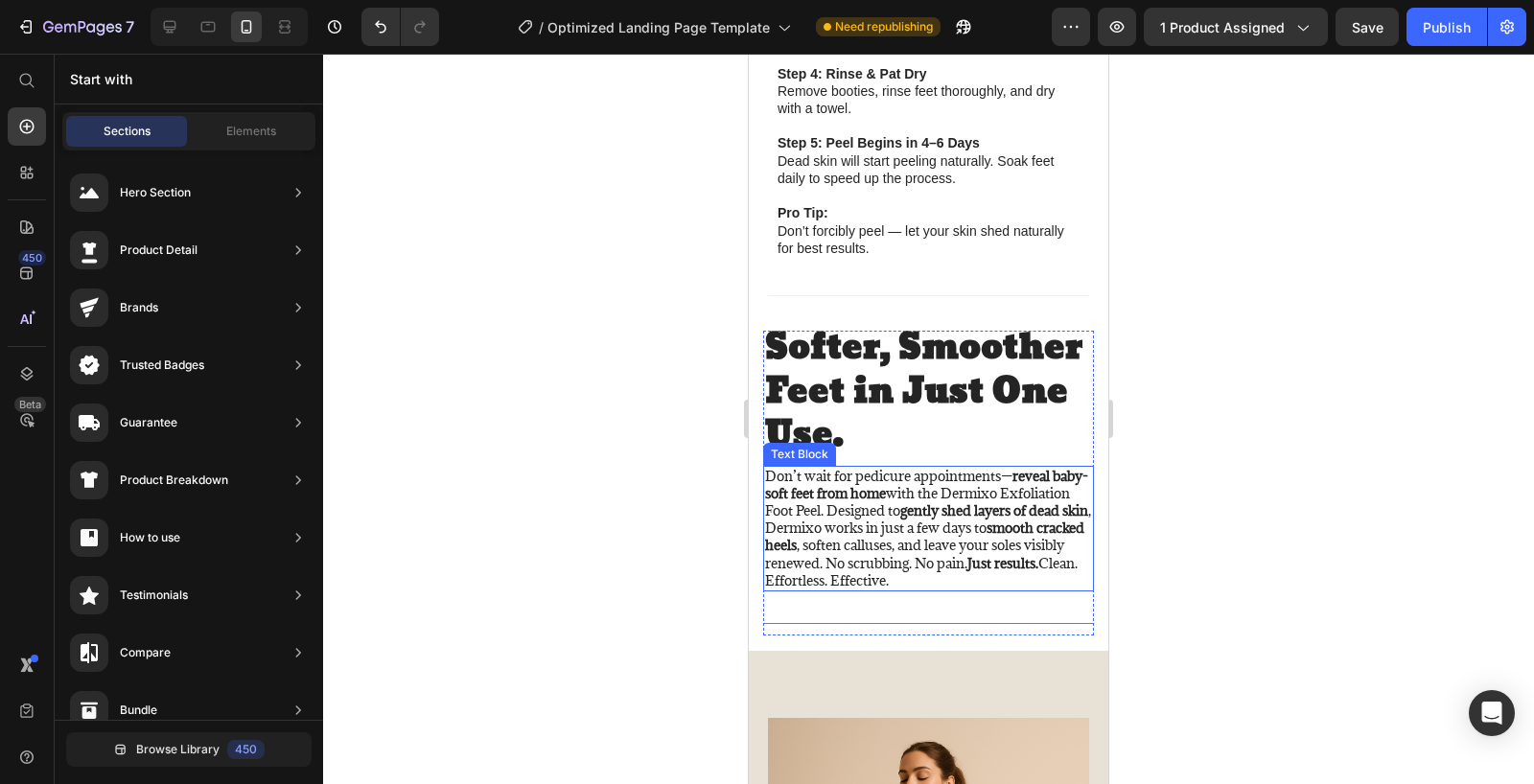 click on "Don’t wait for pedicure appointments— reveal baby-soft feet from home  with the Dermixo Exfoliation Foot Peel. Designed to  gently shed layers of dead skin , Dermixo works in just a few days to  smooth cracked heels , soften calluses, and leave your soles visibly renewed. No scrubbing. No pain.  Just results.  Clean. Effortless. Effective." at bounding box center (928, 545) 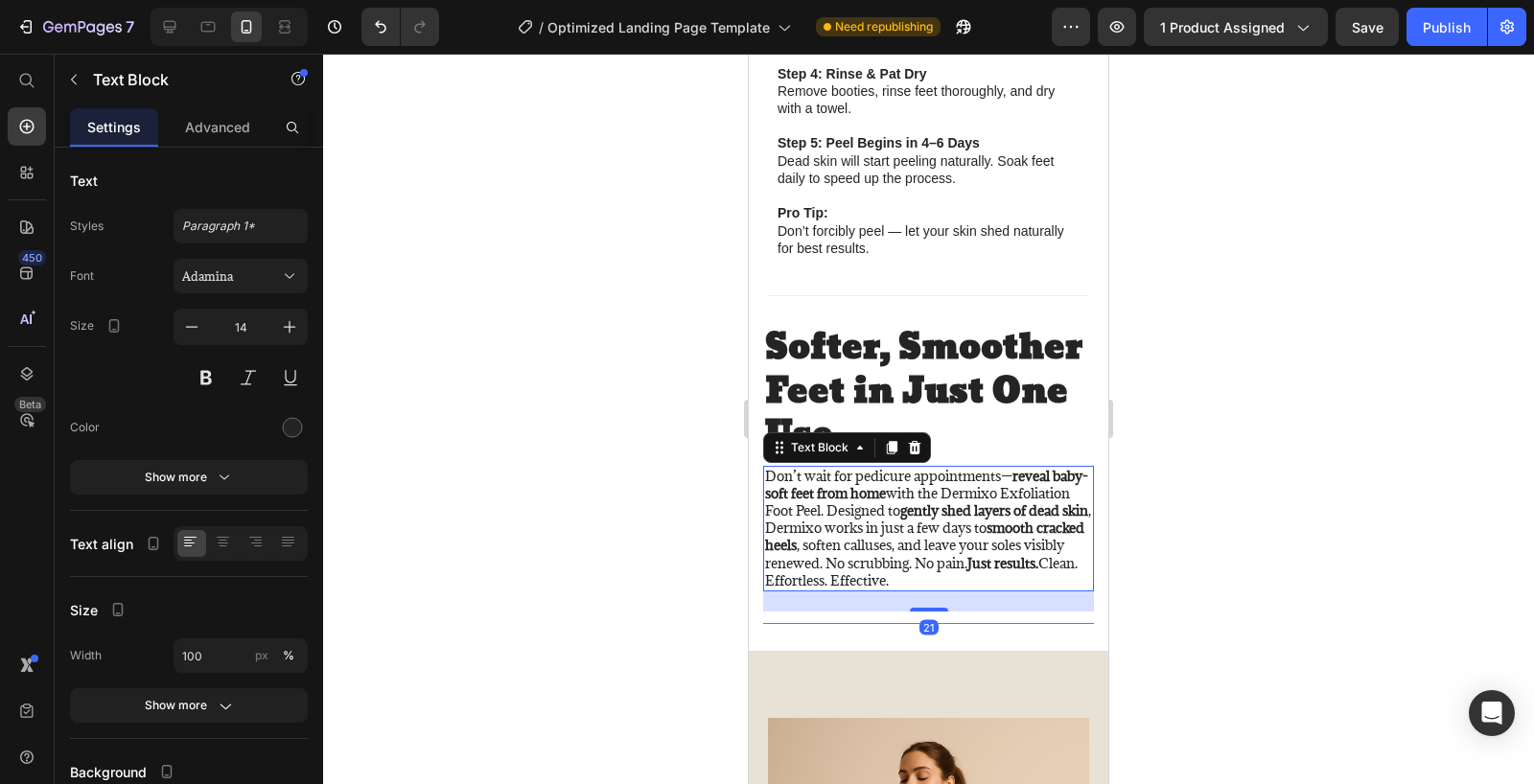 click 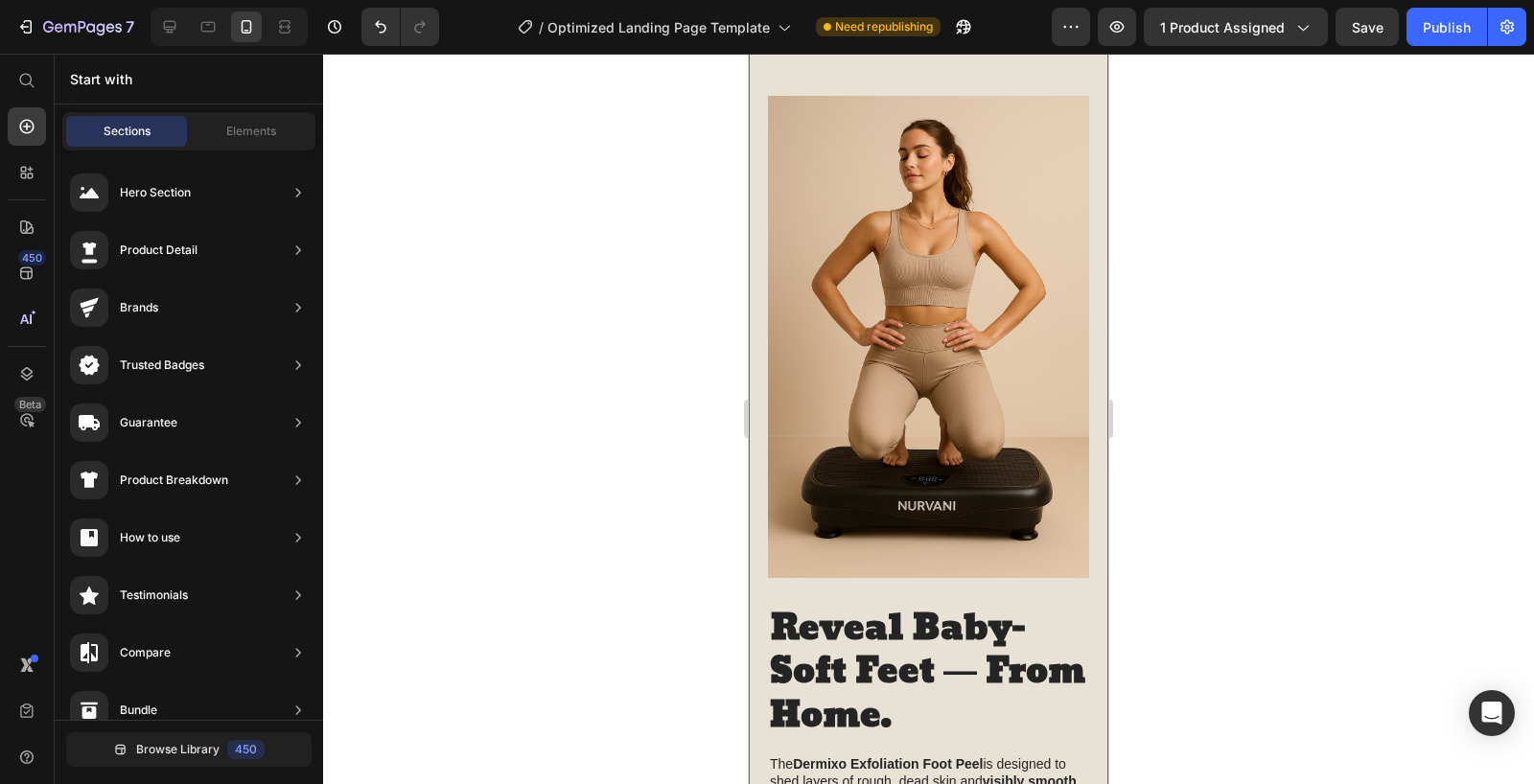 scroll, scrollTop: 2466, scrollLeft: 0, axis: vertical 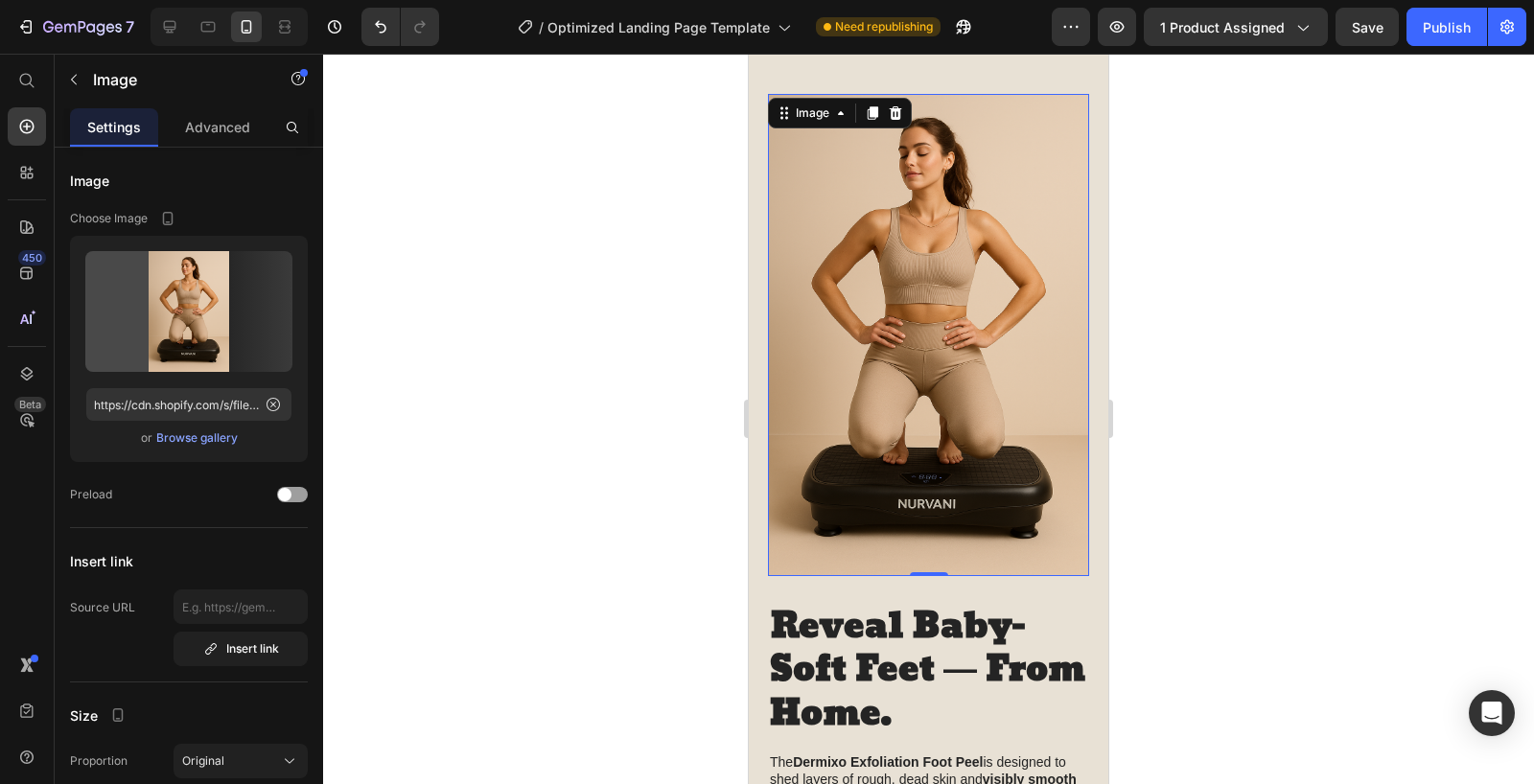 click at bounding box center (928, 352) 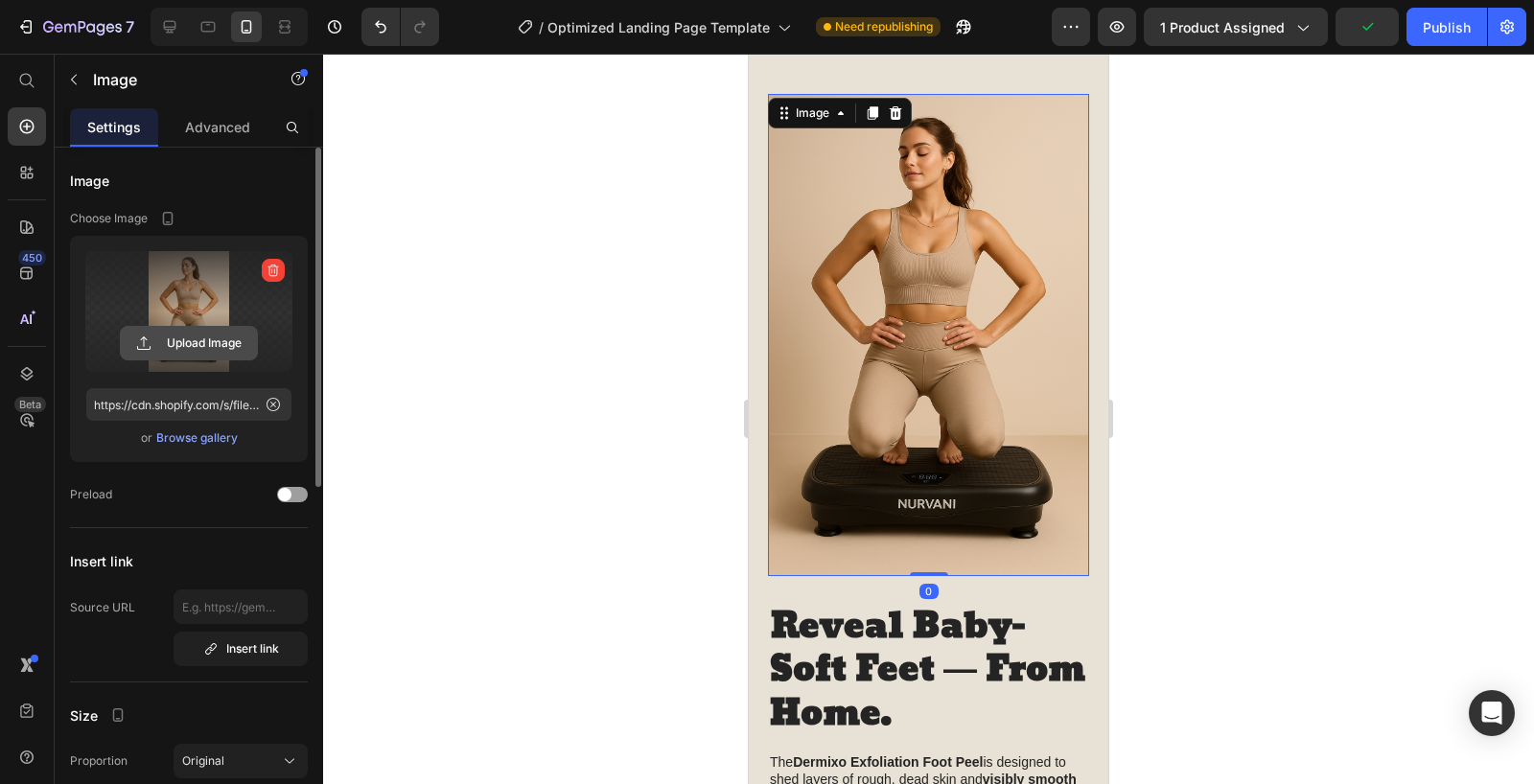 click 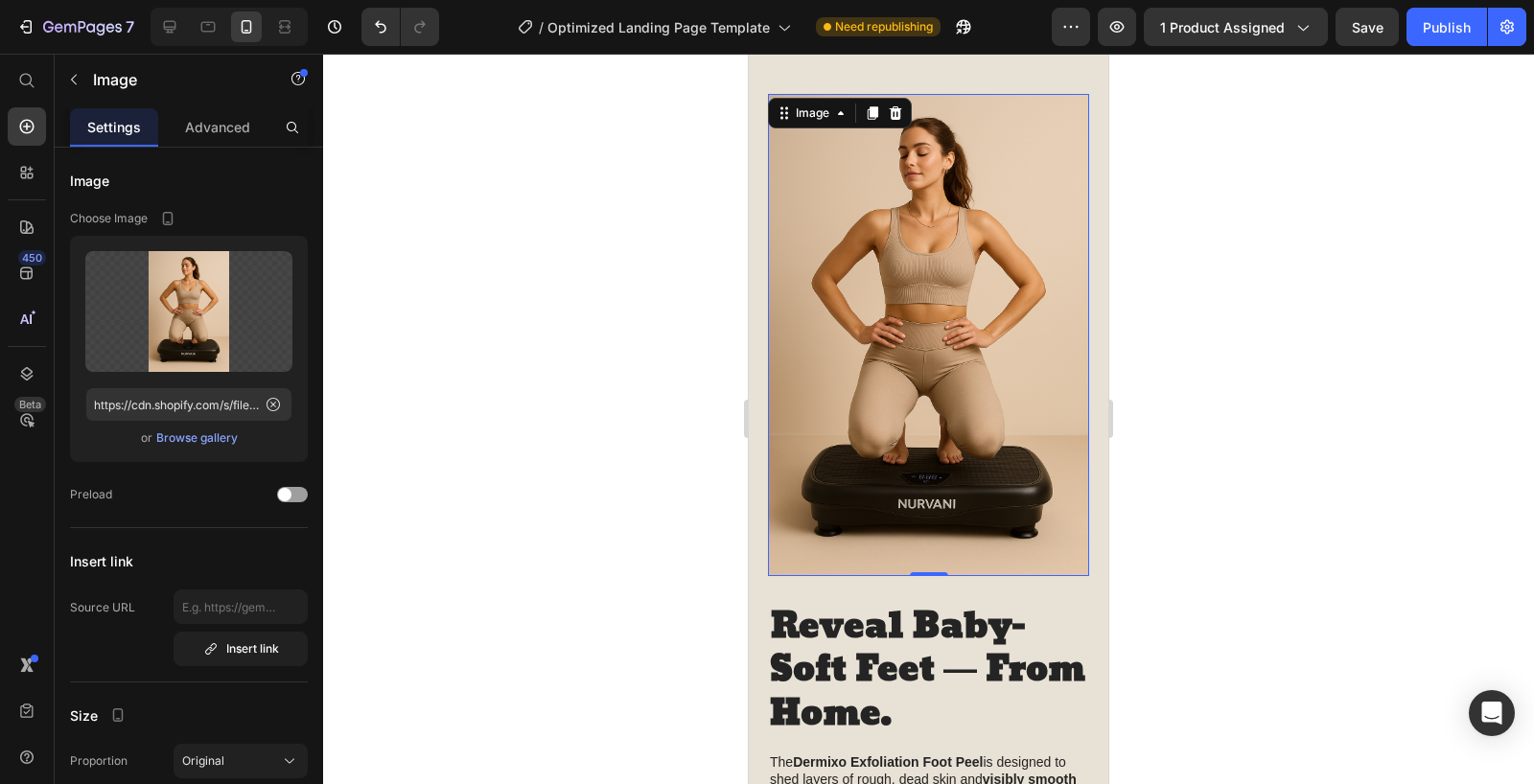 type on "https://cdn.shopify.com/s/files/1/0707/3621/6249/files/gempages_574896671410881380-c7fd1ec3-0215-4ddd-abad-844daa3e739c.png" 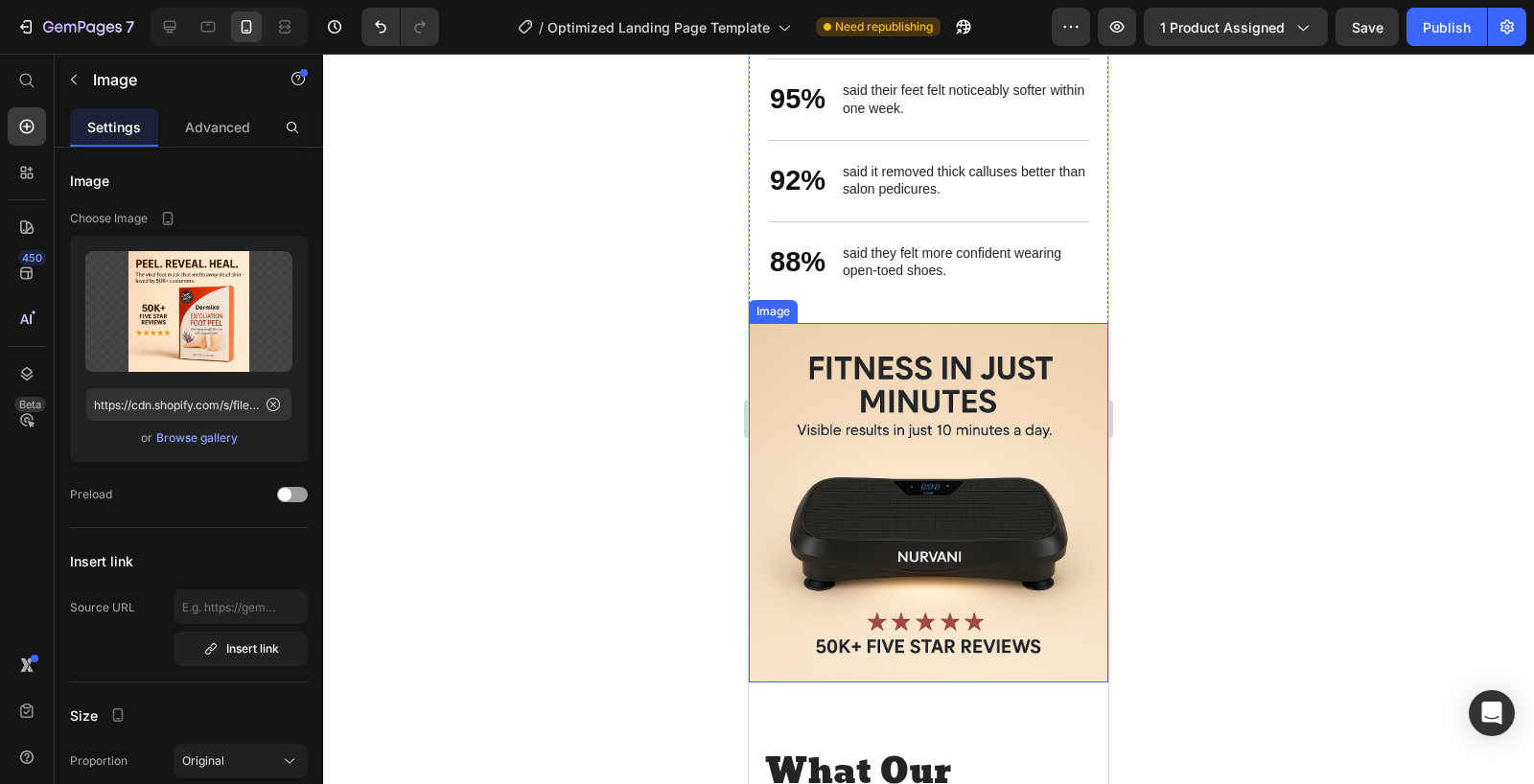 scroll, scrollTop: 3476, scrollLeft: 0, axis: vertical 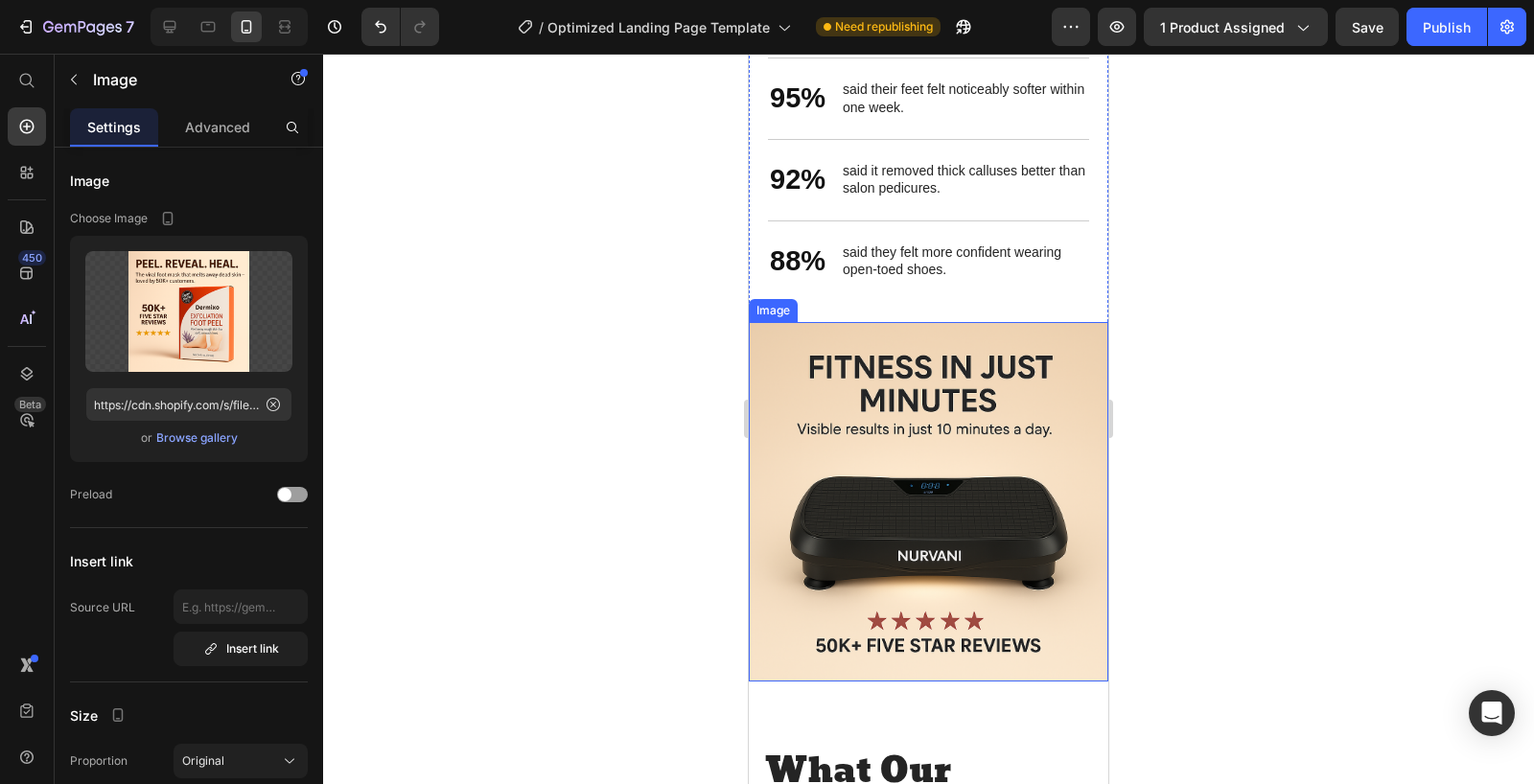 click at bounding box center (928, 501) 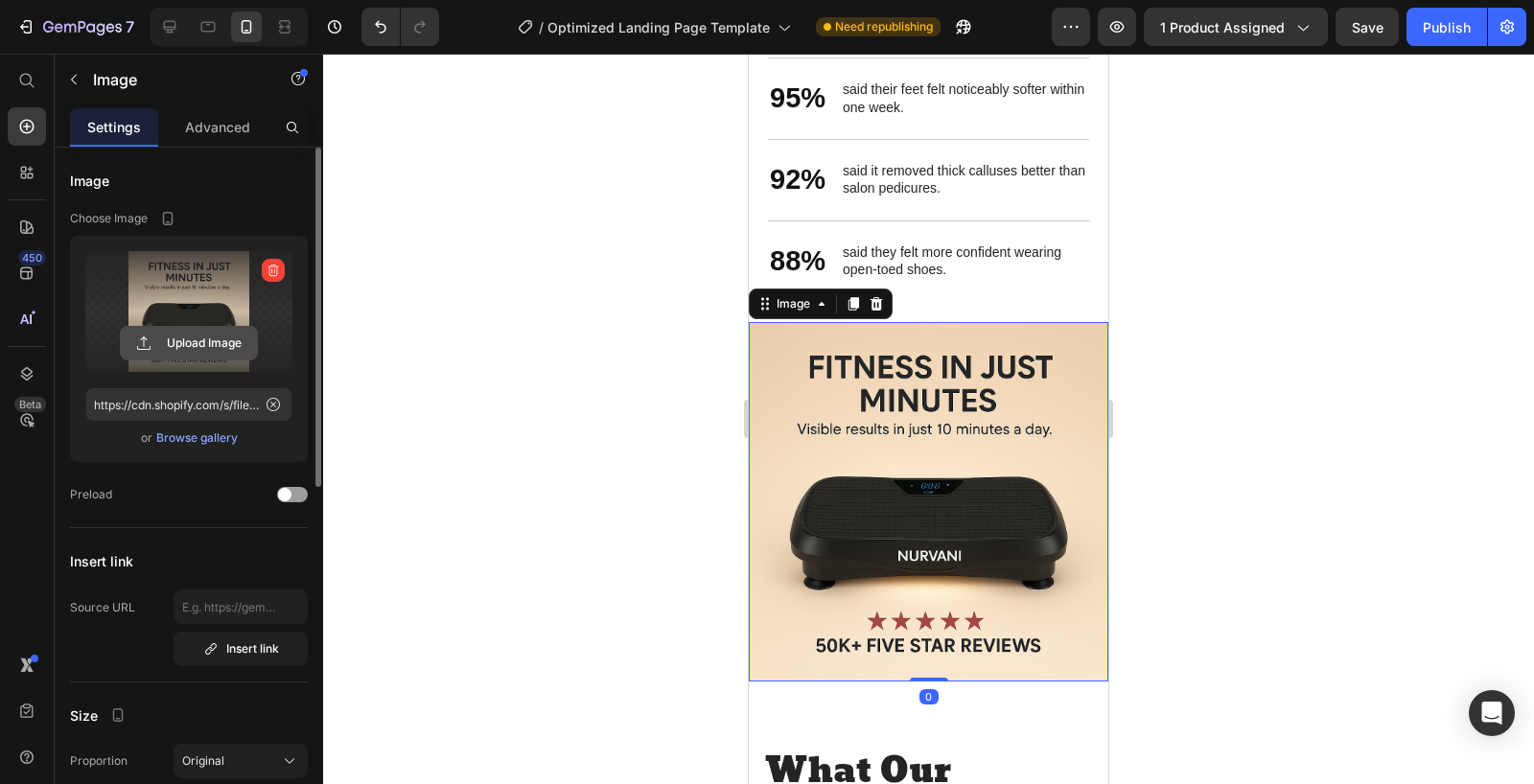 click 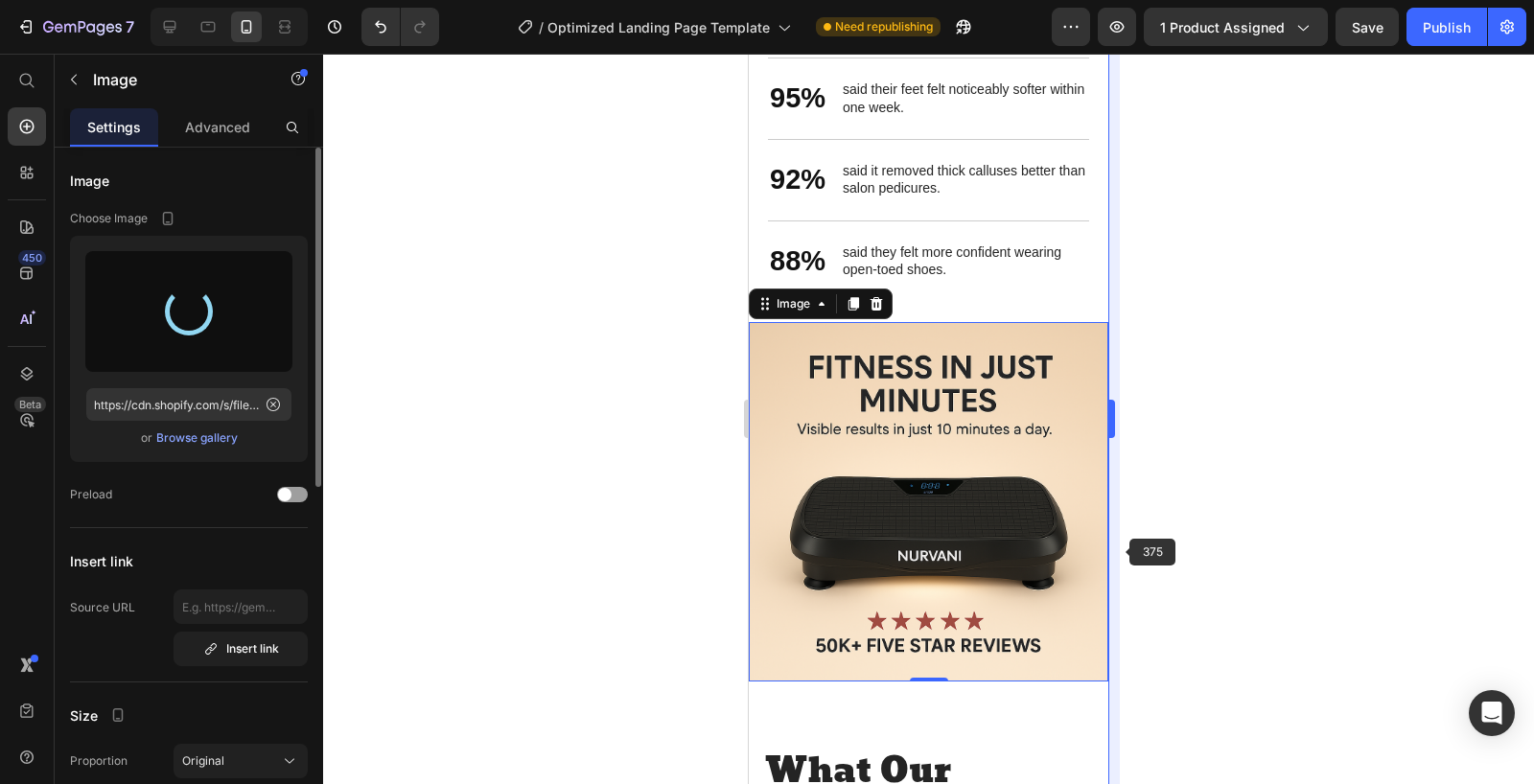 type on "https://cdn.shopify.com/s/files/1/0707/3621/6249/files/gempages_574896671410881380-158b8e42-f0d3-4e48-9faa-d96a67787ed7.png" 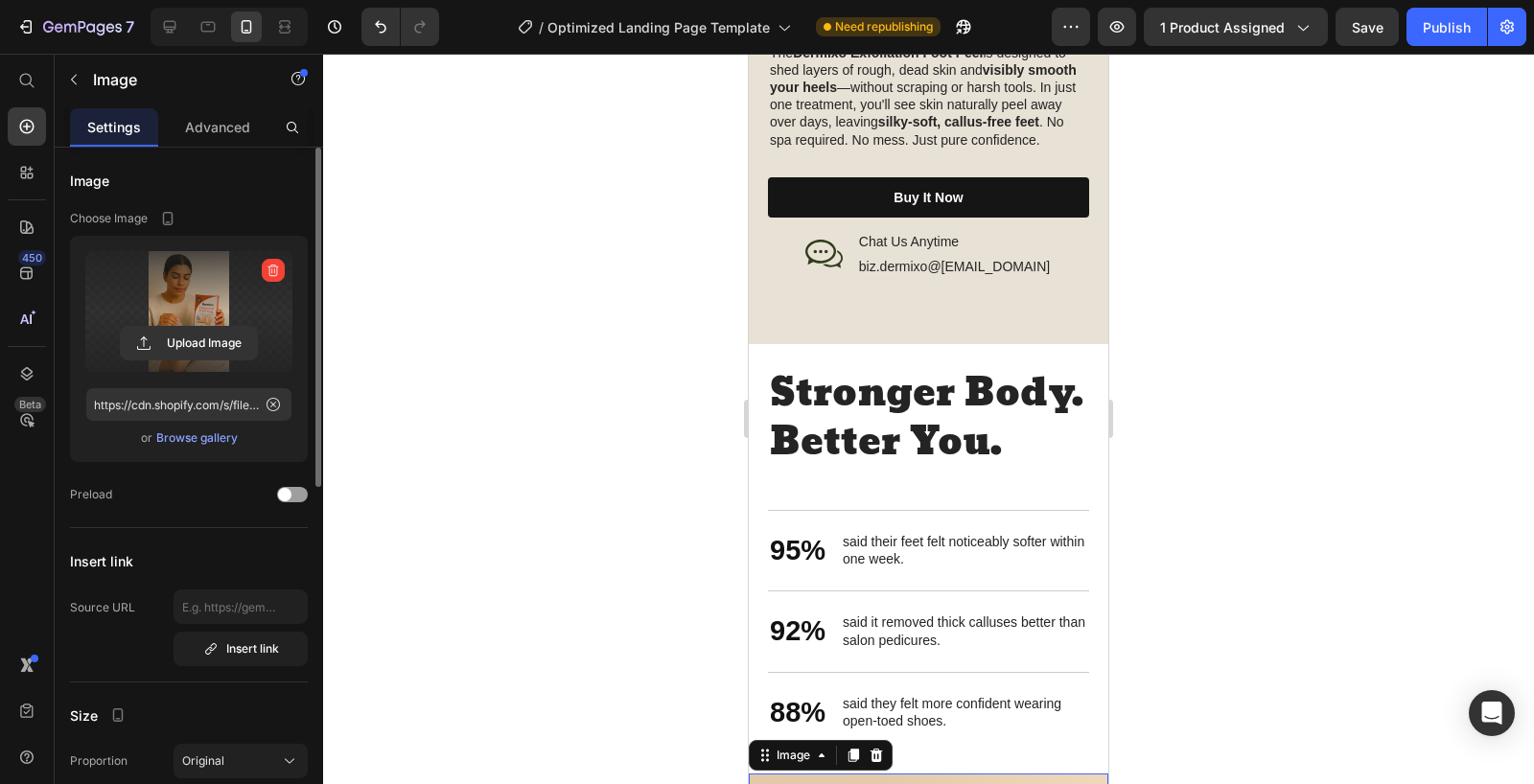 scroll, scrollTop: 2803, scrollLeft: 0, axis: vertical 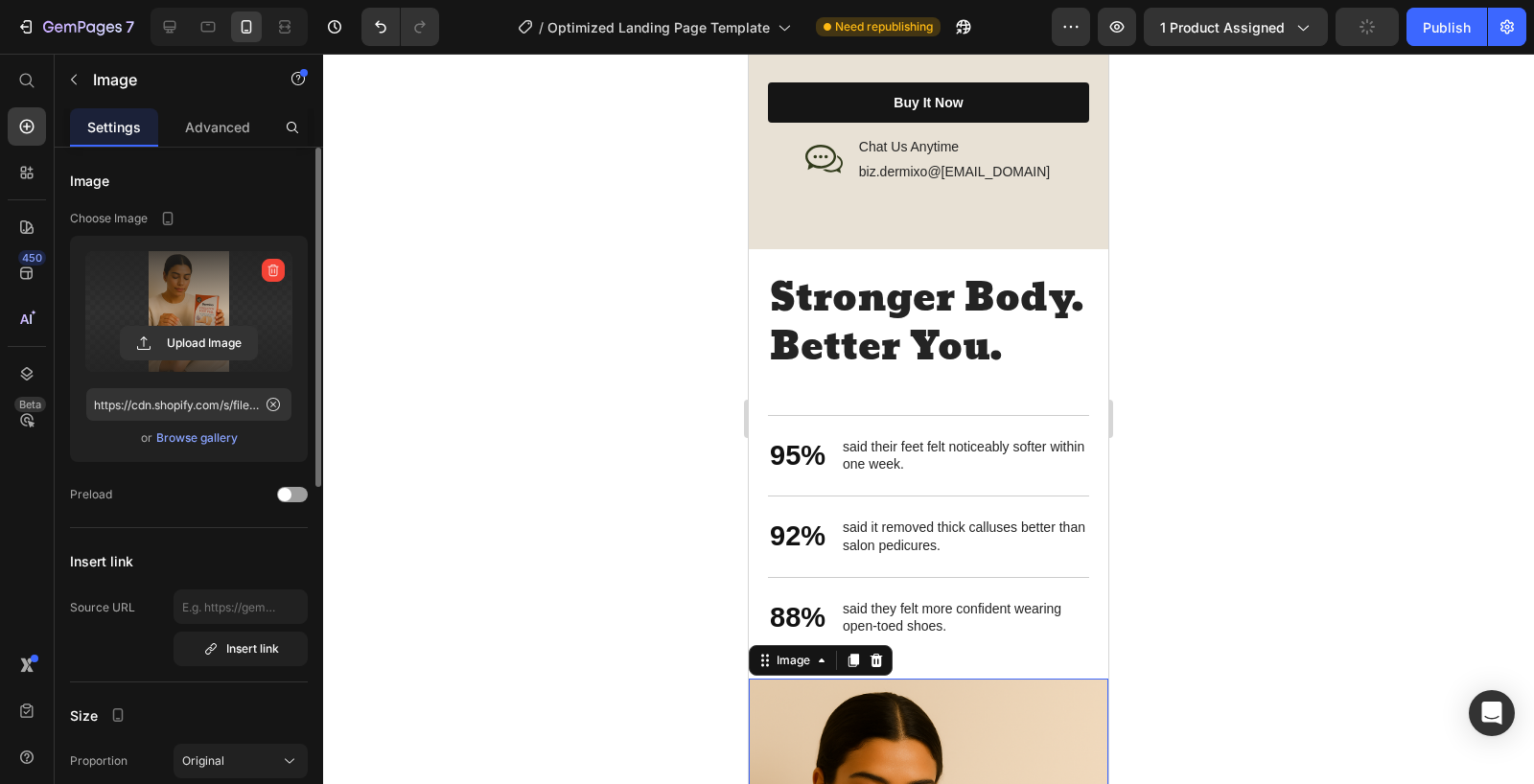 click on "Stronger Body. Better You." at bounding box center [928, 323] 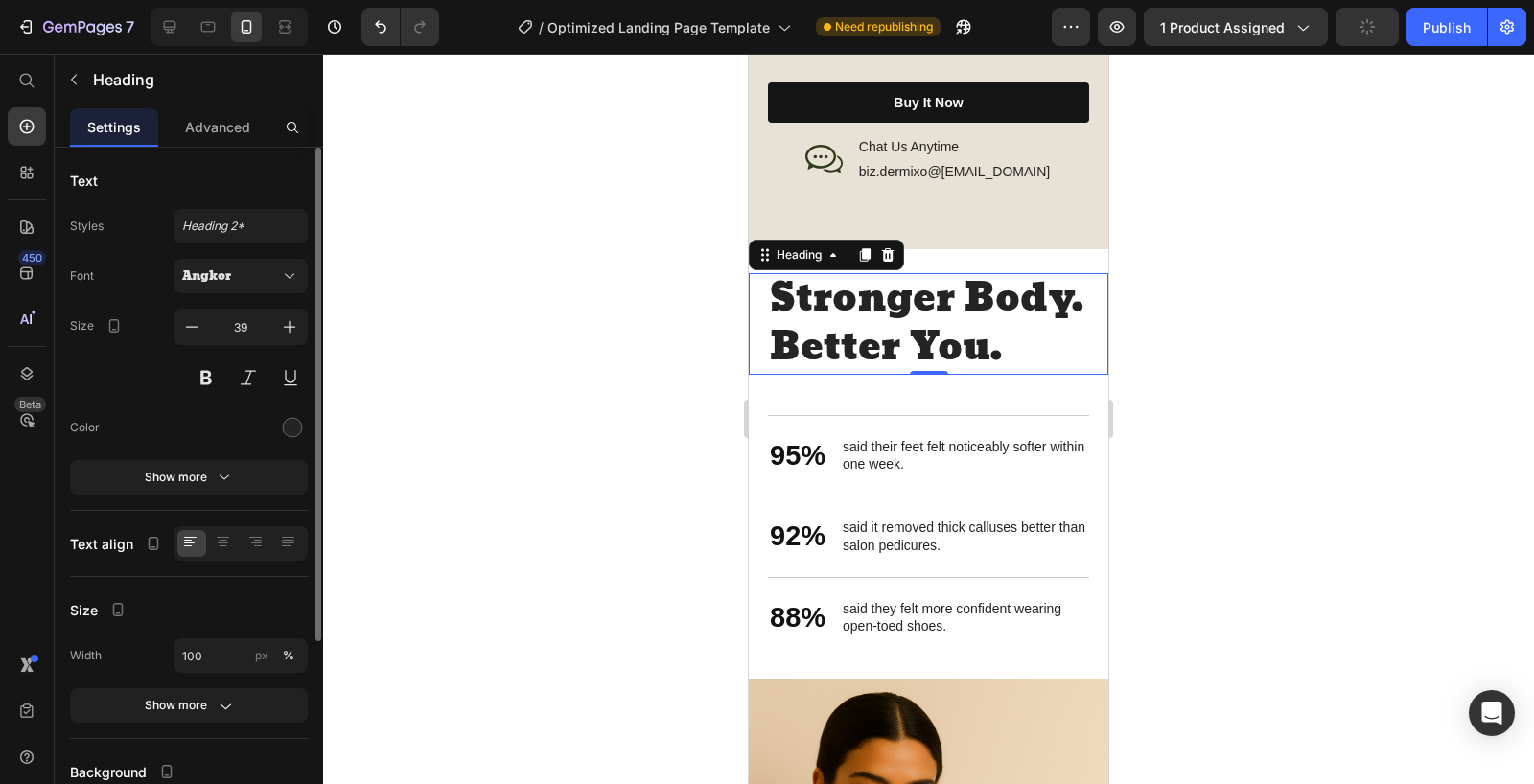 click on "Stronger Body. Better You." at bounding box center [928, 323] 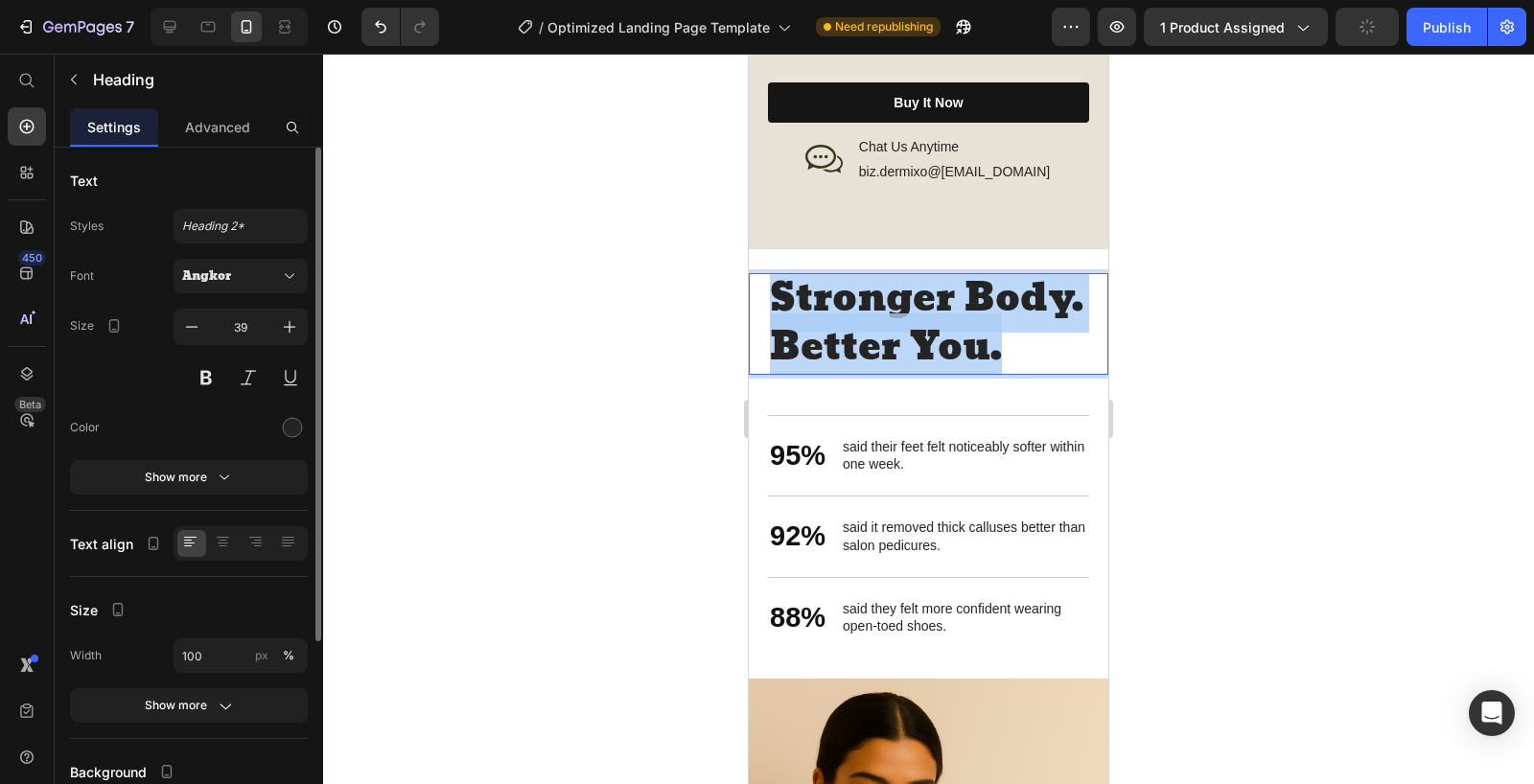 click on "Stronger Body. Better You." at bounding box center [928, 323] 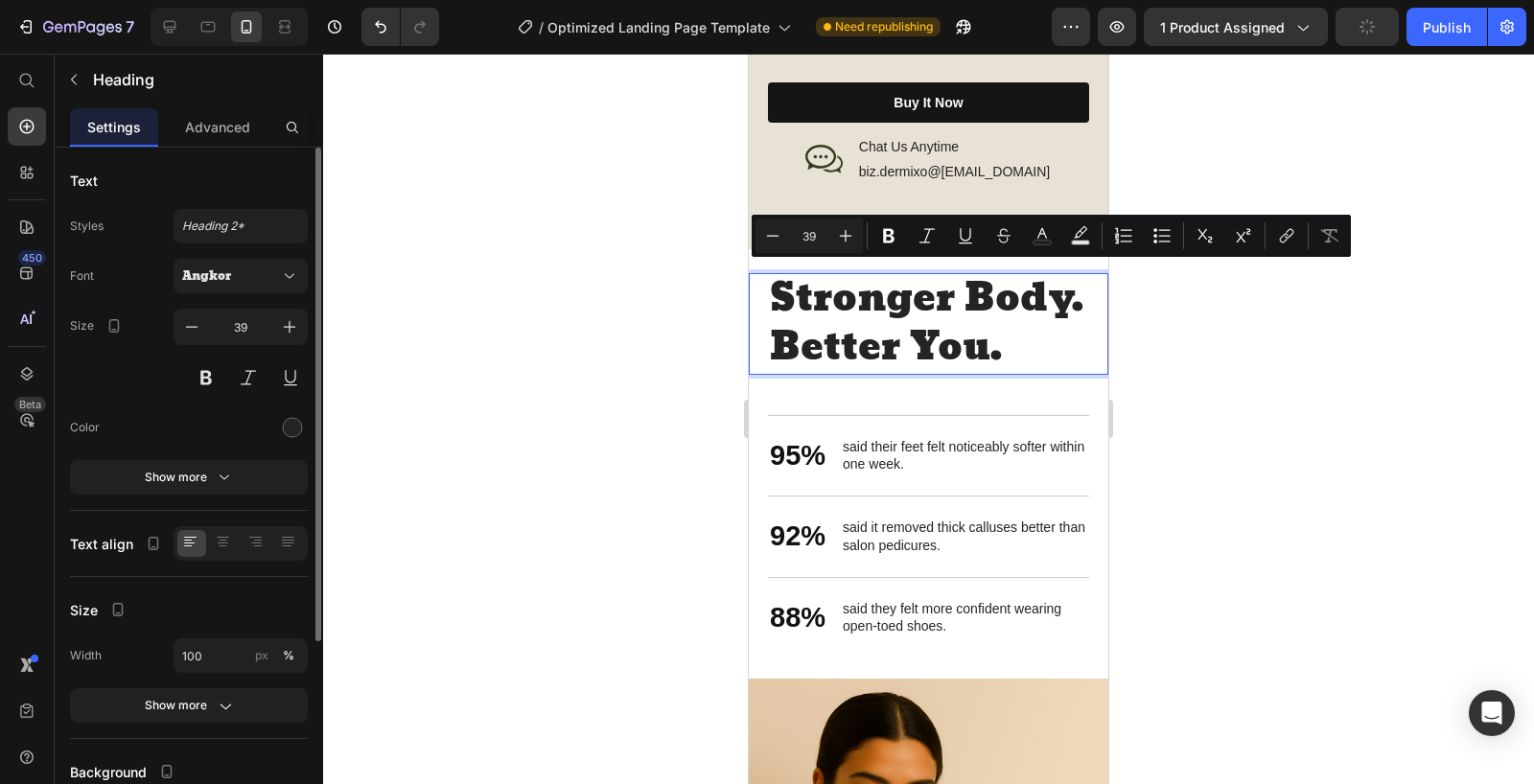 scroll, scrollTop: 7, scrollLeft: 0, axis: vertical 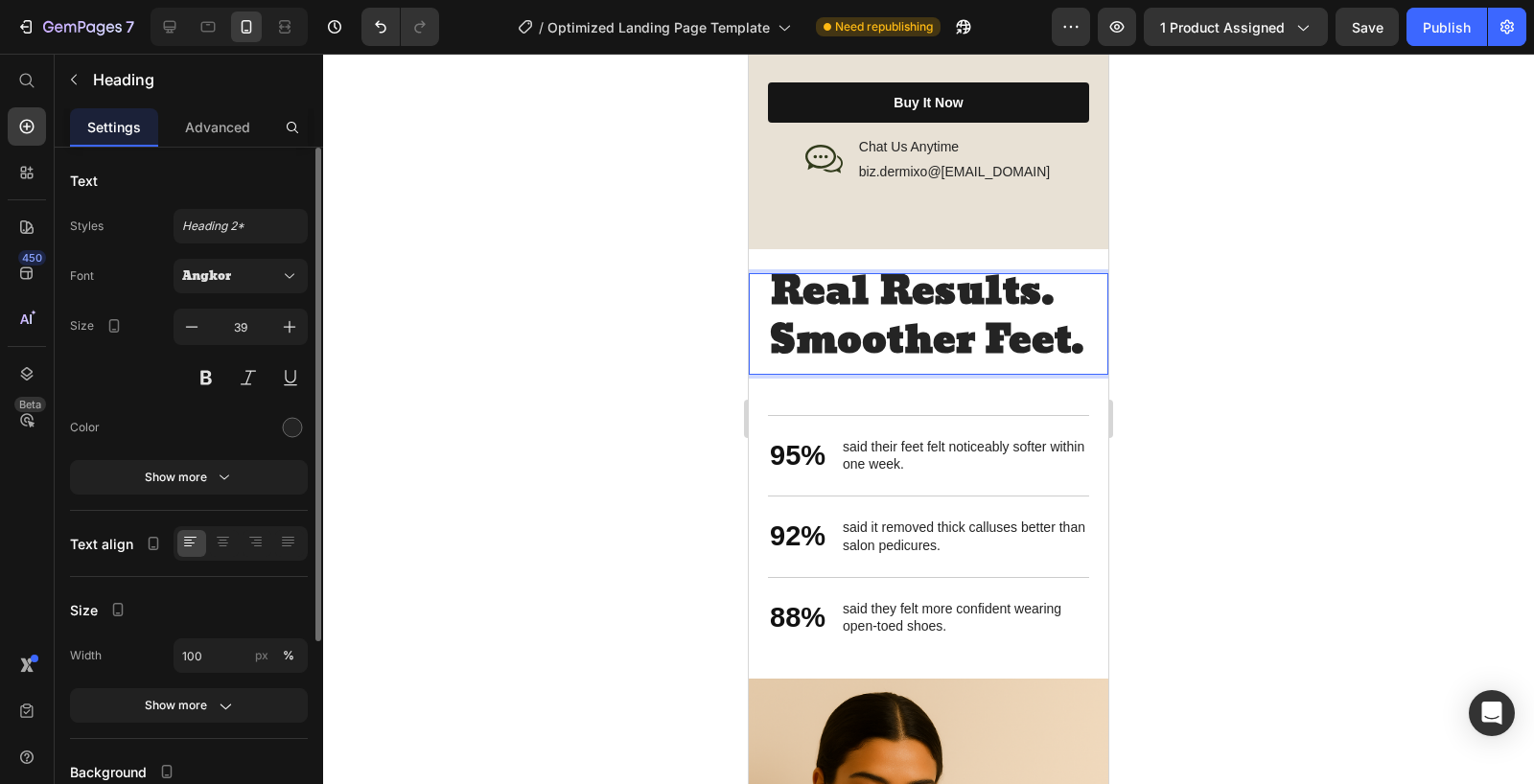 click 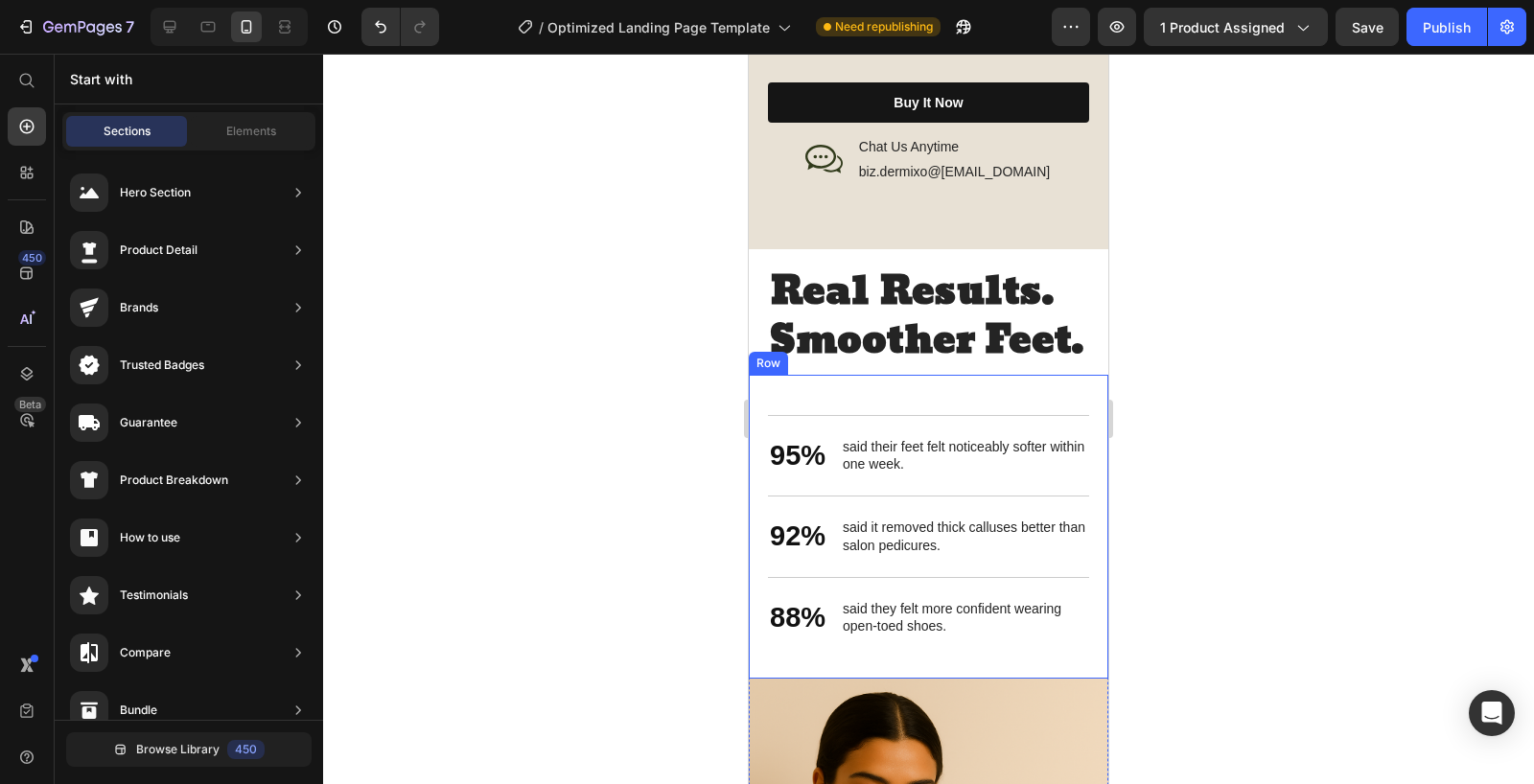 click on "Quick & Easy Heading 95% Text Block said their feet felt noticeably softer within one week. Text Block Row 92% Text Block said it removed thick calluses better than salon pedicures. Text Block Row 88% Text Block said they felt more confident wearing open-toed shoes. Text Block Row" at bounding box center [928, 526] 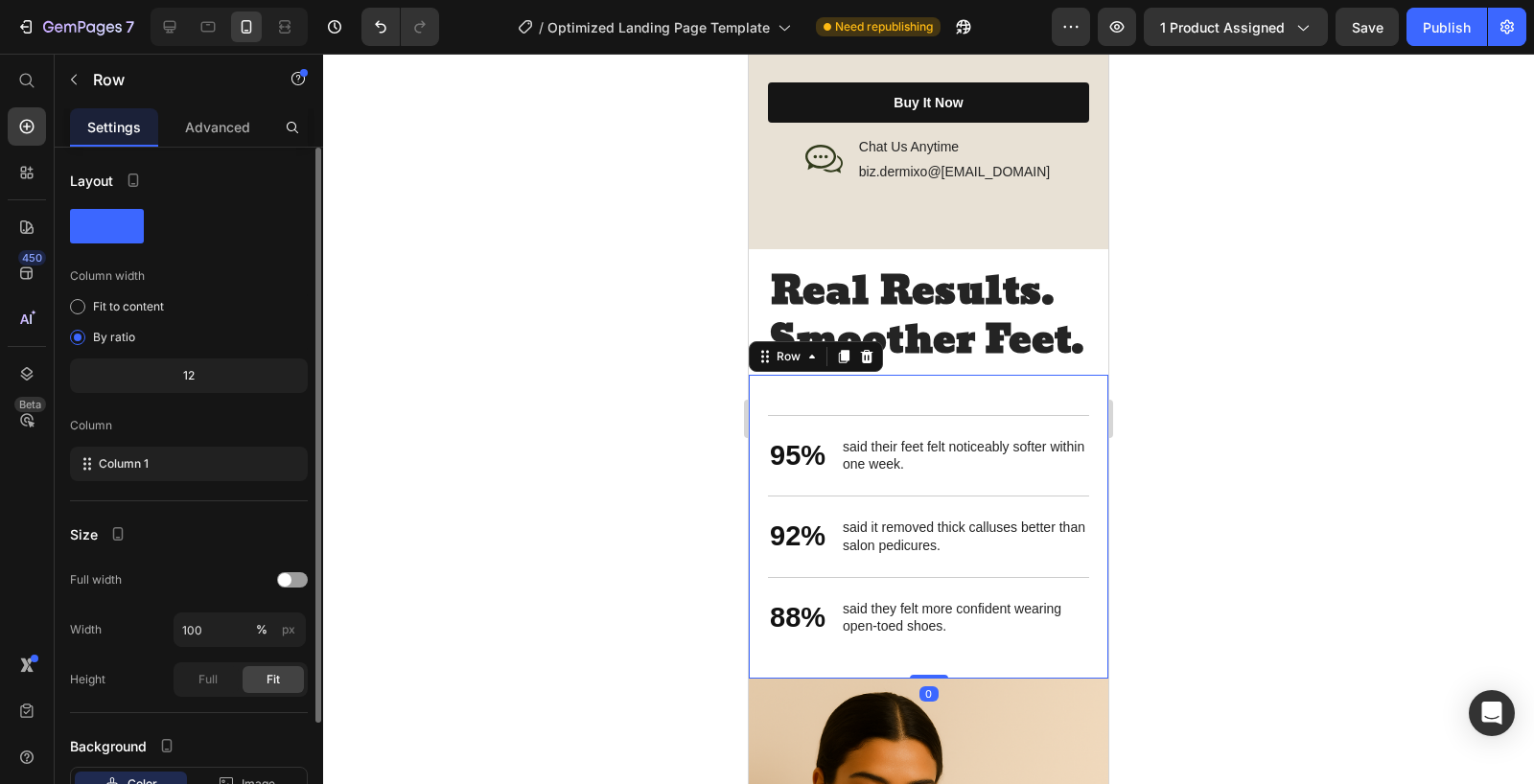click on "Quick & Easy Heading 95% Text Block said their feet felt noticeably softer within one week. Text Block Row 92% Text Block said it removed thick calluses better than salon pedicures. Text Block Row 88% Text Block said they felt more confident wearing open-toed shoes. Text Block Row" at bounding box center [928, 526] 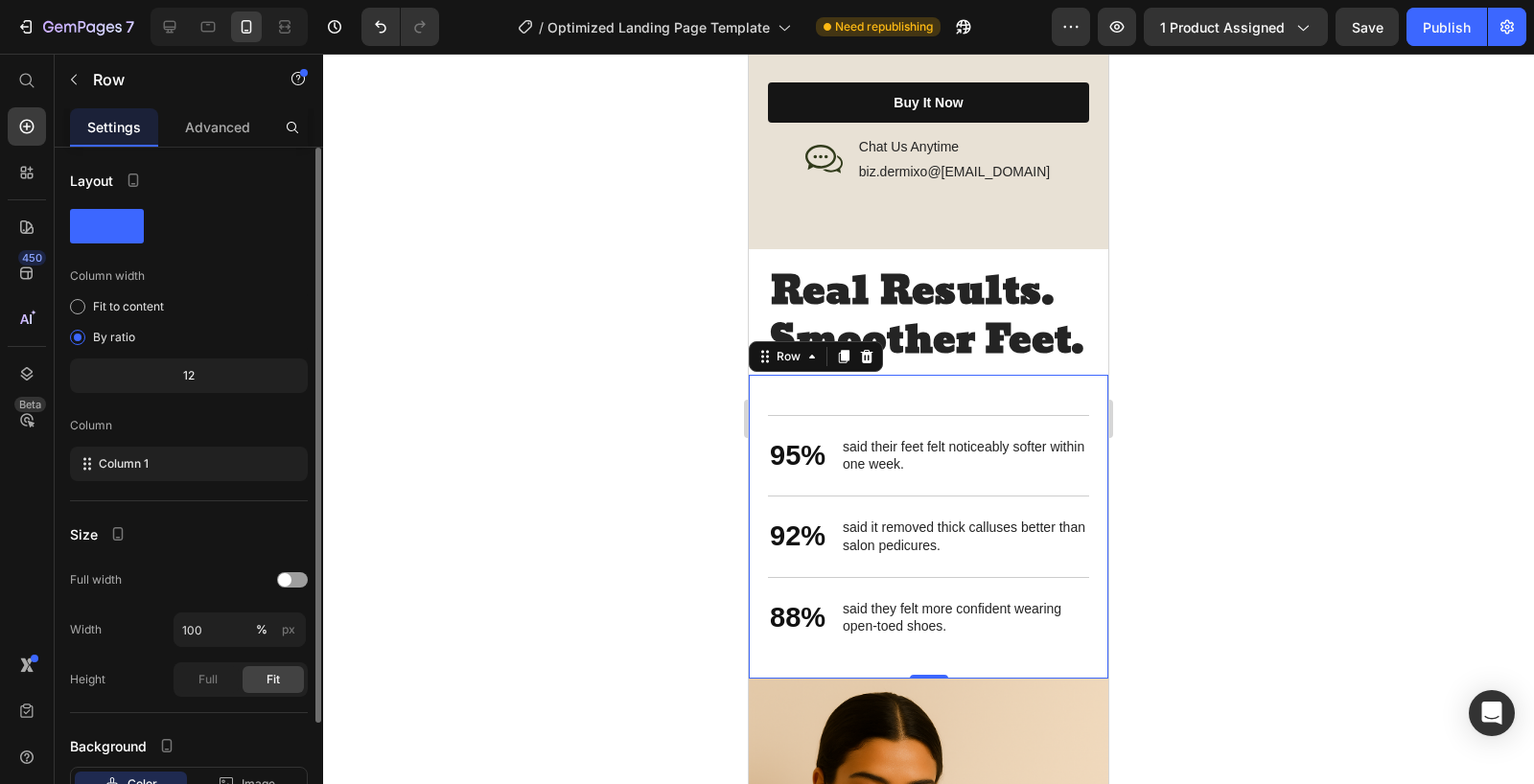 click 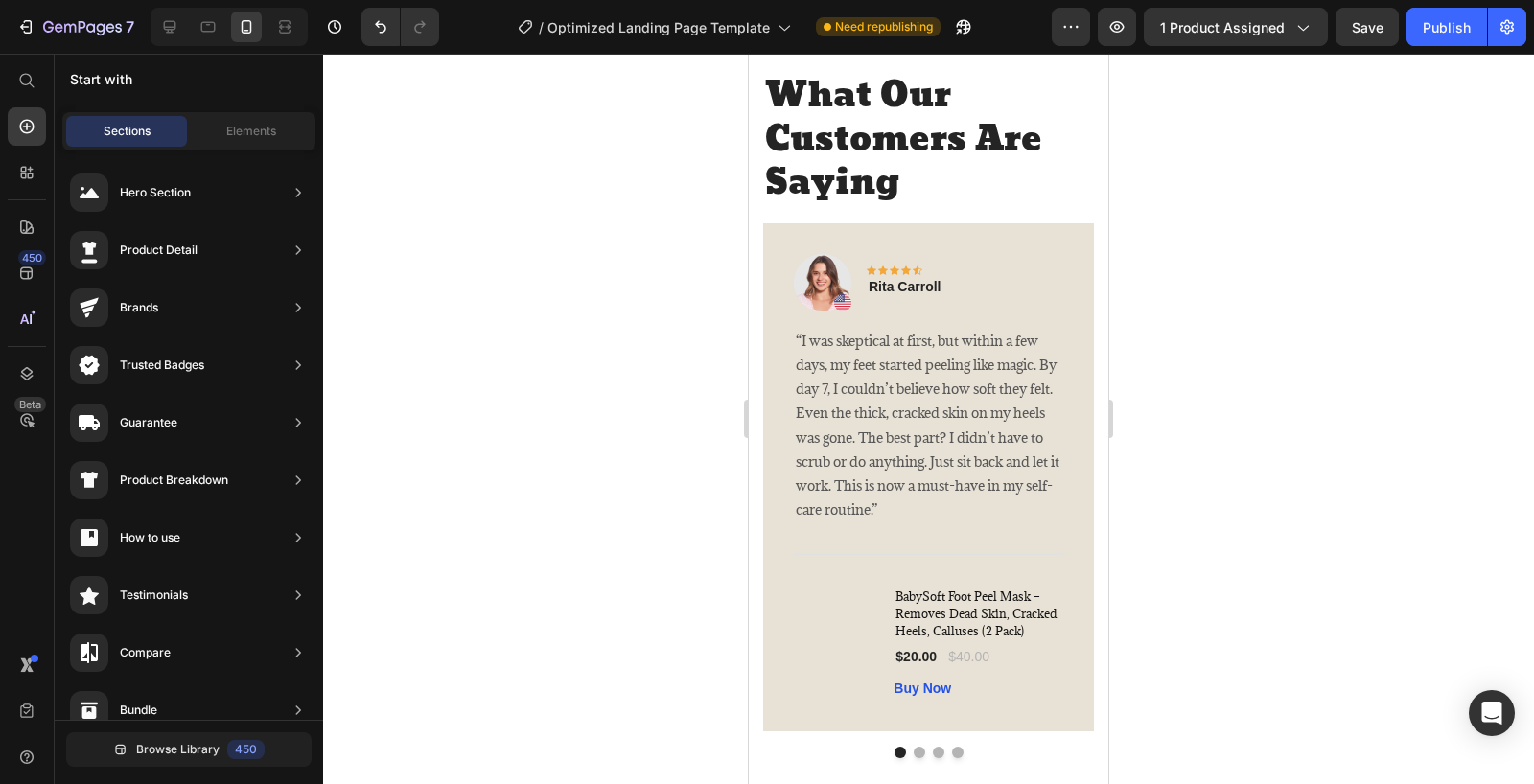 scroll, scrollTop: 4013, scrollLeft: 0, axis: vertical 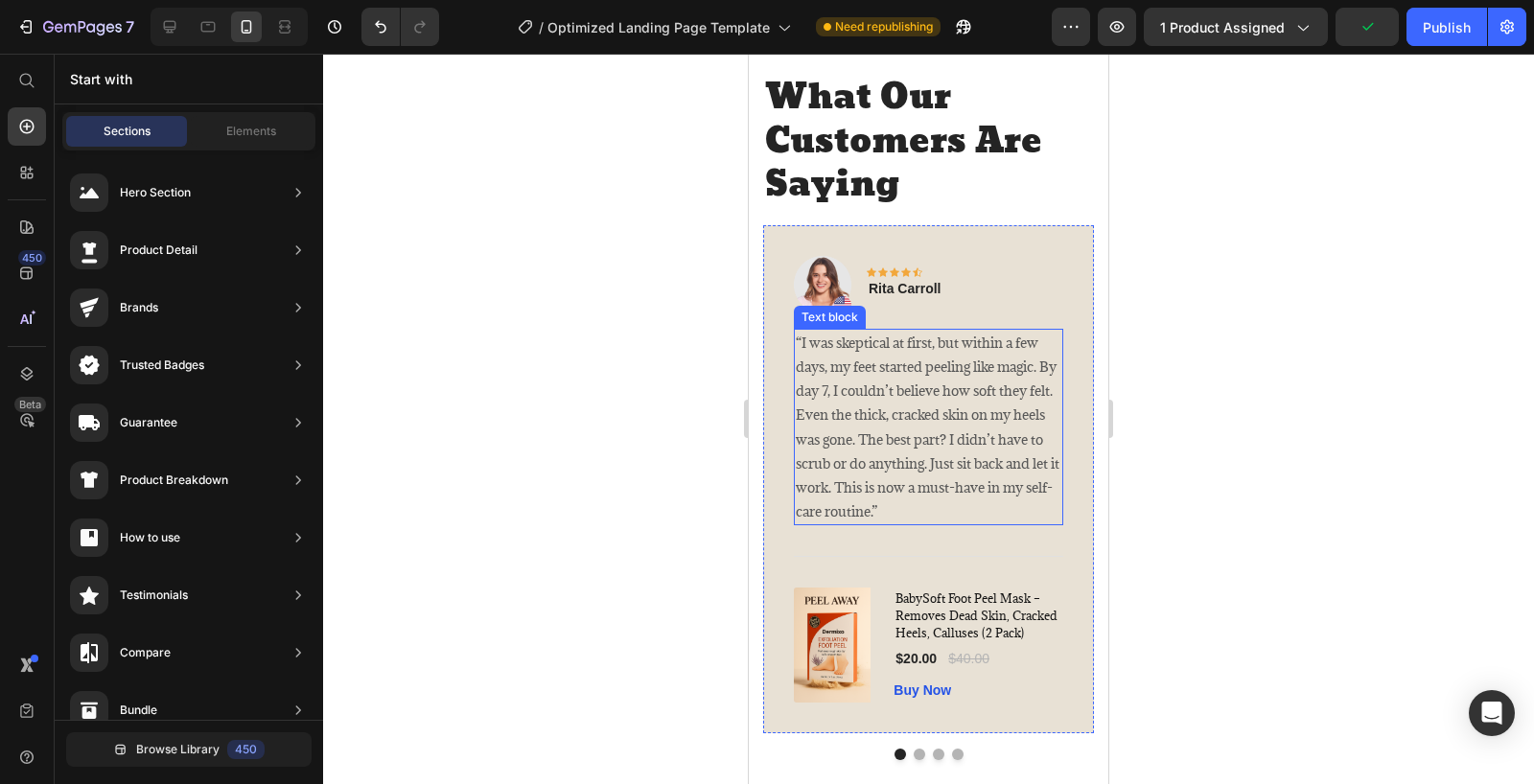 click on "“I was skeptical at first, but within a few days, my feet started peeling like magic. By day 7, I couldn’t believe how soft they felt. Even the thick, cracked skin on my heels was gone. The best part? I didn’t have to scrub or do anything. Just sit back and let it work. This is now a must-have in my self-care routine.”" at bounding box center [928, 427] 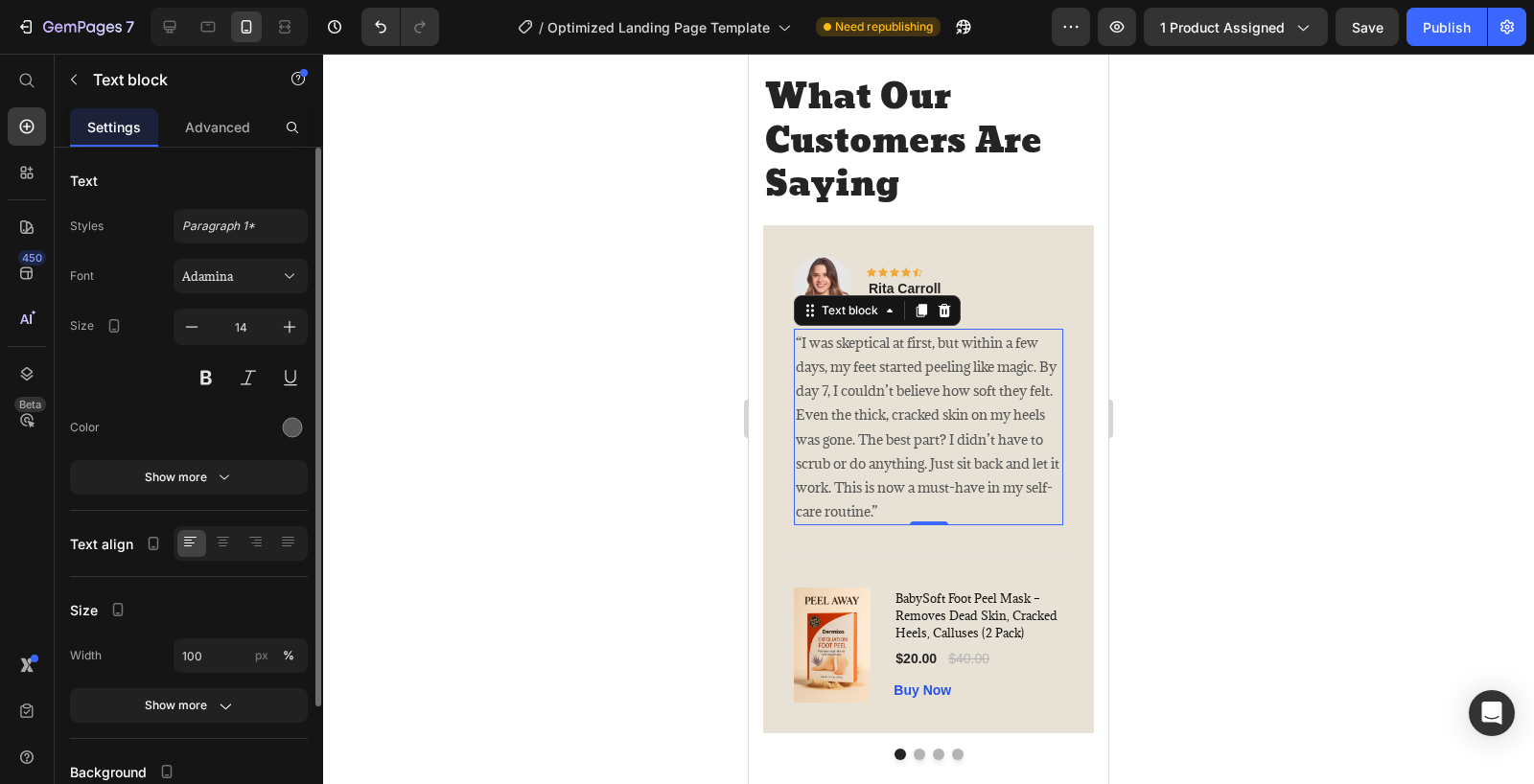 click 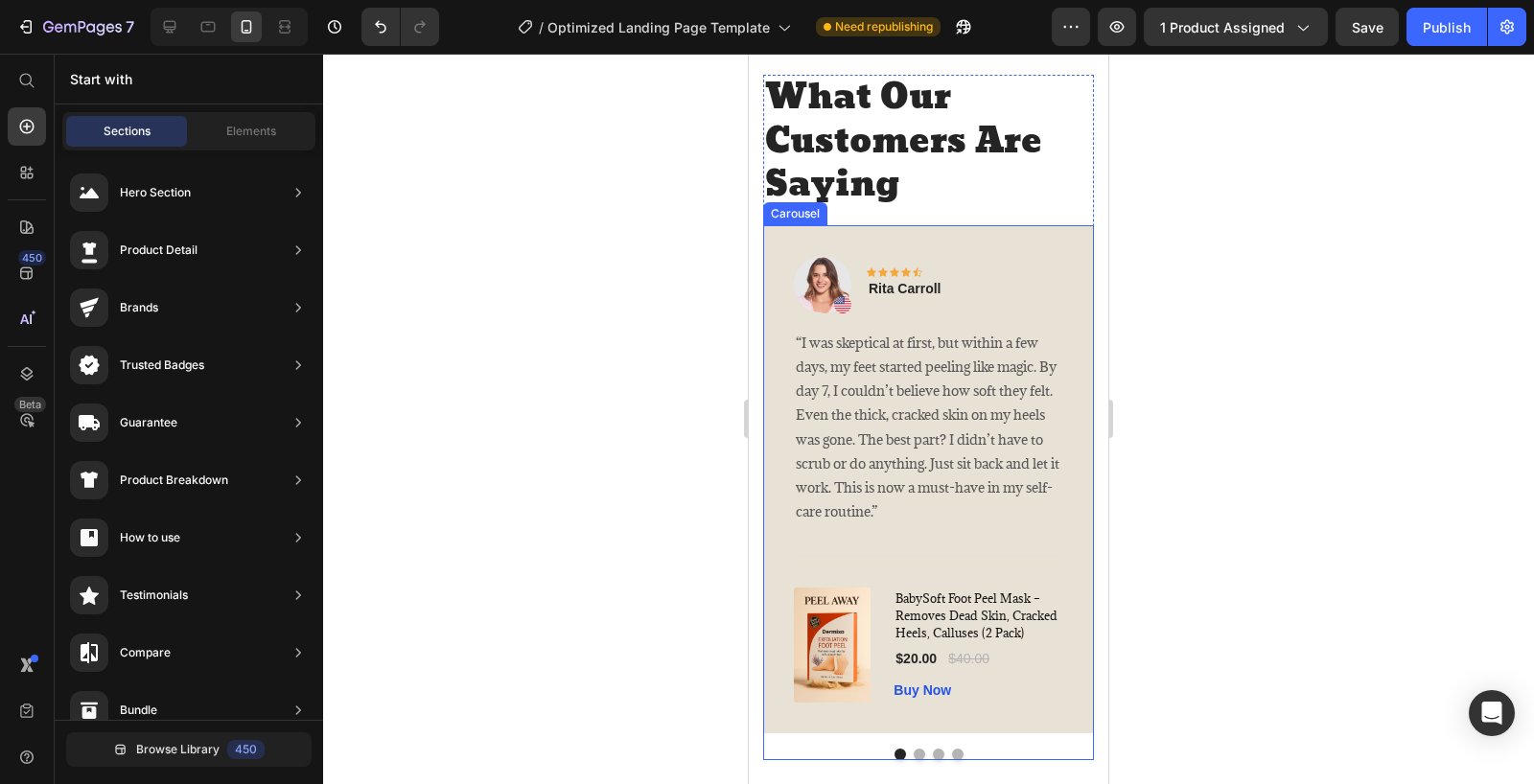 click at bounding box center (928, 754) 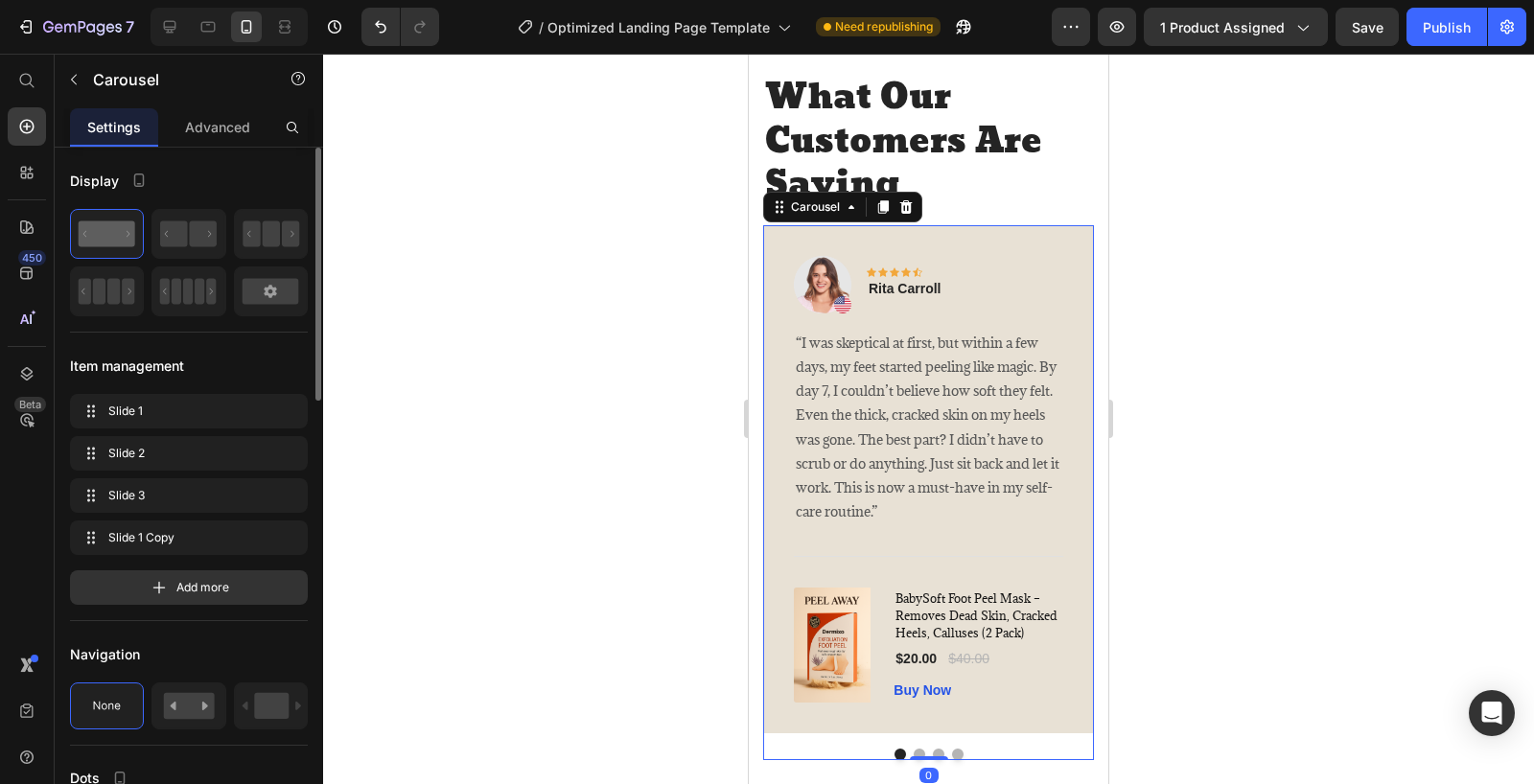 click at bounding box center (919, 754) 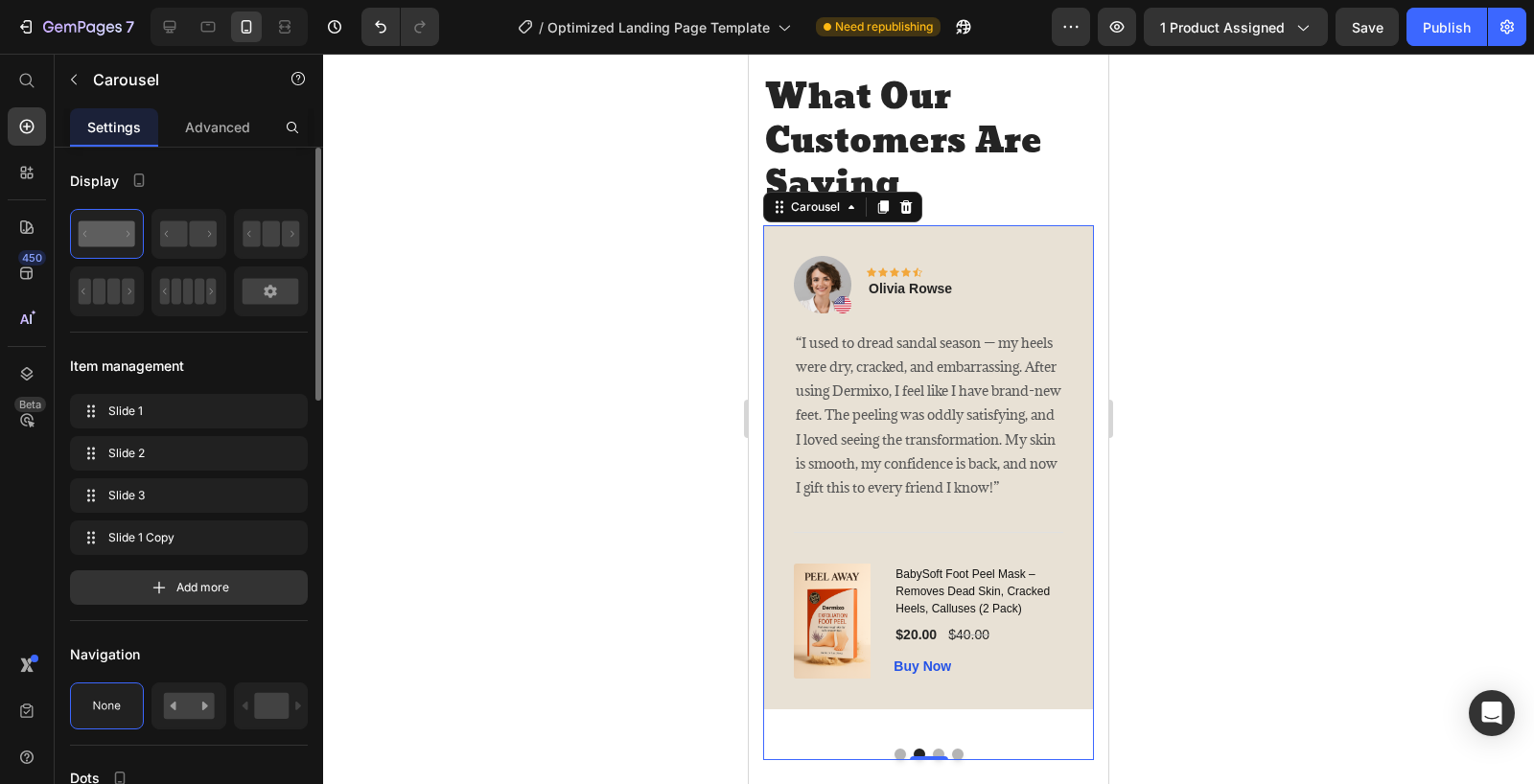 click at bounding box center [939, 754] 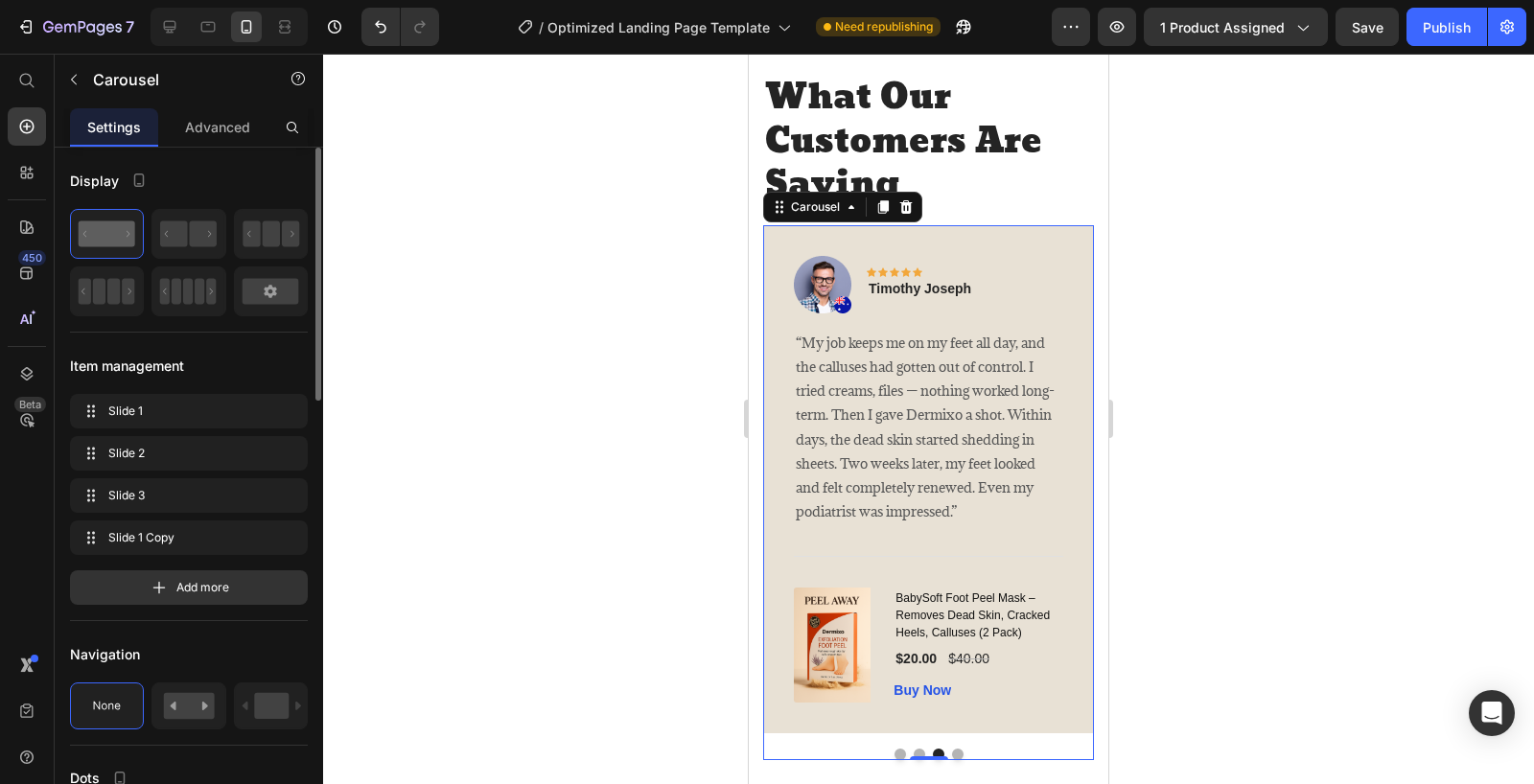 click at bounding box center (958, 754) 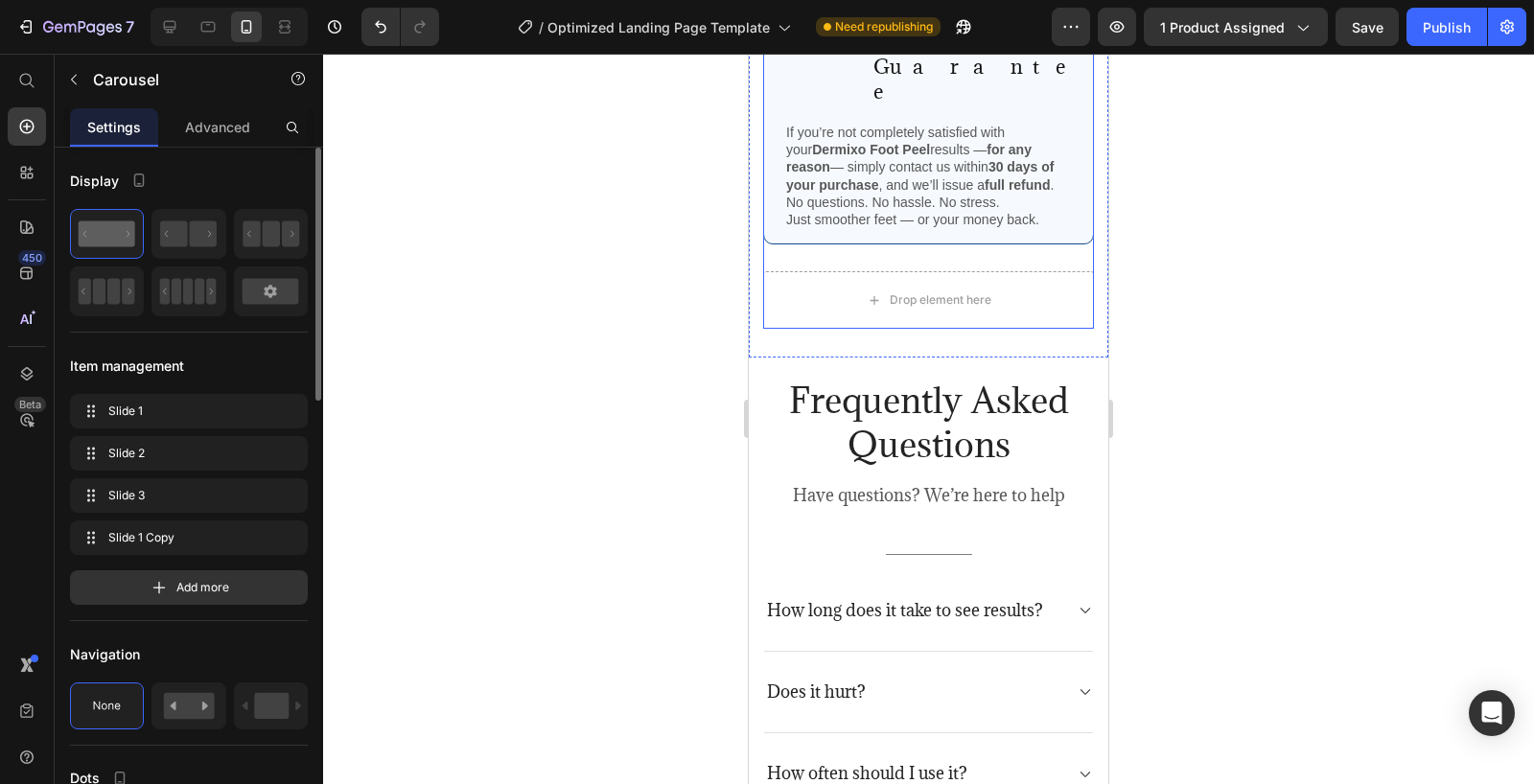 scroll, scrollTop: 5011, scrollLeft: 0, axis: vertical 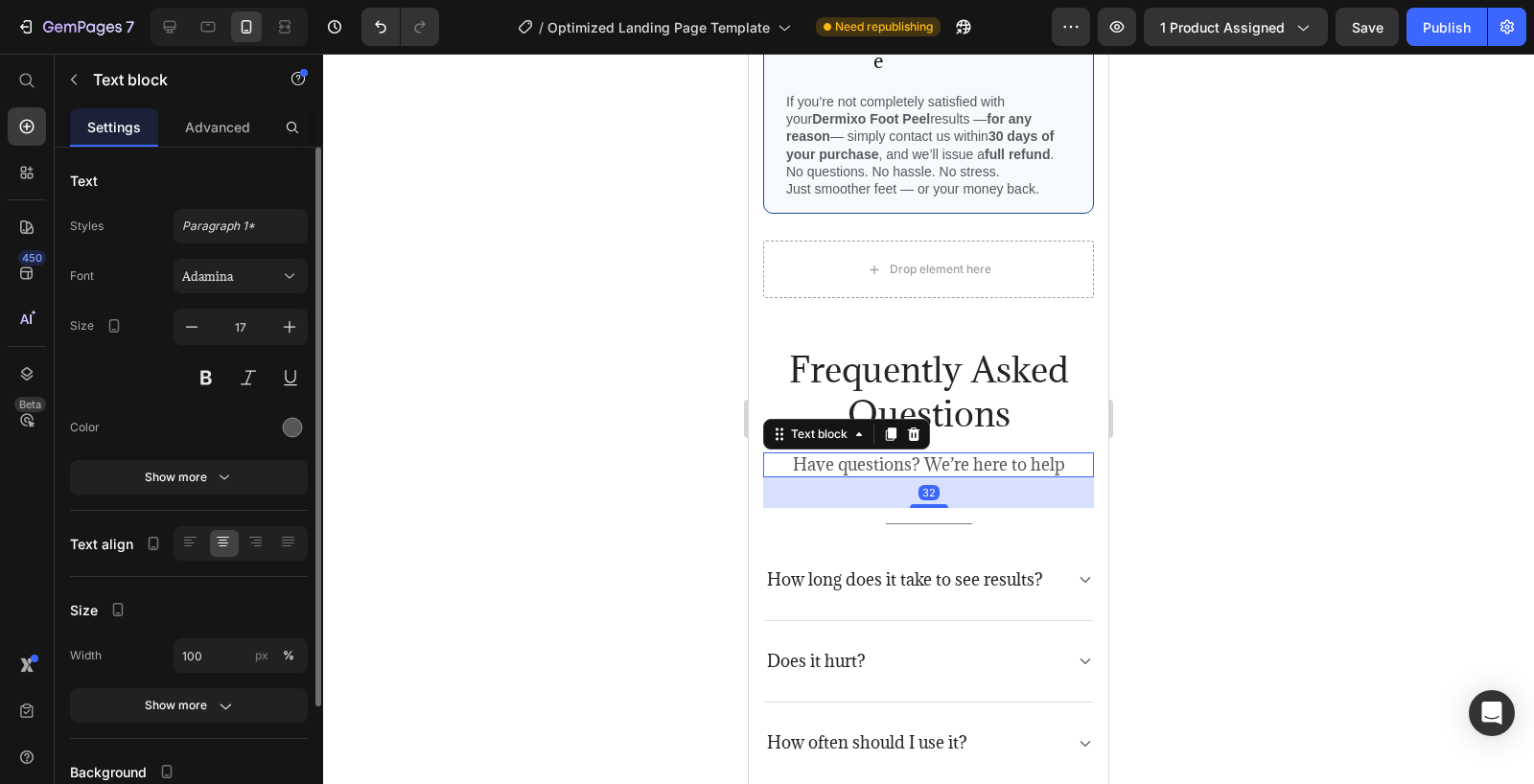 click on "Have questions? We’re here to help" at bounding box center (928, 465) 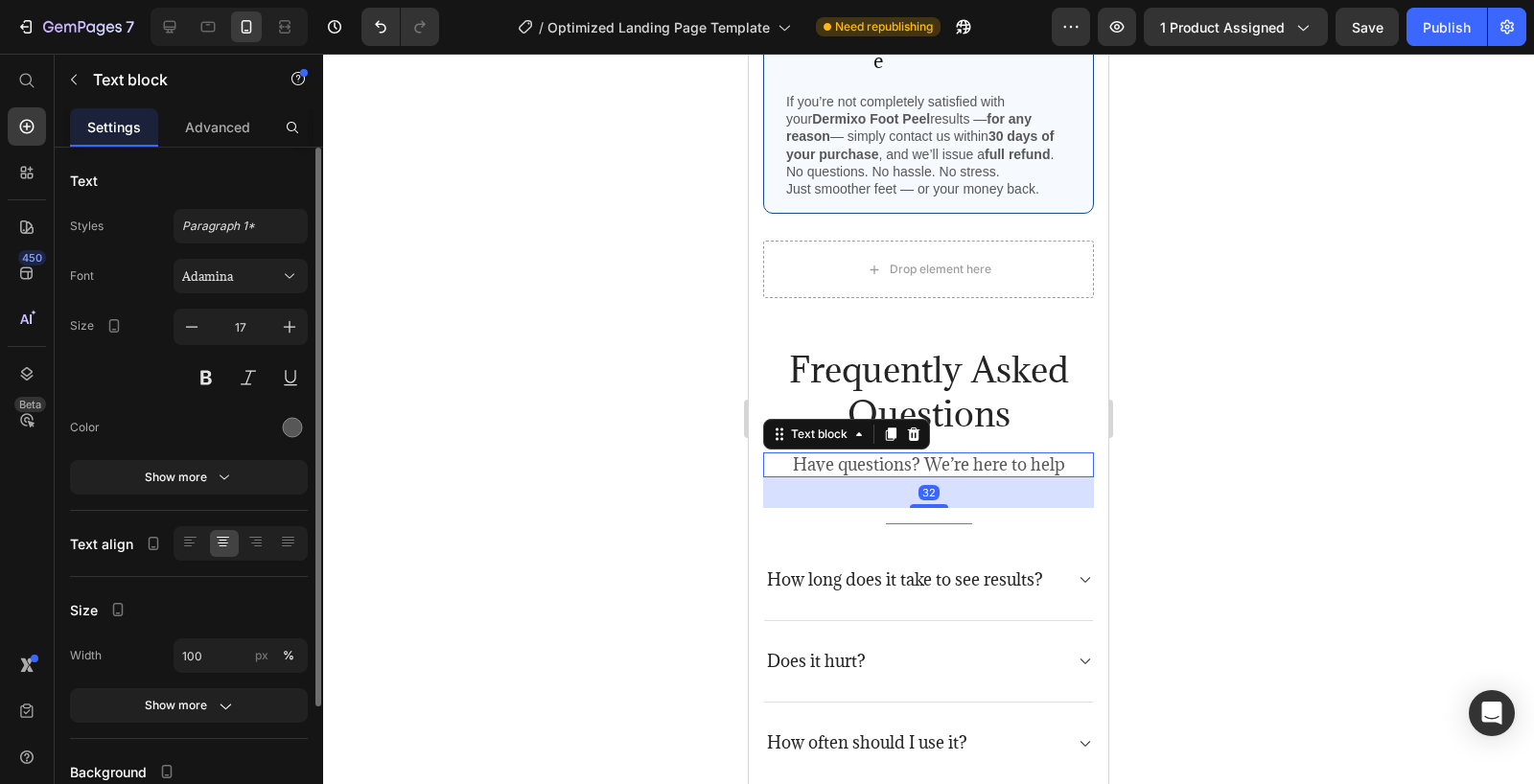 click on "Have questions? We’re here to help" at bounding box center [928, 465] 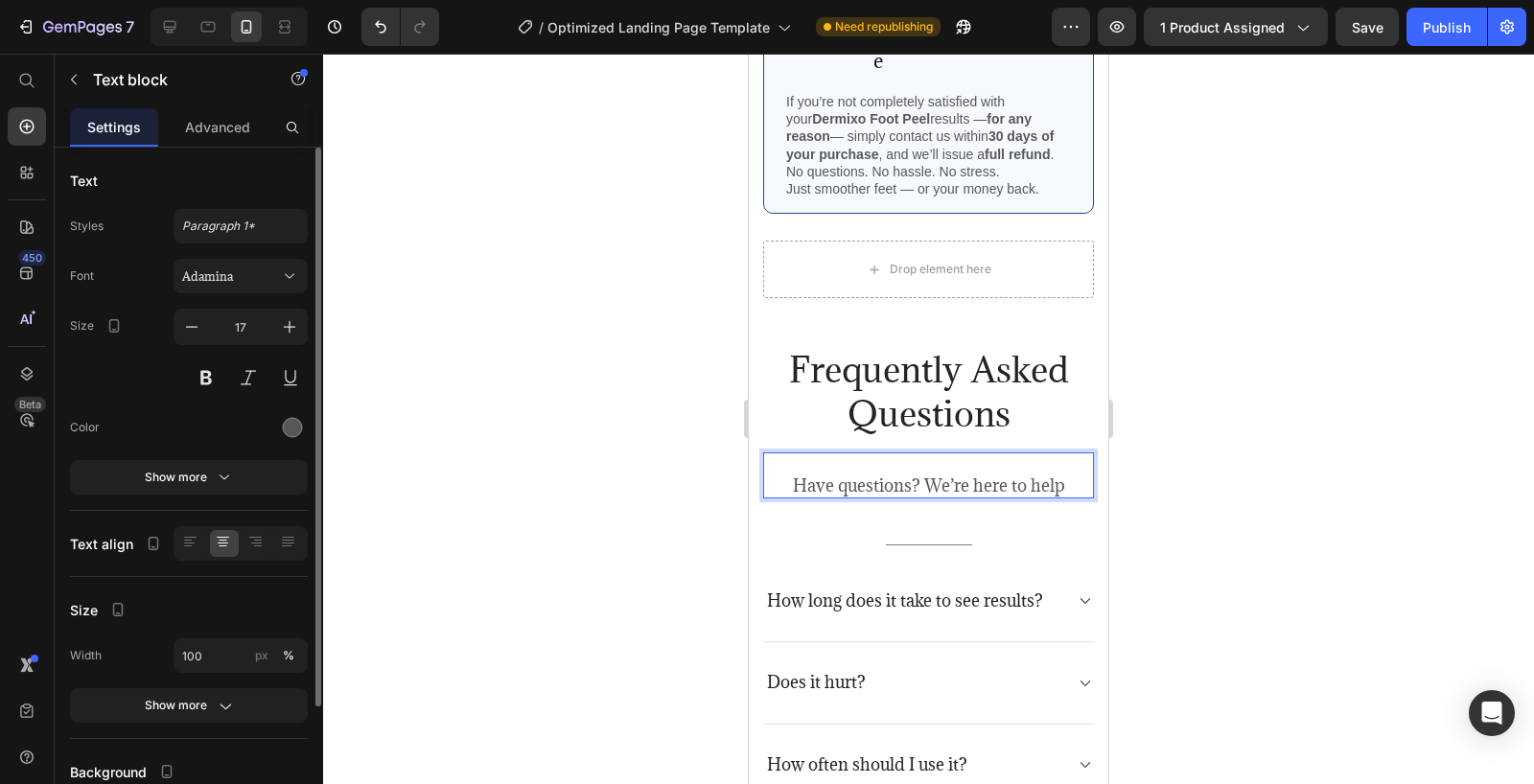 click 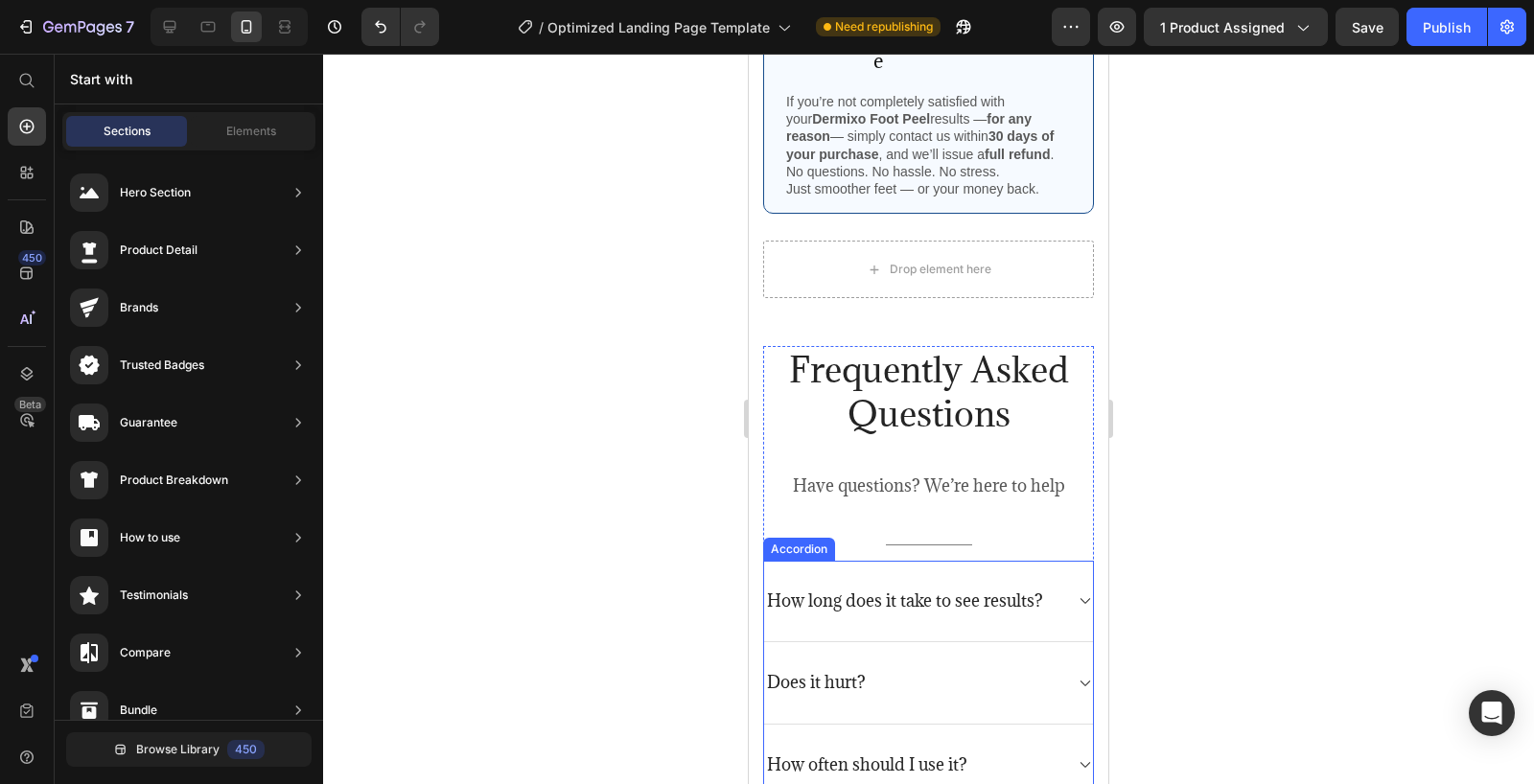 click on "How long does it take to see results?" at bounding box center (905, 601) 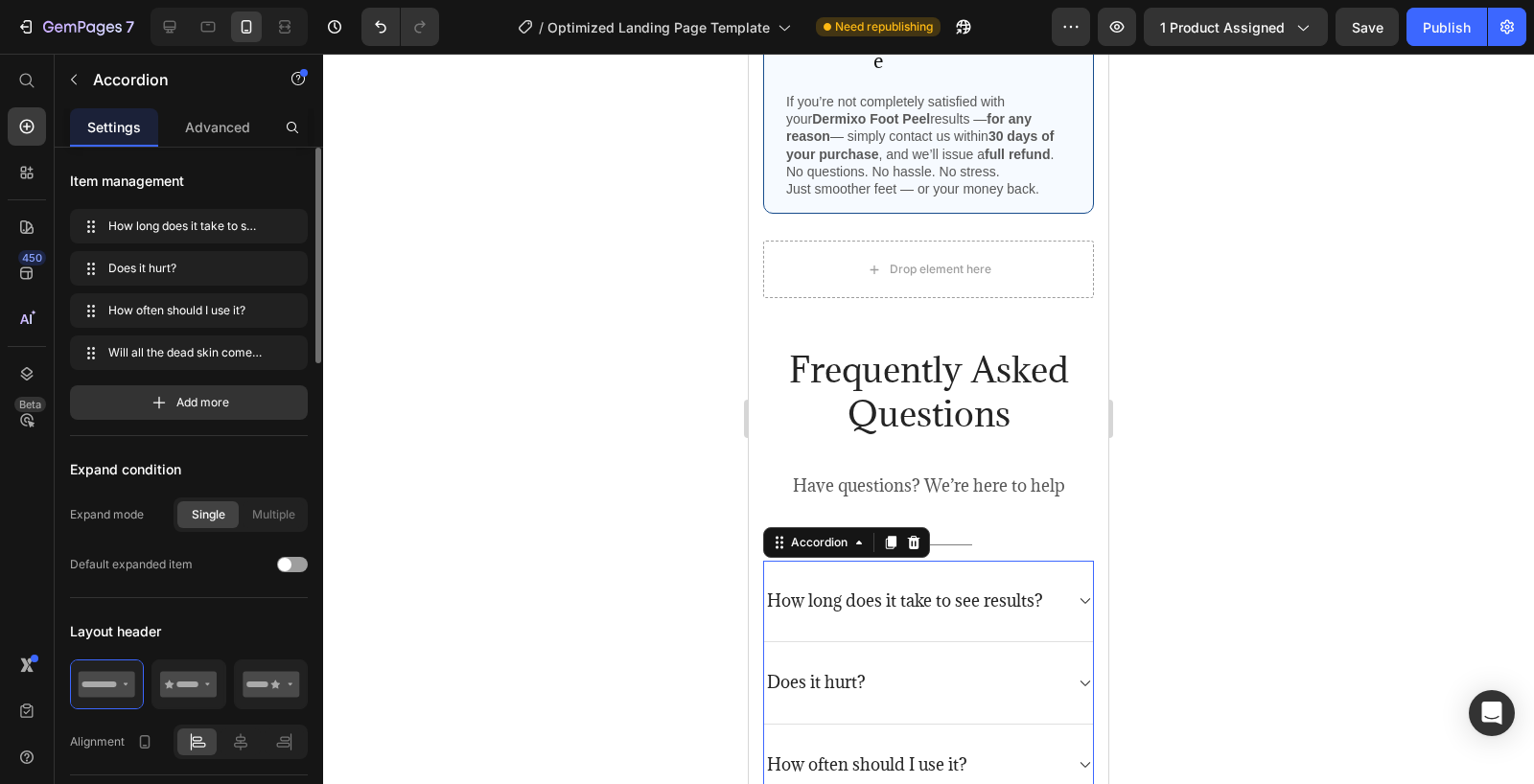 click 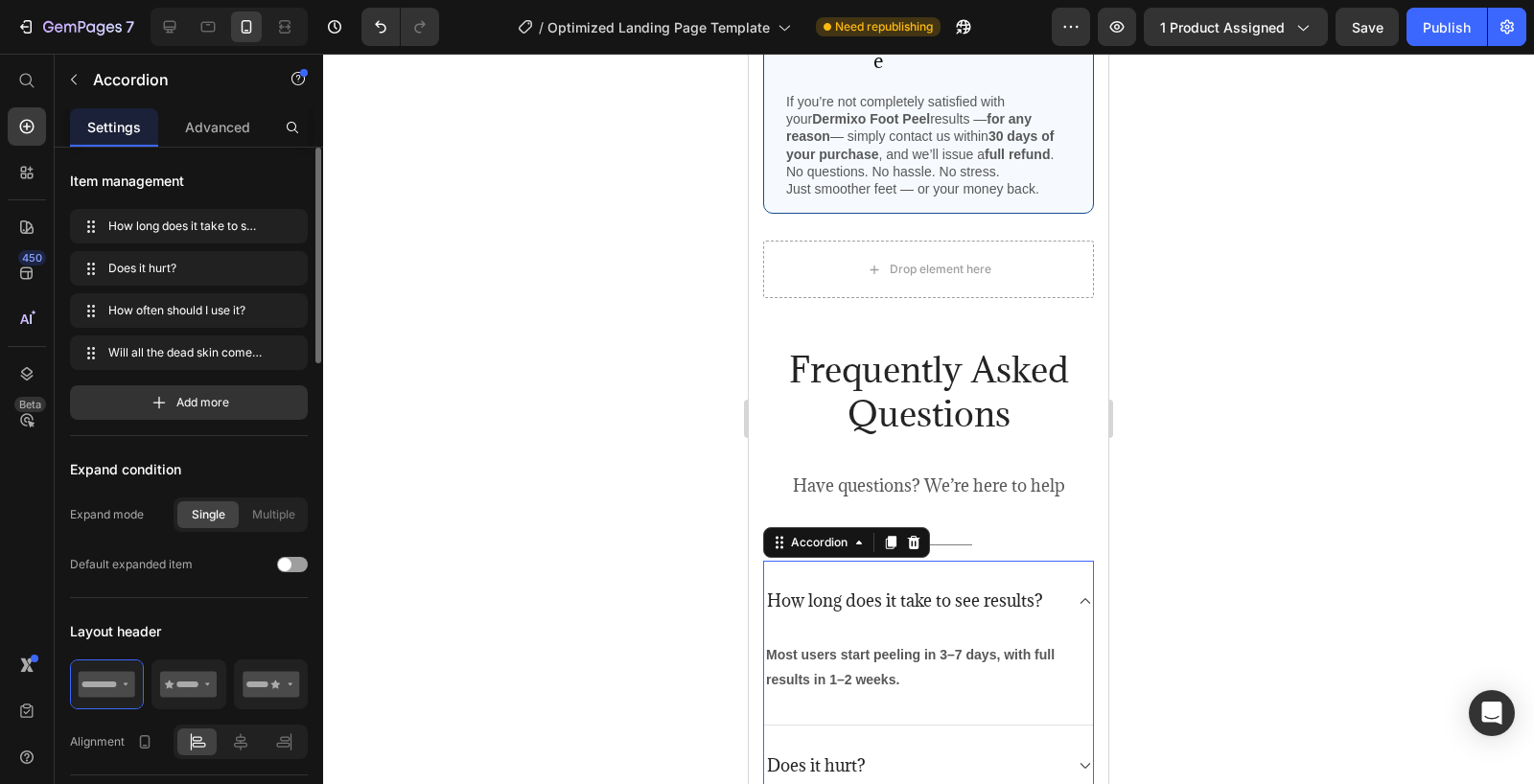 scroll, scrollTop: 5142, scrollLeft: 0, axis: vertical 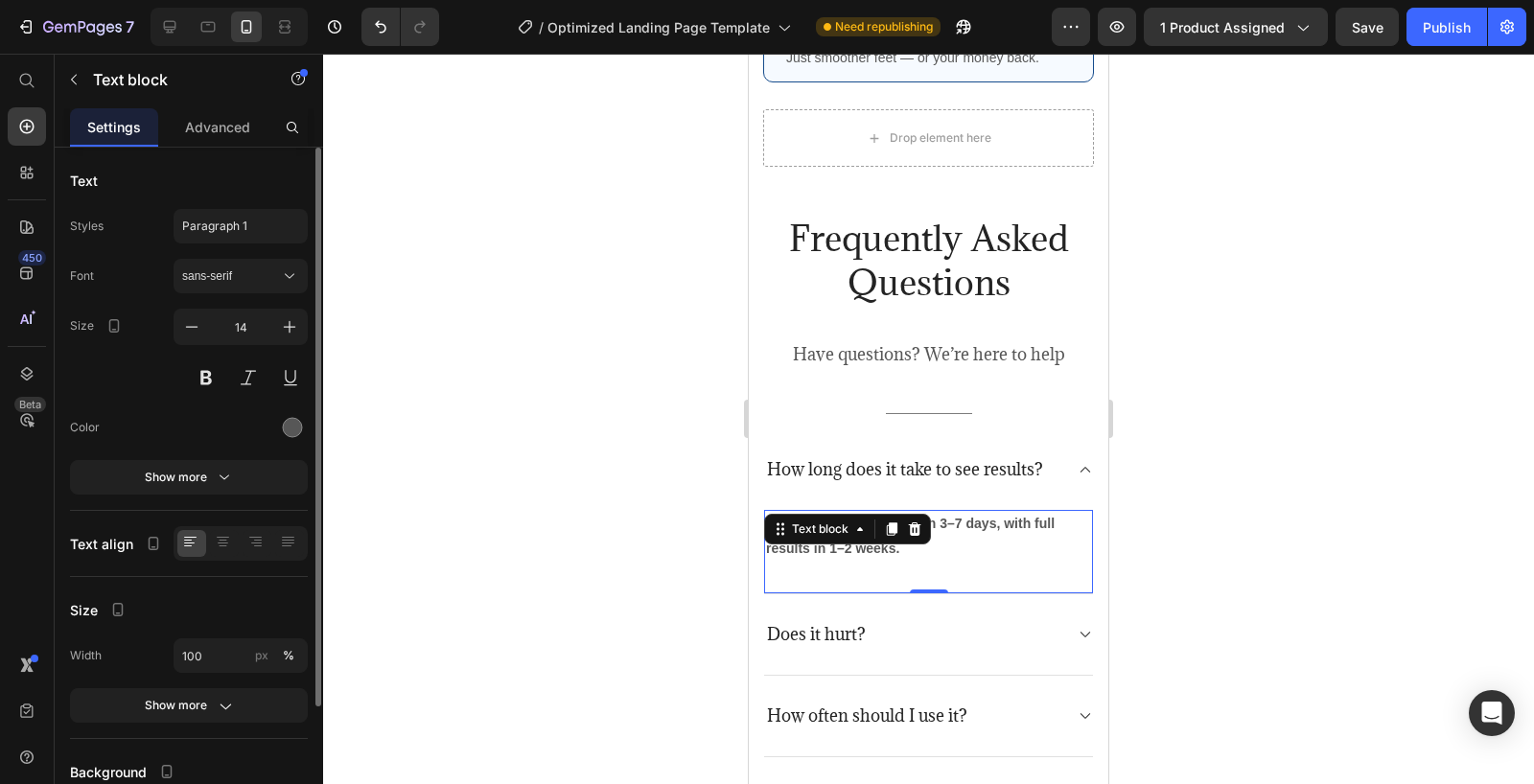 click on "Most users start peeling in 3–7 days, with full results in 1–2 weeks. Text block   0" at bounding box center (928, 551) 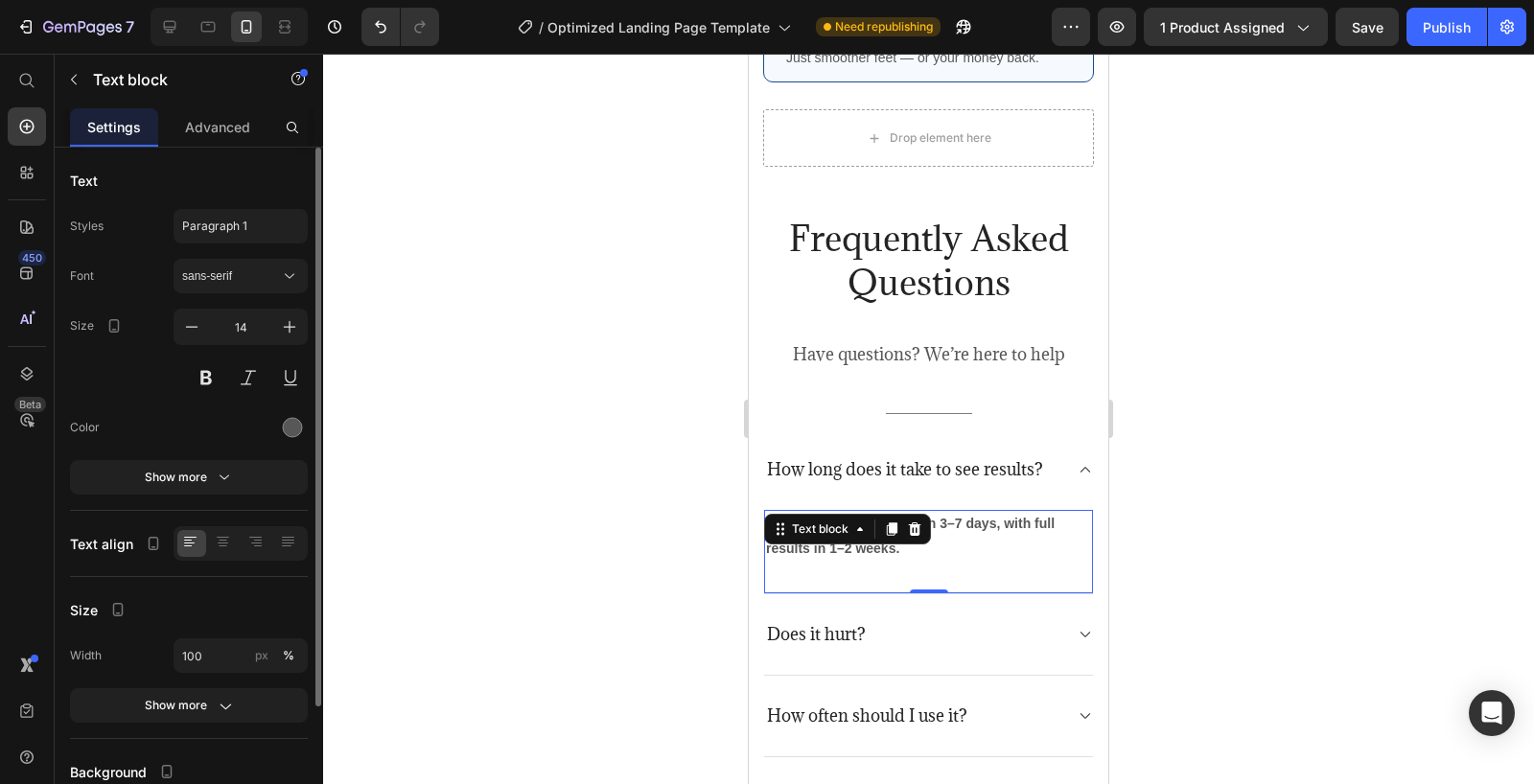 click on "Most users start peeling in 3–7 days, with full results in 1–2 weeks." at bounding box center (928, 536) 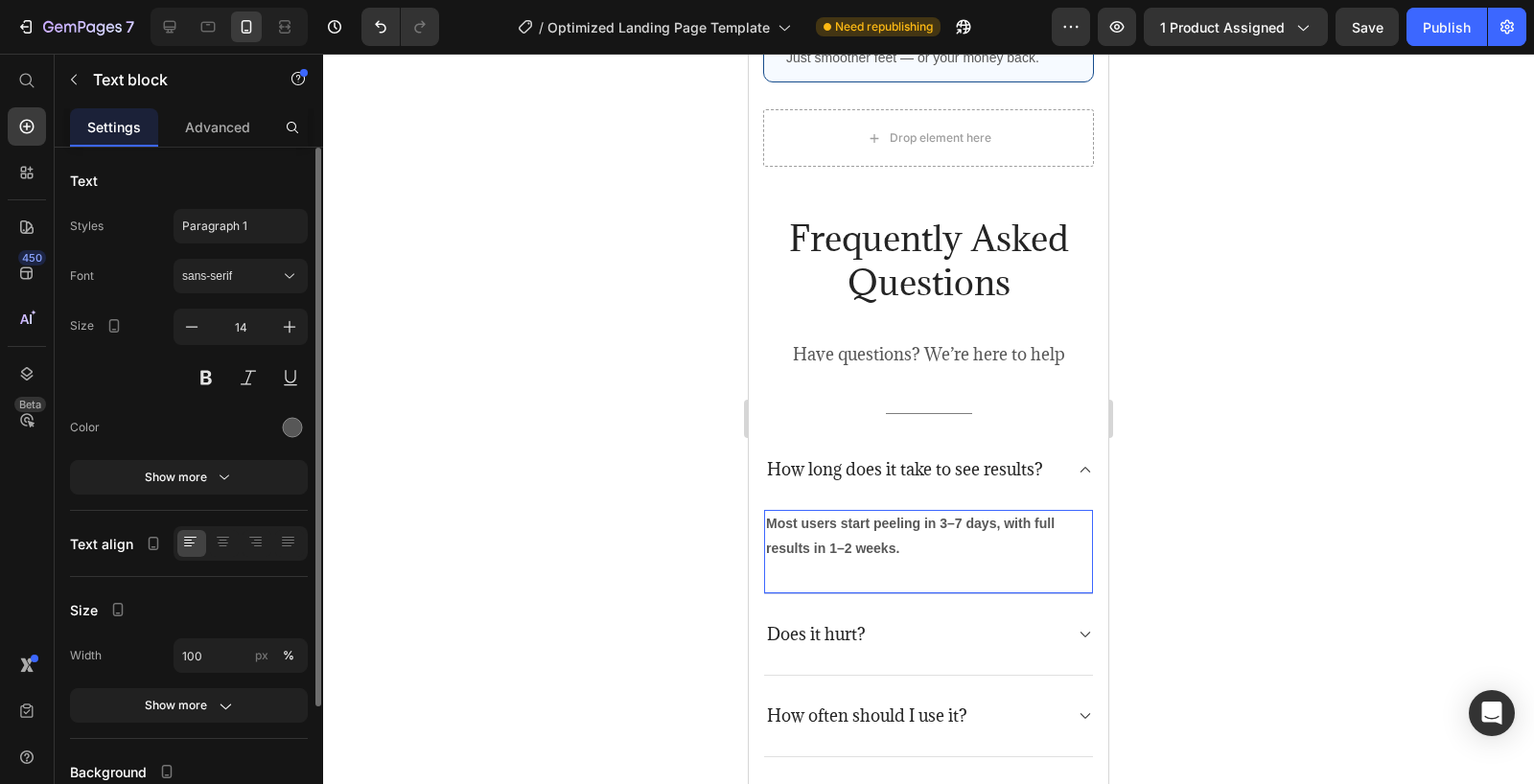 click on "Most users start peeling in 3–7 days, with full results in 1–2 weeks." at bounding box center (928, 536) 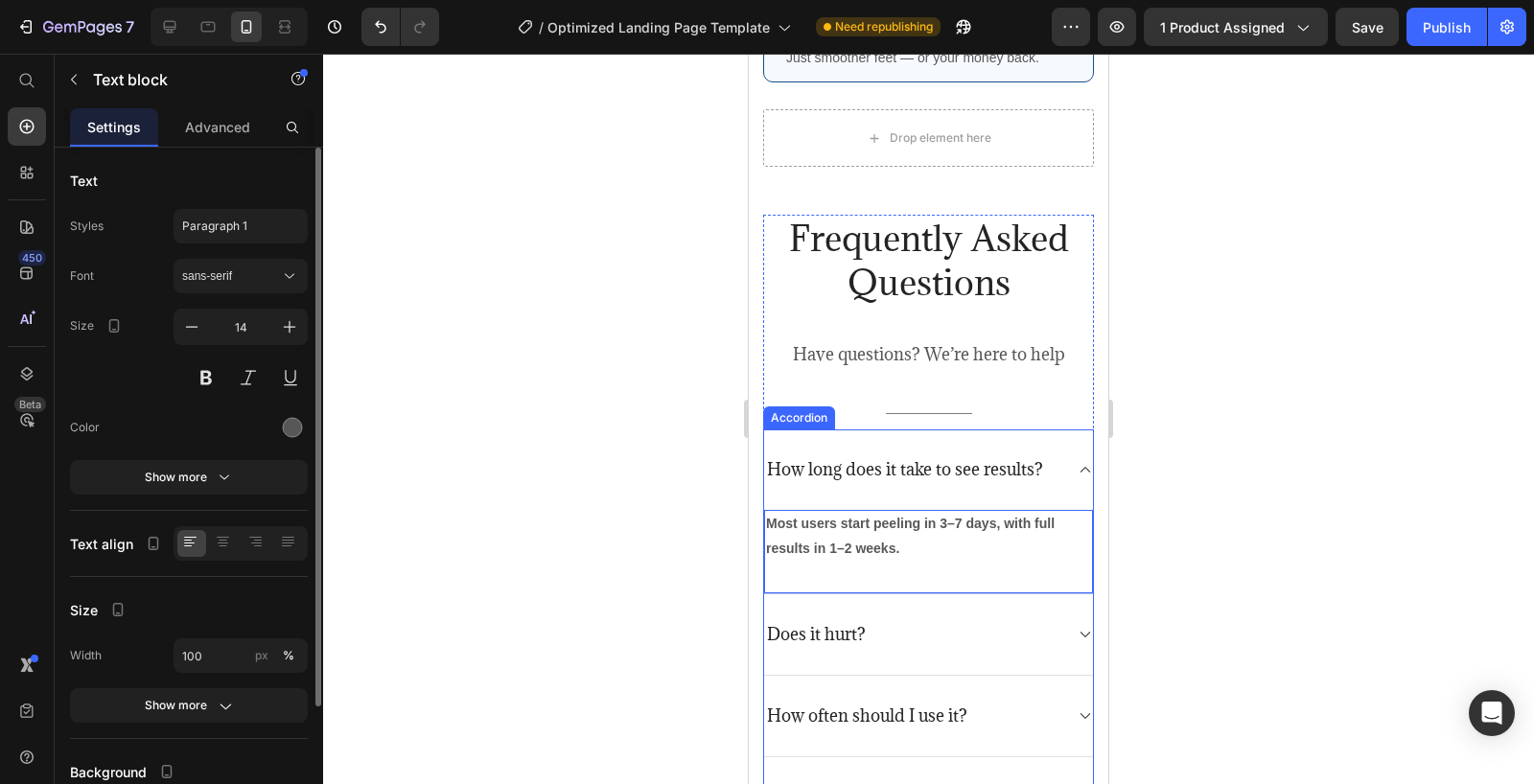 click on "Does it hurt?" at bounding box center (913, 634) 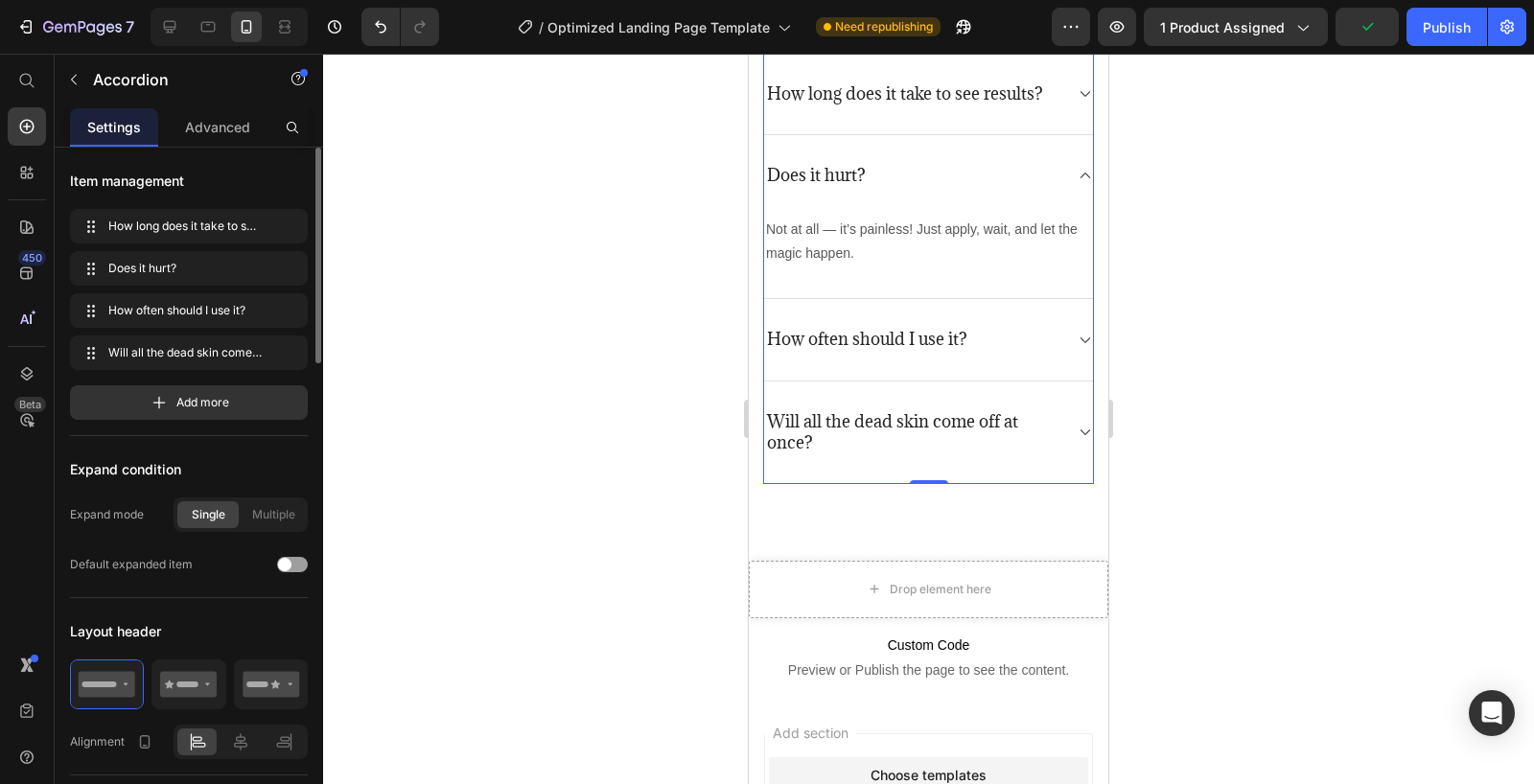 scroll, scrollTop: 5519, scrollLeft: 0, axis: vertical 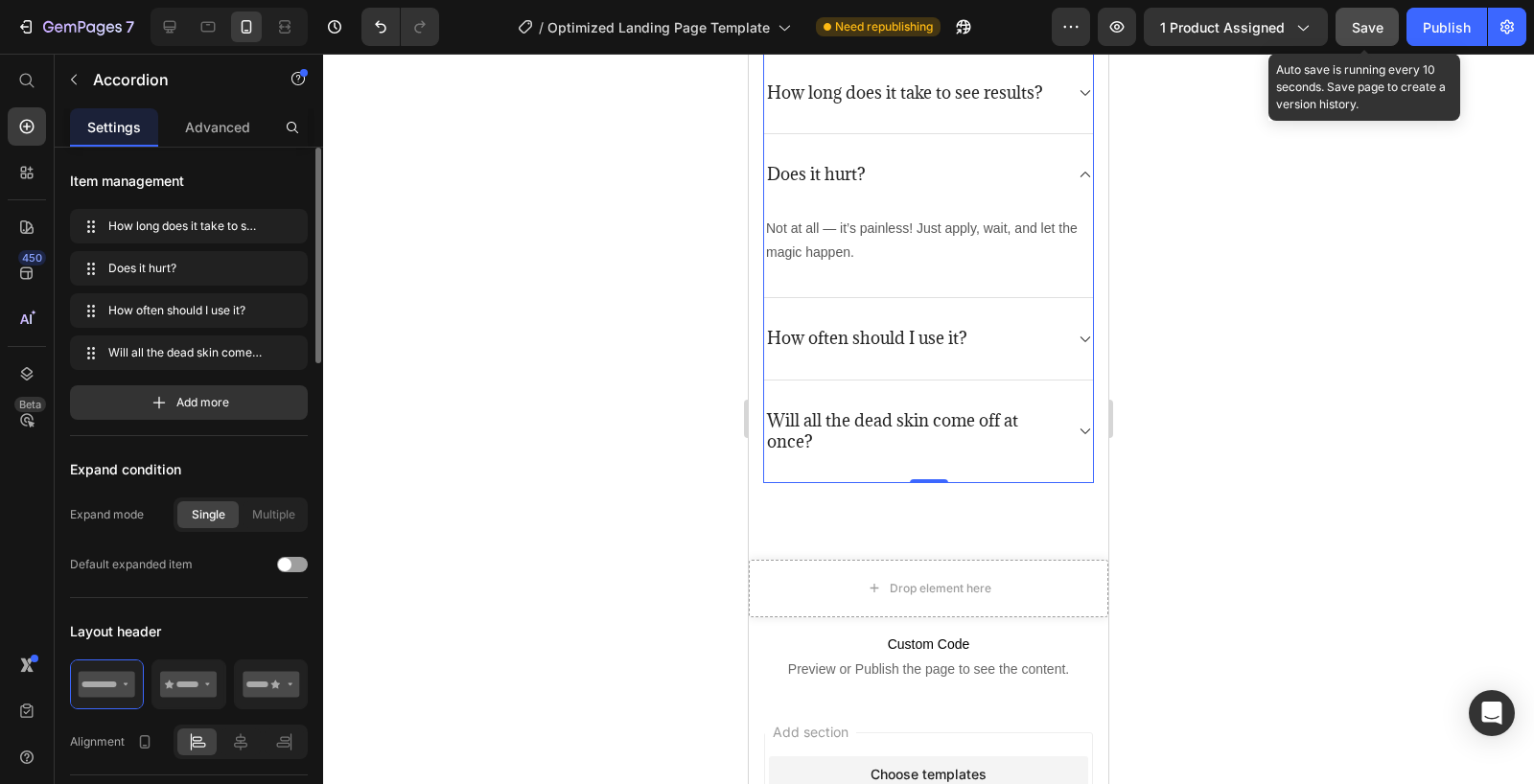 click on "Save" 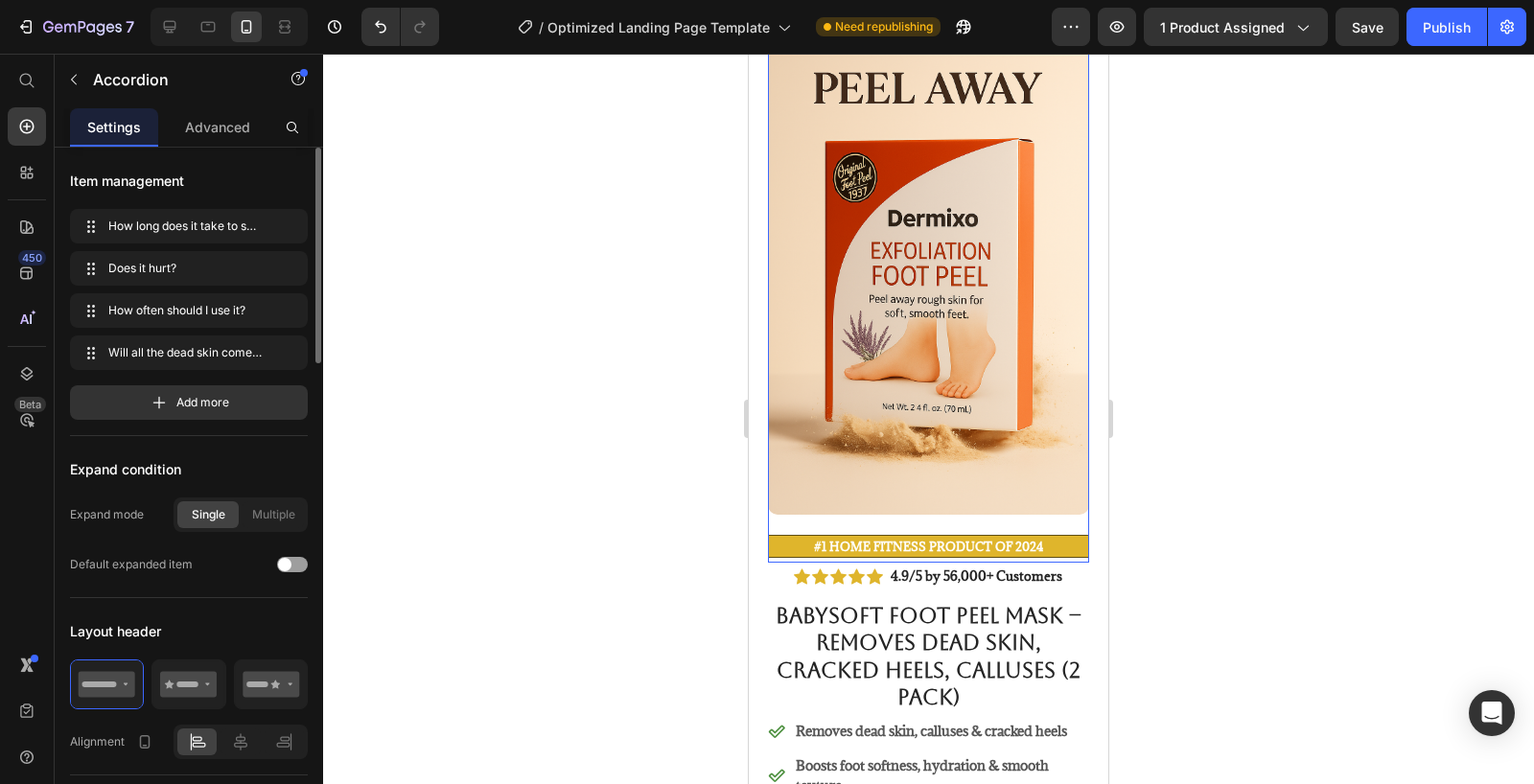 scroll, scrollTop: 119, scrollLeft: 0, axis: vertical 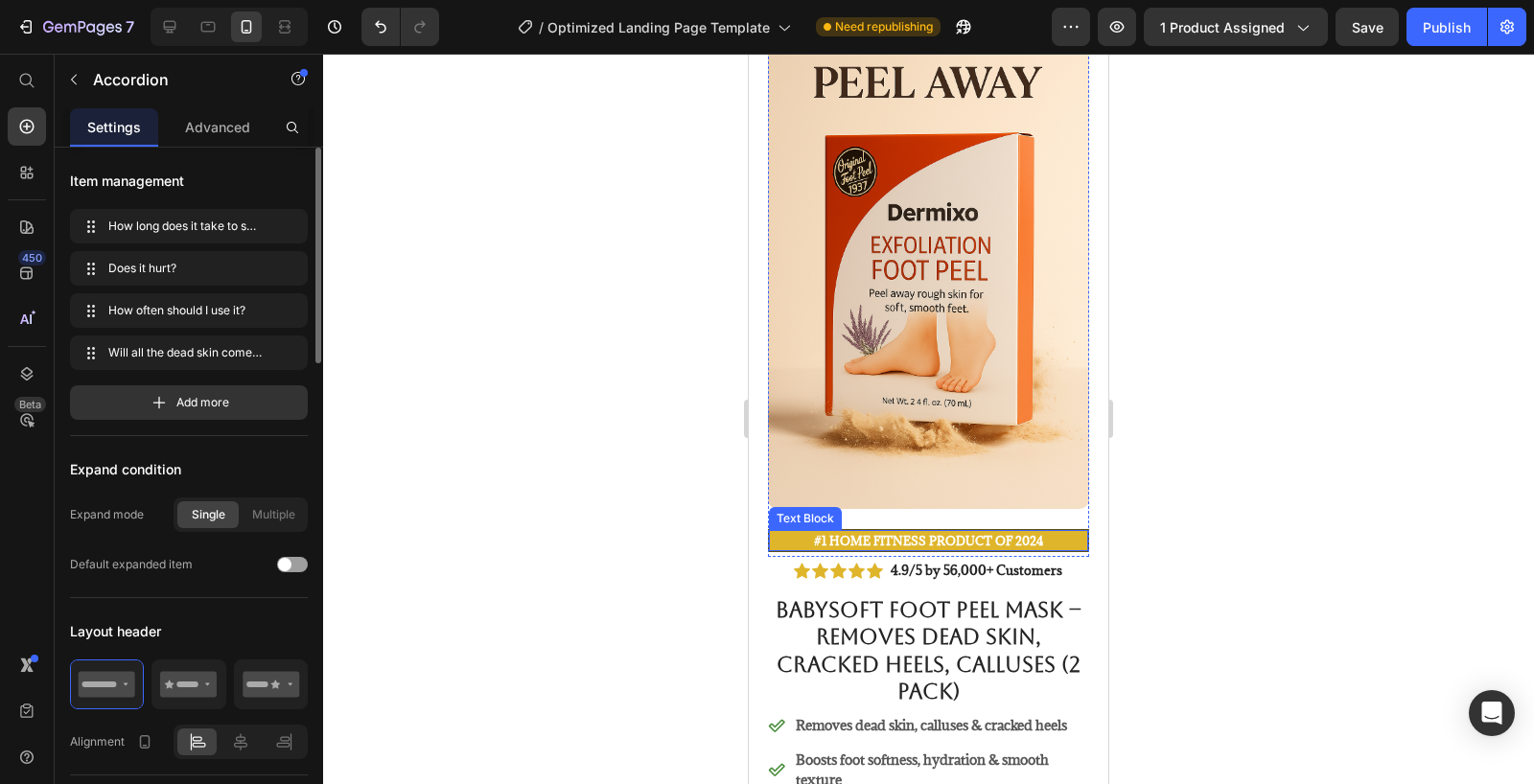 click on "#1 Home fitness Product of 2024" at bounding box center (928, 541) 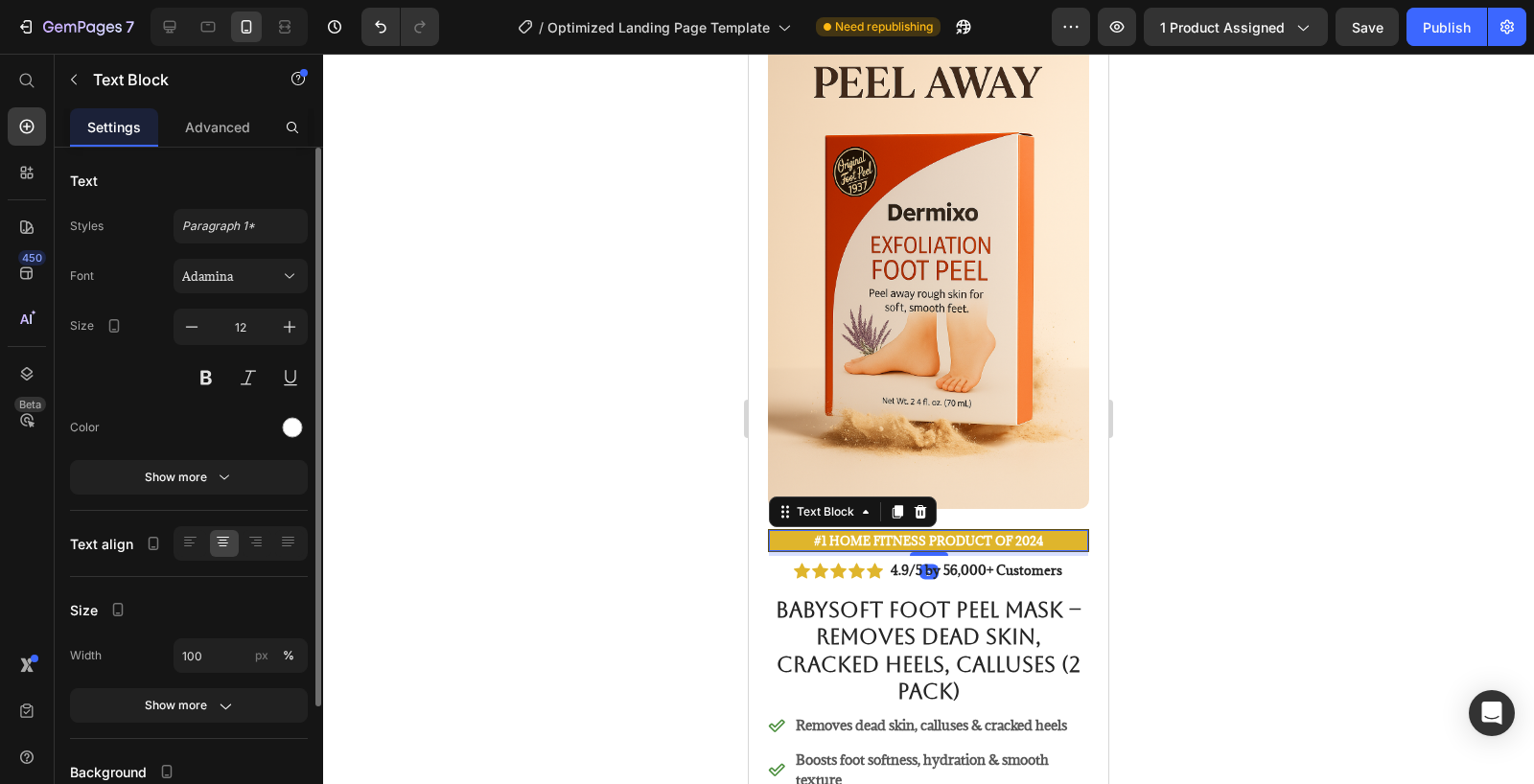 click on "#1 Home fitness Product of 2024" at bounding box center (928, 541) 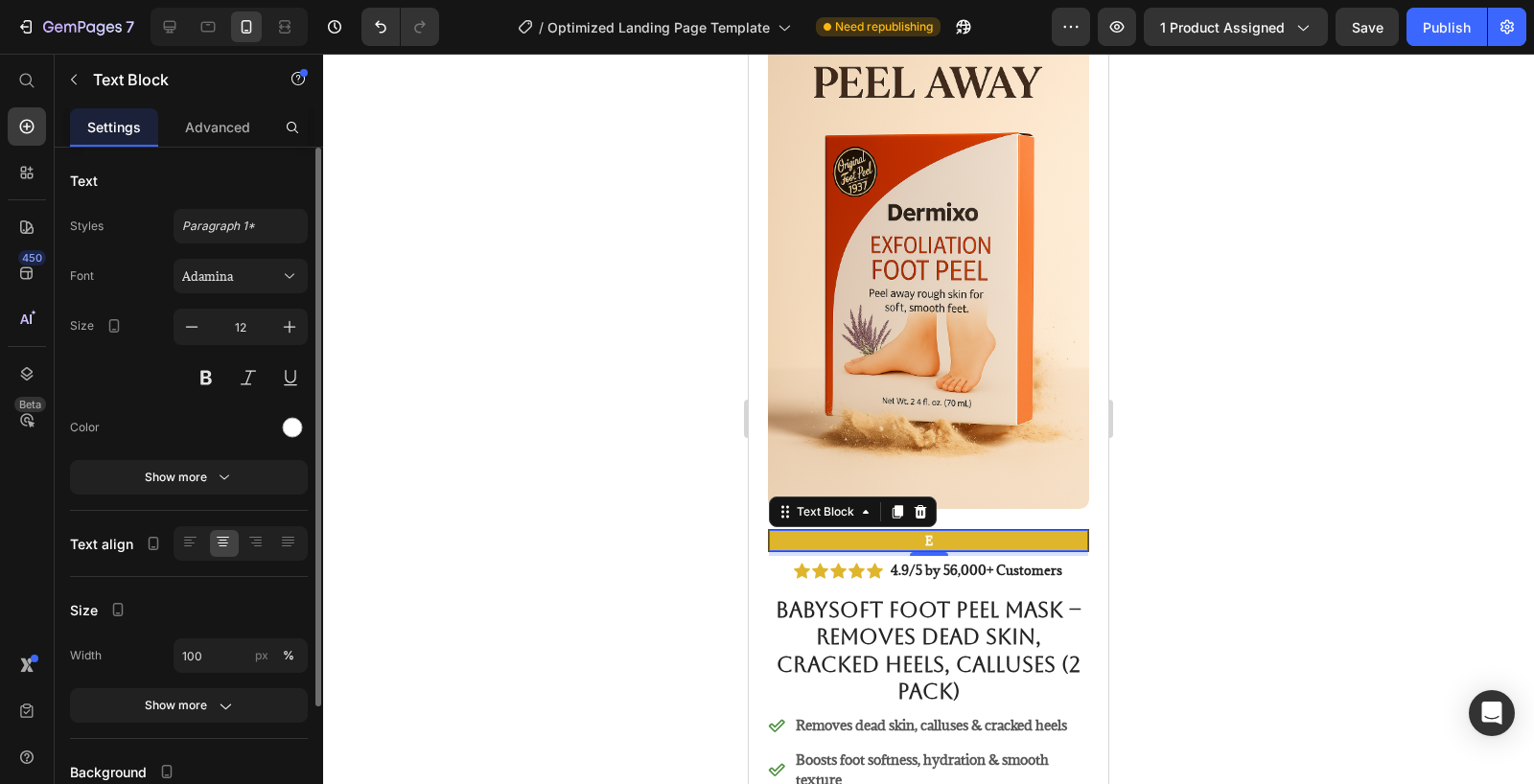 click on "e" at bounding box center [928, 541] 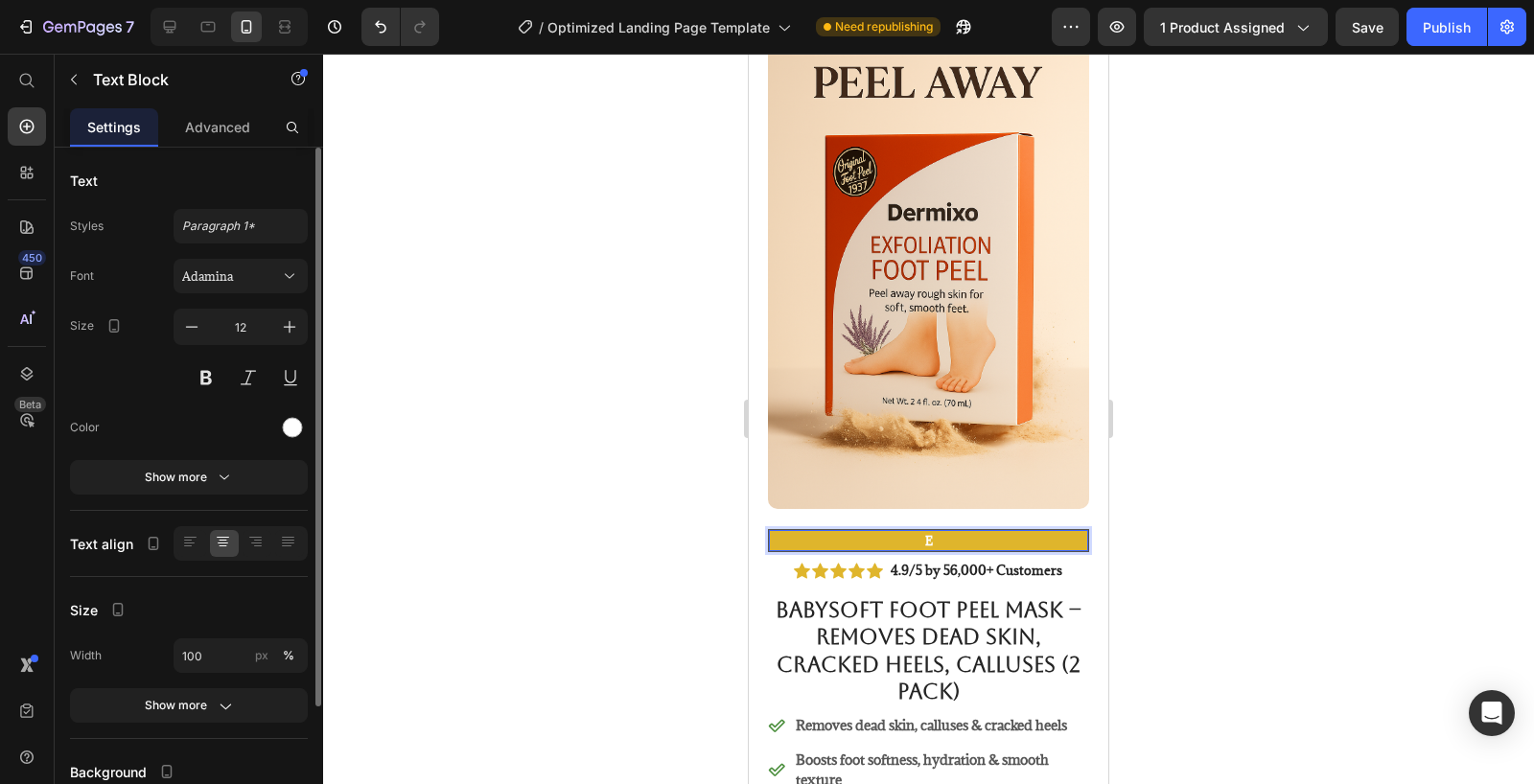 click on "e" at bounding box center (928, 541) 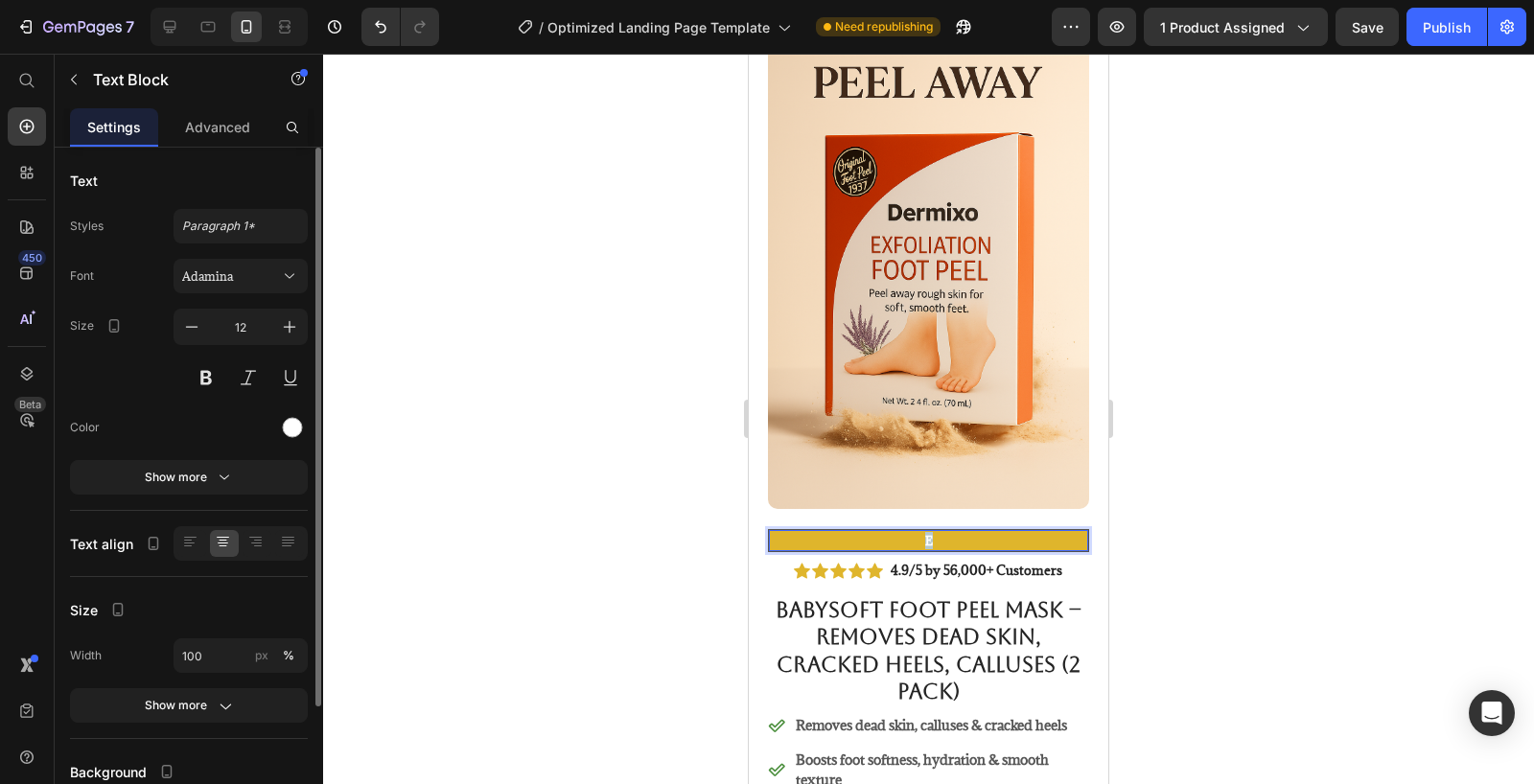 click on "e" at bounding box center [928, 541] 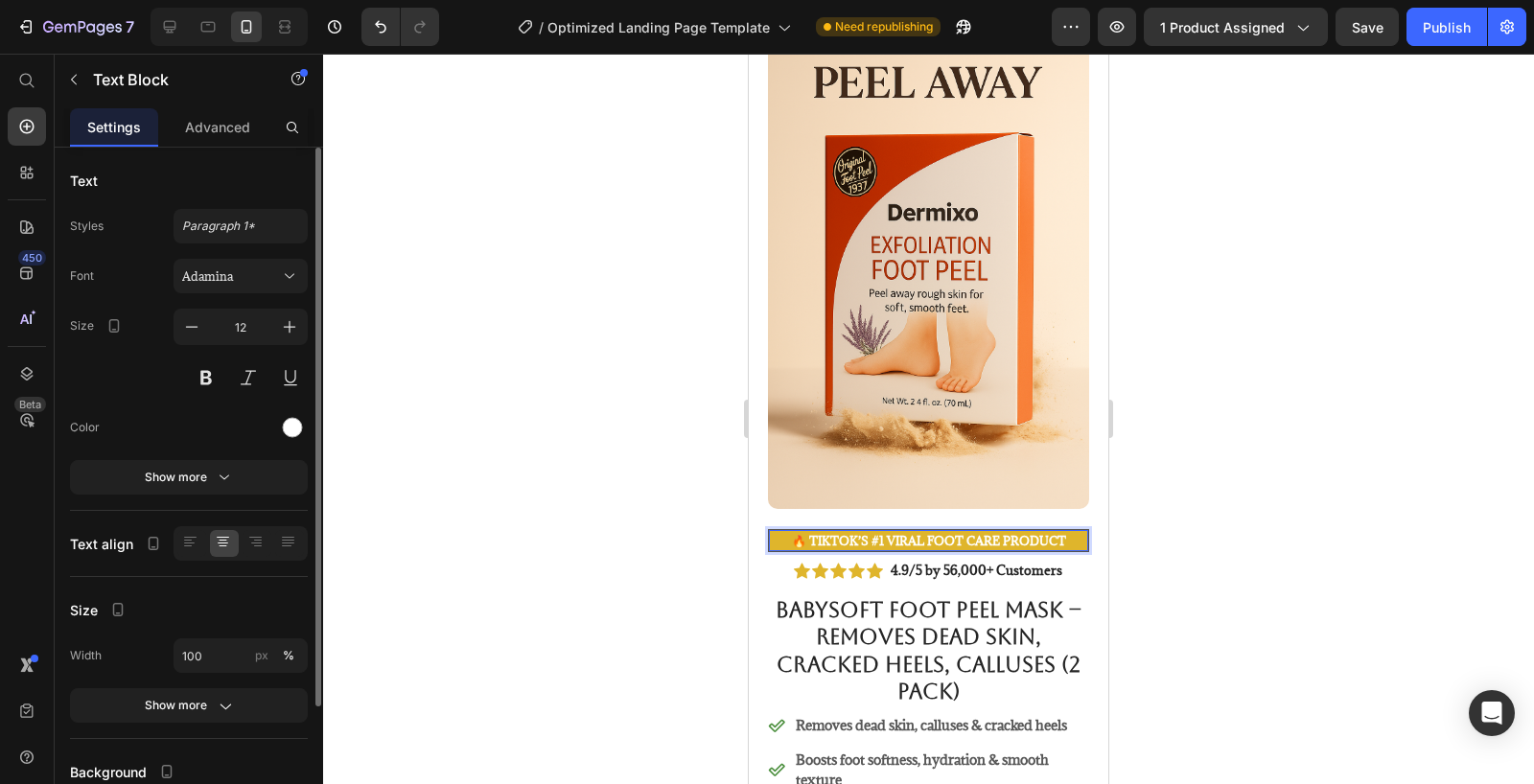 click 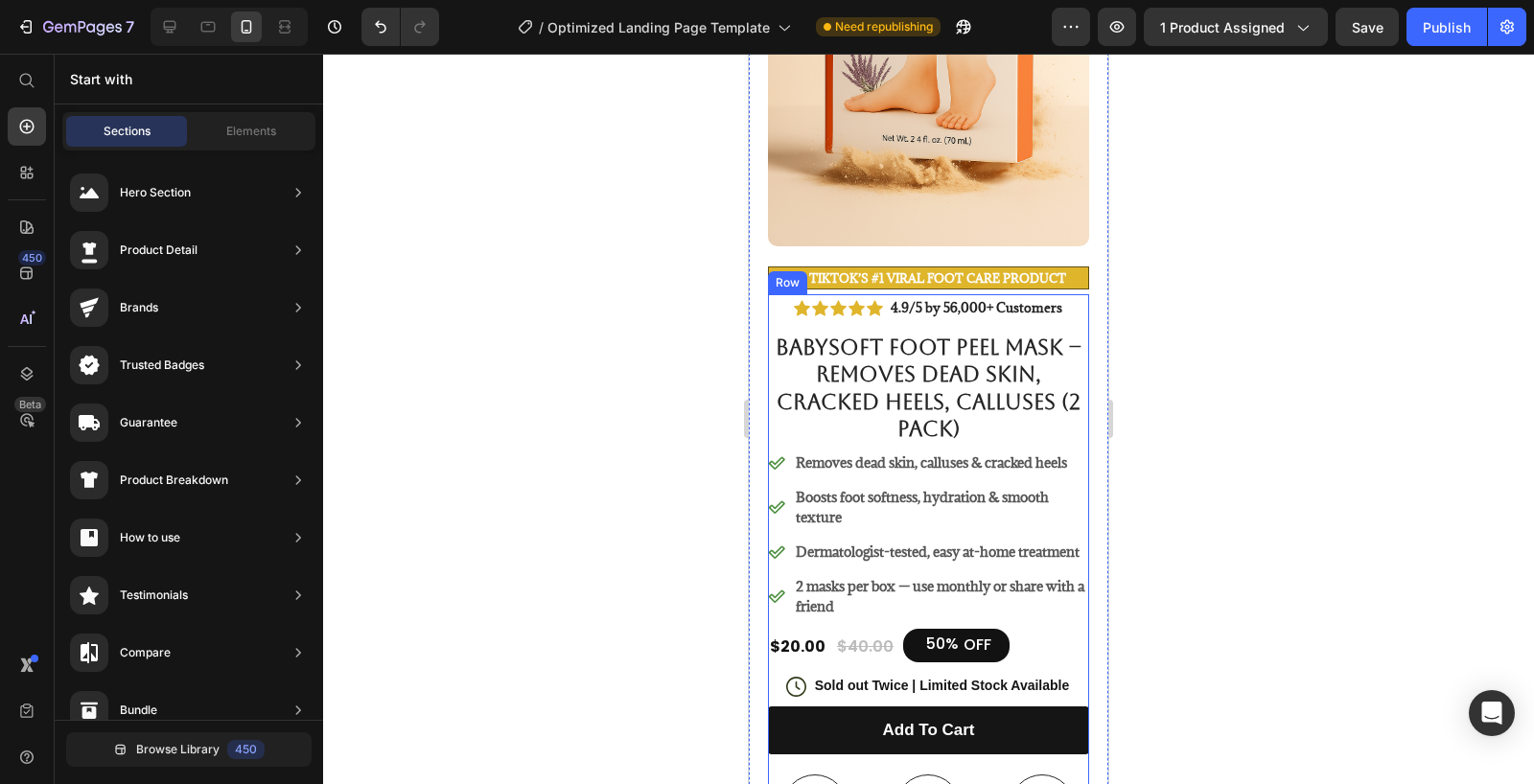 scroll, scrollTop: 461, scrollLeft: 0, axis: vertical 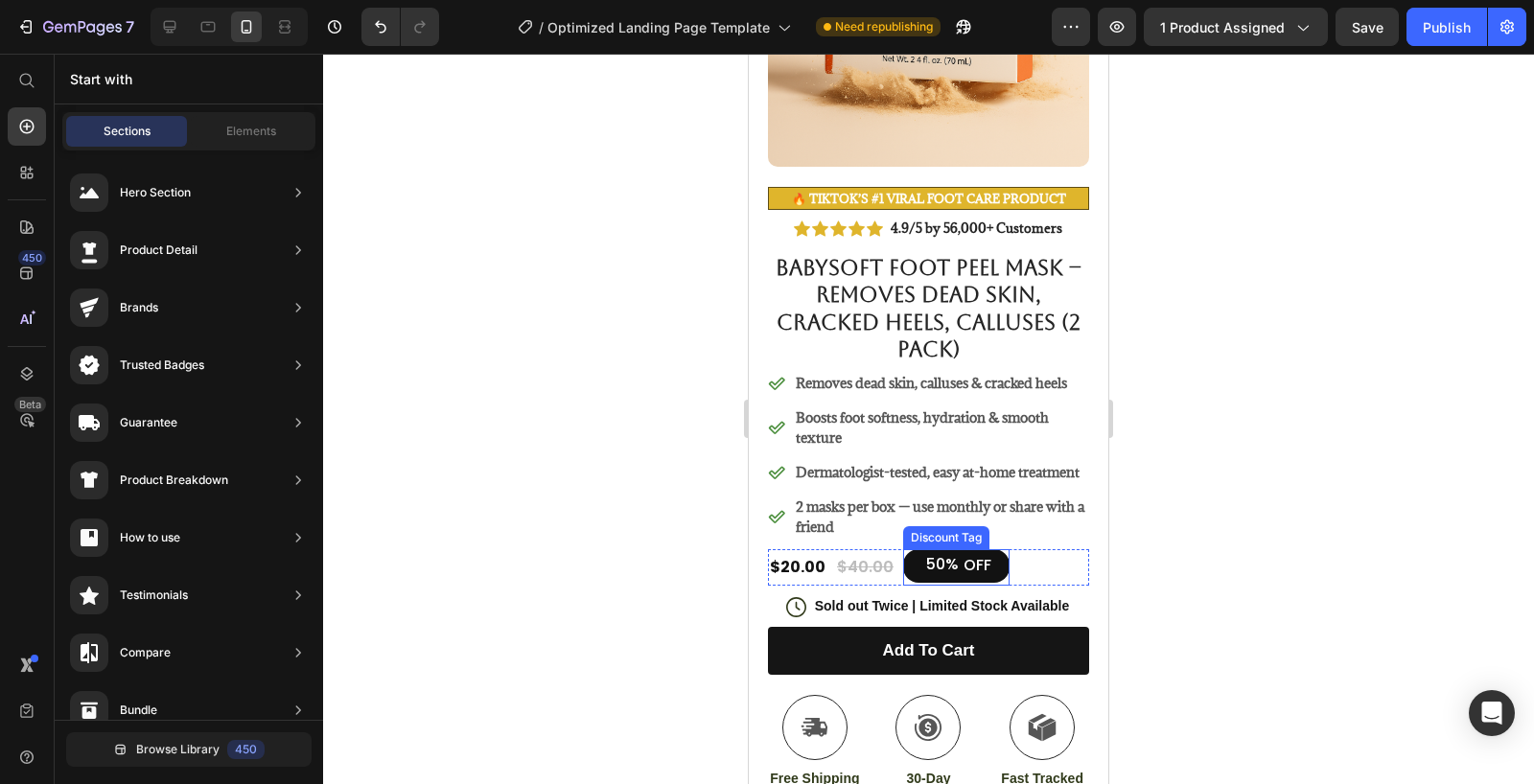 click at bounding box center (921, 565) 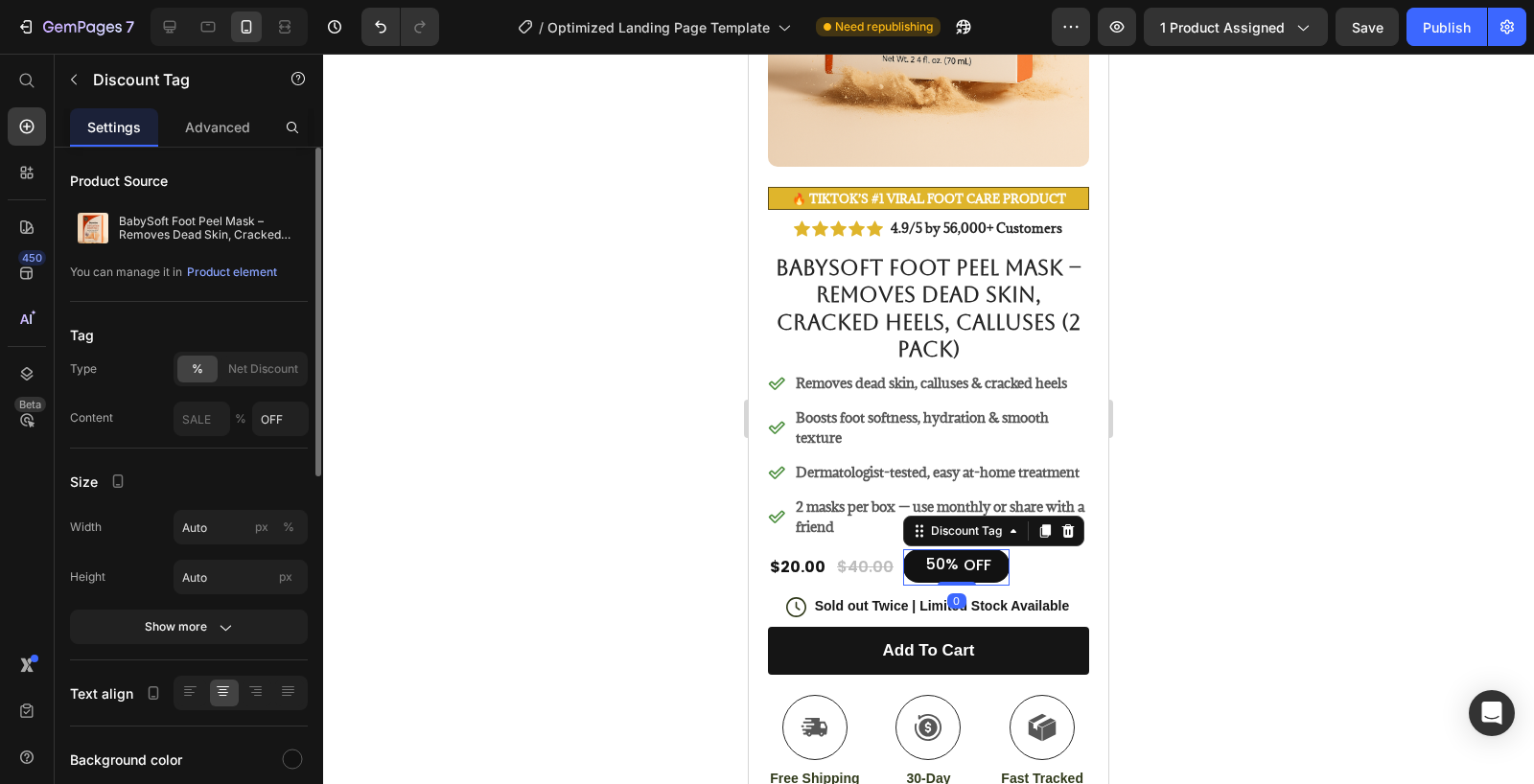scroll, scrollTop: 645, scrollLeft: 0, axis: vertical 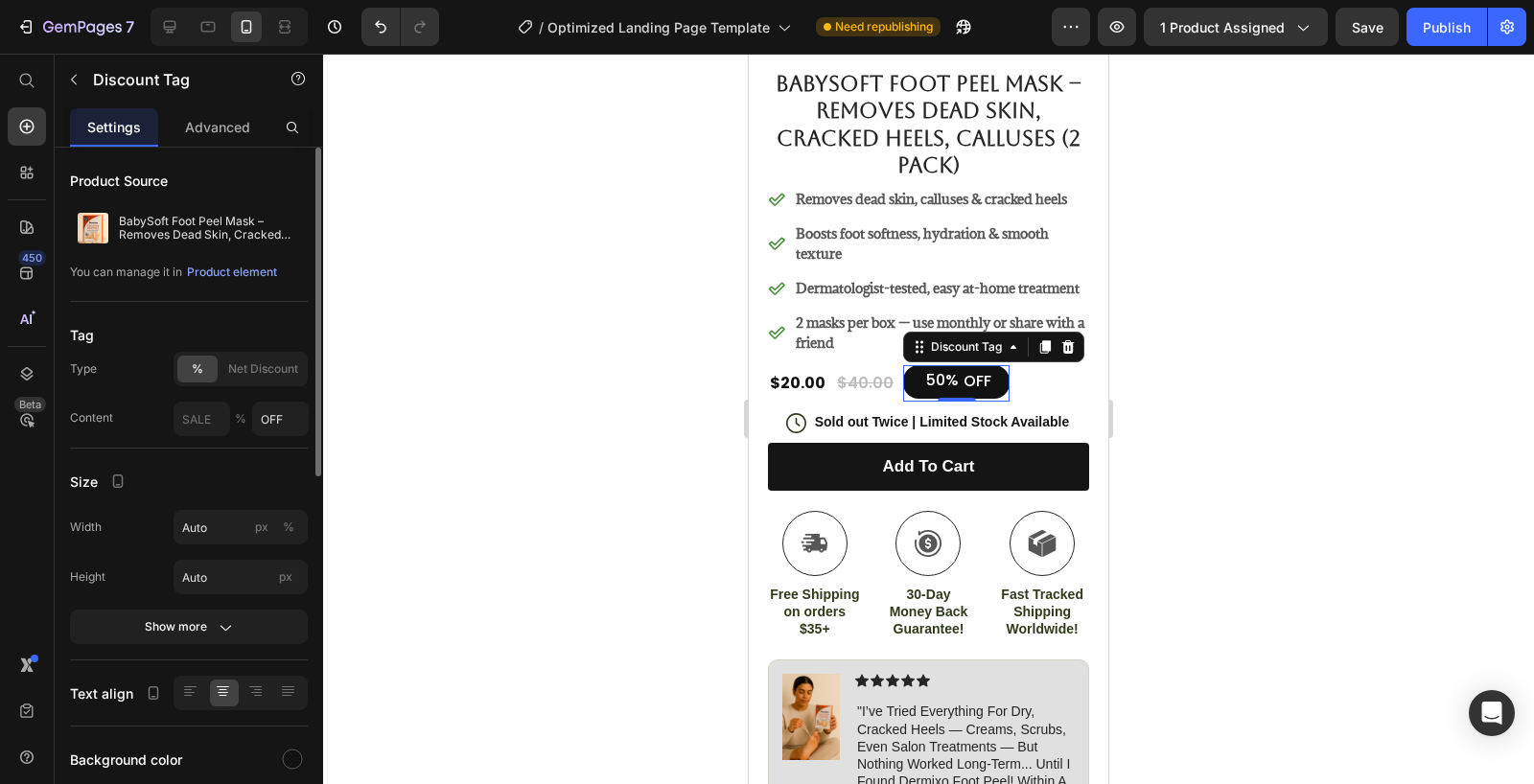 click 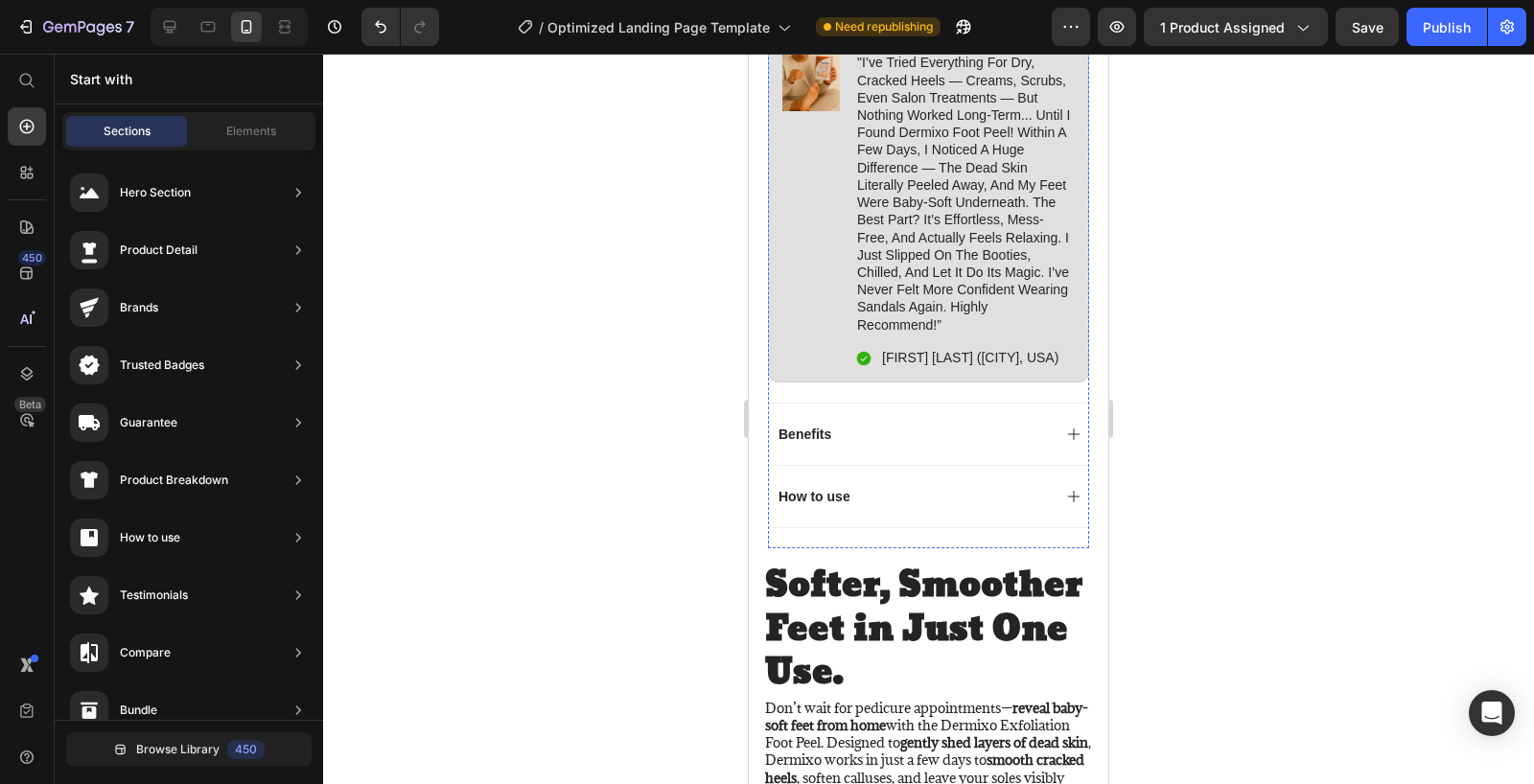 scroll, scrollTop: 1468, scrollLeft: 0, axis: vertical 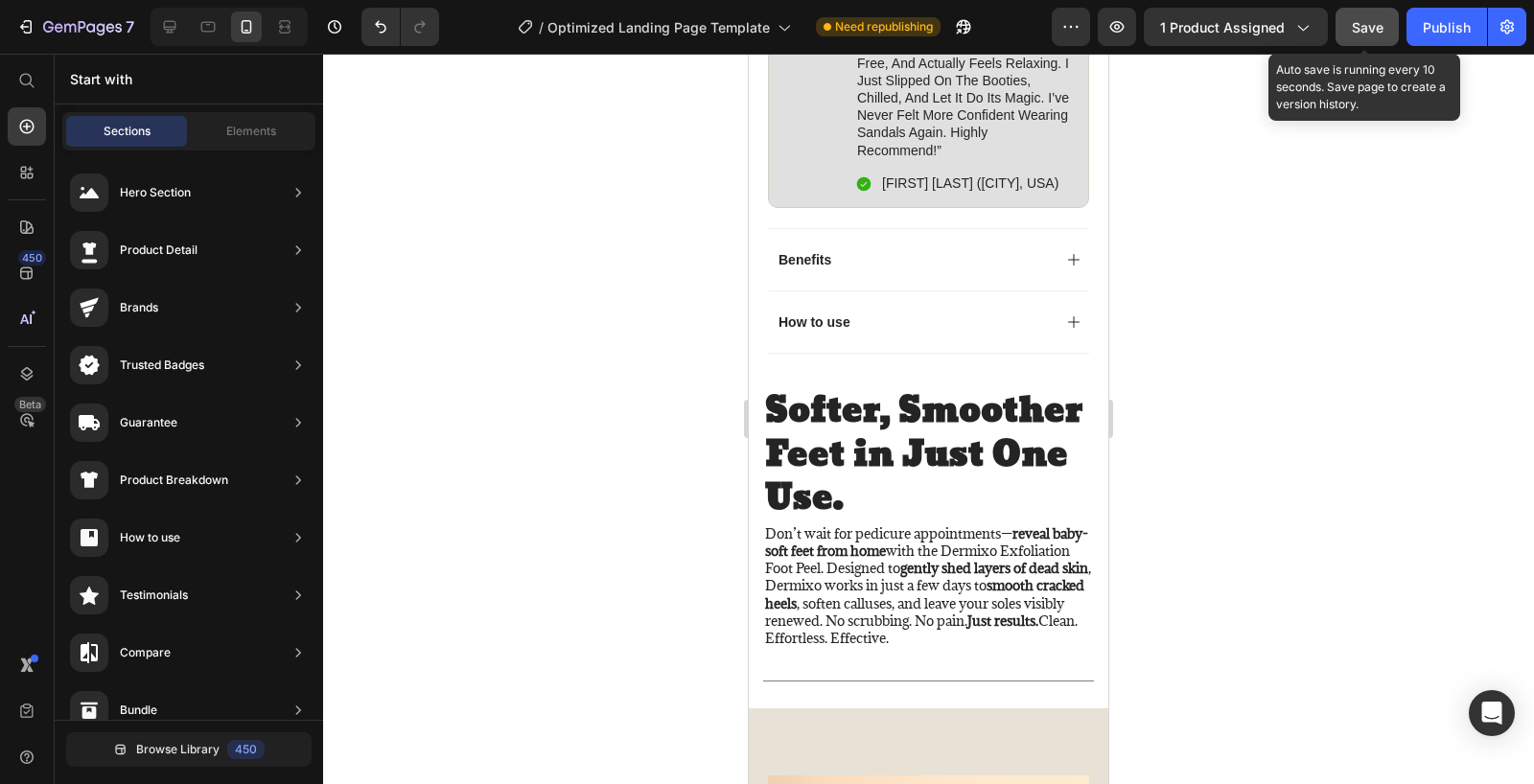 click on "Save" at bounding box center (1367, 27) 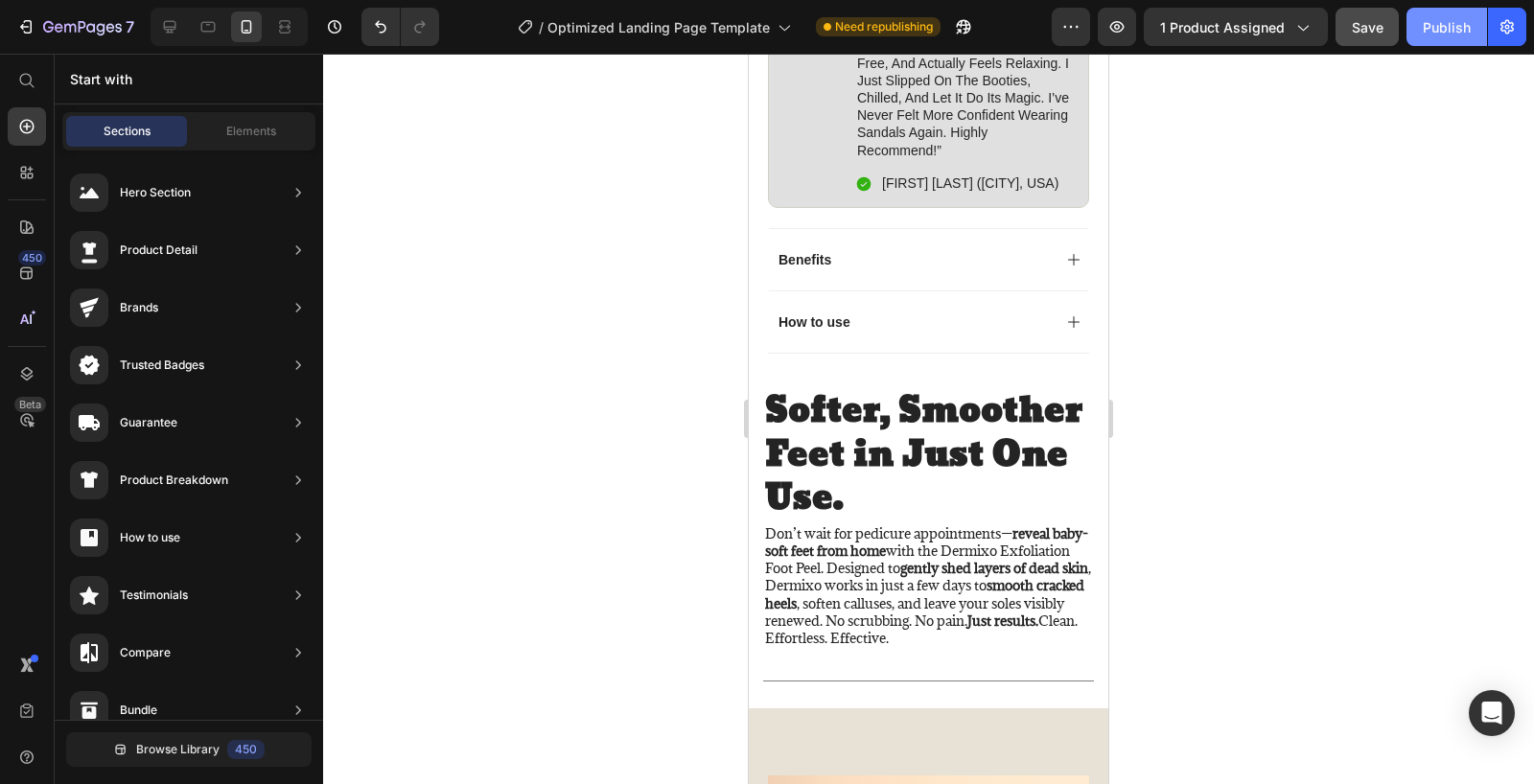 click on "Publish" 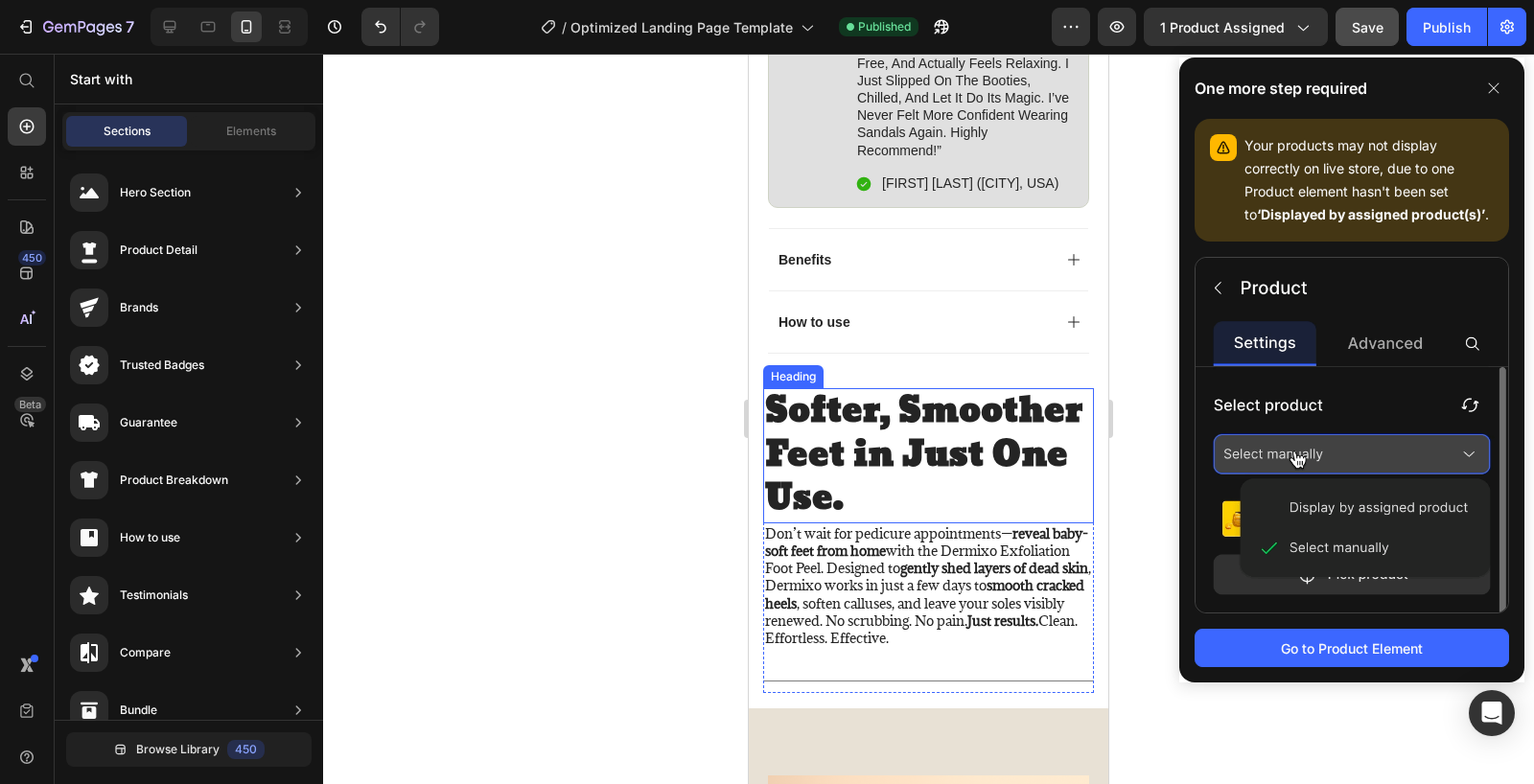 click on "Softer, Smoother Feet in Just One Use." at bounding box center (923, 473) 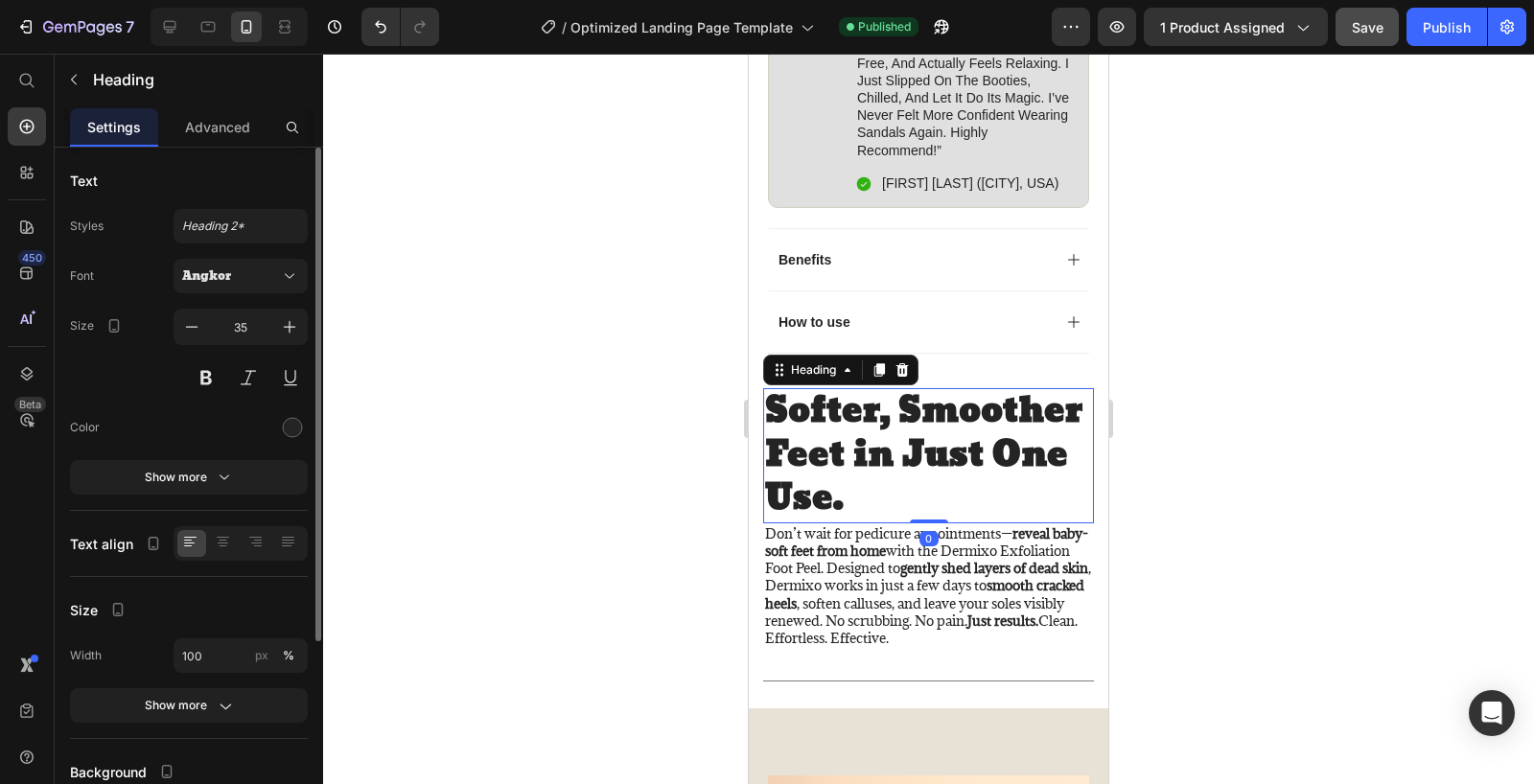 click on "Softer, Smoother Feet in Just One Use." at bounding box center [928, 473] 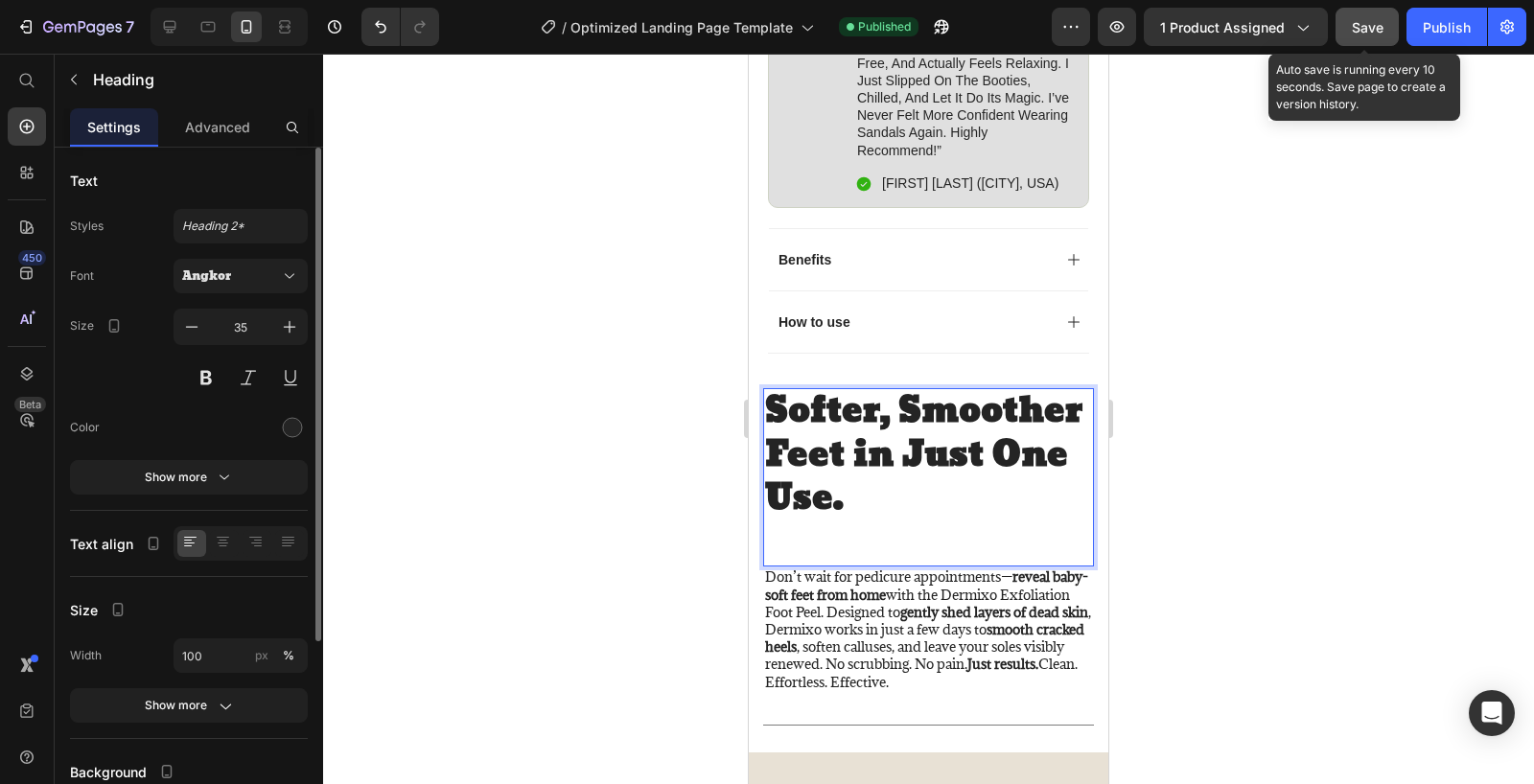 click on "Save" at bounding box center [1367, 27] 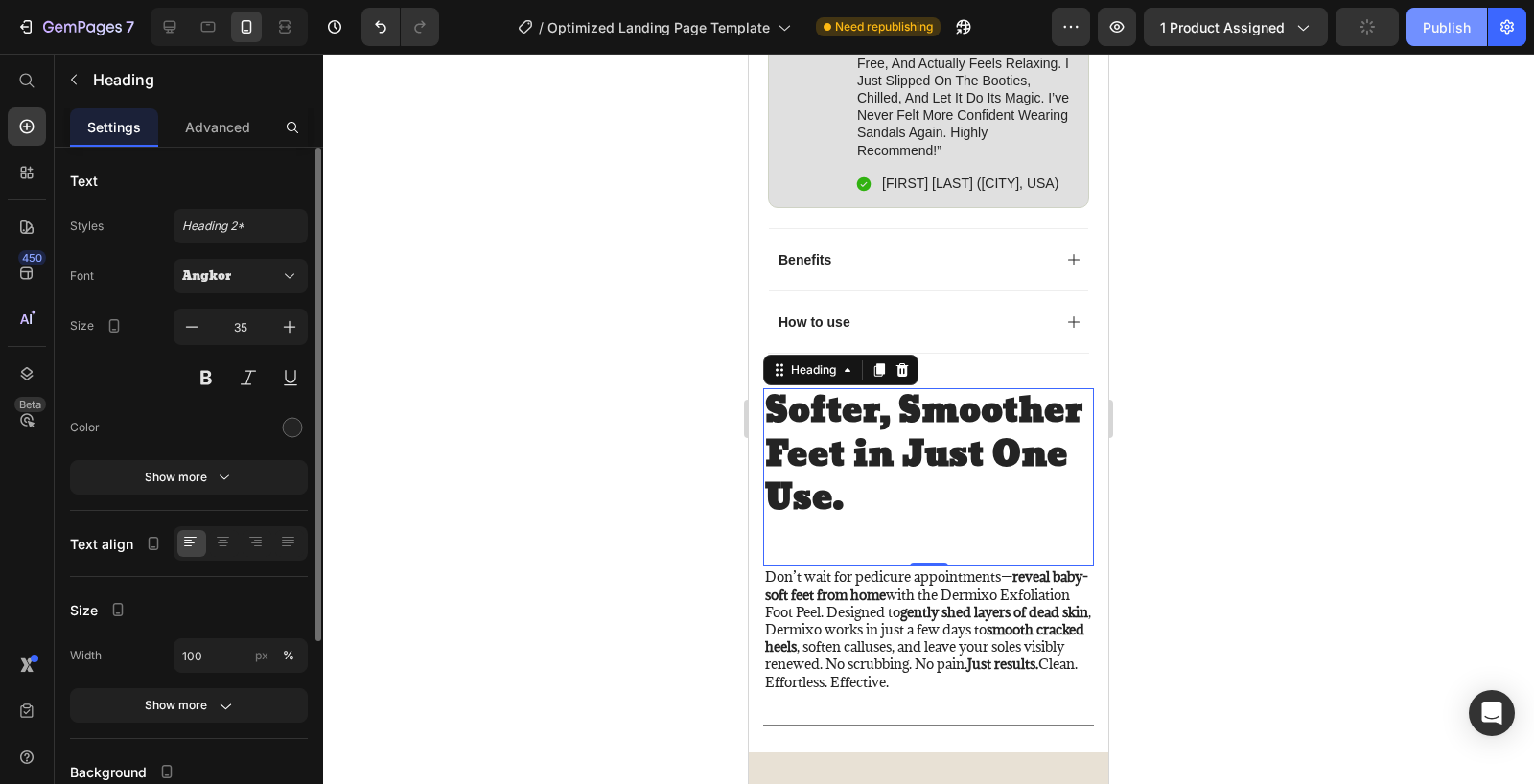 click on "Publish" at bounding box center (1447, 27) 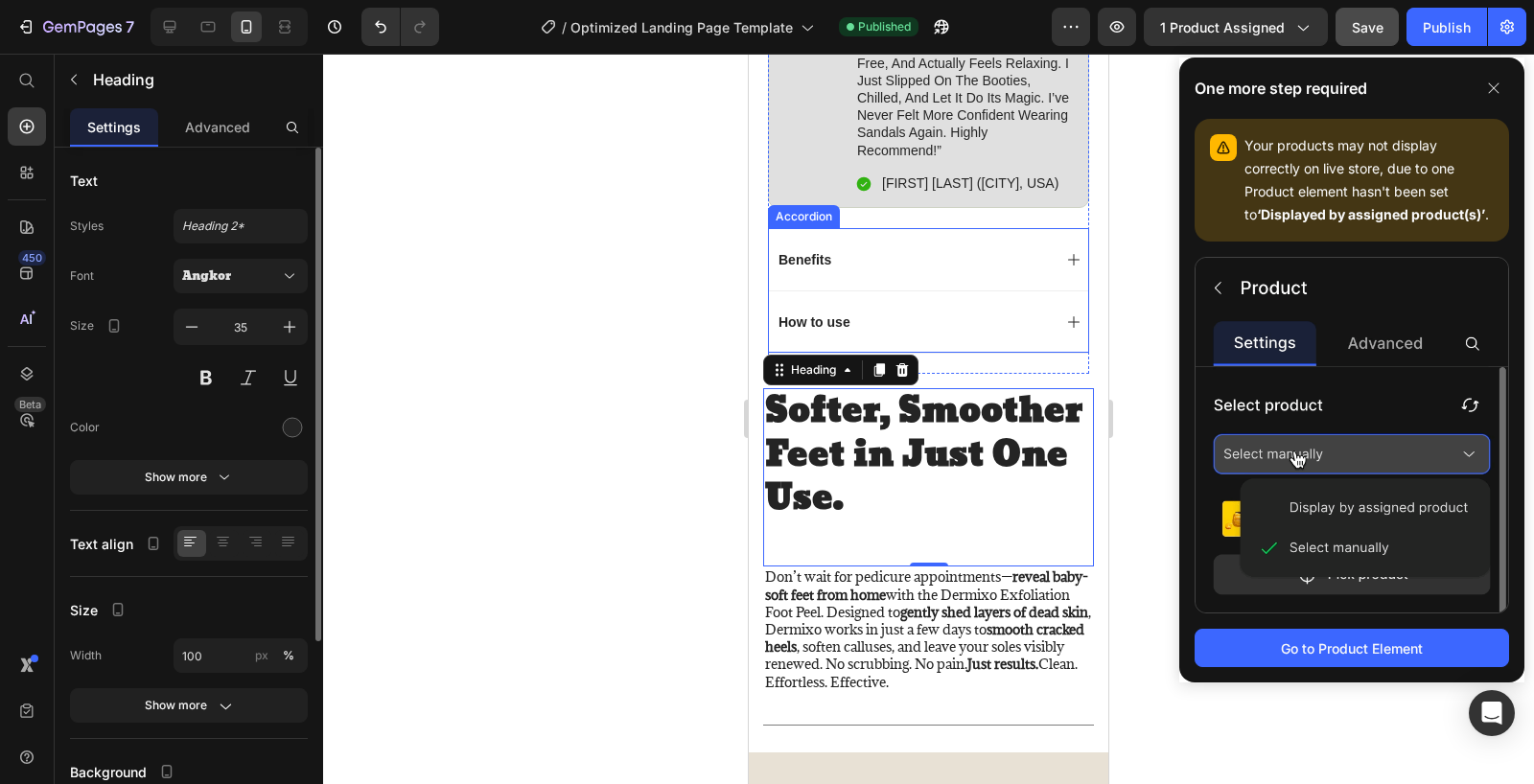 click 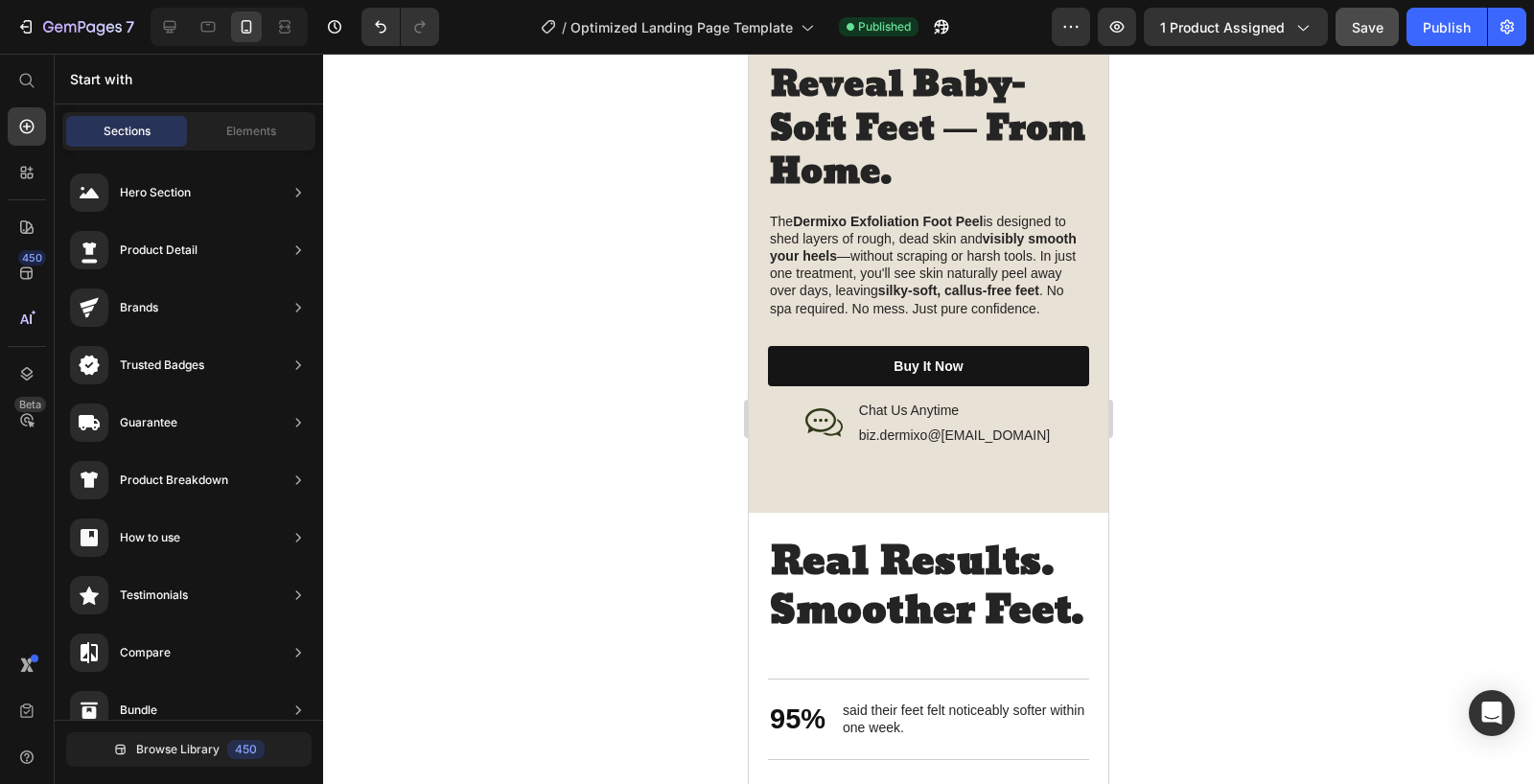 scroll, scrollTop: 2585, scrollLeft: 0, axis: vertical 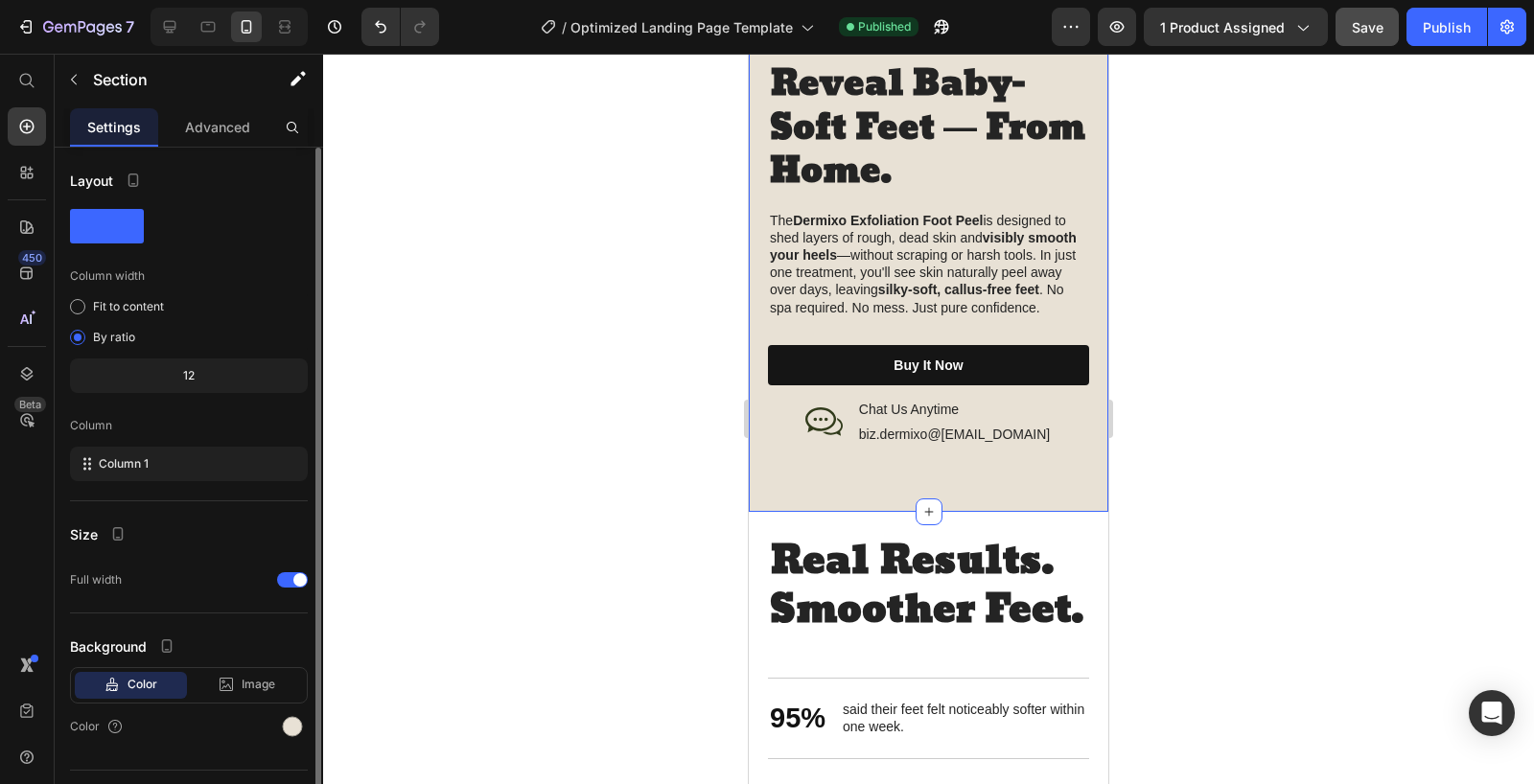 click on "Image Reveal Baby-Soft Feet — From Home. Heading The  Dermixo Exfoliation Foot Peel  is designed to shed layers of rough, dead skin and  visibly smooth your heels —without scraping or harsh tools. In just one treatment, you'll see skin naturally peel away over days, leaving  silky-soft, callus-free feet . No spa required. No mess. Just pure confidence. Text Block buy it now Button
Icon Chat Us Anytime Text Block biz.dermixo@gmail.com Text Block Row Row Row Row Section 3" at bounding box center (928, 79) 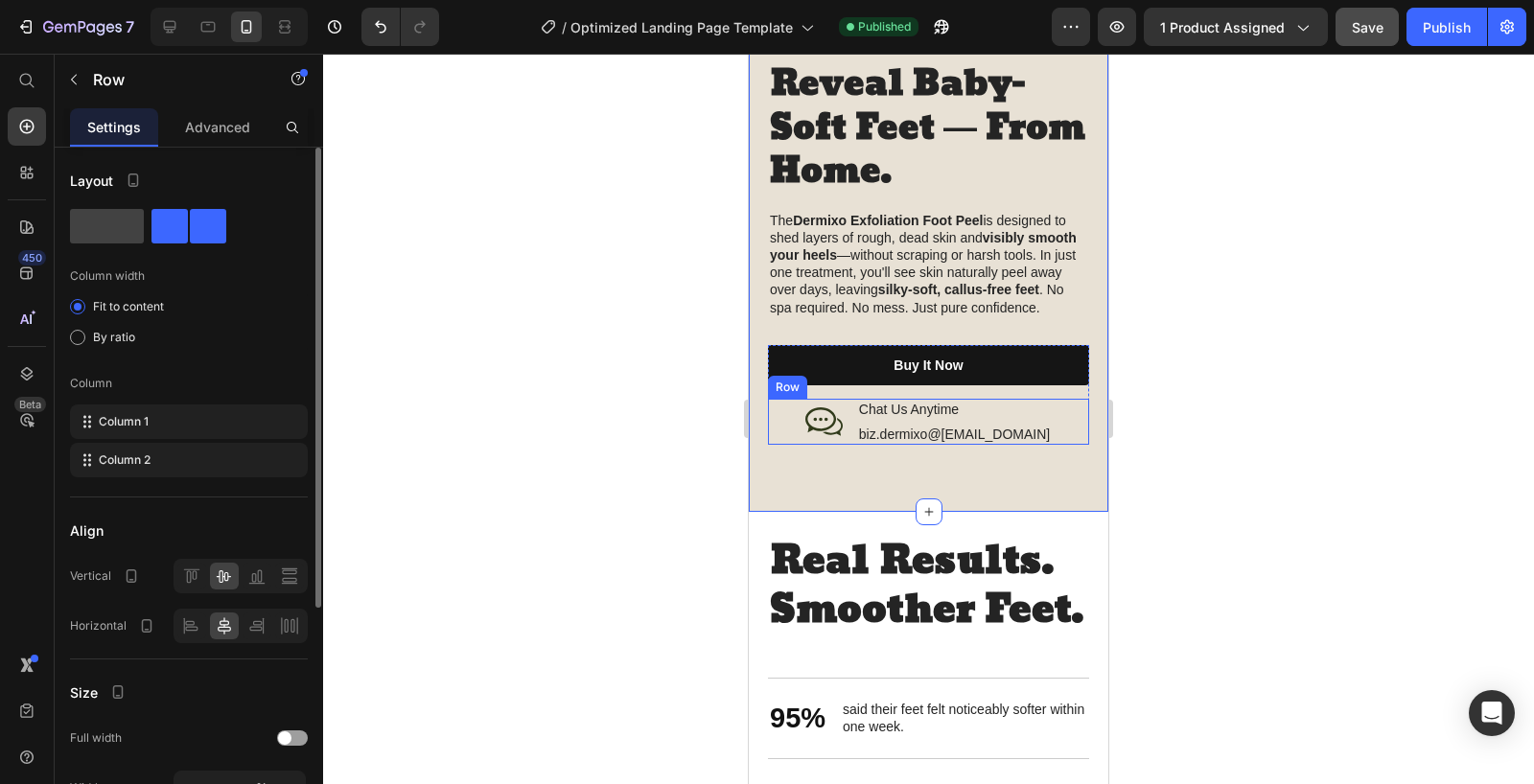 click on "Icon Chat Us Anytime Text Block biz.dermixo@gmail.com Text Block Row" at bounding box center (928, 422) 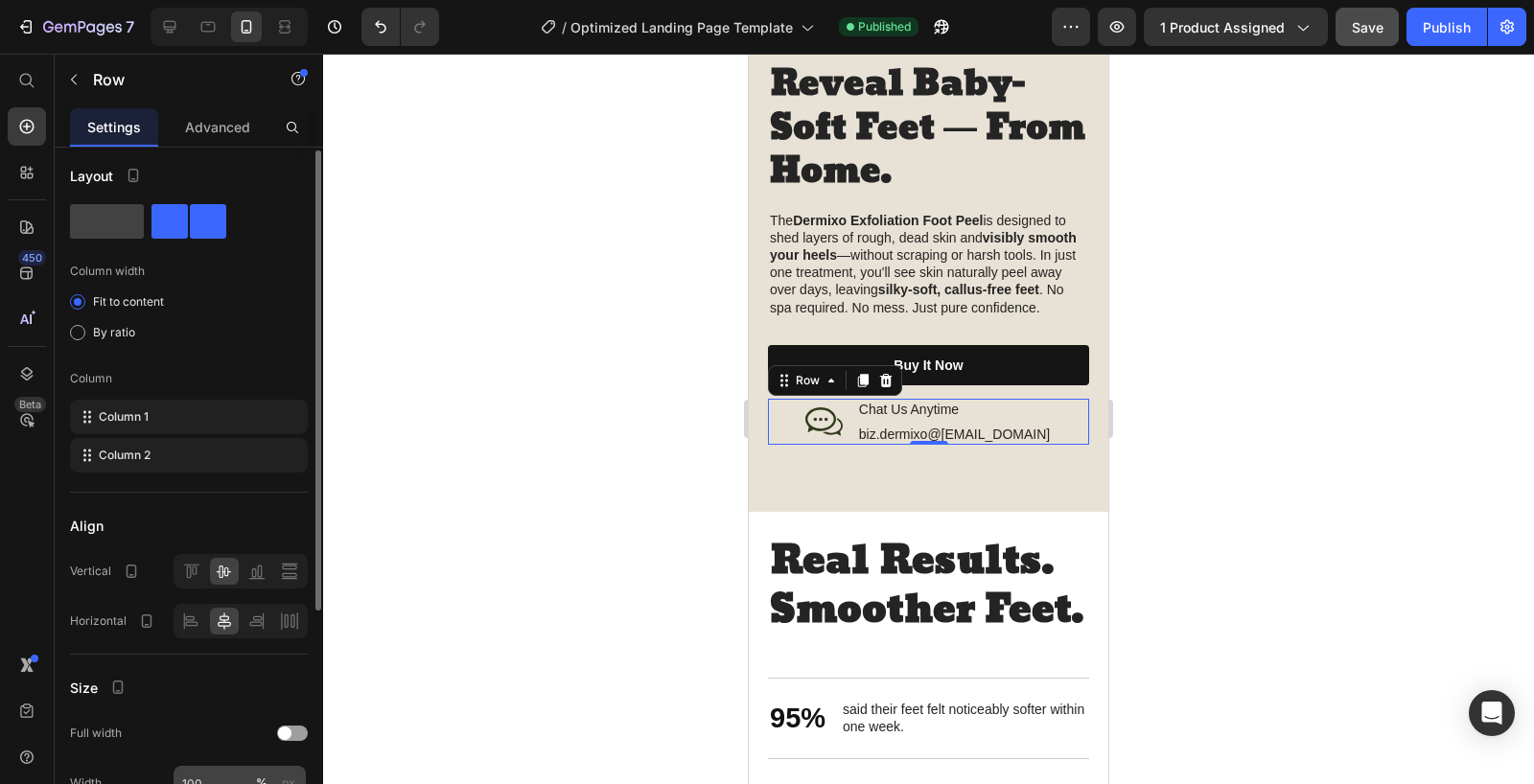 scroll, scrollTop: 0, scrollLeft: 0, axis: both 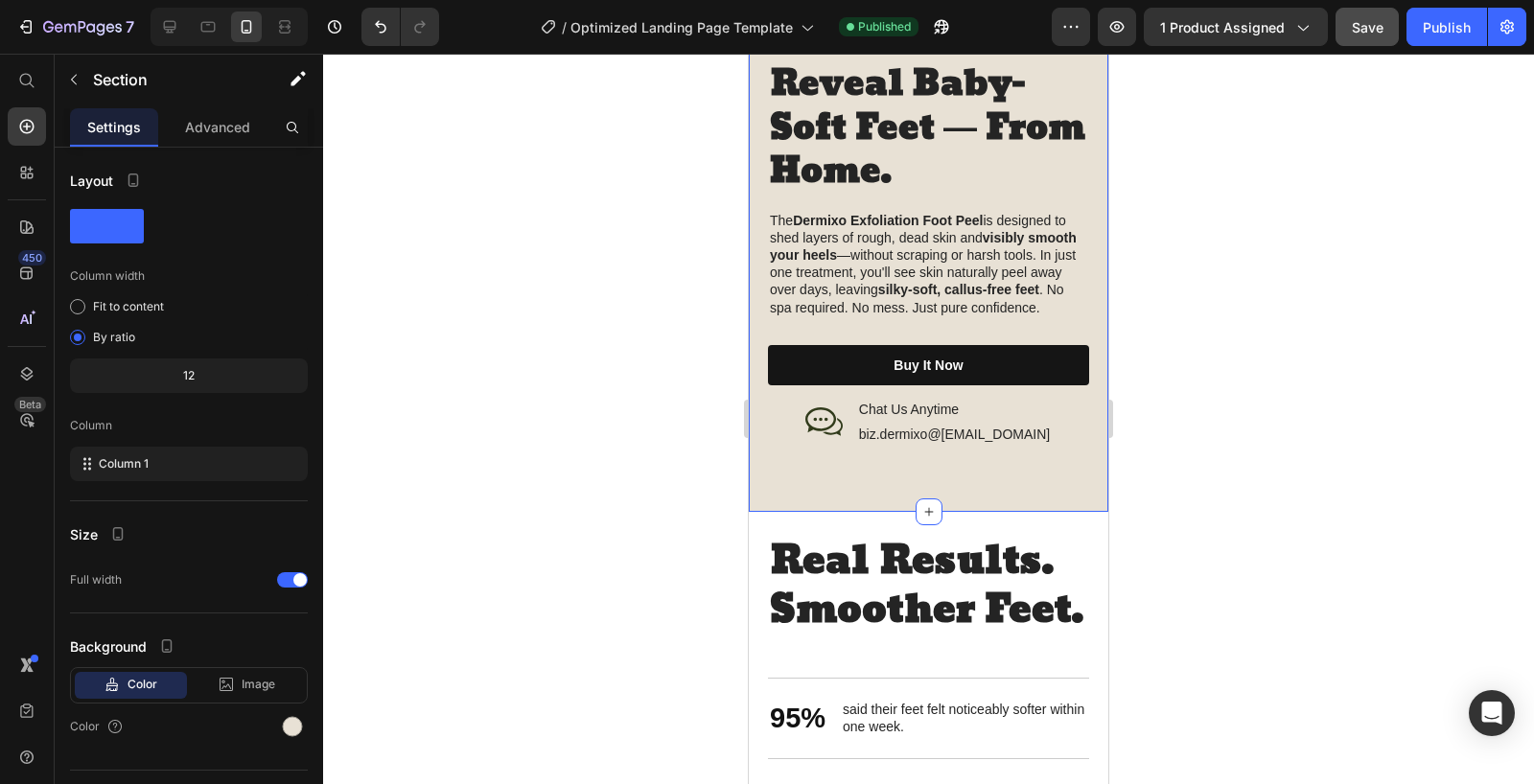 click on "Image Reveal Baby-Soft Feet — From Home. Heading The  Dermixo Exfoliation Foot Peel  is designed to shed layers of rough, dead skin and  visibly smooth your heels —without scraping or harsh tools. In just one treatment, you'll see skin naturally peel away over days, leaving  silky-soft, callus-free feet . No spa required. No mess. Just pure confidence. Text Block buy it now Button
Icon Chat Us Anytime Text Block biz.dermixo@gmail.com Text Block Row Row Row Row Section 3   You can create reusable sections Create Theme Section AI Content Write with GemAI What would you like to describe here? Tone and Voice Persuasive Product BabySoft Foot Peel Mask – Removes Dead Skin, Cracked Heels, Calluses (2 Pack) Show more Generate" at bounding box center [928, 79] 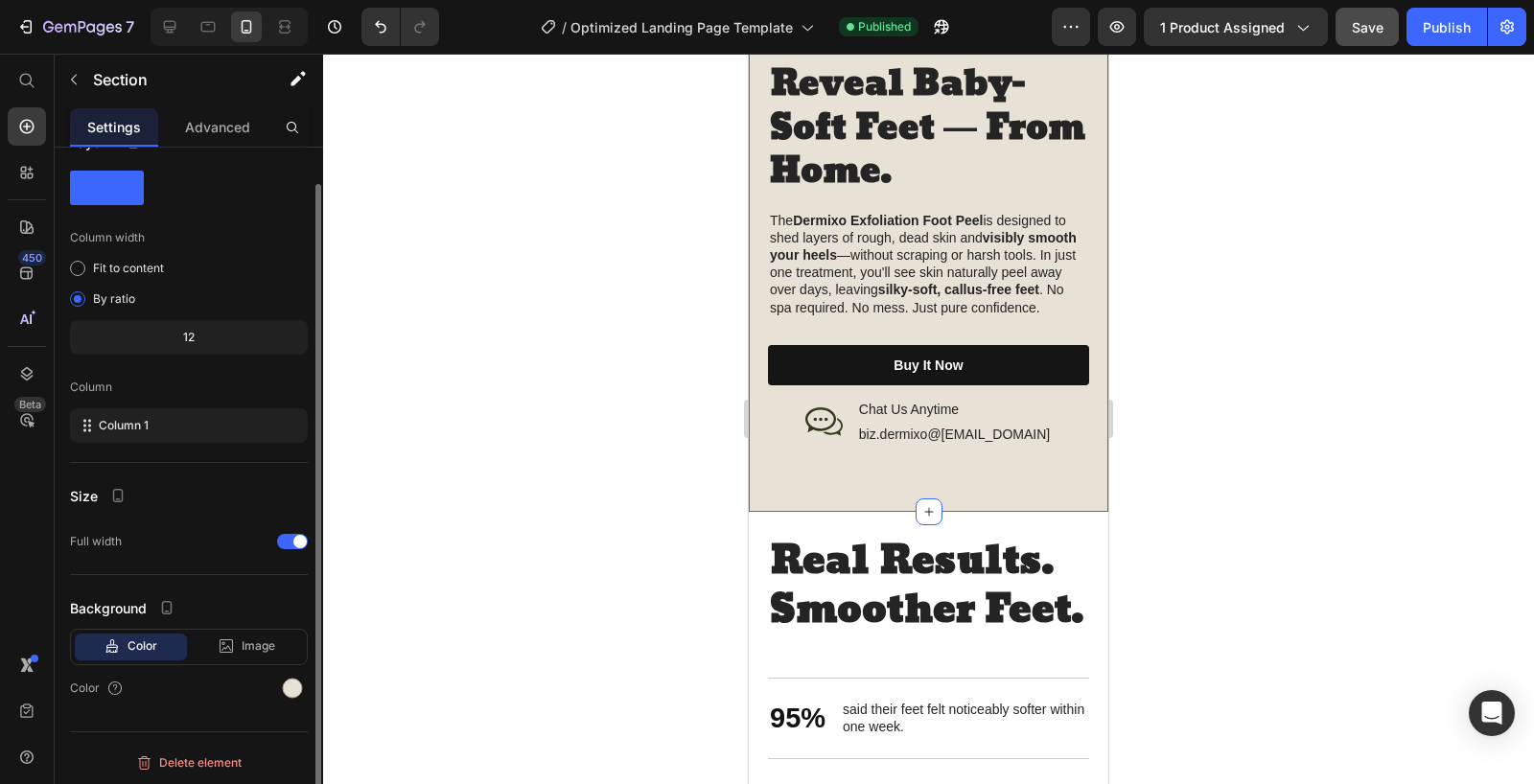 scroll, scrollTop: 0, scrollLeft: 0, axis: both 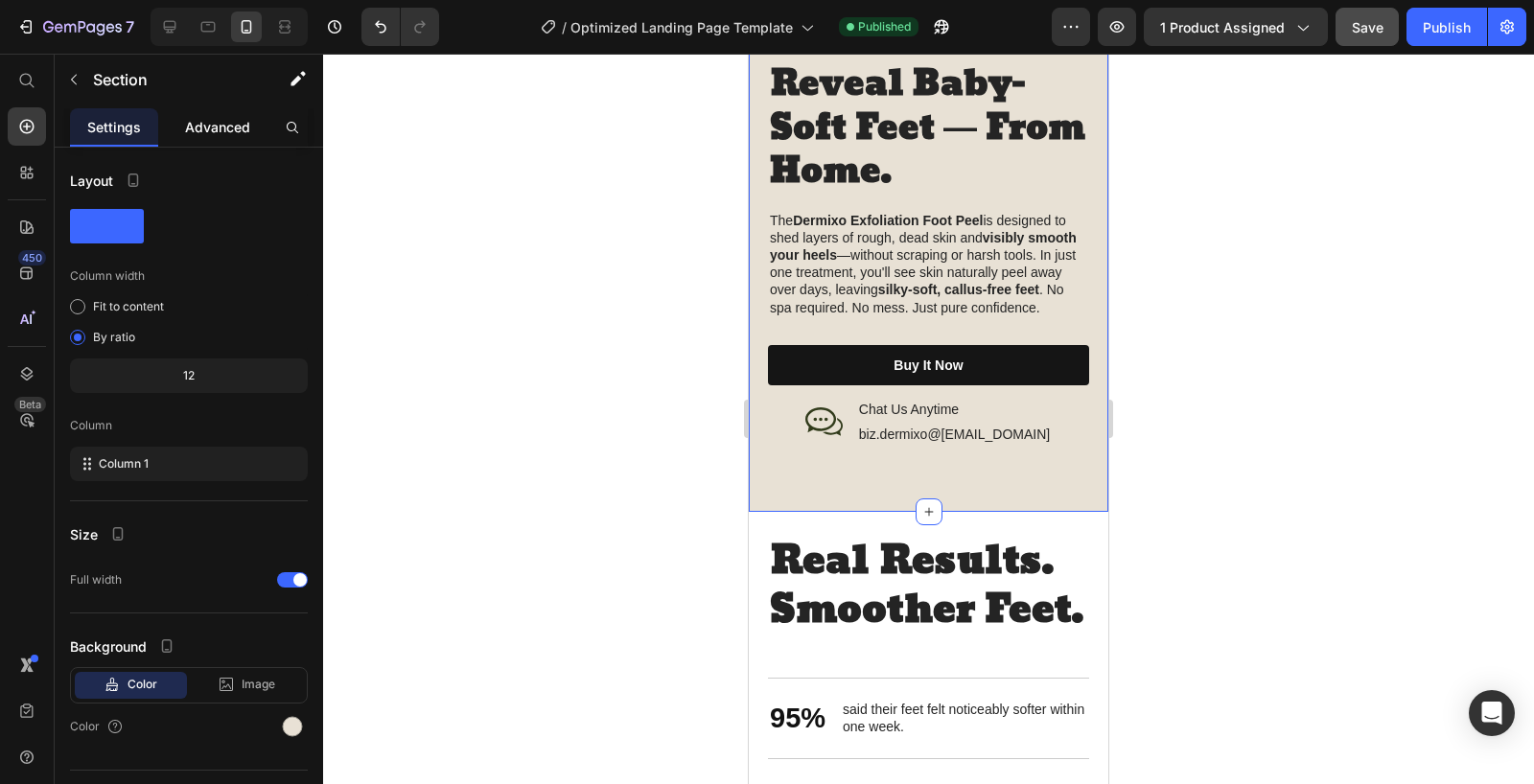 click on "Advanced" at bounding box center [218, 127] 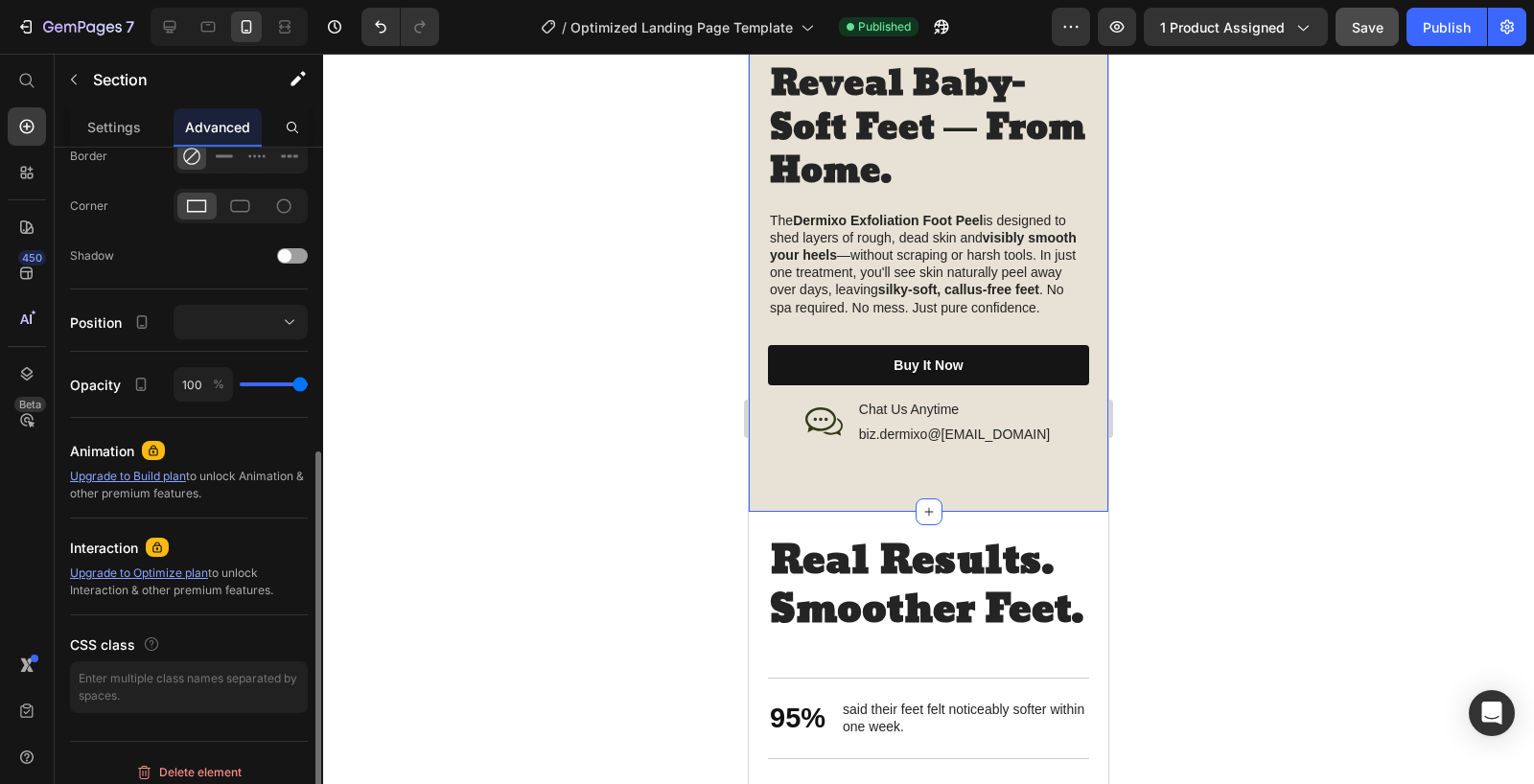 scroll, scrollTop: 555, scrollLeft: 0, axis: vertical 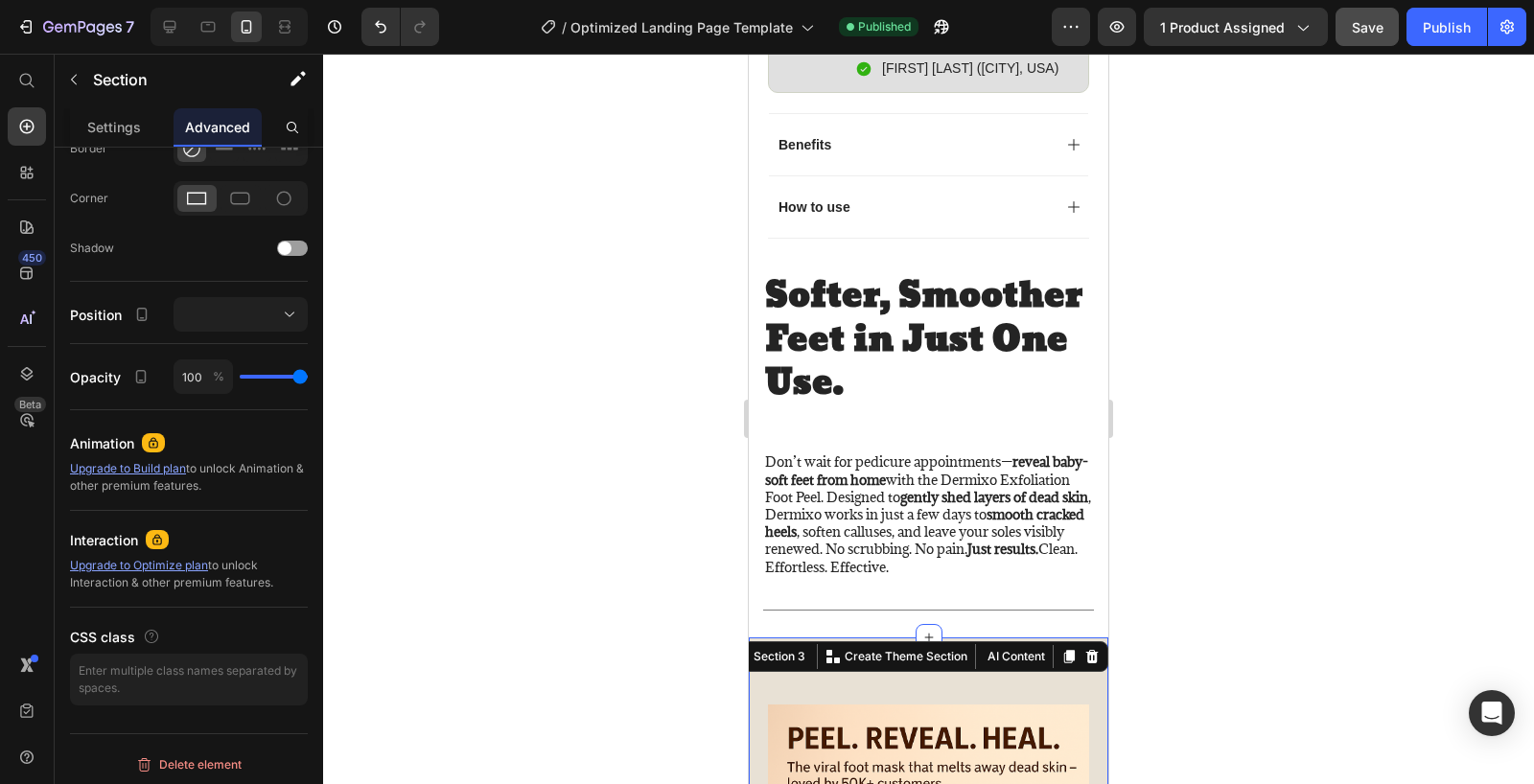 click 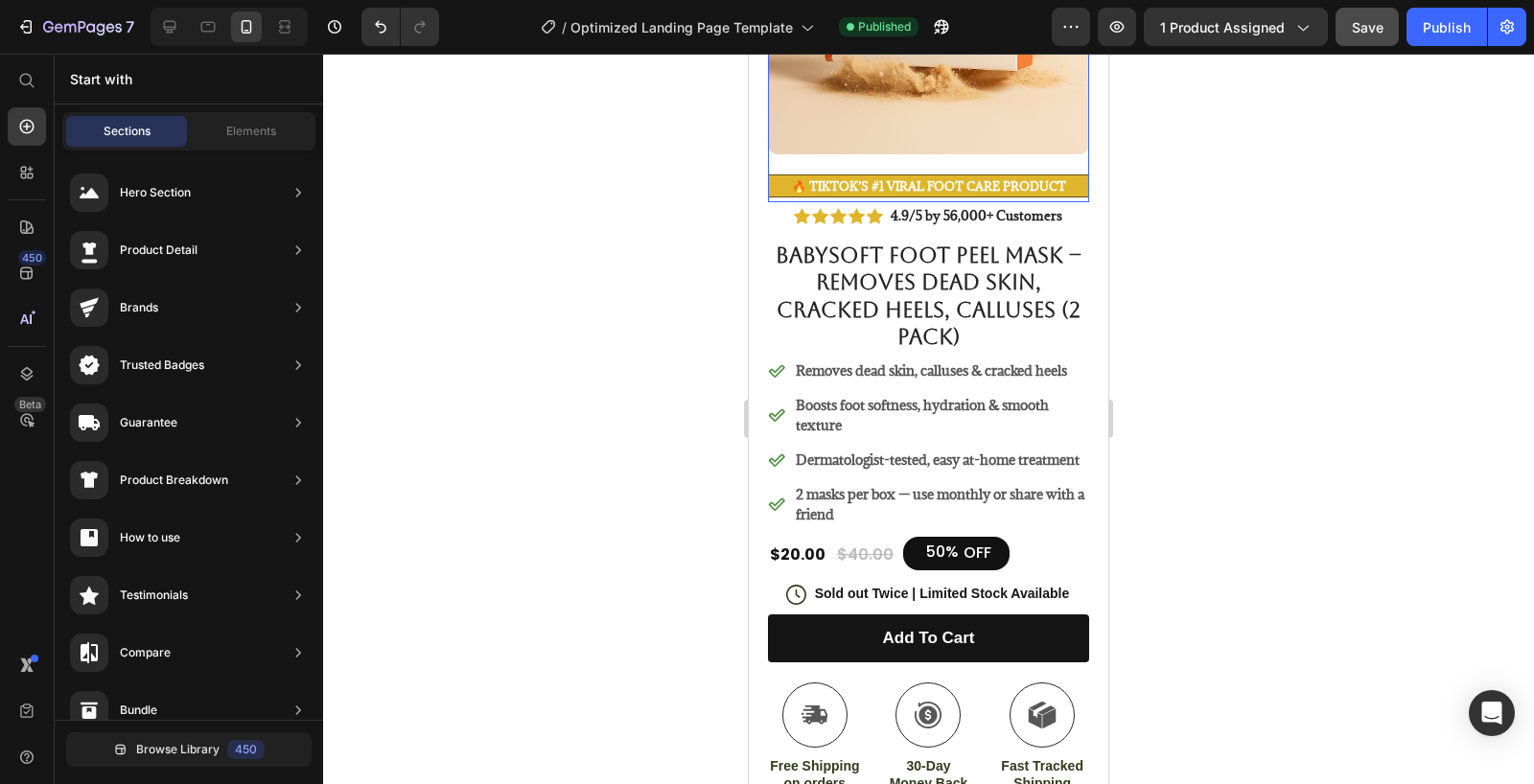 scroll, scrollTop: 496, scrollLeft: 0, axis: vertical 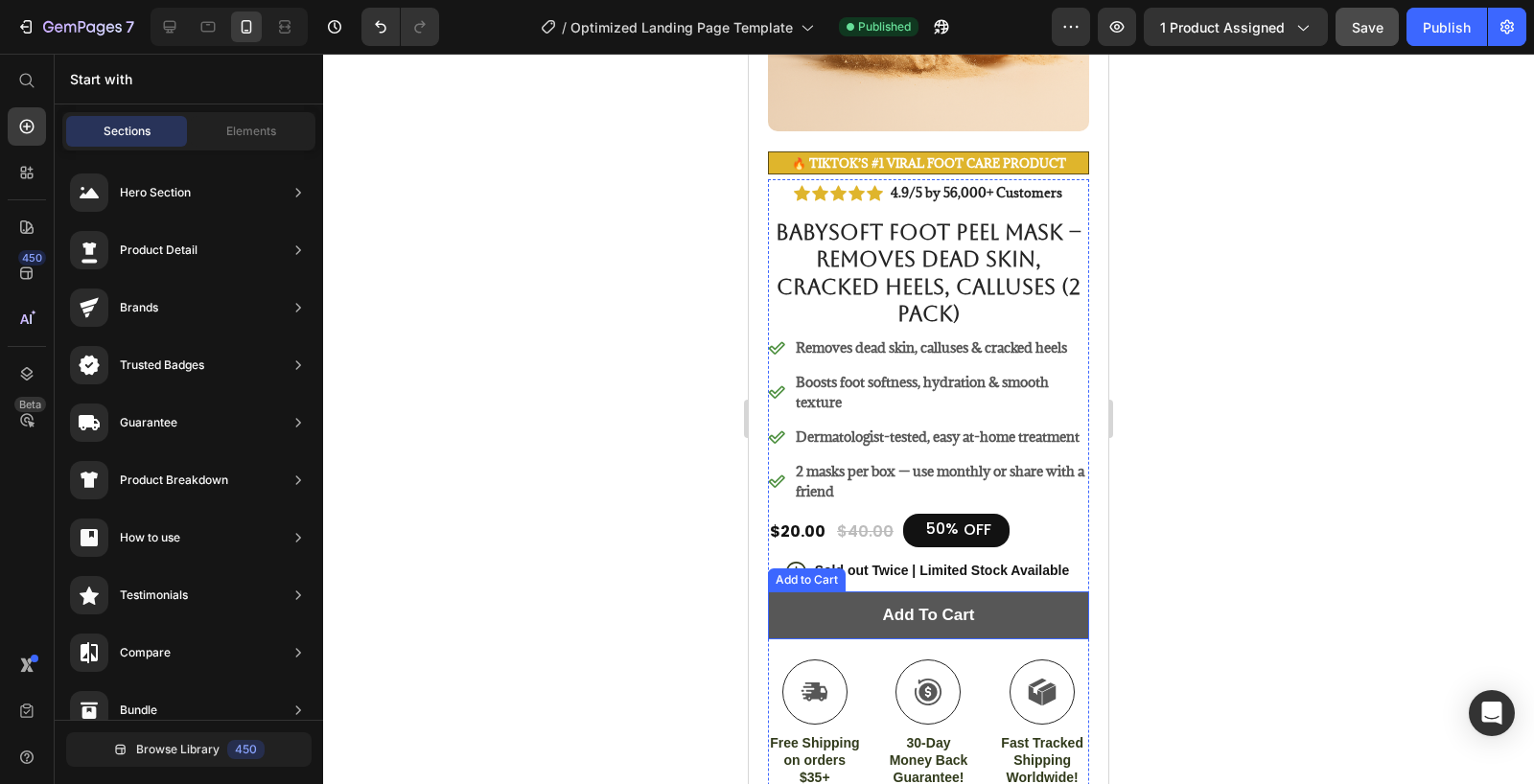 click on "add to cart" at bounding box center [928, 615] 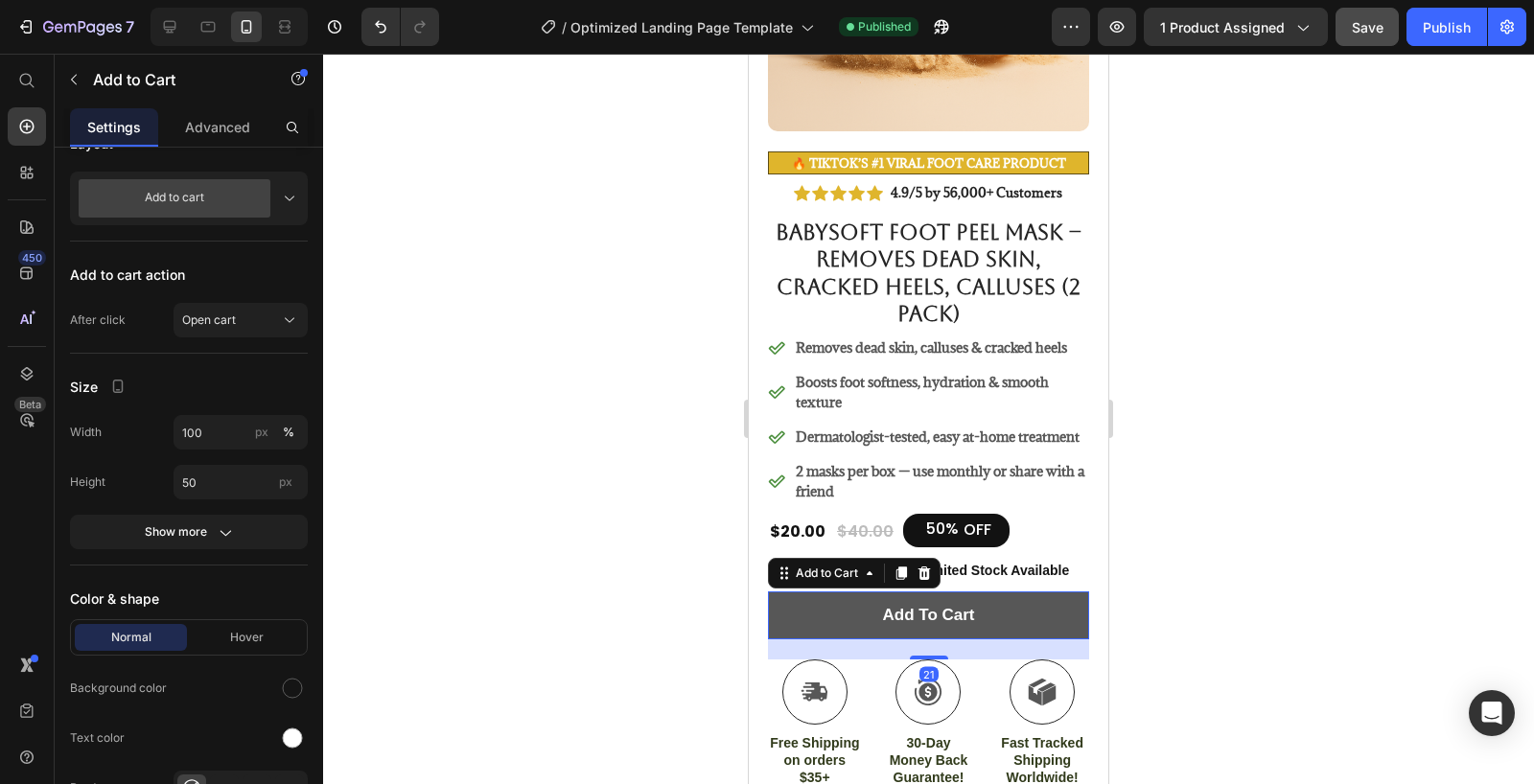 scroll, scrollTop: 0, scrollLeft: 0, axis: both 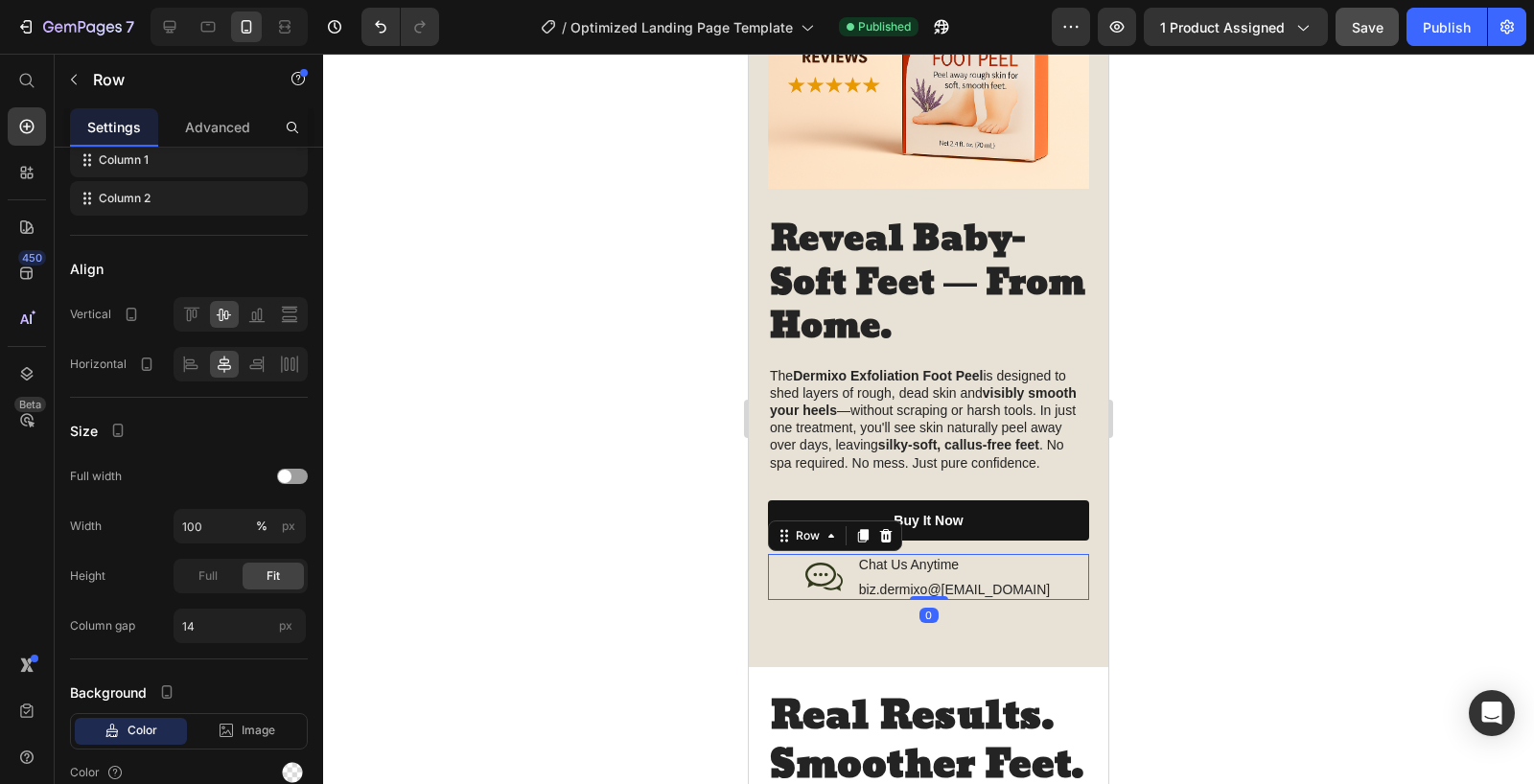 click on "Icon Chat Us Anytime Text Block biz.dermixo@gmail.com Text Block Row   0" at bounding box center [928, 577] 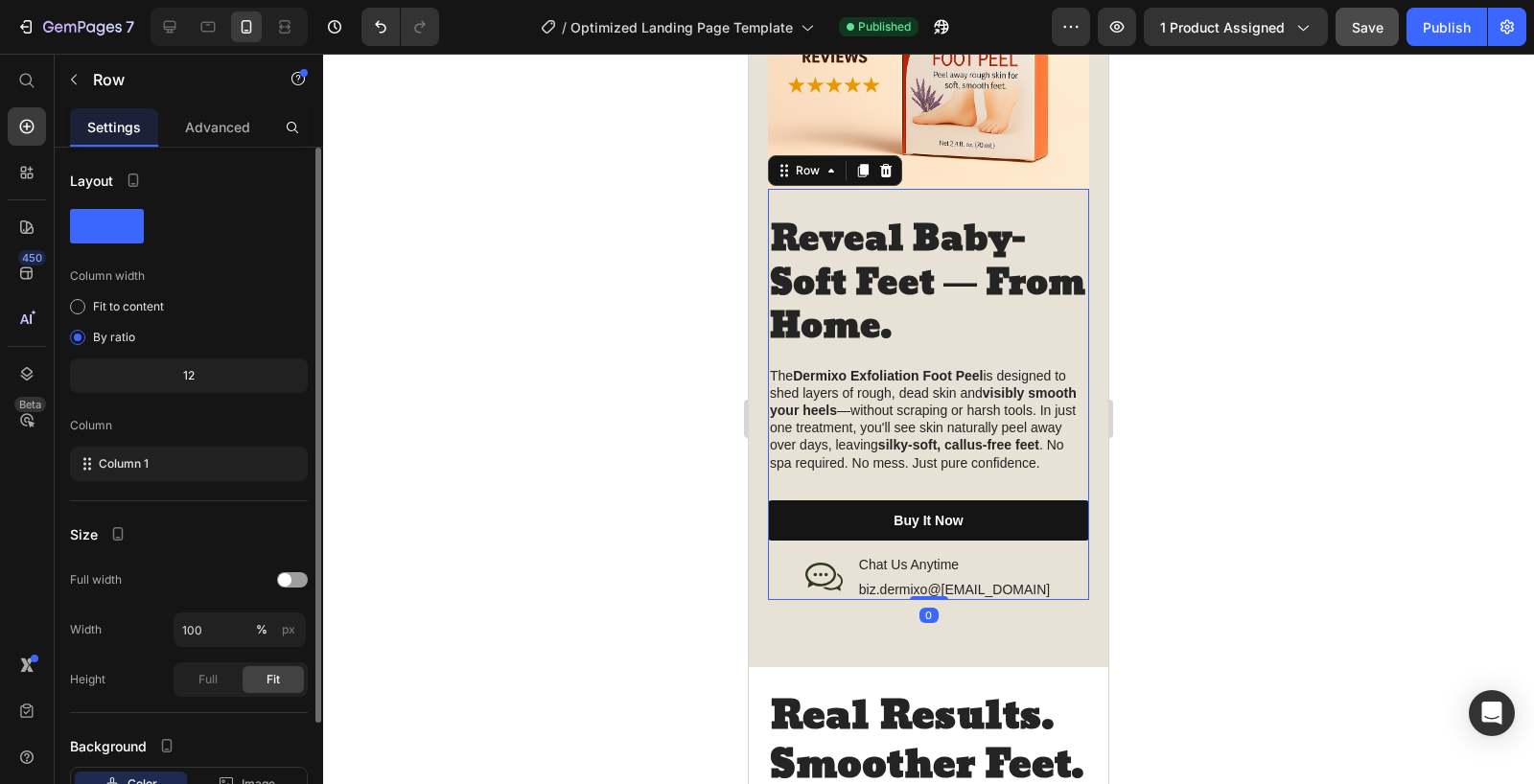 click on "Reveal Baby-Soft Feet — From Home. Heading The  Dermixo Exfoliation Foot Peel  is designed to shed layers of rough, dead skin and  visibly smooth your heels —without scraping or harsh tools. In just one treatment, you'll see skin naturally peel away over days, leaving  silky-soft, callus-free feet . No spa required. No mess. Just pure confidence. Text Block buy it now Button
Icon Chat Us Anytime Text Block biz.dermixo@gmail.com Text Block Row Row" at bounding box center (928, 394) 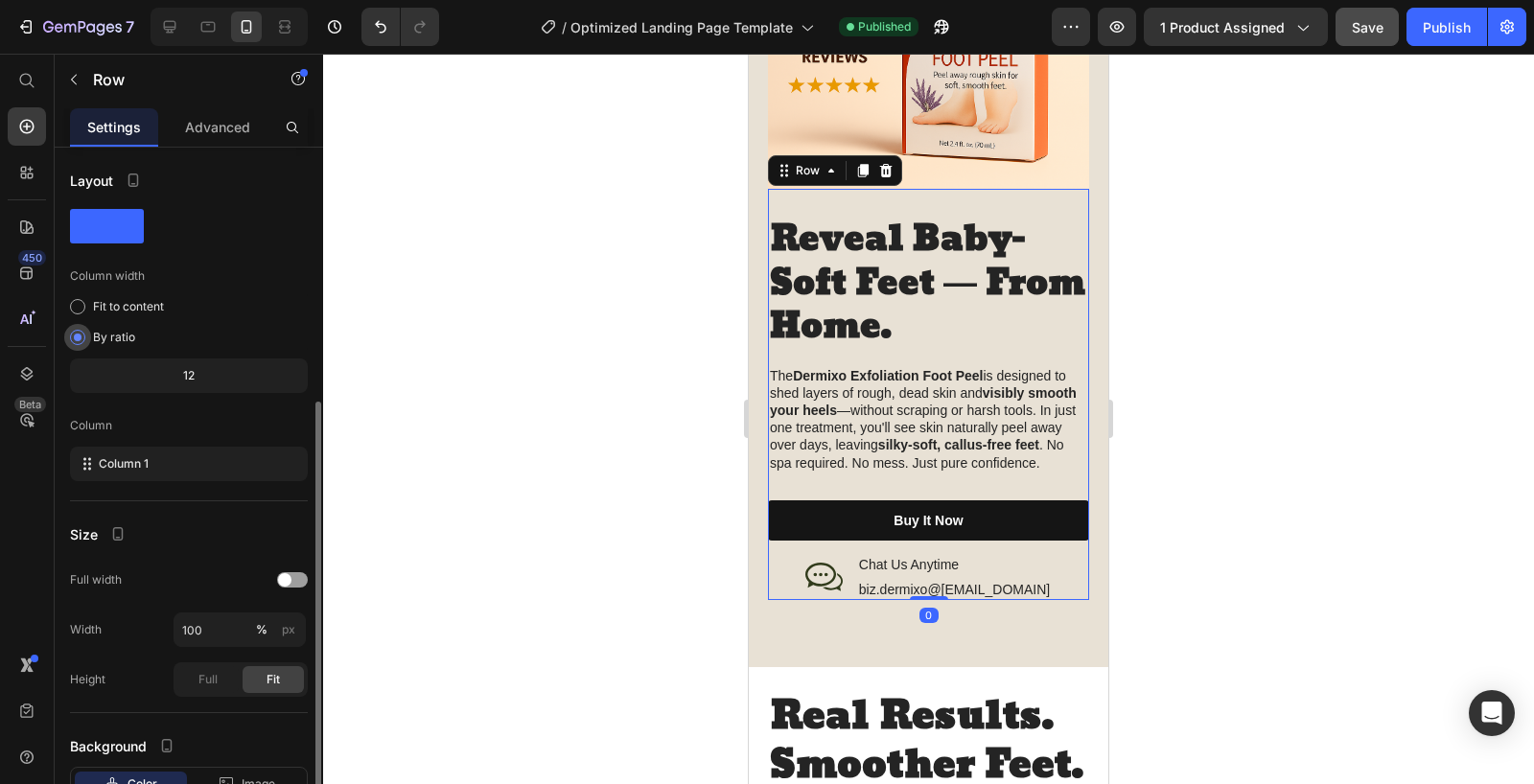 scroll, scrollTop: 138, scrollLeft: 0, axis: vertical 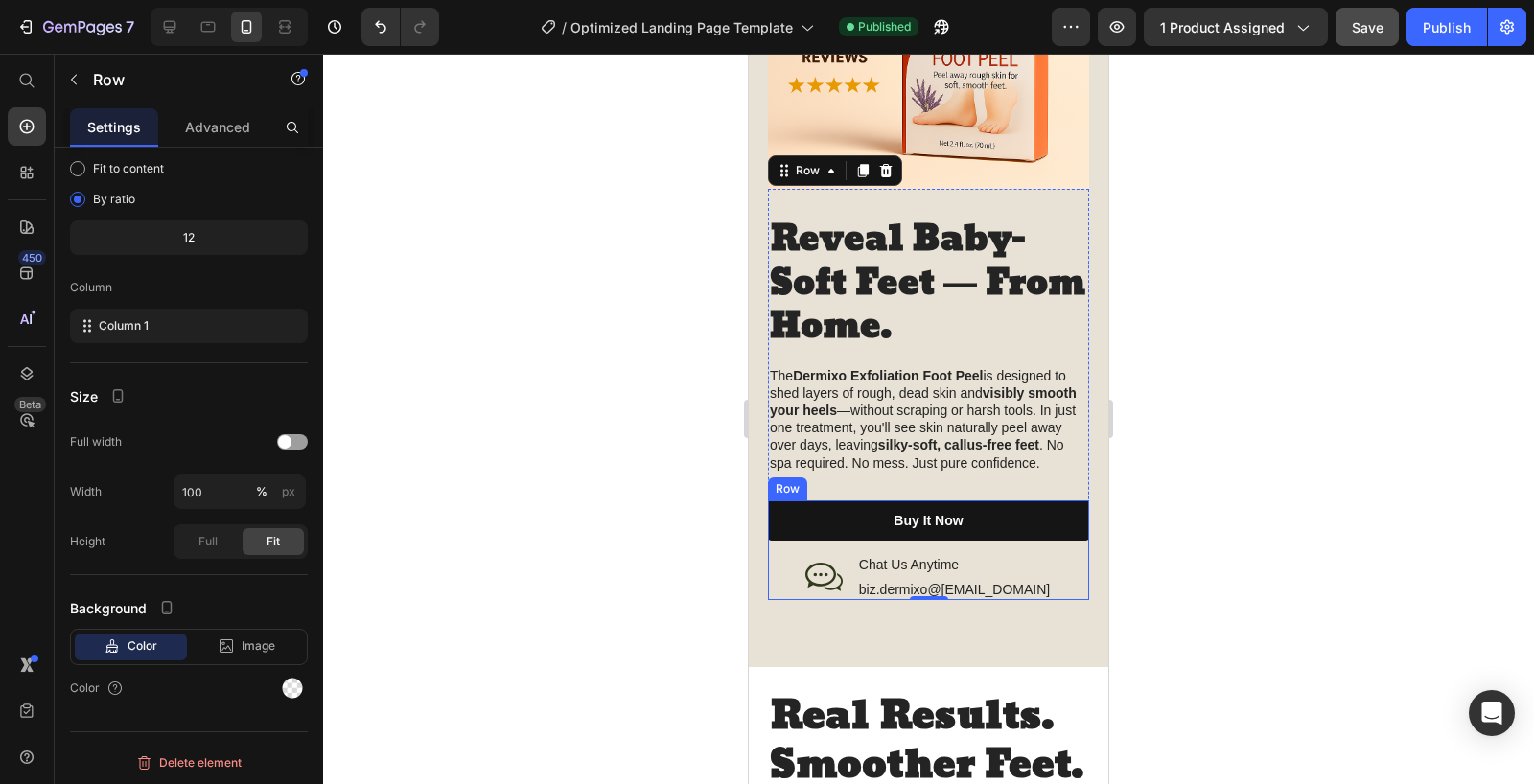 click on "Icon Chat Us Anytime Text Block biz.dermixo@gmail.com Text Block Row" at bounding box center (928, 570) 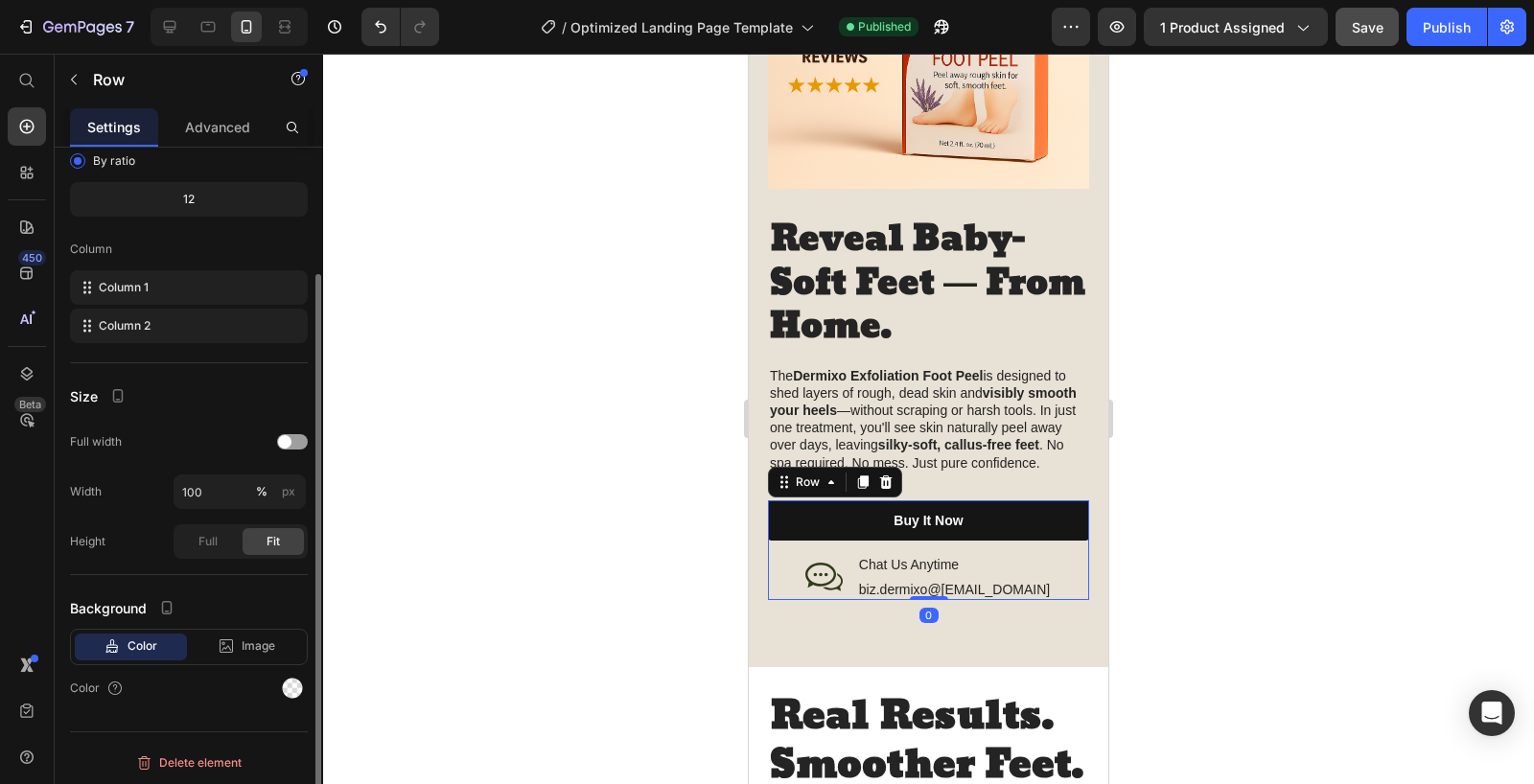 scroll, scrollTop: 0, scrollLeft: 0, axis: both 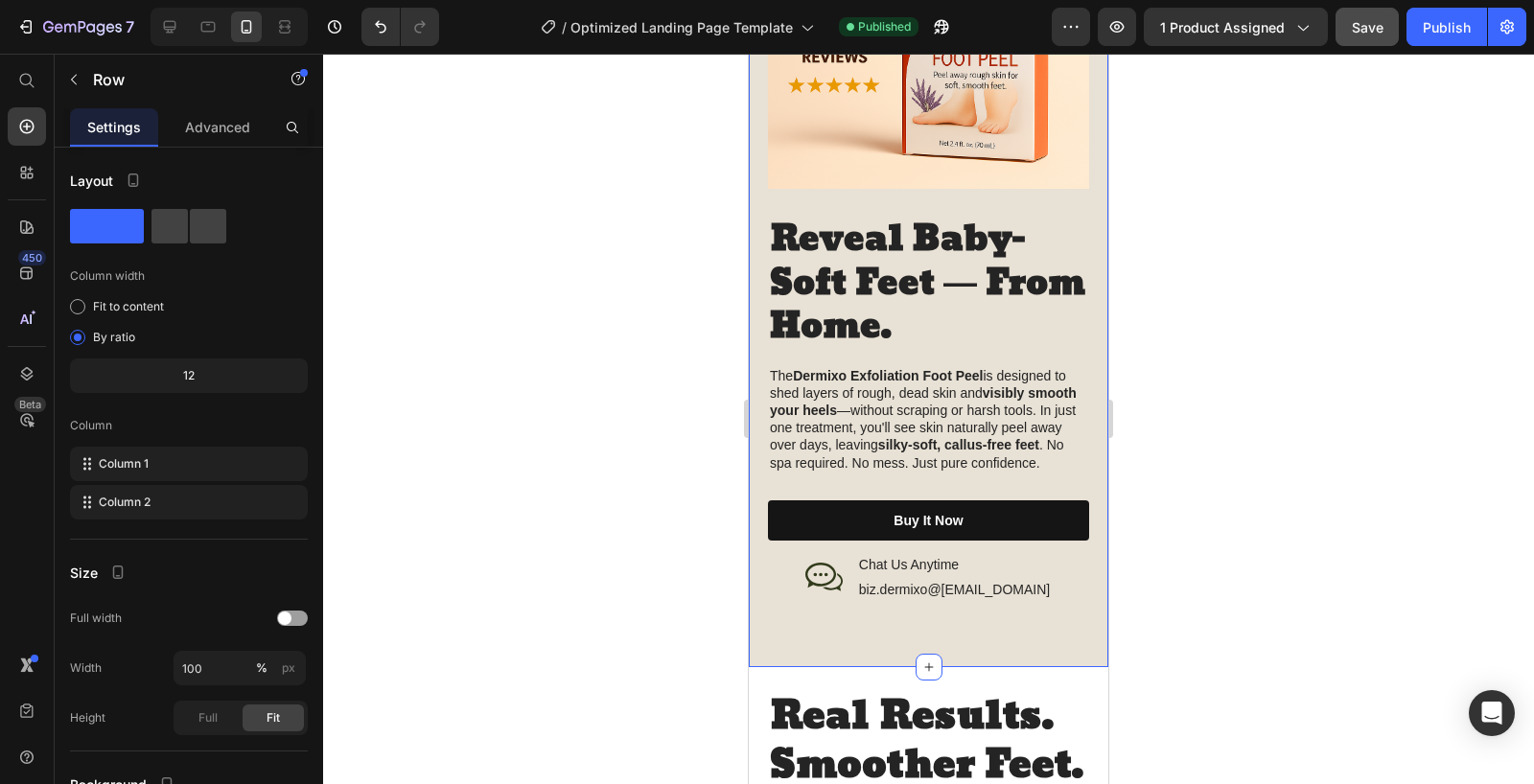 click on "Image Reveal Baby-Soft Feet — From Home. Heading The  Dermixo Exfoliation Foot Peel  is designed to shed layers of rough, dead skin and  visibly smooth your heels —without scraping or harsh tools. In just one treatment, you'll see skin naturally peel away over days, leaving  silky-soft, callus-free feet . No spa required. No mess. Just pure confidence. Text Block buy it now Button
Icon Chat Us Anytime Text Block biz.dermixo@gmail.com Text Block Row Row Row Row Section 3   You can create reusable sections Create Theme Section AI Content Write with GemAI What would you like to describe here? Tone and Voice Persuasive Product BabySoft Foot Peel Mask – Removes Dead Skin, Cracked Heels, Calluses (2 Pack) Show more Generate" at bounding box center [928, 234] 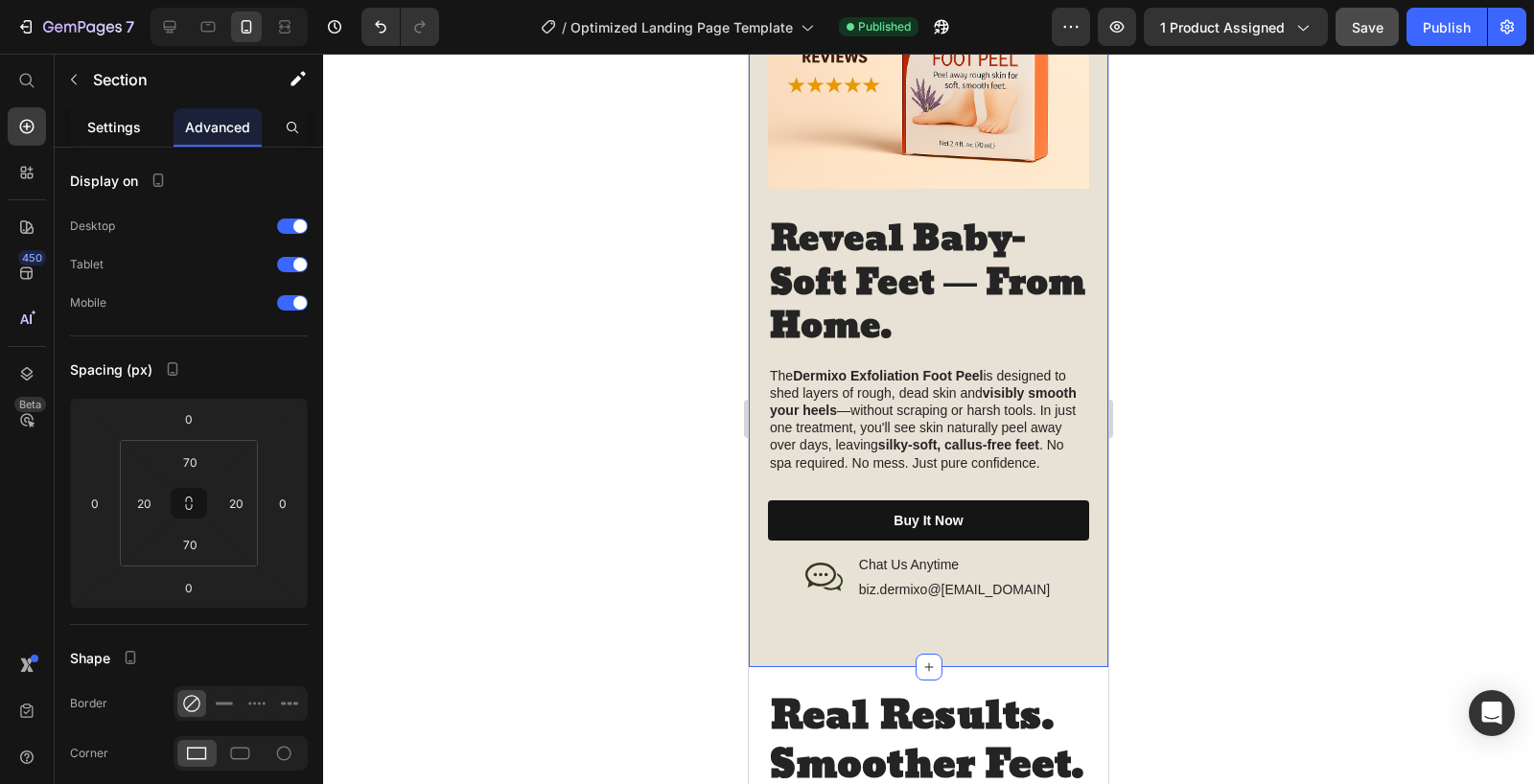 click on "Settings" 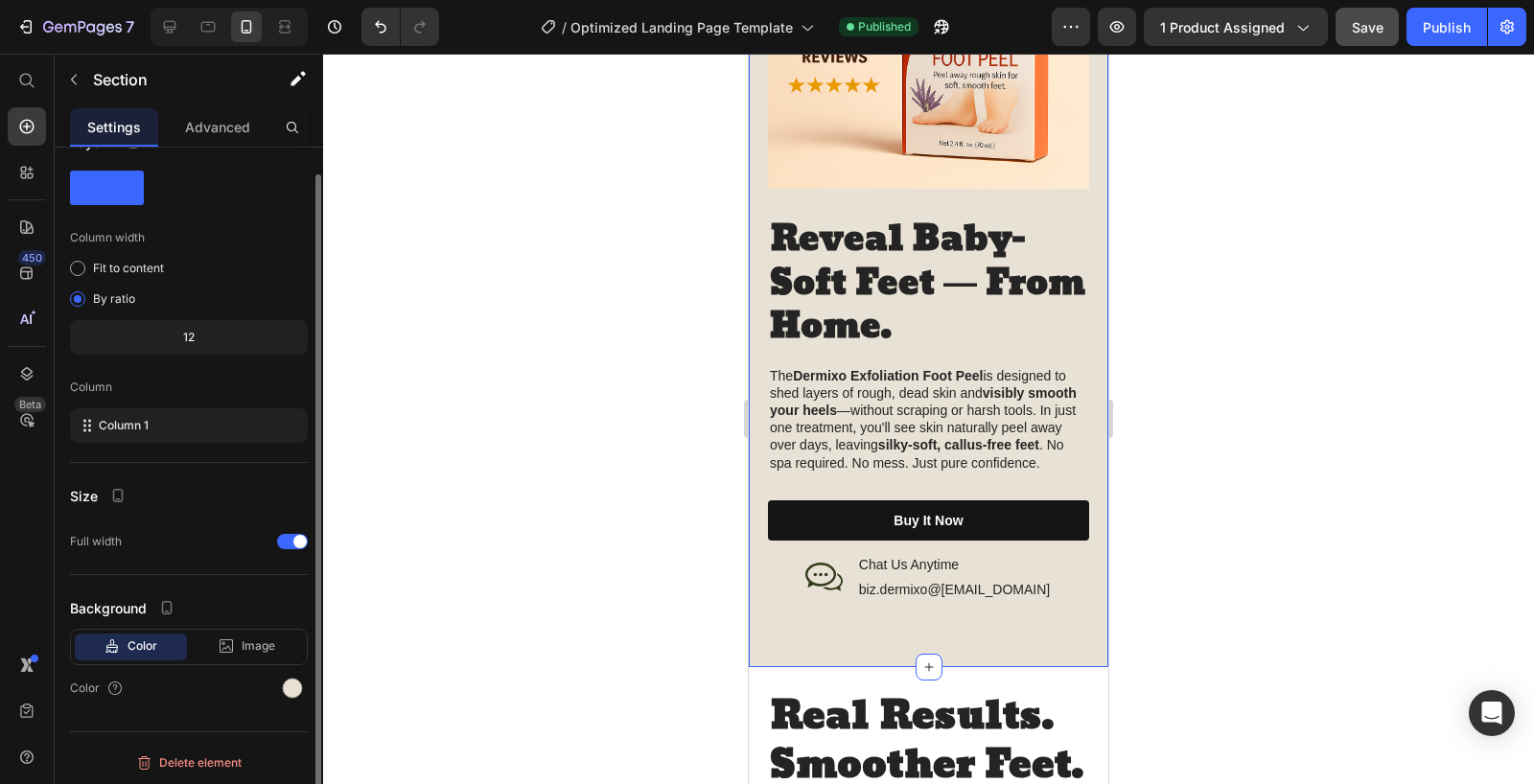 scroll, scrollTop: 0, scrollLeft: 0, axis: both 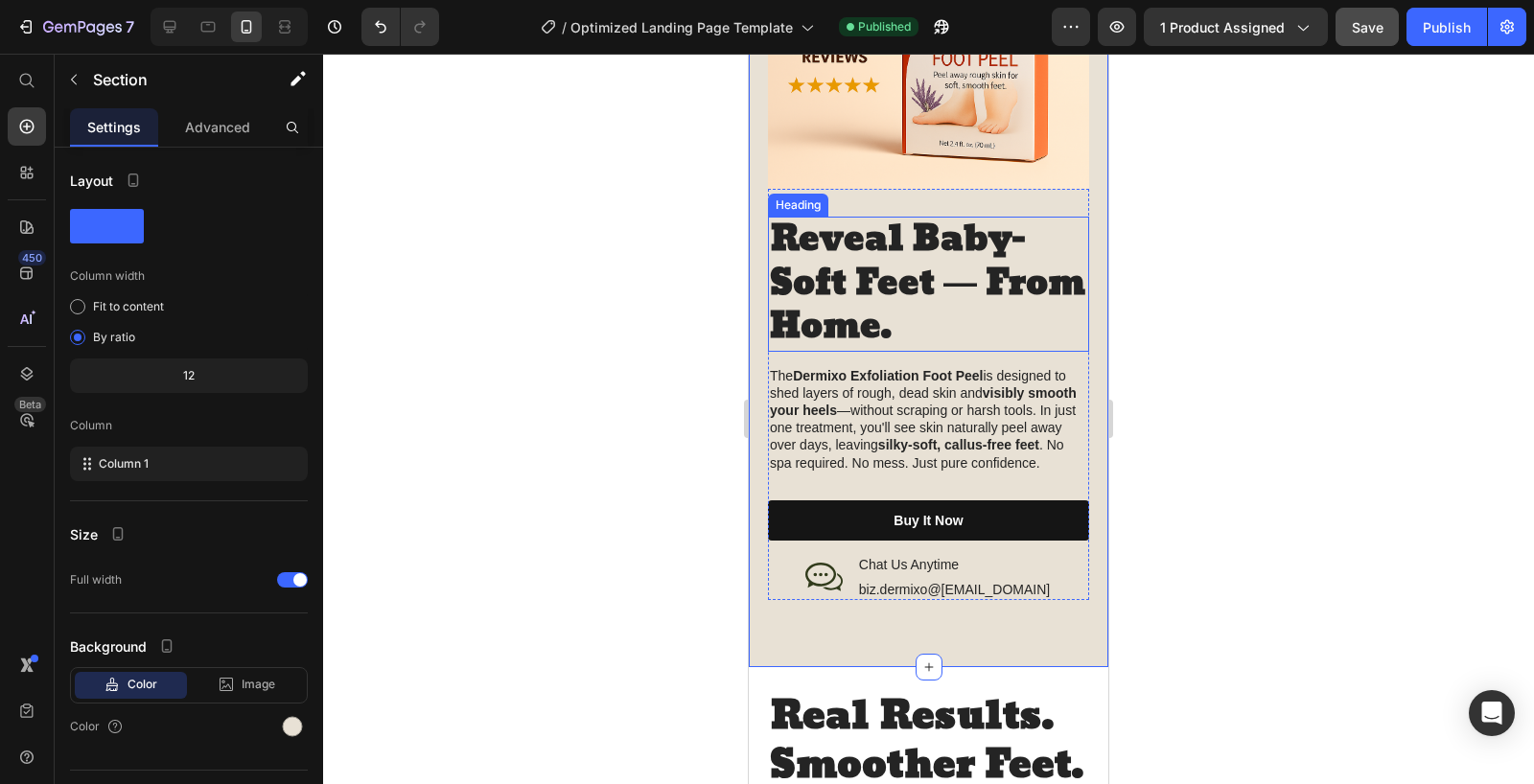 click on "Reveal Baby-Soft Feet — From Home." at bounding box center [927, 283] 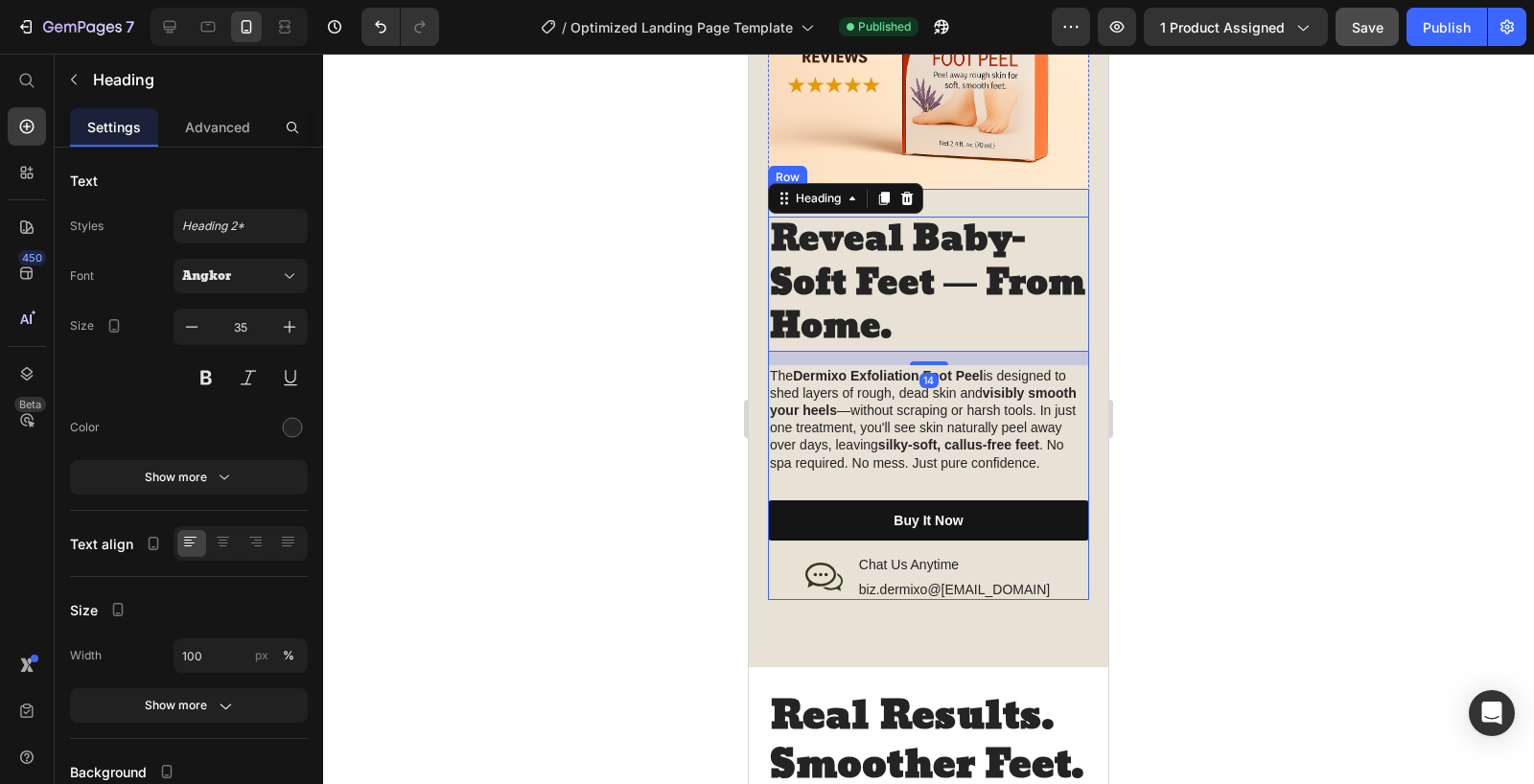 click on "Reveal Baby-Soft Feet — From Home. Heading   14 The  Dermixo Exfoliation Foot Peel  is designed to shed layers of rough, dead skin and  visibly smooth your heels —without scraping or harsh tools. In just one treatment, you'll see skin naturally peel away over days, leaving  silky-soft, callus-free feet . No spa required. No mess. Just pure confidence. Text Block buy it now Button
Icon Chat Us Anytime Text Block biz.dermixo@gmail.com Text Block Row Row" at bounding box center (928, 394) 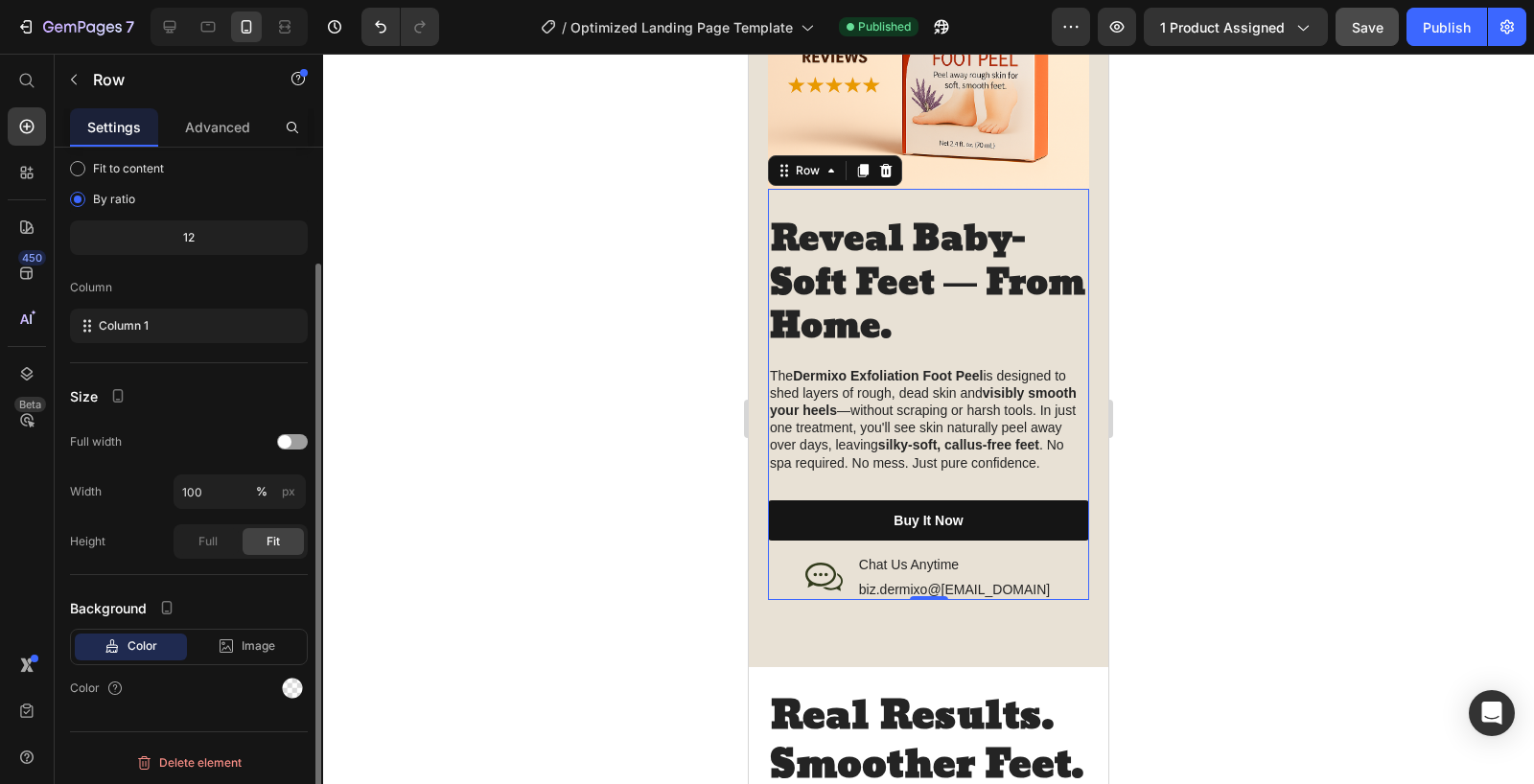 scroll, scrollTop: 0, scrollLeft: 0, axis: both 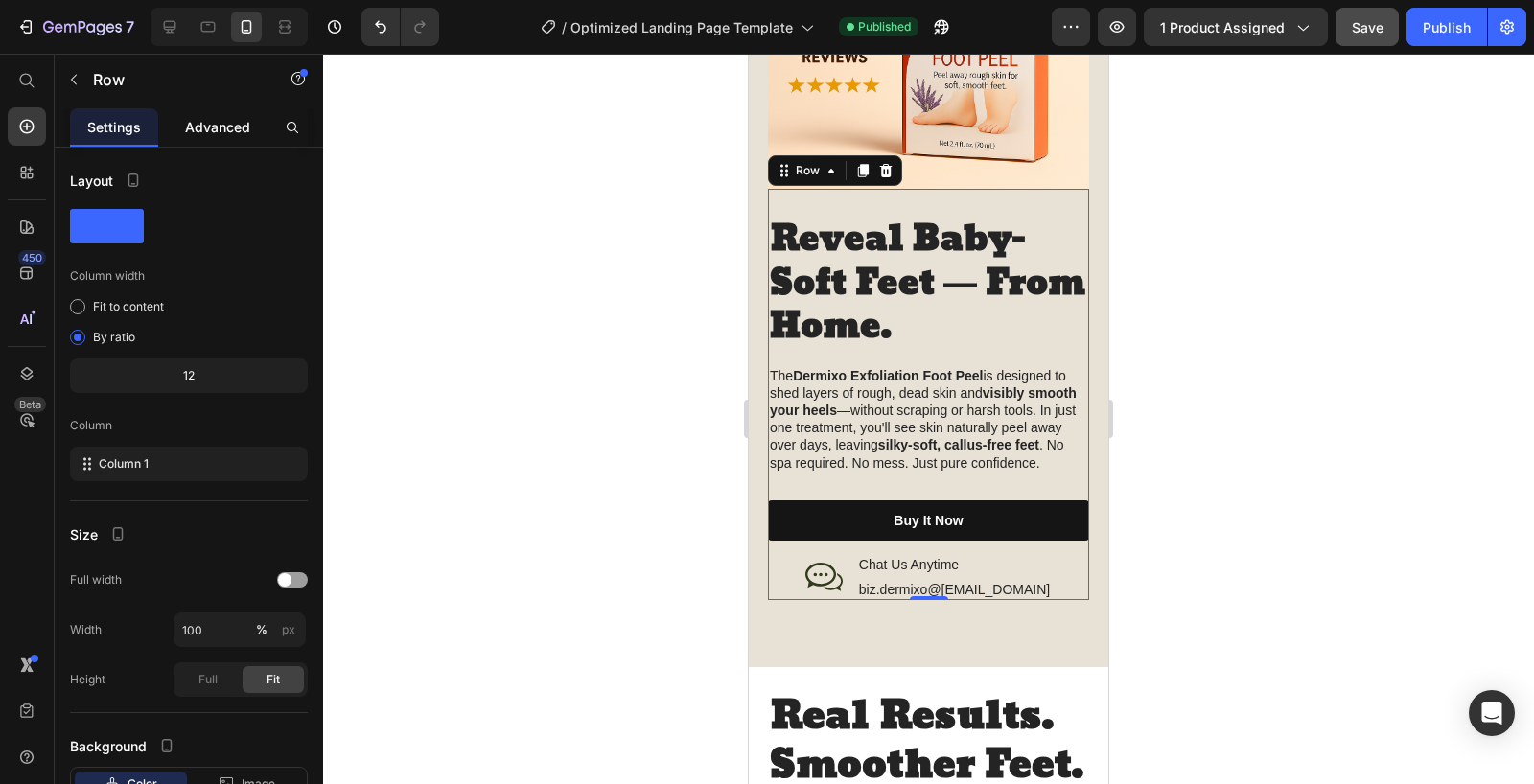 click on "Advanced" at bounding box center [218, 127] 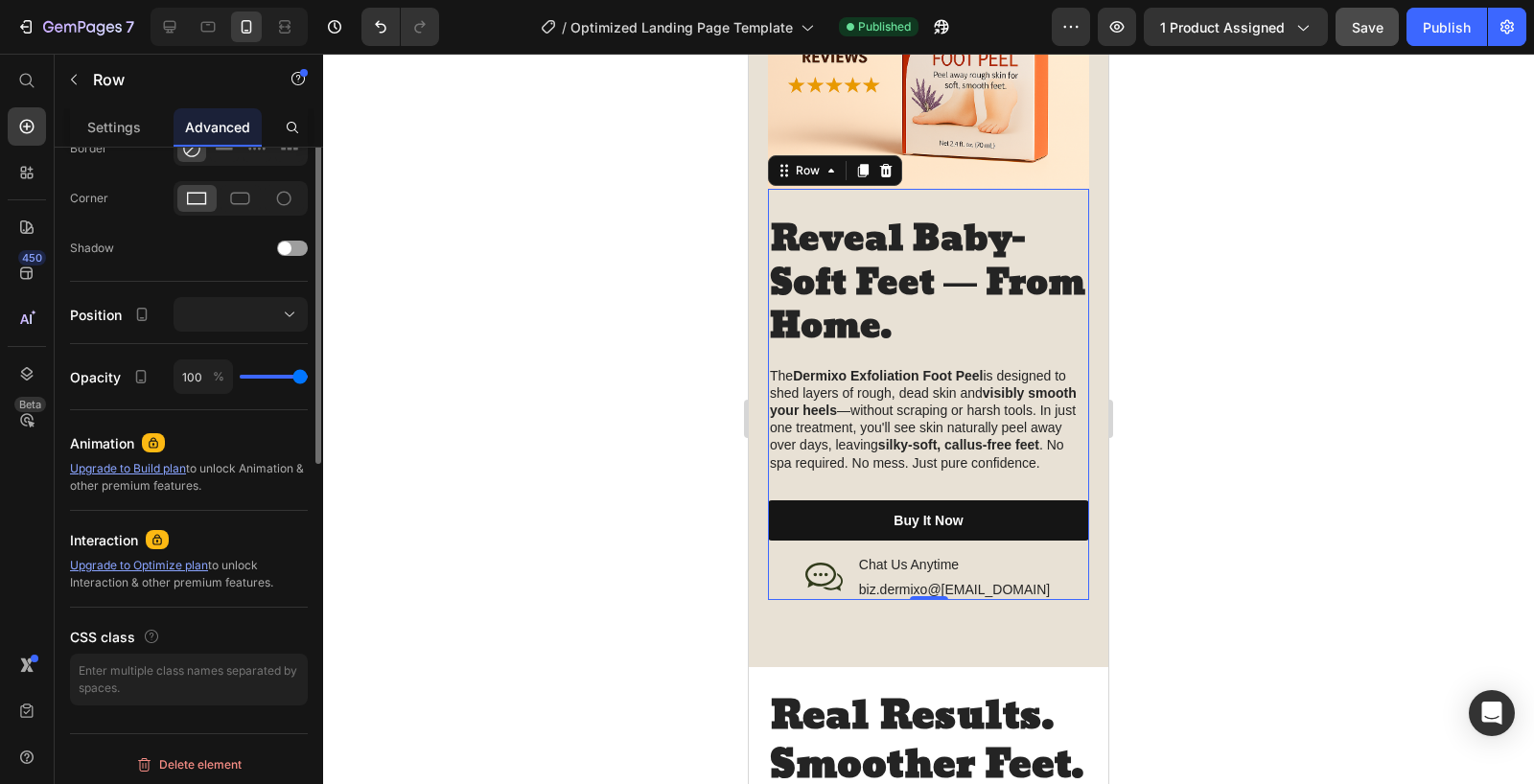 scroll, scrollTop: 0, scrollLeft: 0, axis: both 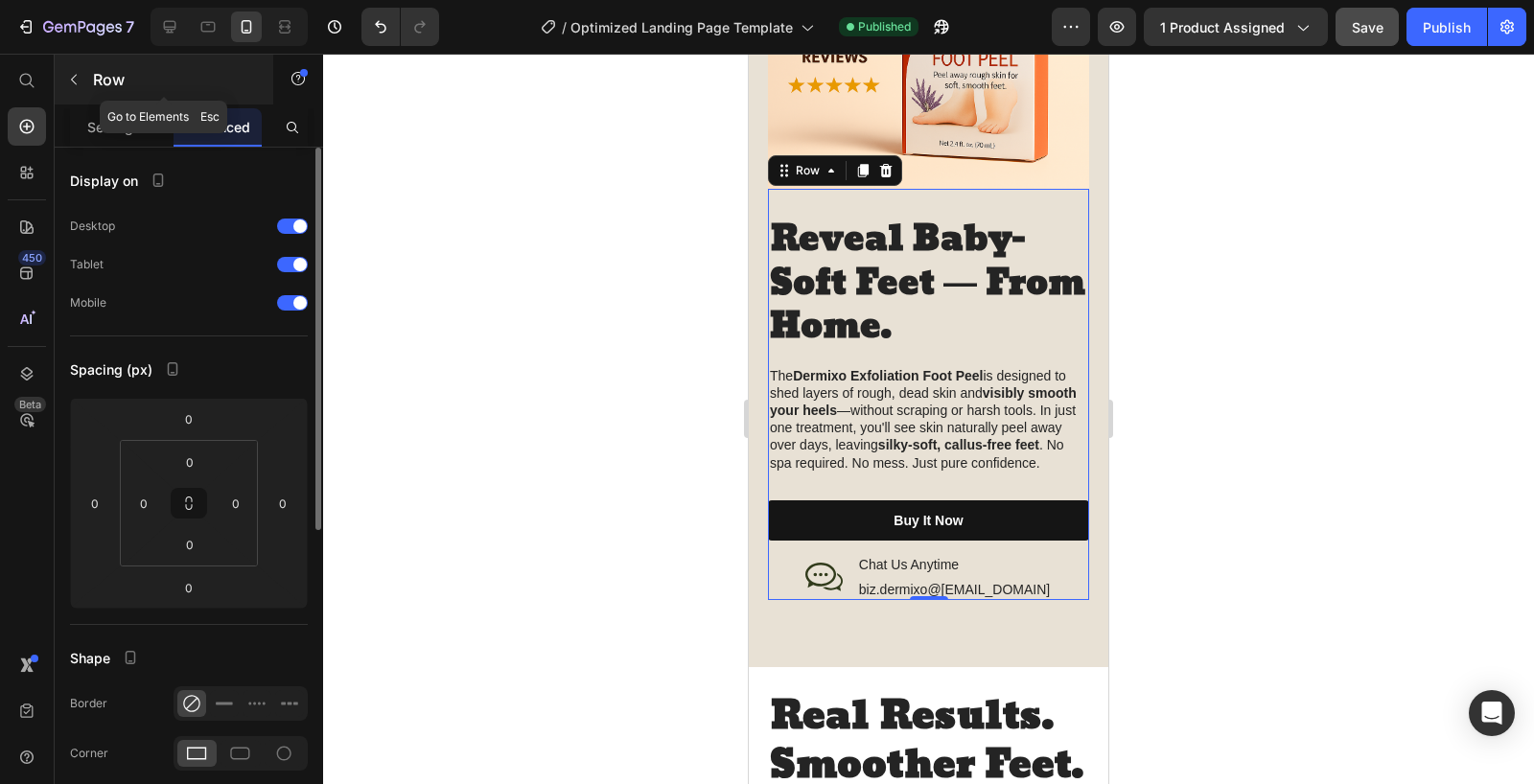 click at bounding box center [74, 80] 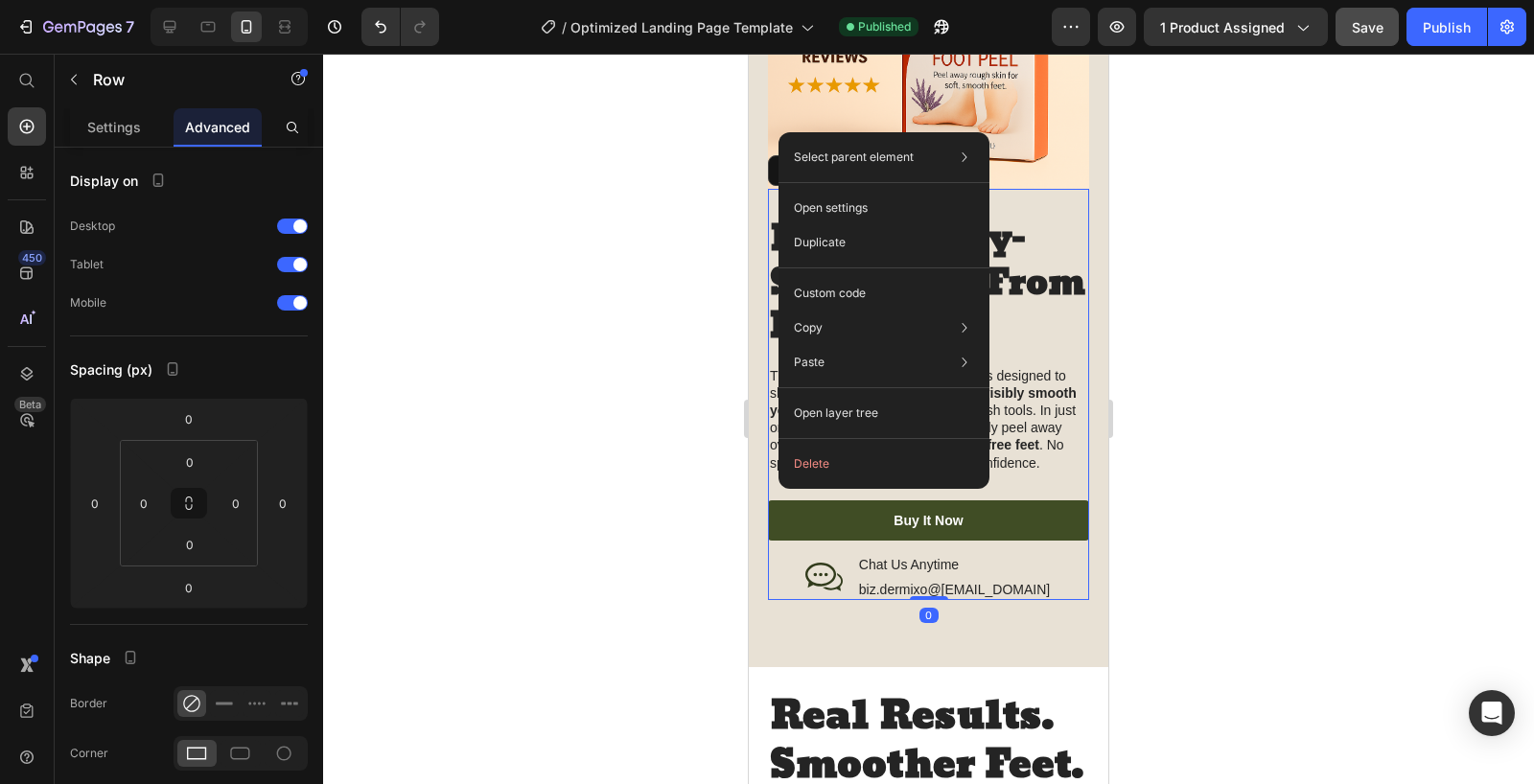 click on "buy it now" at bounding box center [928, 520] 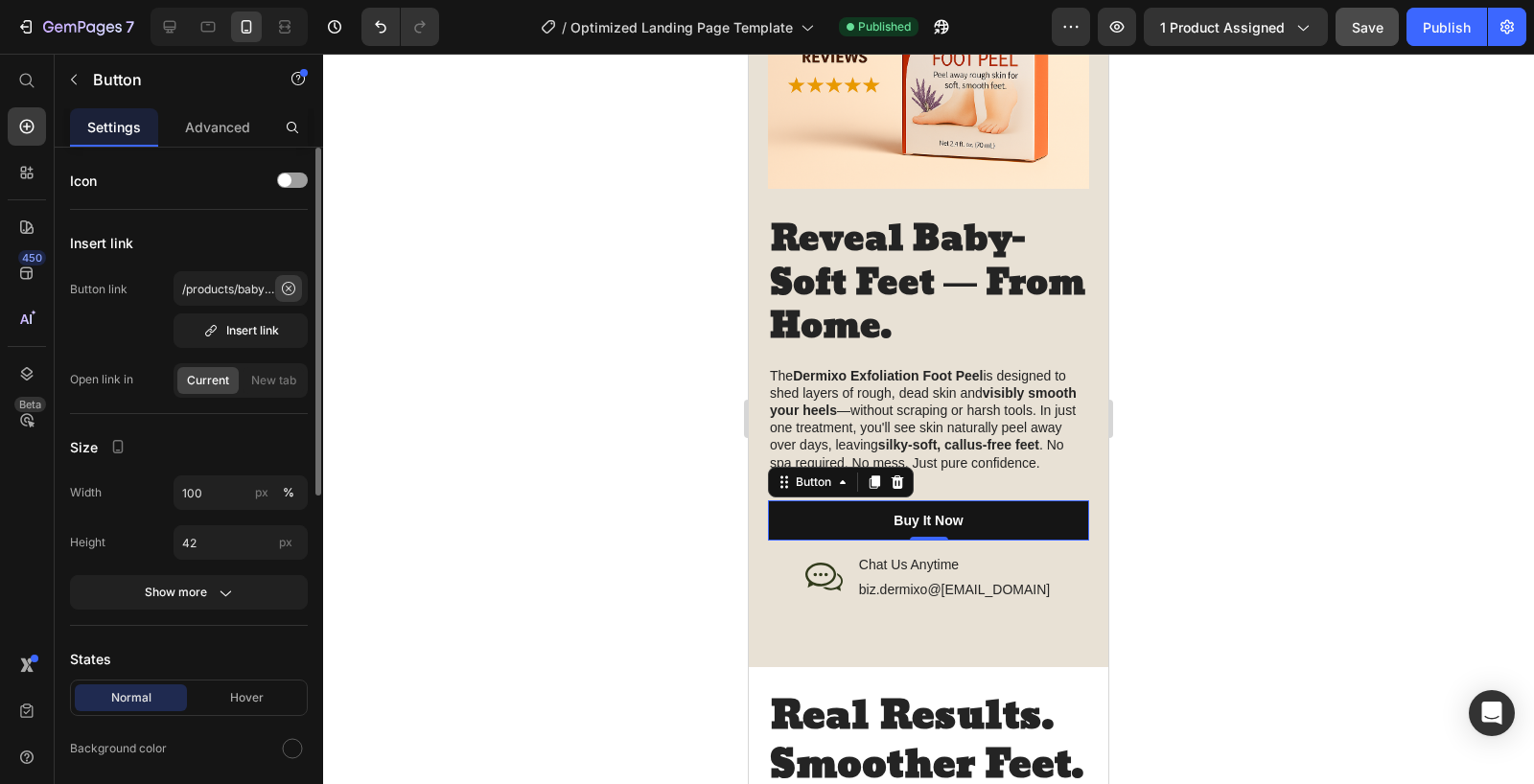 click 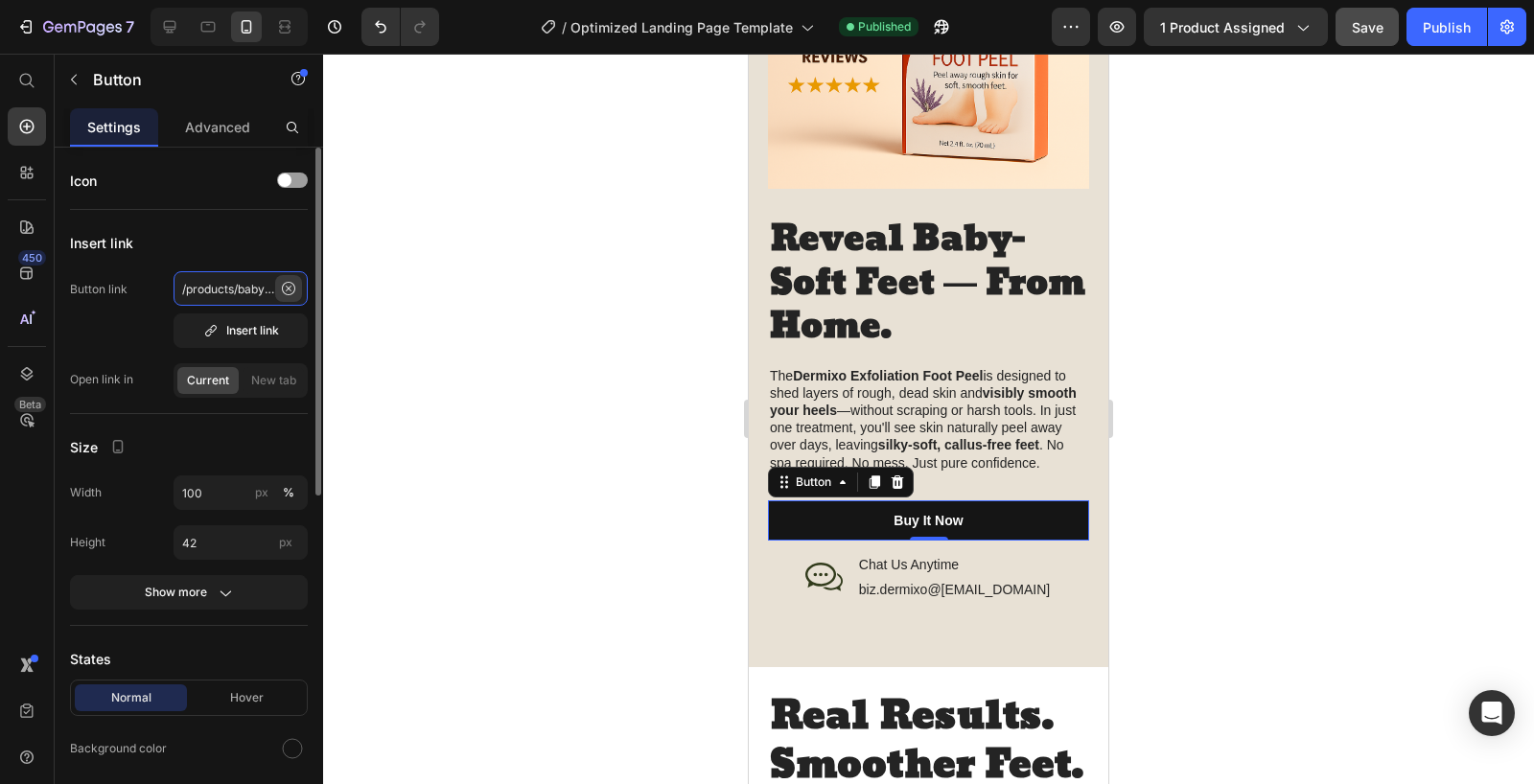 type 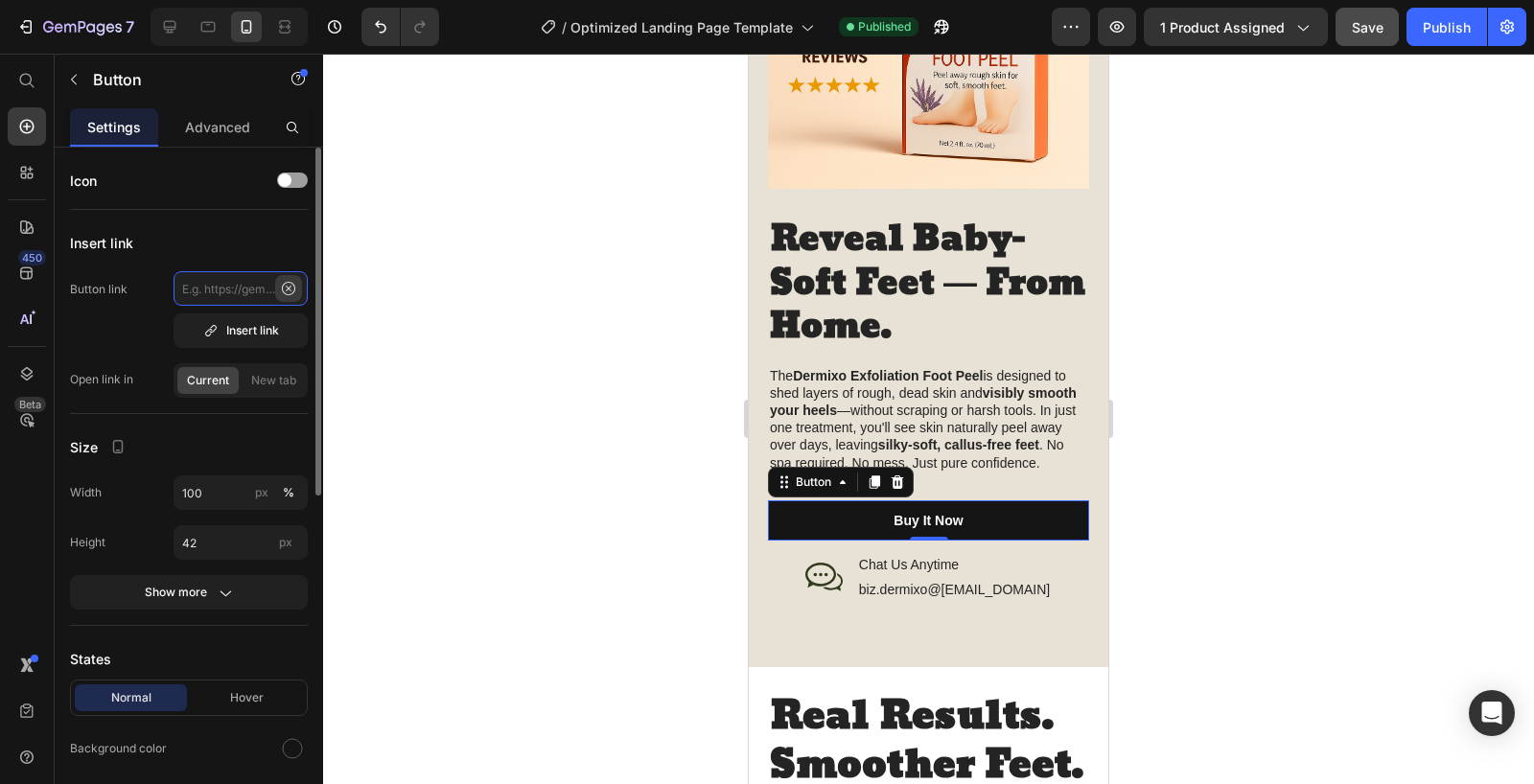 scroll, scrollTop: 0, scrollLeft: 0, axis: both 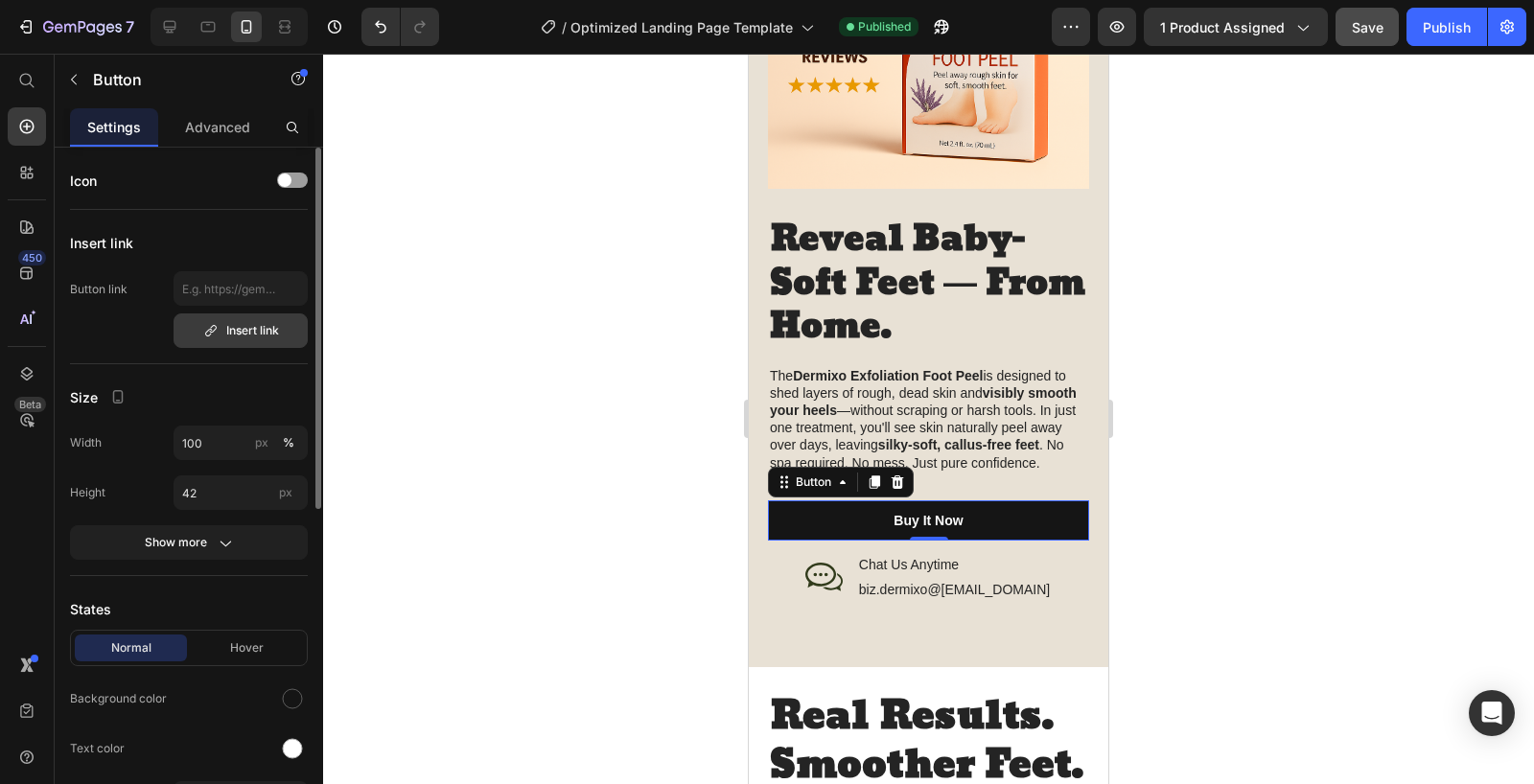 click on "Insert link" at bounding box center [241, 331] 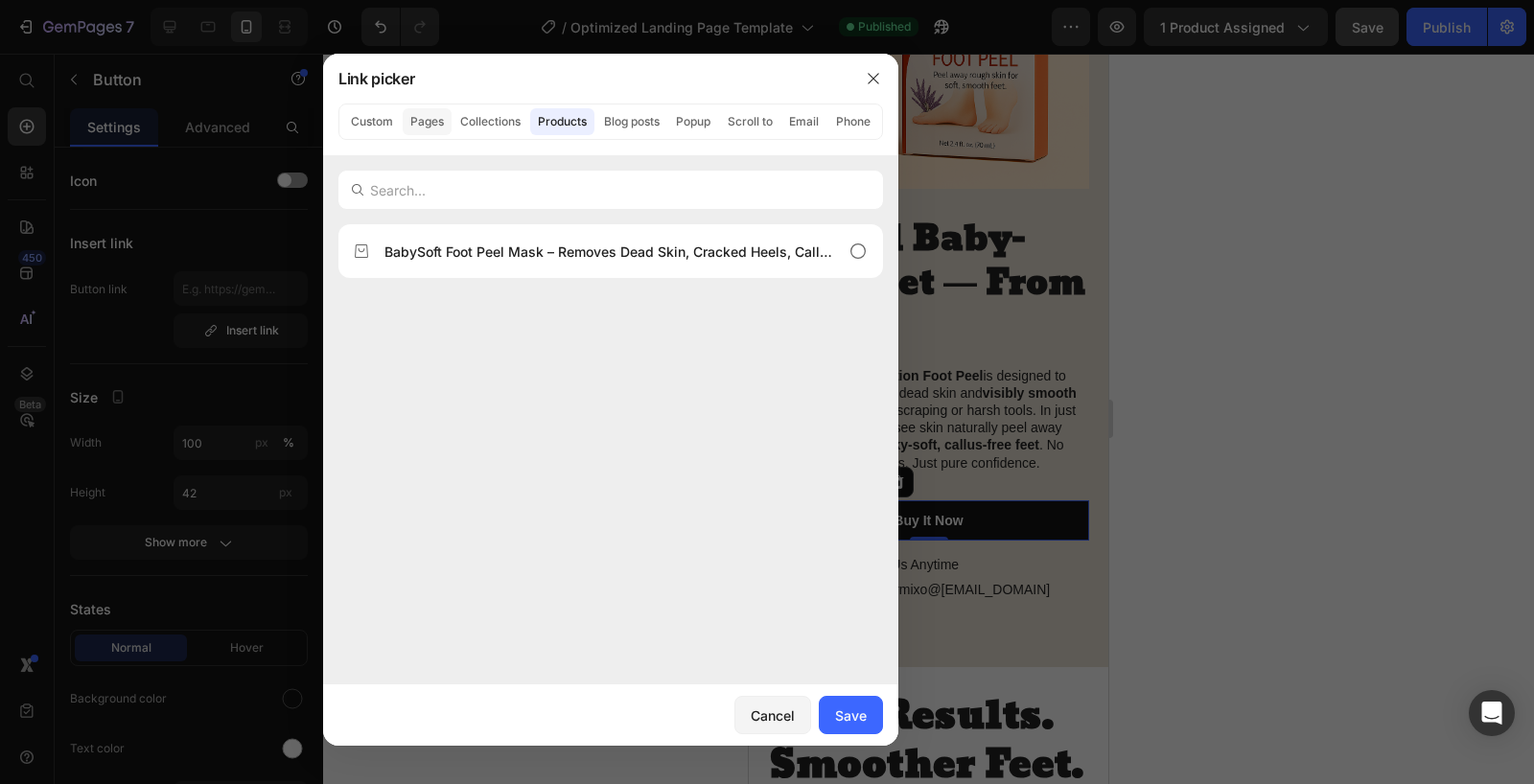 click on "Pages" 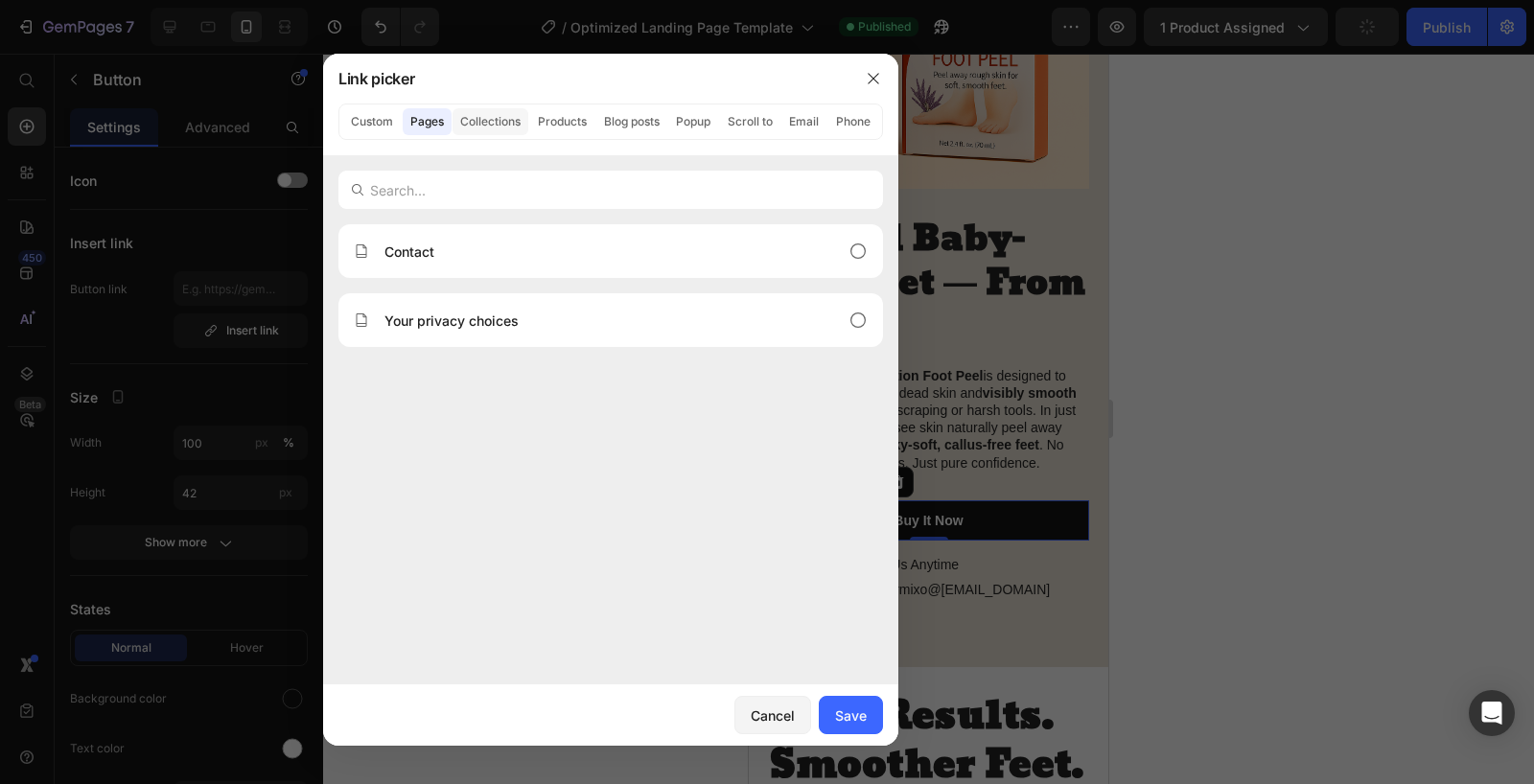 click on "Collections" 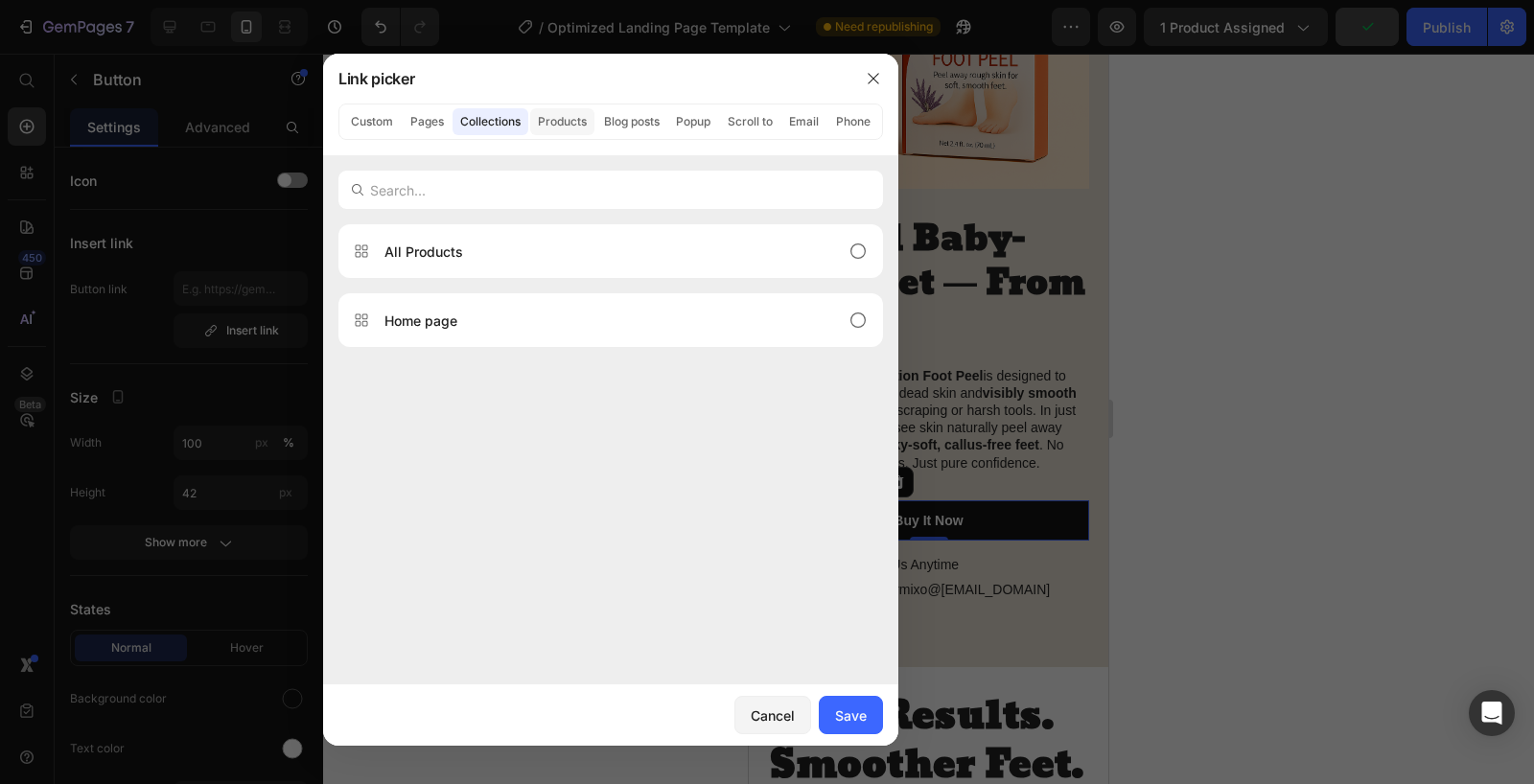 click on "Products" 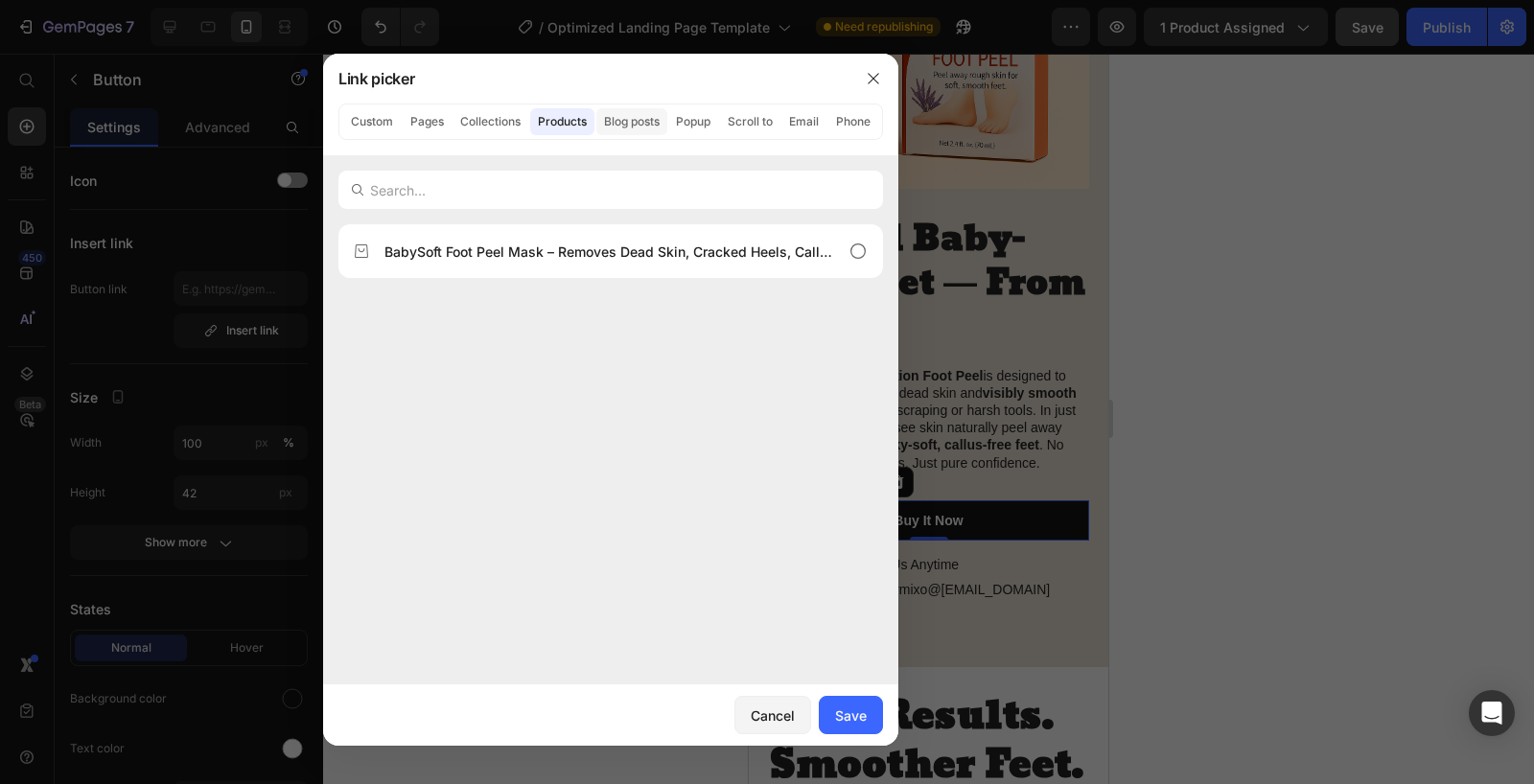 click on "Blog posts" 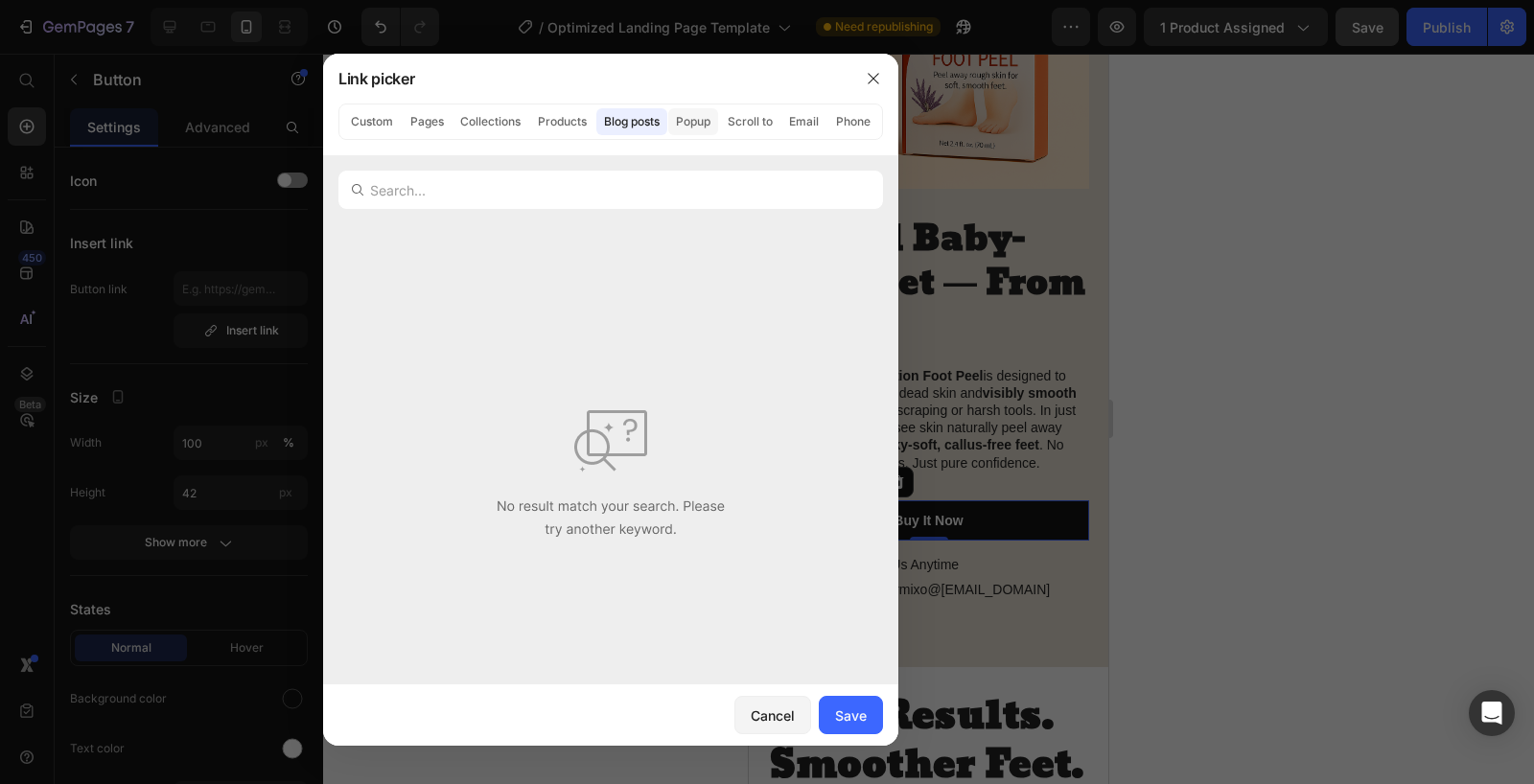 click on "Popup" 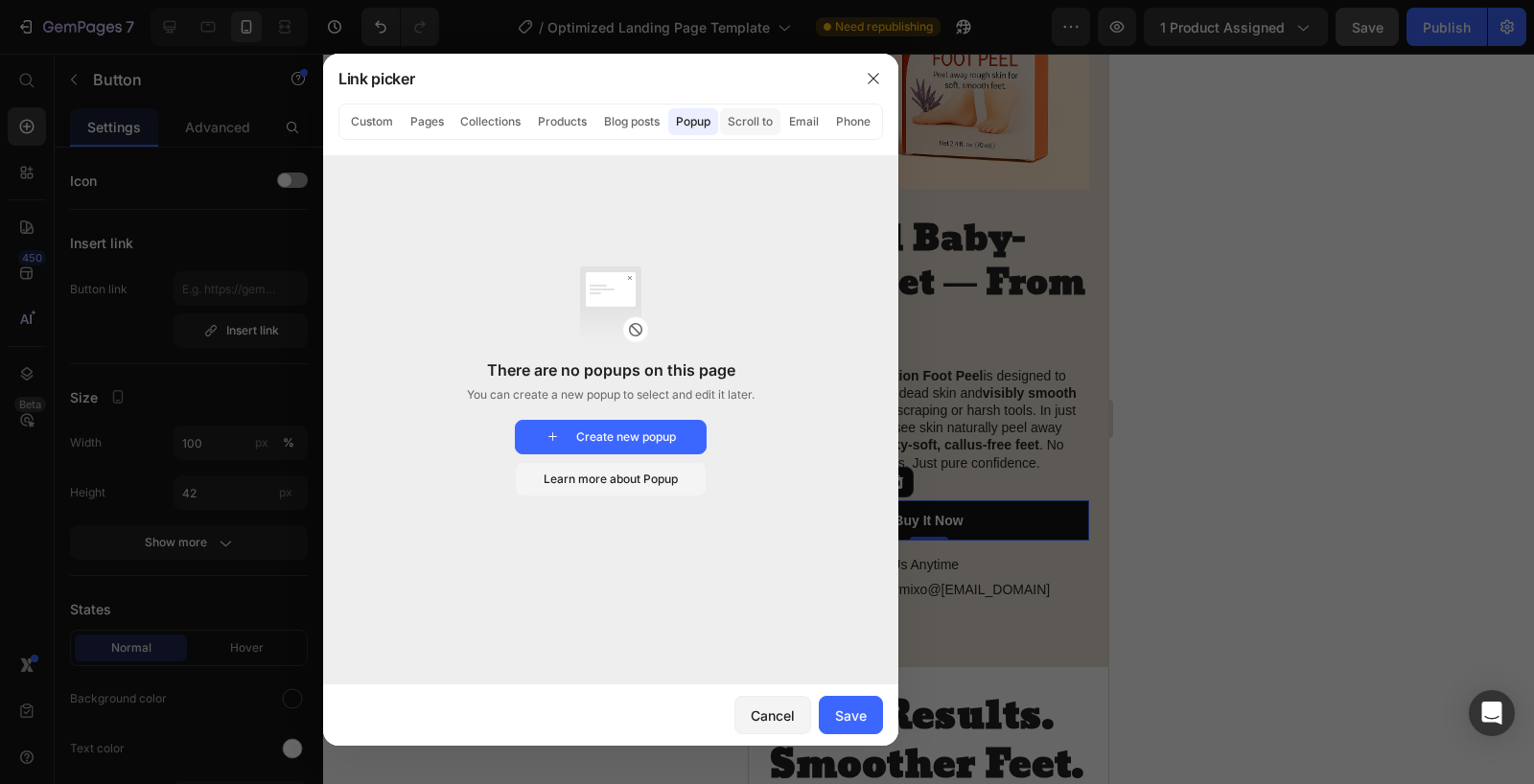 click on "Scroll to" 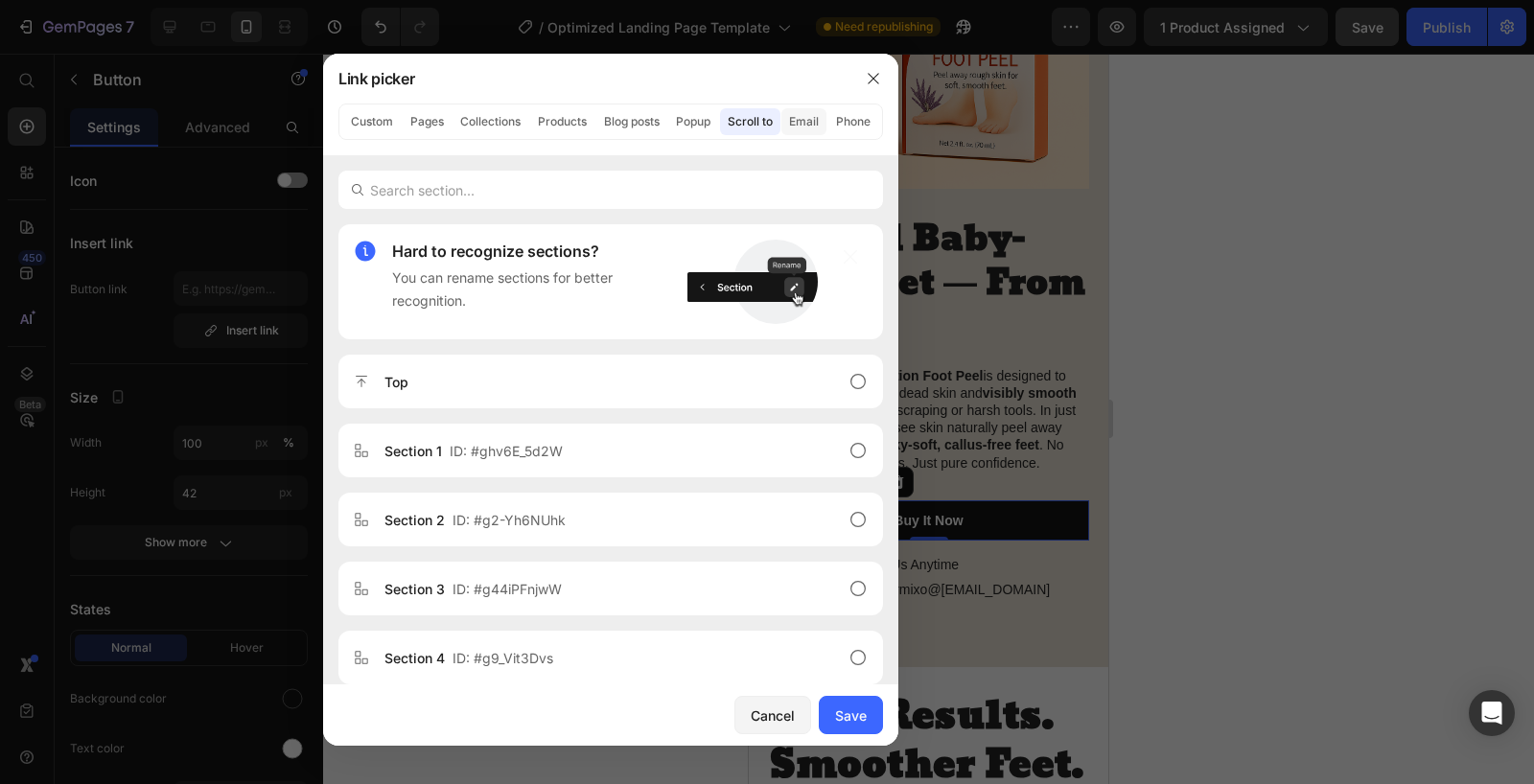 click on "Email" 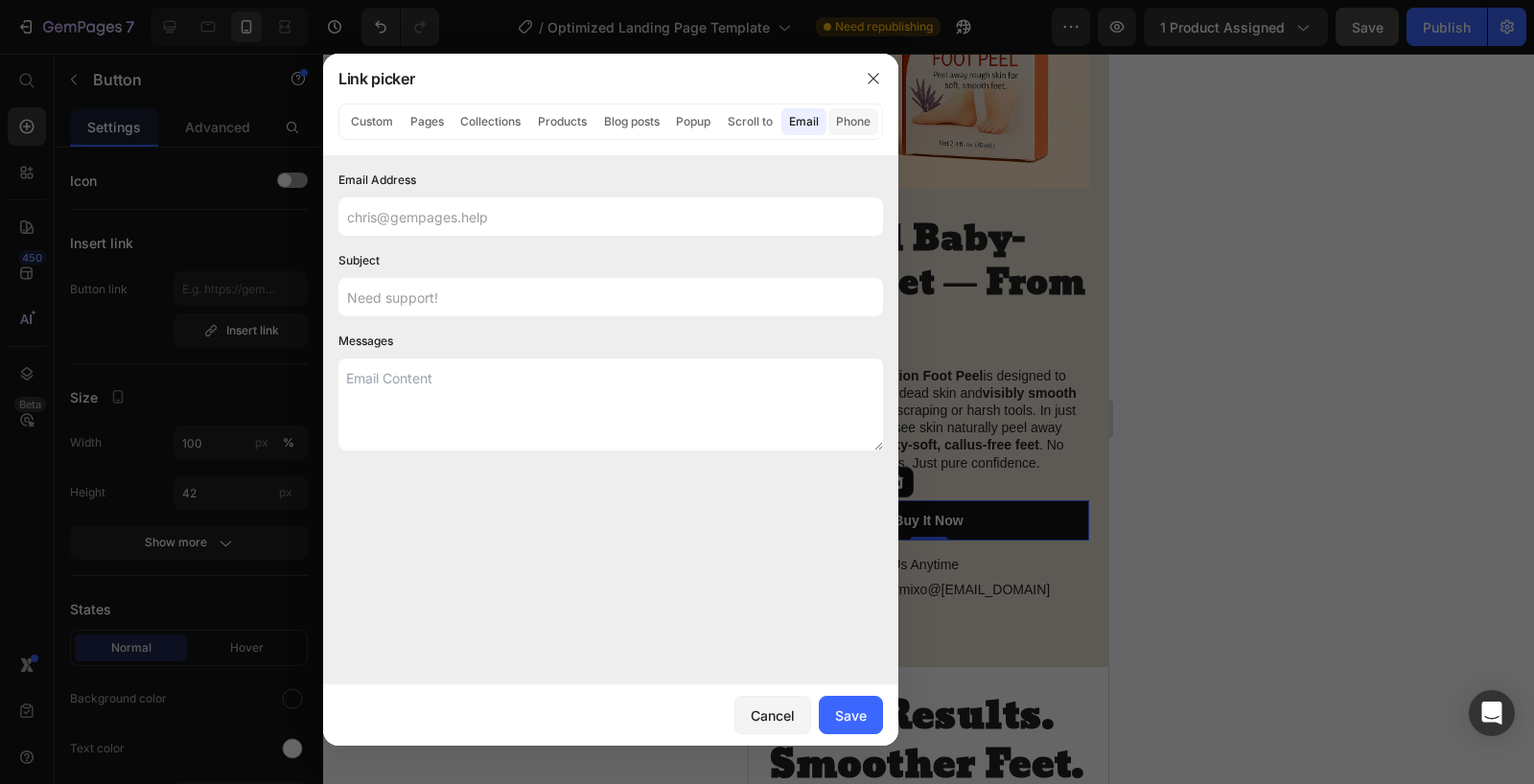 click on "Phone" 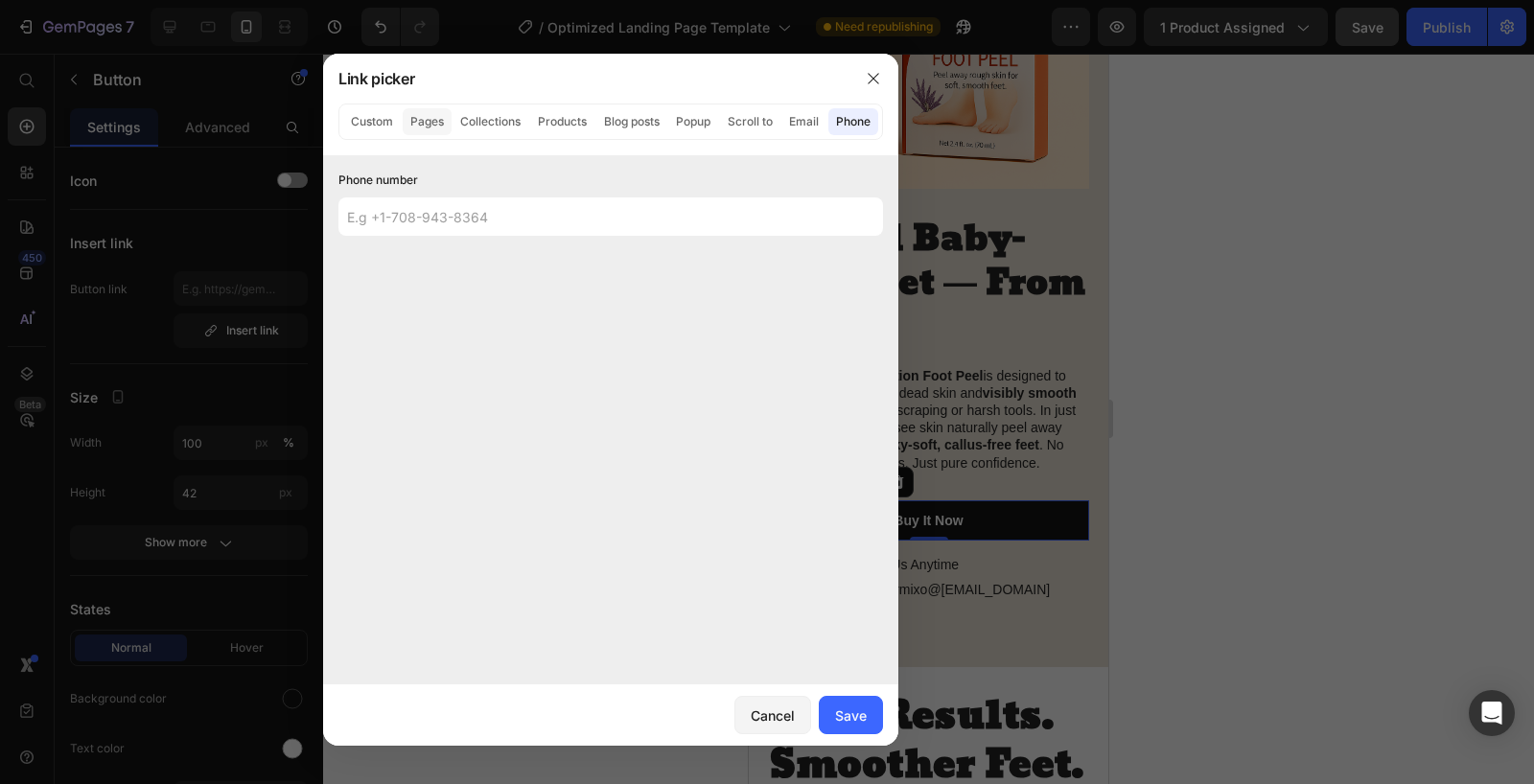 click on "Pages" 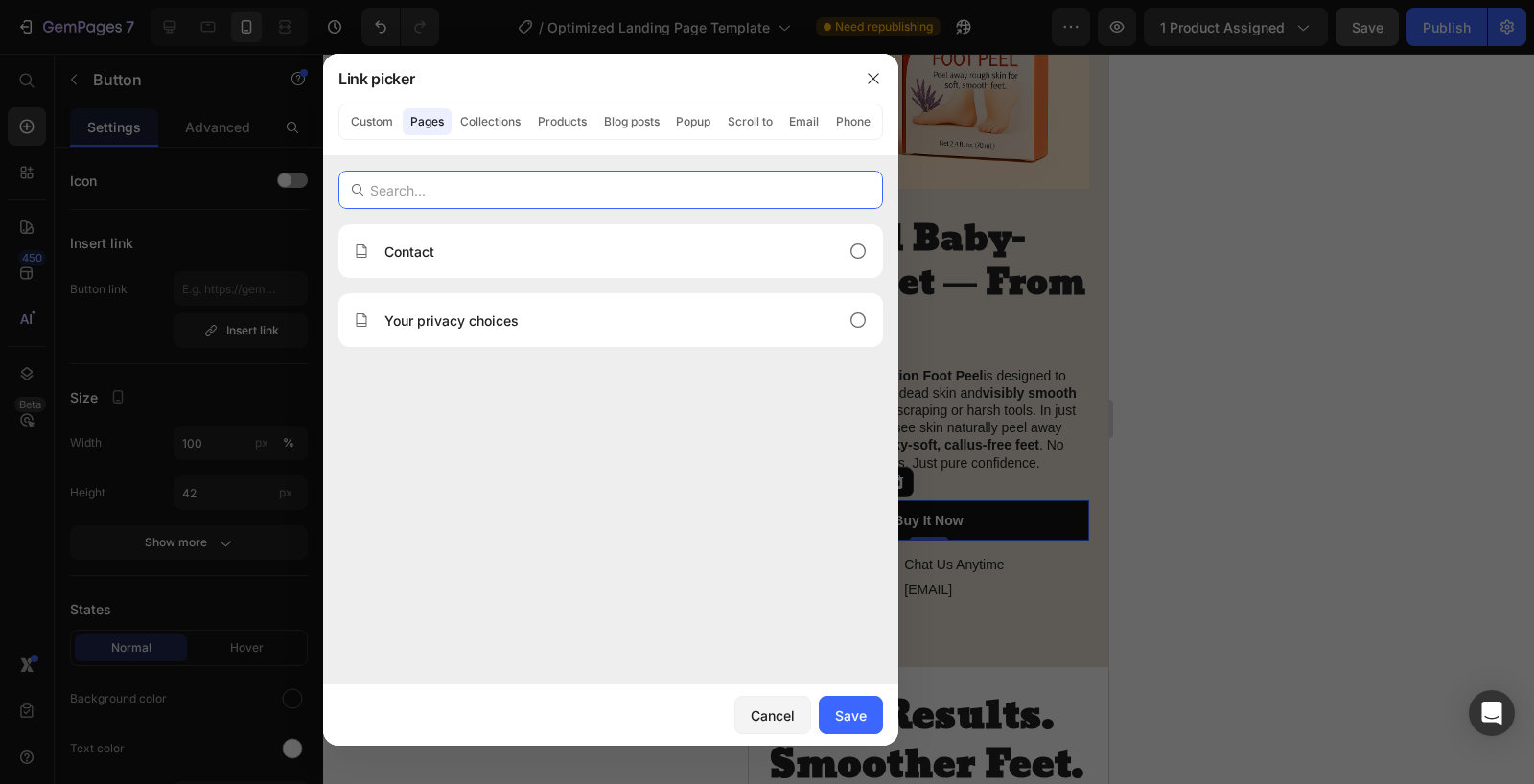 paste on "https://dermixo.com/cart" 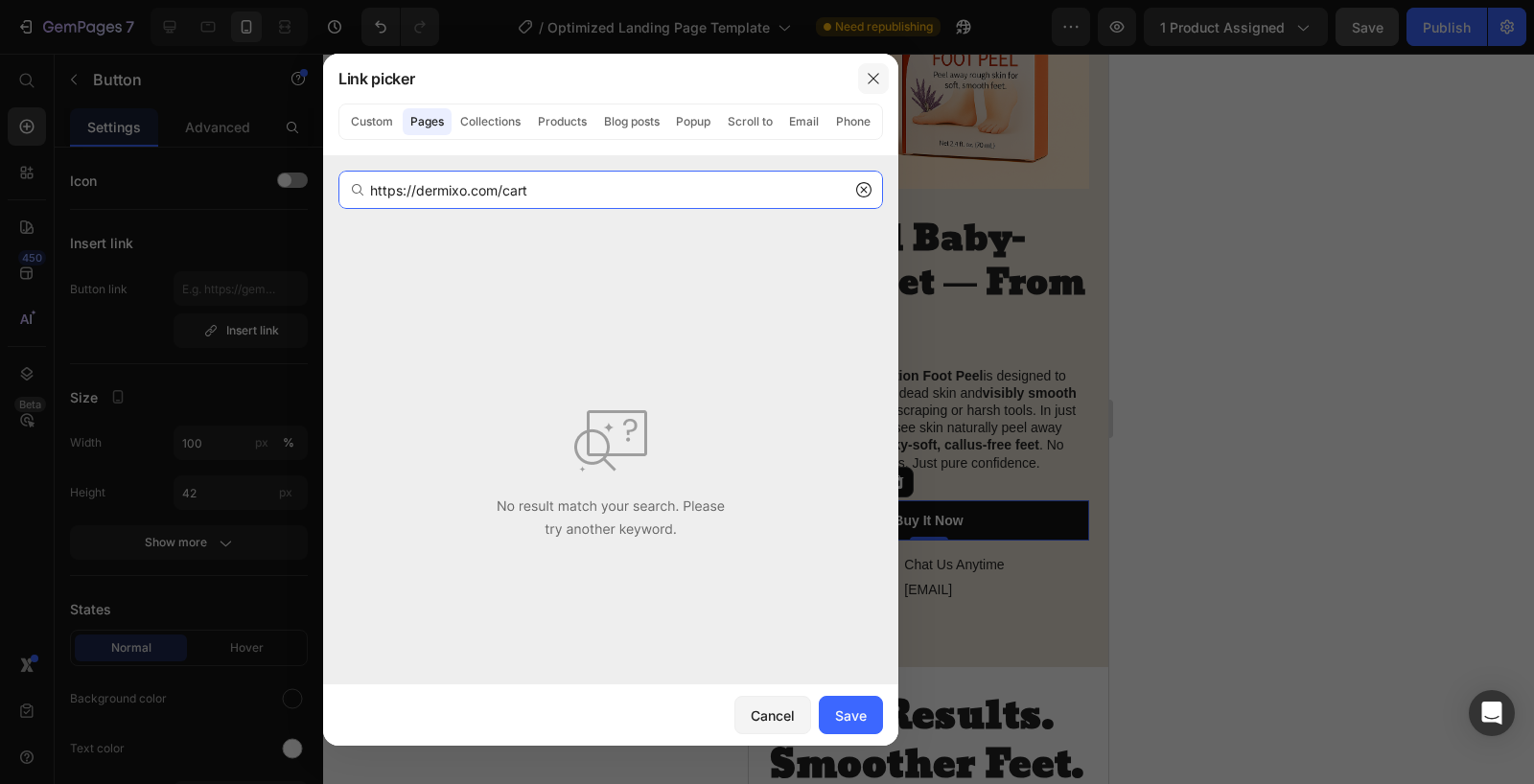 type on "https://dermixo.com/cart" 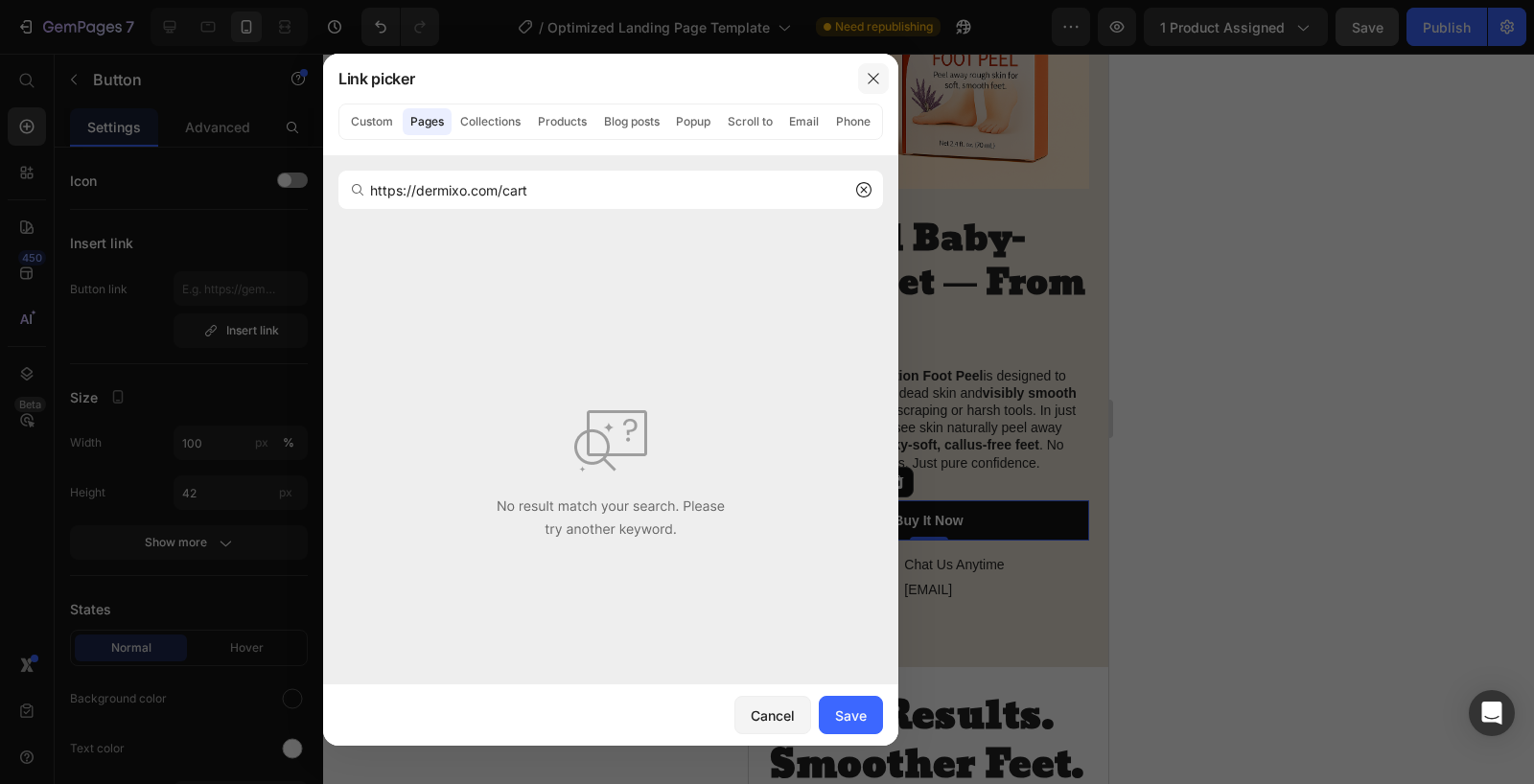 click at bounding box center [873, 79] 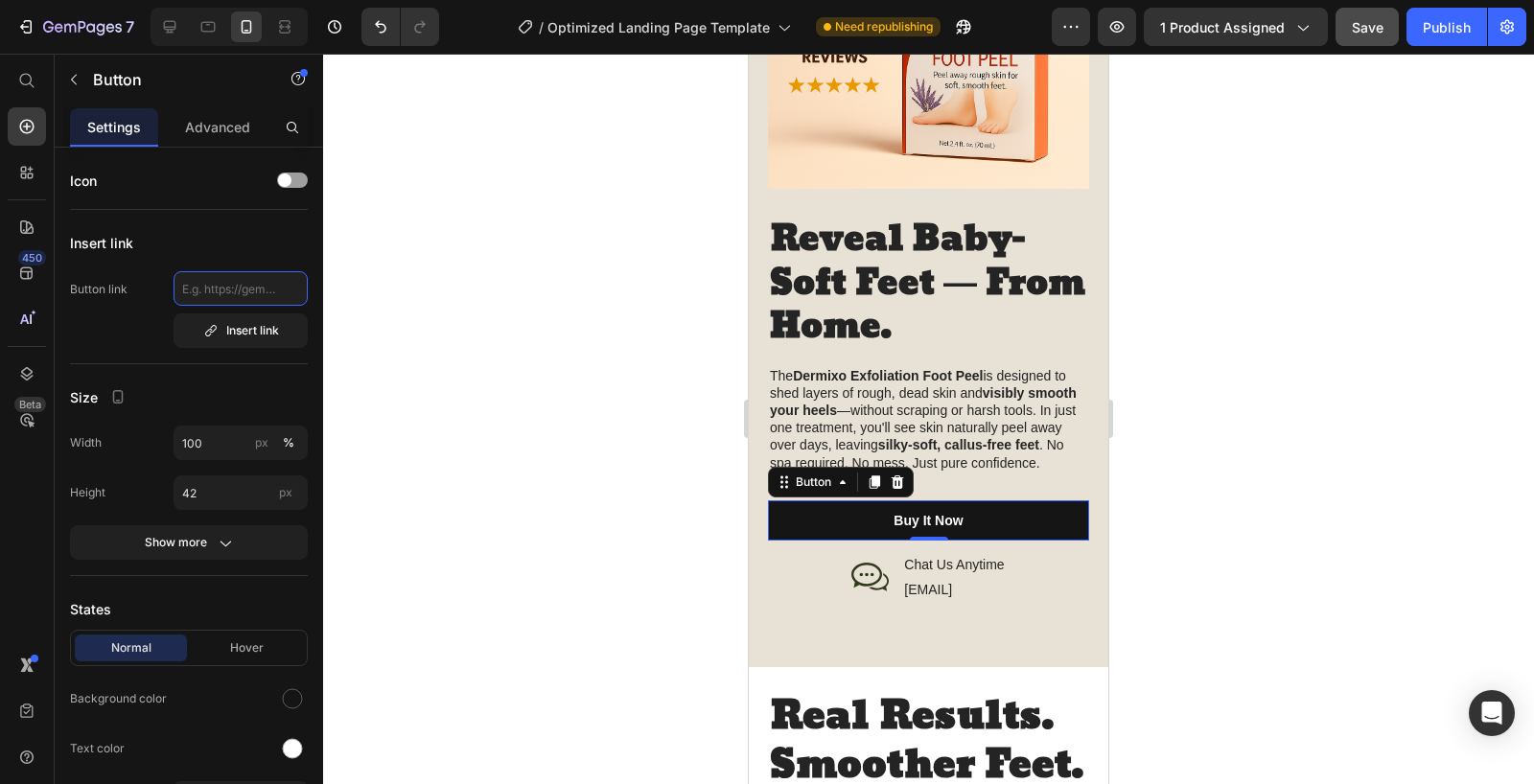 click 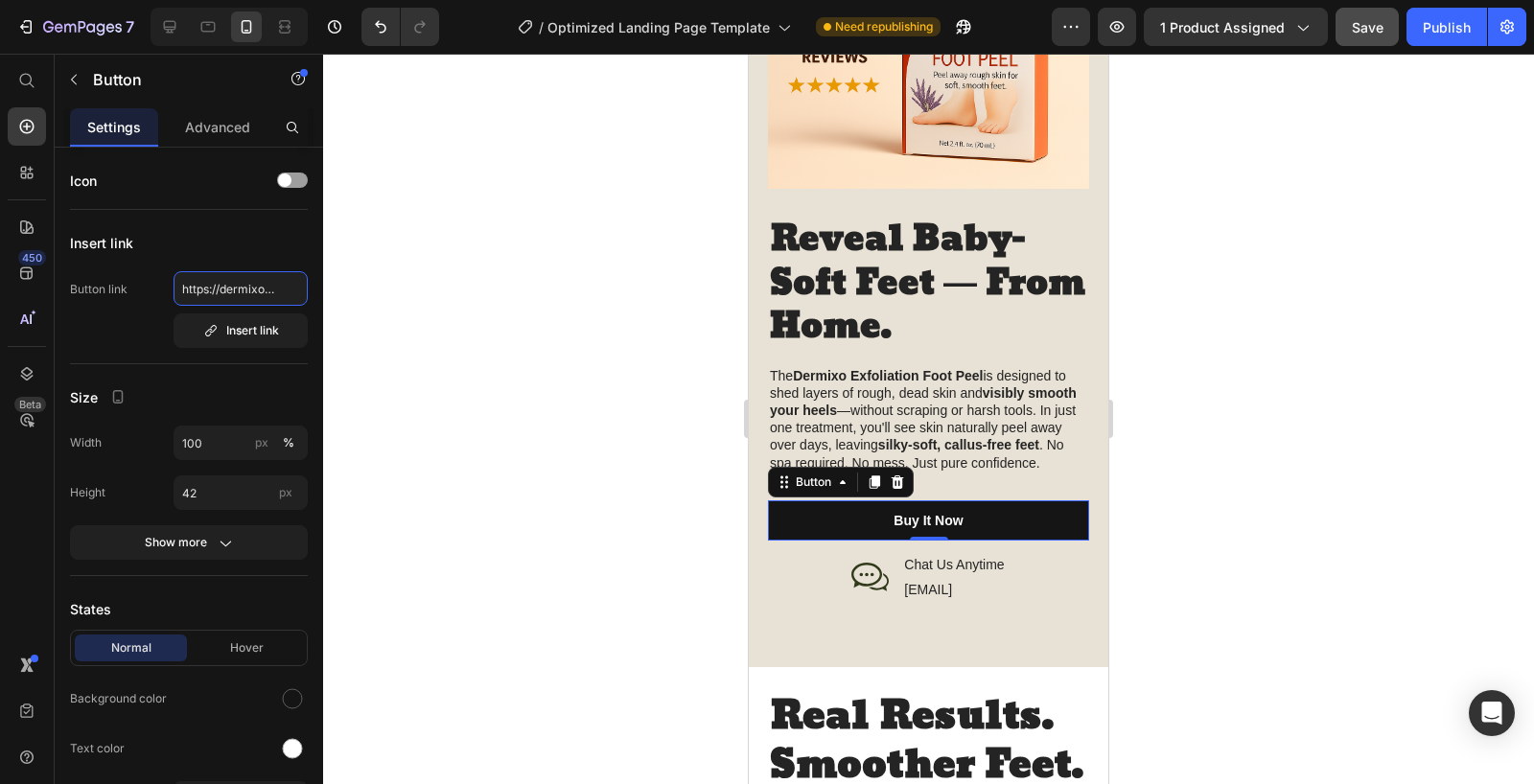 scroll, scrollTop: 0, scrollLeft: 40, axis: horizontal 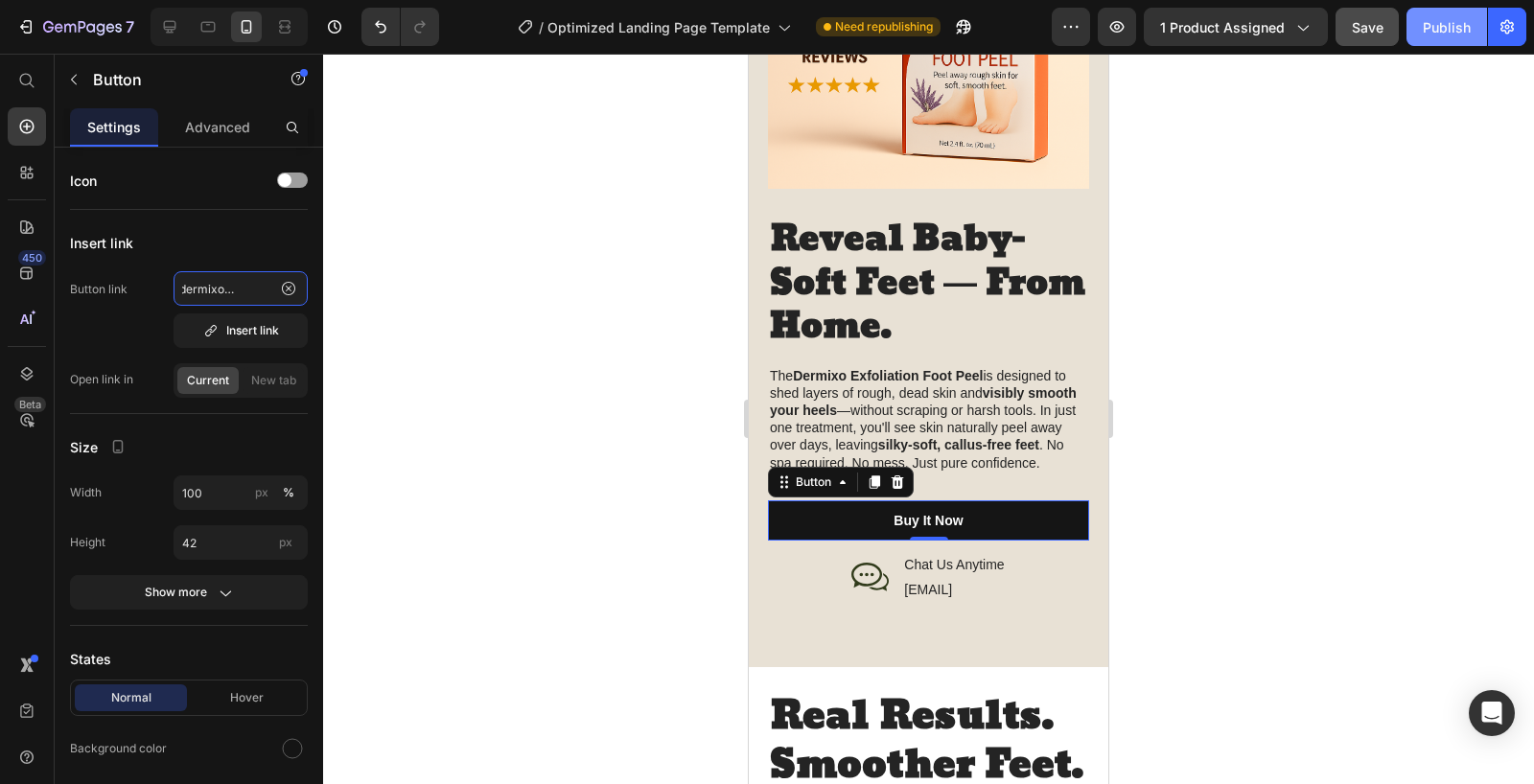 type on "https://dermixo.com/cart" 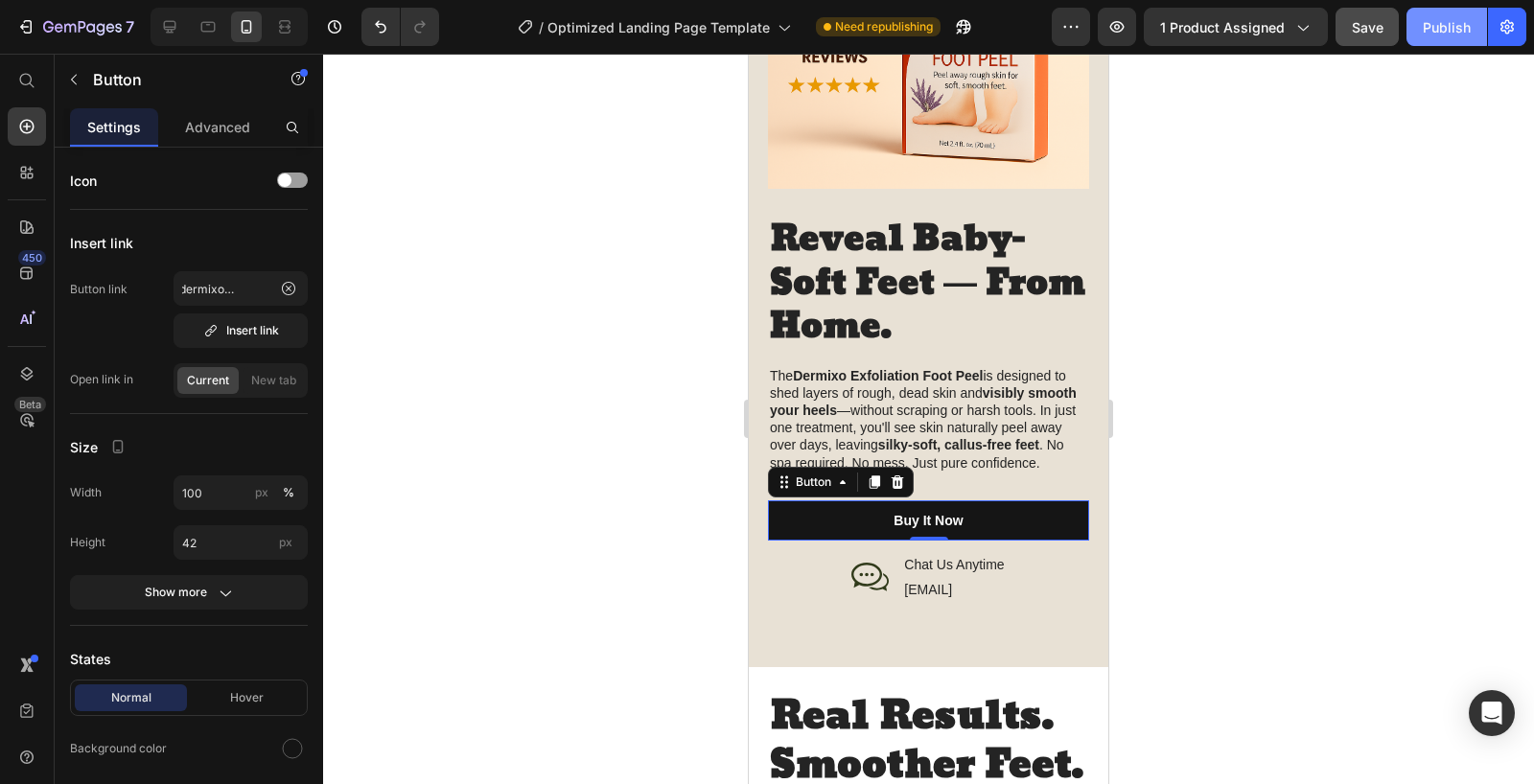 click on "Publish" at bounding box center [1447, 27] 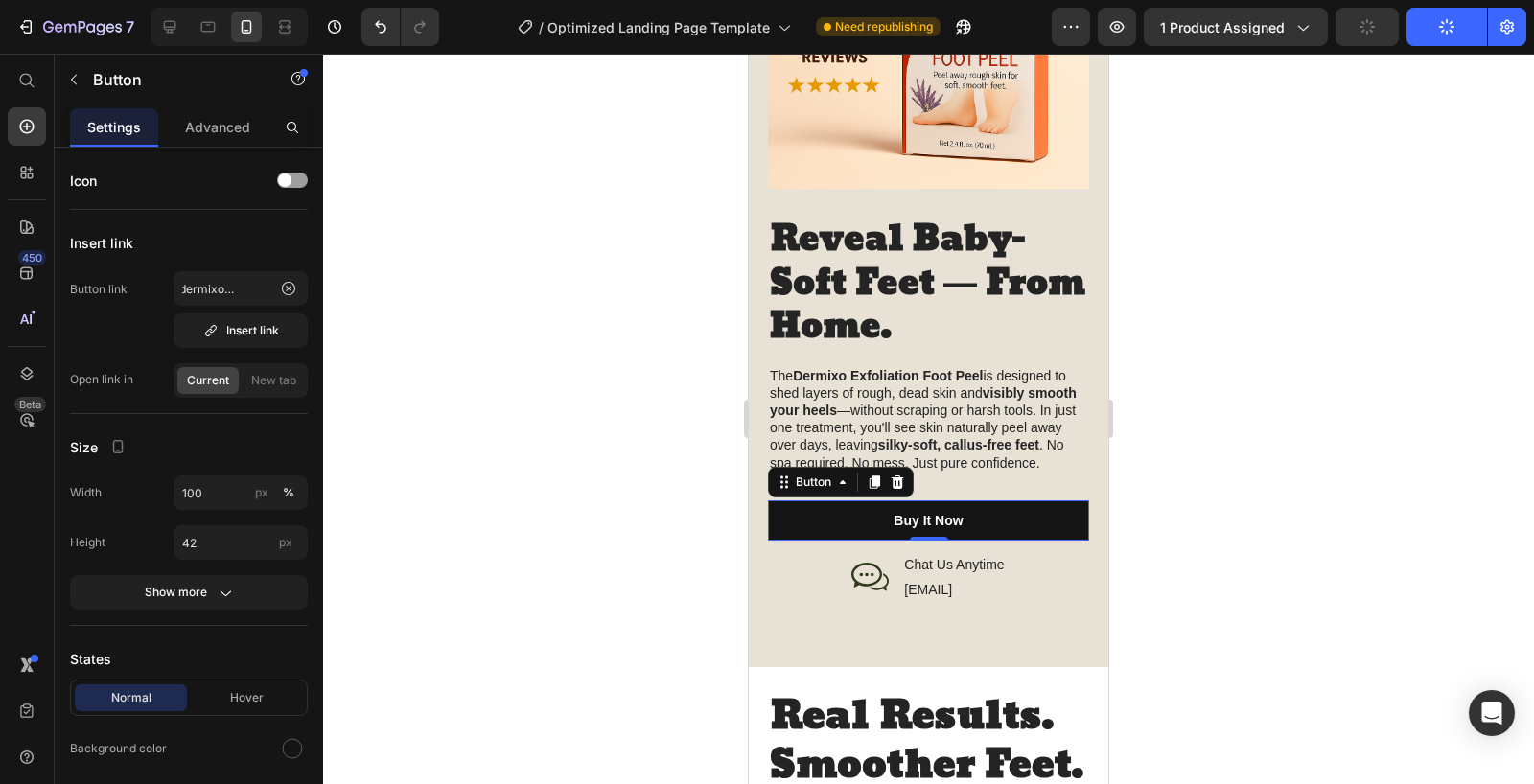 scroll, scrollTop: 0, scrollLeft: 0, axis: both 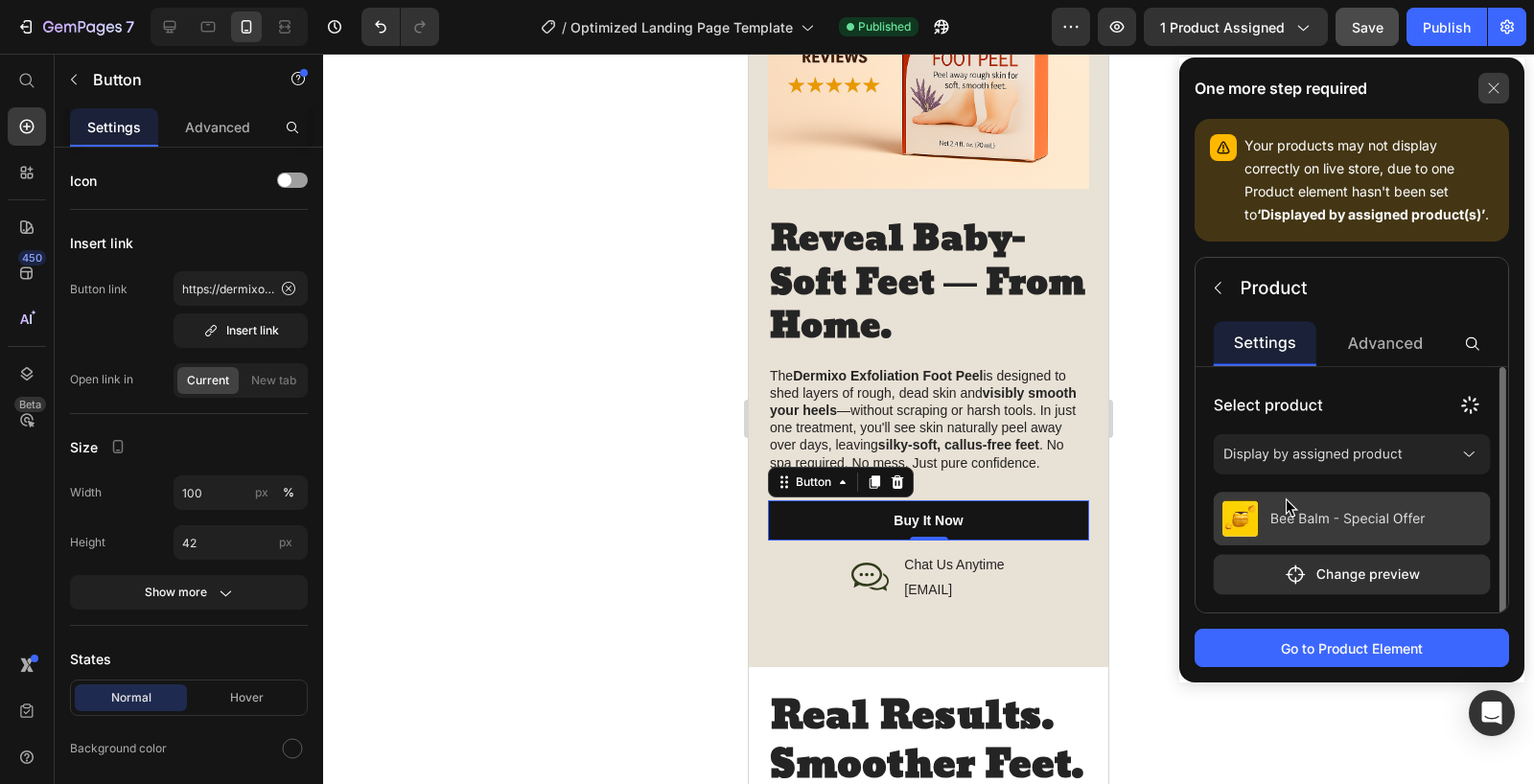 click 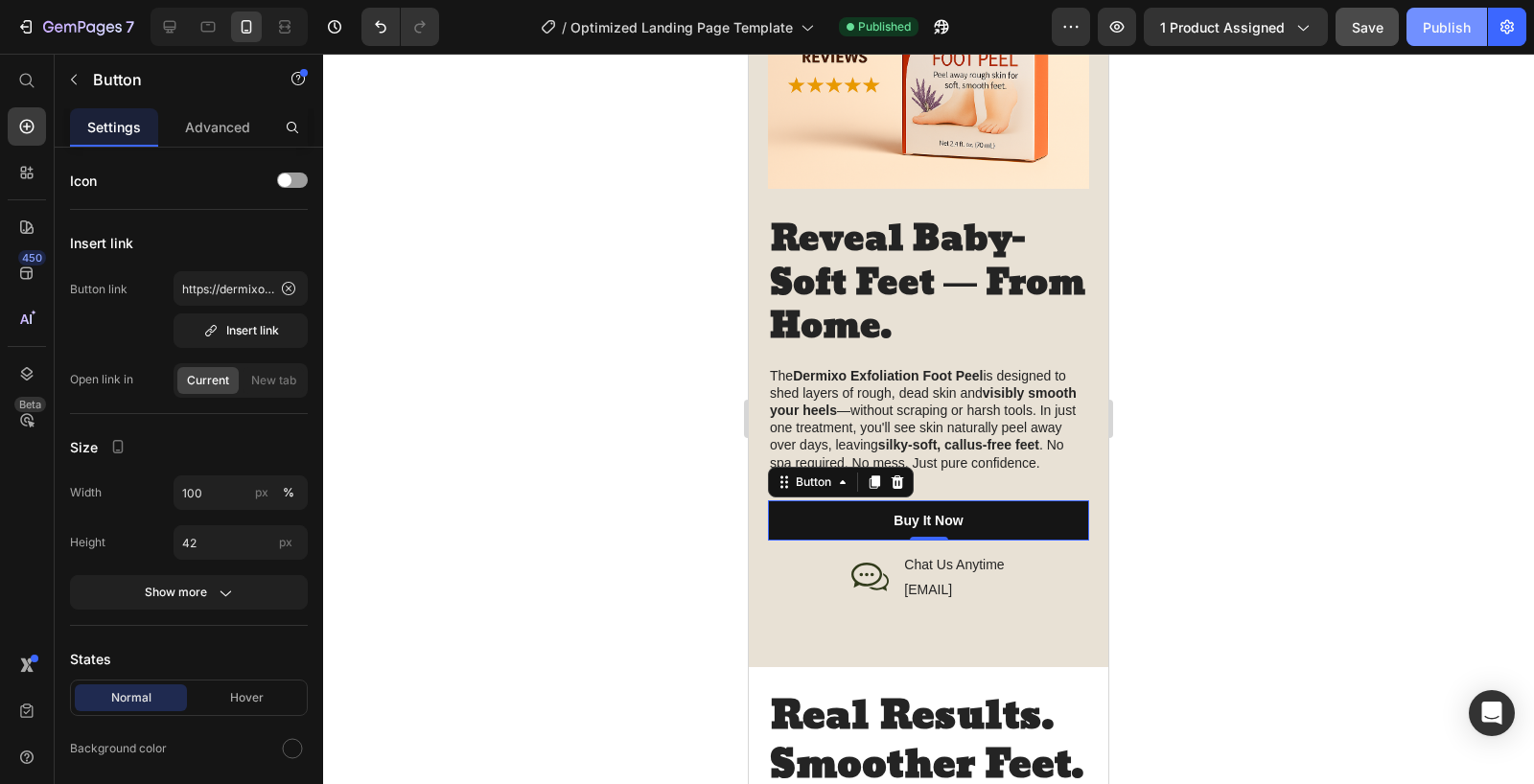 click on "Publish" 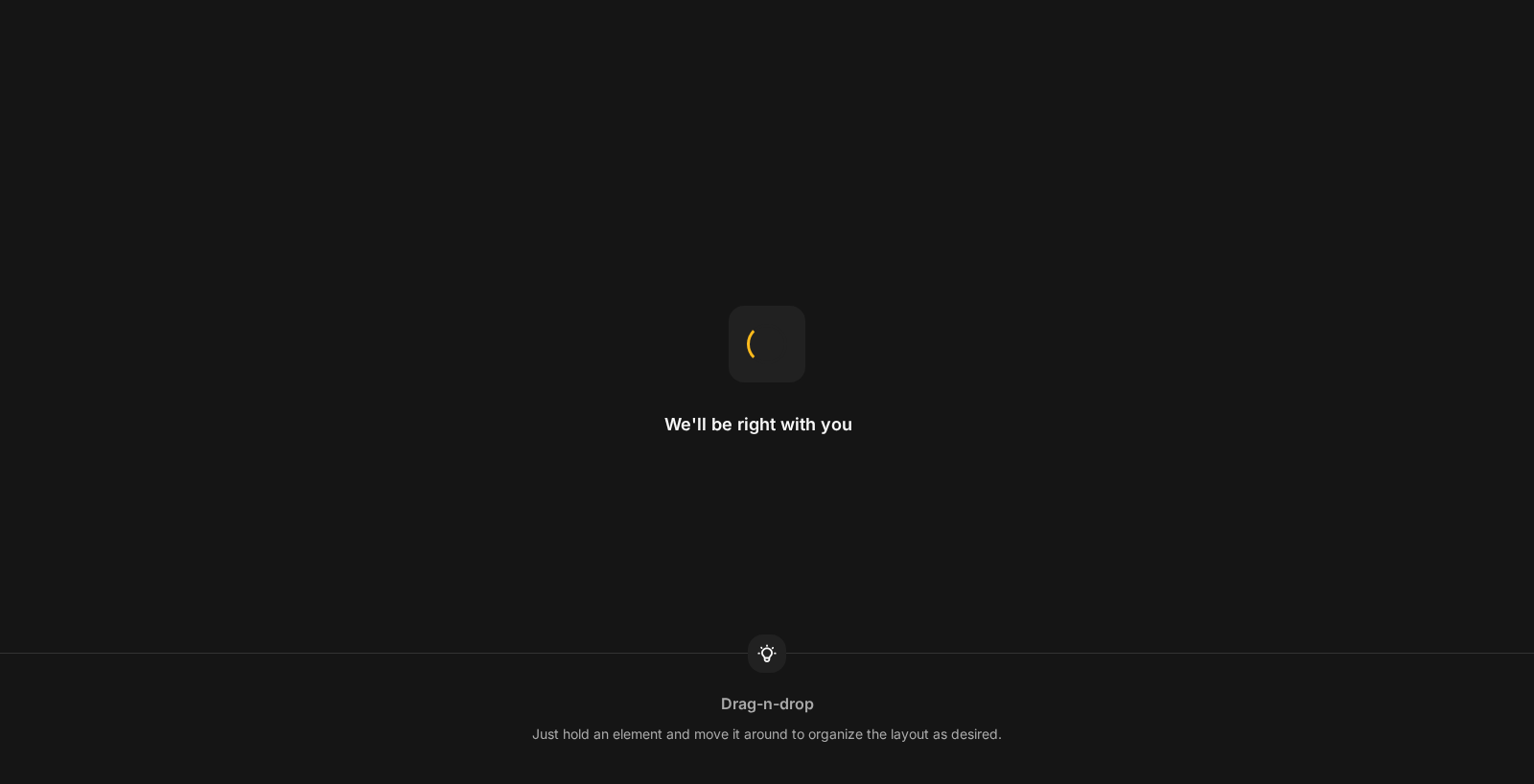 scroll, scrollTop: 0, scrollLeft: 0, axis: both 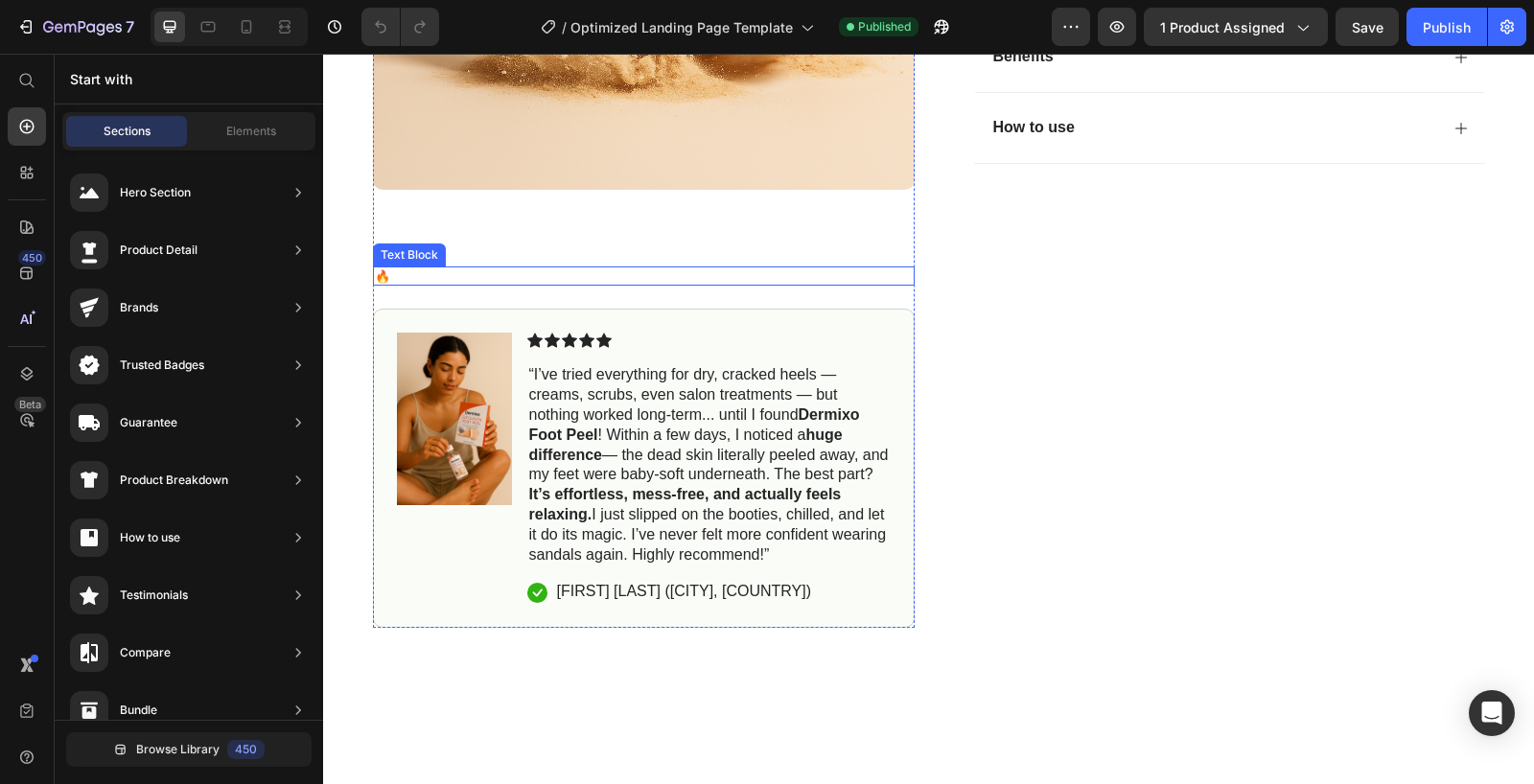click on "🔥 TIKTOK’S #1 VIRAL FOOT CARE PRODUCT" at bounding box center (523, 276) 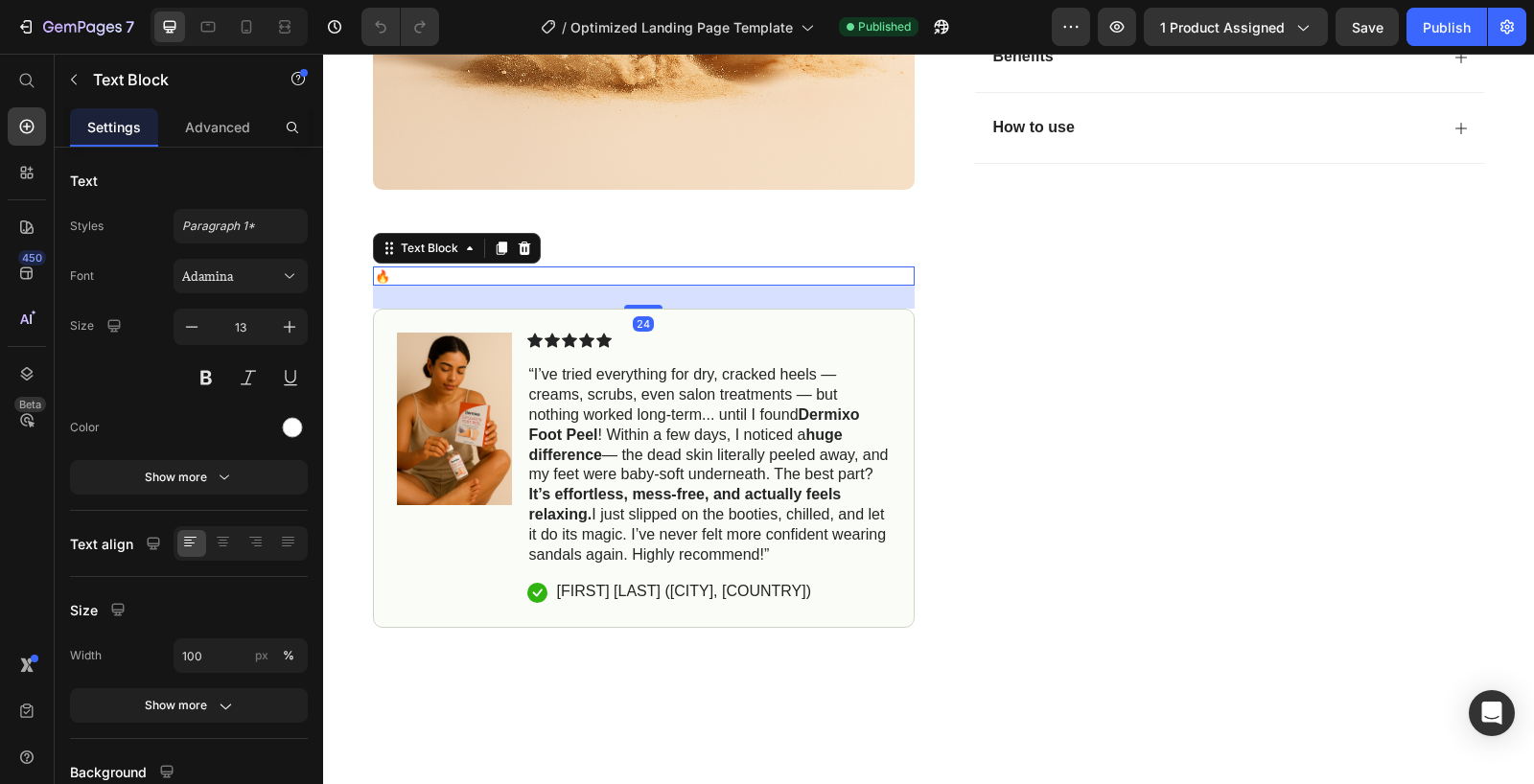 click on "🔥 TIKTOK’S #1 VIRAL FOOT CARE PRODUCT" at bounding box center [643, 276] 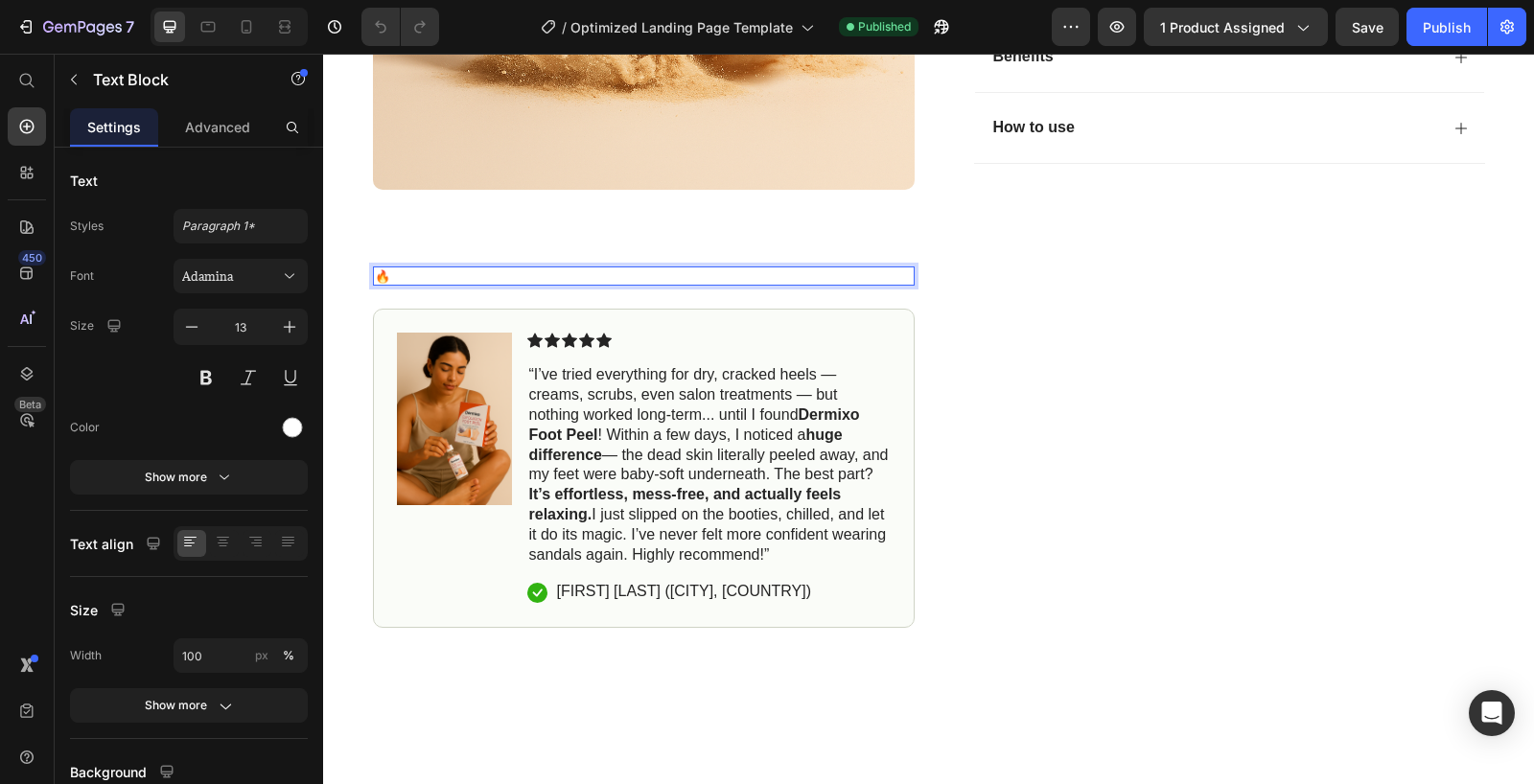 click on "🔥 TIKTOK’S #1 VIRAL FOOT CARE PRODUCT" at bounding box center (523, 276) 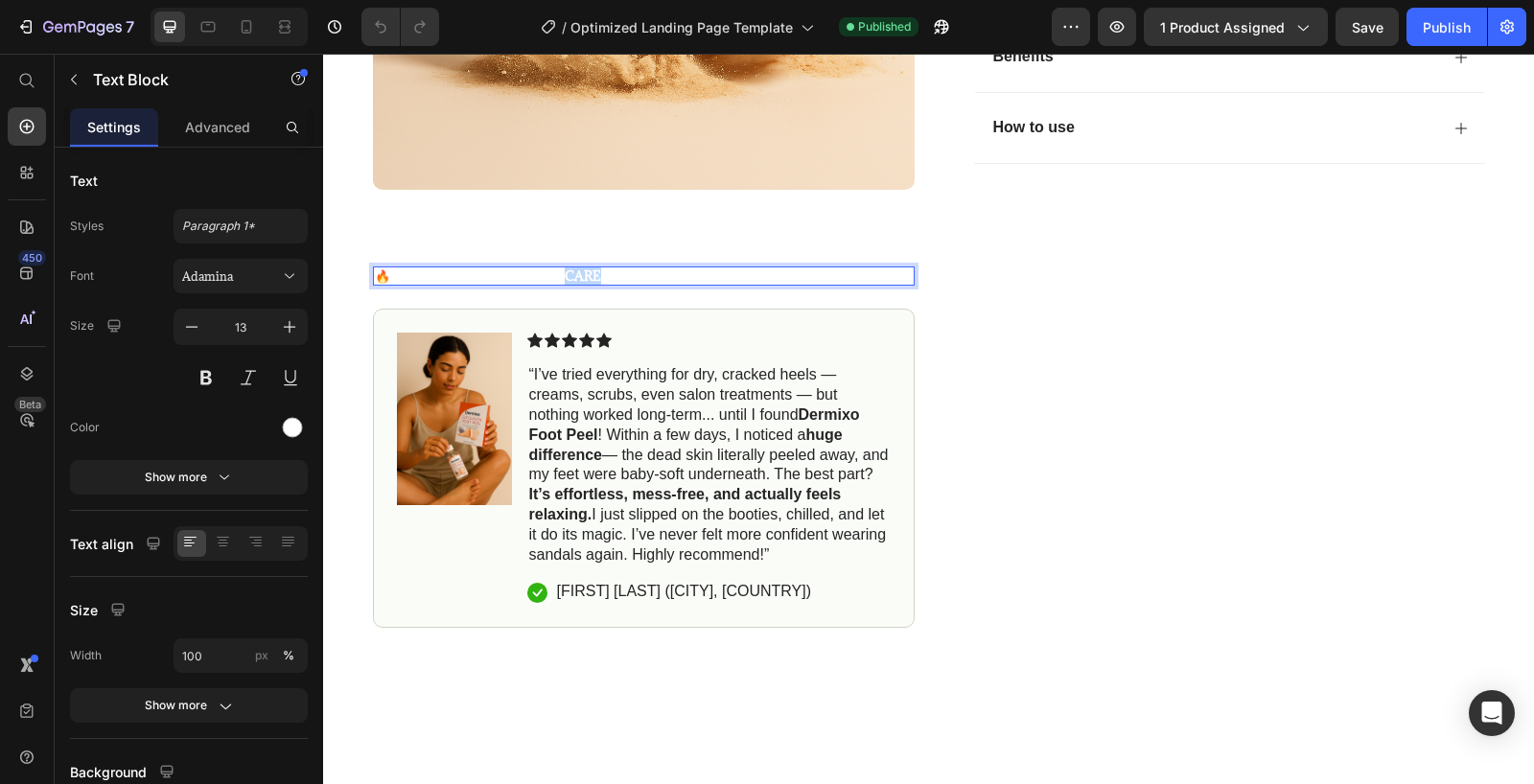 click on "🔥 TIKTOK’S #1 VIRAL FOOT CARE PRODUCT" at bounding box center [523, 276] 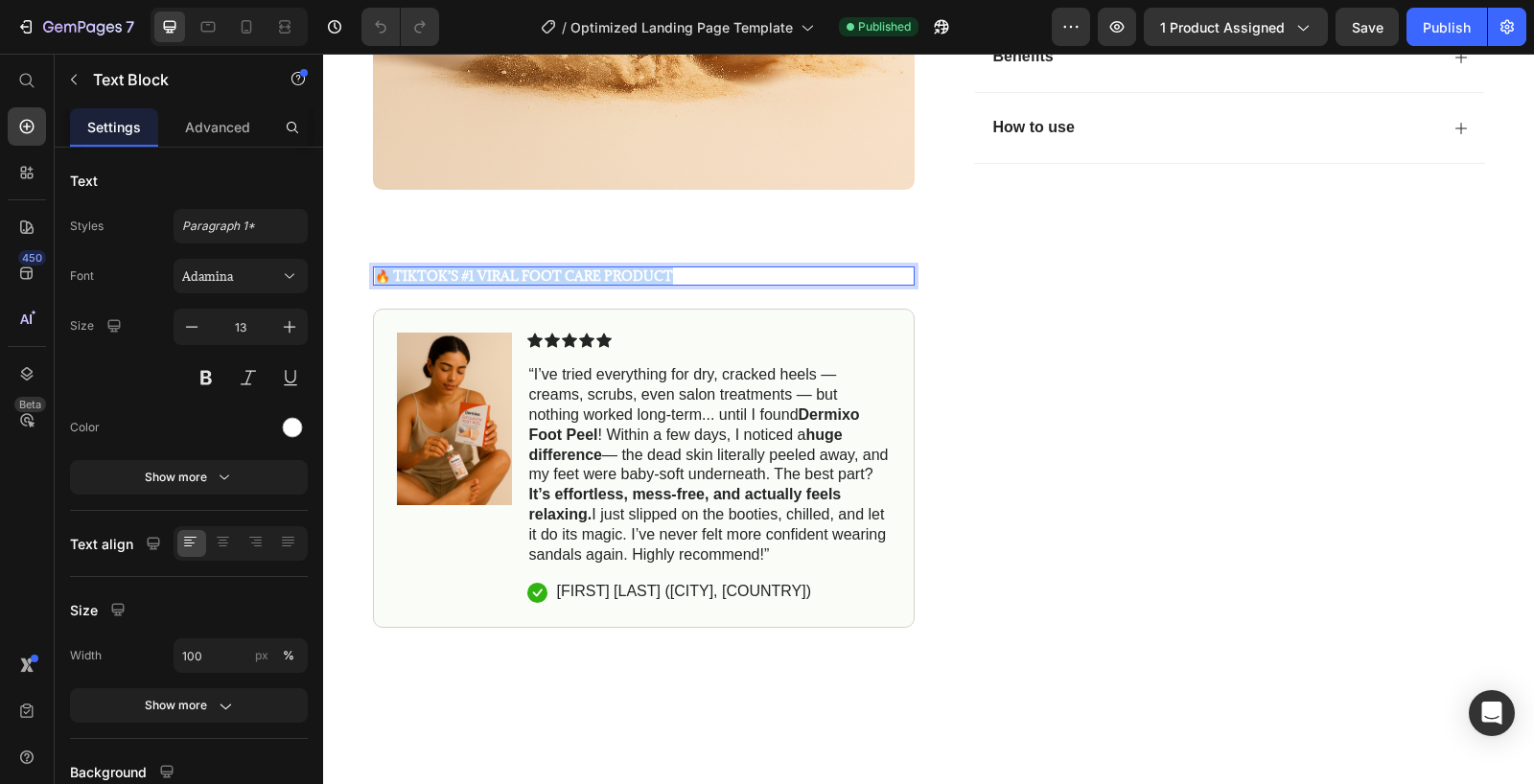 click on "🔥 TIKTOK’S #1 VIRAL FOOT CARE PRODUCT" at bounding box center (523, 276) 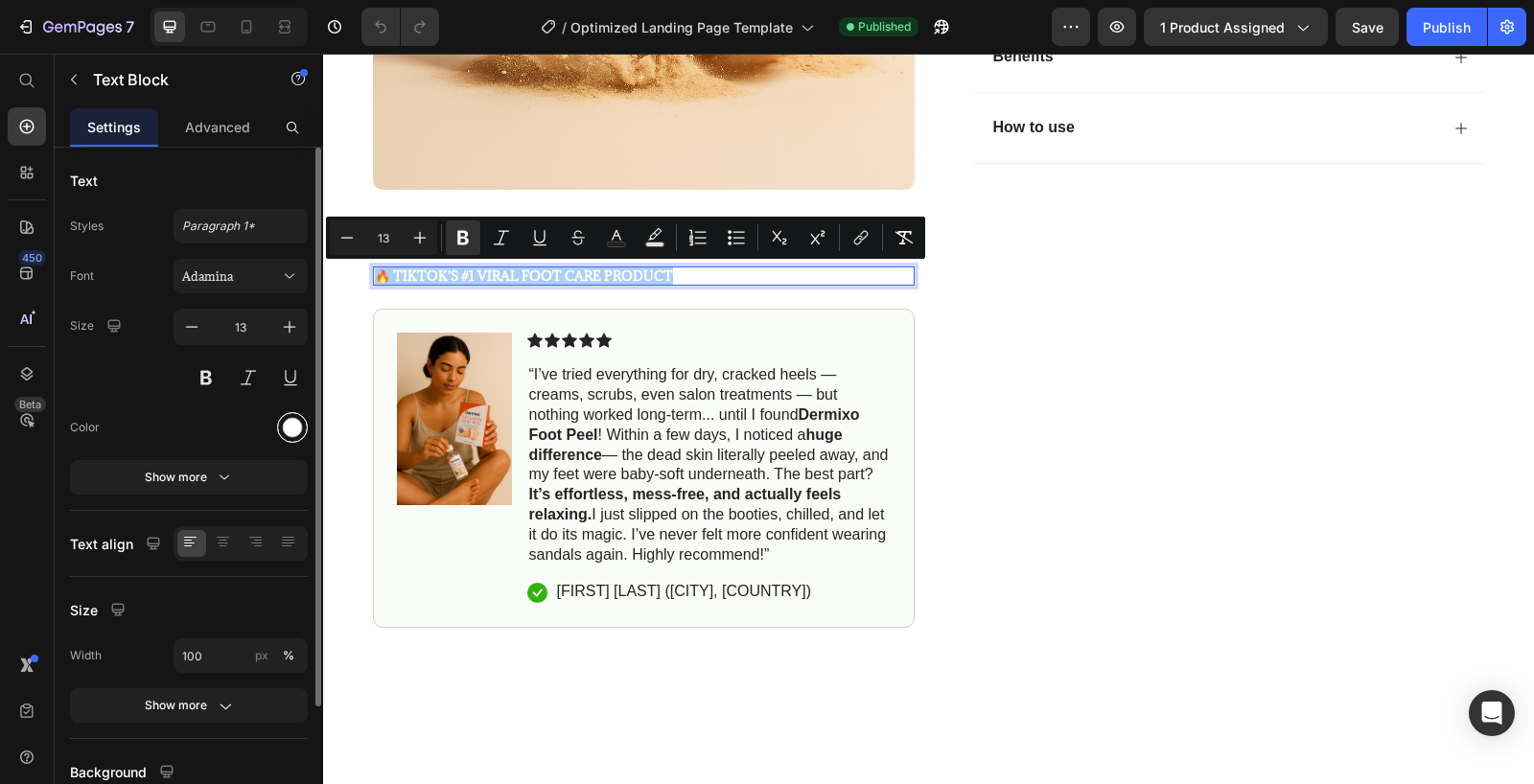 click at bounding box center [292, 427] 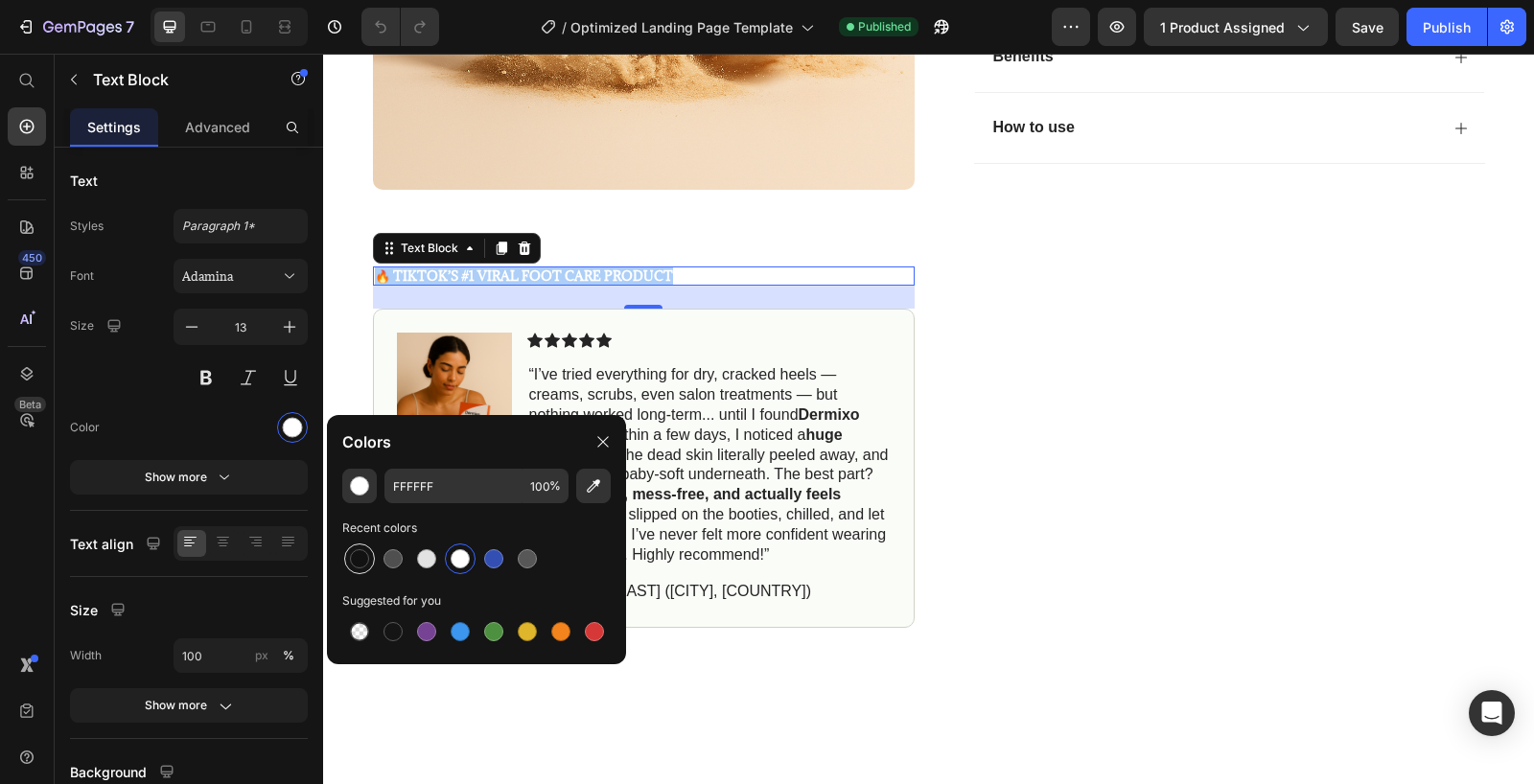 click at bounding box center (360, 559) 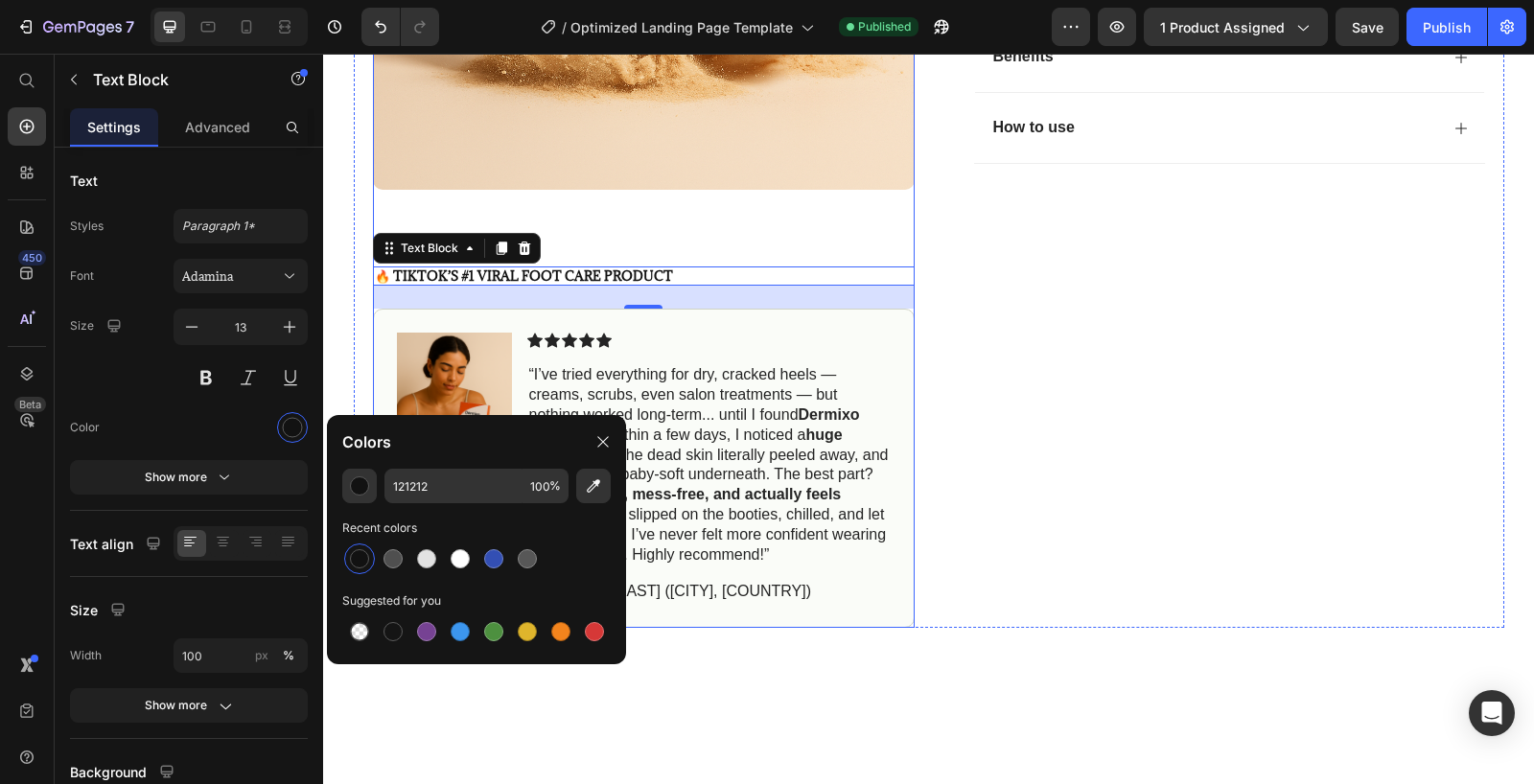 click on "🔥 TIKTOK’S #1 VIRAL FOOT CARE PRODUCT" at bounding box center (643, 276) 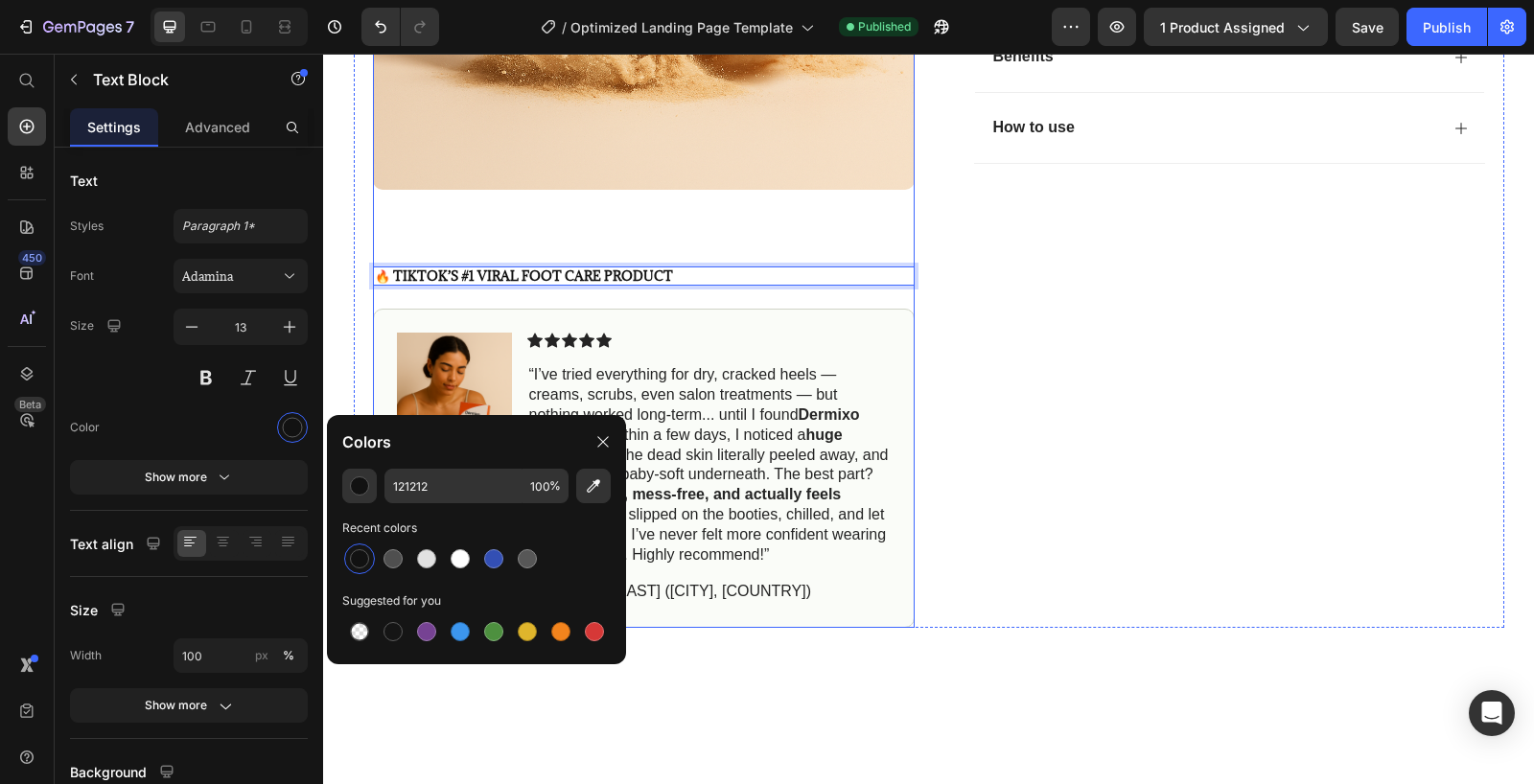 click on "Product Images 🔥 TIKTOK’S #1 VIRAL FOOT CARE PRODUCT Text Block   24 Image Icon Icon Icon Icon Icon Icon List “I’ve tried everything for dry, cracked heels — creams, scrubs, even salon treatments — but nothing worked long-term... until I found  Dermixo Foot Peel ! Within a few days, I noticed a  huge difference  — the dead skin literally peeled away, and my feet were baby-soft underneath. The best part?  It’s effortless, mess-free, and actually feels relaxing.  I just slipped on the booties, chilled, and let it do its magic. I’ve never felt more confident wearing sandals again. Highly recommend!” Text Block
Icon [FIRST] [LAST] ([CITY], [COUNTRY]) Text Block Row Row" at bounding box center [643, 2] 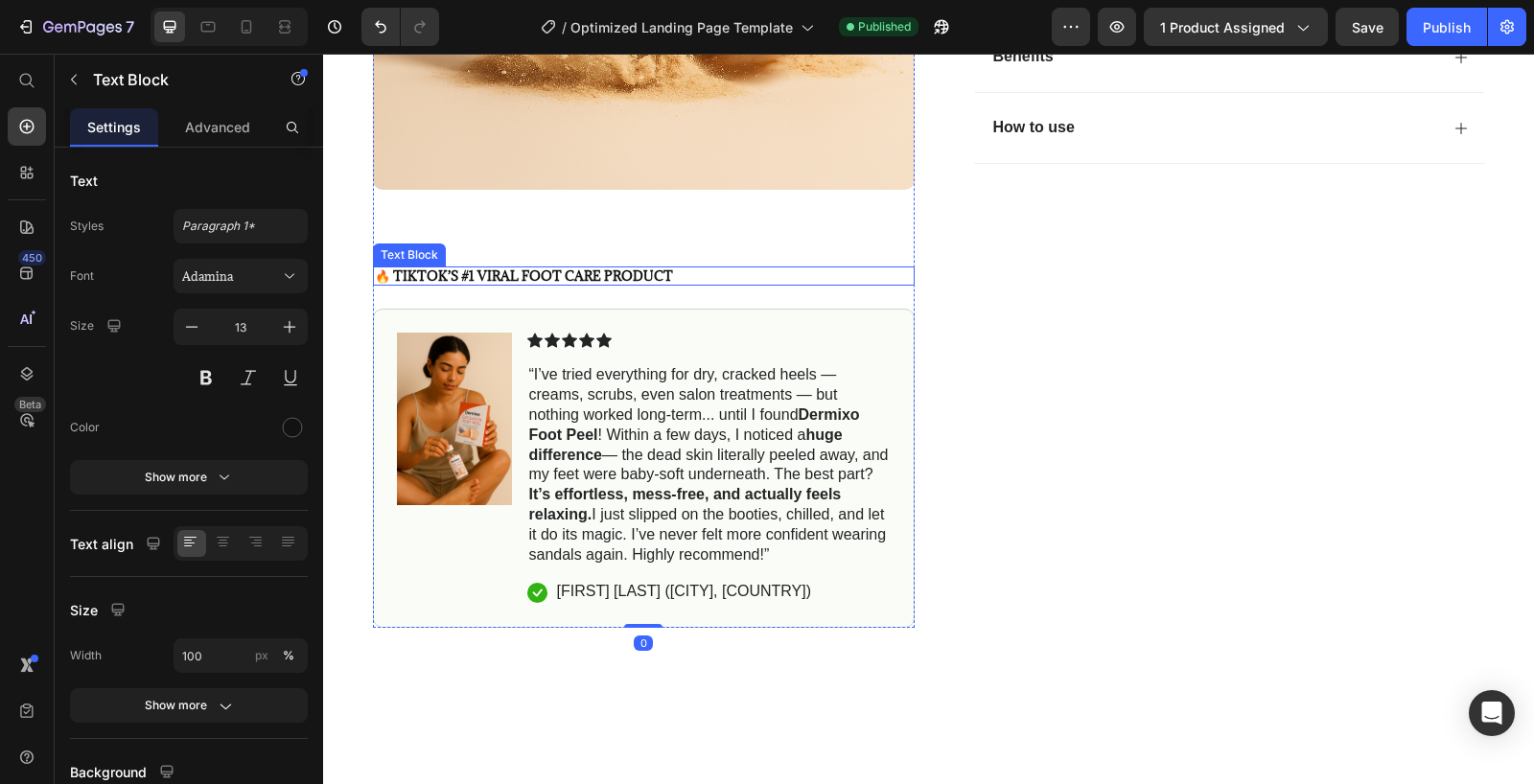 click on "🔥 TIKTOK’S #1 VIRAL FOOT CARE PRODUCT" at bounding box center (643, 276) 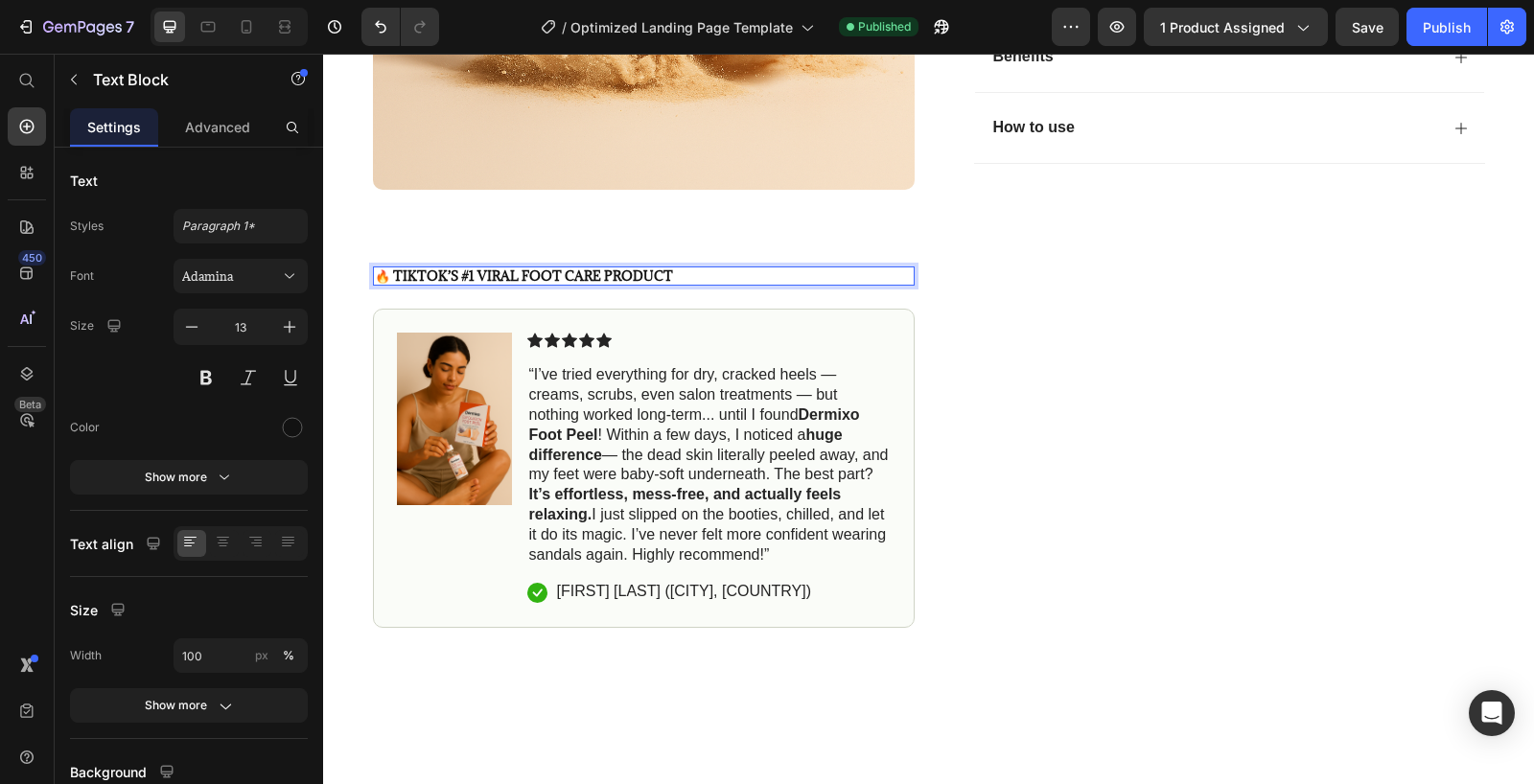 click on "🔥 TIKTOK’S #1 VIRAL FOOT CARE PRODUCT" at bounding box center (523, 276) 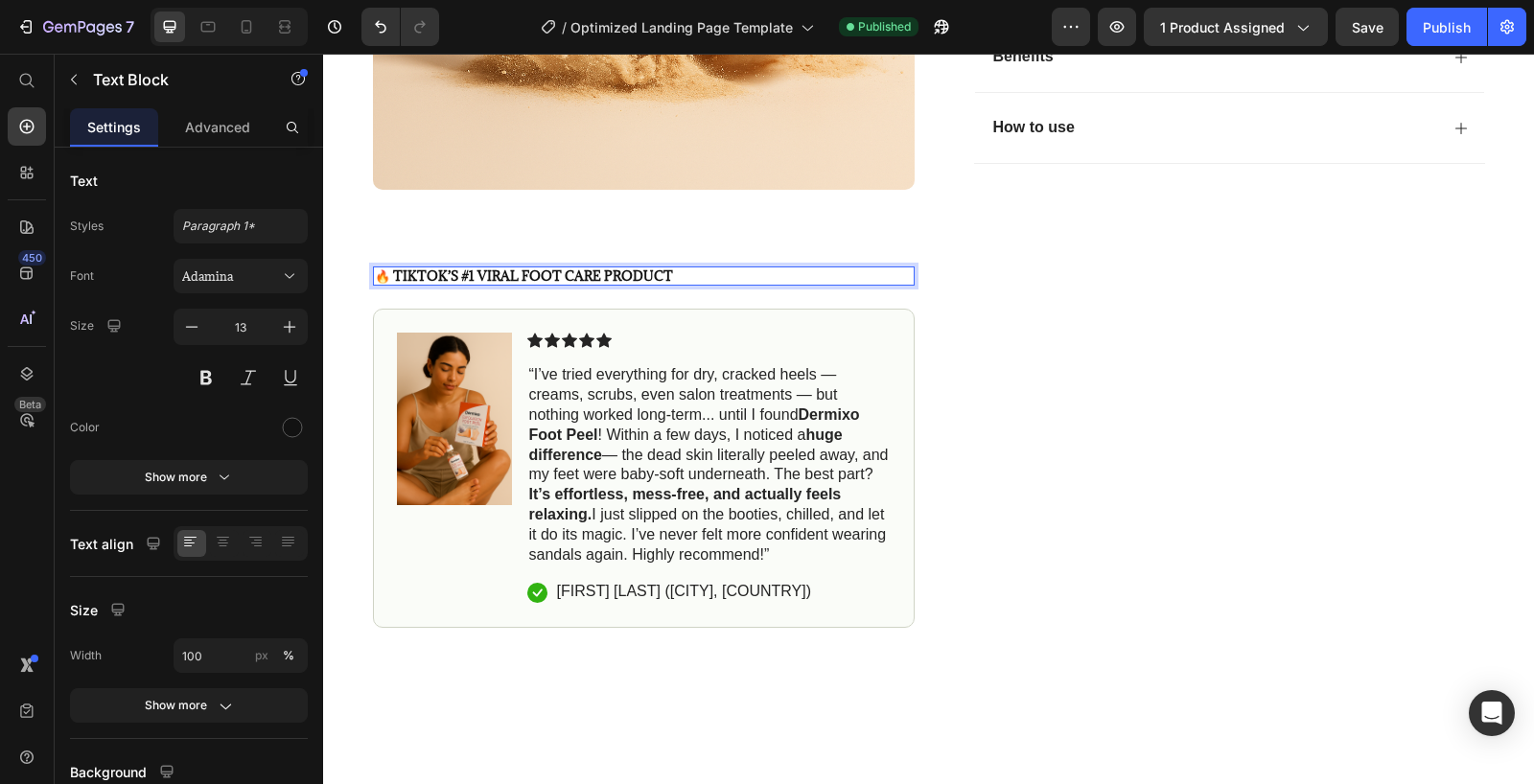 click on "Product Images 🔥 TIKTOK’S #1 VIRAL FOOT CARE PRODUCT Text Block   24 Image Icon Icon Icon Icon Icon Icon List “I’ve tried everything for dry, cracked heels — creams, scrubs, even salon treatments — but nothing worked long-term... until I found  Dermixo Foot Peel ! Within a few days, I noticed a  huge difference  — the dead skin literally peeled away, and my feet were baby-soft underneath. The best part?  It’s effortless, mess-free, and actually feels relaxing.  I just slipped on the booties, chilled, and let it do its magic. I’ve never felt more confident wearing sandals again. Highly recommend!” Text Block
Icon [FIRST] [LAST] ([CITY], [COUNTRY]) Text Block Row Row Row Icon Icon Icon Icon Icon Icon List 4.9/5 by 56,000+ Customers Text Block Row BabySoft Foot Peel Mask – Removes Dead Skin, Cracked Heels, Calluses (2 Pack) Product Title
Removes dead skin, calluses & cracked heels
Boosts foot softness, hydration & smooth texture" at bounding box center (929, -21) 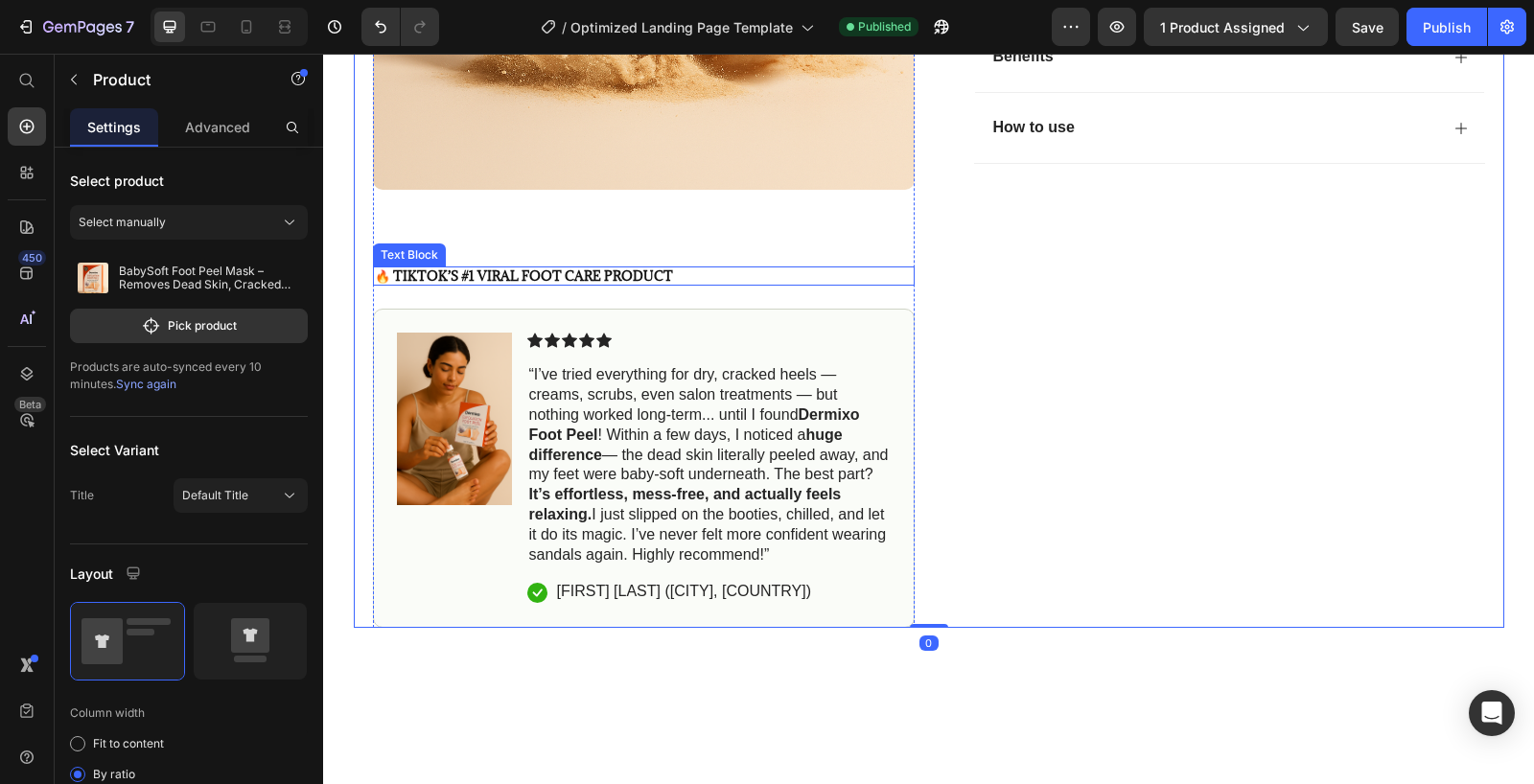 click on "🔥 TIKTOK’S #1 VIRAL FOOT CARE PRODUCT" at bounding box center (523, 276) 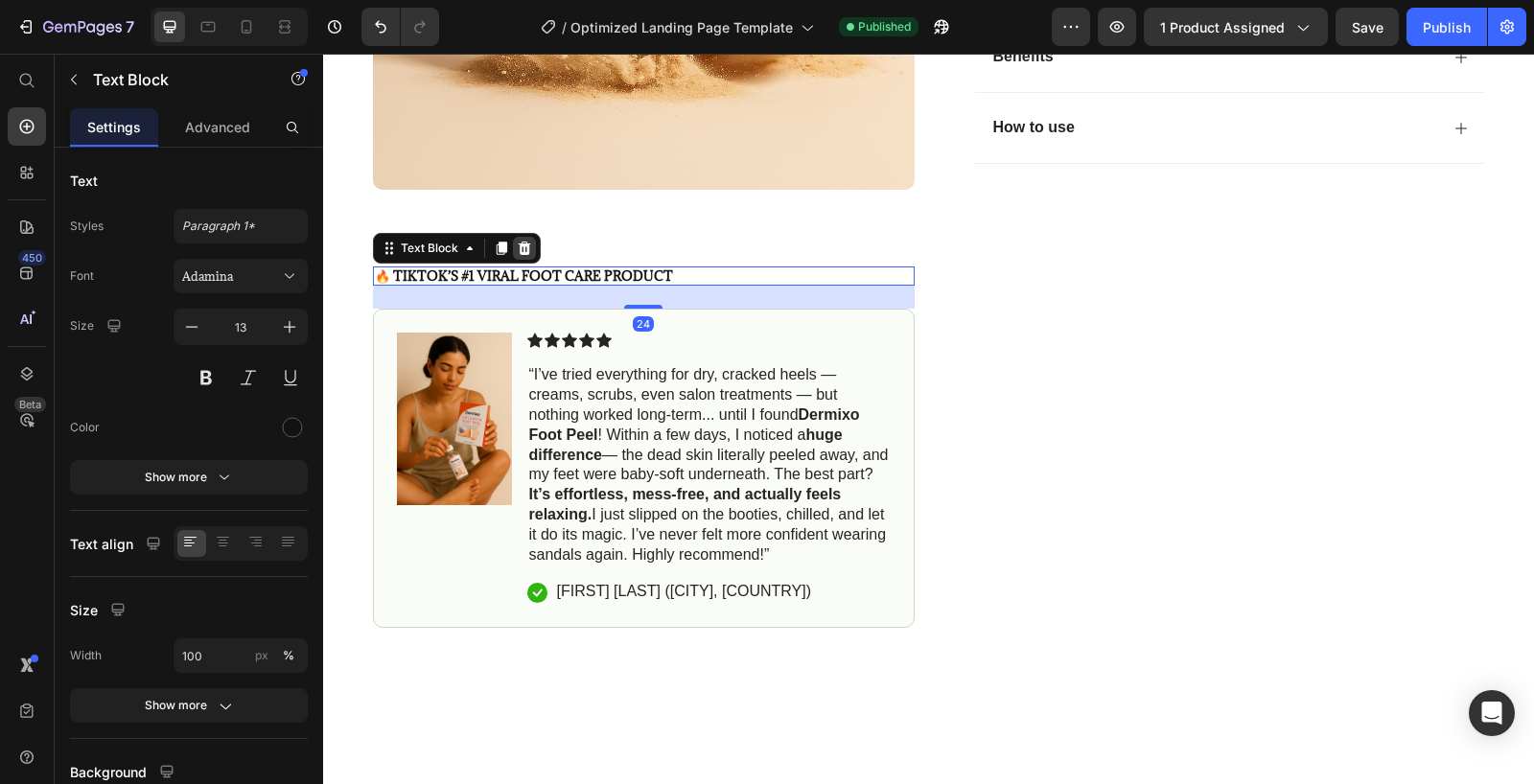 click 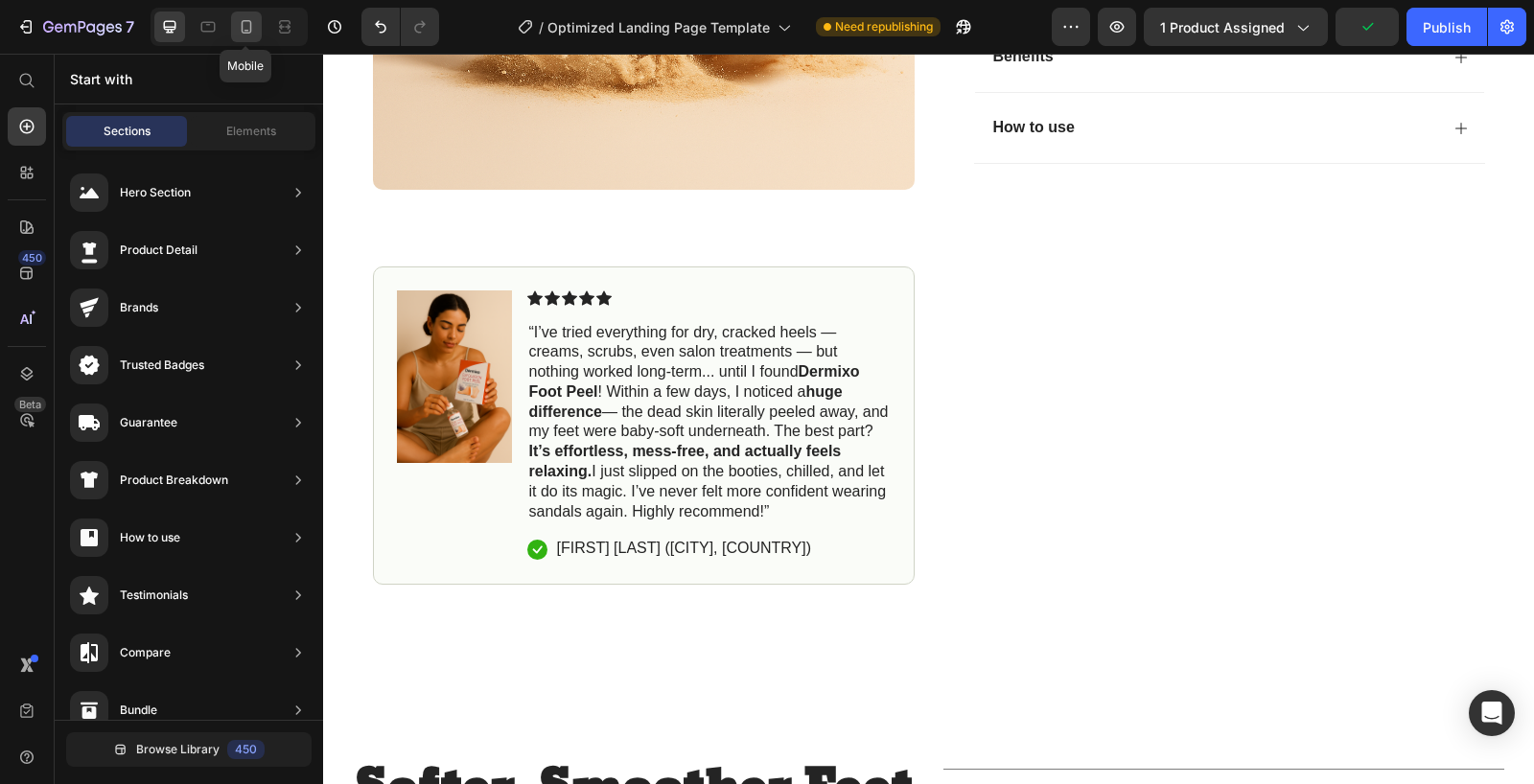 click 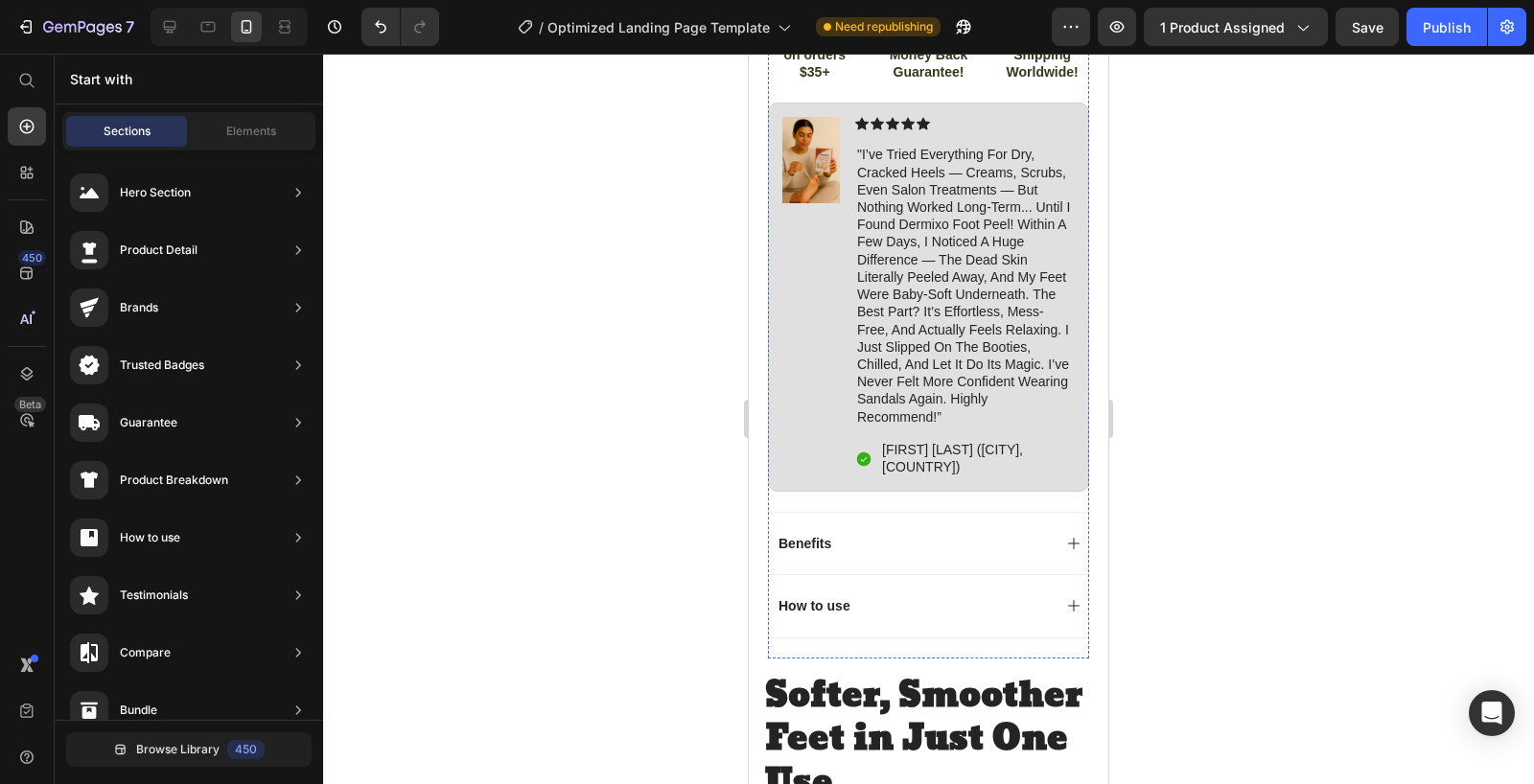 scroll, scrollTop: 1613, scrollLeft: 0, axis: vertical 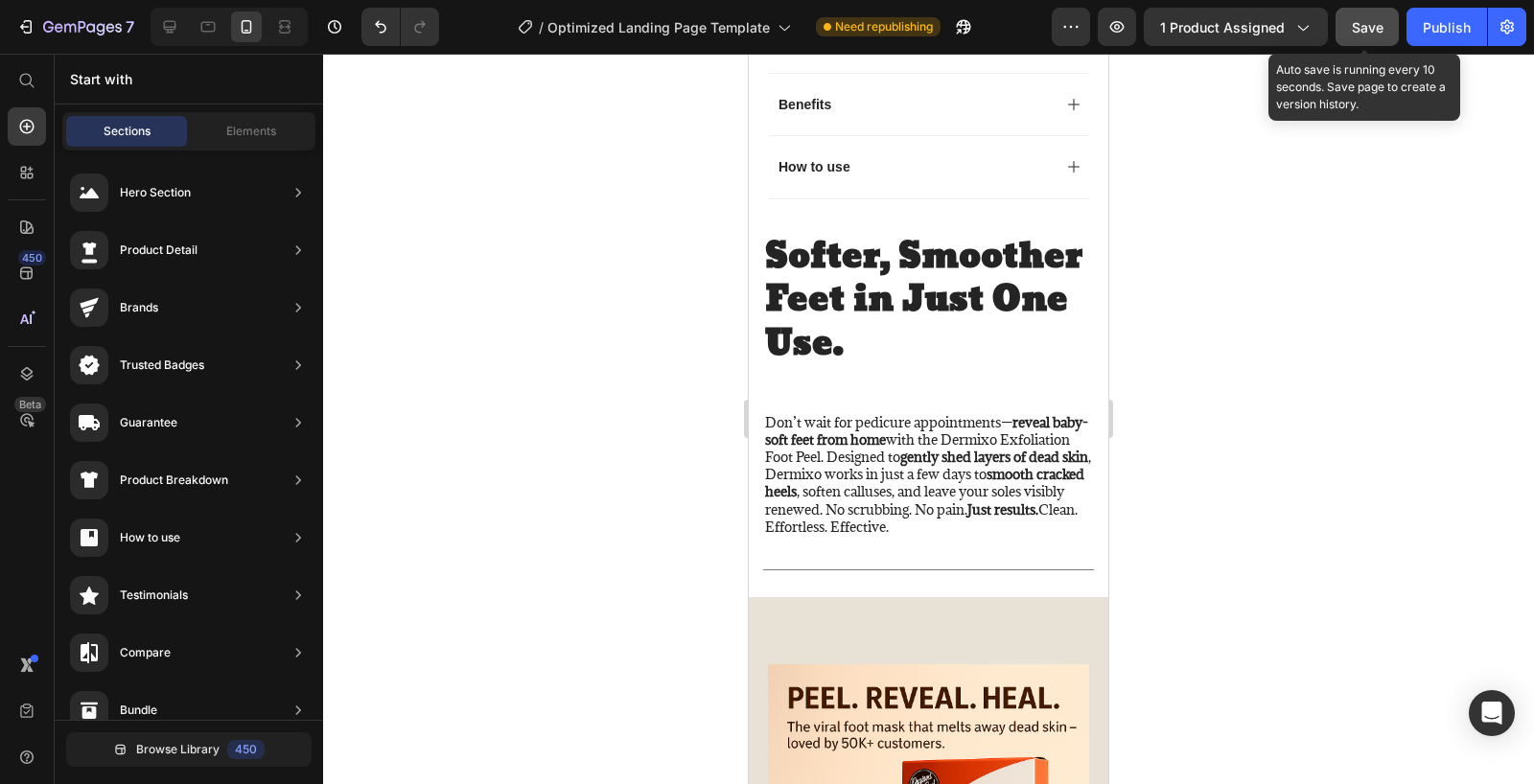 click on "Save" 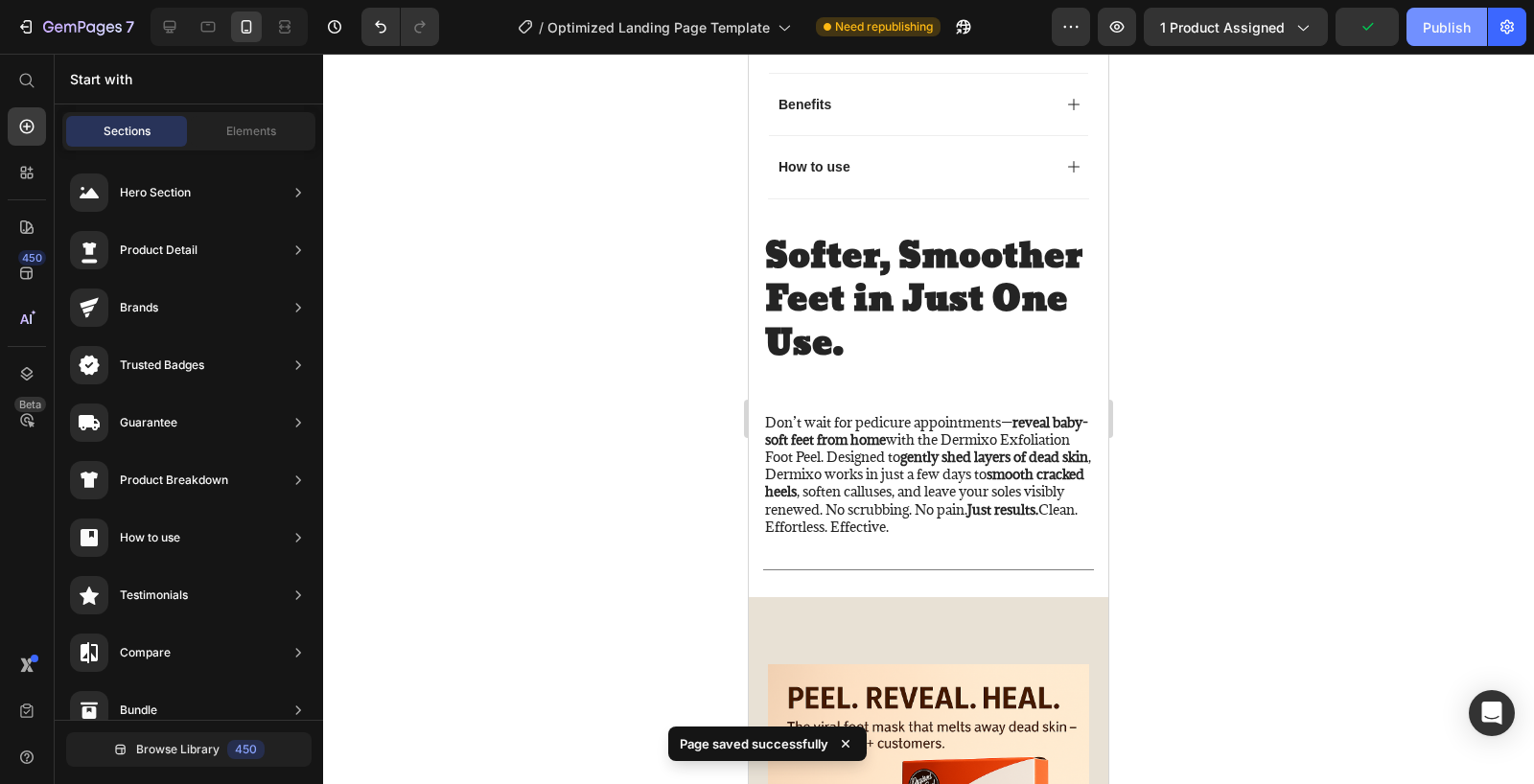 click on "Publish" 